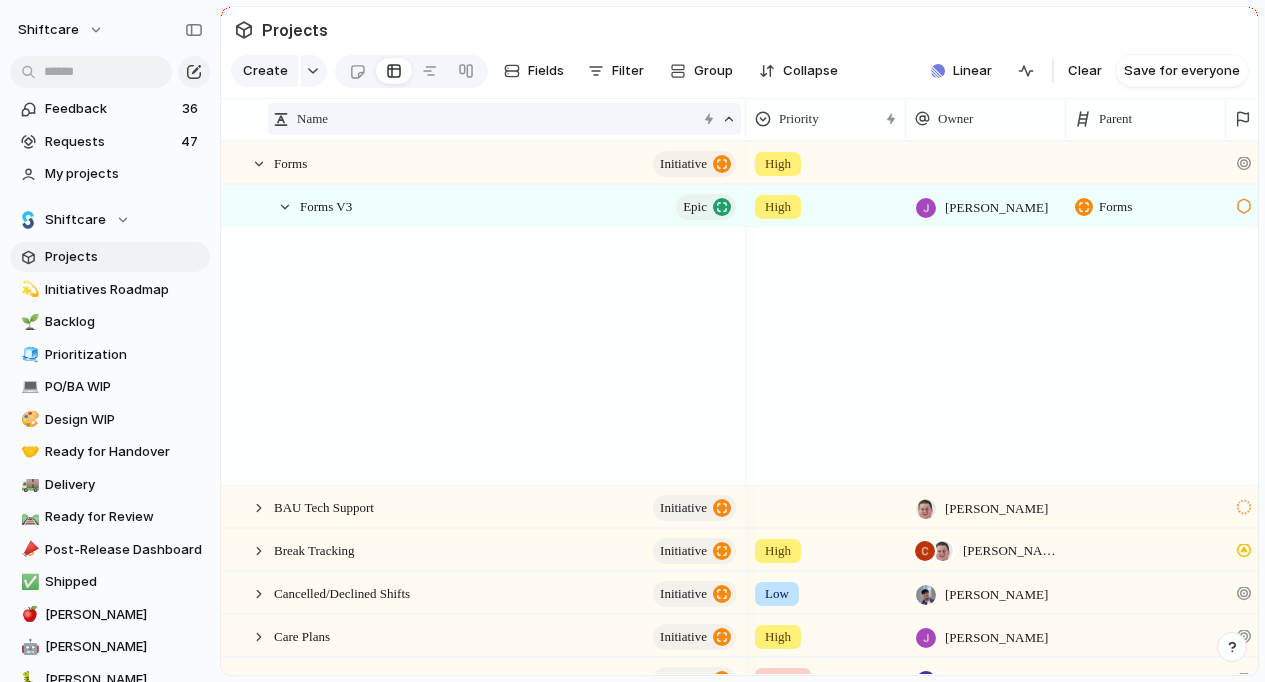 scroll, scrollTop: 0, scrollLeft: 0, axis: both 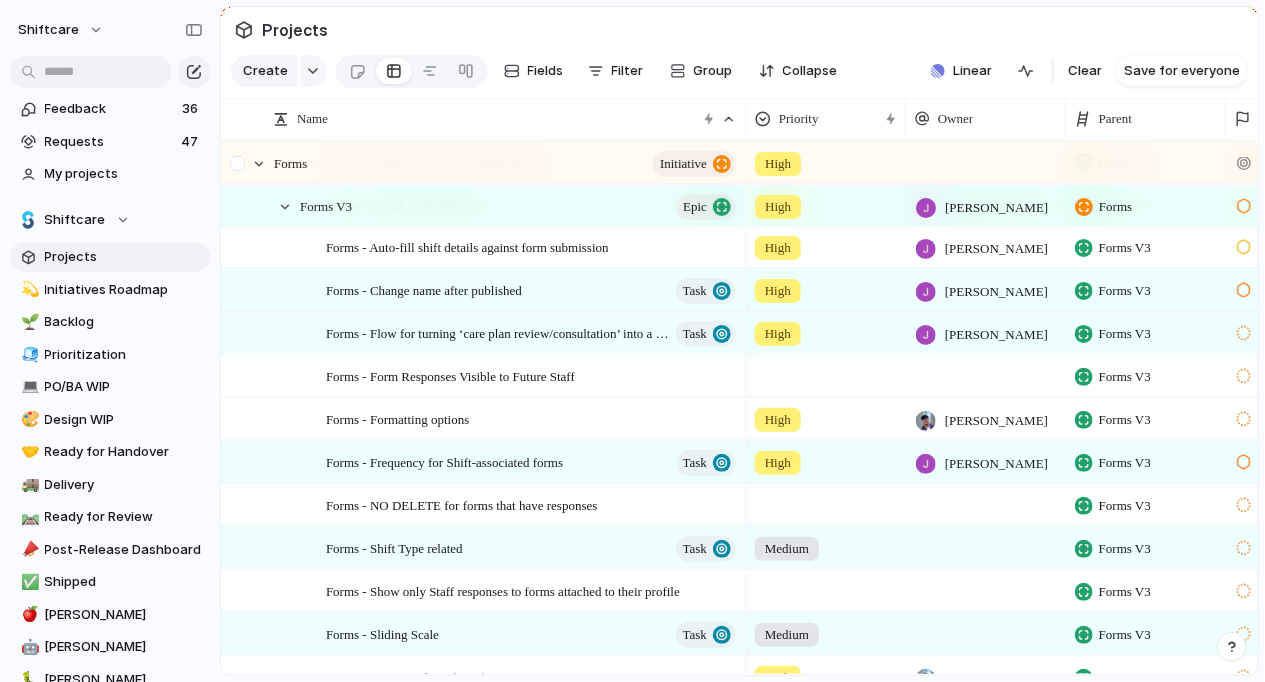 click at bounding box center (249, 163) 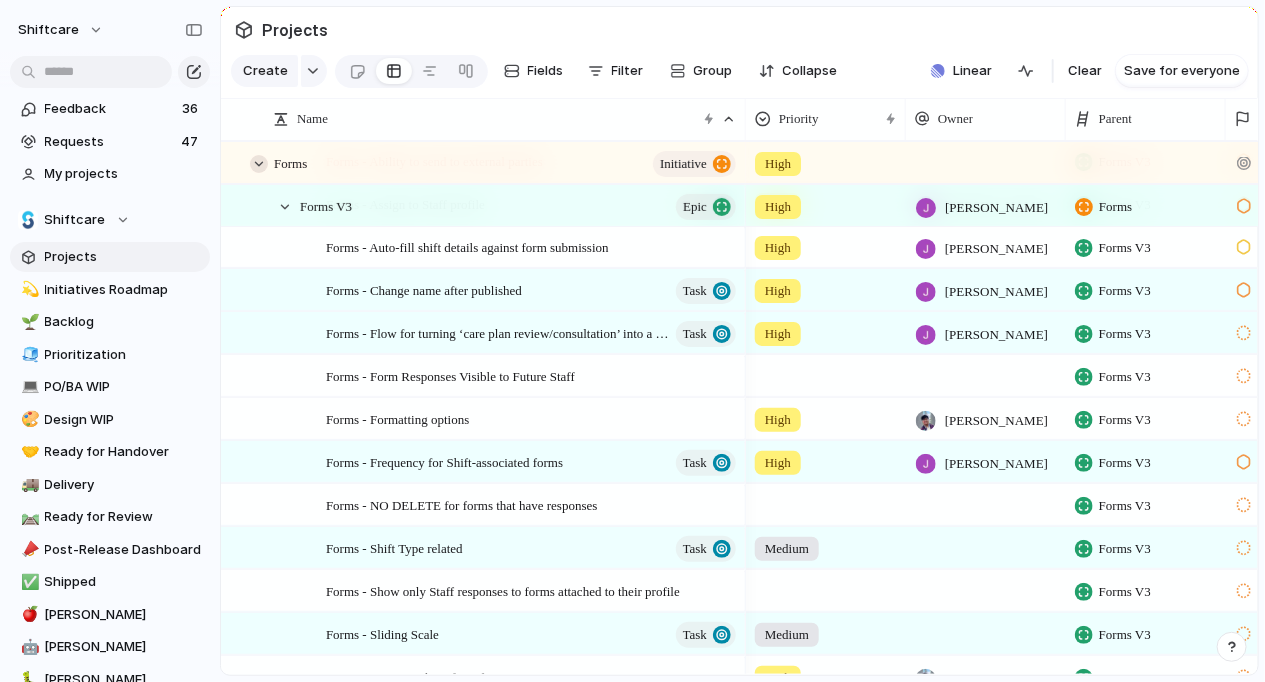 click at bounding box center [259, 164] 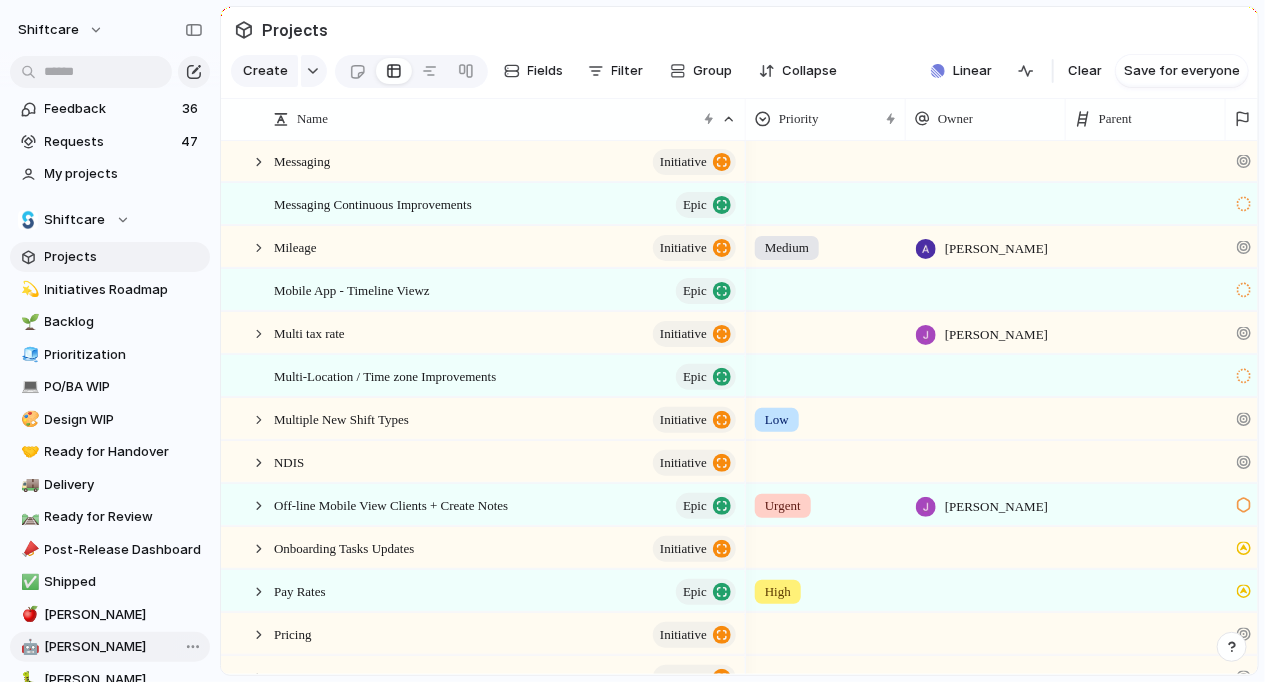 click on "[PERSON_NAME]" at bounding box center (124, 647) 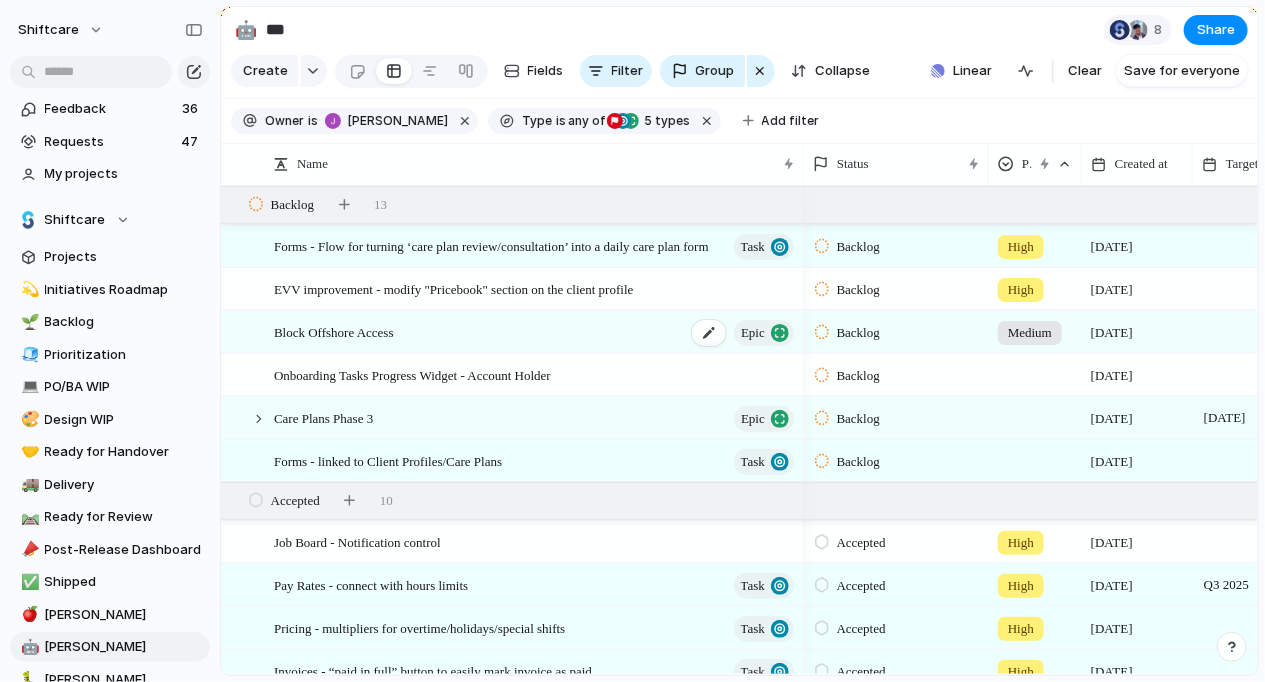 scroll, scrollTop: 73, scrollLeft: 0, axis: vertical 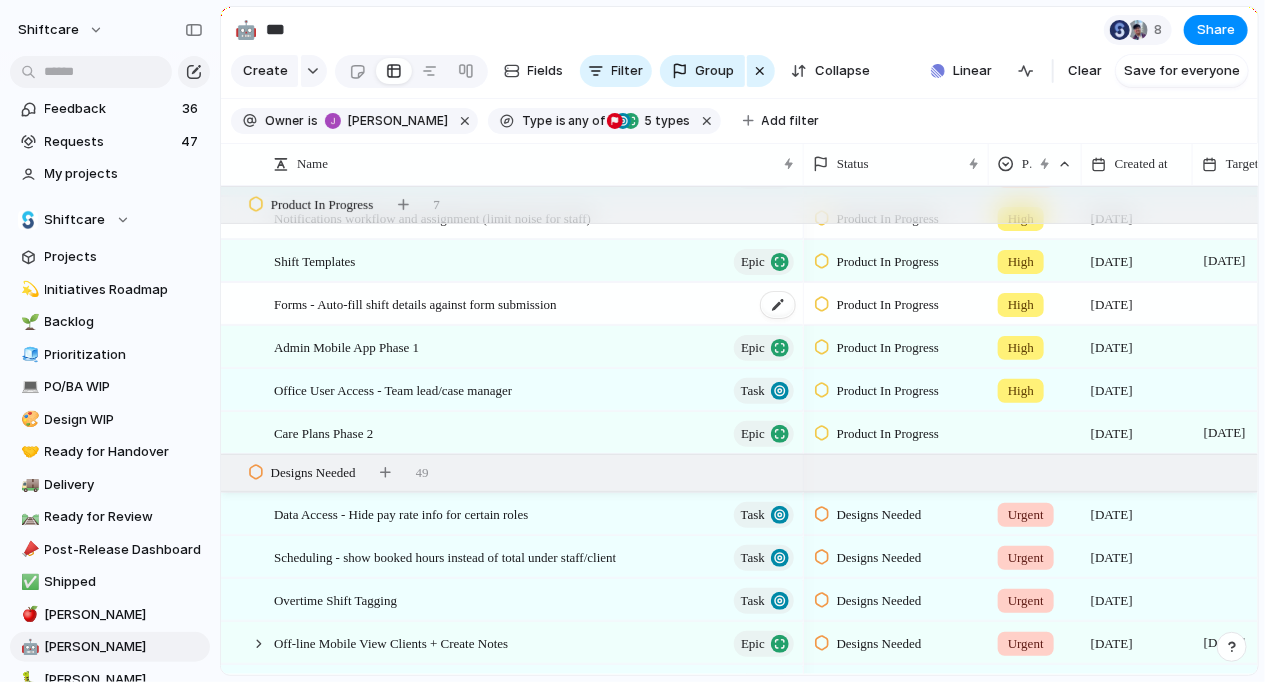 click on "Forms - Auto-fill shift details against form submission" at bounding box center (415, 303) 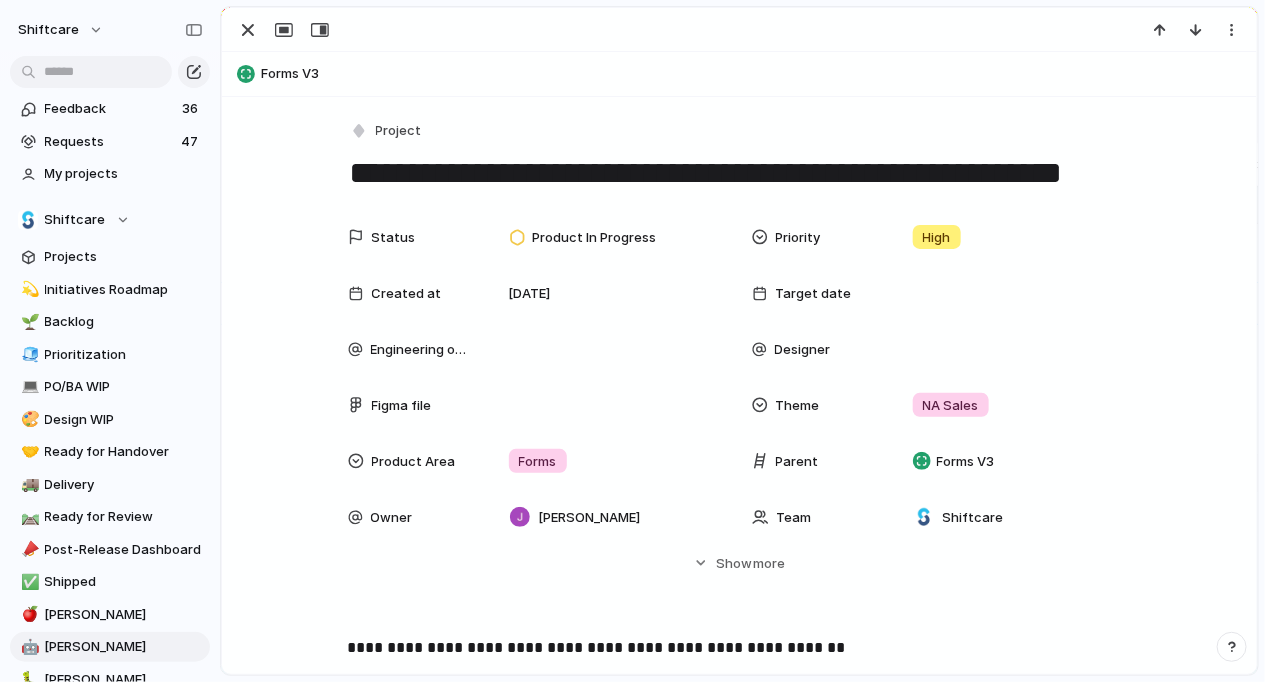 click on "**********" at bounding box center [740, 173] 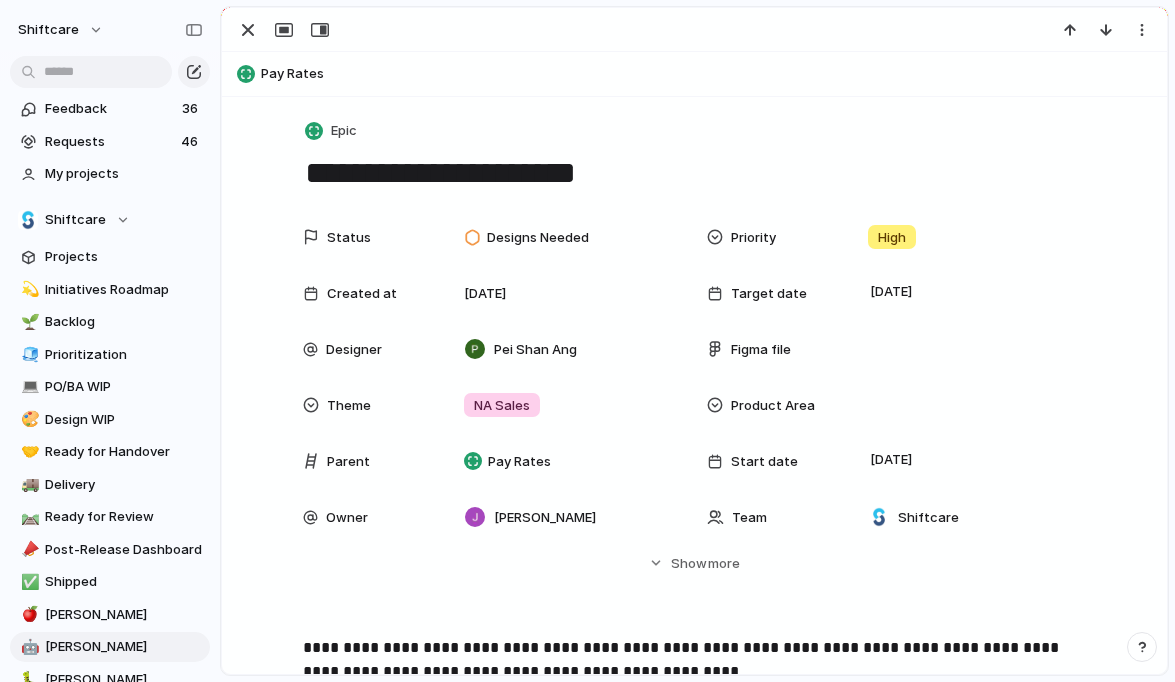 scroll, scrollTop: 0, scrollLeft: 0, axis: both 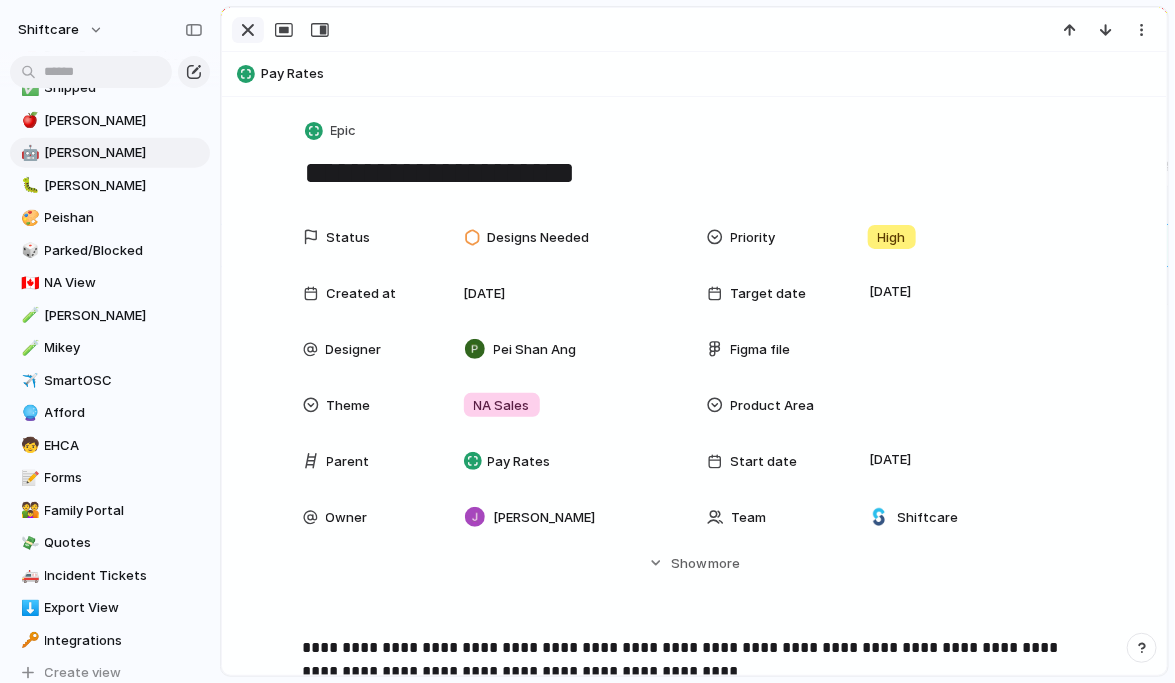 click at bounding box center (248, 30) 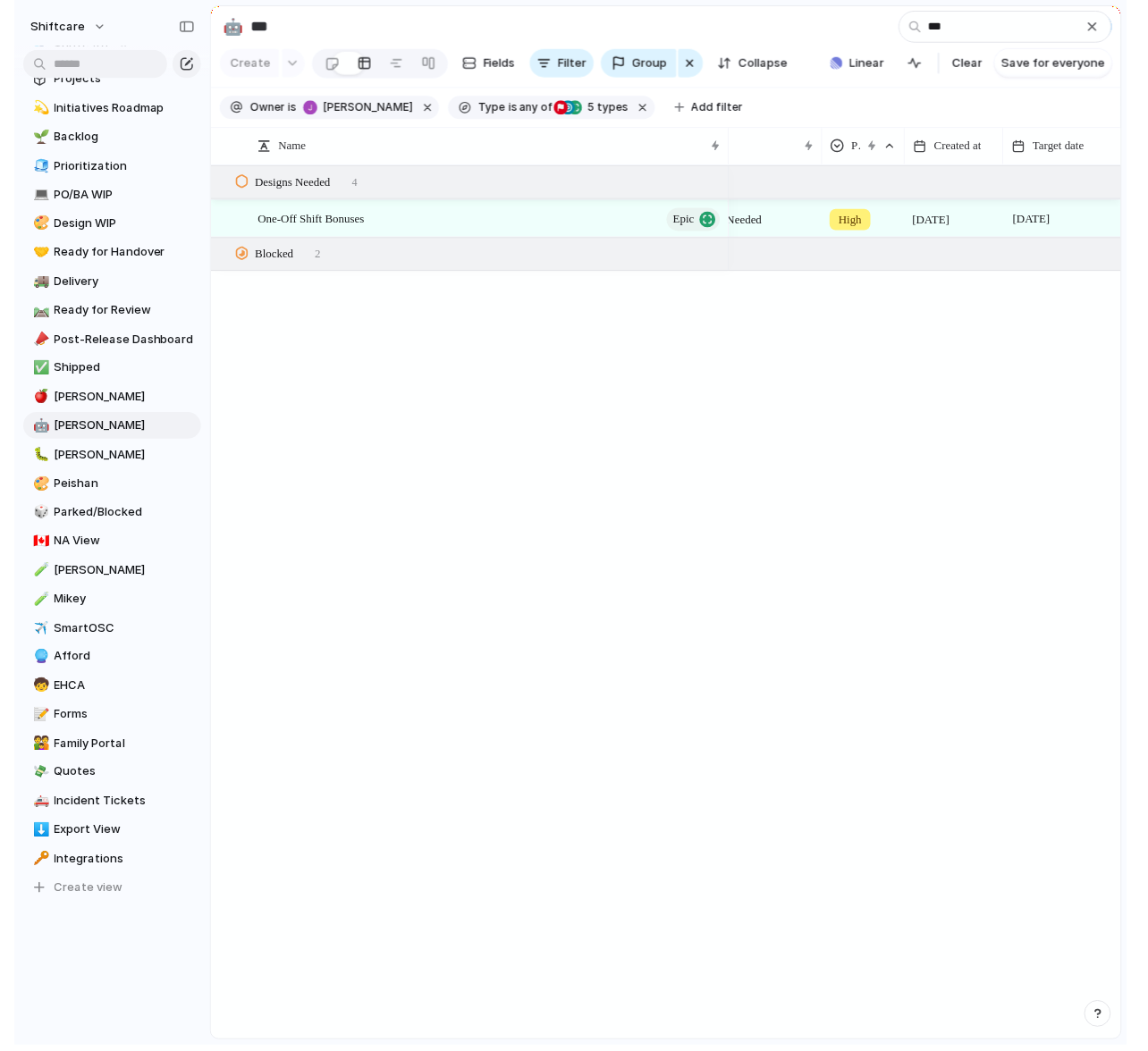 scroll, scrollTop: 149, scrollLeft: 0, axis: vertical 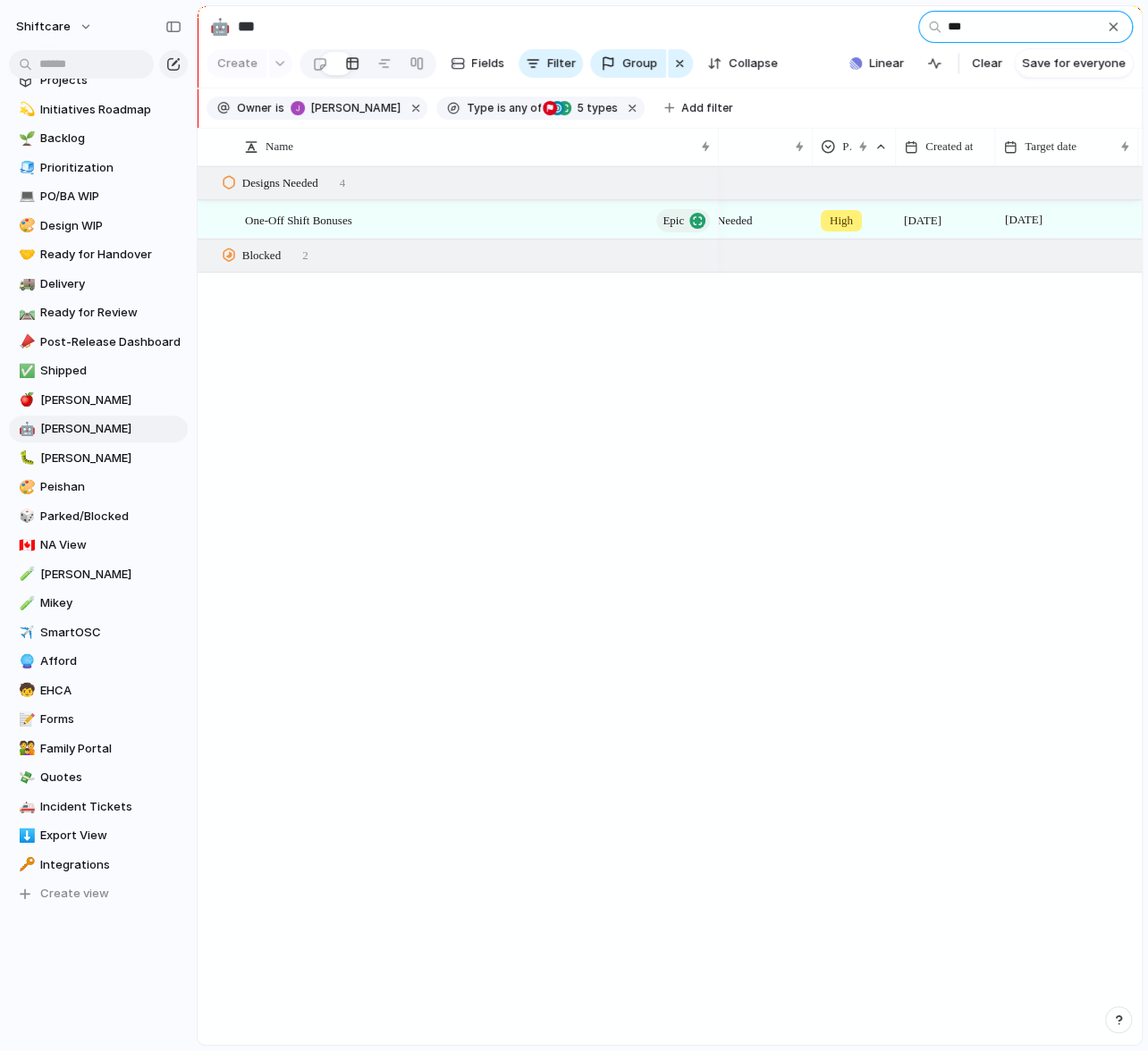 click on "***" at bounding box center [1026, 27] 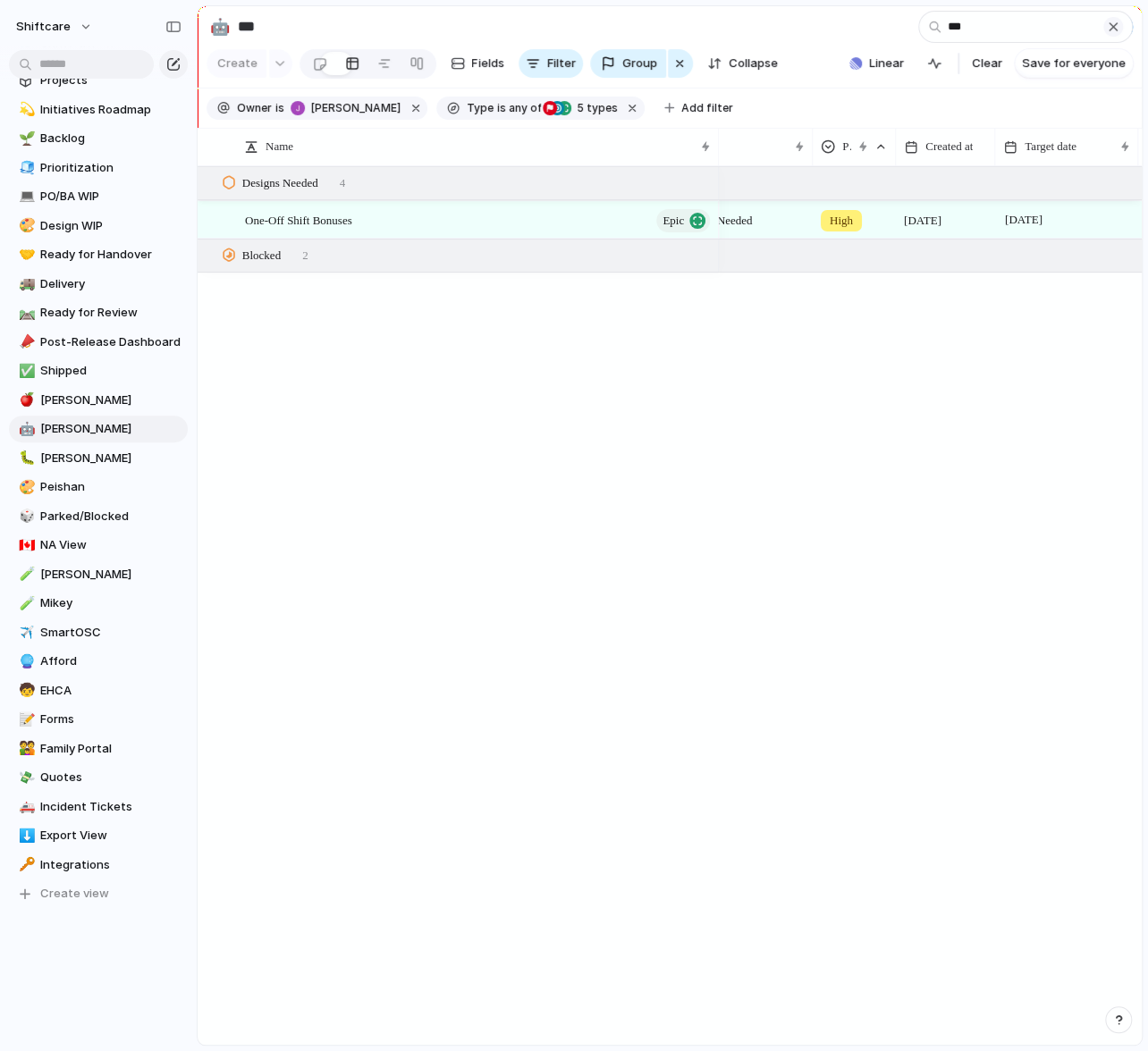 click at bounding box center [1113, 27] 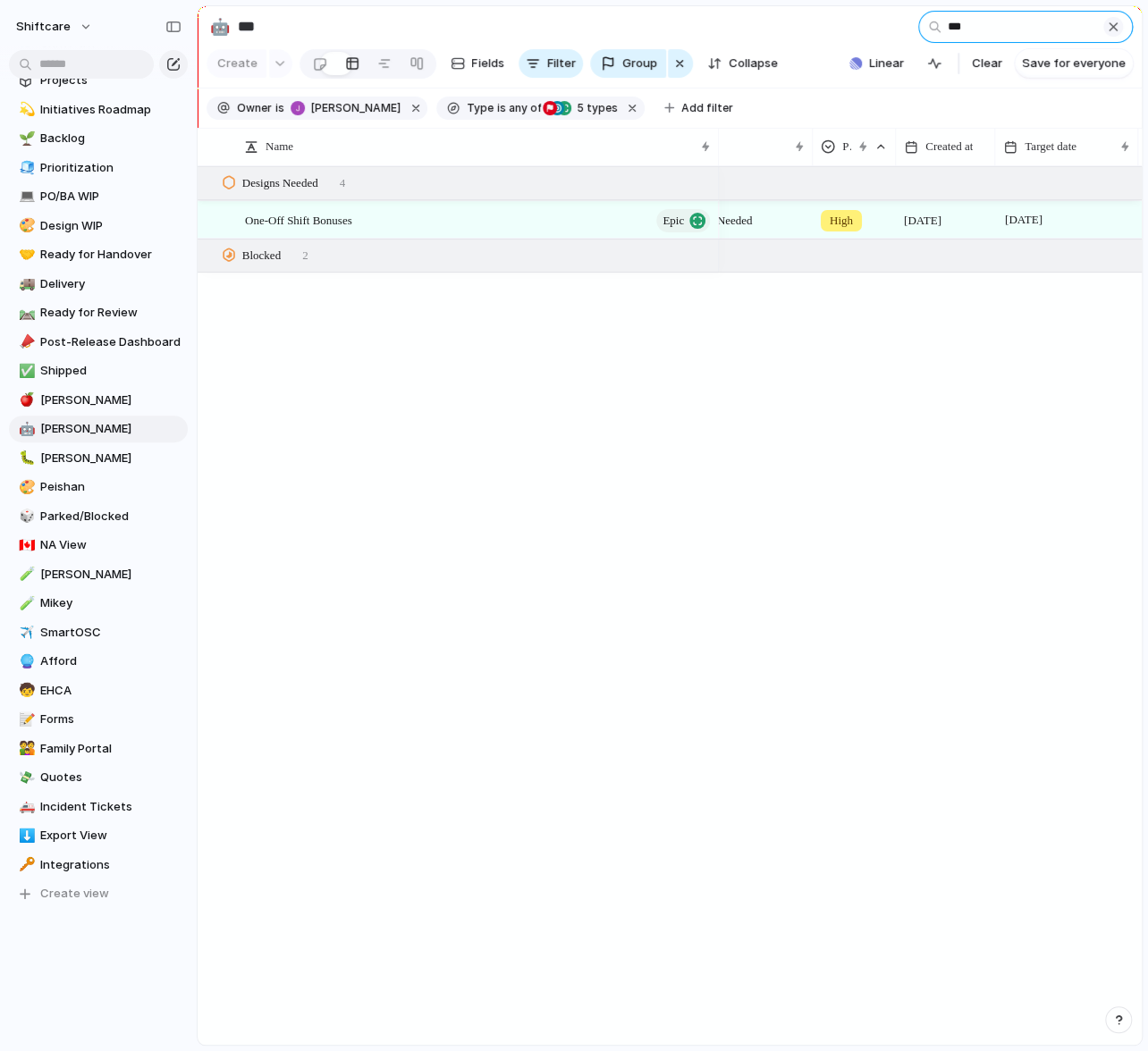 type 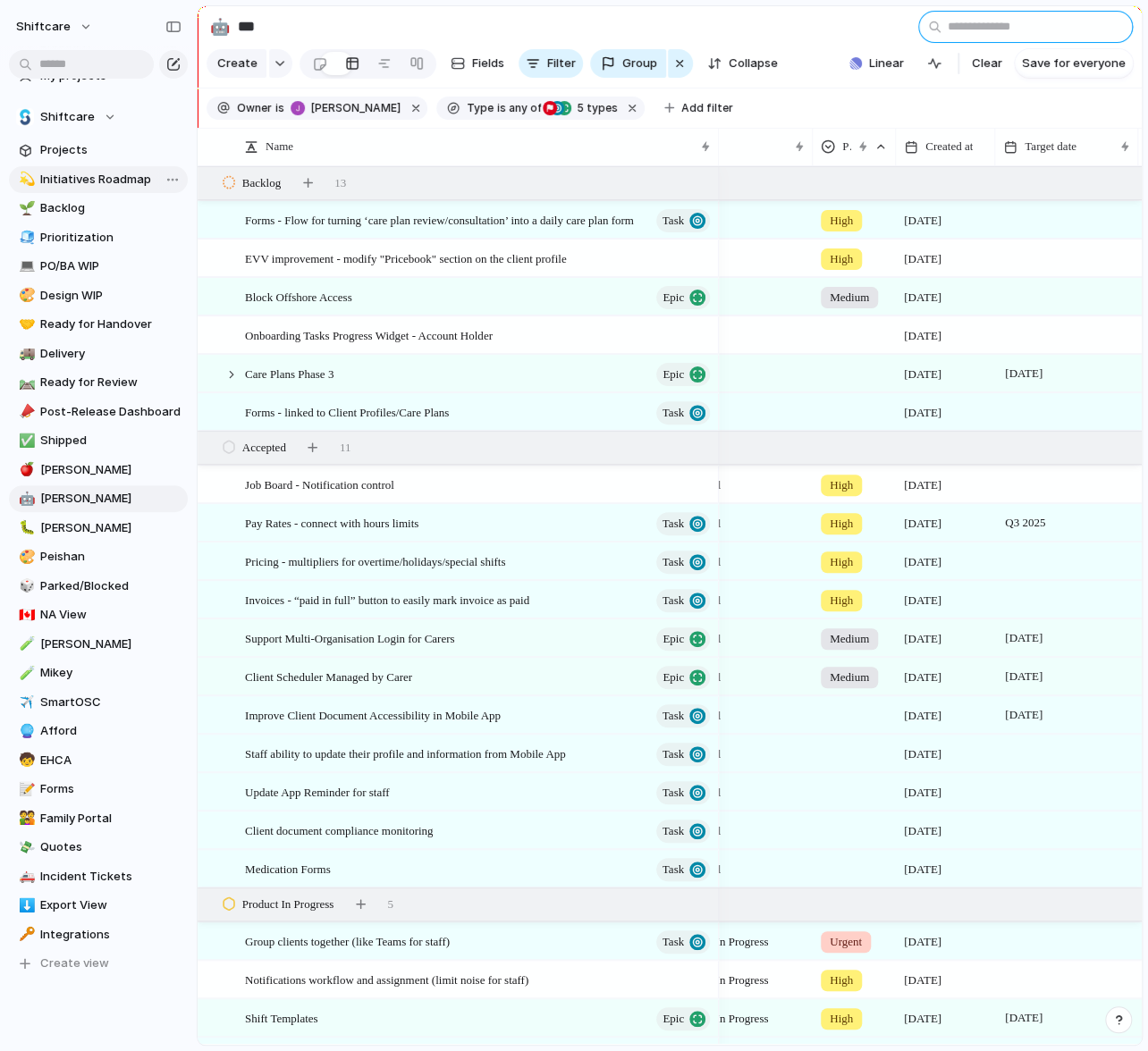 scroll, scrollTop: 67, scrollLeft: 0, axis: vertical 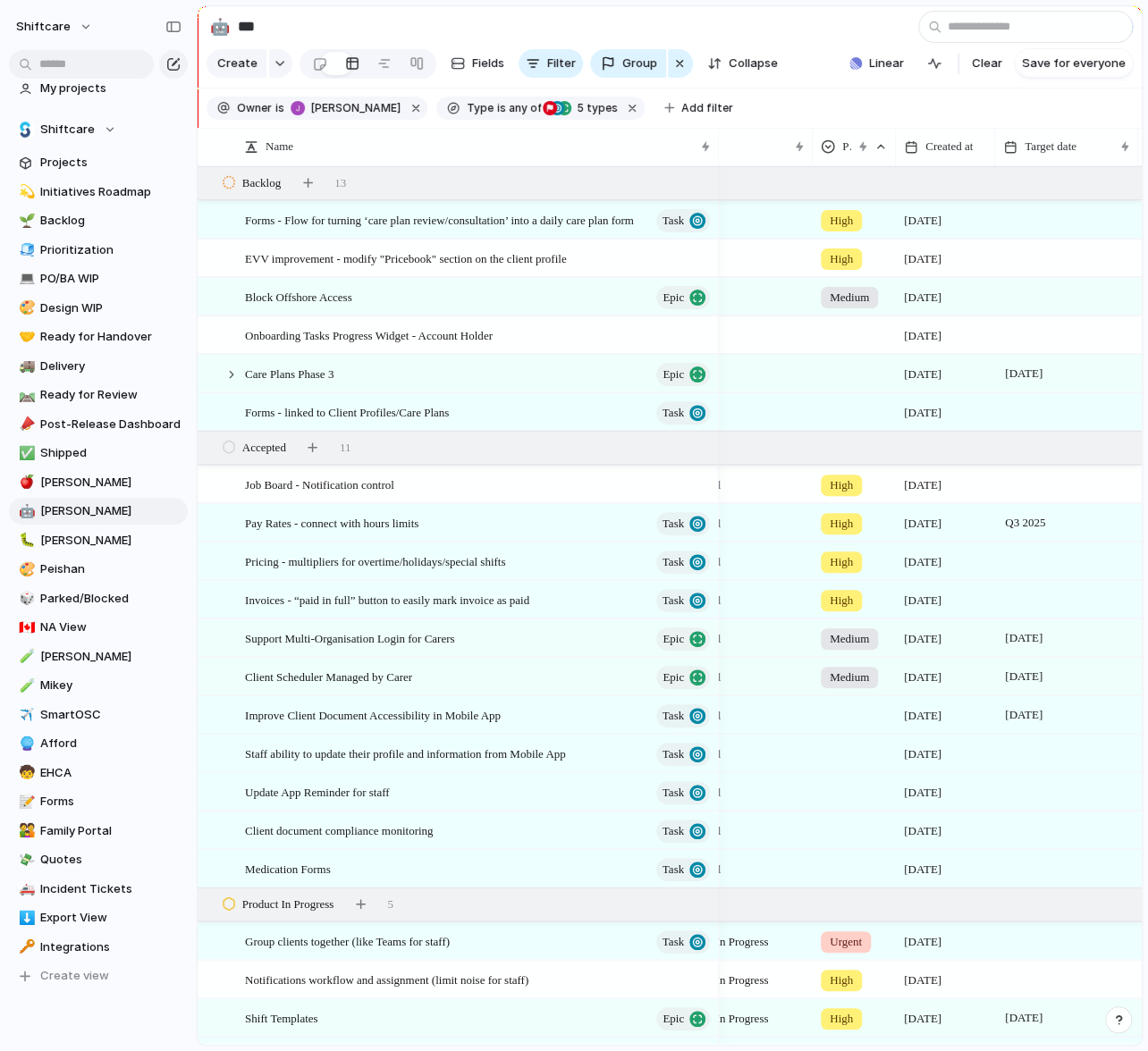 click on "Shiftcare Projects 💫 Initiatives Roadmap 🌱 Backlog 🧊 Prioritization 💻 PO/BA WIP 🎨 Design WIP 🤝 Ready for Handover 🚚 Delivery 🛤️ Ready for Review 📣 Post-Release Dashboard ✅ Shipped 🍎 [PERSON_NAME] 🤖 [PERSON_NAME] 🐛 [PERSON_NAME] 🎨 [PERSON_NAME] 🎲 Parked/Blocked 🇨🇦 NA View 🧪 [PERSON_NAME] 🧪 Mikey ✈️ SmartOSC 🔮 Afford 🧒 EHCA 📝 Forms 👪 Family Portal 💸 Quotes 🚑 Incident Tickets ⬇️ Export View 🔑 Integrations
To pick up a draggable item, press the space bar.
While dragging, use the arrow keys to move the item.
Press space again to drop the item in its new position, or press escape to cancel.
Create view" at bounding box center [98, 545] 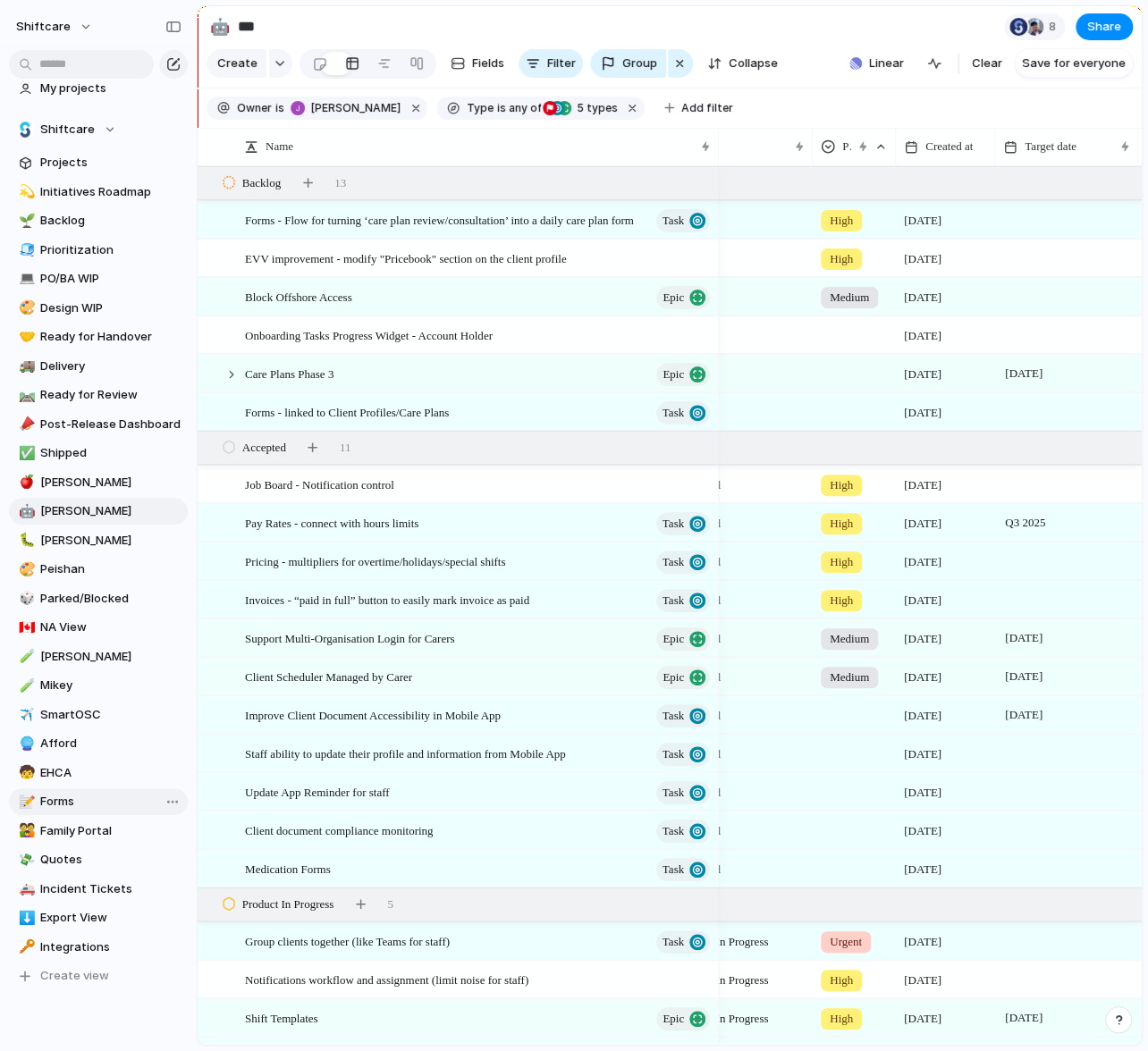 click on "Forms" at bounding box center (111, 802) 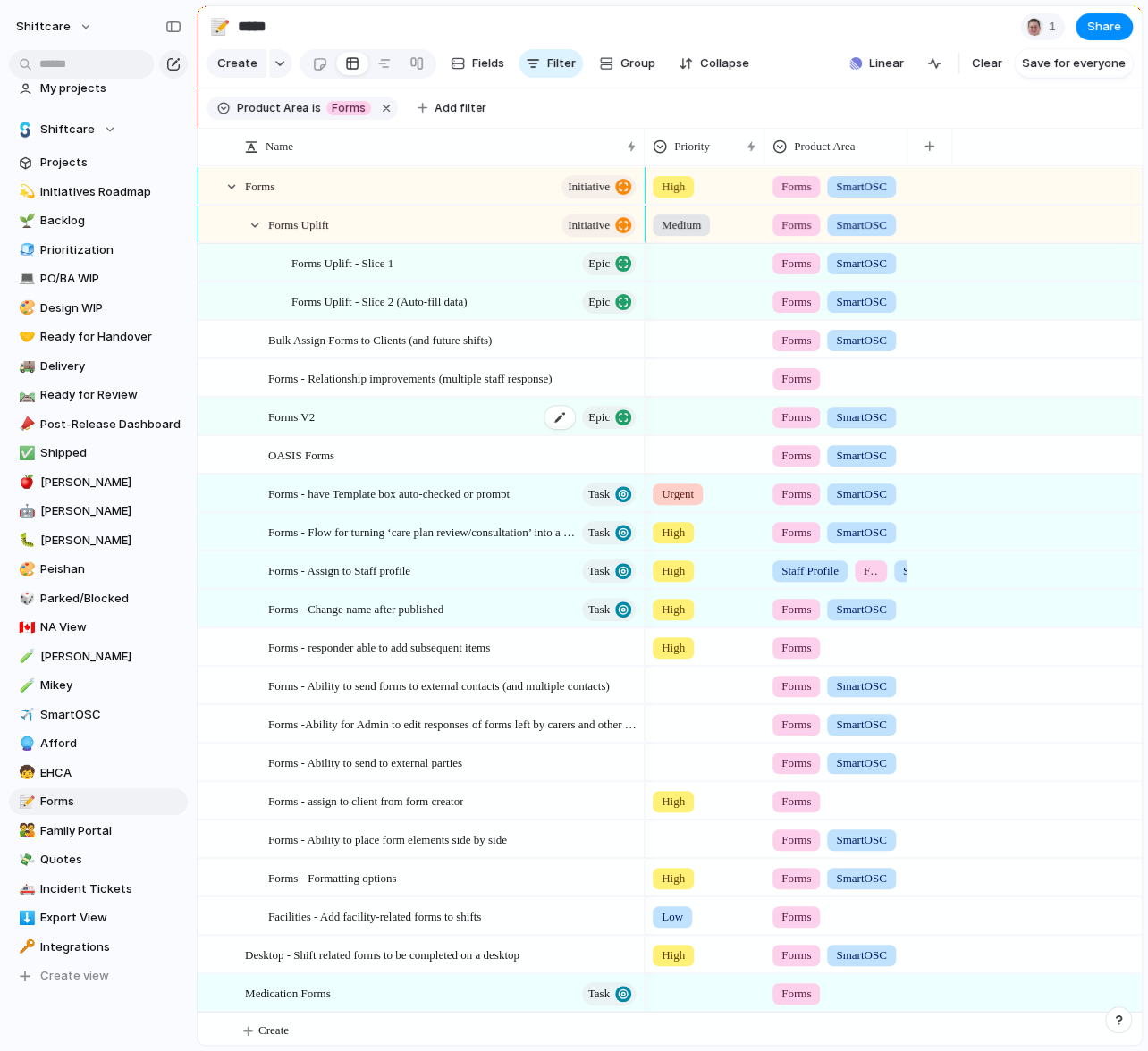 scroll, scrollTop: 5, scrollLeft: 0, axis: vertical 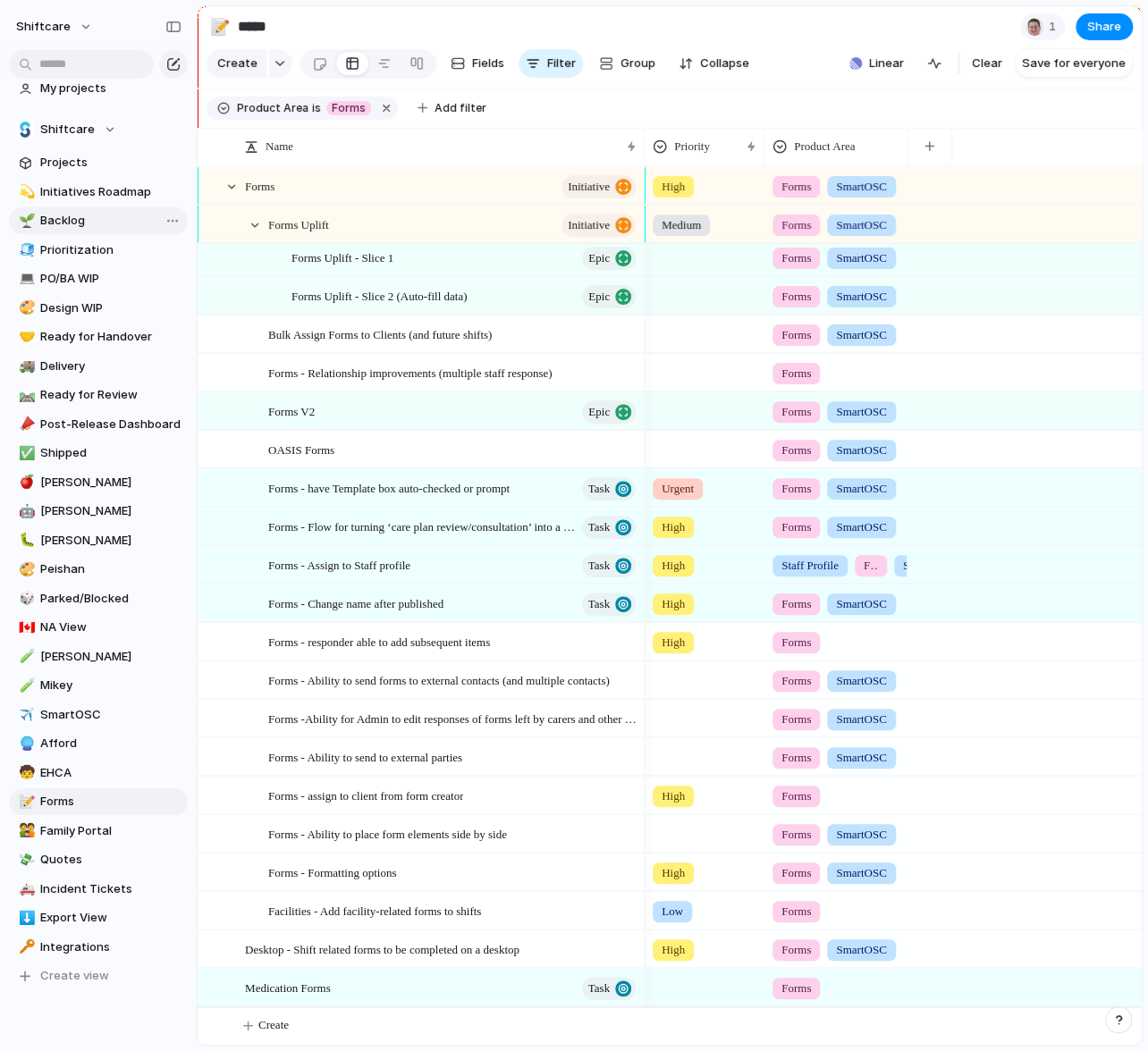 click on "Backlog" at bounding box center (111, 221) 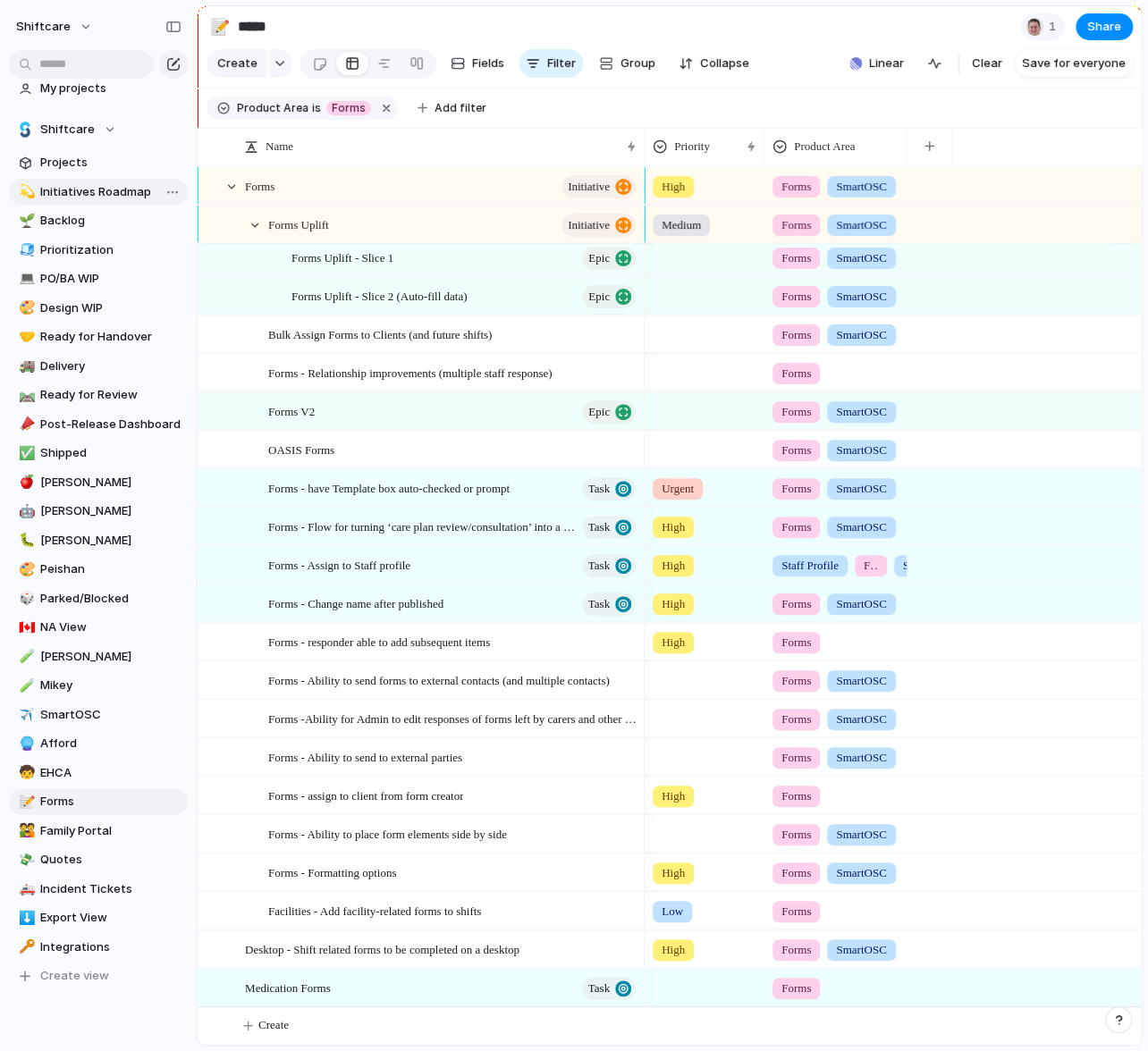 type on "*******" 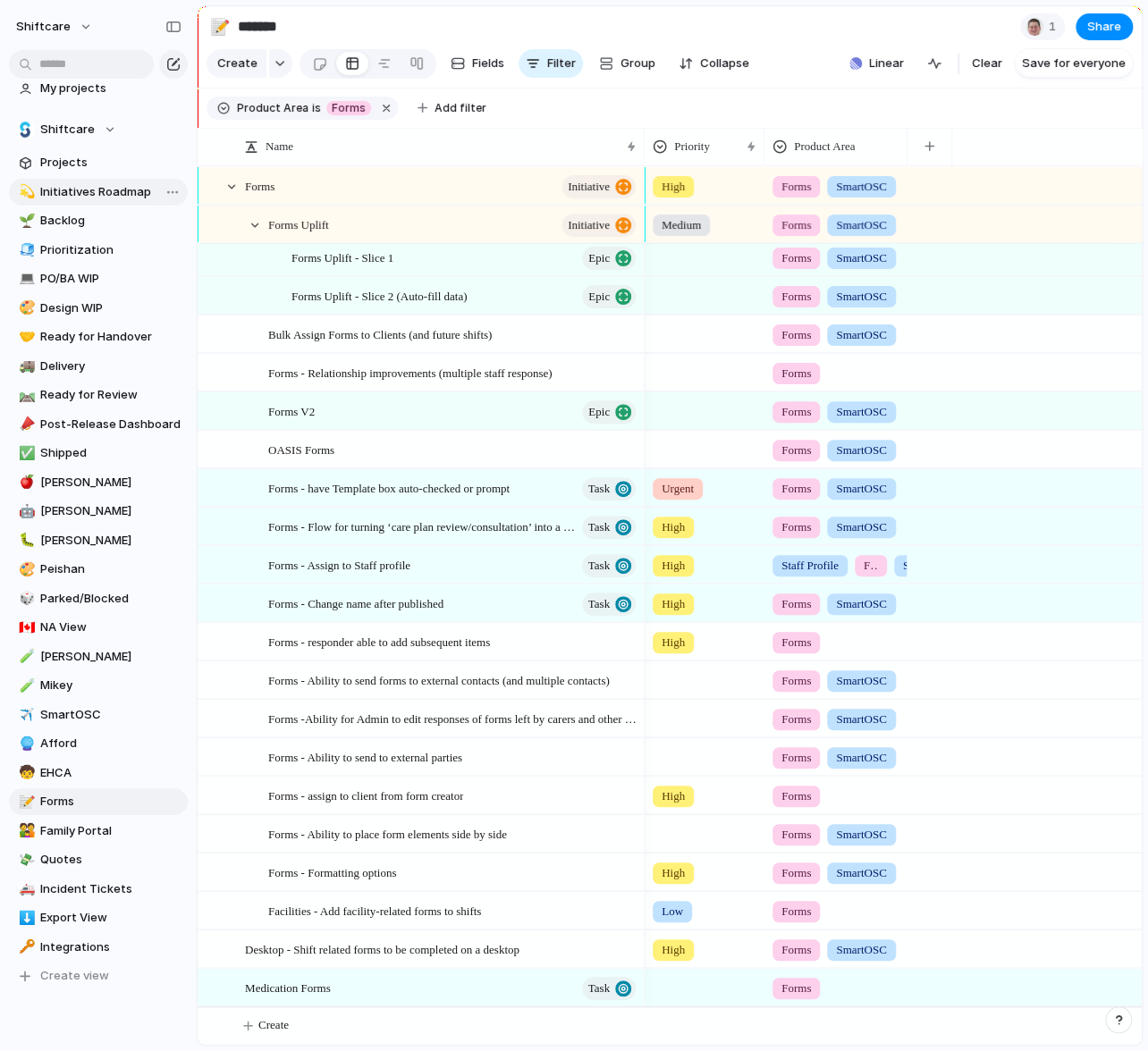 scroll, scrollTop: 5, scrollLeft: 0, axis: vertical 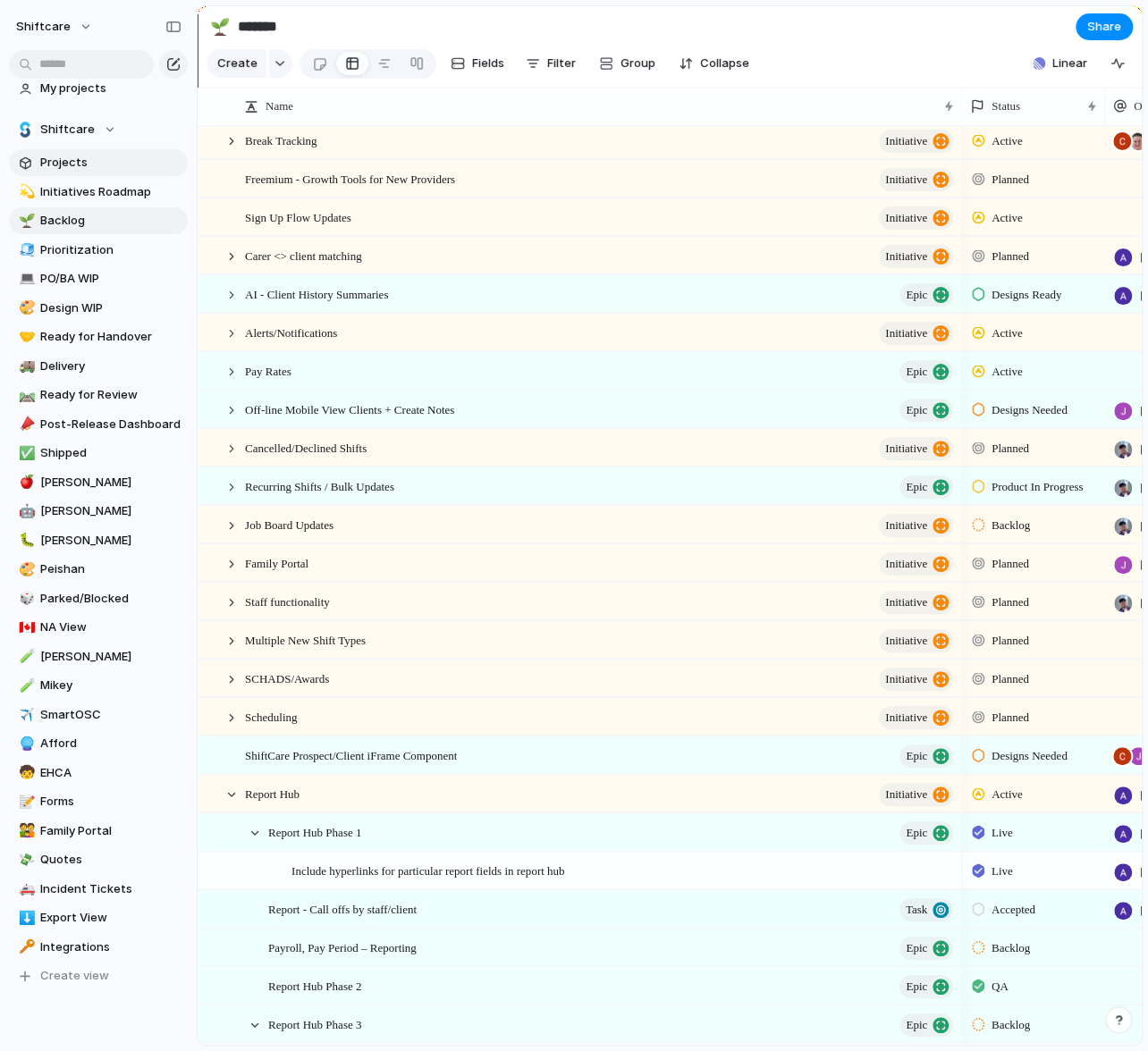 click on "Projects" at bounding box center [111, 163] 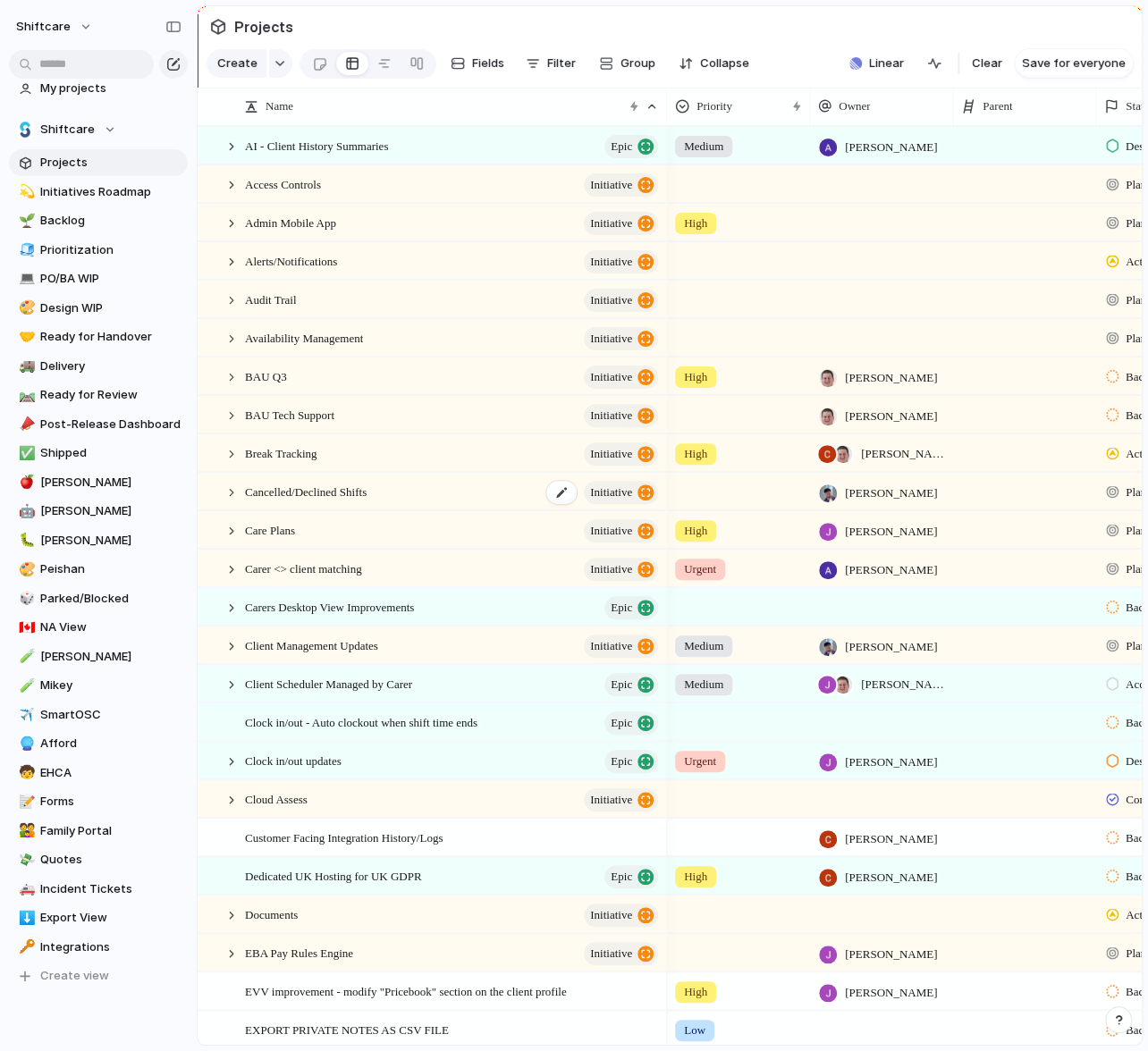 scroll, scrollTop: 17, scrollLeft: 0, axis: vertical 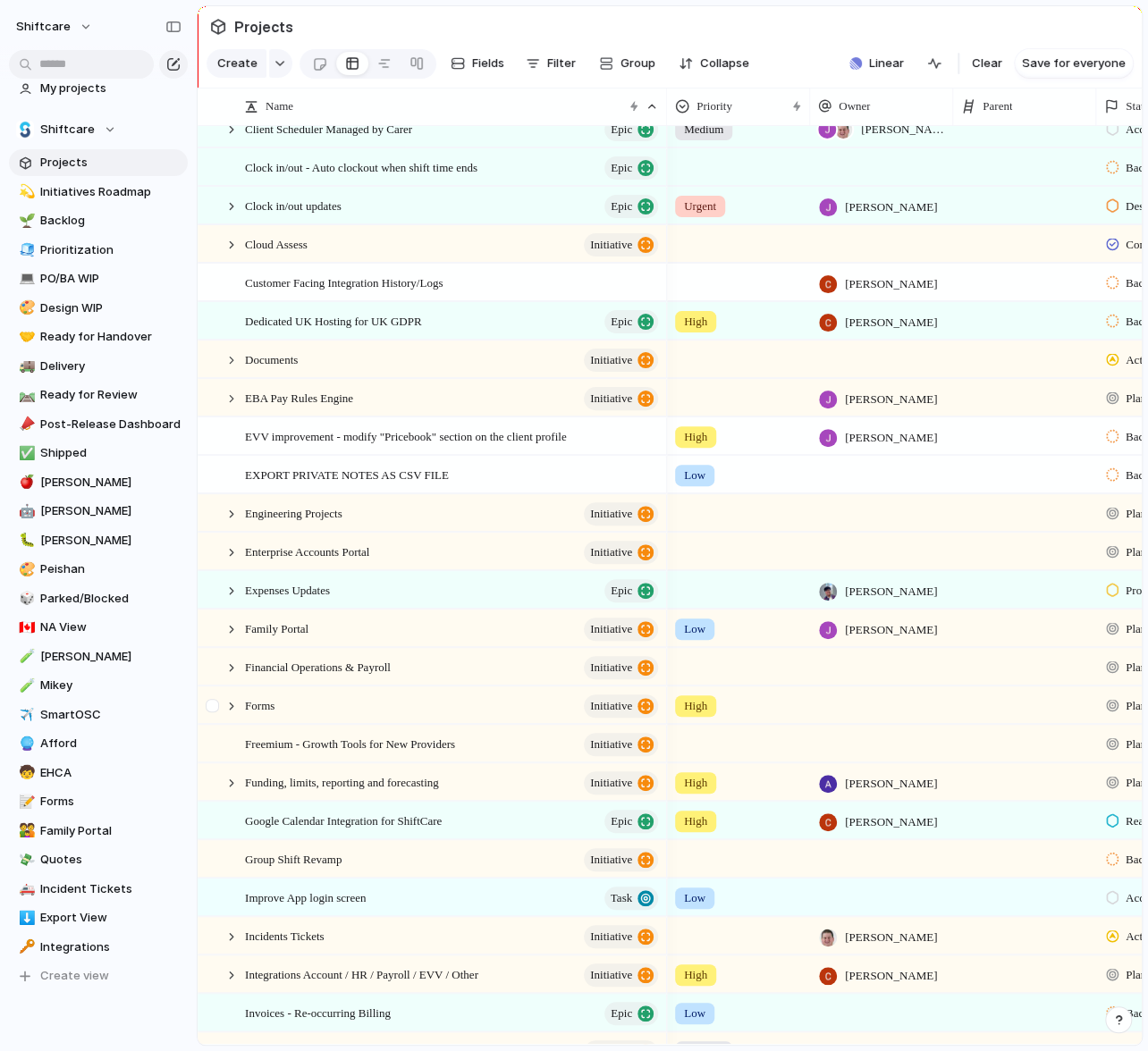 click at bounding box center [223, 705] 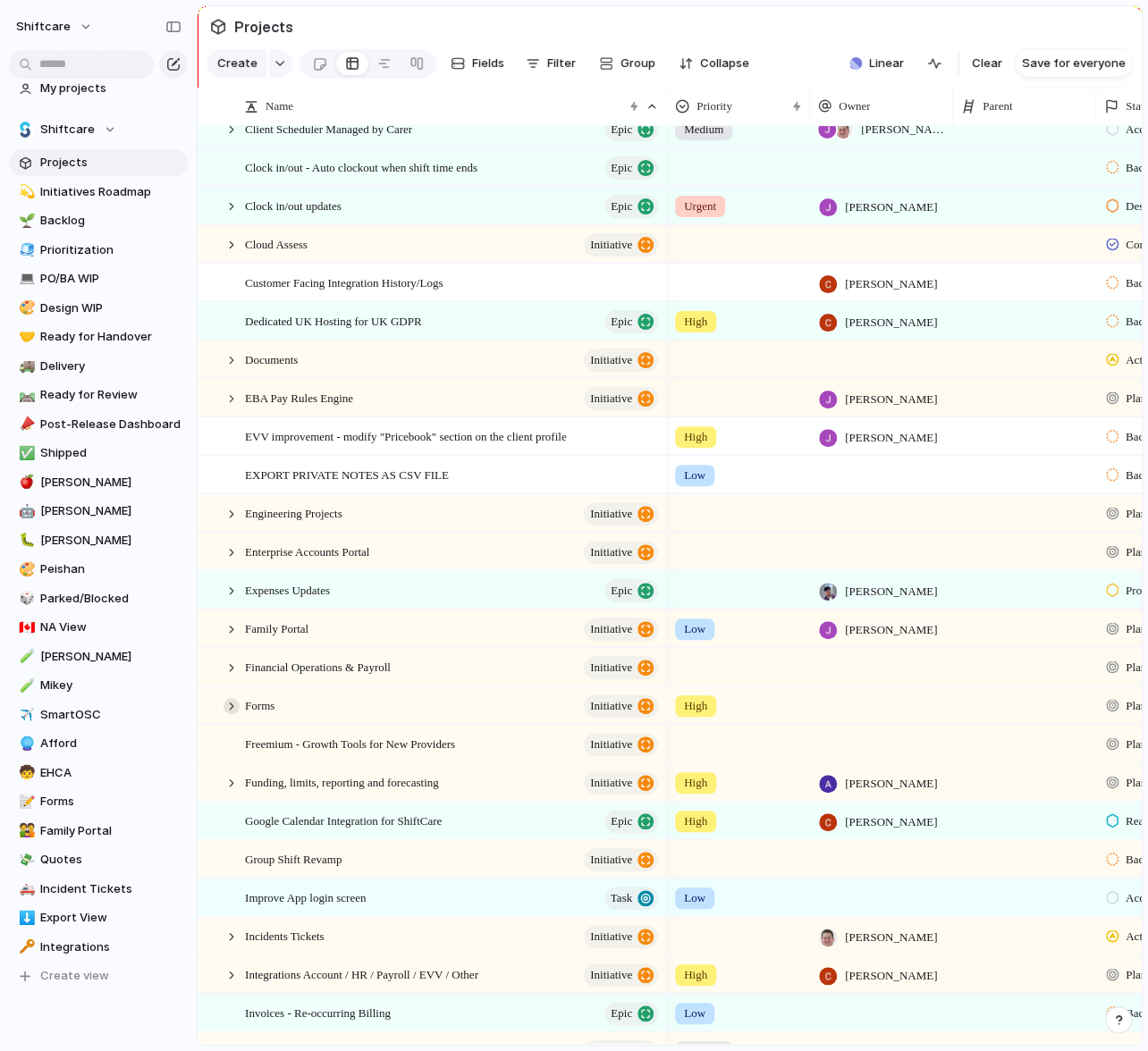 click at bounding box center (232, 706) 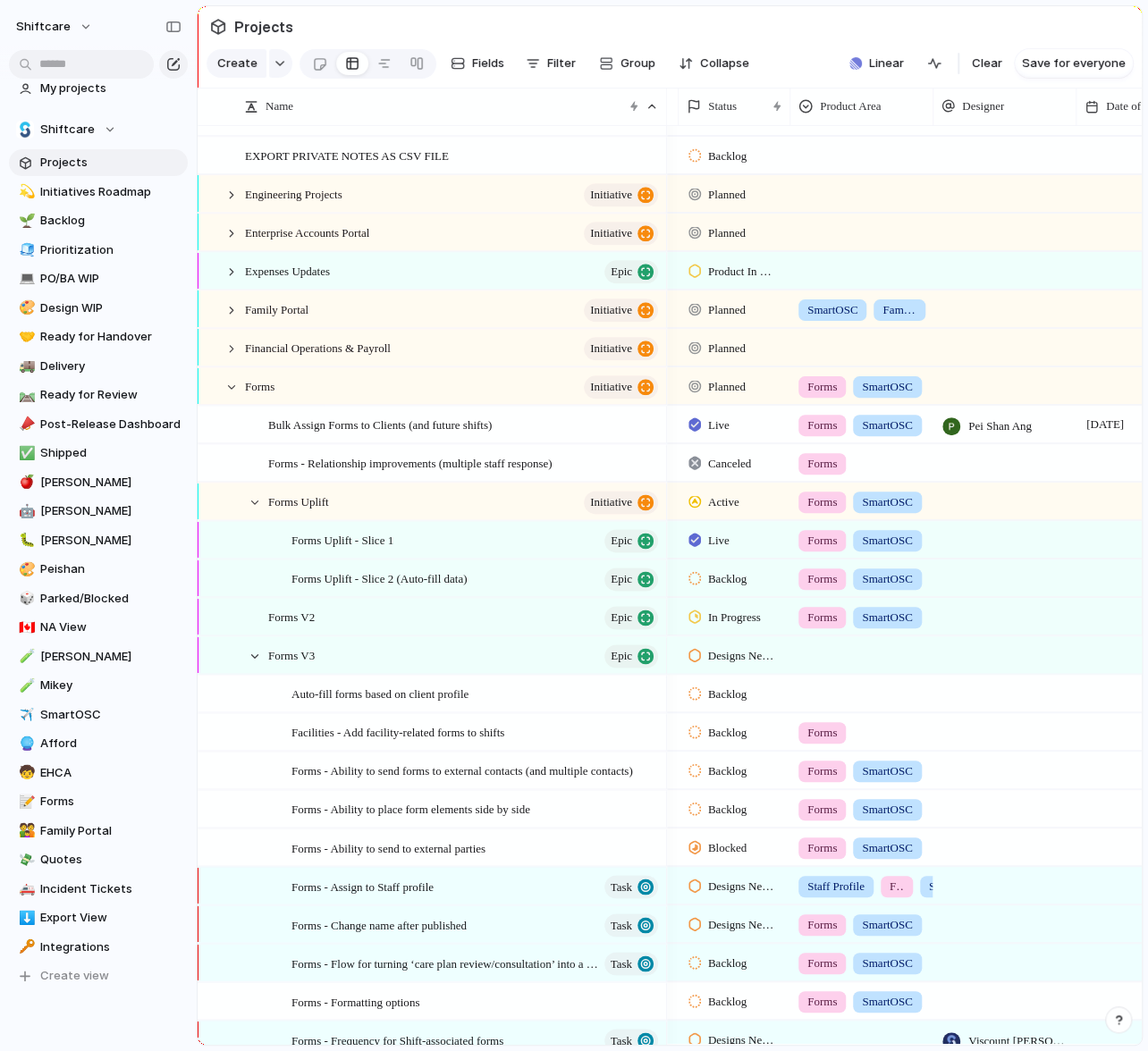 click at bounding box center [862, 652] 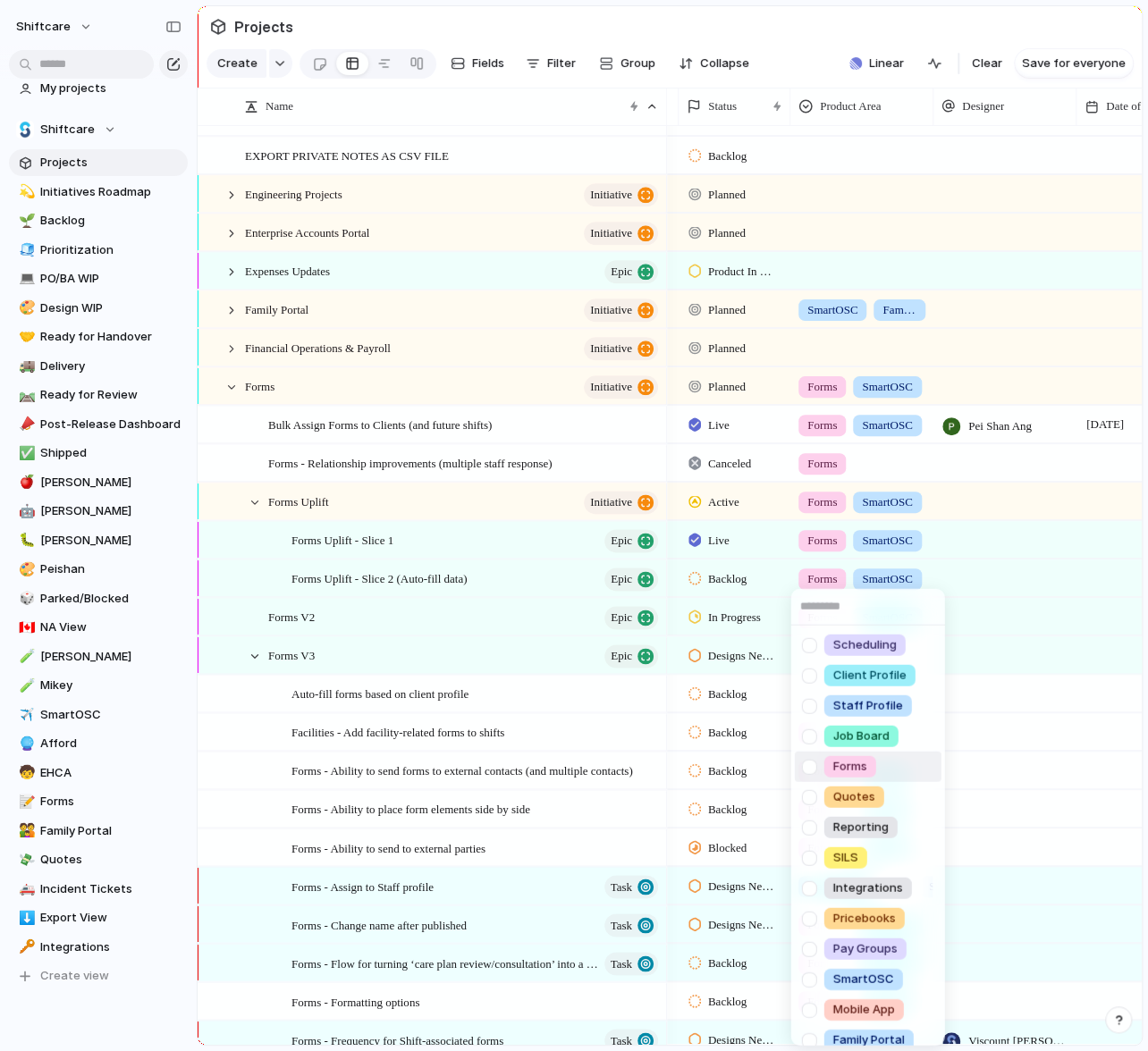 click at bounding box center (809, 766) 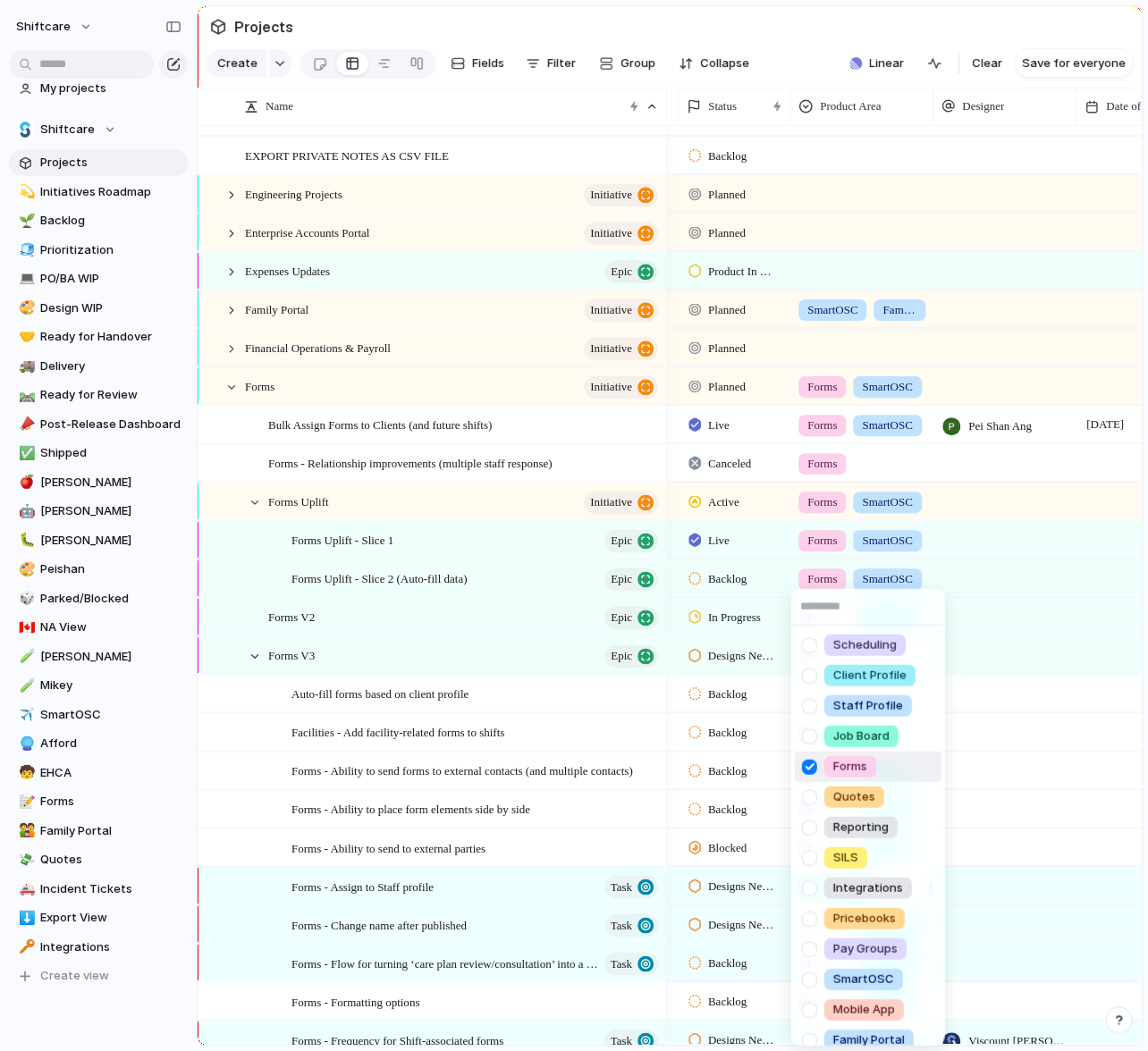 click on "Scheduling   Client Profile   Staff Profile   Job Board   Forms   Quotes   Reporting   SILS   Integrations   Pricebooks   Pay Groups   SmartOSC   Mobile App   Family Portal   Incident Tickets" at bounding box center [574, 526] 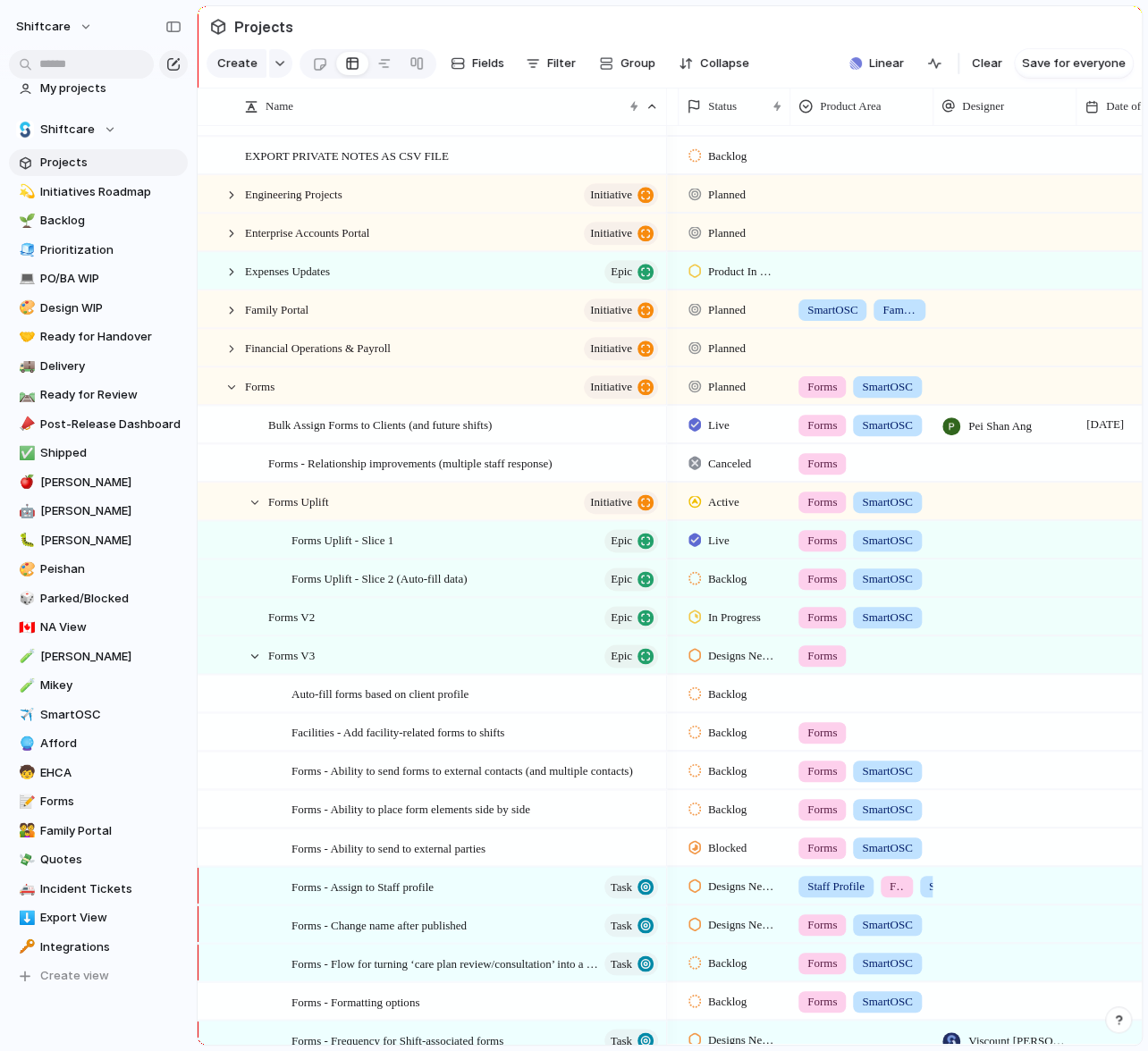 click at bounding box center [862, 690] 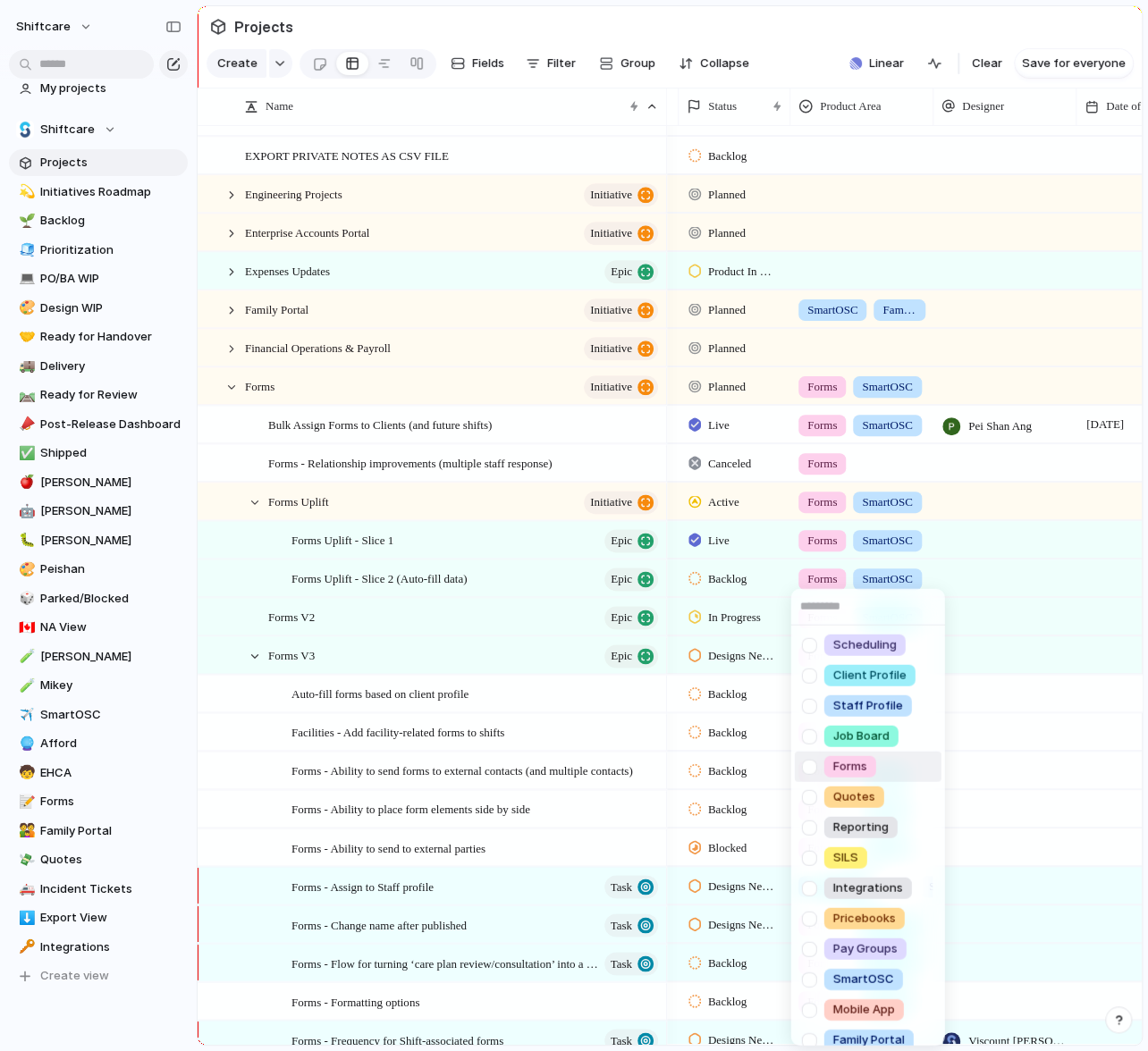 click at bounding box center (809, 766) 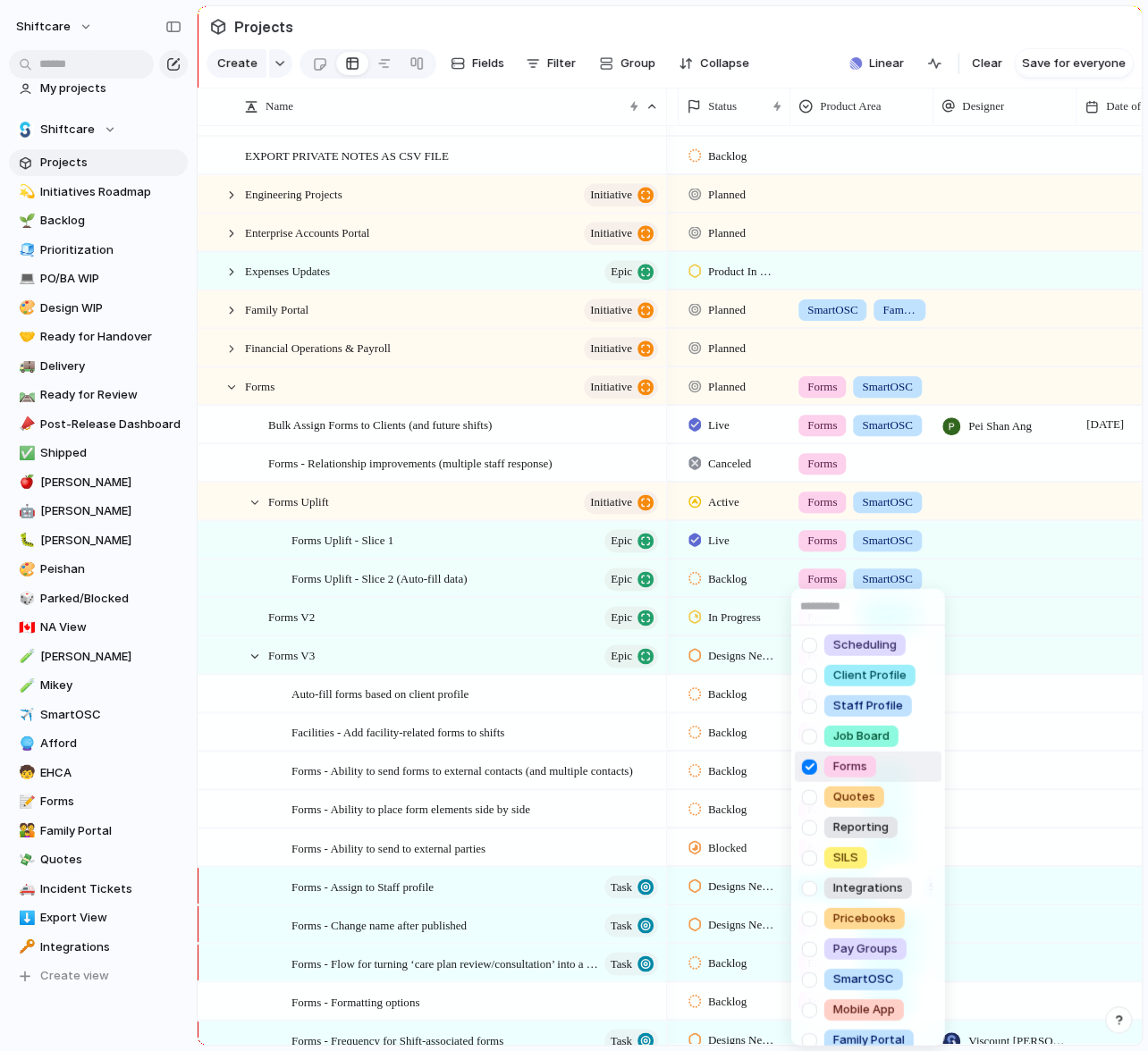 click on "Scheduling   Client Profile   Staff Profile   Job Board   Forms   Quotes   Reporting   SILS   Integrations   Pricebooks   Pay Groups   SmartOSC   Mobile App   Family Portal   Incident Tickets" at bounding box center [574, 526] 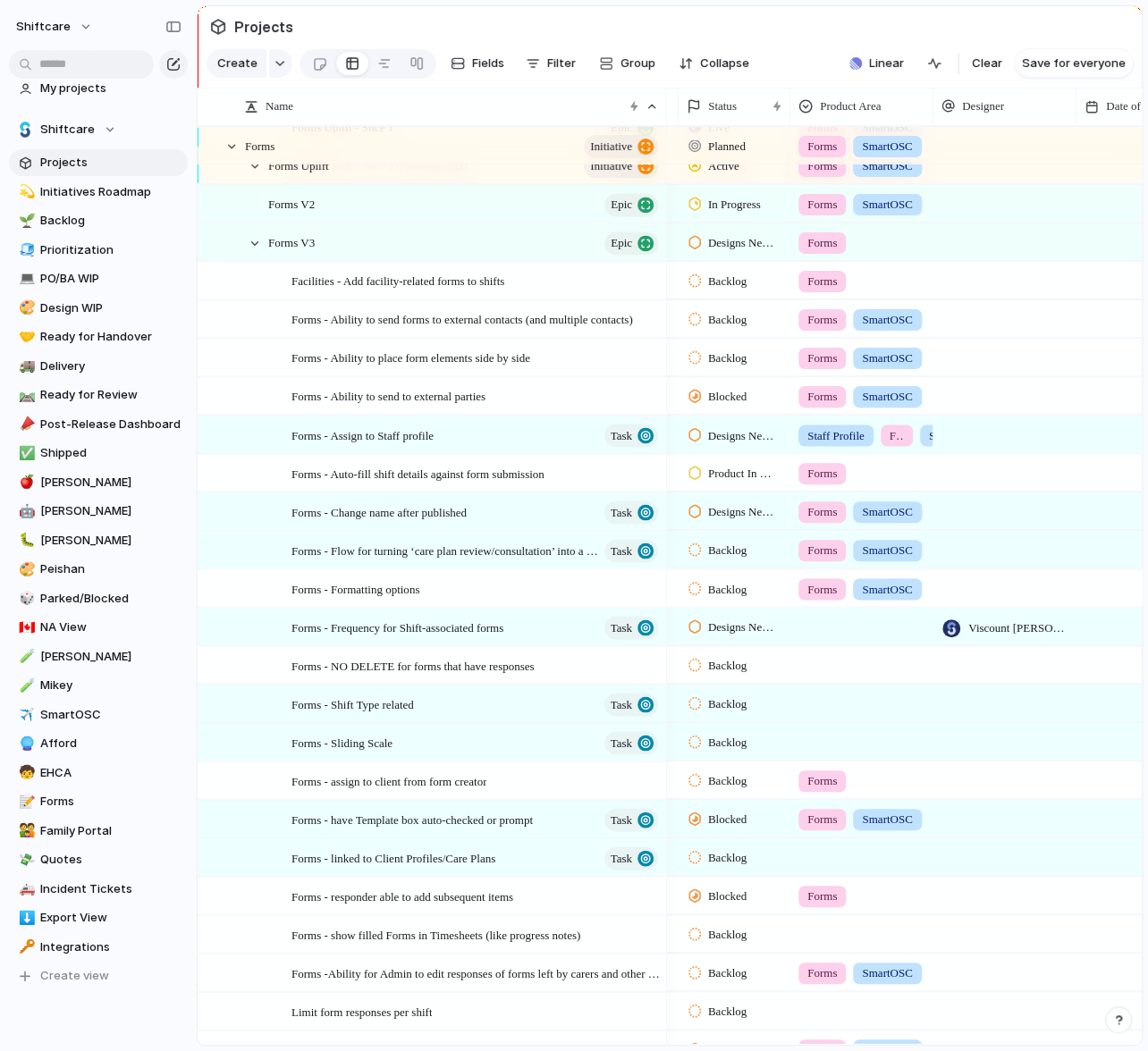 click on "Forms SmartOSC" at bounding box center [862, 587] 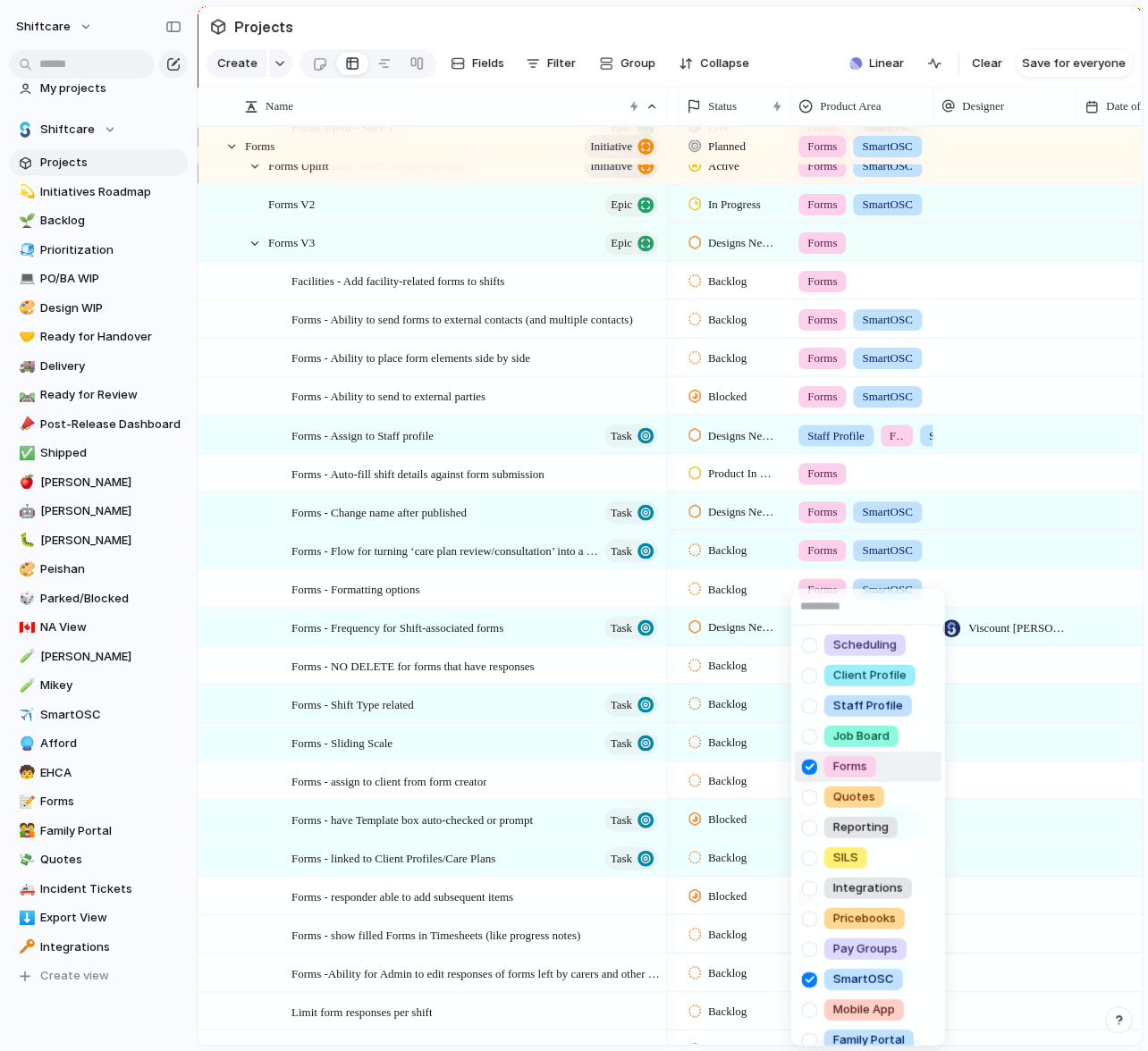 click on "Scheduling   Client Profile   Staff Profile   Job Board   Forms   Quotes   Reporting   SILS   Integrations   Pricebooks   Pay Groups   SmartOSC   Mobile App   Family Portal   Incident Tickets" at bounding box center (574, 526) 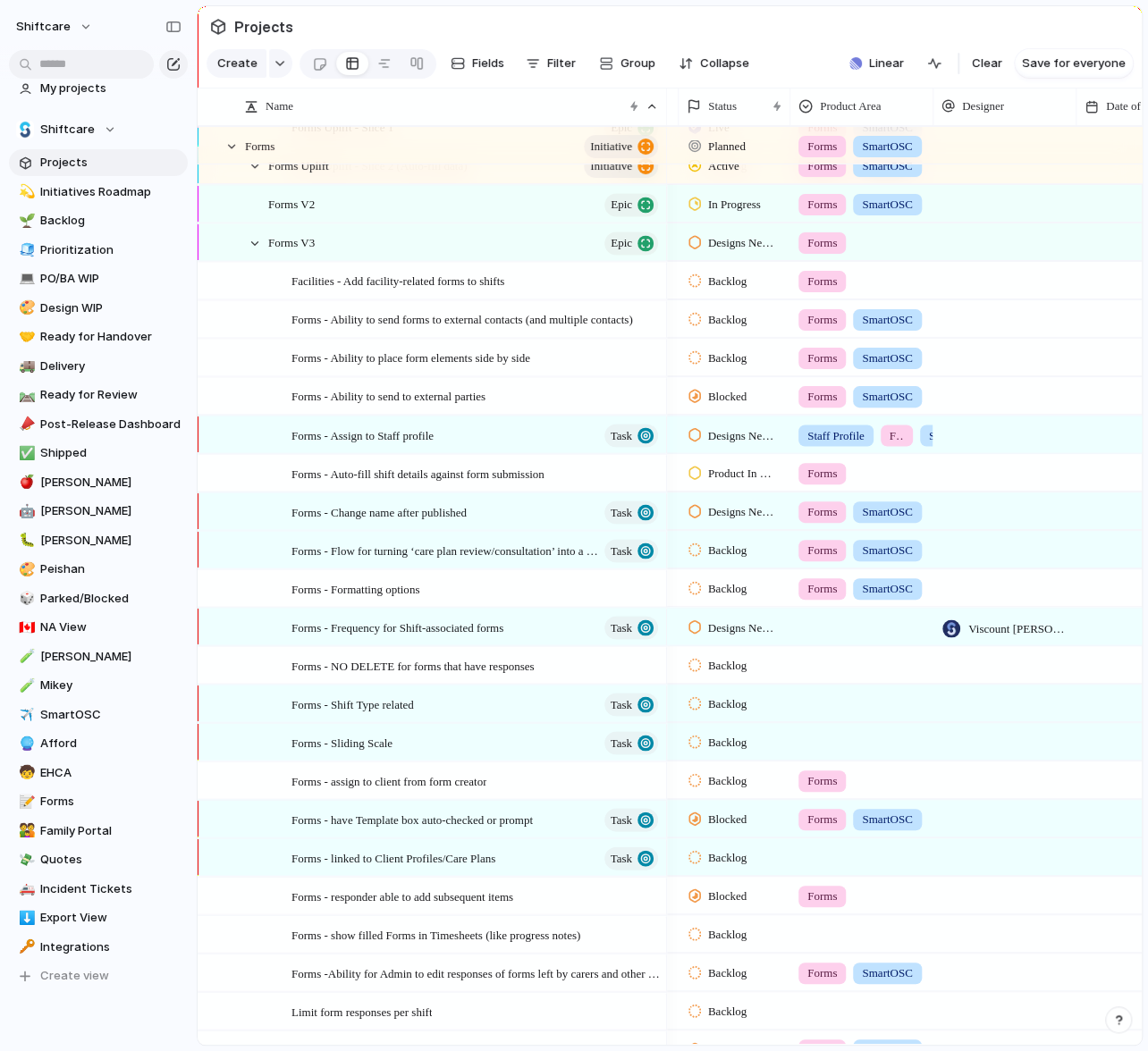click at bounding box center [862, 623] 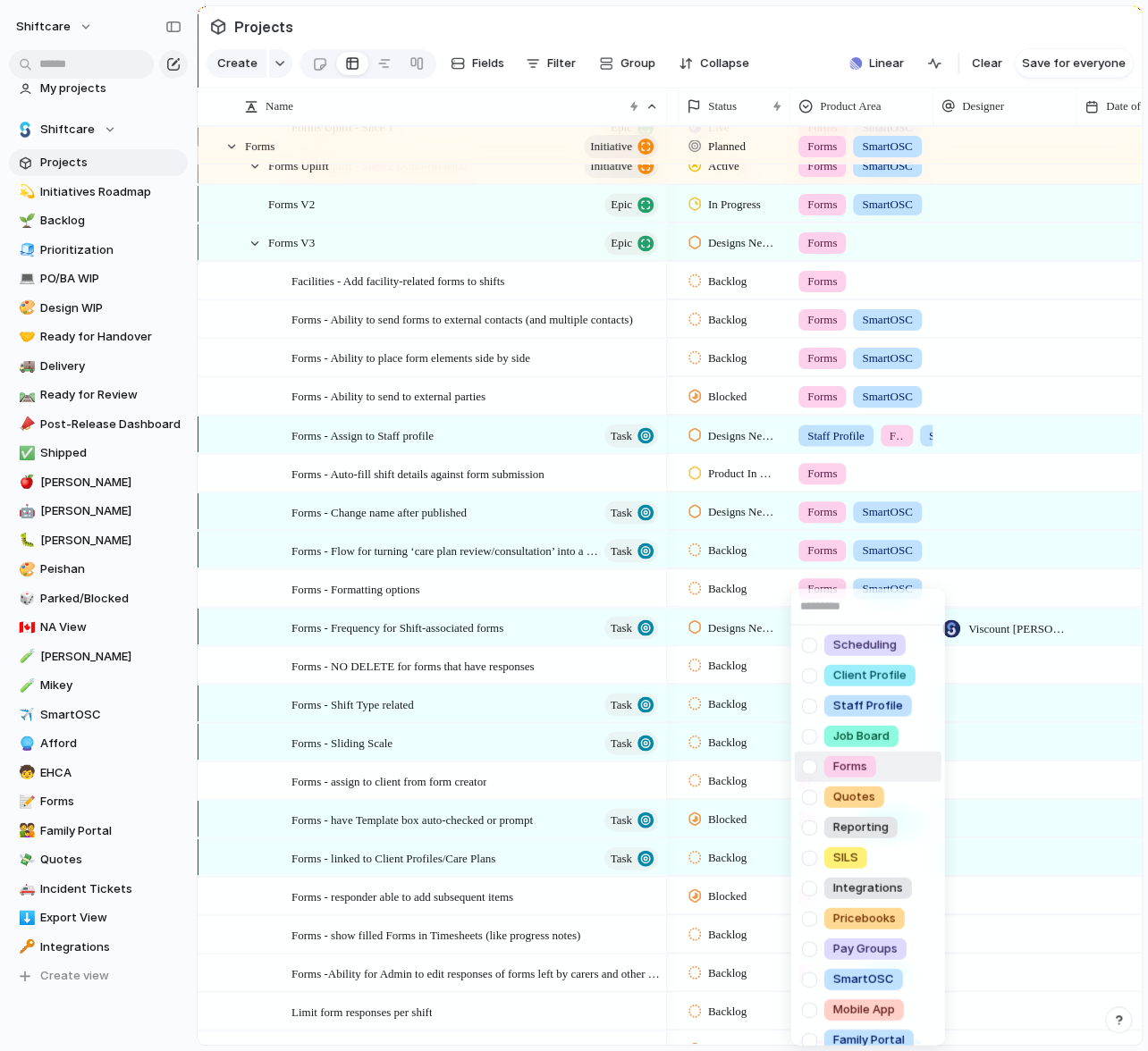 click at bounding box center (809, 766) 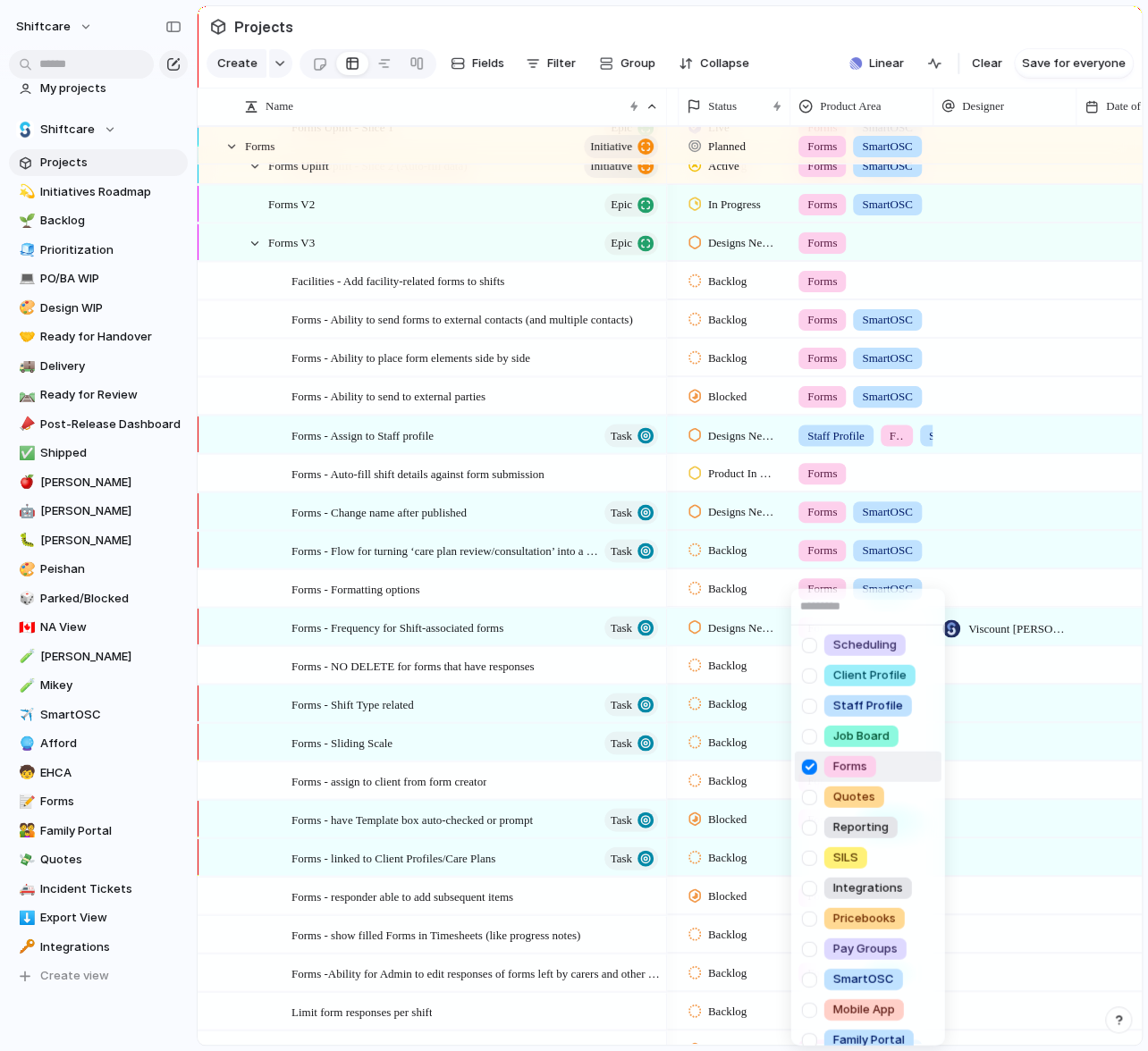 click on "Scheduling   Client Profile   Staff Profile   Job Board   Forms   Quotes   Reporting   SILS   Integrations   Pricebooks   Pay Groups   SmartOSC   Mobile App   Family Portal   Incident Tickets" at bounding box center [574, 526] 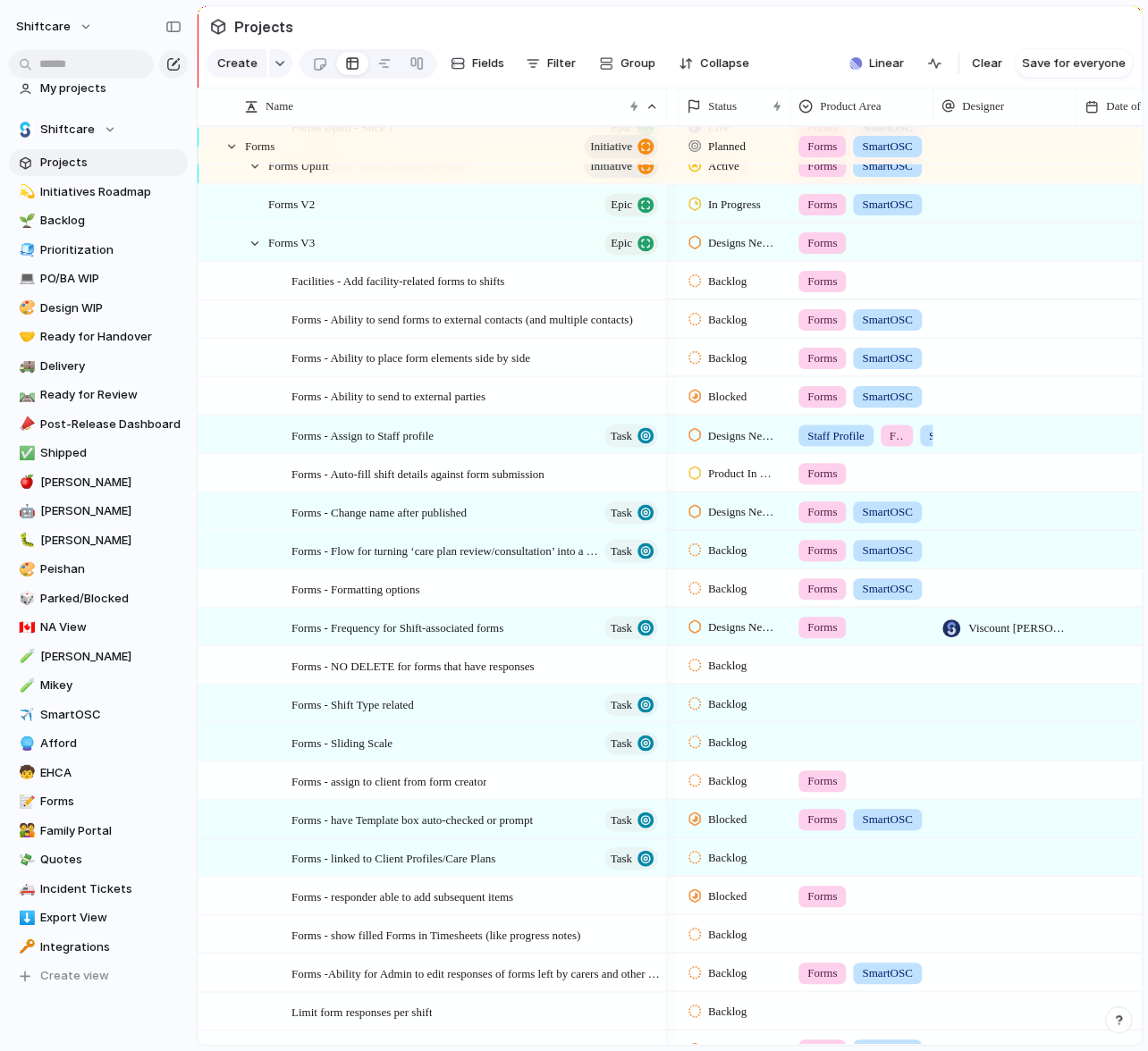 click at bounding box center [862, 664] 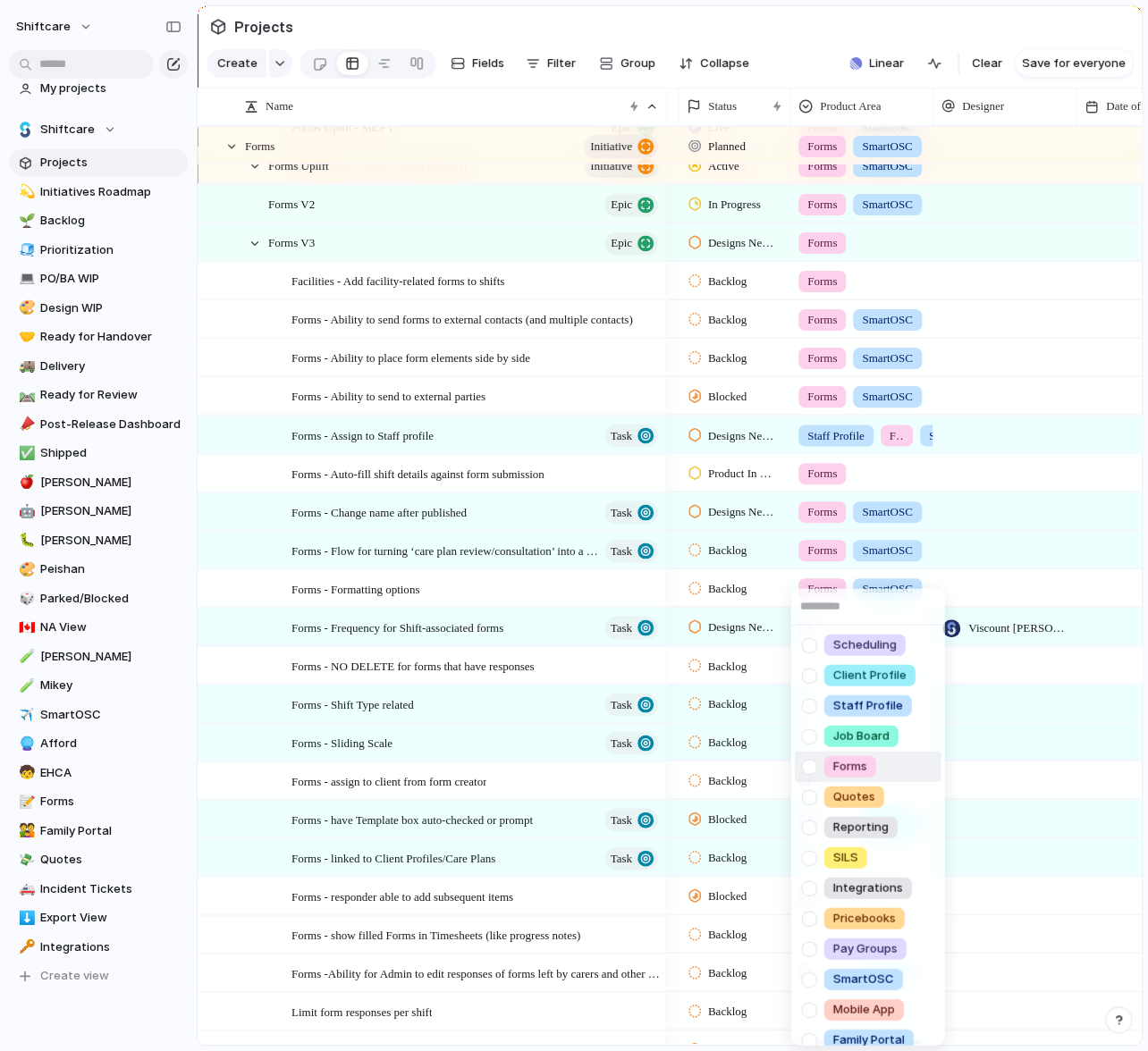 click at bounding box center (809, 766) 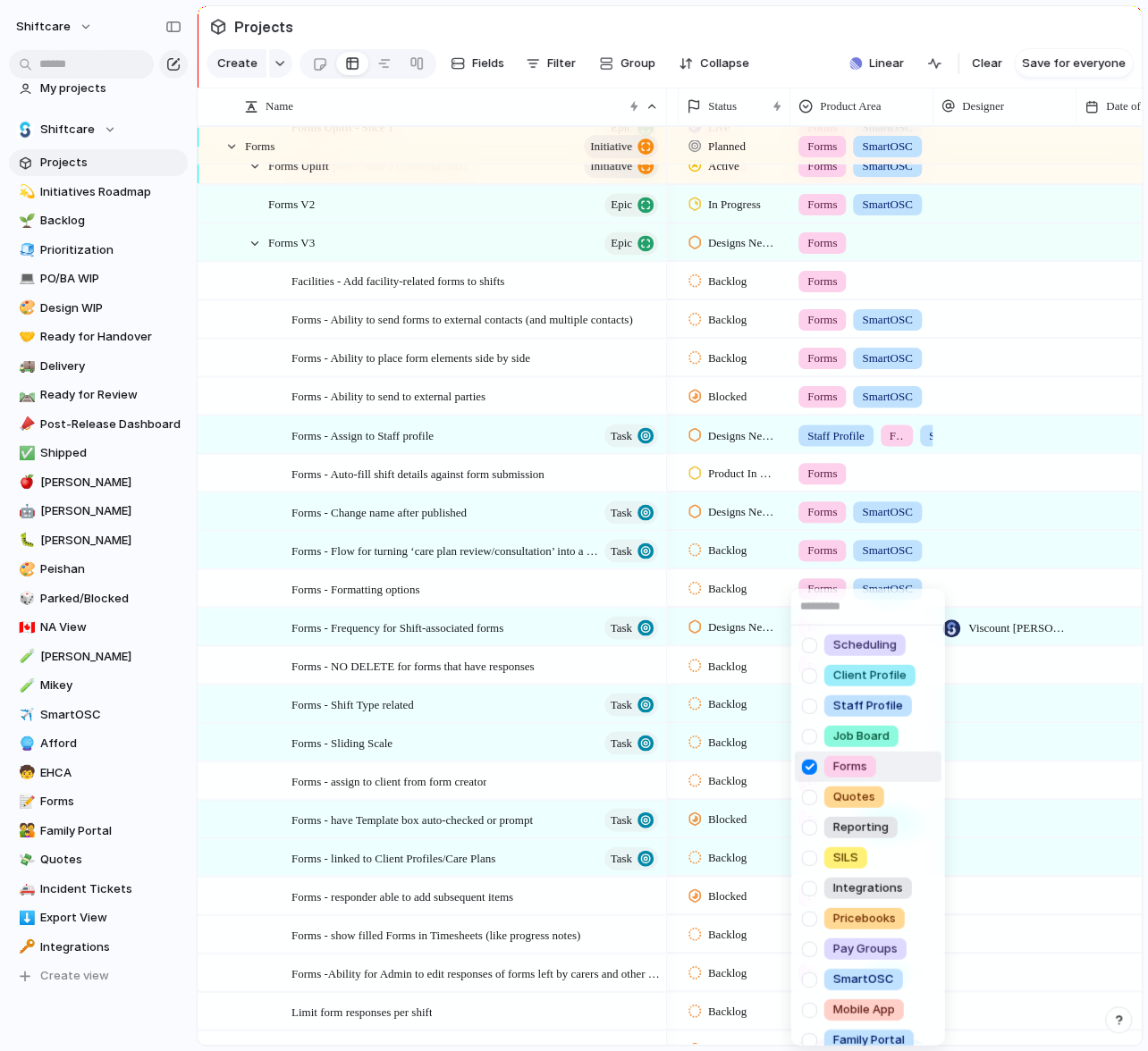 click on "Scheduling   Client Profile   Staff Profile   Job Board   Forms   Quotes   Reporting   SILS   Integrations   Pricebooks   Pay Groups   SmartOSC   Mobile App   Family Portal   Incident Tickets" at bounding box center (574, 526) 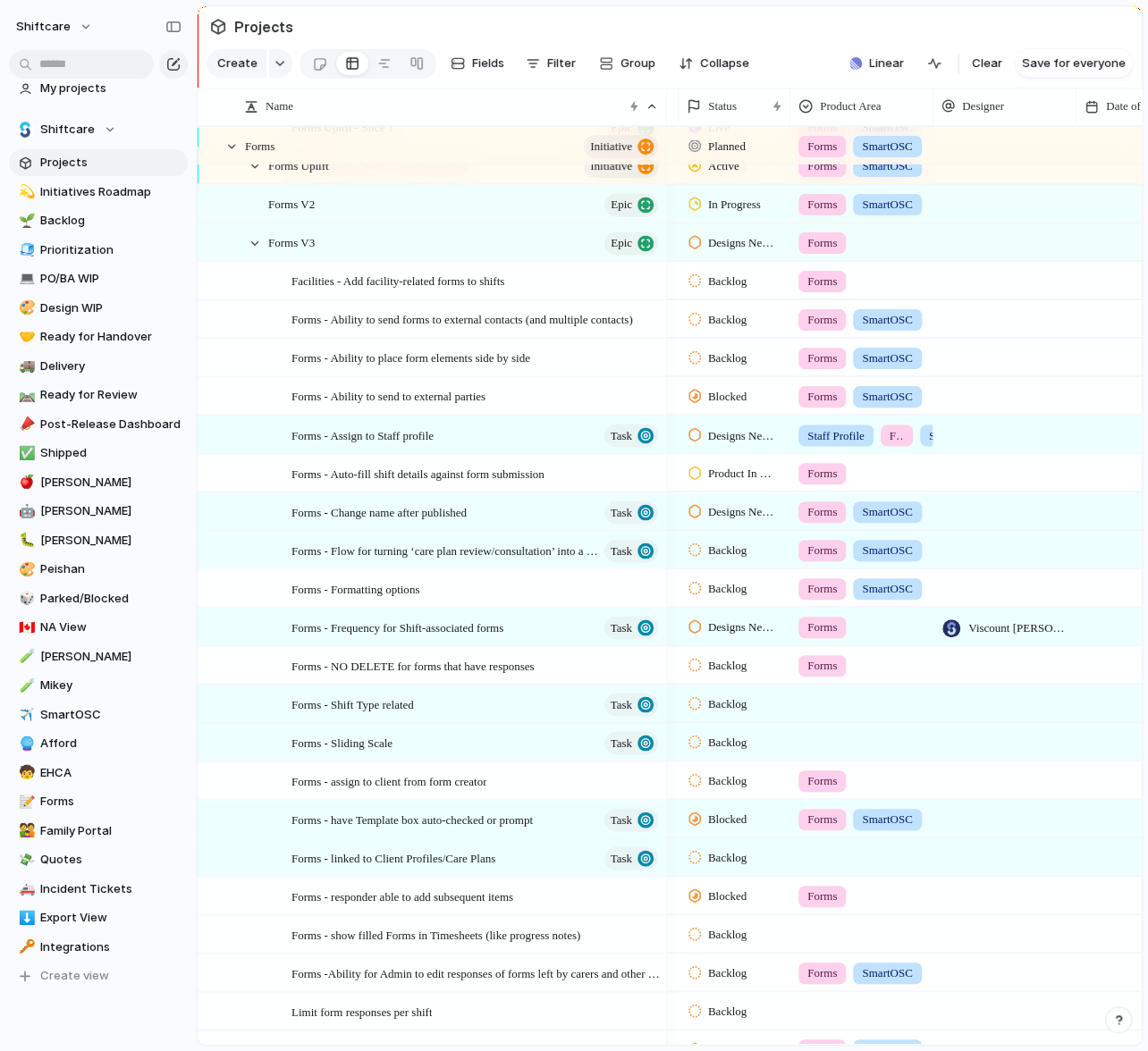 click at bounding box center (862, 700) 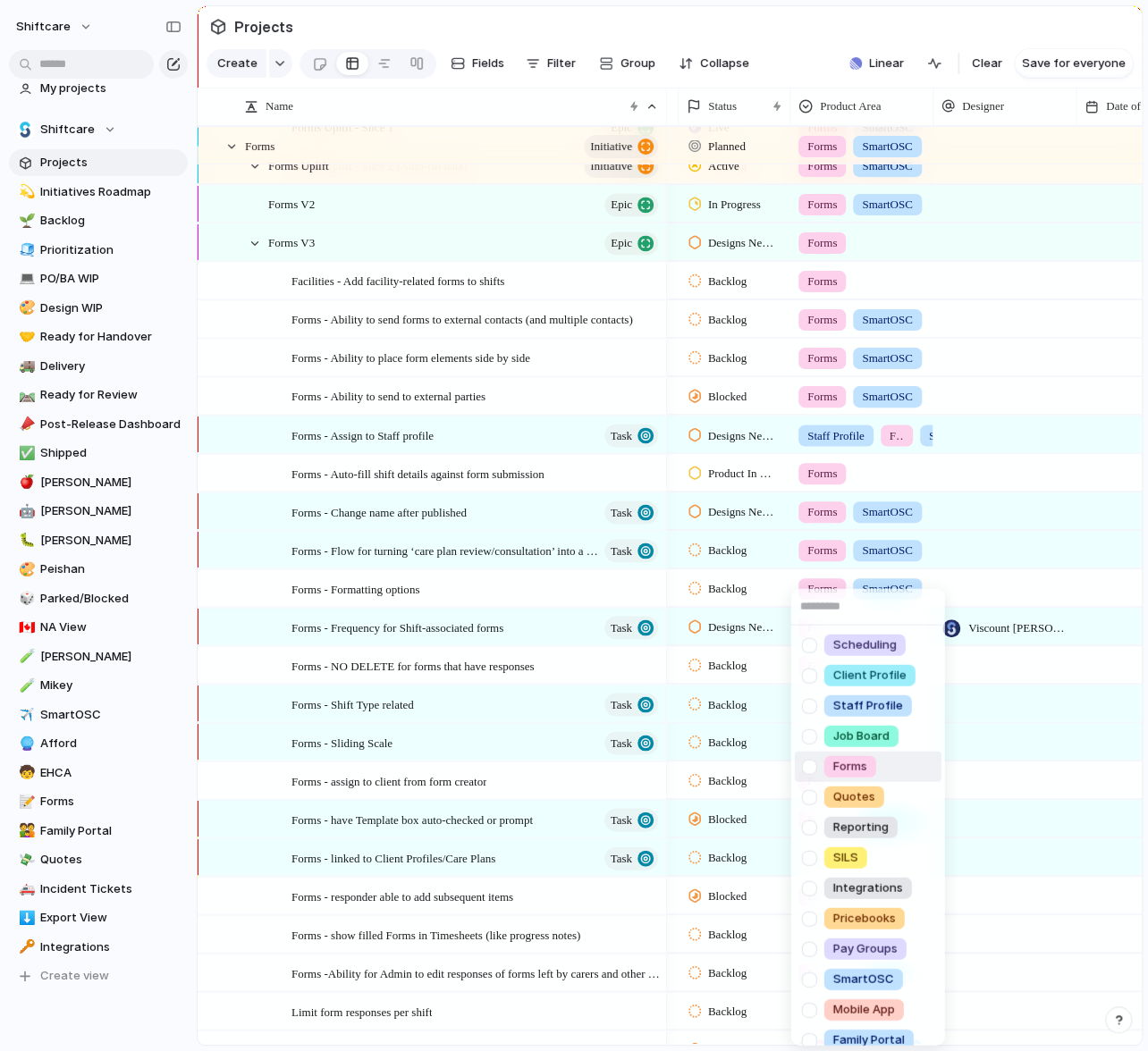 click at bounding box center (809, 766) 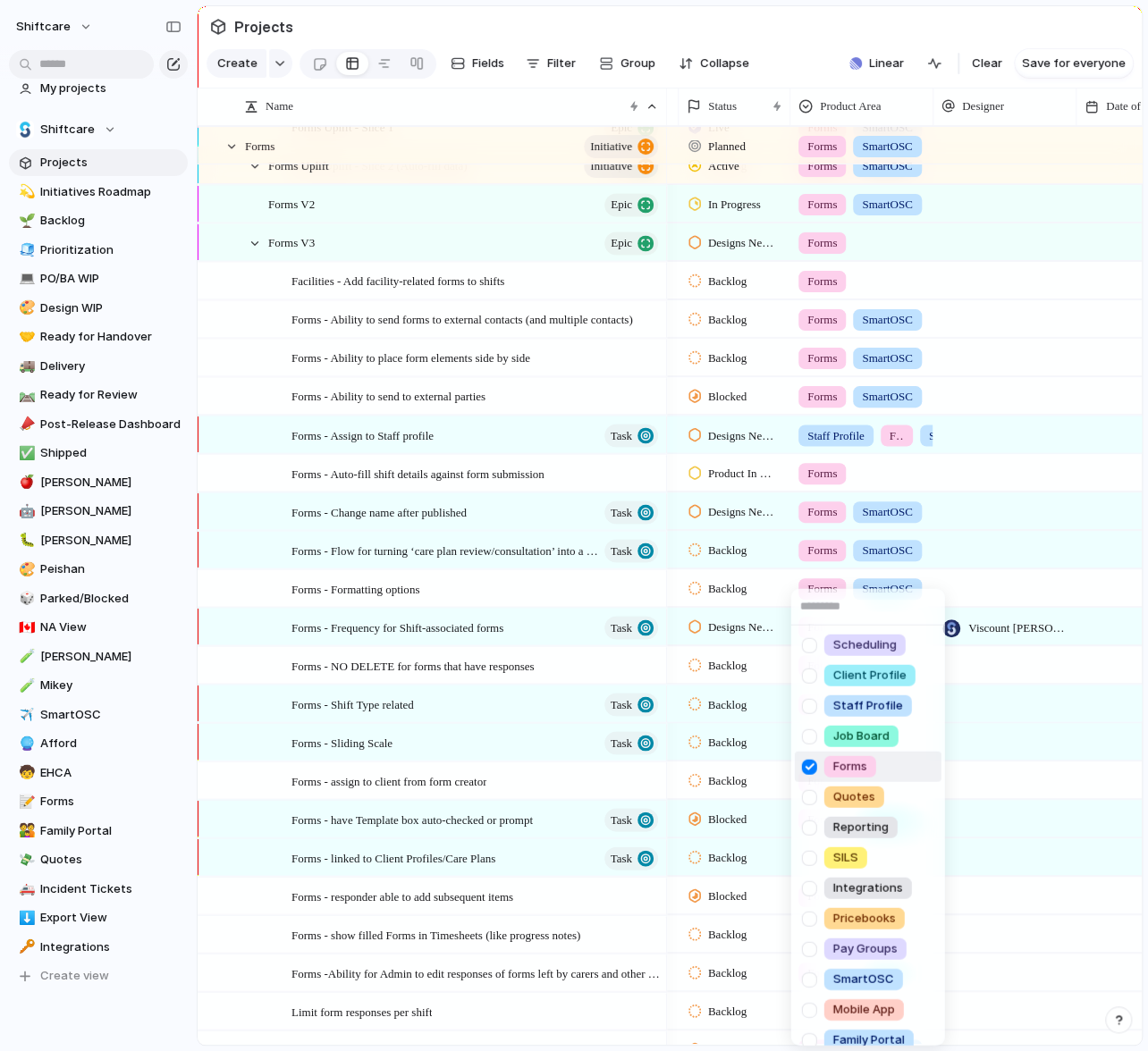 click on "Scheduling   Client Profile   Staff Profile   Job Board   Forms   Quotes   Reporting   SILS   Integrations   Pricebooks   Pay Groups   SmartOSC   Mobile App   Family Portal   Incident Tickets" at bounding box center [574, 526] 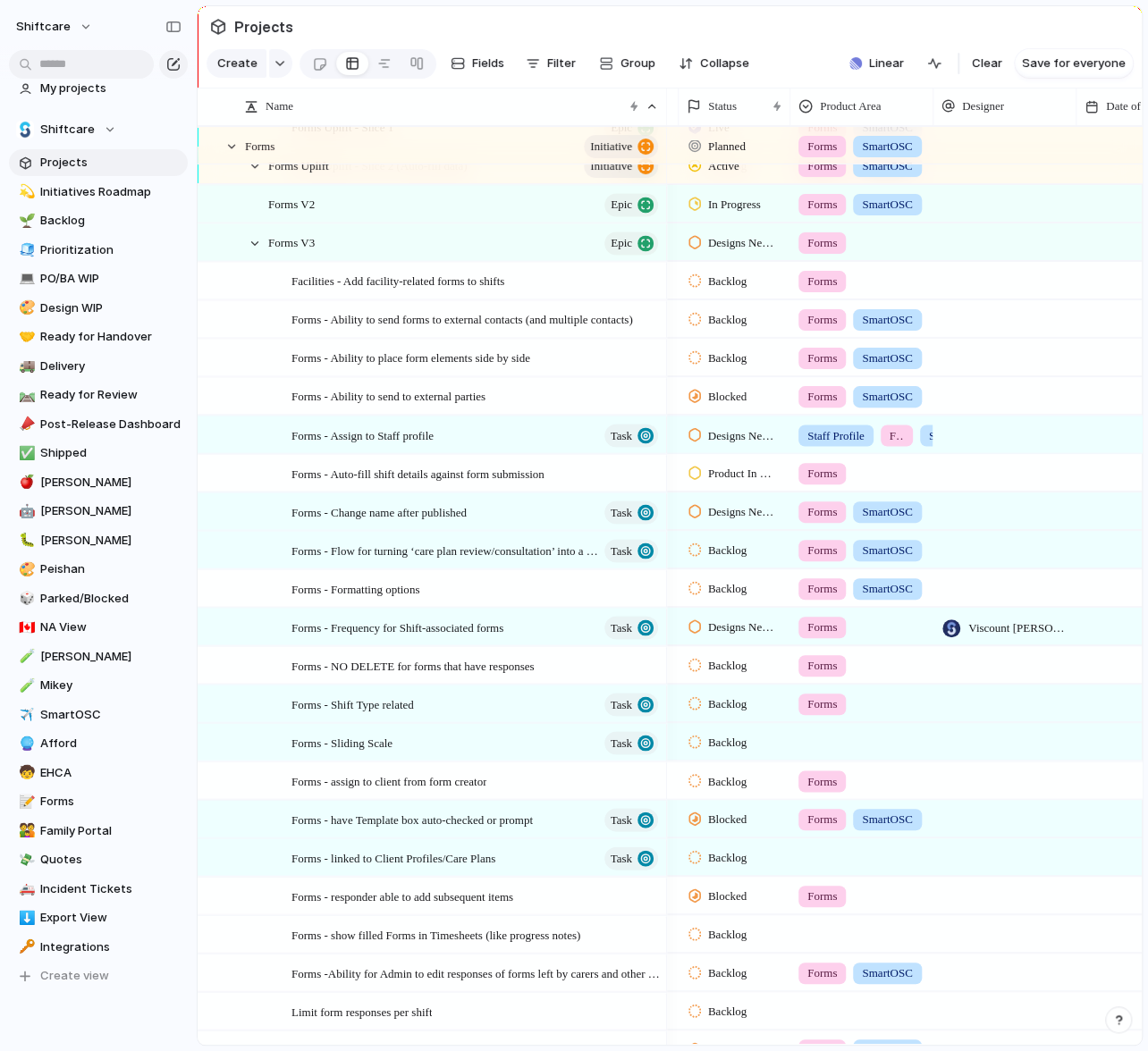 click on "Forms" at bounding box center (822, 781) 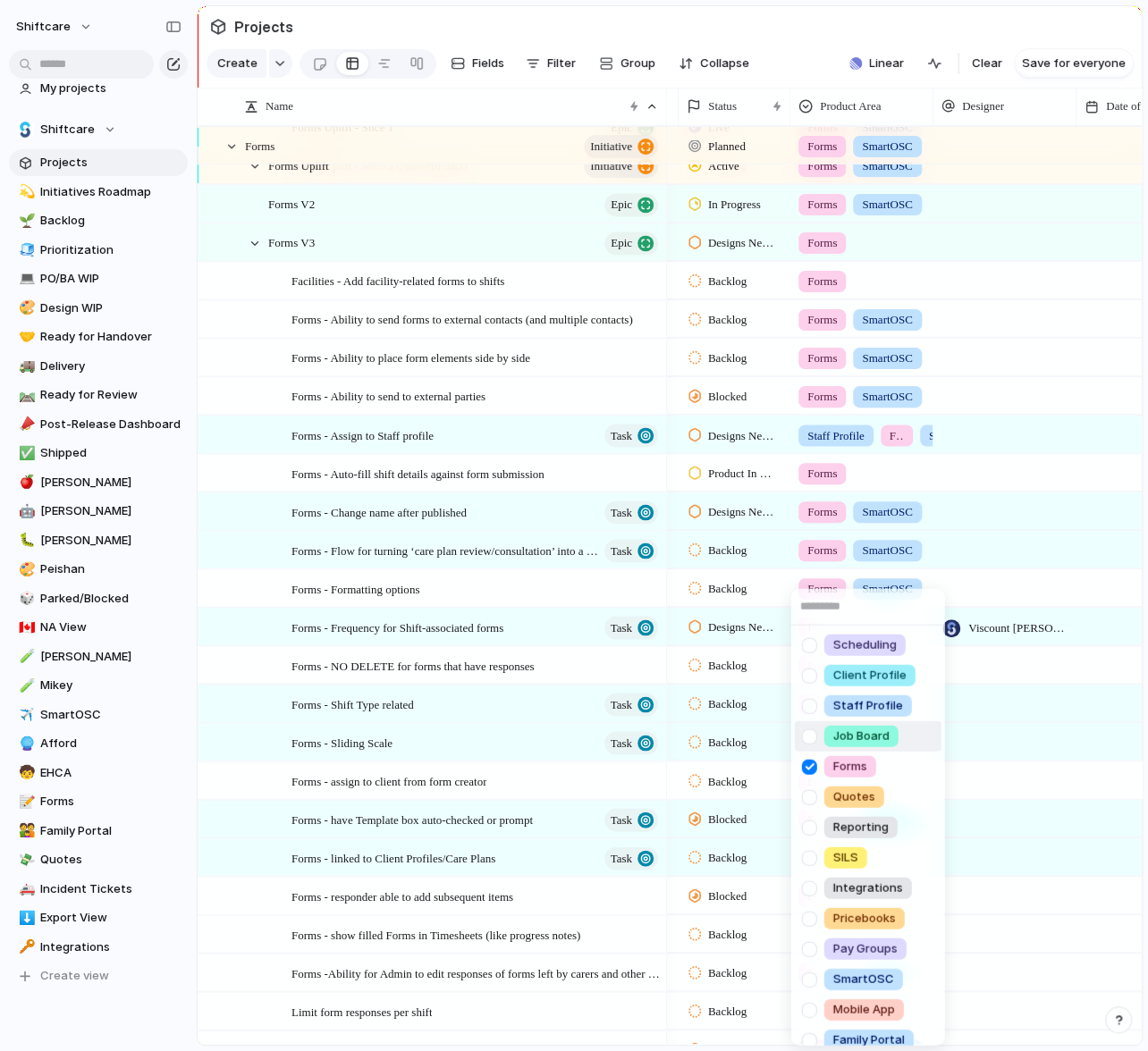 click on "Scheduling   Client Profile   Staff Profile   Job Board   Forms   Quotes   Reporting   SILS   Integrations   Pricebooks   Pay Groups   SmartOSC   Mobile App   Family Portal   Incident Tickets" at bounding box center [574, 526] 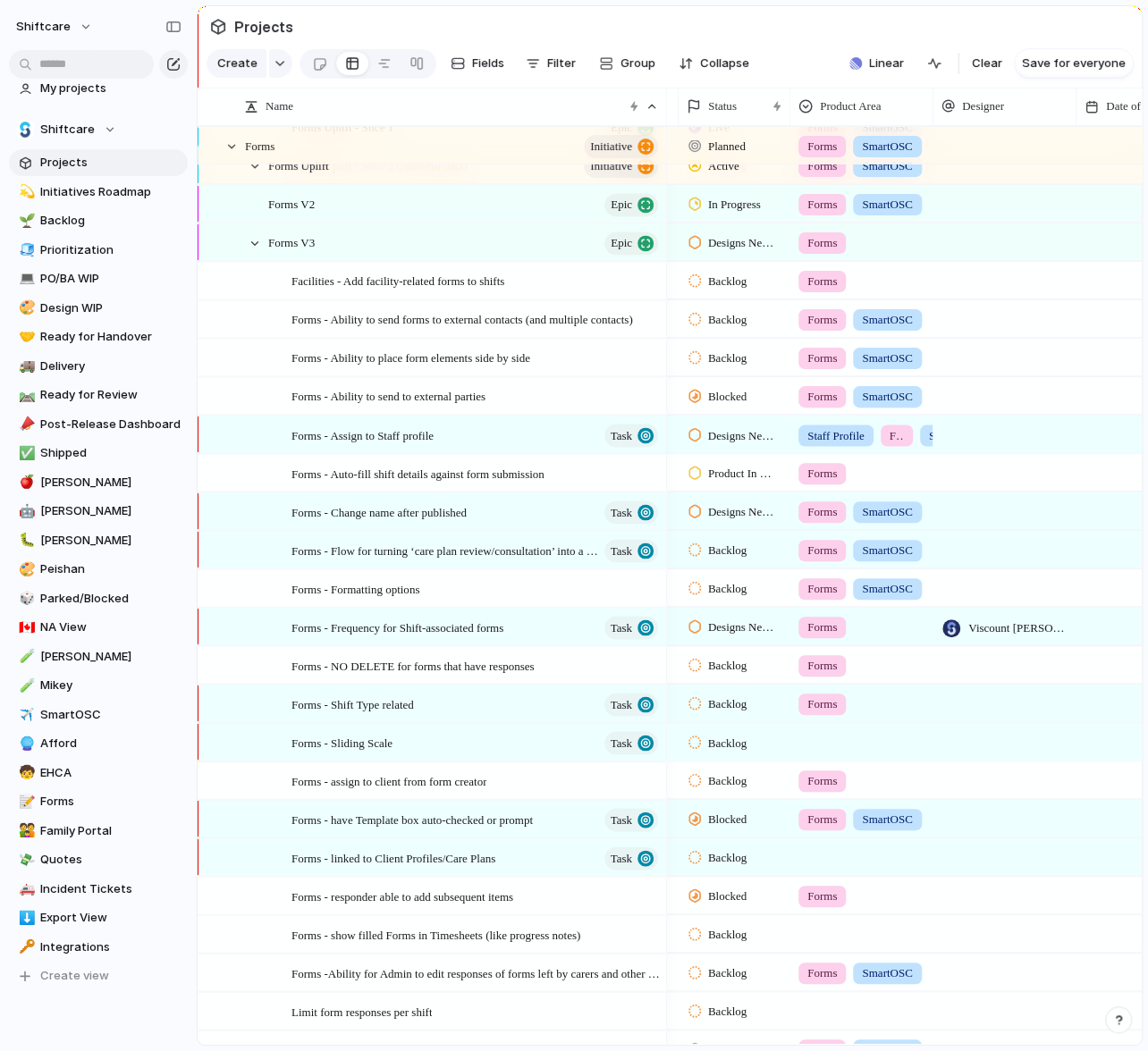click at bounding box center [862, 738] 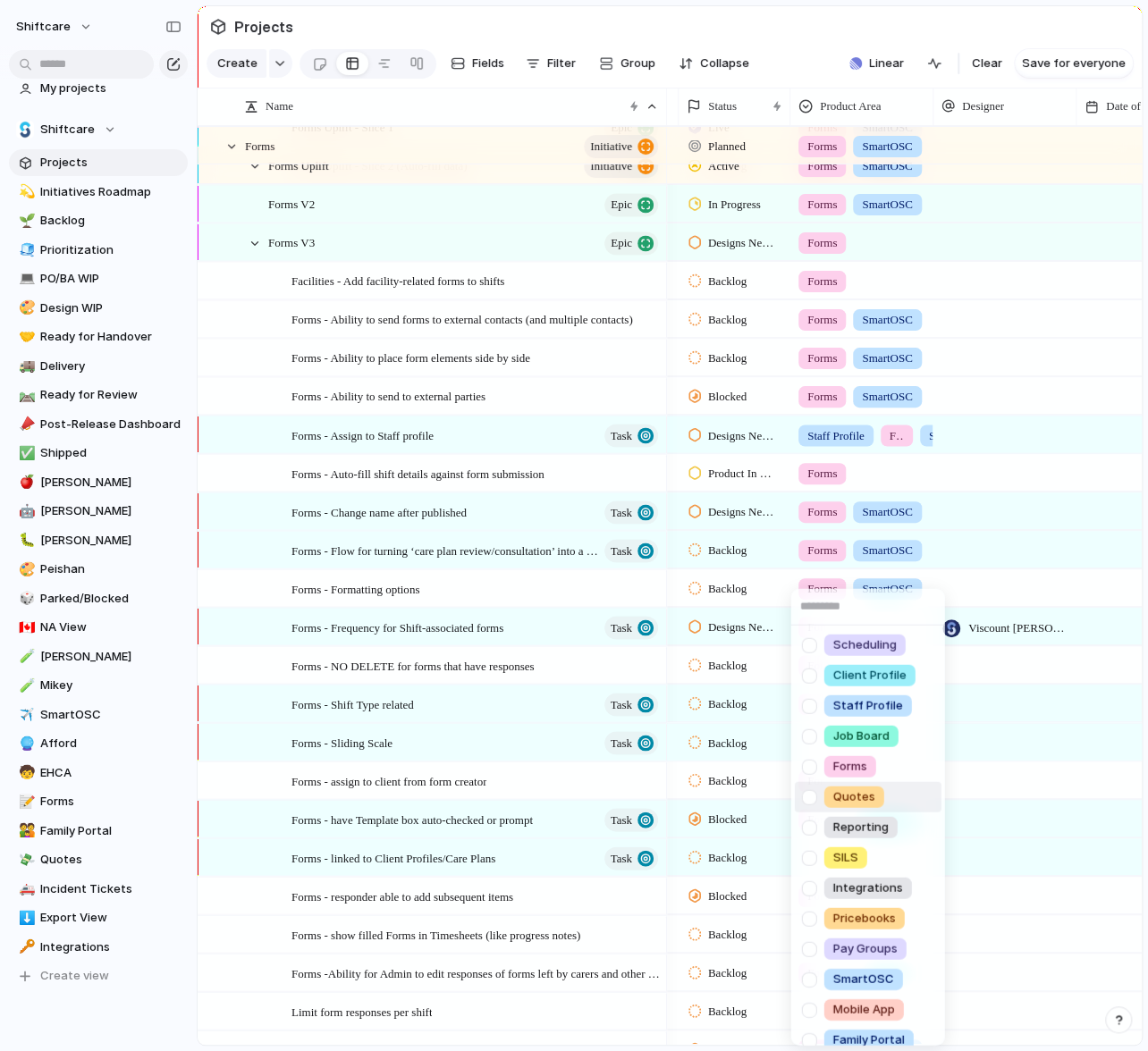 click at bounding box center (809, 766) 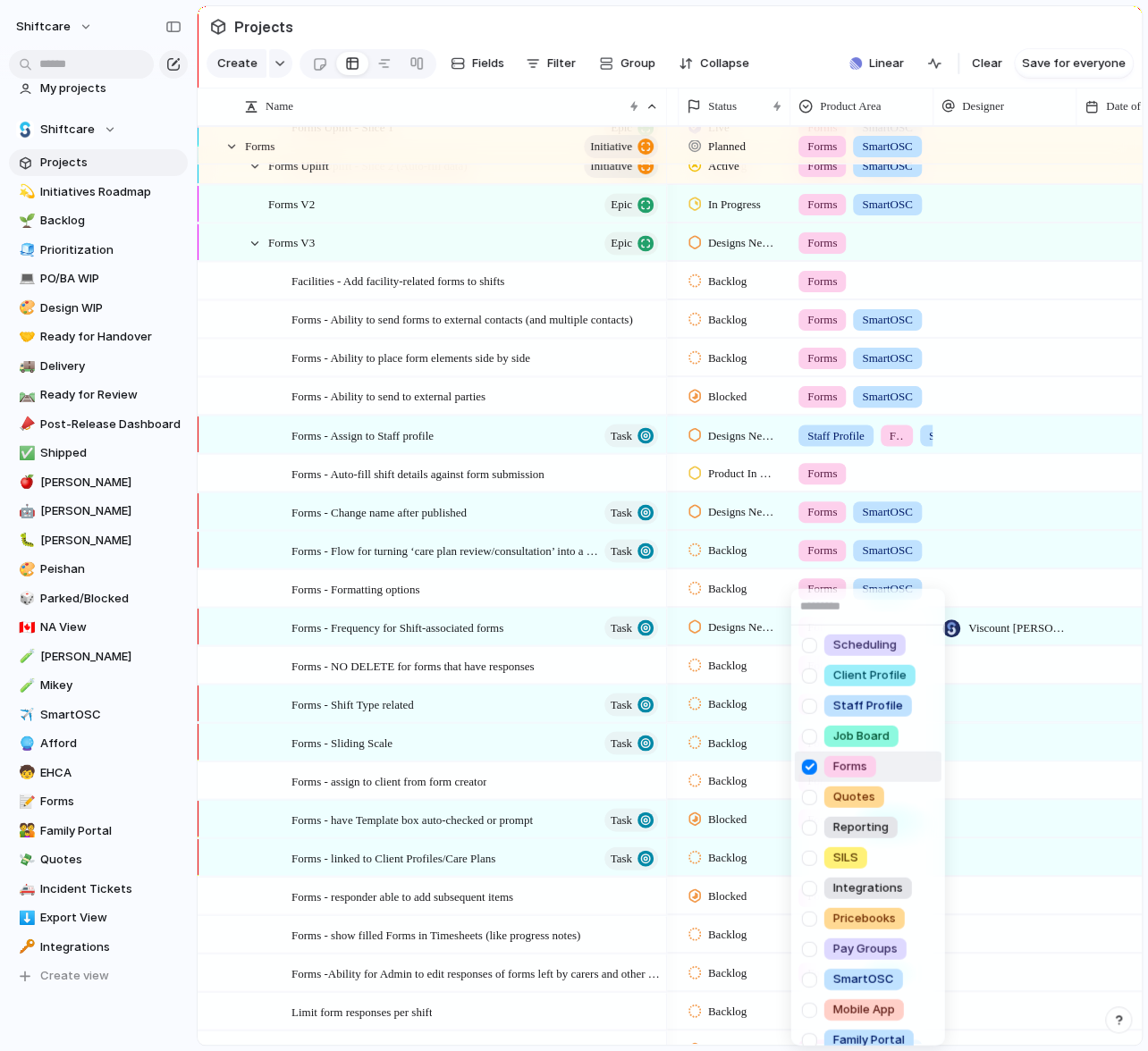 click on "Scheduling   Client Profile   Staff Profile   Job Board   Forms   Quotes   Reporting   SILS   Integrations   Pricebooks   Pay Groups   SmartOSC   Mobile App   Family Portal   Incident Tickets" at bounding box center (574, 526) 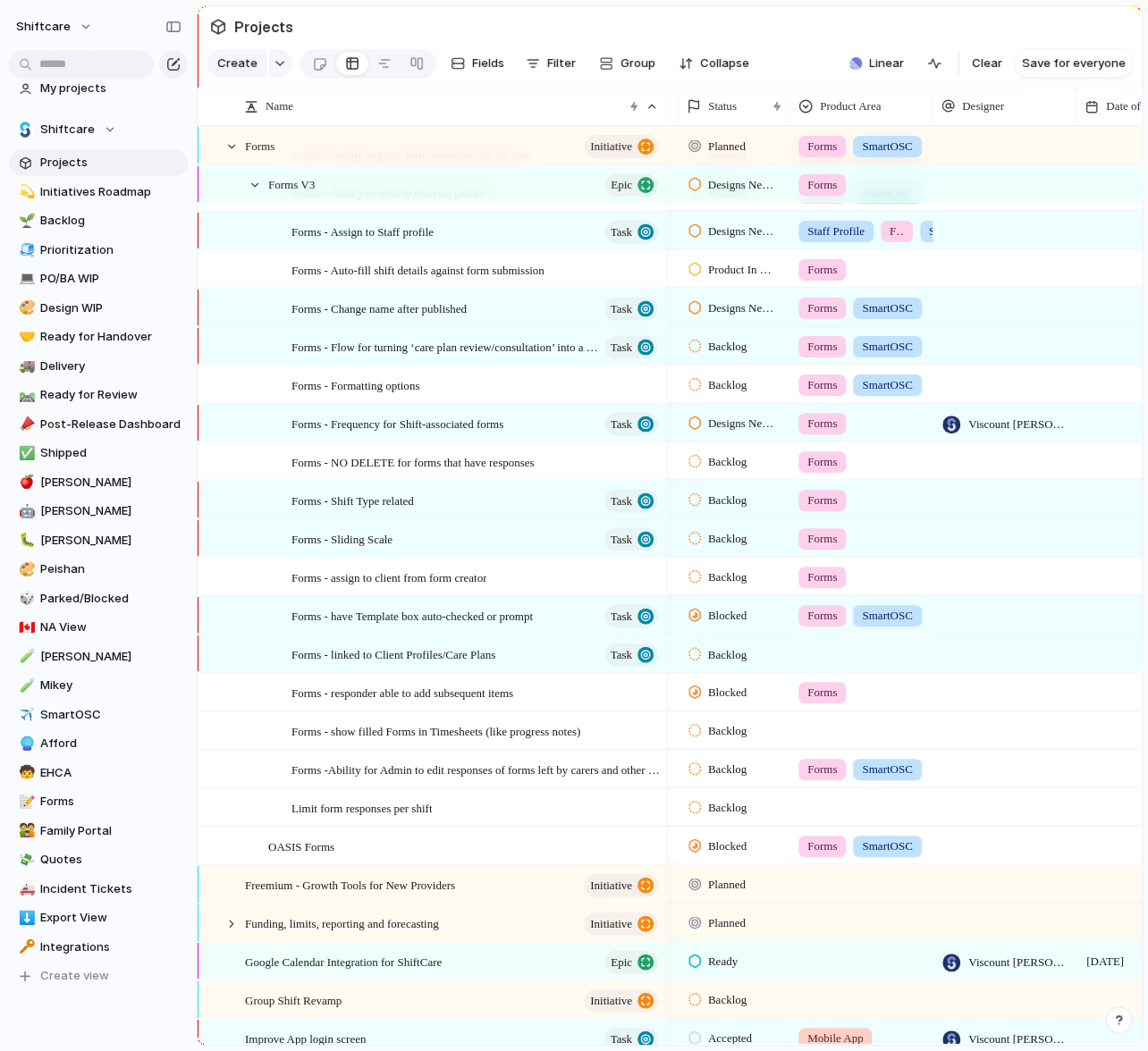click at bounding box center [862, 650] 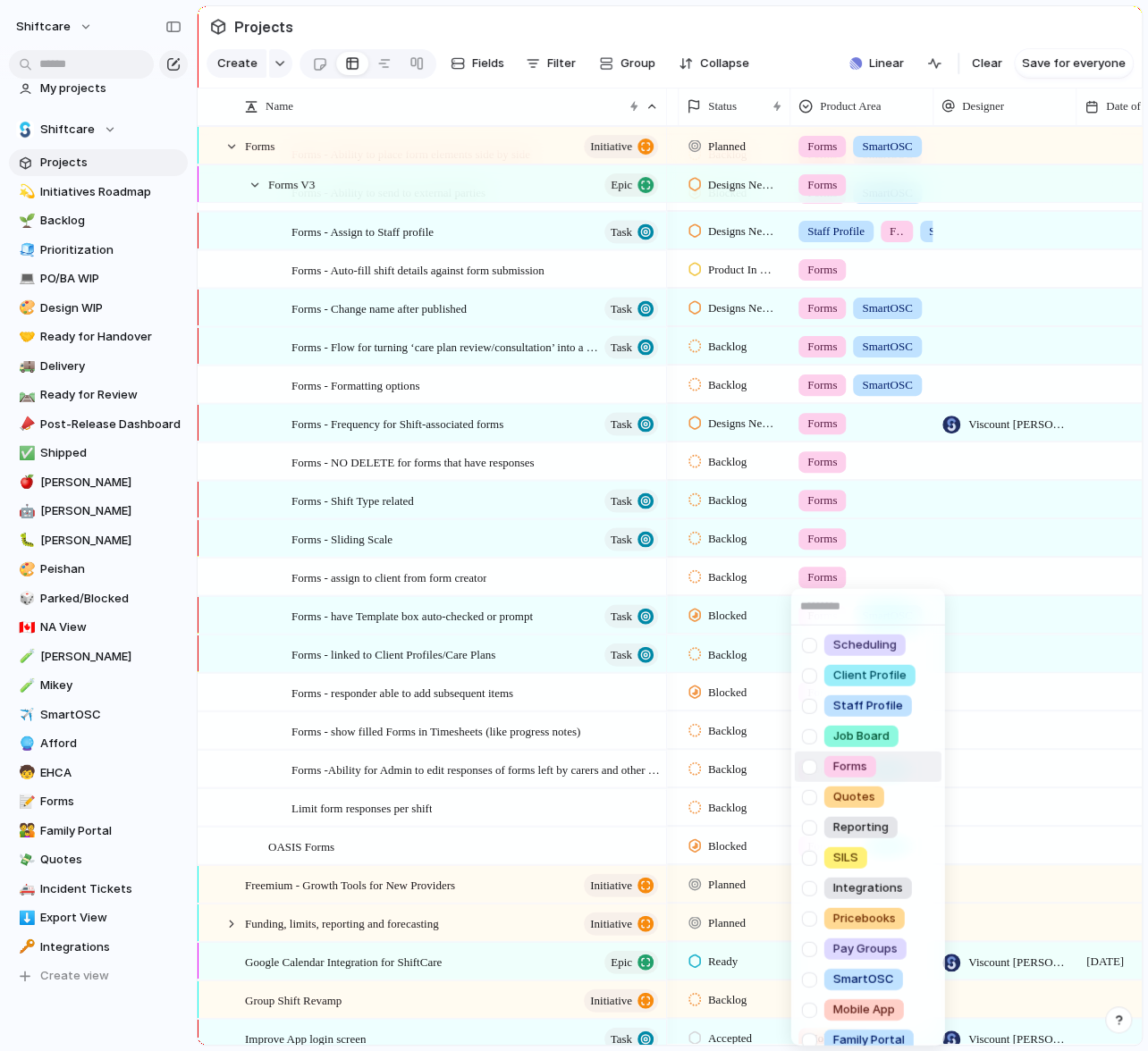 click at bounding box center (809, 766) 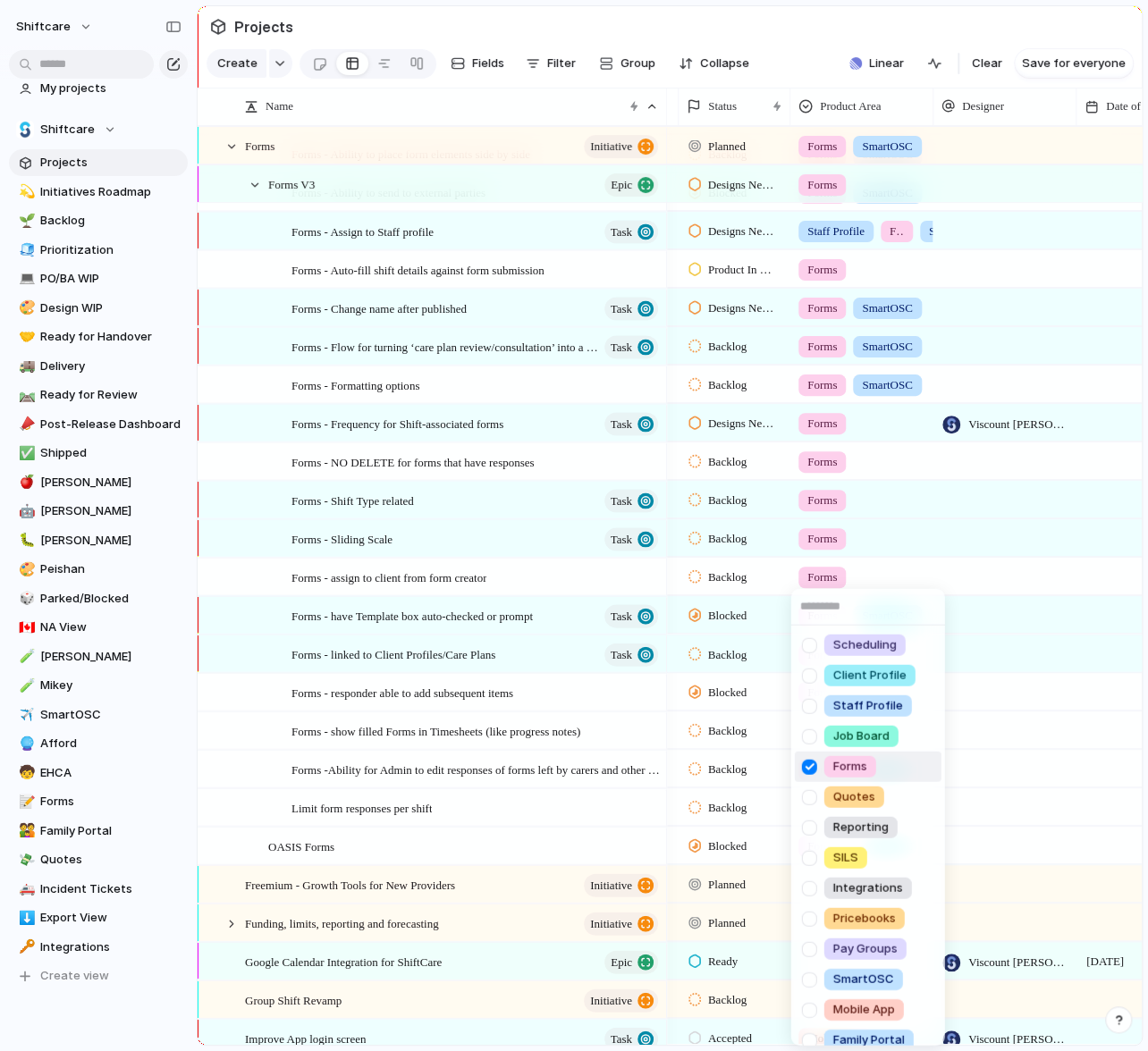 click on "Scheduling   Client Profile   Staff Profile   Job Board   Forms   Quotes   Reporting   SILS   Integrations   Pricebooks   Pay Groups   SmartOSC   Mobile App   Family Portal   Incident Tickets" at bounding box center [574, 526] 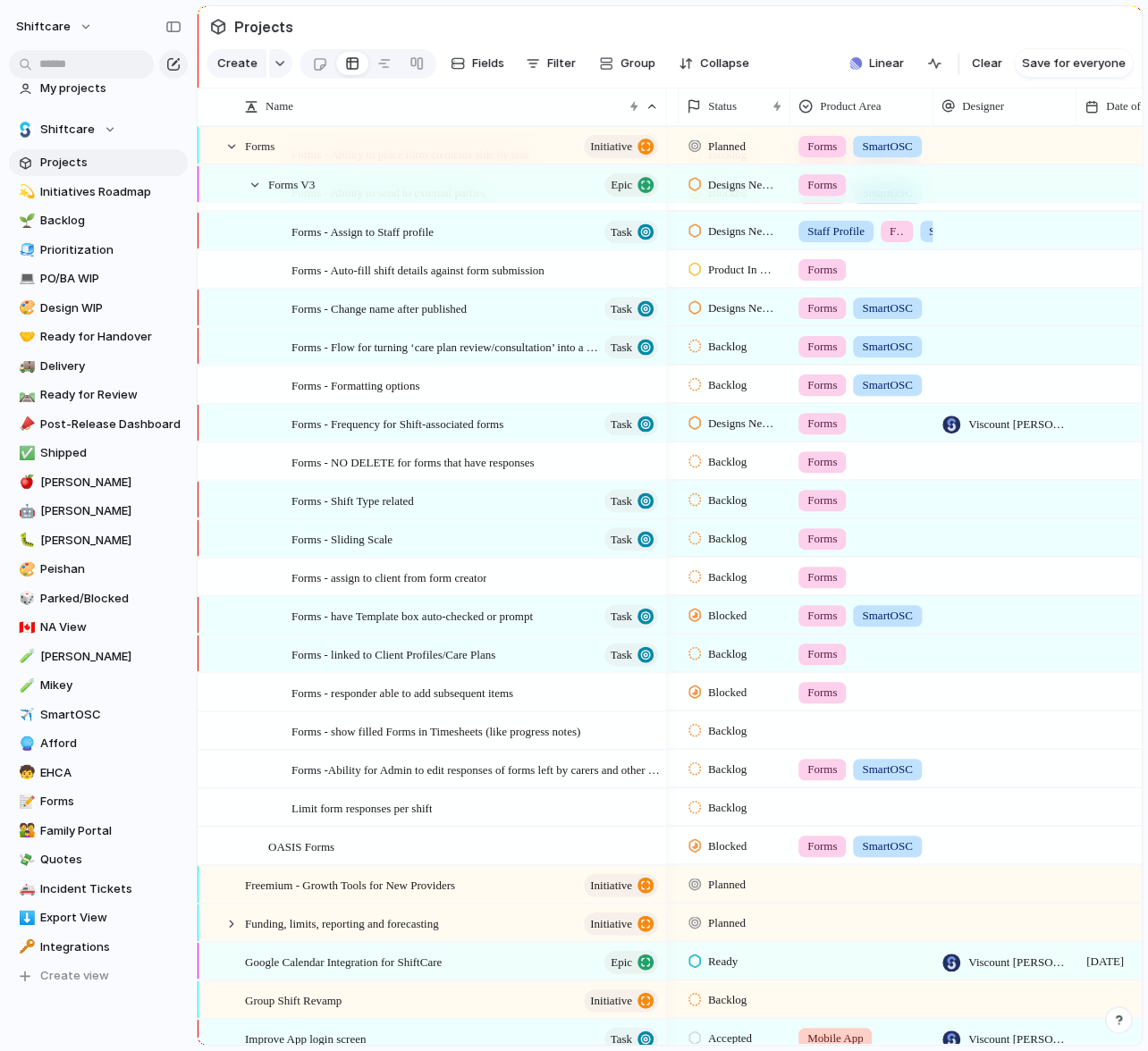 click at bounding box center [862, 727] 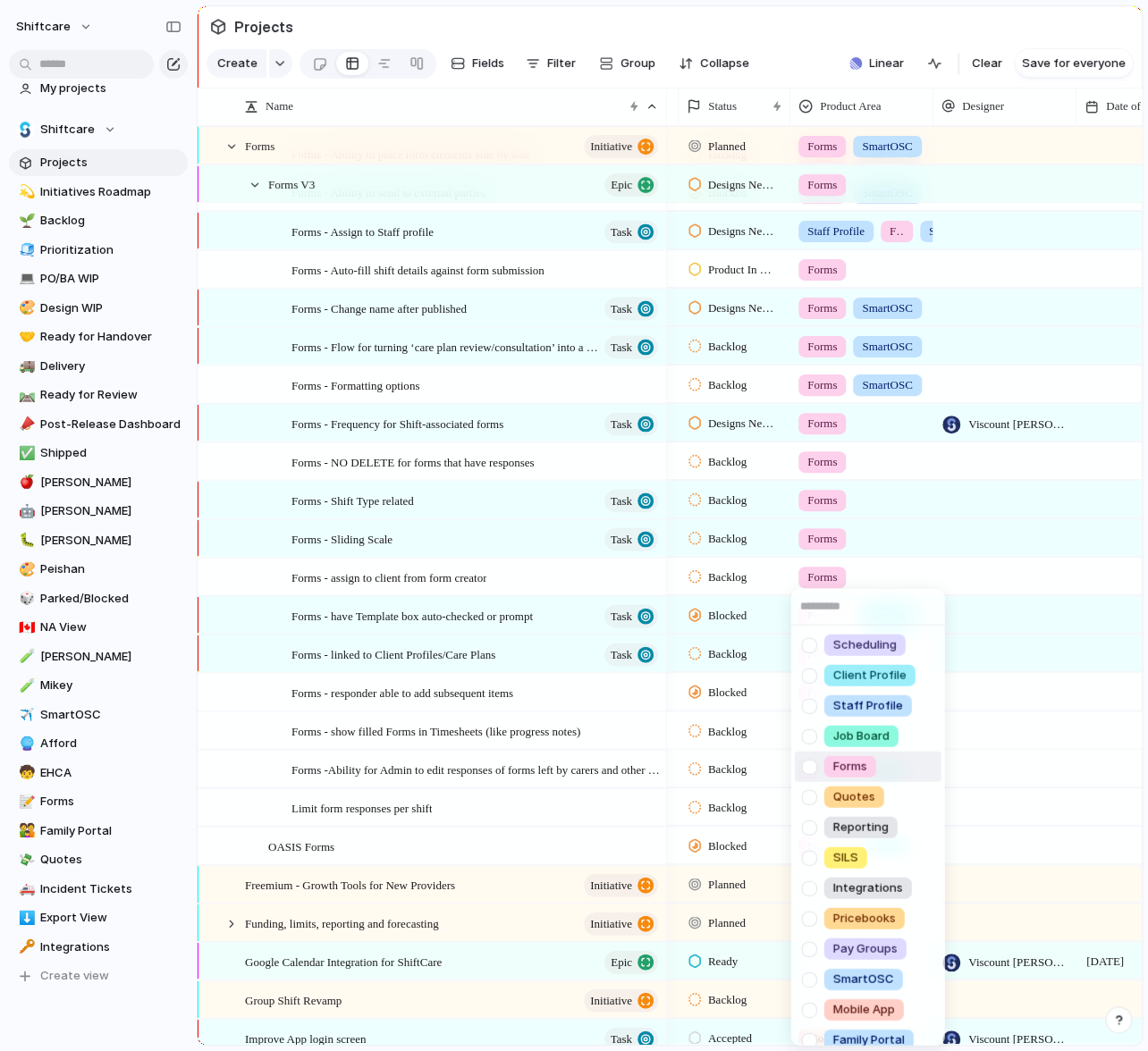 click at bounding box center (809, 766) 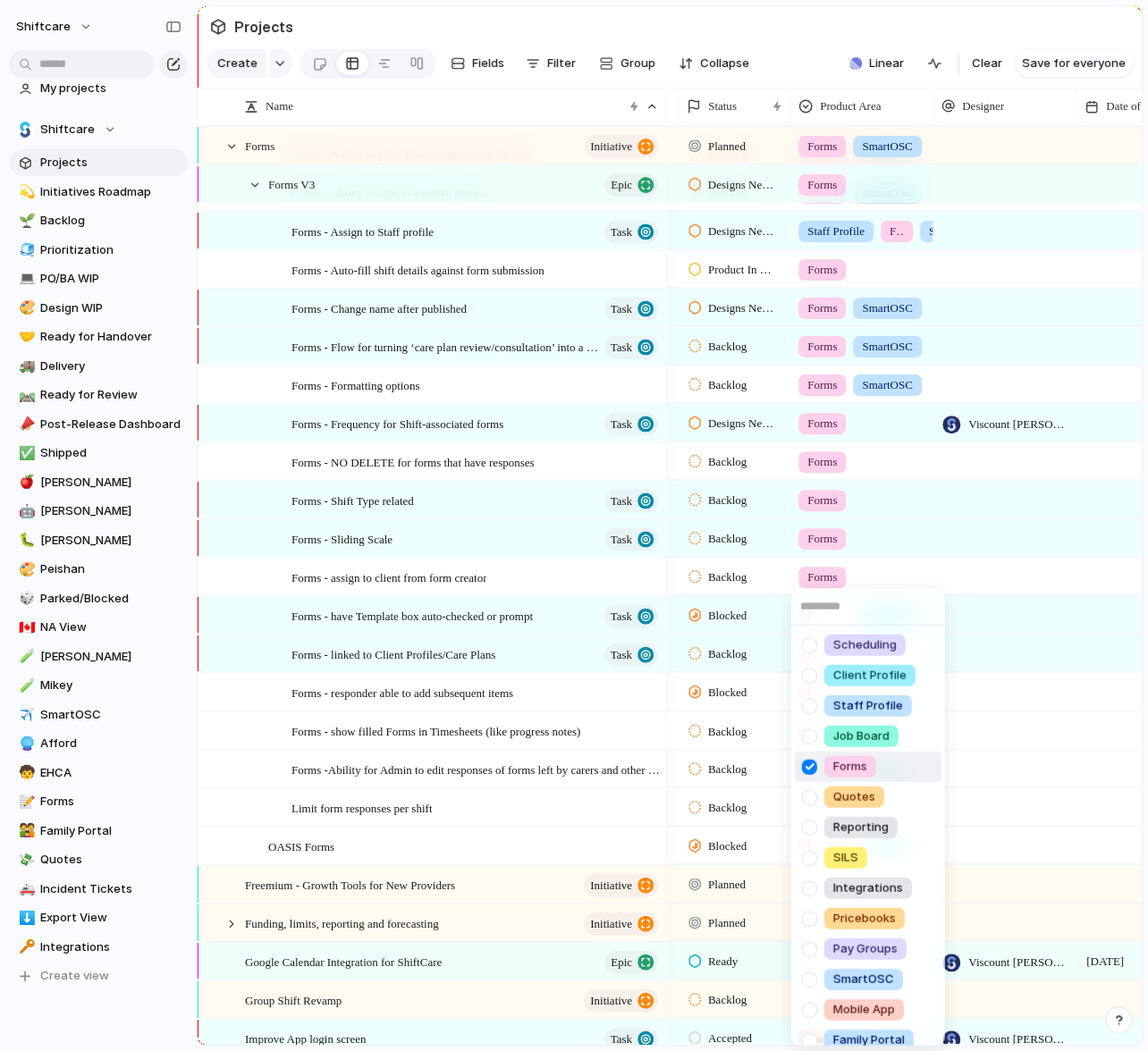 drag, startPoint x: 760, startPoint y: 768, endPoint x: 853, endPoint y: 762, distance: 93.193347 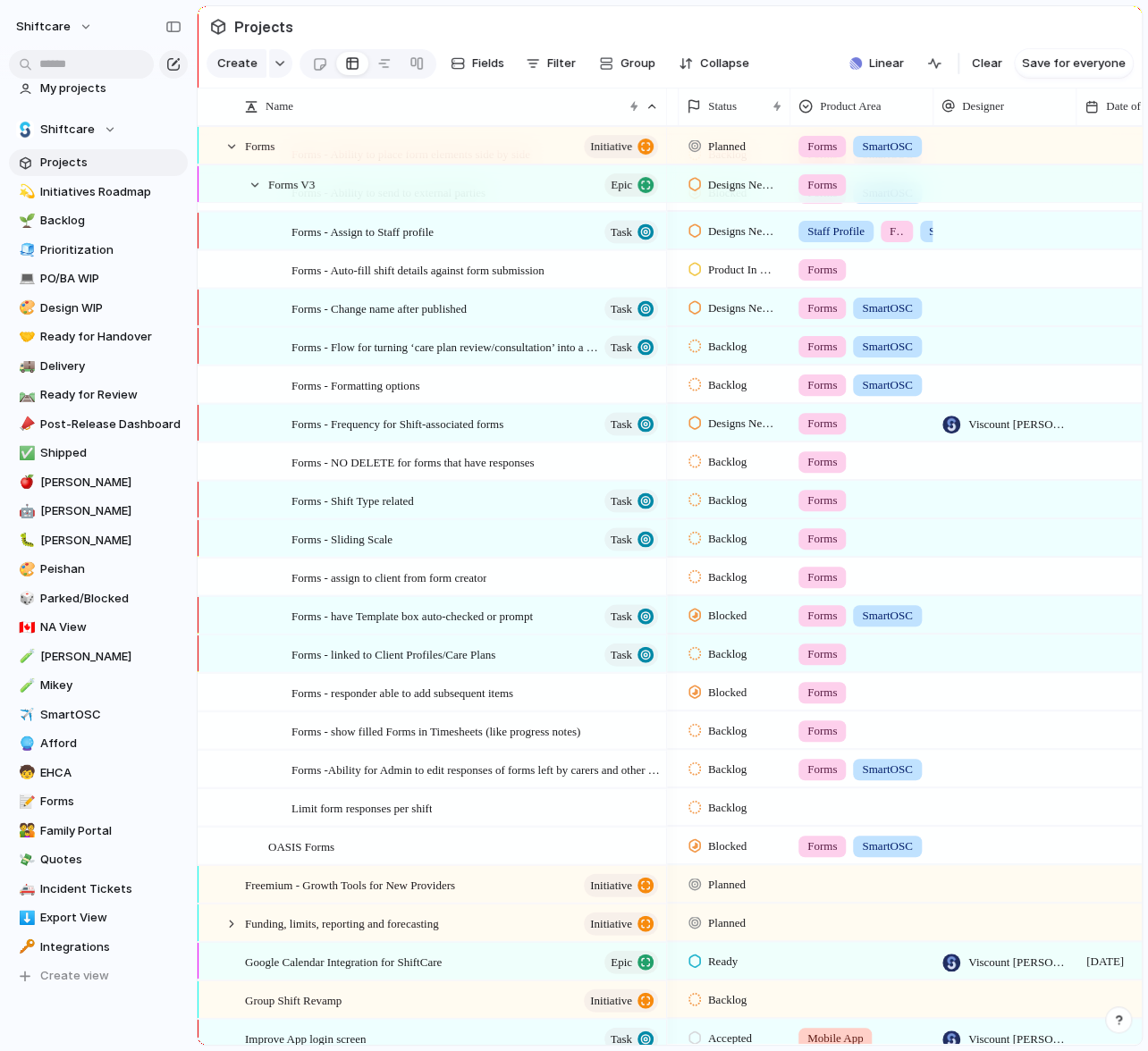 click at bounding box center (862, 803) 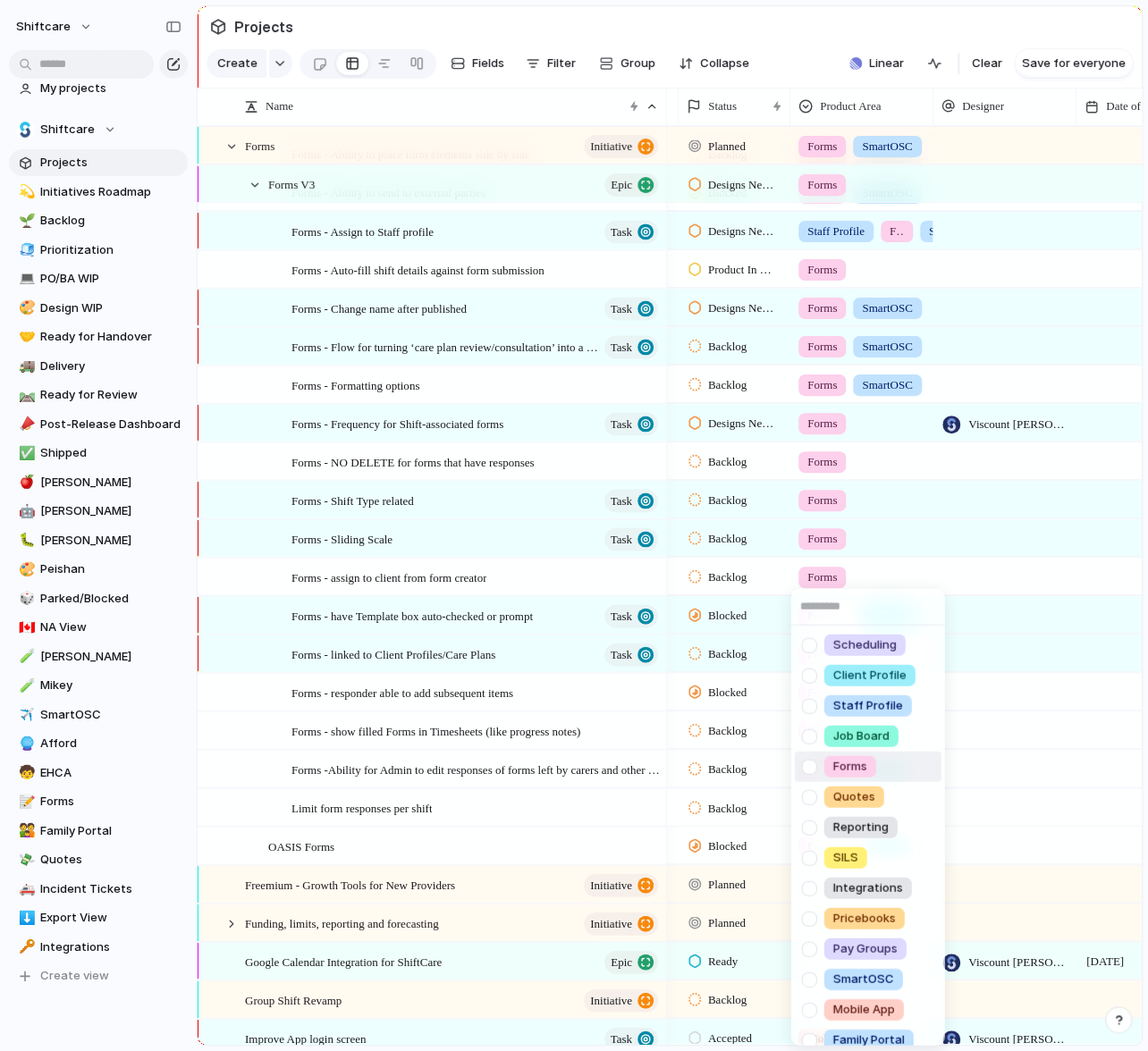click at bounding box center [809, 766] 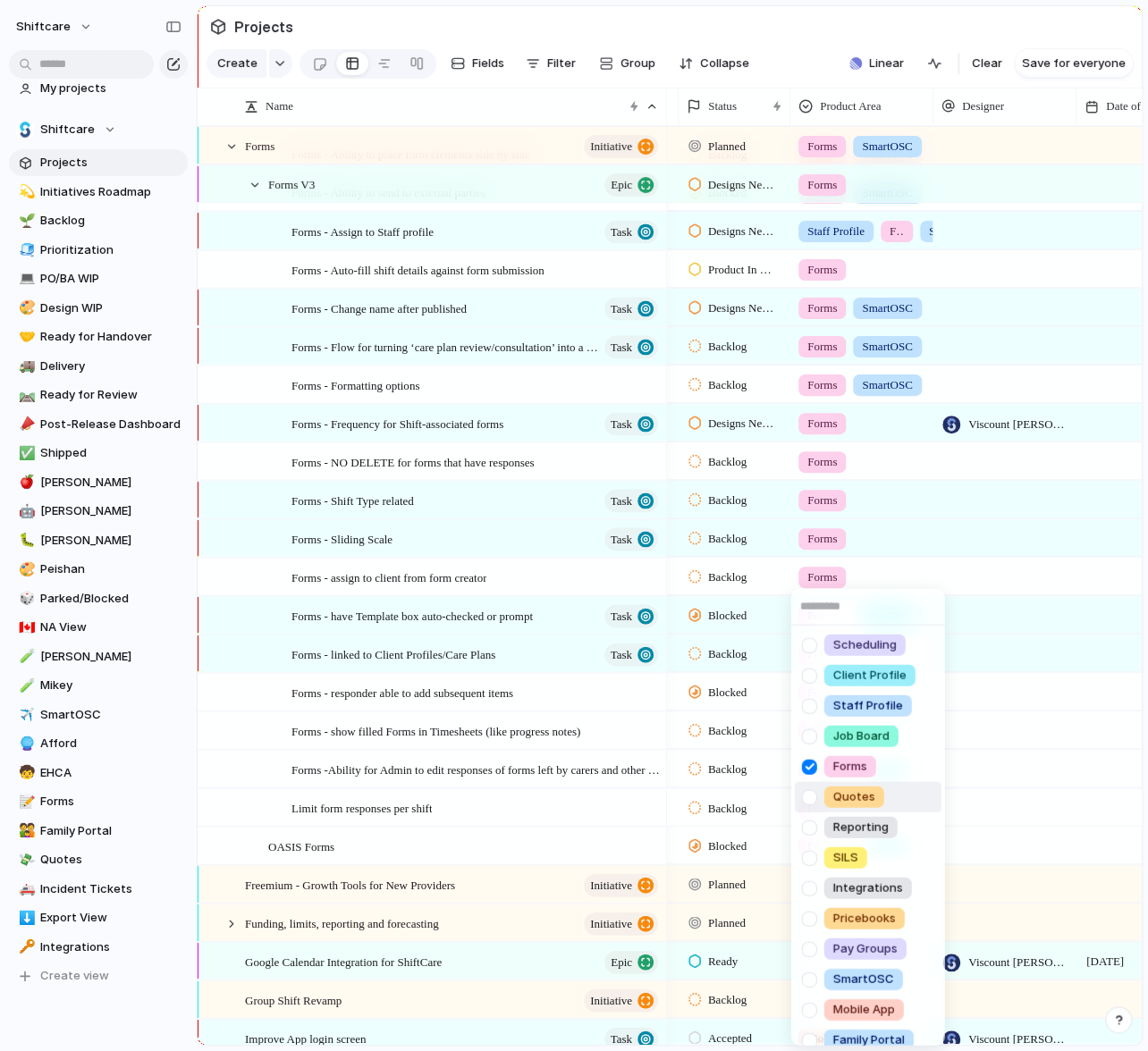 drag, startPoint x: 745, startPoint y: 818, endPoint x: 767, endPoint y: 818, distance: 22 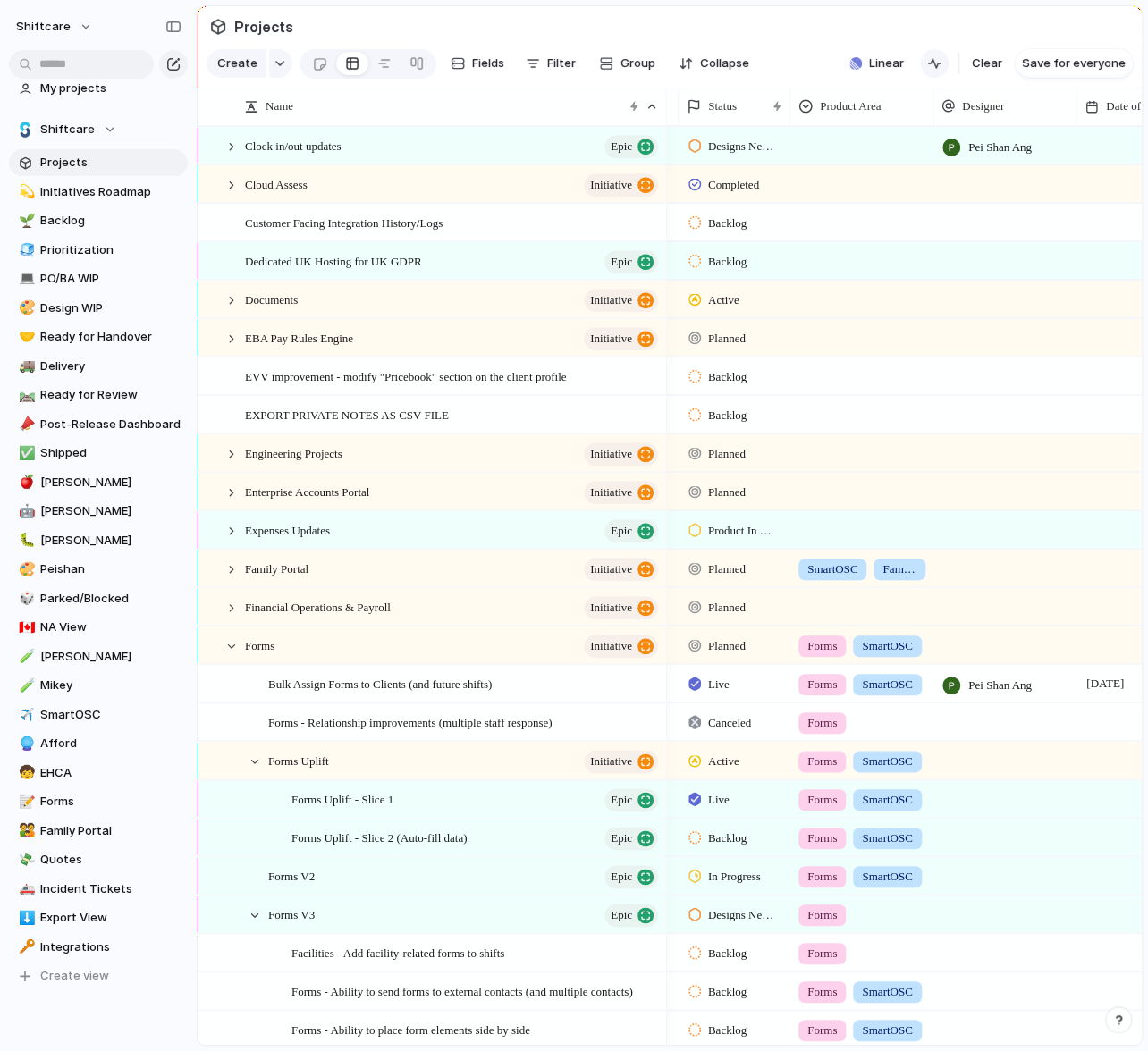 click at bounding box center (934, 63) 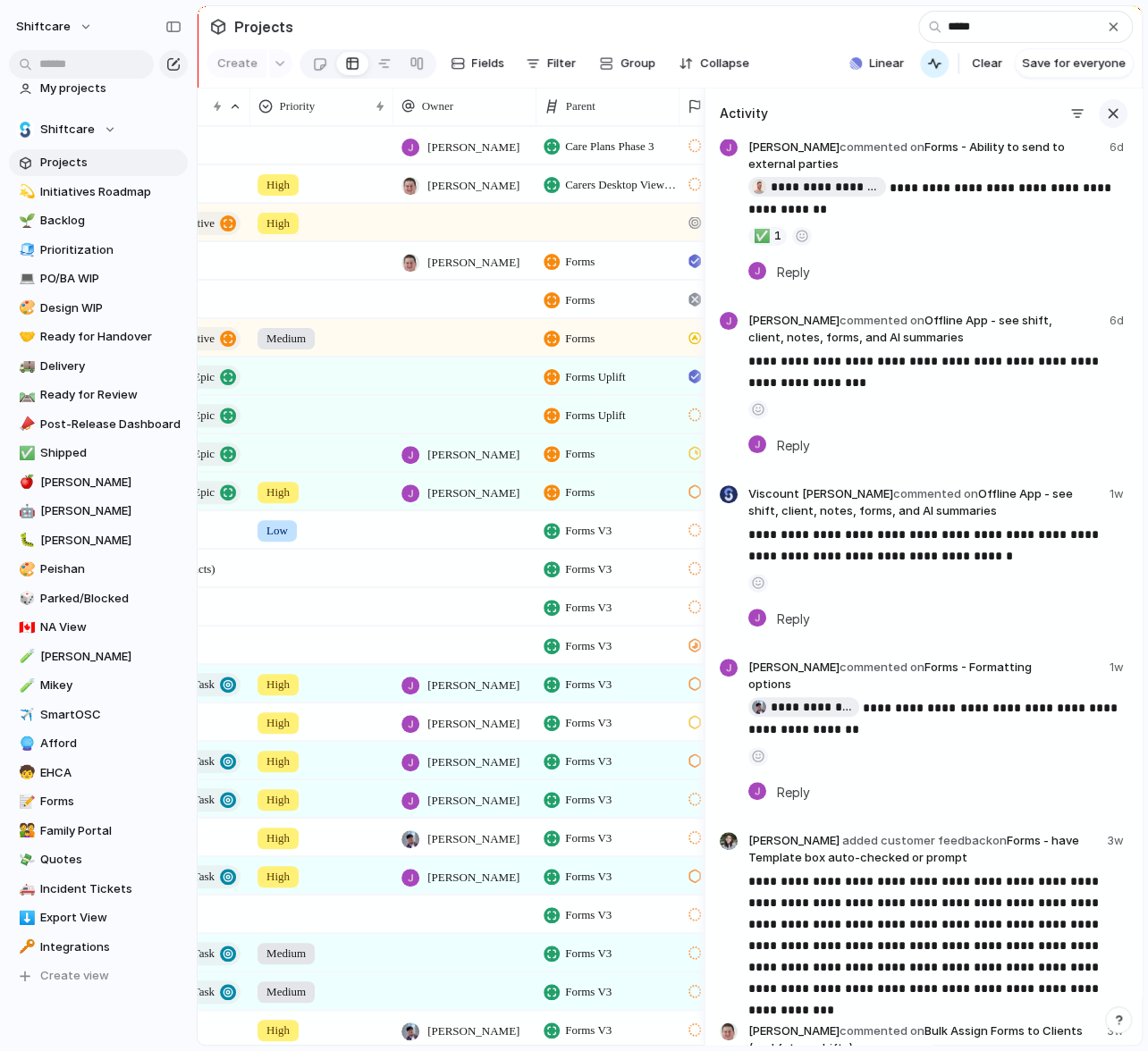type on "*****" 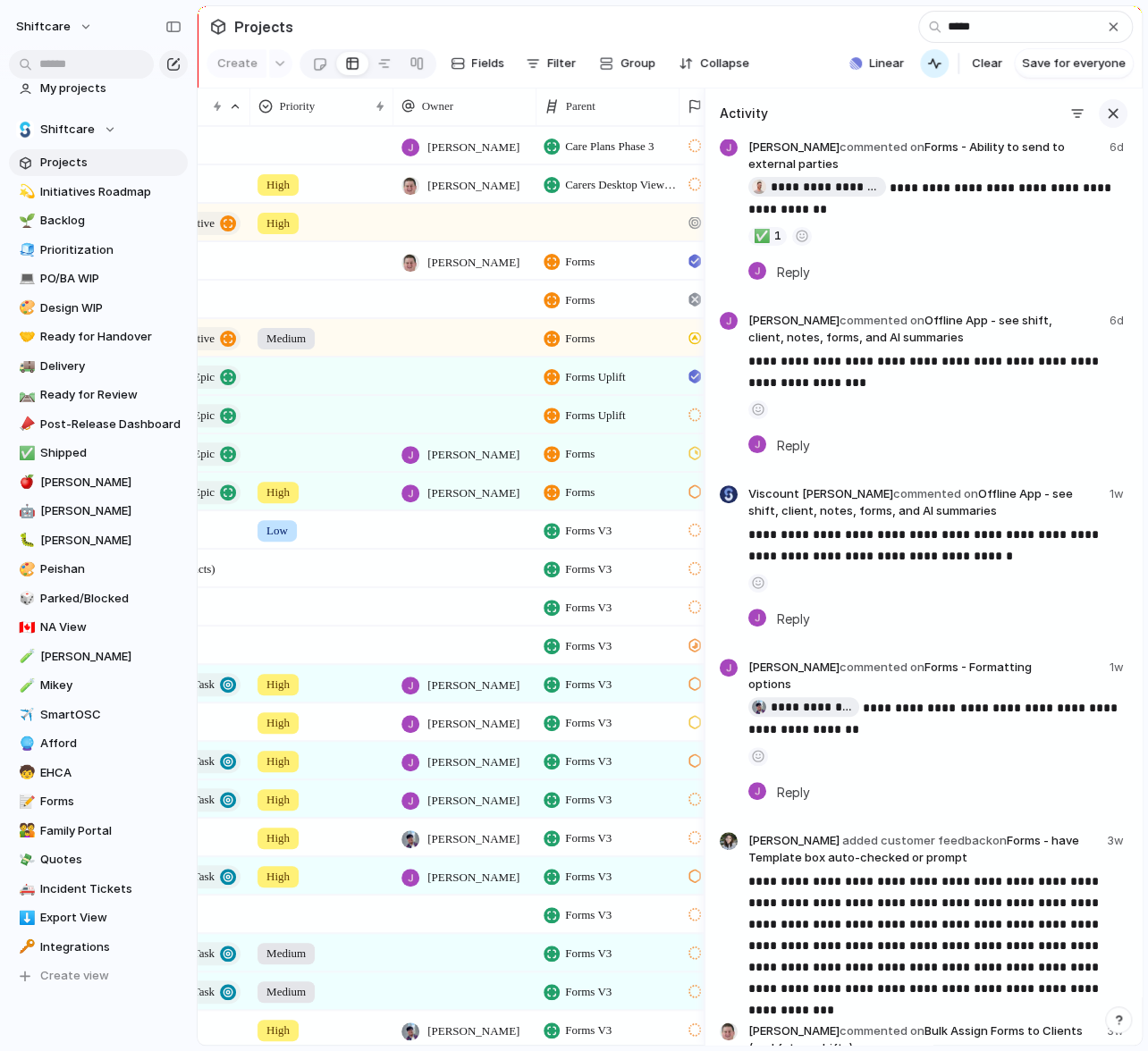 click at bounding box center [1113, 114] 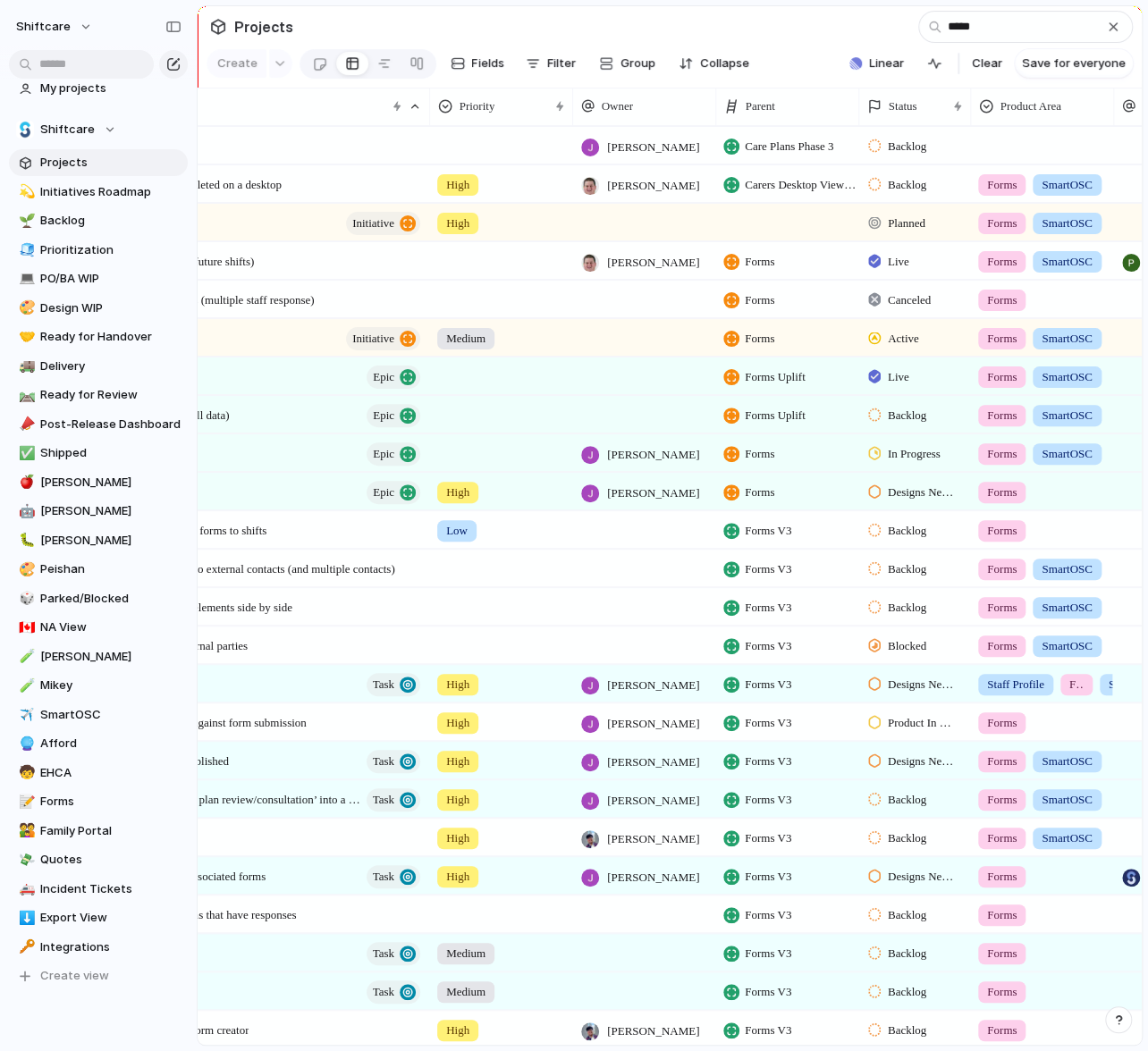 click at bounding box center [1042, 142] 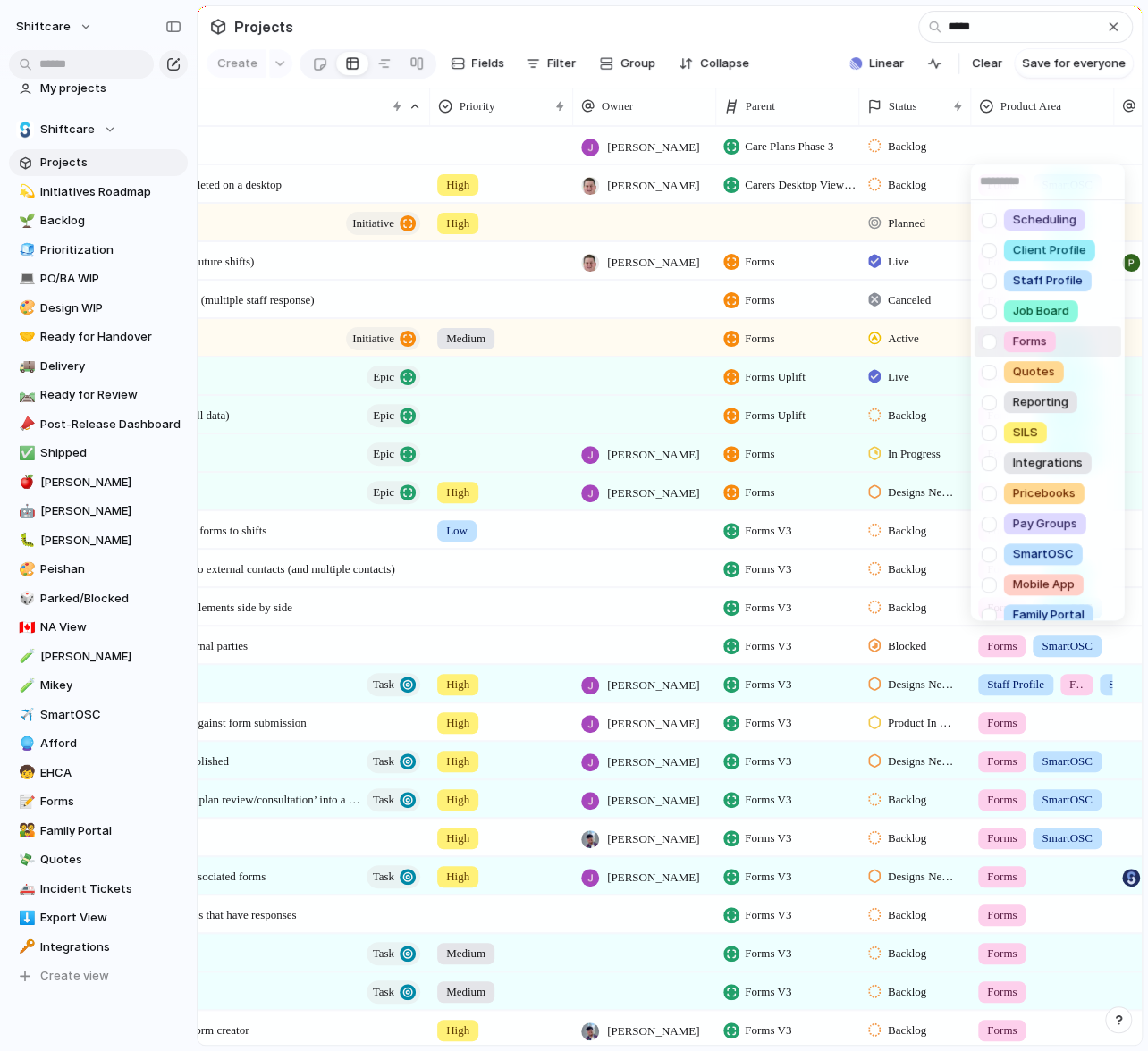 click at bounding box center (988, 341) 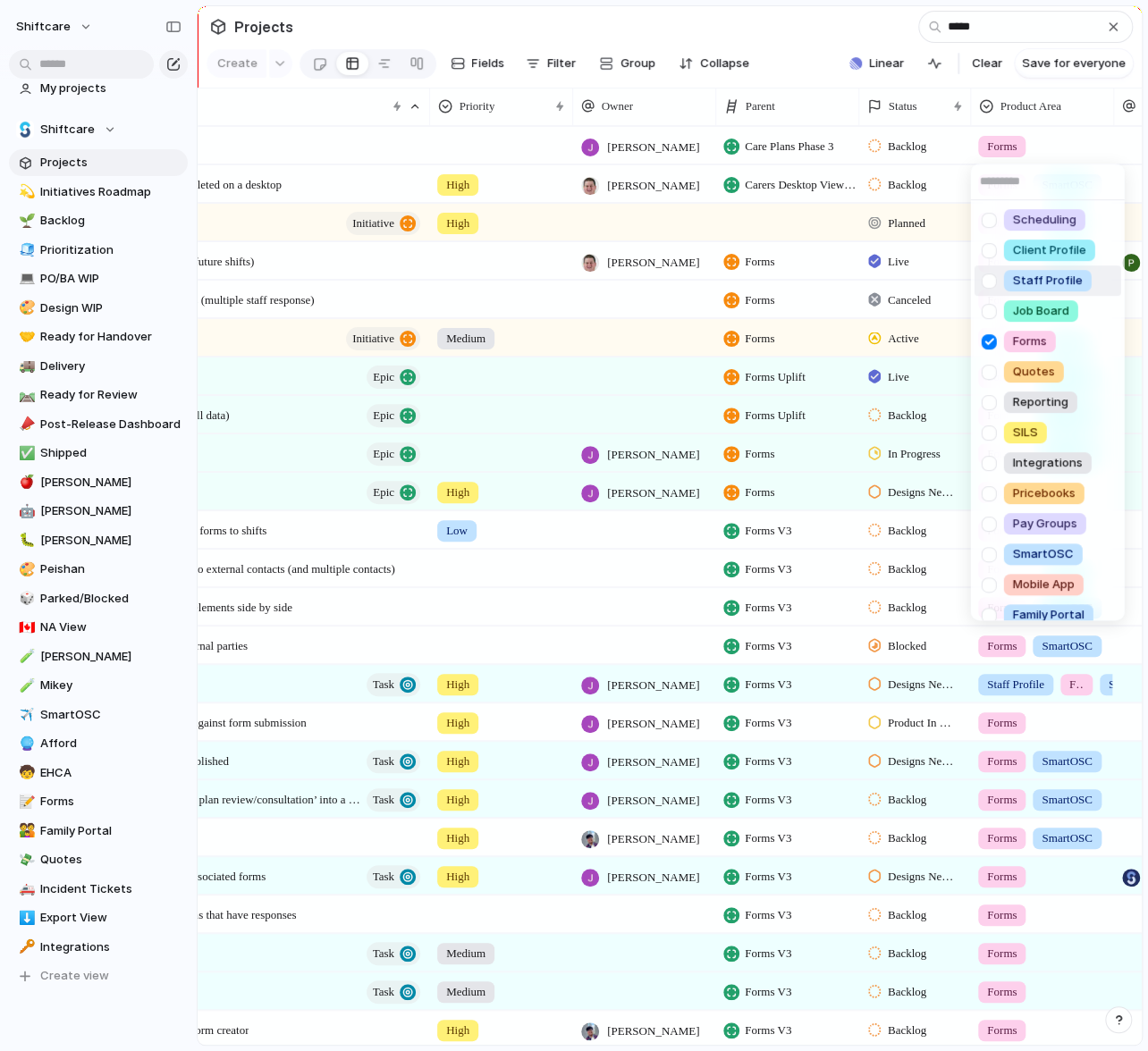 click on "Scheduling   Client Profile   Staff Profile   Job Board   Forms   Quotes   Reporting   SILS   Integrations   Pricebooks   Pay Groups   SmartOSC   Mobile App   Family Portal   Incident Tickets" at bounding box center (574, 526) 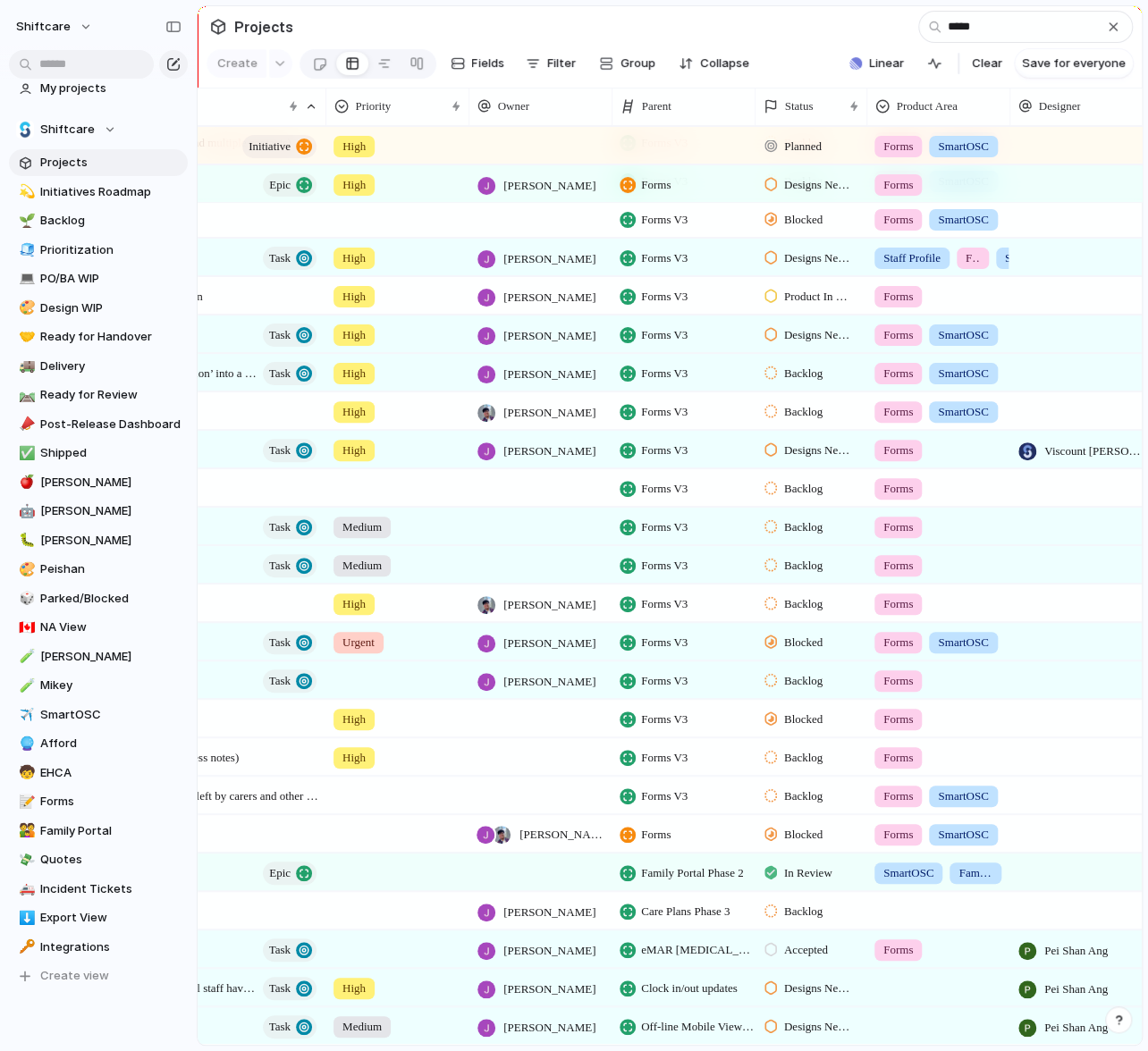 click at bounding box center [938, 907] 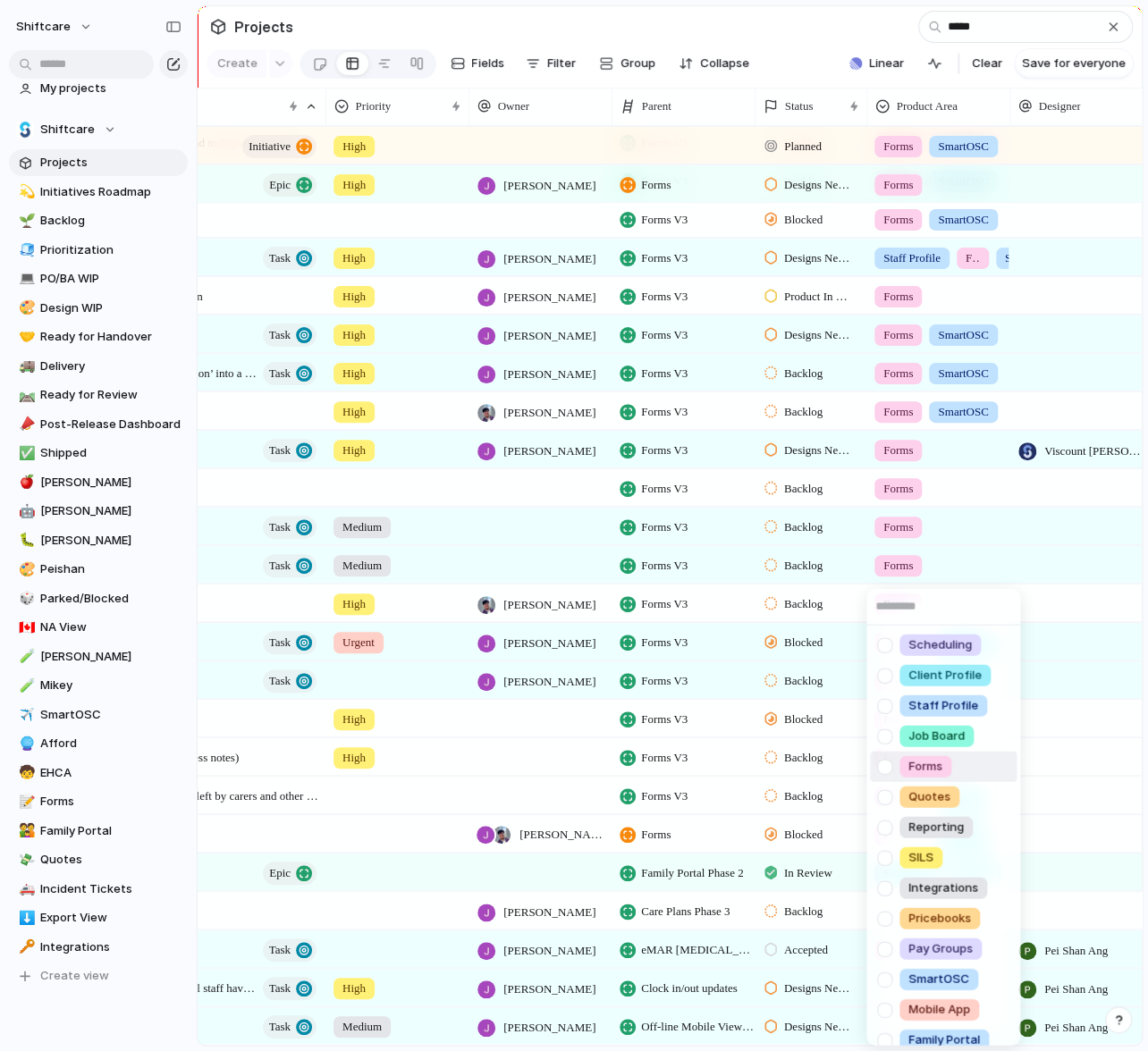 click at bounding box center (884, 766) 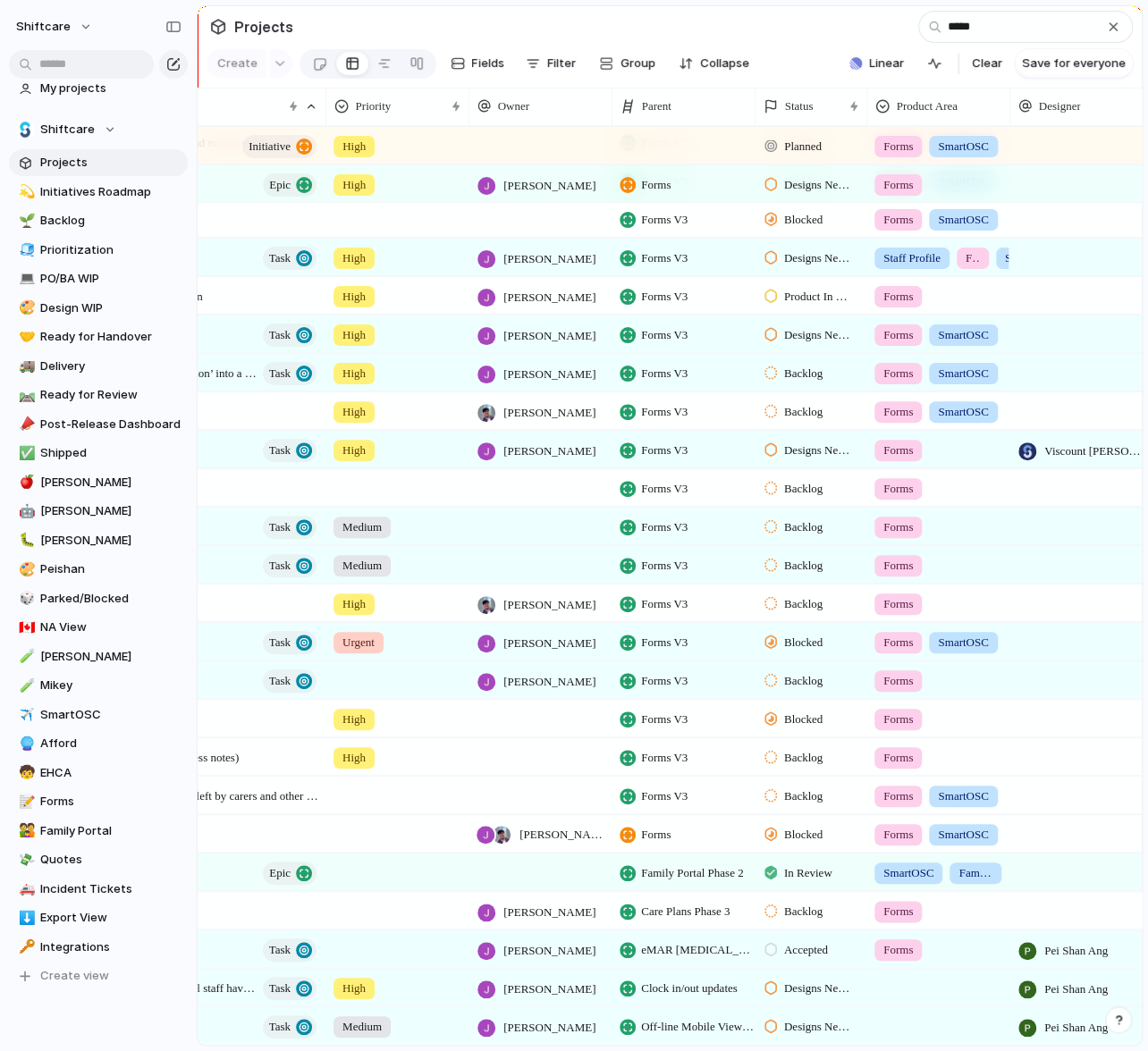 click on "Scheduling   Client Profile   Staff Profile   Job Board   Forms   Quotes   Reporting   SILS   Integrations   Pricebooks   Pay Groups   SmartOSC   Mobile App   Family Portal   Incident Tickets" at bounding box center [574, 526] 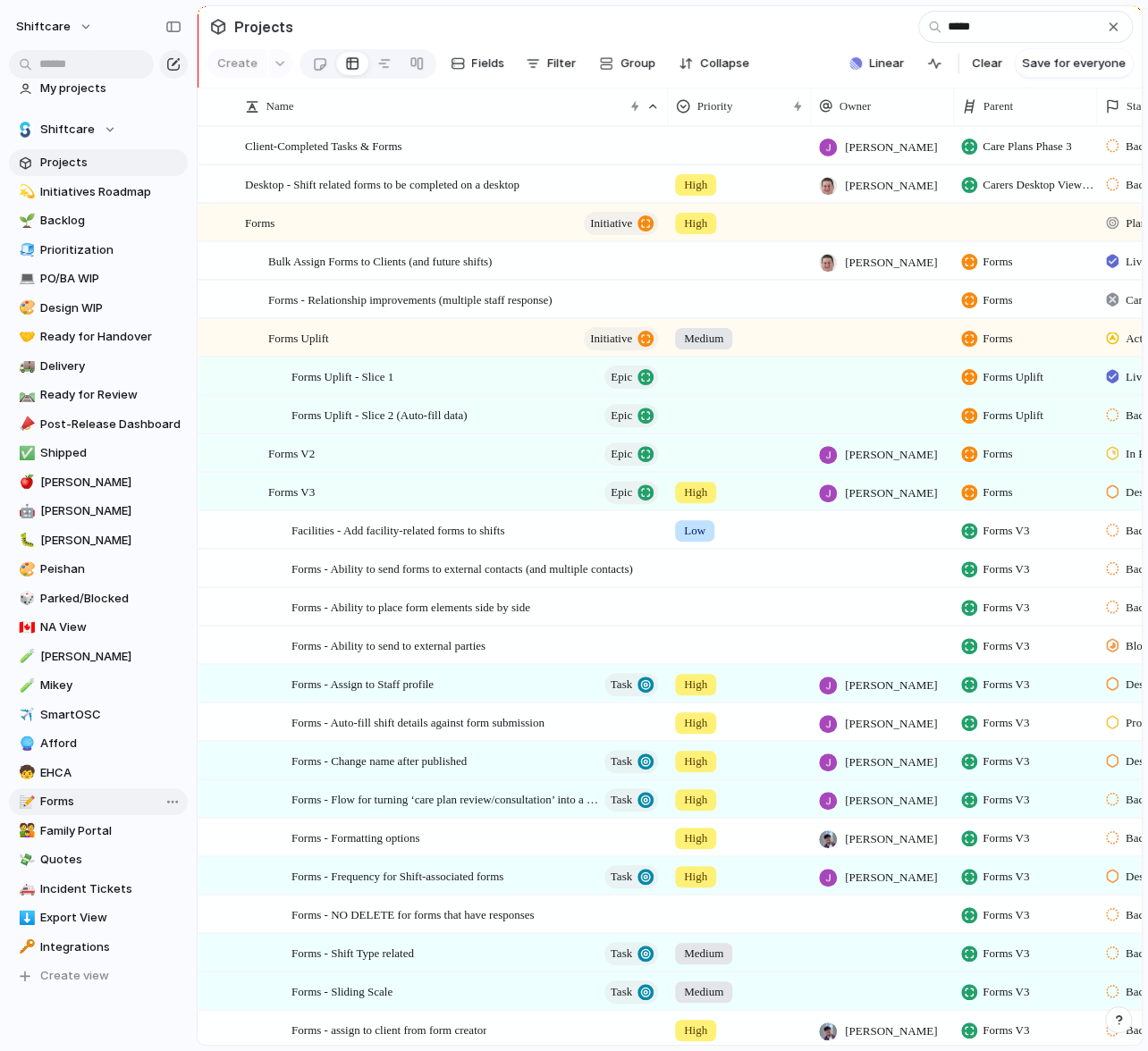 click on "Forms" at bounding box center (111, 802) 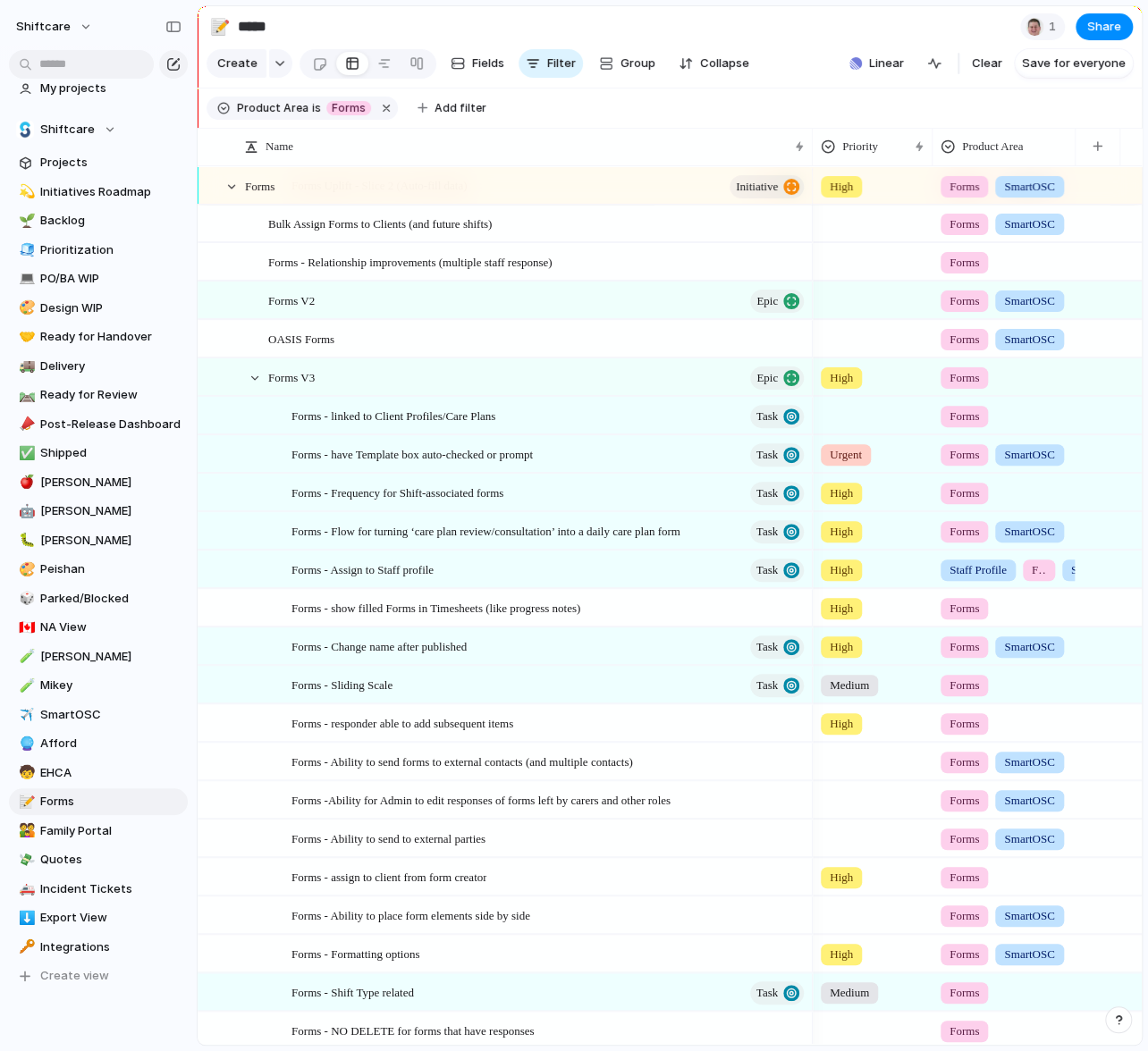 drag, startPoint x: 642, startPoint y: 143, endPoint x: 810, endPoint y: 181, distance: 172.24401 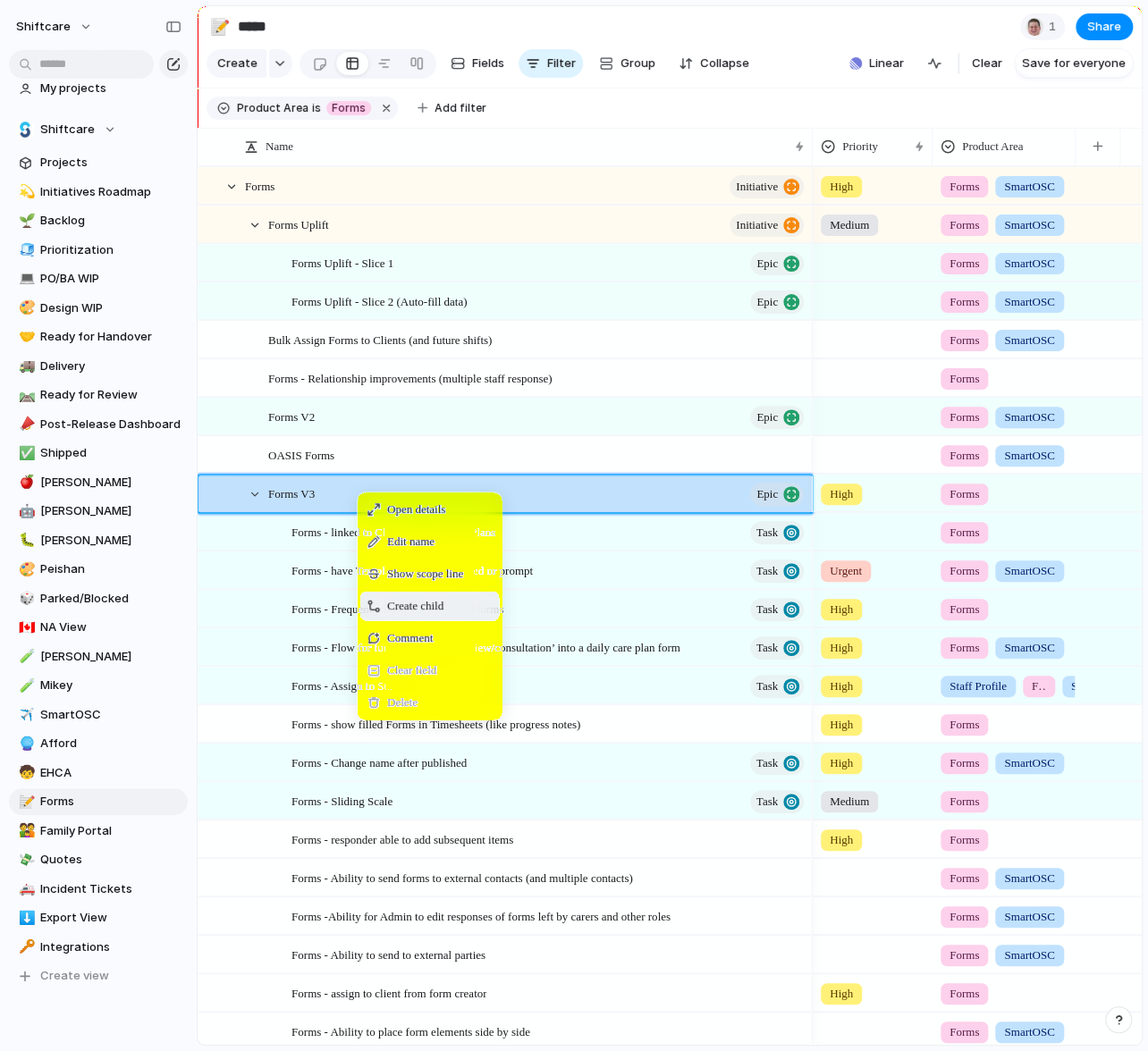 click on "Create child" at bounding box center (429, 606) 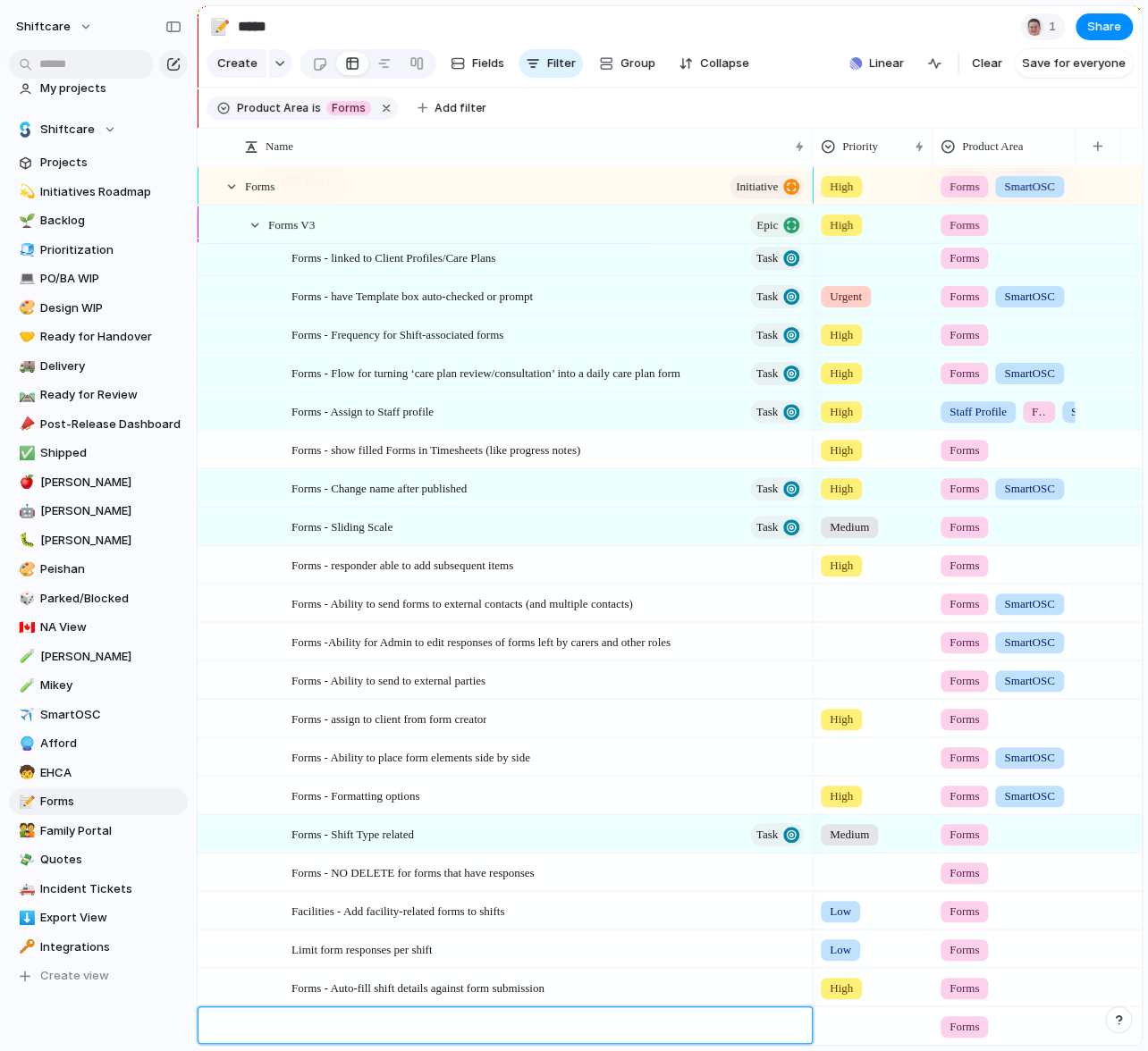 paste on "**********" 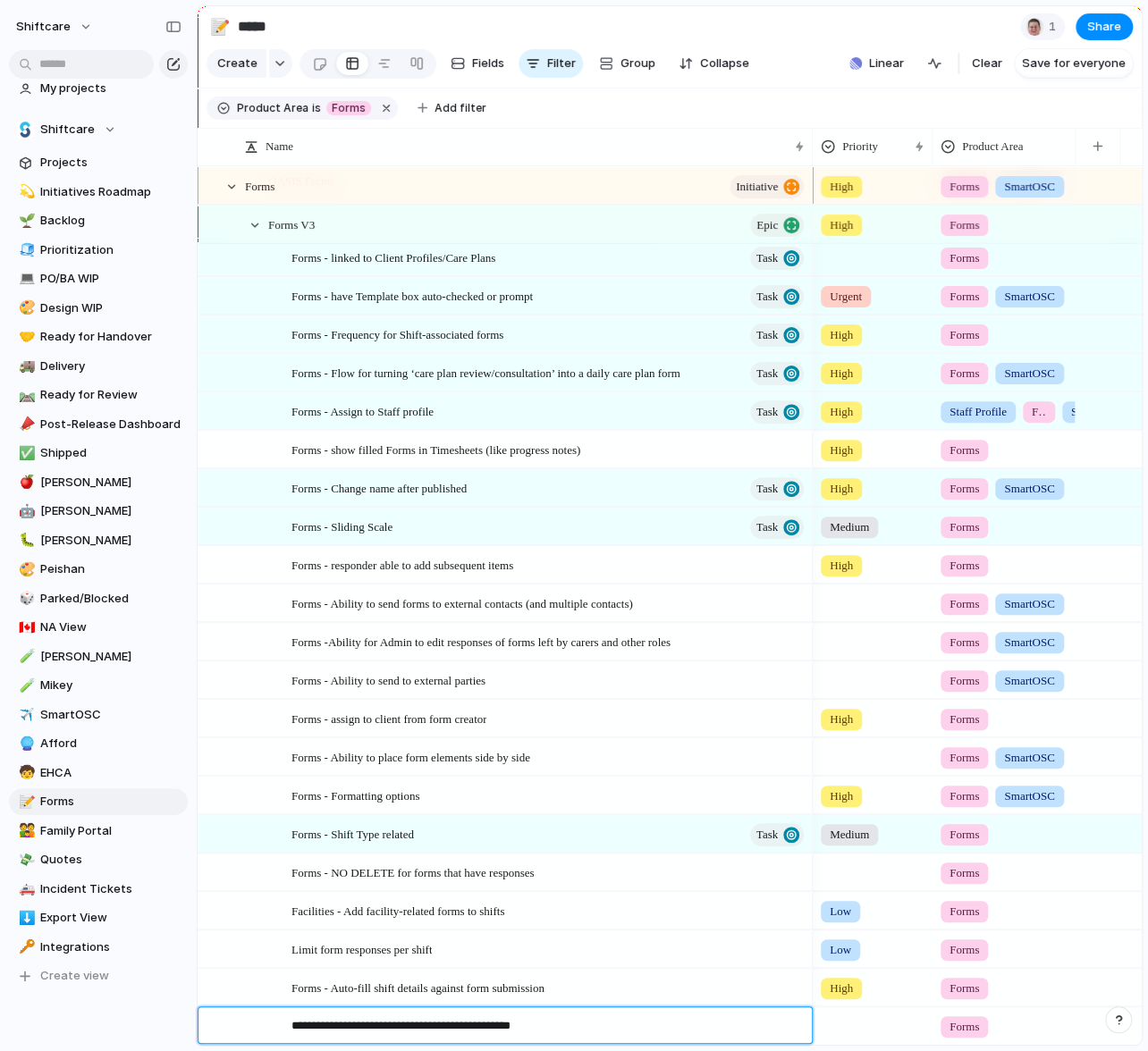 click on "**********" at bounding box center [545, 1027] 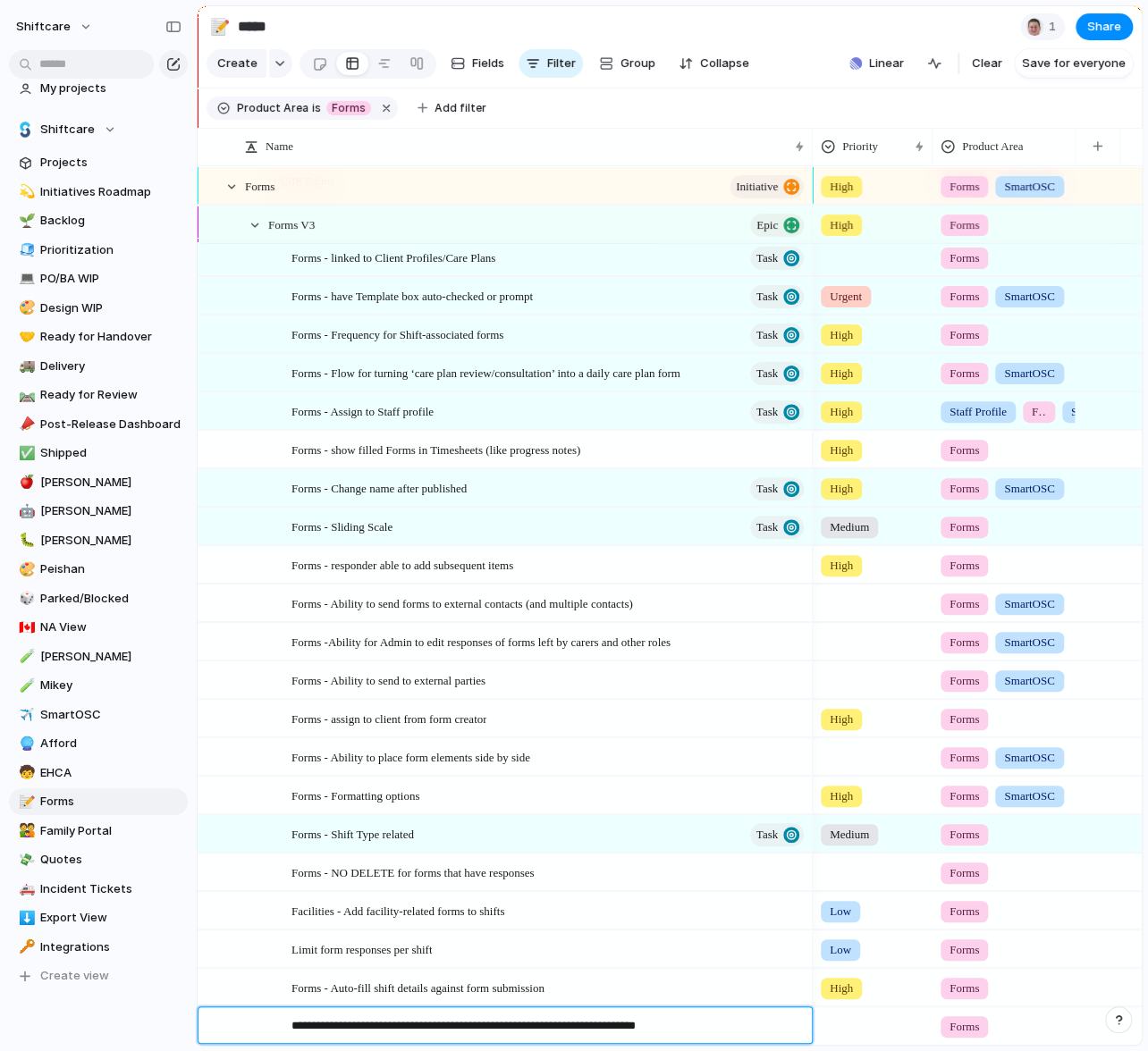 type on "**********" 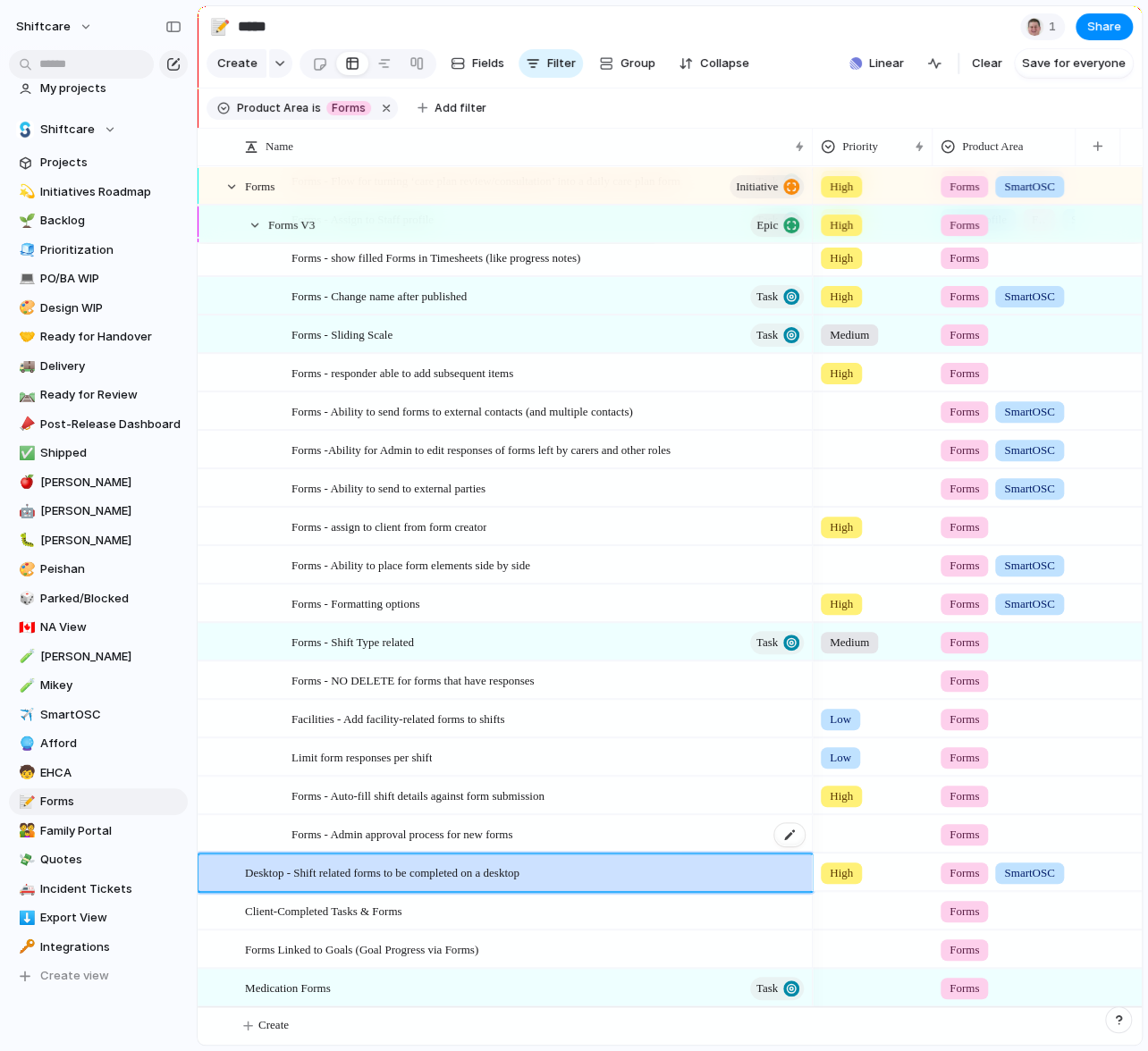 click on "Forms - Admin approval process for new forms" at bounding box center [549, 834] 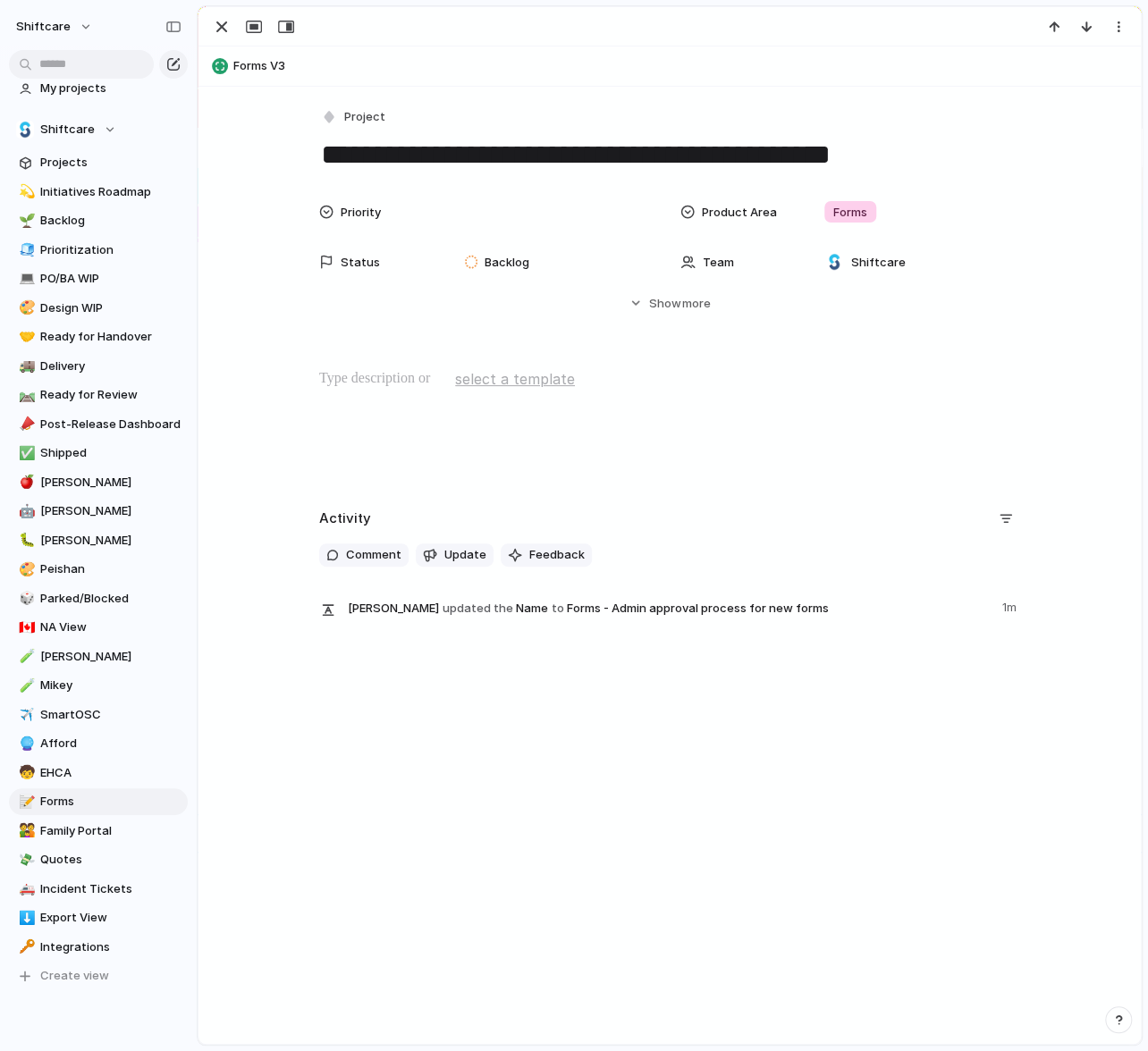 click at bounding box center (670, 425) 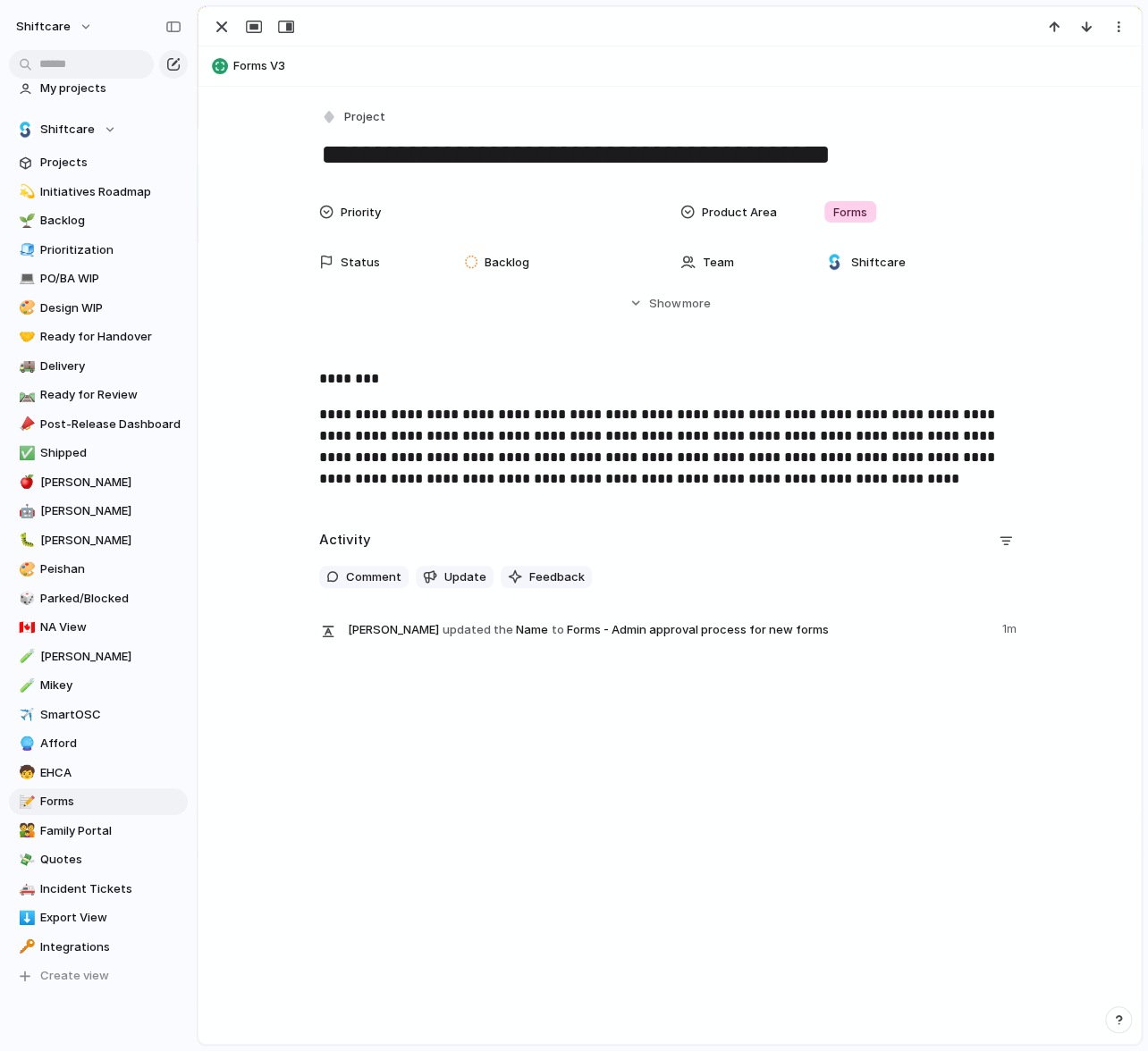 click on "**********" at bounding box center (670, 565) 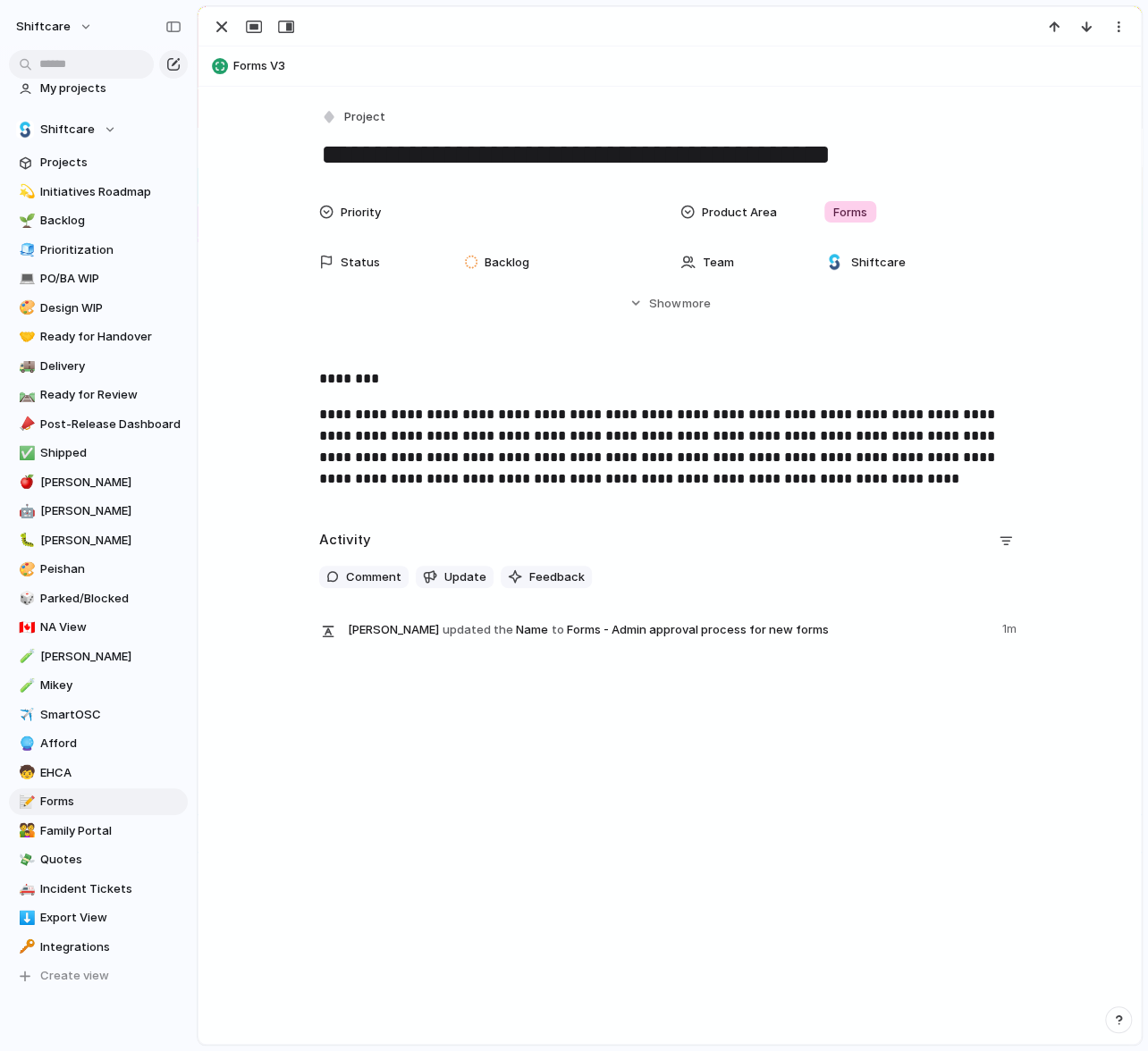 click on "**********" at bounding box center (670, 447) 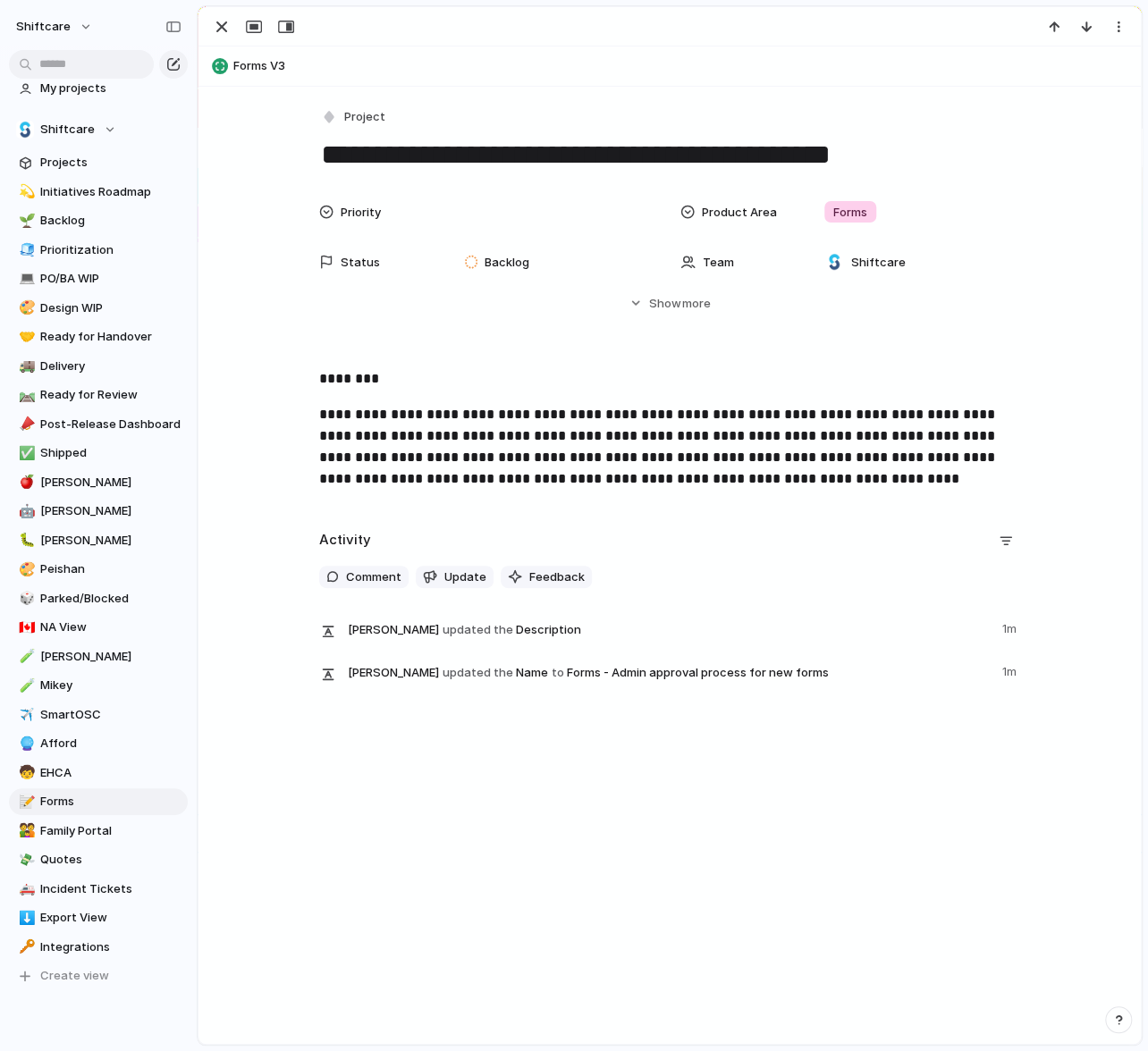 type 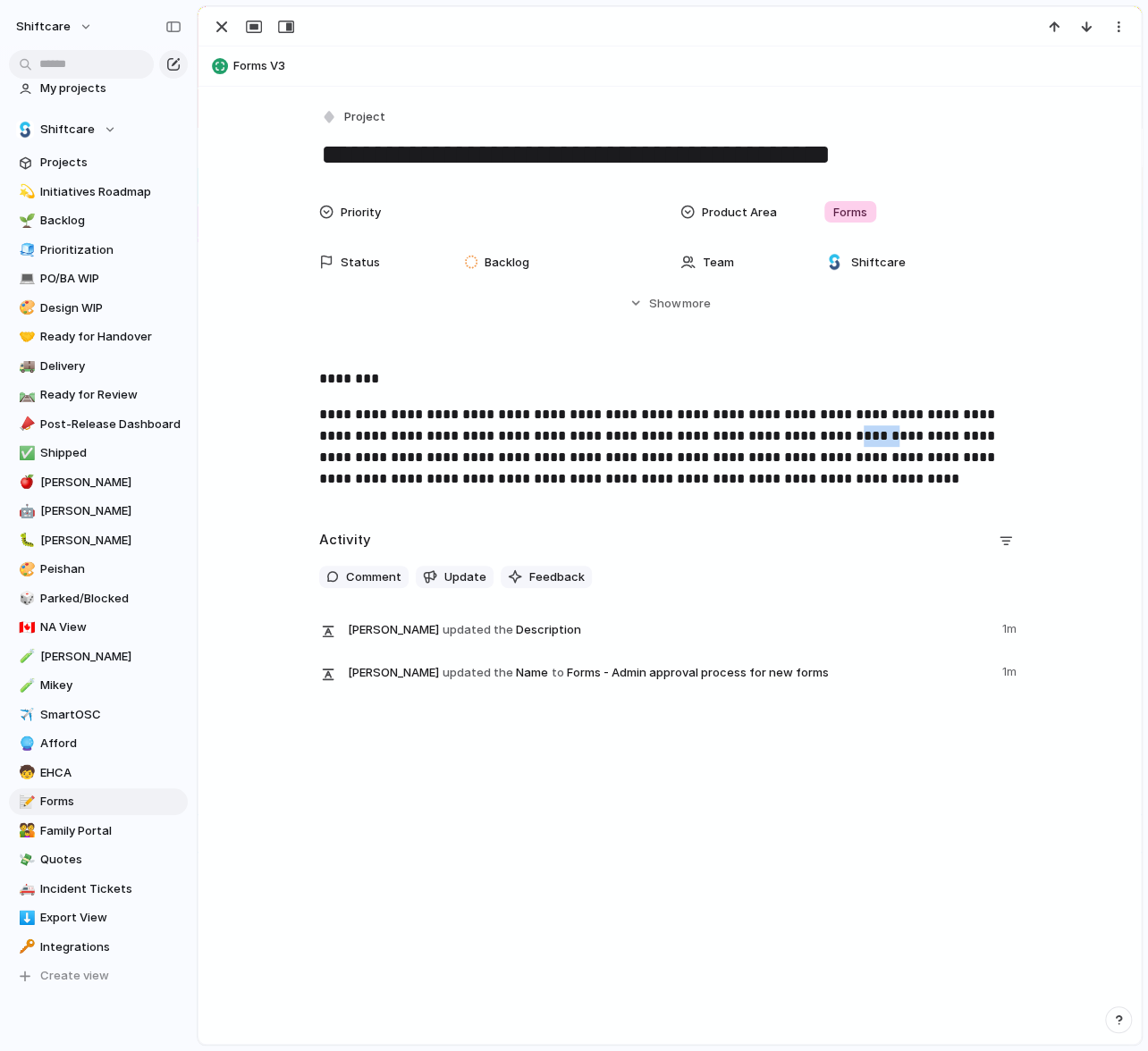 click on "**********" at bounding box center [670, 447] 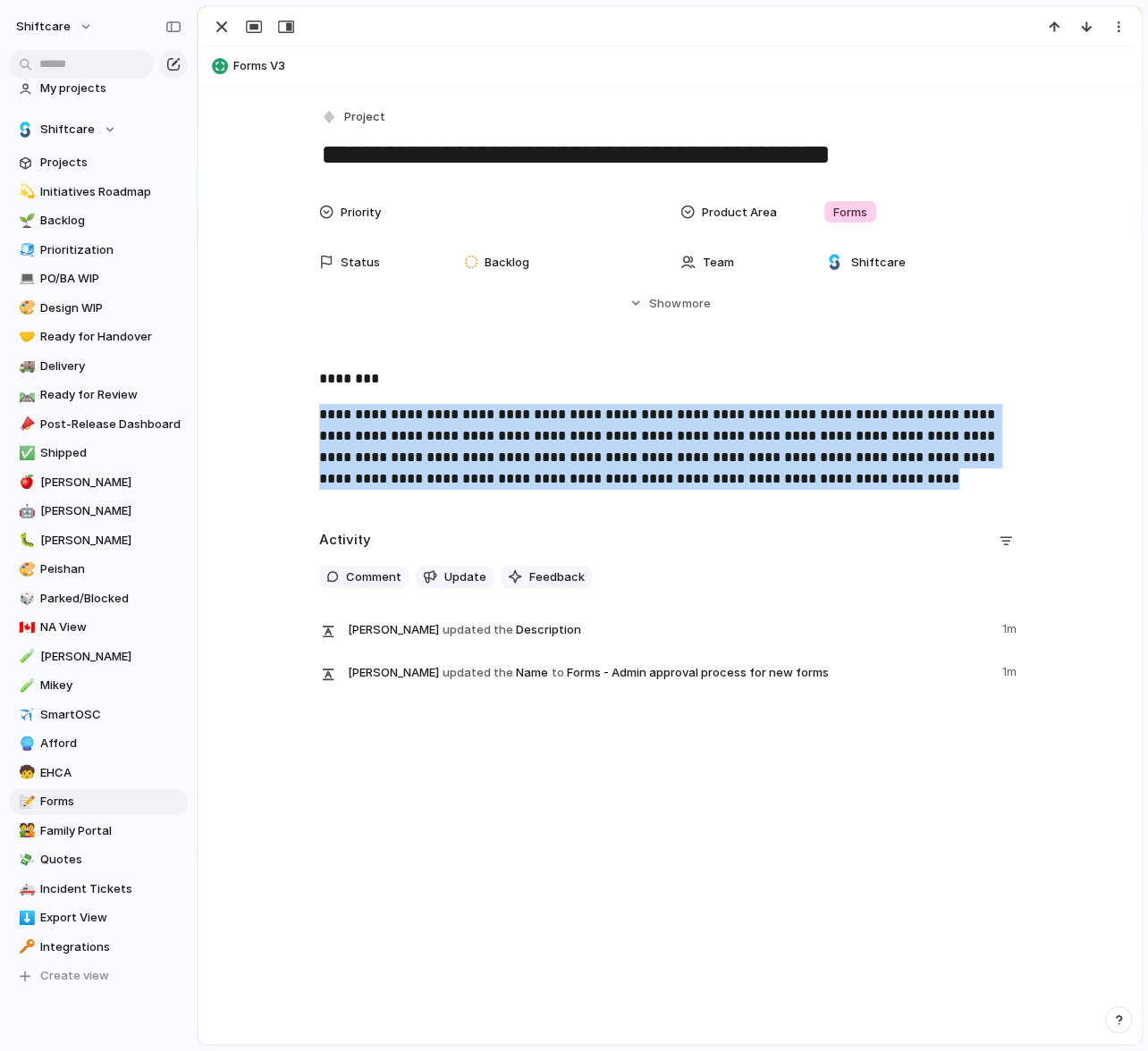 click on "**********" at bounding box center (670, 447) 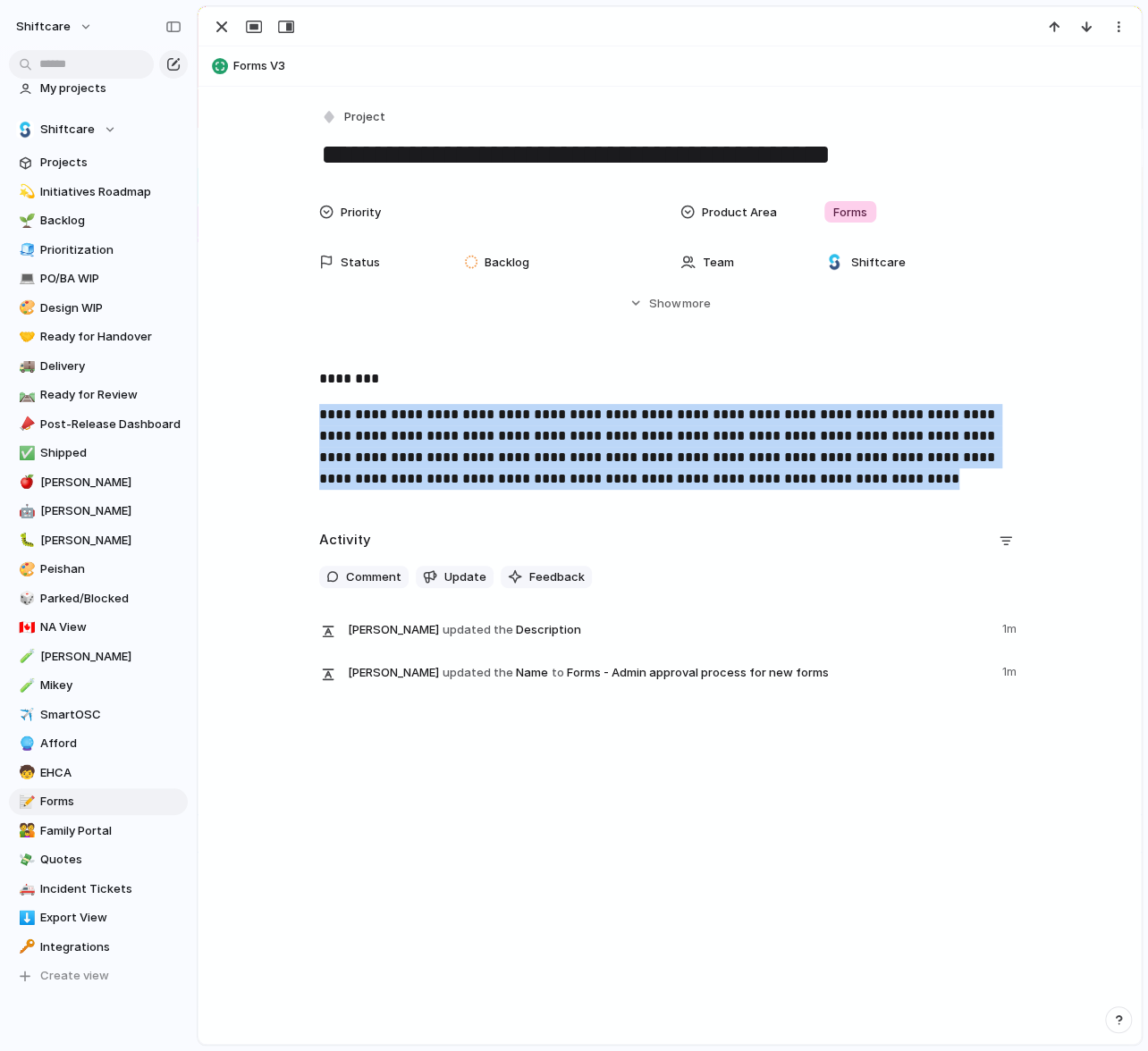 click on "Activity" at bounding box center [670, 541] 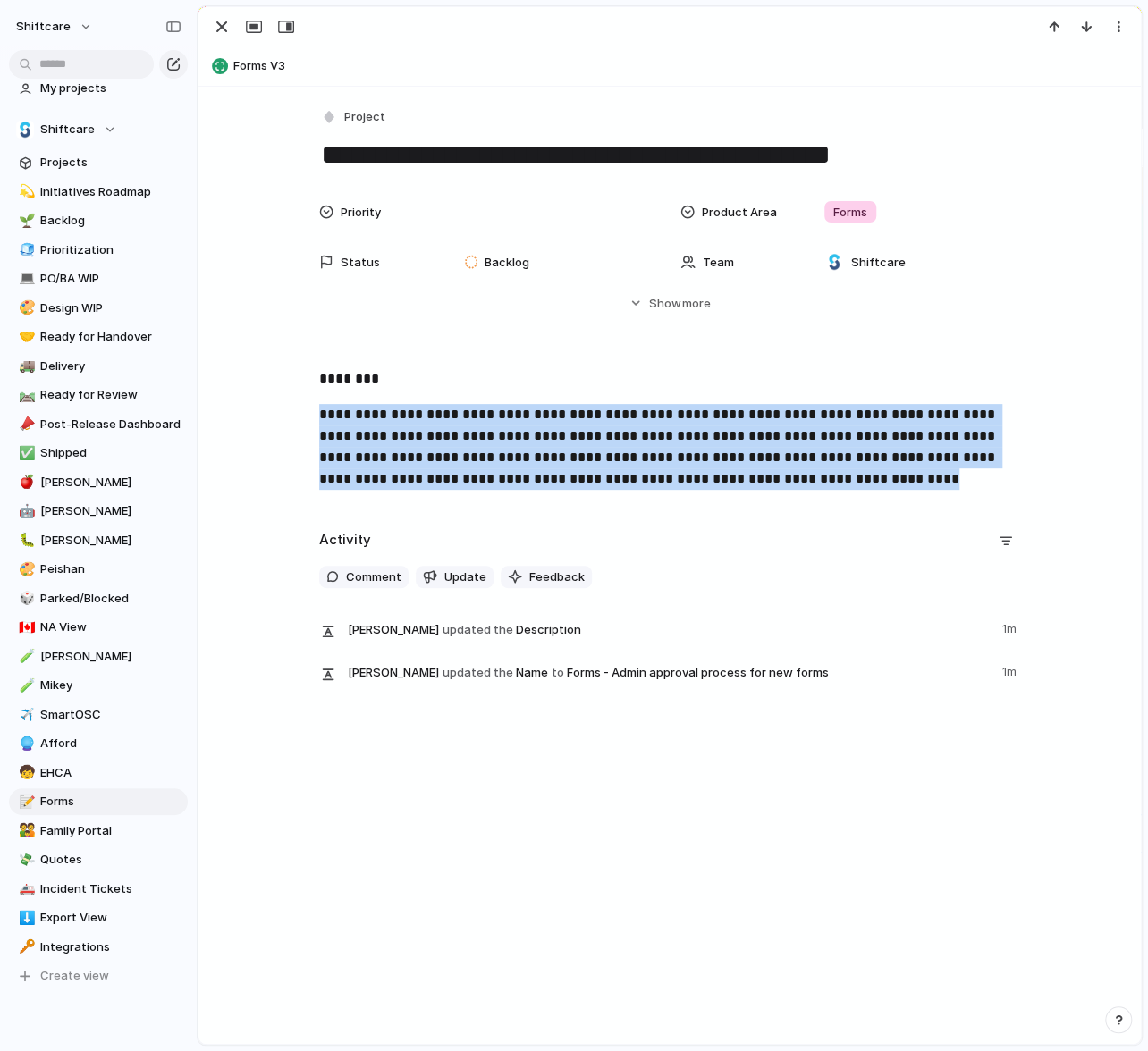 click on "**********" at bounding box center (670, 447) 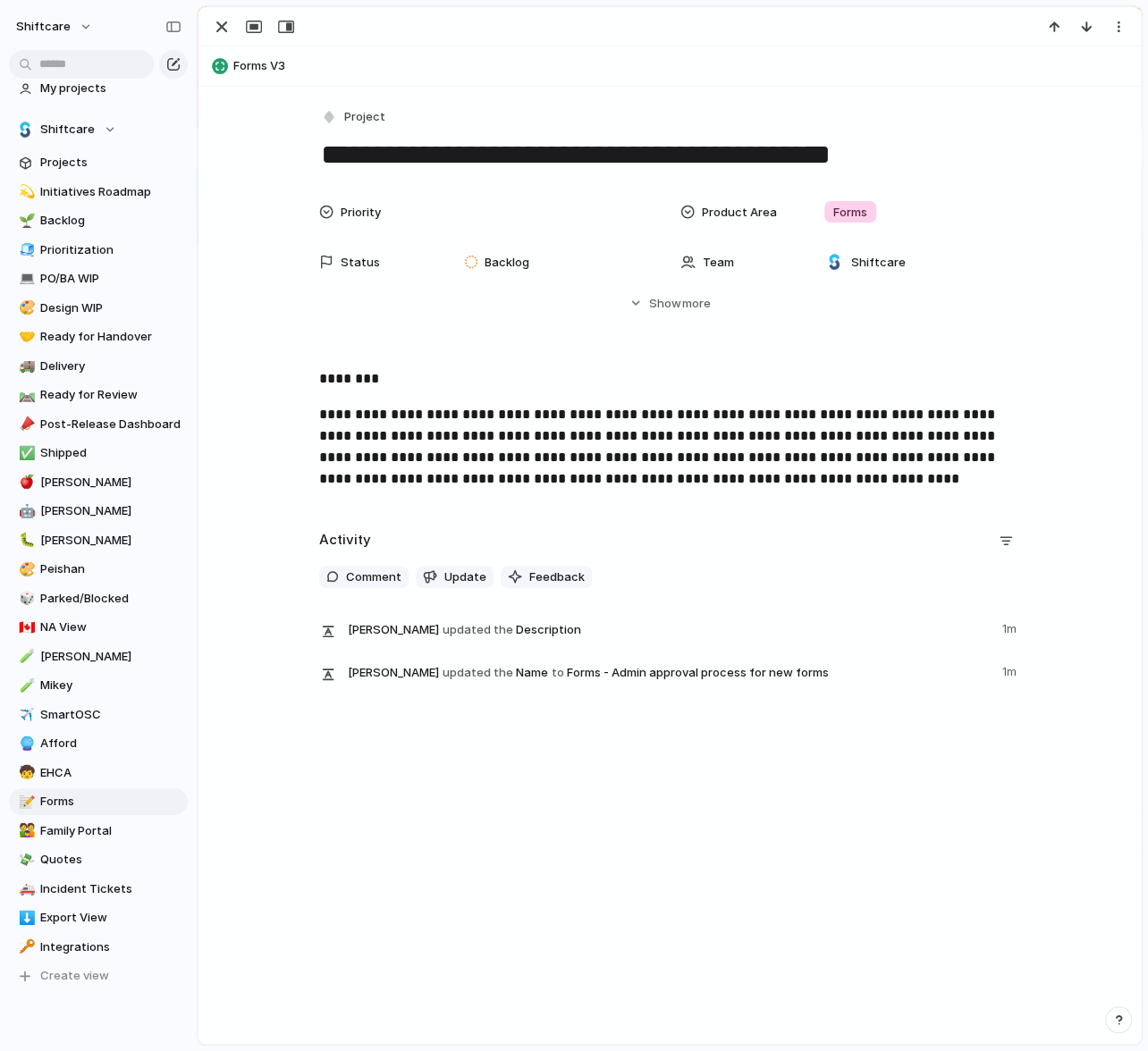 click on "**********" at bounding box center (670, 447) 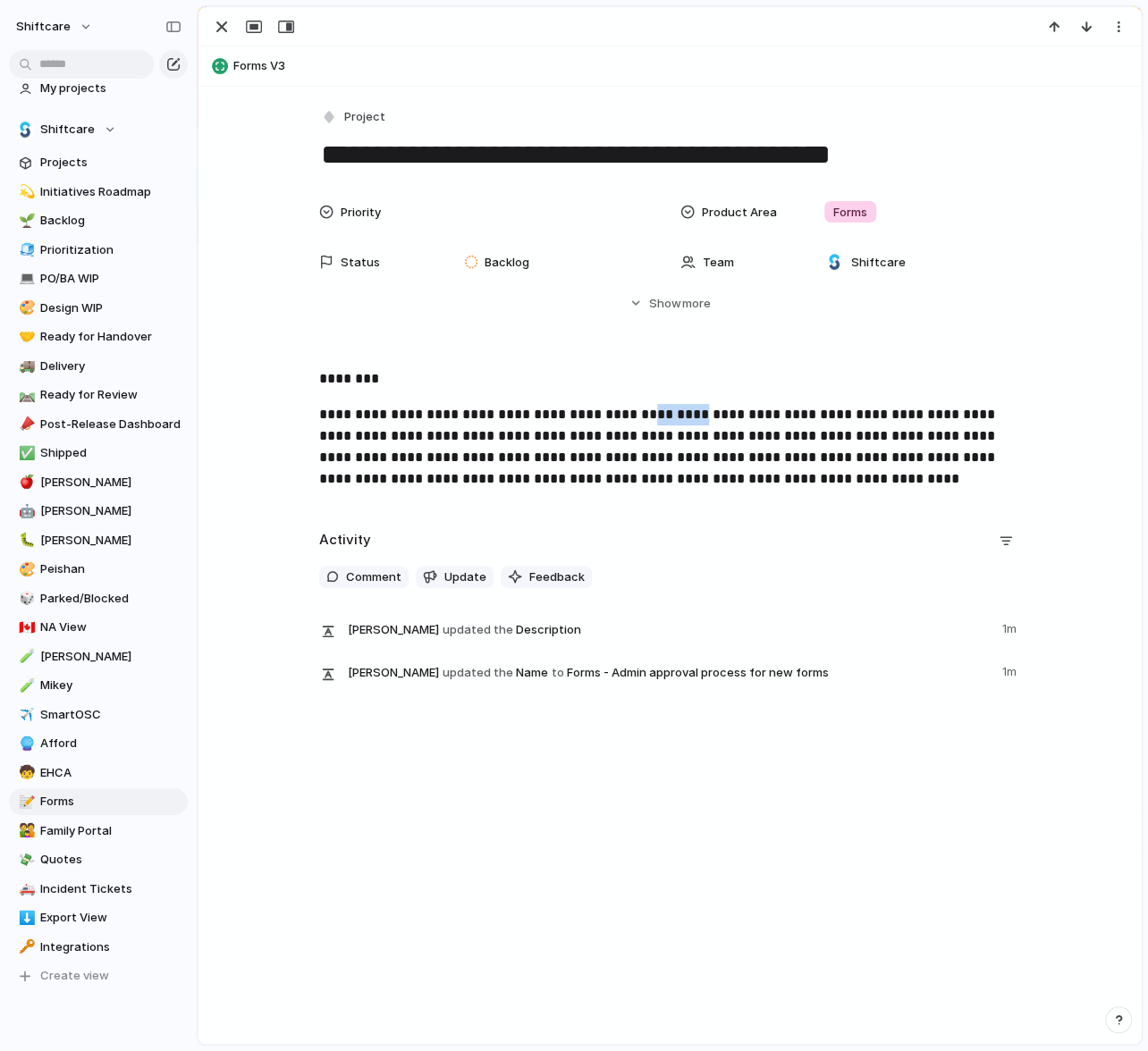 click on "**********" at bounding box center [670, 447] 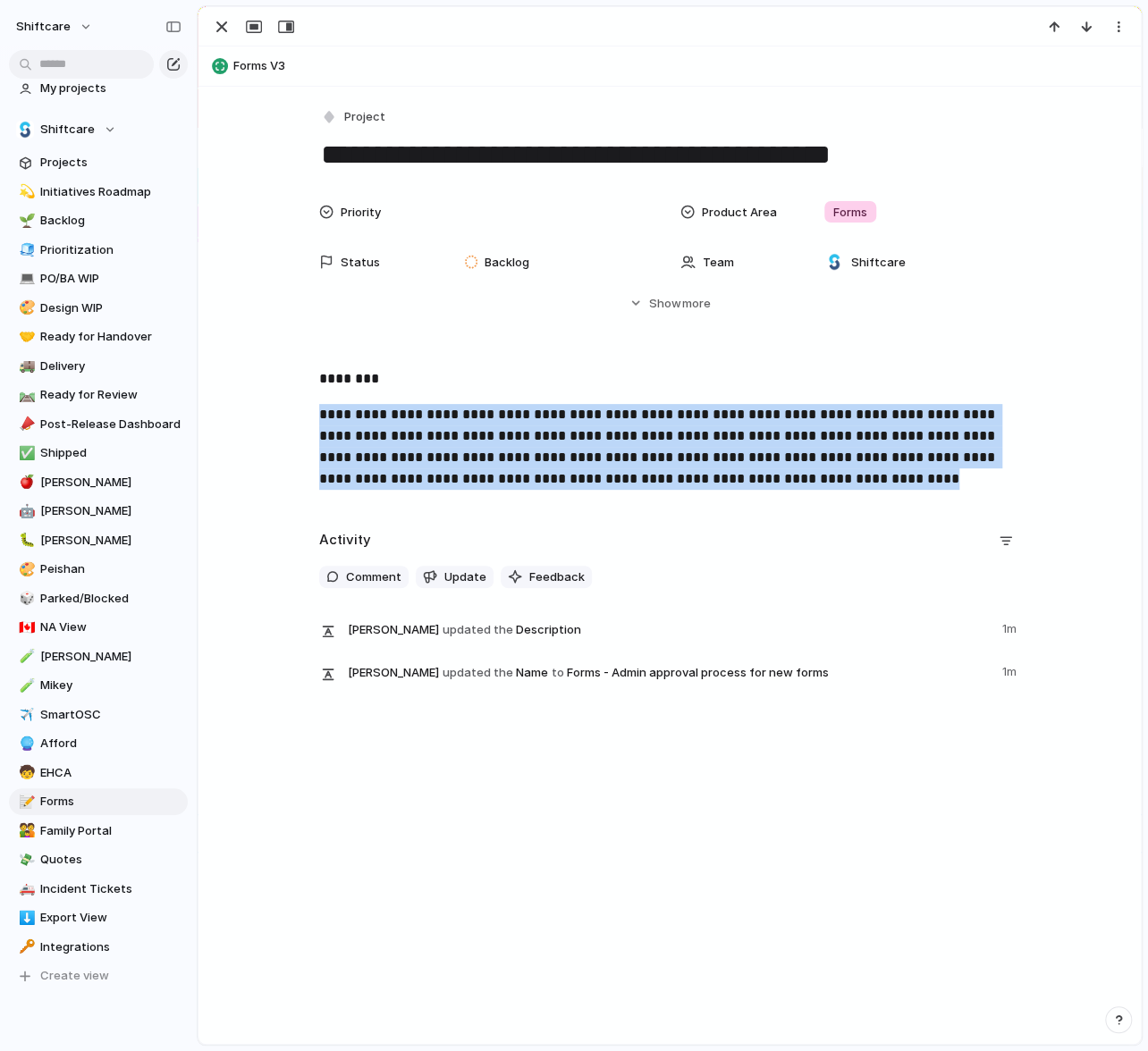 click on "**********" at bounding box center [670, 447] 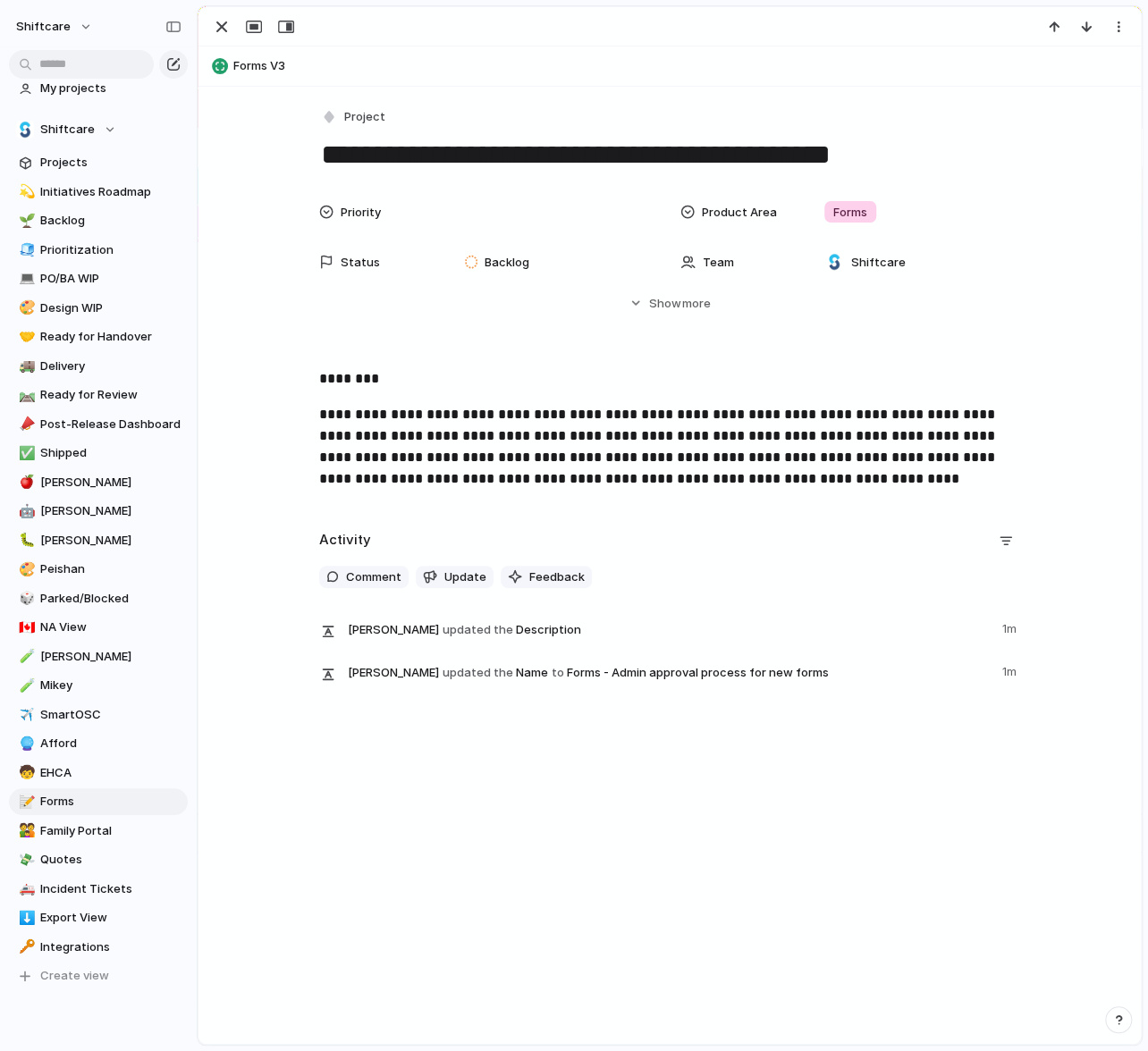 click on "**********" at bounding box center (670, 447) 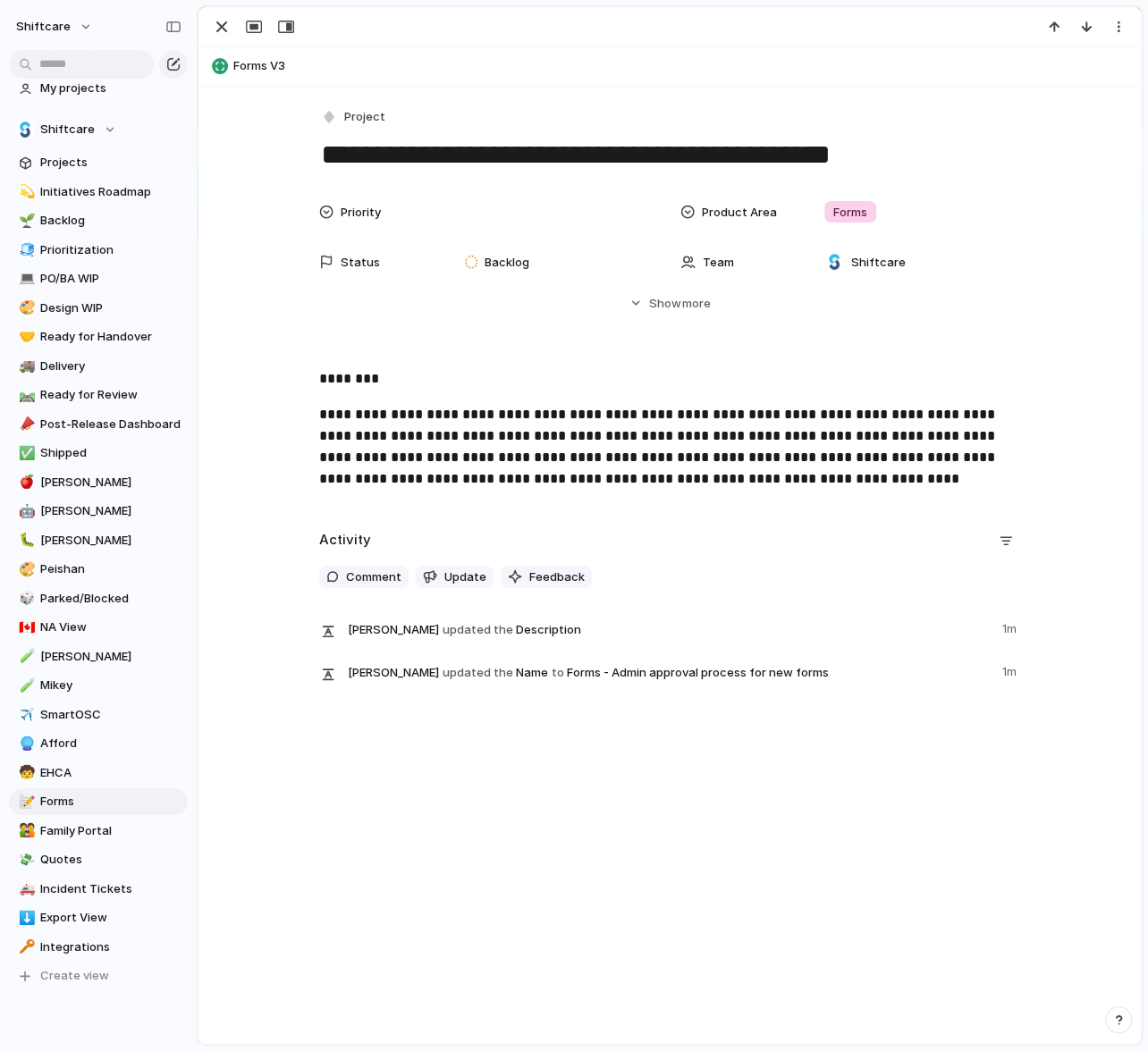 click on "**********" at bounding box center (670, 447) 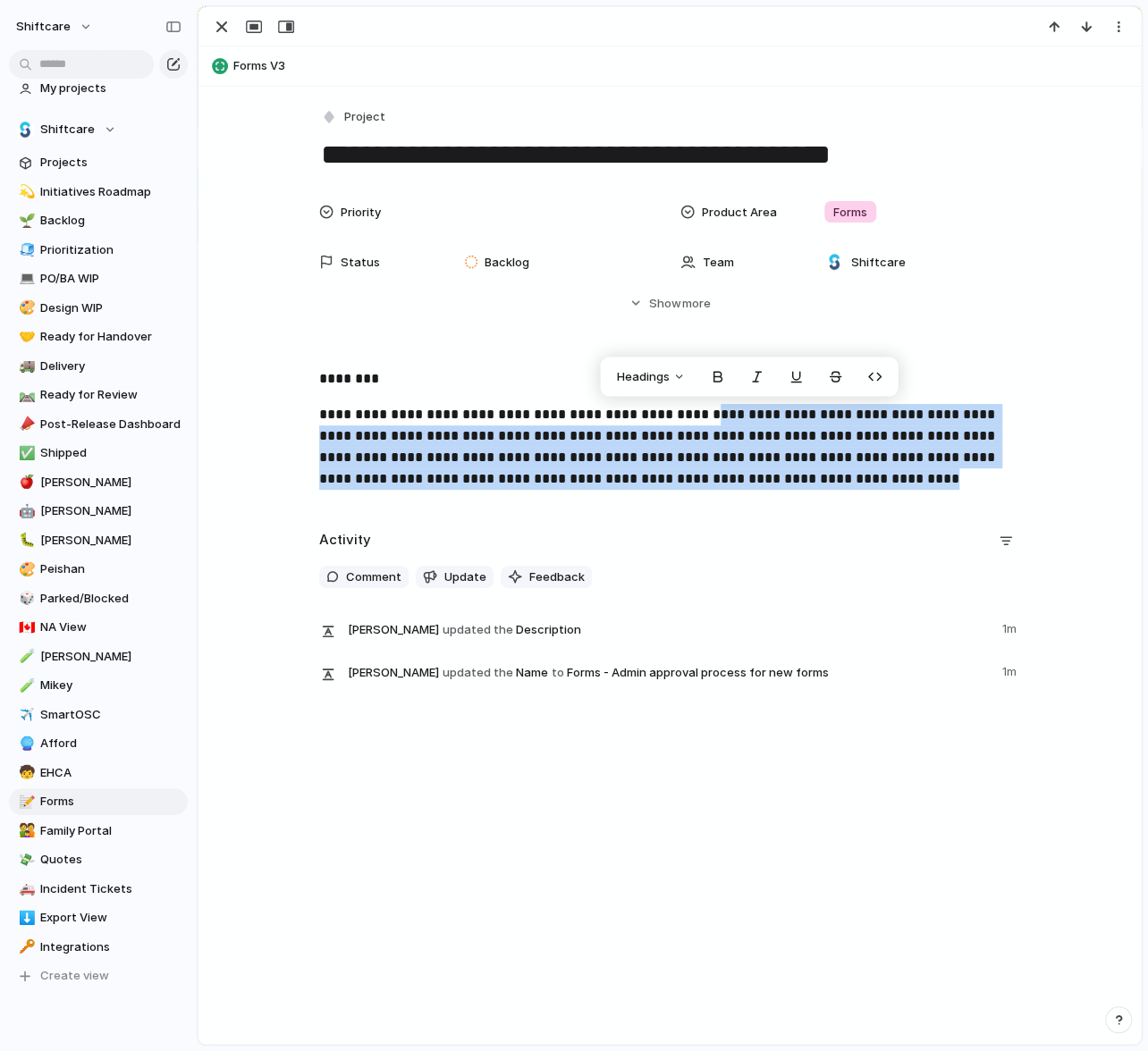 drag, startPoint x: 689, startPoint y: 413, endPoint x: 810, endPoint y: 517, distance: 159.5525 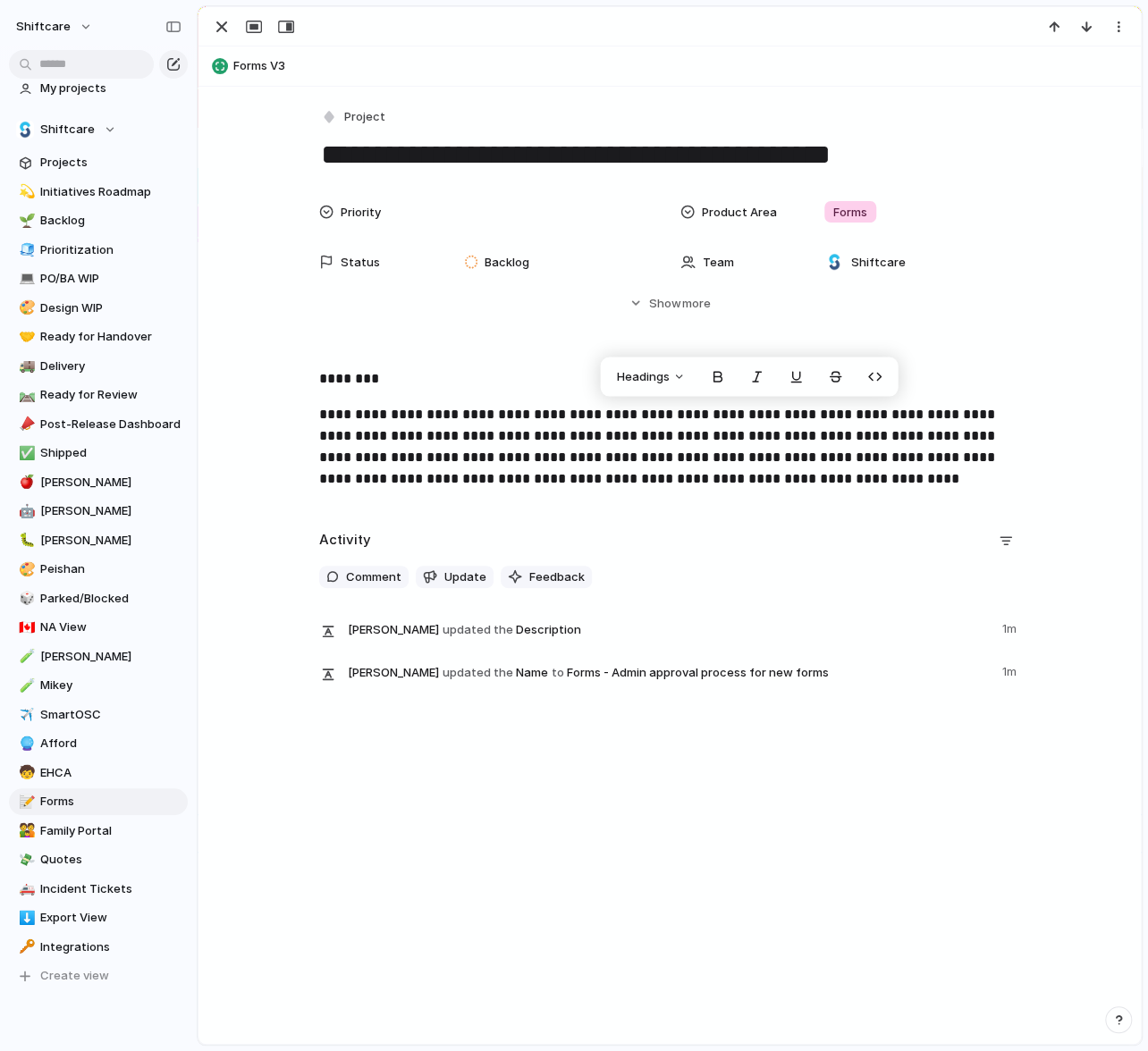 click on "**********" at bounding box center [670, 436] 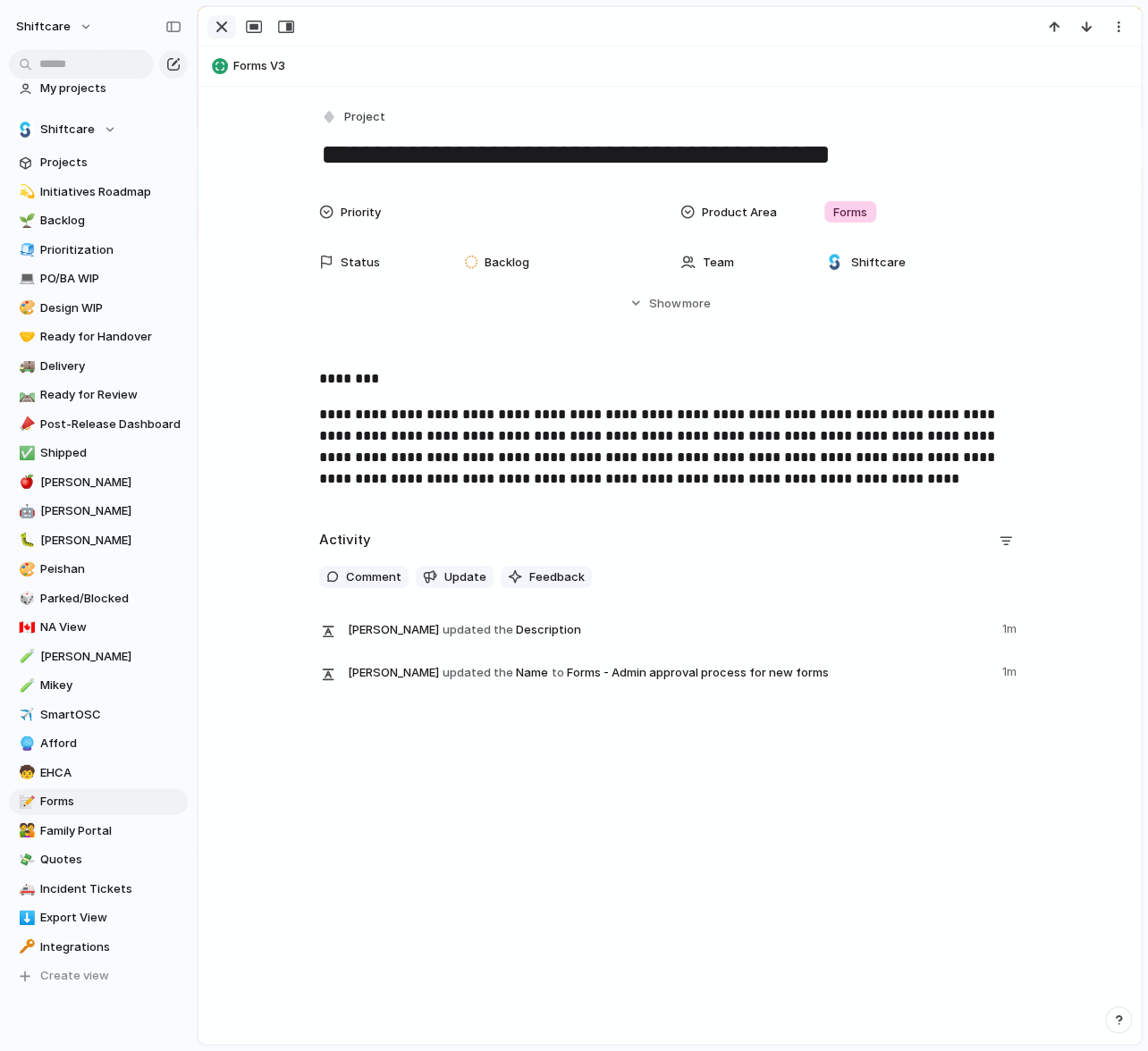 click at bounding box center (222, 27) 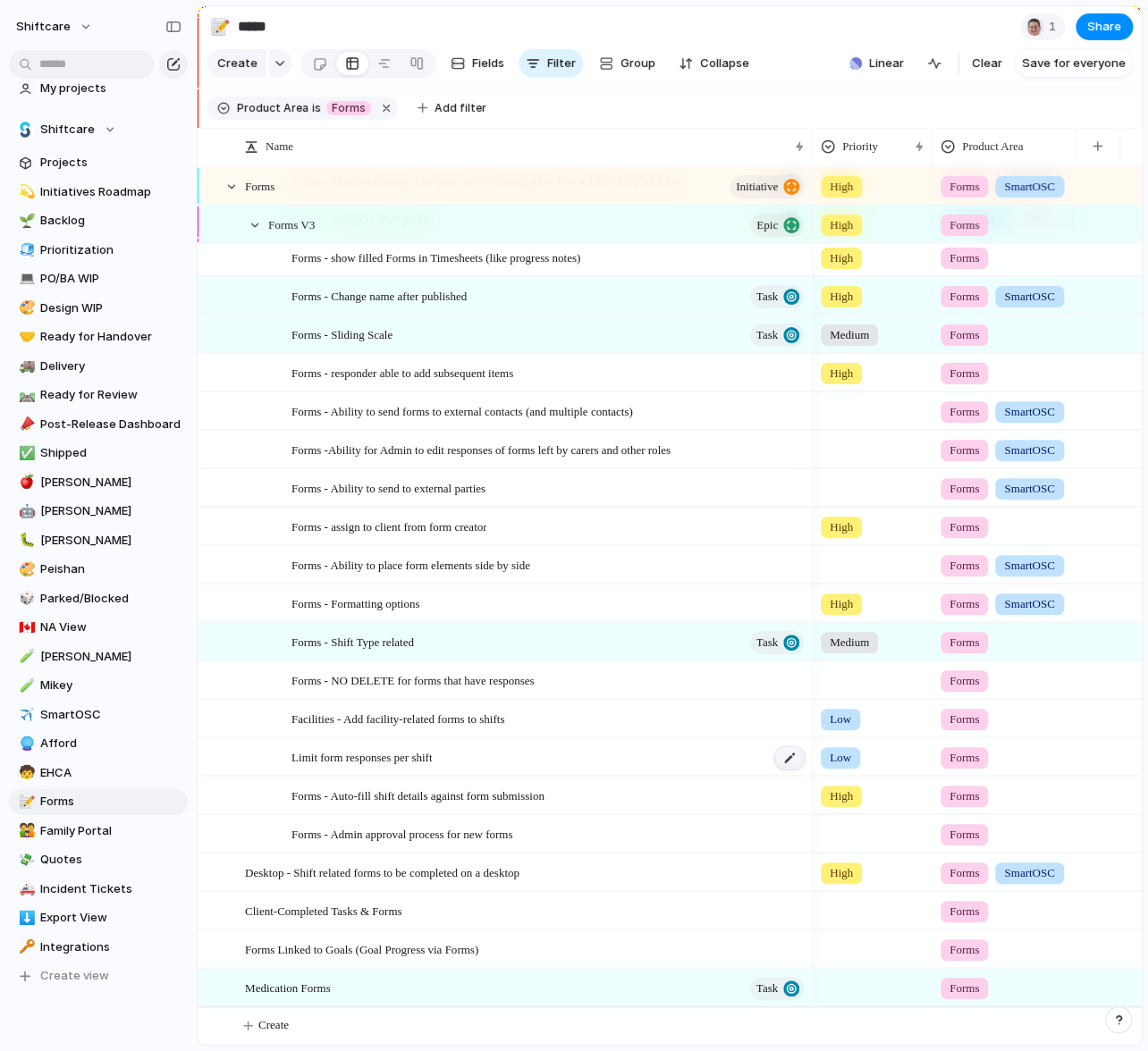 click at bounding box center [789, 758] 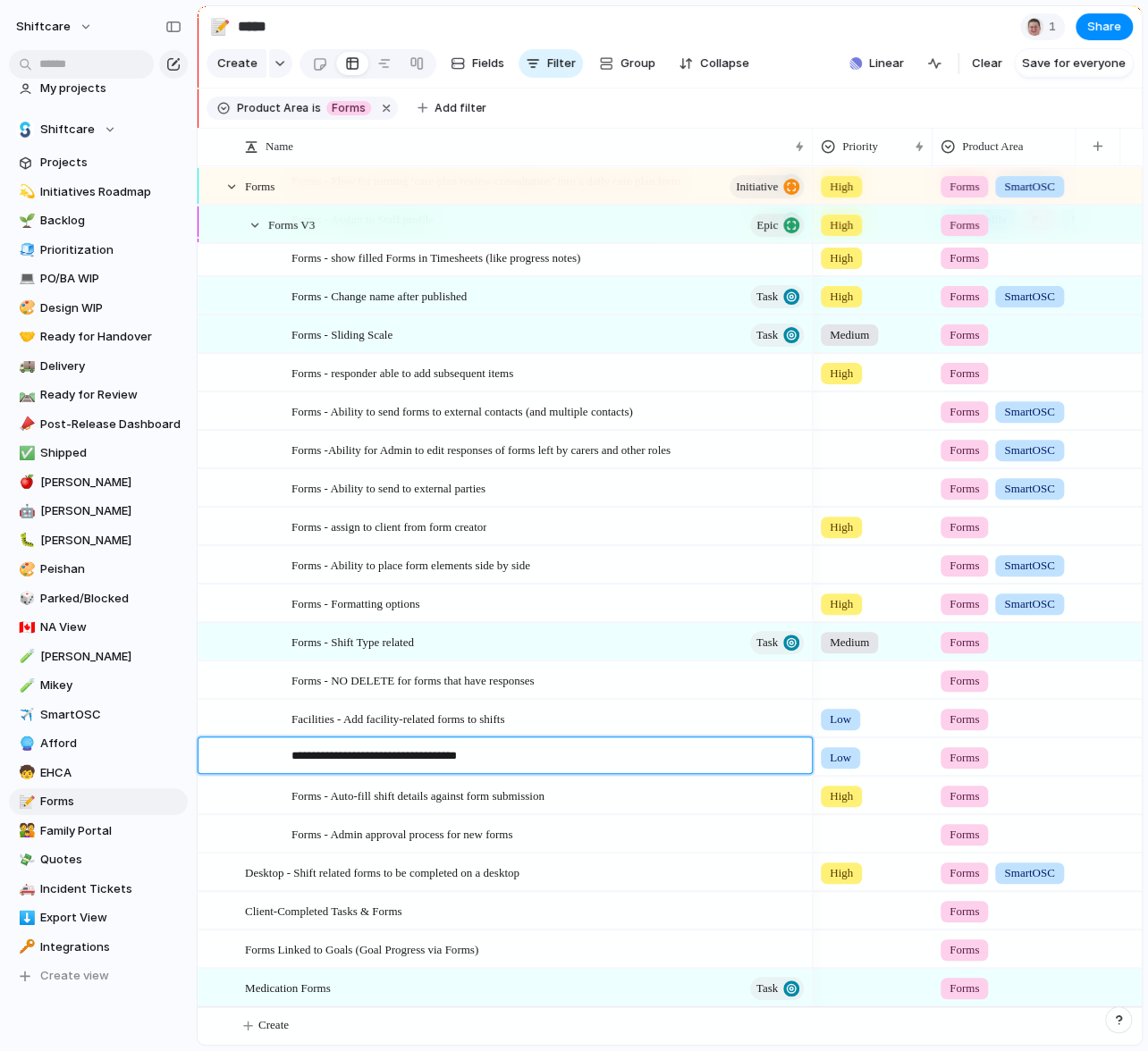 type on "**********" 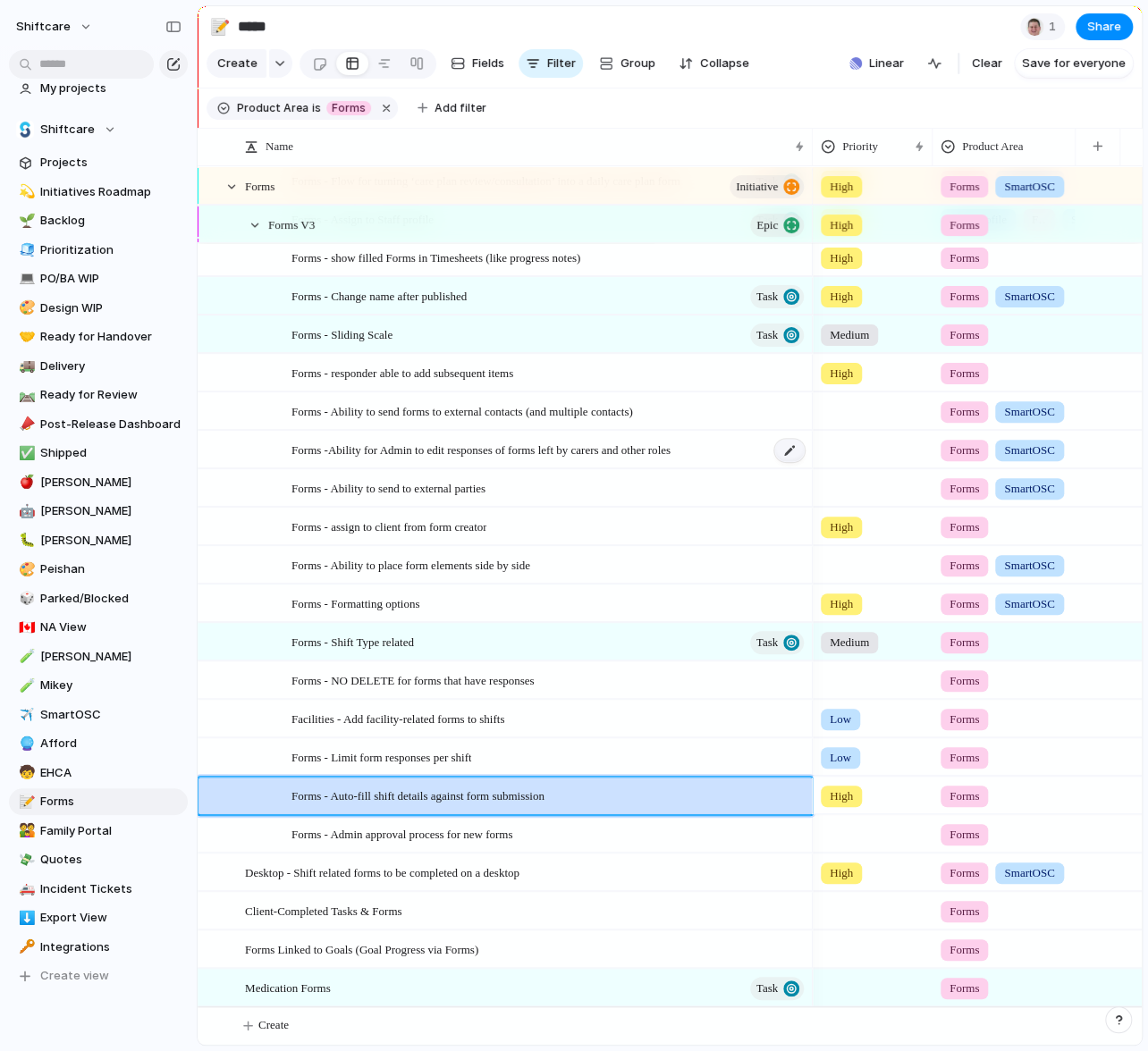 click at bounding box center (789, 450) 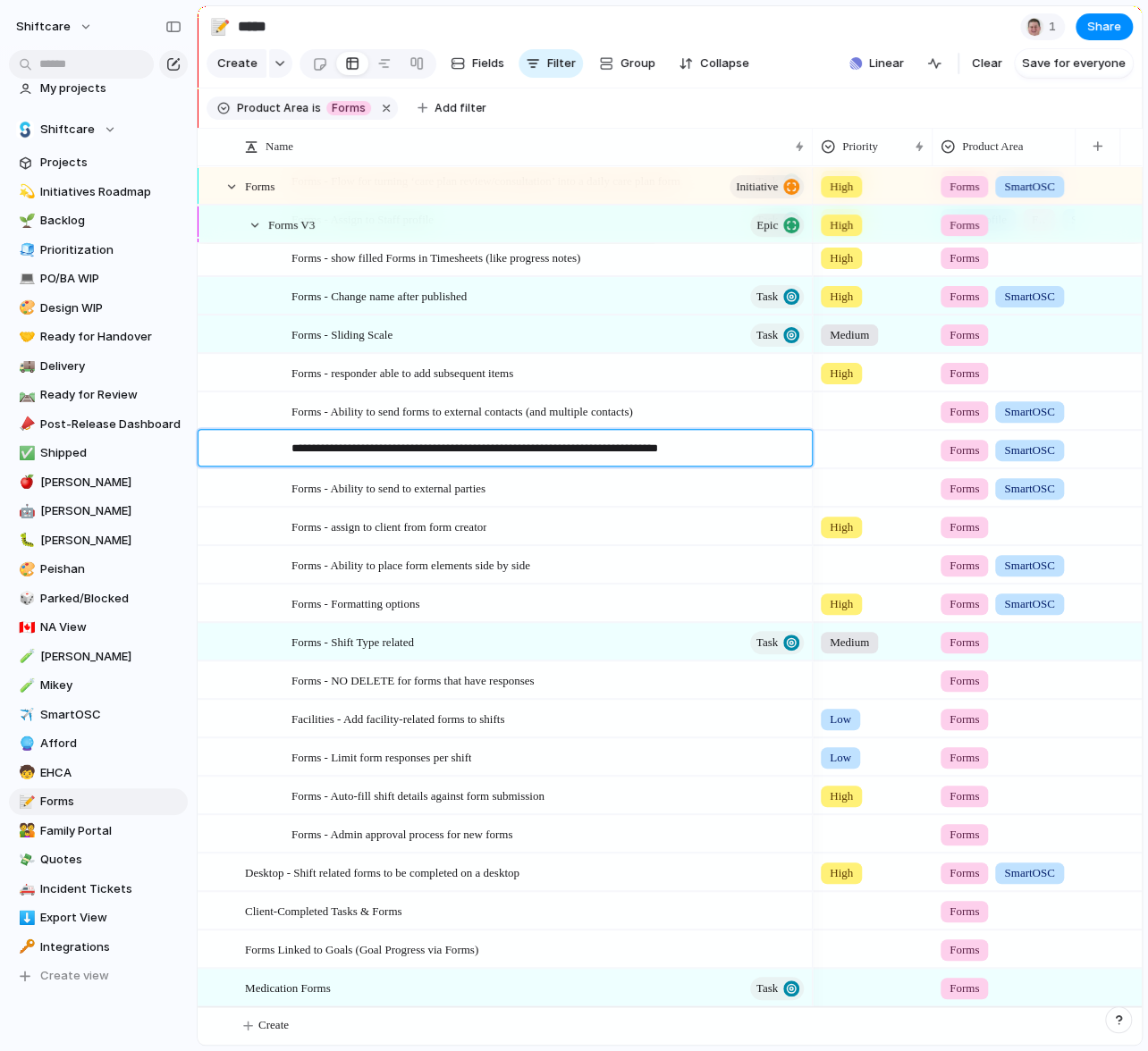 click on "**********" at bounding box center [545, 450] 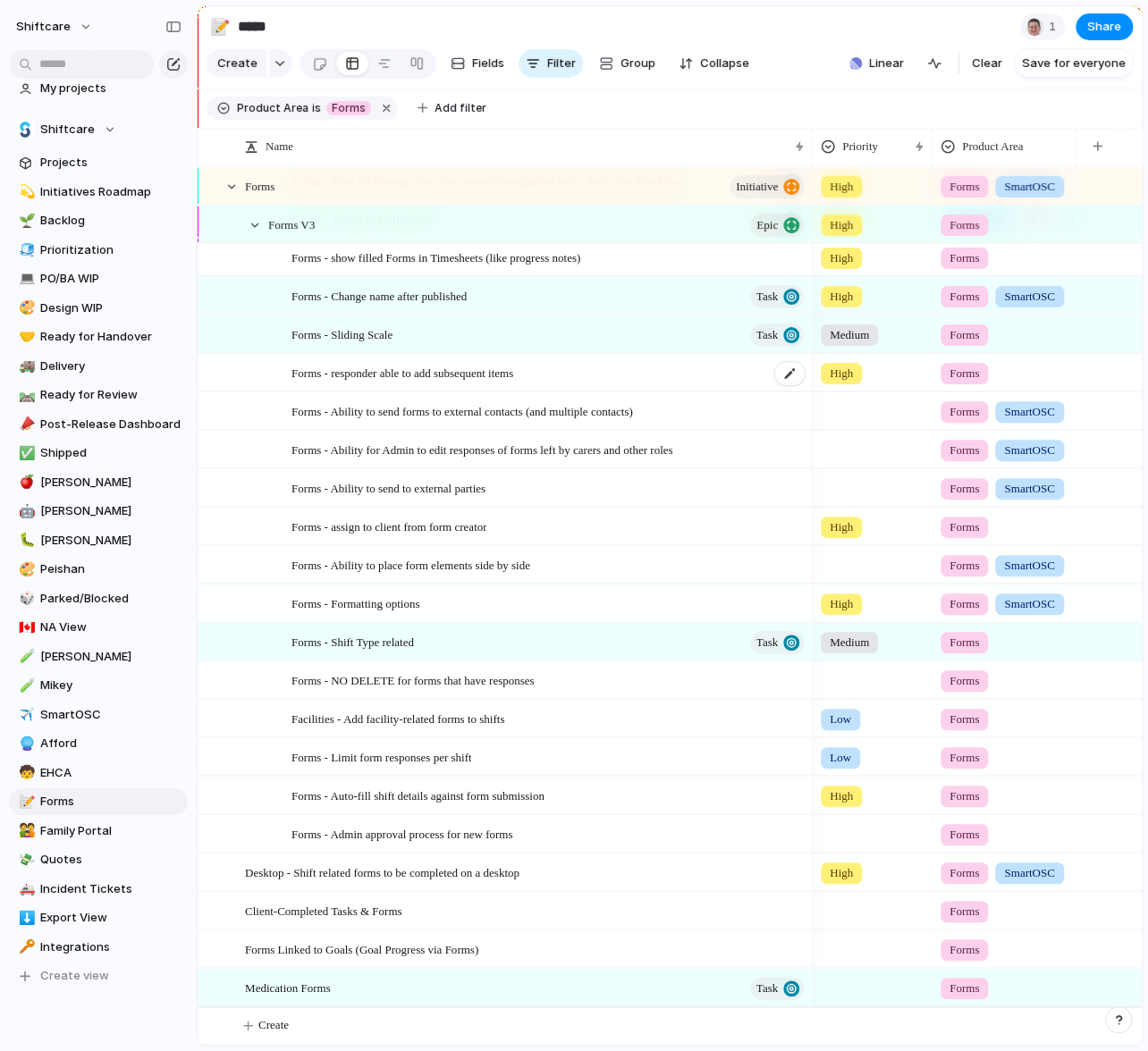 scroll, scrollTop: 405, scrollLeft: 0, axis: vertical 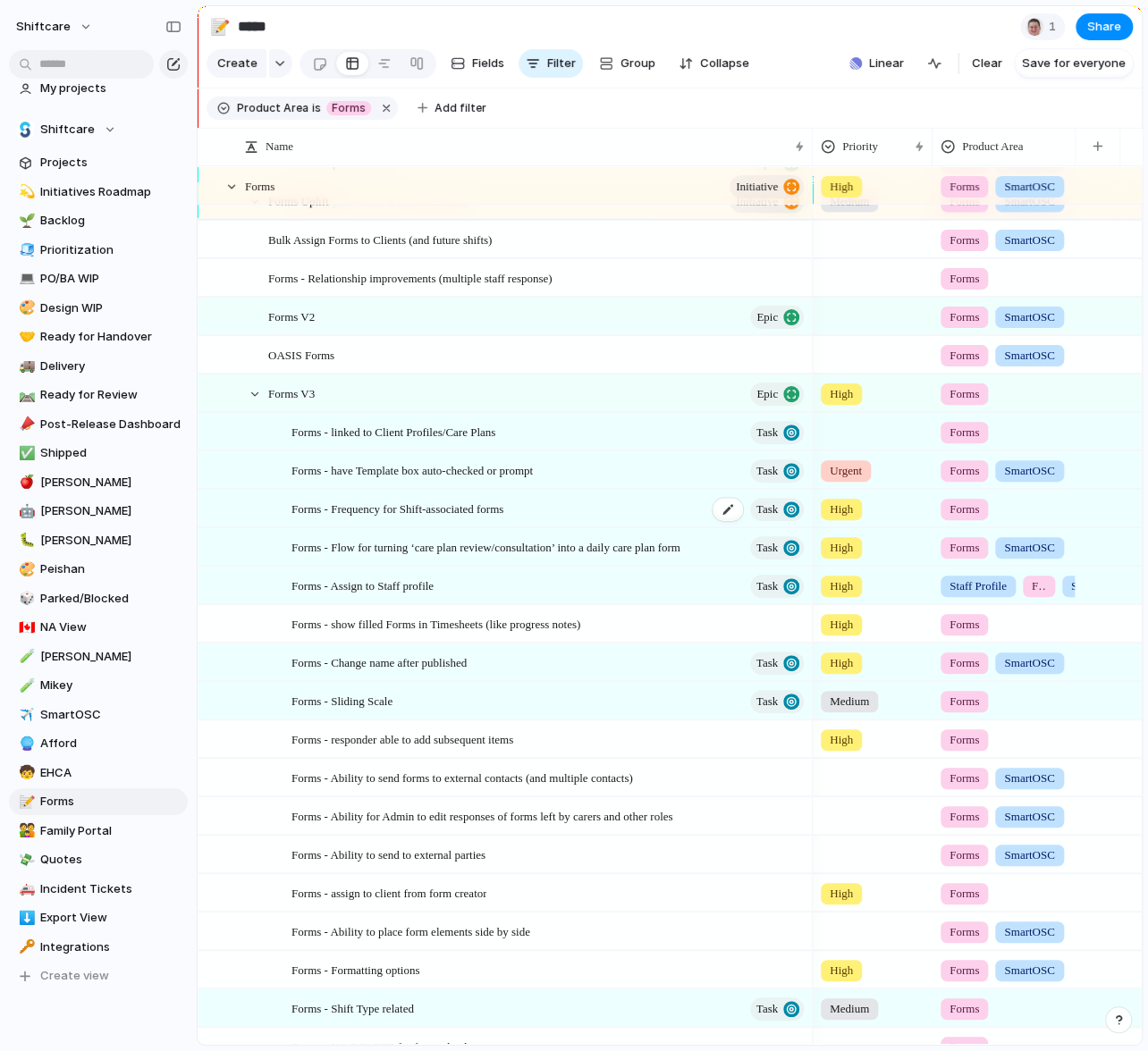 click on "Forms - Frequency for Shift-associated forms" at bounding box center (397, 508) 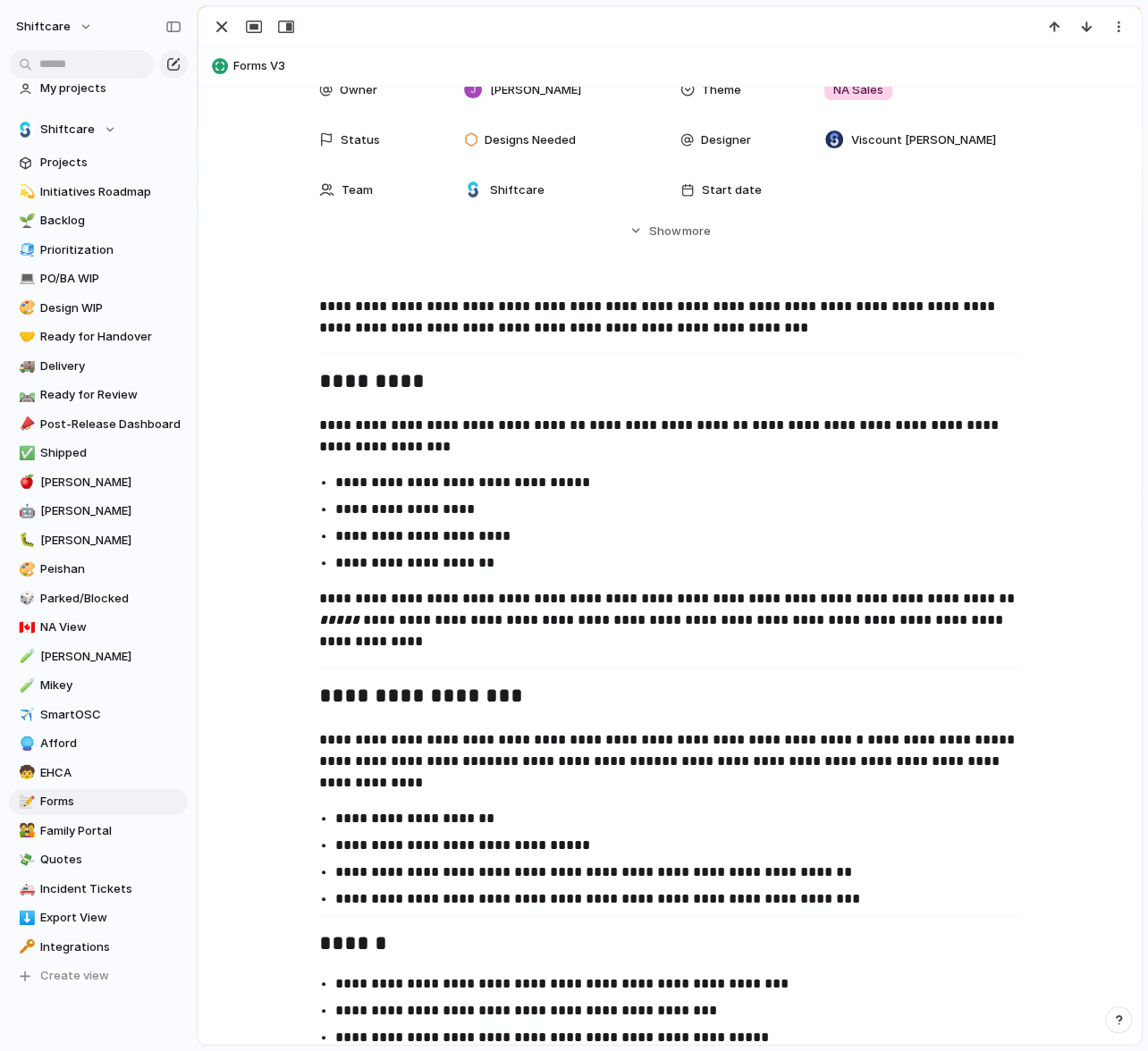 scroll, scrollTop: 173, scrollLeft: 0, axis: vertical 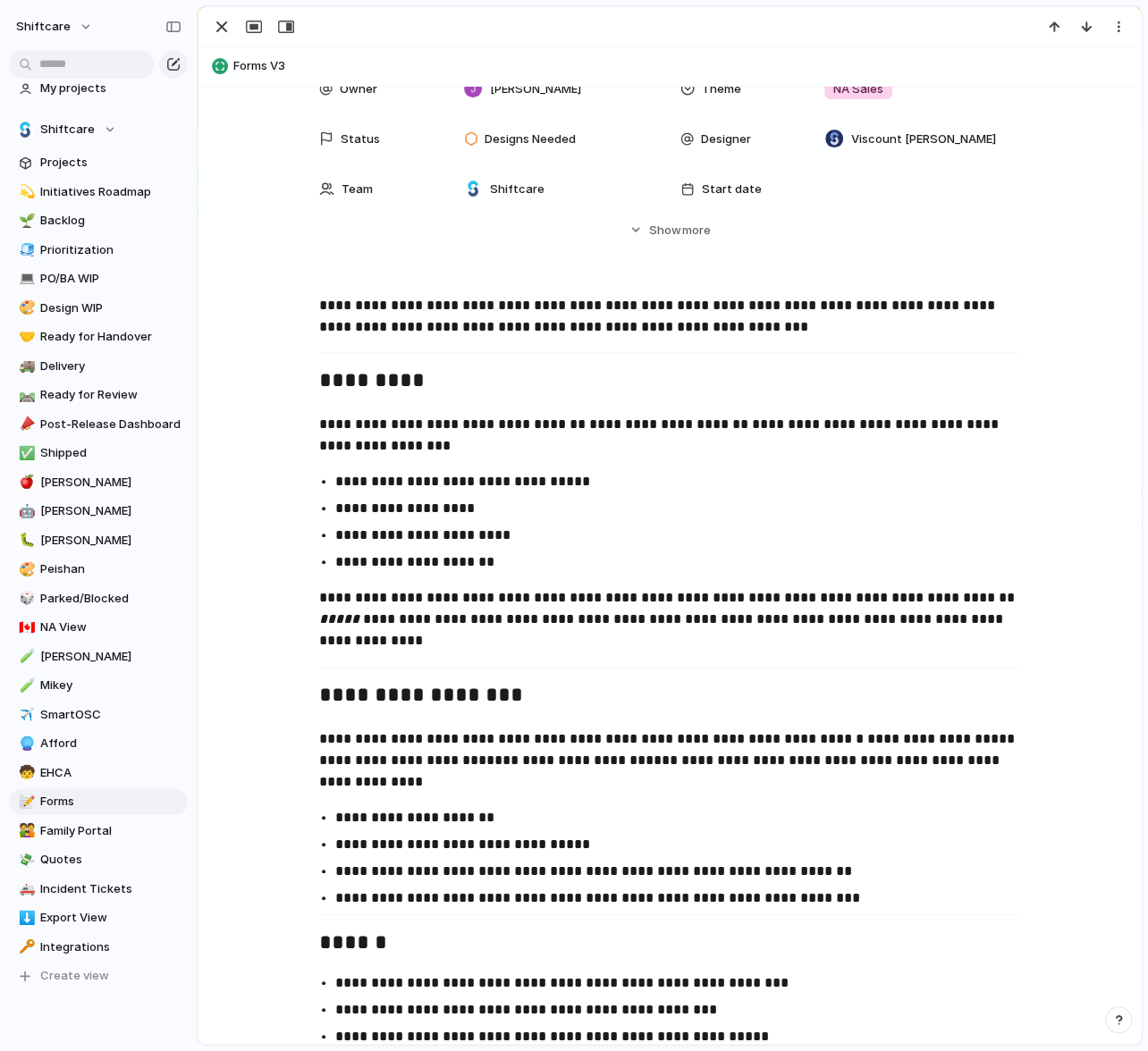 click on "**********" at bounding box center [686, 562] 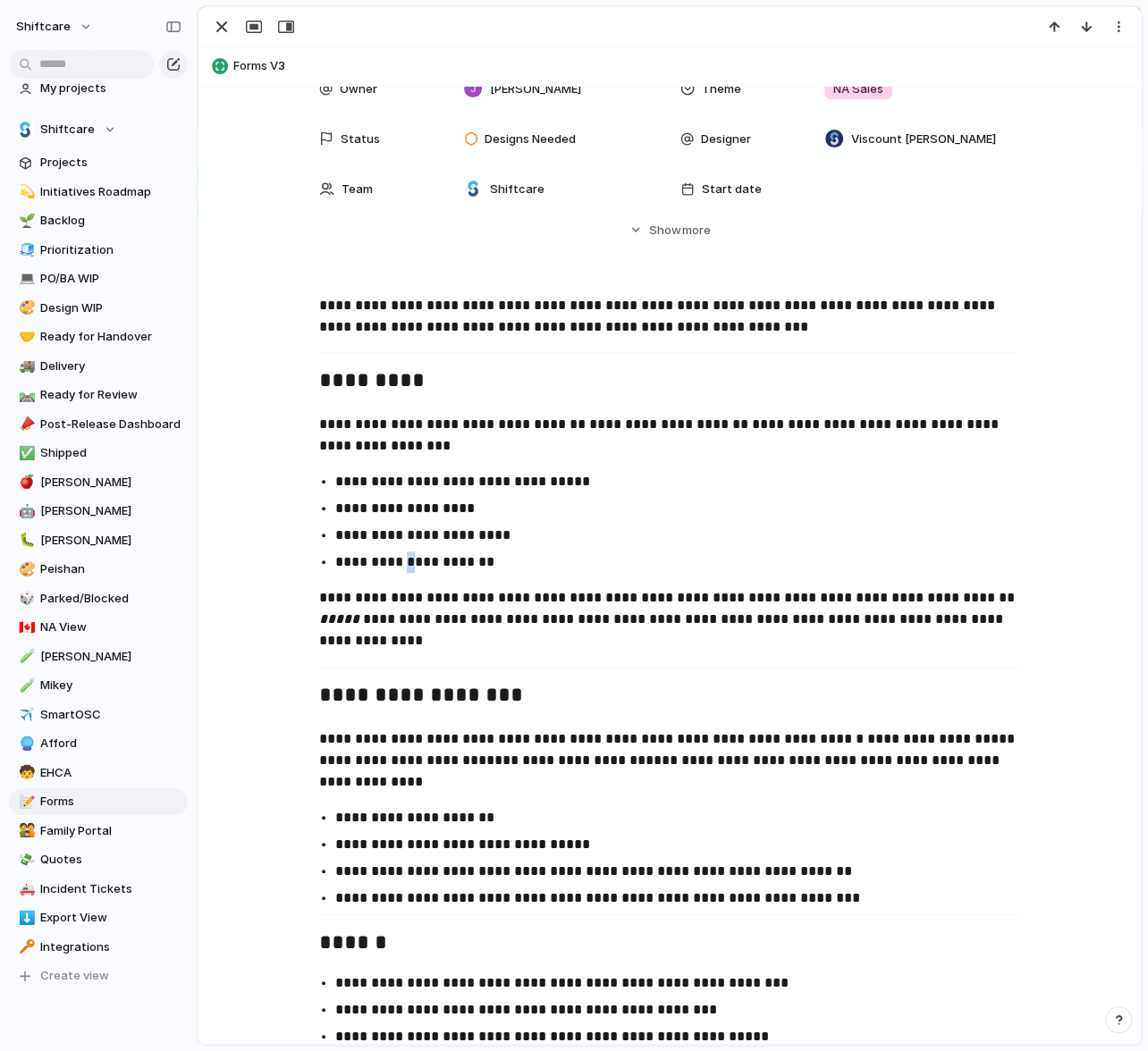 click on "**********" at bounding box center [686, 562] 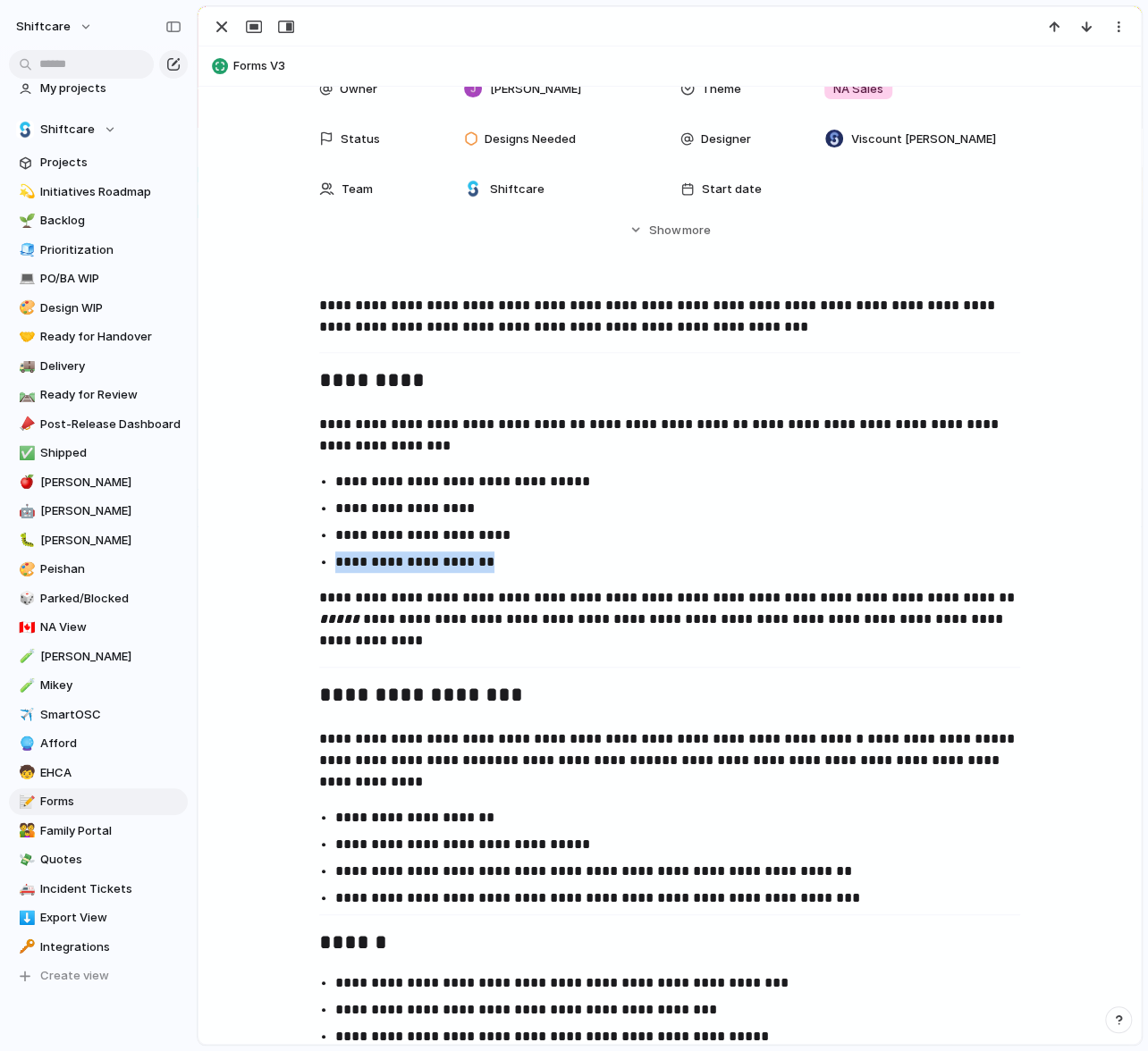 click on "**********" at bounding box center (686, 562) 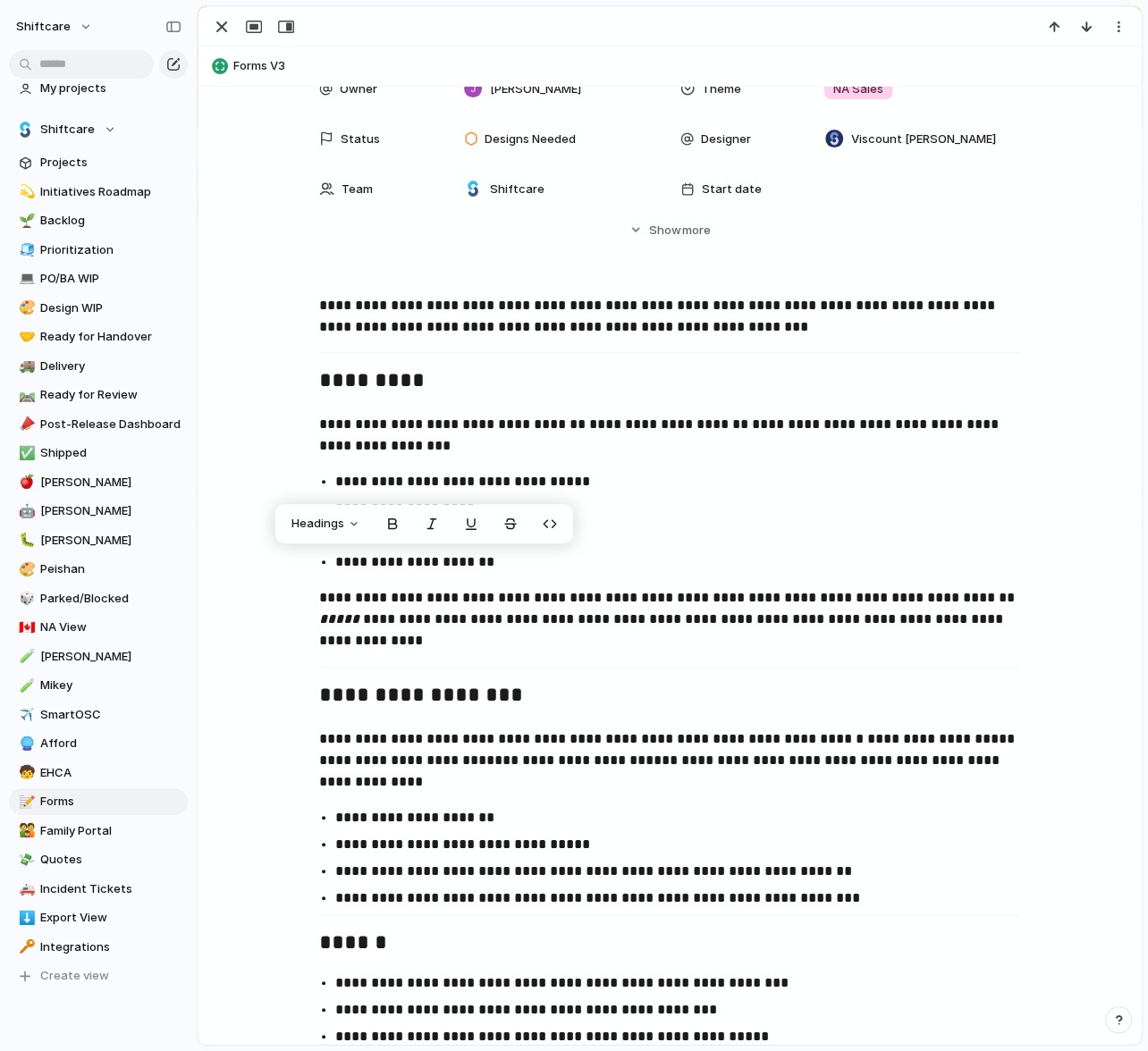 click on "**********" at bounding box center [670, 619] 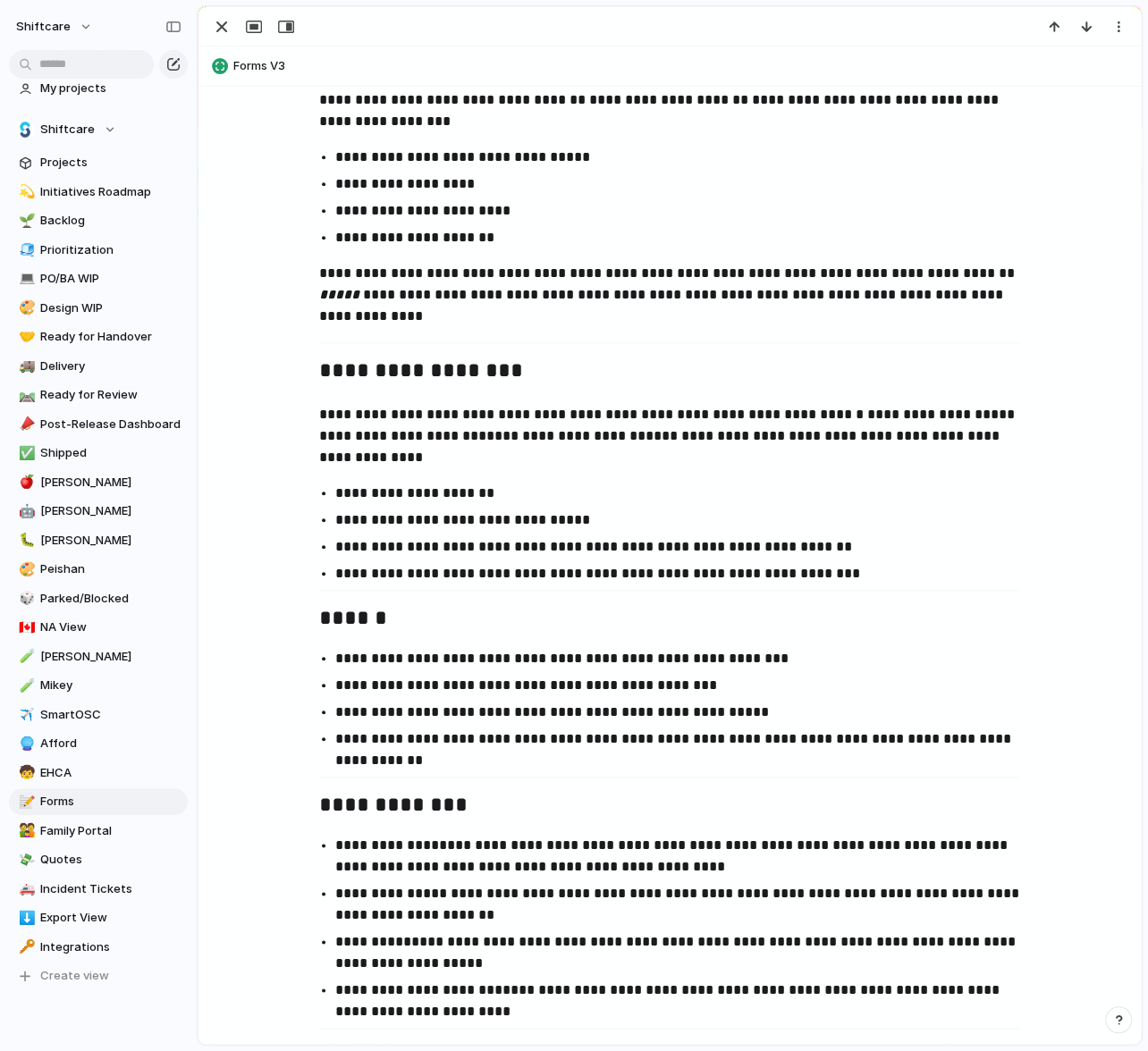 scroll, scrollTop: 0, scrollLeft: 0, axis: both 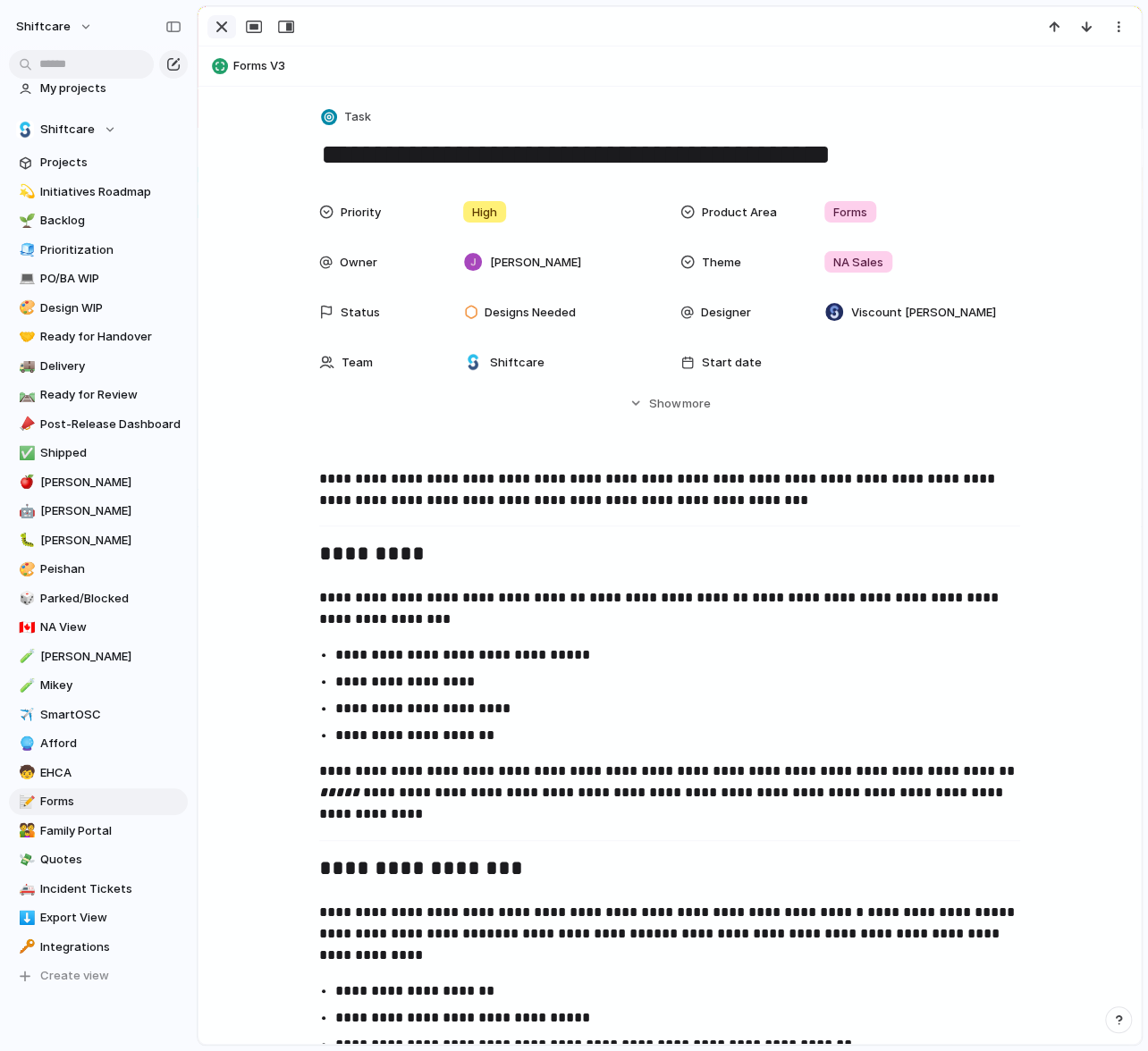 click at bounding box center (222, 27) 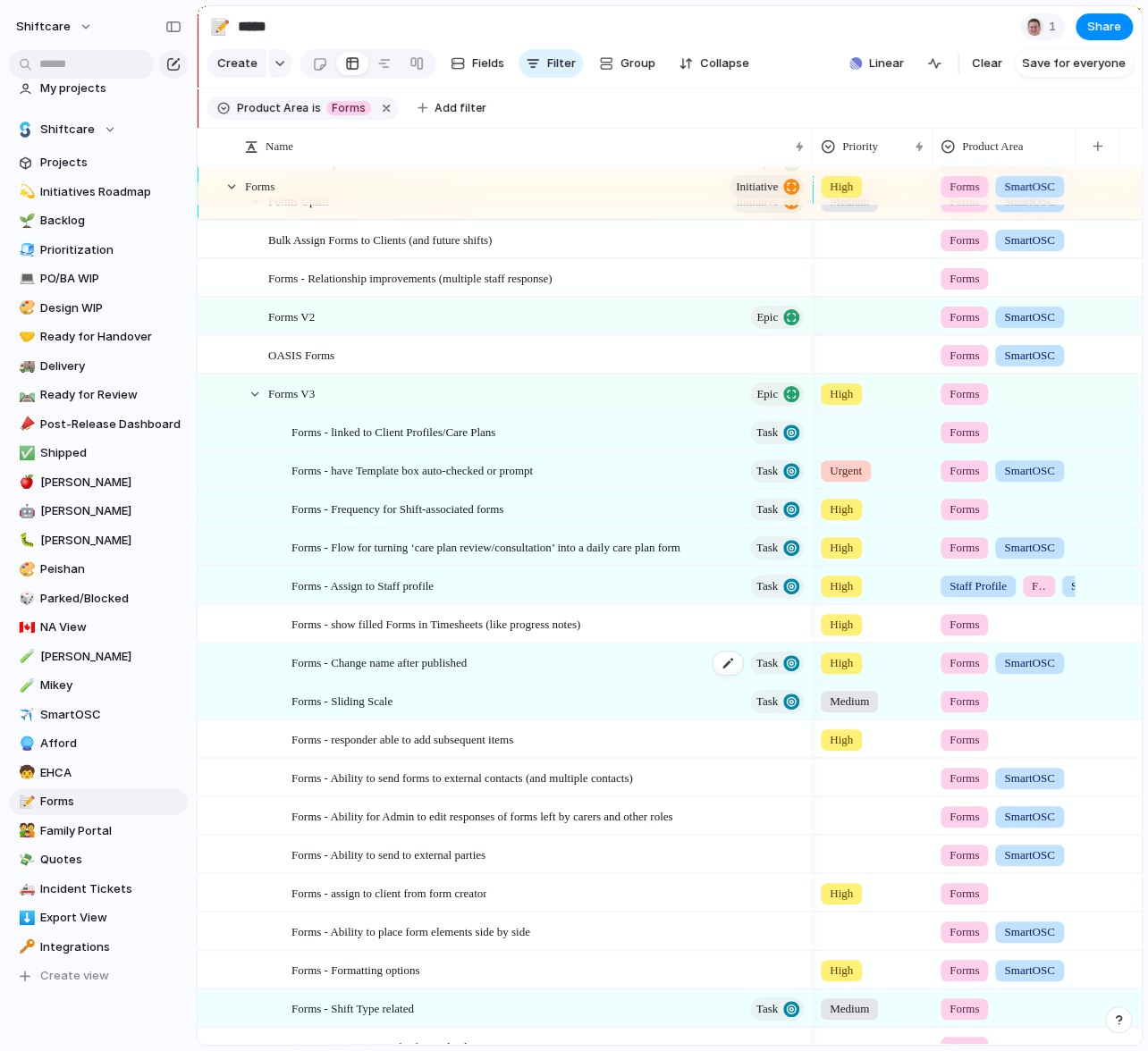 scroll, scrollTop: 96, scrollLeft: 0, axis: vertical 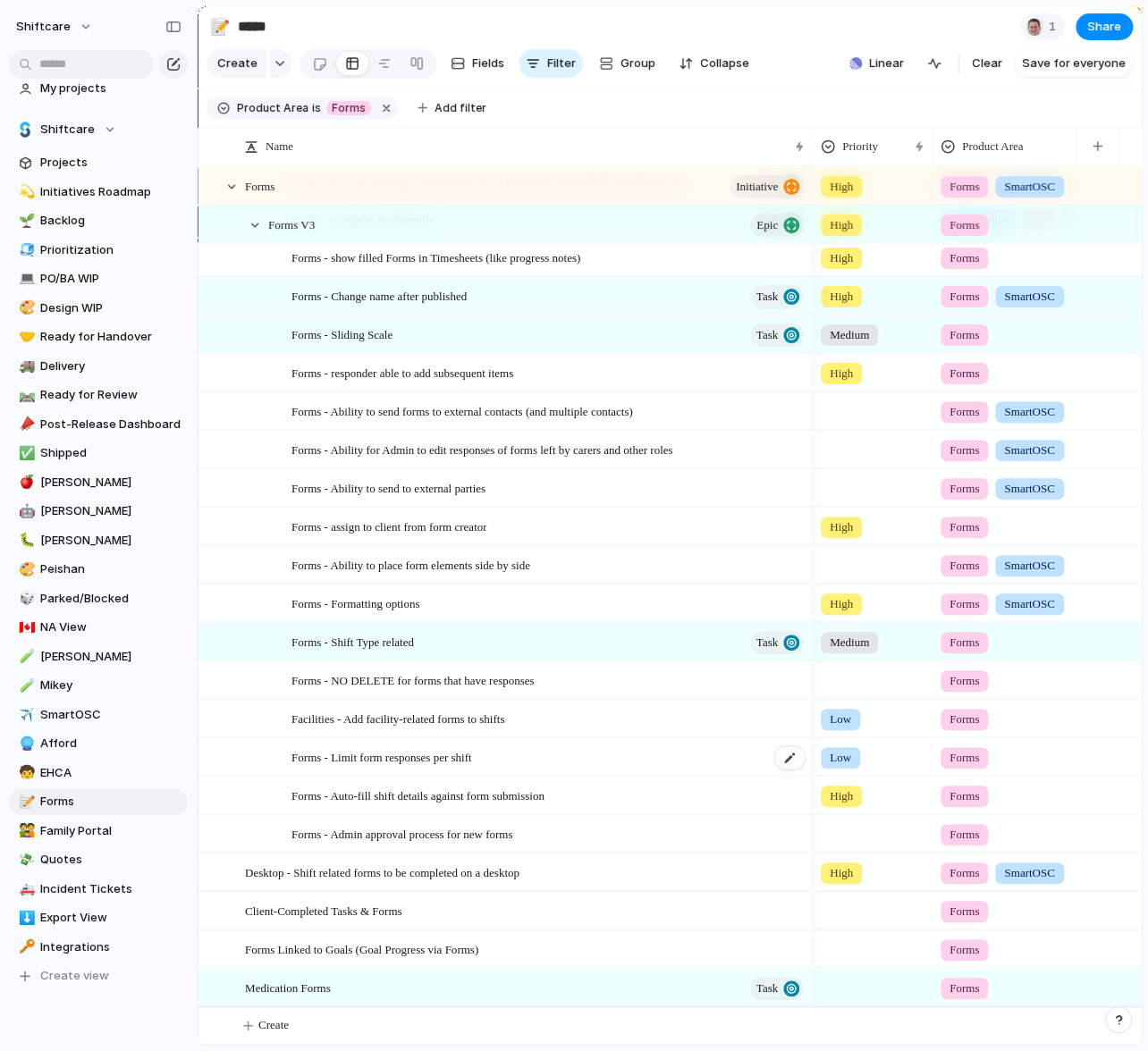 click on "Forms - Limit form responses per shift" at bounding box center [549, 757] 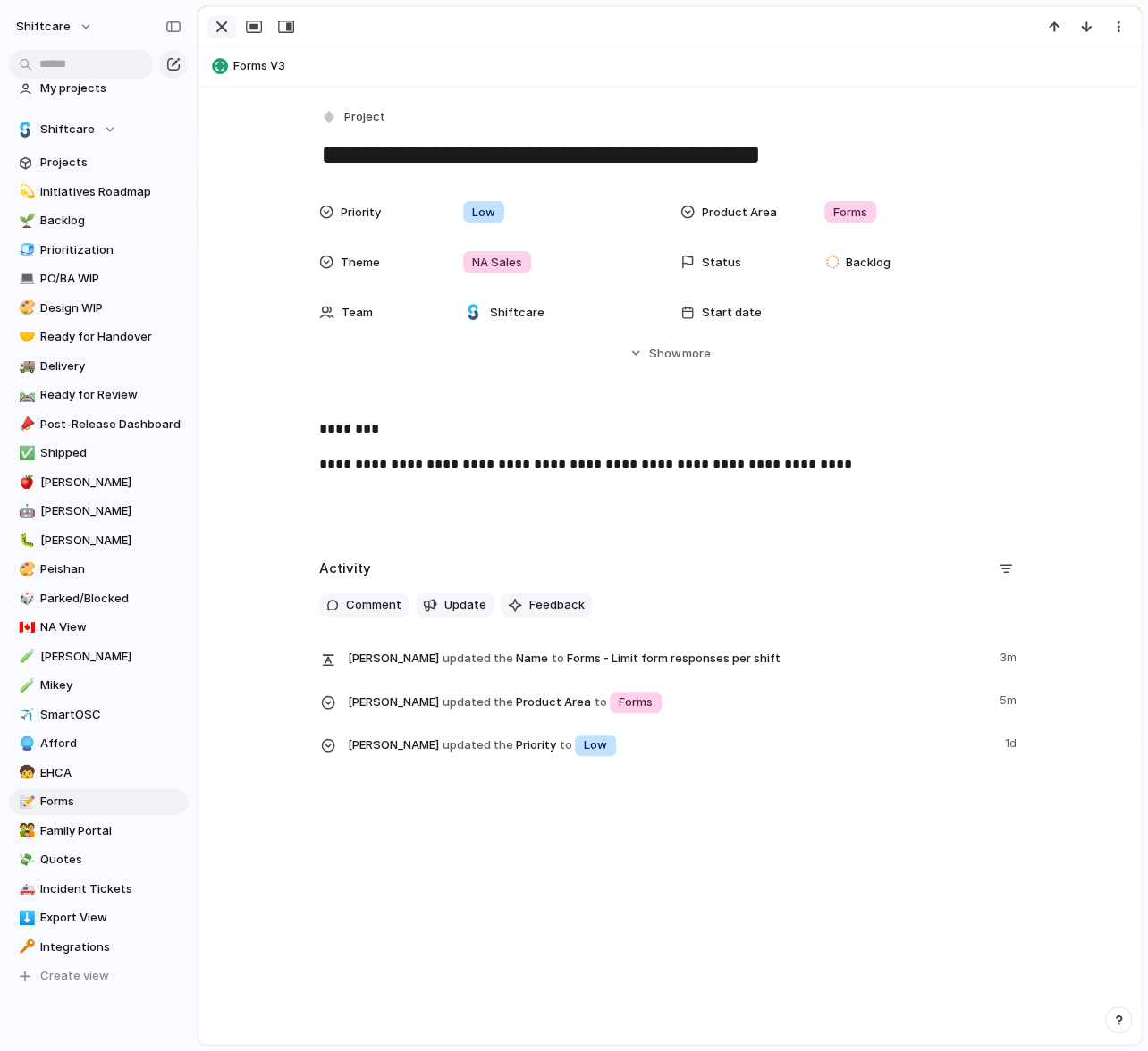 click at bounding box center (222, 27) 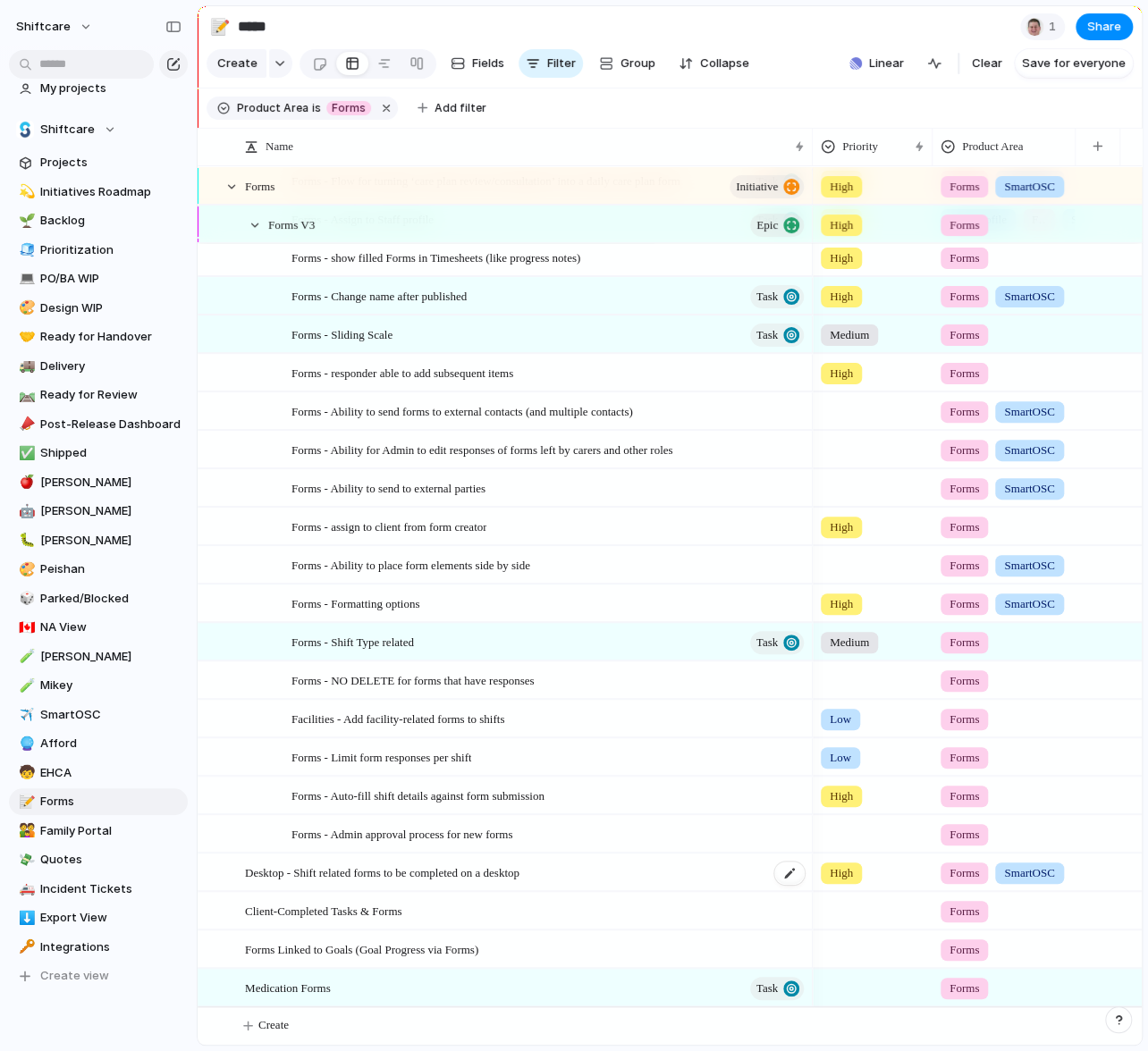 scroll, scrollTop: 451, scrollLeft: 0, axis: vertical 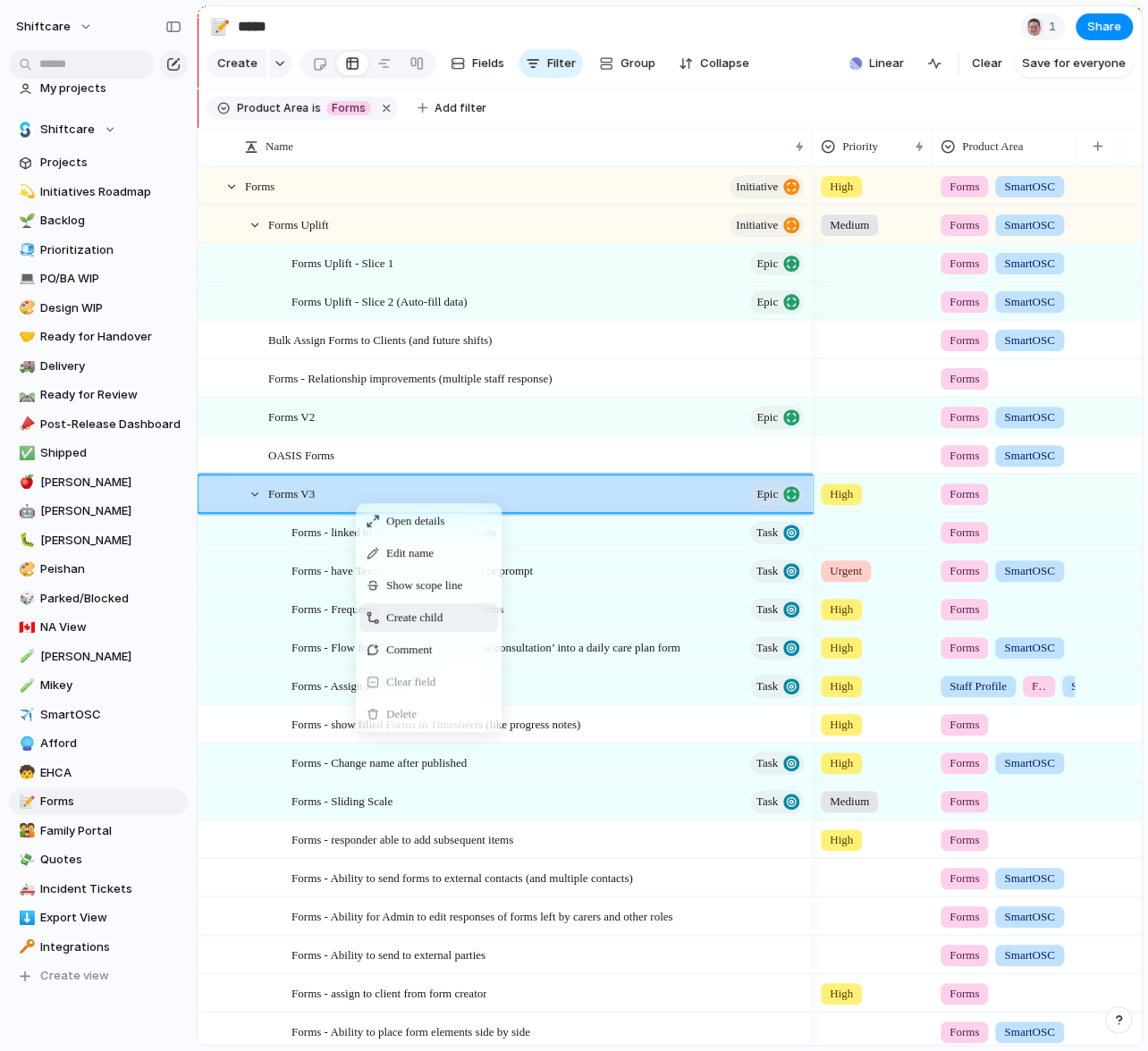 click on "Create child" at bounding box center (414, 618) 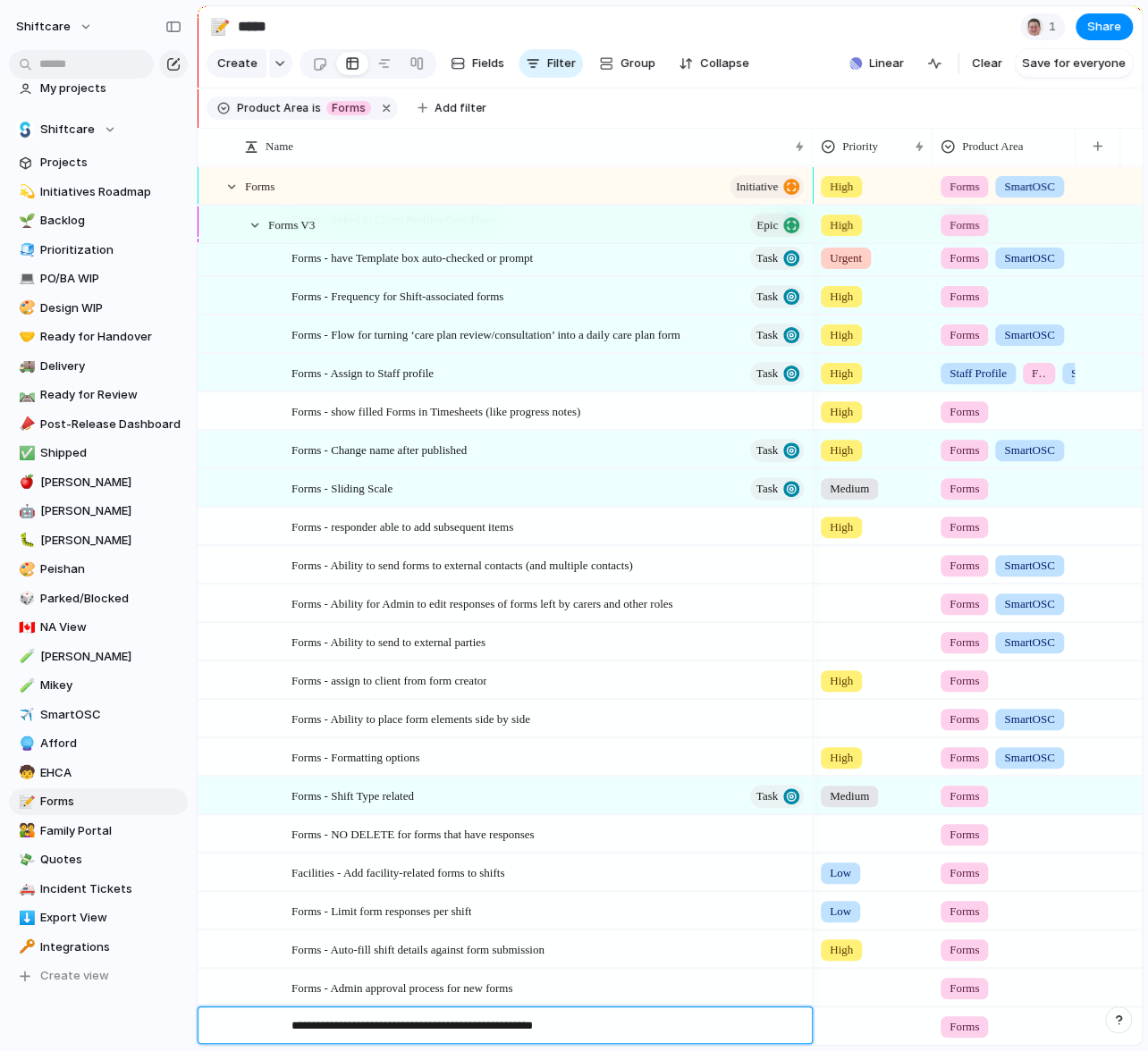 type on "**********" 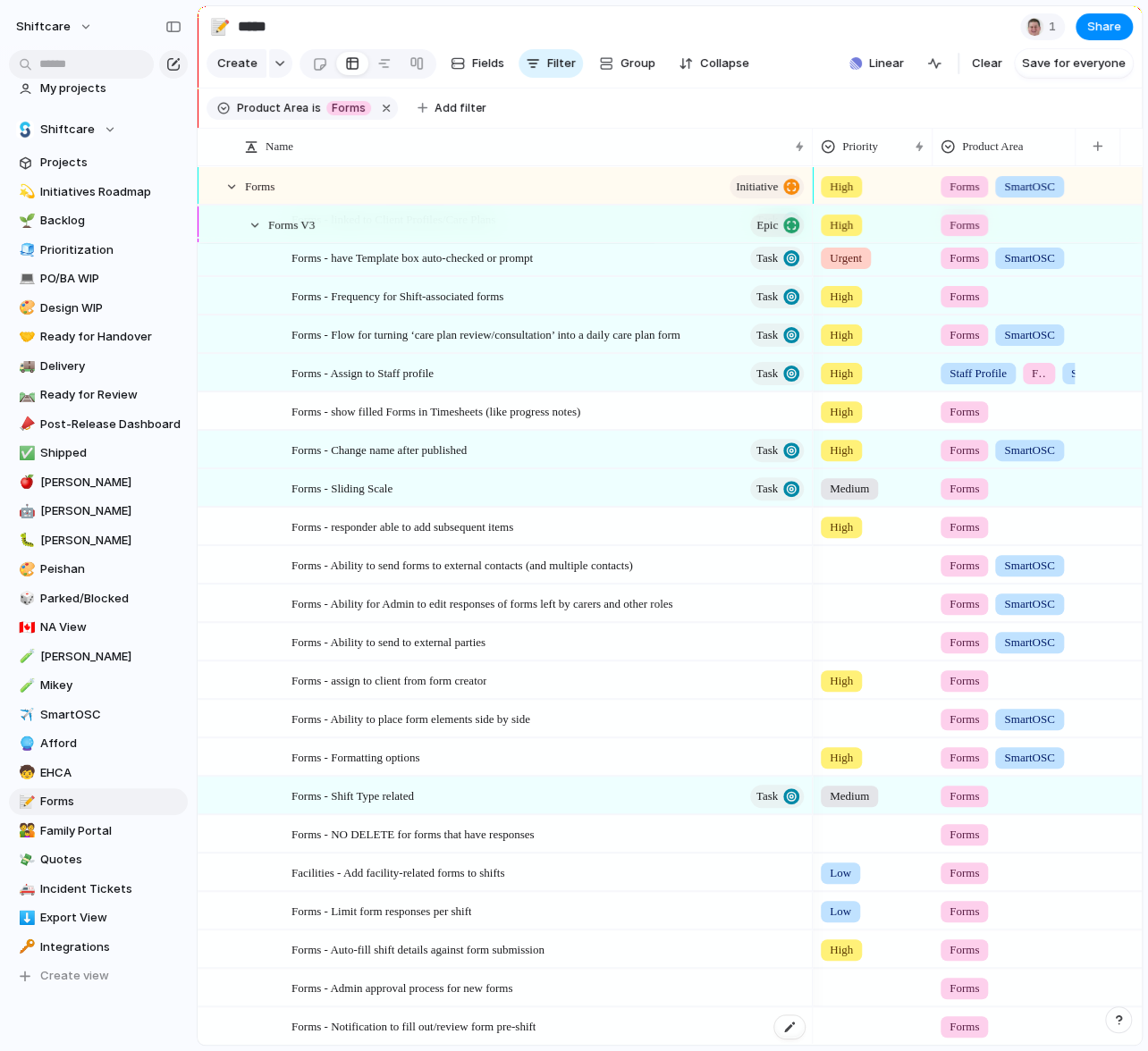 click on "Forms - Notification to fill out/review form pre-shift" at bounding box center (549, 1026) 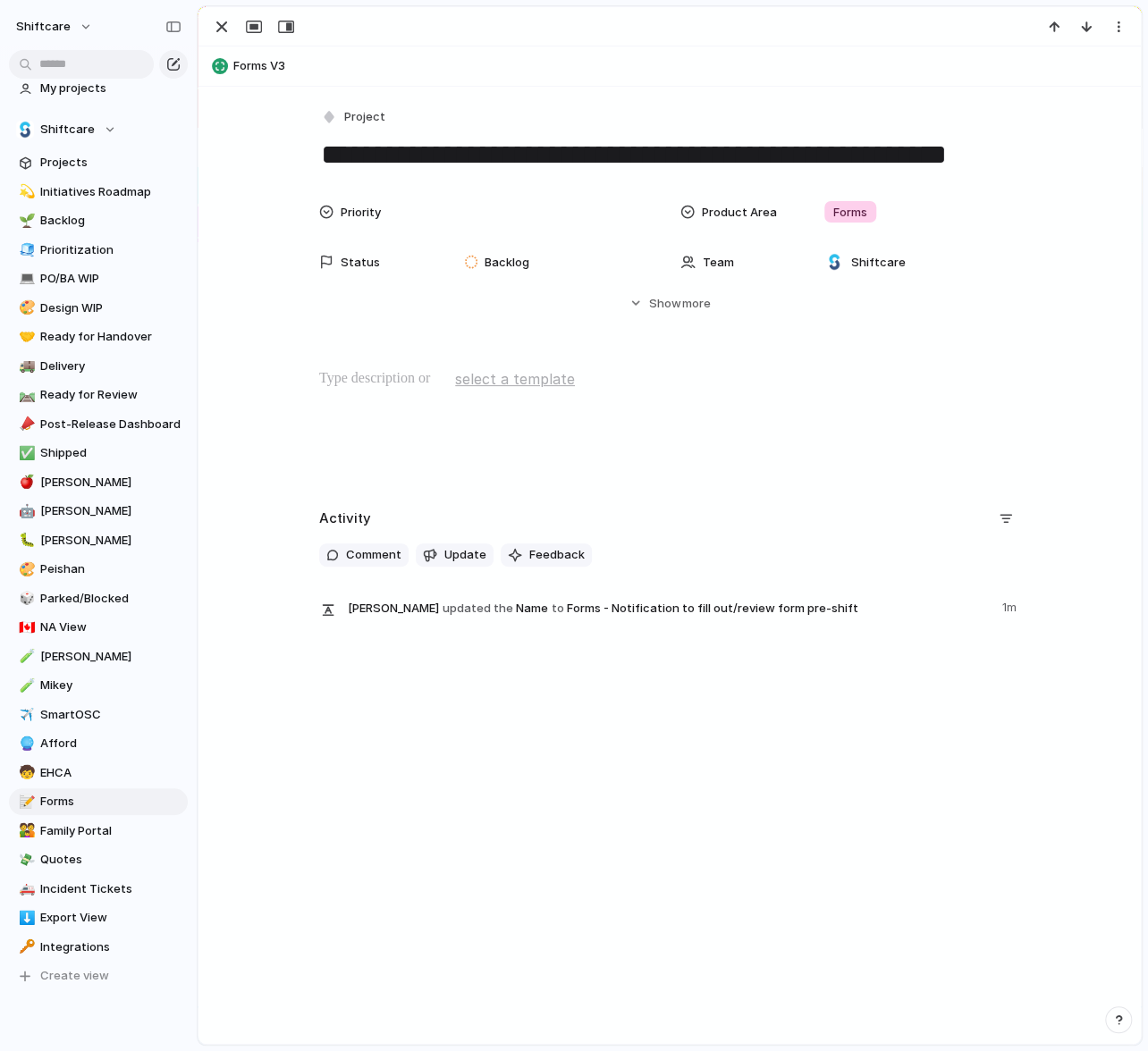 click on "**********" at bounding box center (670, 362) 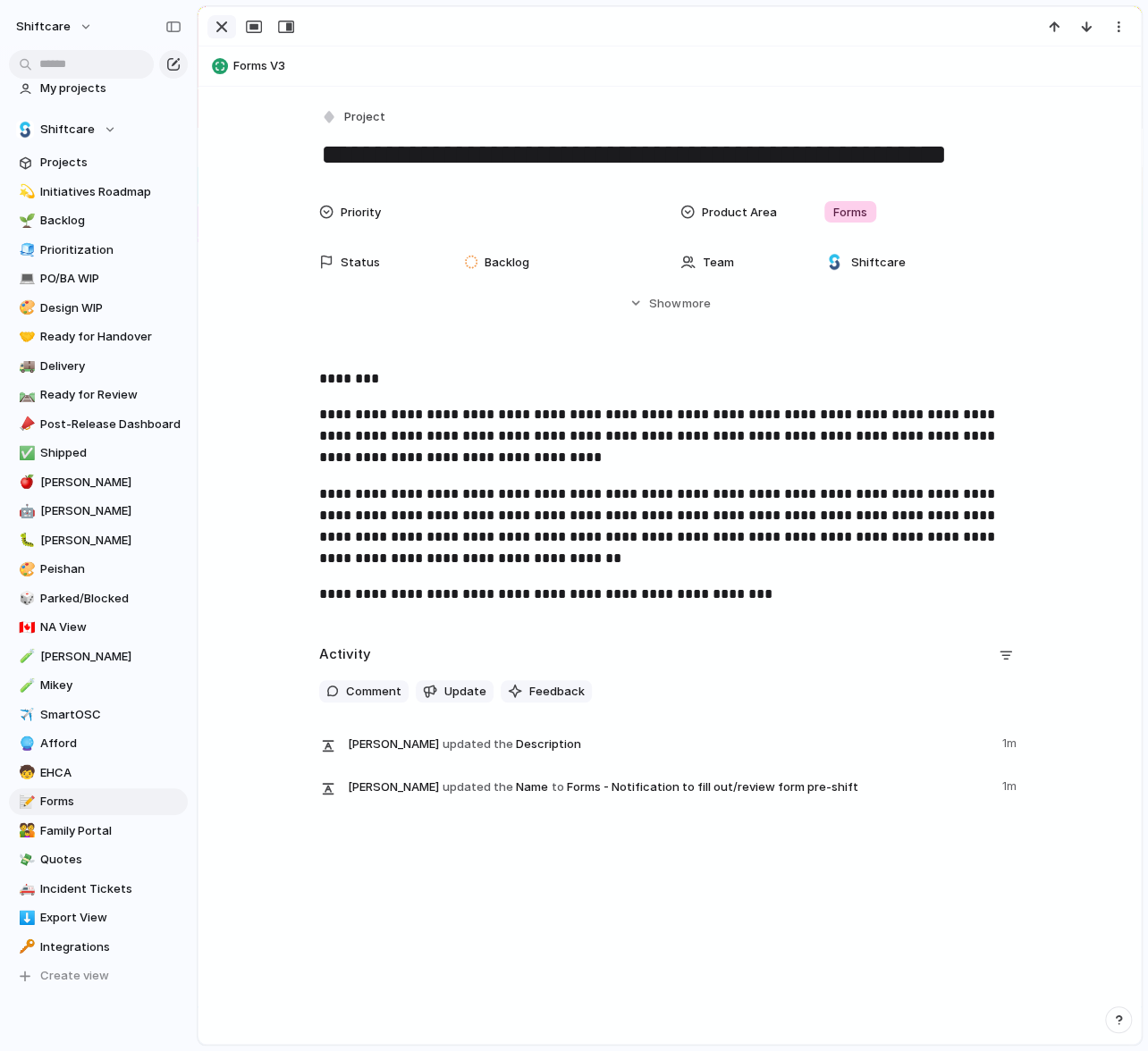 click at bounding box center (222, 27) 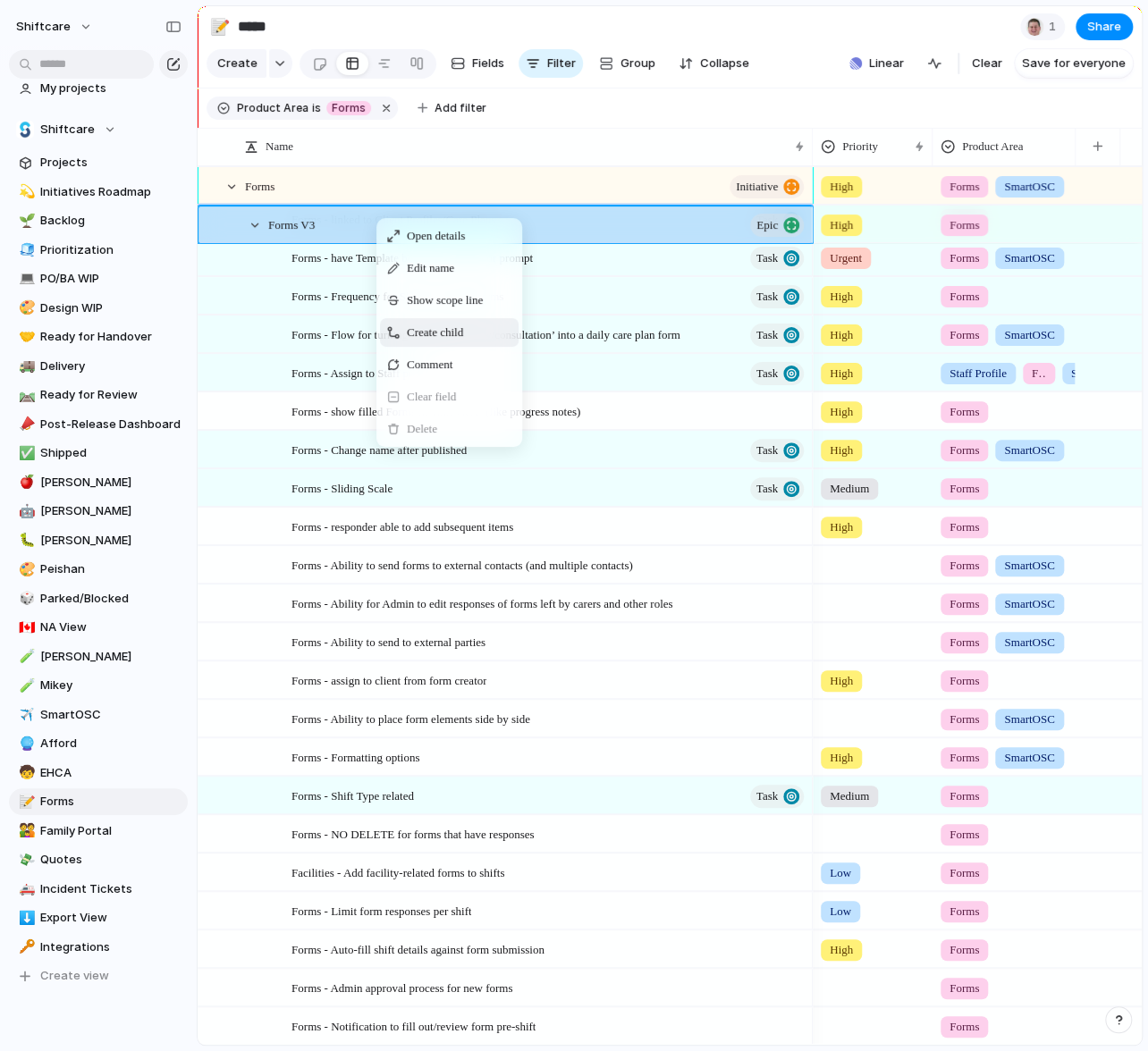 click on "Create child" at bounding box center (435, 332) 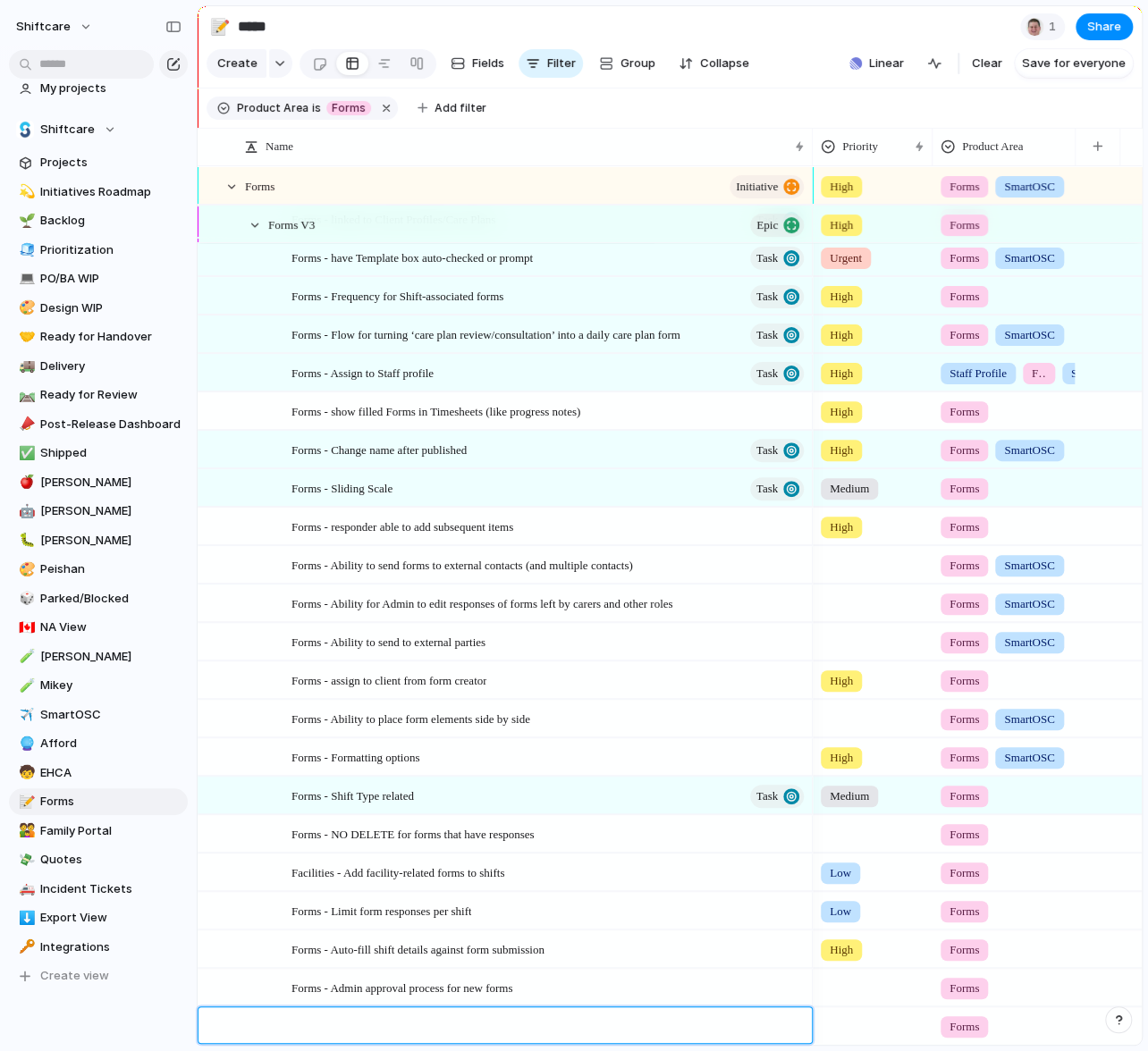 scroll, scrollTop: 350, scrollLeft: 0, axis: vertical 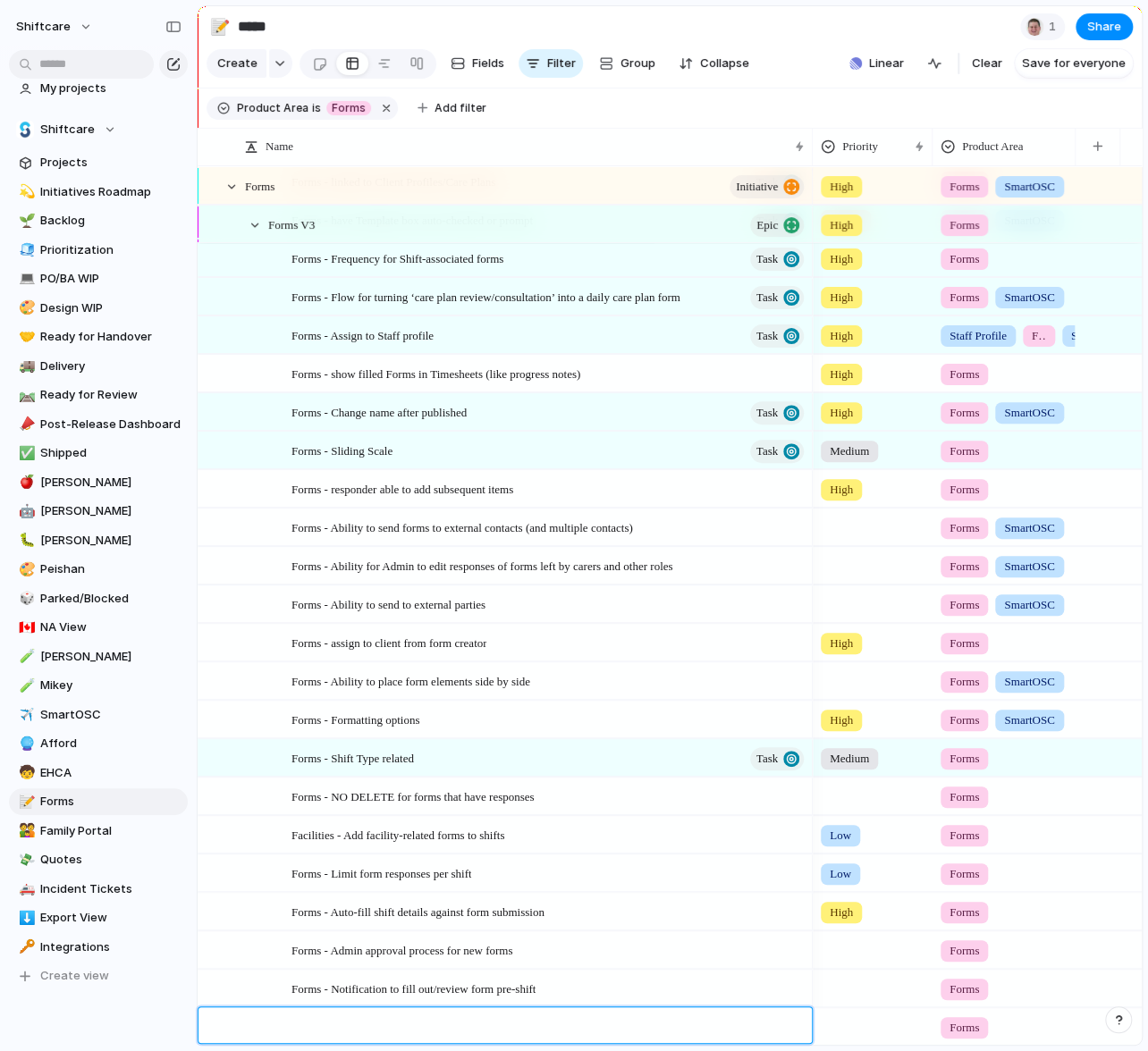 type on "**********" 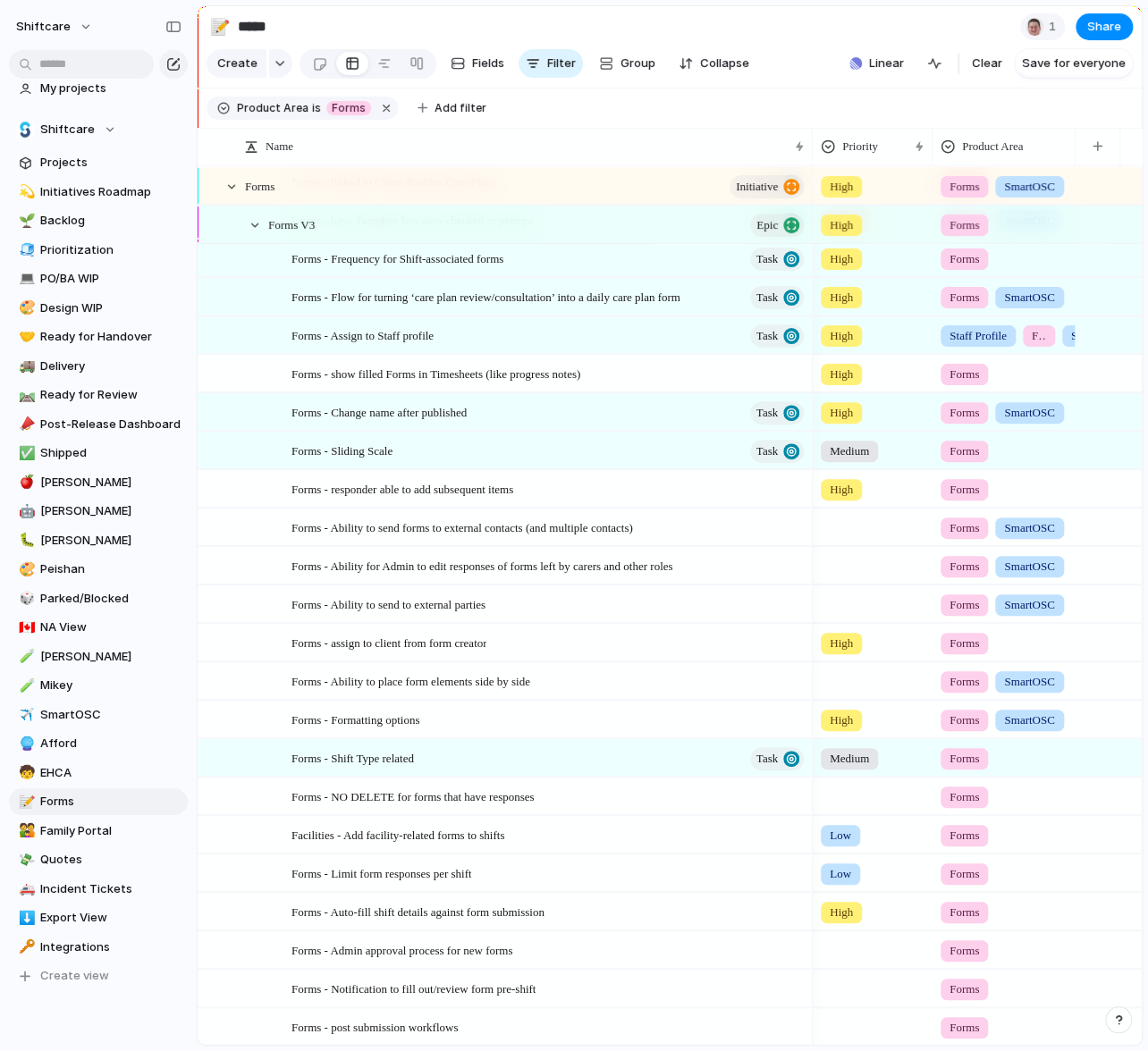 scroll, scrollTop: 390, scrollLeft: 0, axis: vertical 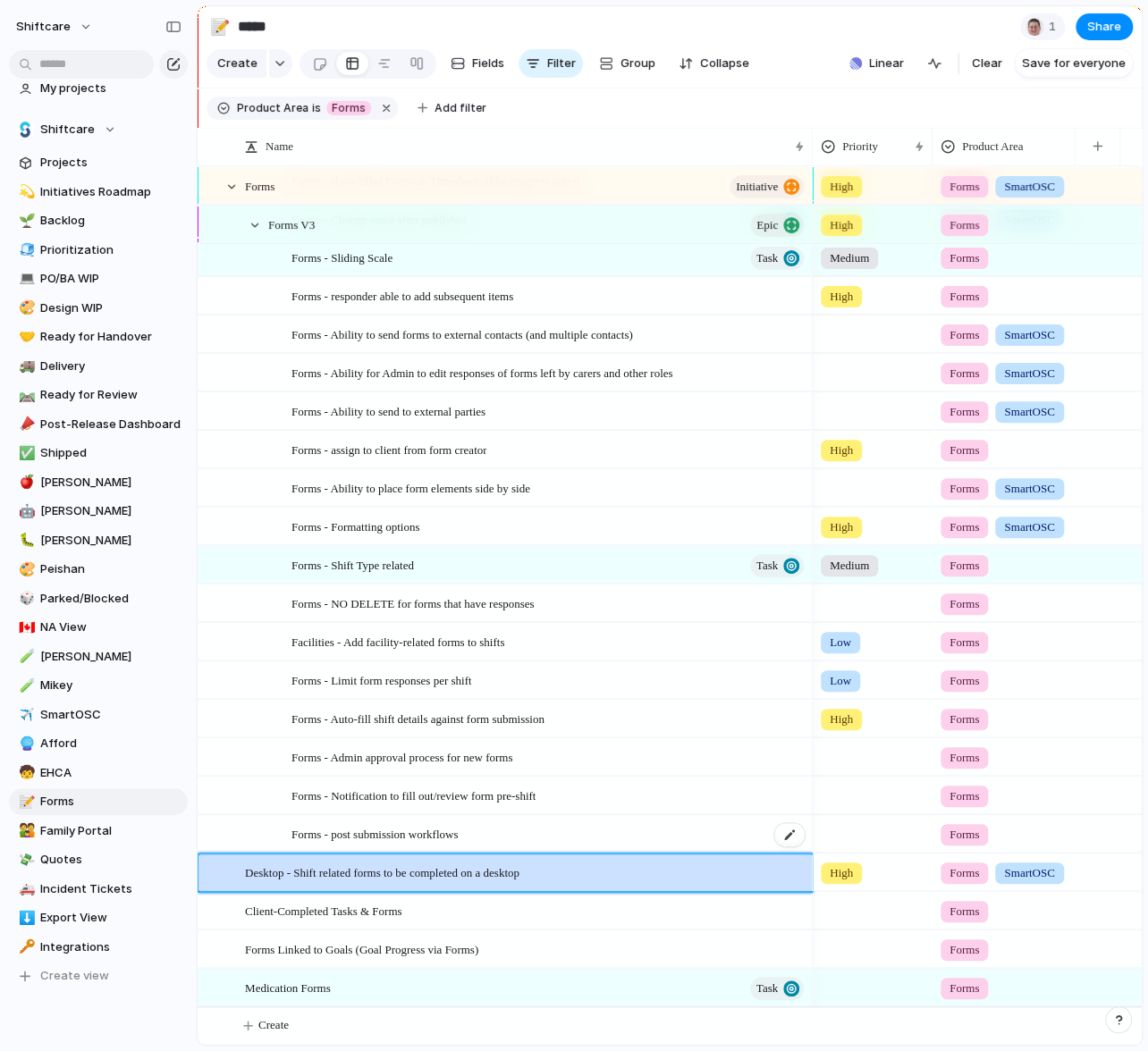 click on "Forms - post submission workflows" at bounding box center (375, 833) 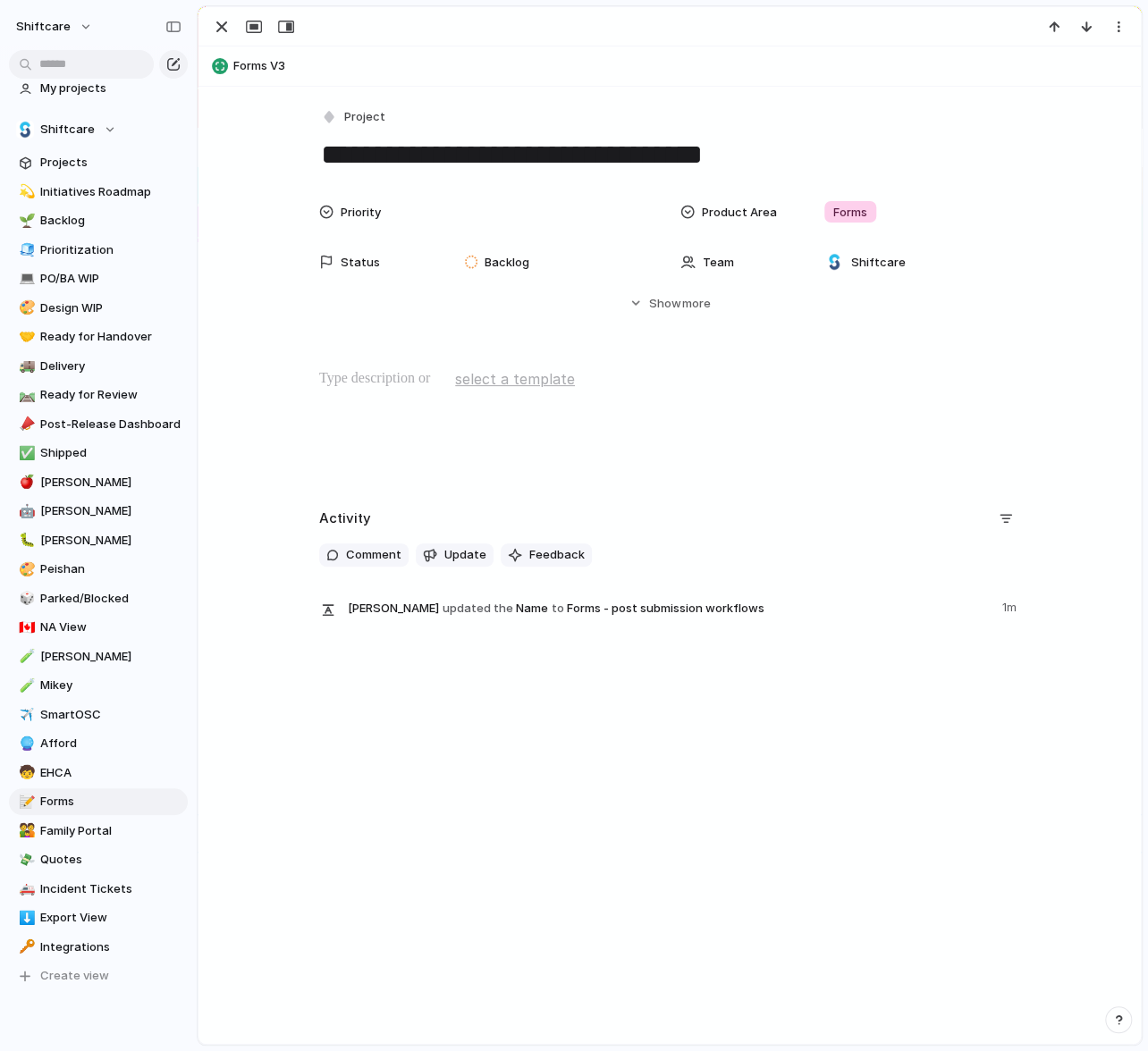 click on "select a template" at bounding box center [515, 379] 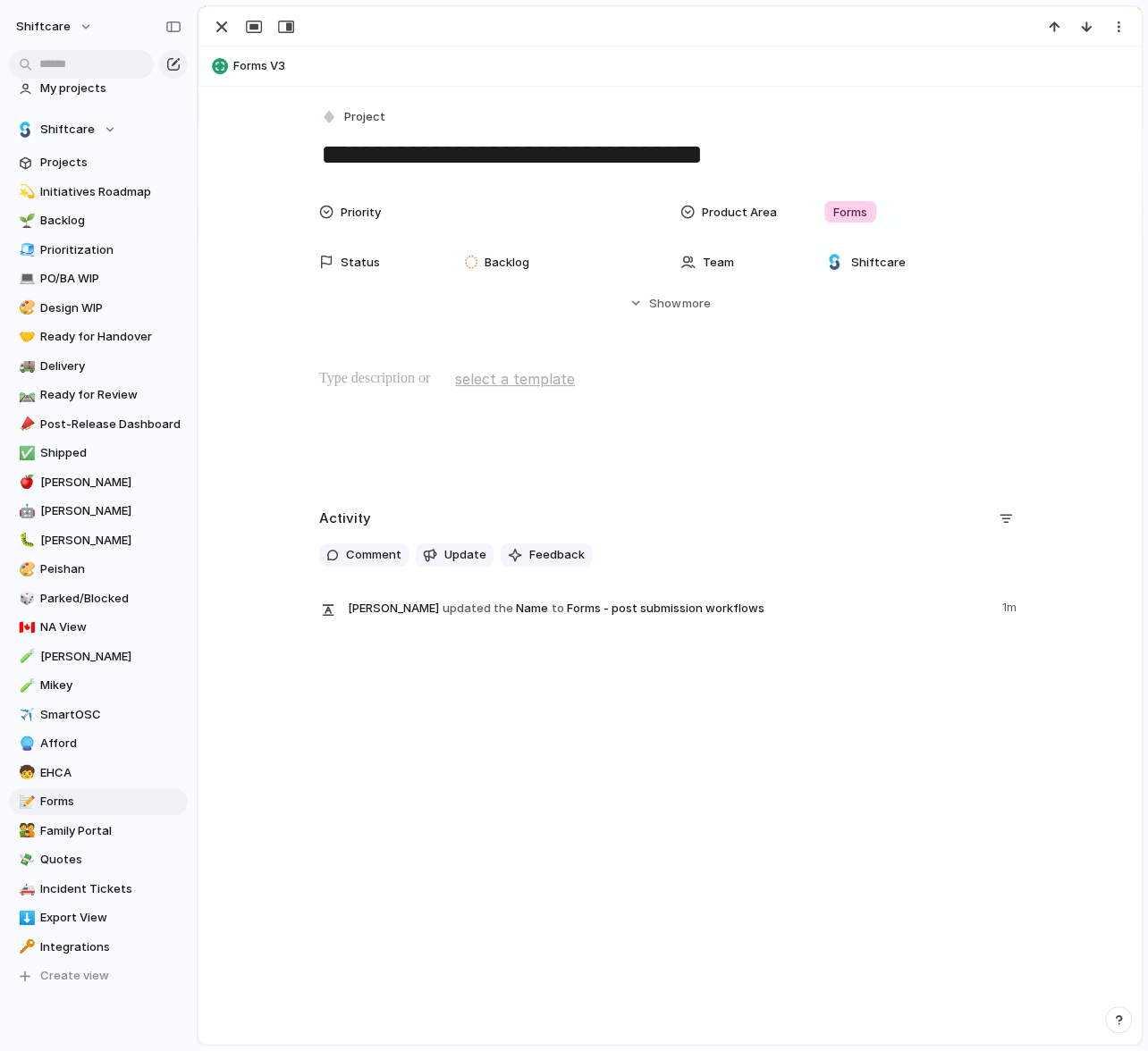 click on "Product Requirements Document (PRD)   Title of Feature Request  | A short, clear title" at bounding box center (574, 526) 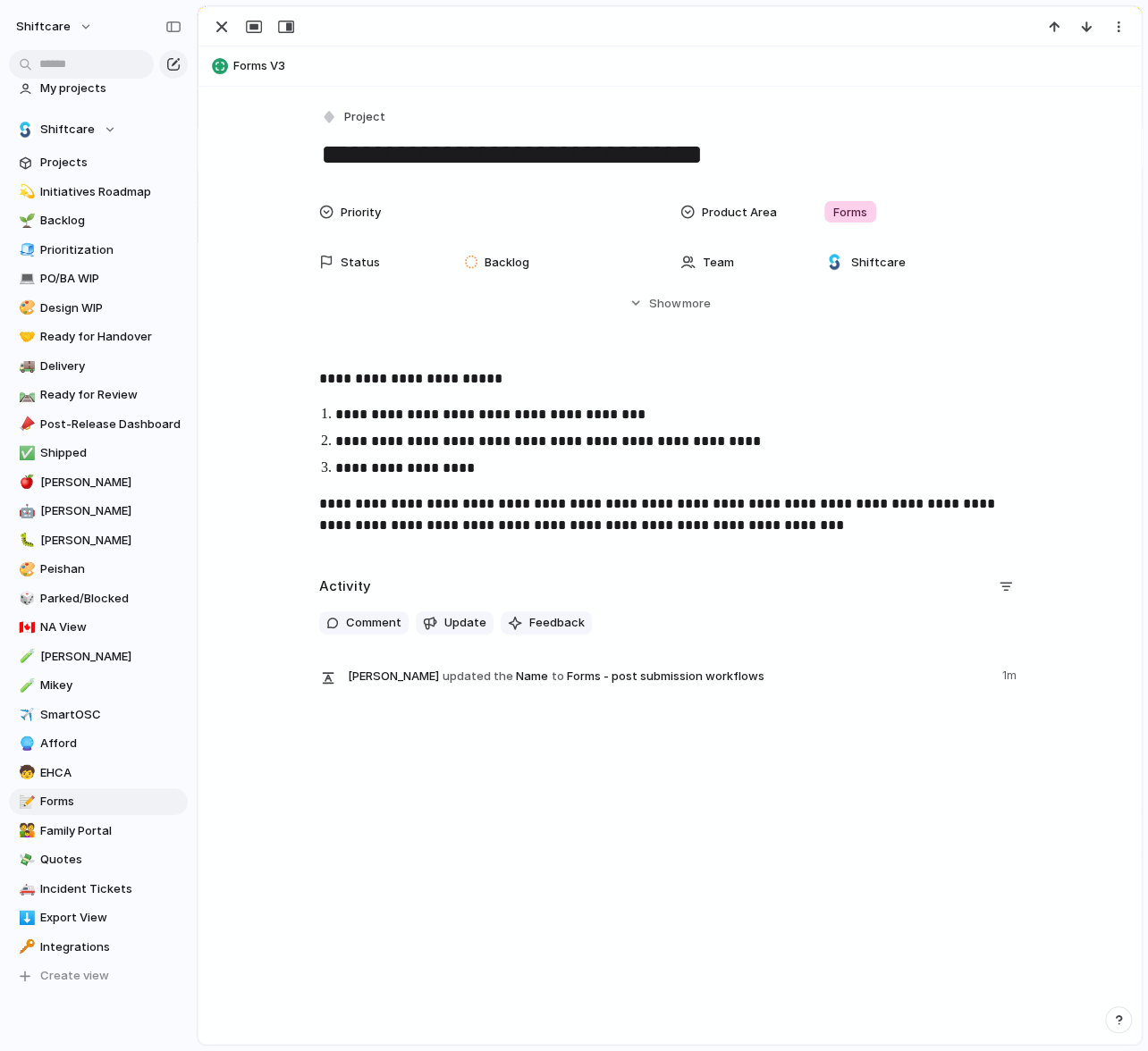 click on "**********" at bounding box center [670, 396] 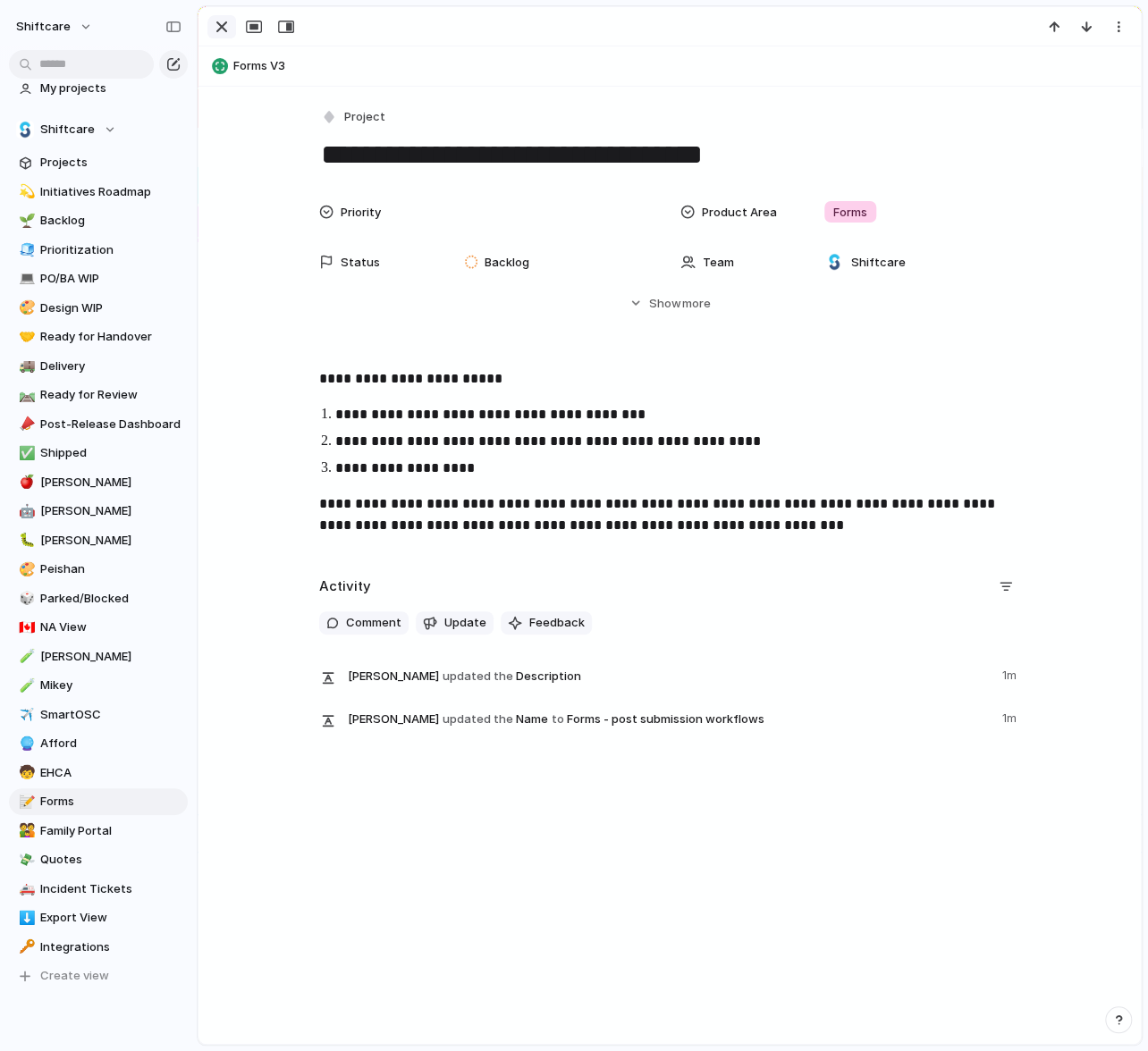 click at bounding box center [222, 27] 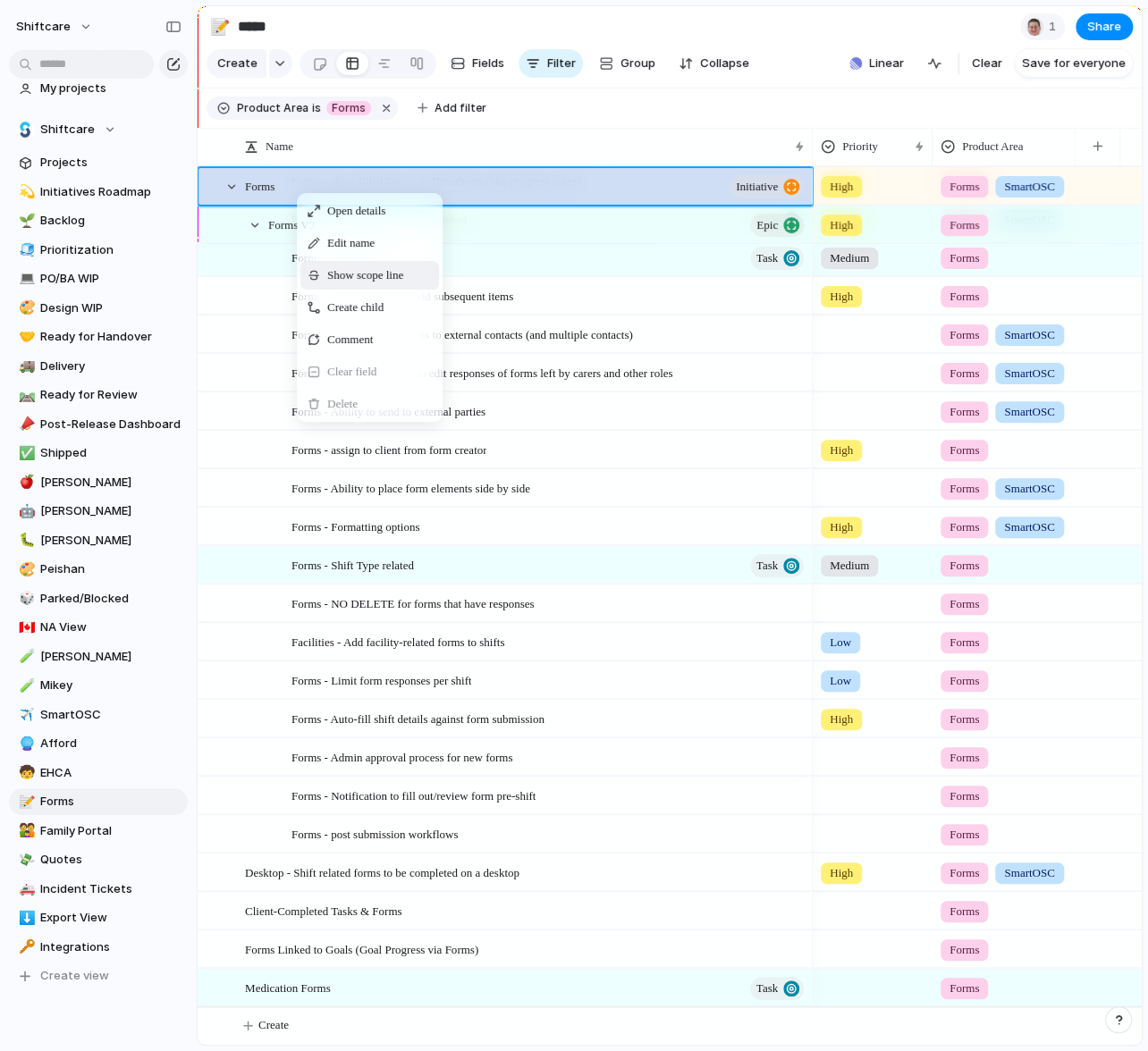 click on "Create child" at bounding box center (355, 307) 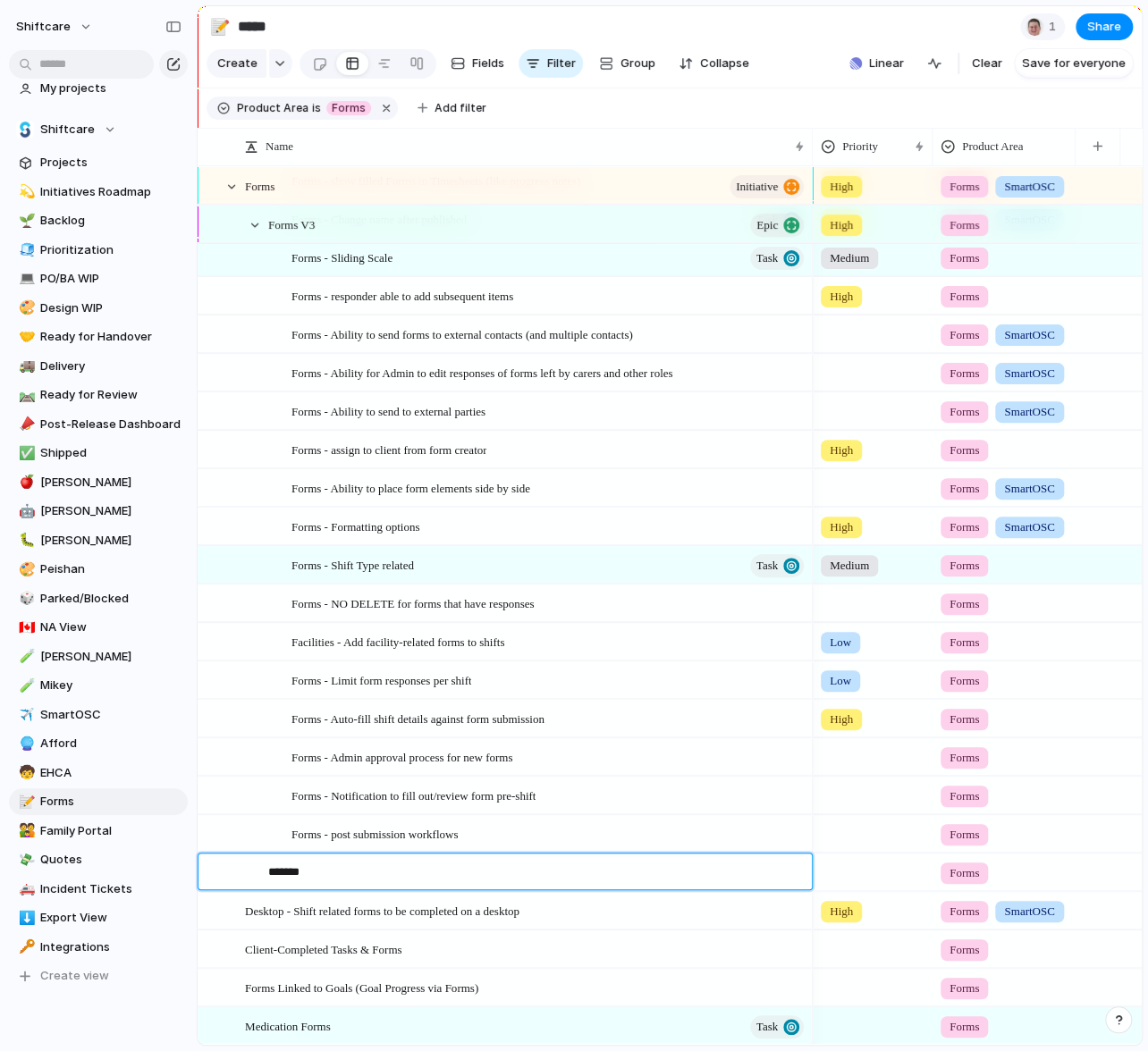 type on "********" 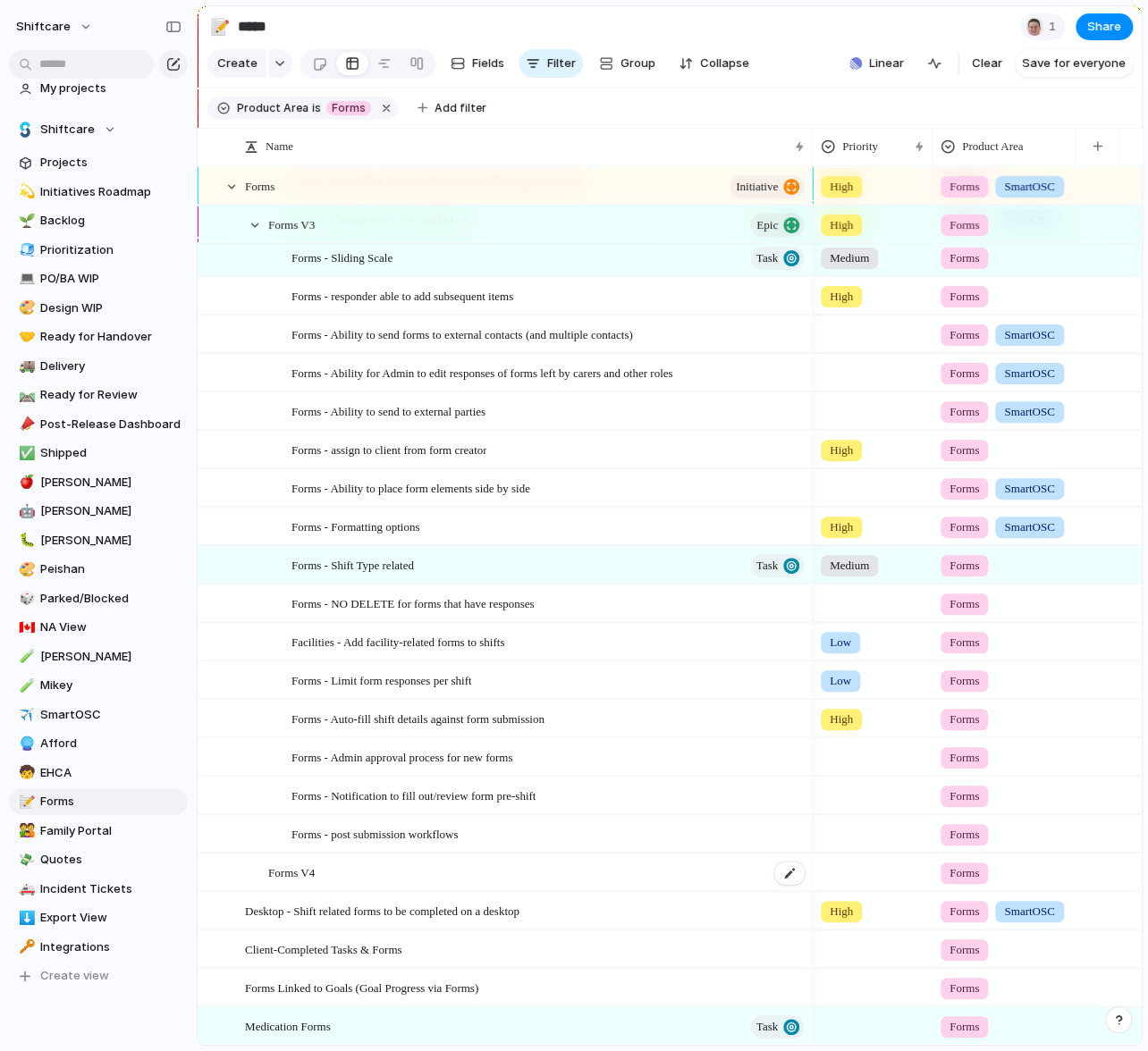 click on "Forms V4" at bounding box center (537, 872) 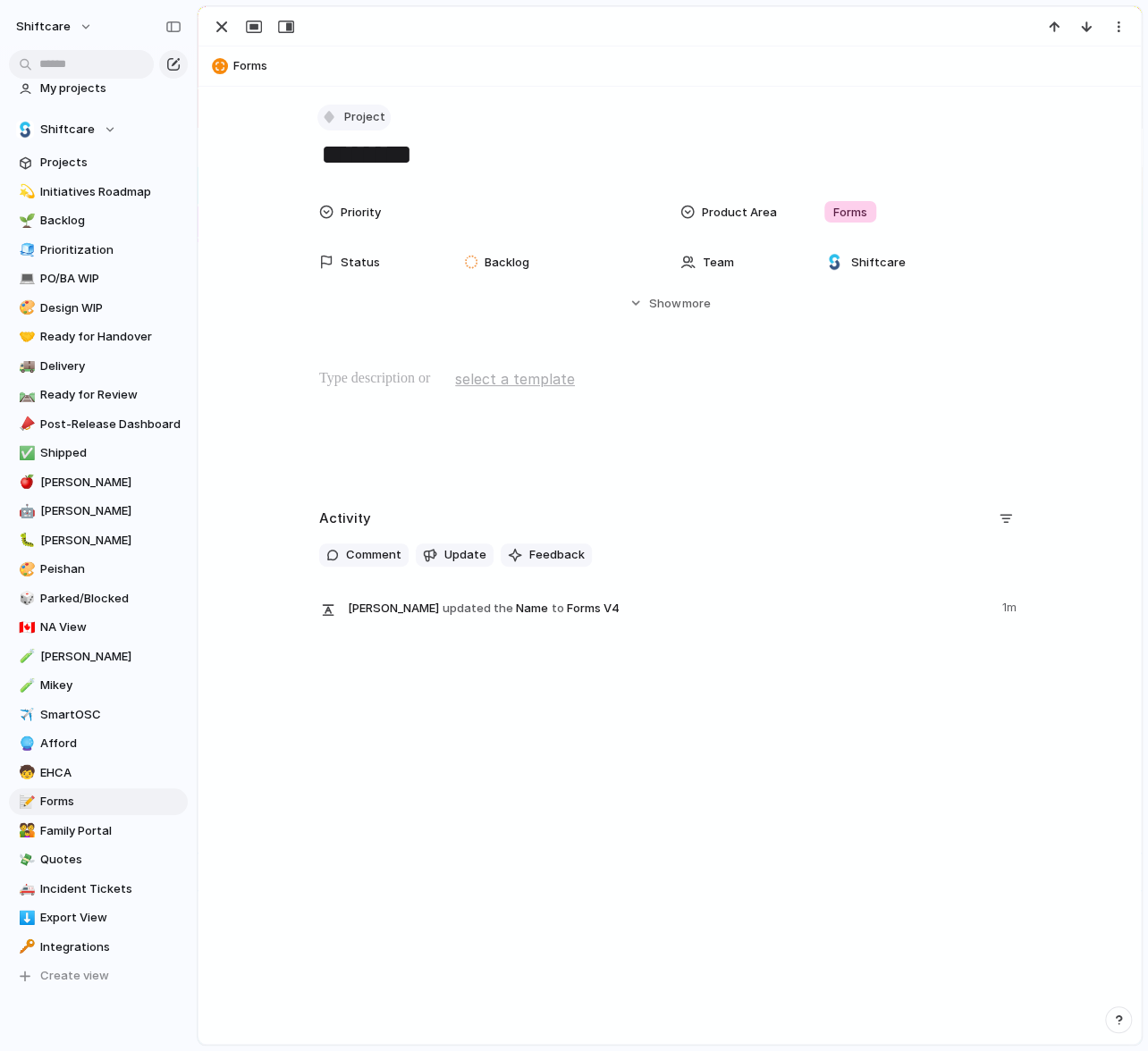 click on "Project" at bounding box center [354, 117] 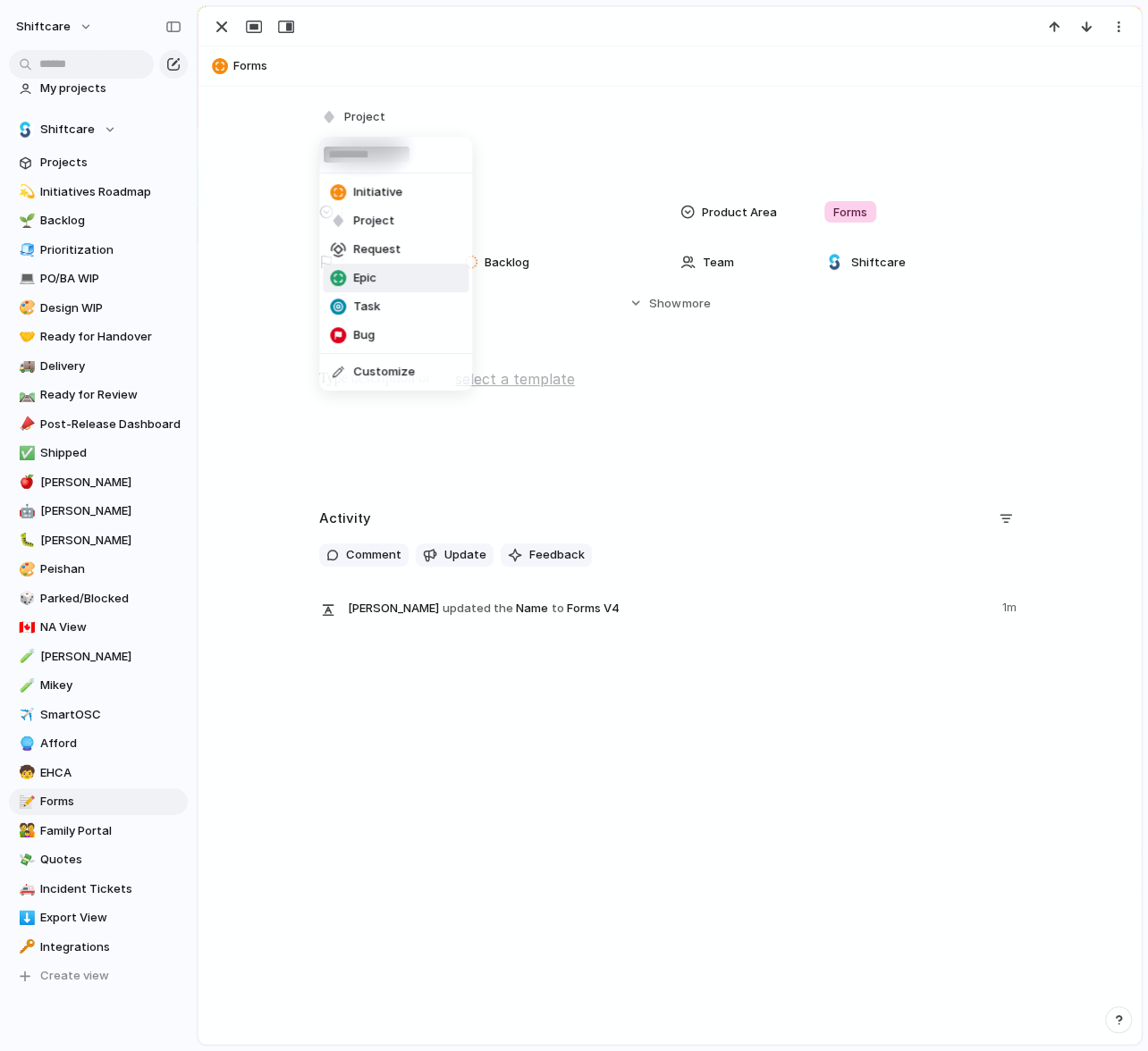 click on "Epic" at bounding box center (365, 278) 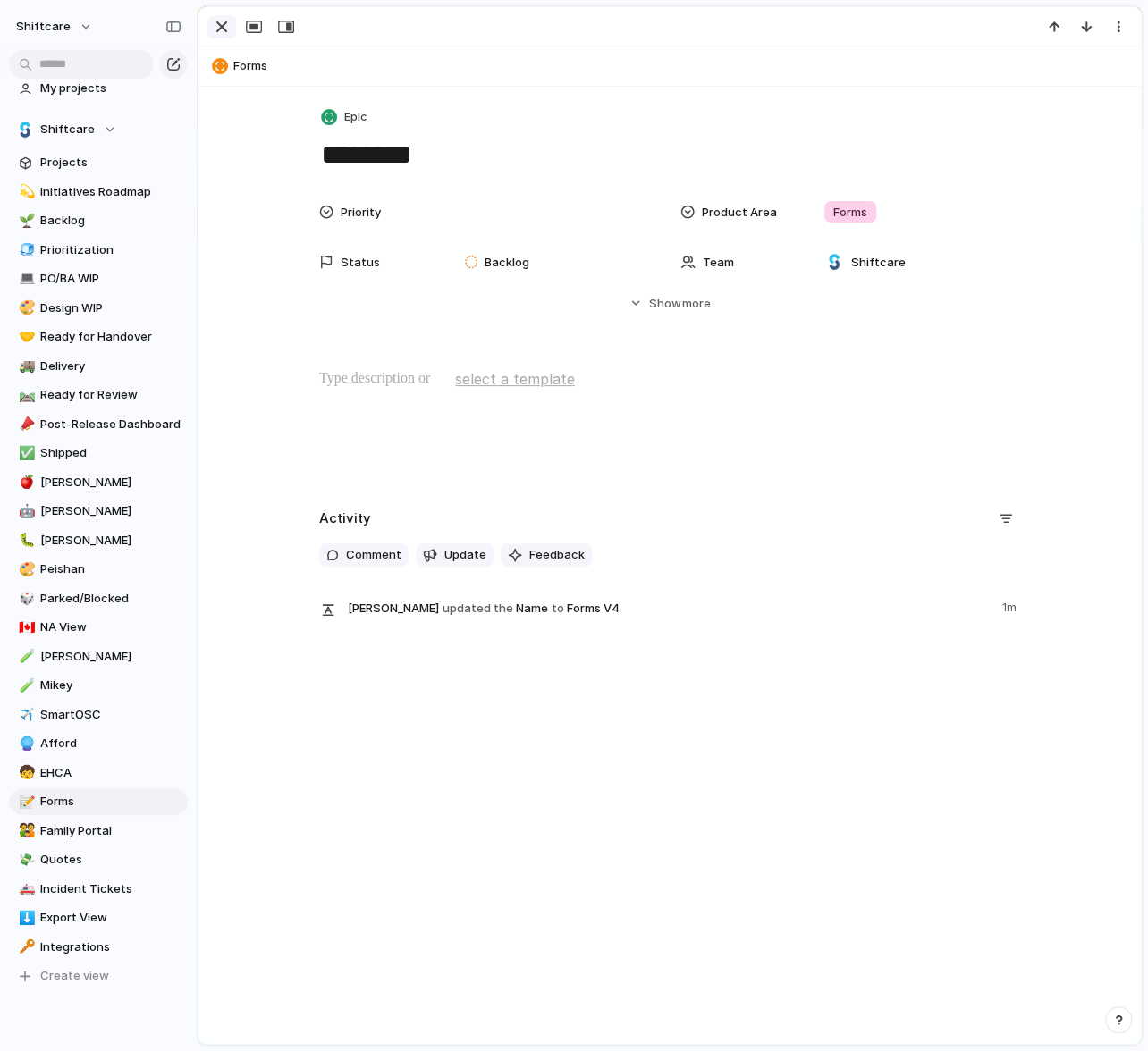 click at bounding box center (222, 27) 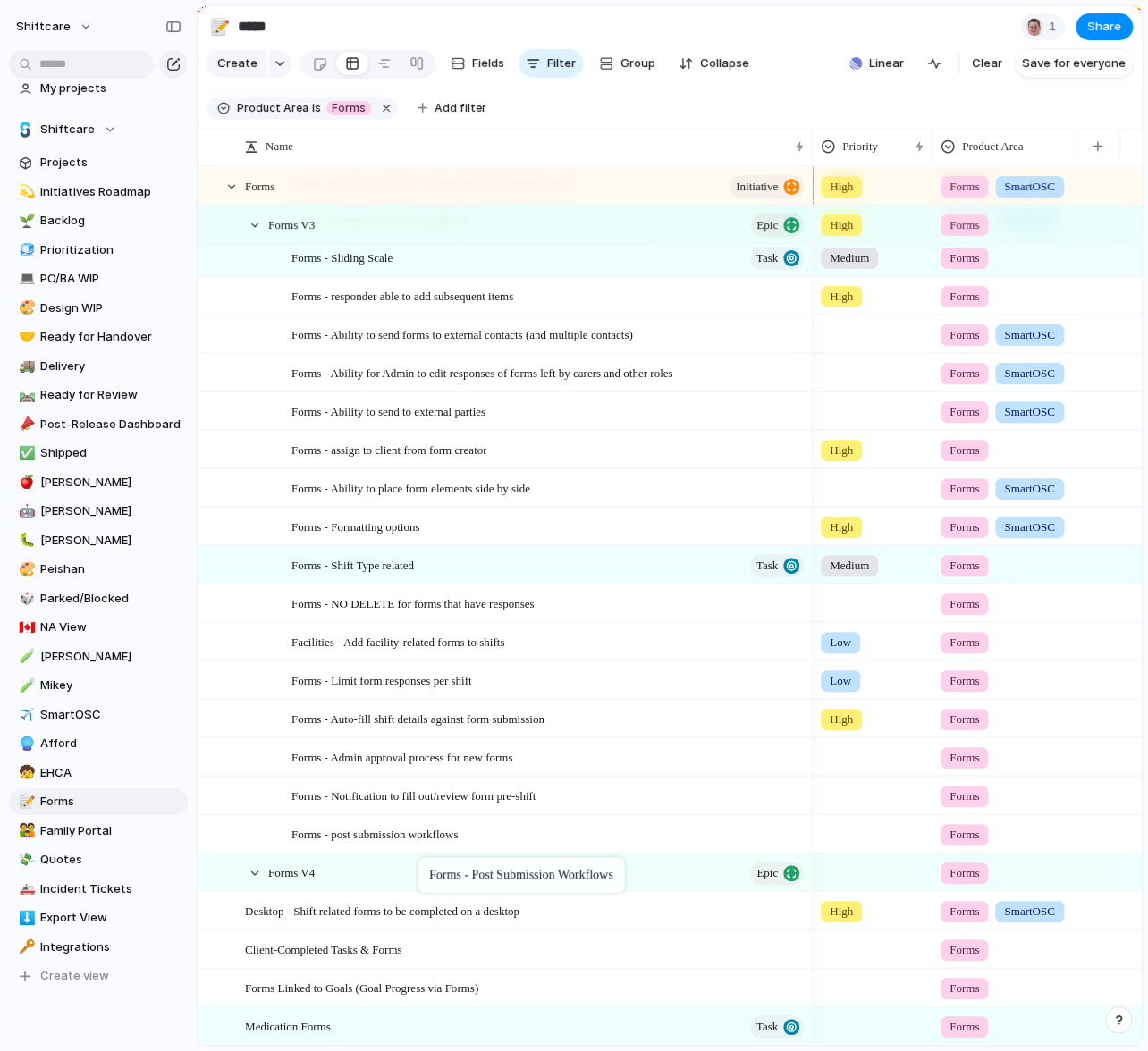 drag, startPoint x: 411, startPoint y: 828, endPoint x: 427, endPoint y: 861, distance: 36.67424 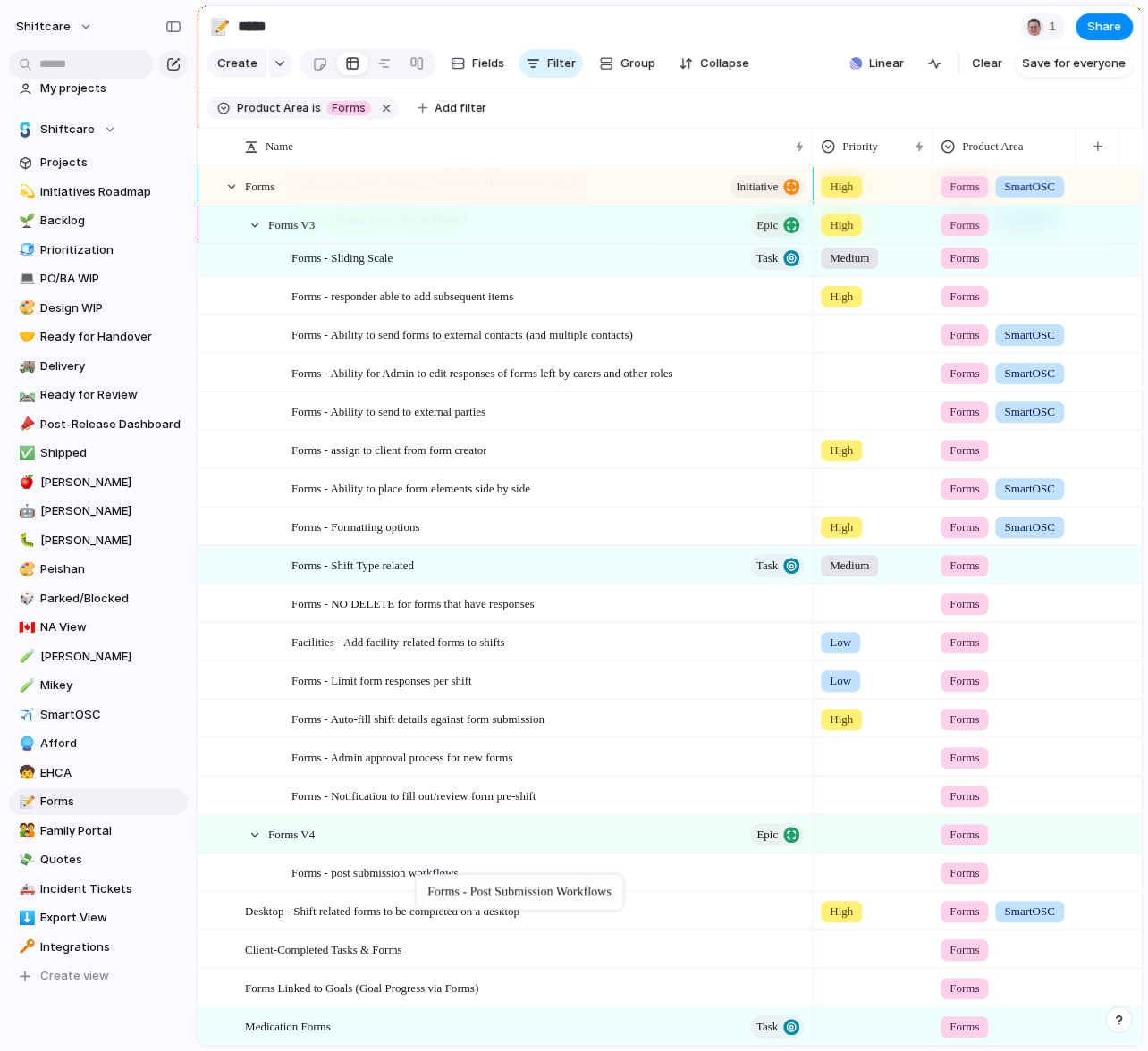 drag, startPoint x: 390, startPoint y: 830, endPoint x: 425, endPoint y: 872, distance: 54.671748 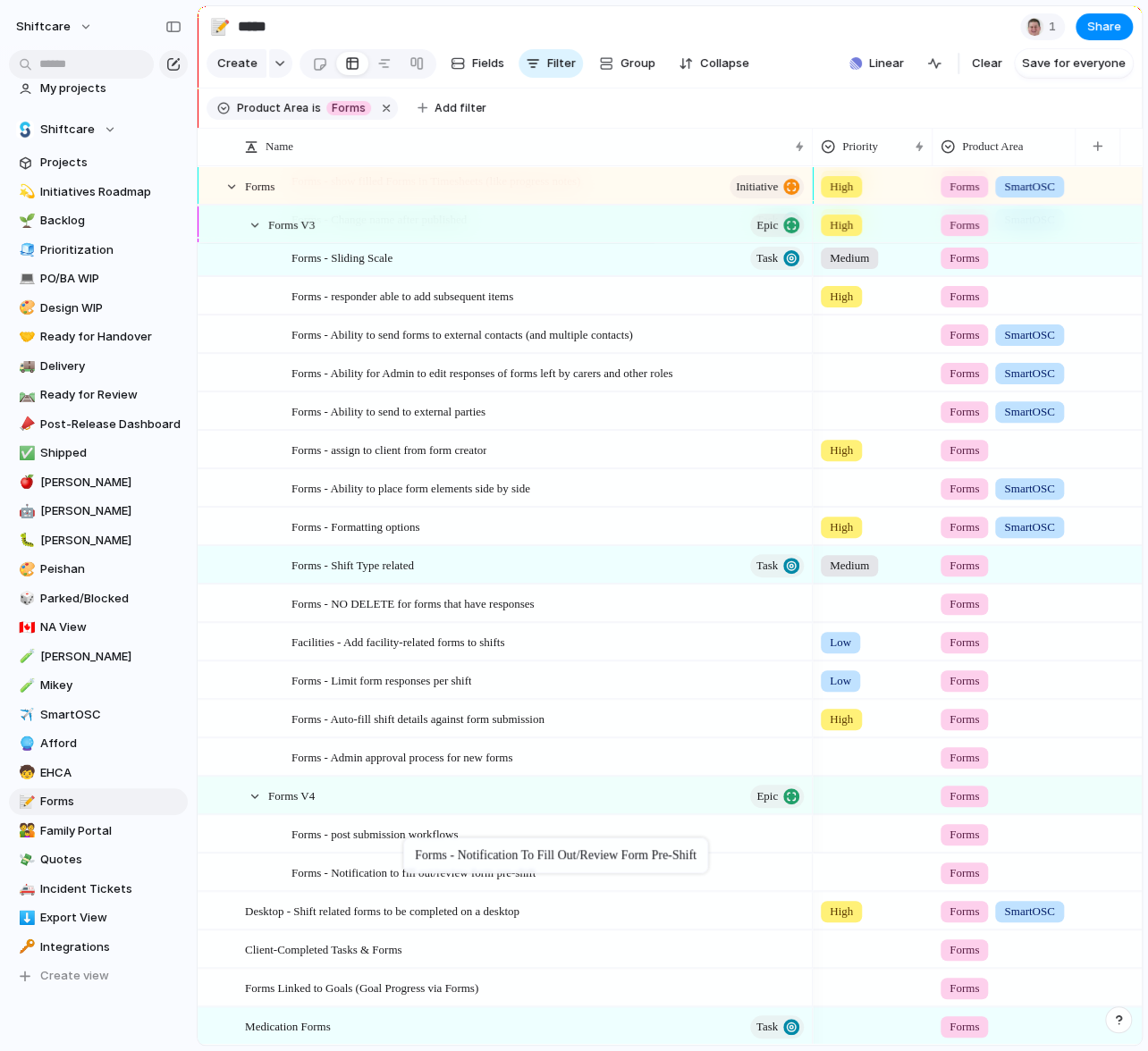 drag, startPoint x: 380, startPoint y: 790, endPoint x: 418, endPoint y: 848, distance: 69.339743 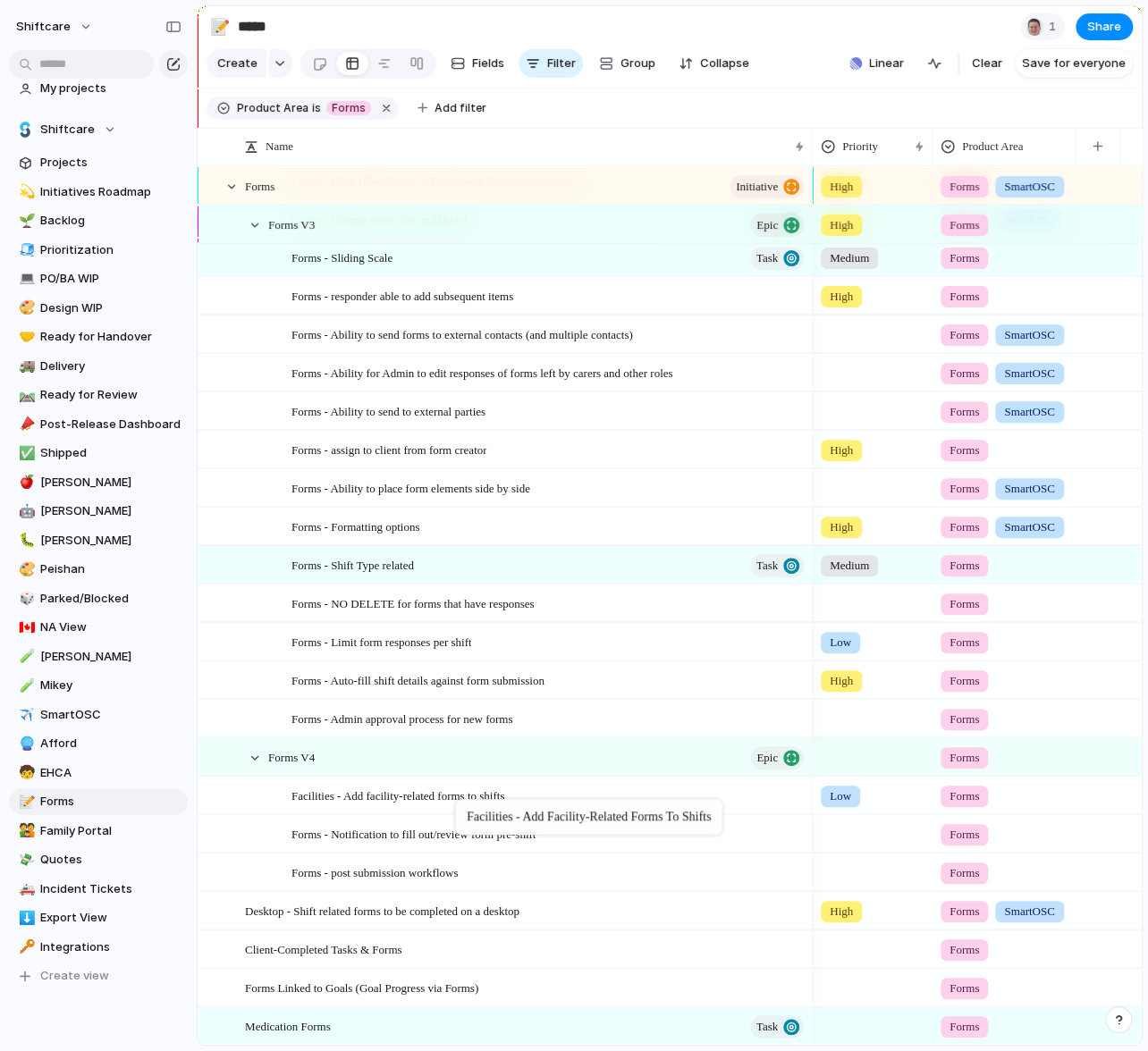drag, startPoint x: 435, startPoint y: 639, endPoint x: 464, endPoint y: 803, distance: 166.54429 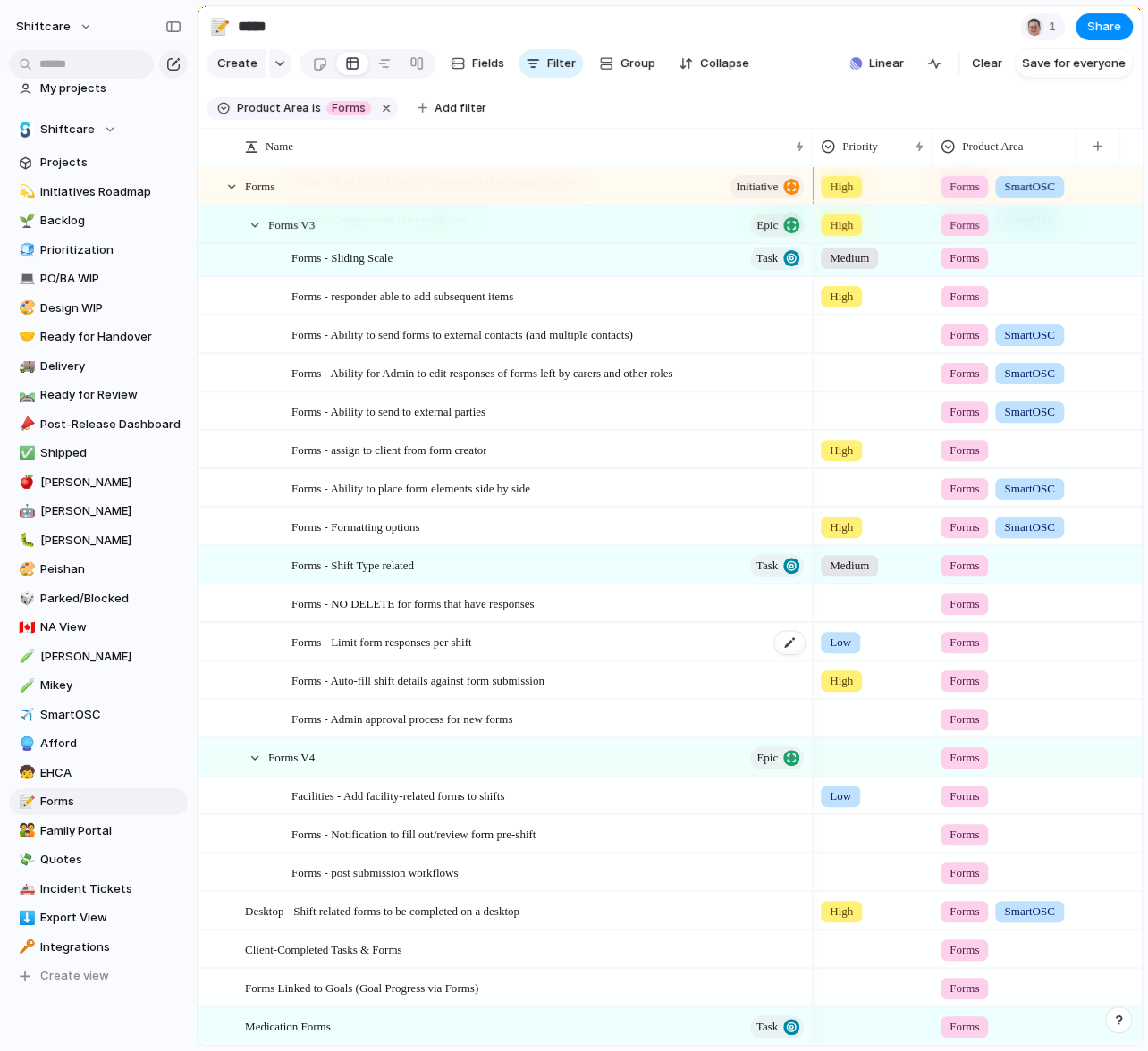scroll, scrollTop: 515, scrollLeft: 0, axis: vertical 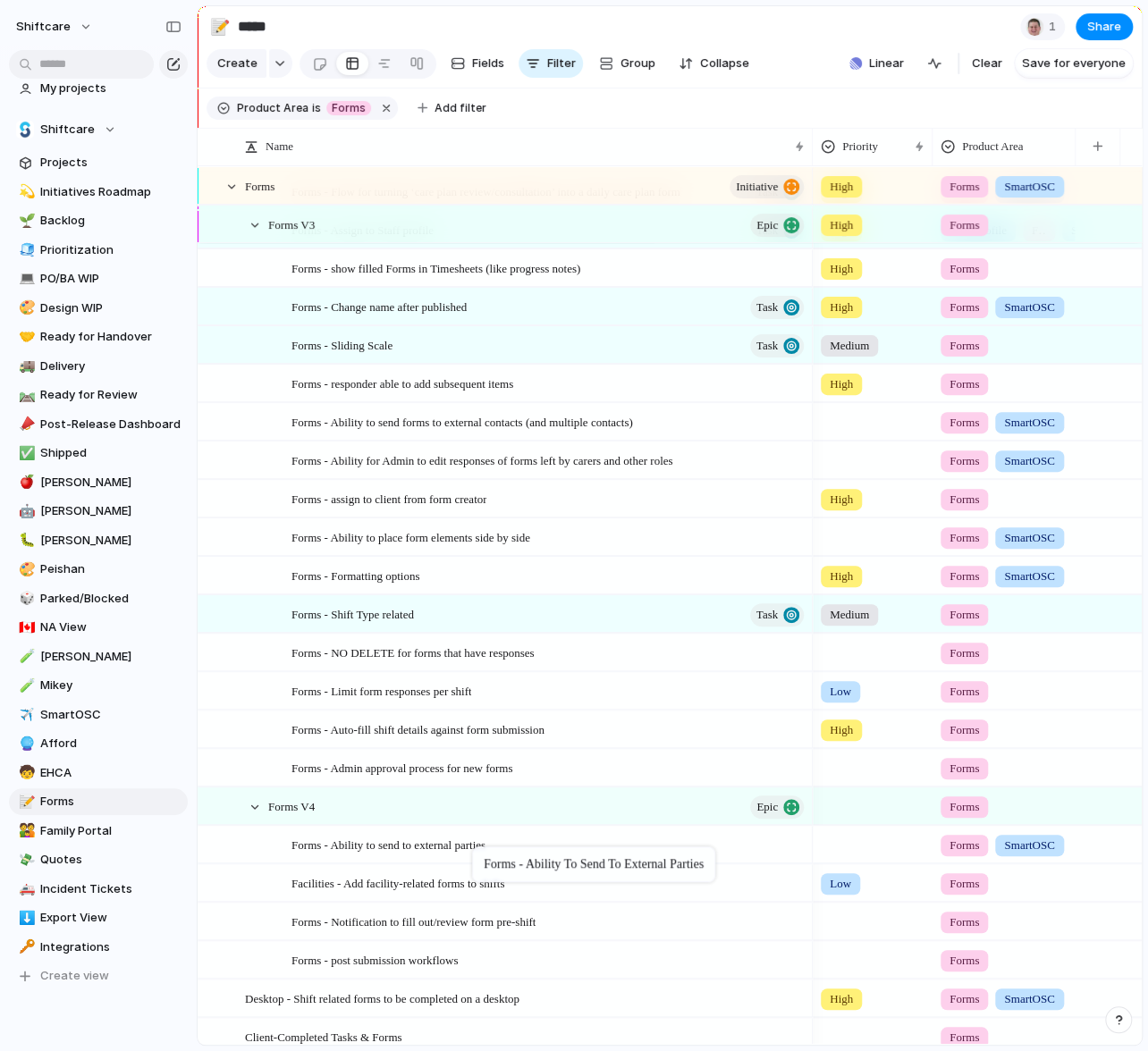 drag, startPoint x: 443, startPoint y: 499, endPoint x: 481, endPoint y: 850, distance: 353.05099 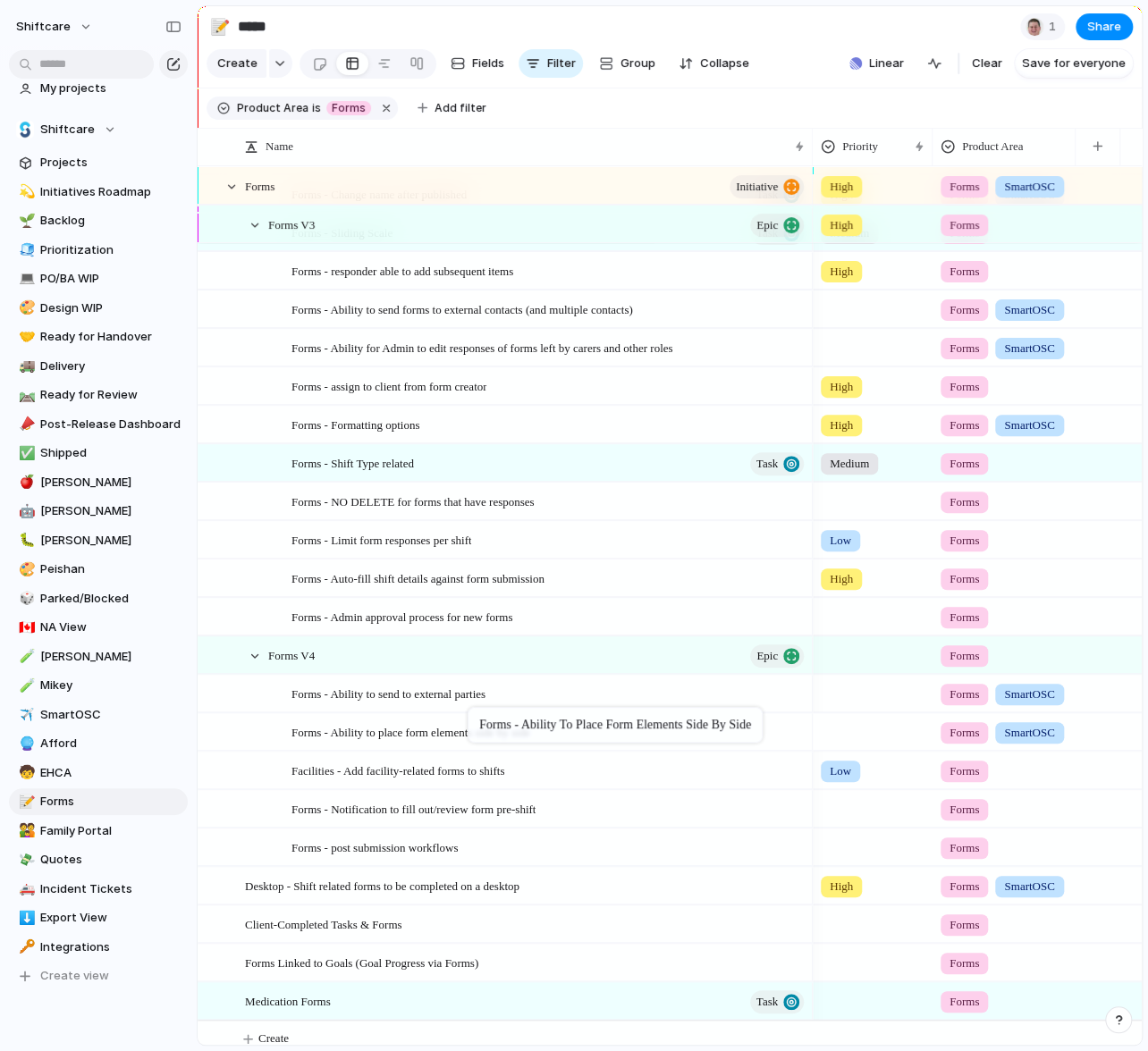 drag, startPoint x: 420, startPoint y: 422, endPoint x: 477, endPoint y: 710, distance: 293.5864 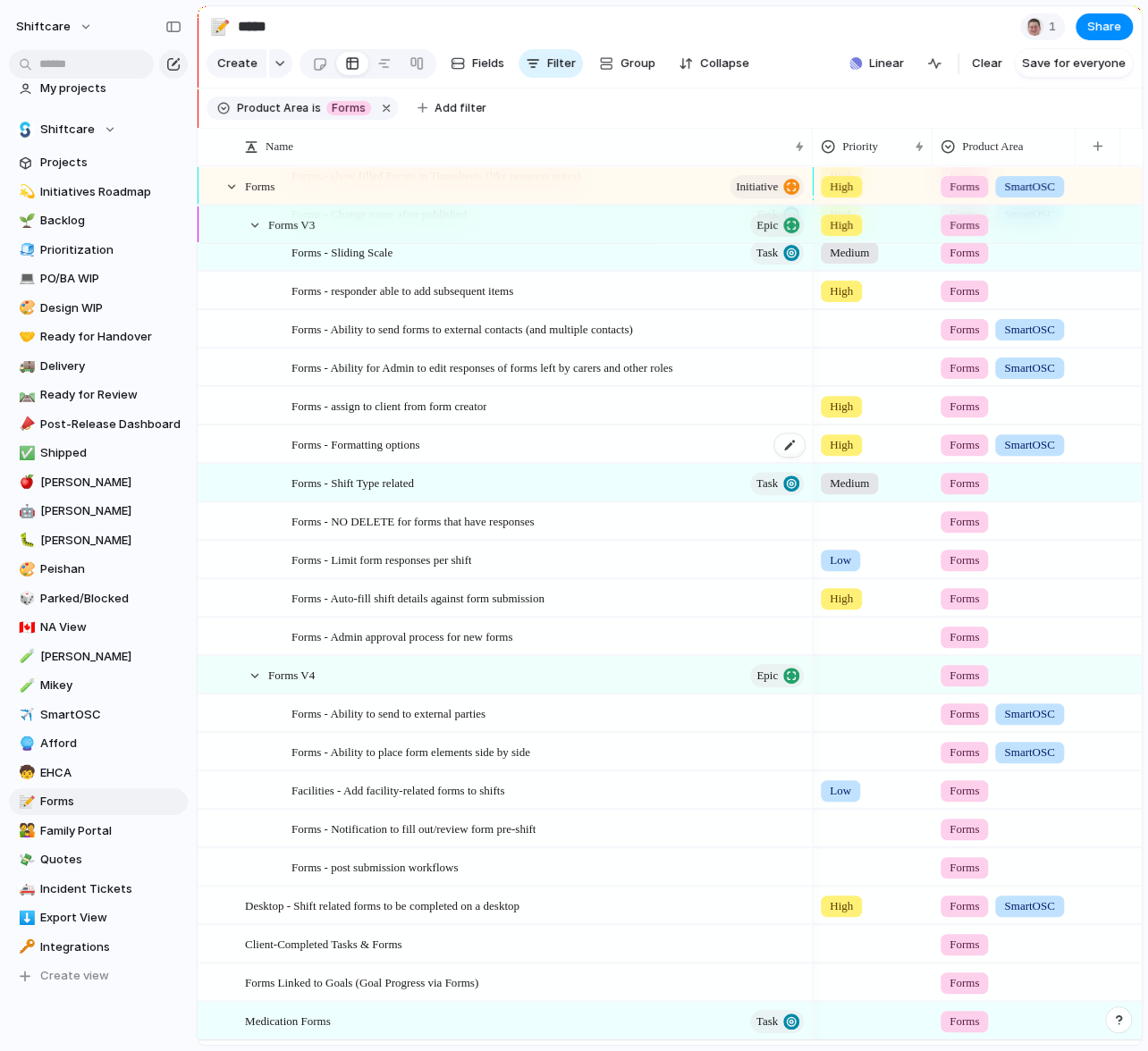 click on "Forms - Formatting options" at bounding box center [355, 443] 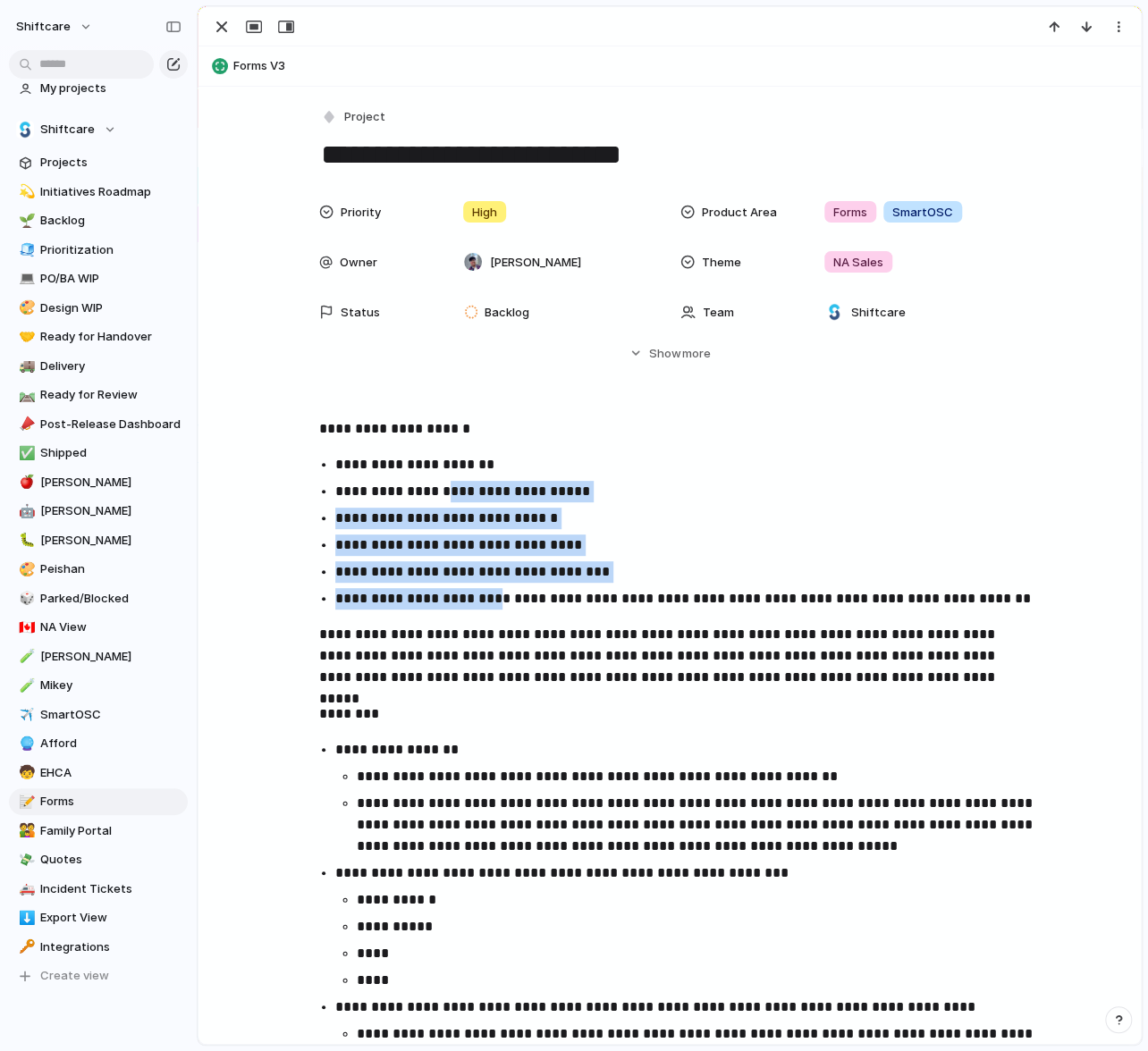 drag, startPoint x: 431, startPoint y: 493, endPoint x: 490, endPoint y: 604, distance: 125.70601 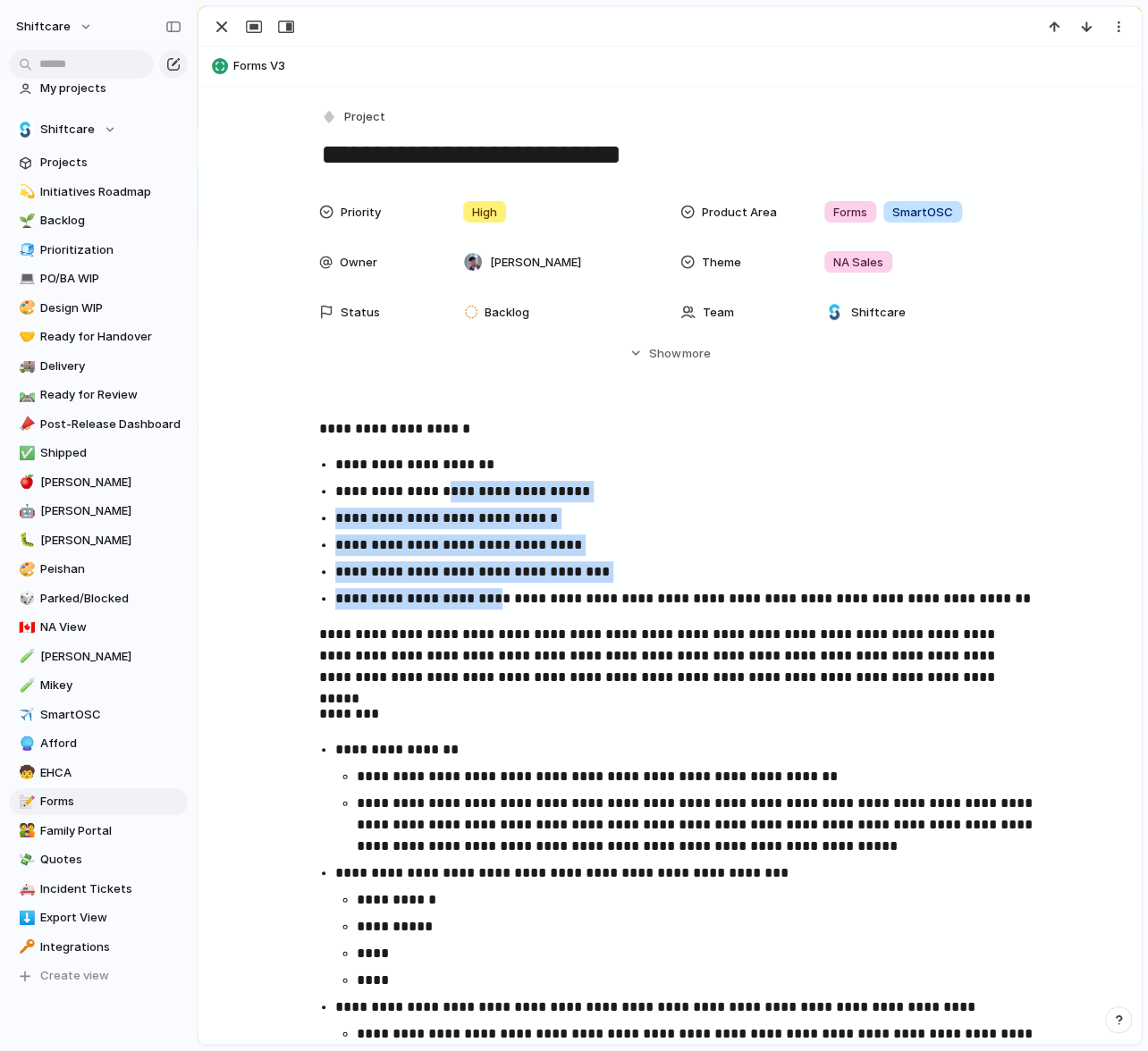 click on "**********" at bounding box center (670, 532) 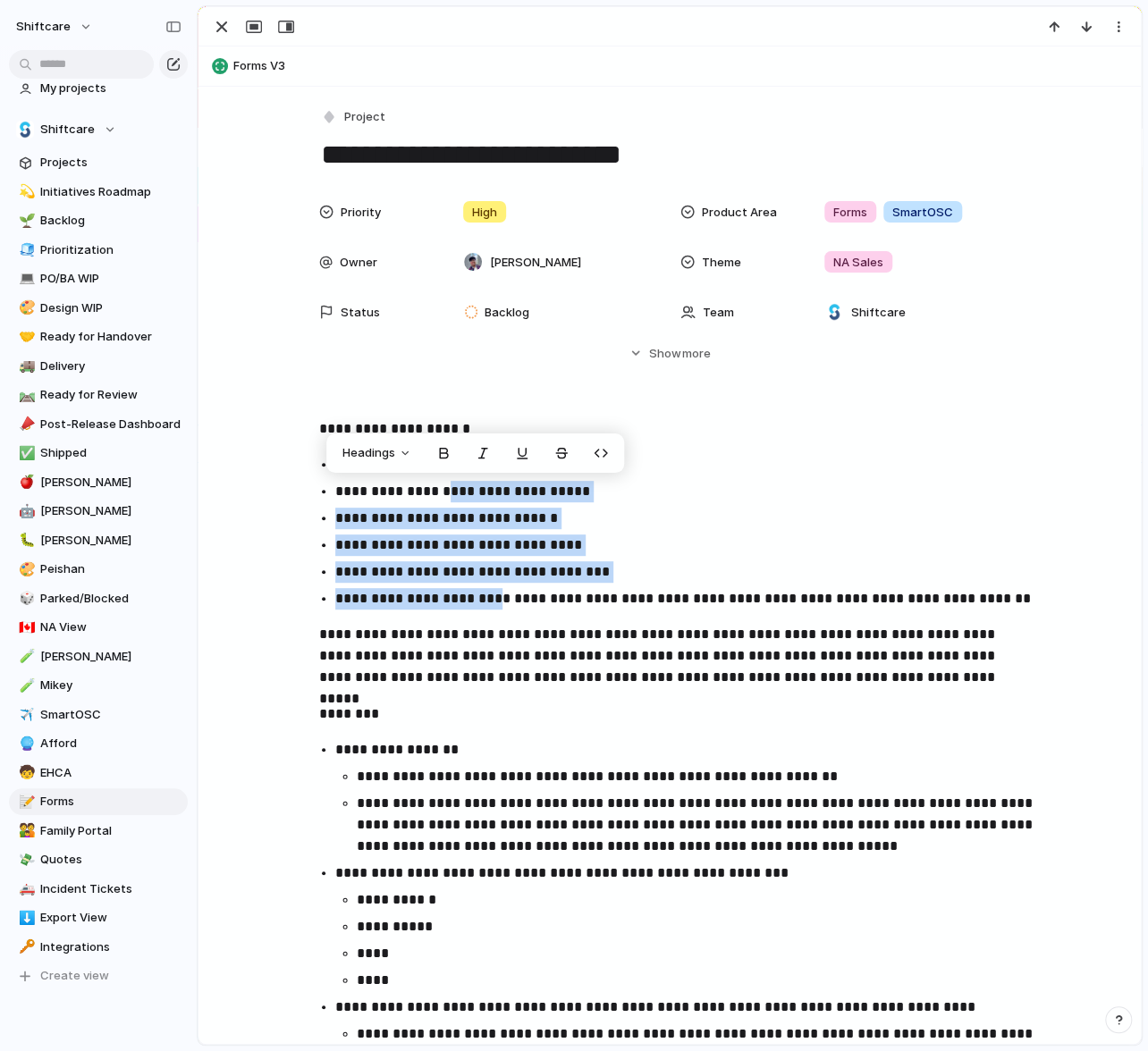 click on "**********" at bounding box center [686, 599] 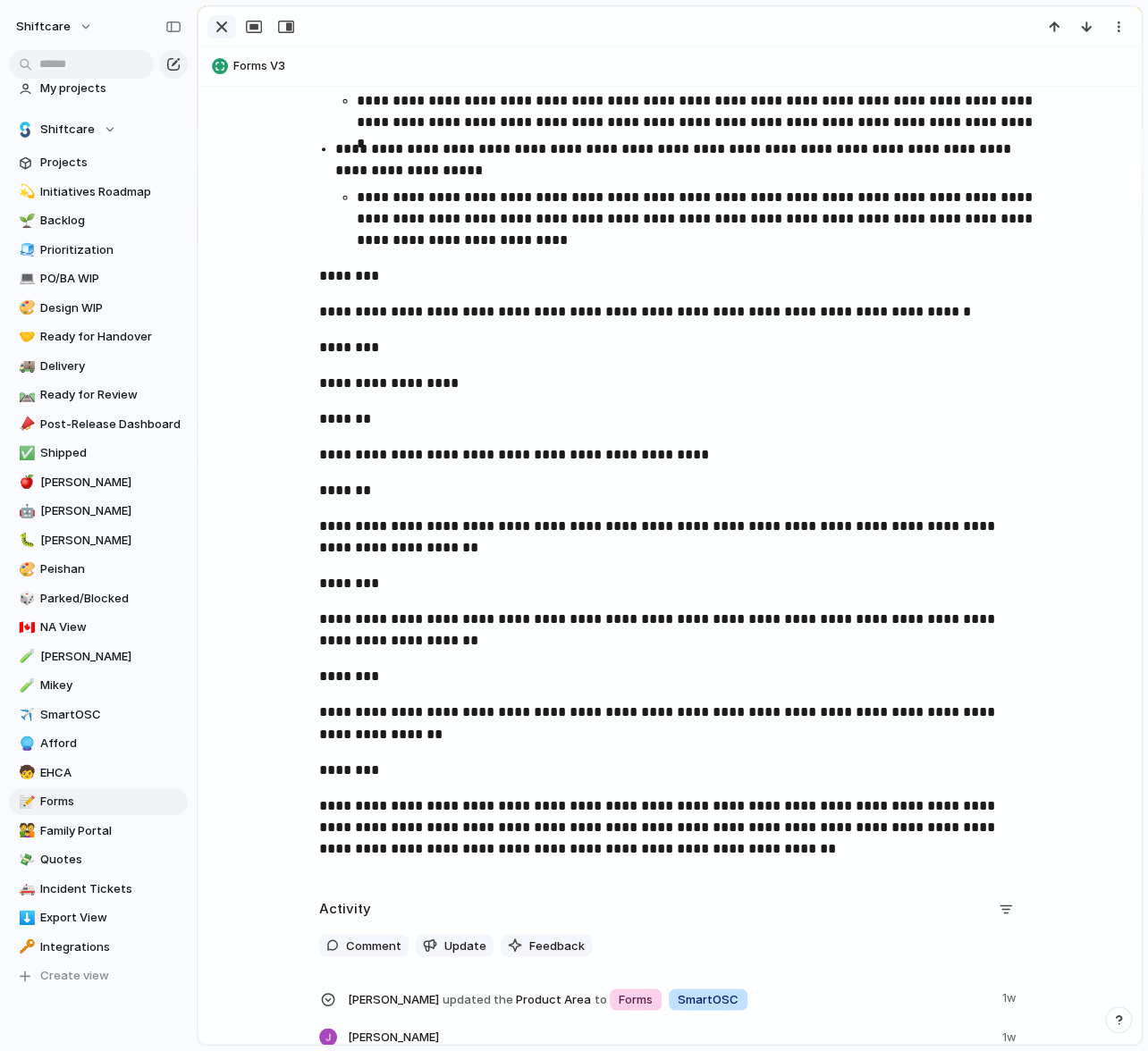 click at bounding box center (222, 27) 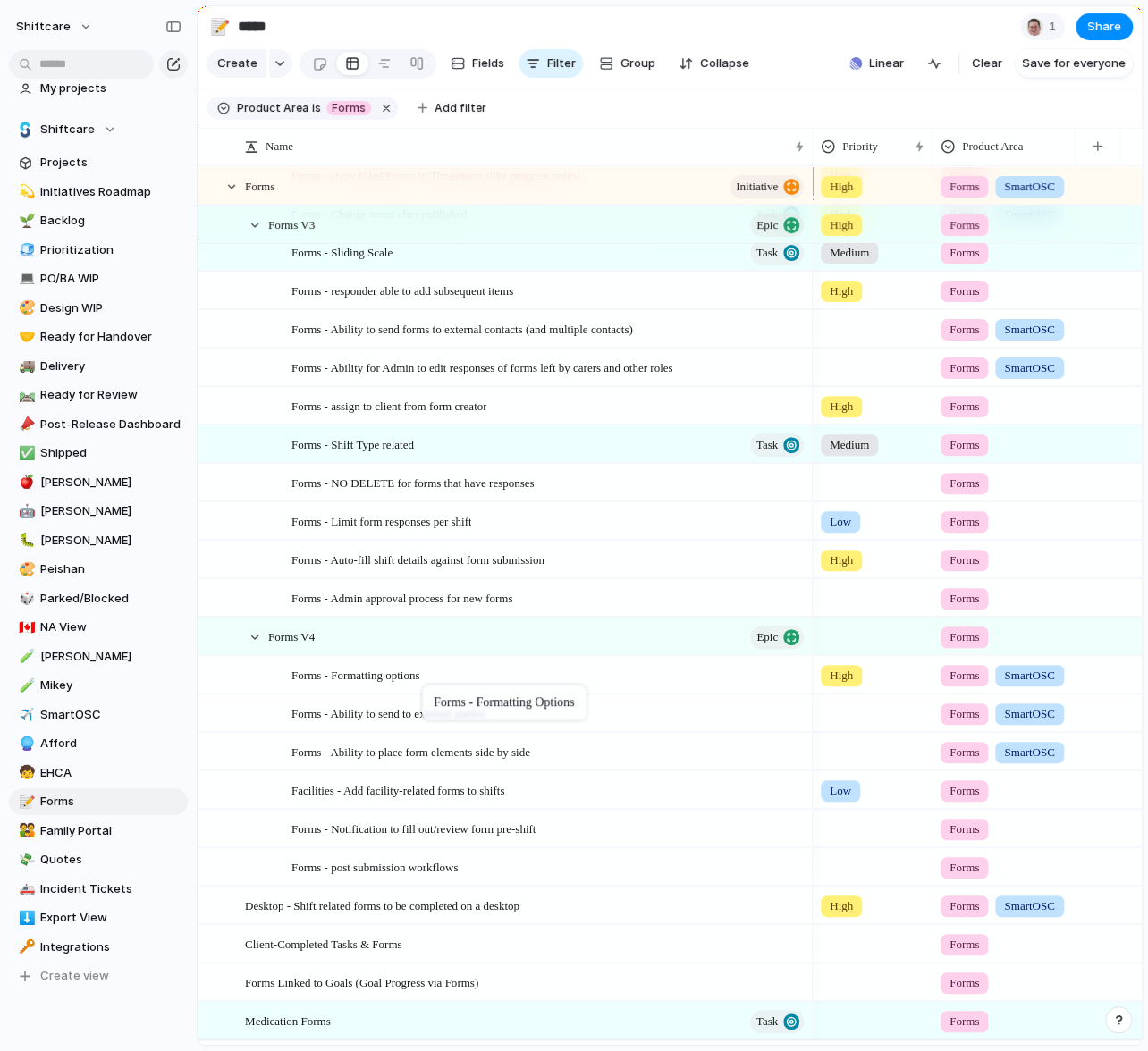 drag, startPoint x: 389, startPoint y: 438, endPoint x: 432, endPoint y: 695, distance: 260.5724 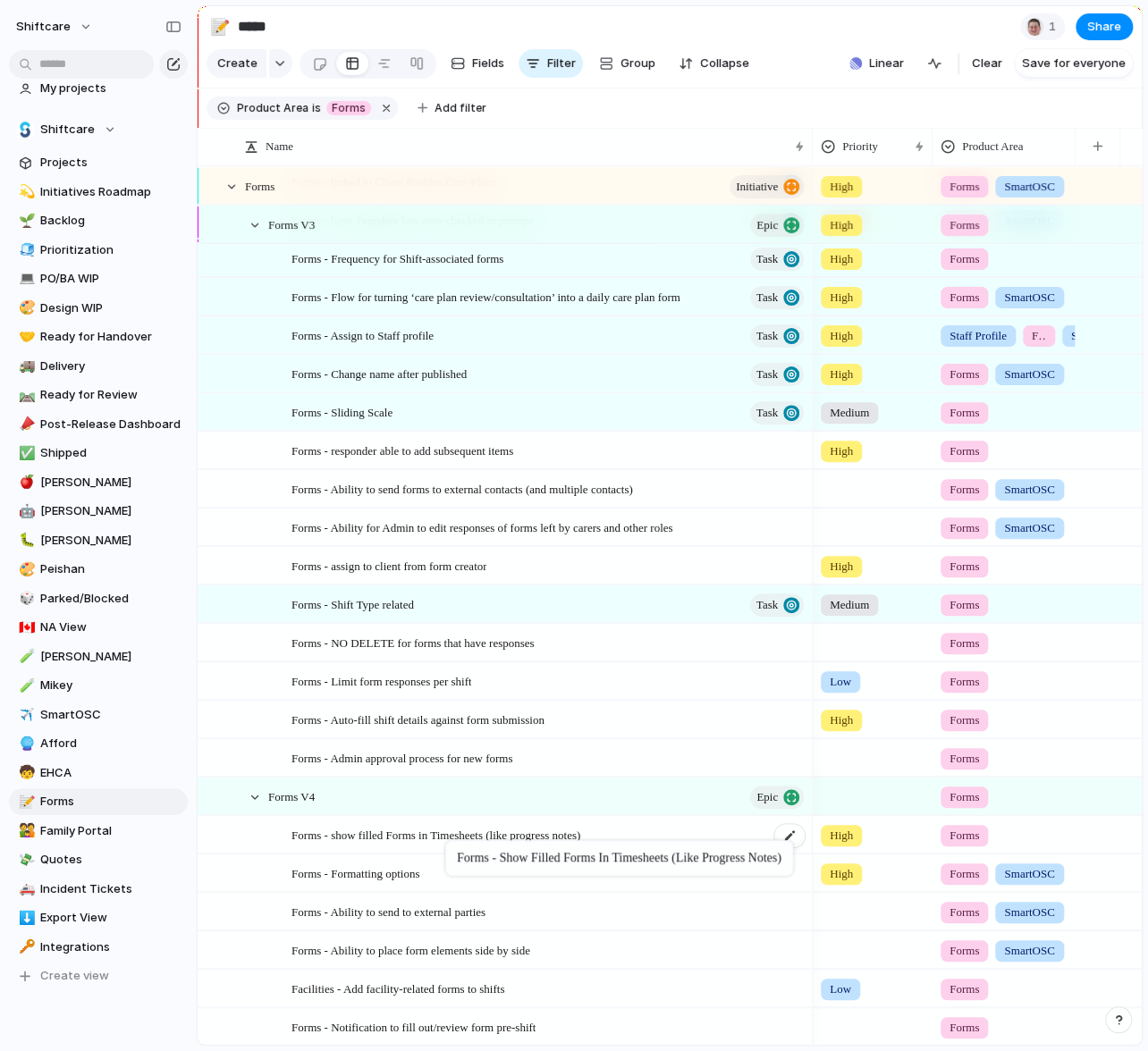 drag, startPoint x: 413, startPoint y: 369, endPoint x: 454, endPoint y: 844, distance: 476.7662 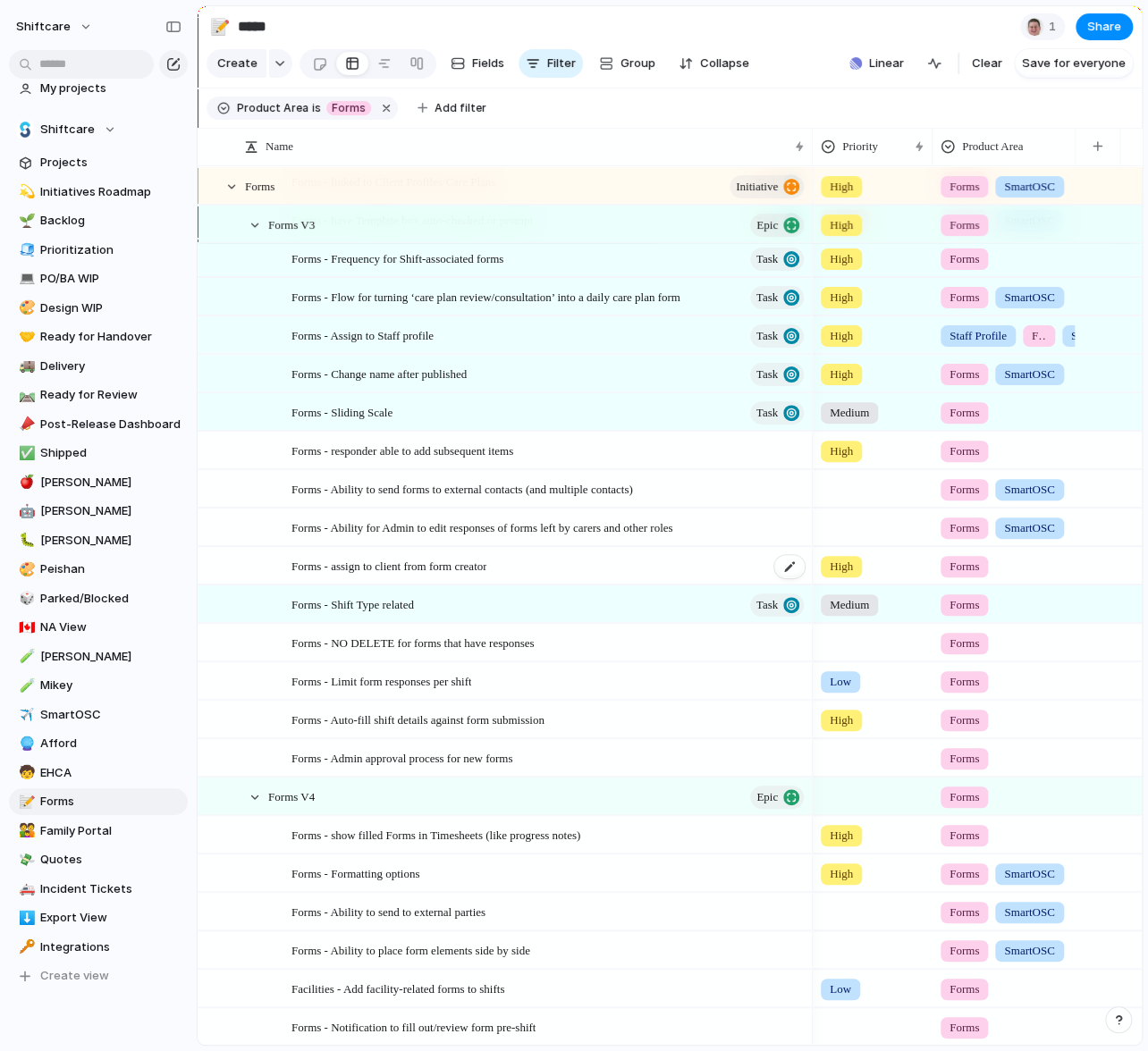 click on "Forms - assign to client from form creator" at bounding box center (389, 565) 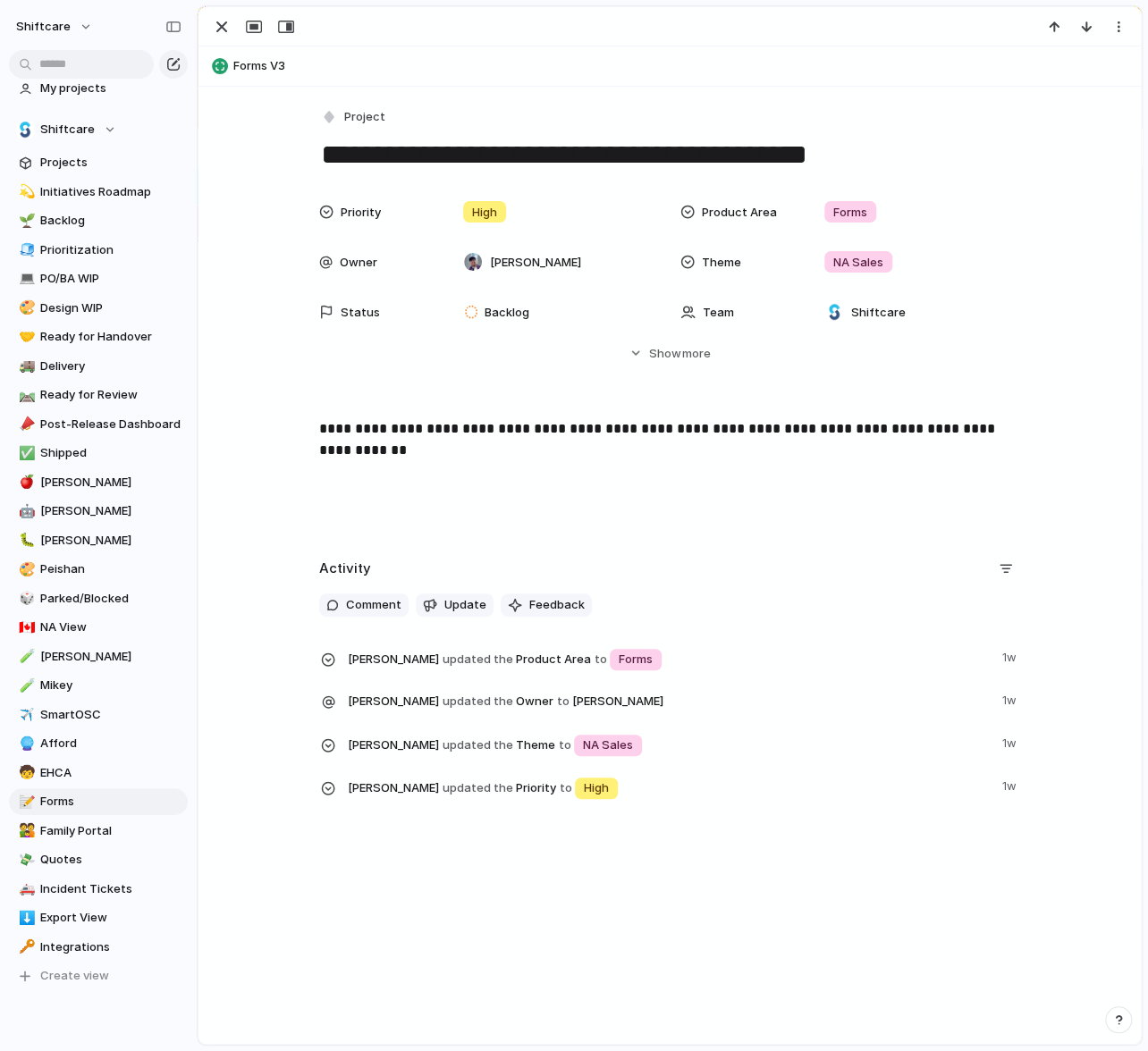 click on "**********" at bounding box center [670, 429] 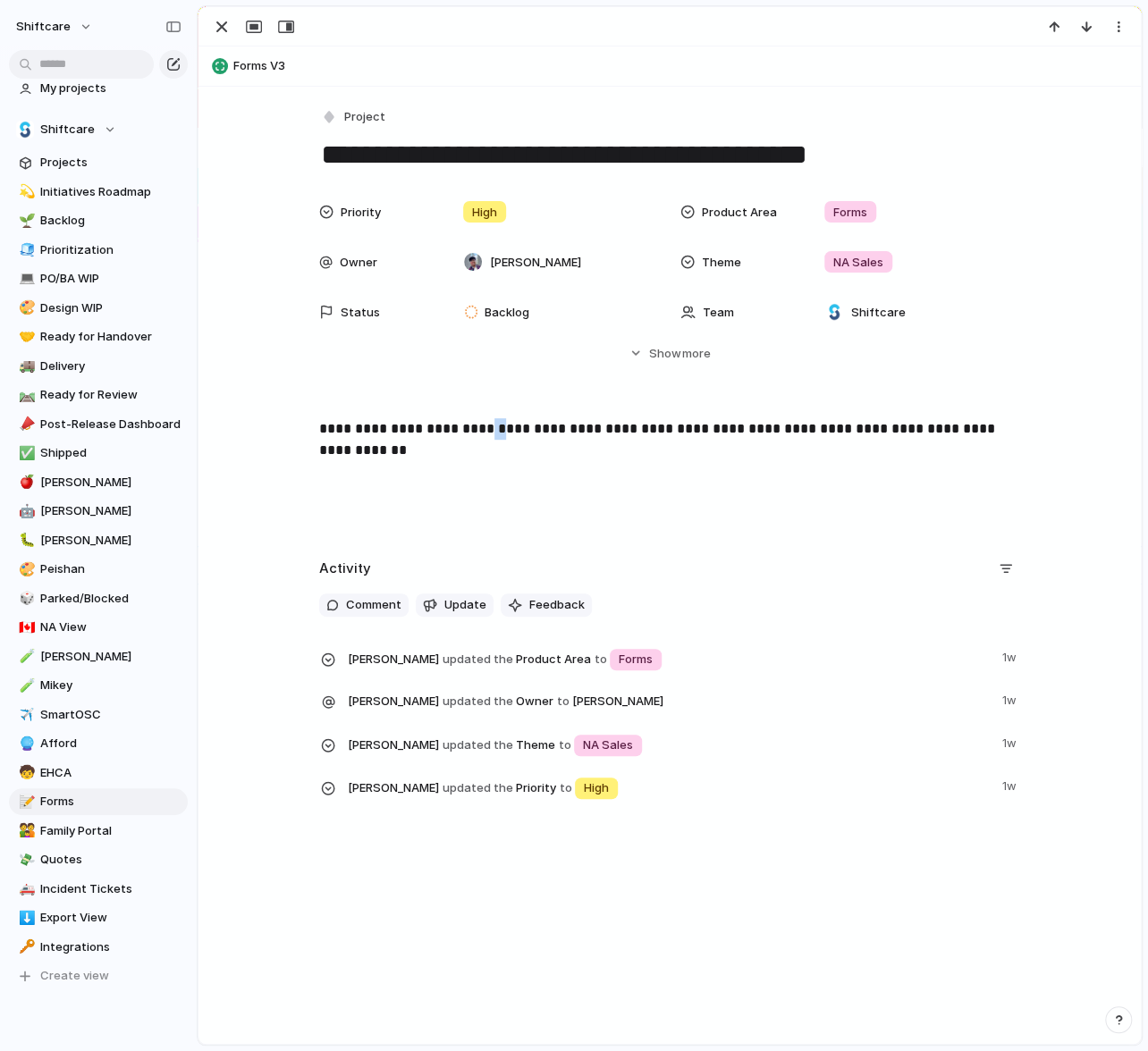 click on "**********" at bounding box center [670, 429] 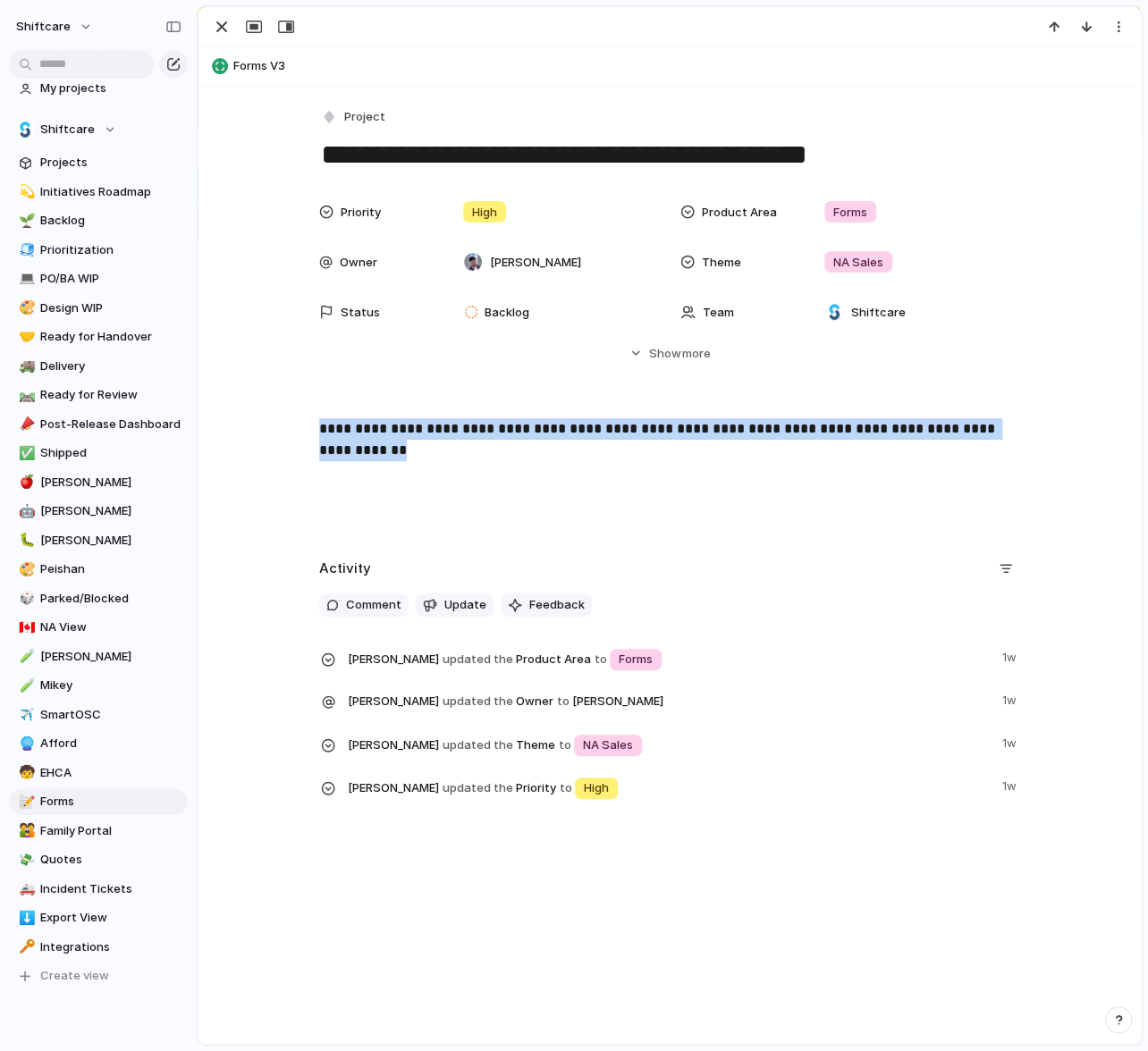 click on "**********" at bounding box center (670, 429) 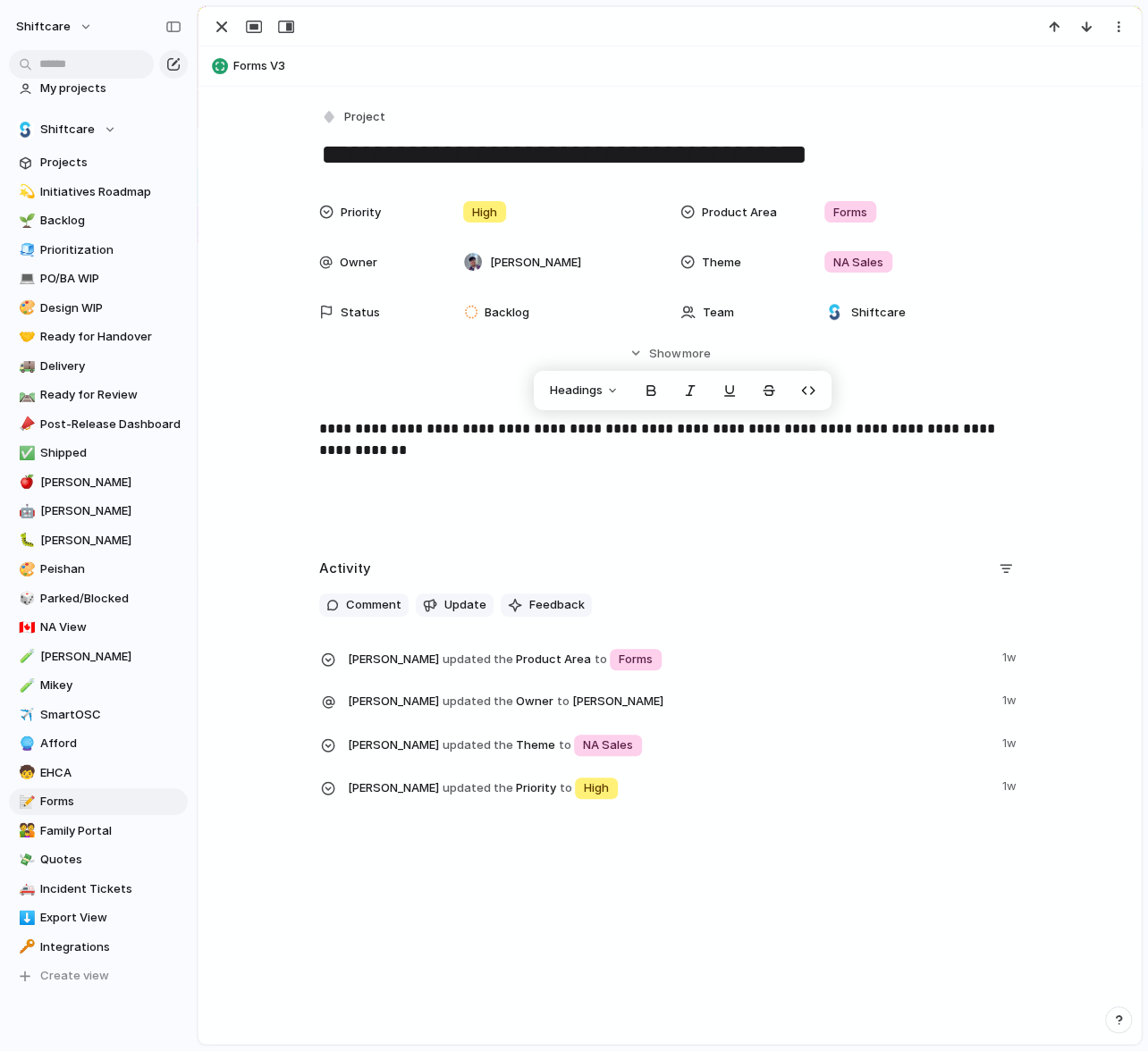 click on "**********" at bounding box center [670, 475] 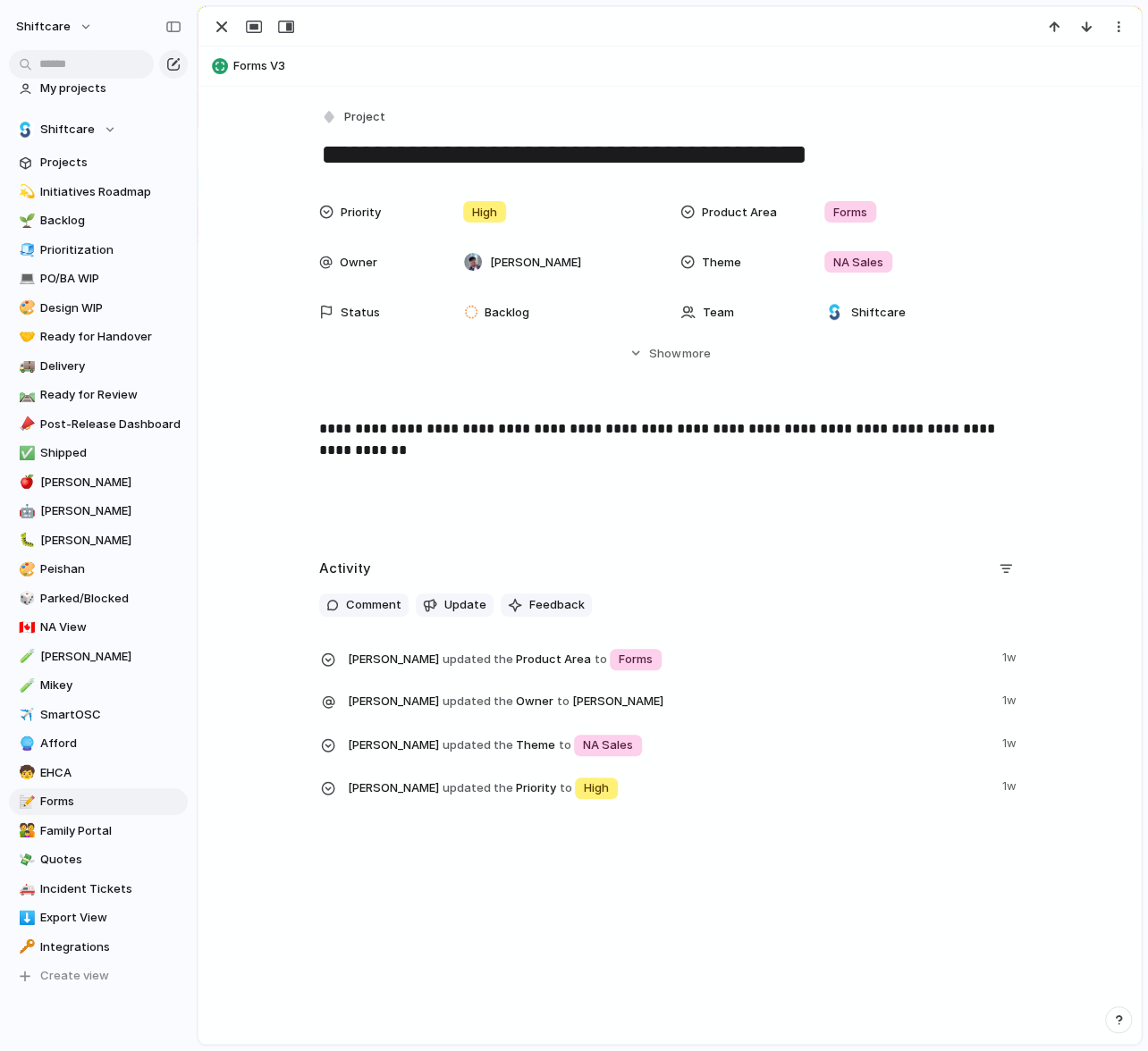 click on "**********" at bounding box center [670, 429] 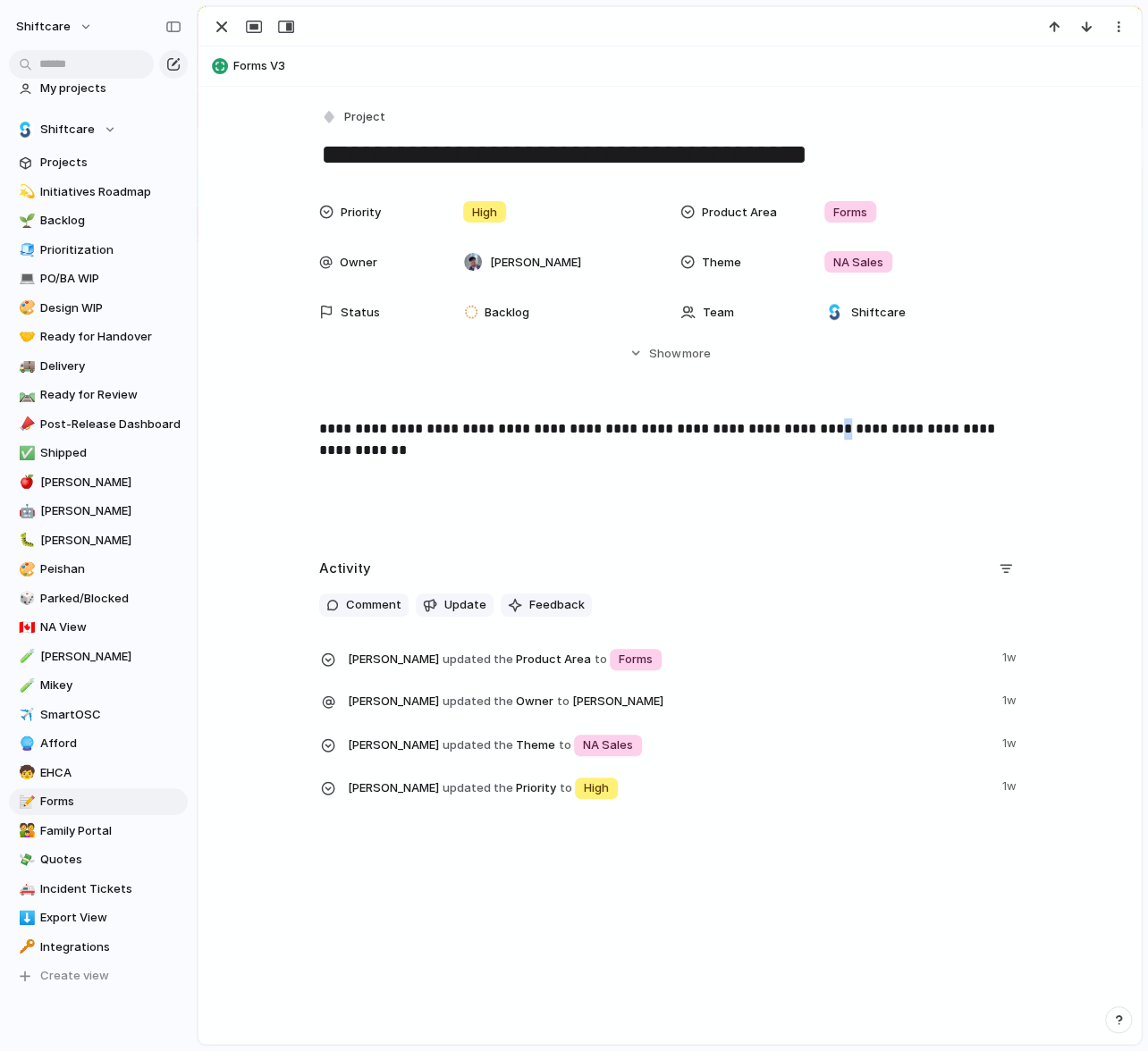 click on "**********" at bounding box center [670, 429] 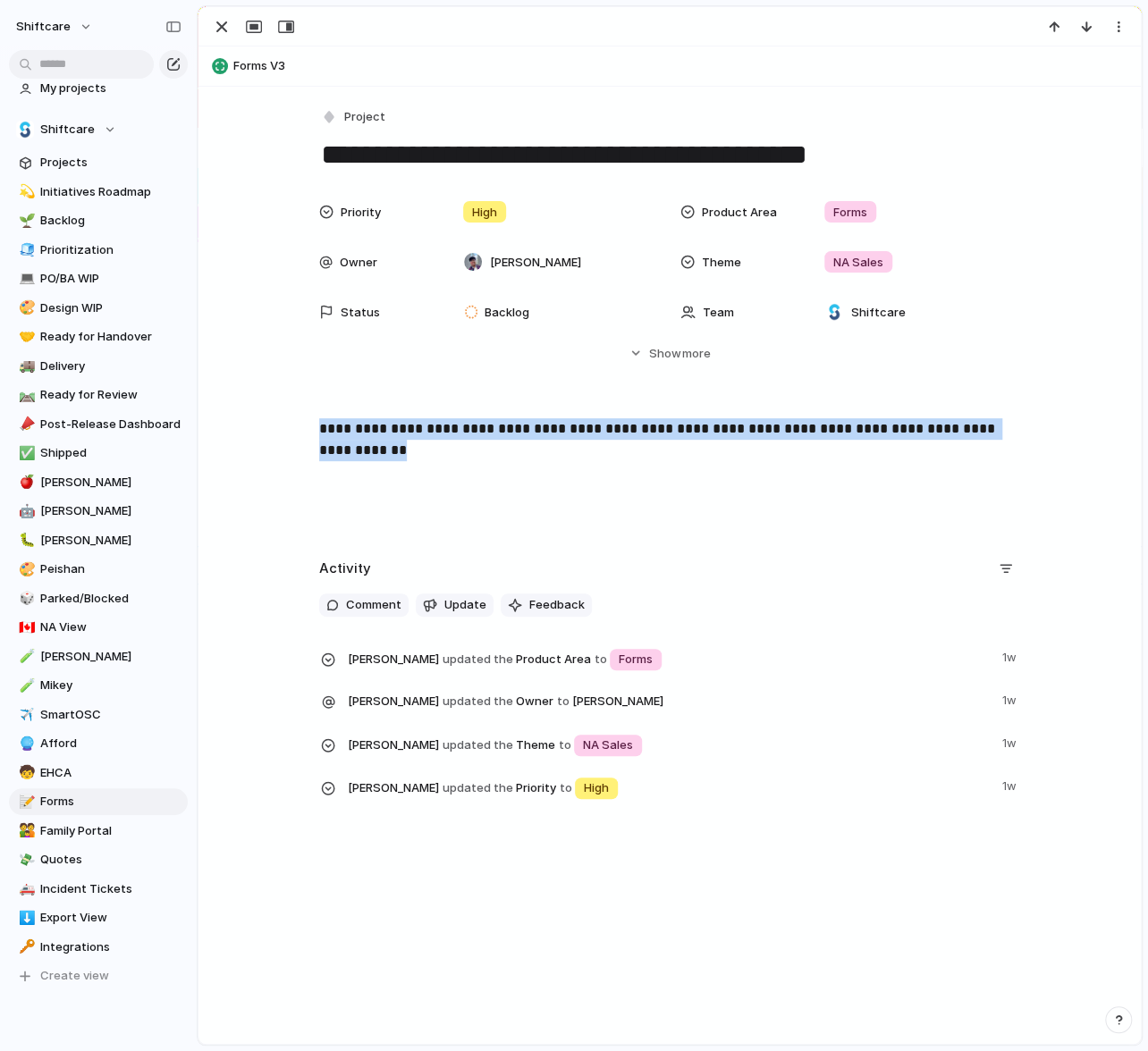 click on "**********" at bounding box center [670, 429] 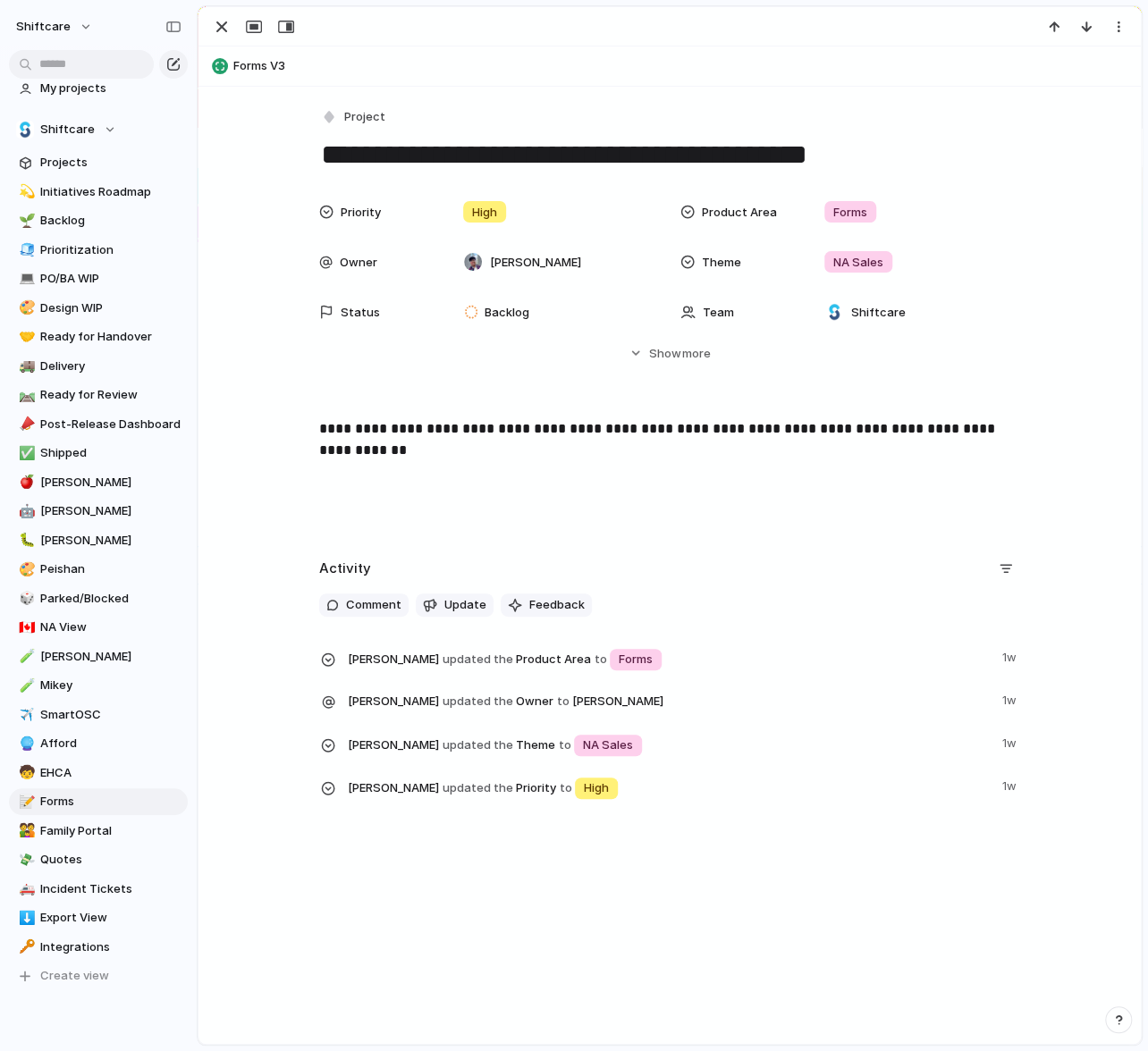 click on "**********" at bounding box center (670, 475) 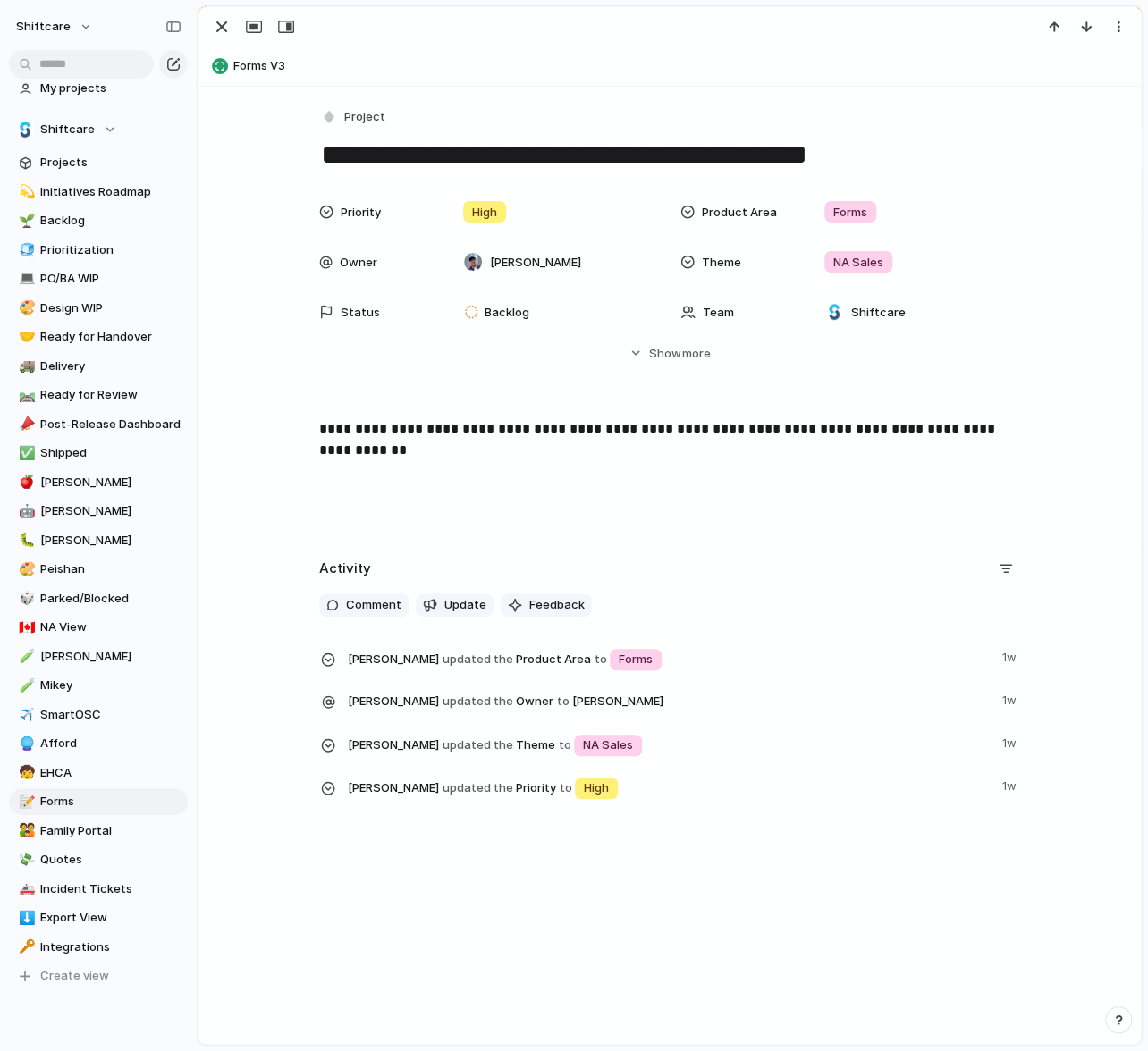 click on "**********" at bounding box center [670, 429] 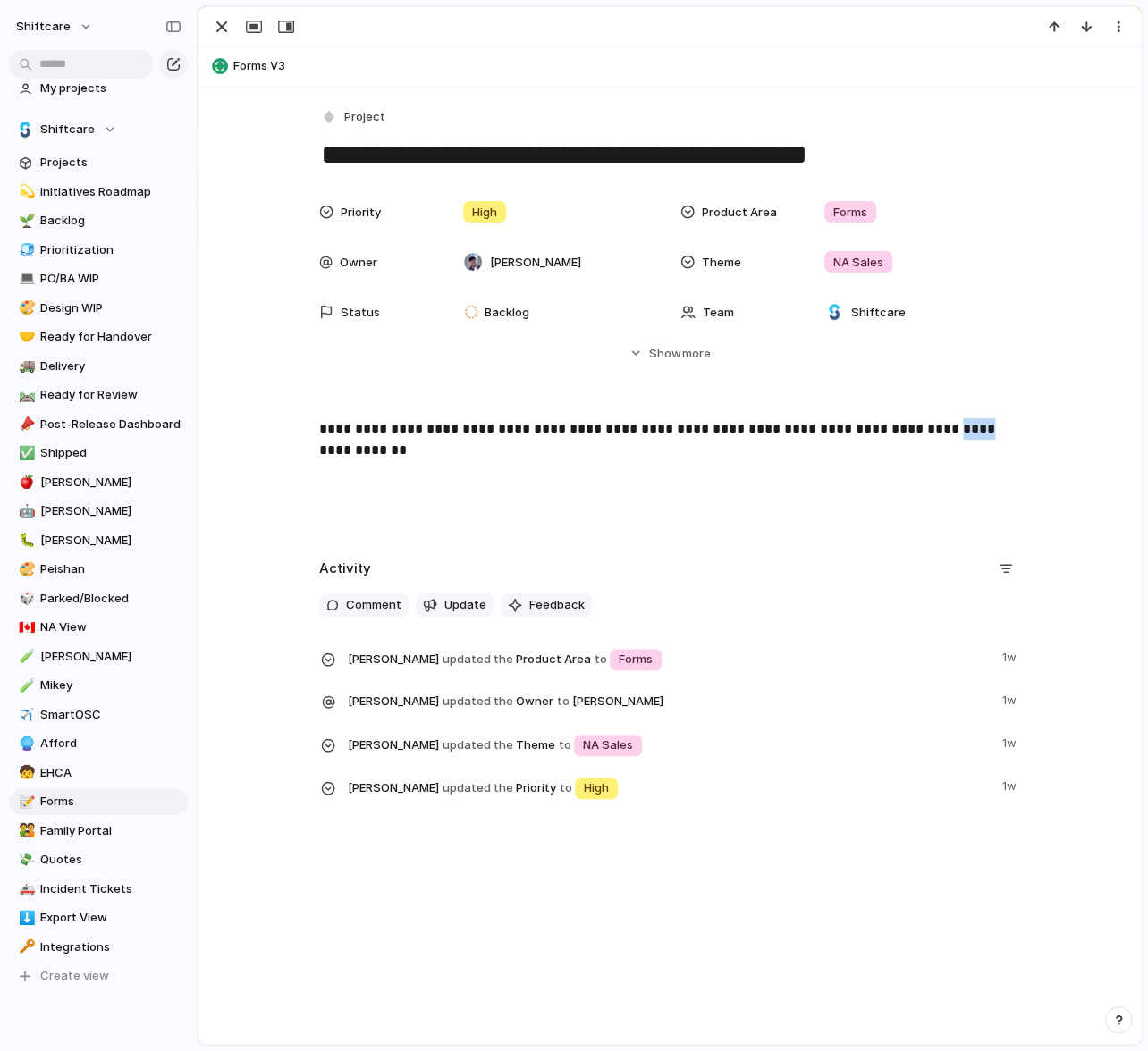 click on "**********" at bounding box center [670, 429] 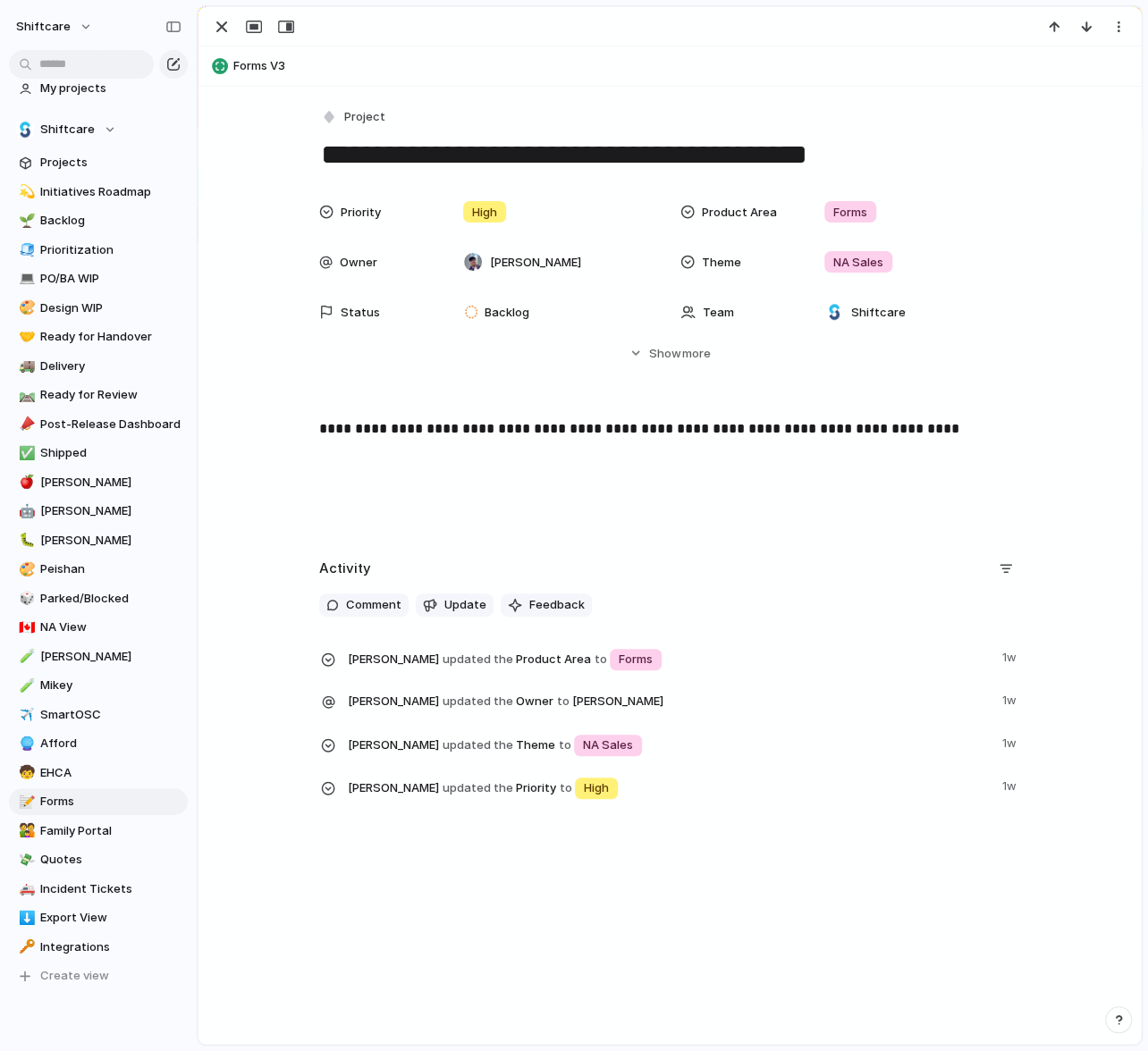type 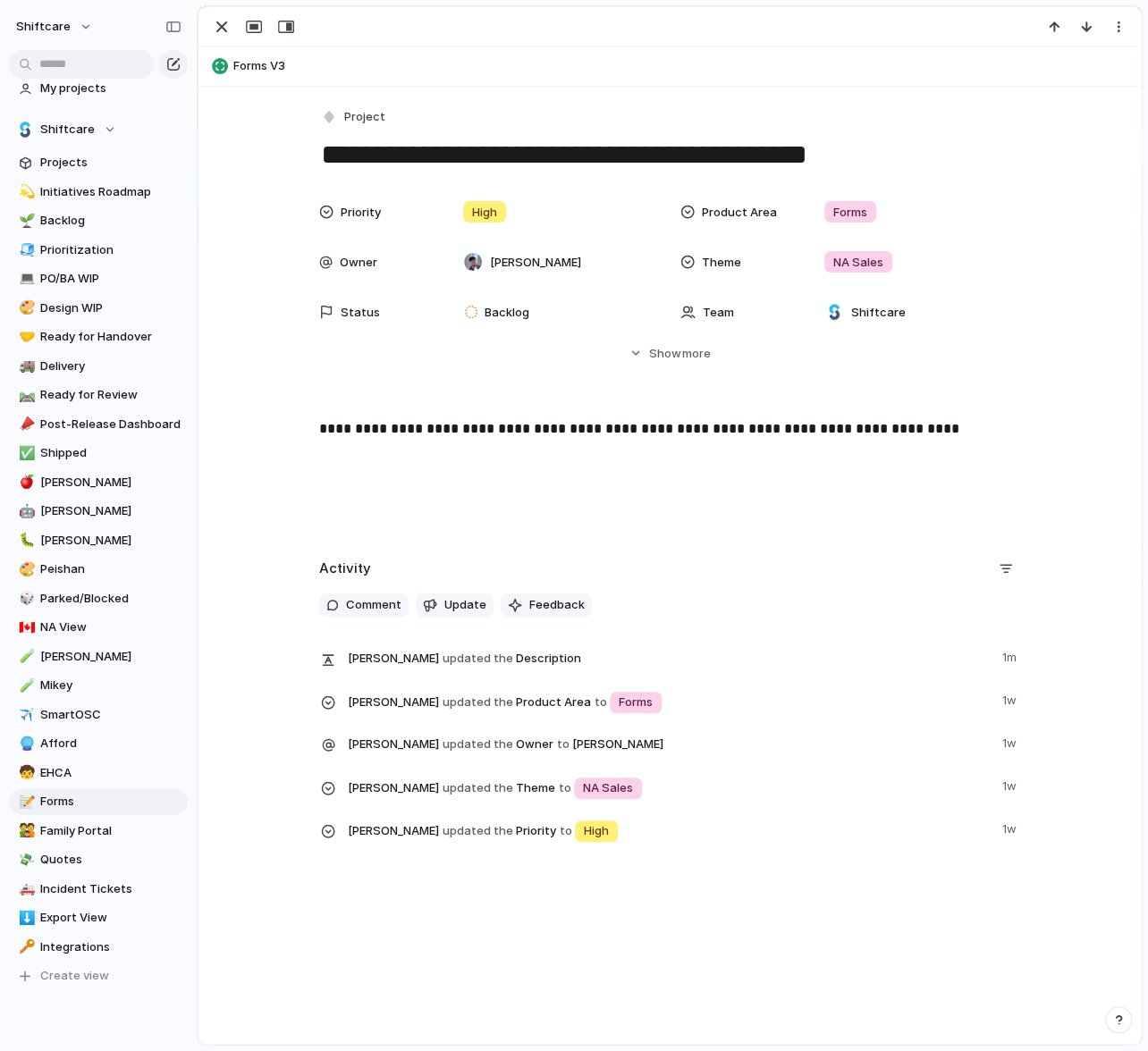 click on "**********" at bounding box center (670, 155) 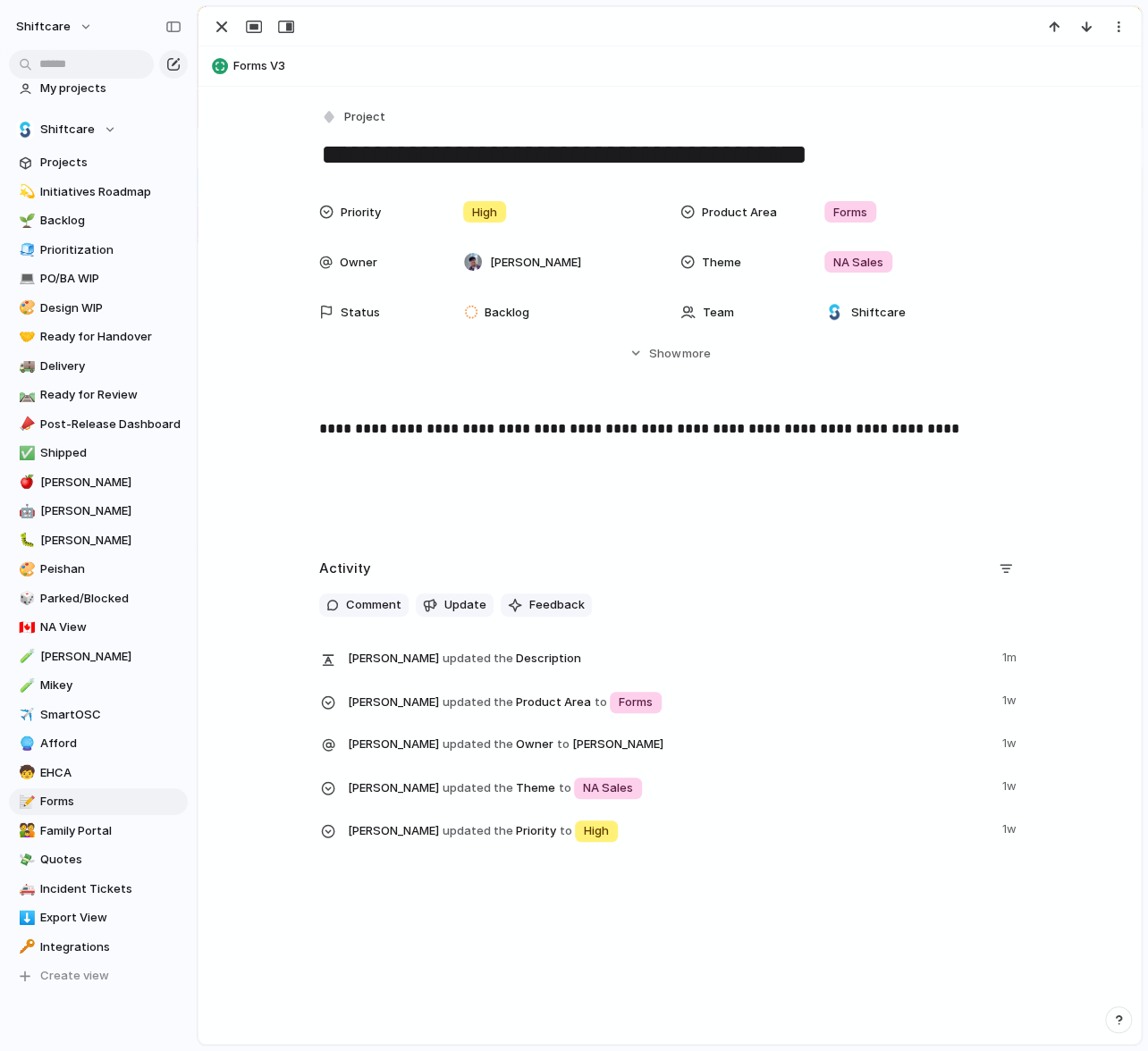 click on "**********" at bounding box center (670, 155) 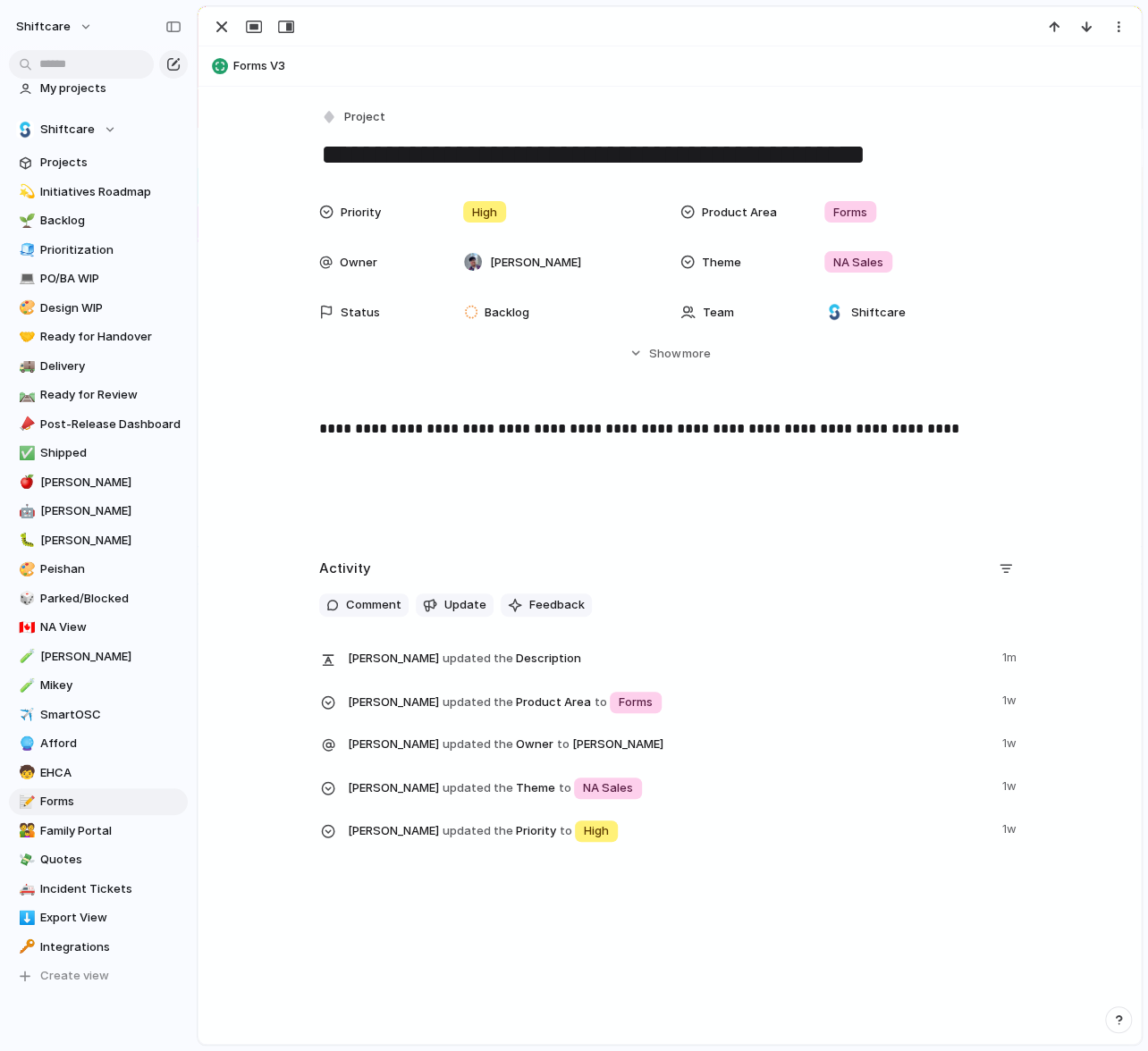 click on "**********" at bounding box center (670, 155) 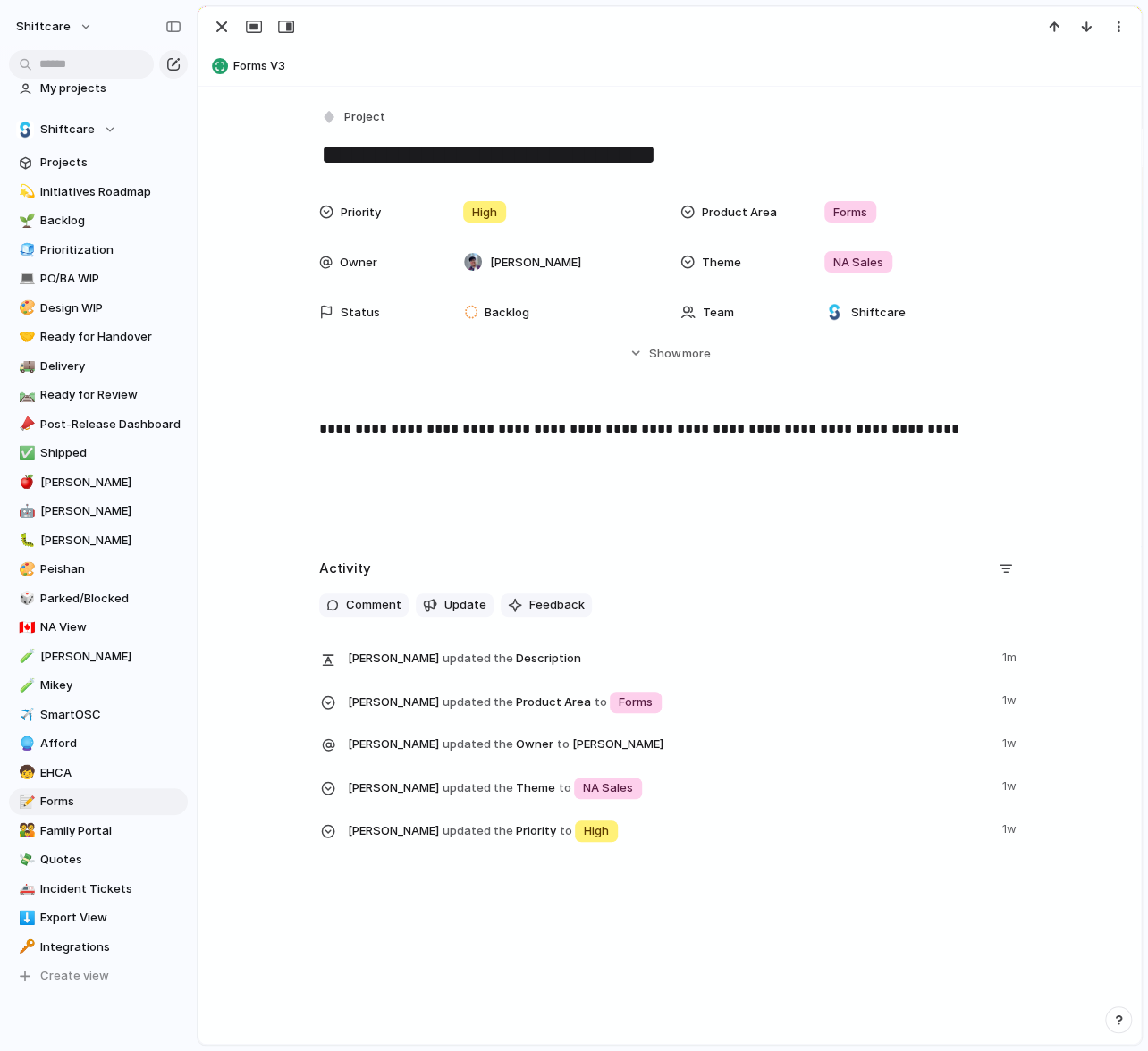type on "**********" 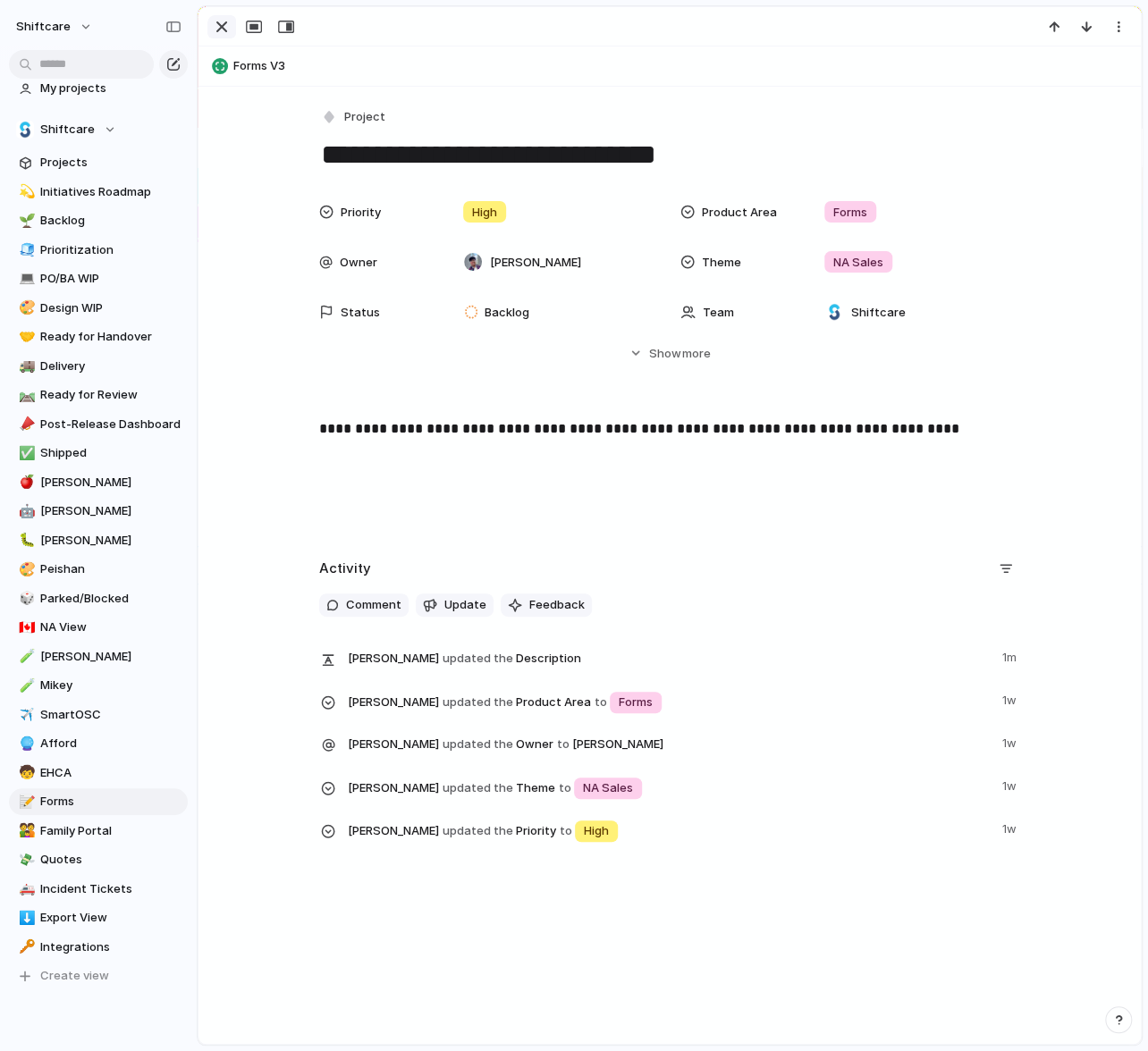 click at bounding box center [222, 27] 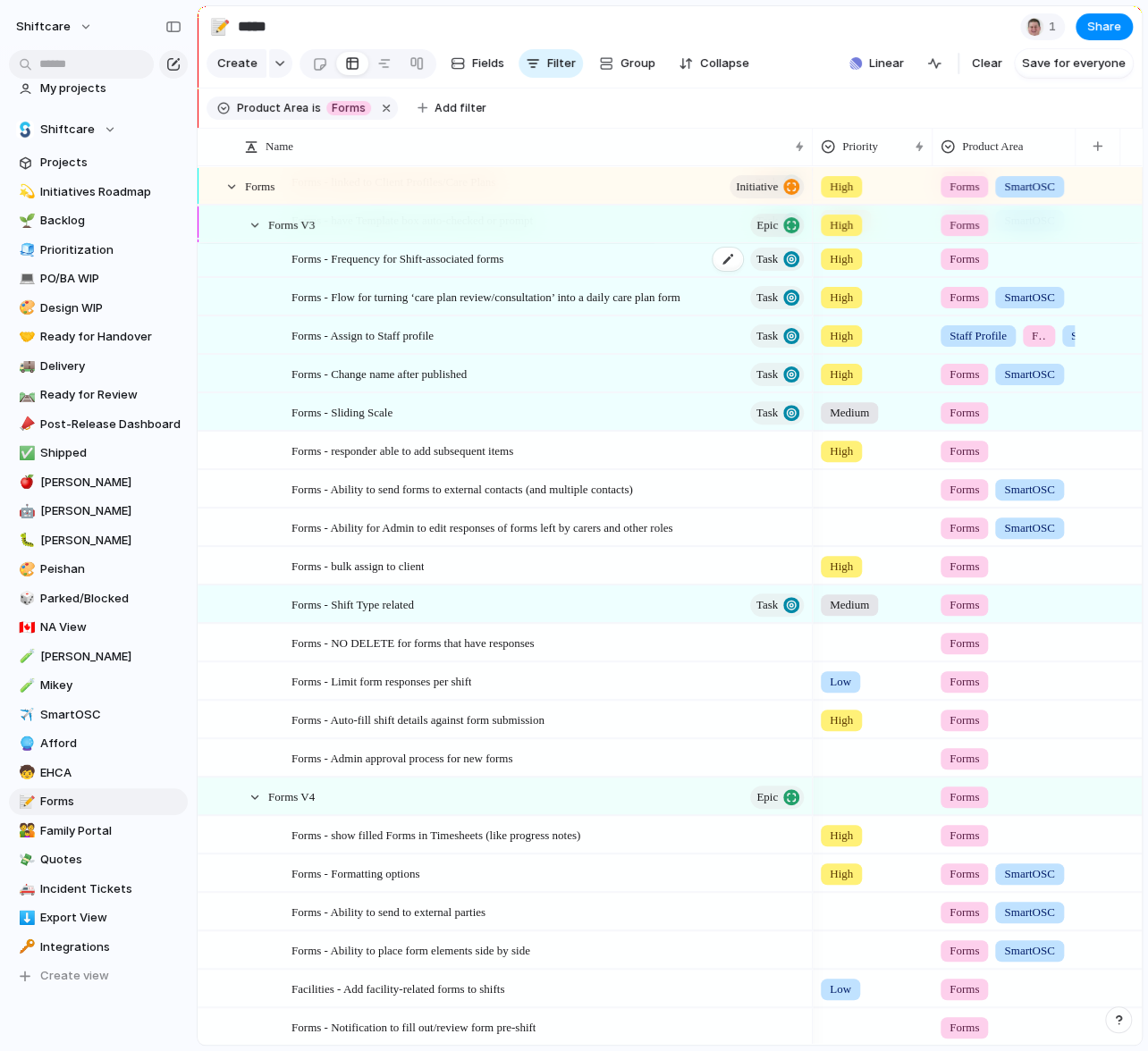 scroll, scrollTop: 340, scrollLeft: 0, axis: vertical 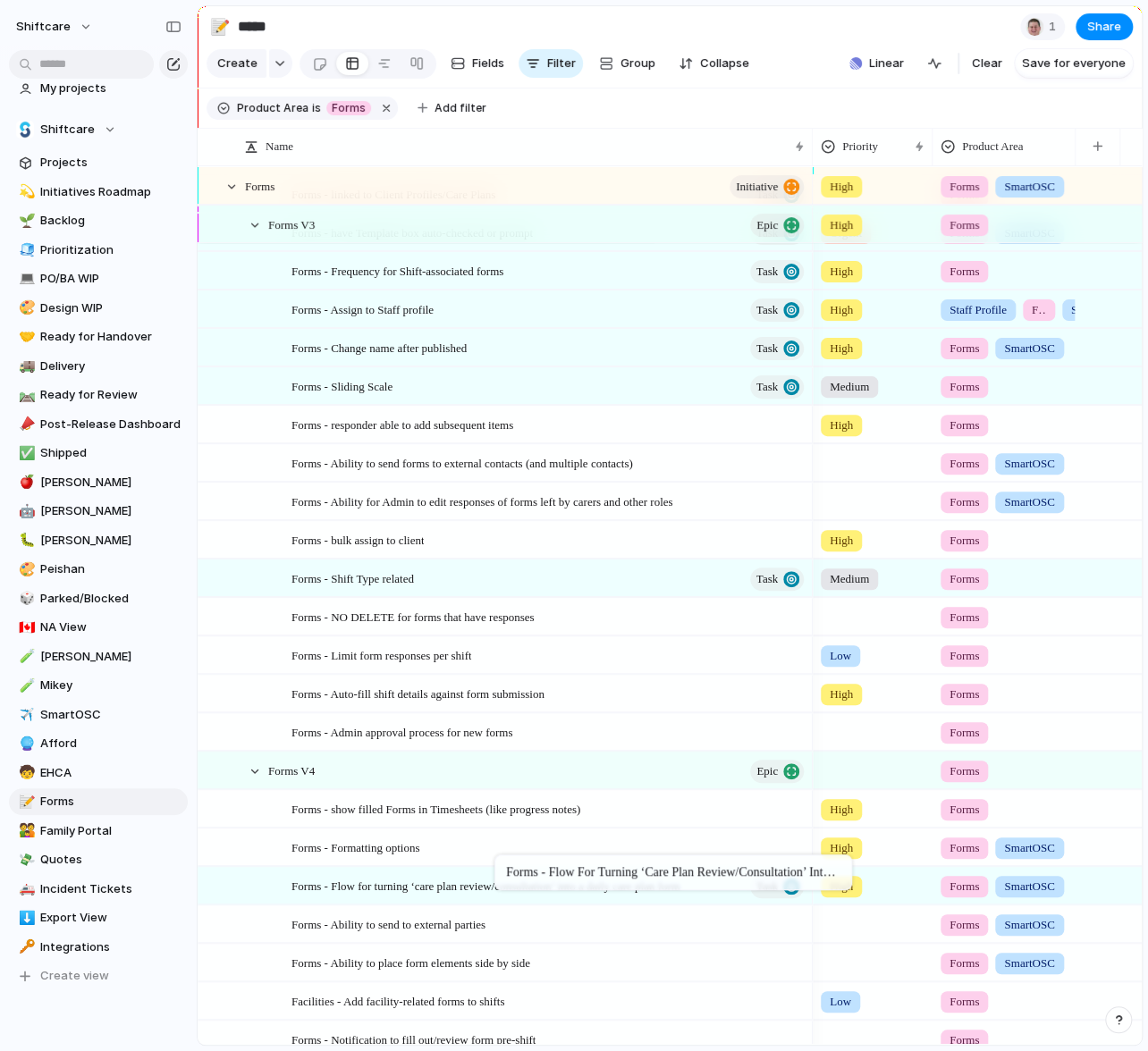 drag, startPoint x: 460, startPoint y: 308, endPoint x: 503, endPoint y: 858, distance: 551.678 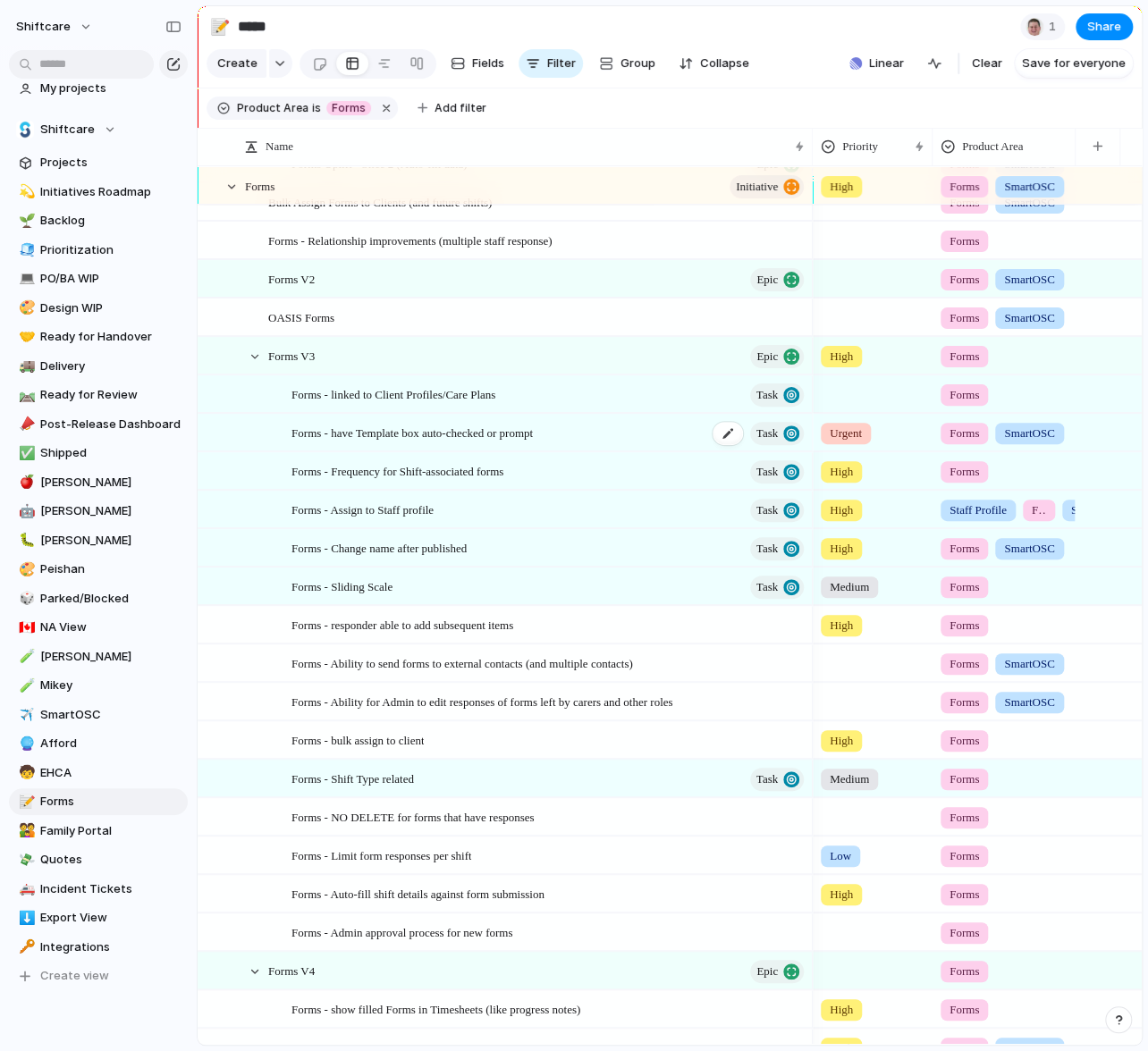 click on "Forms - have Template box auto-checked or prompt" at bounding box center (412, 432) 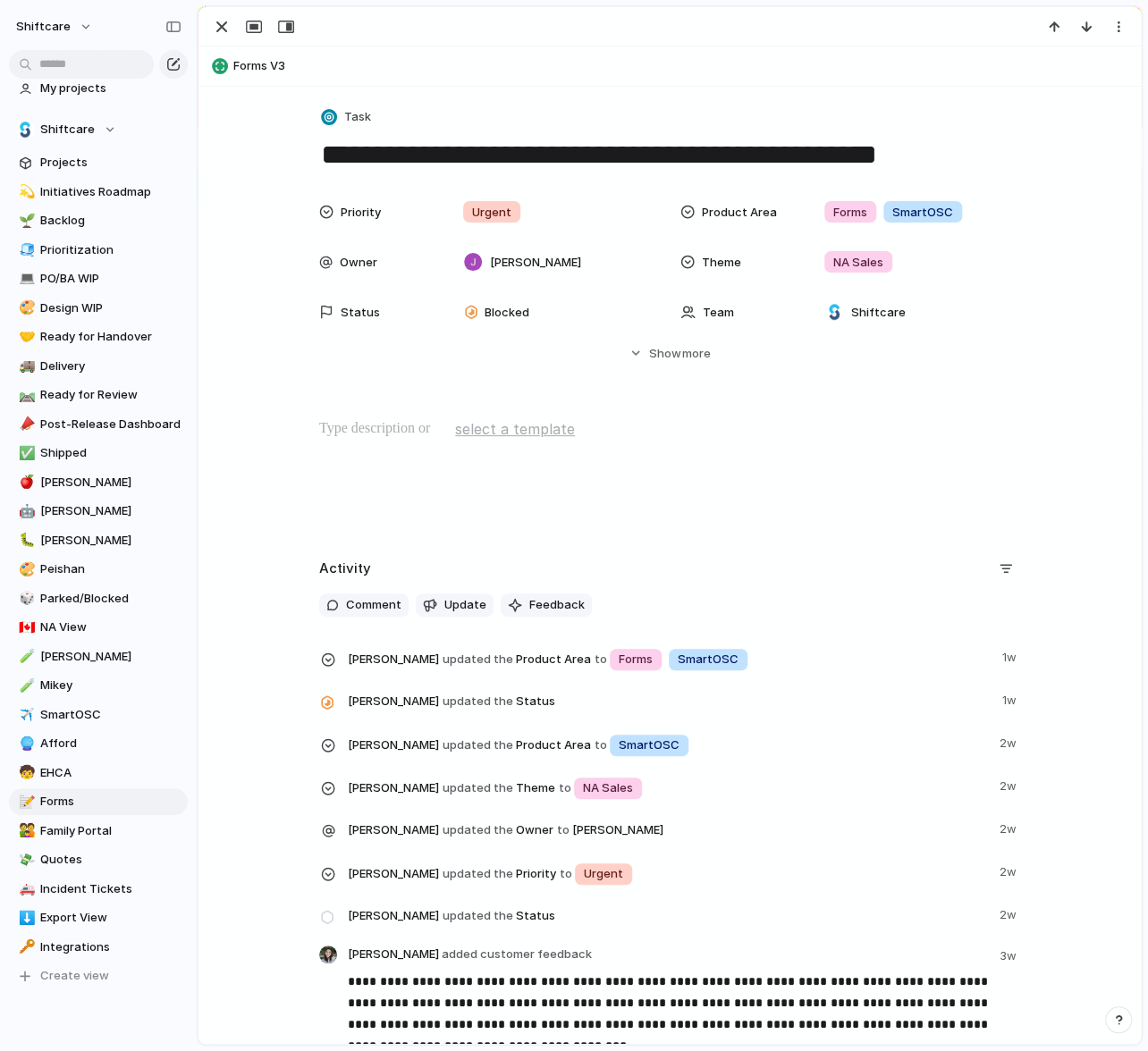 scroll, scrollTop: 163, scrollLeft: 0, axis: vertical 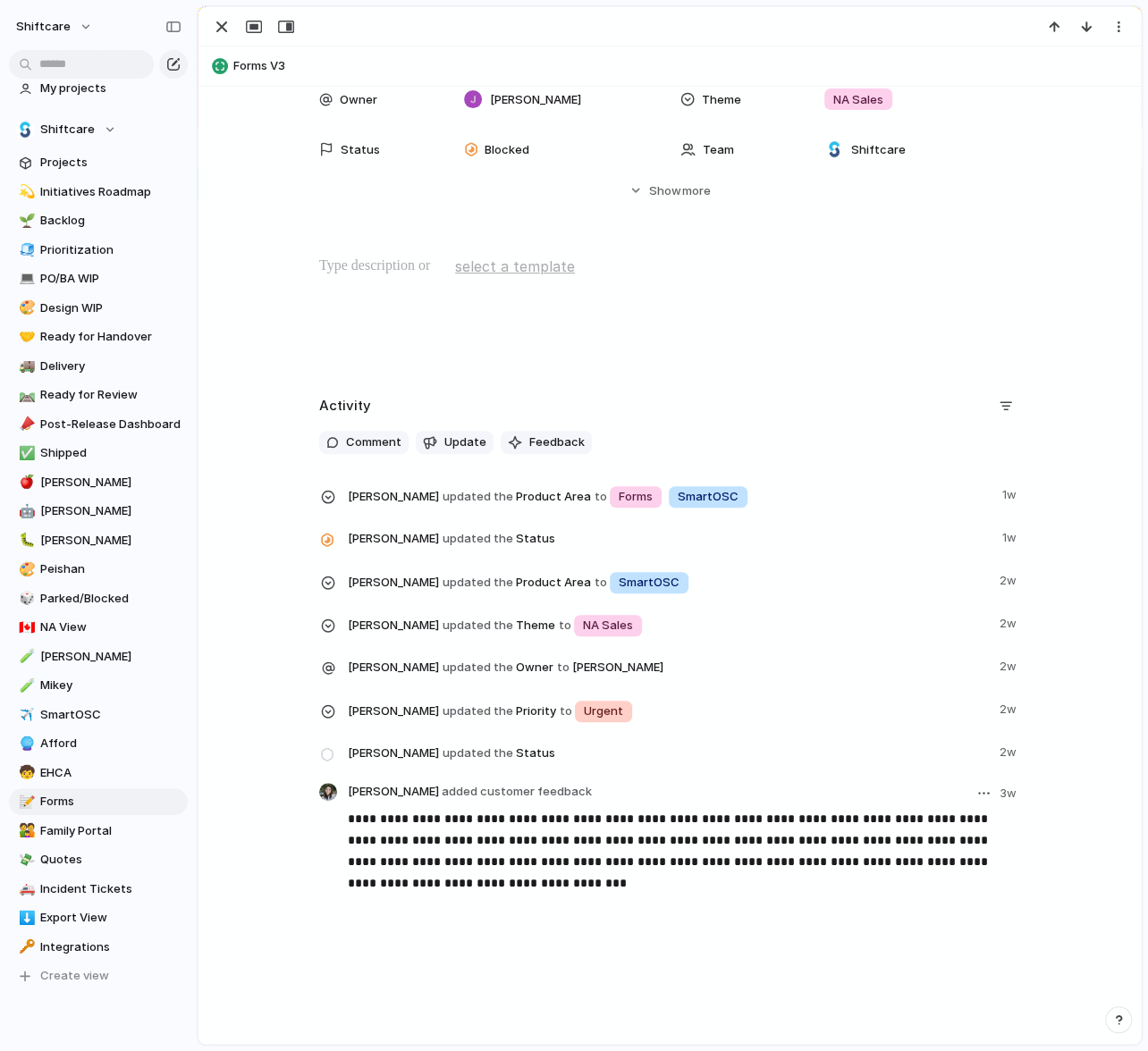 click on "**********" at bounding box center (684, 851) 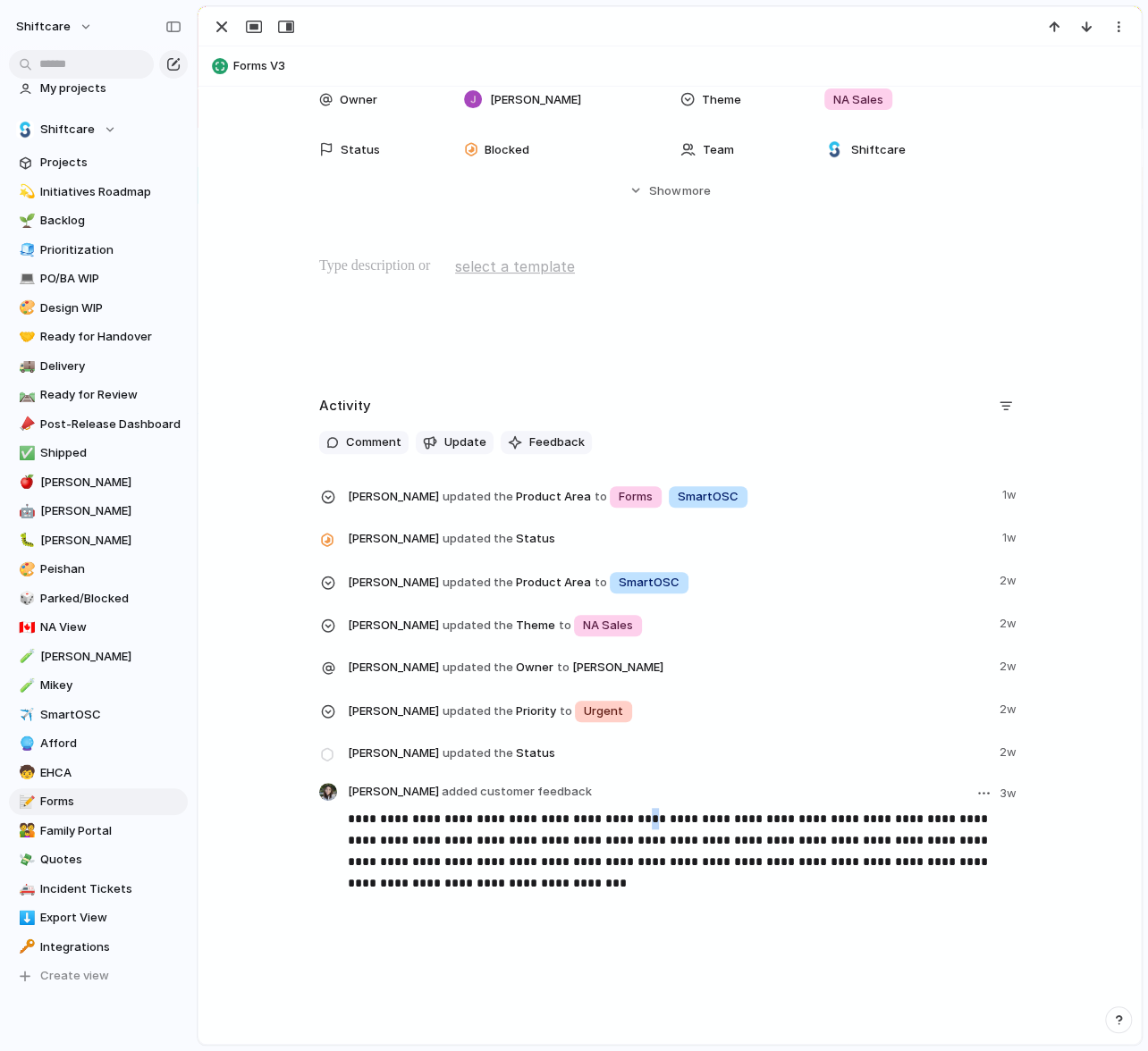 click on "**********" at bounding box center (684, 851) 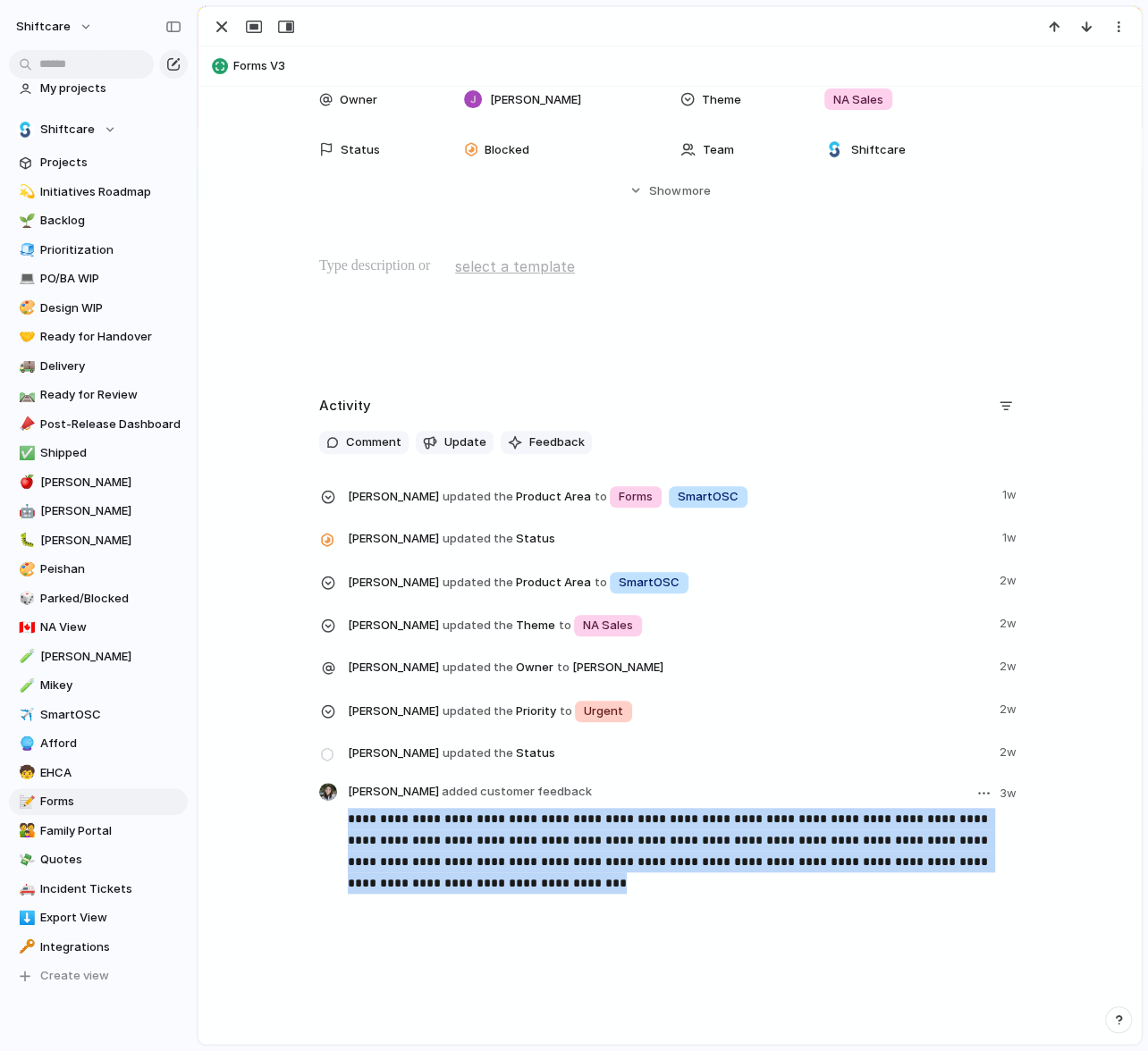 click on "**********" at bounding box center (684, 851) 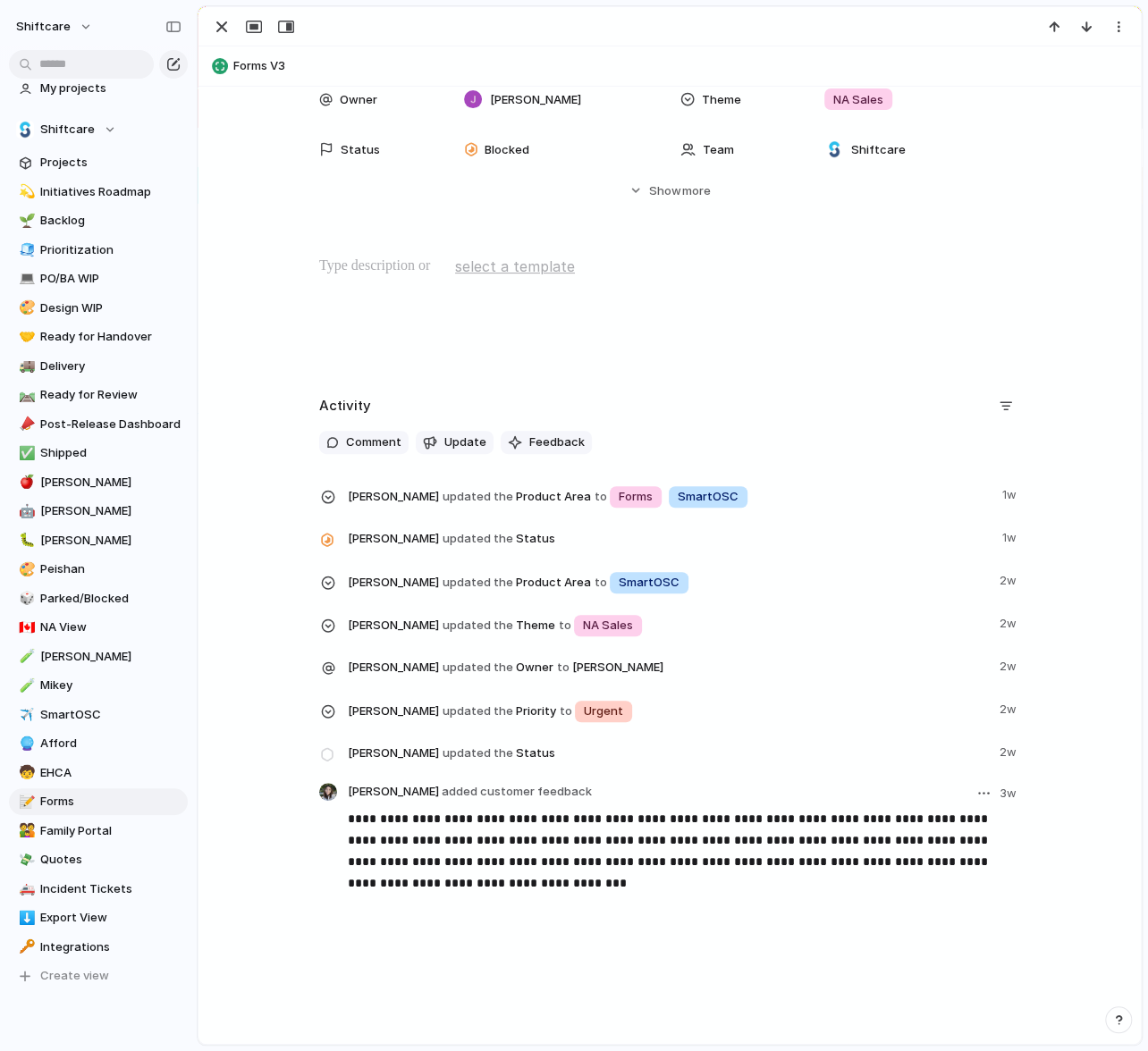 click on "**********" at bounding box center (684, 851) 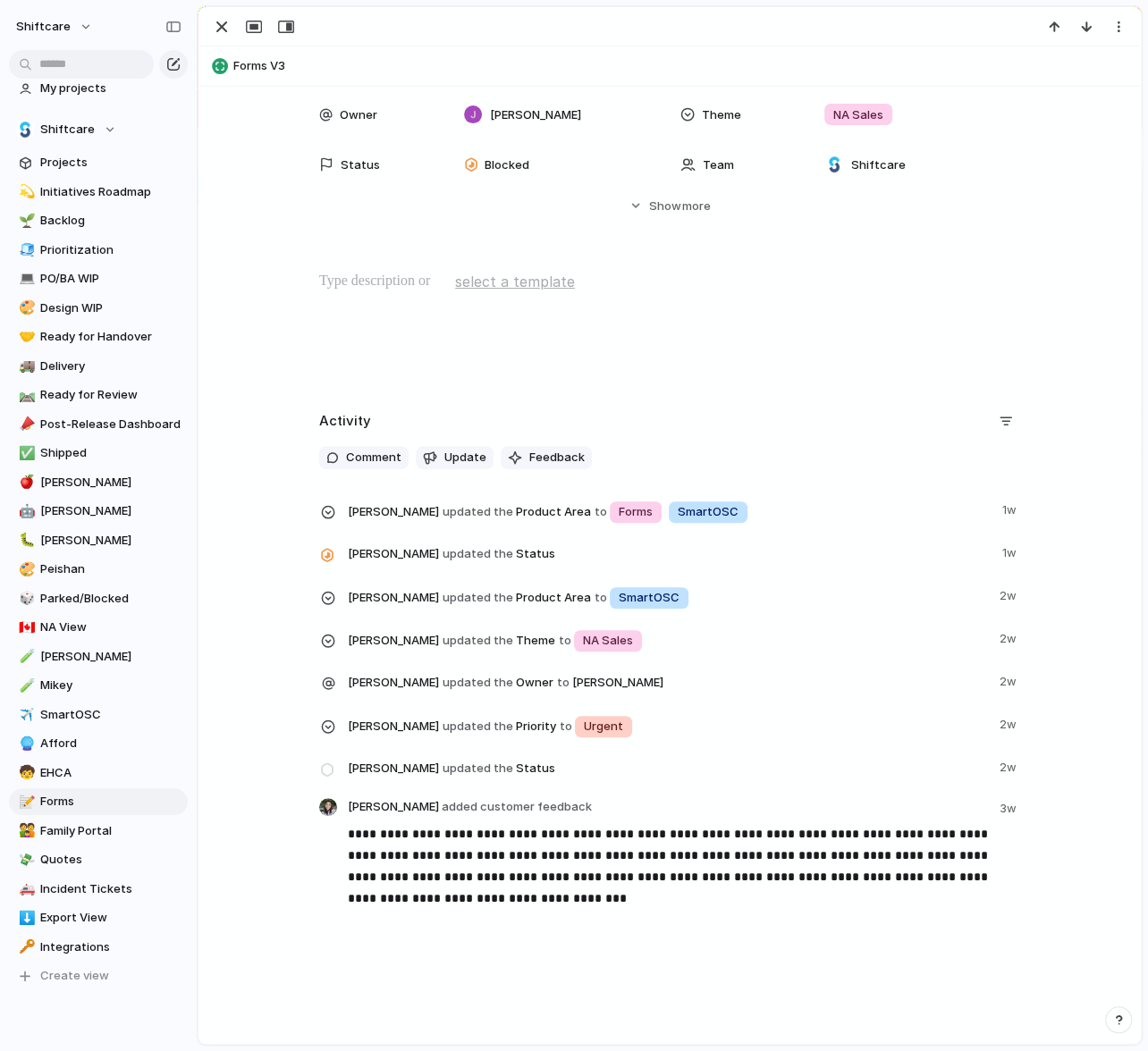 scroll, scrollTop: 0, scrollLeft: 0, axis: both 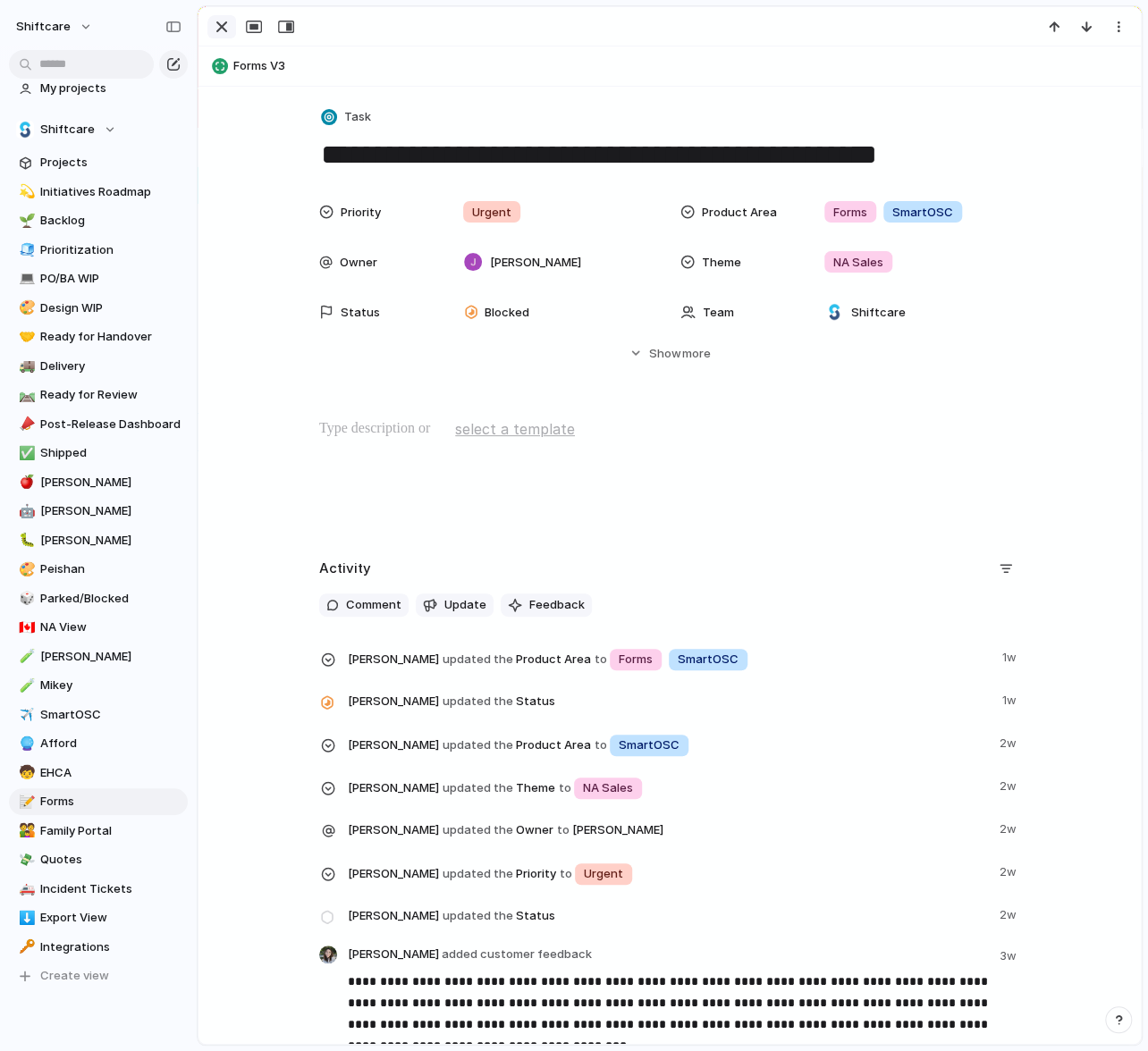 click at bounding box center [222, 27] 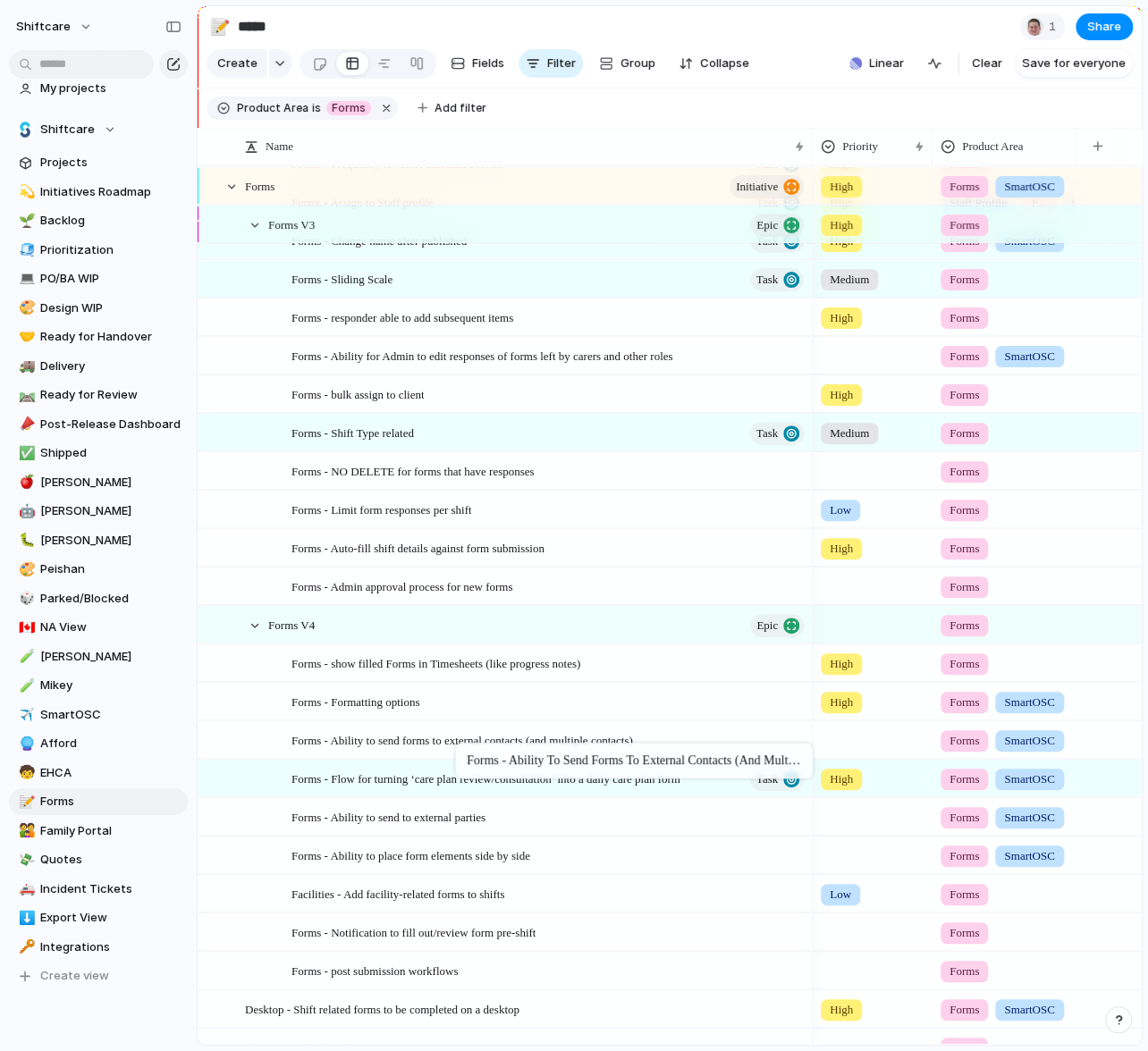 drag, startPoint x: 451, startPoint y: 363, endPoint x: 464, endPoint y: 748, distance: 385.21942 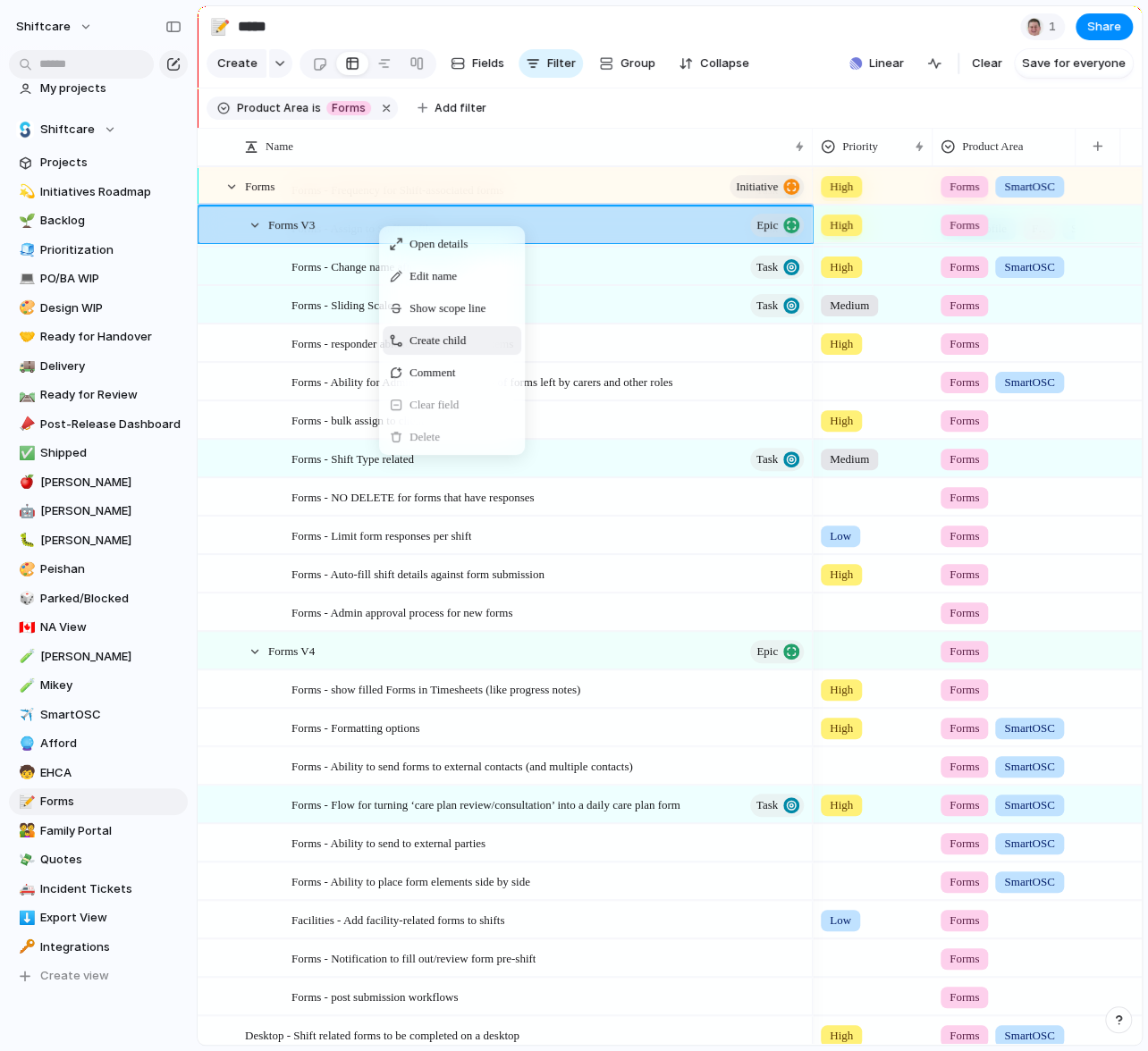 click on "Create child" at bounding box center [437, 341] 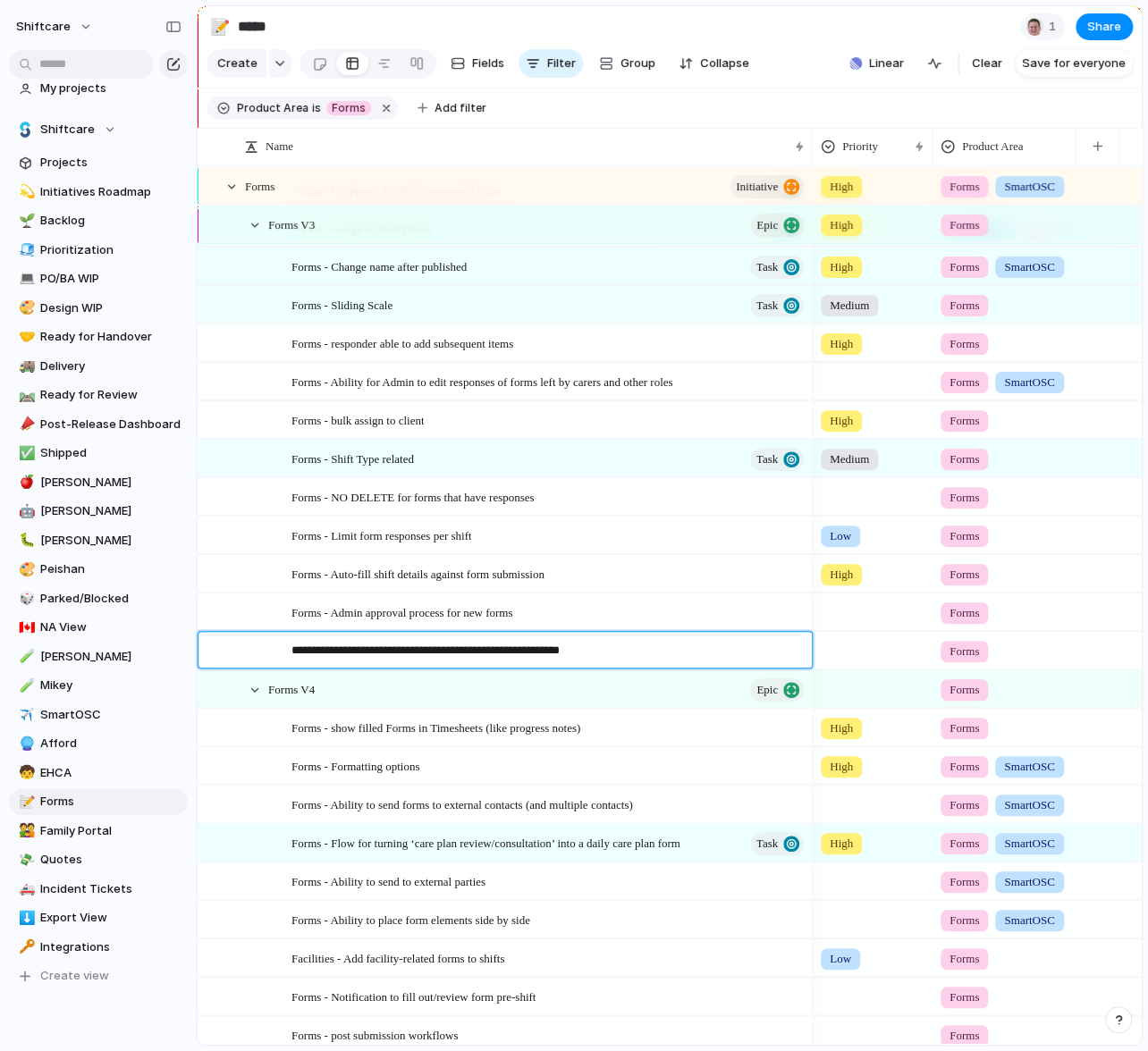 type on "**********" 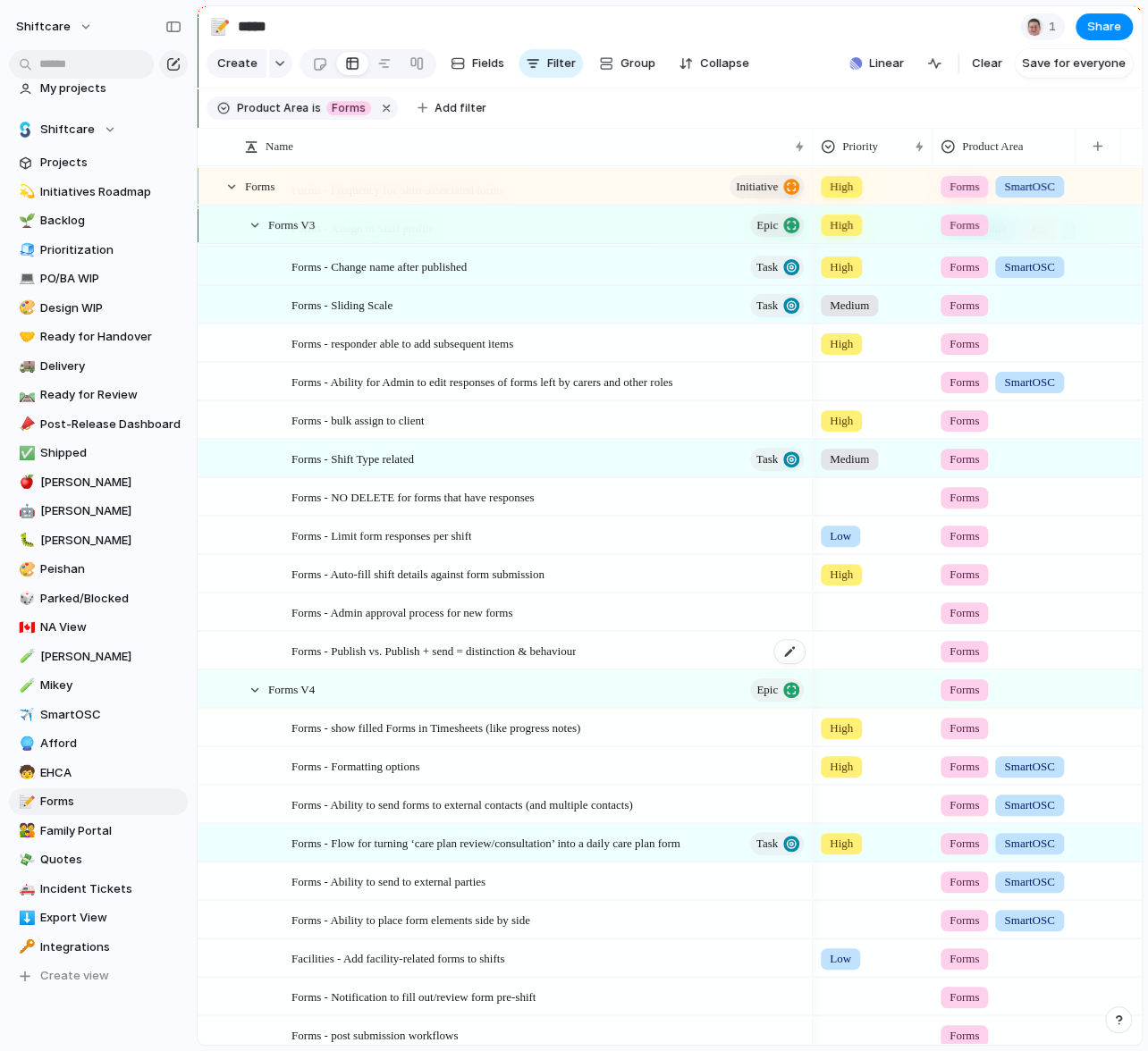 click on "Forms - Publish vs. Publish + send = distinction & behaviour" at bounding box center [549, 651] 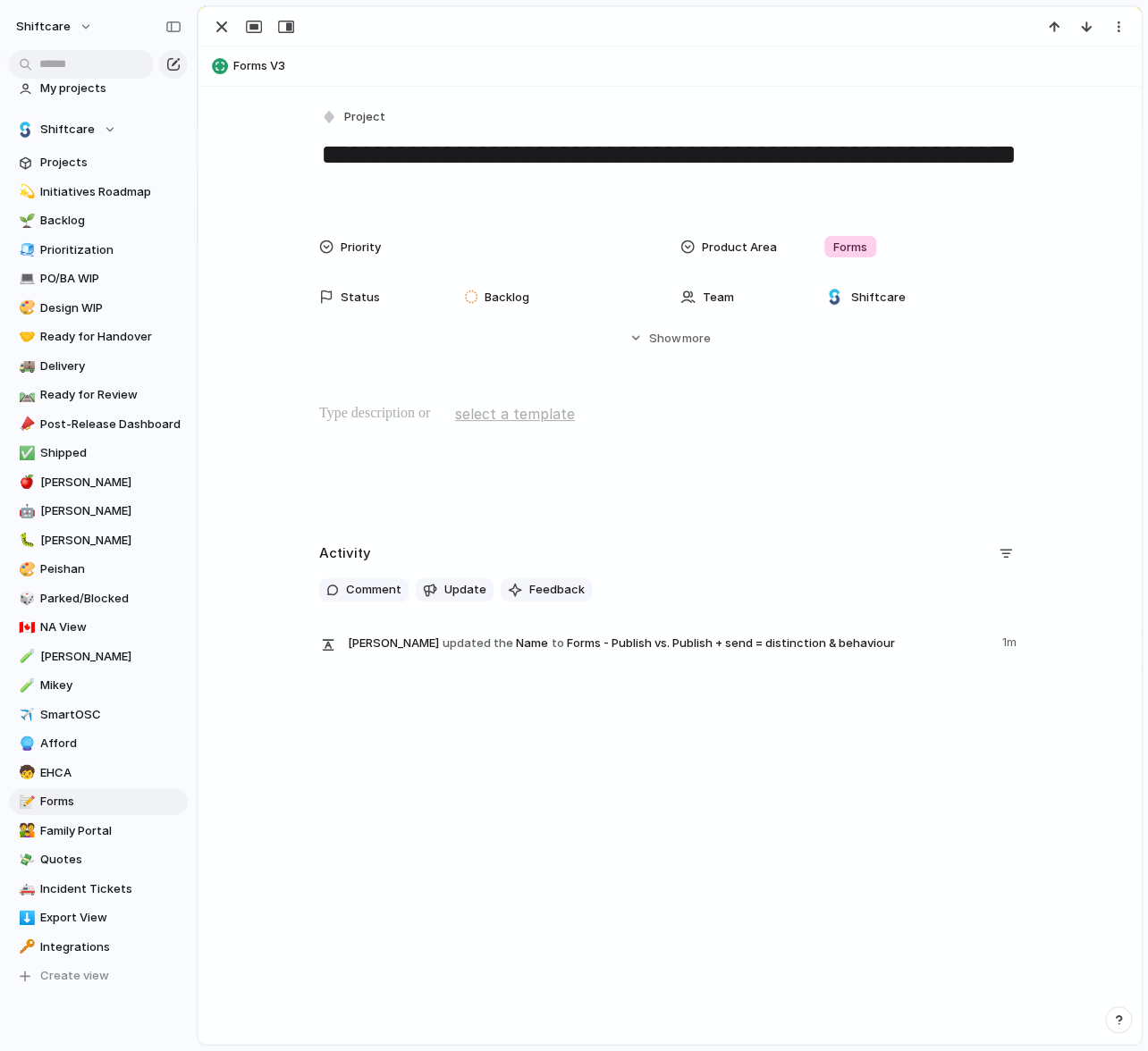 click at bounding box center [670, 460] 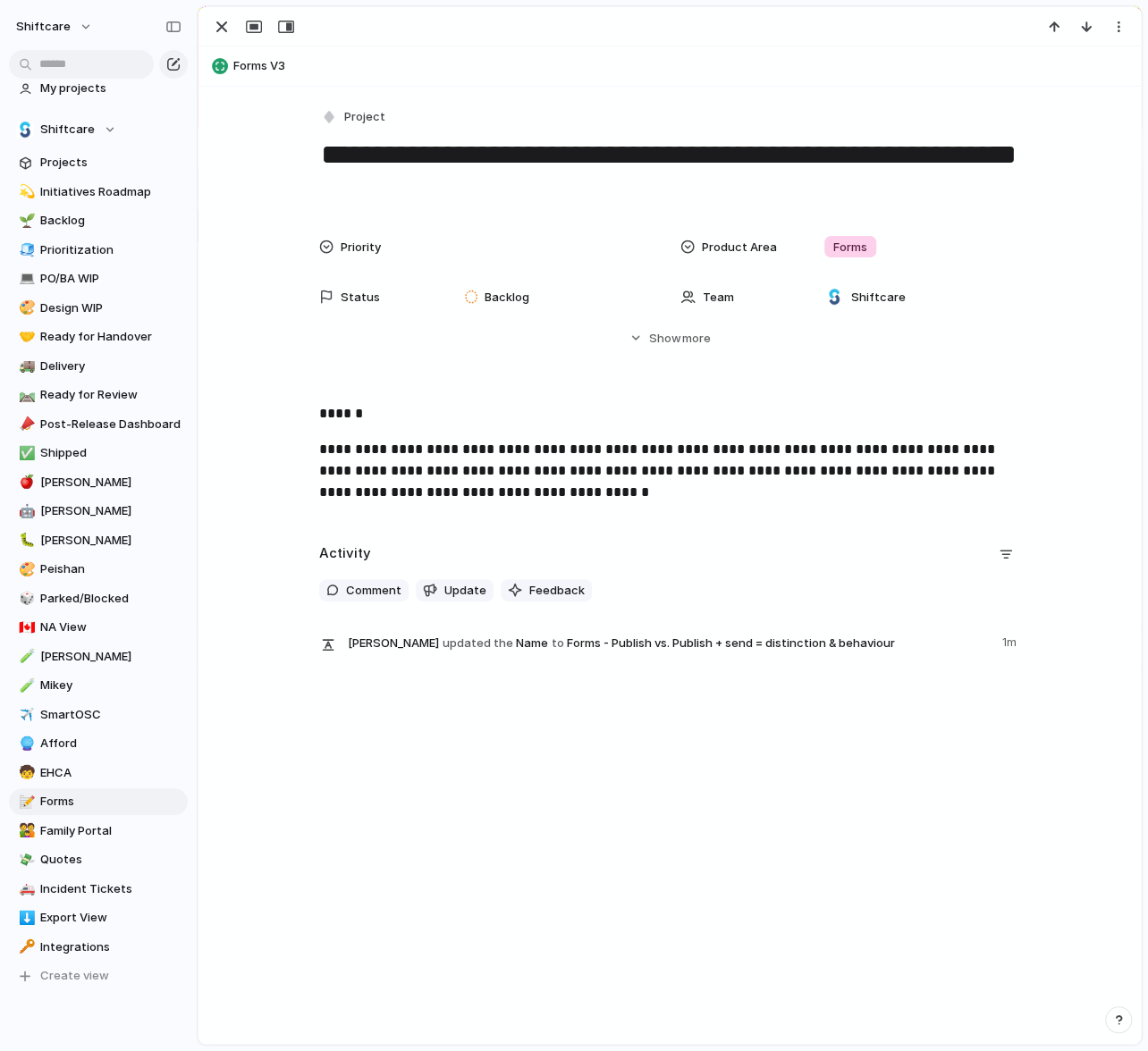 click at bounding box center (670, 27) 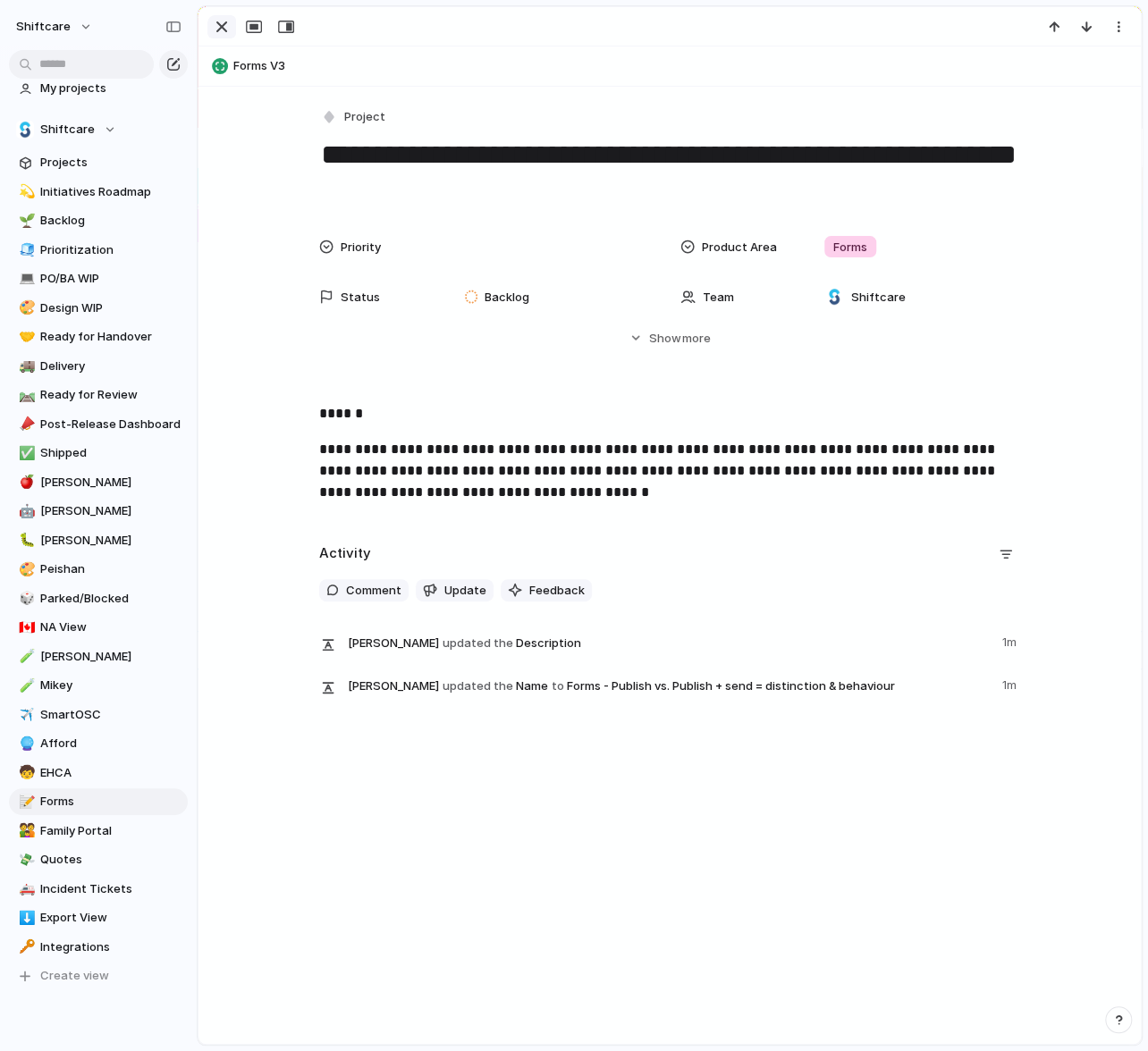 click at bounding box center (222, 27) 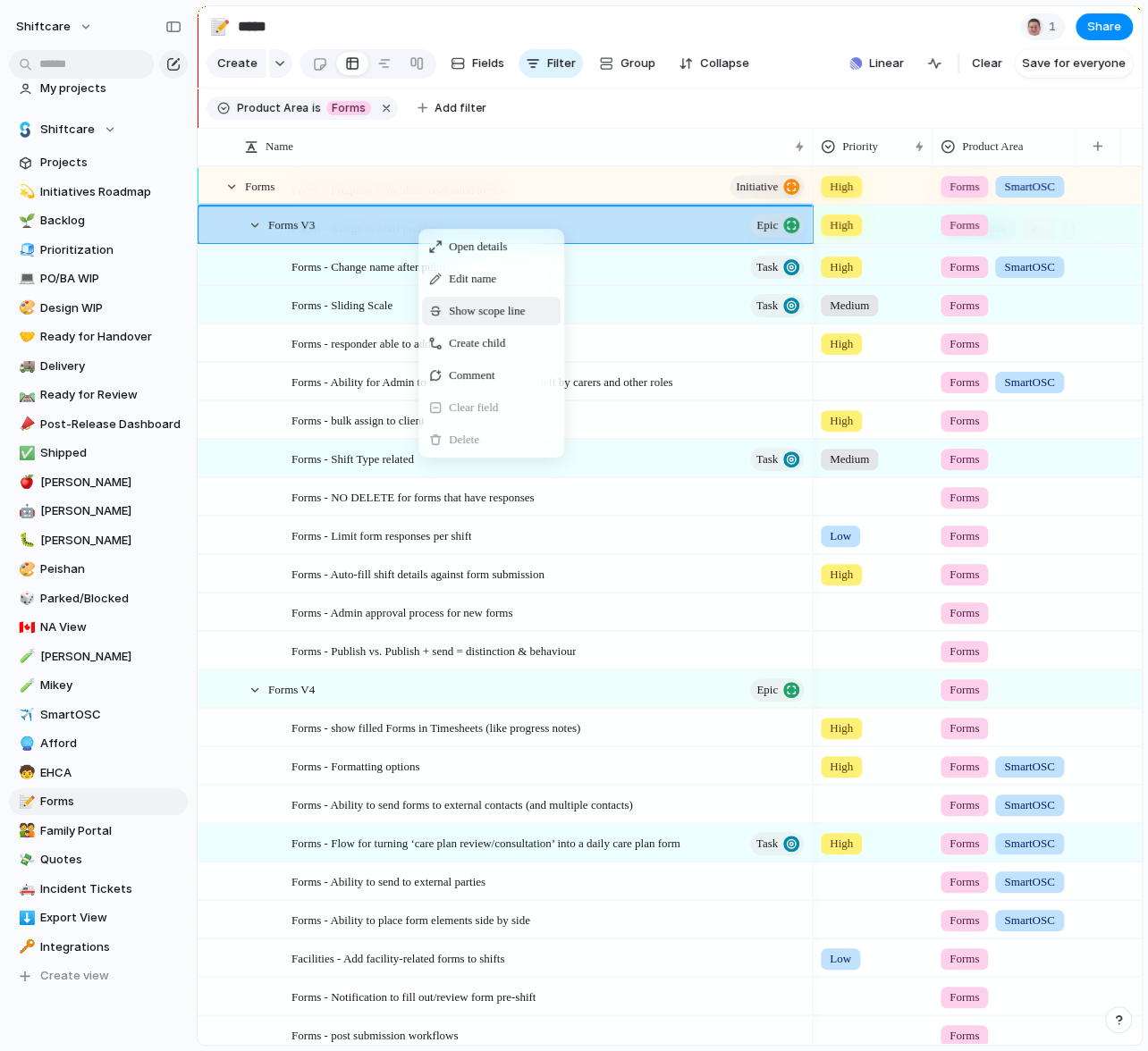 click on "Create child" at bounding box center [477, 343] 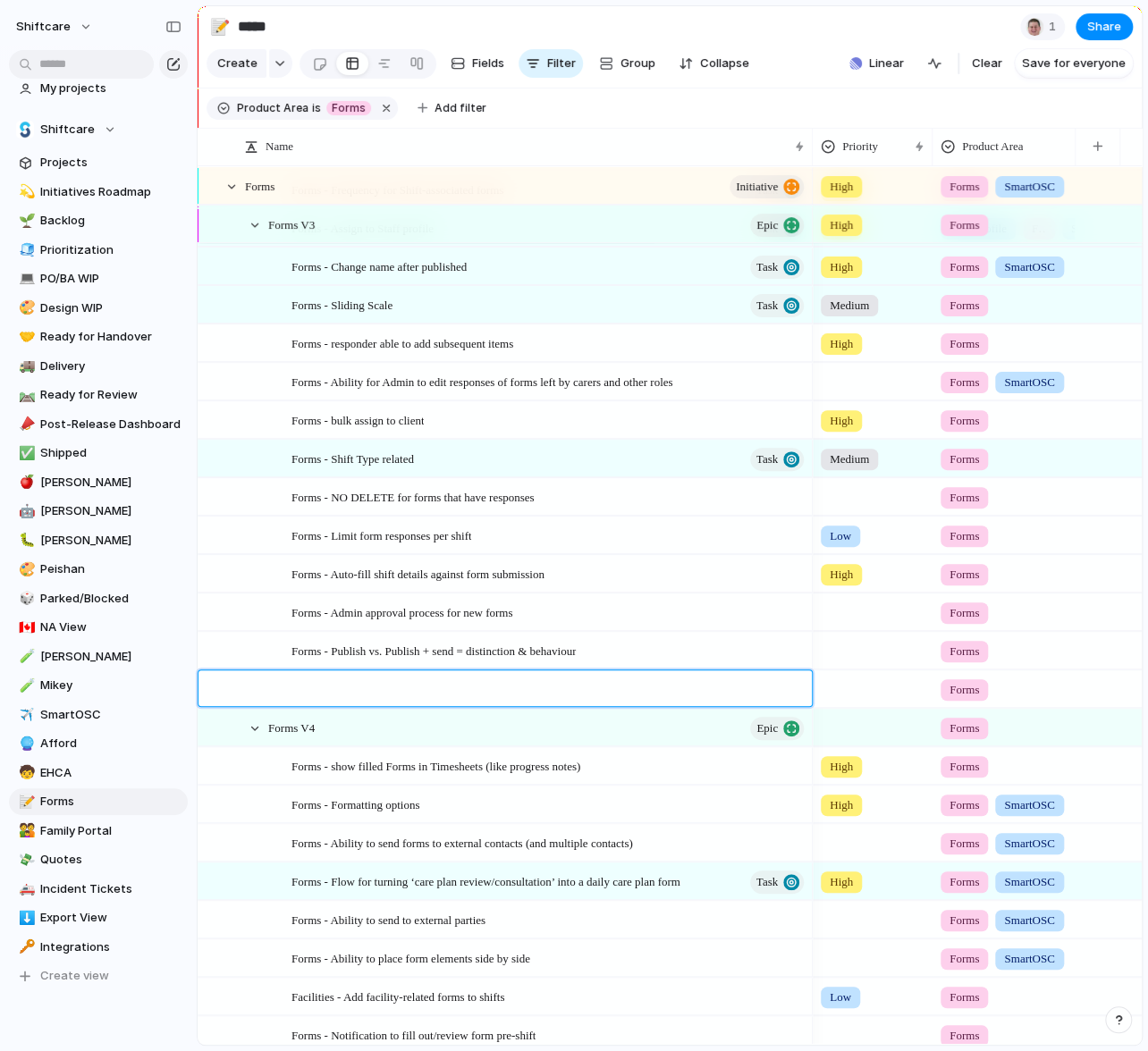 type on "**********" 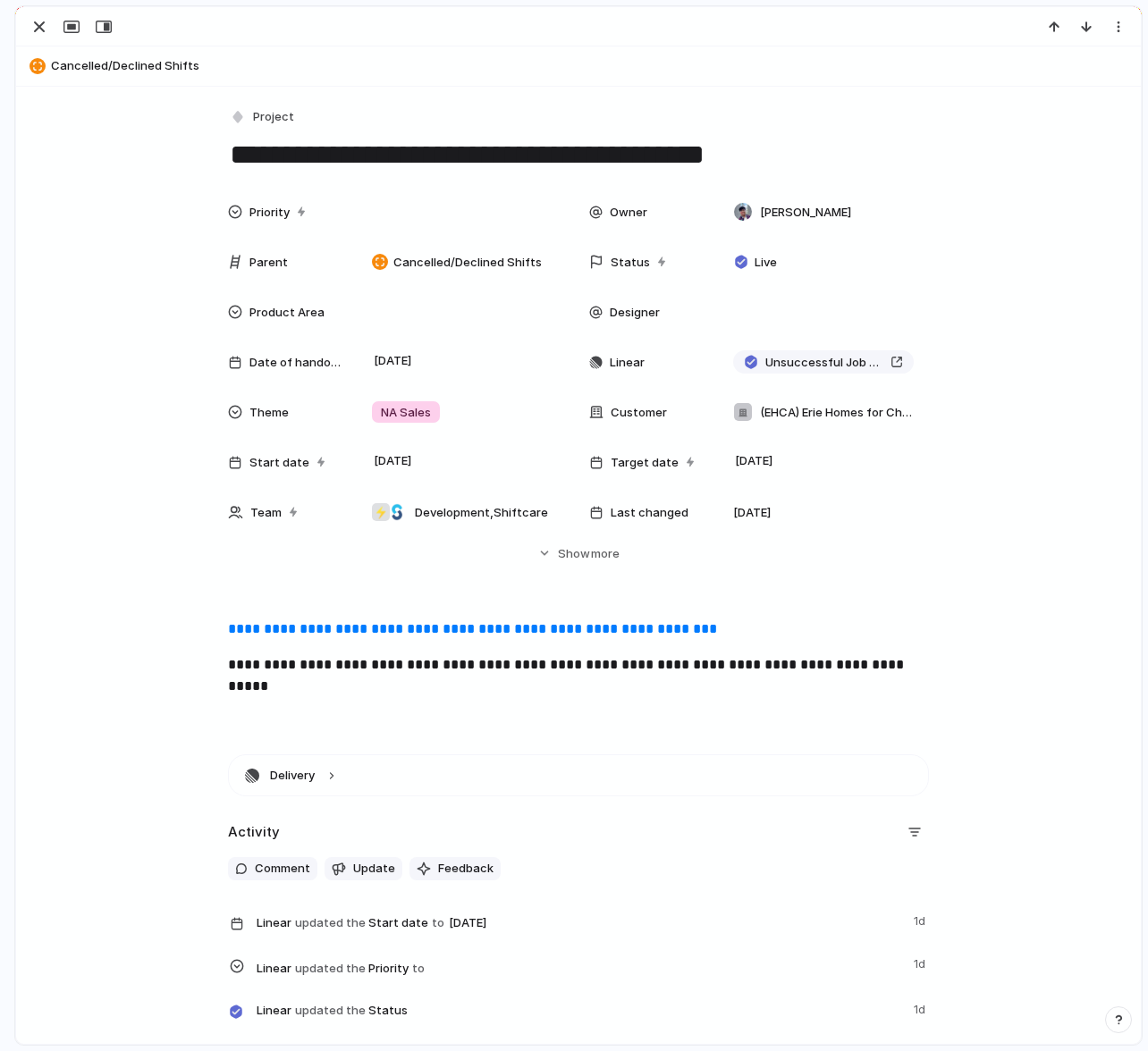 scroll, scrollTop: 0, scrollLeft: 0, axis: both 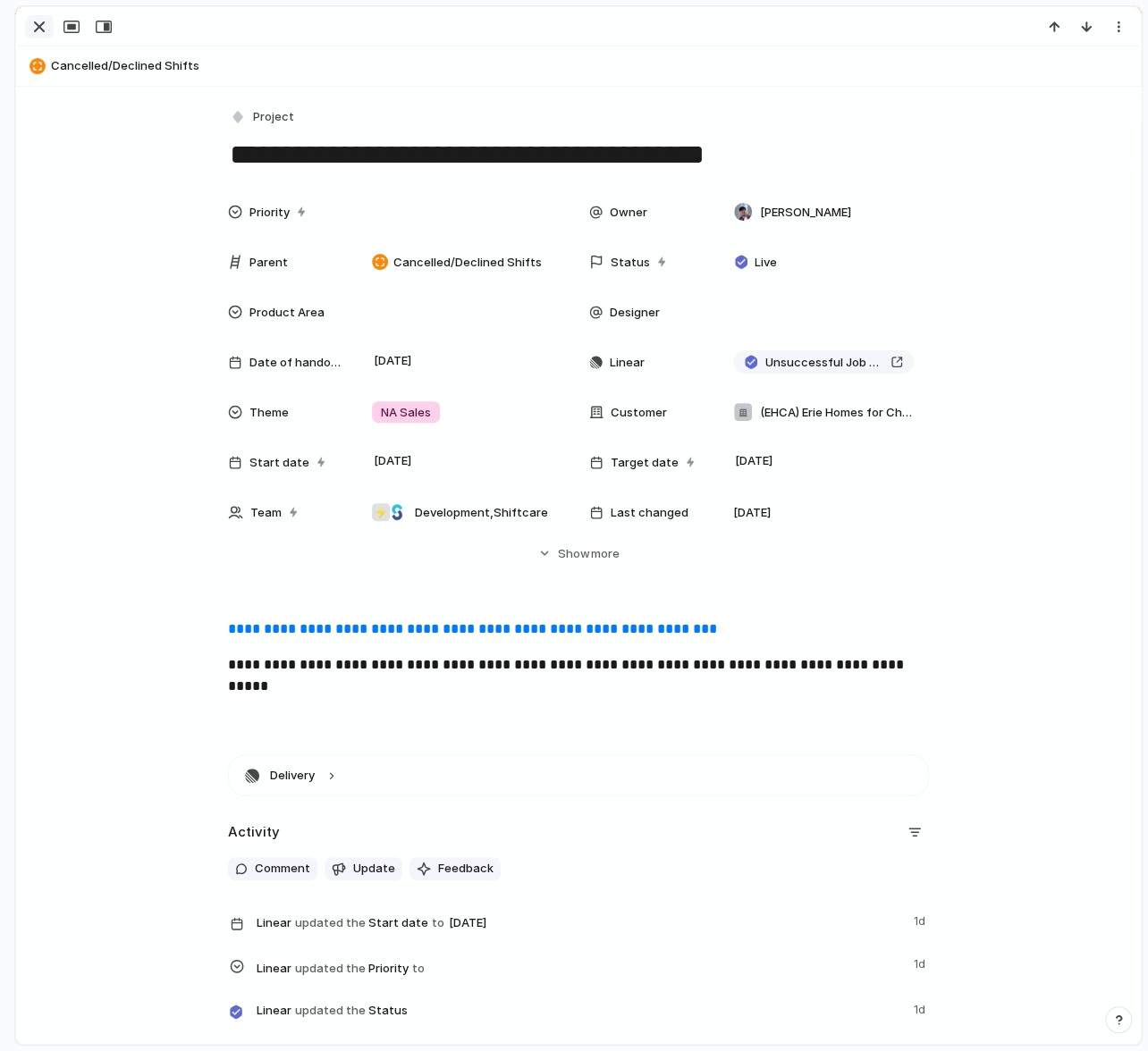 click at bounding box center [39, 27] 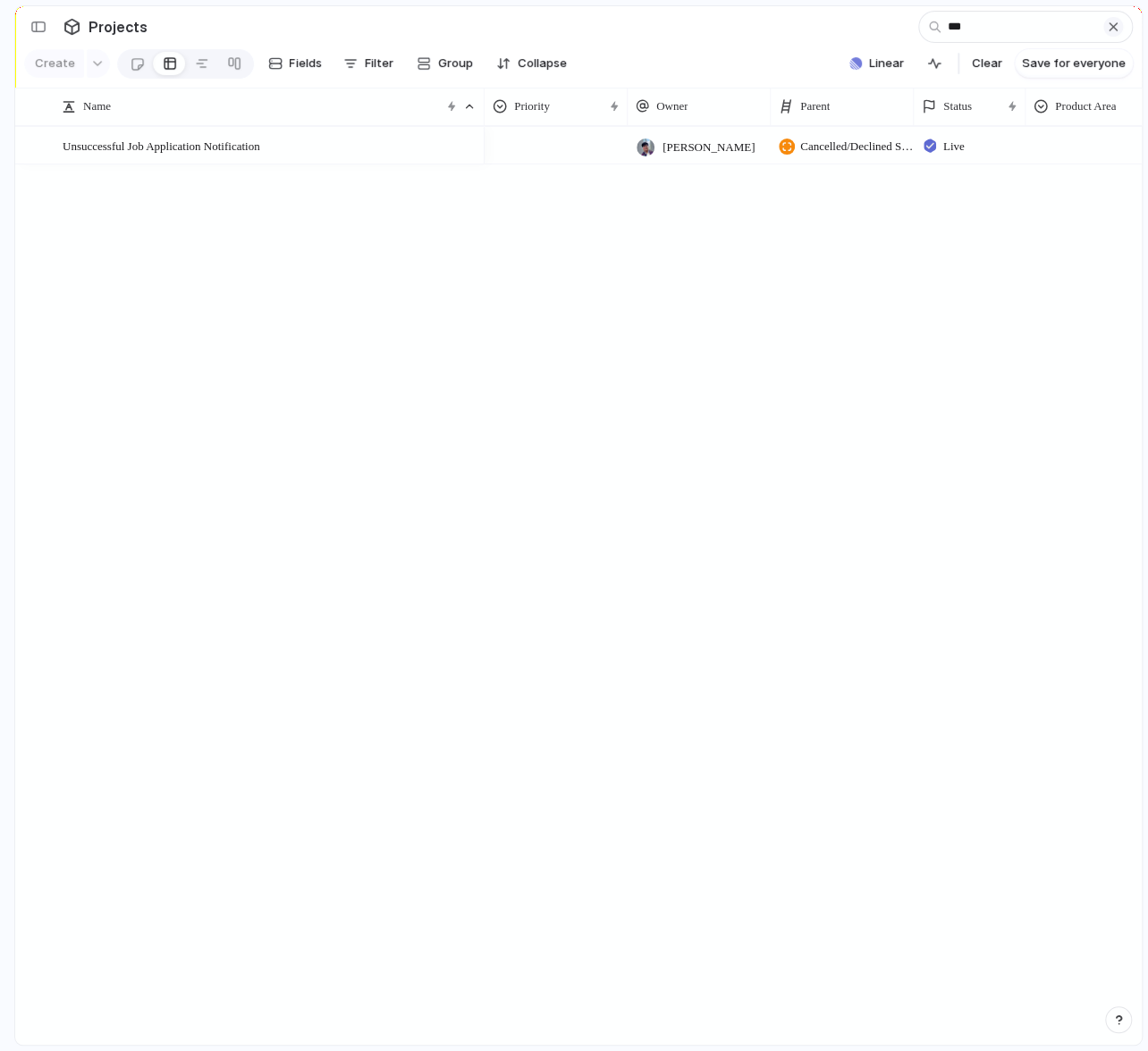 click at bounding box center (1113, 27) 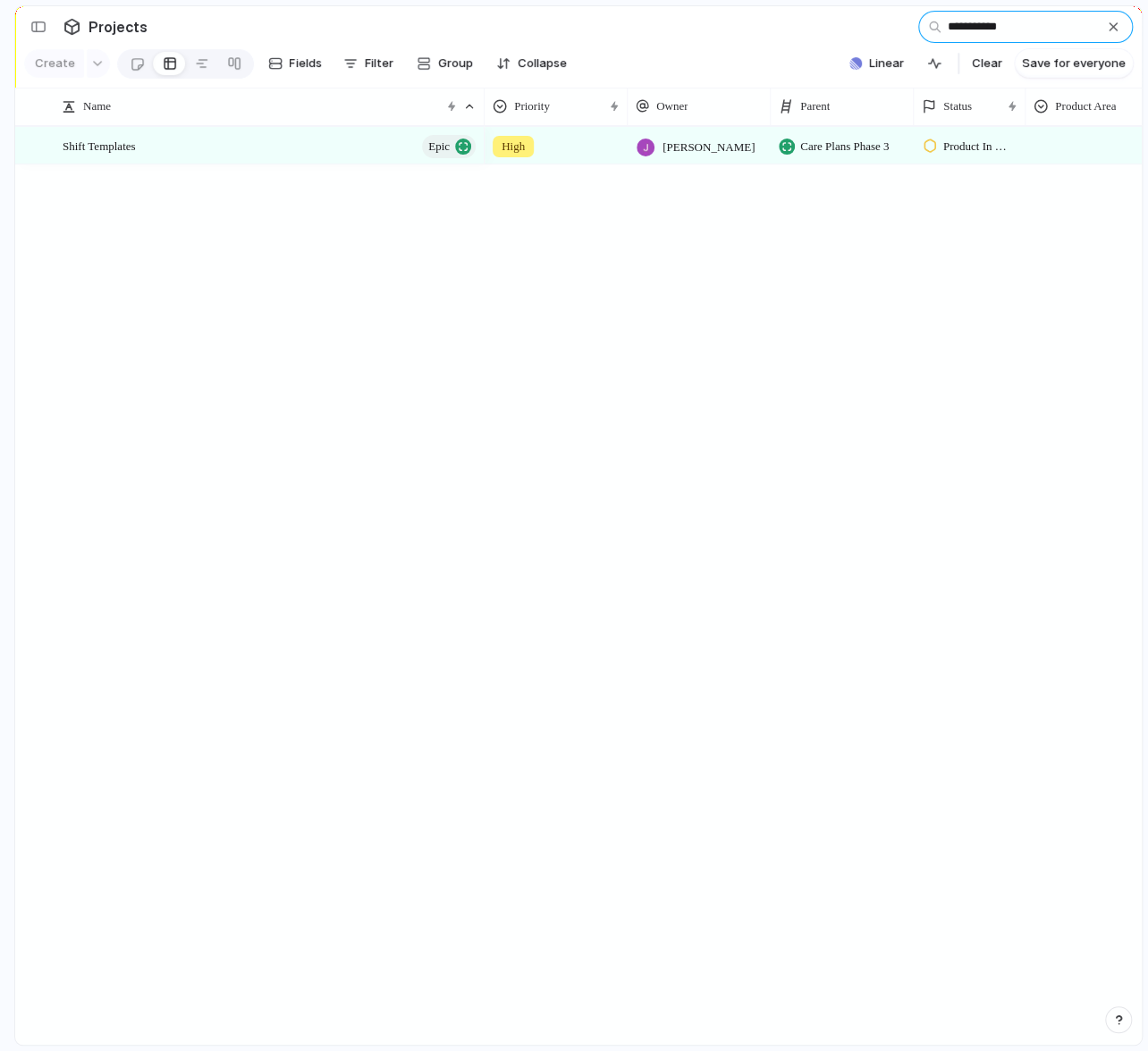 type on "**********" 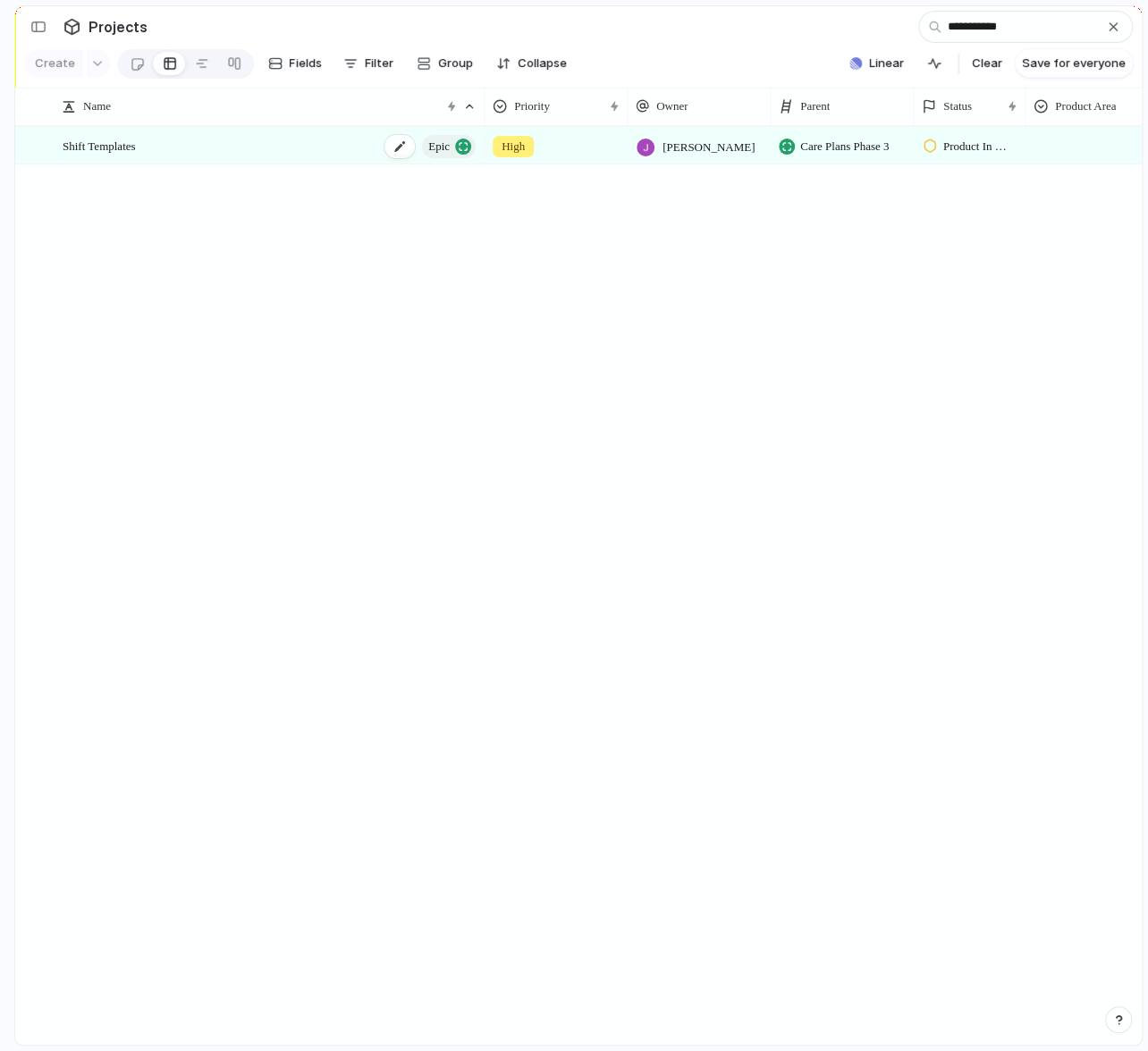 click on "Shift Templates Epic" at bounding box center (270, 146) 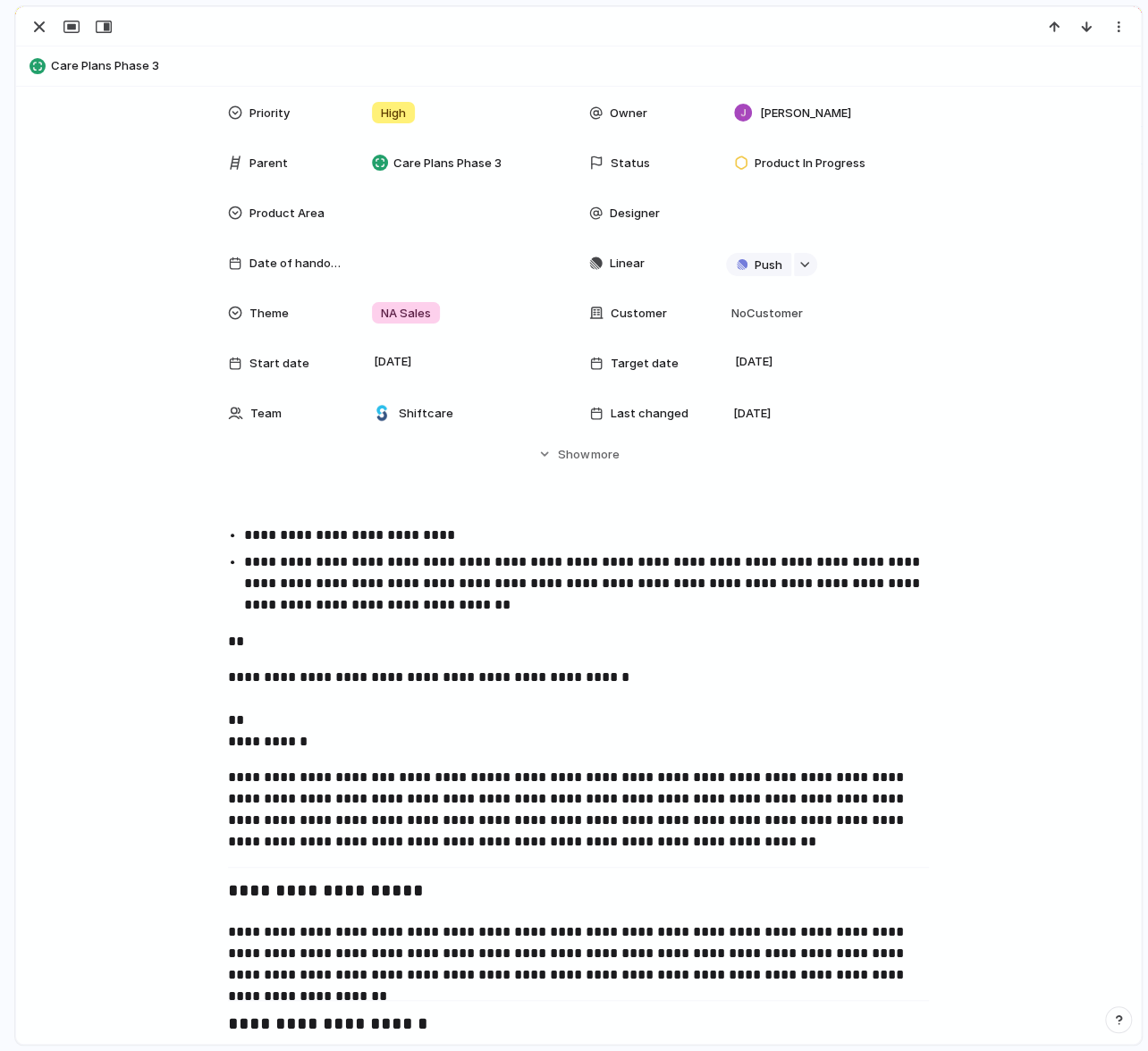 scroll, scrollTop: 314, scrollLeft: 0, axis: vertical 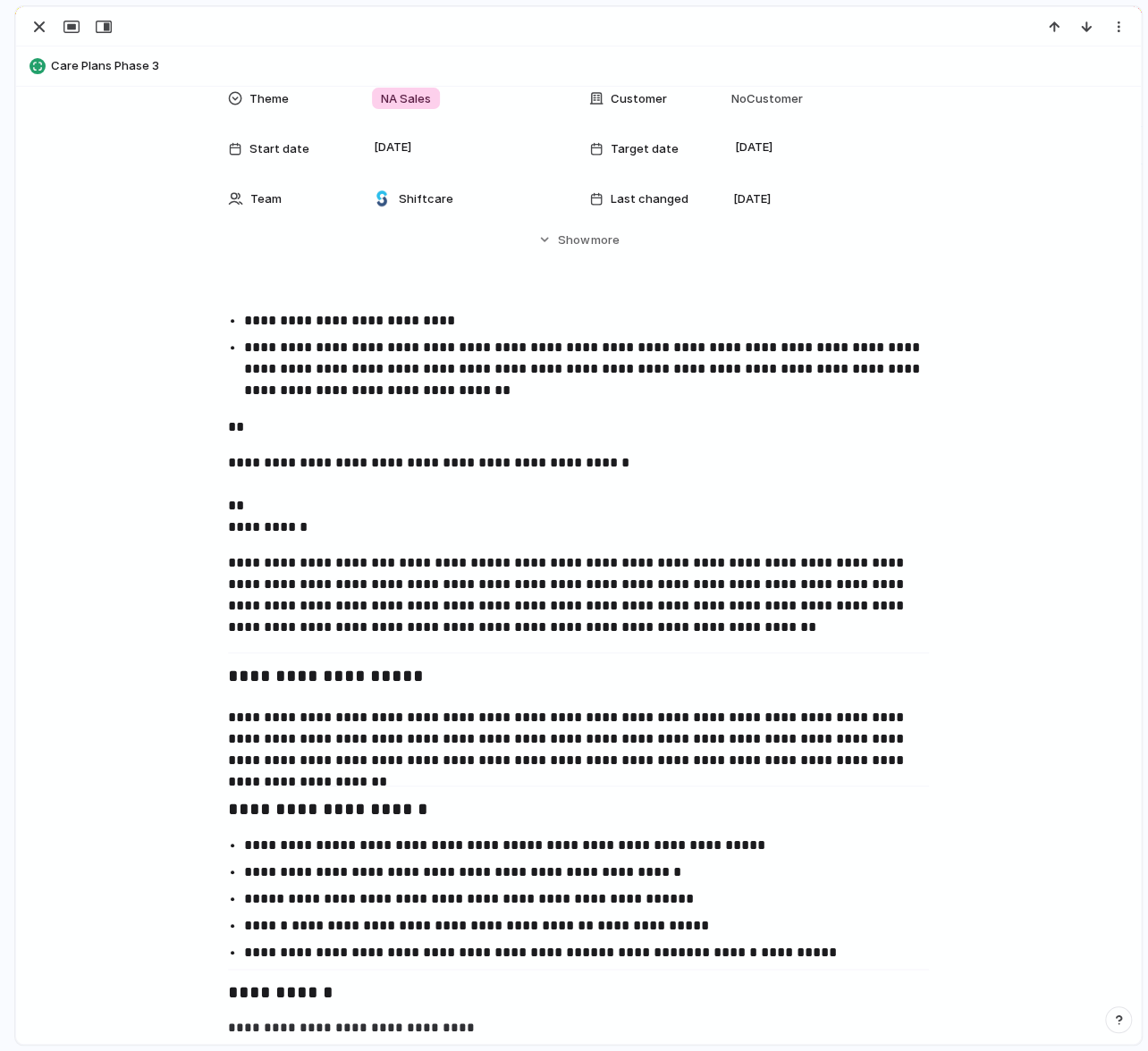click on "**********" at bounding box center [595, 369] 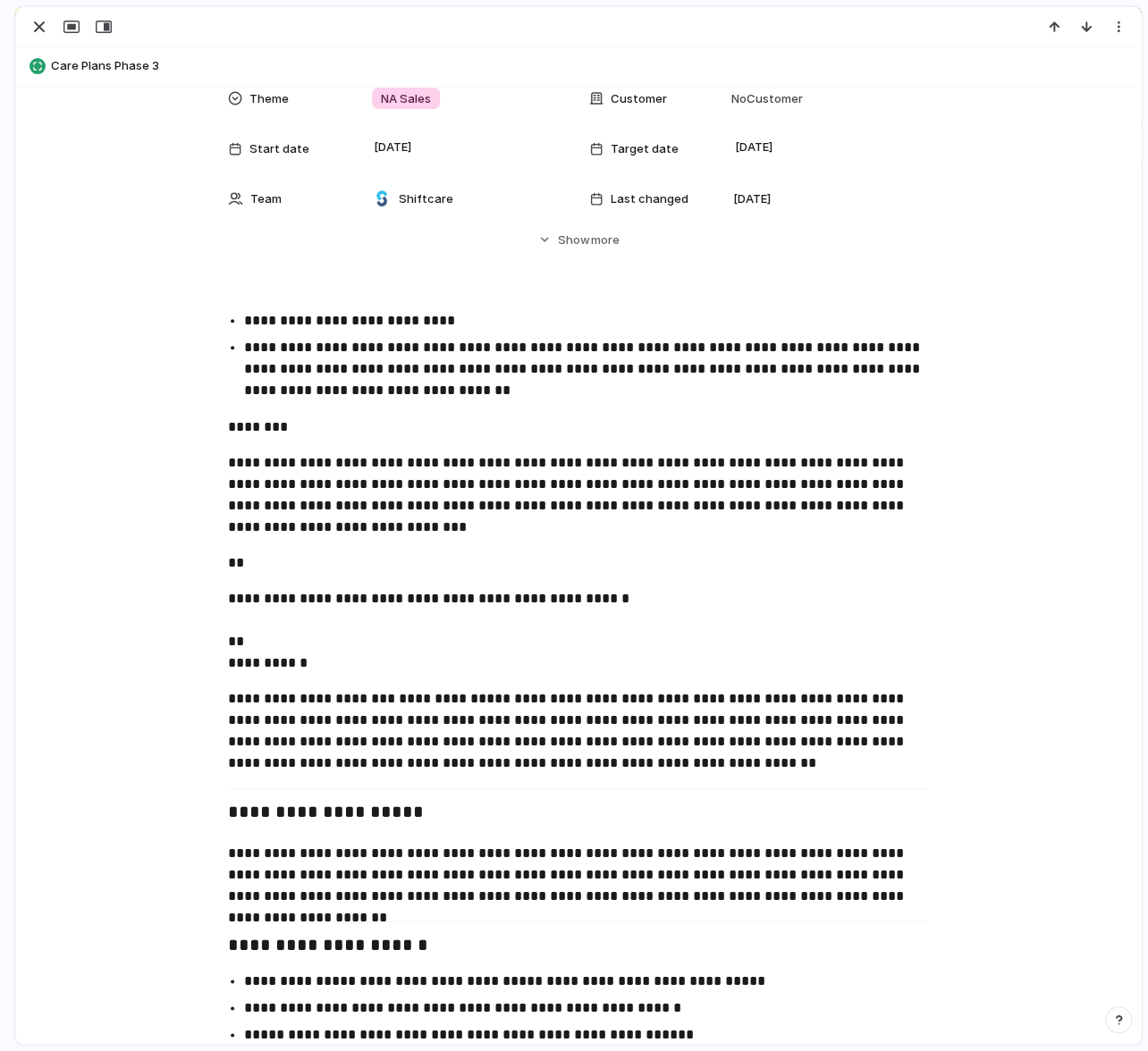 click on "**********" at bounding box center (578, 1377) 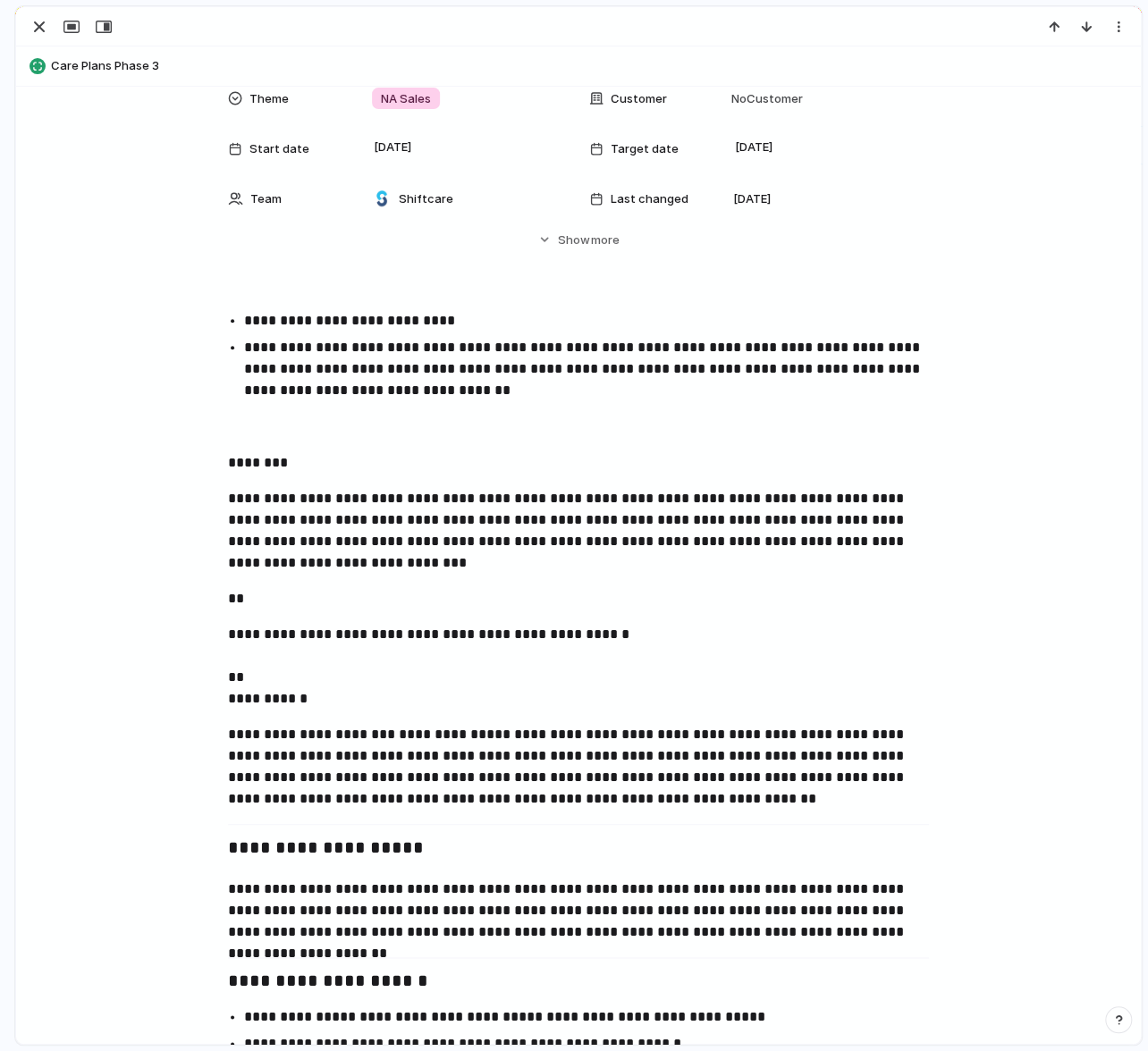 paste 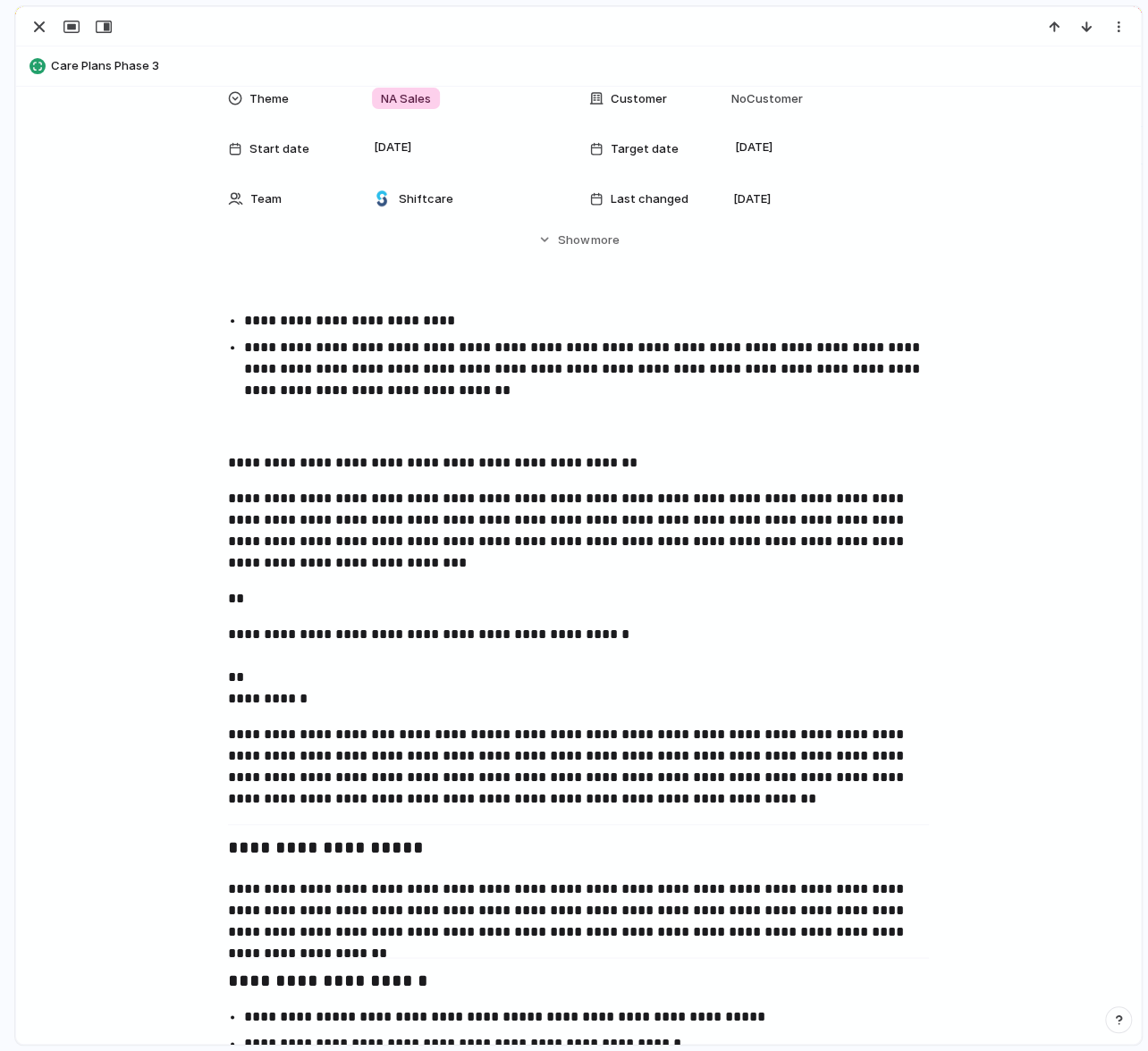 type 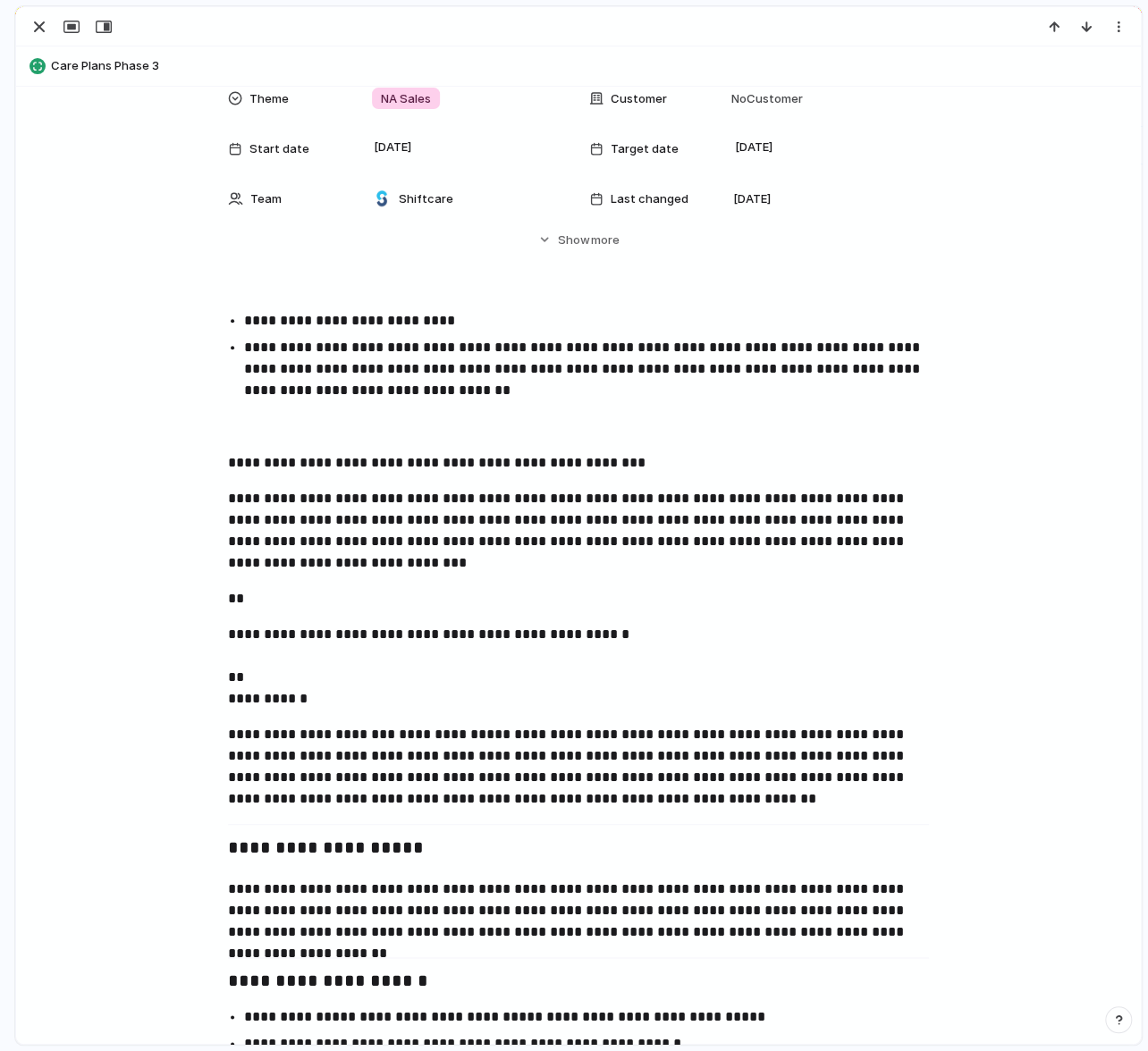 click on "**********" at bounding box center (578, 1395) 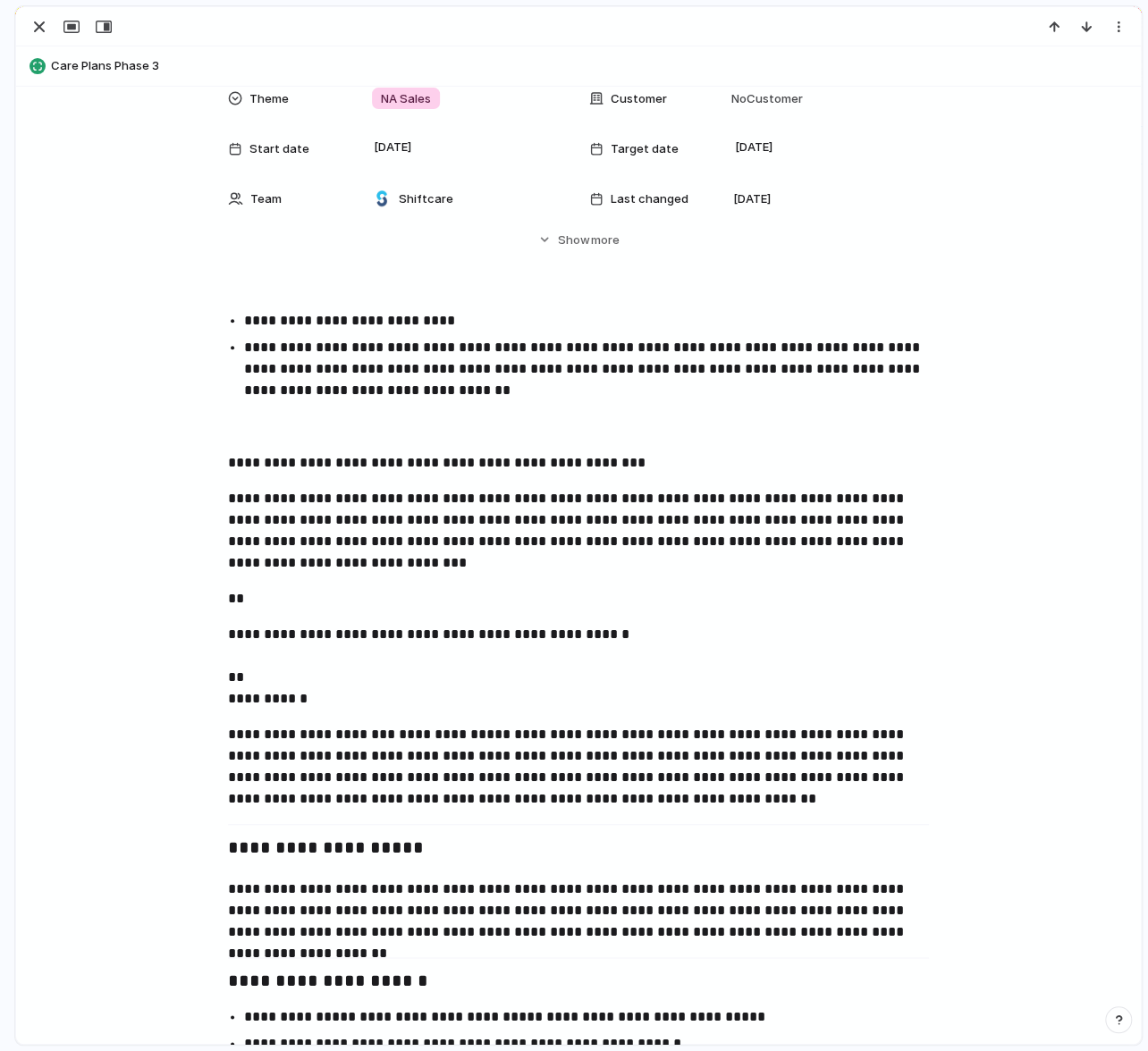 click on "**********" at bounding box center (578, 1395) 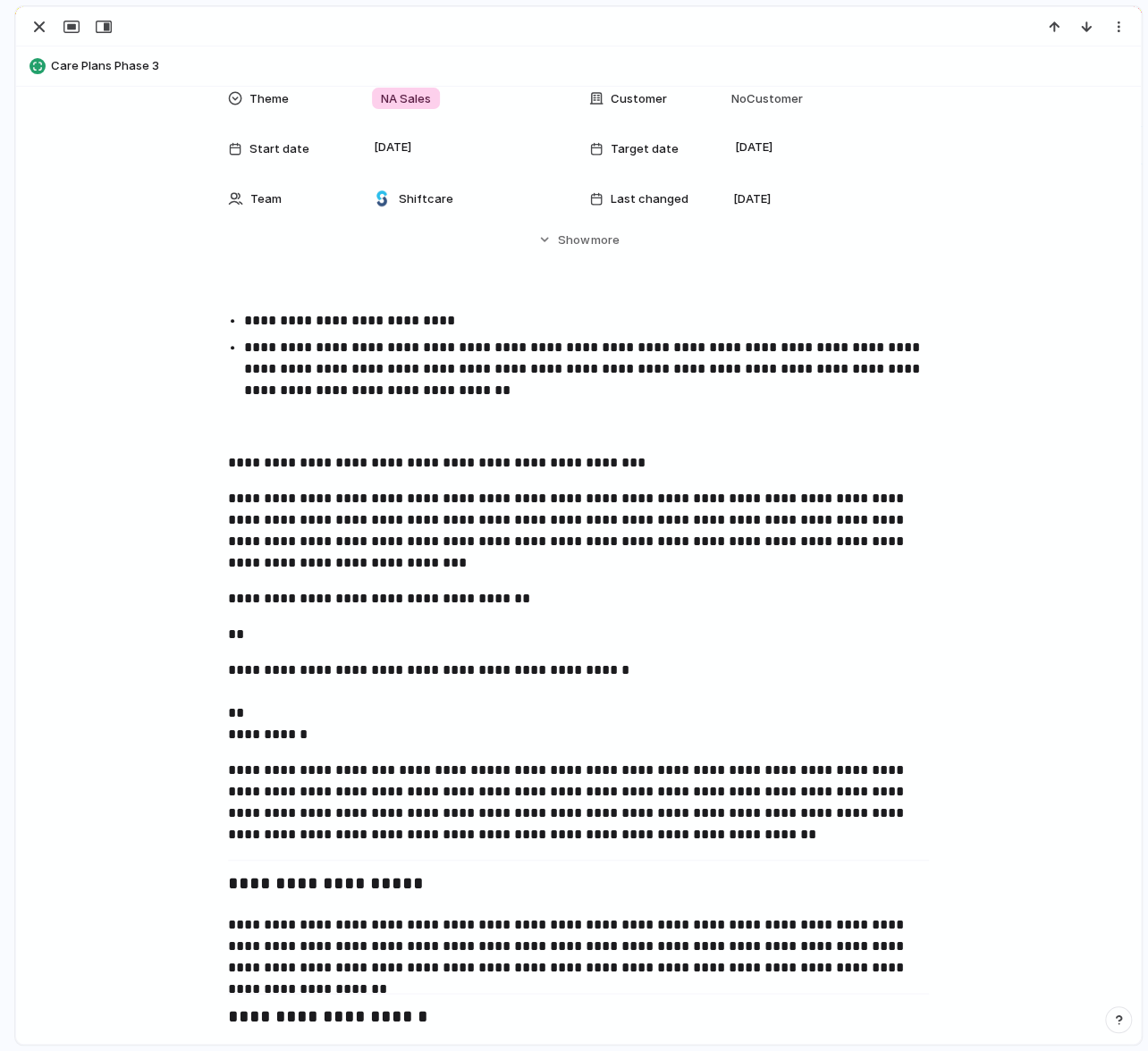 click on "Priority High           Owner Jonathan Agness Parent Care Plans Phase 3 Status Product In Progress Product Area           Designer Date of handover Linear Push Theme NA Sales Customer No  Customer Start date 1 August Target date 30 September Team Shiftcare Last changed 29 July Created at 18 July           Created by Jonathan Agness   Estimate (weeks) Impact Design ready Feedback Eng. Effort Scope Target Date Figma file Release Phase Markets Marketing Status CS Status Engineering team           Engineering owner Release Date For eng. disc. Design Effort Hide Show more" at bounding box center (578, 80) 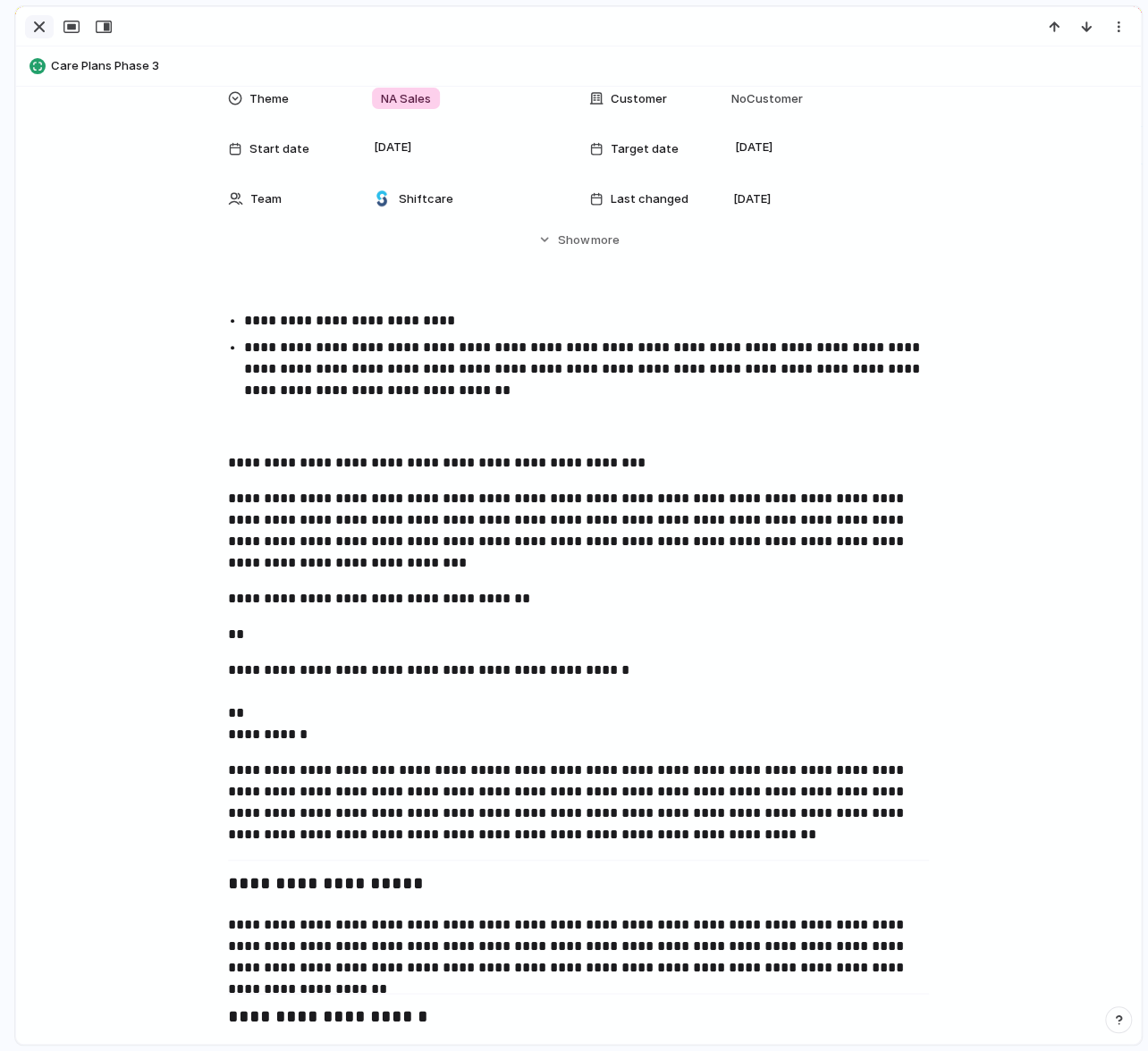 click at bounding box center (39, 27) 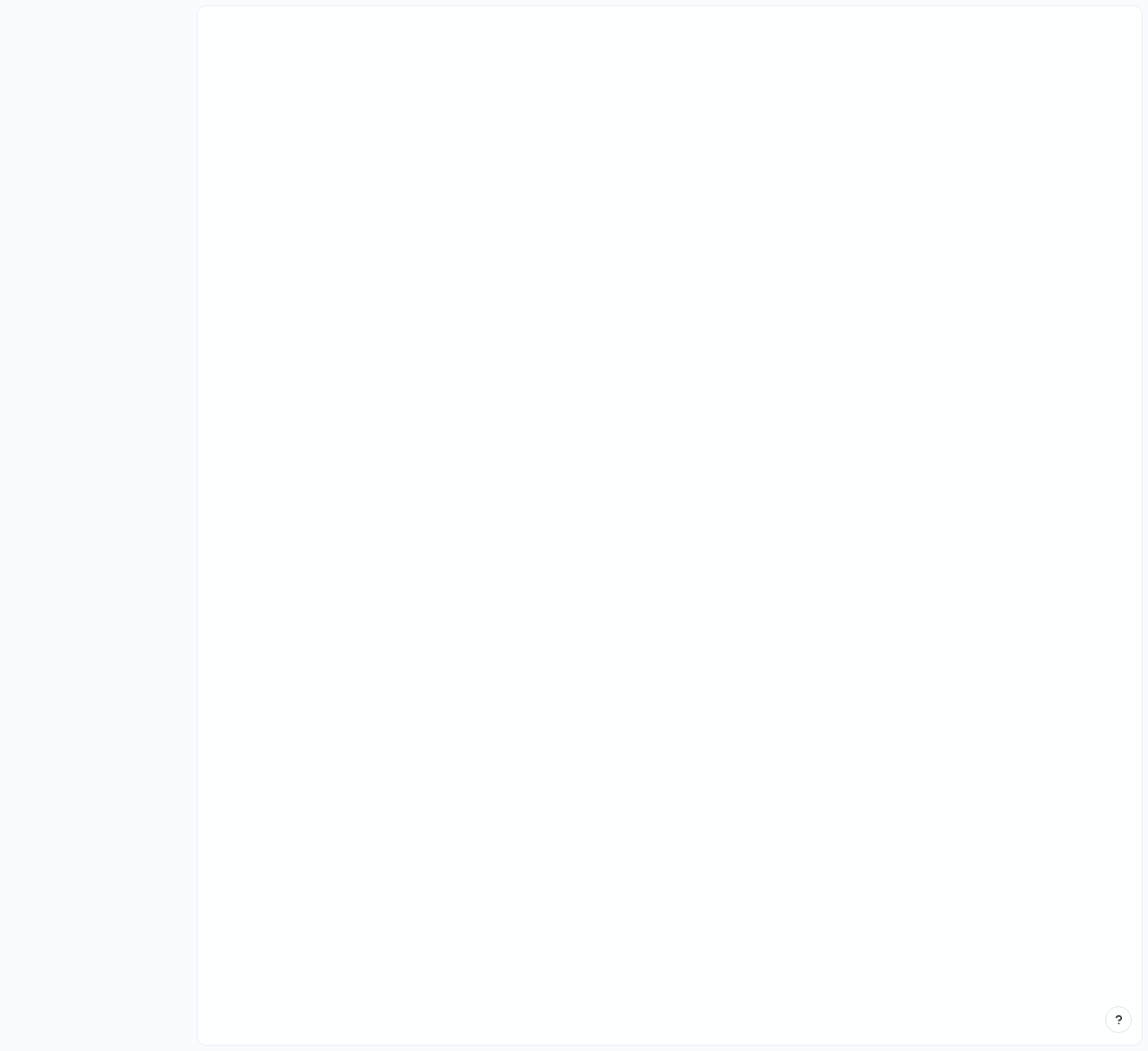 scroll, scrollTop: 0, scrollLeft: 0, axis: both 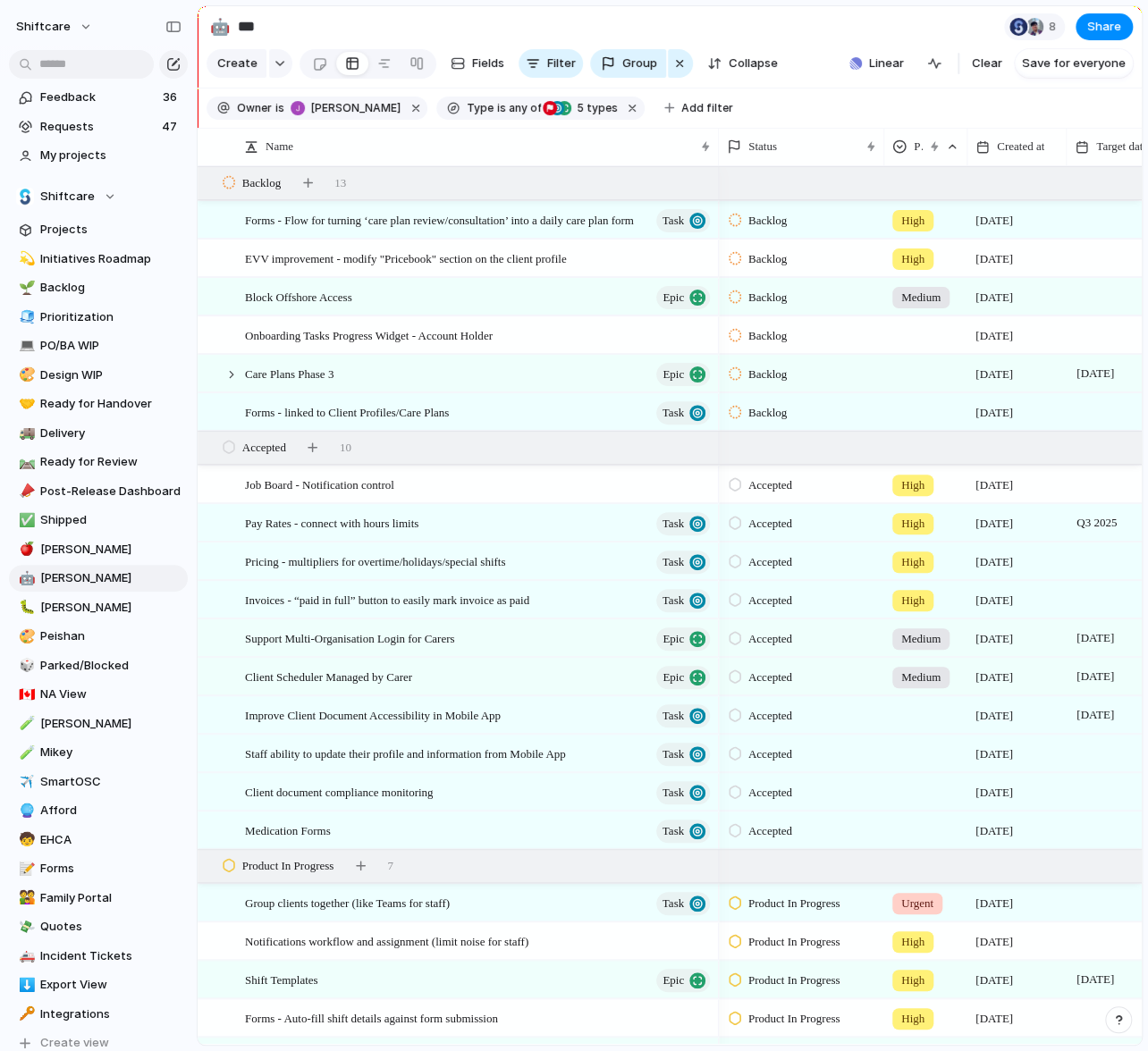 click on "🤖 *** 8 Share" at bounding box center [670, 26] 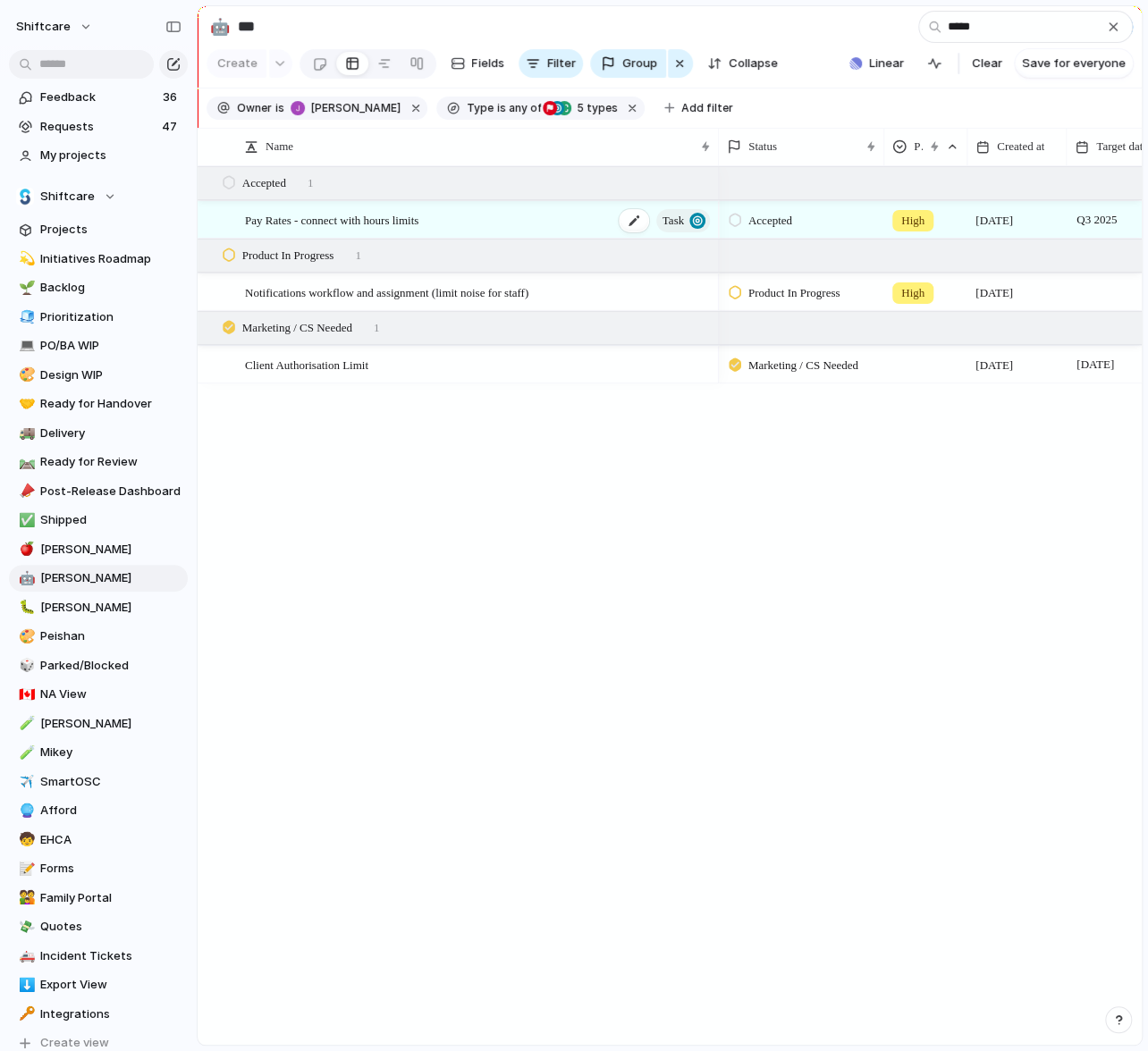 type on "*****" 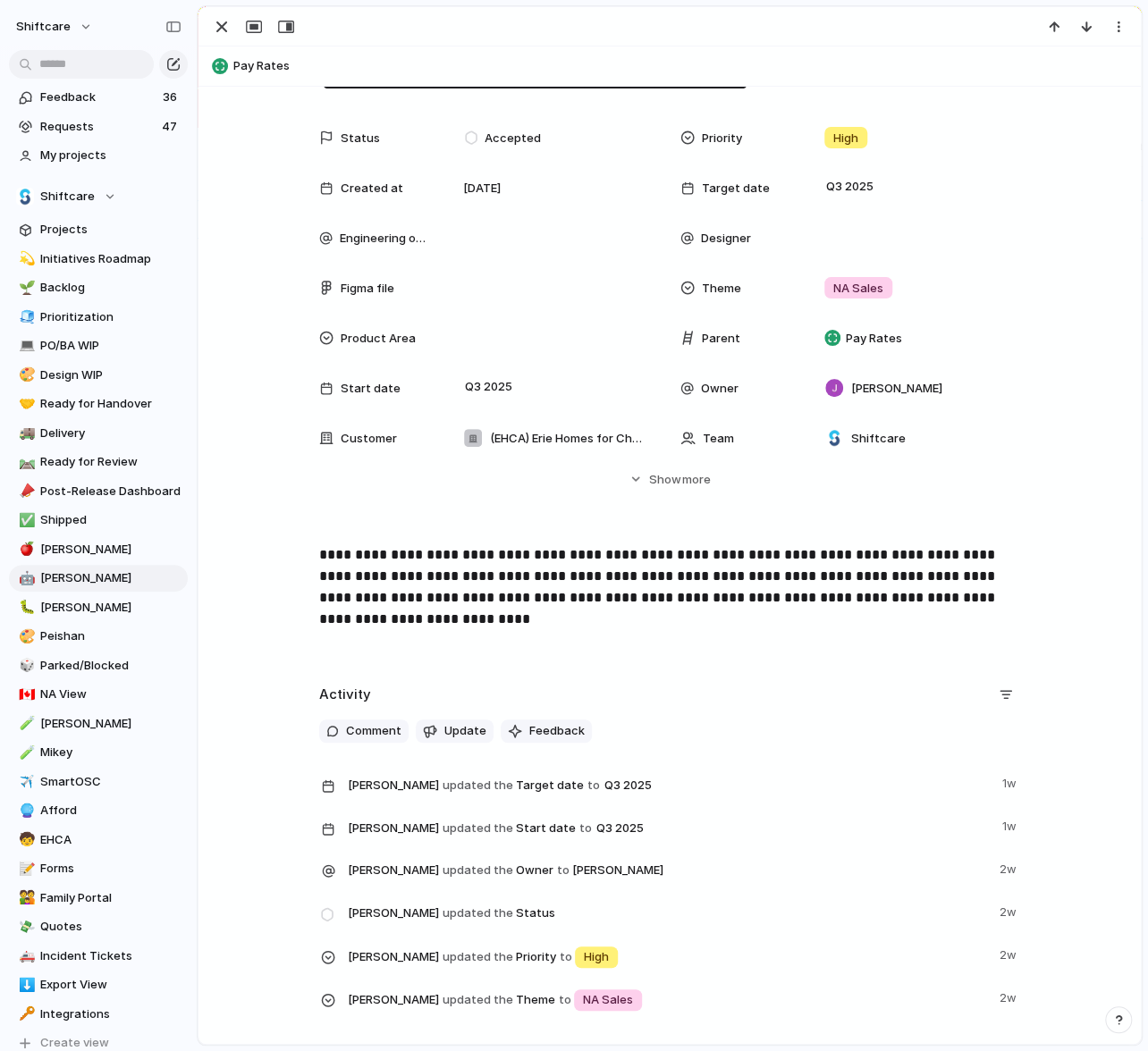 scroll, scrollTop: 80, scrollLeft: 0, axis: vertical 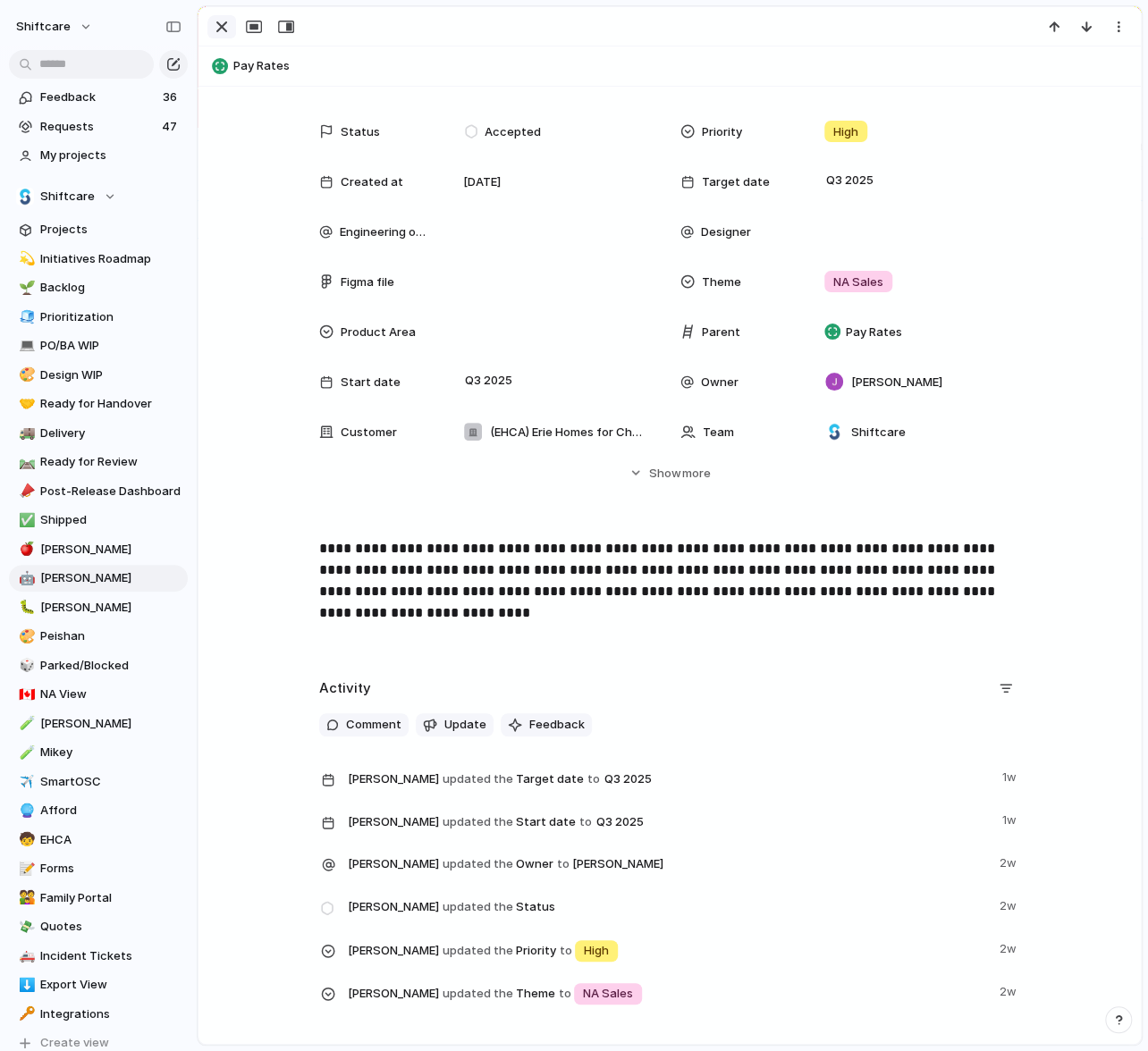 click at bounding box center (222, 27) 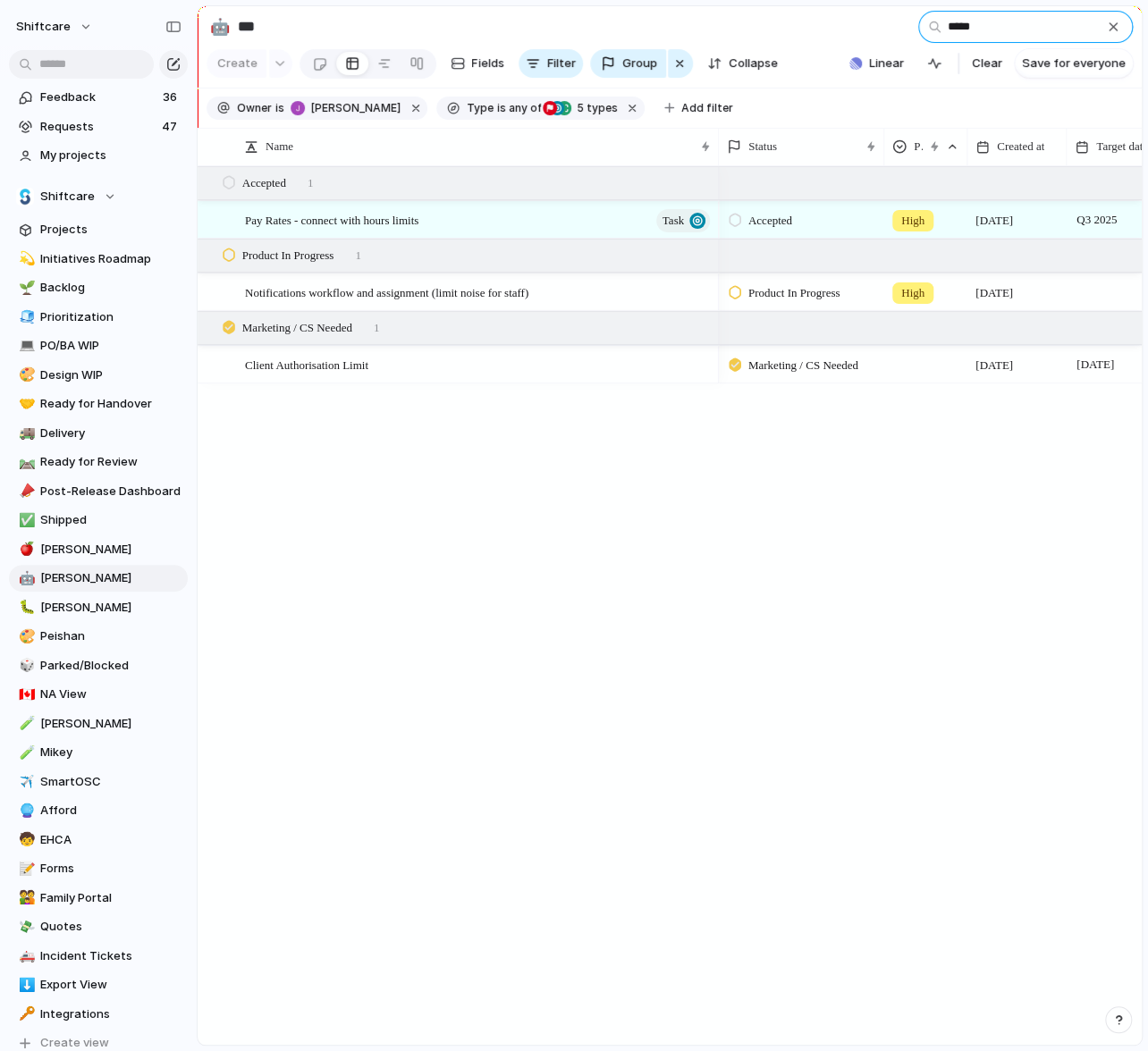 click on "*****" at bounding box center [1026, 27] 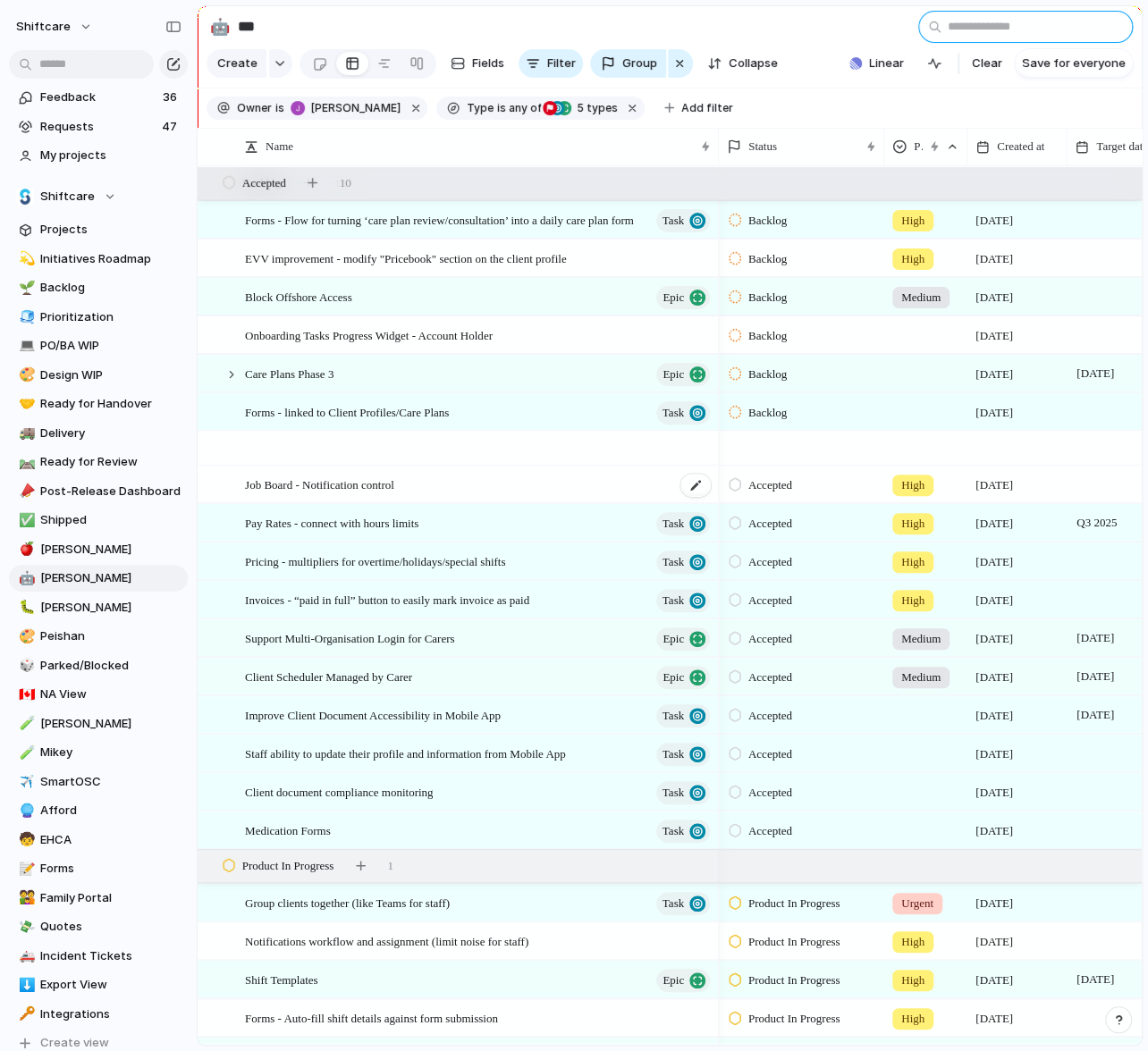 scroll, scrollTop: 647, scrollLeft: 0, axis: vertical 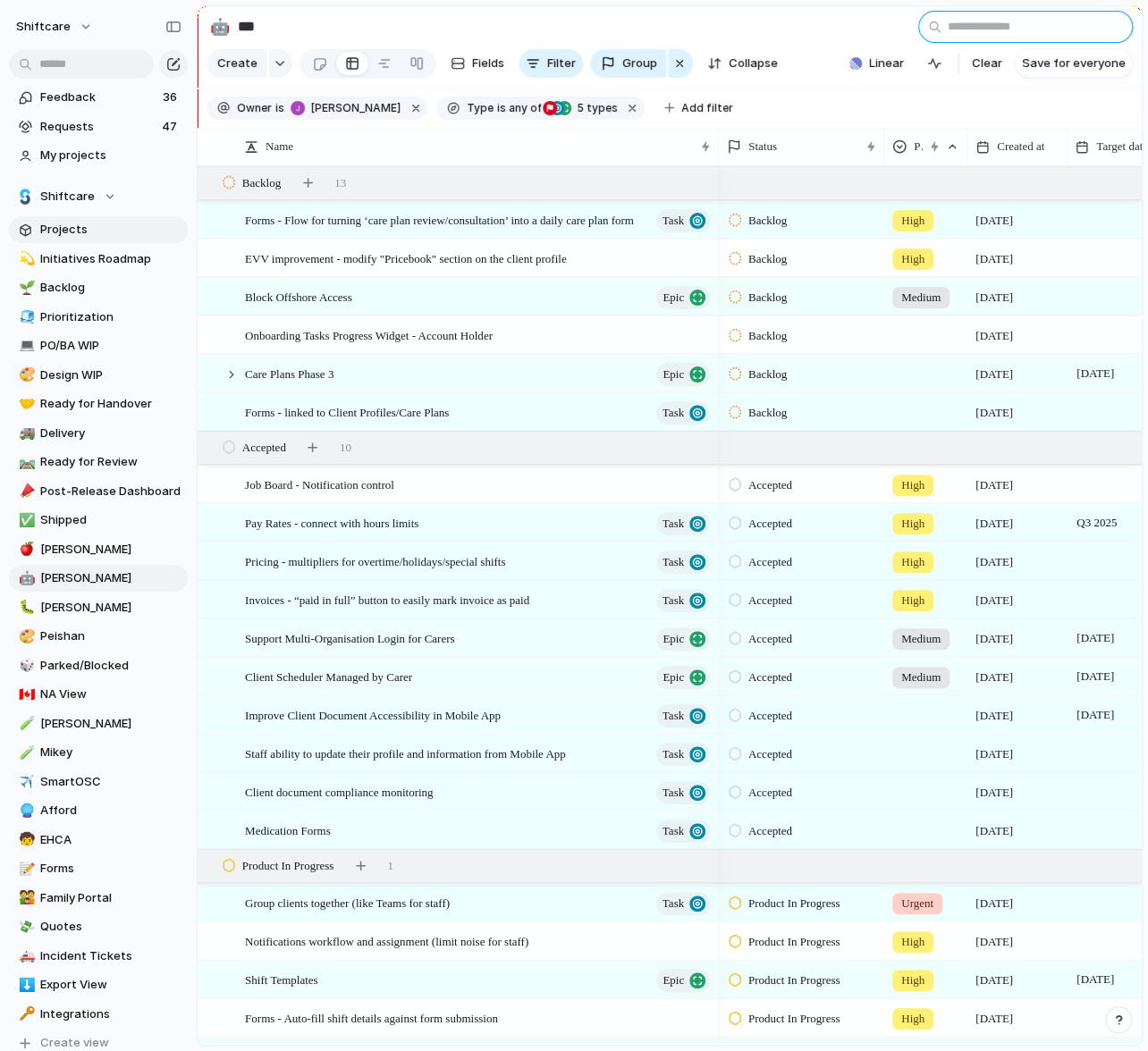 type 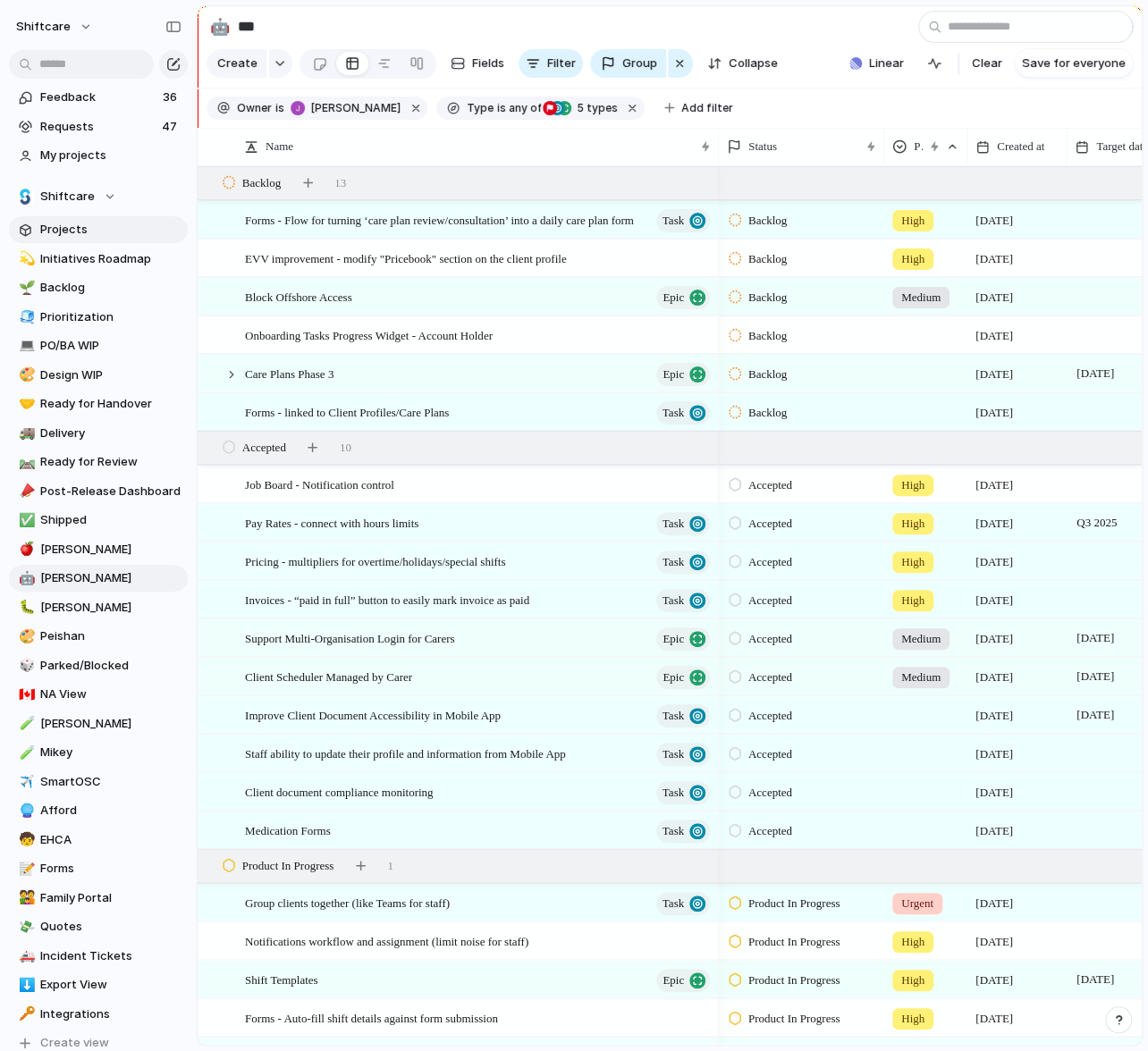 click on "Projects" at bounding box center [98, 230] 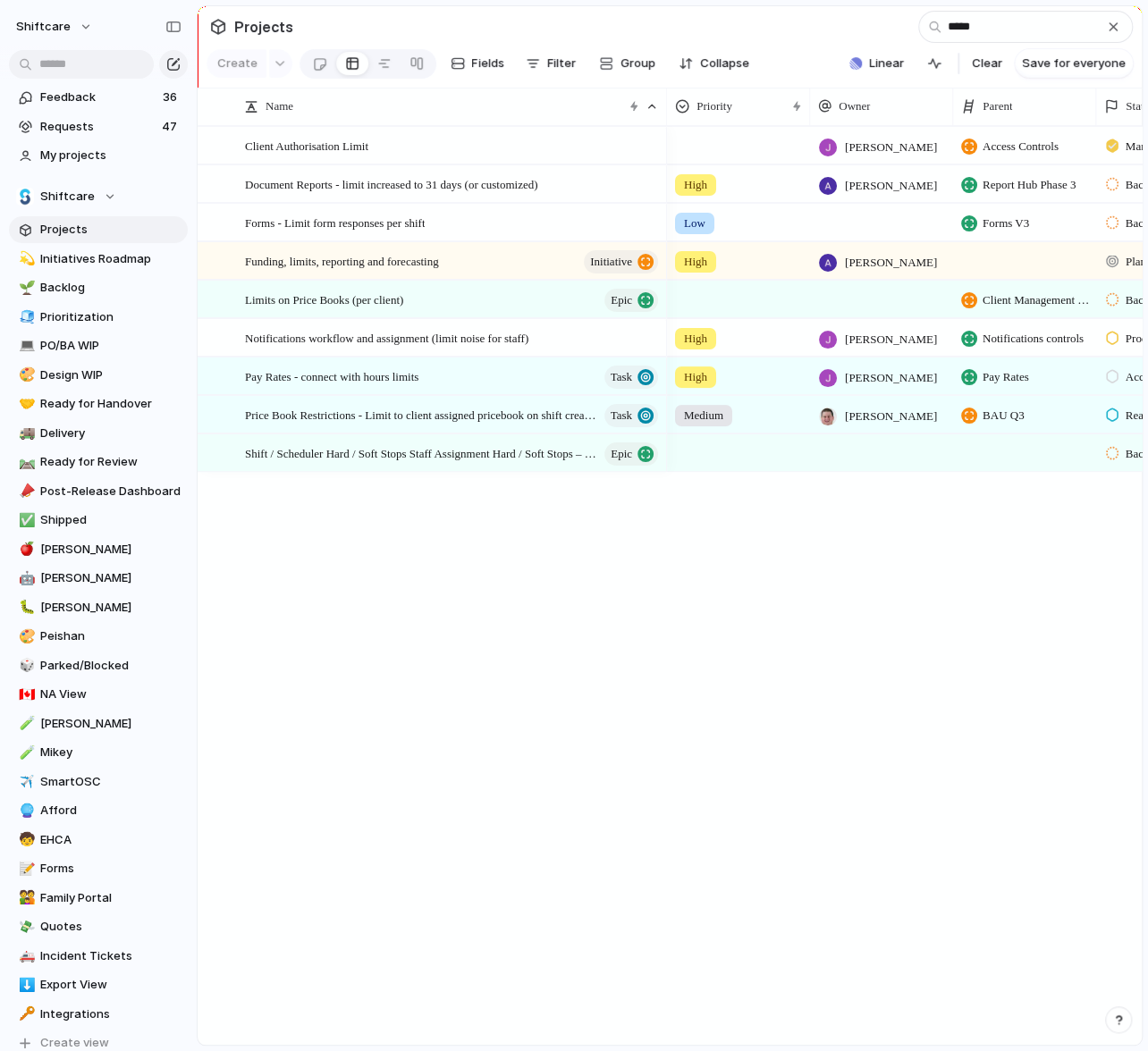 type on "******" 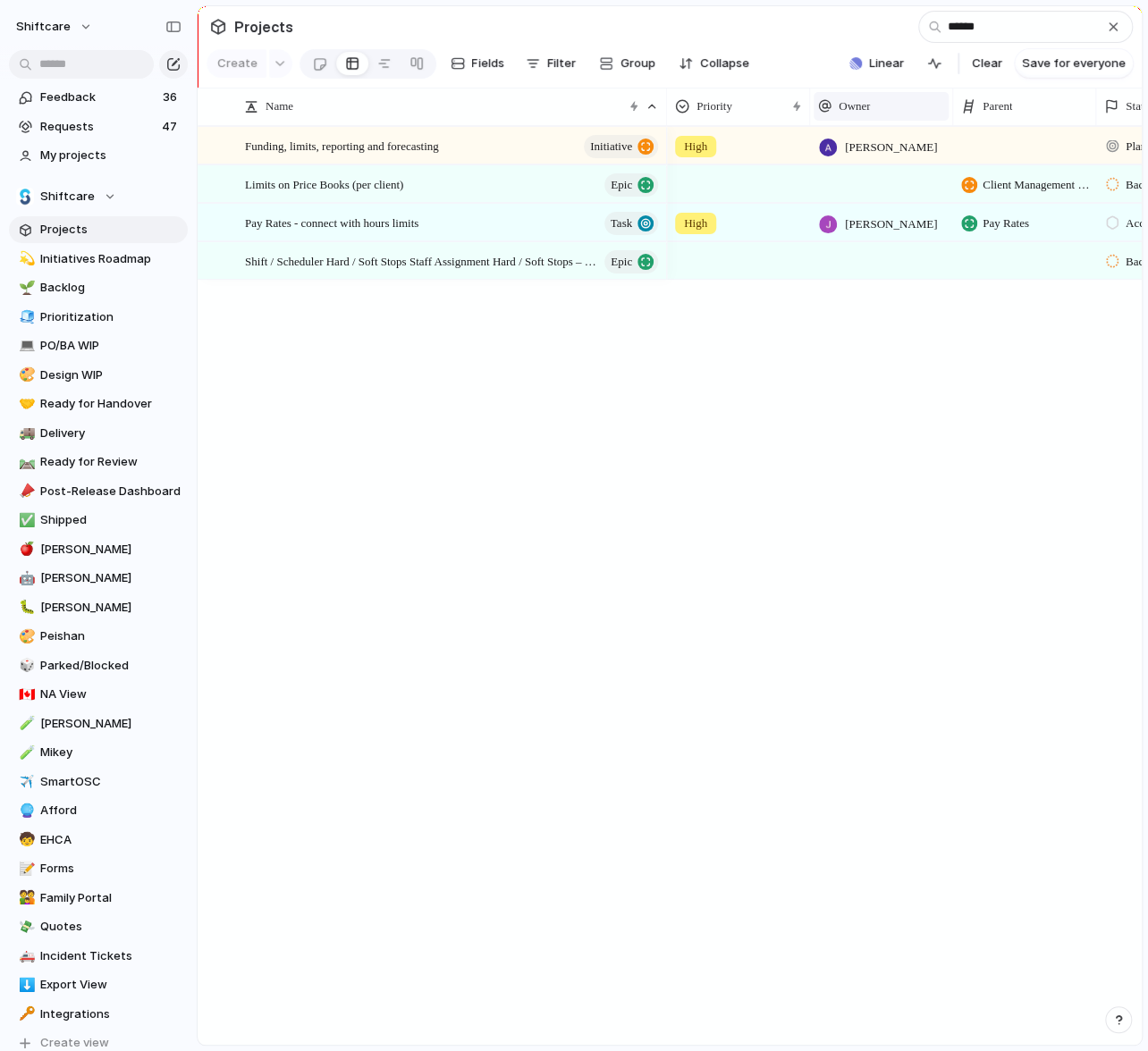 type 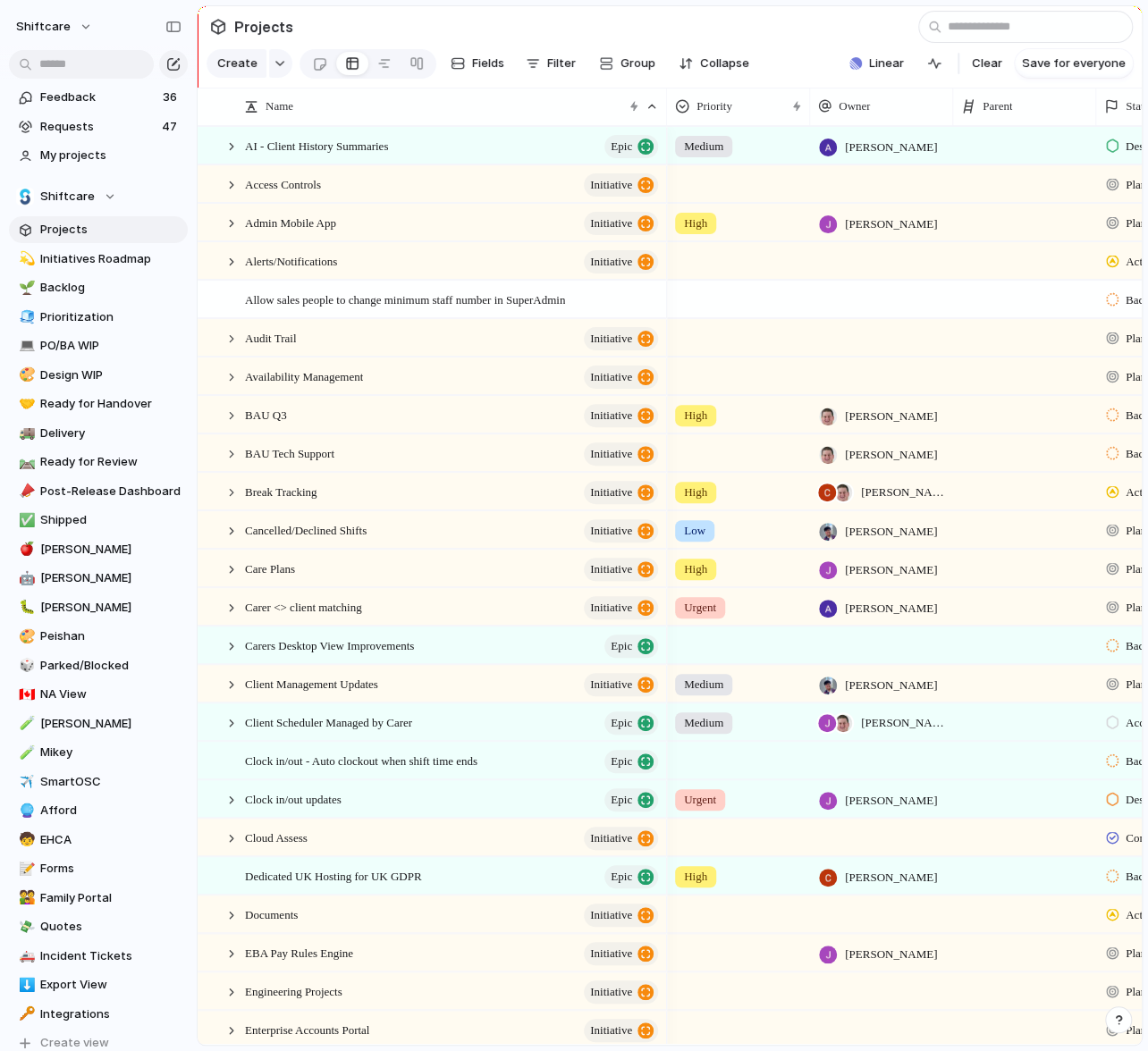 scroll, scrollTop: 660, scrollLeft: 0, axis: vertical 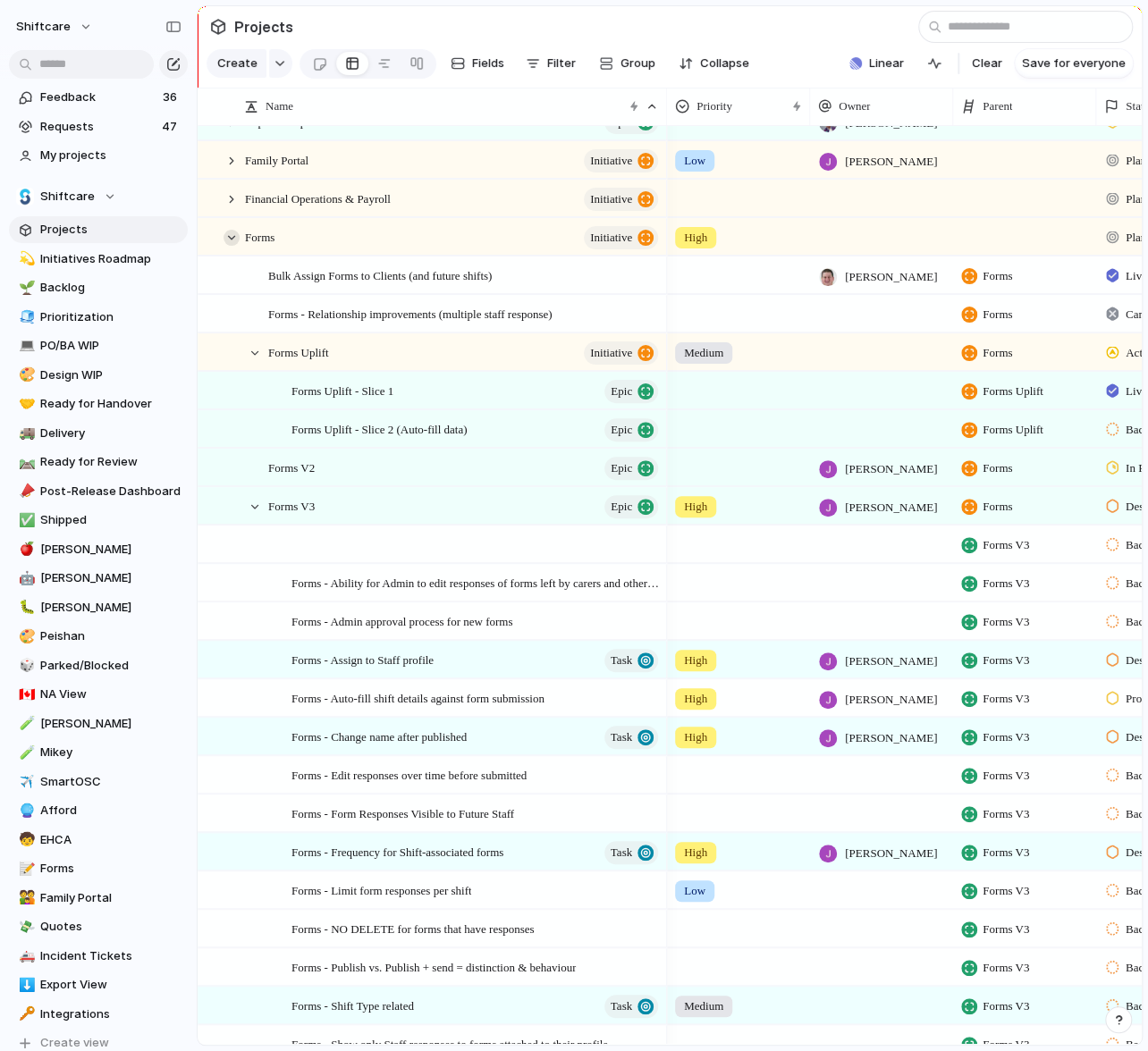 click at bounding box center [232, 238] 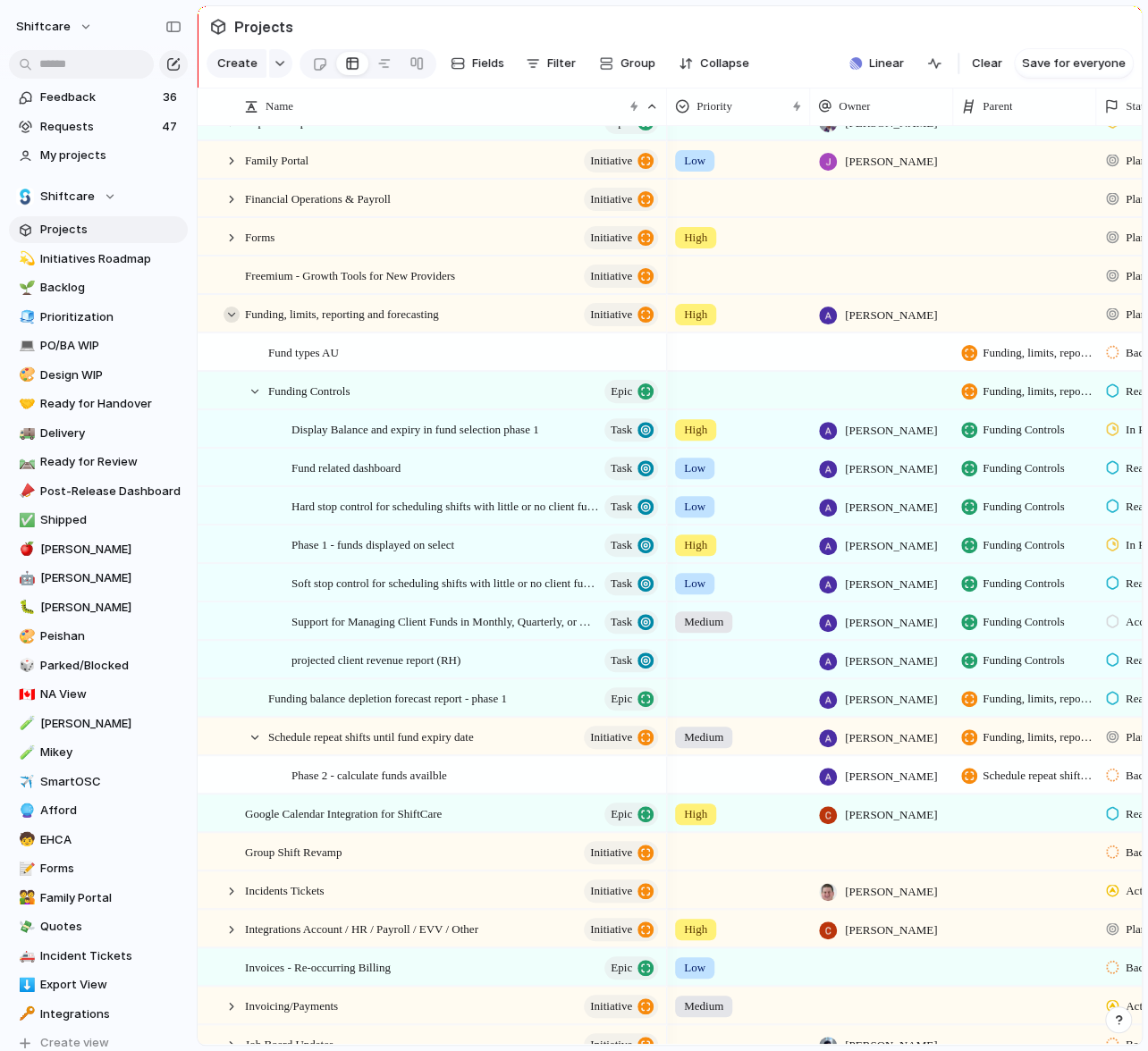 click at bounding box center [232, 315] 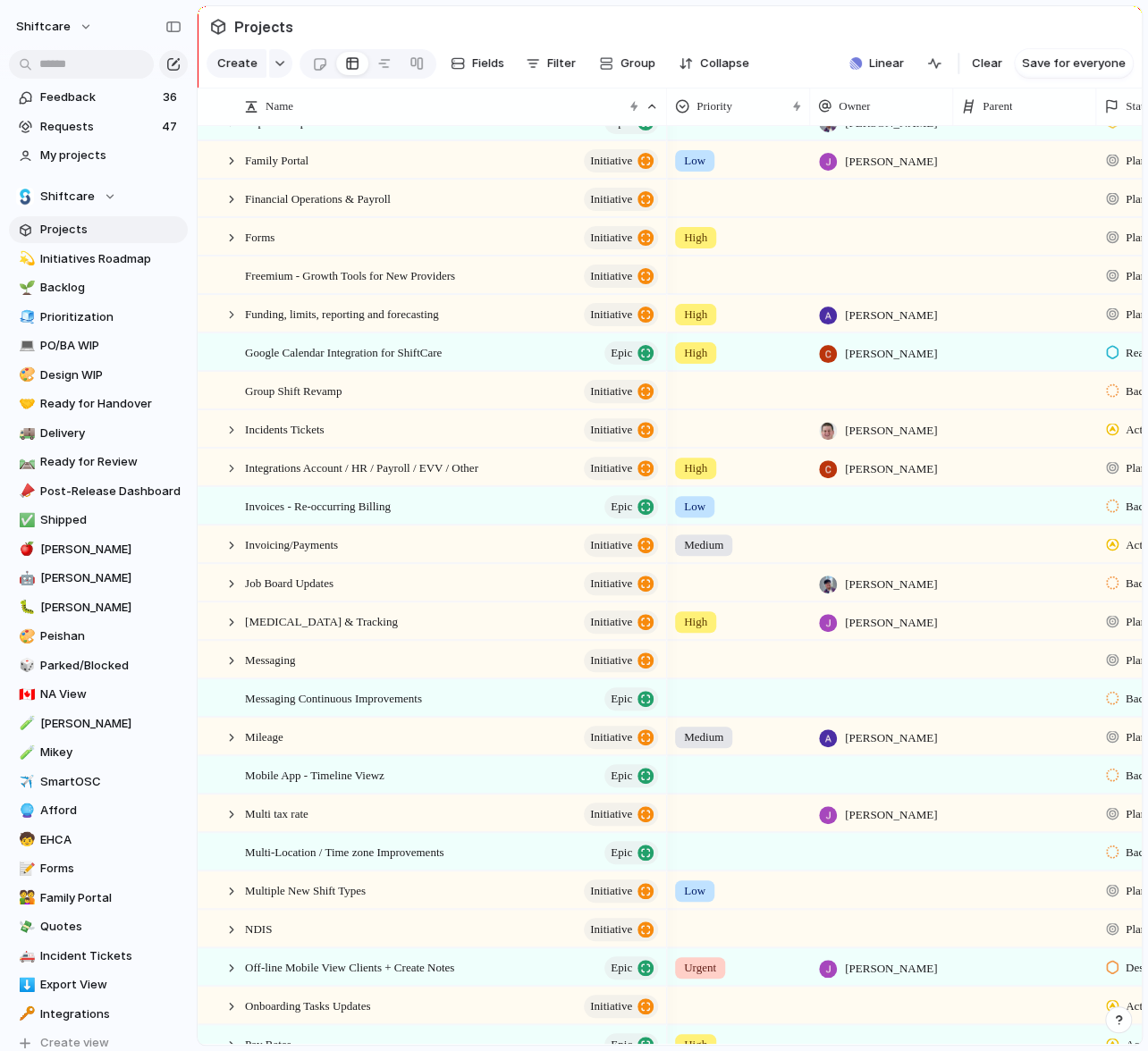 scroll, scrollTop: 971, scrollLeft: 0, axis: vertical 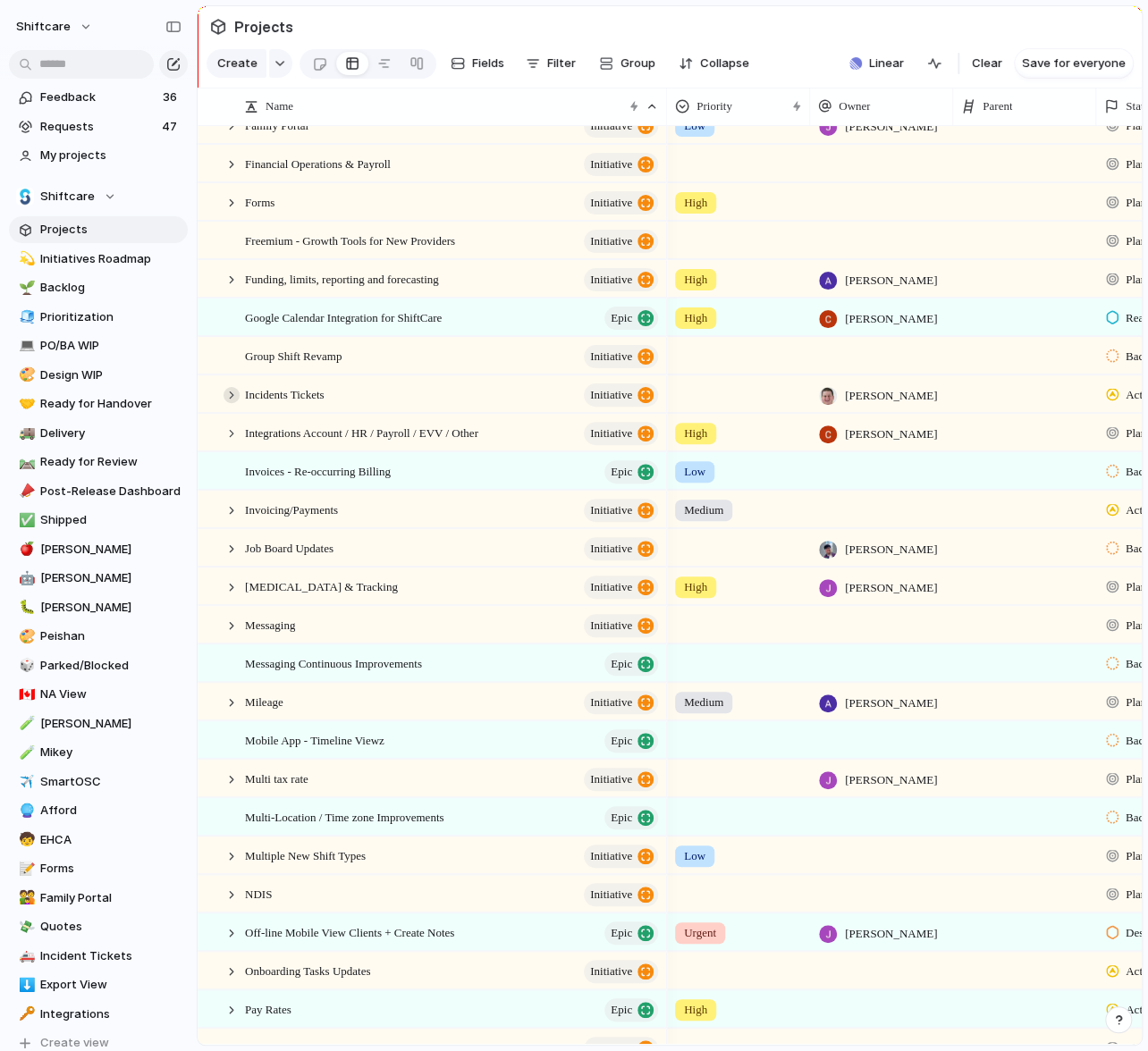 click at bounding box center (232, 395) 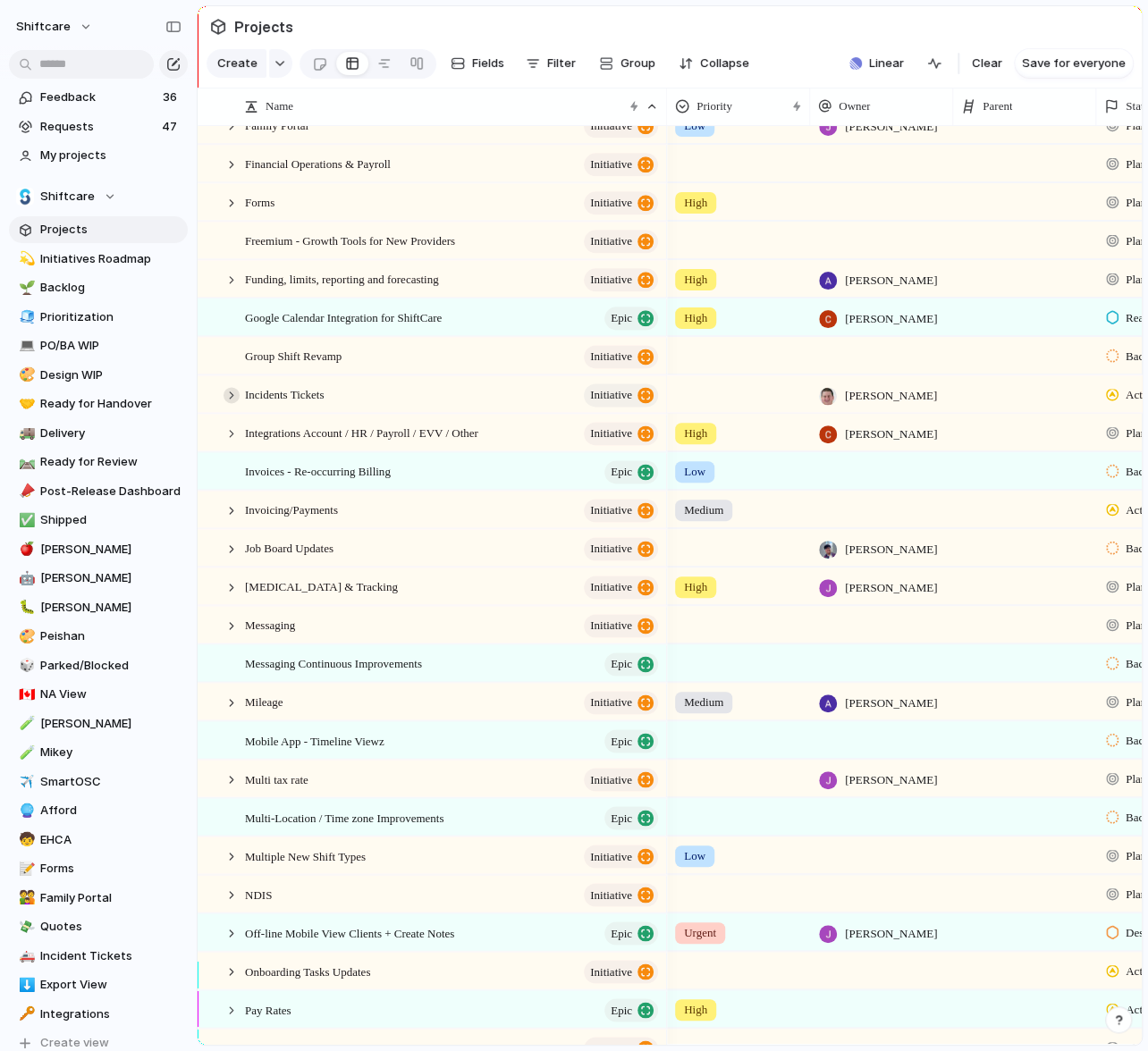 click at bounding box center [232, 395] 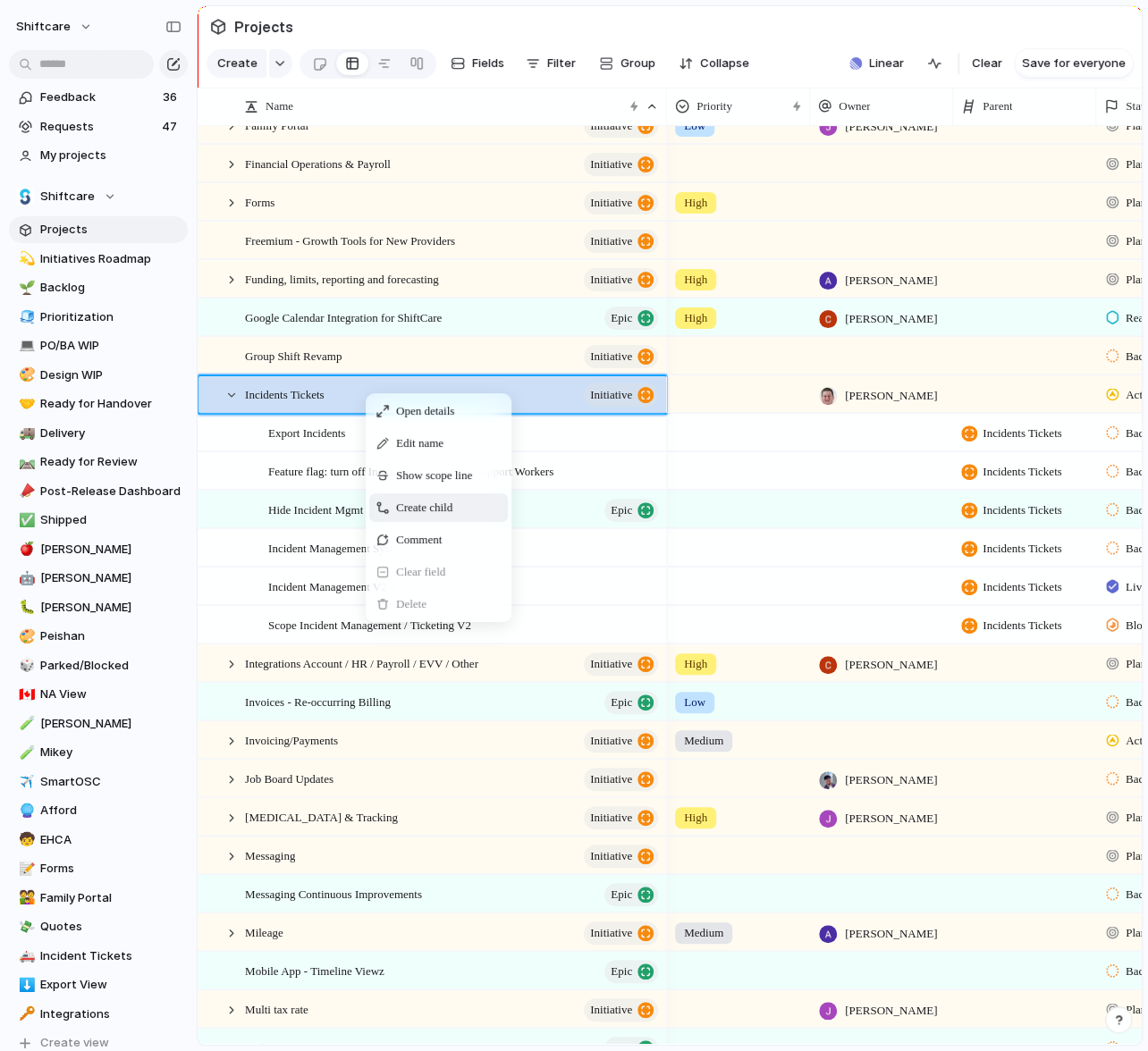 click on "Create child" at bounding box center (424, 508) 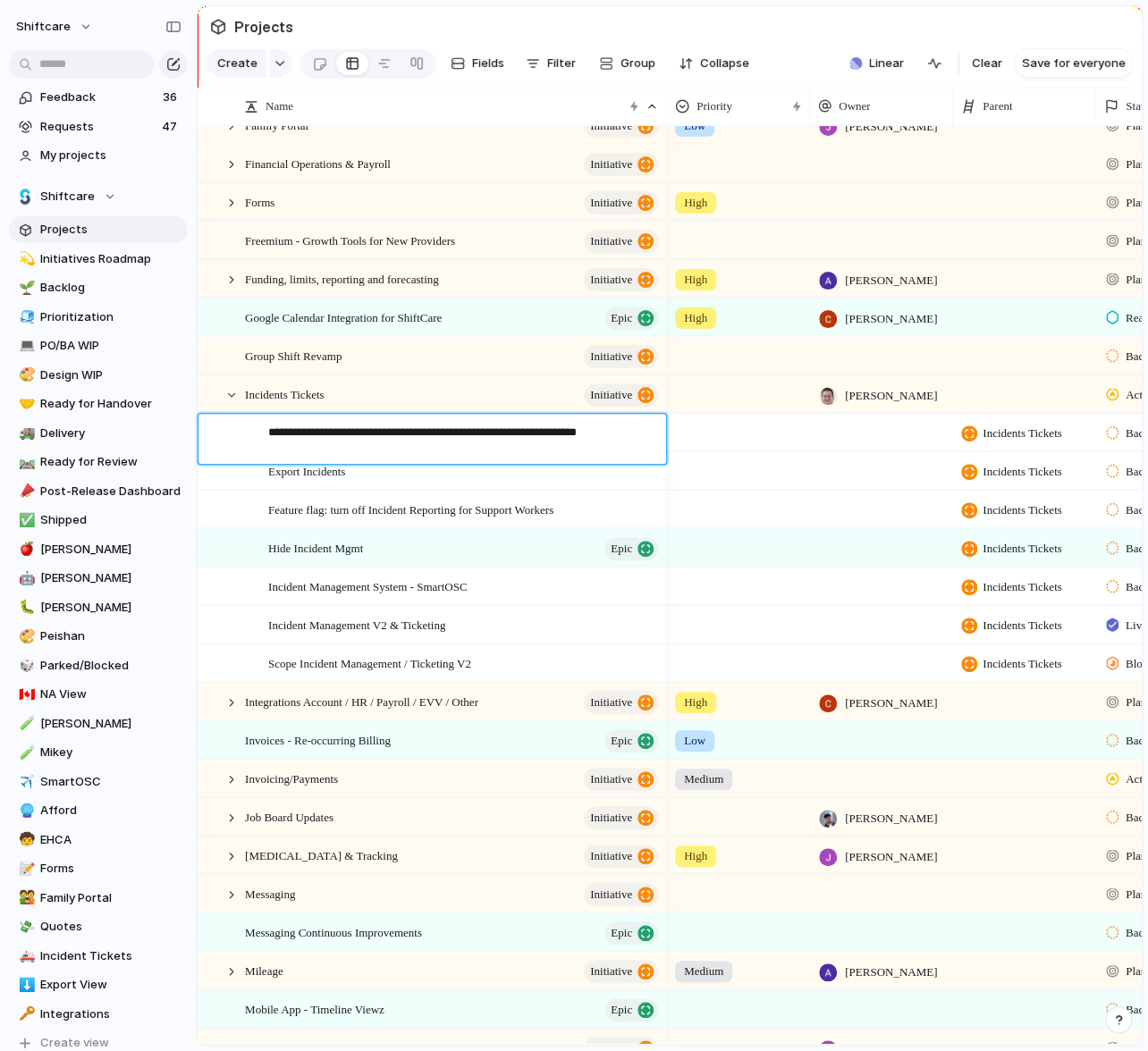 type on "**********" 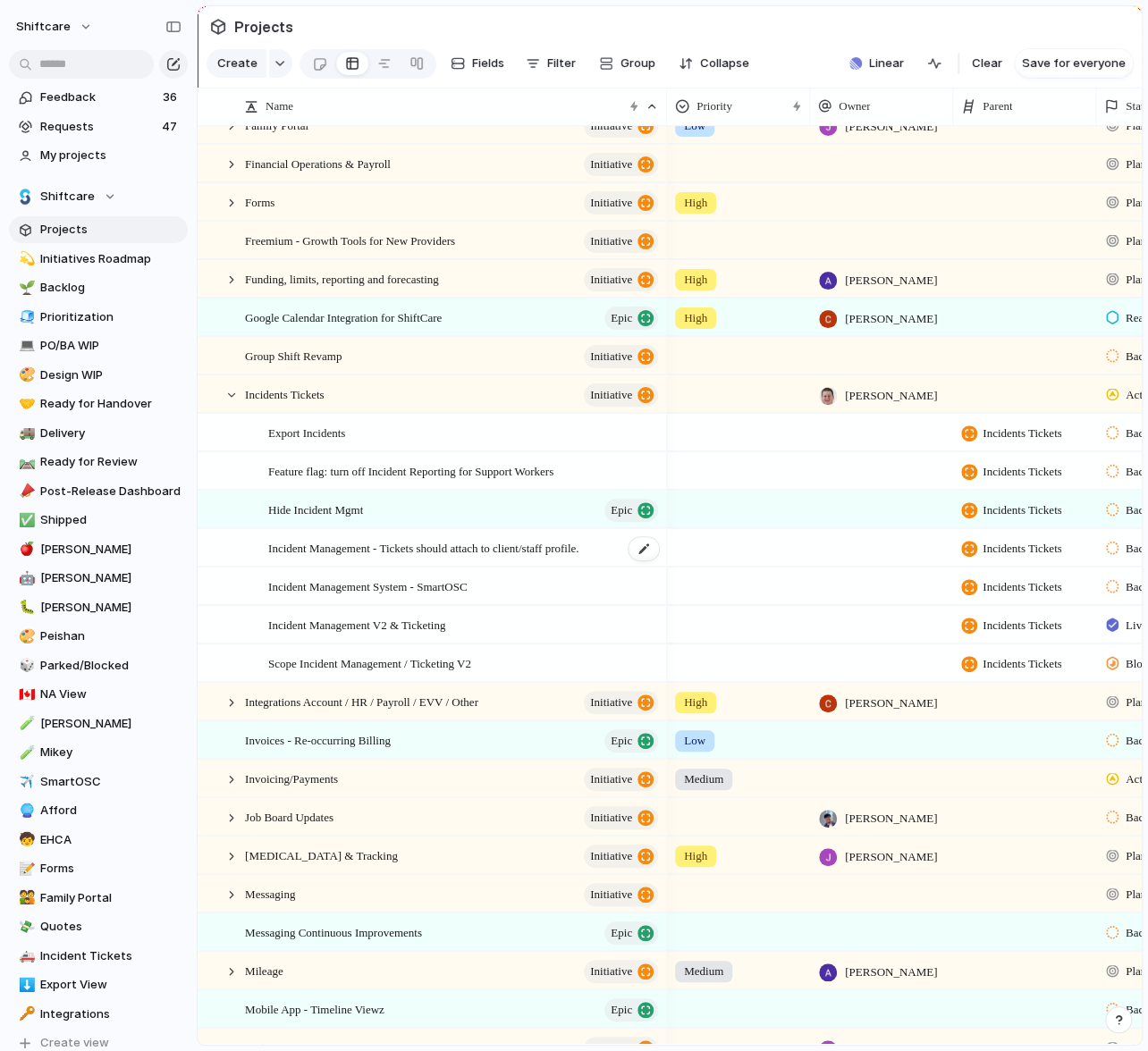 click on "Incident Management - Tickets should attach to client/staff profile." at bounding box center (423, 547) 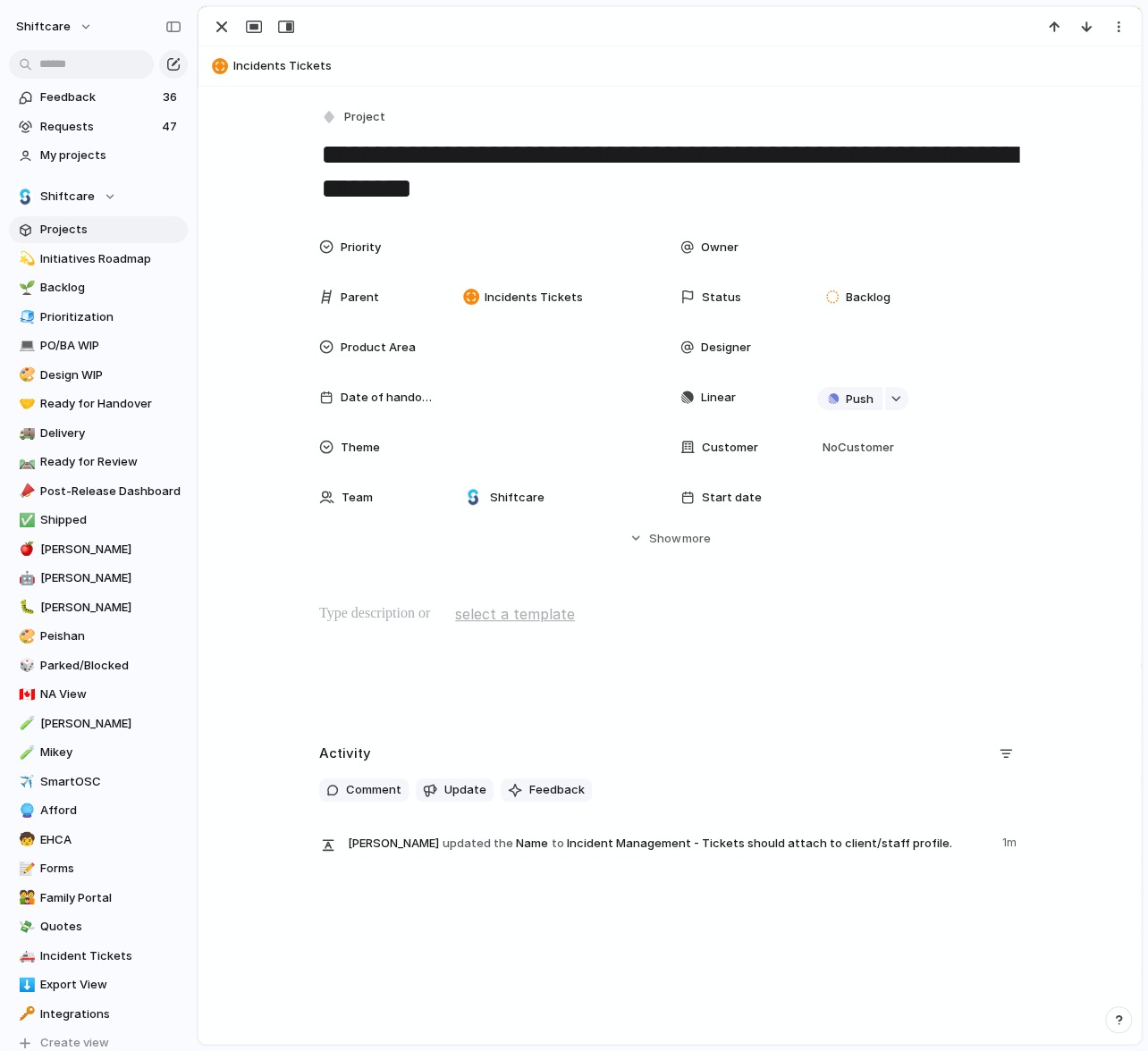 click on "Priority           Owner Parent Incidents Tickets Status Backlog Product Area           Designer Date of handover Linear Push Theme Customer No  Customer Team Shiftcare Start date Target date Last changed 29 July Created at 29 July           Created by Jonathan Agness   Estimate (weeks) Impact Design ready Feedback Eng. Effort Scope Target Date Figma file Release Phase Markets Marketing Status CS Status Engineering team           Engineering owner Release Date For eng. disc. Design Effort Hide Show more" at bounding box center [670, 404] 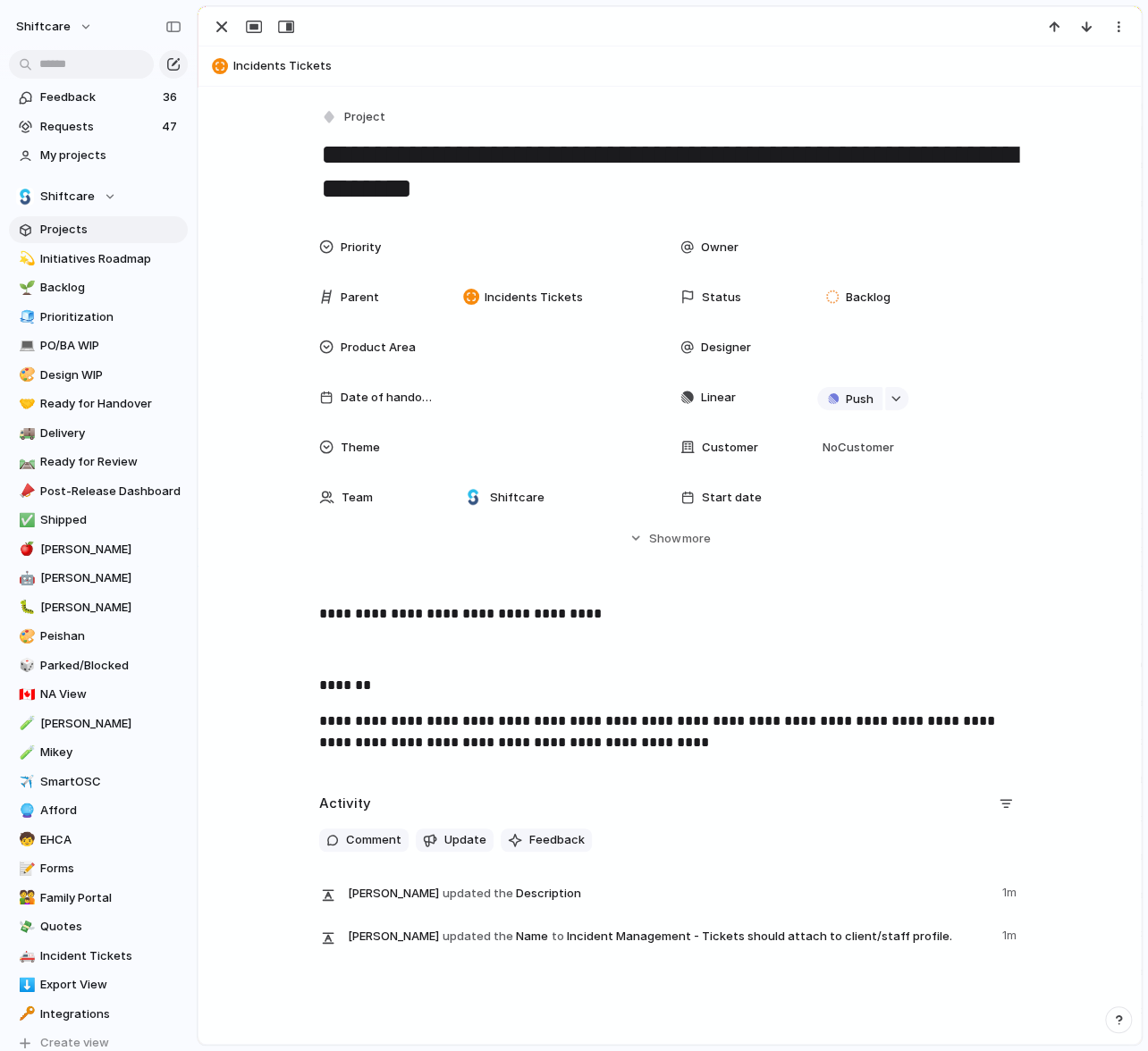 click at bounding box center [670, 650] 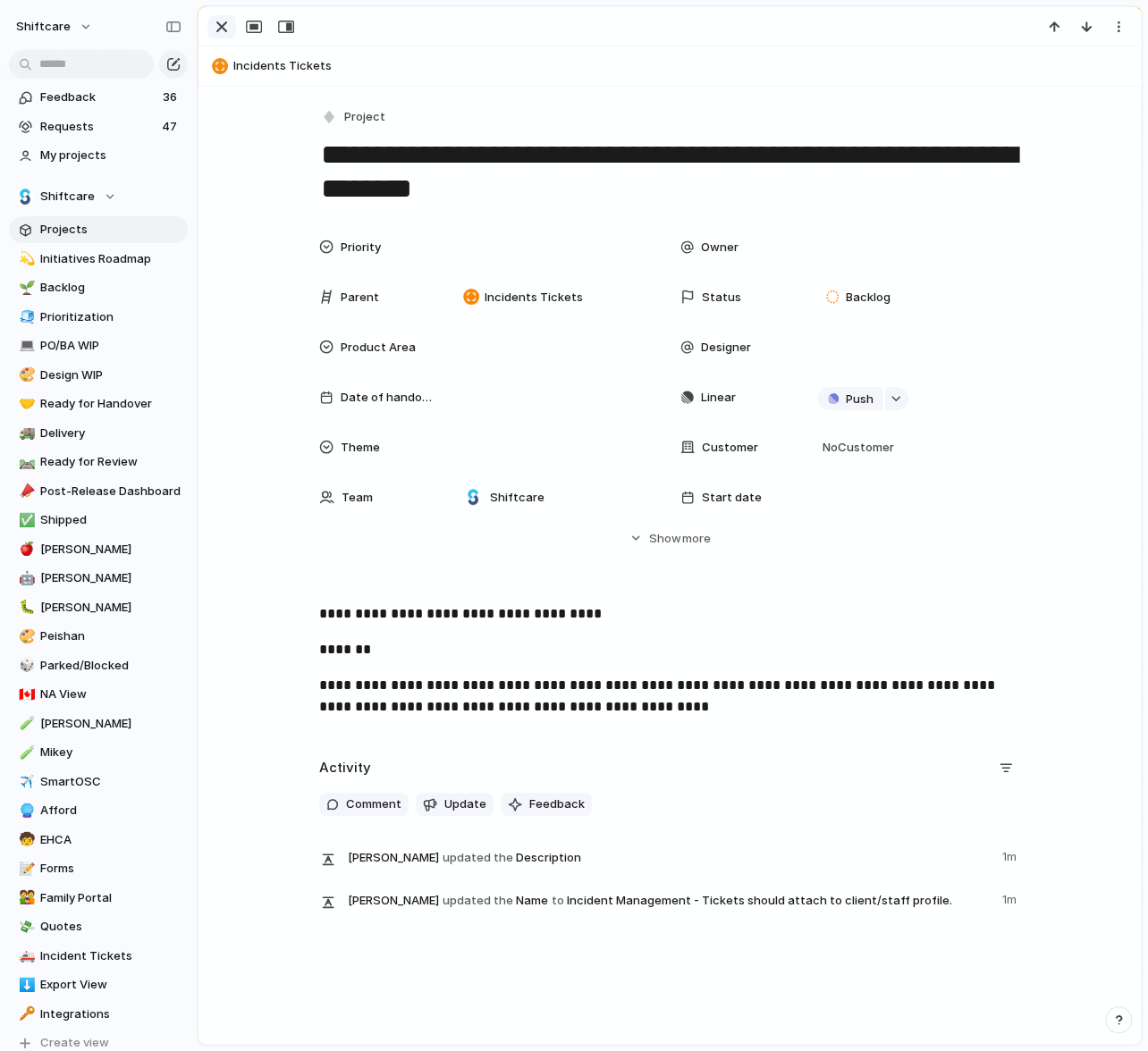 click at bounding box center (222, 27) 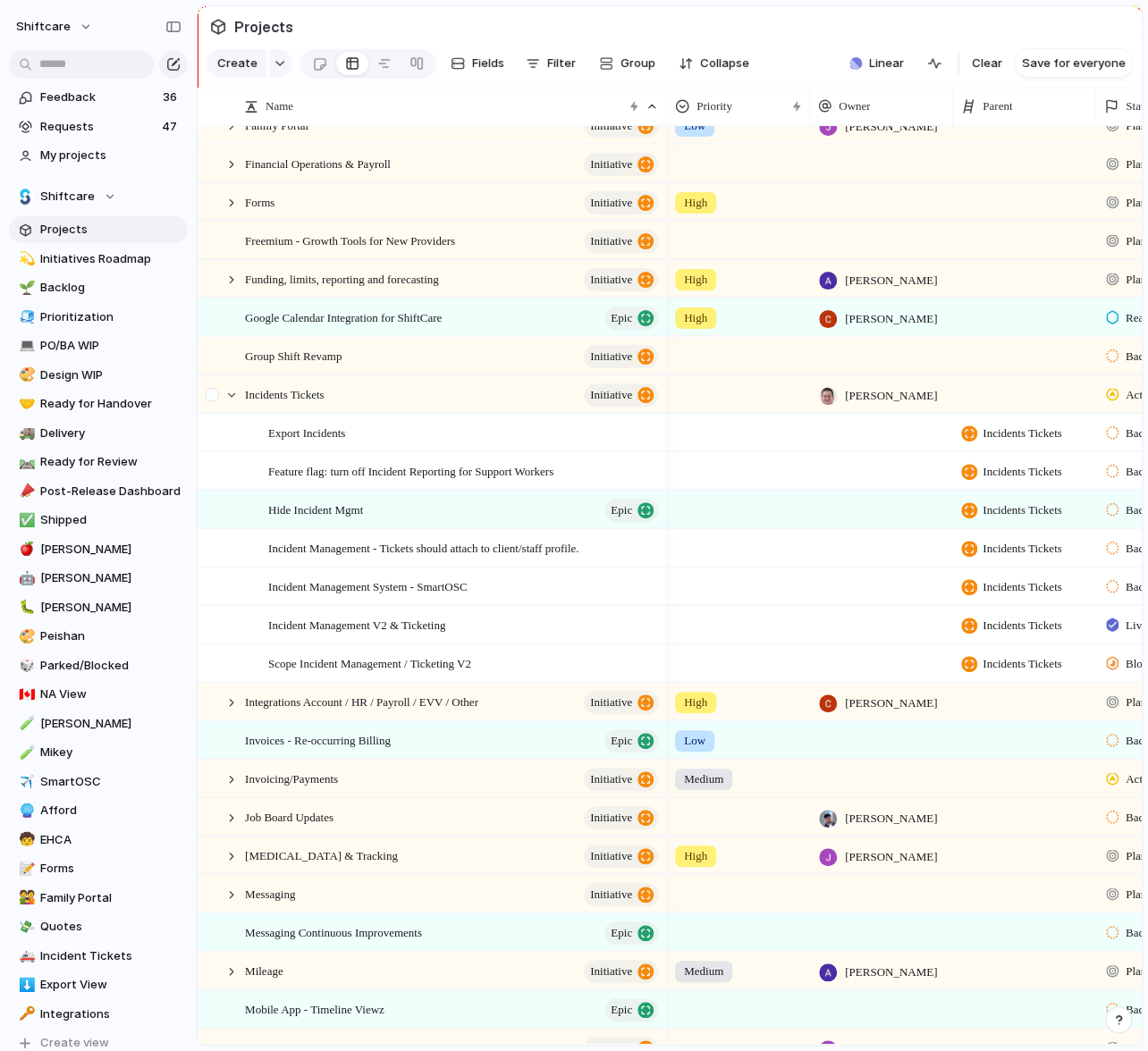 click at bounding box center (215, 400) 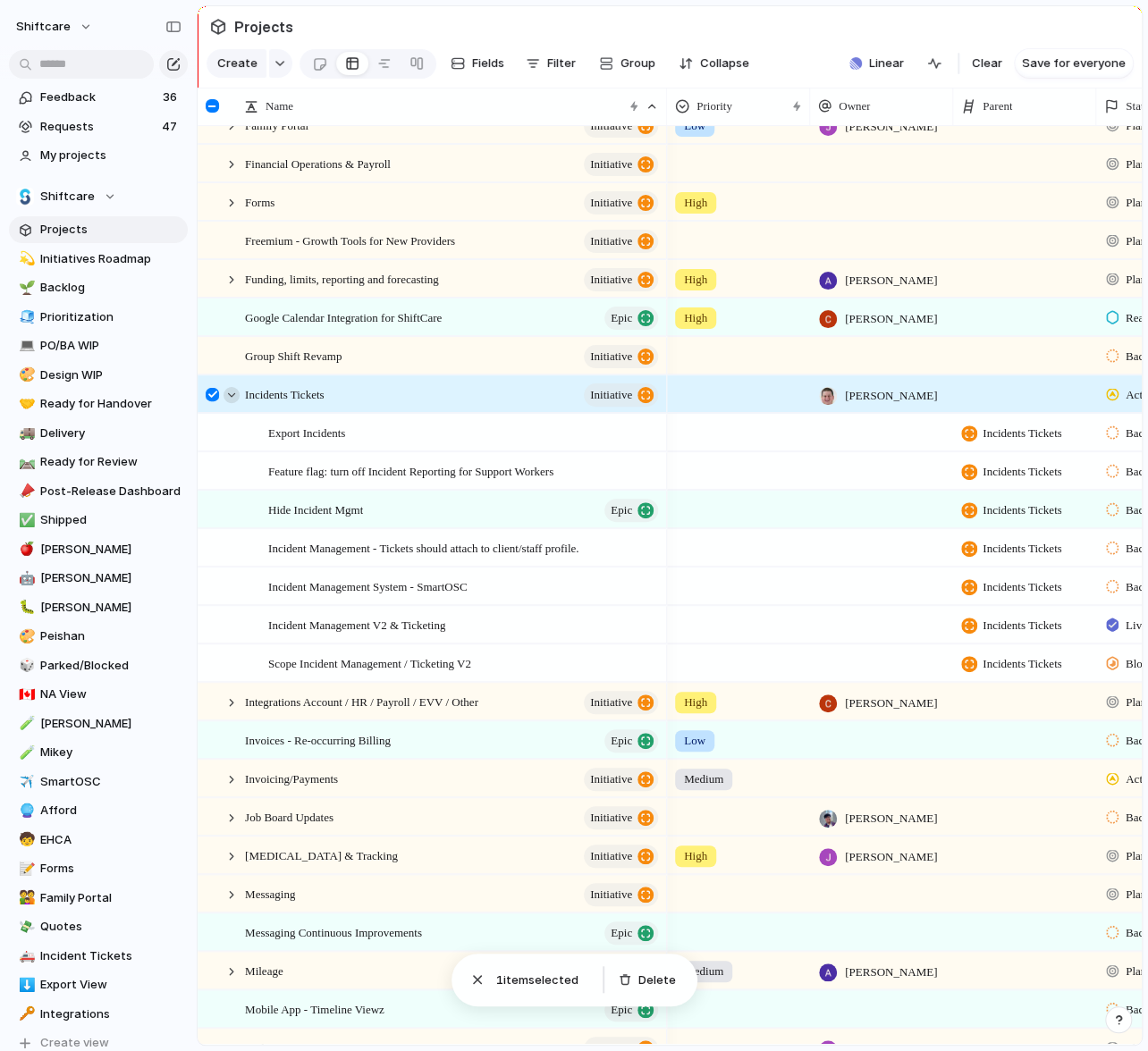 click at bounding box center [232, 395] 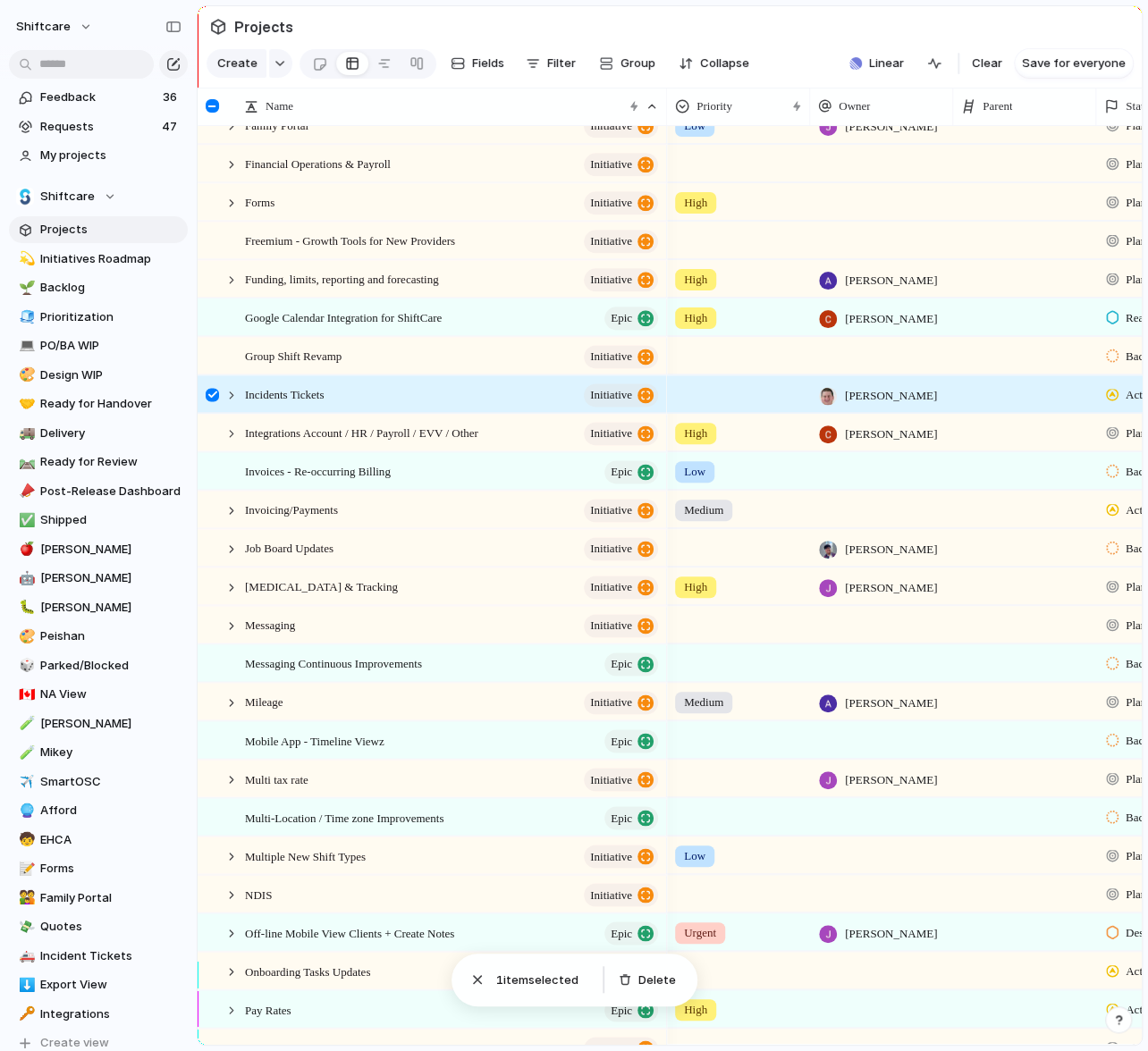 click at bounding box center [212, 394] 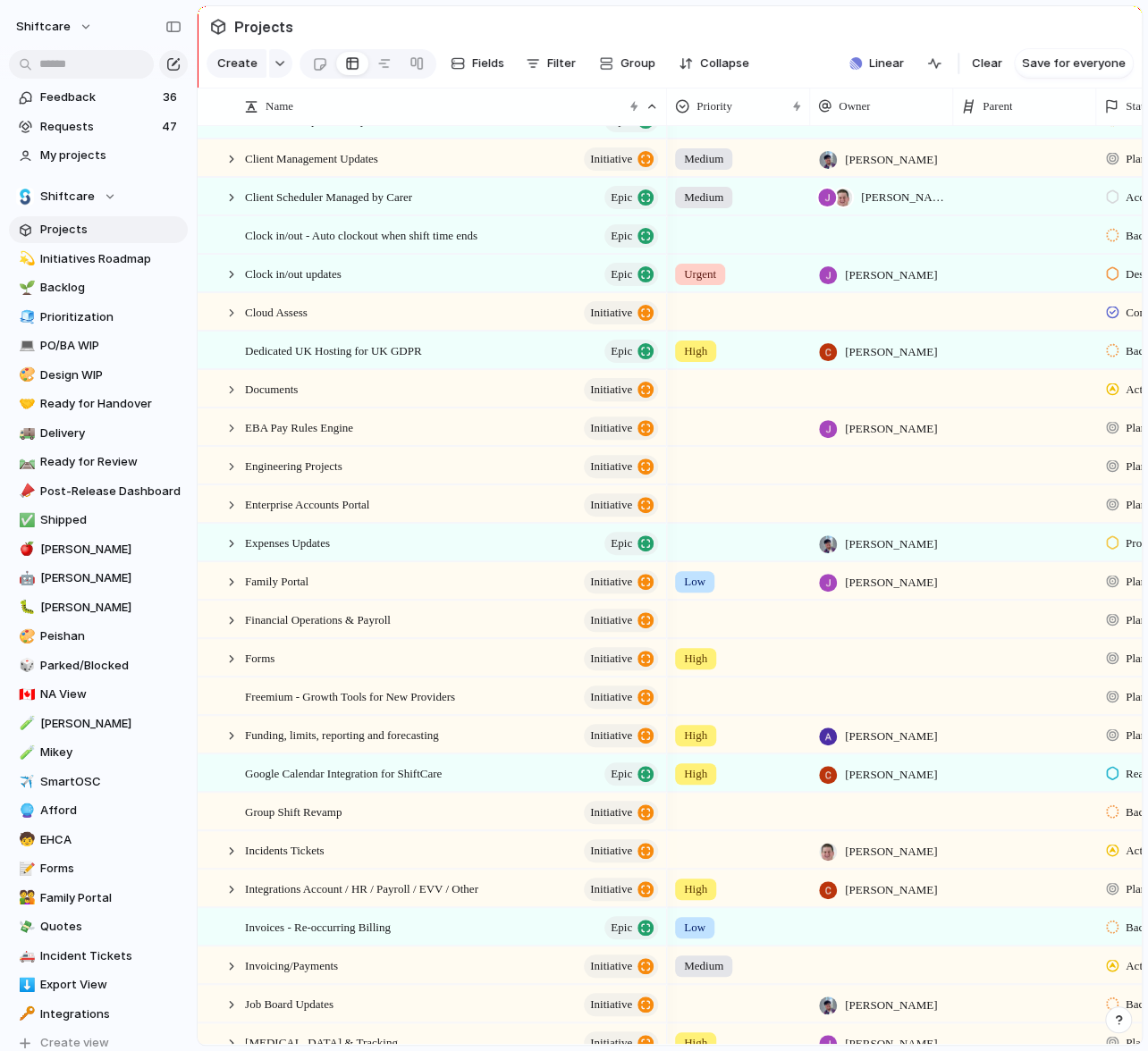 scroll, scrollTop: 492, scrollLeft: 0, axis: vertical 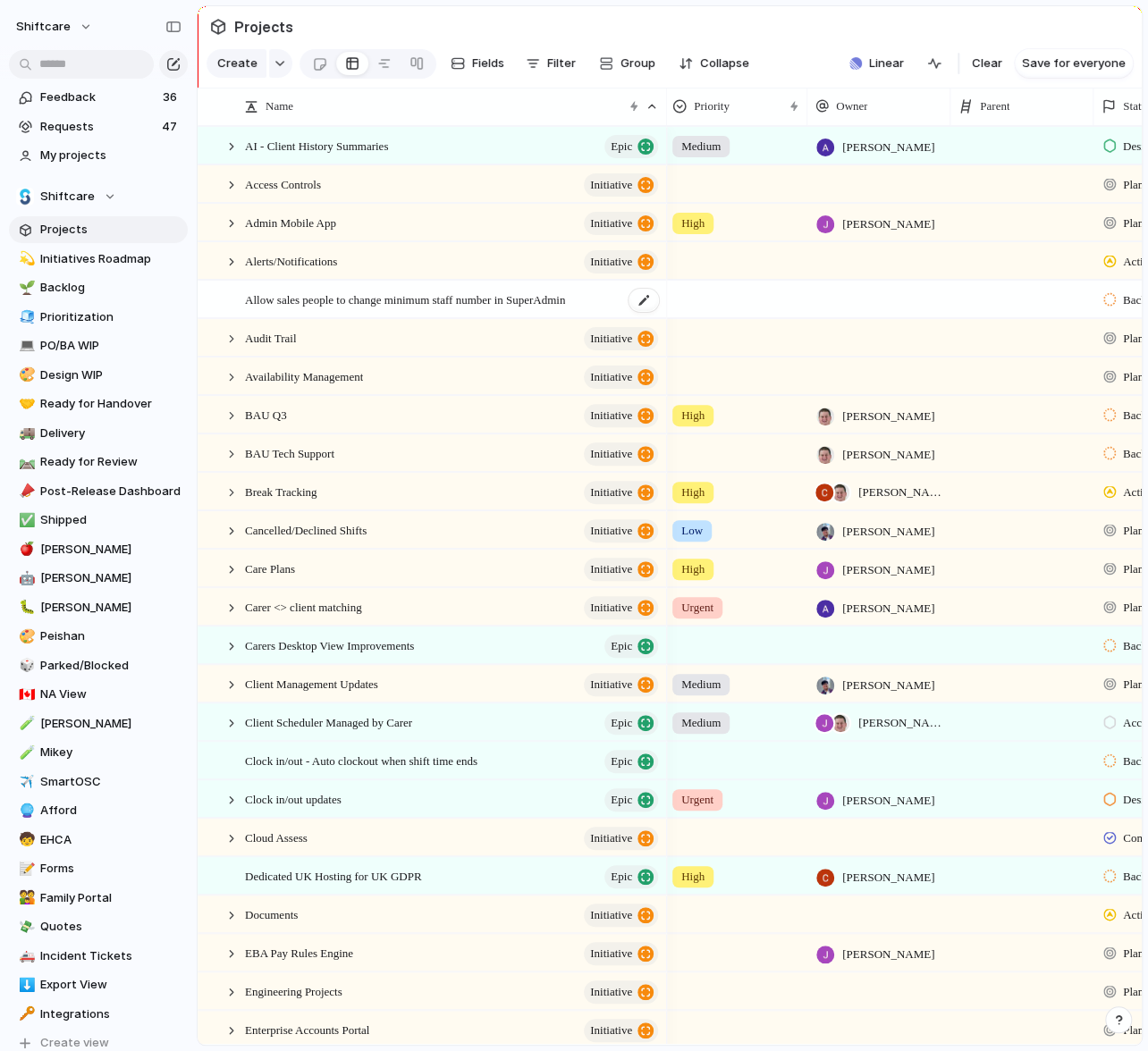 click on "Allow sales people to change minimum staff number in SuperAdmin" at bounding box center [405, 298] 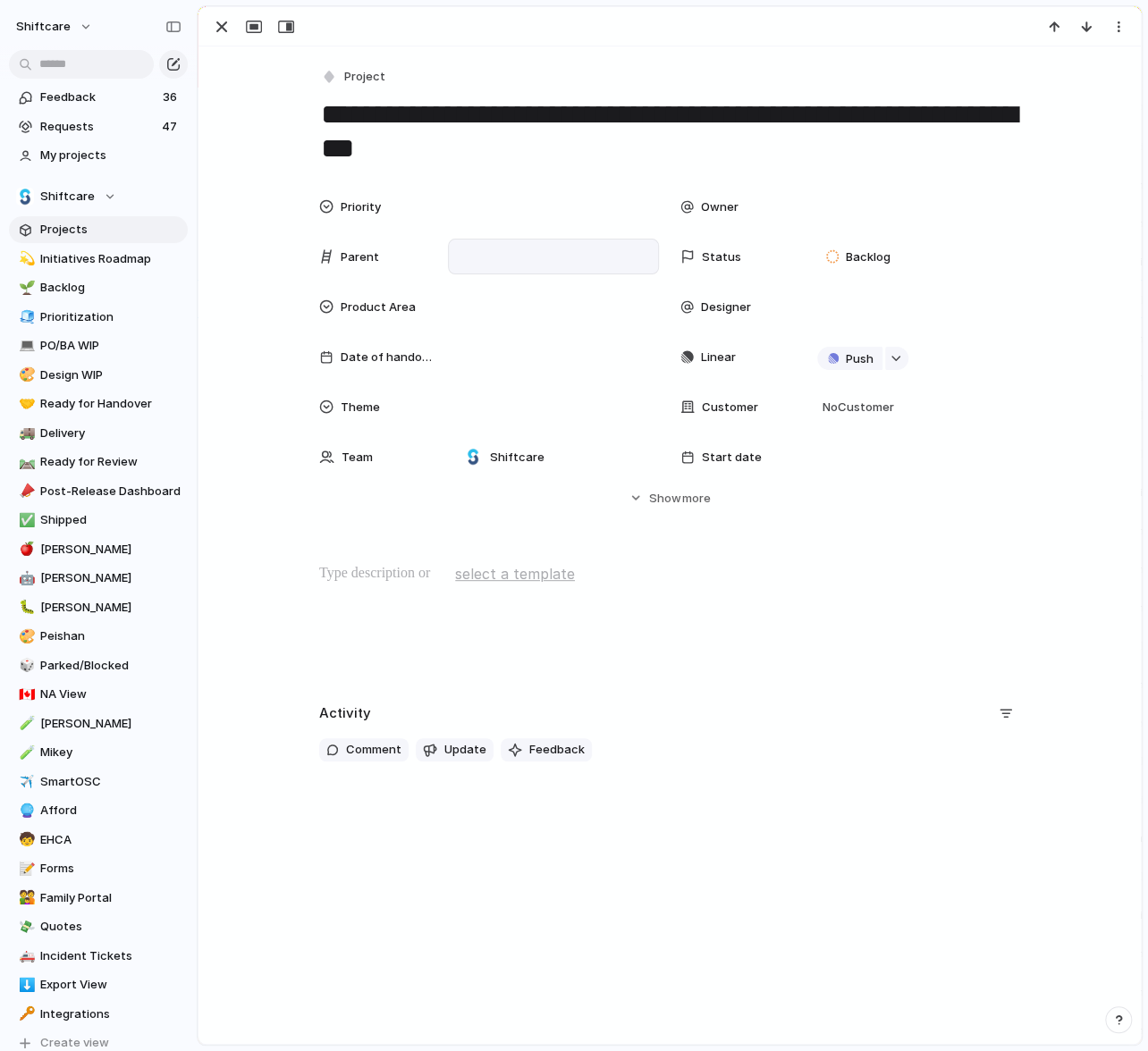 click at bounding box center (553, 256) 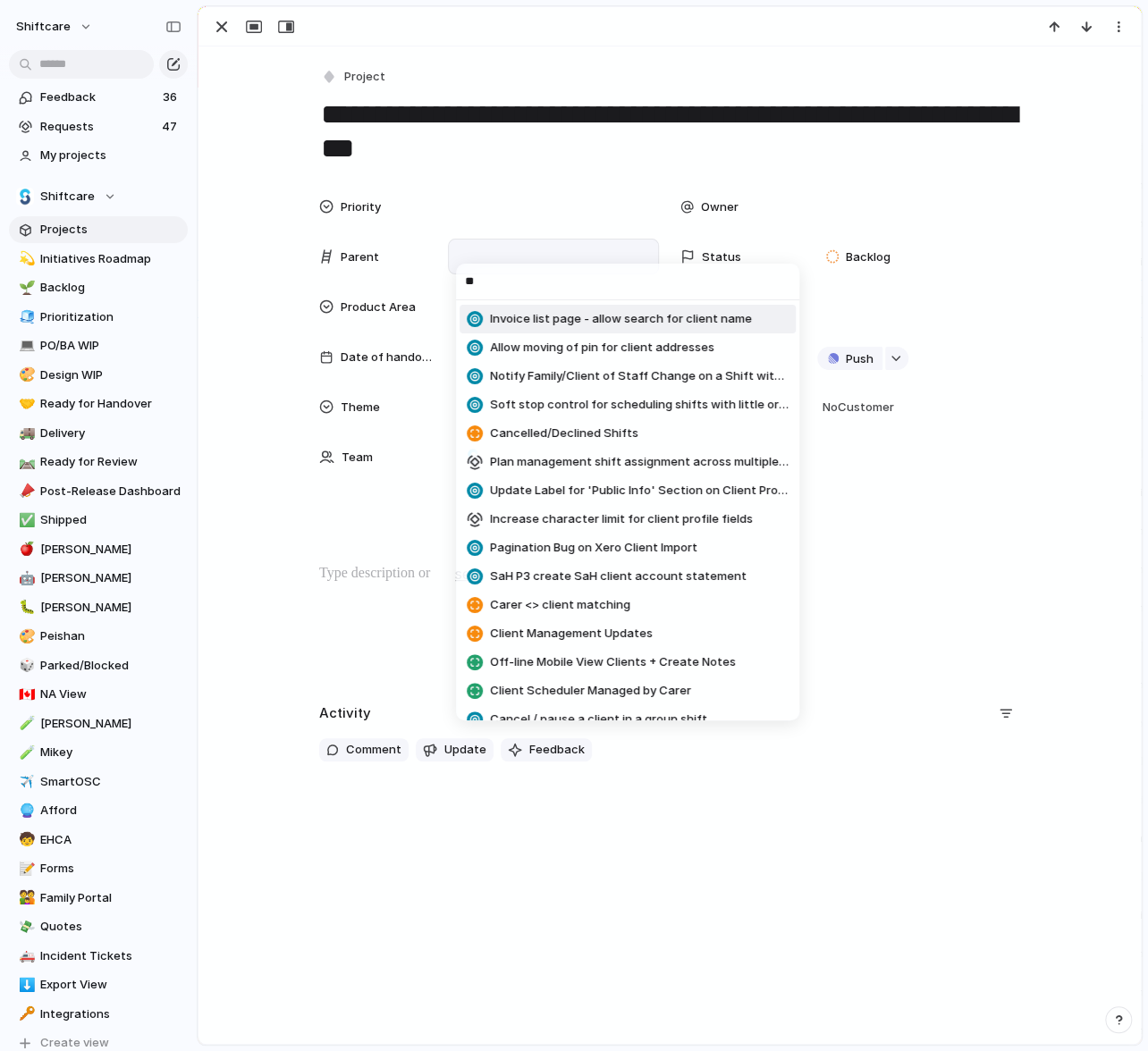 type on "*" 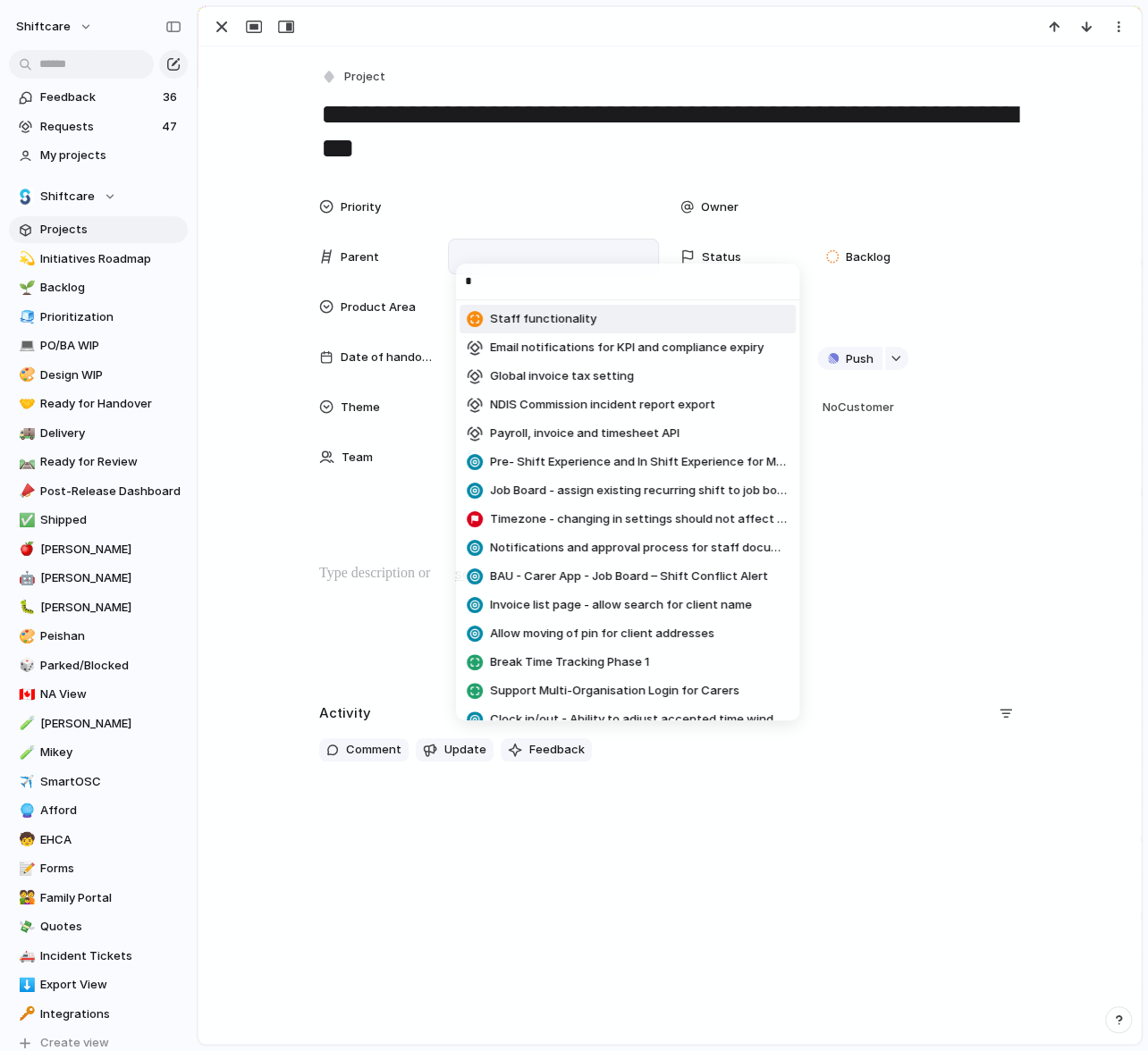 type 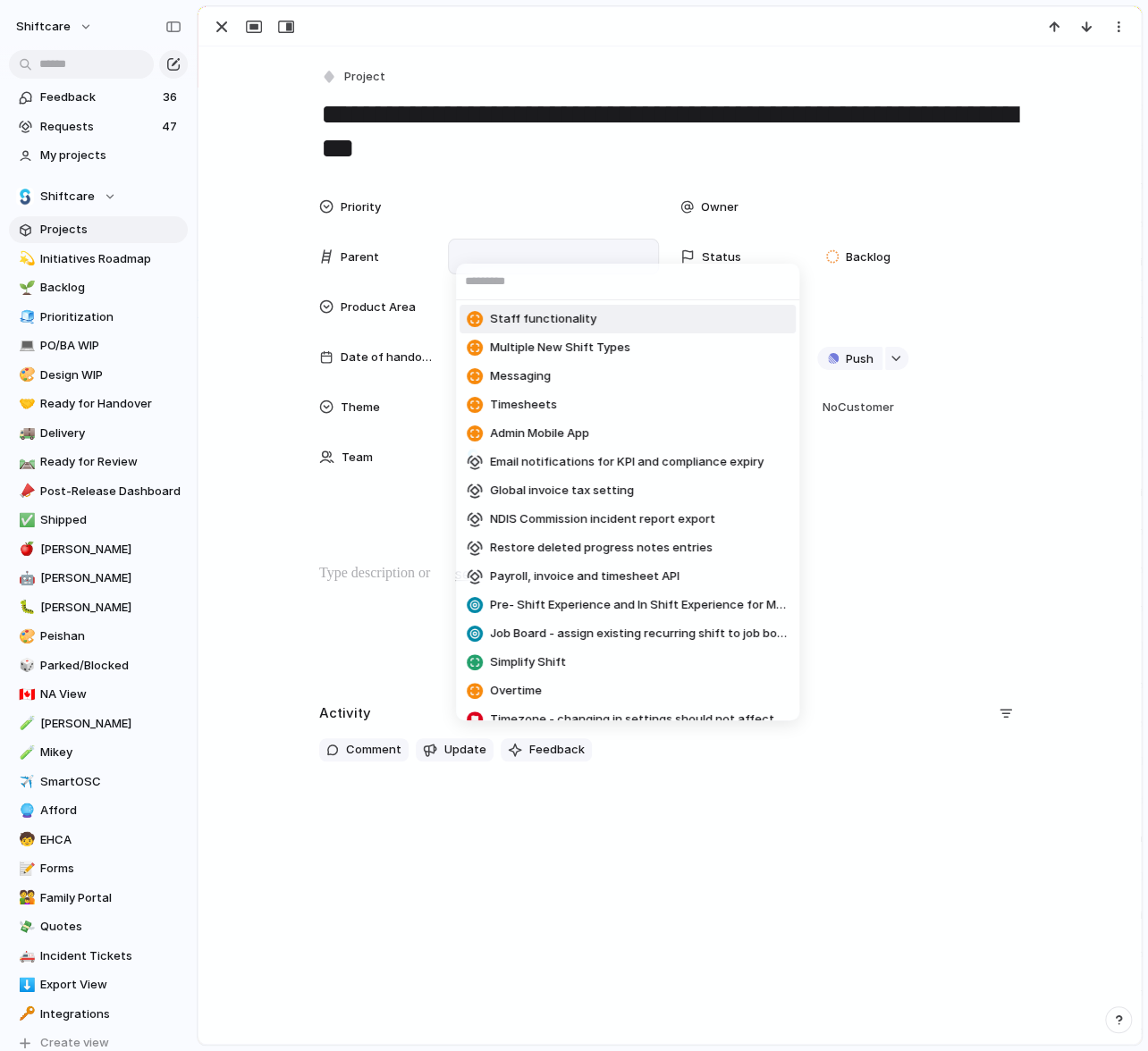 click on "Staff functionality   Multiple New Shift Types   Messaging   Timesheets   Admin Mobile App   Email notifications for KPI and compliance expiry   Global invoice tax setting   NDIS Commission incident report export   Restore deleted progress notes entries   Payroll, invoice and timesheet API   Pre- Shift Experience and In Shift Experience for Mobile App Users   Job Board - assign existing recurring shift to job board   Simplify Shift   Overtime   Timezone - changing in settings should not affect shifts   Notifications and approval process for staff document upload through carer app   BAU - Carer App - Job Board – Shift Conflict Alert   Invoice list page - allow search for client name   Allow moving of pin for client addresses   Break Time Tracking Phase 1   Support Multi-Organisation Login for Carers   Clock in/out - Ability to adjust accepted time window   Clock in/out notifications for staff   Mobile App - Auto-Refresh when changes made to schedule   Align Expenses Feature to be NDIS Compliant" at bounding box center [574, 526] 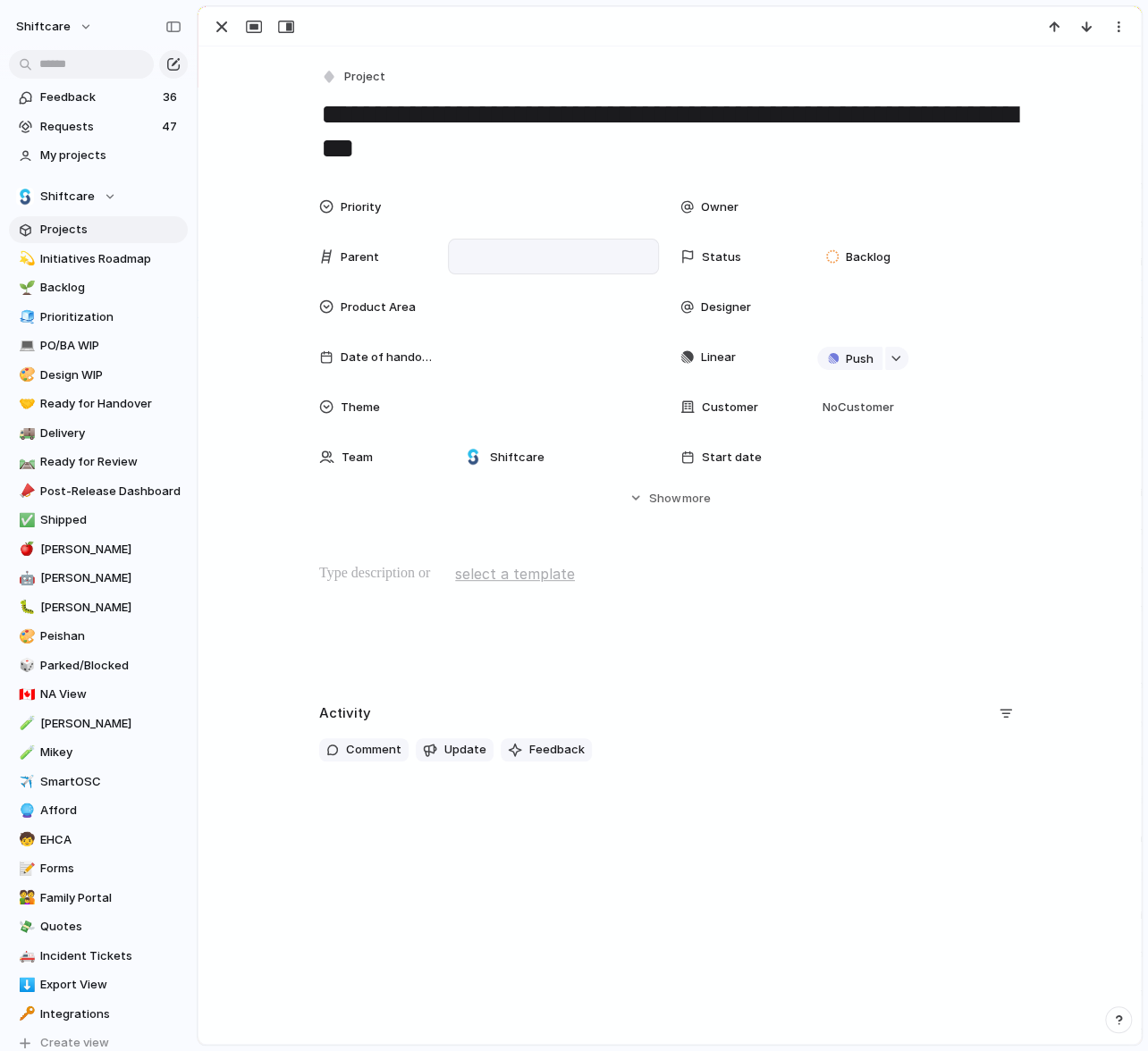 click at bounding box center [553, 256] 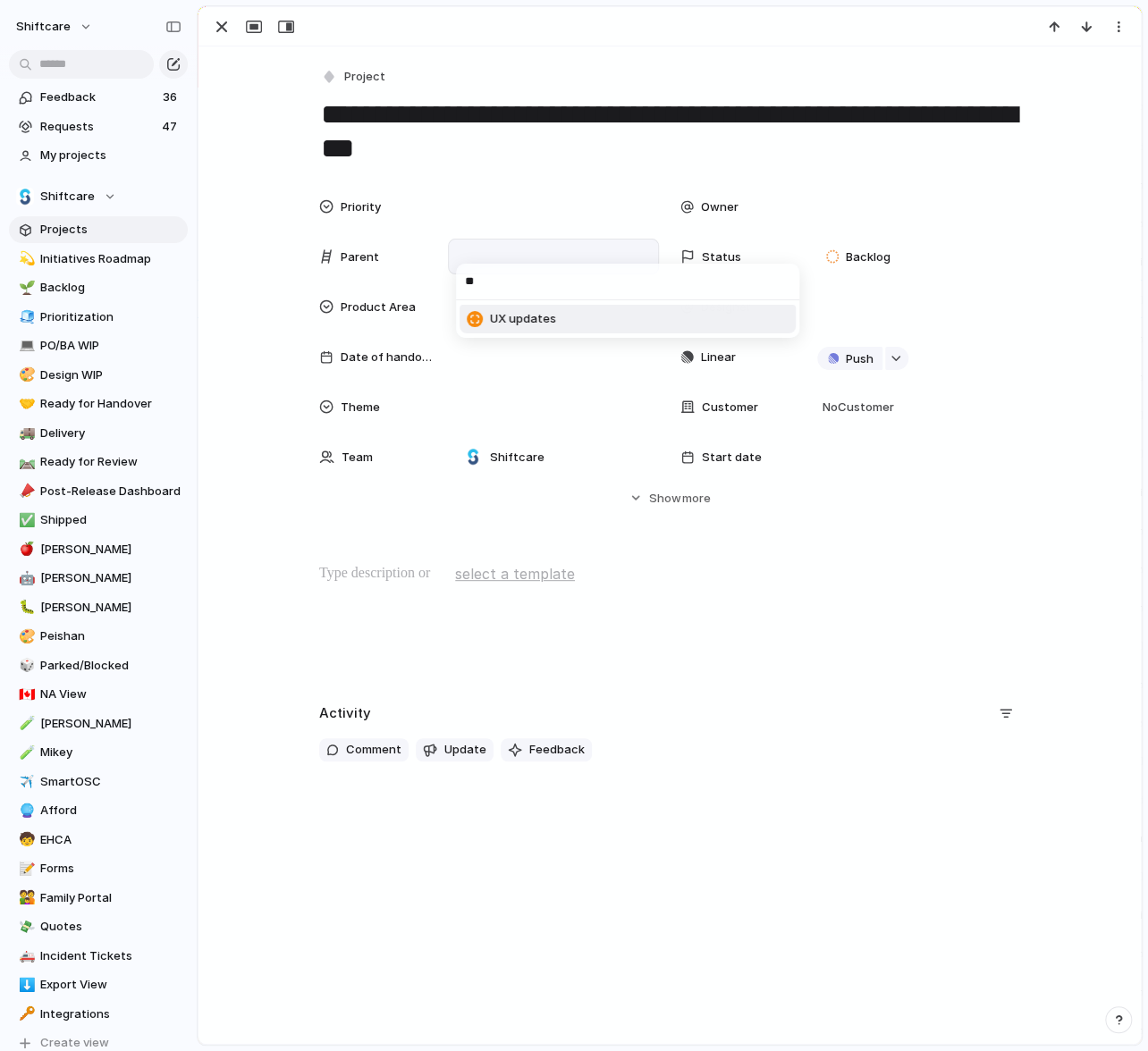 type on "**" 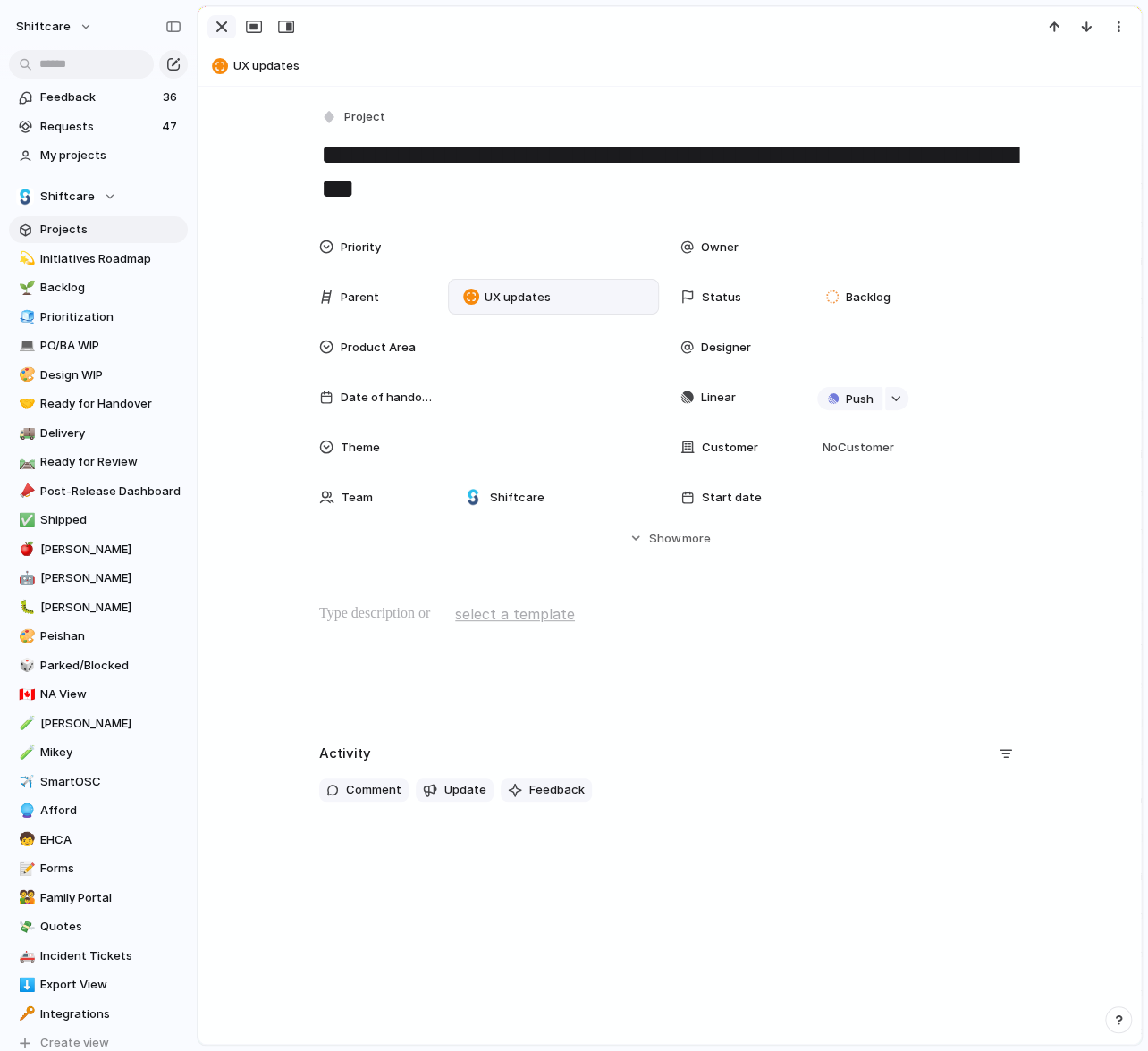 click at bounding box center [222, 27] 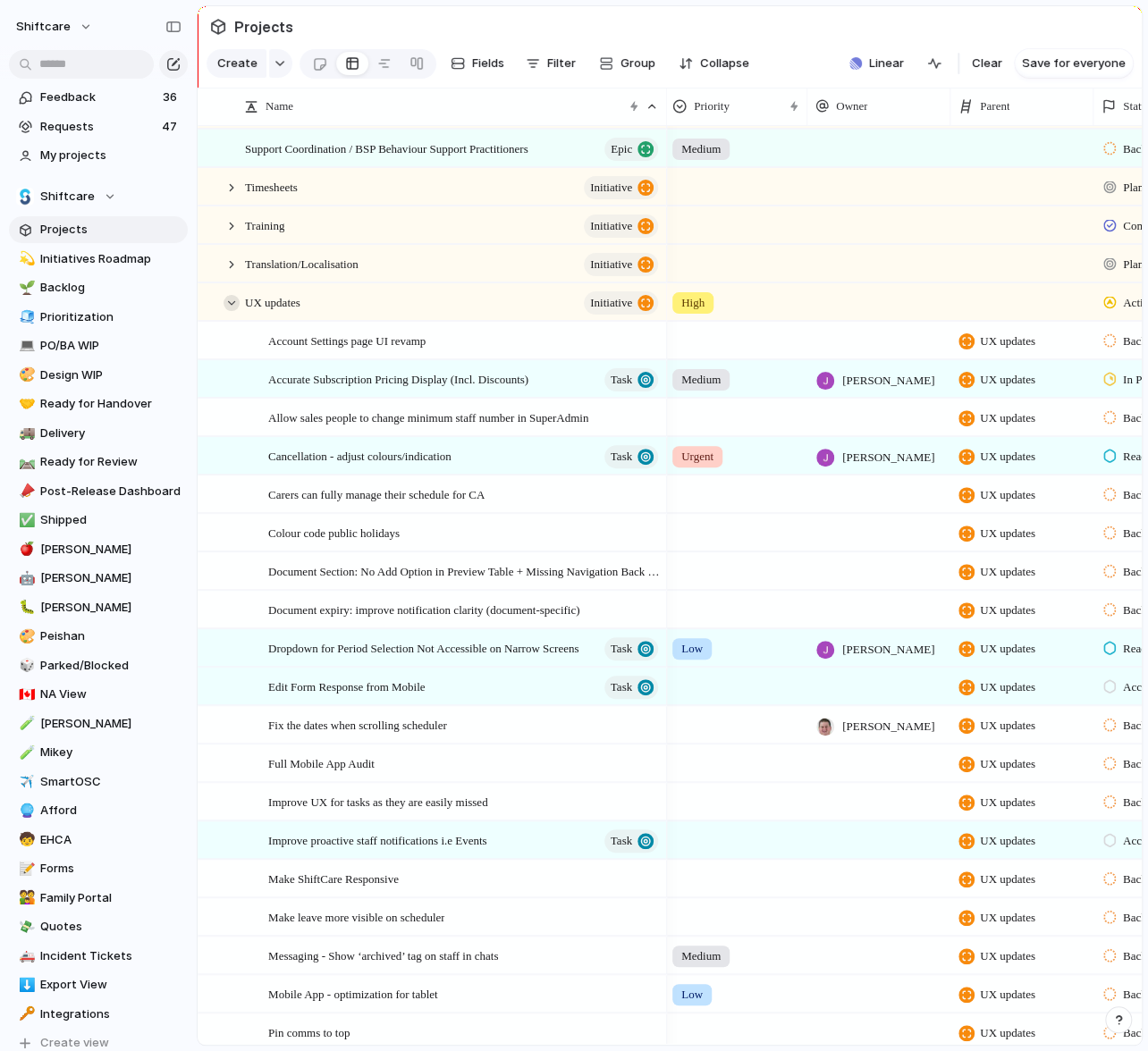 click at bounding box center (232, 303) 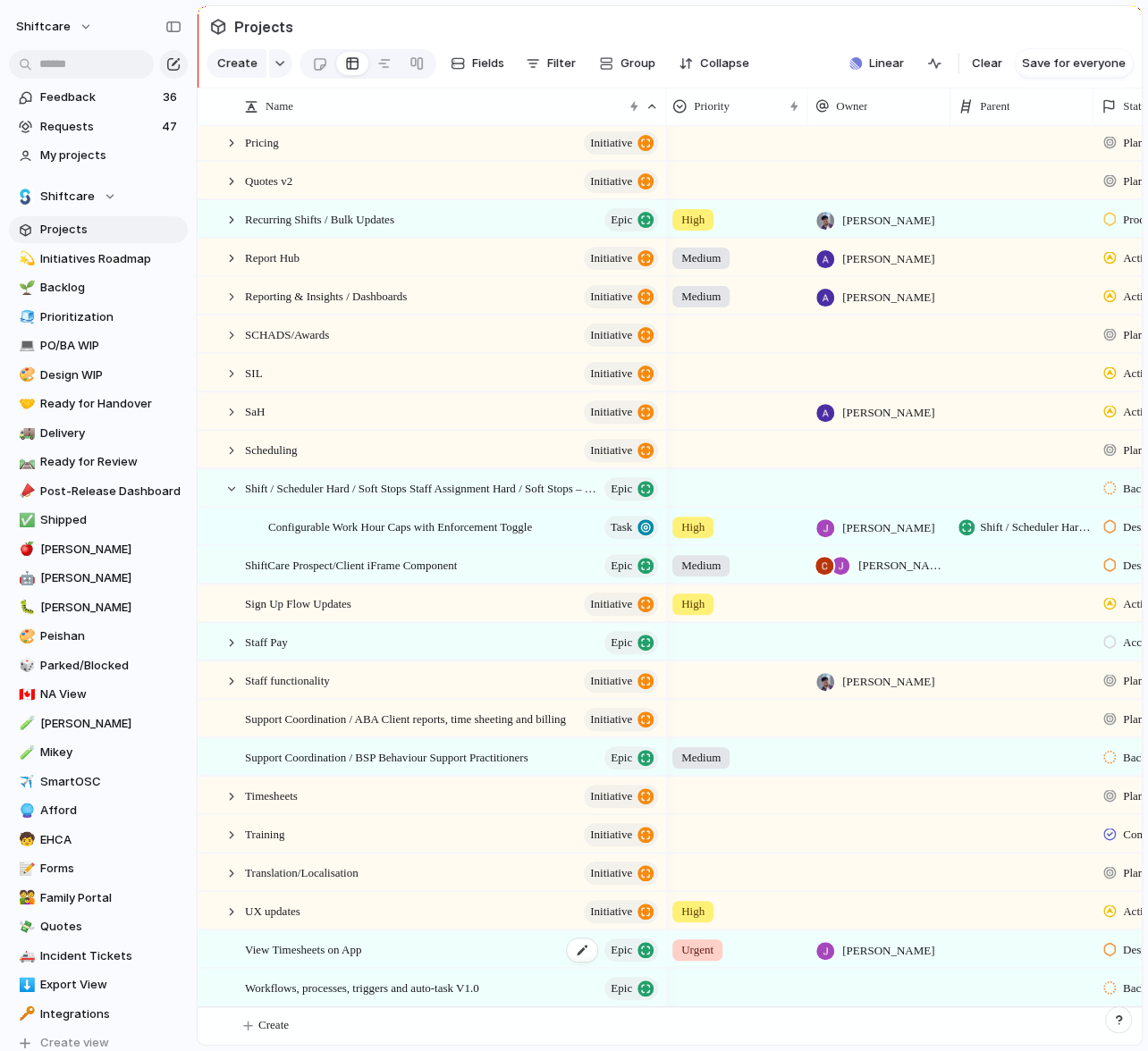 click on "View Timesheets on App Epic" at bounding box center [452, 949] 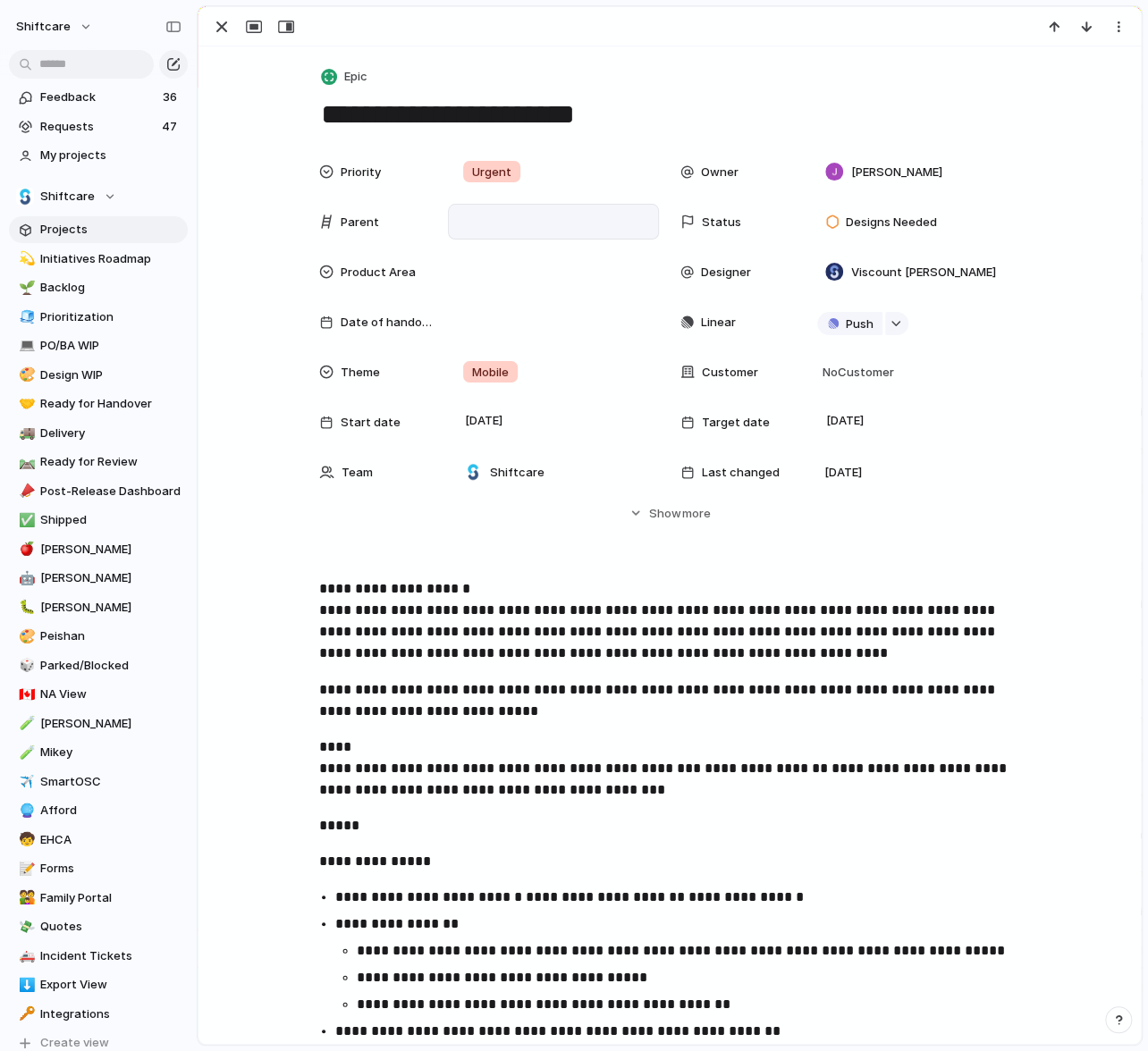 click at bounding box center [553, 222] 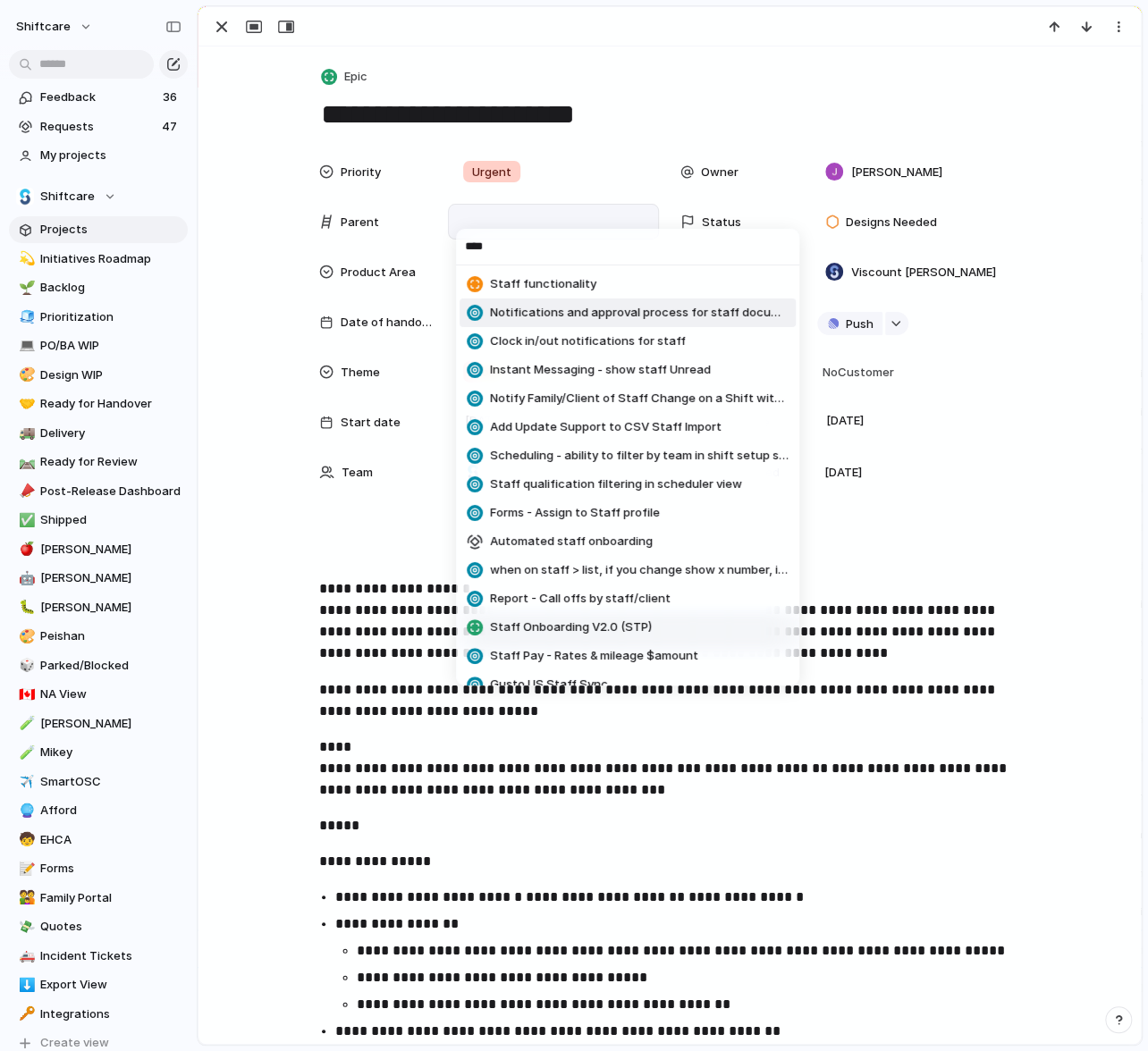 type on "****" 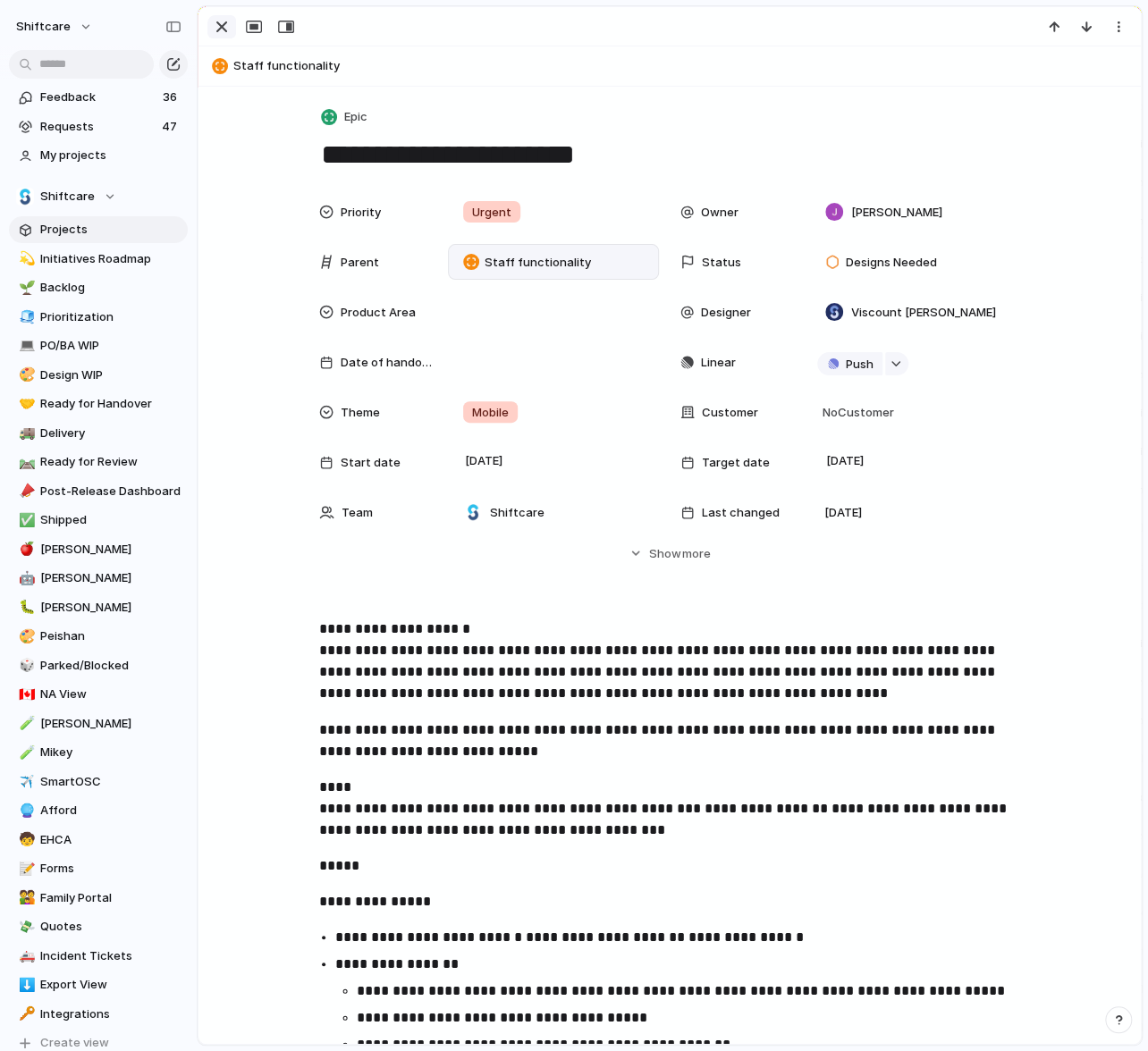 click at bounding box center [222, 27] 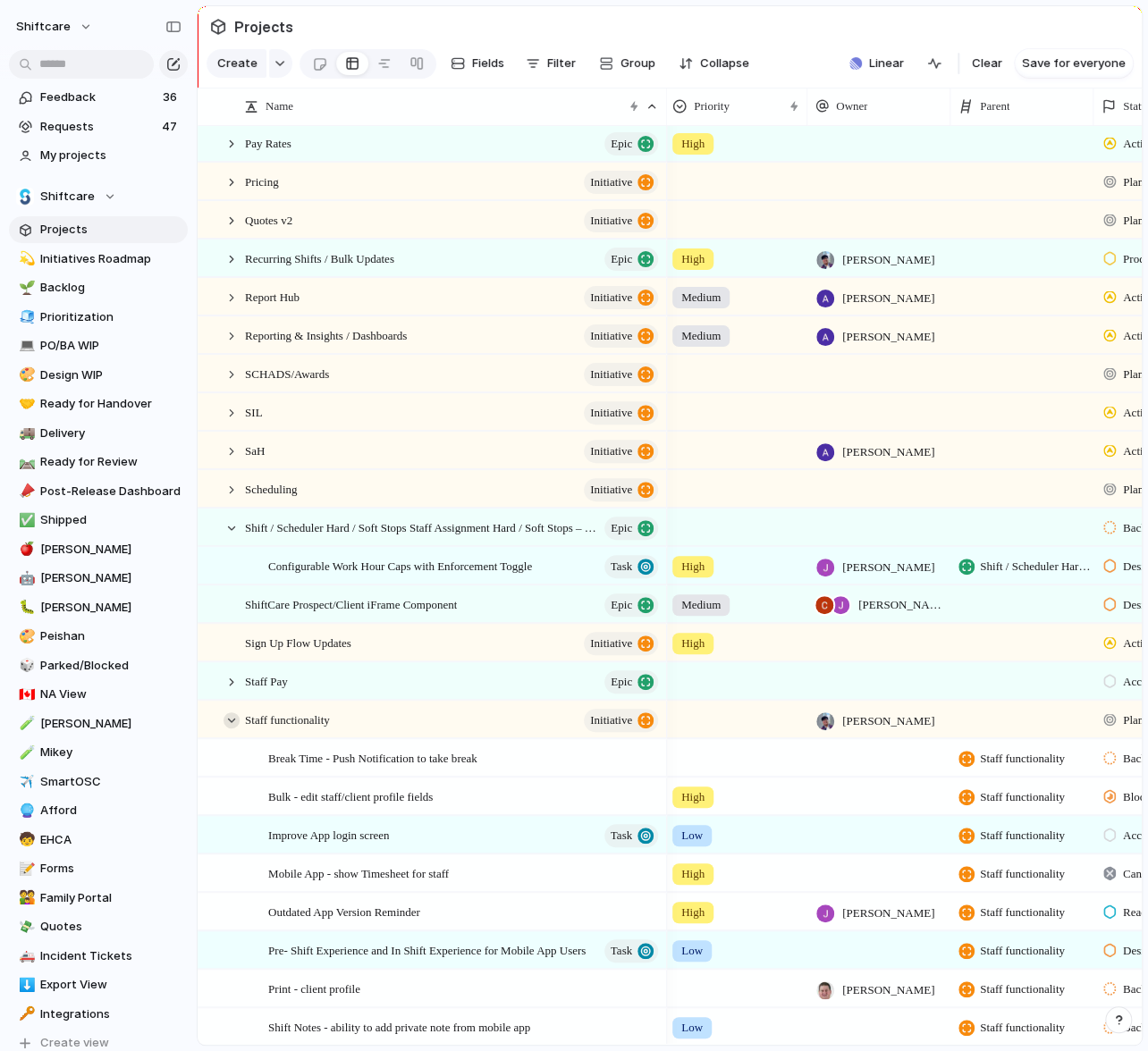 click at bounding box center (232, 720) 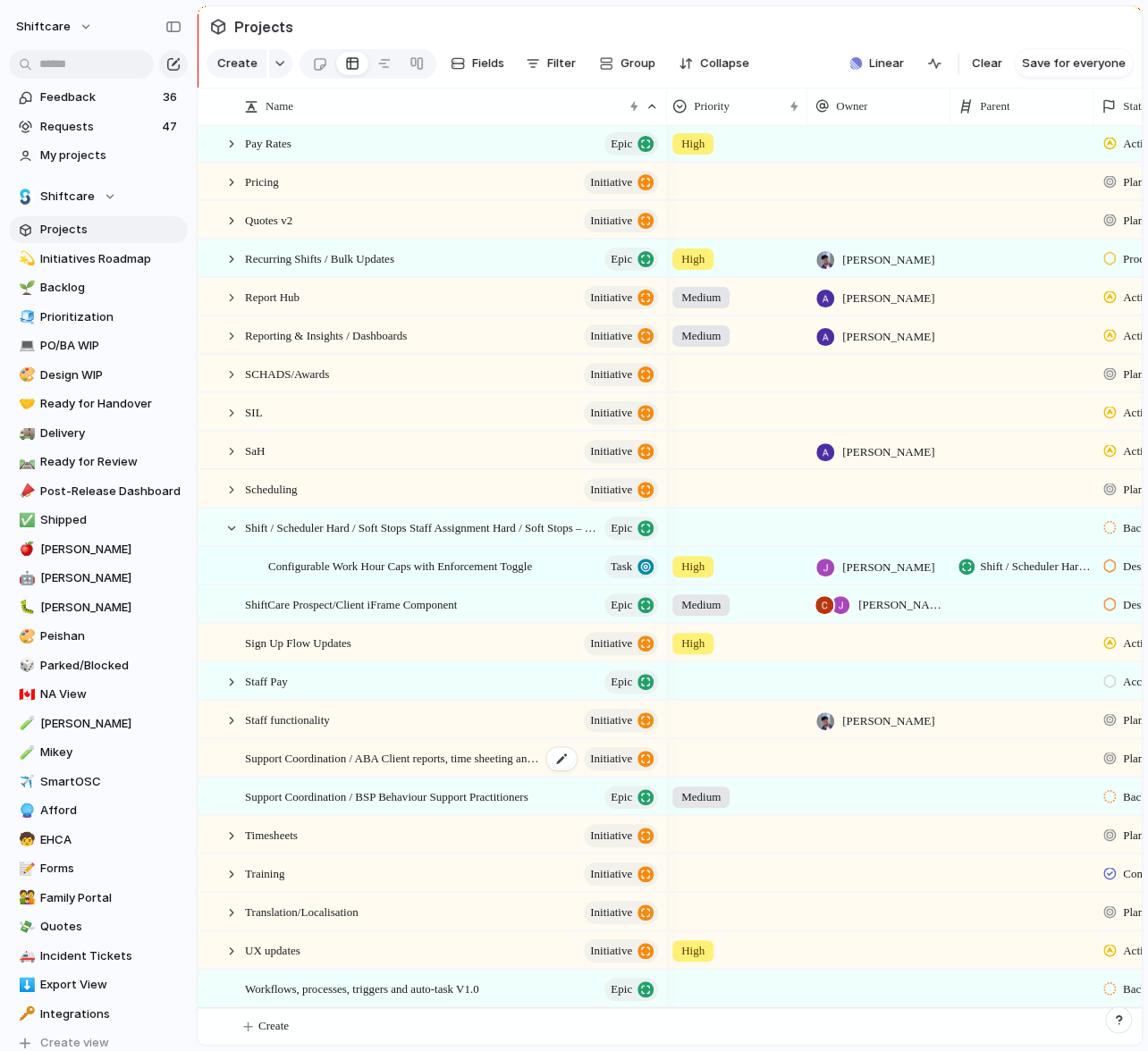 click on "Support Coordination / ABA Client reports, time sheeting and billing  initiative" at bounding box center [452, 758] 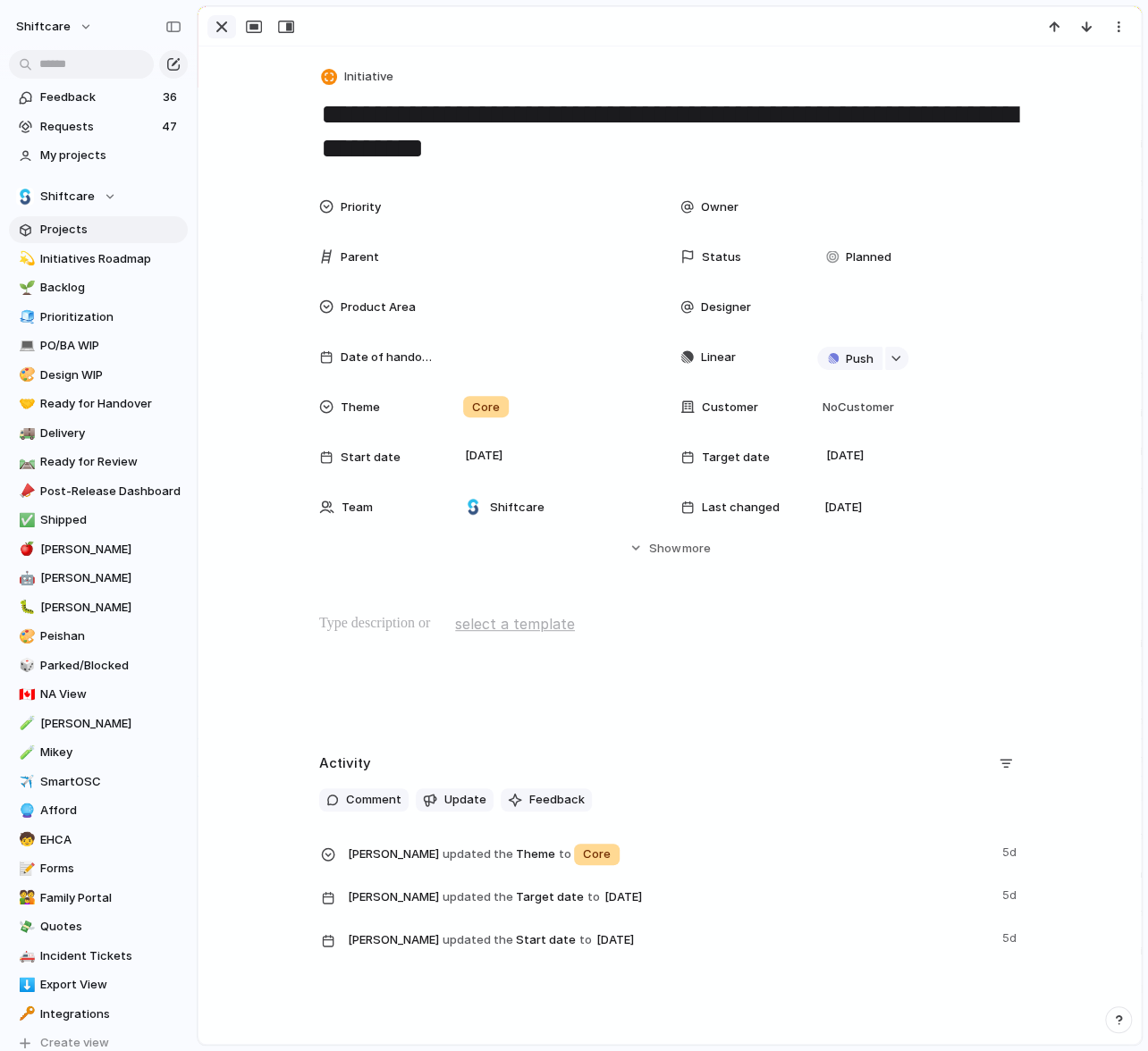 click at bounding box center (222, 27) 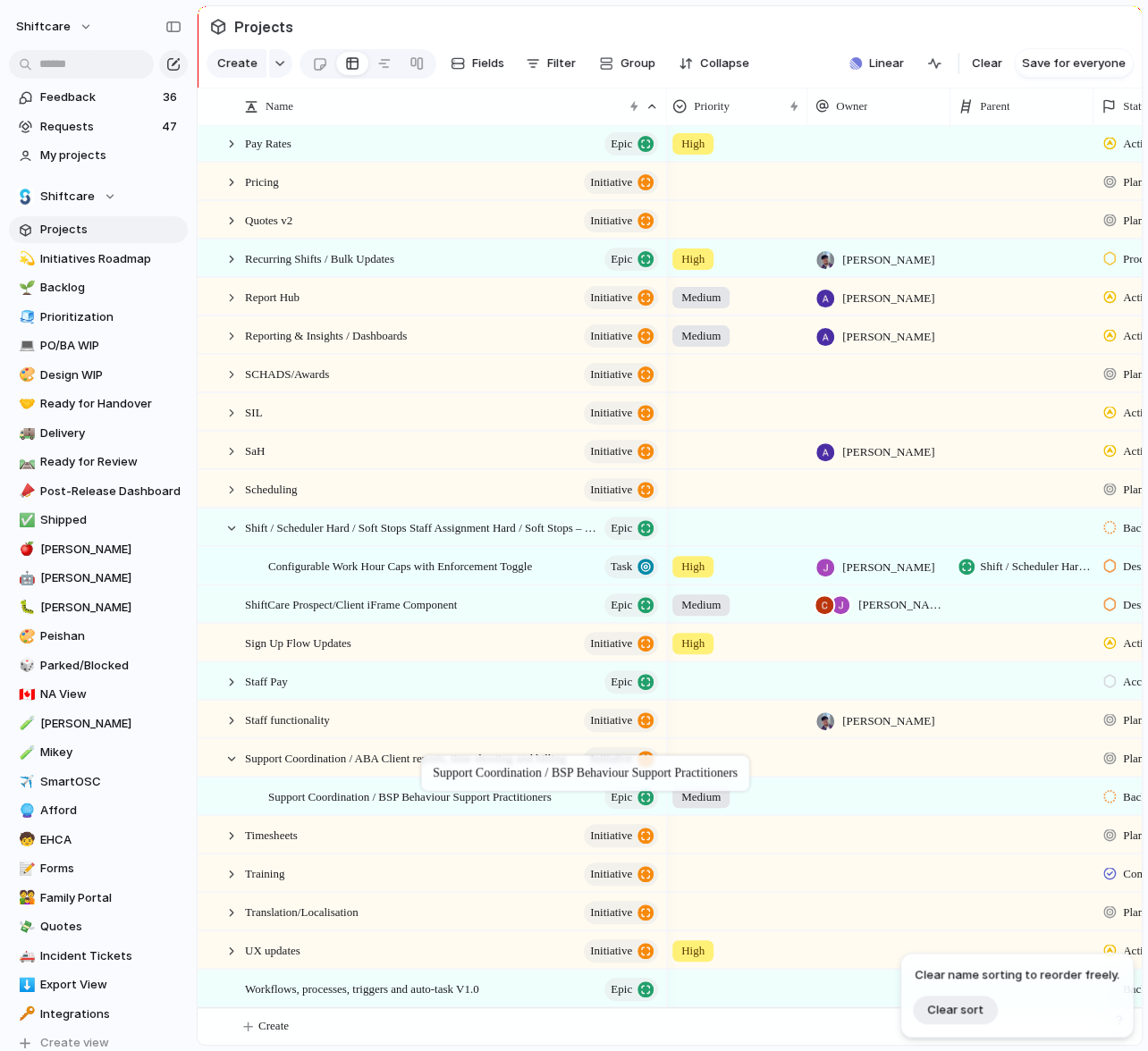 drag, startPoint x: 405, startPoint y: 795, endPoint x: 430, endPoint y: 759, distance: 43.82921 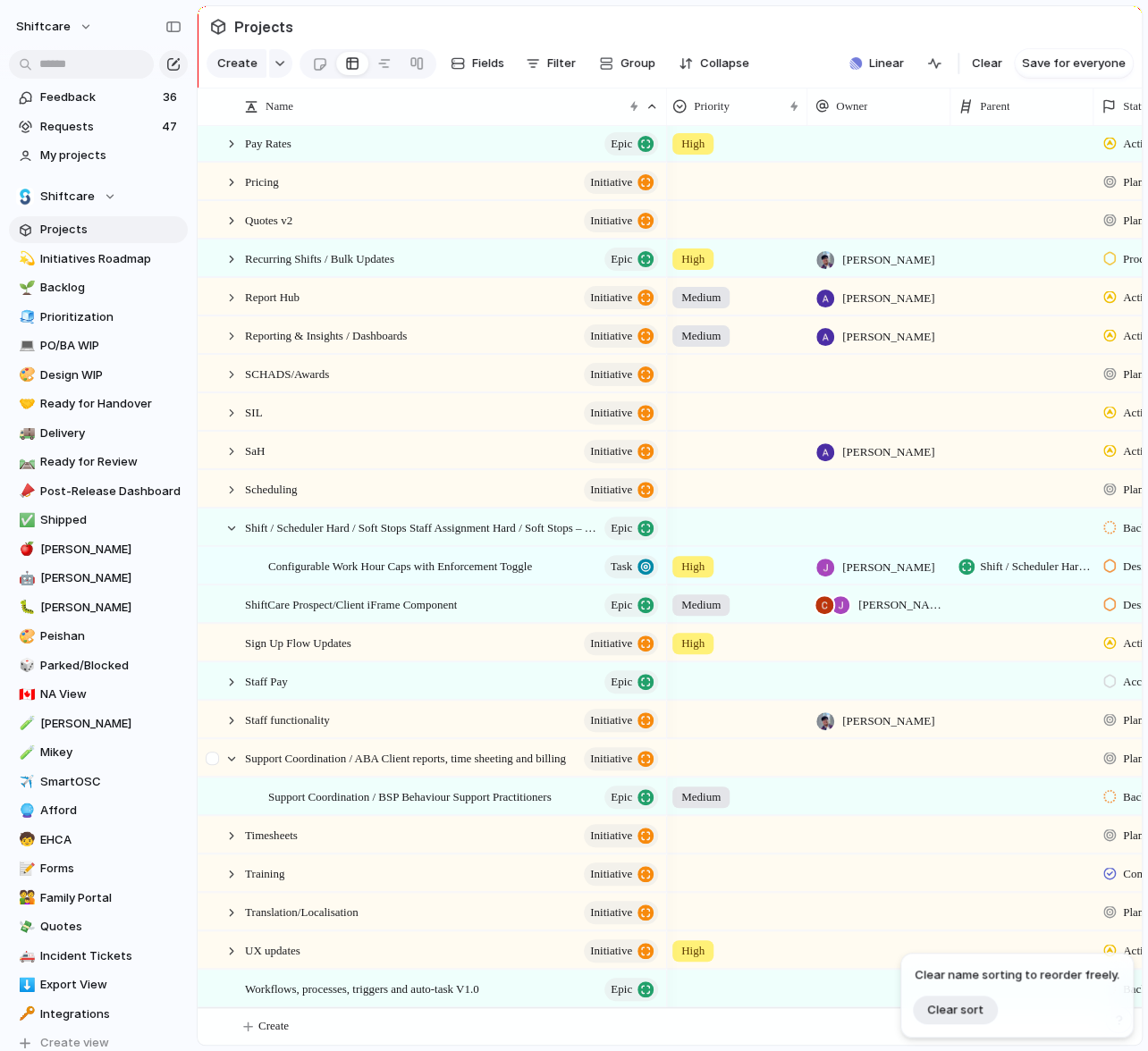 click at bounding box center (215, 764) 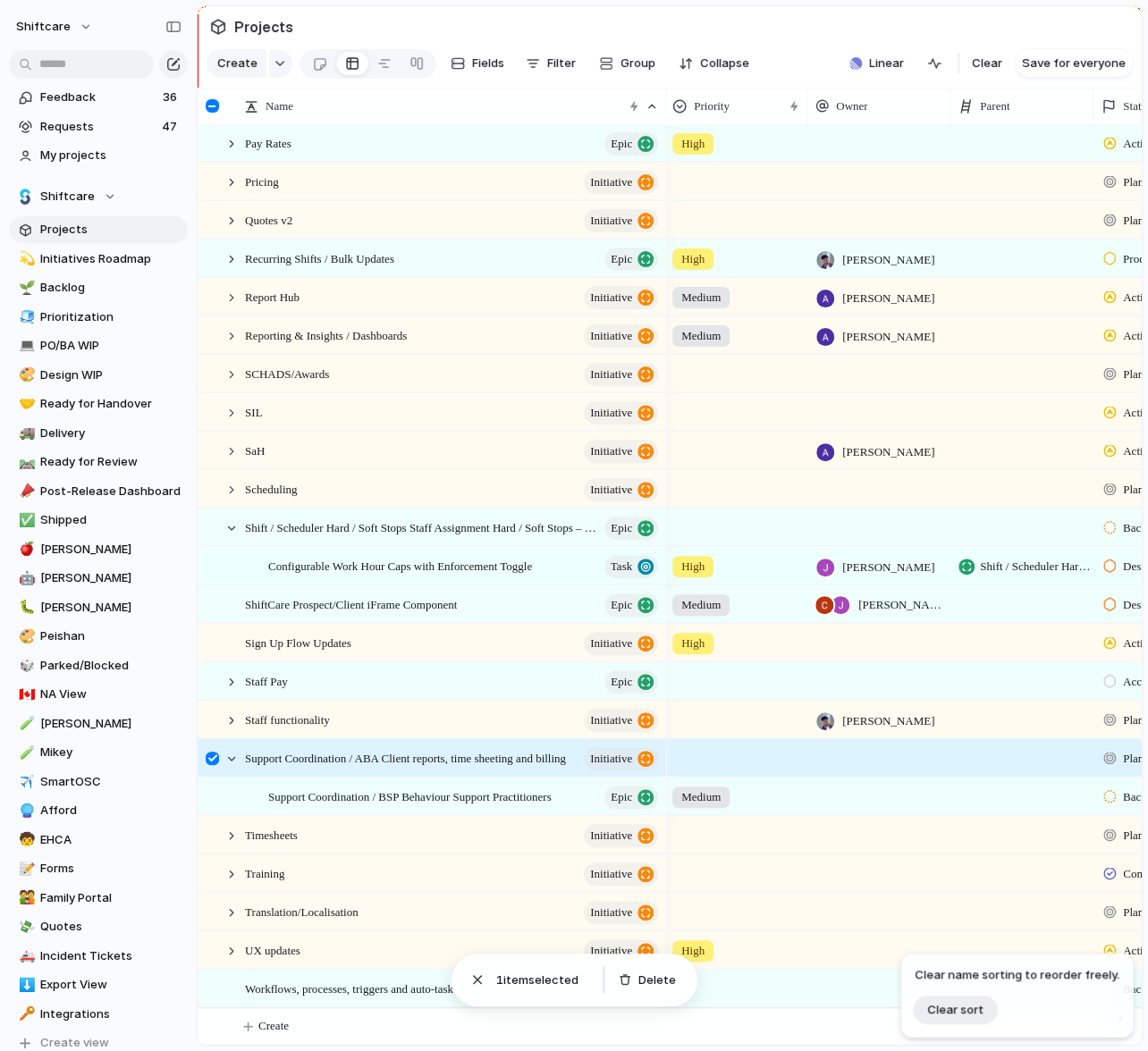 click at bounding box center (212, 758) 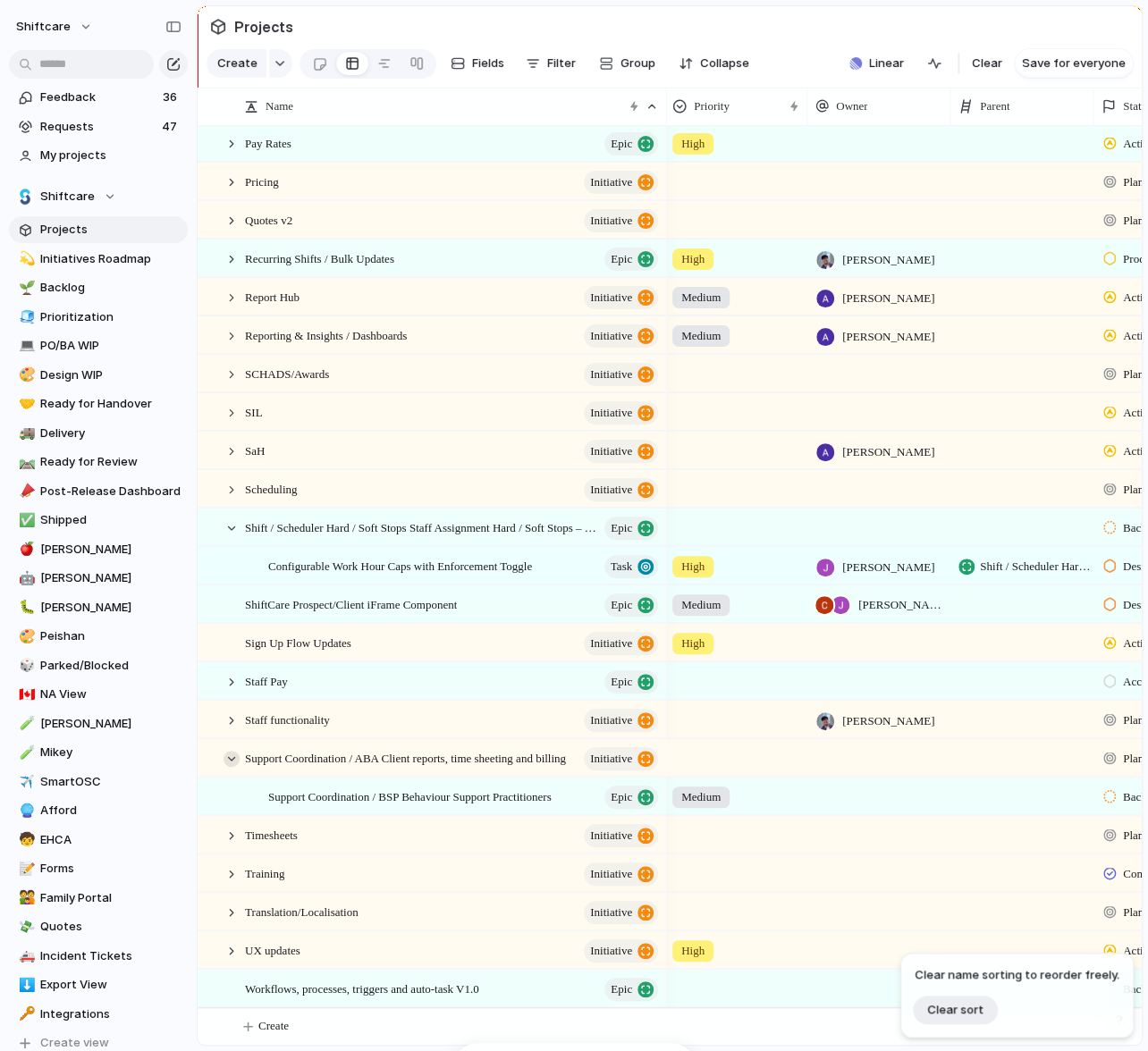 click at bounding box center (232, 759) 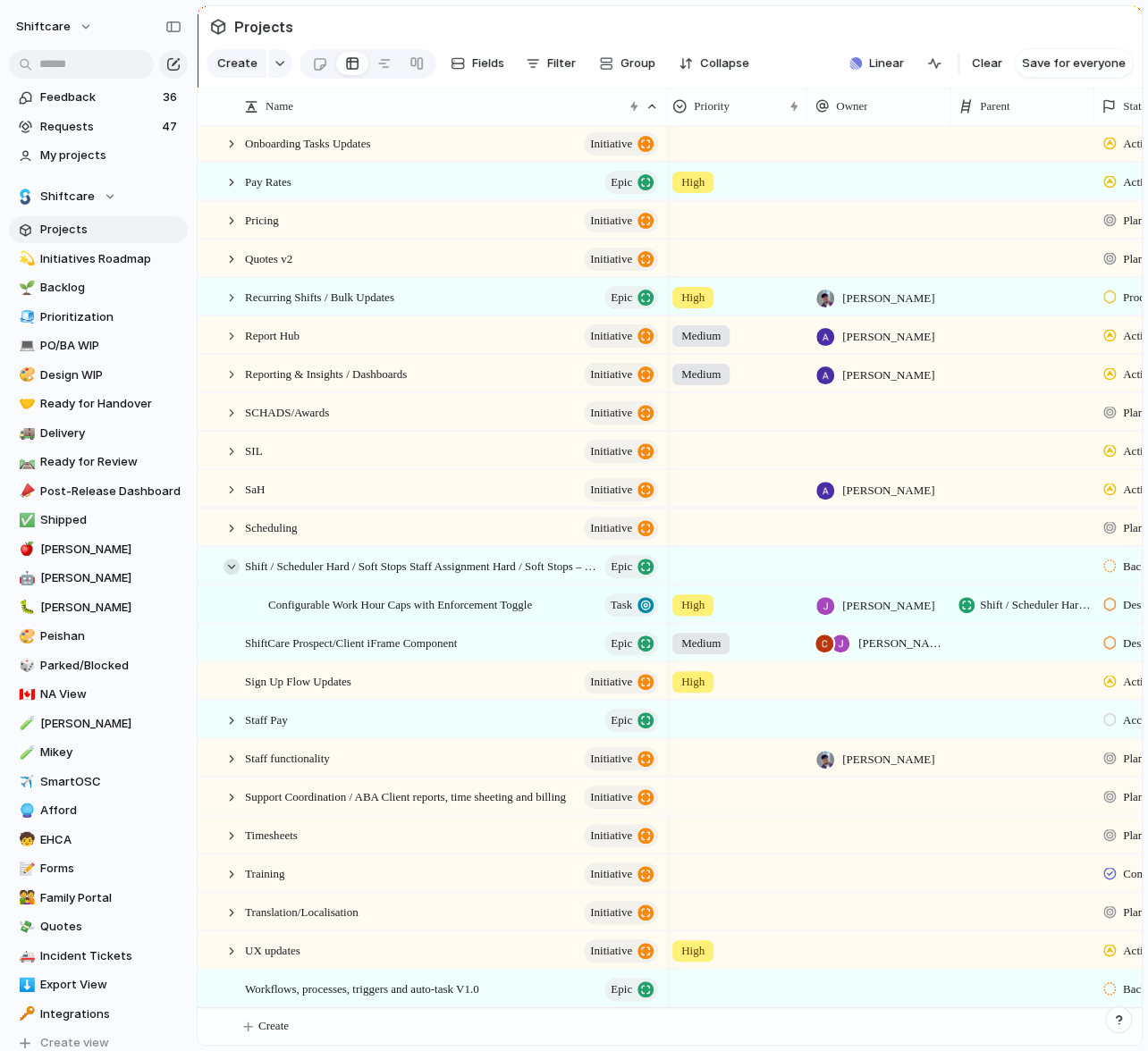 click at bounding box center (232, 567) 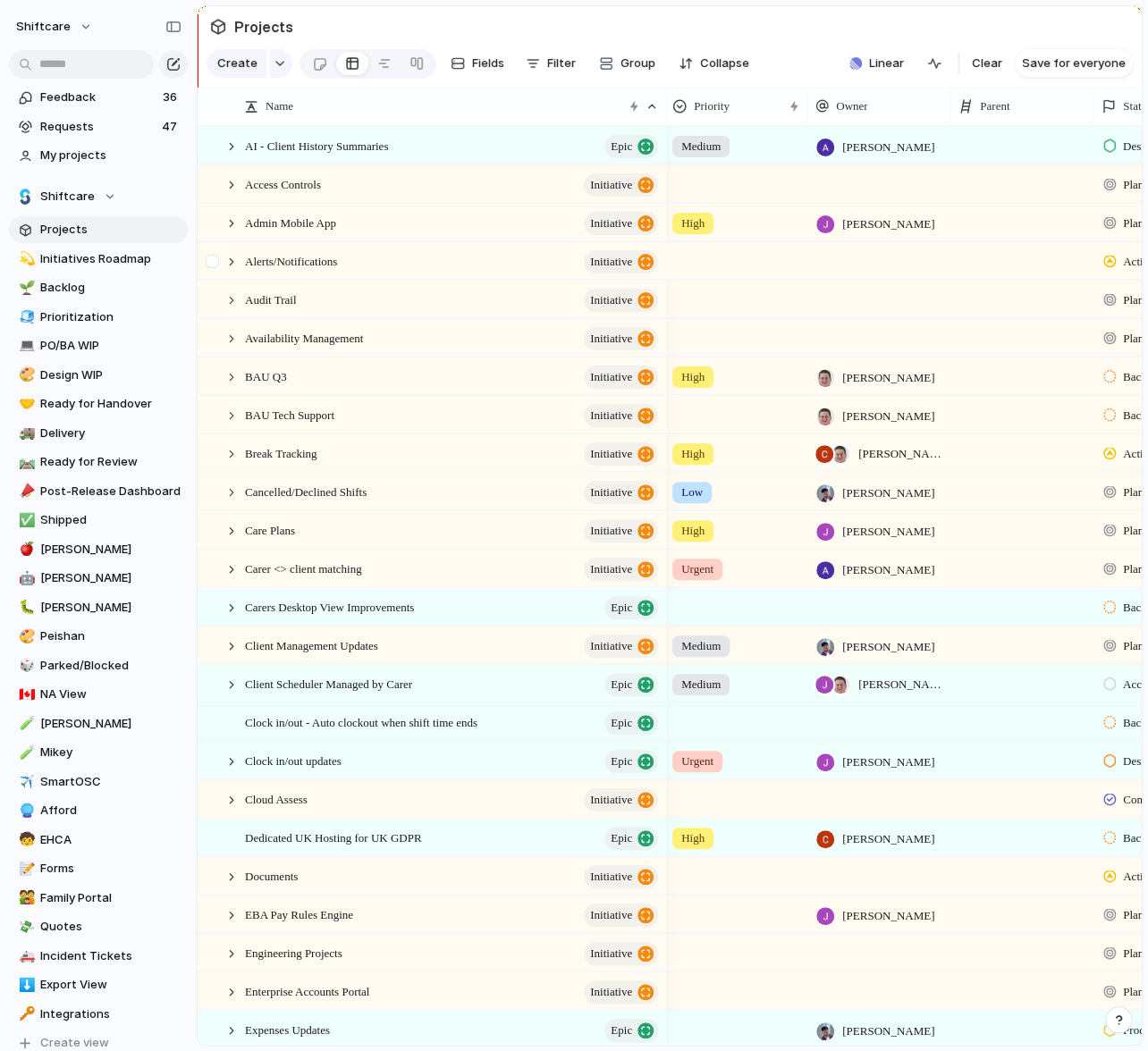 click at bounding box center [215, 267] 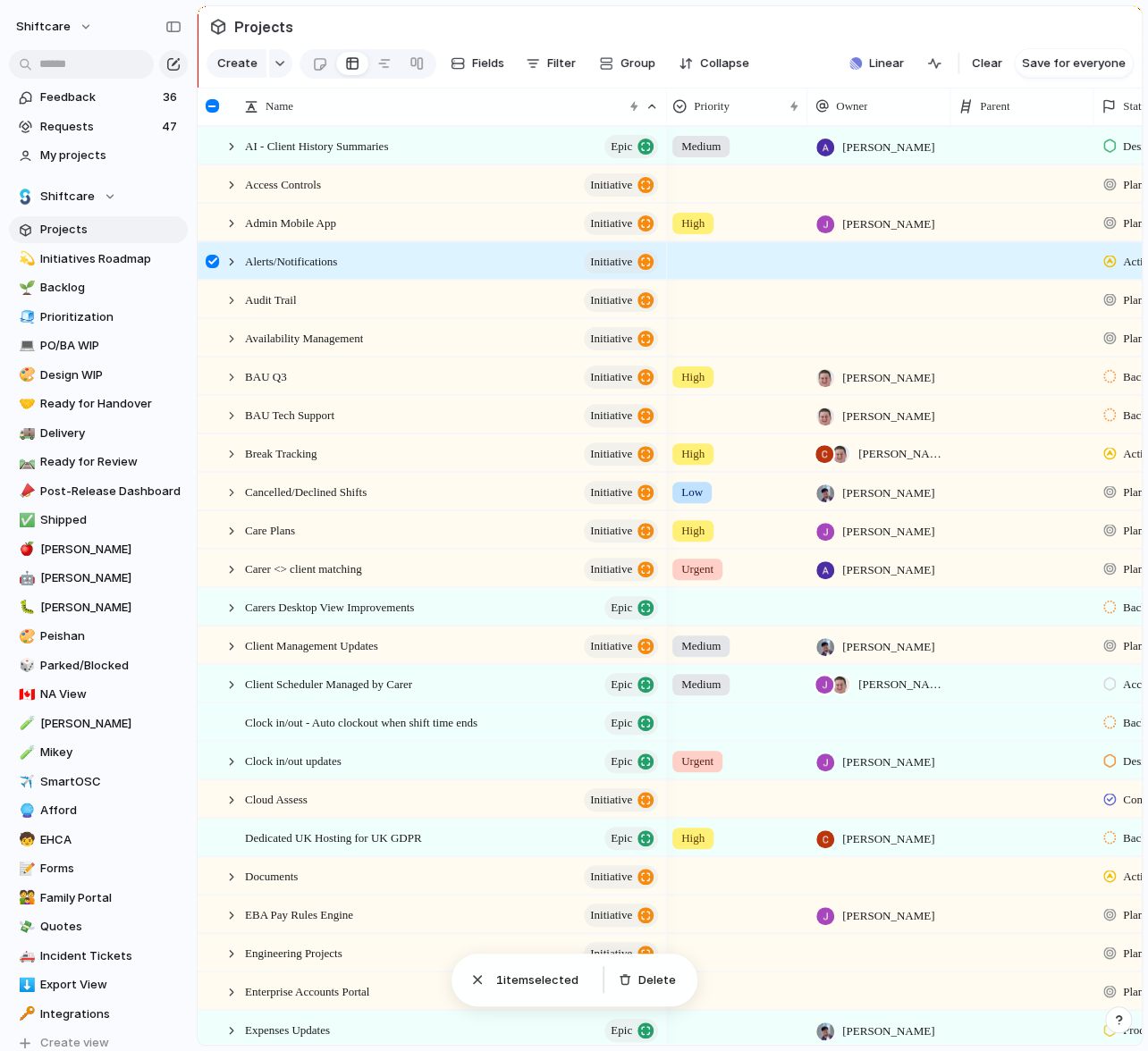 click at bounding box center (212, 261) 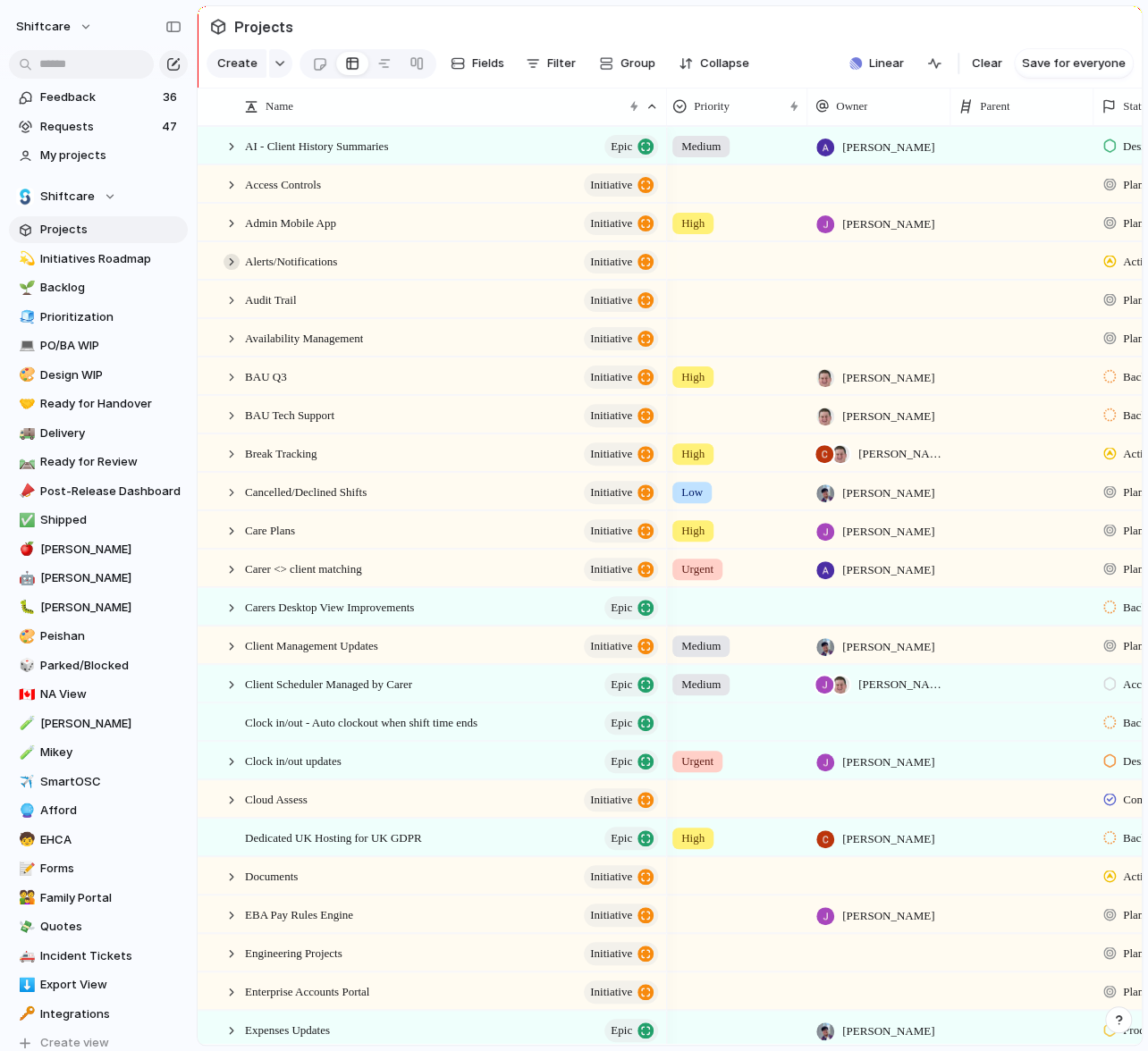 click at bounding box center (232, 262) 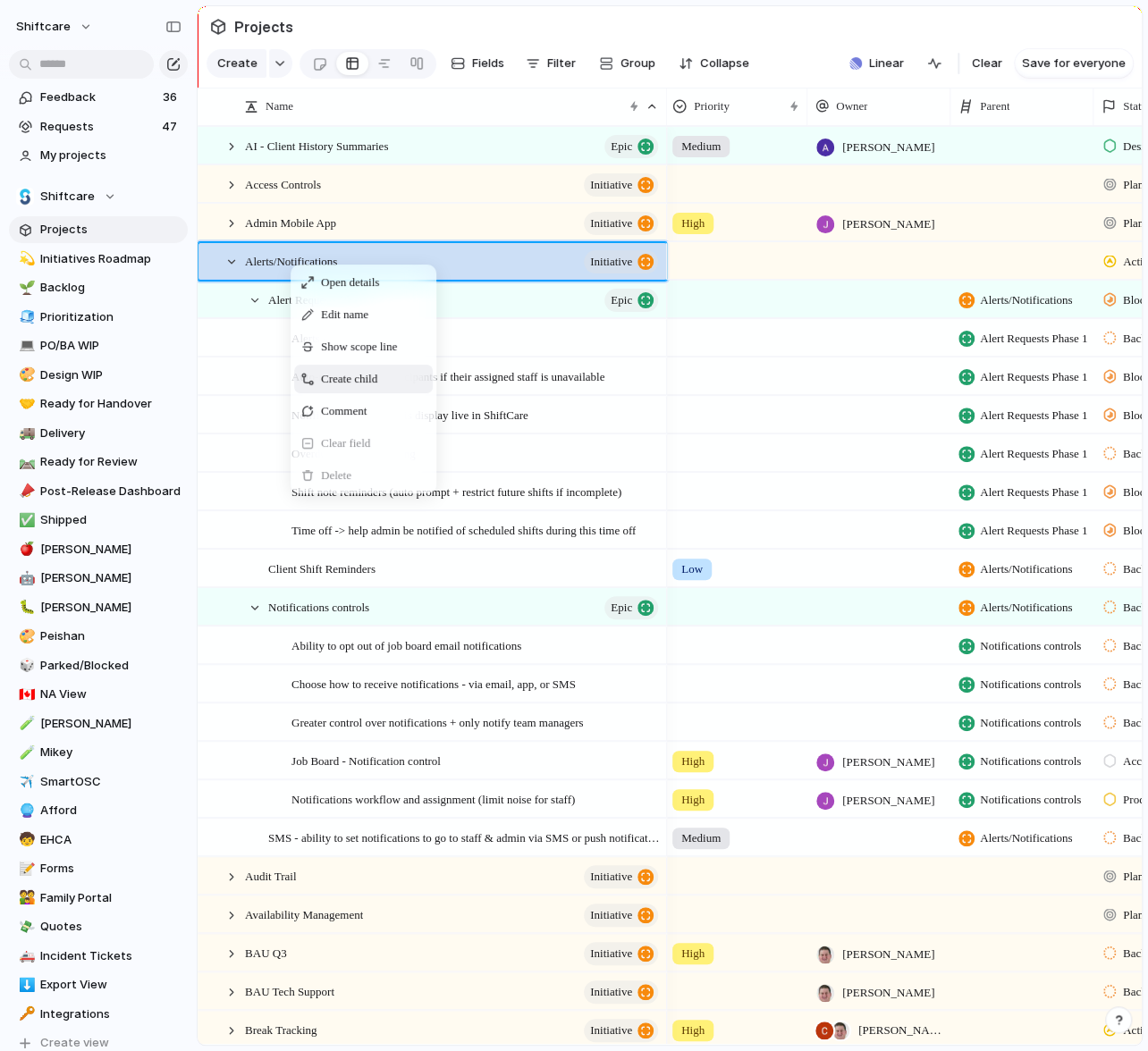 click on "Create child" at bounding box center (363, 379) 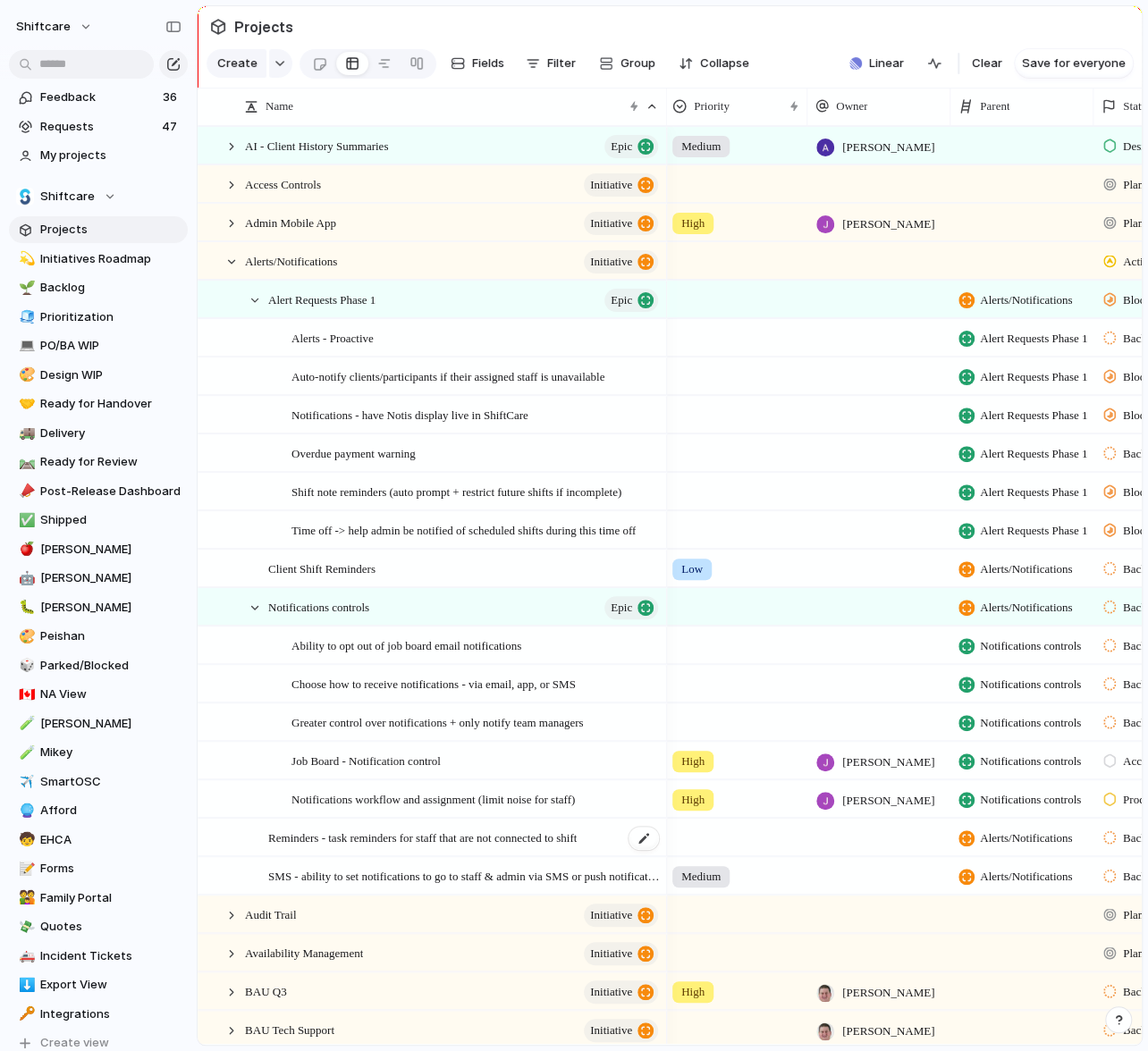 click on "Reminders - task reminders for staff that are not connected to shift" at bounding box center [464, 837] 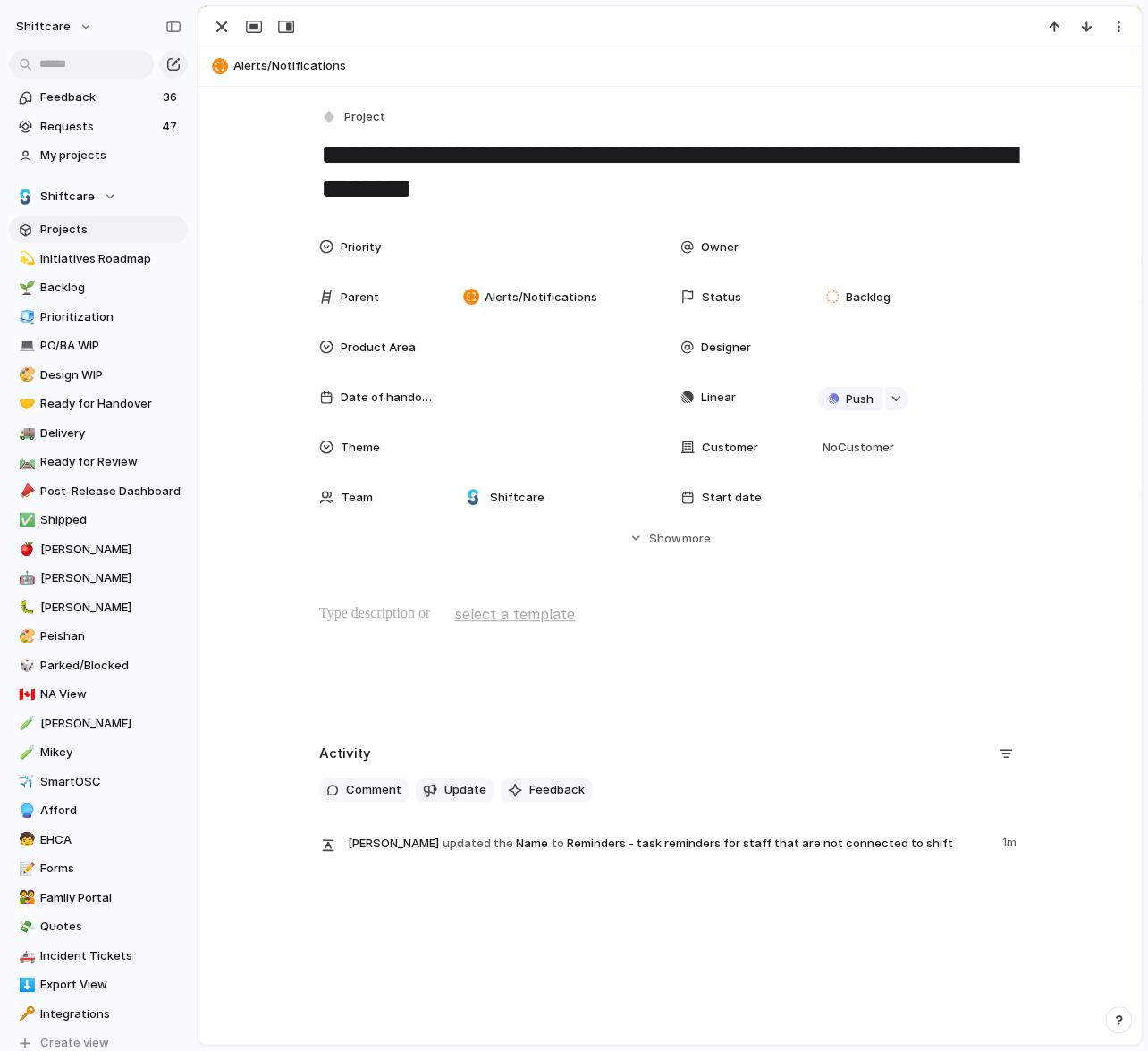 click at bounding box center (670, 614) 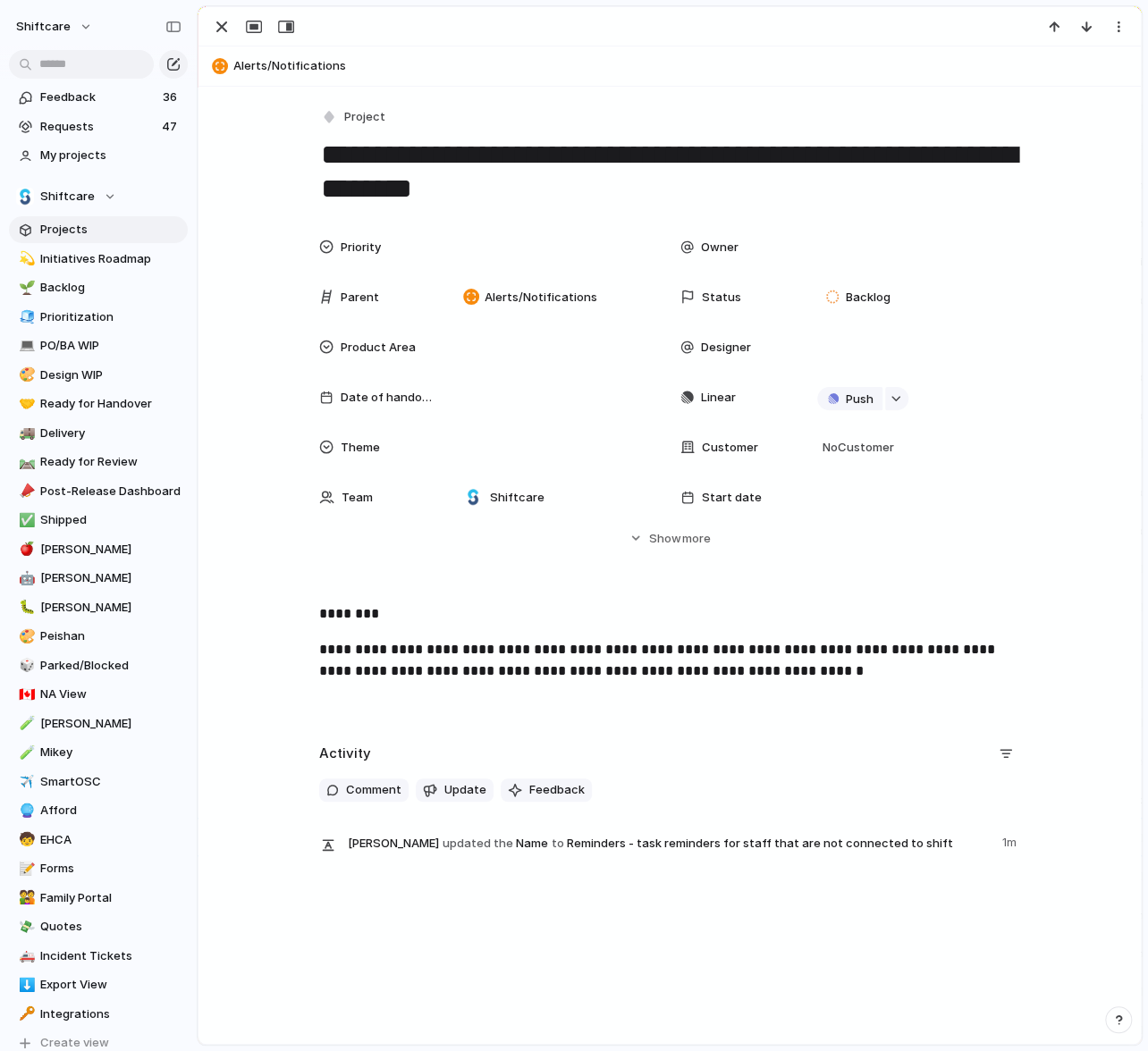 click on "**********" at bounding box center (670, 660) 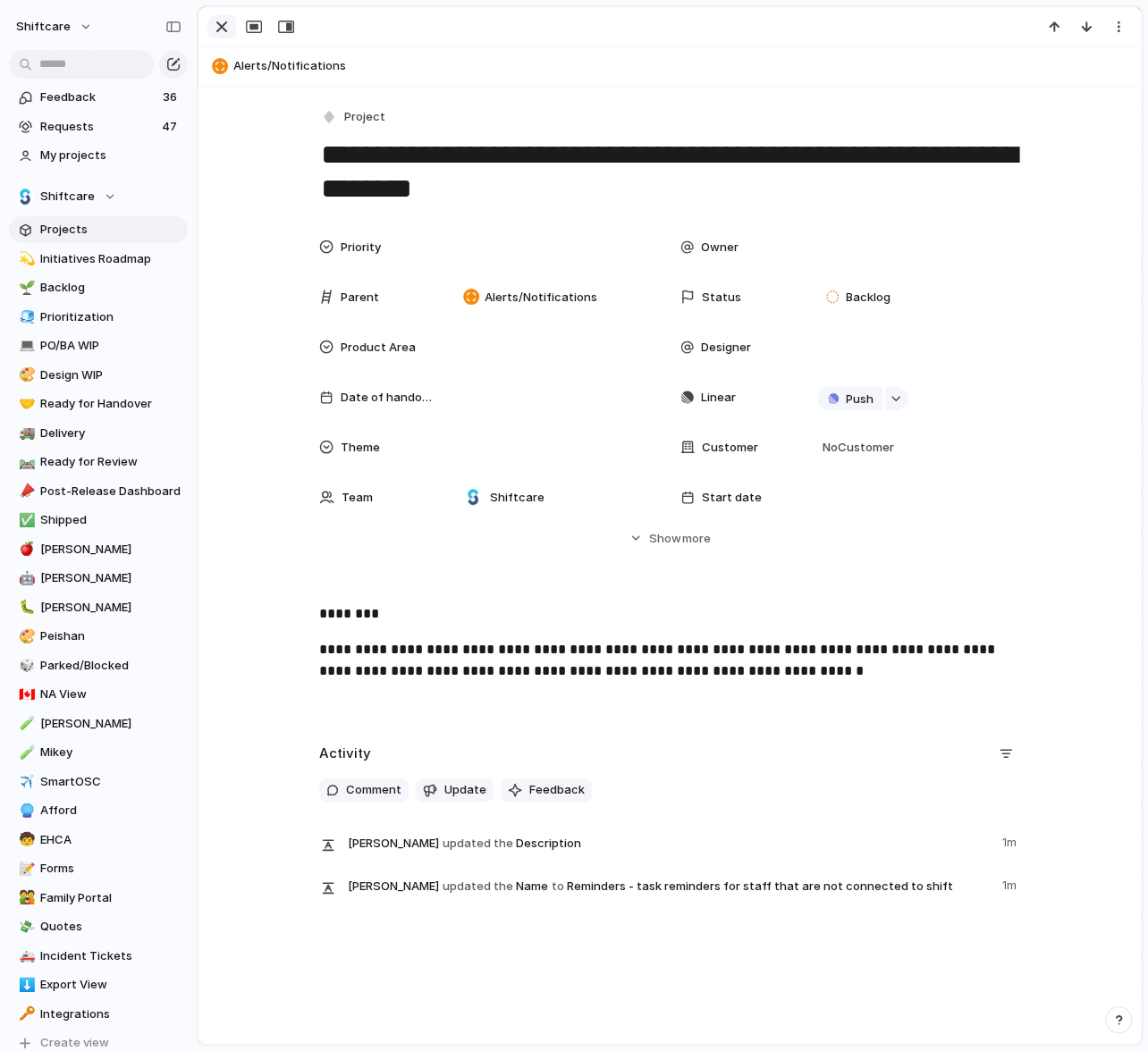 click at bounding box center (222, 27) 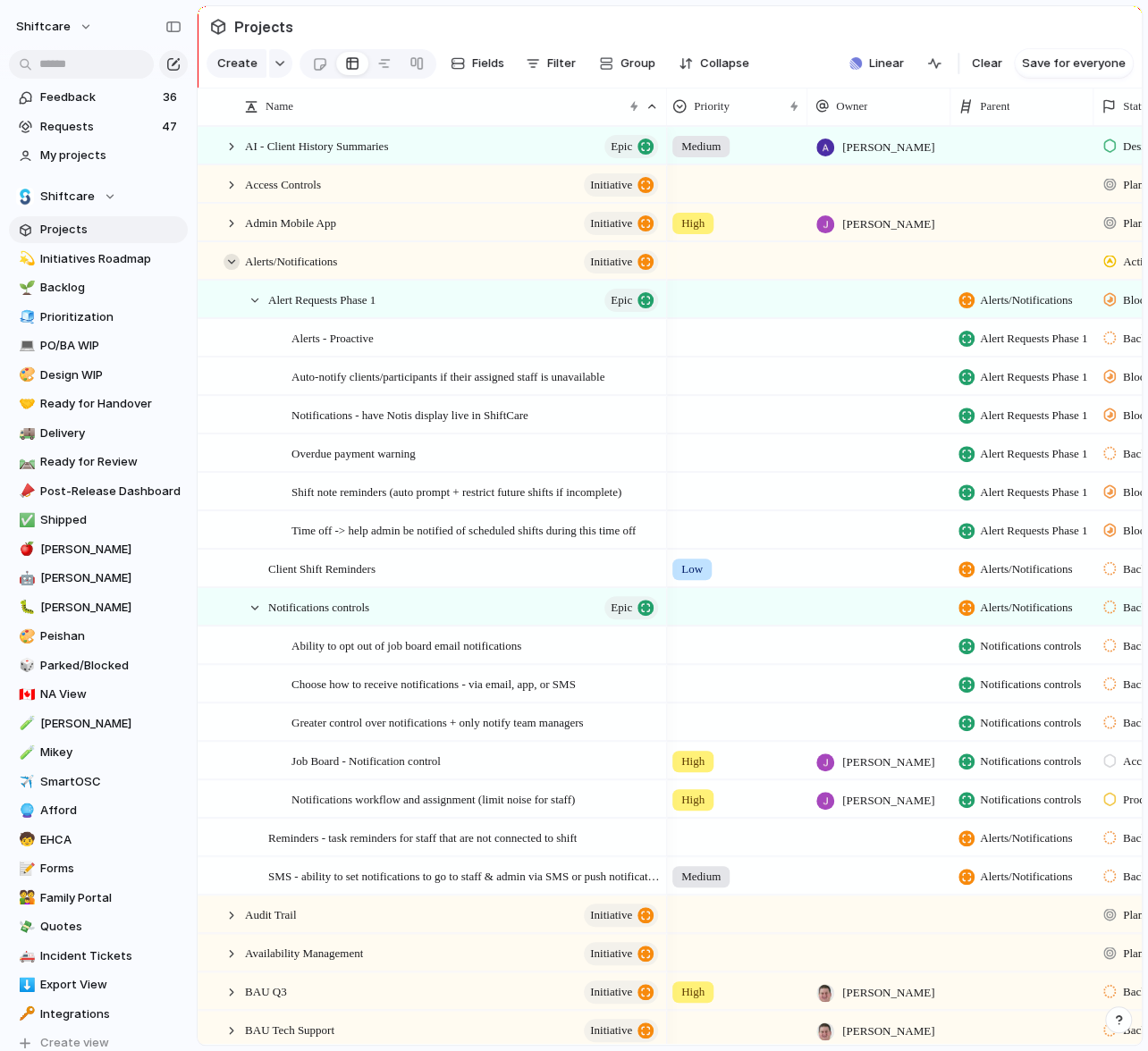 click at bounding box center (232, 262) 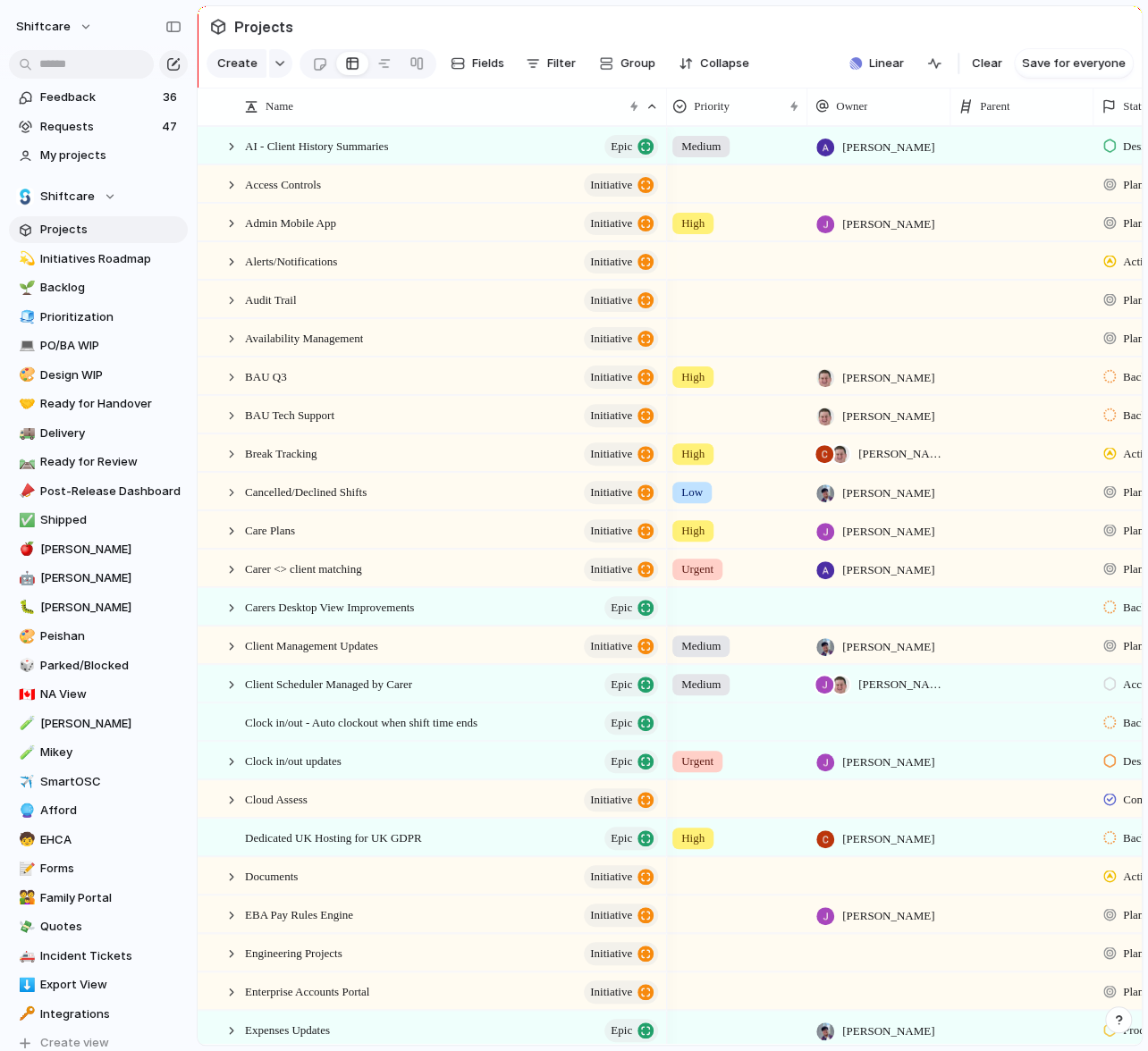 scroll, scrollTop: 295, scrollLeft: 0, axis: vertical 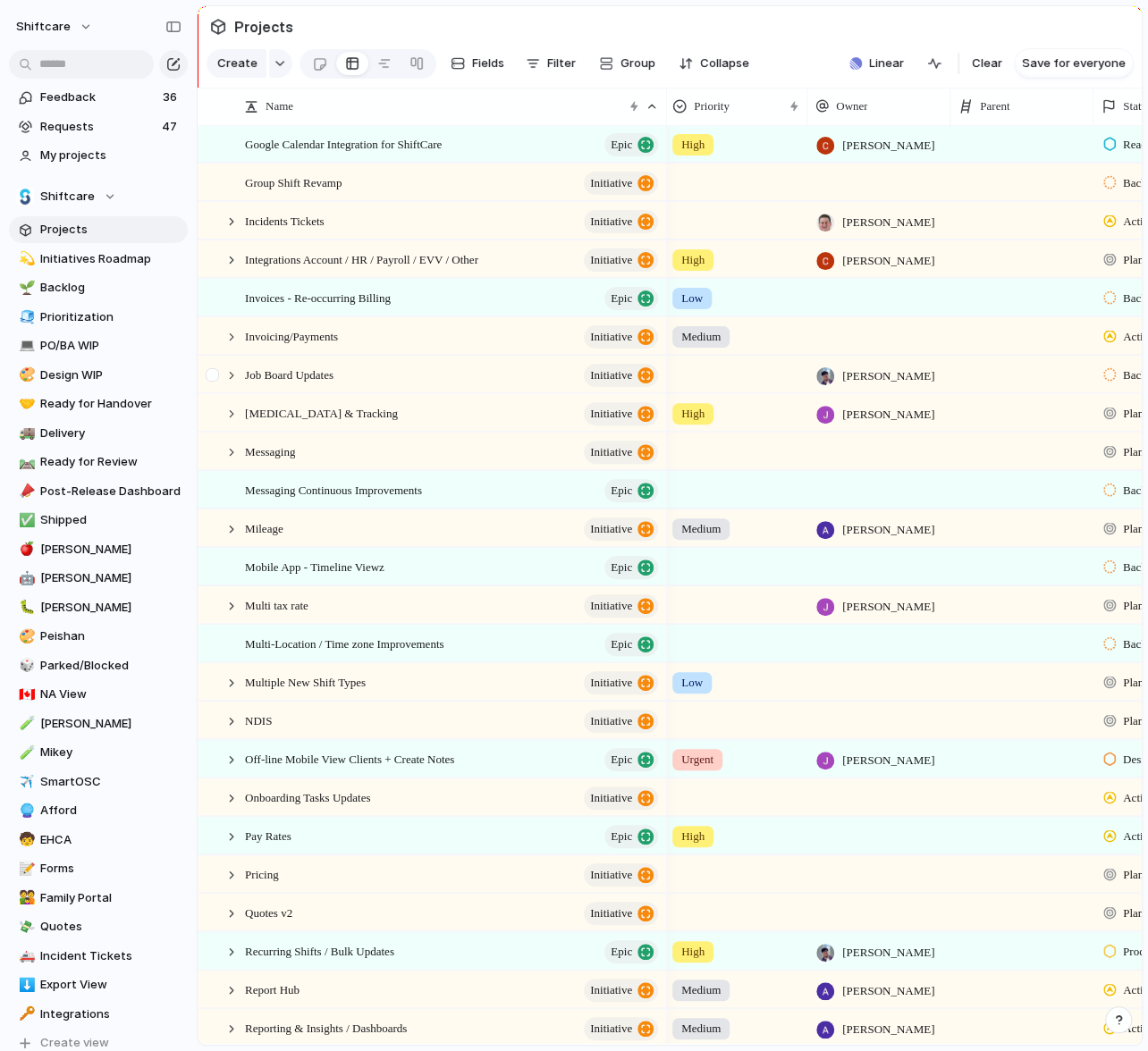 click at bounding box center [223, 374] 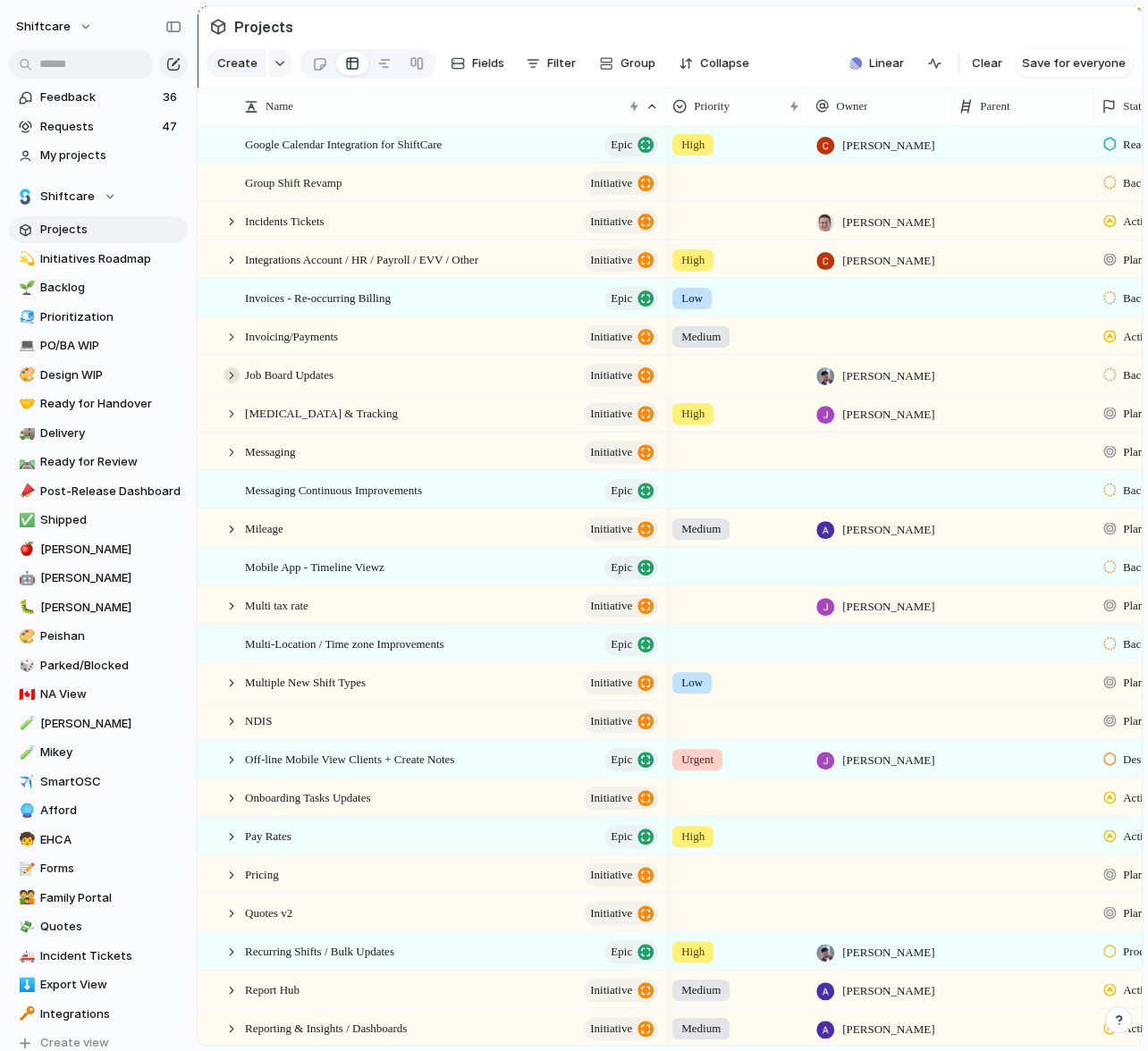click at bounding box center (232, 375) 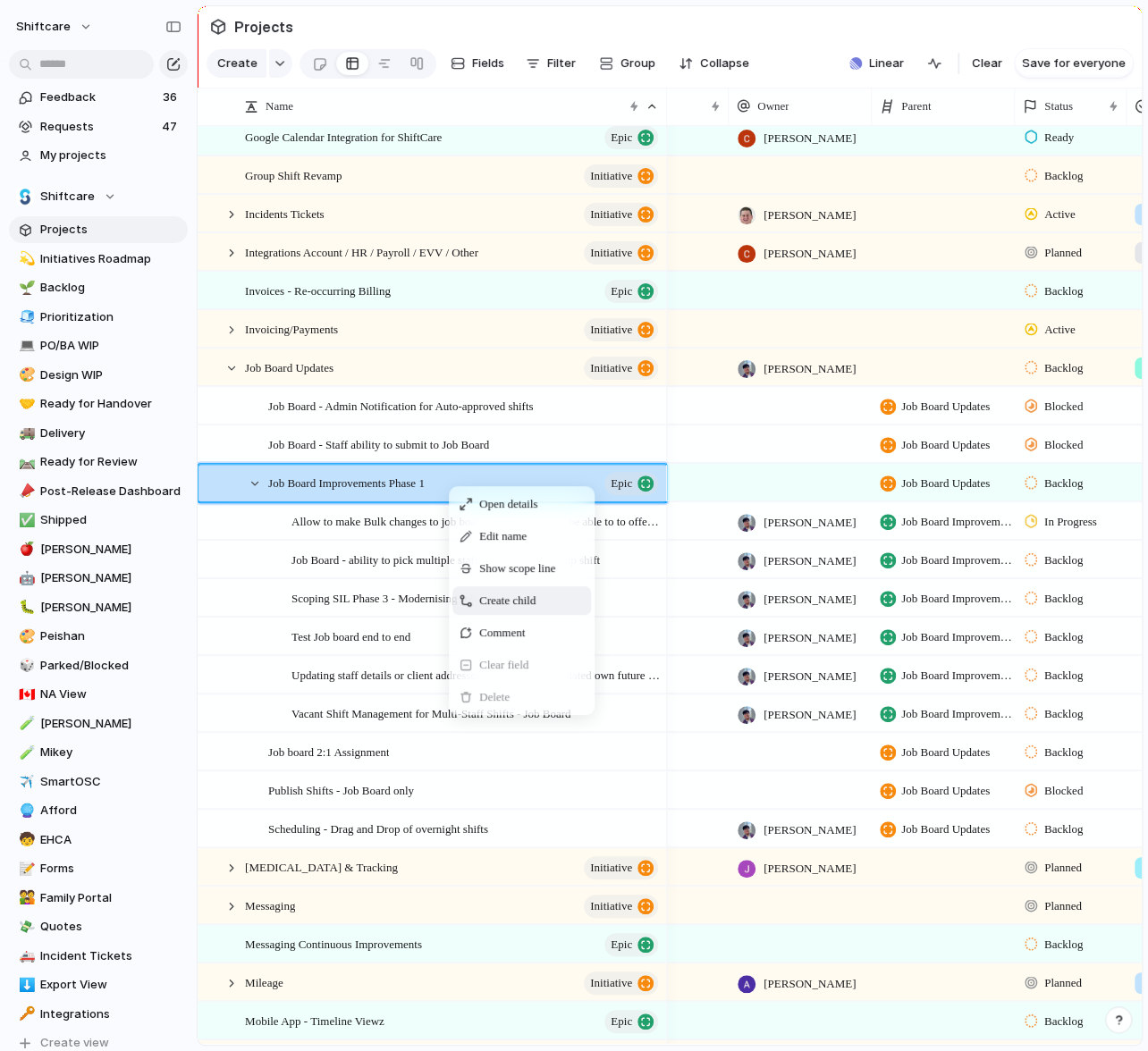 click on "Create child" at bounding box center (507, 601) 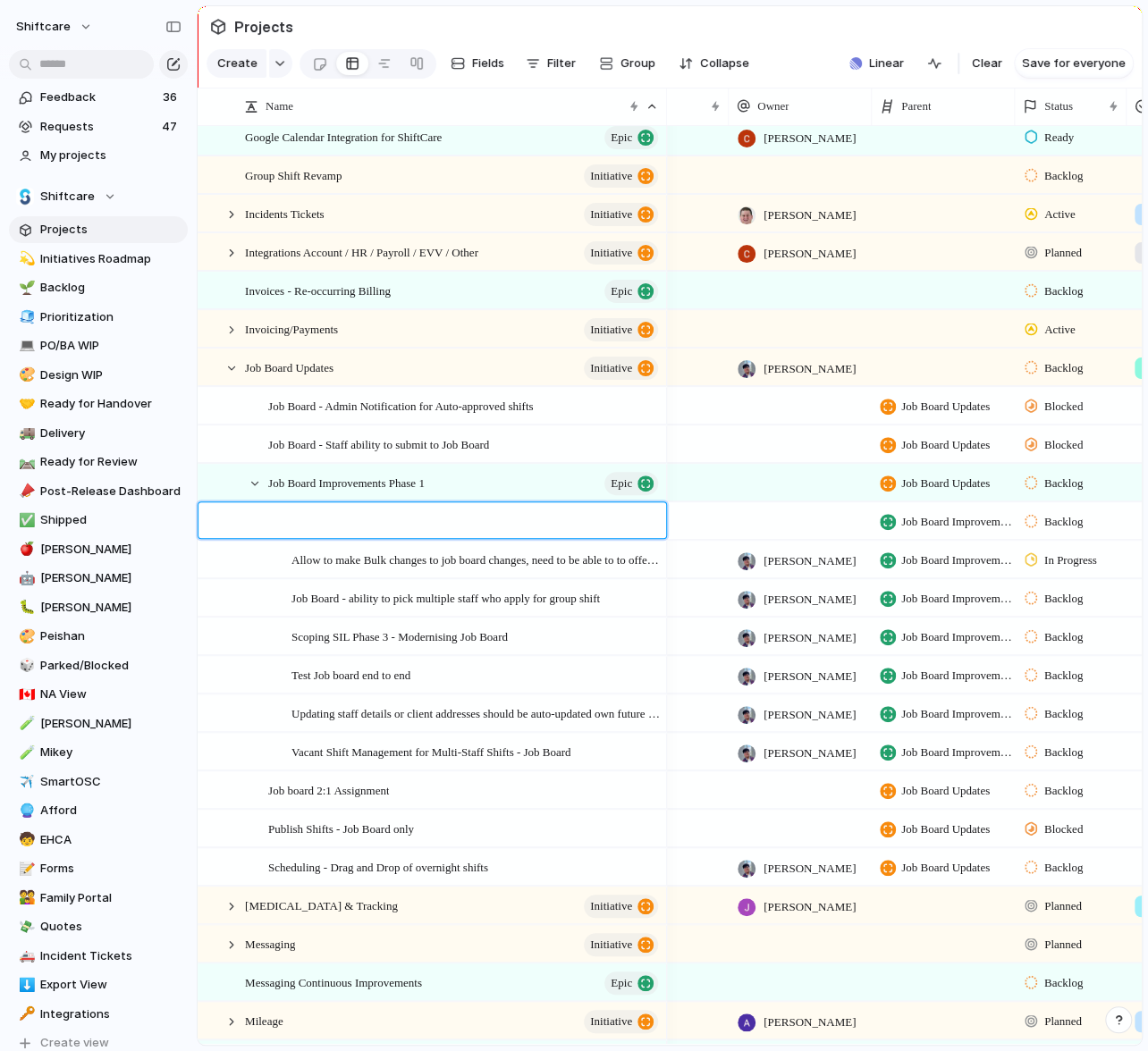 type on "**********" 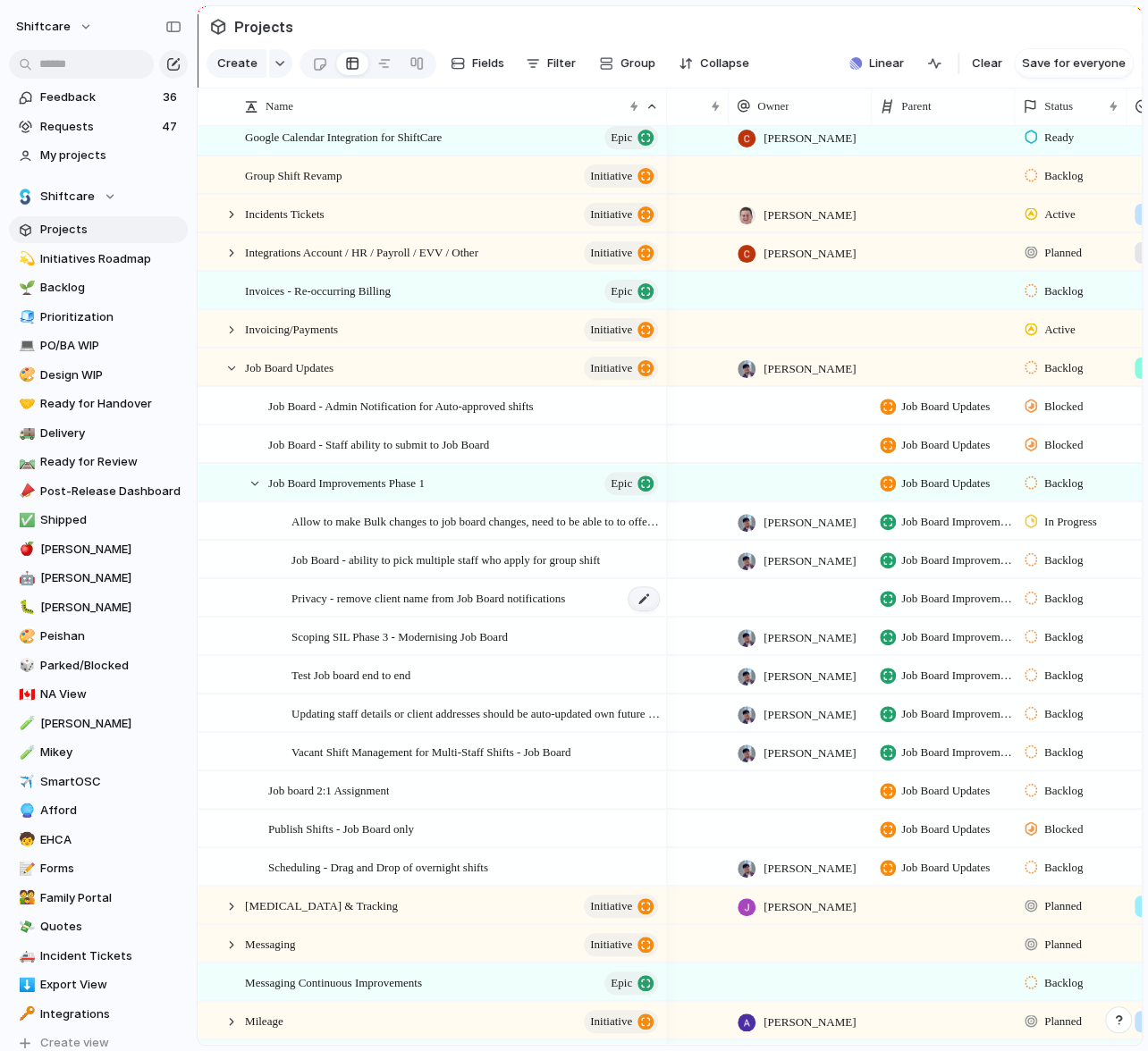 click at bounding box center [644, 599] 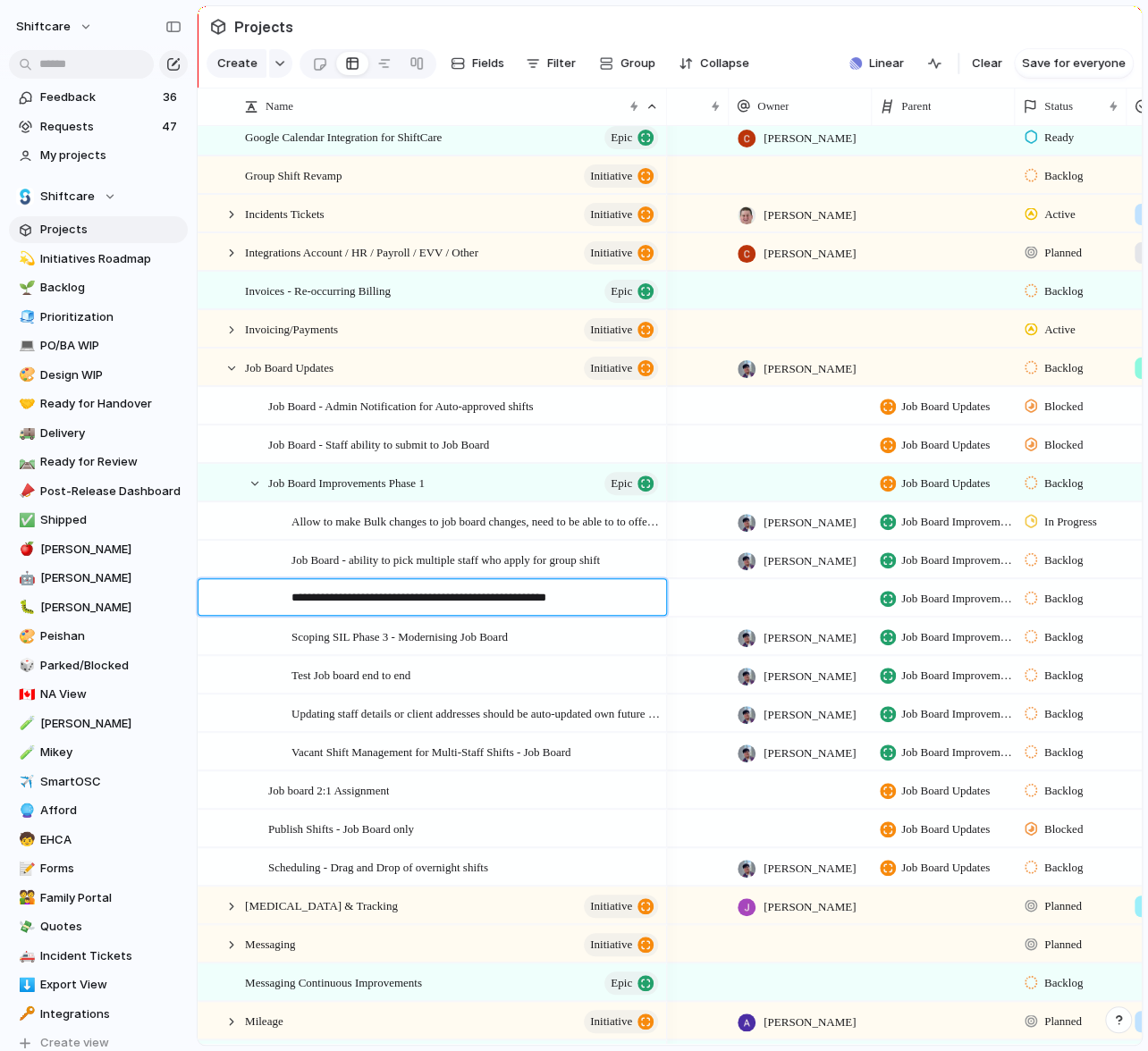 click on "**********" at bounding box center [472, 599] 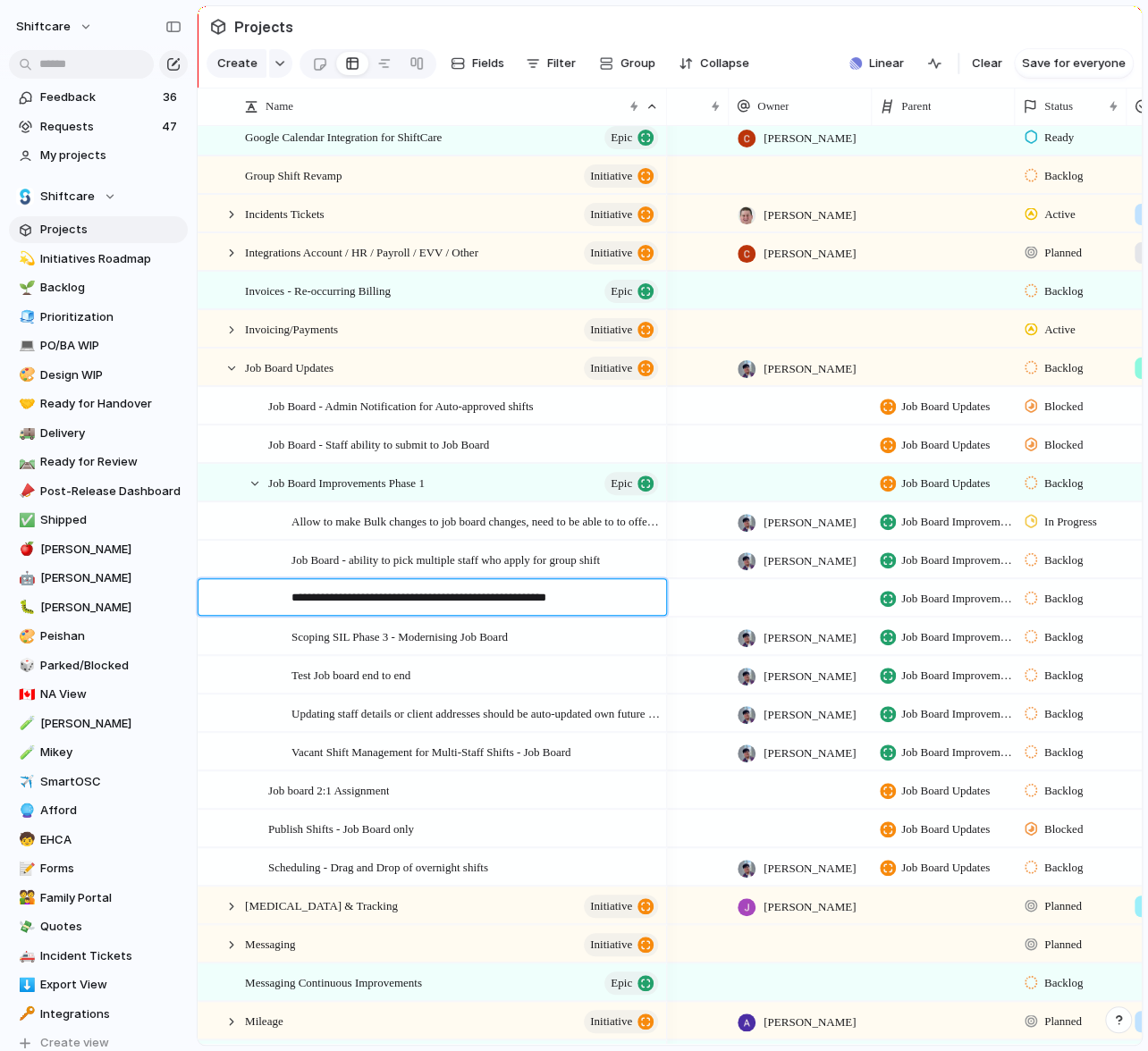 click on "**********" at bounding box center [472, 599] 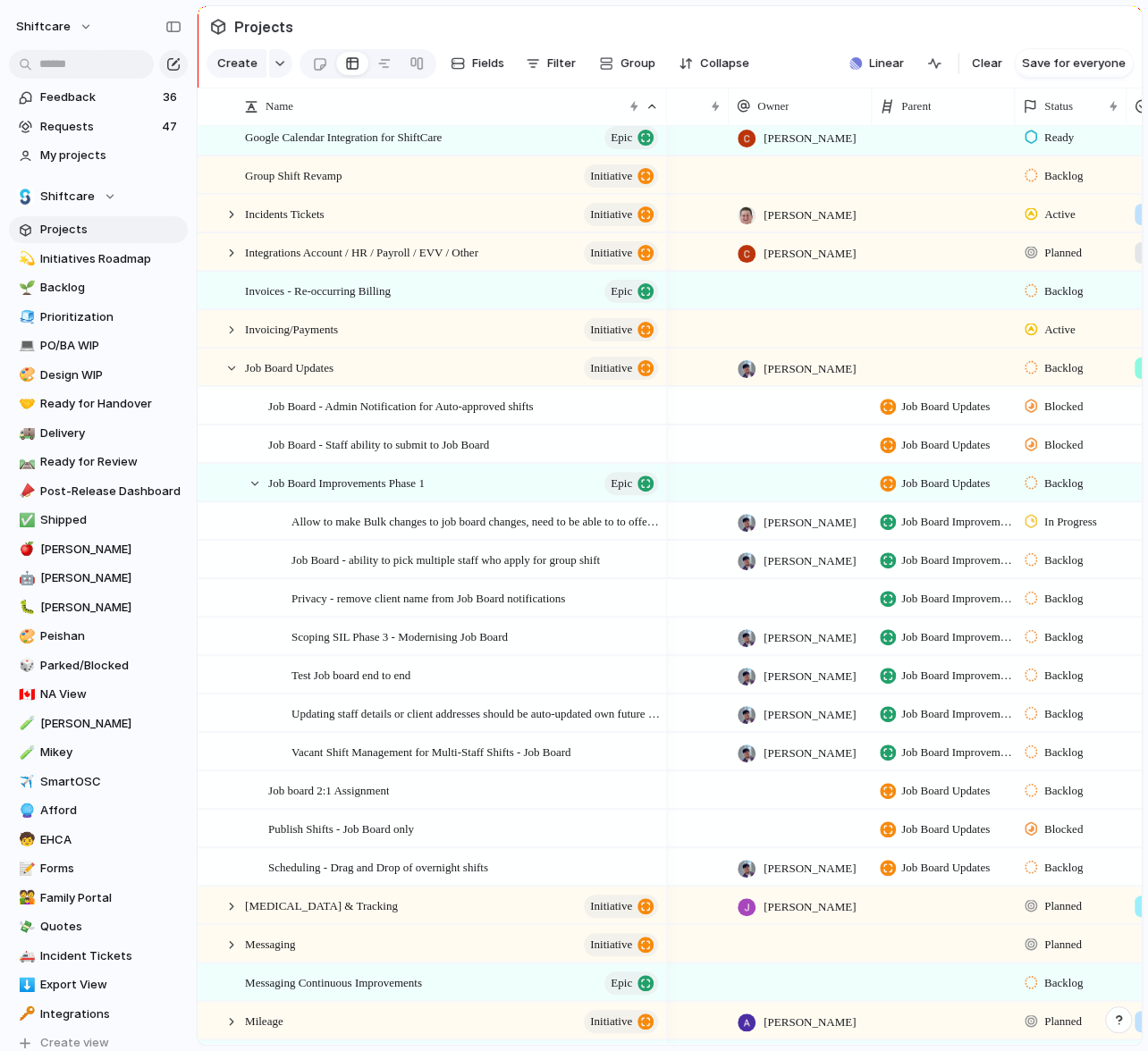 click at bounding box center (800, 597) 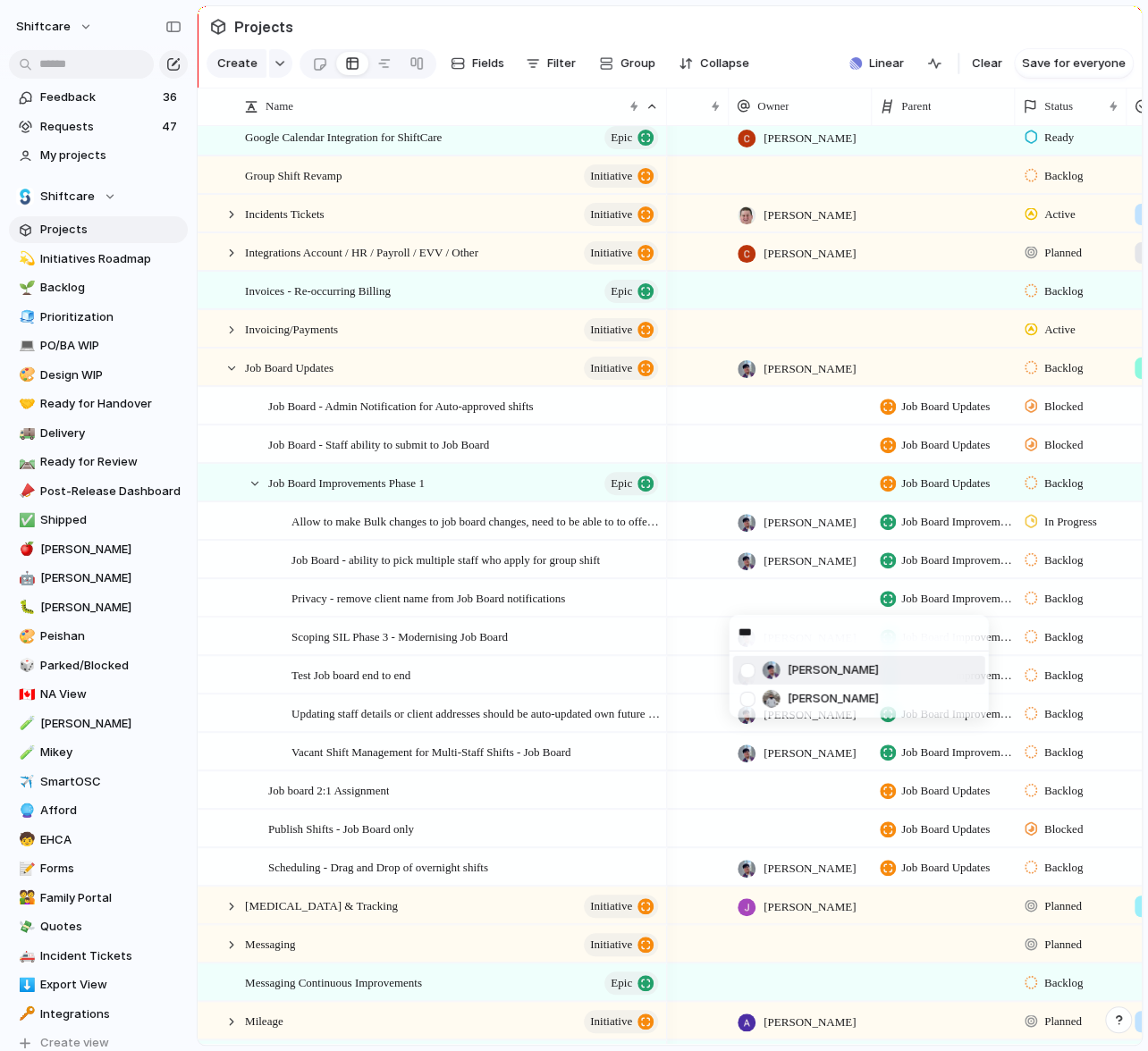 type on "***" 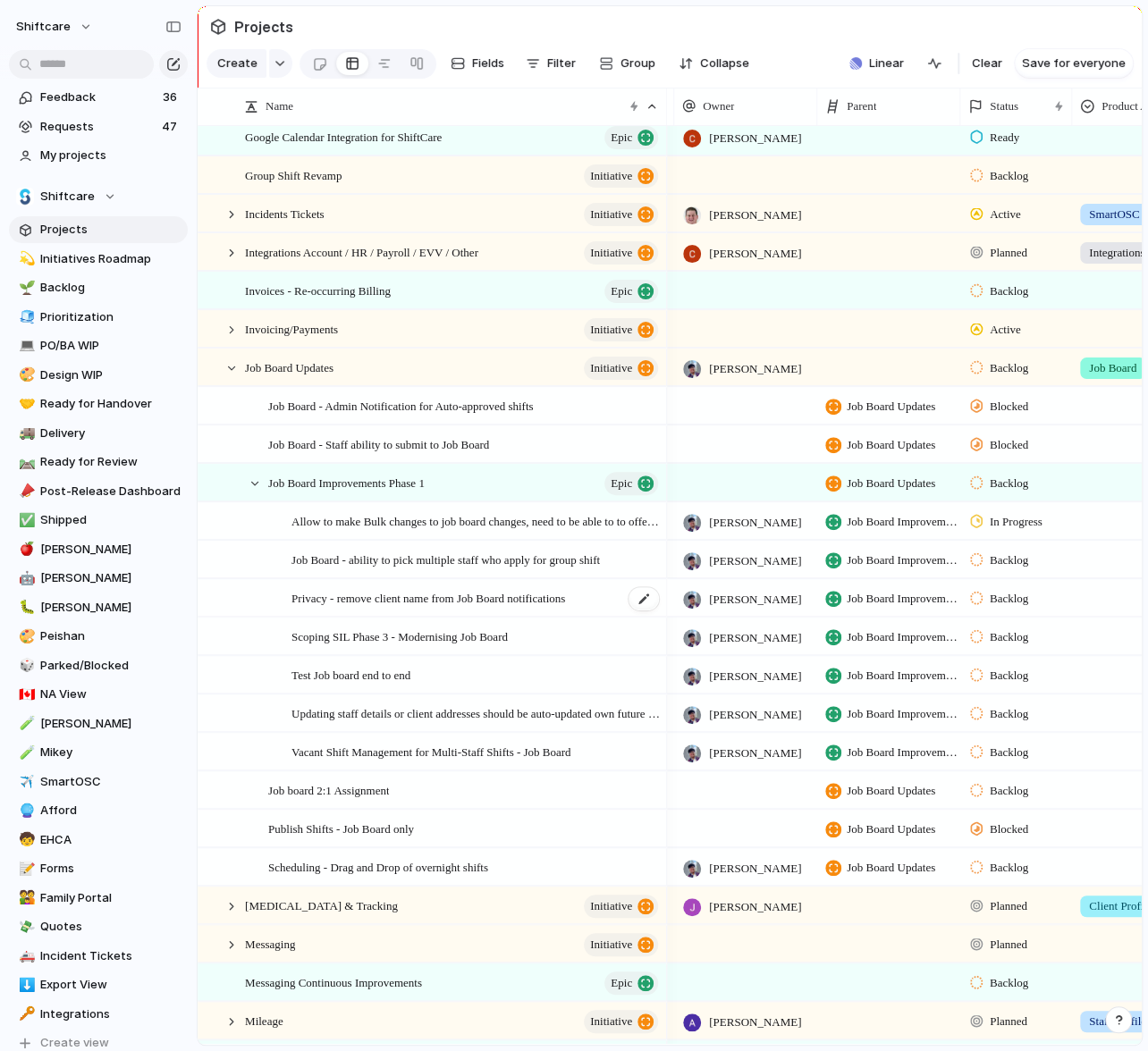 click on "Privacy - remove client name from Job Board notifications" at bounding box center [428, 597] 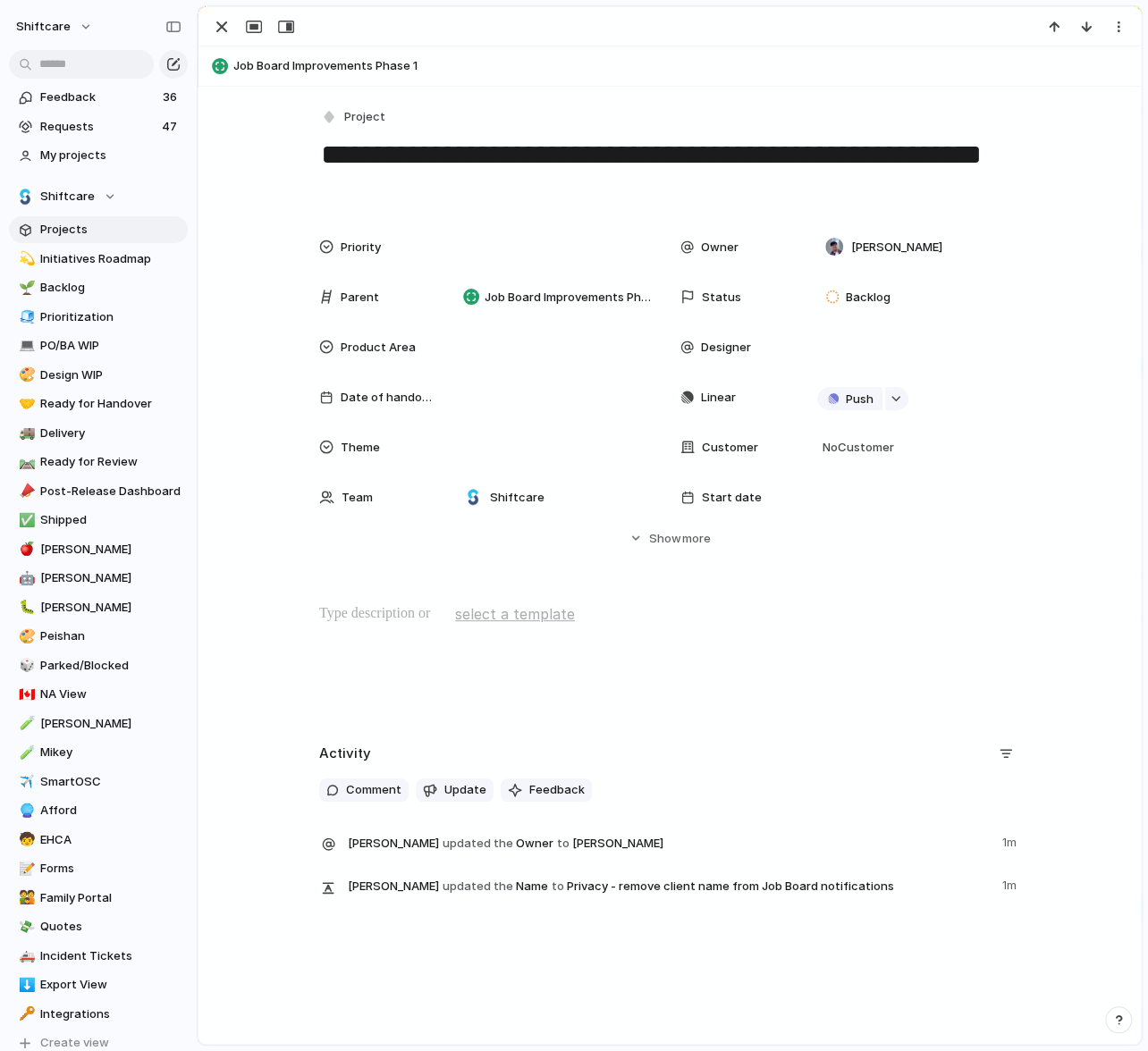 click at bounding box center (670, 614) 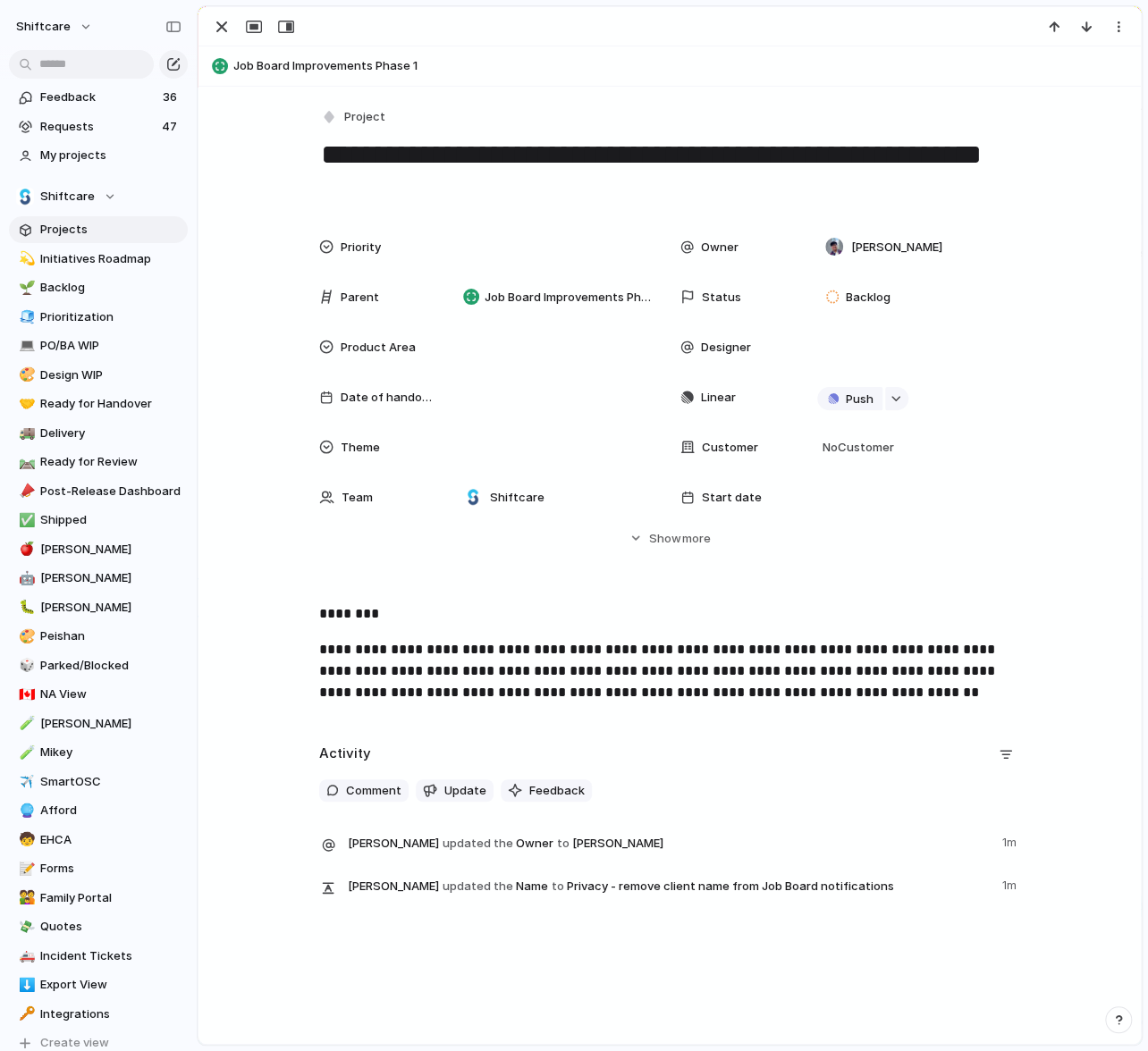 click on "Activity" at bounding box center (670, 754) 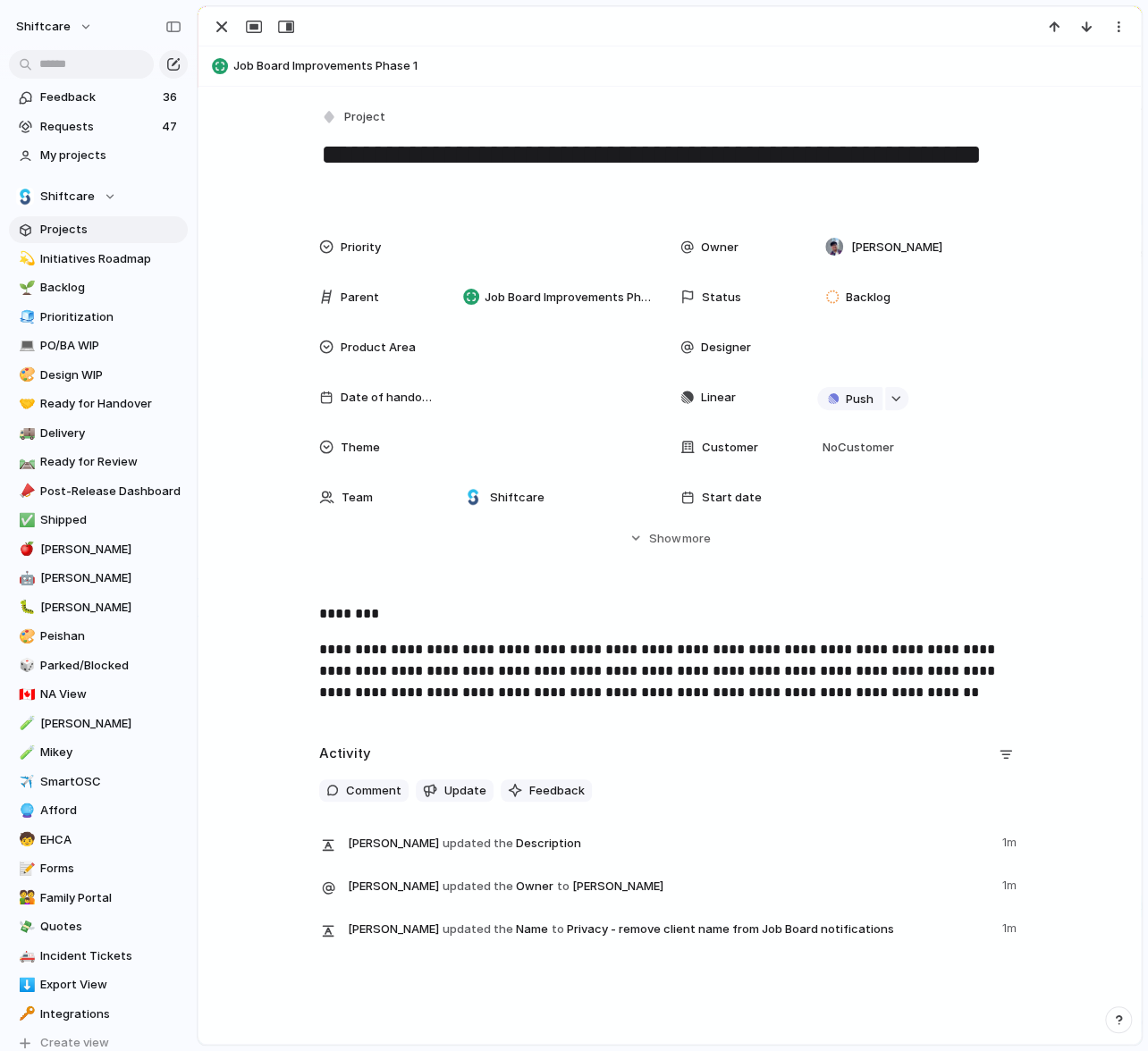 click on "**********" at bounding box center [670, 671] 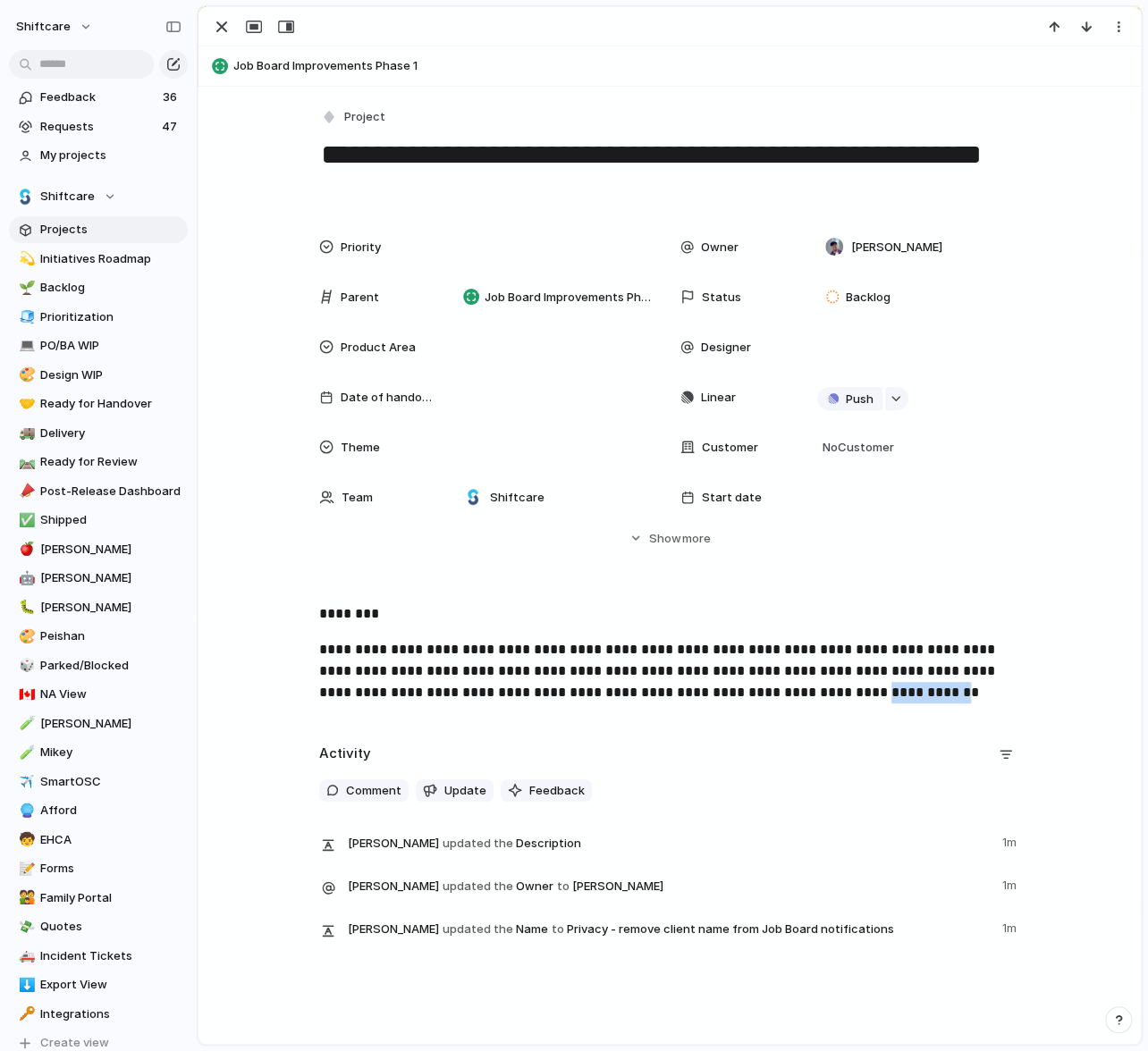 click on "**********" at bounding box center [670, 671] 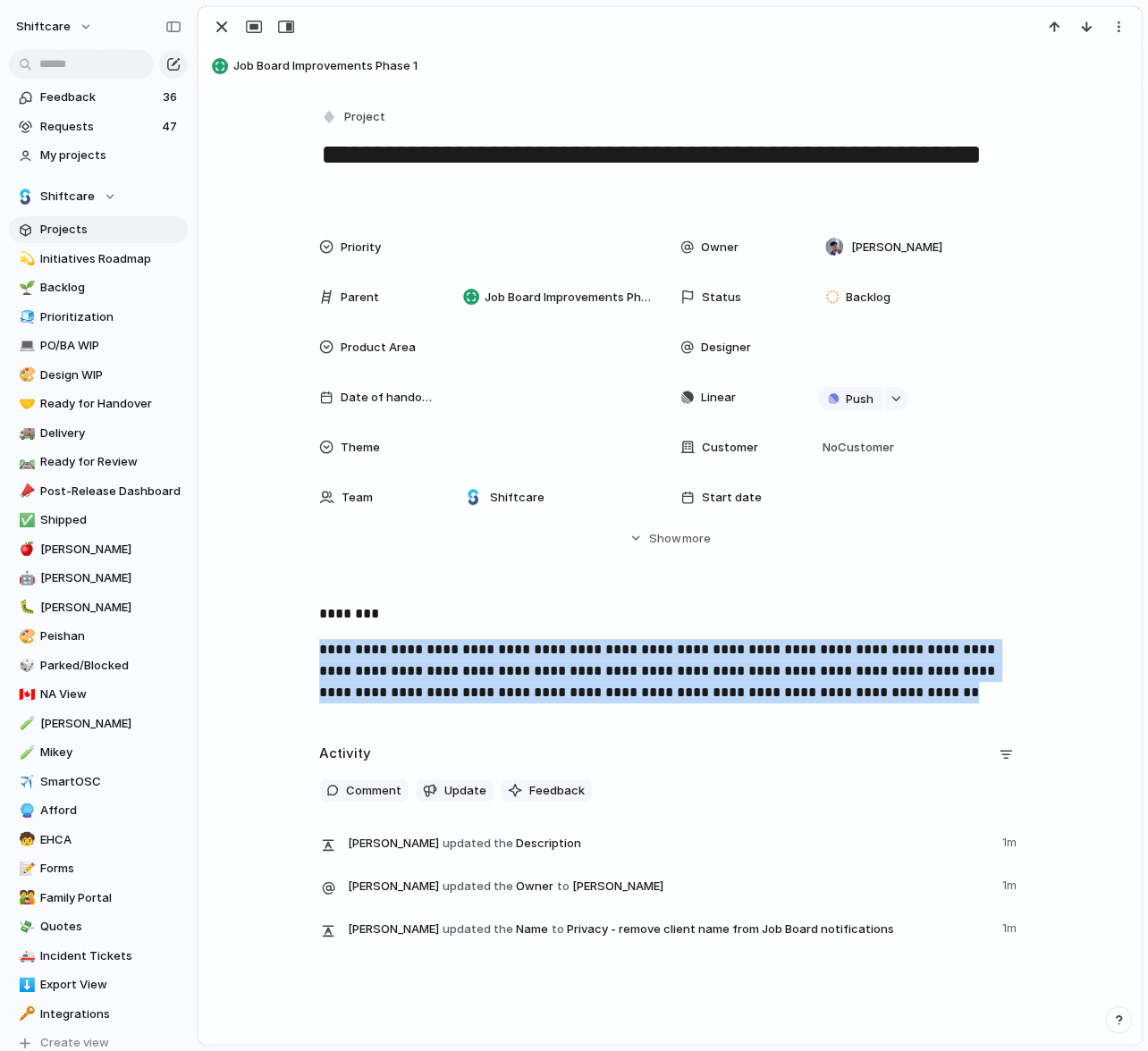 click on "**********" at bounding box center [670, 671] 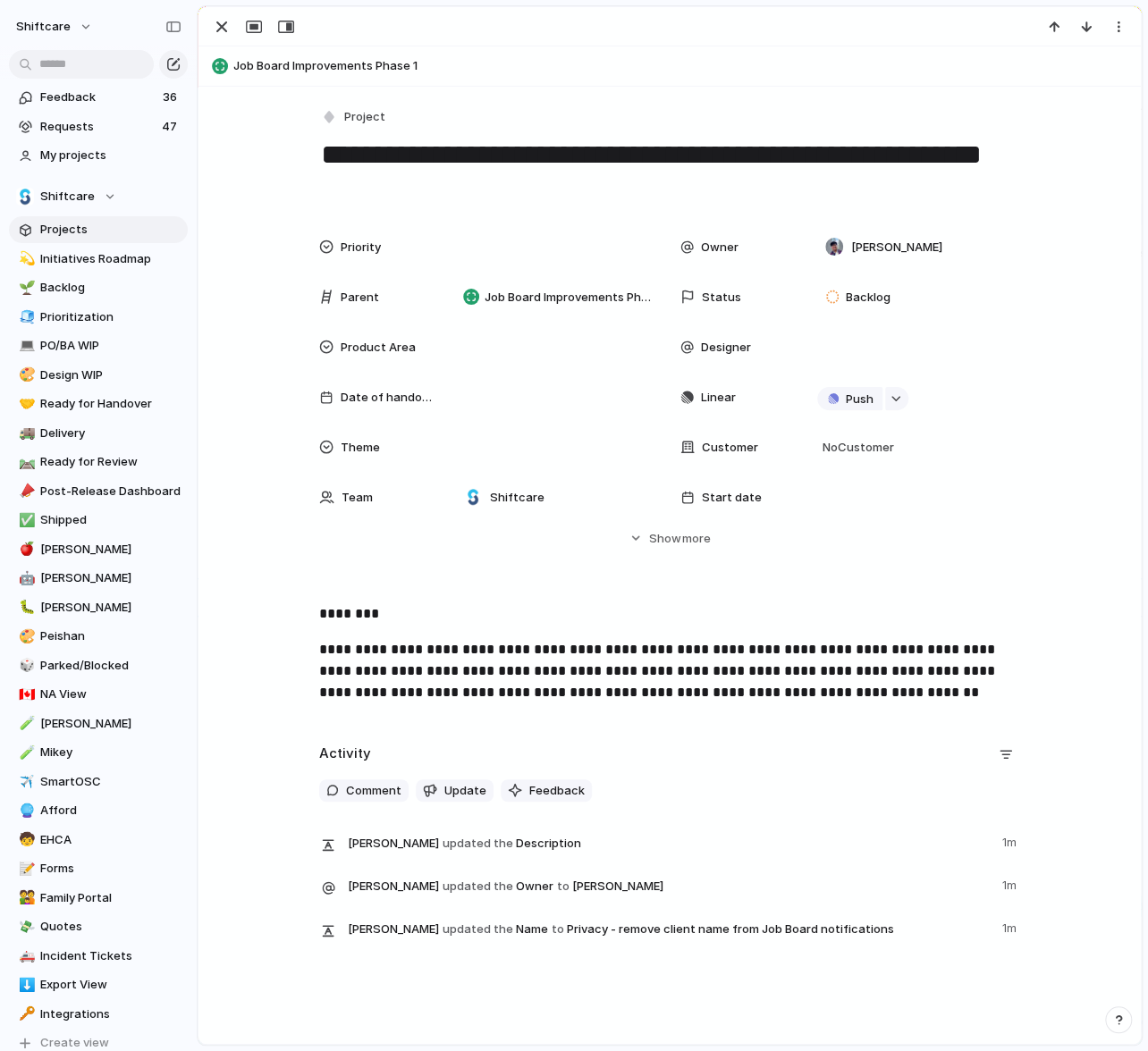 click on "**********" at bounding box center (670, 671) 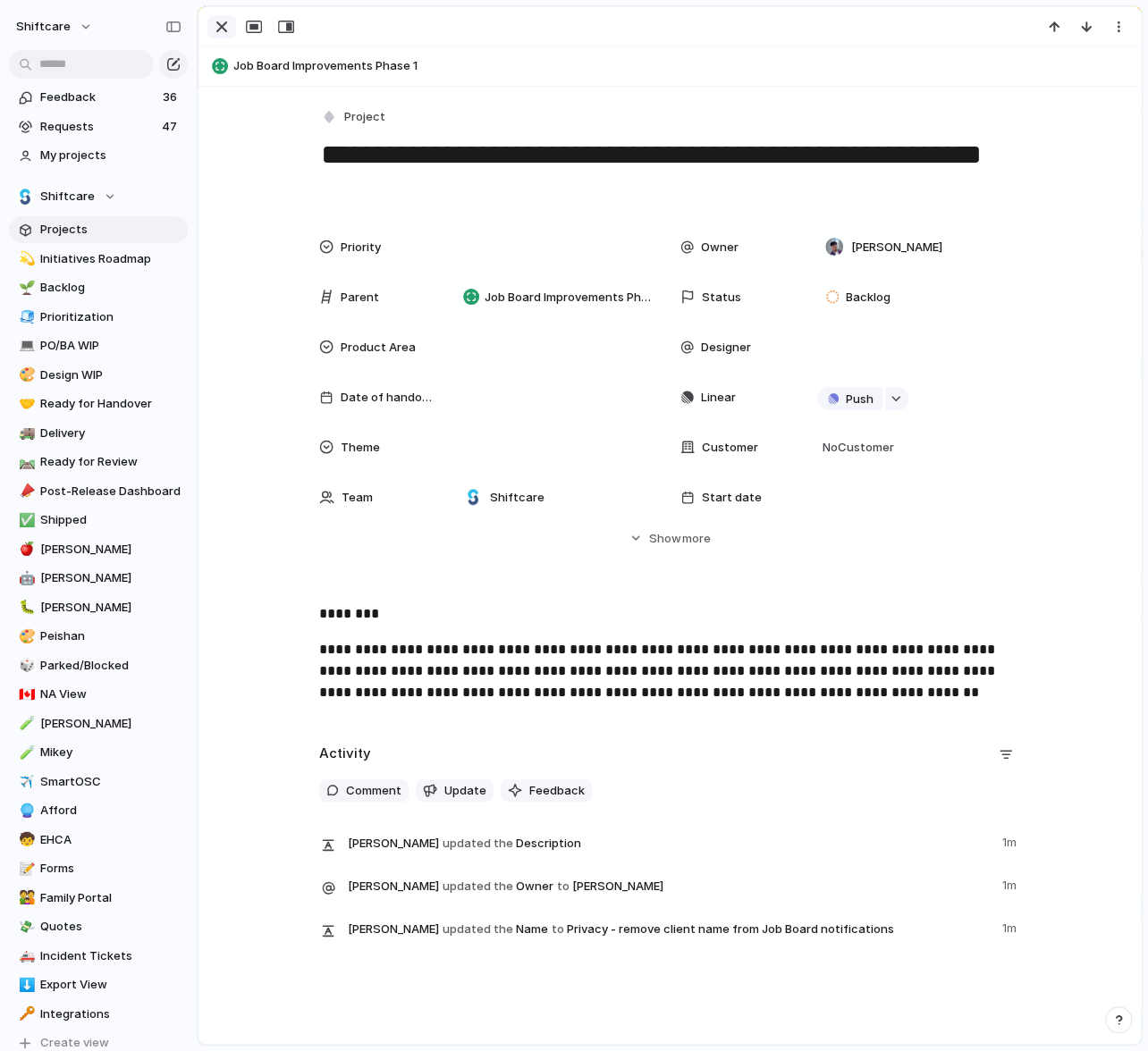 click at bounding box center (222, 27) 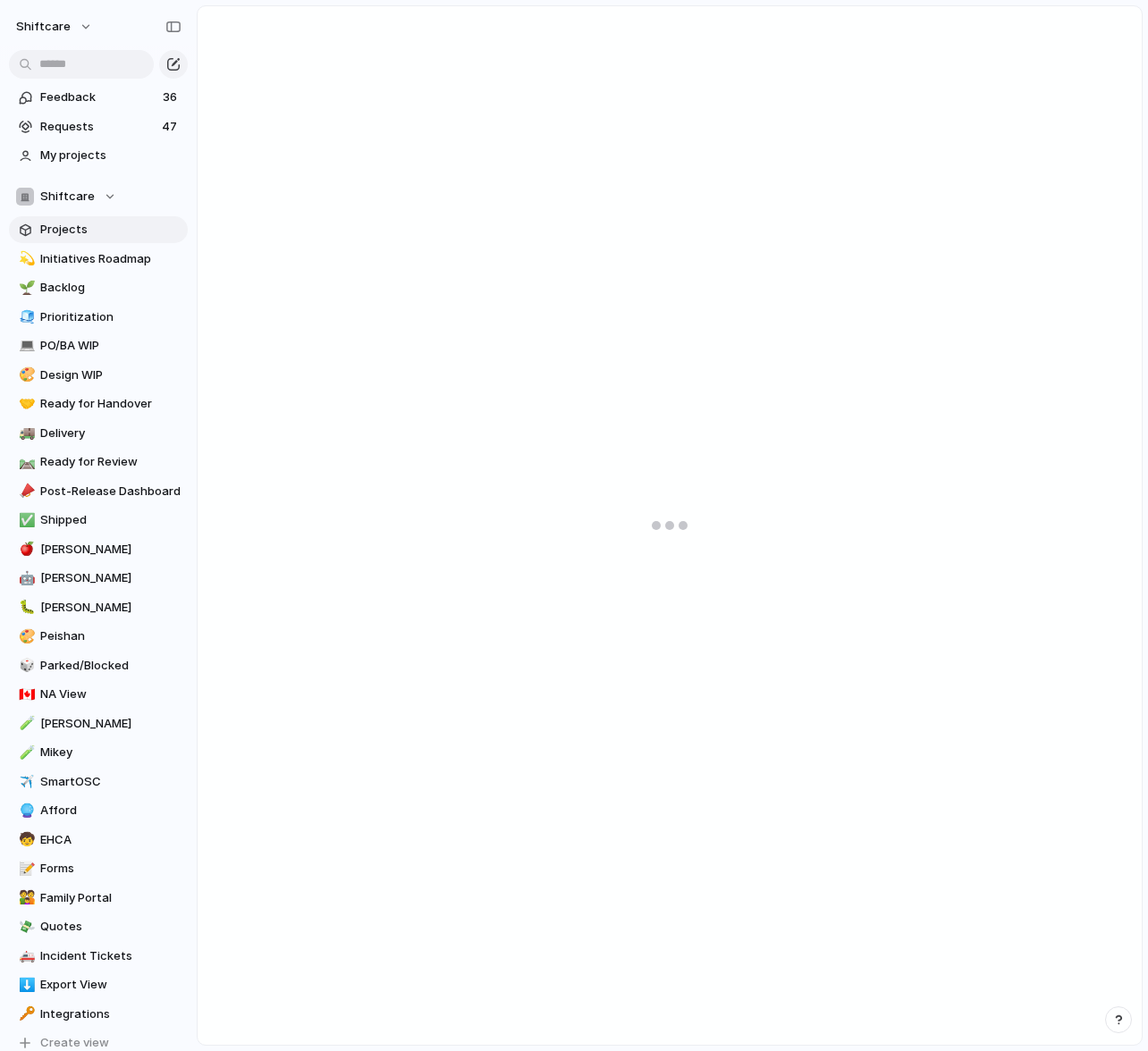 scroll, scrollTop: 0, scrollLeft: 0, axis: both 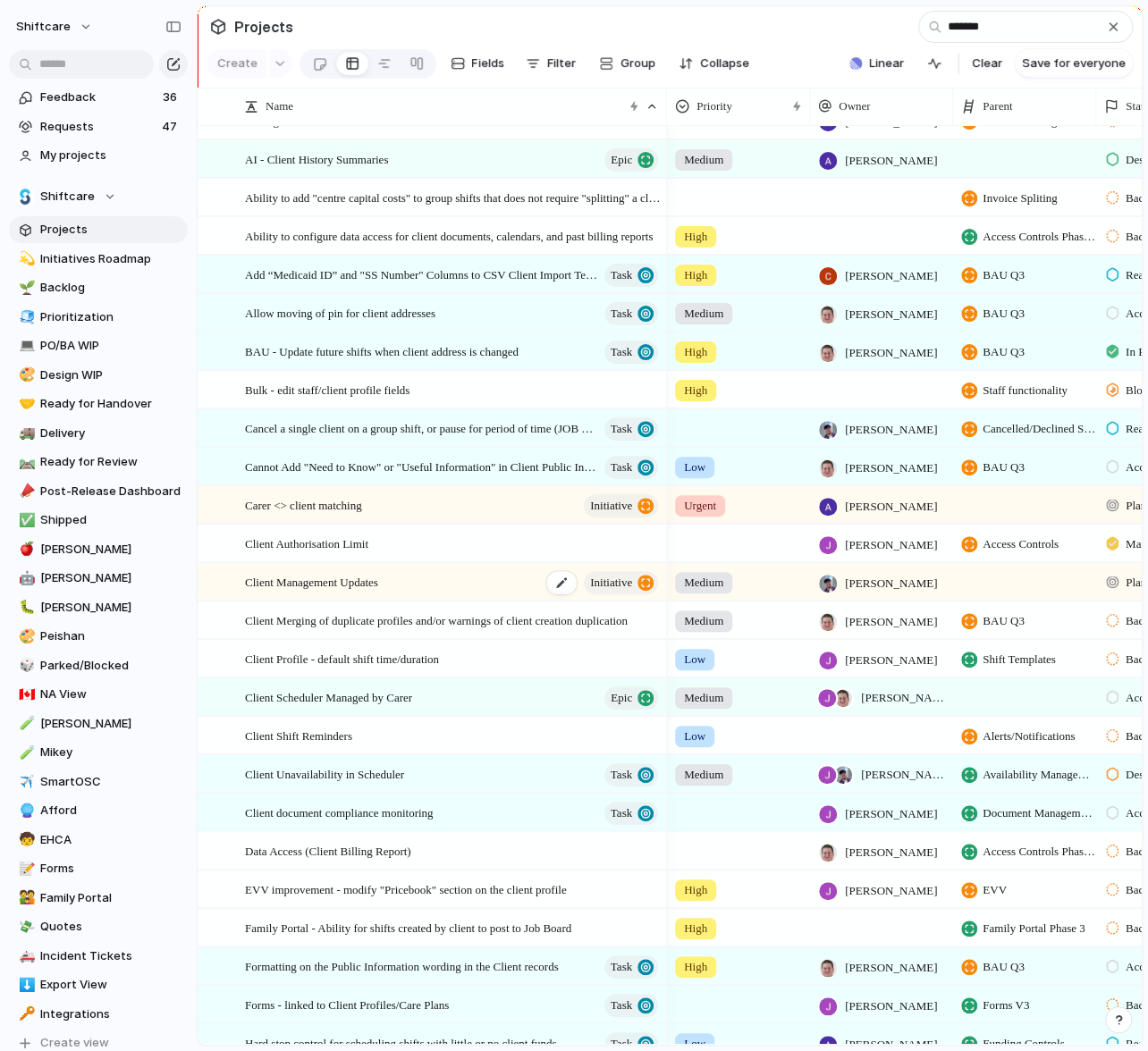 type on "******" 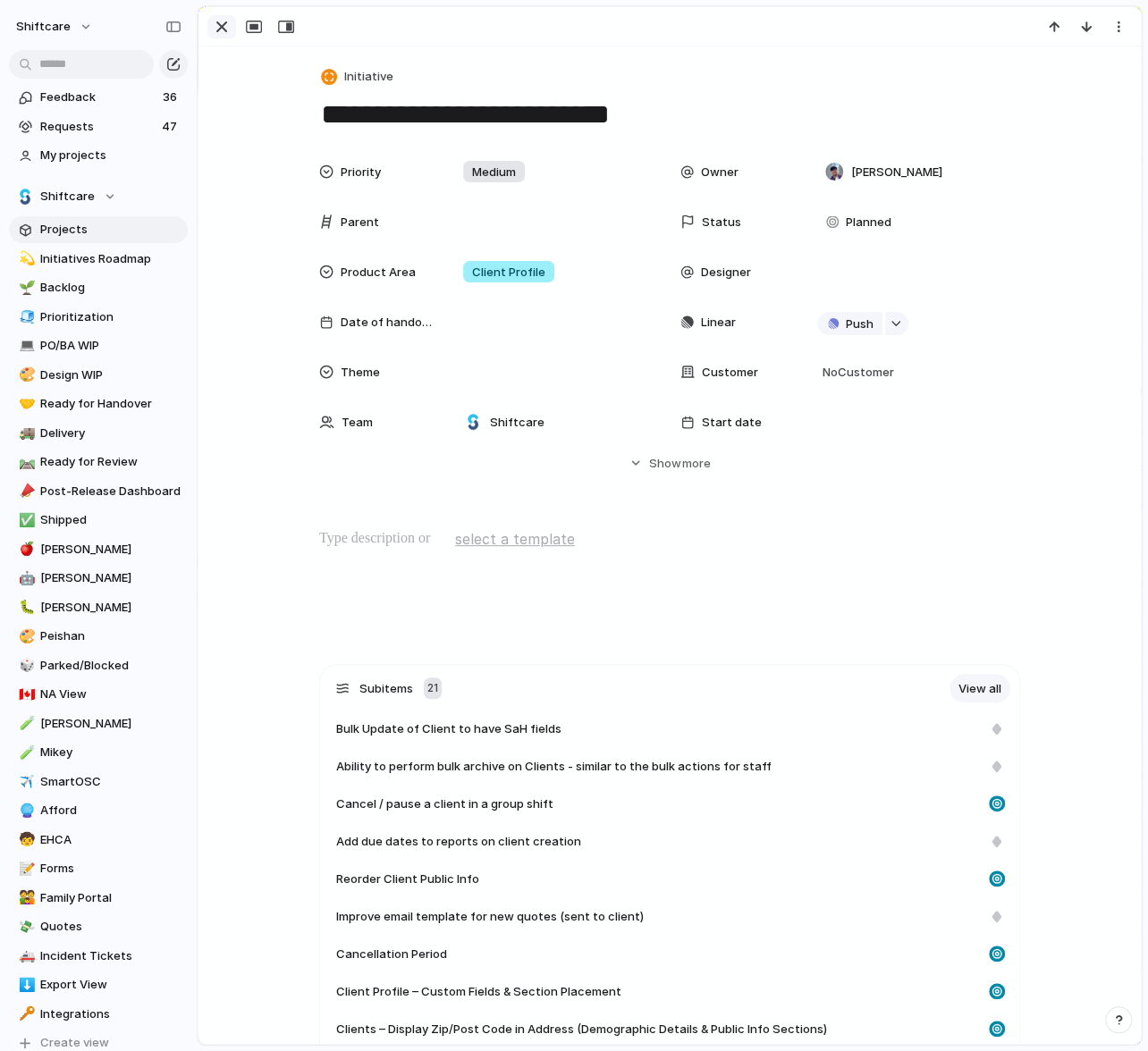 click at bounding box center (222, 27) 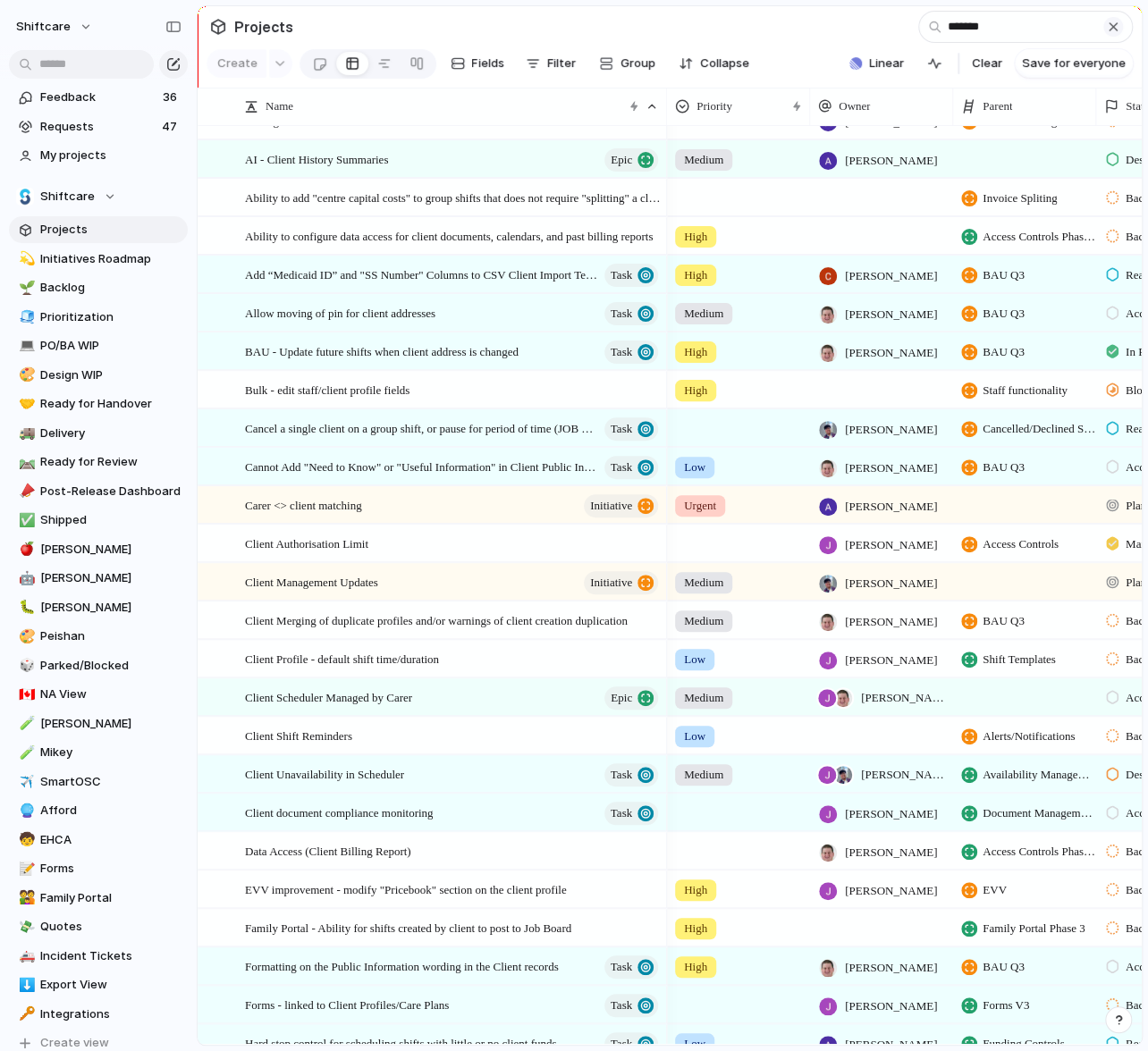 click at bounding box center (1113, 27) 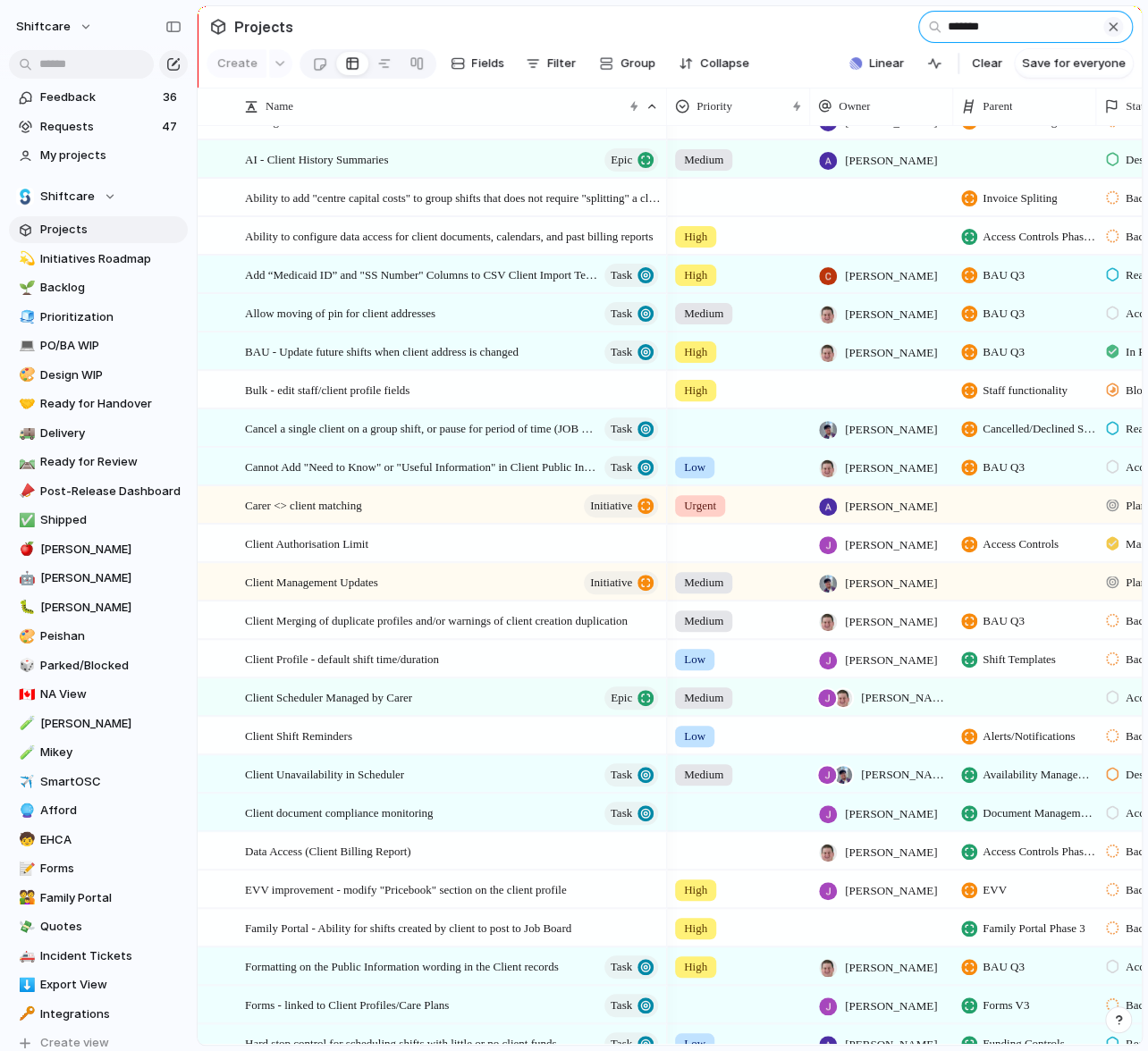 type 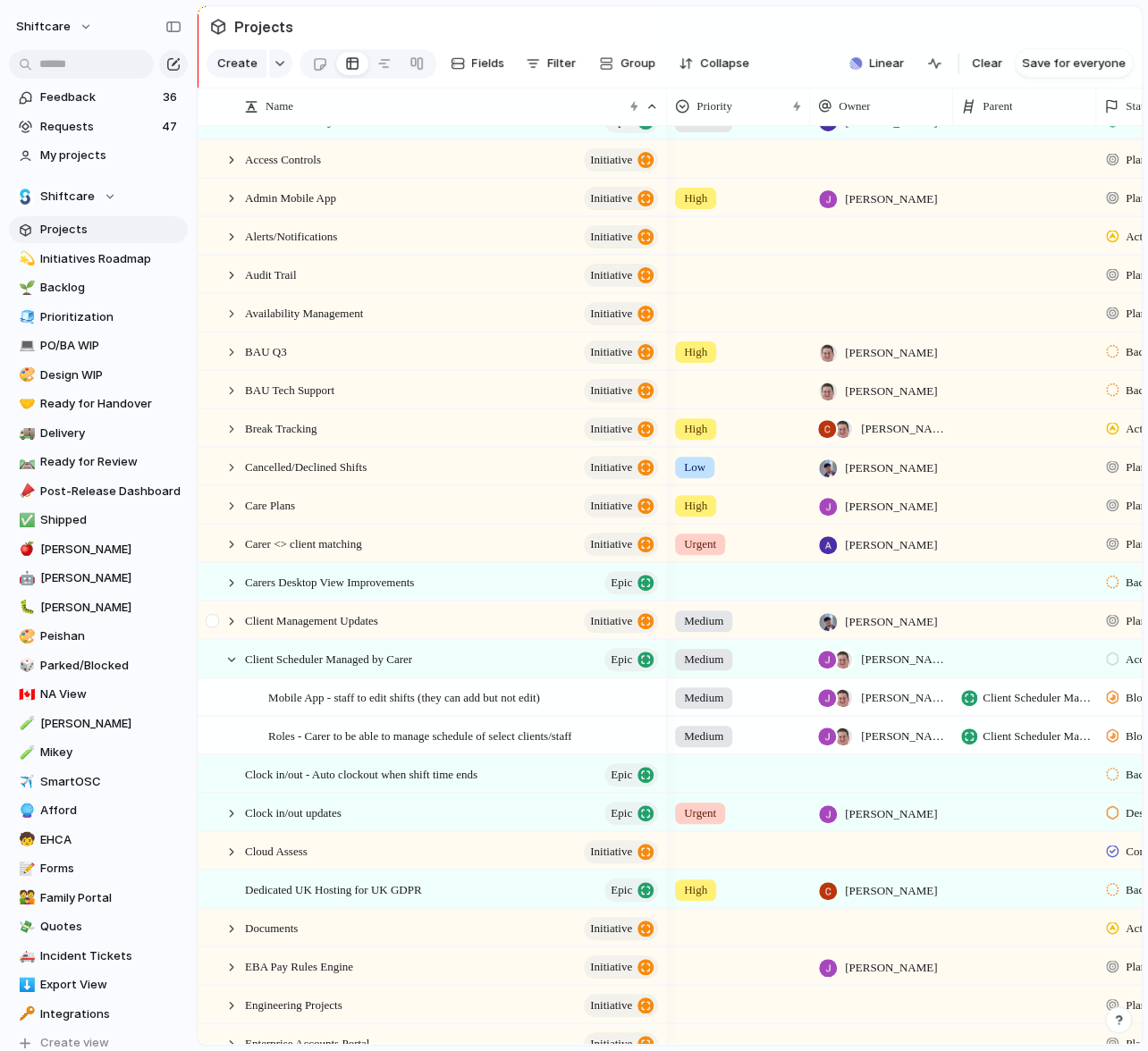 click at bounding box center [223, 620] 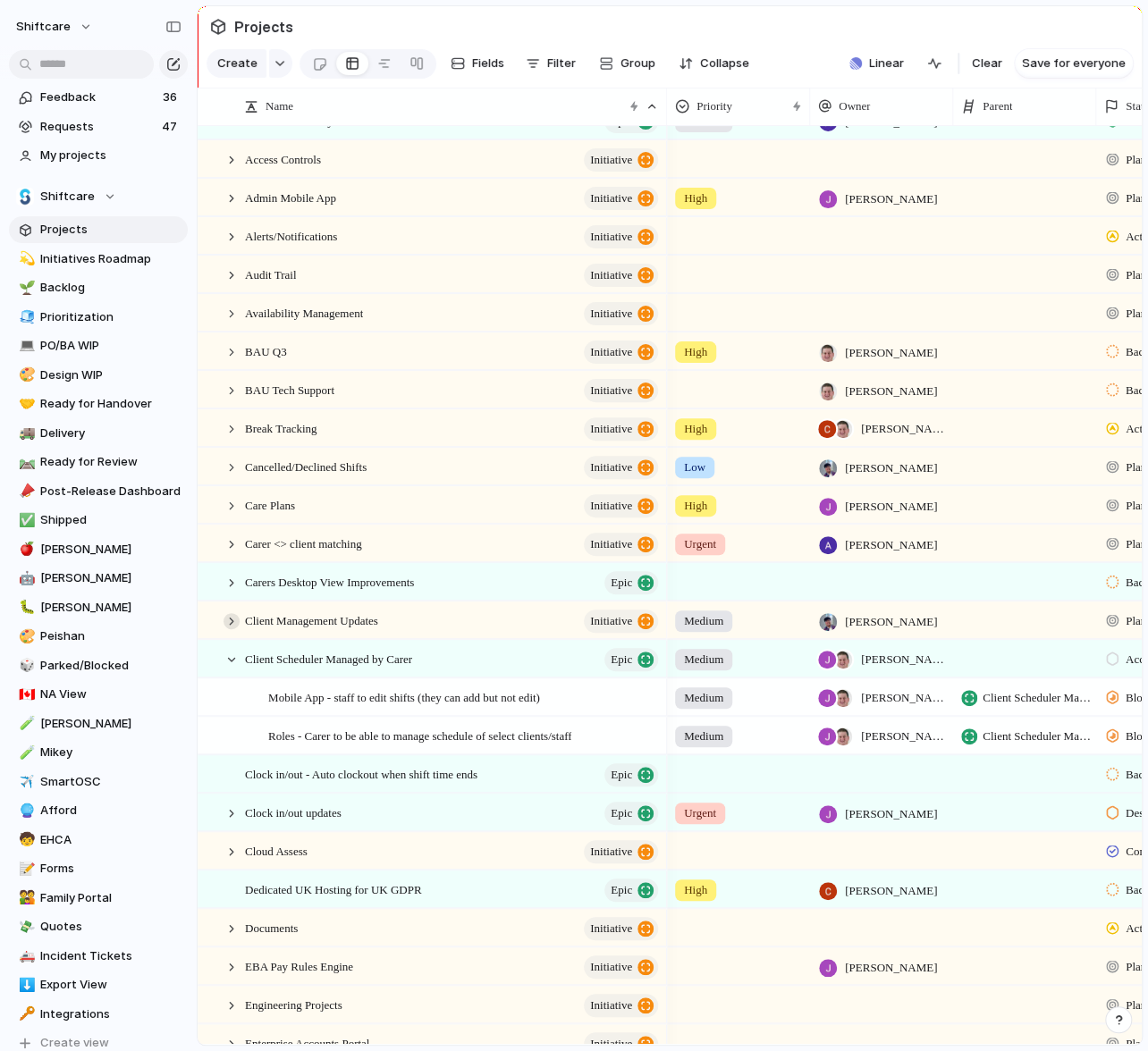 click at bounding box center [232, 621] 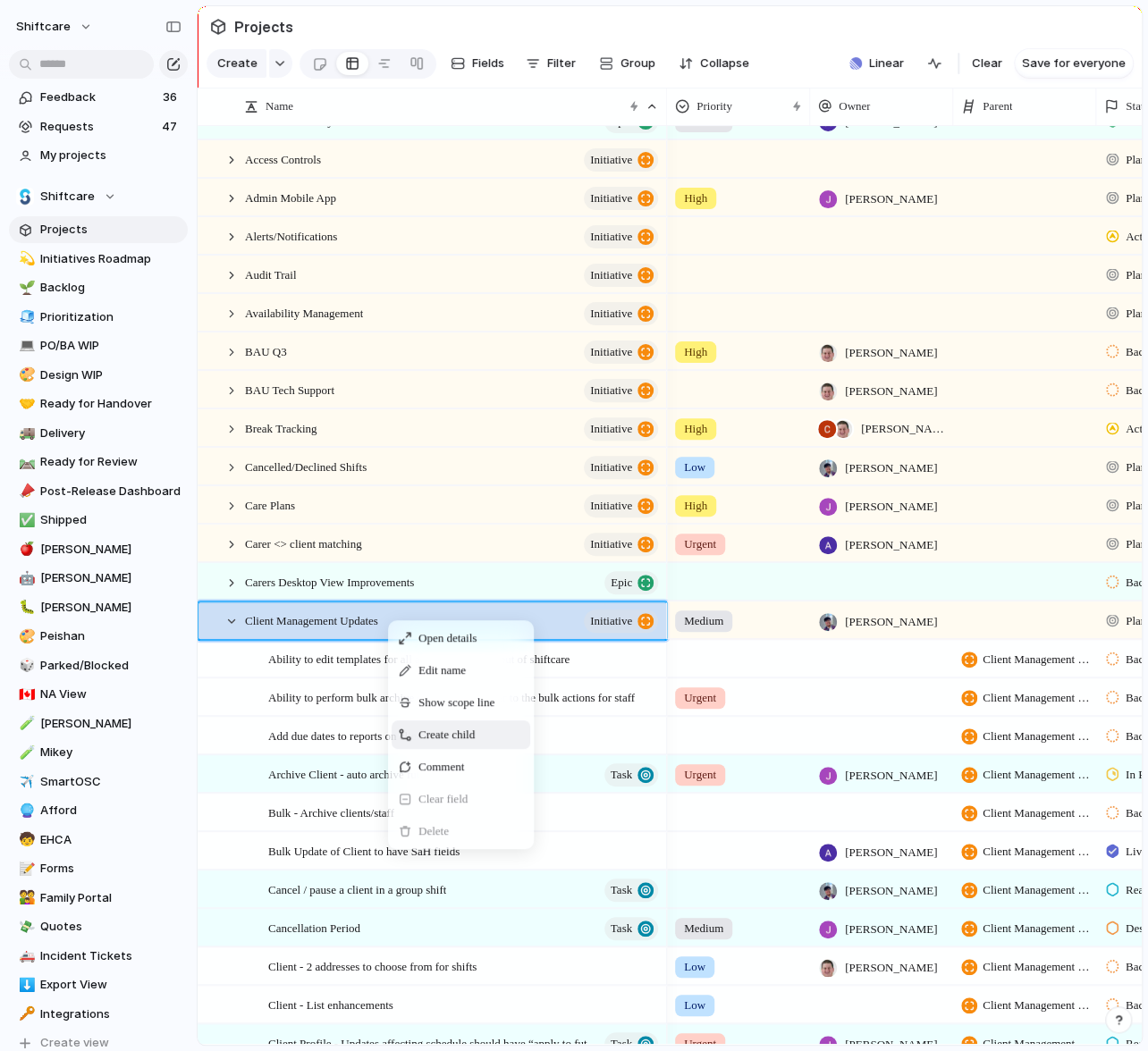 click on "Create child" at bounding box center [446, 735] 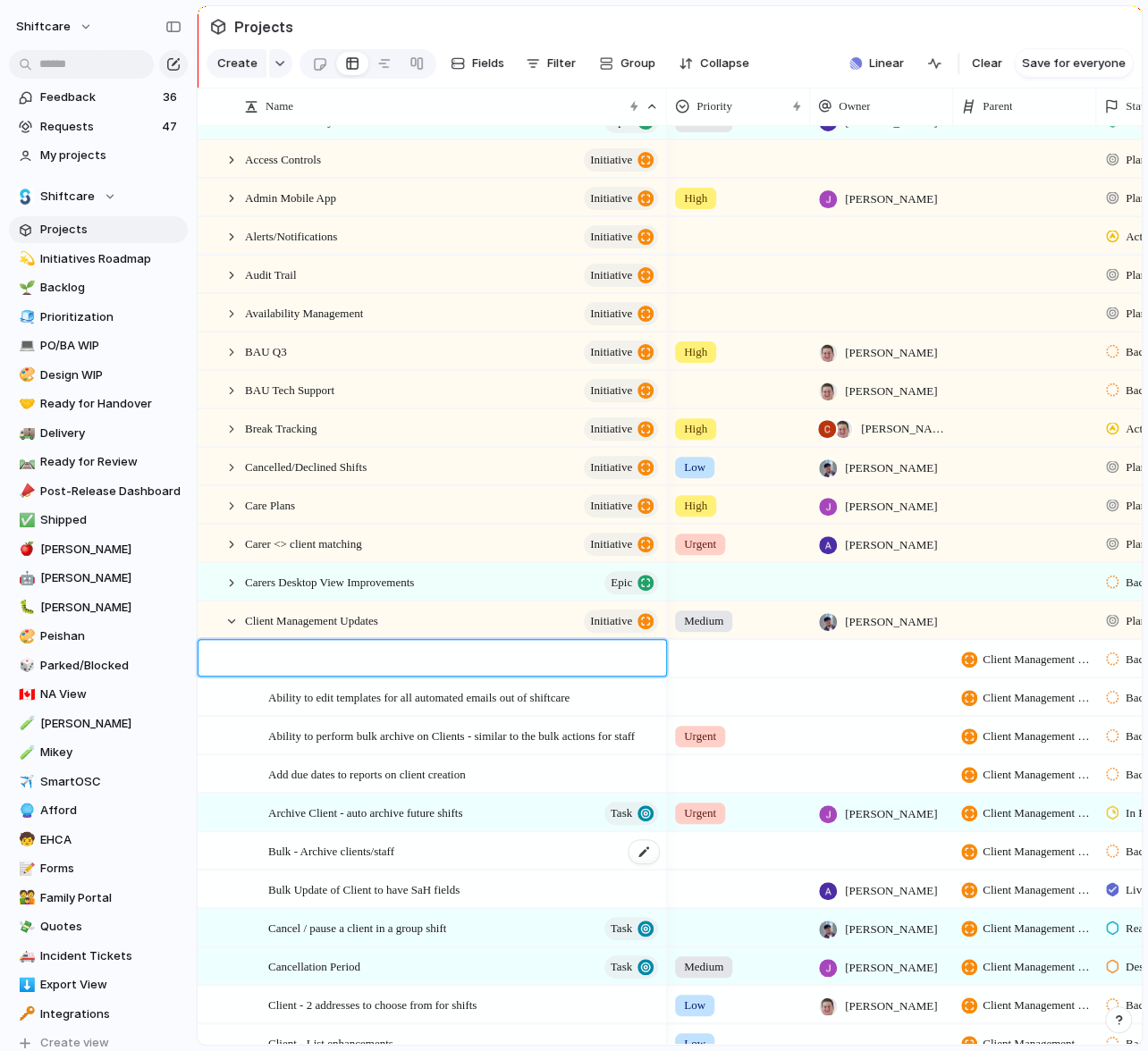 type on "**********" 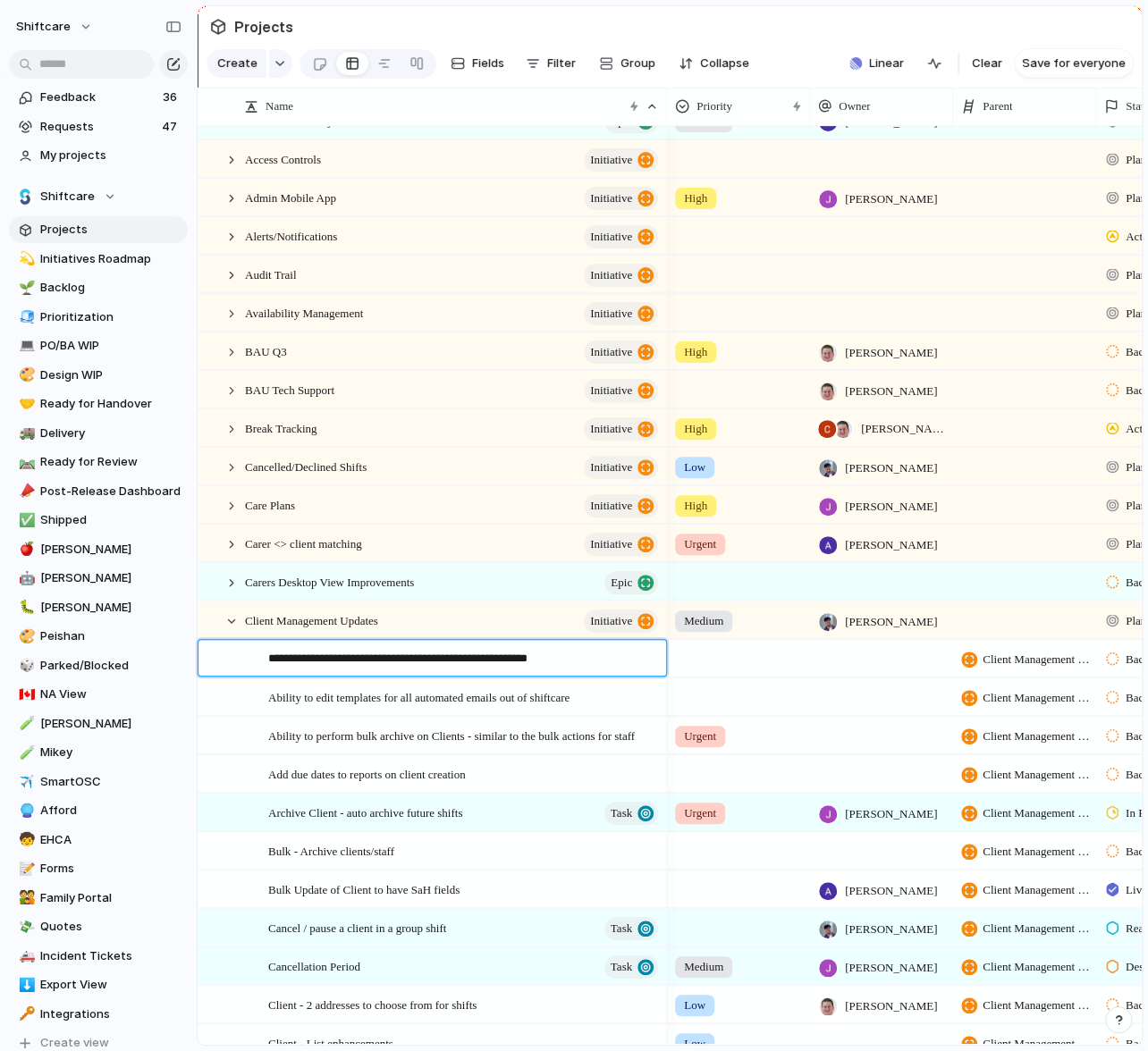 click on "**********" at bounding box center (460, 660) 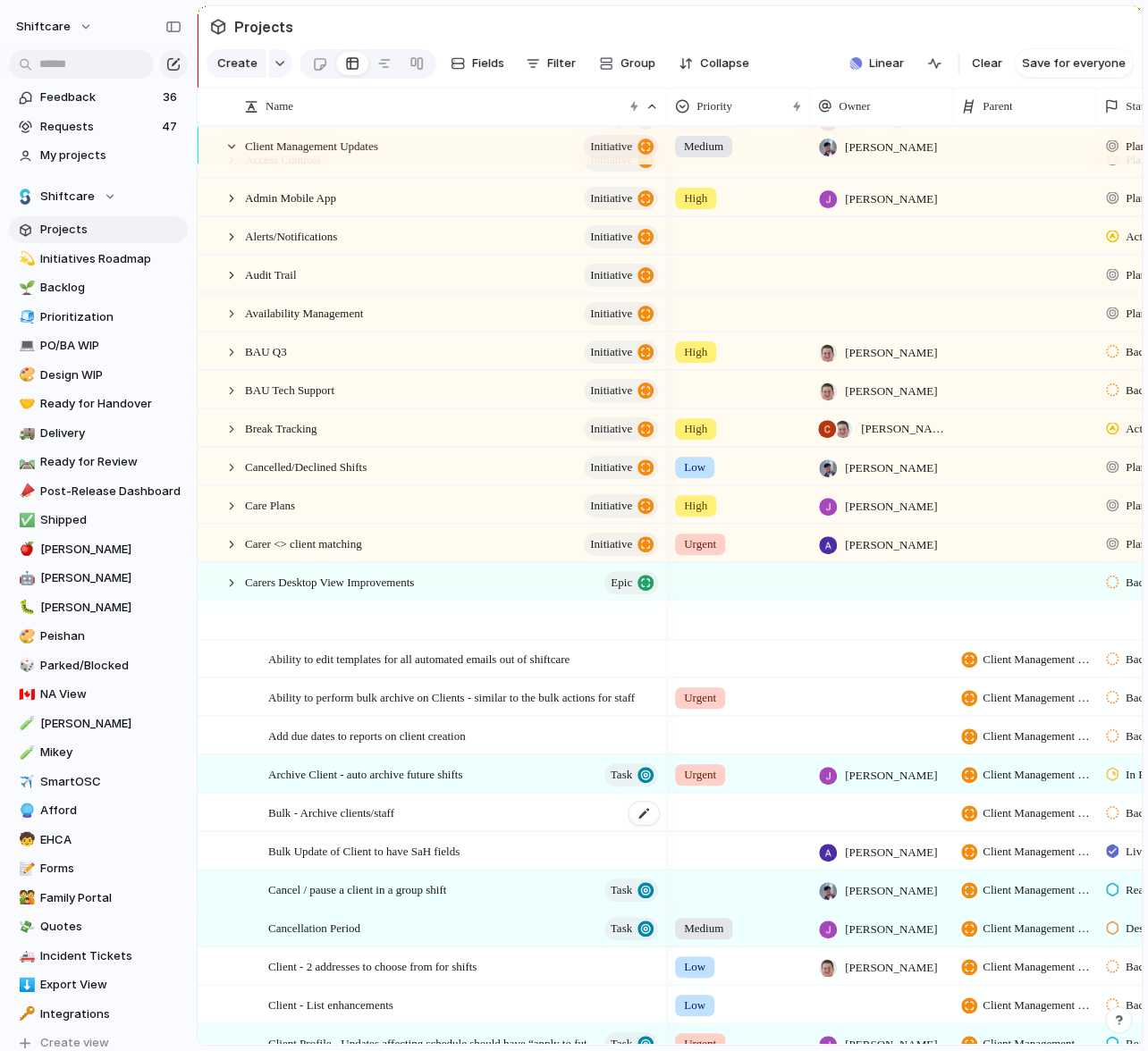scroll, scrollTop: 845, scrollLeft: 0, axis: vertical 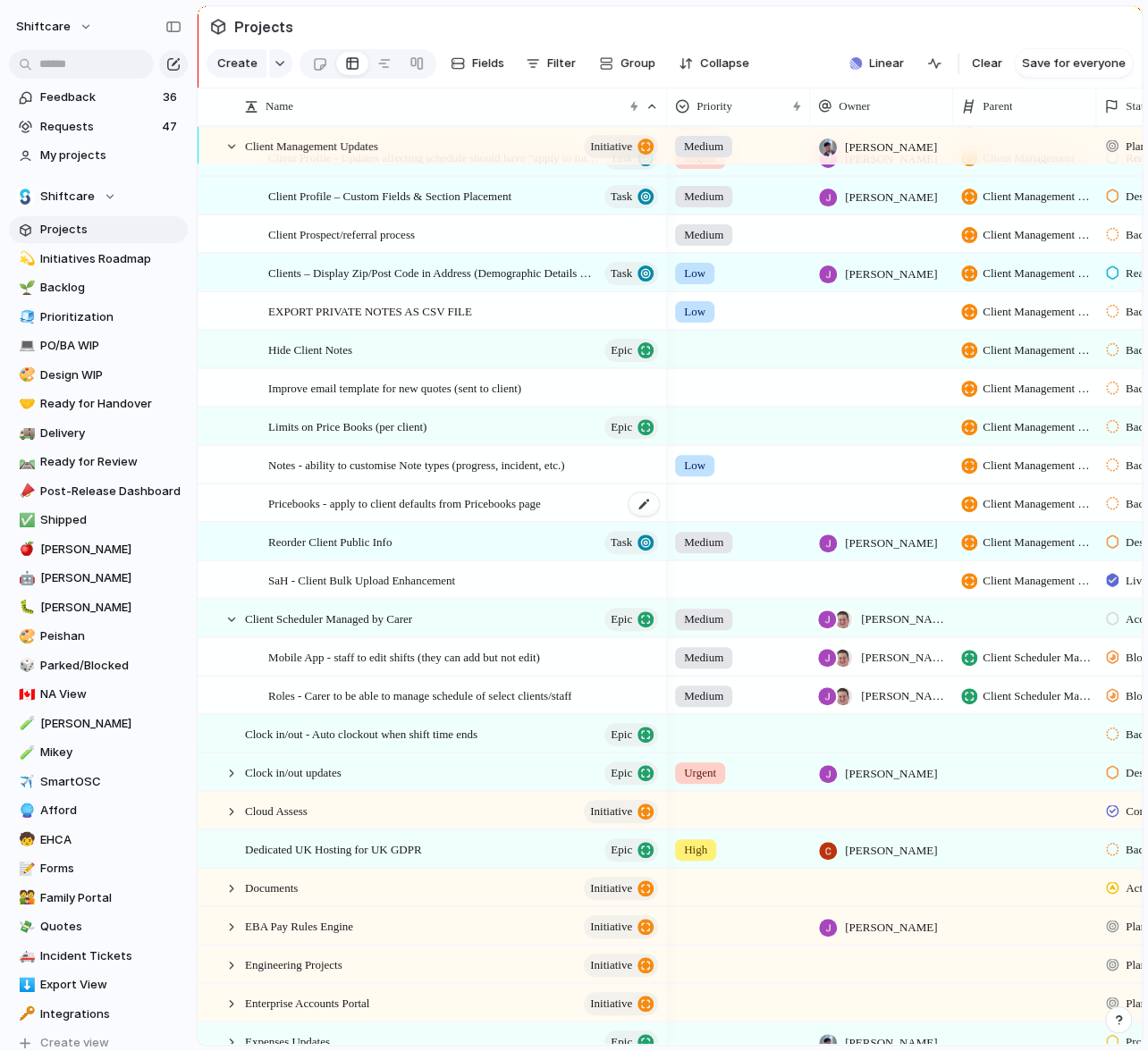 click on "Pricebooks - apply to client defaults from Pricebooks page" at bounding box center [404, 502] 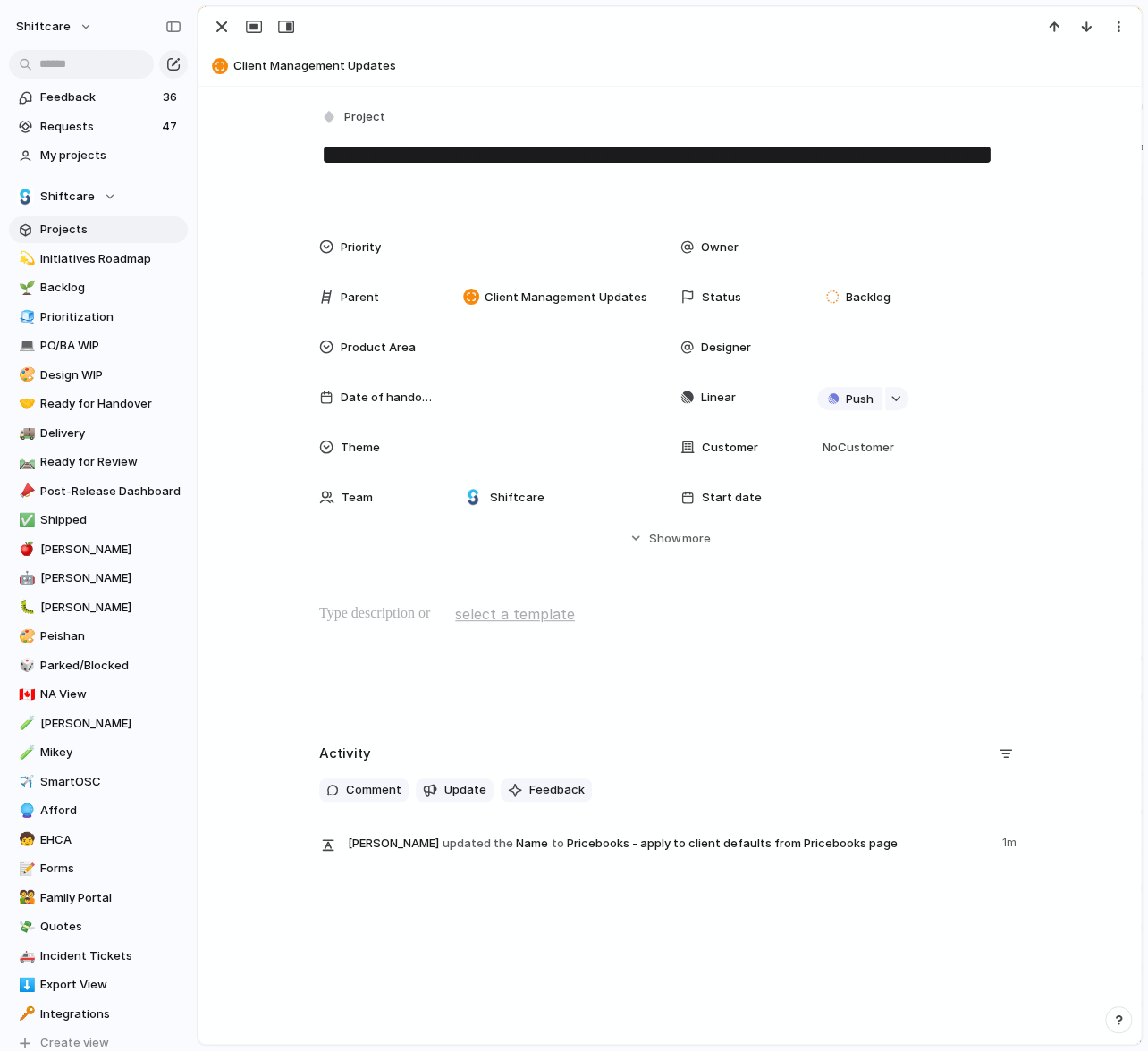click at bounding box center (670, 614) 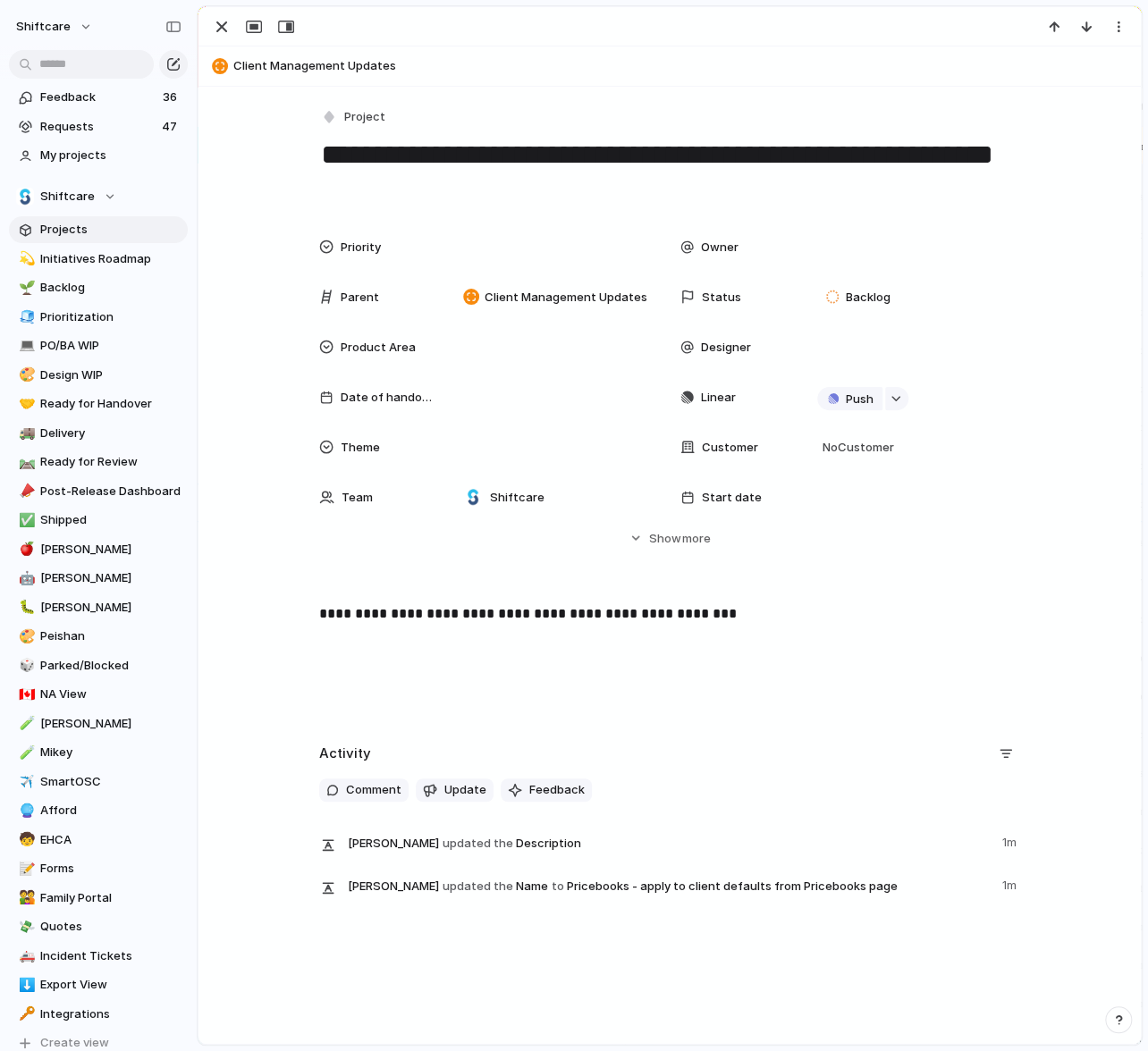 click on "**********" at bounding box center [670, 614] 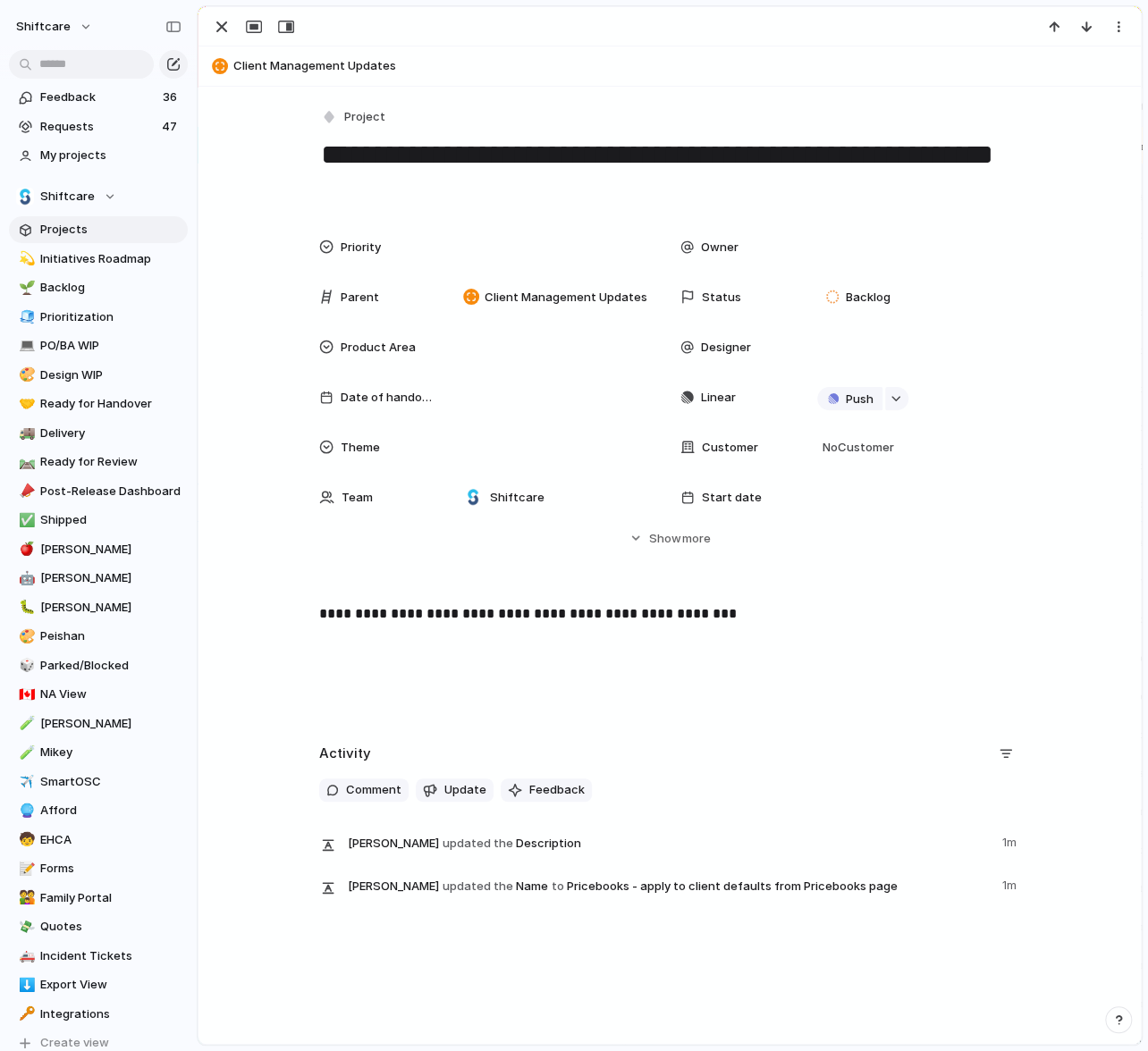 type 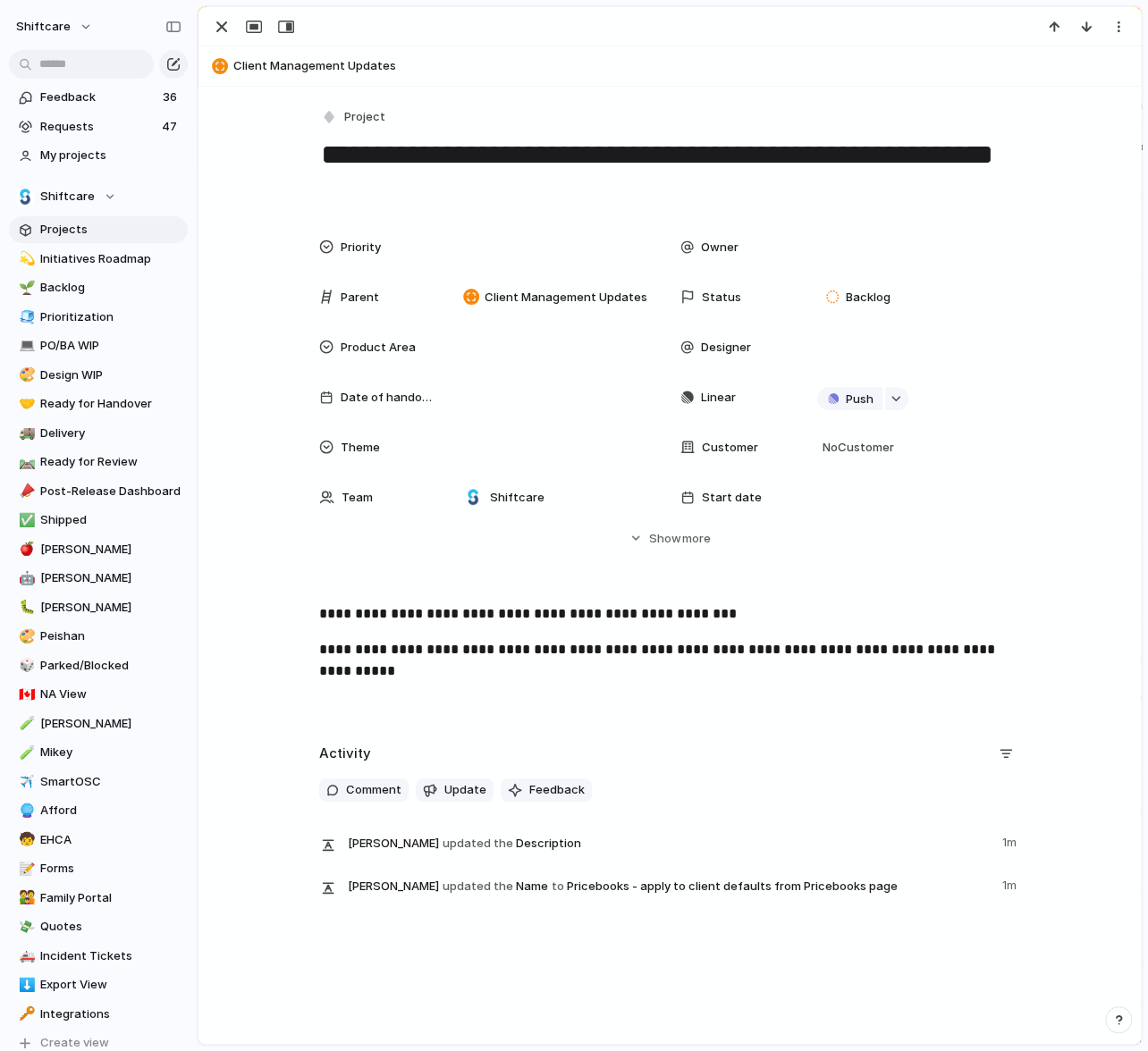 click on "**********" at bounding box center [670, 614] 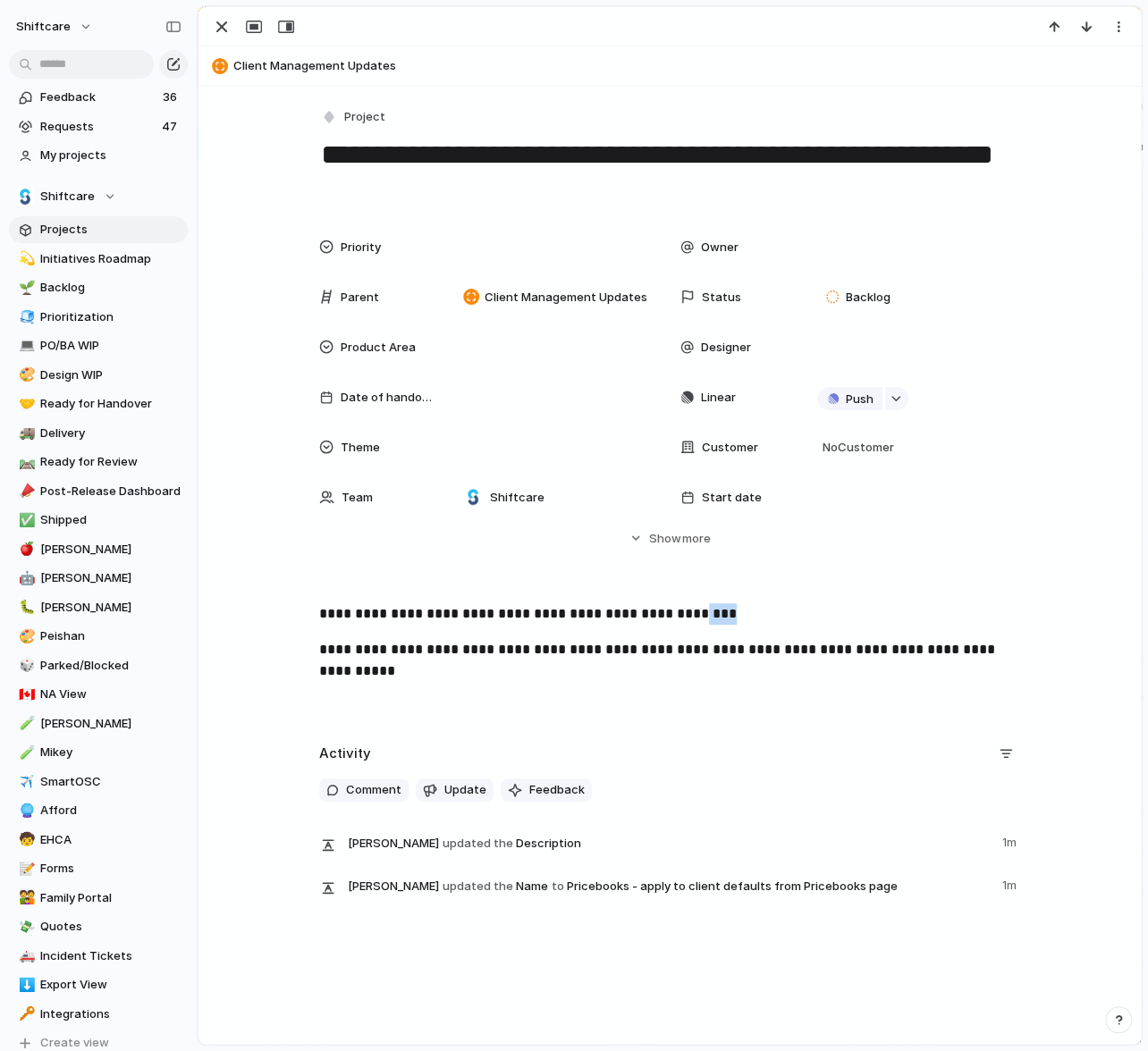 click on "**********" at bounding box center [670, 614] 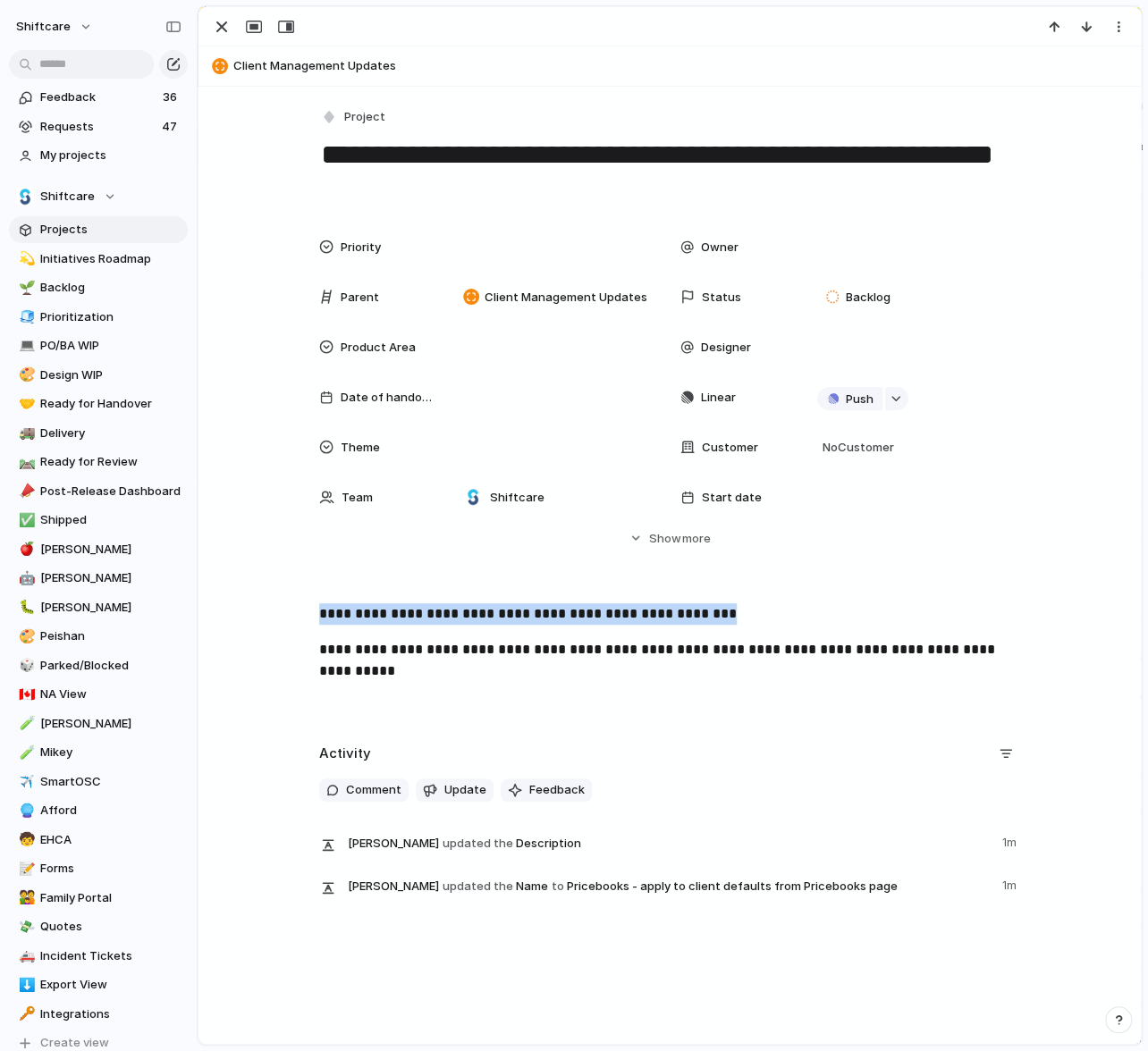 click on "**********" at bounding box center (670, 614) 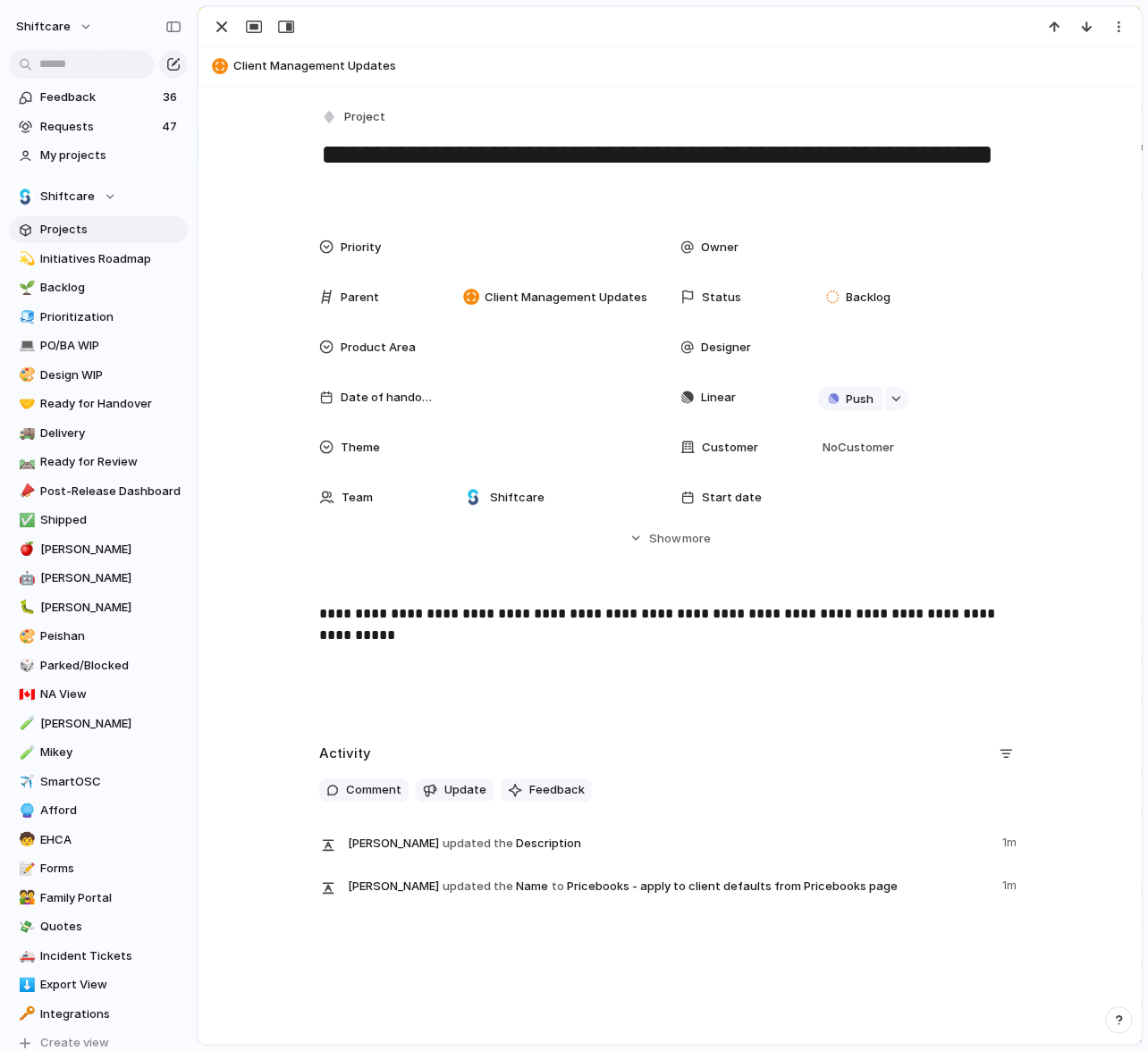 click on "**********" at bounding box center [670, 172] 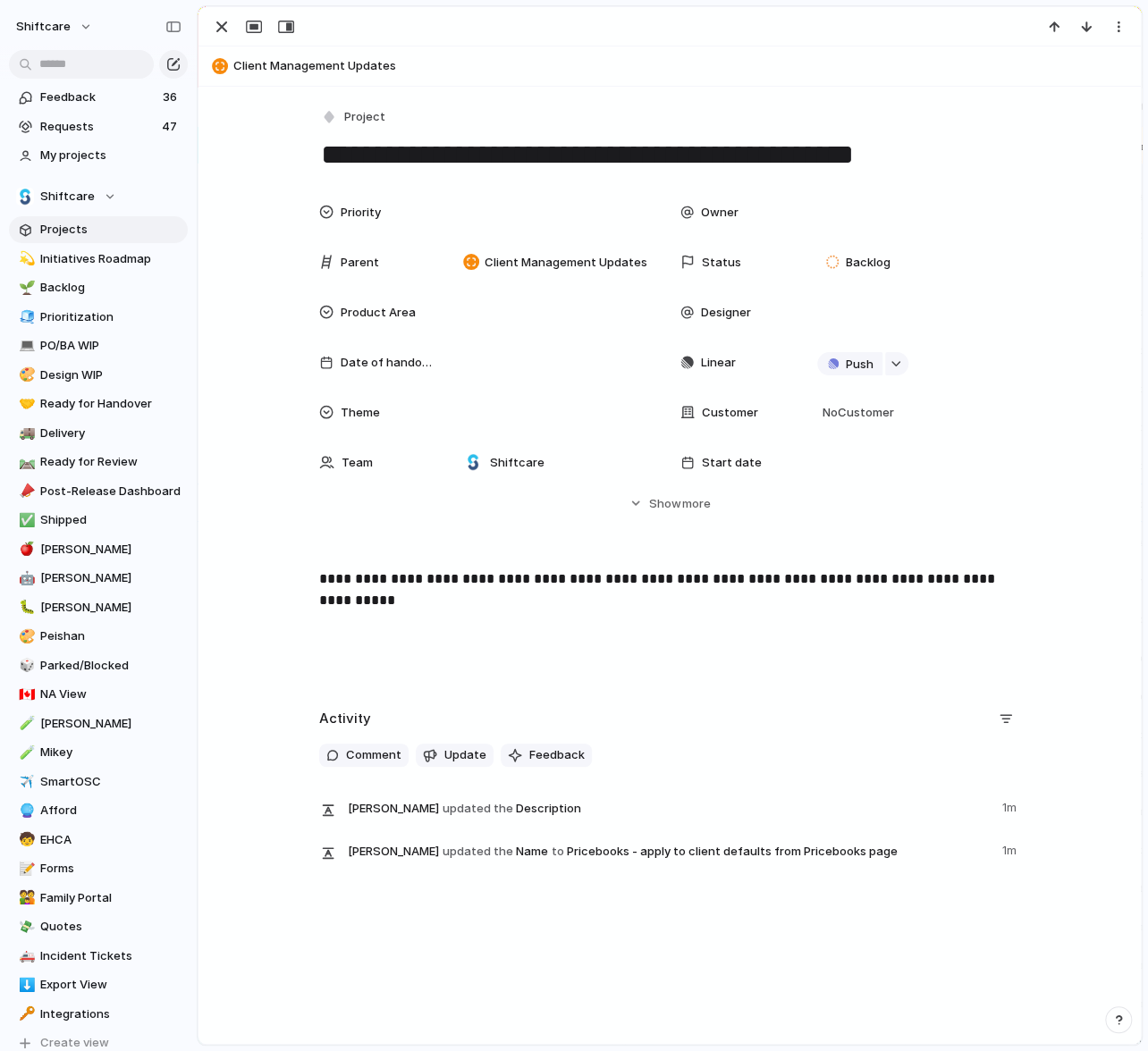 click on "**********" at bounding box center (670, 155) 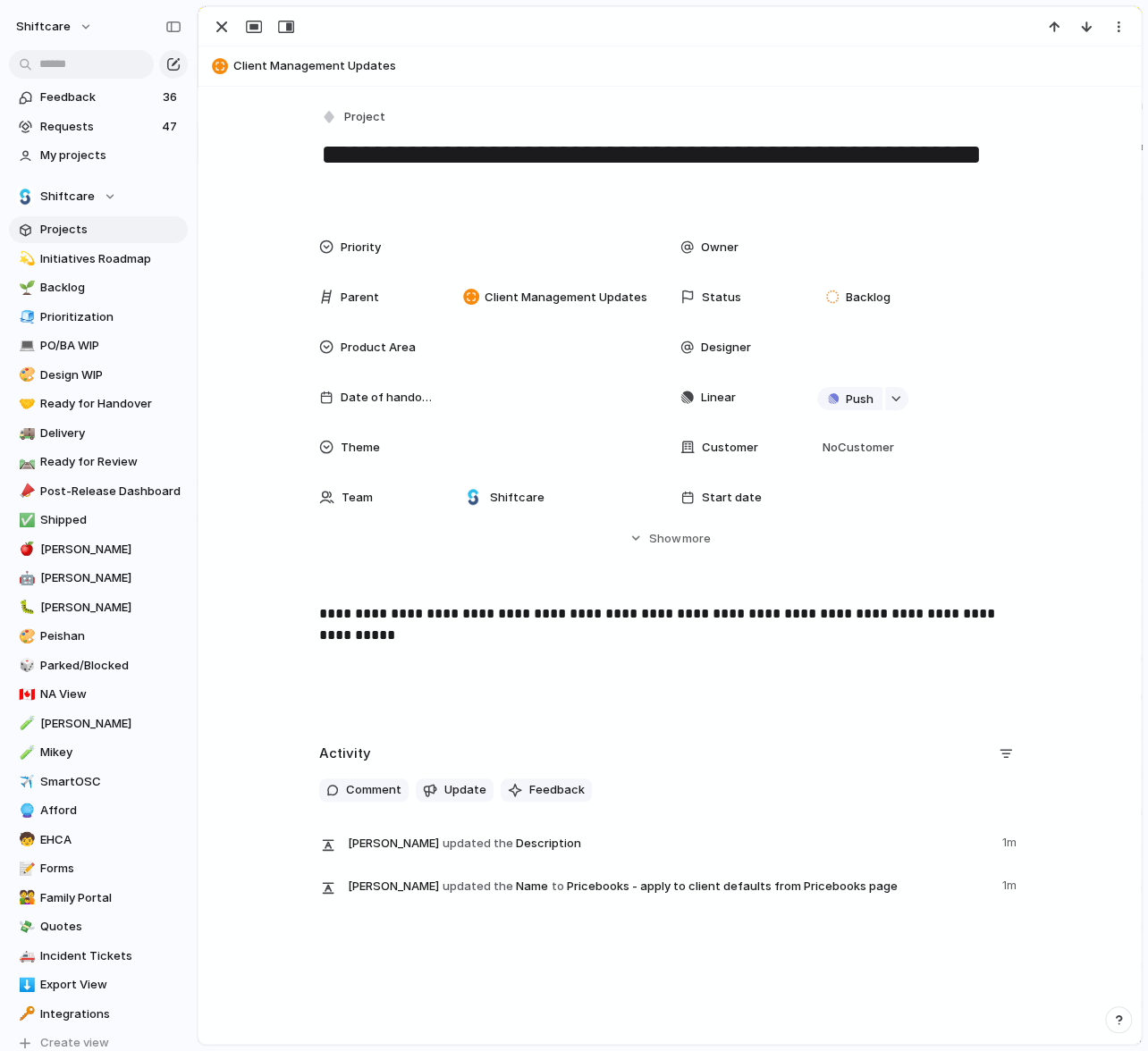 click on "**********" at bounding box center [670, 172] 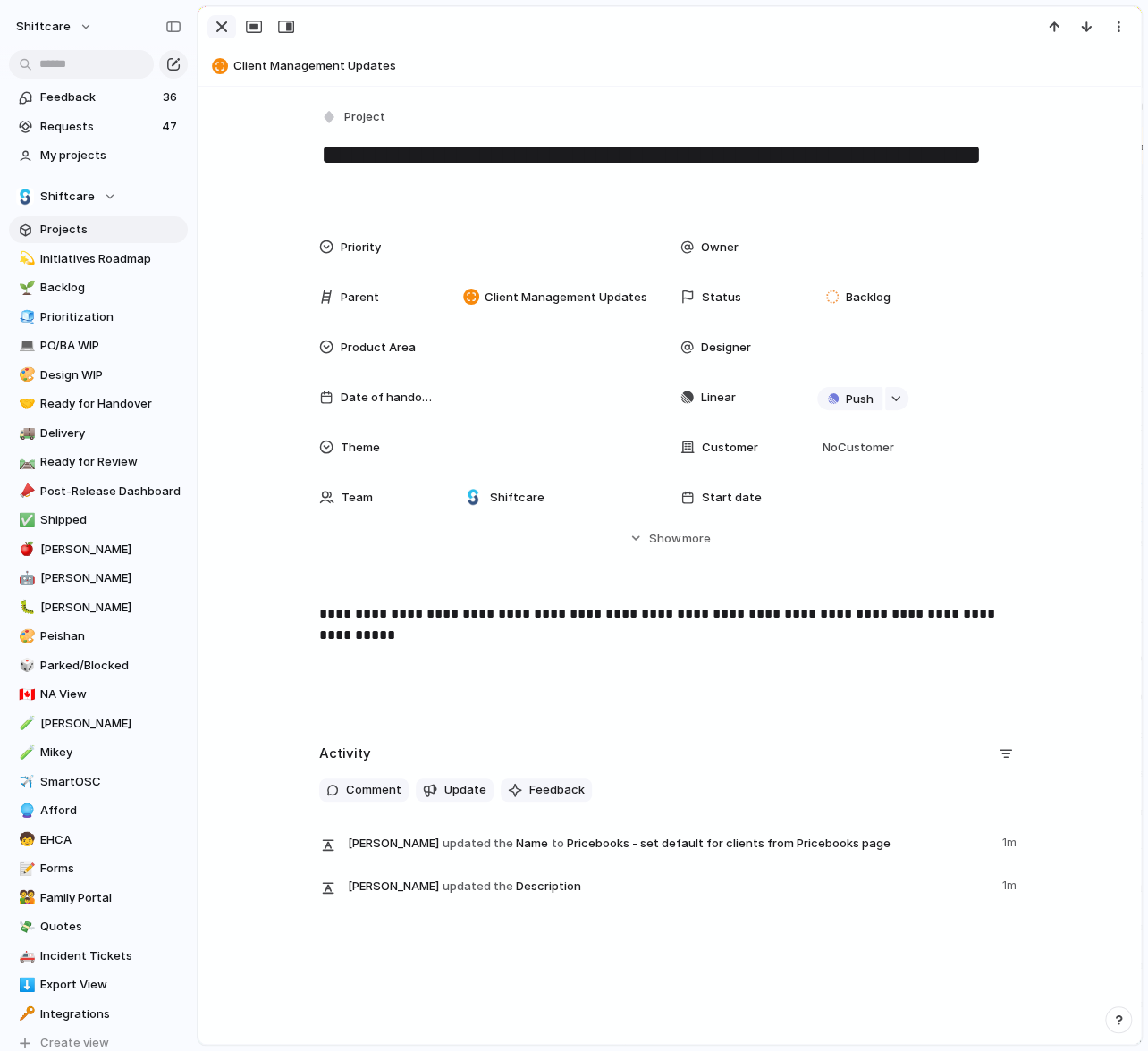 click at bounding box center [222, 27] 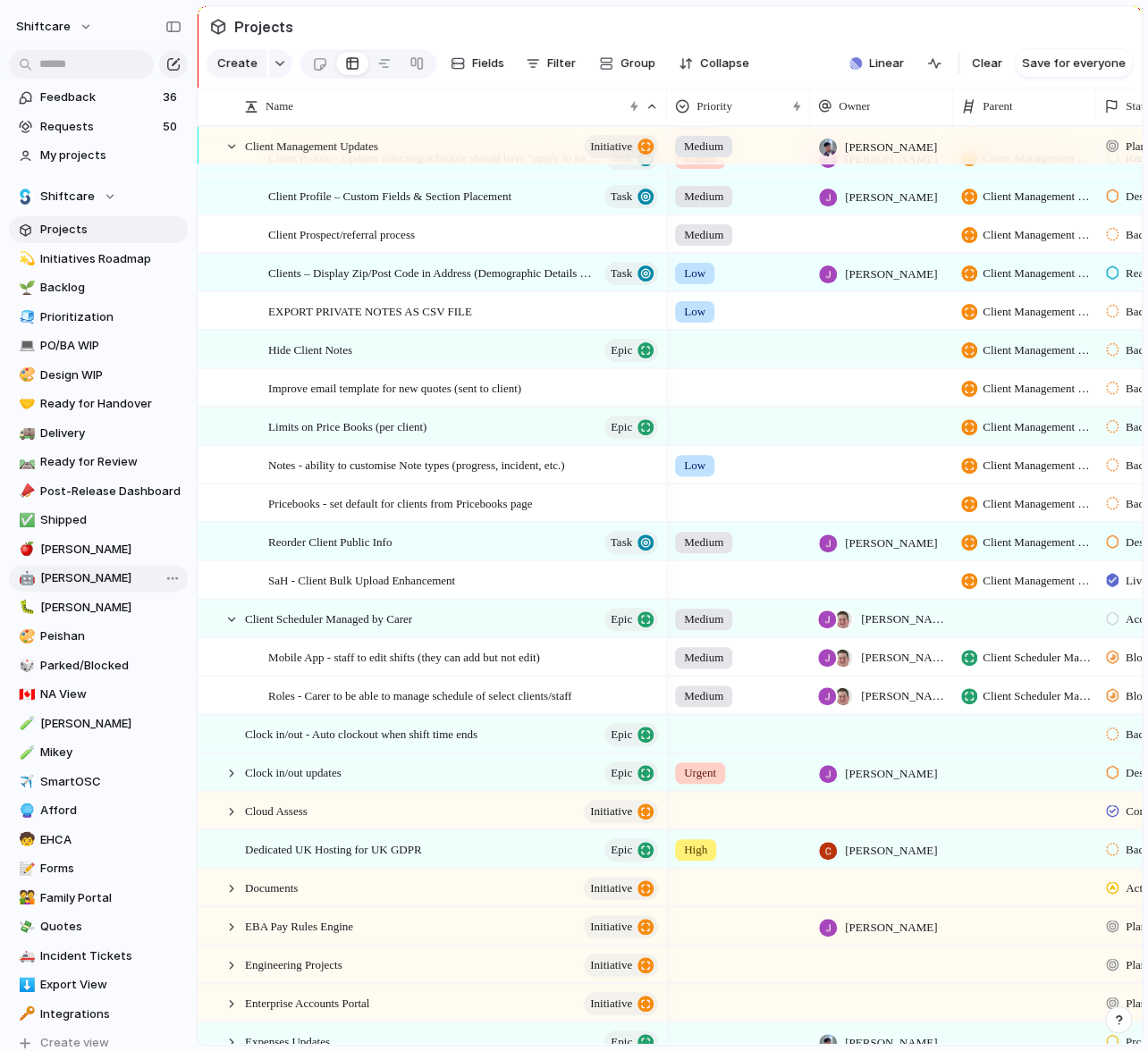 click on "[PERSON_NAME]" at bounding box center (111, 578) 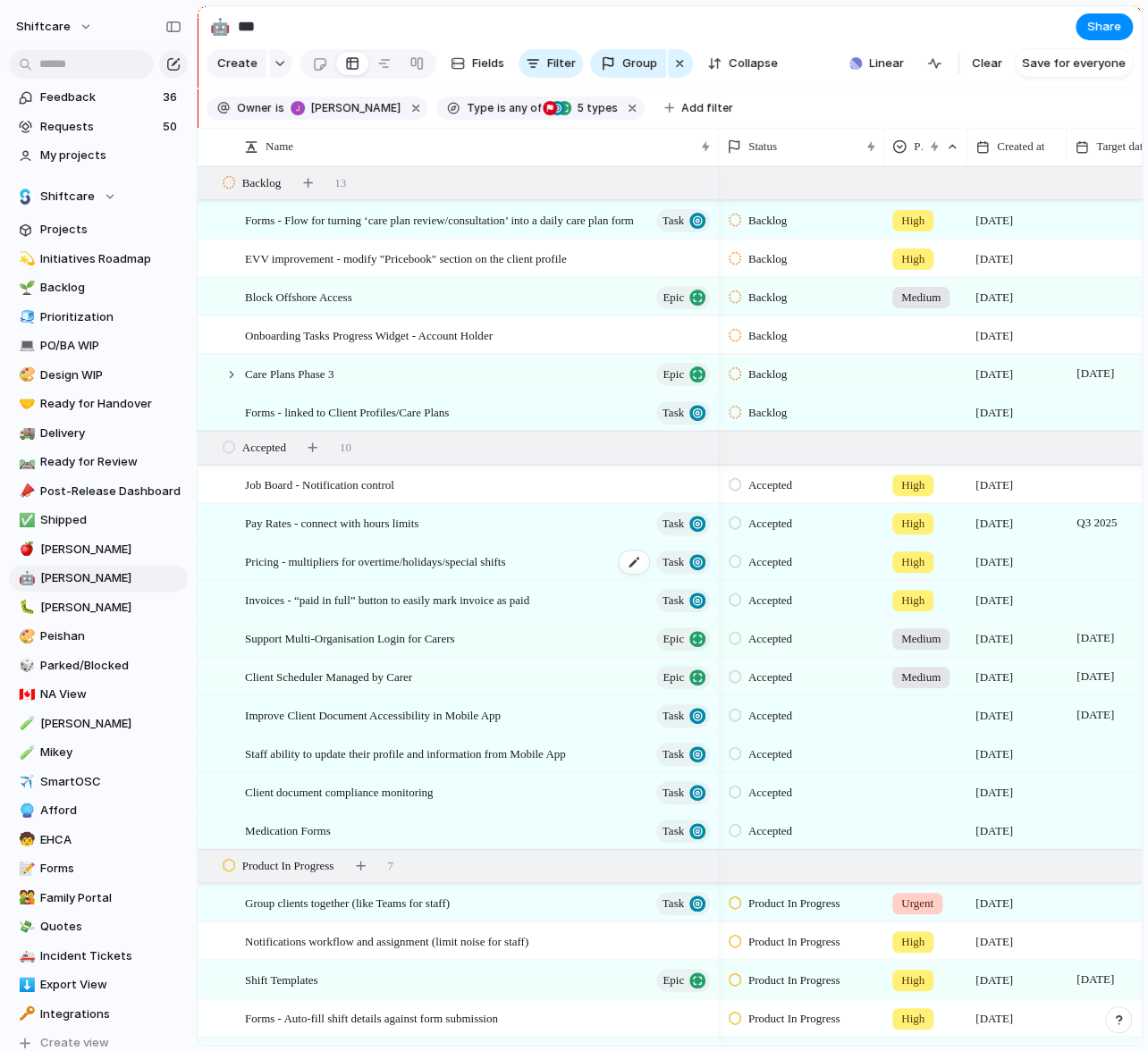 scroll, scrollTop: 118, scrollLeft: 0, axis: vertical 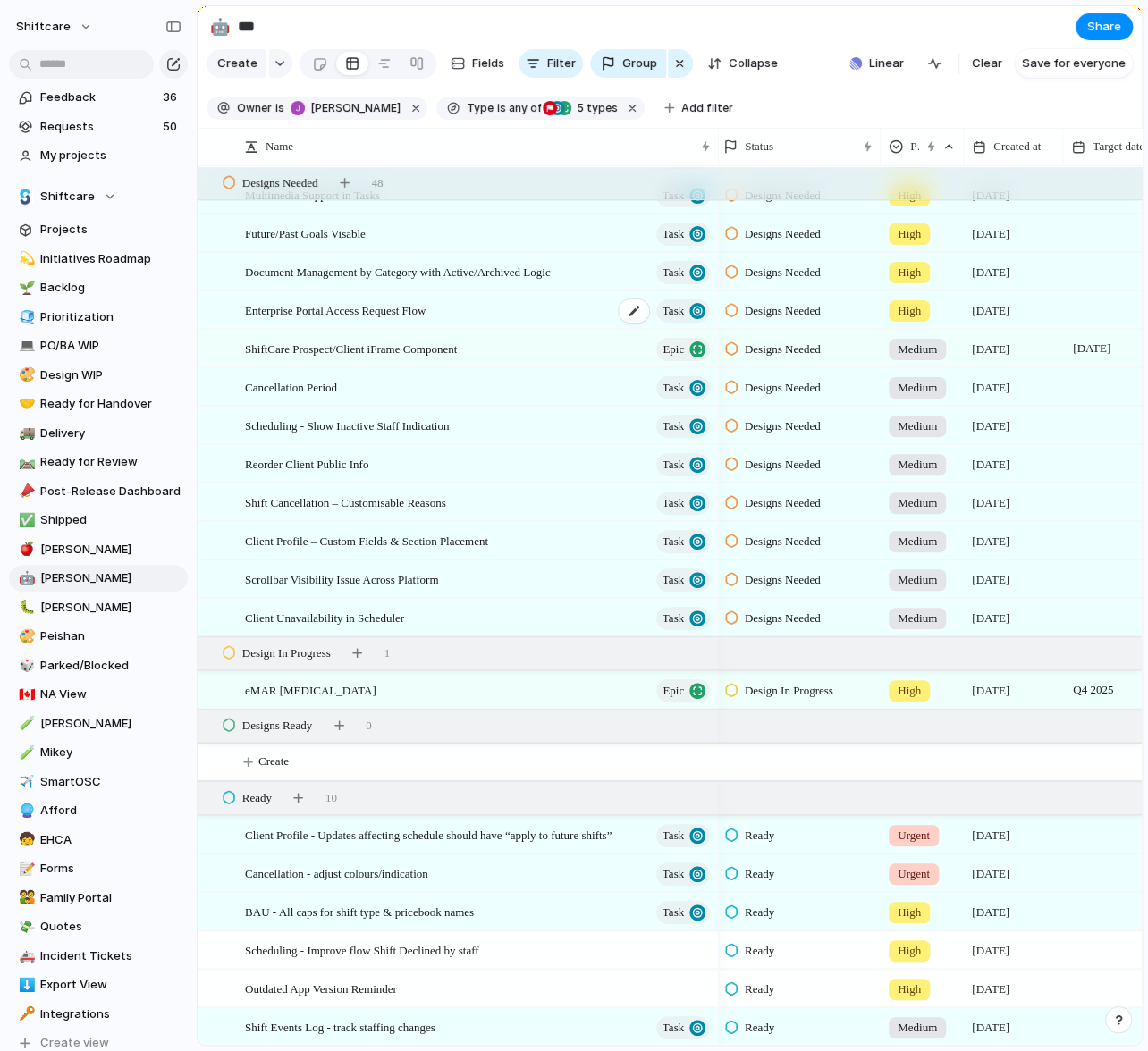 click on "Enterprise Portal Access Request Flow" at bounding box center [335, 309] 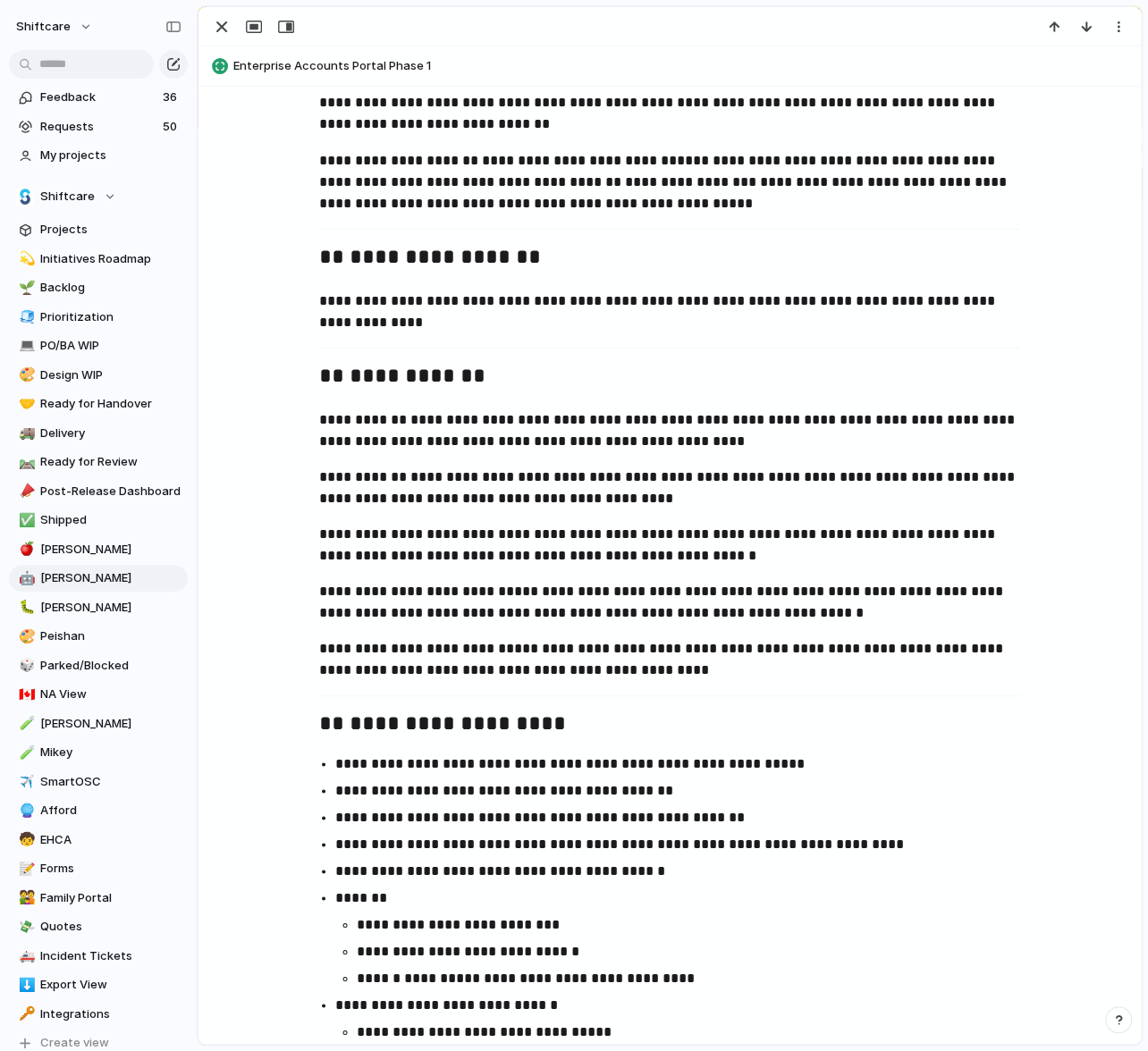 click on "**********" at bounding box center (670, 431) 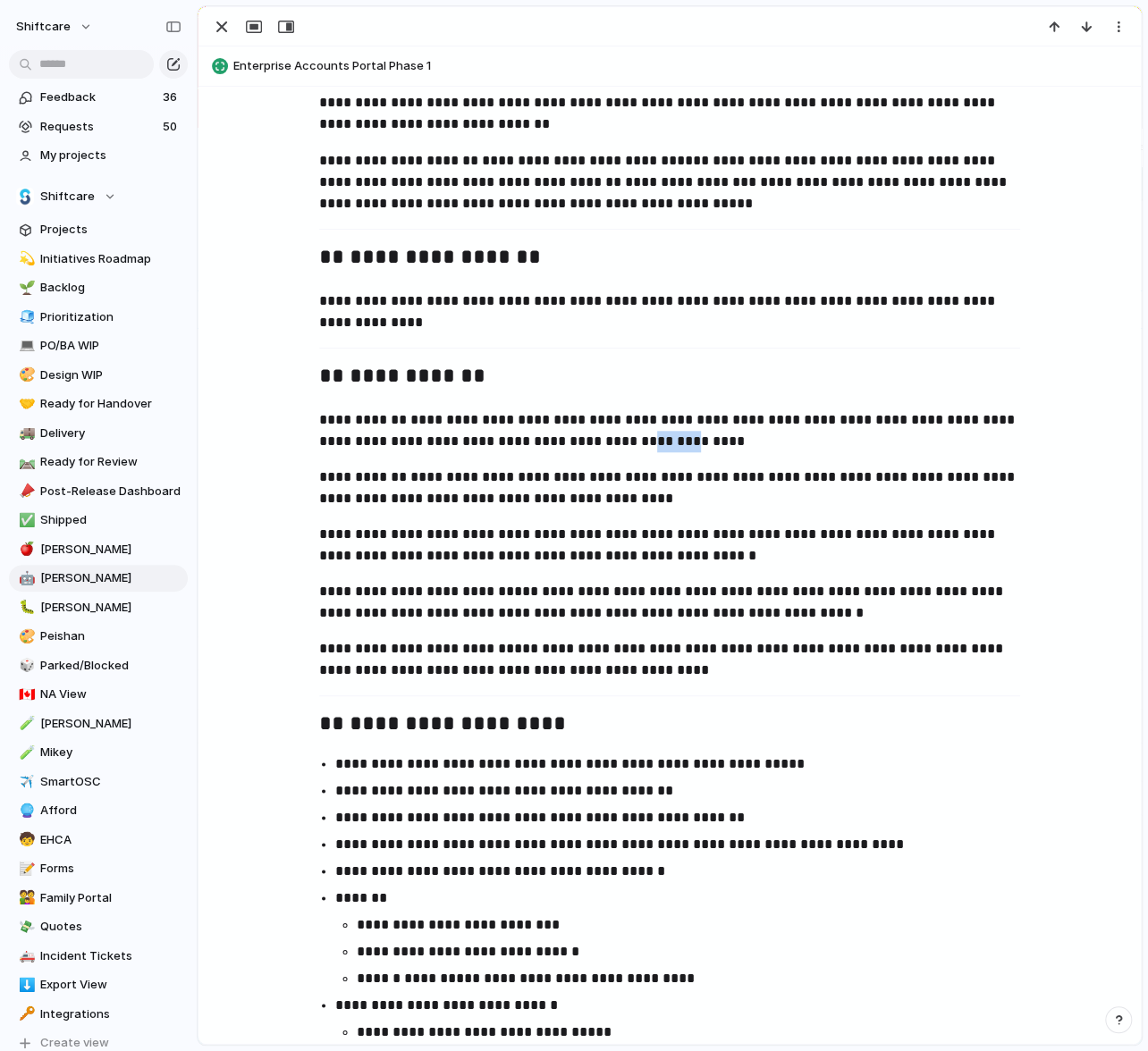 click on "**********" at bounding box center [670, 431] 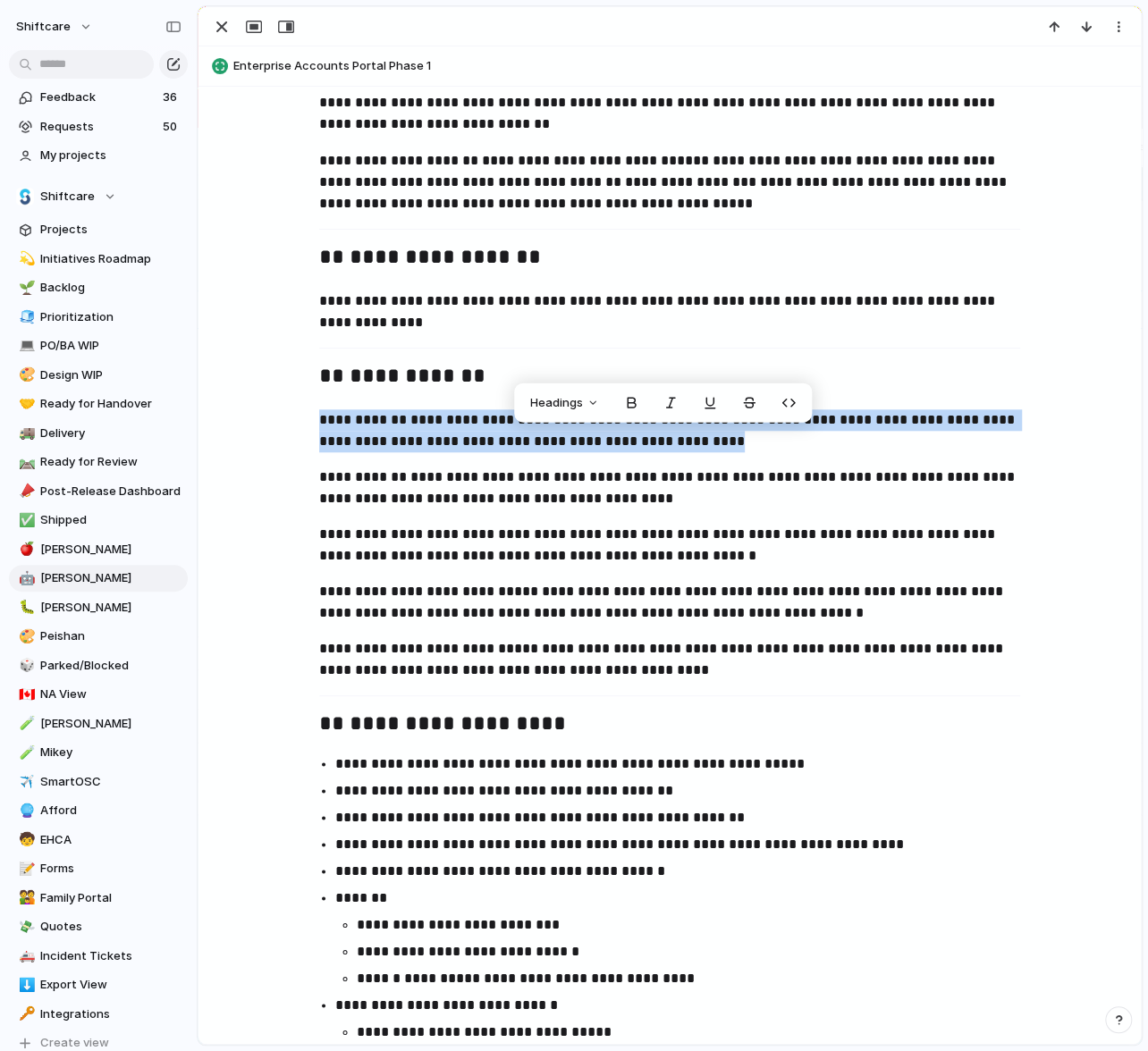 click on "**********" at bounding box center (670, 431) 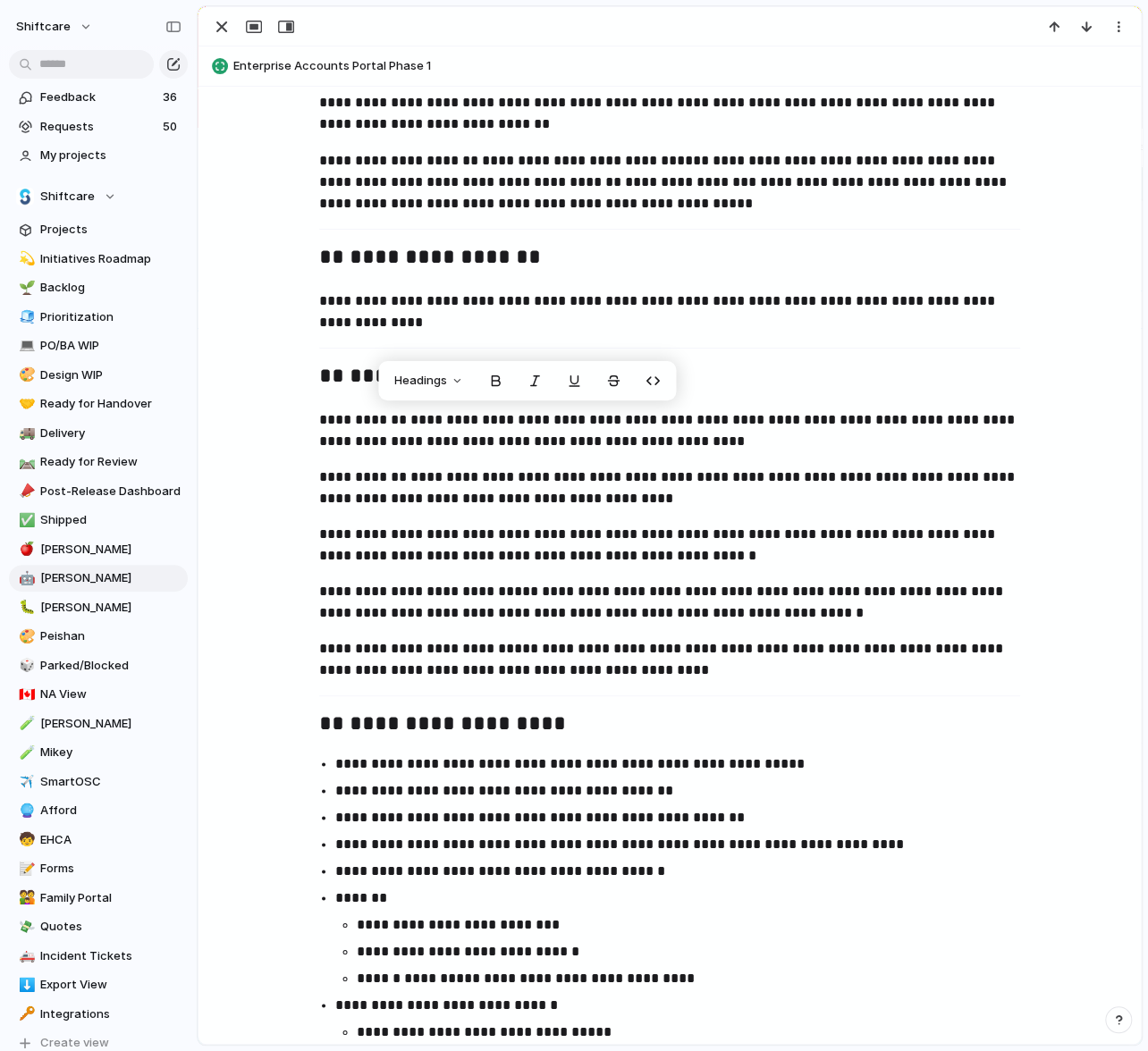 click on "**********" at bounding box center (670, 488) 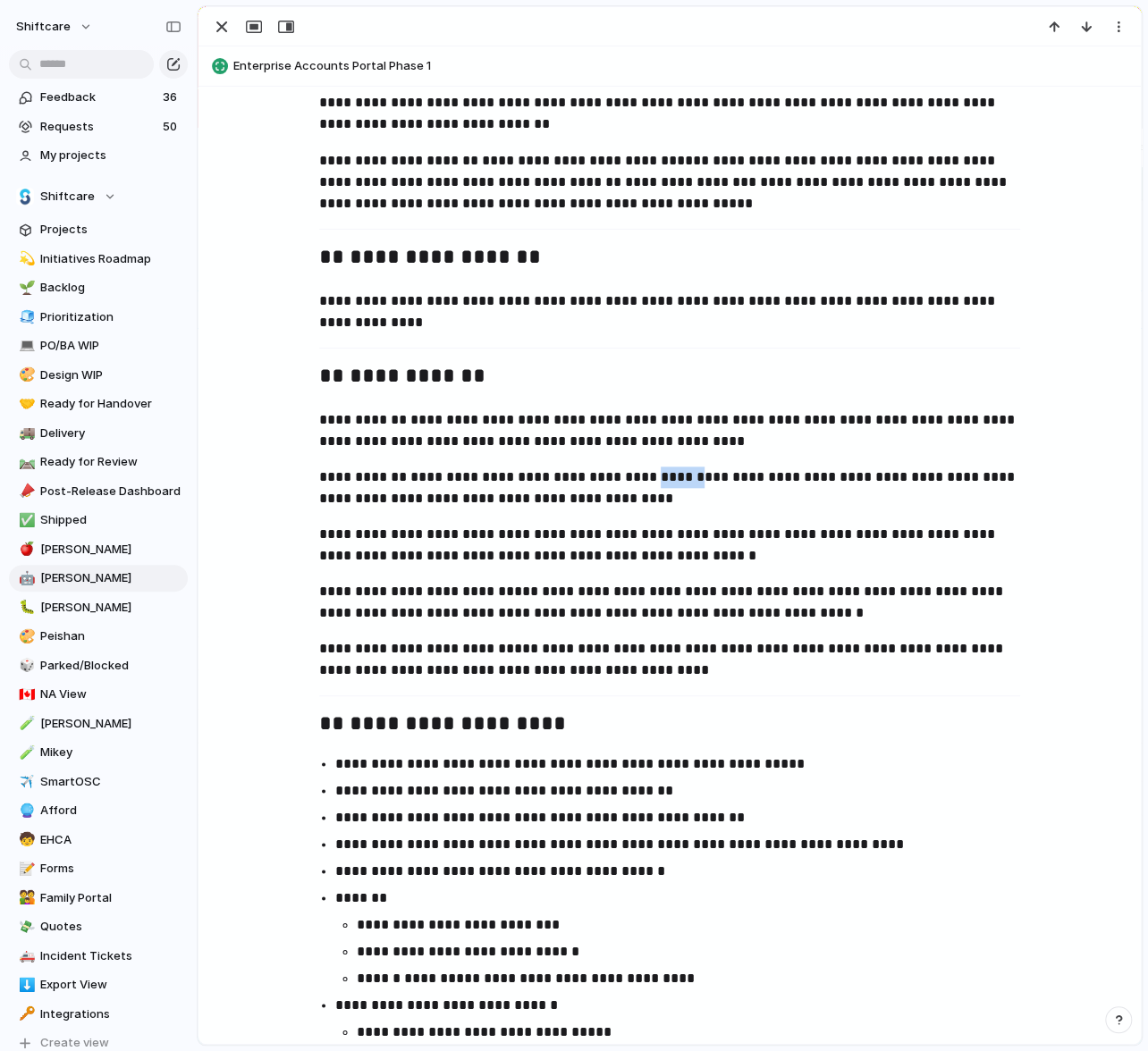 click on "**********" at bounding box center [670, 488] 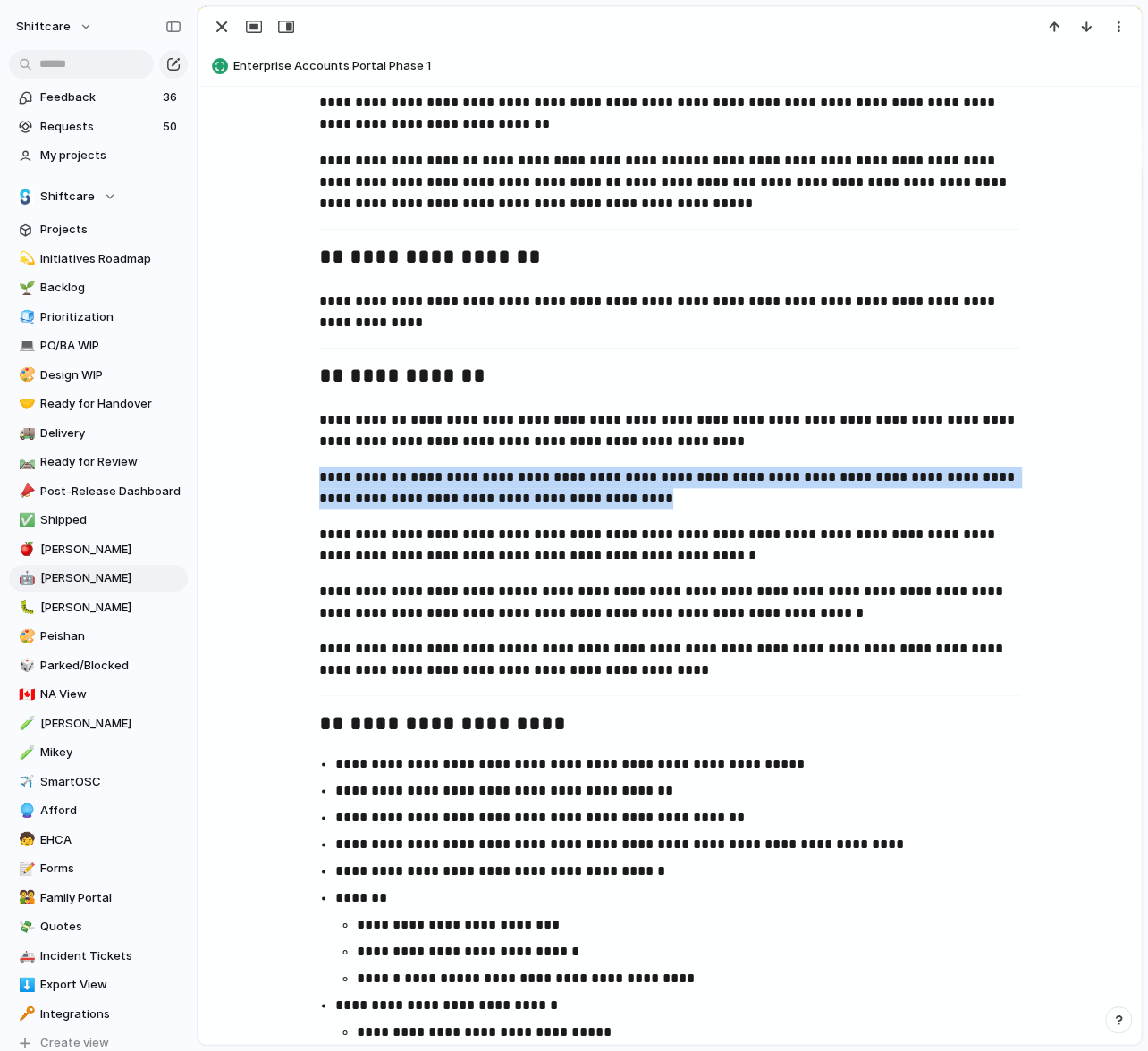 click on "**********" at bounding box center [670, 488] 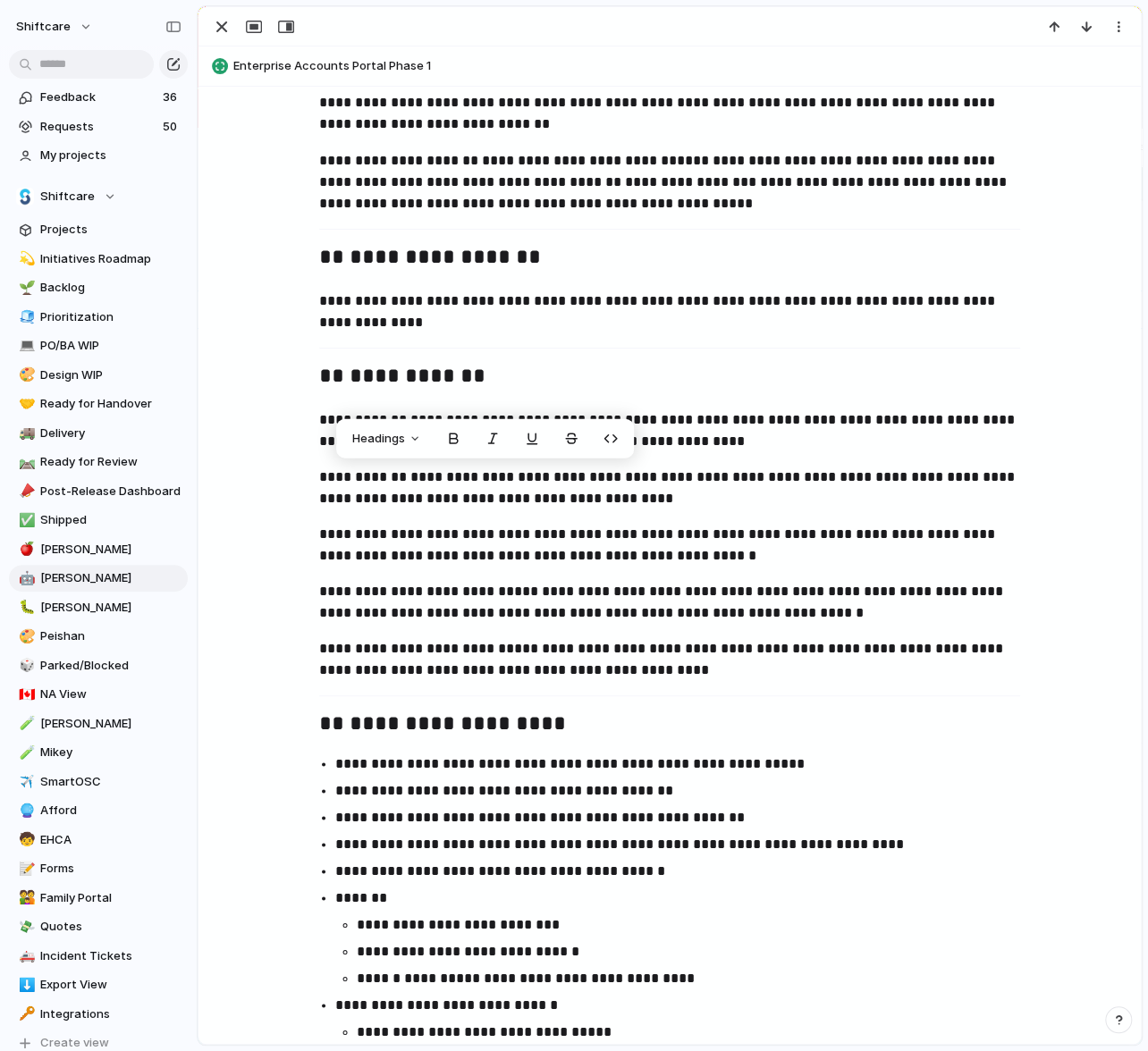 click on "**********" at bounding box center [670, 488] 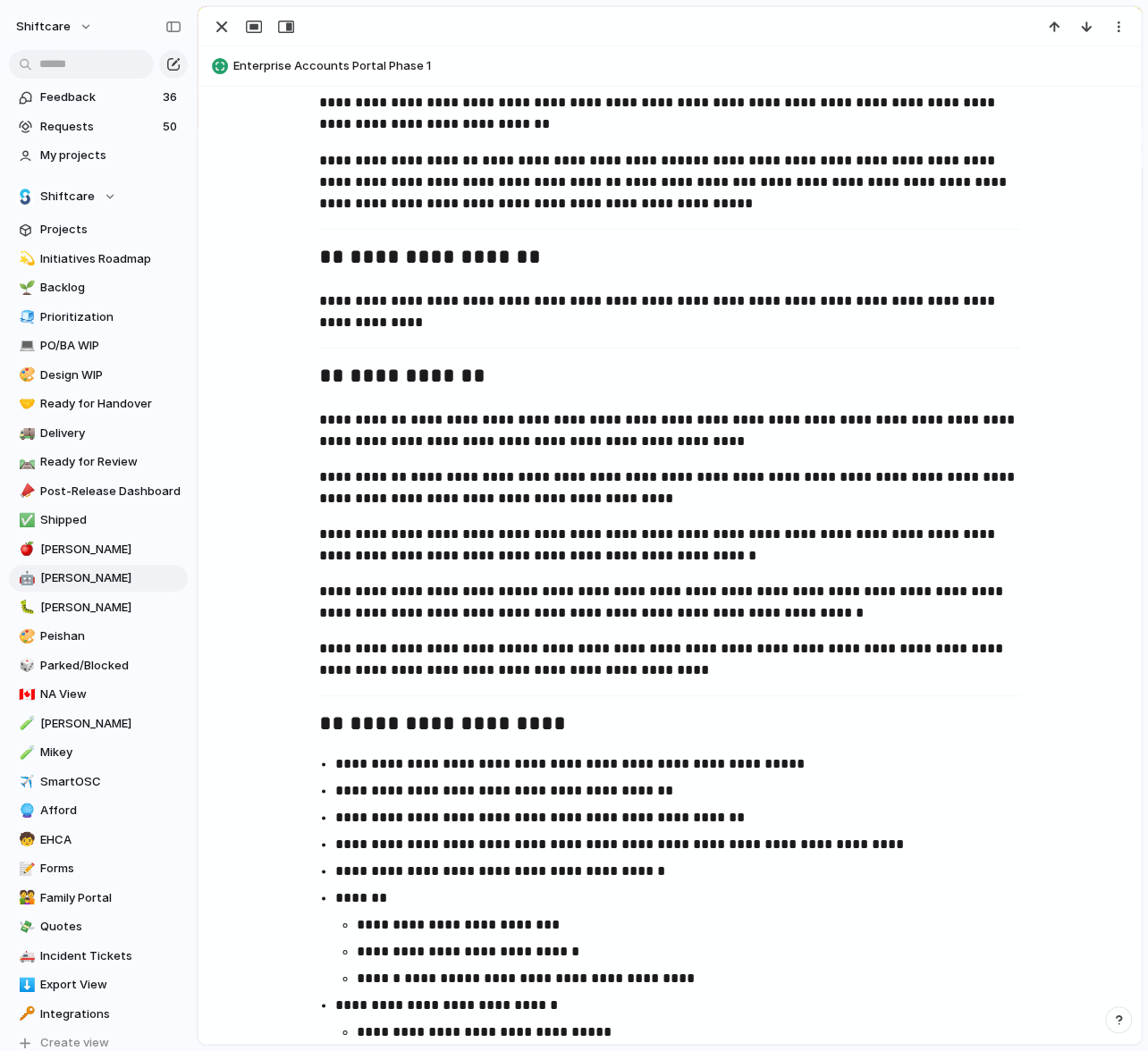 click on "**********" at bounding box center [670, 602] 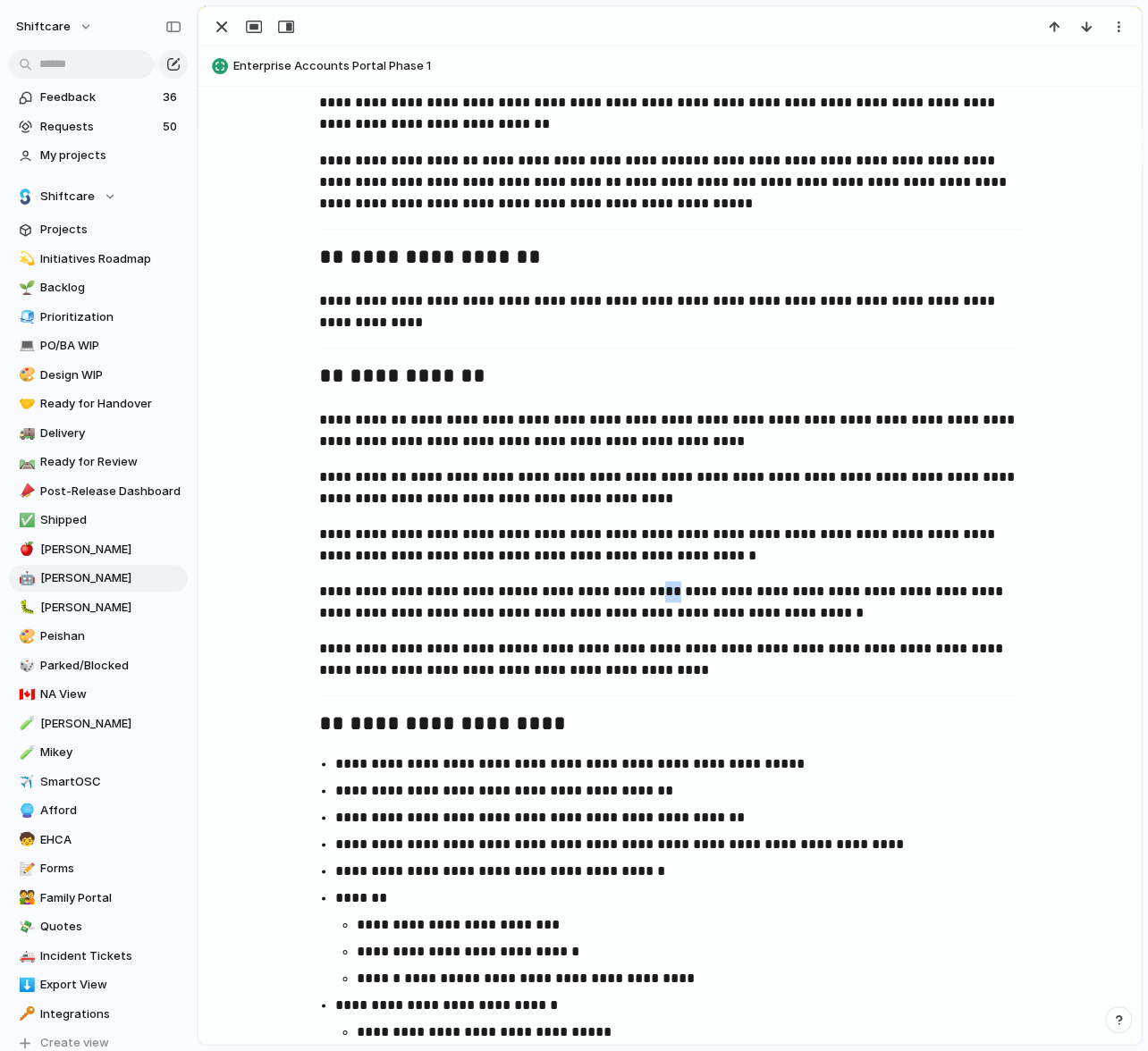 click on "**********" at bounding box center (670, 602) 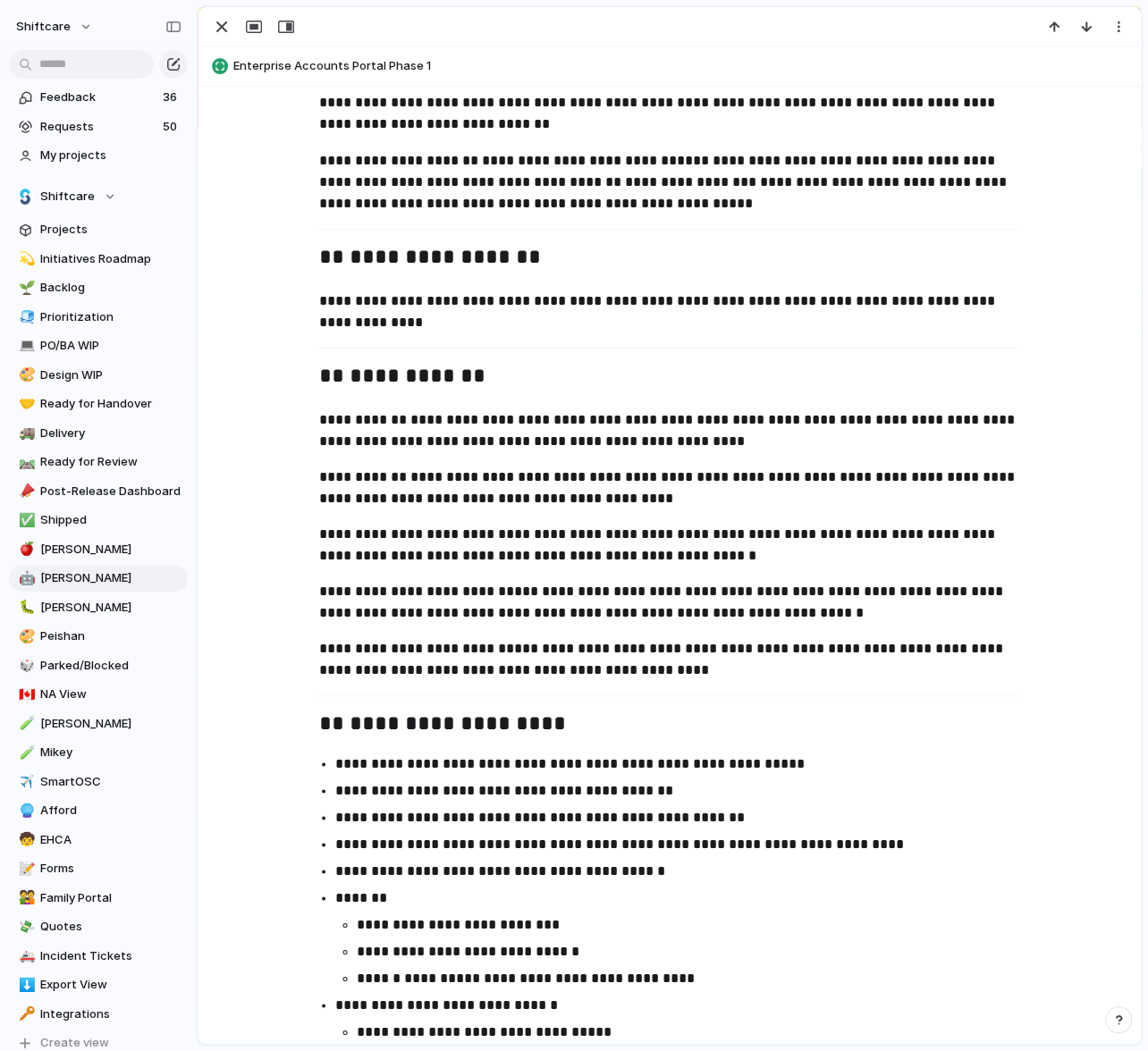 click on "**********" at bounding box center (670, 602) 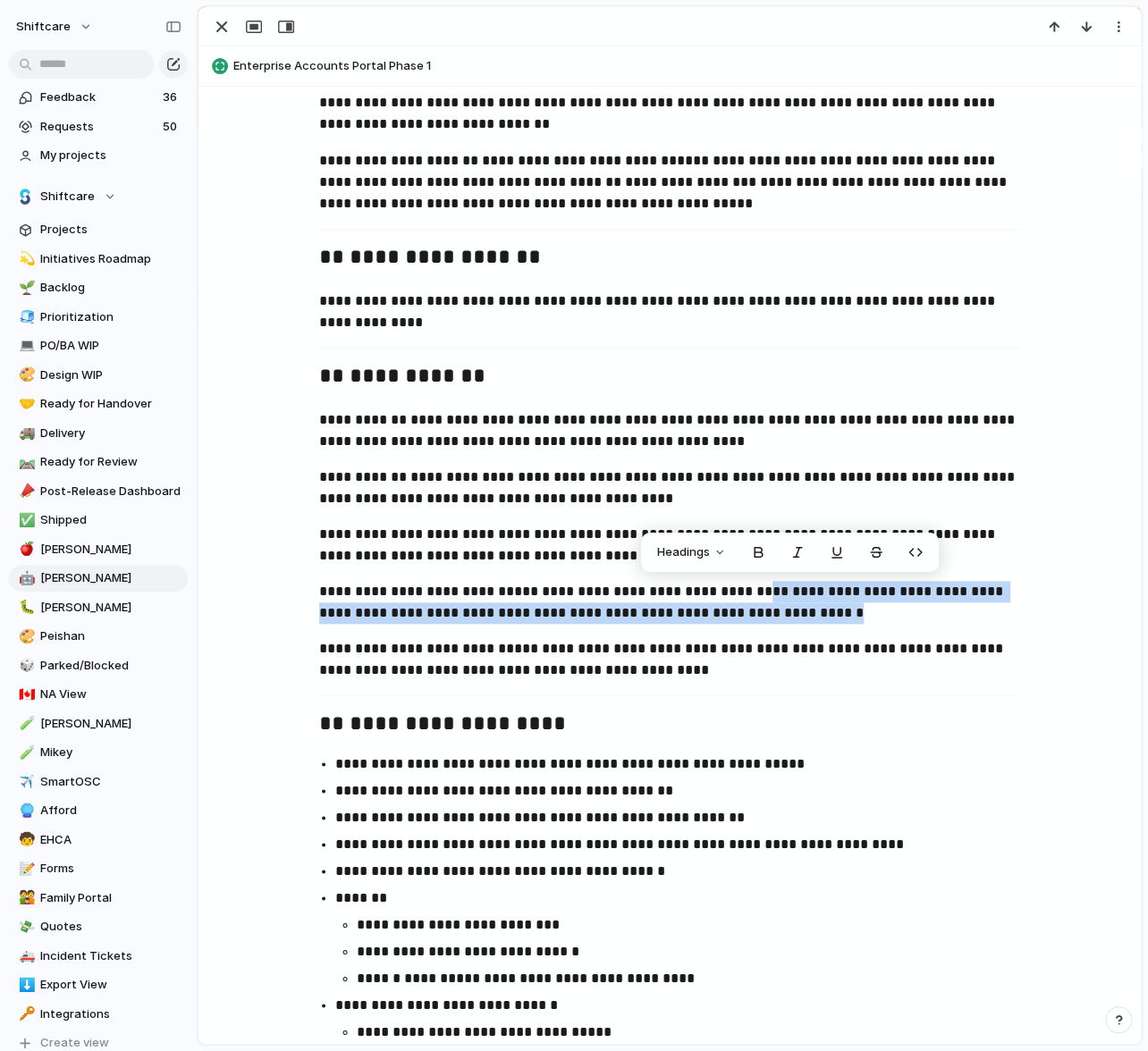 drag, startPoint x: 763, startPoint y: 588, endPoint x: 794, endPoint y: 617, distance: 42.449971 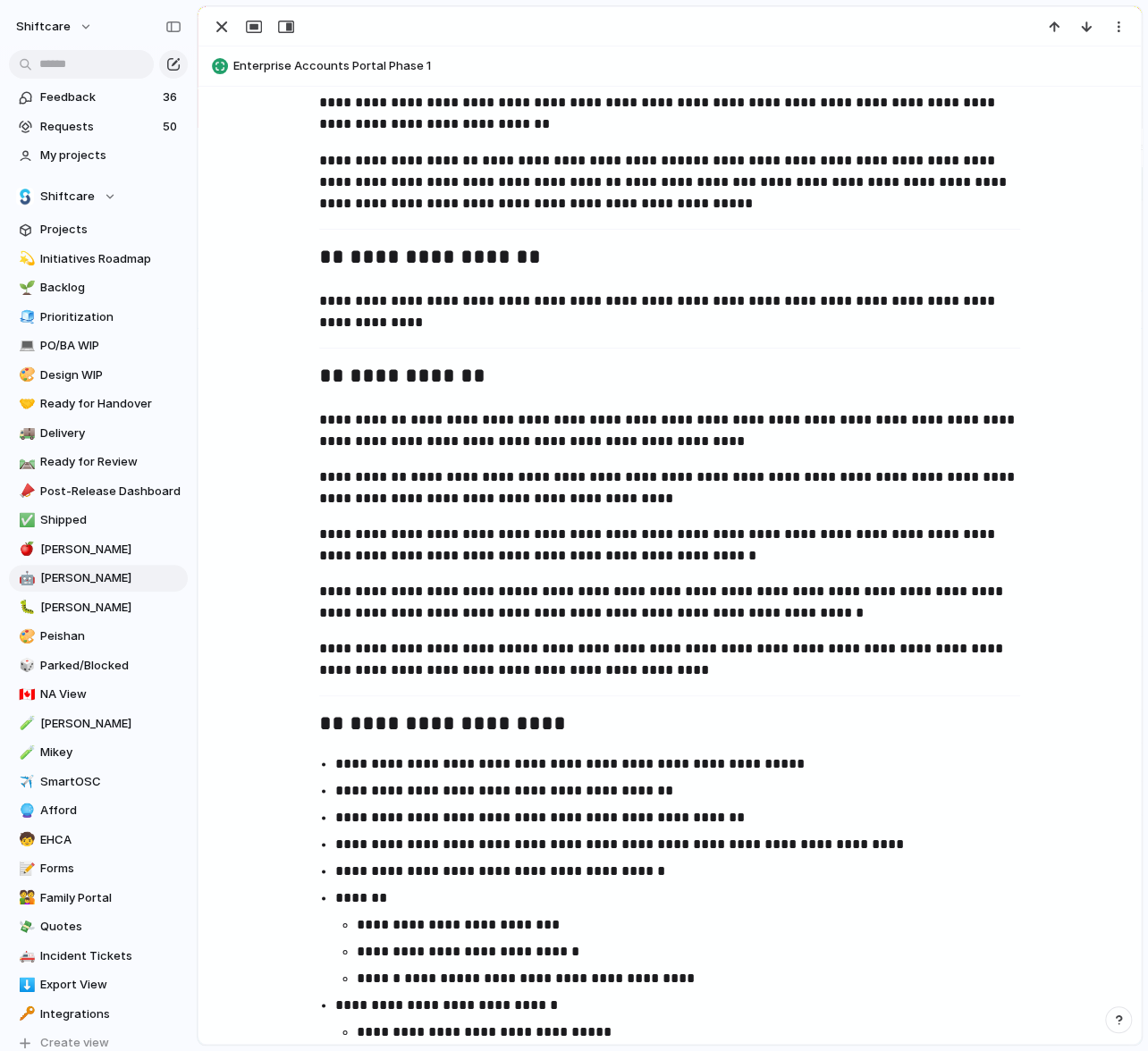 click on "**********" at bounding box center (670, 431) 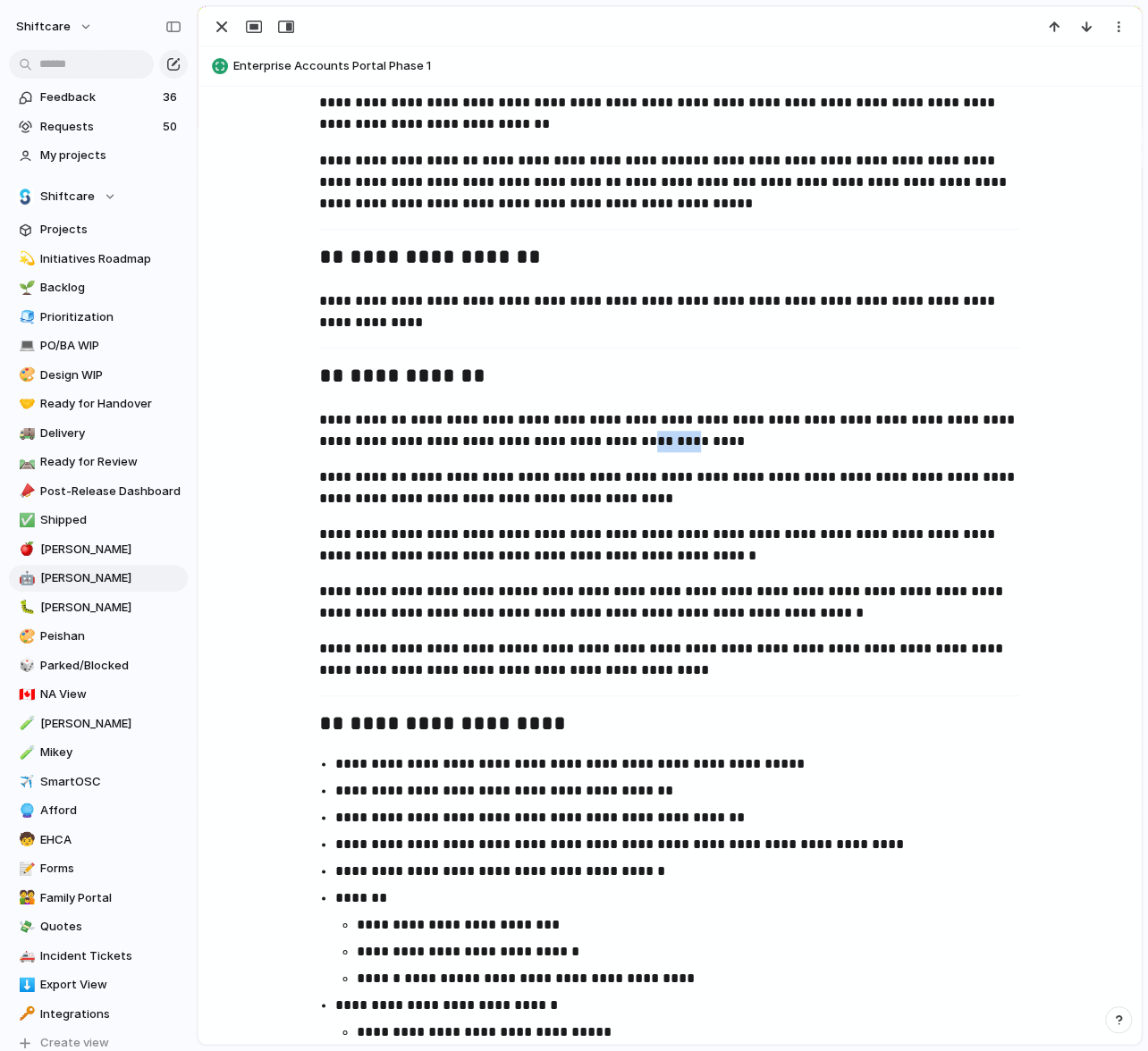 click on "**********" at bounding box center (670, 431) 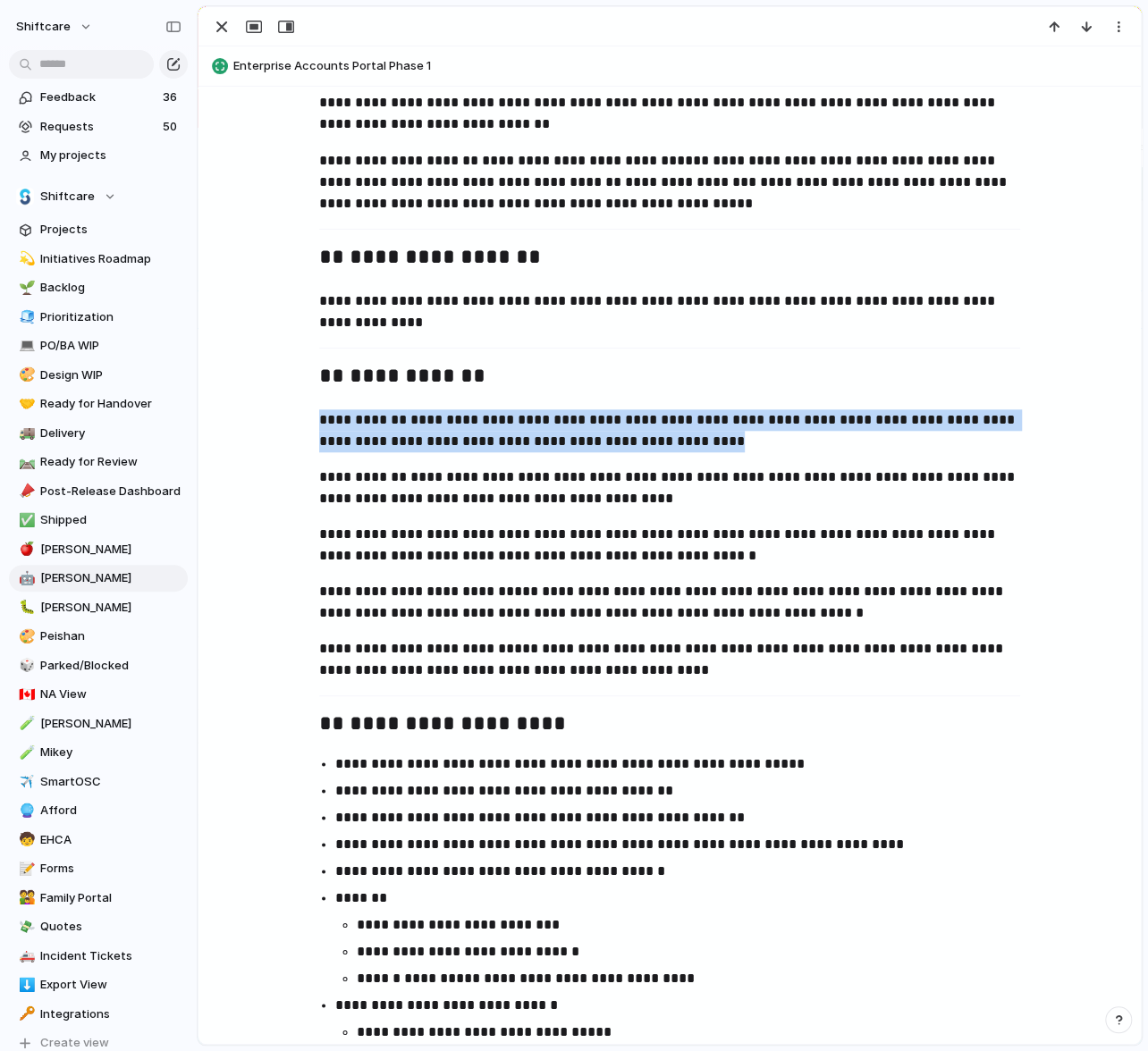 click on "**********" at bounding box center (670, 431) 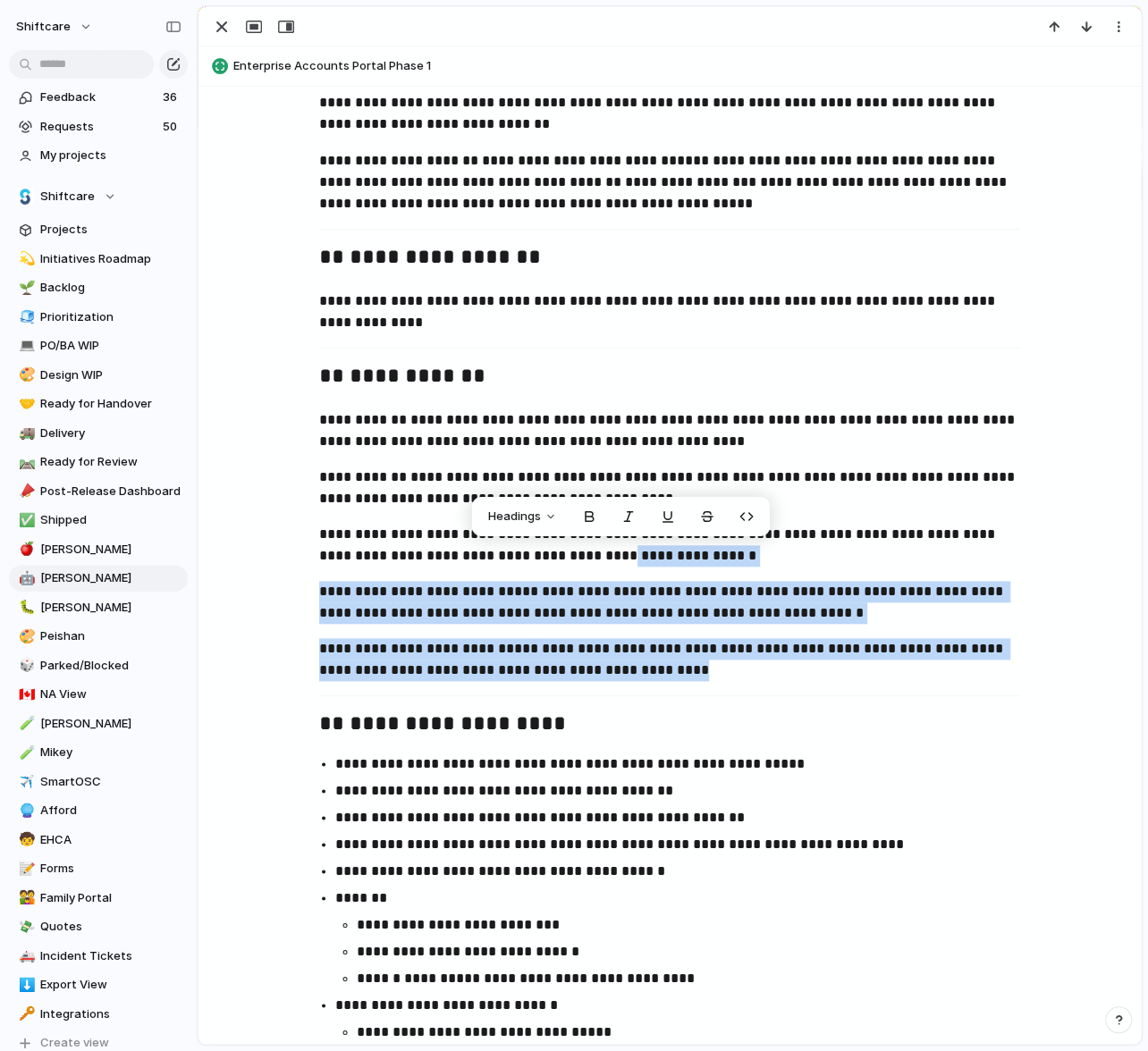 drag, startPoint x: 570, startPoint y: 548, endPoint x: 792, endPoint y: 674, distance: 255.26457 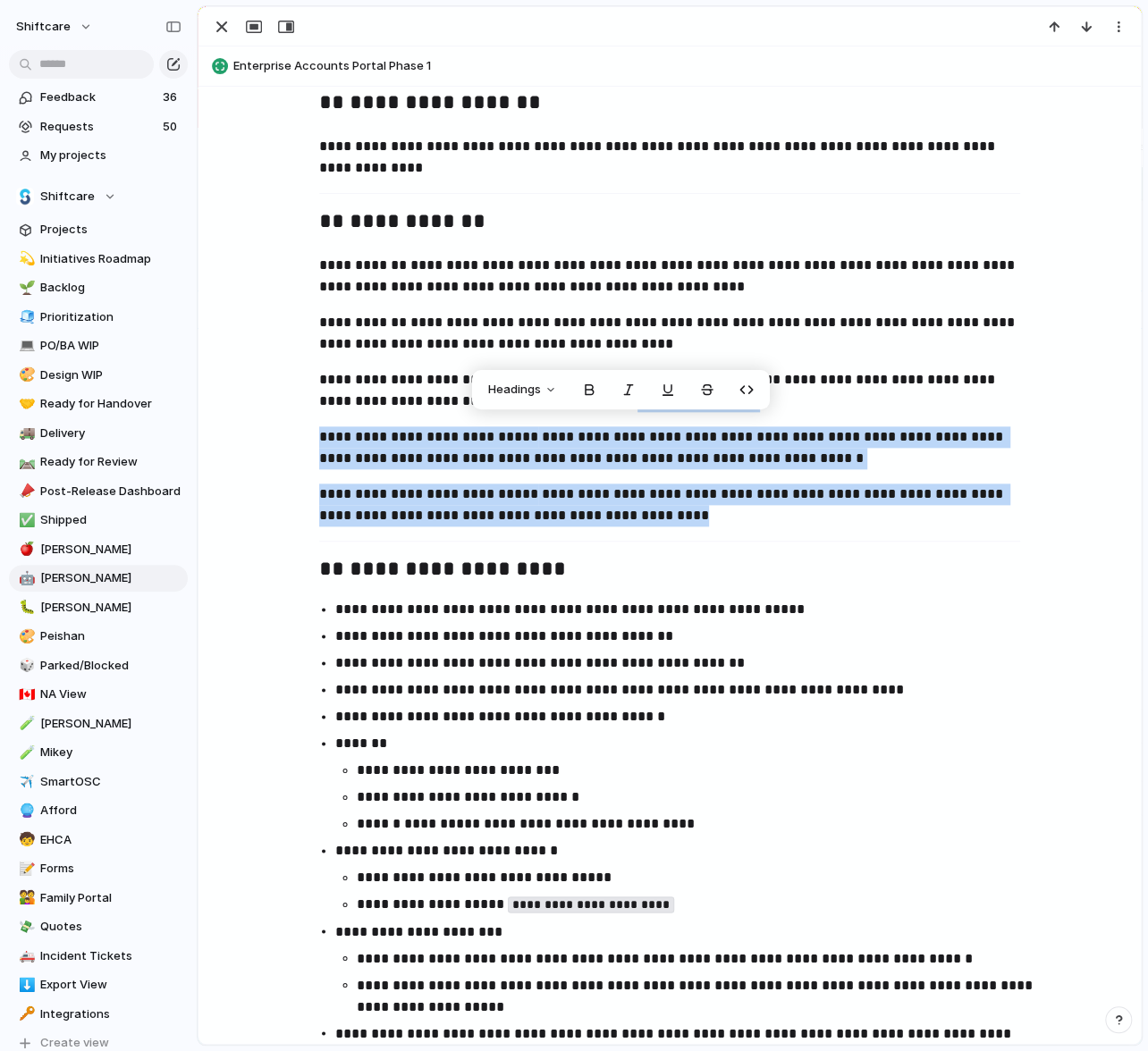 scroll, scrollTop: 903, scrollLeft: 0, axis: vertical 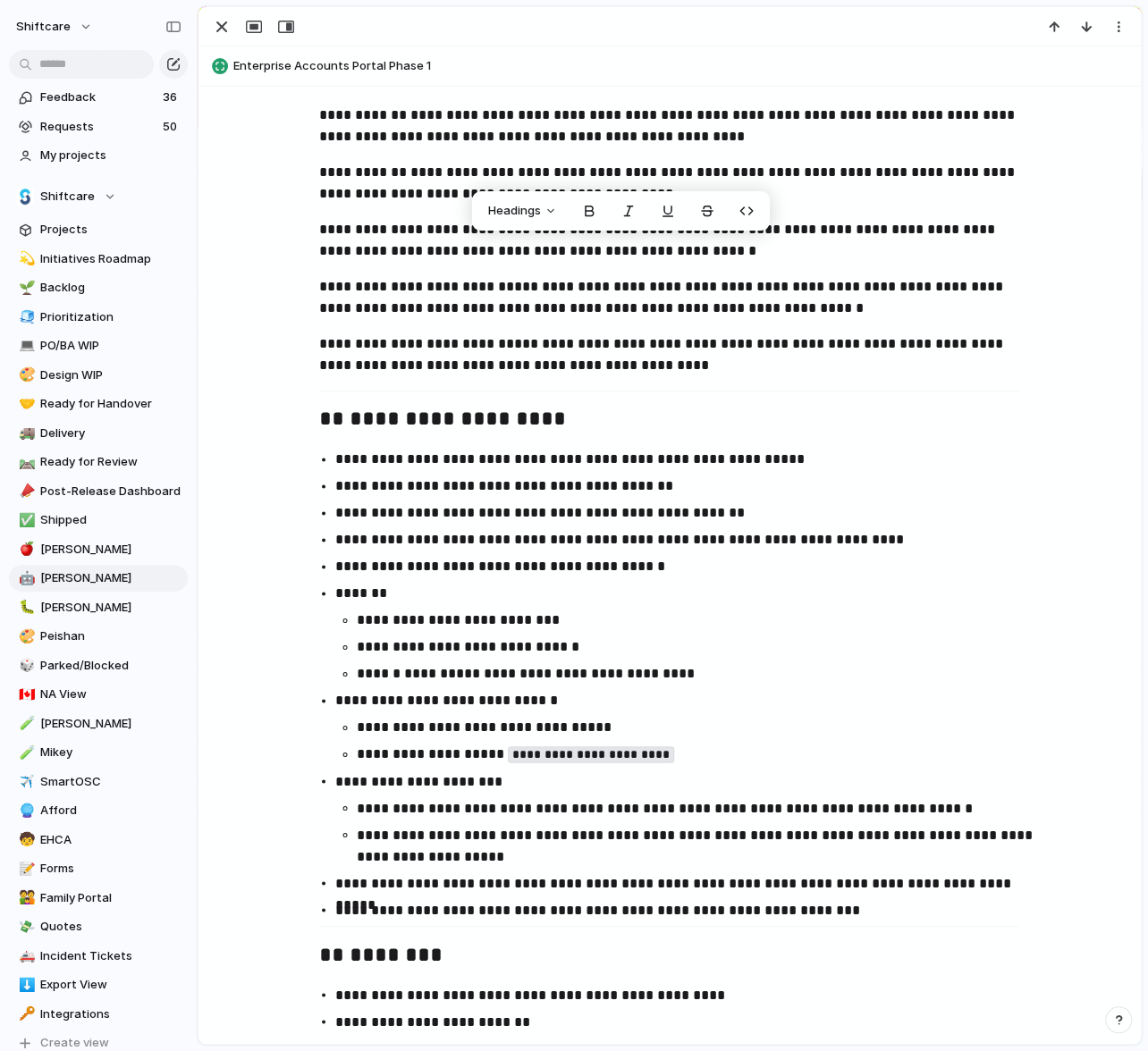 click on "**********" at bounding box center [696, 674] 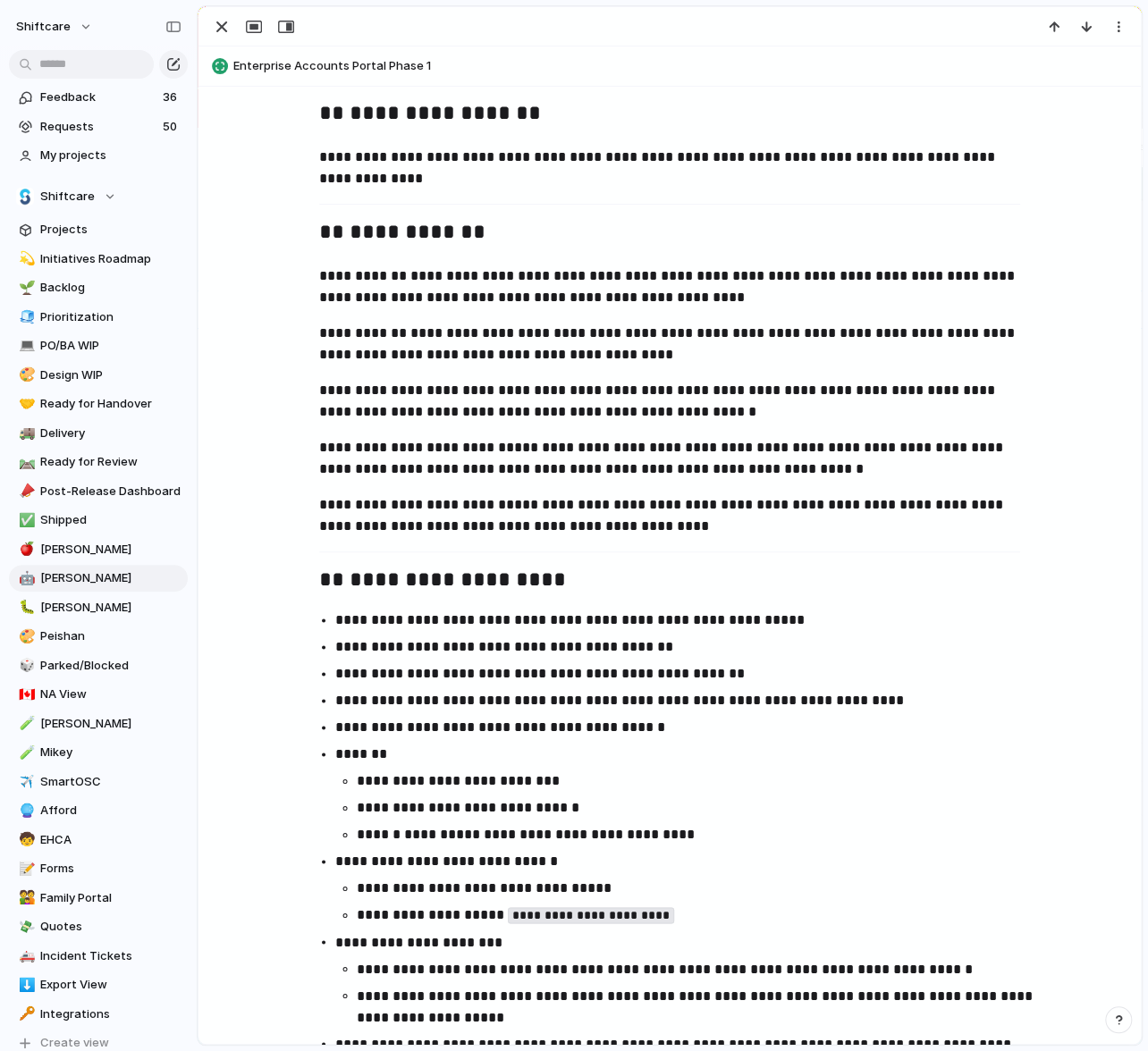 scroll, scrollTop: 744, scrollLeft: 0, axis: vertical 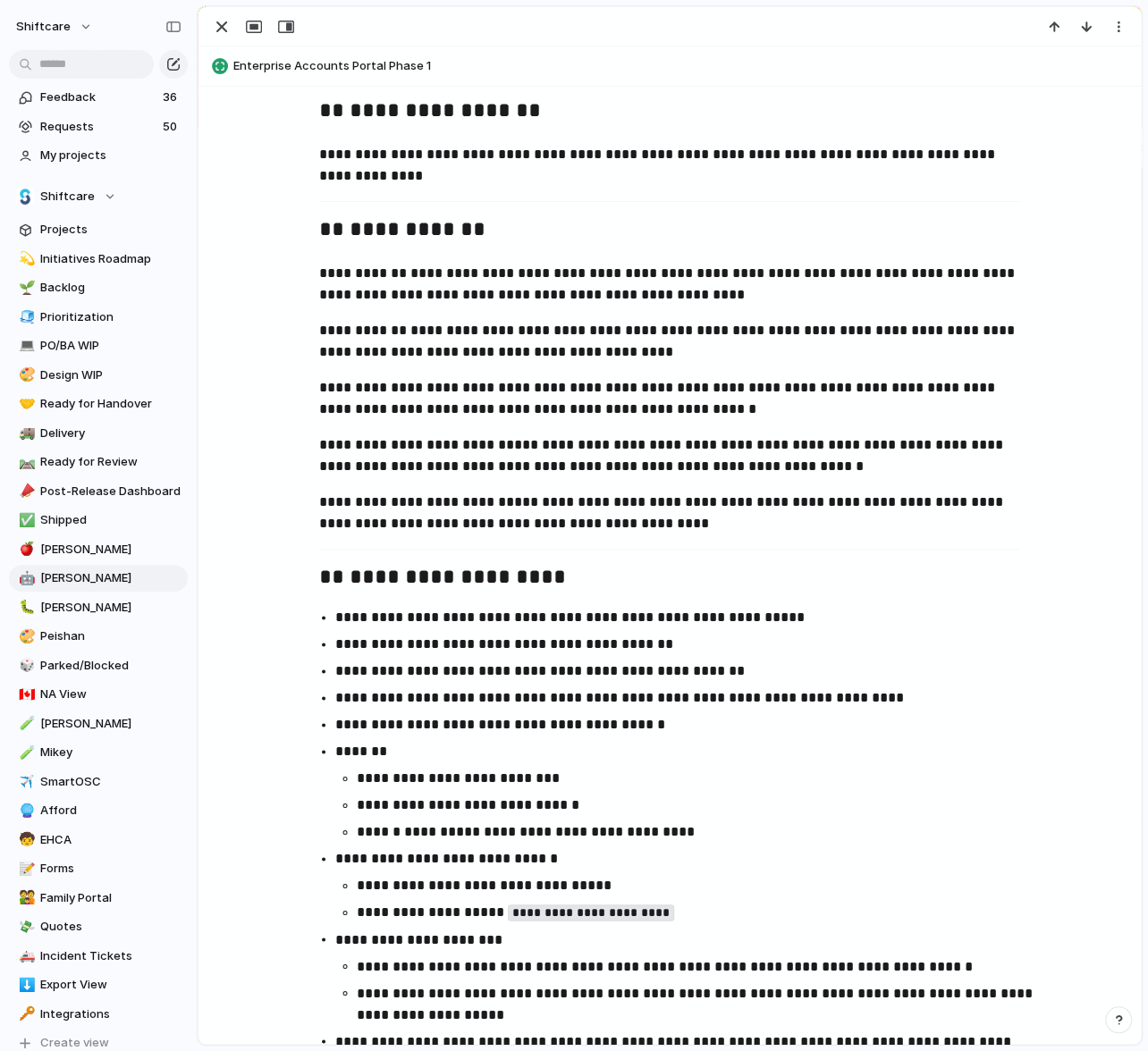 click on "**********" at bounding box center (670, 399) 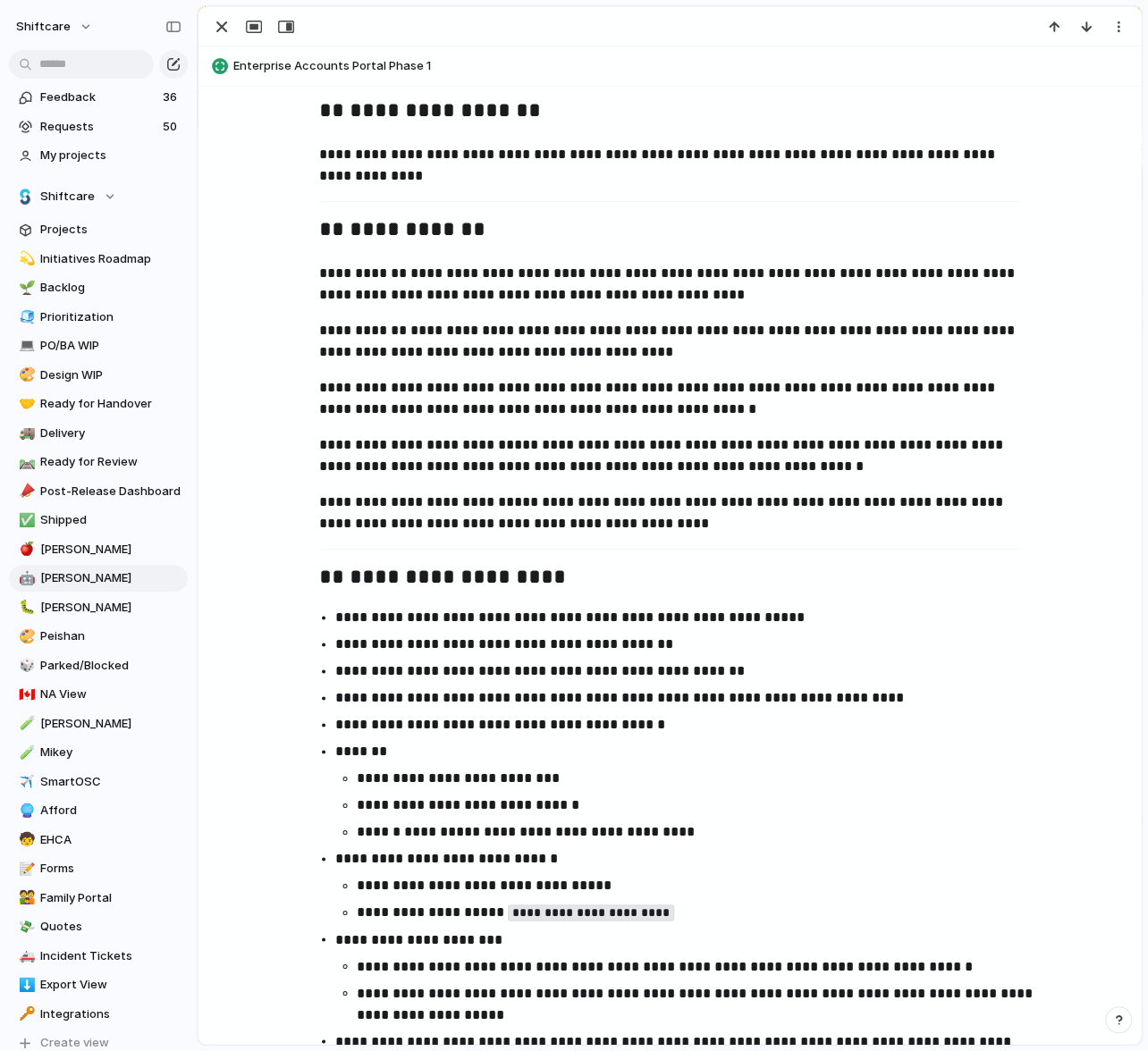click on "**********" at bounding box center [670, 1026] 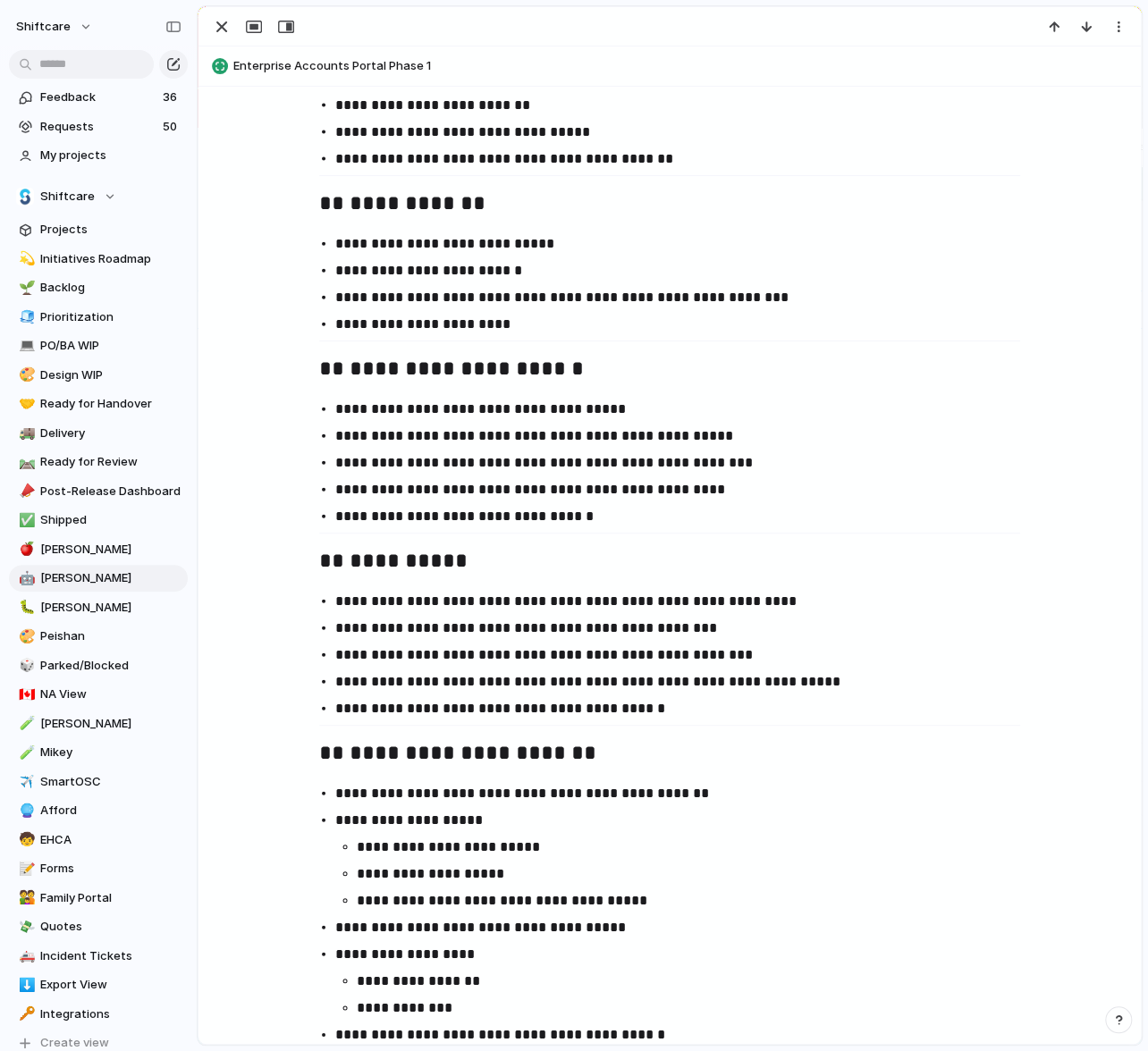 scroll, scrollTop: 1857, scrollLeft: 0, axis: vertical 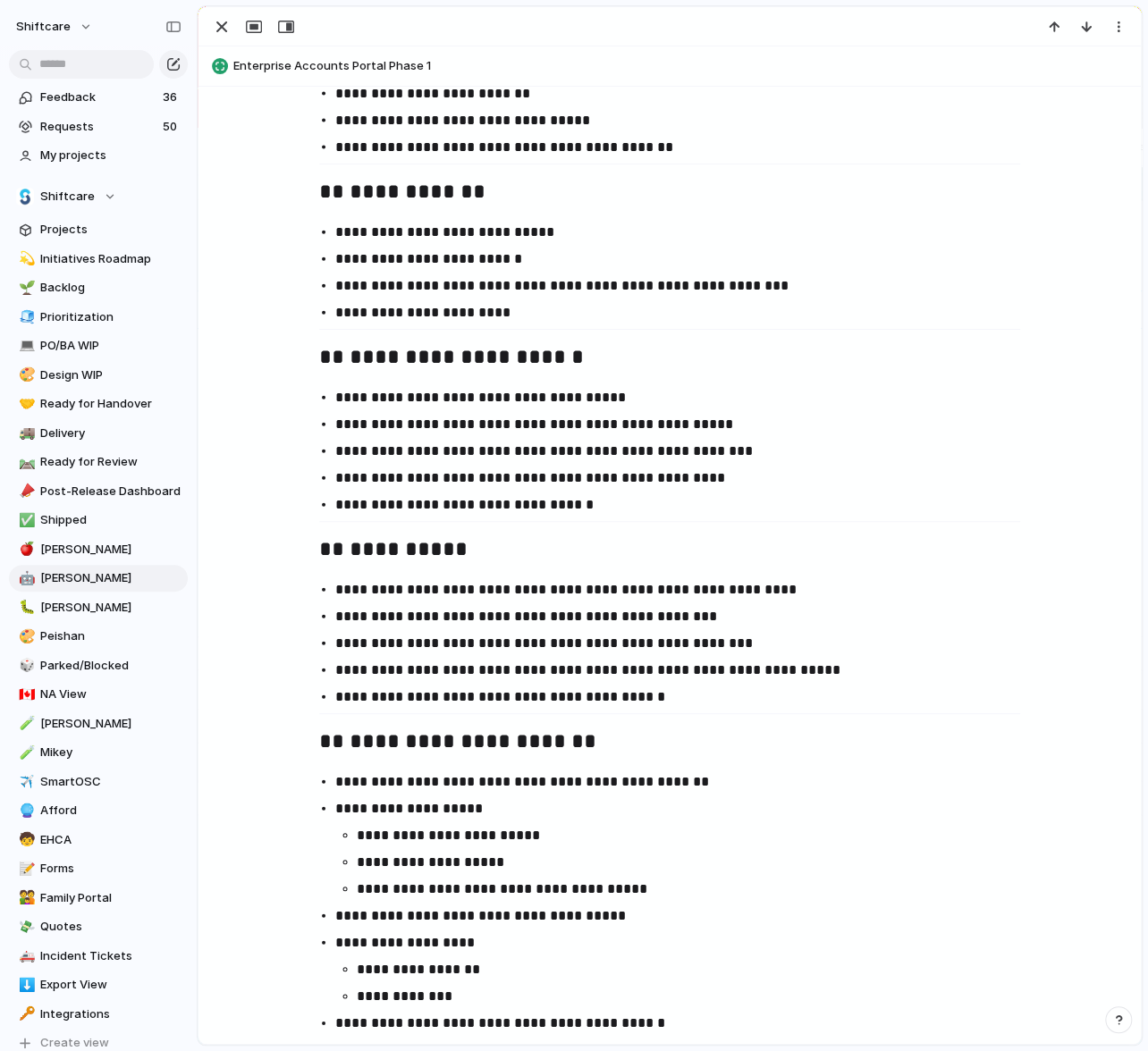 click on "**********" at bounding box center (686, 590) 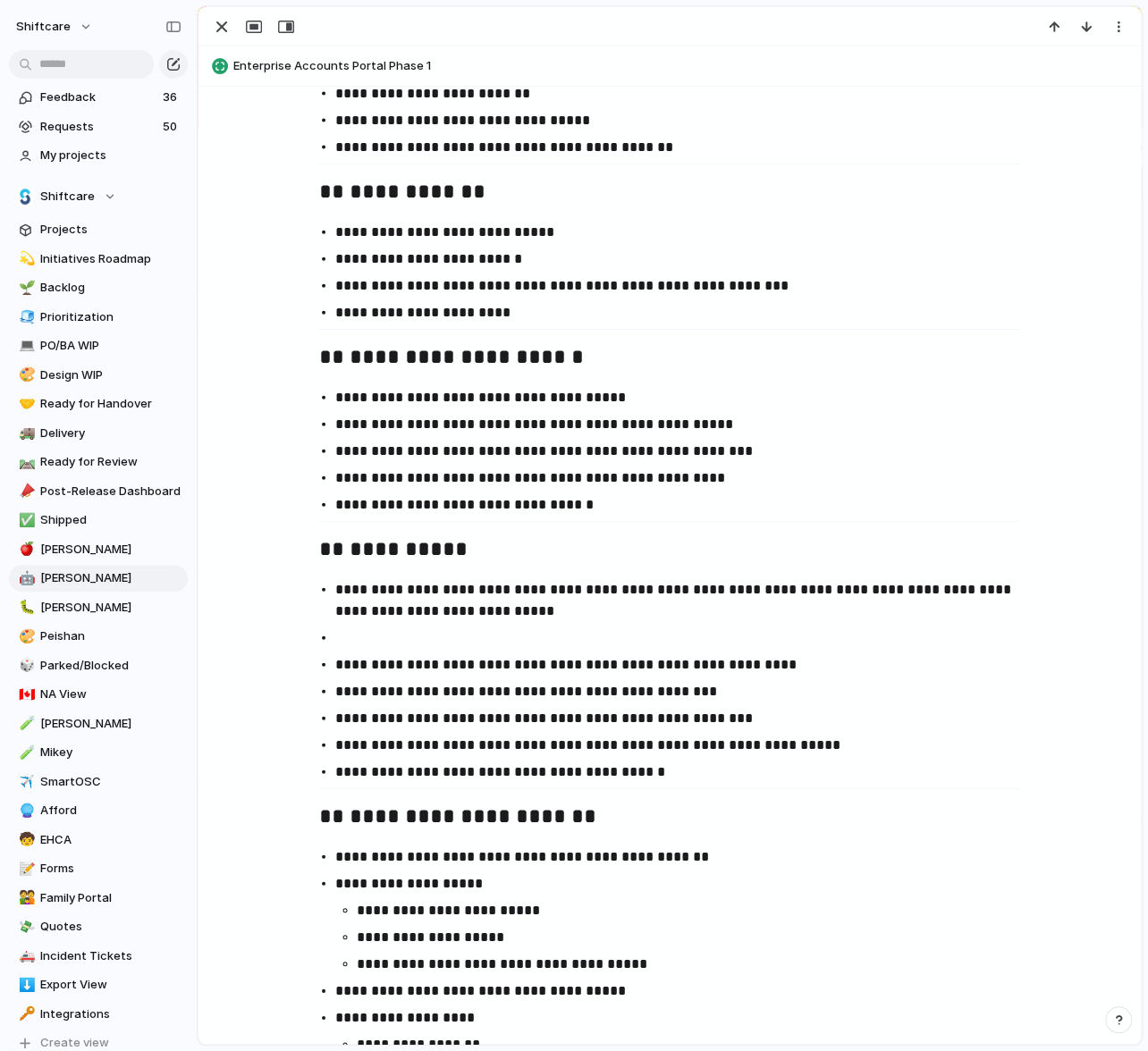 click on "**********" at bounding box center (686, 601) 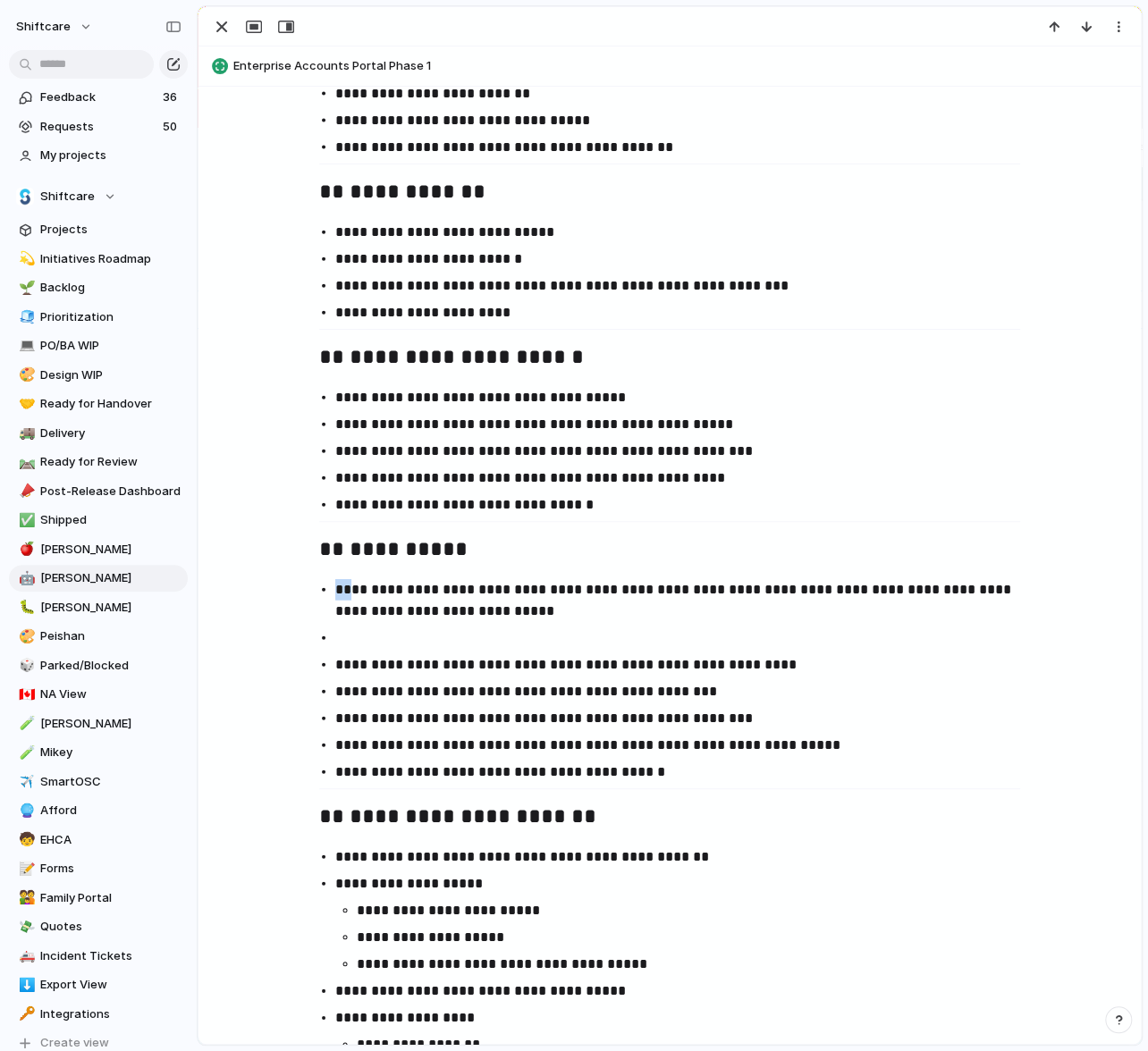 click on "**********" at bounding box center (686, 601) 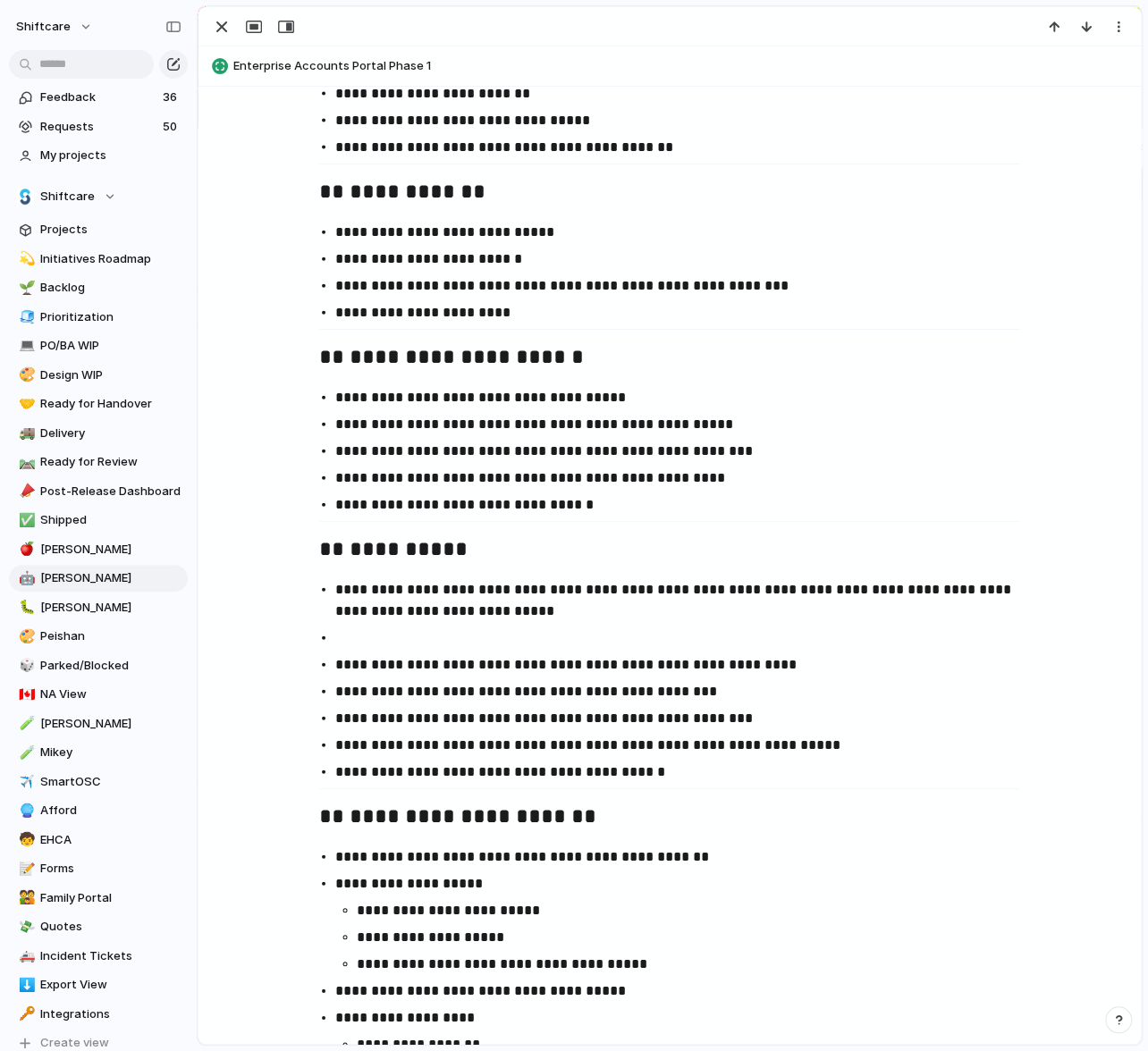 click on "**********" at bounding box center (686, 601) 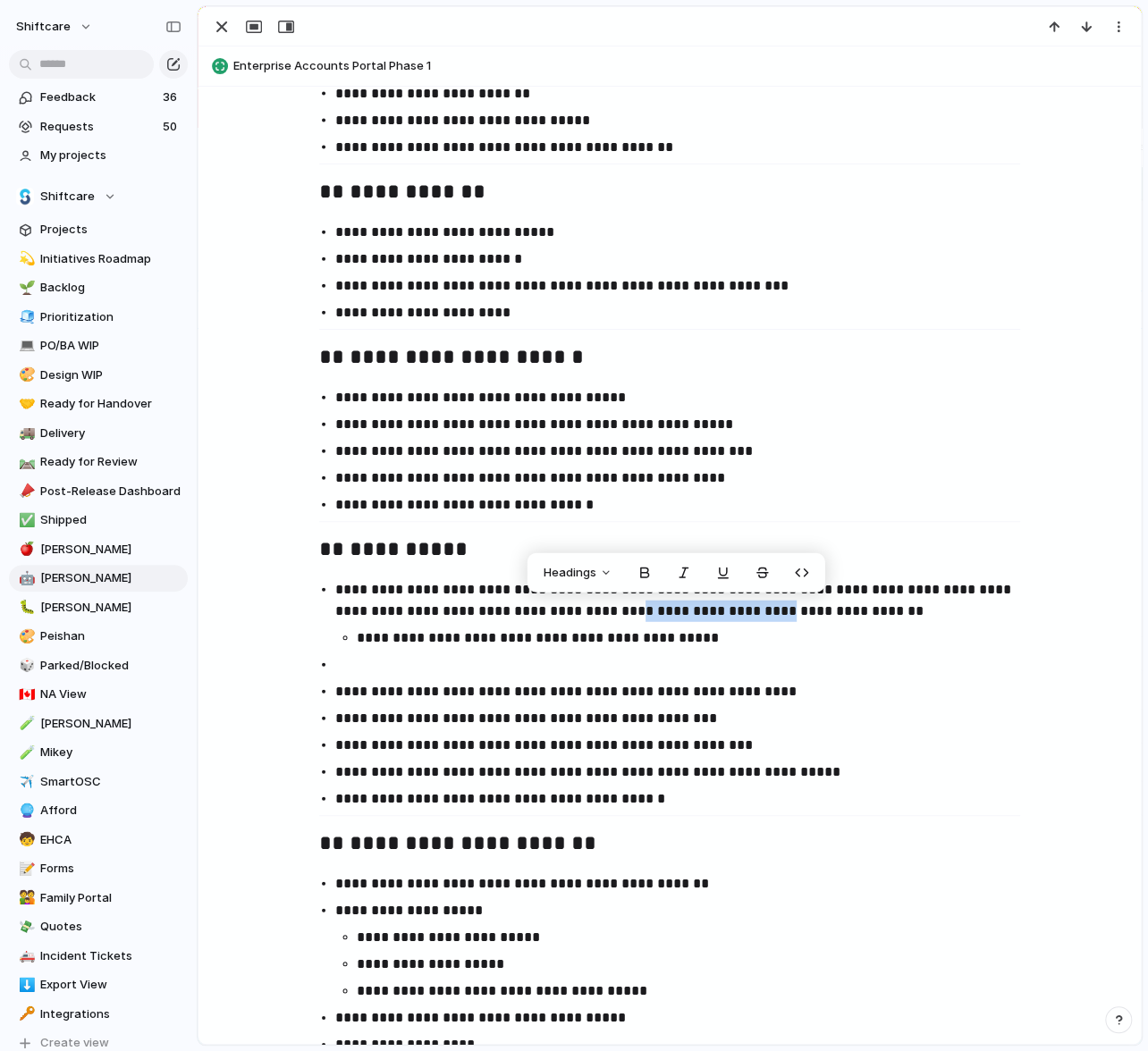 drag, startPoint x: 737, startPoint y: 615, endPoint x: 589, endPoint y: 616, distance: 148.00338 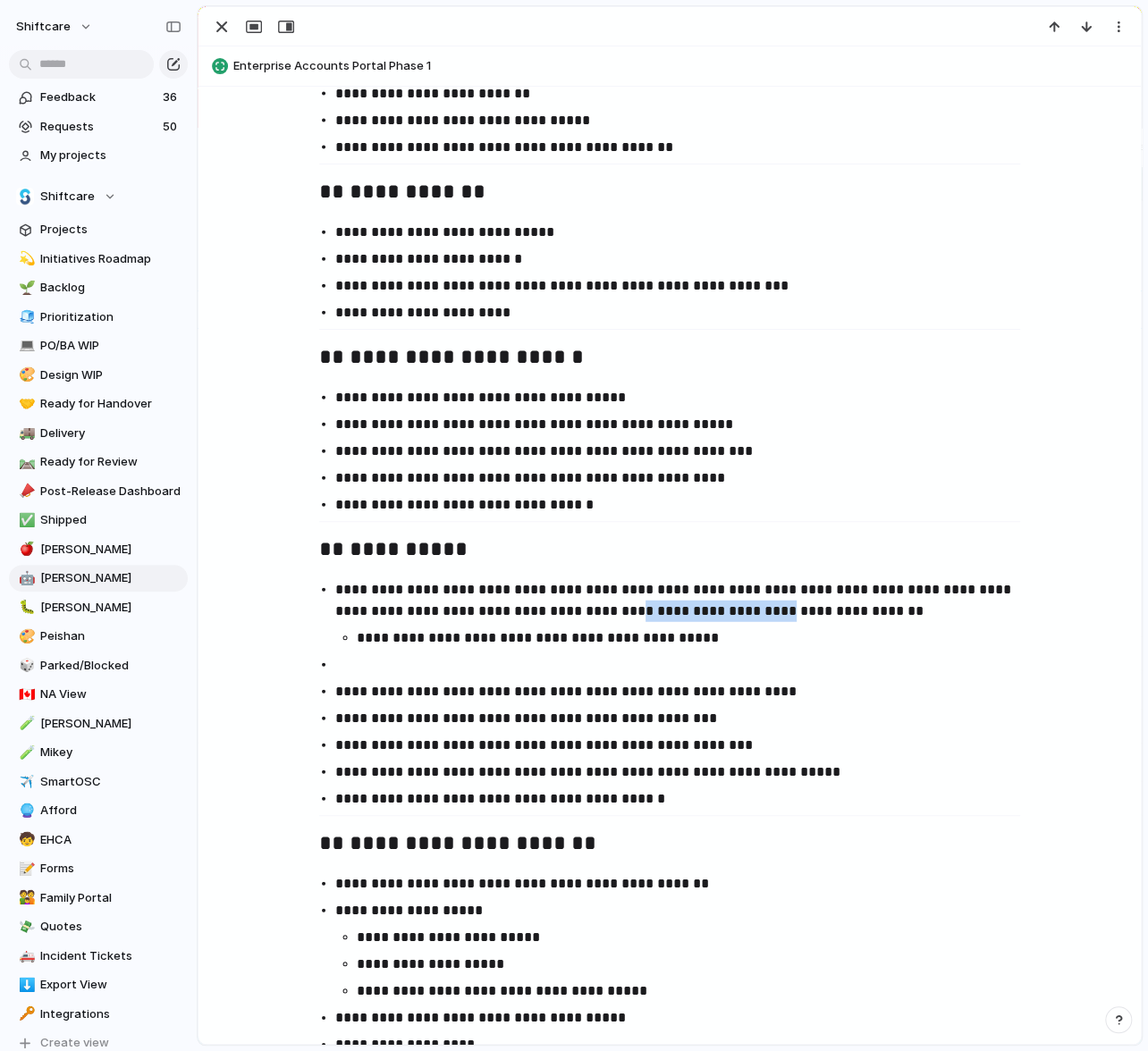 click on "**********" at bounding box center [696, 638] 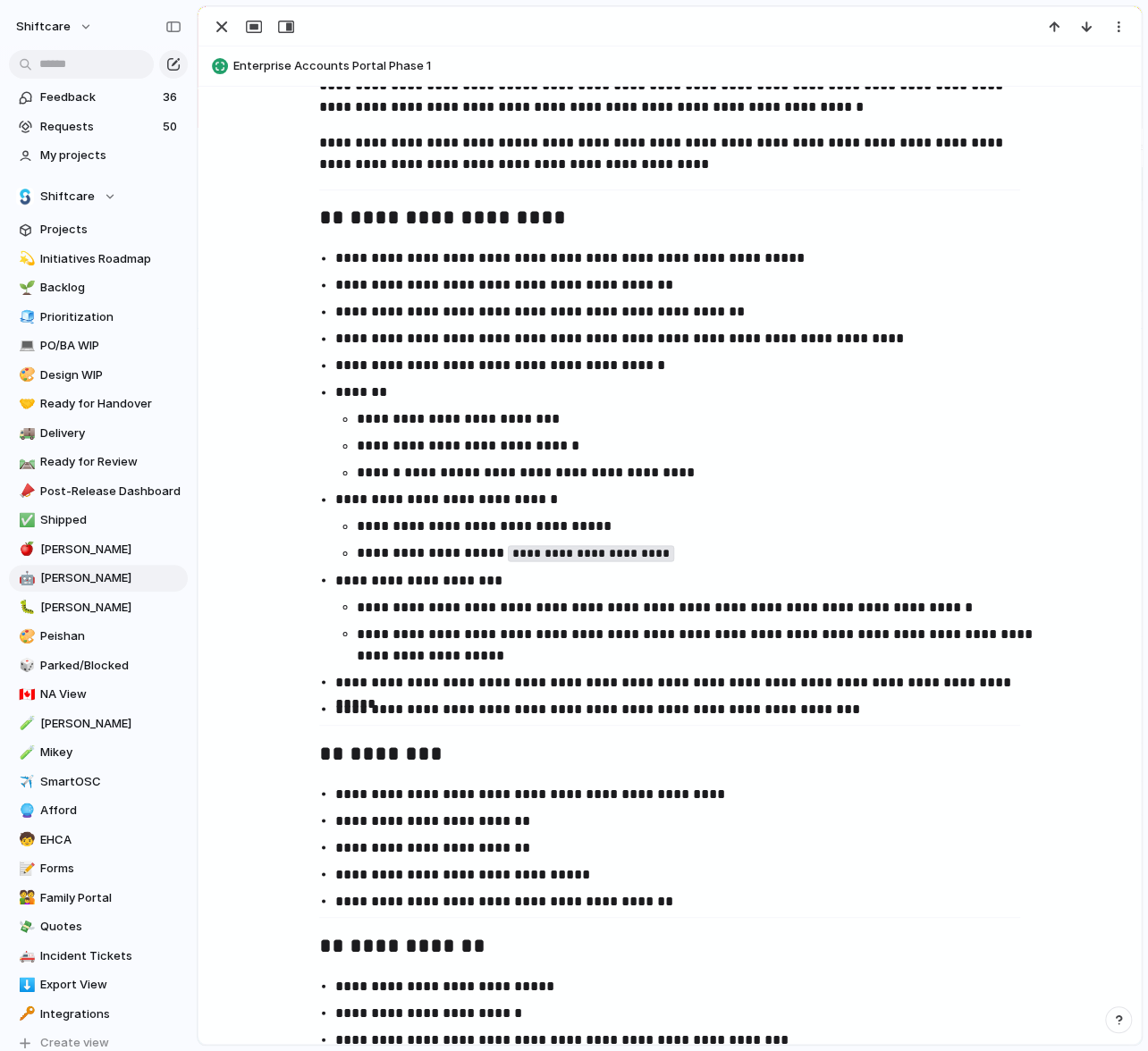 scroll, scrollTop: 1108, scrollLeft: 0, axis: vertical 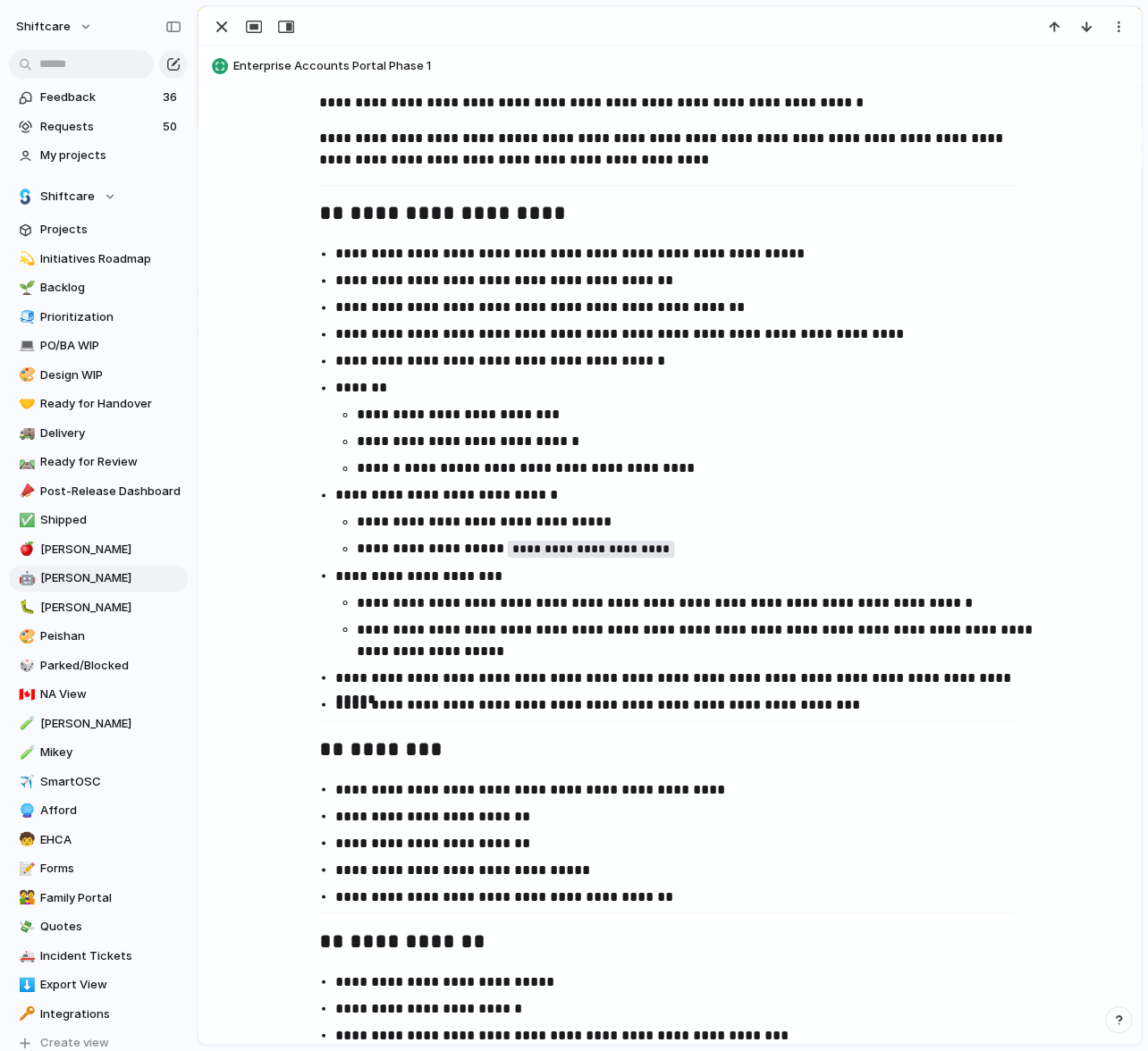 click on "**********" at bounding box center [686, 254] 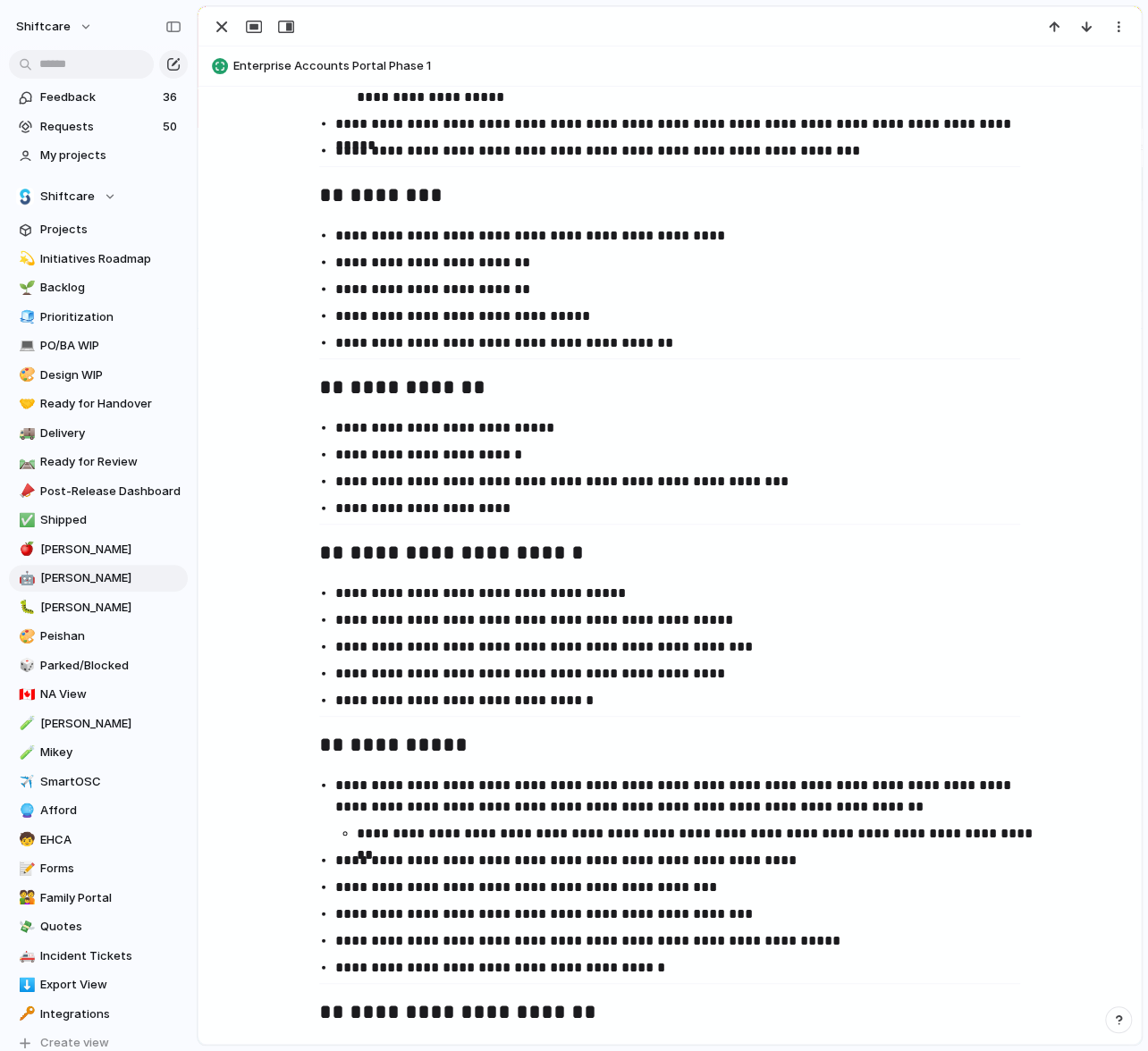 scroll, scrollTop: 1663, scrollLeft: 0, axis: vertical 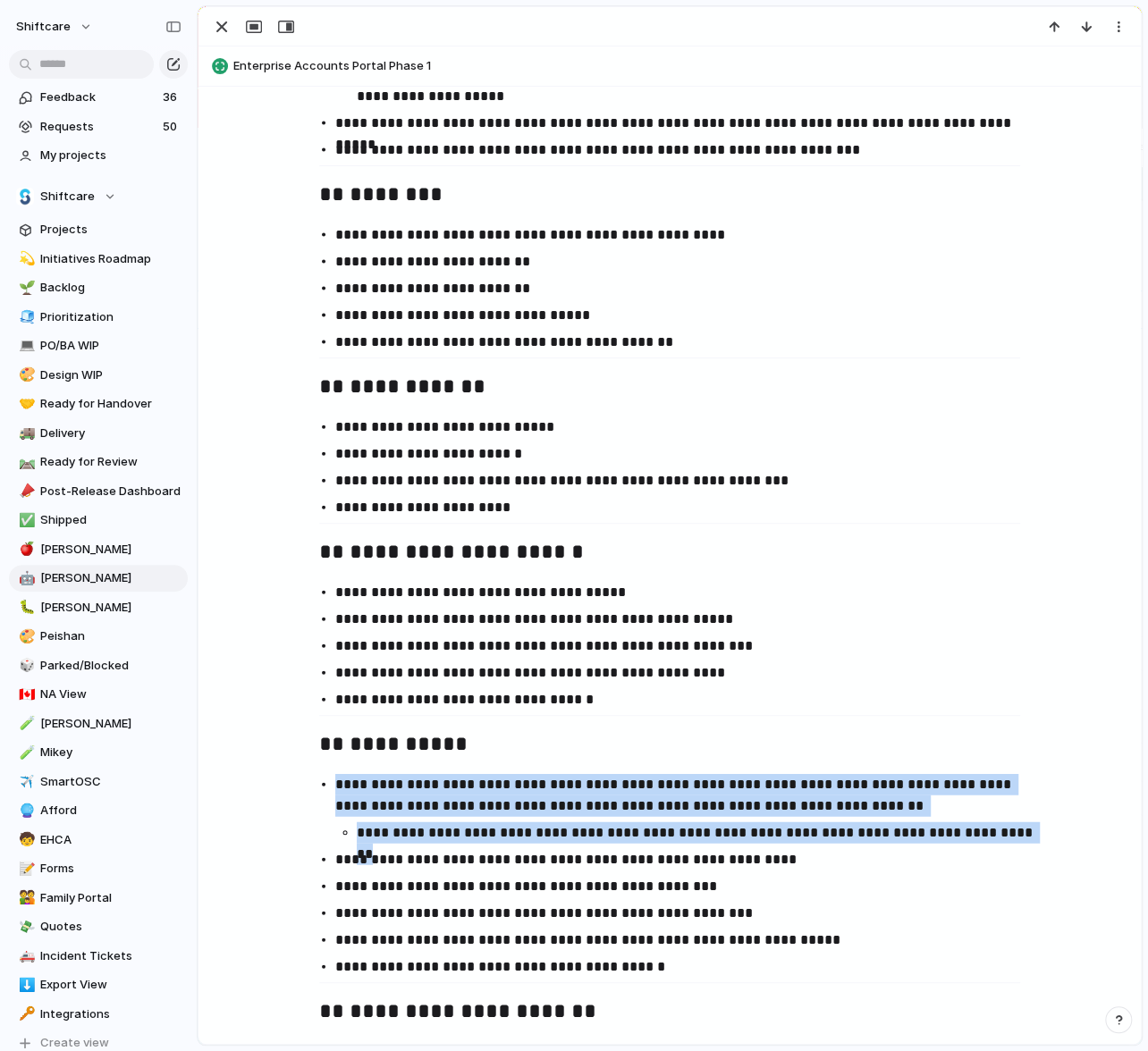 drag, startPoint x: 1020, startPoint y: 839, endPoint x: 333, endPoint y: 778, distance: 689.7028 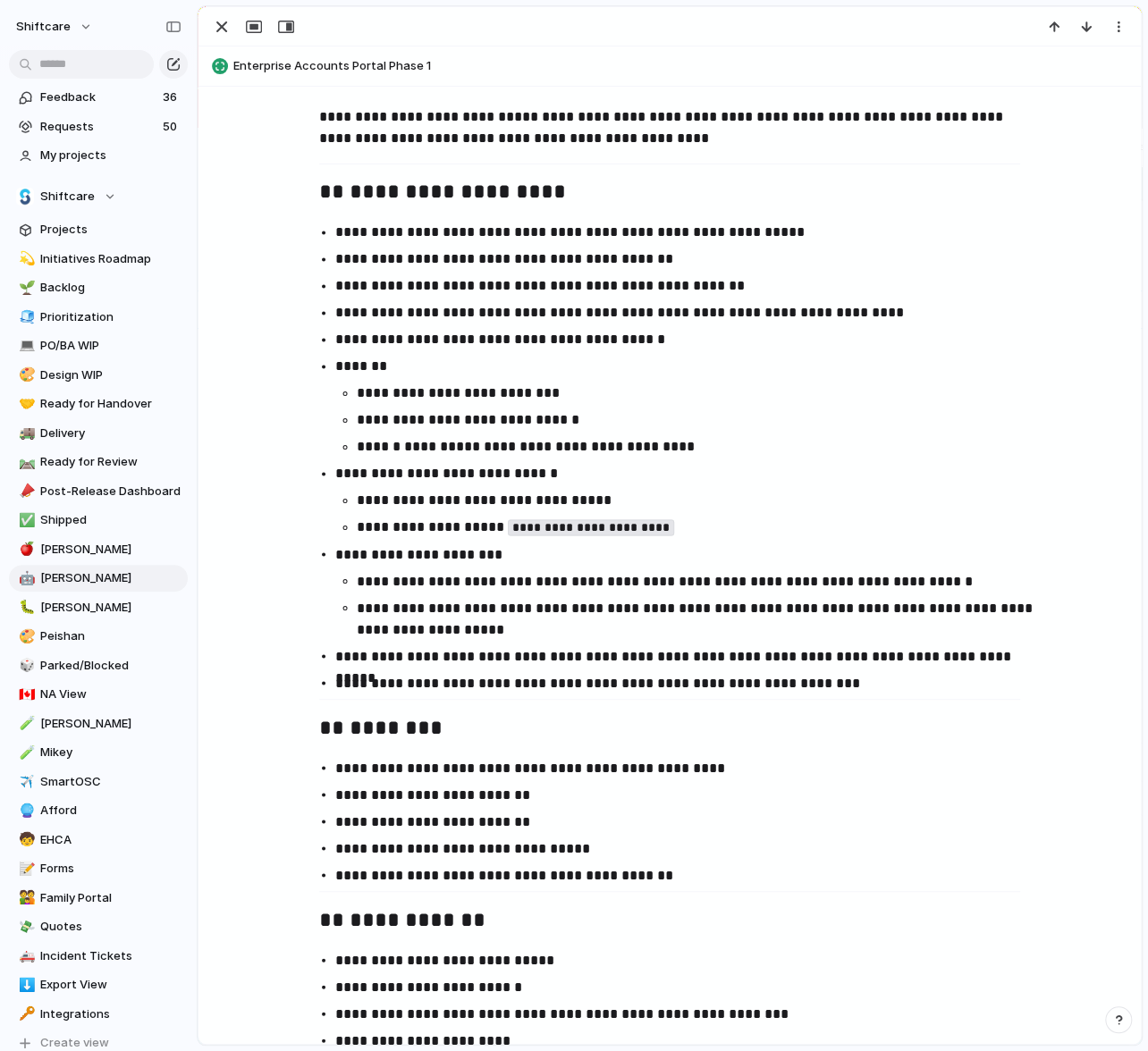 scroll, scrollTop: 1126, scrollLeft: 0, axis: vertical 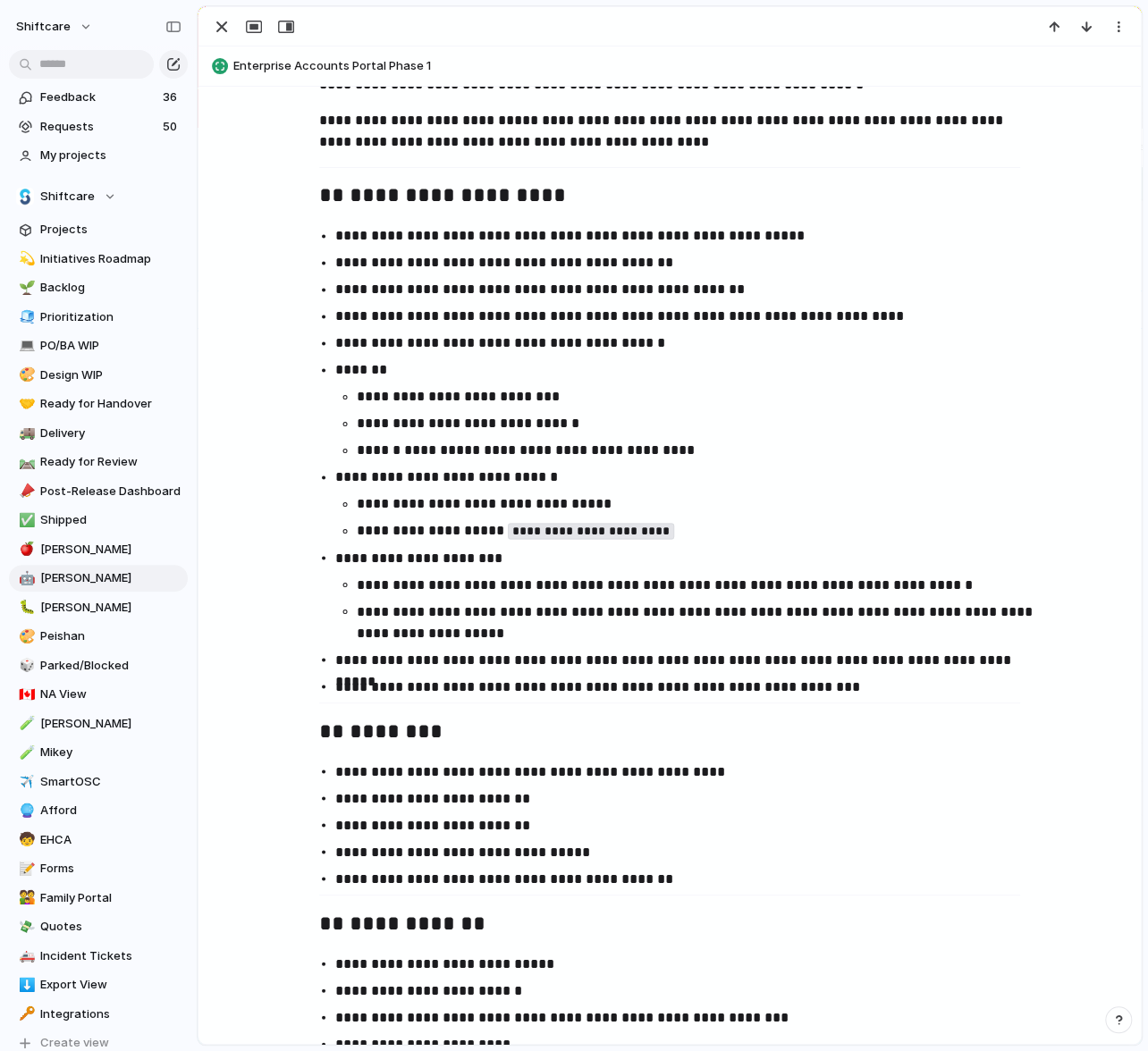 click on "**********" at bounding box center [686, 236] 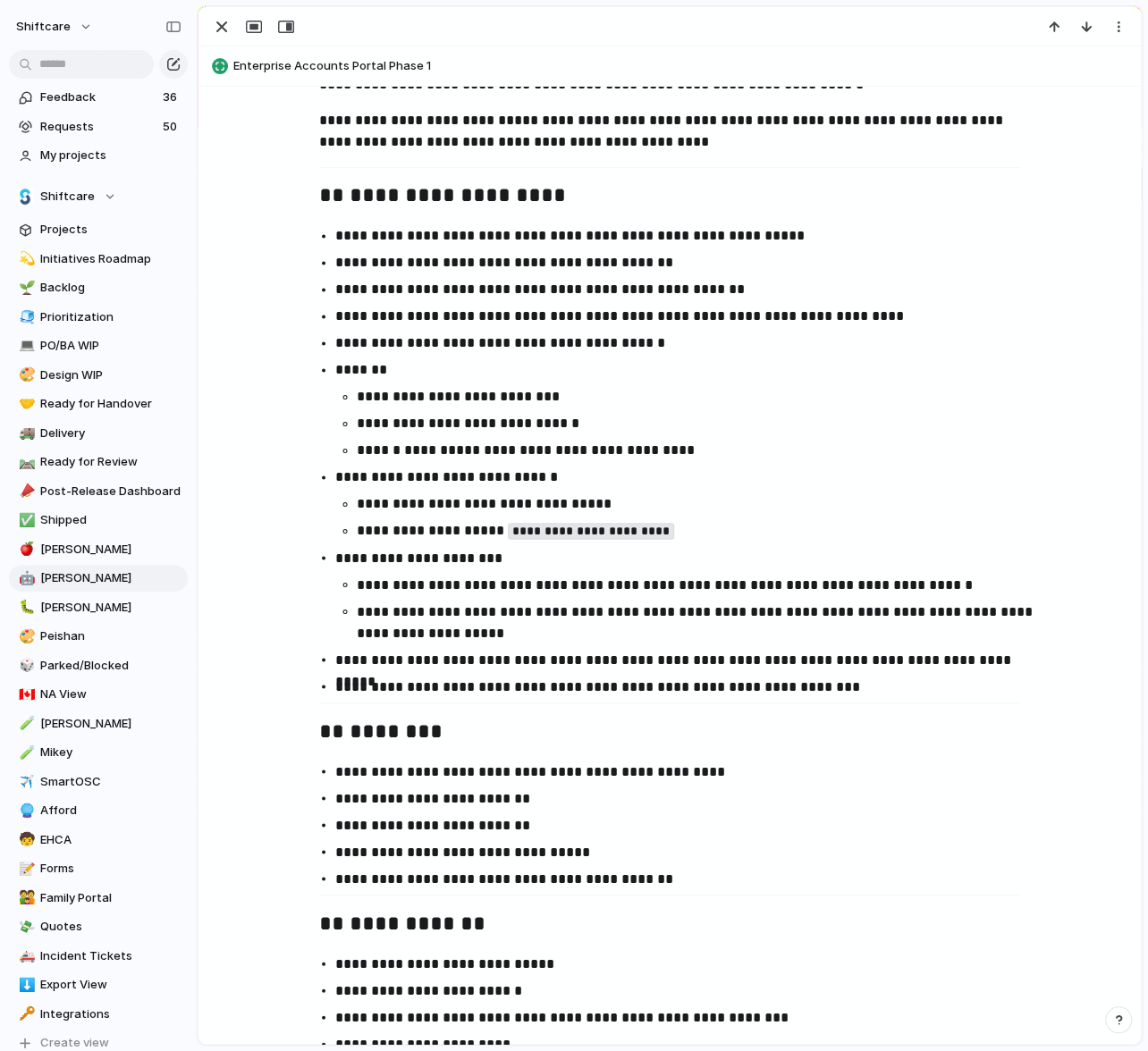 click on "**********" at bounding box center [686, 236] 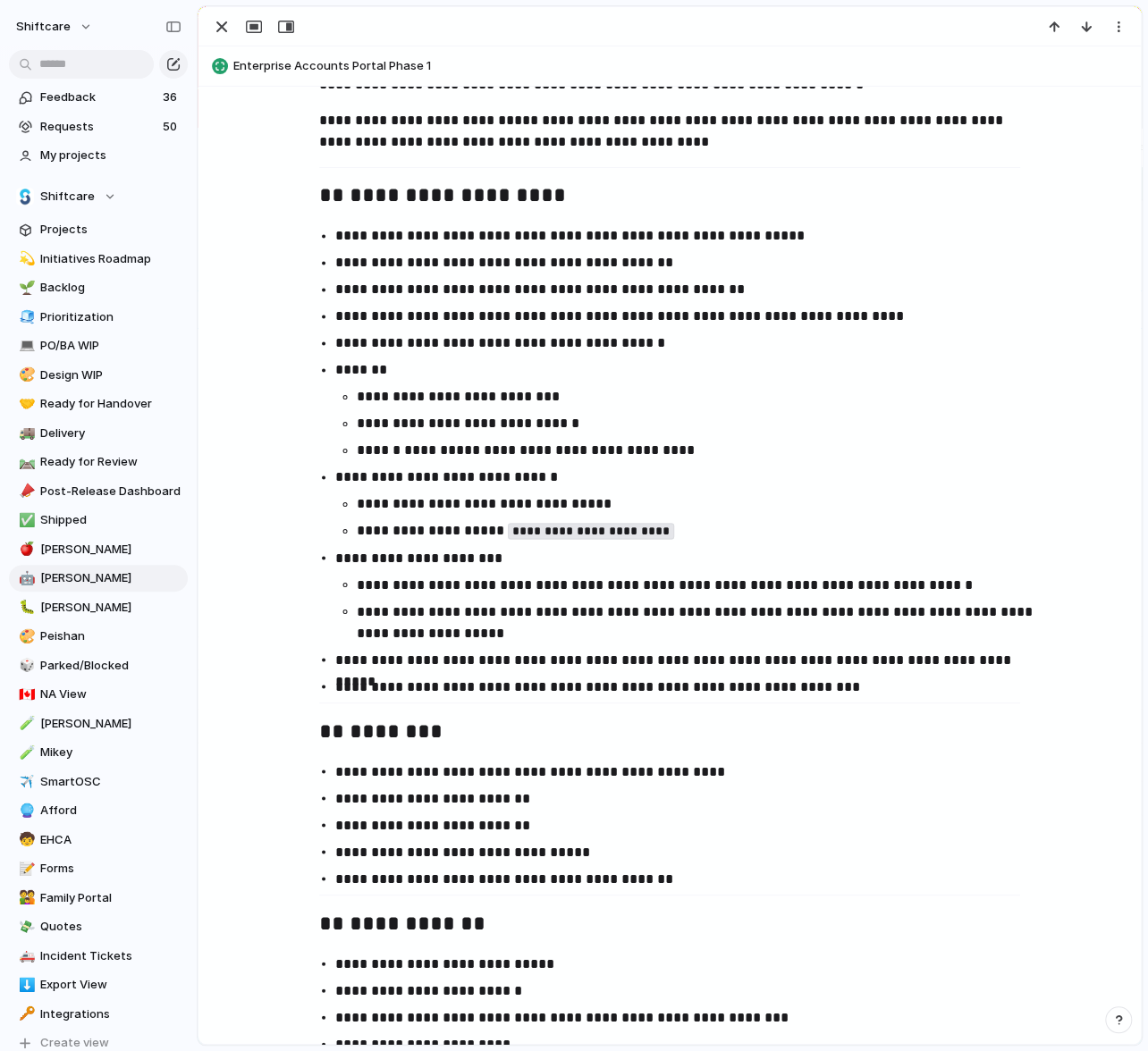 click on "**********" at bounding box center [670, 644] 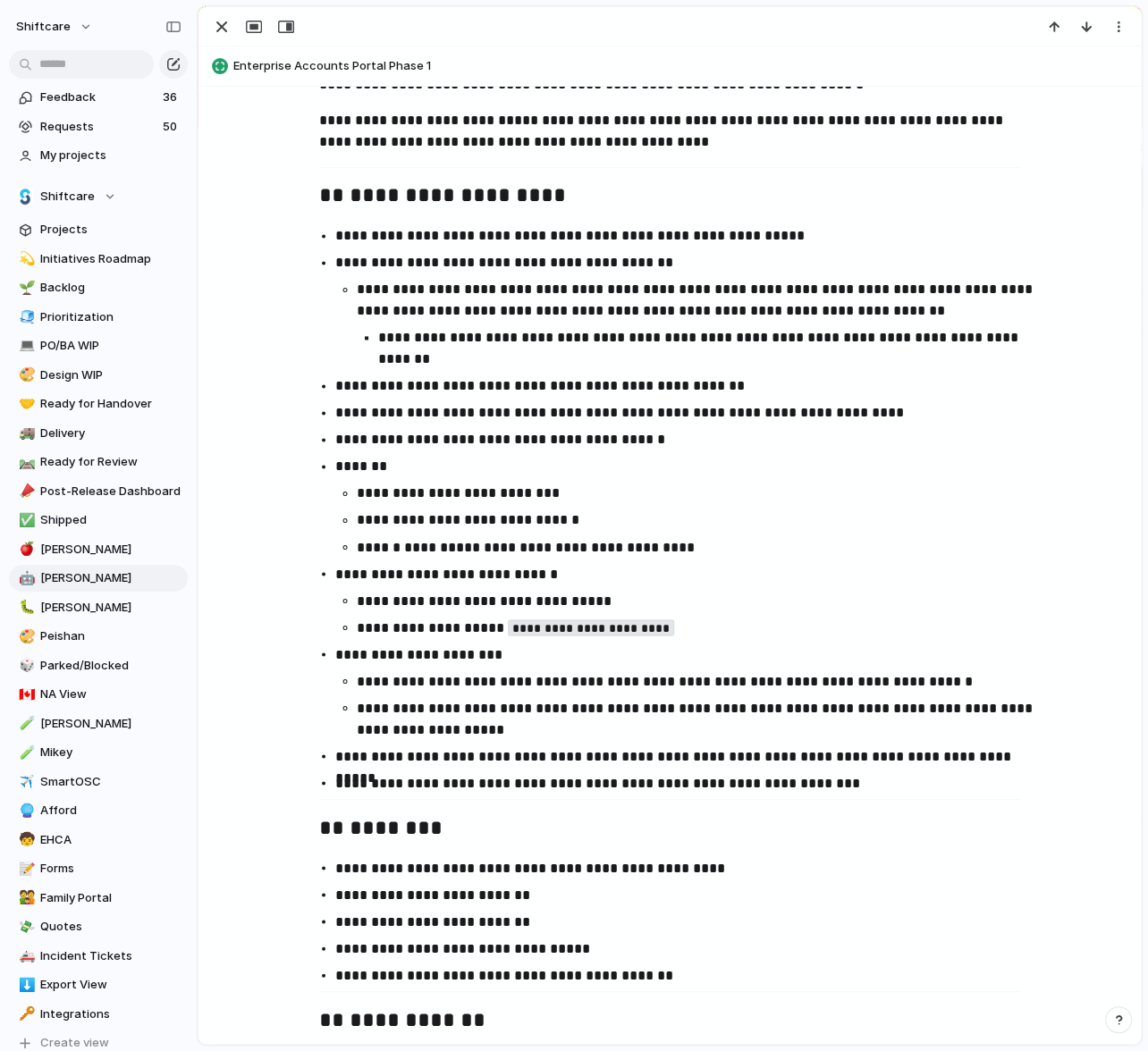 click on "**********" at bounding box center (686, 413) 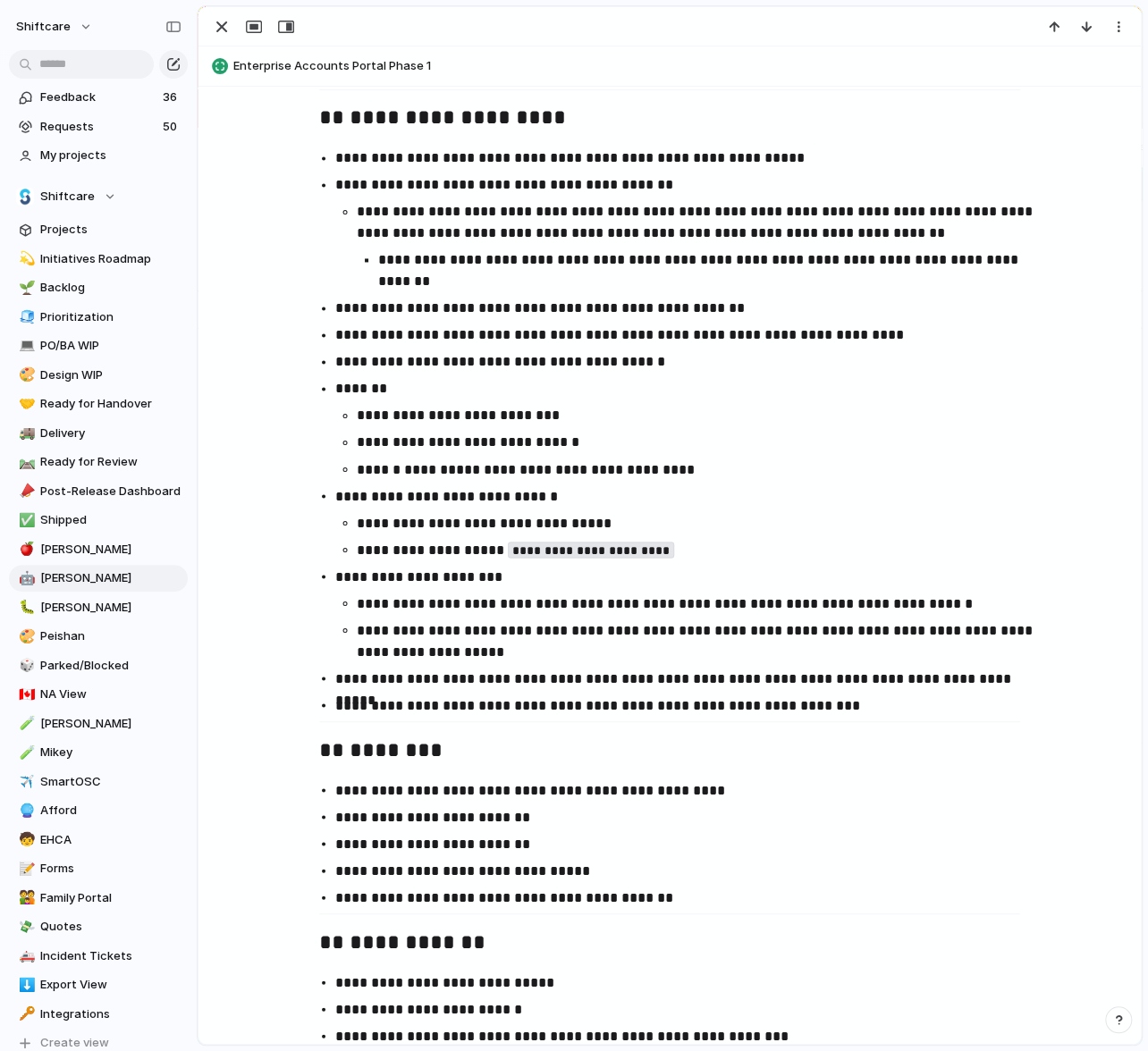 scroll, scrollTop: 1210, scrollLeft: 0, axis: vertical 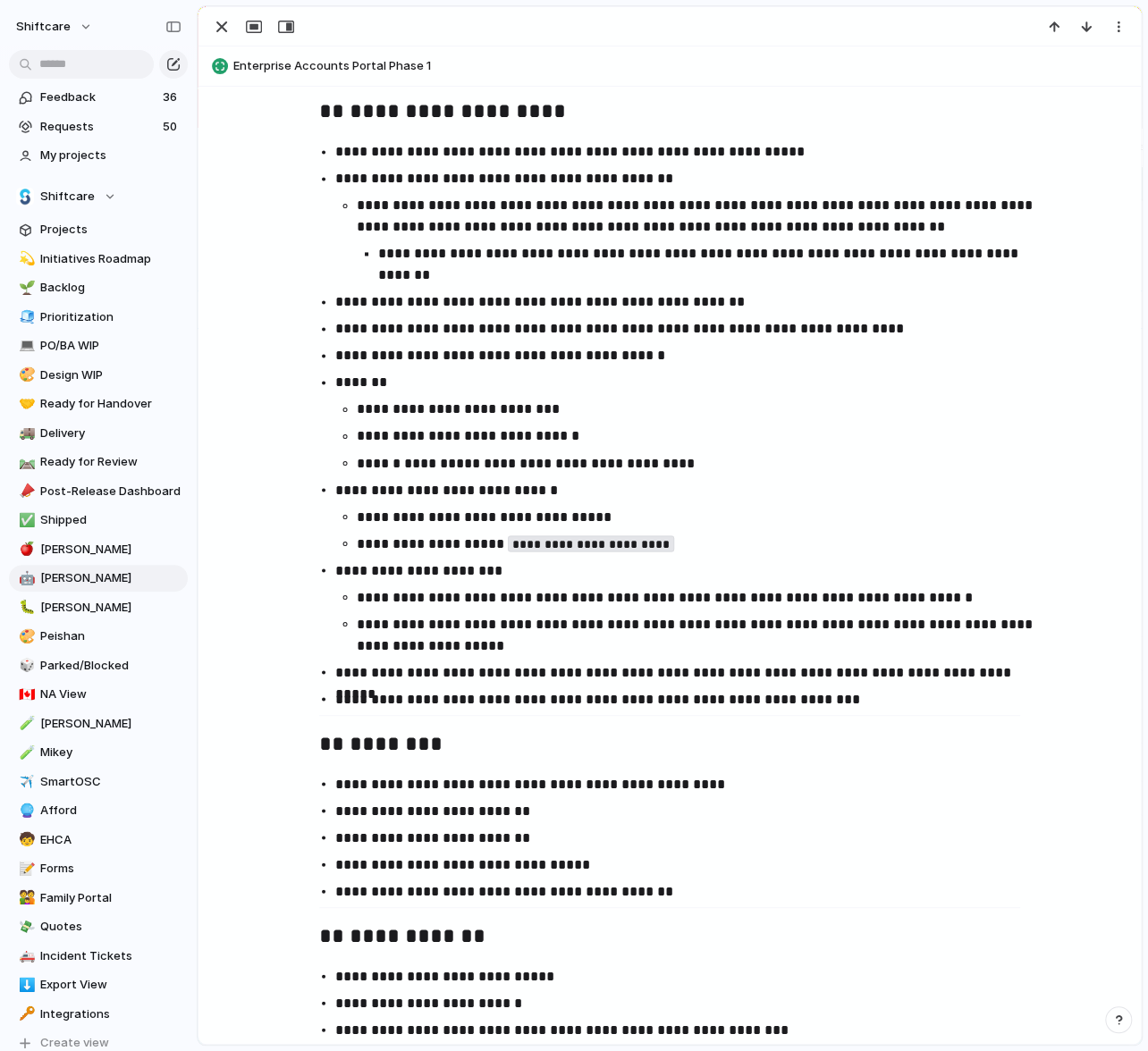 click on "**********" at bounding box center (686, 302) 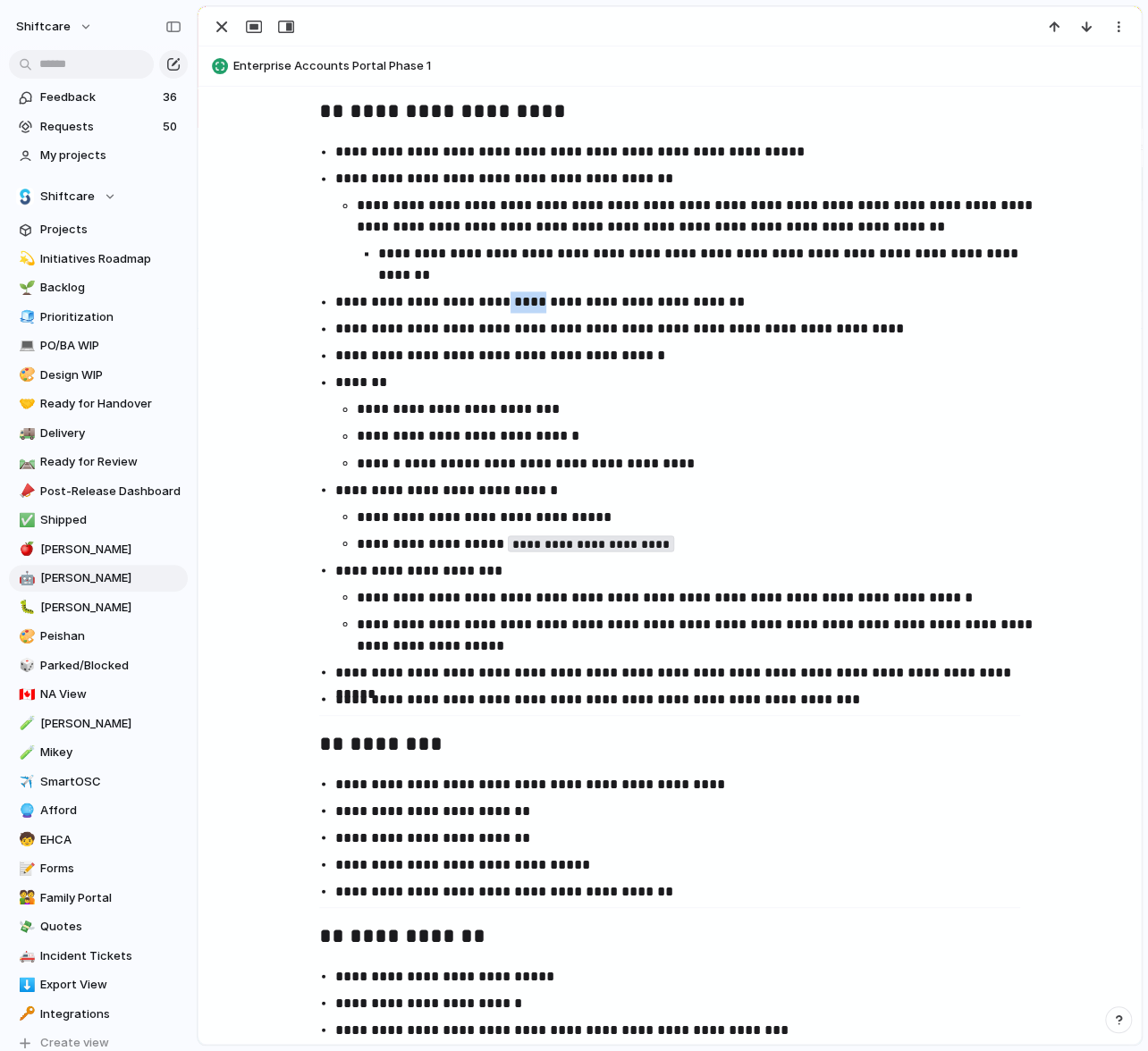 click on "**********" at bounding box center [686, 302] 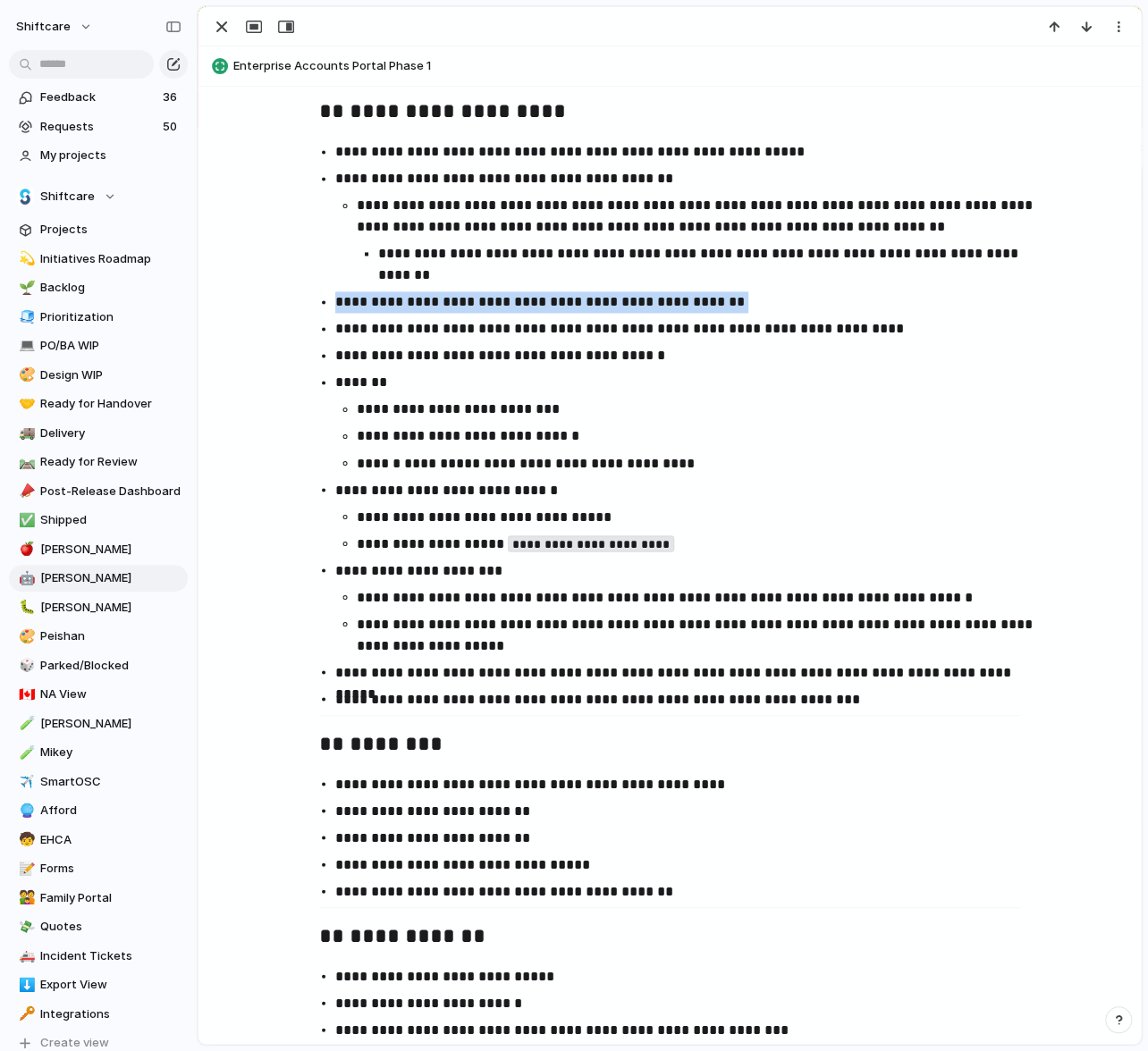 click on "**********" at bounding box center (686, 302) 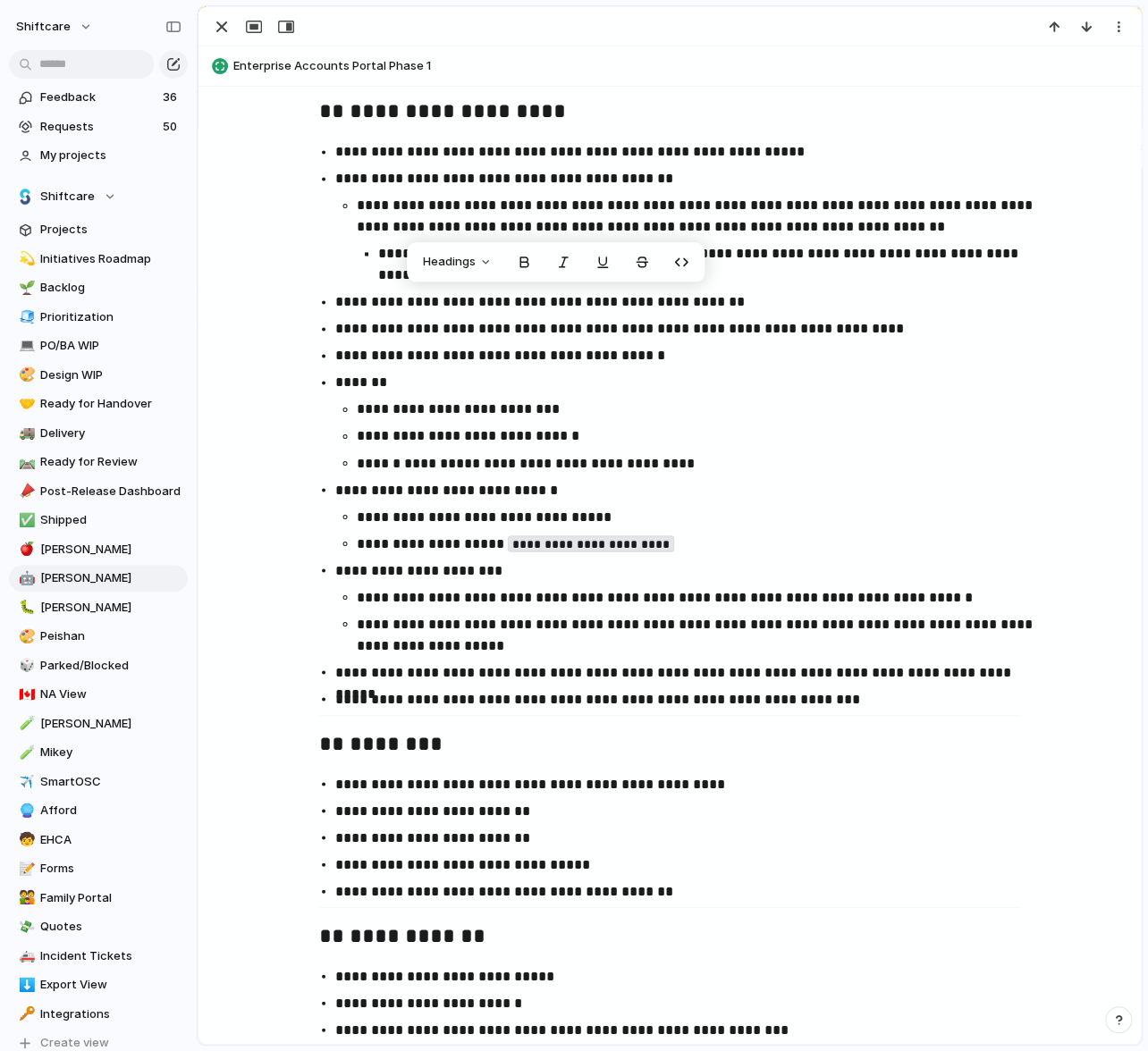 click on "**********" at bounding box center (686, 356) 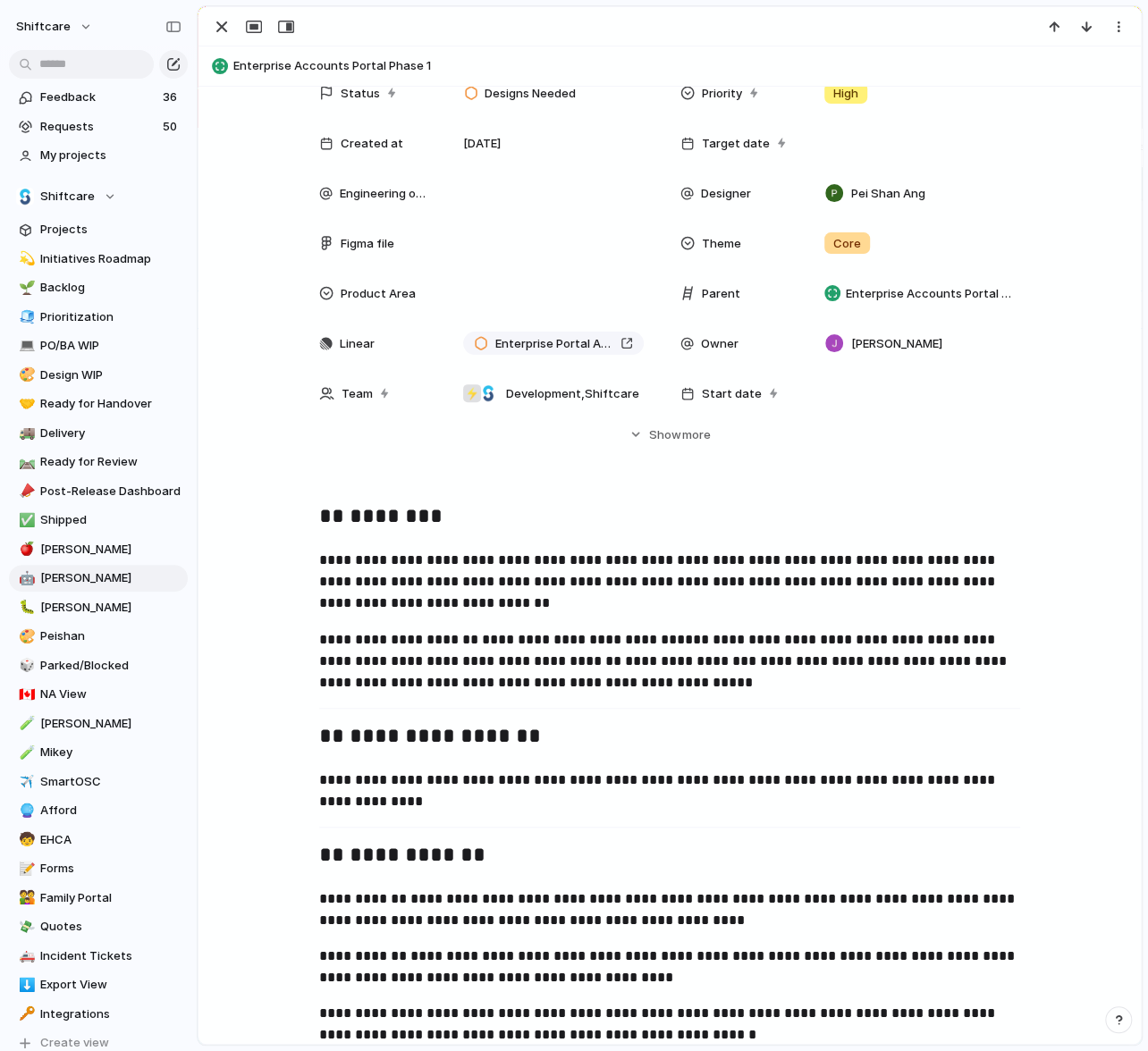 scroll, scrollTop: 0, scrollLeft: 0, axis: both 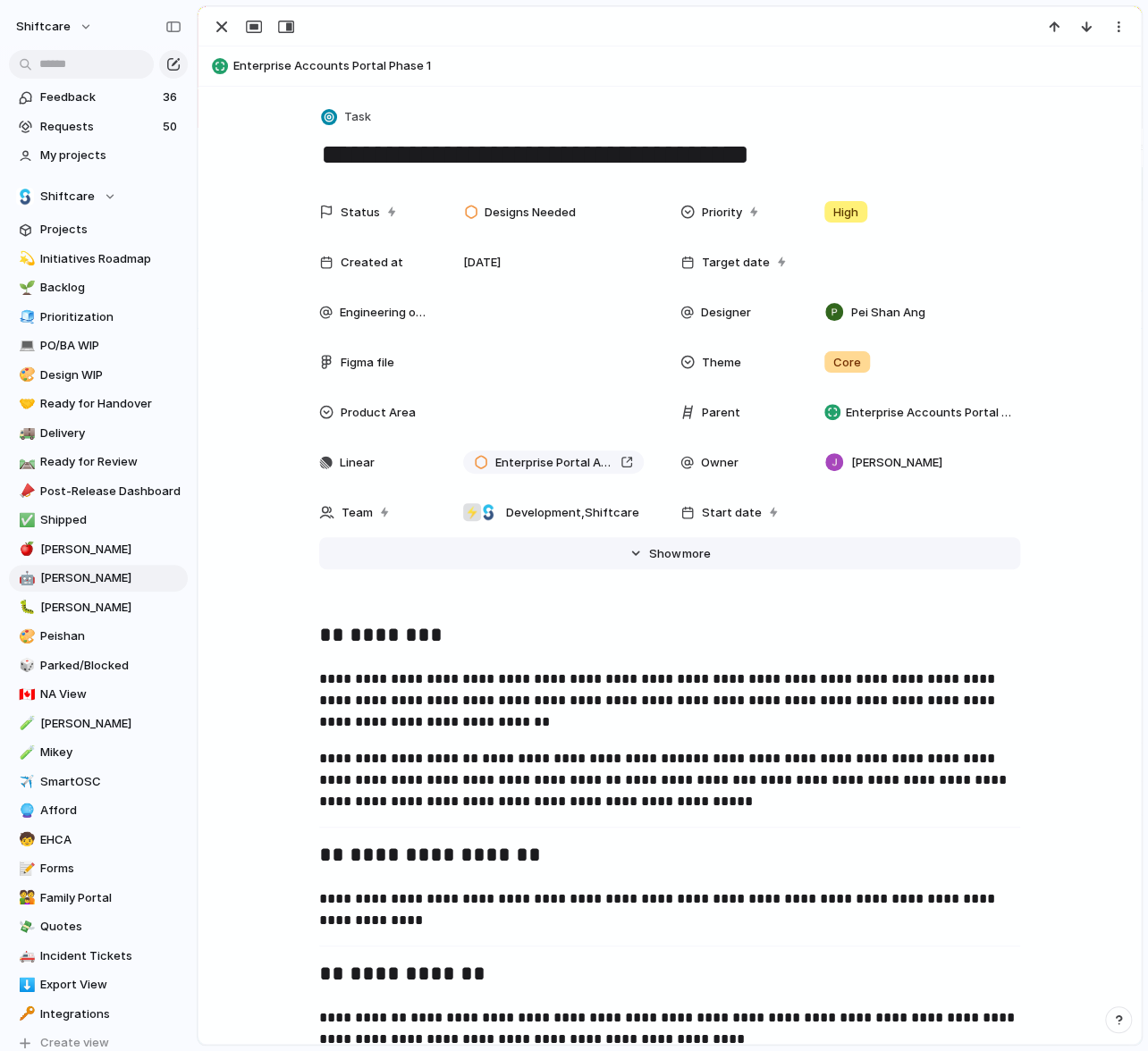 click on "more" at bounding box center [696, 554] 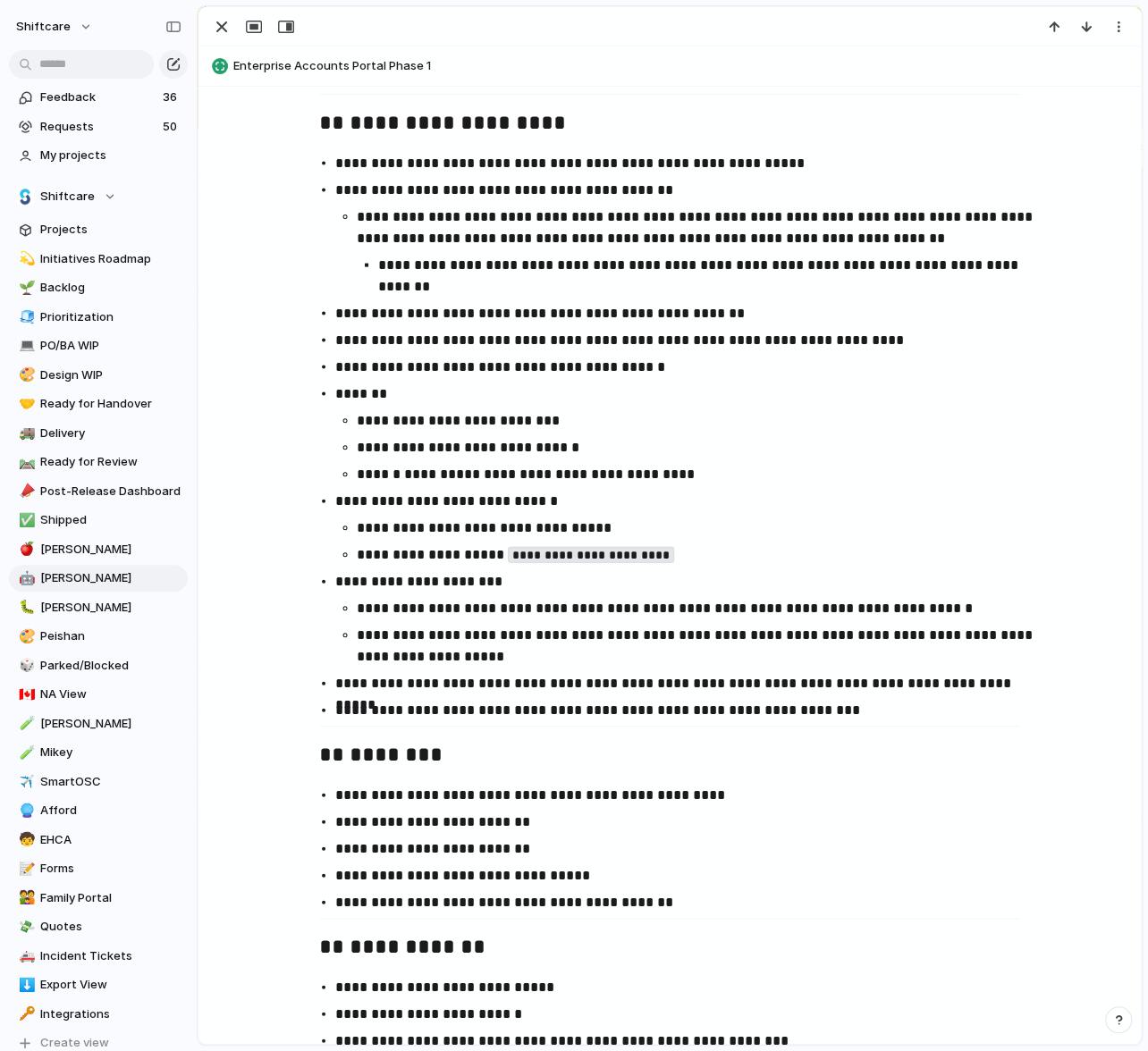 scroll, scrollTop: 1651, scrollLeft: 0, axis: vertical 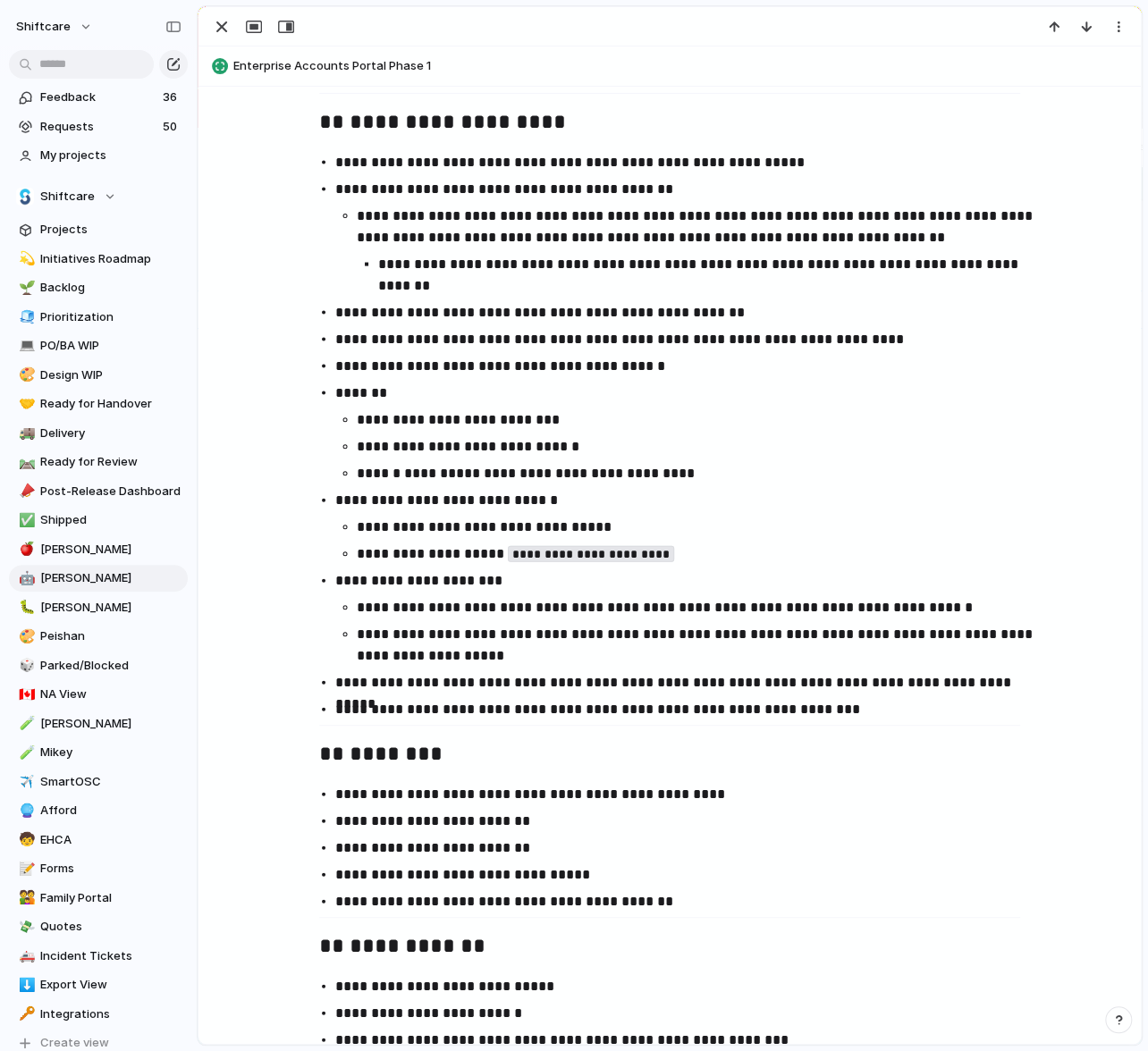 click on "**********" at bounding box center (686, 312) 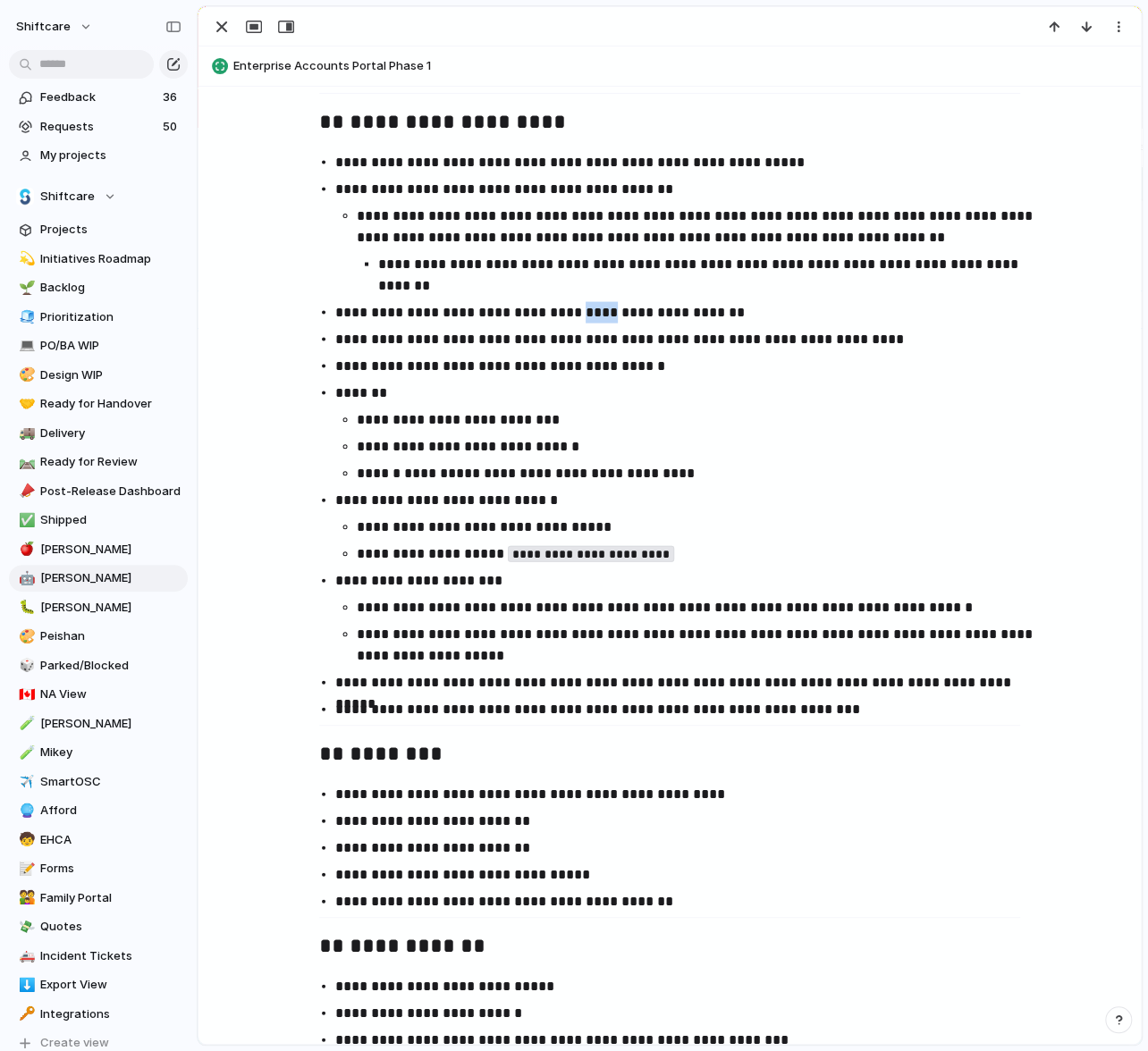 click on "**********" at bounding box center (686, 312) 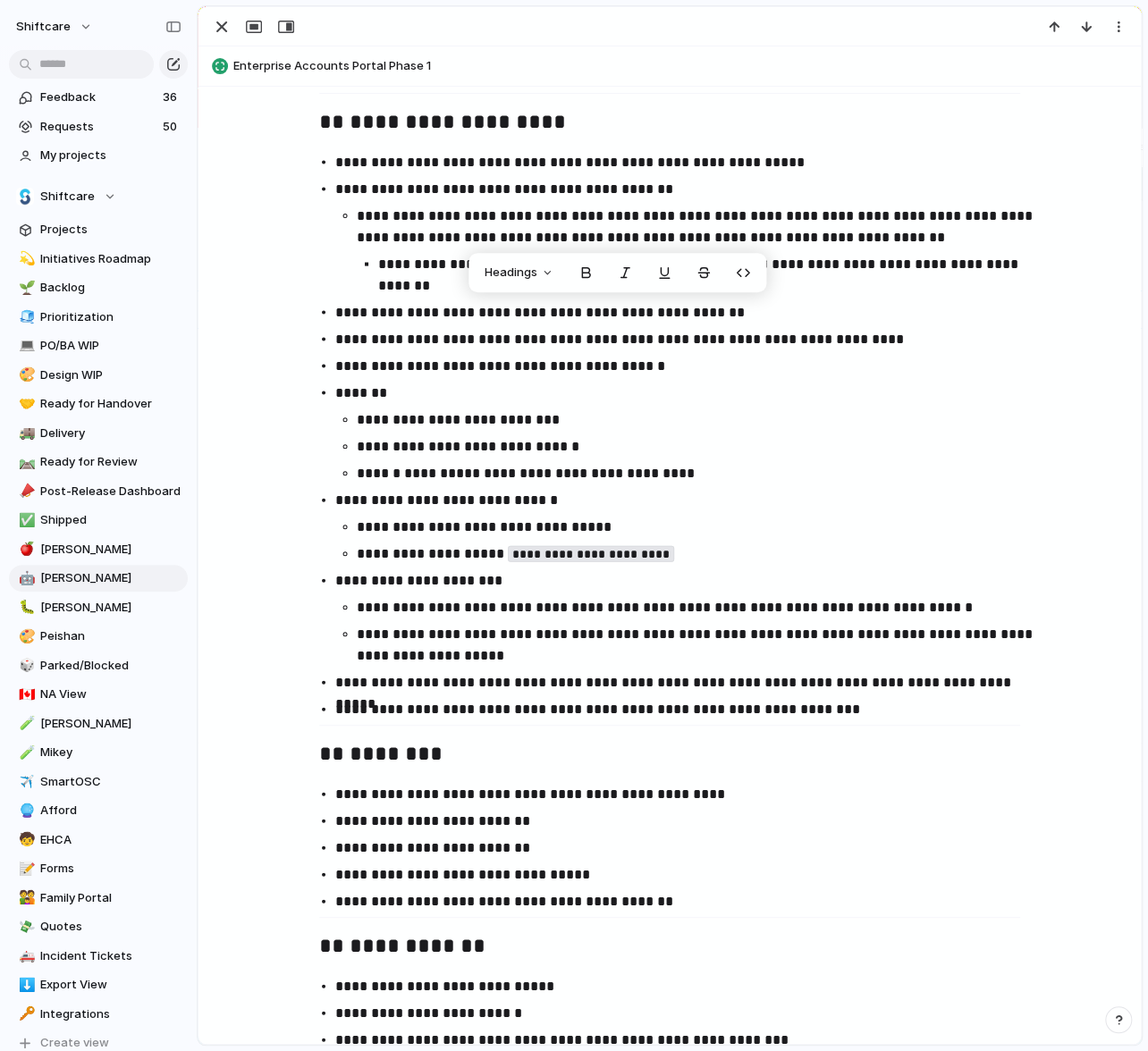 click on "**********" at bounding box center (686, 312) 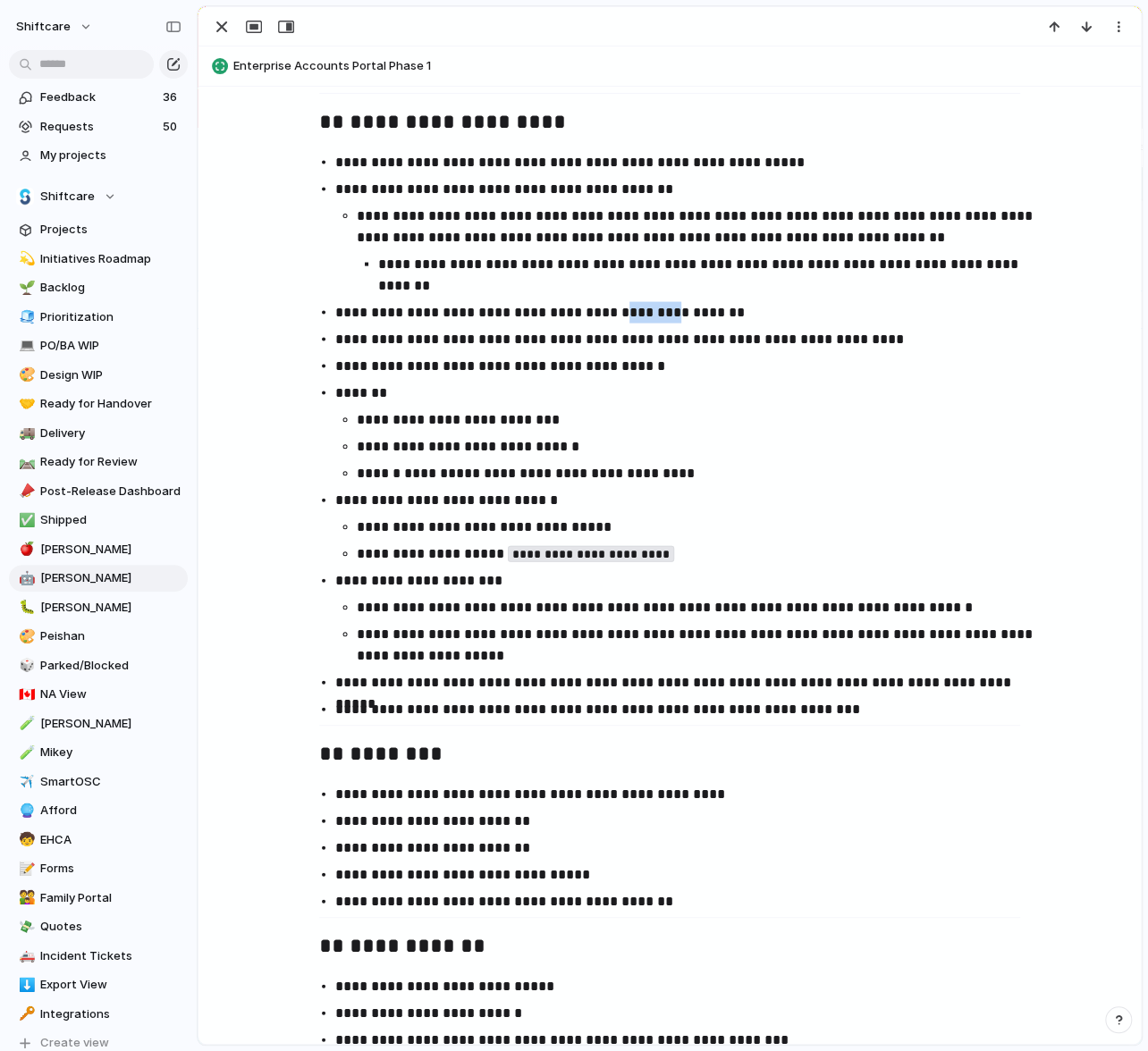 click on "**********" at bounding box center (686, 312) 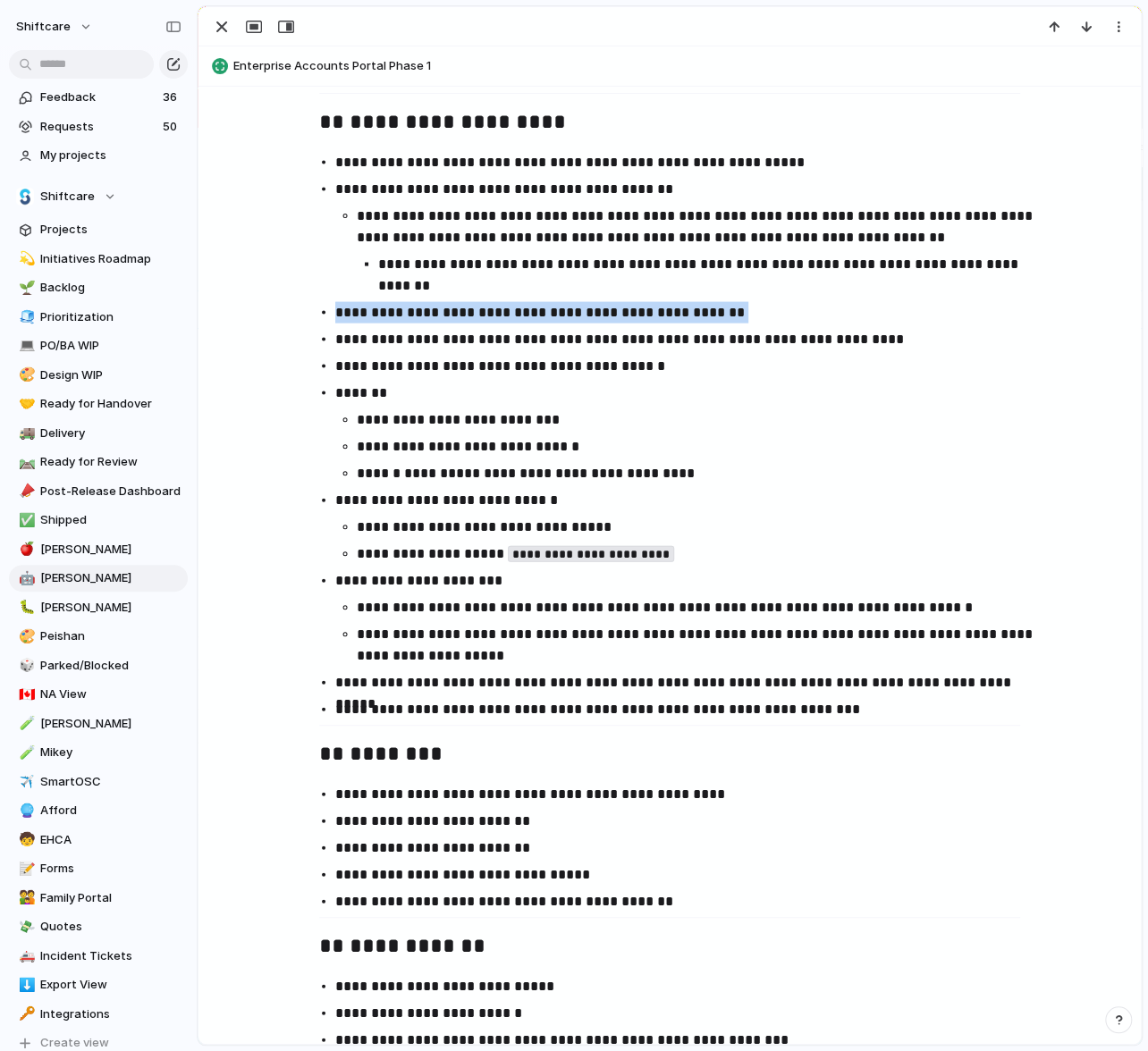 click on "**********" at bounding box center [686, 312] 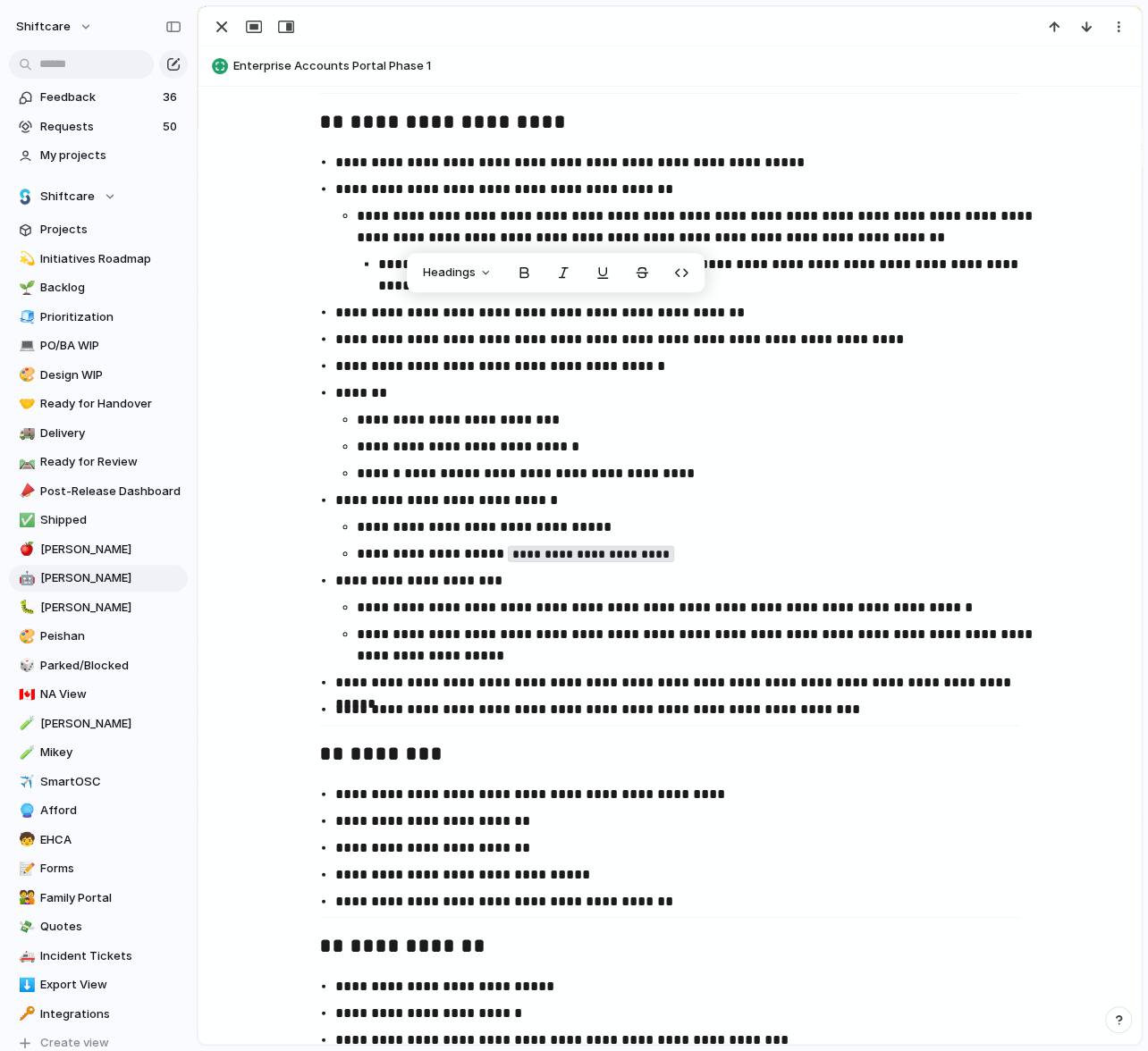 click on "**********" at bounding box center (686, 339) 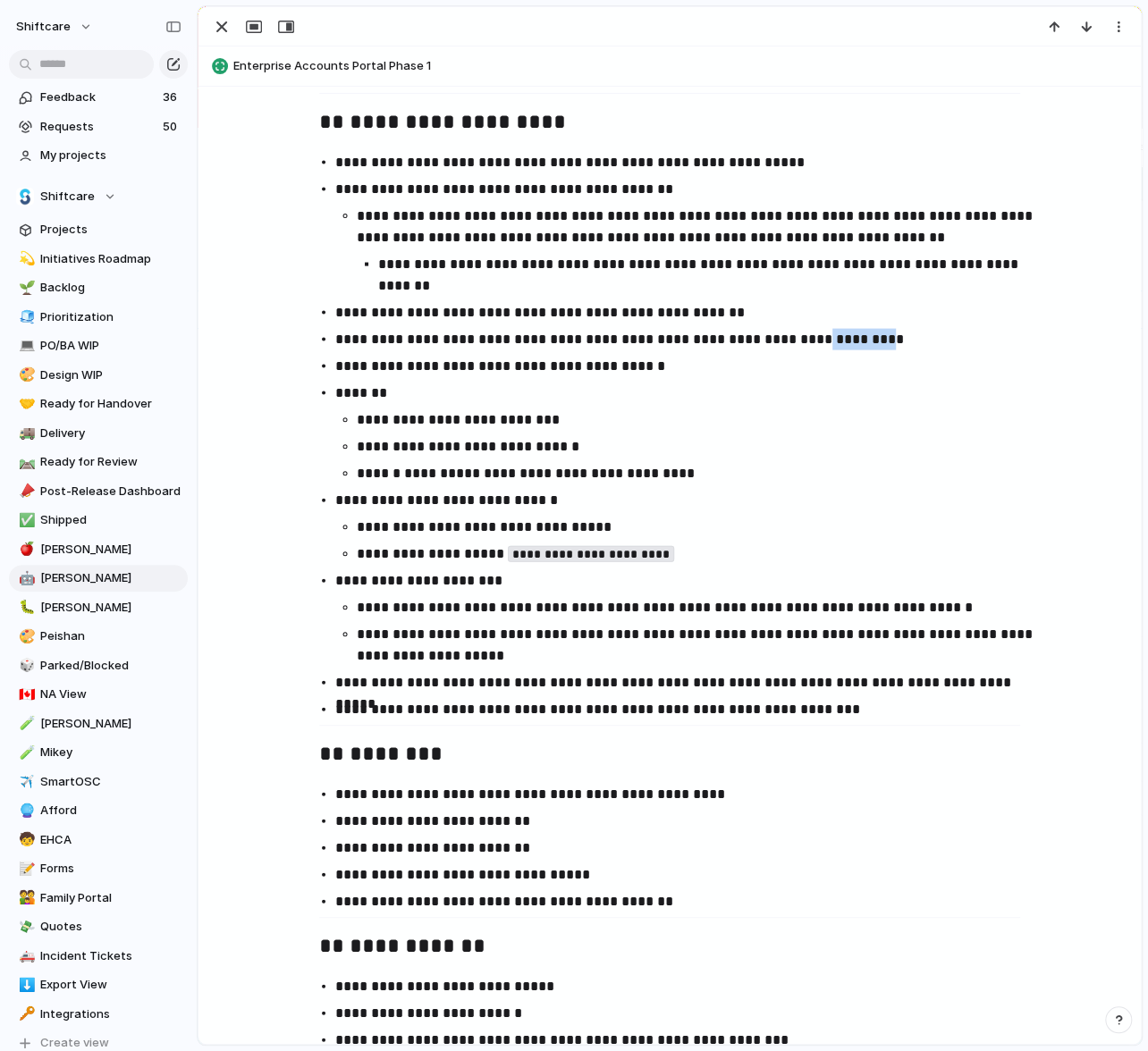 click on "**********" at bounding box center [686, 339] 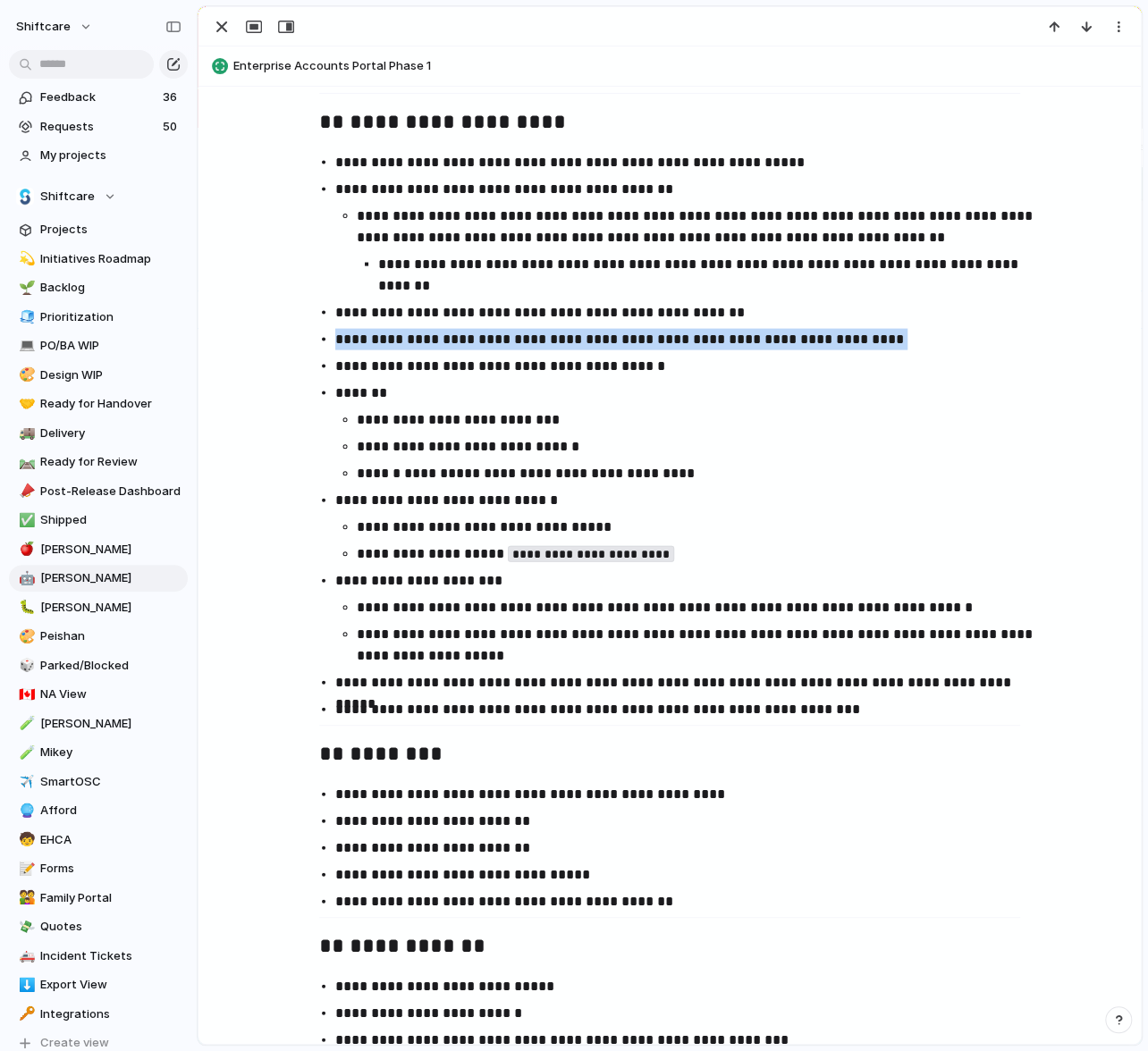 click on "**********" at bounding box center (686, 339) 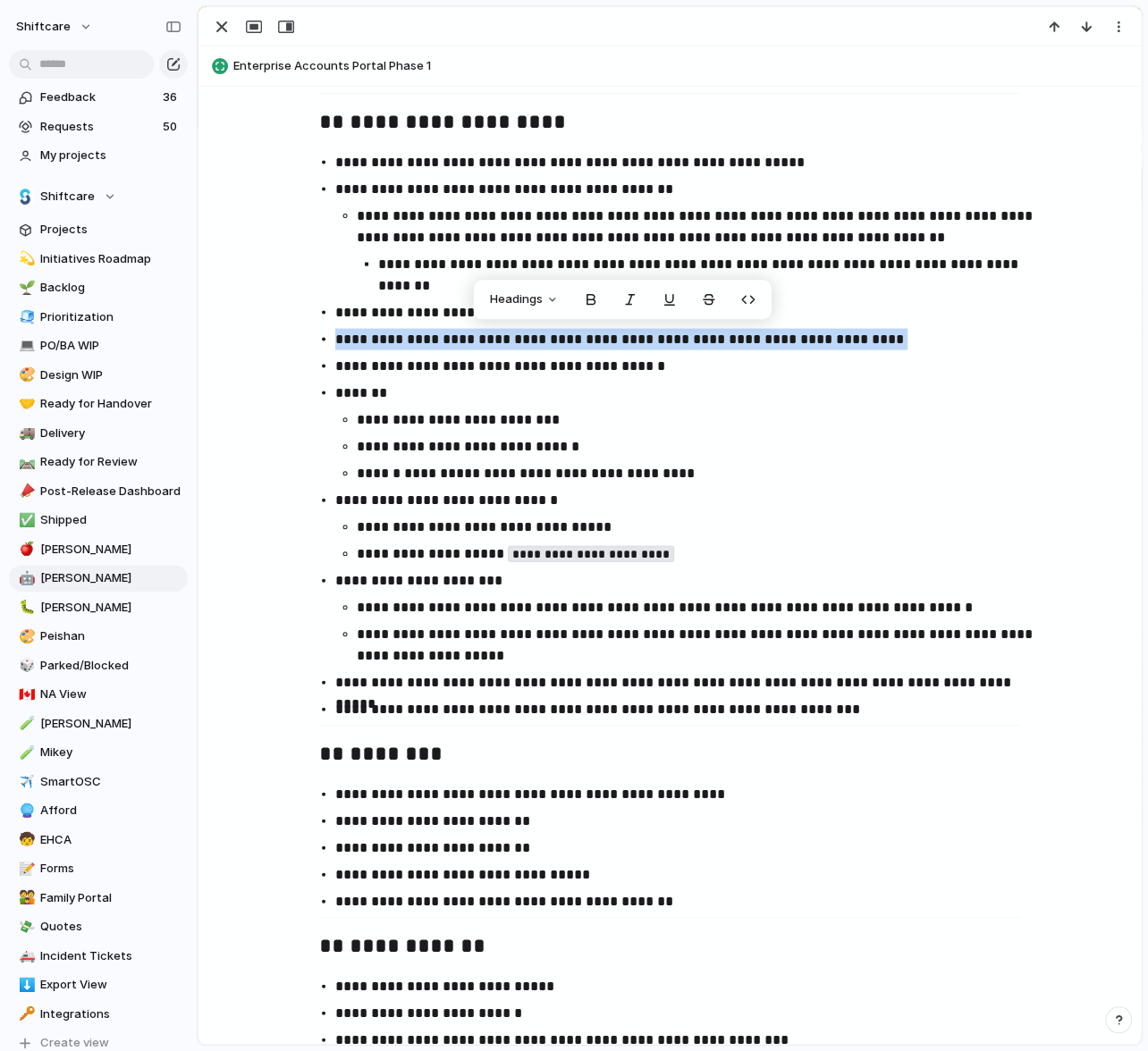 click on "**********" at bounding box center (686, 339) 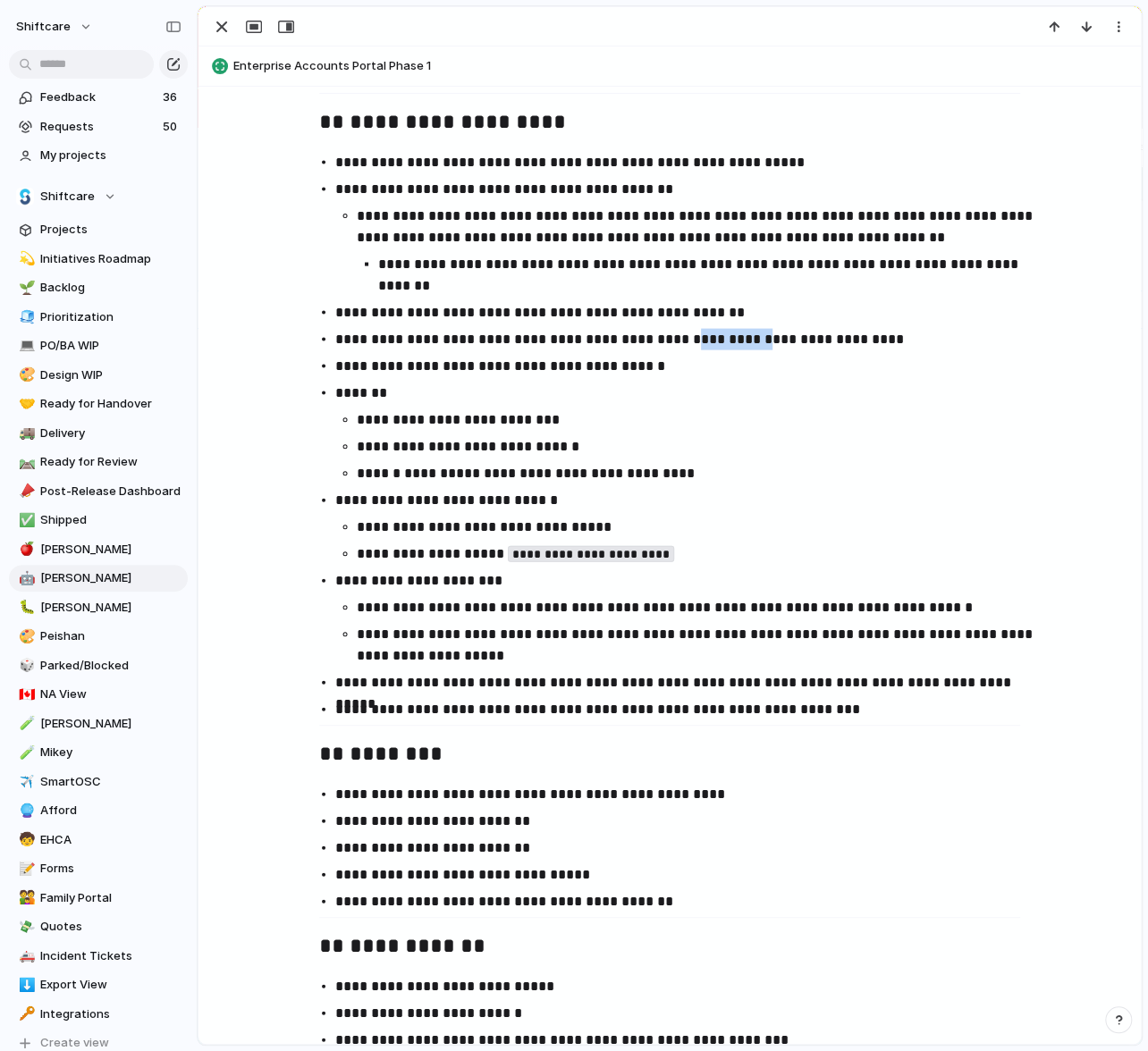click on "**********" at bounding box center (686, 339) 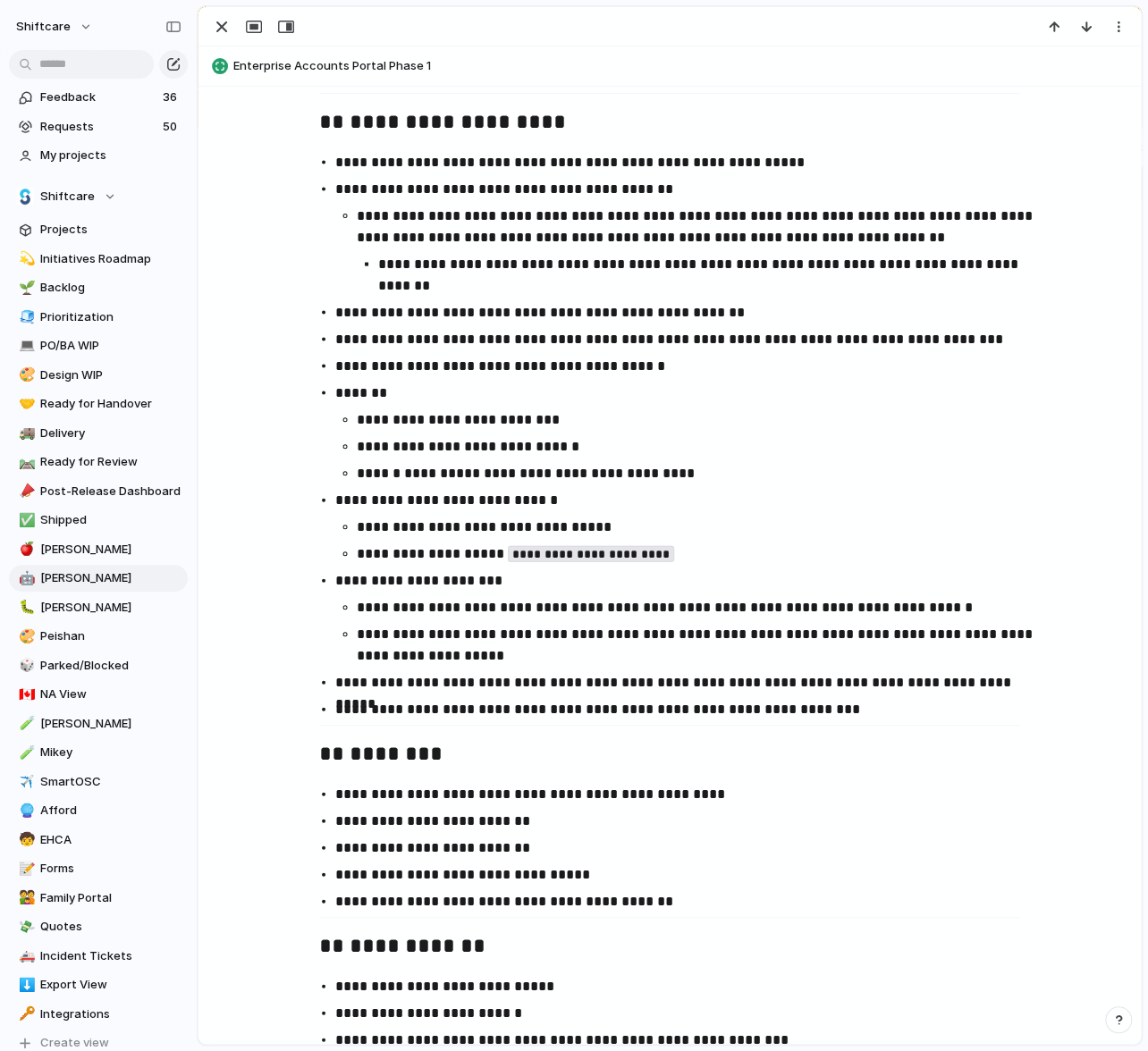 click on "**********" at bounding box center [696, 446] 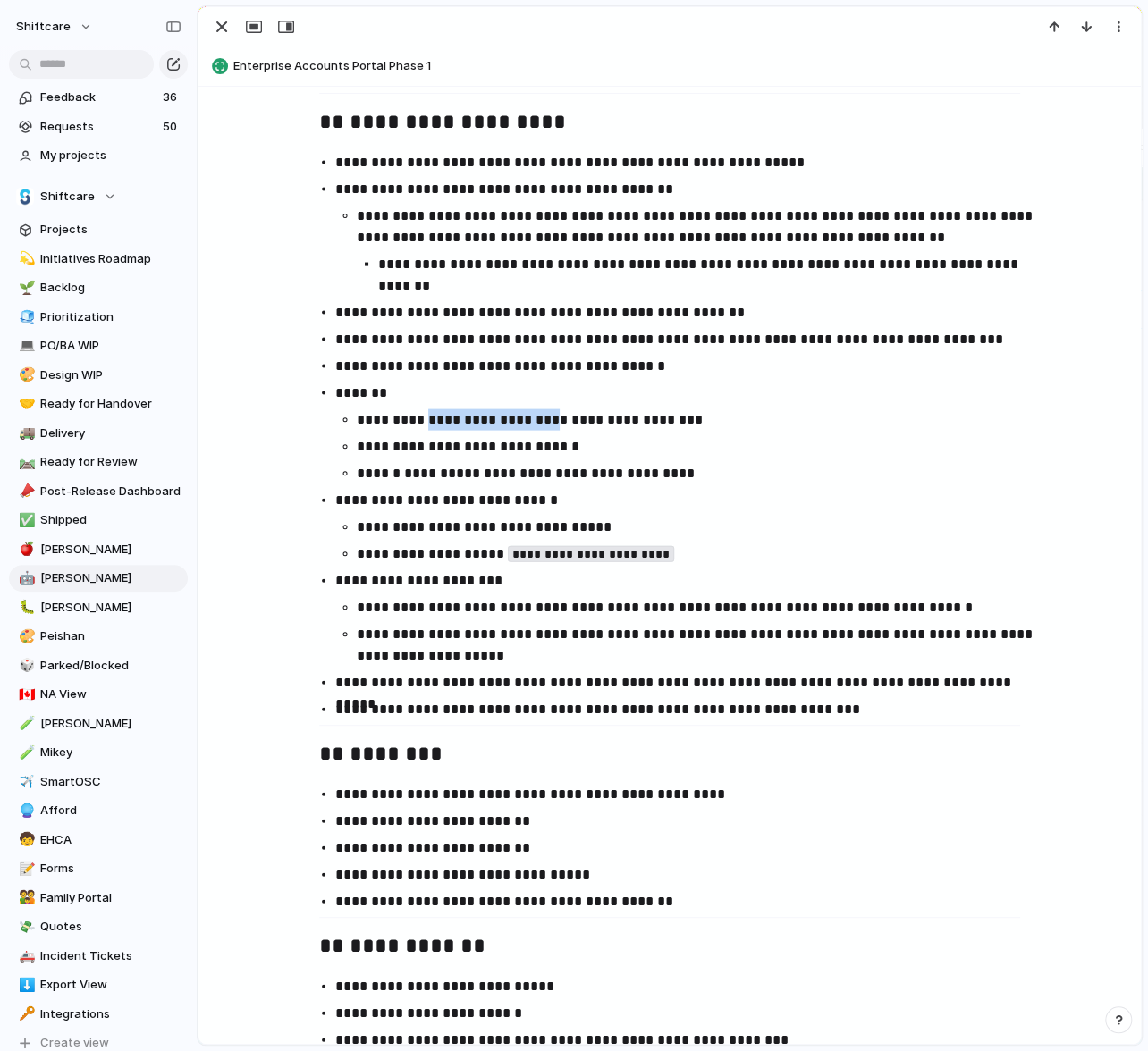 drag, startPoint x: 557, startPoint y: 424, endPoint x: 428, endPoint y: 416, distance: 129.24782 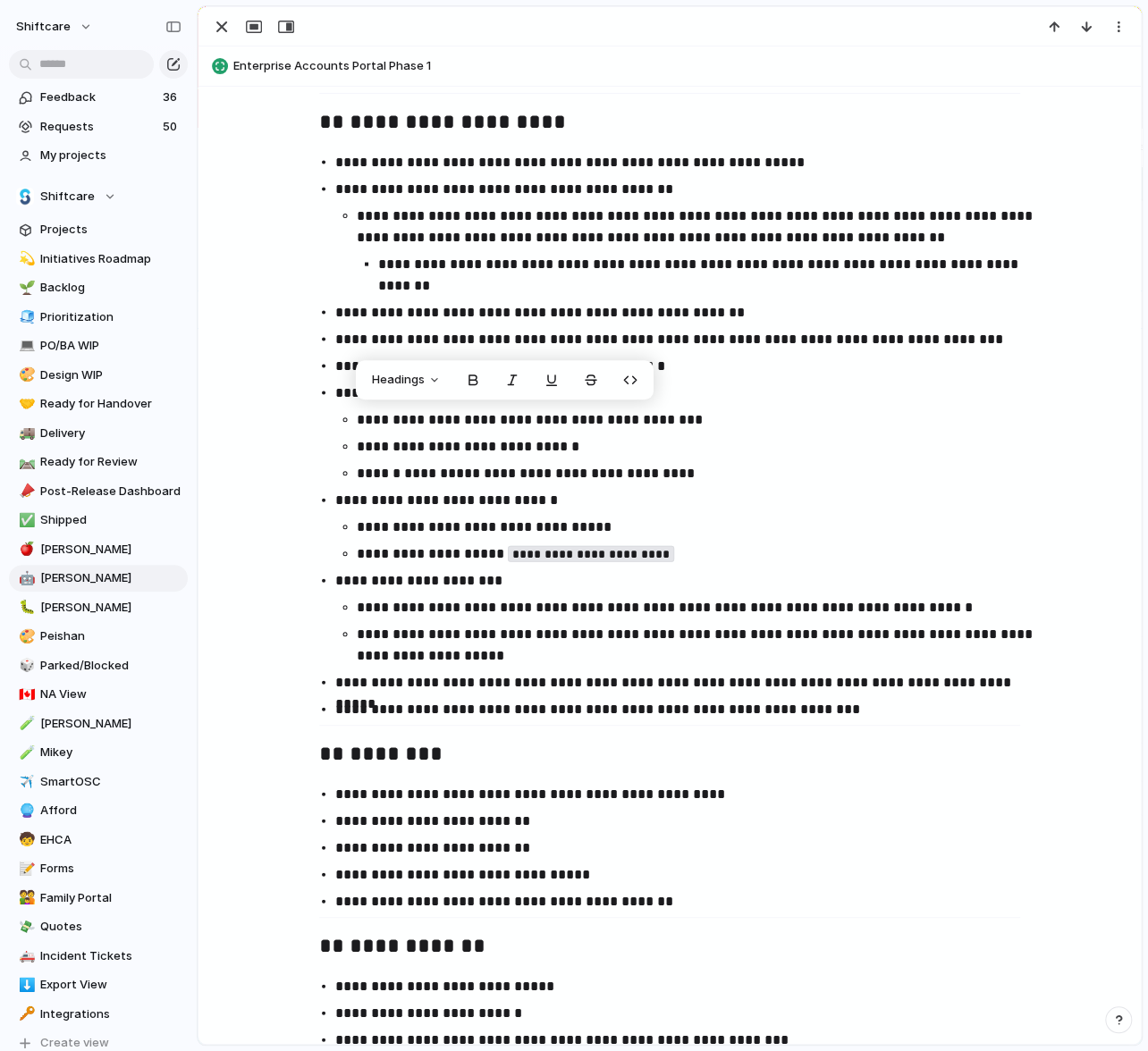 click on "**********" at bounding box center [696, 419] 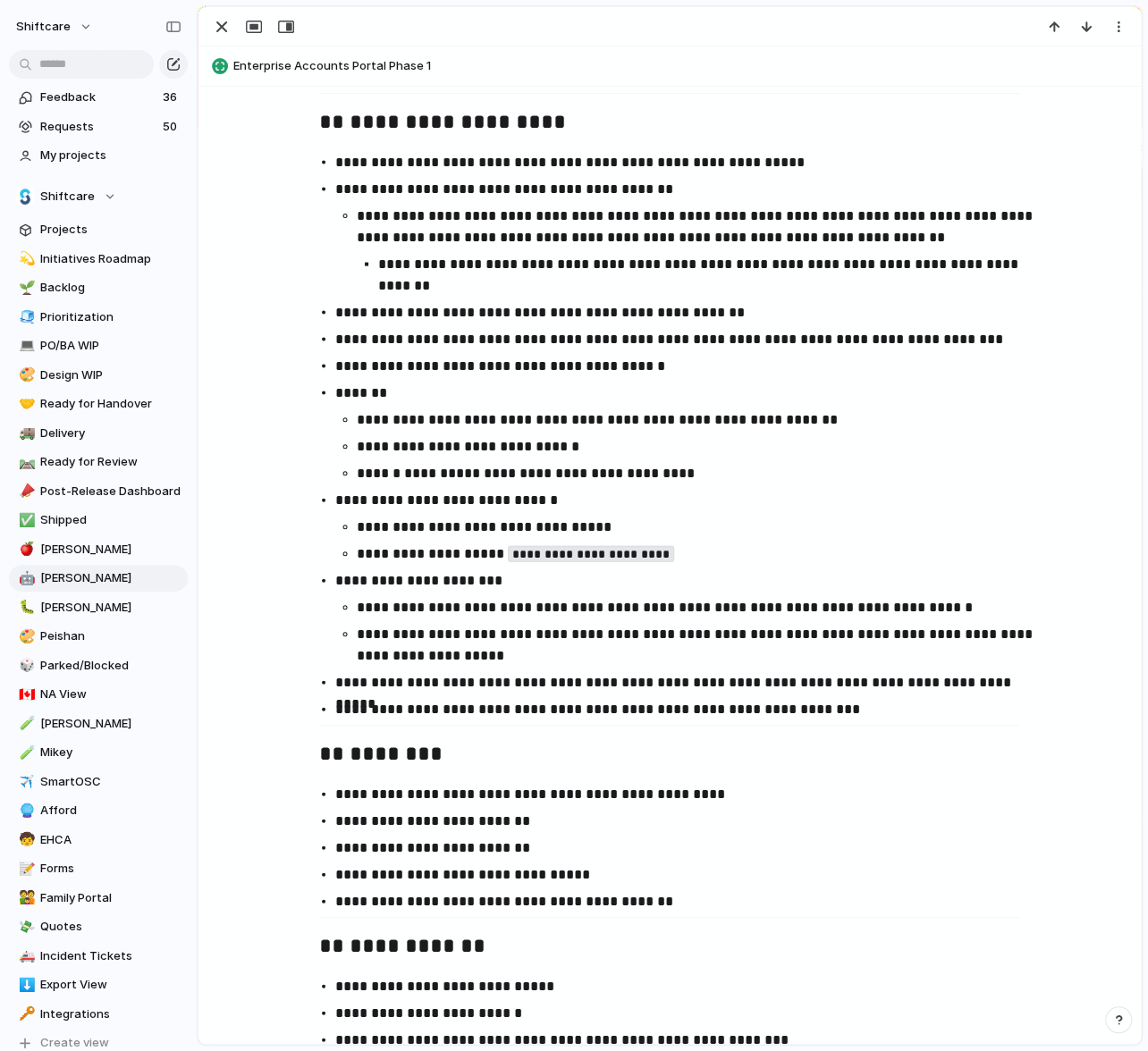 click on "**********" at bounding box center (696, 553) 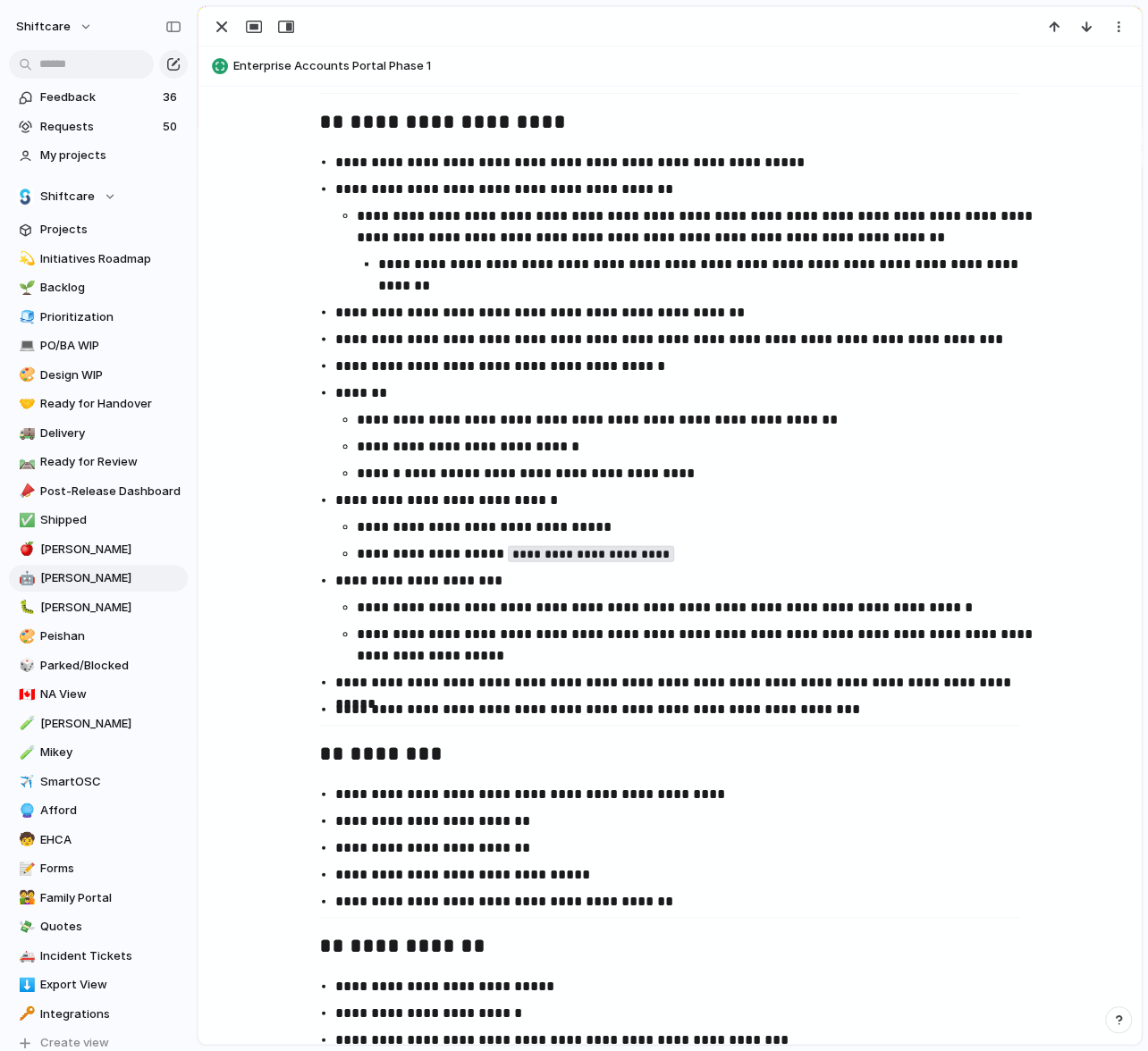click on "**********" at bounding box center (696, 419) 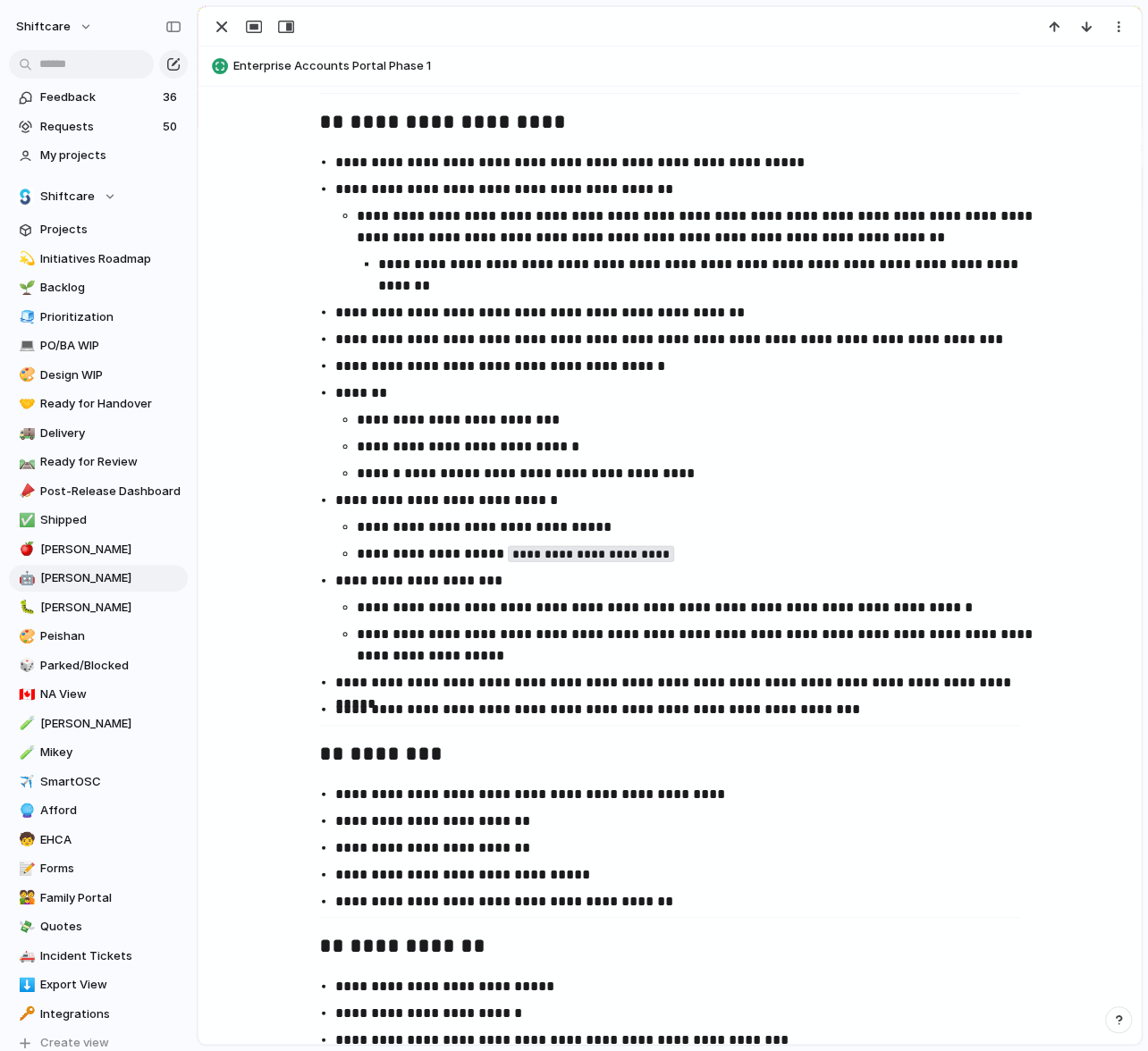 click on "**********" at bounding box center [696, 473] 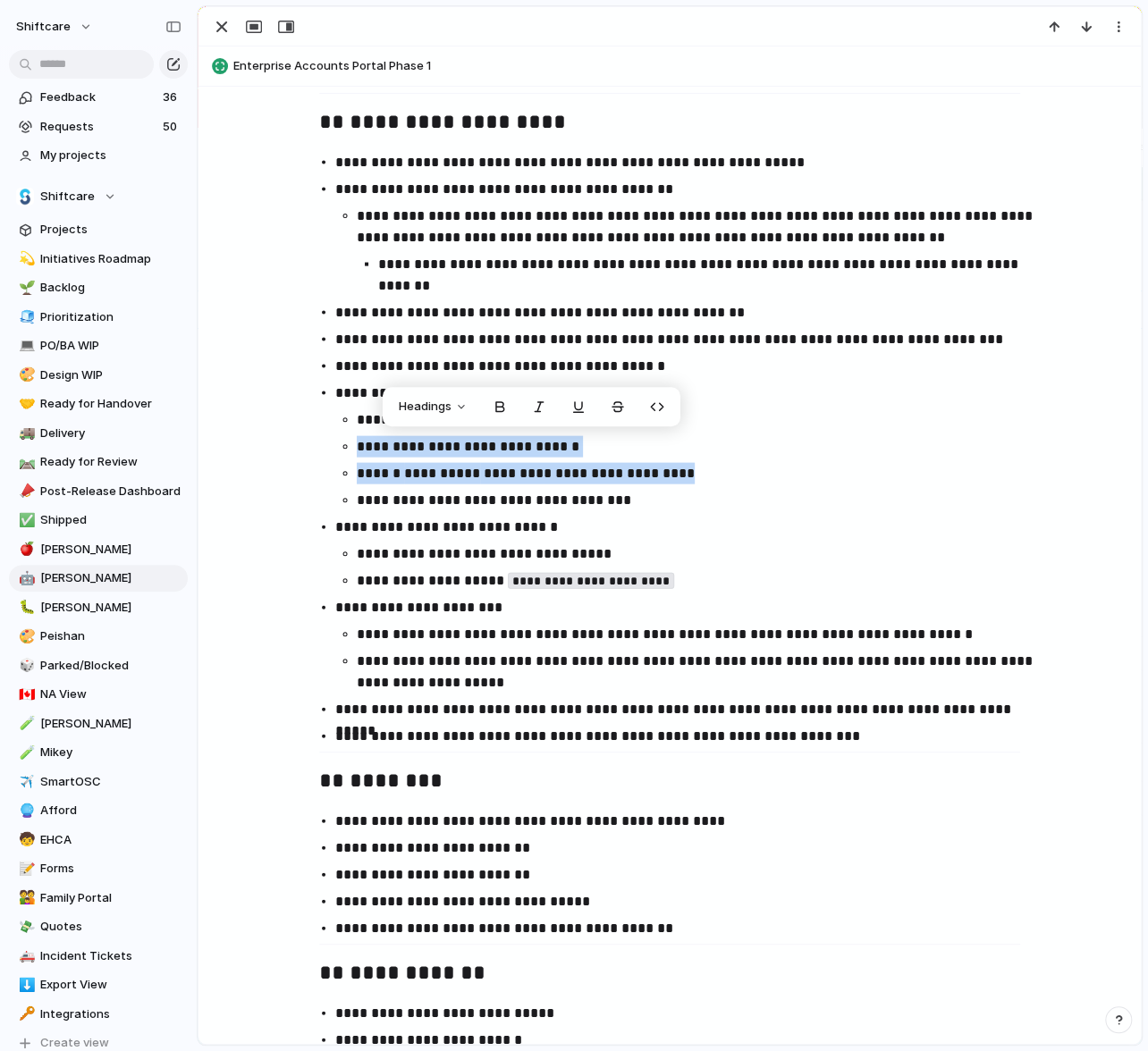 drag, startPoint x: 714, startPoint y: 475, endPoint x: 350, endPoint y: 452, distance: 364.7259 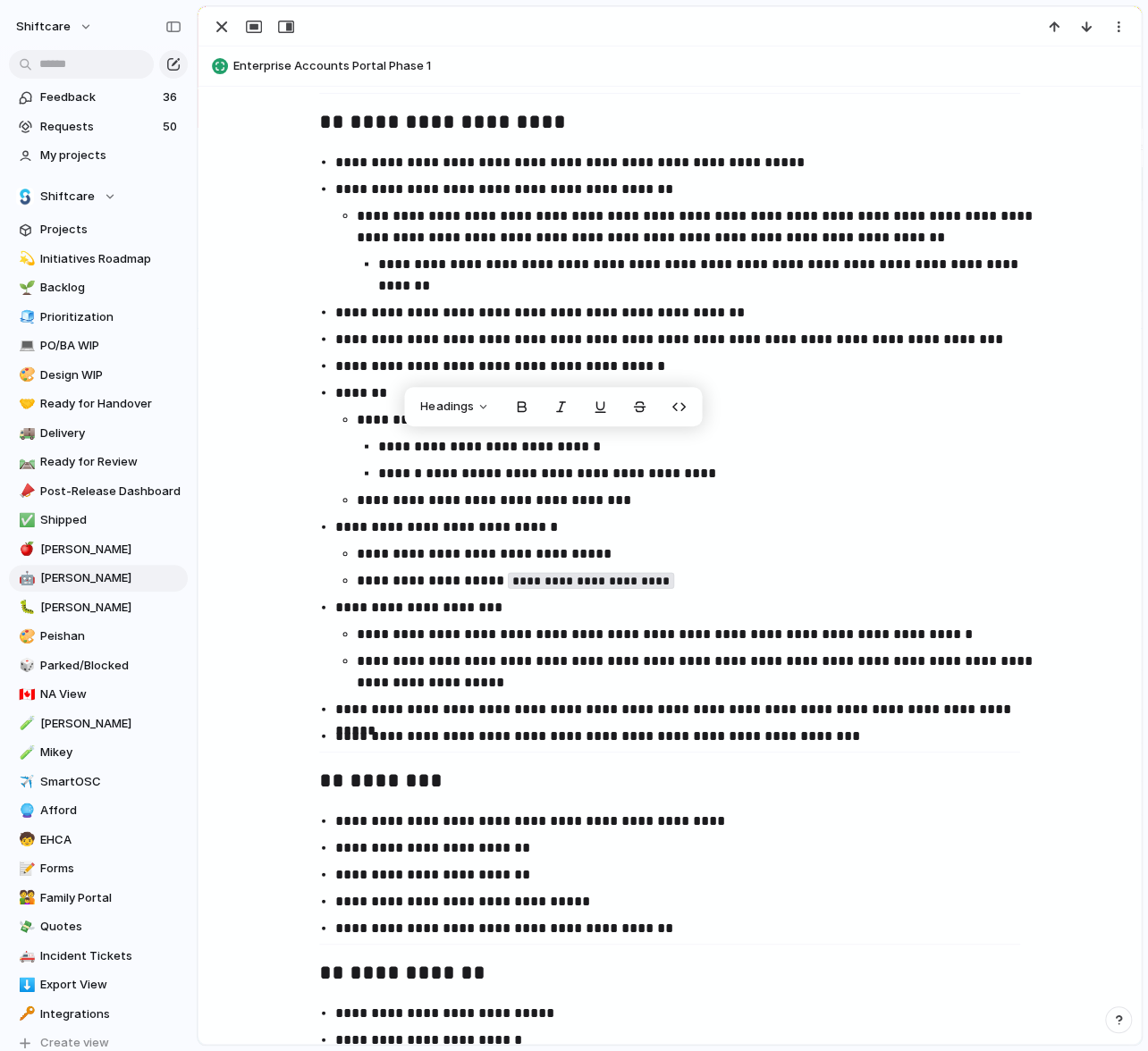 click on "**********" at bounding box center [463, 472] 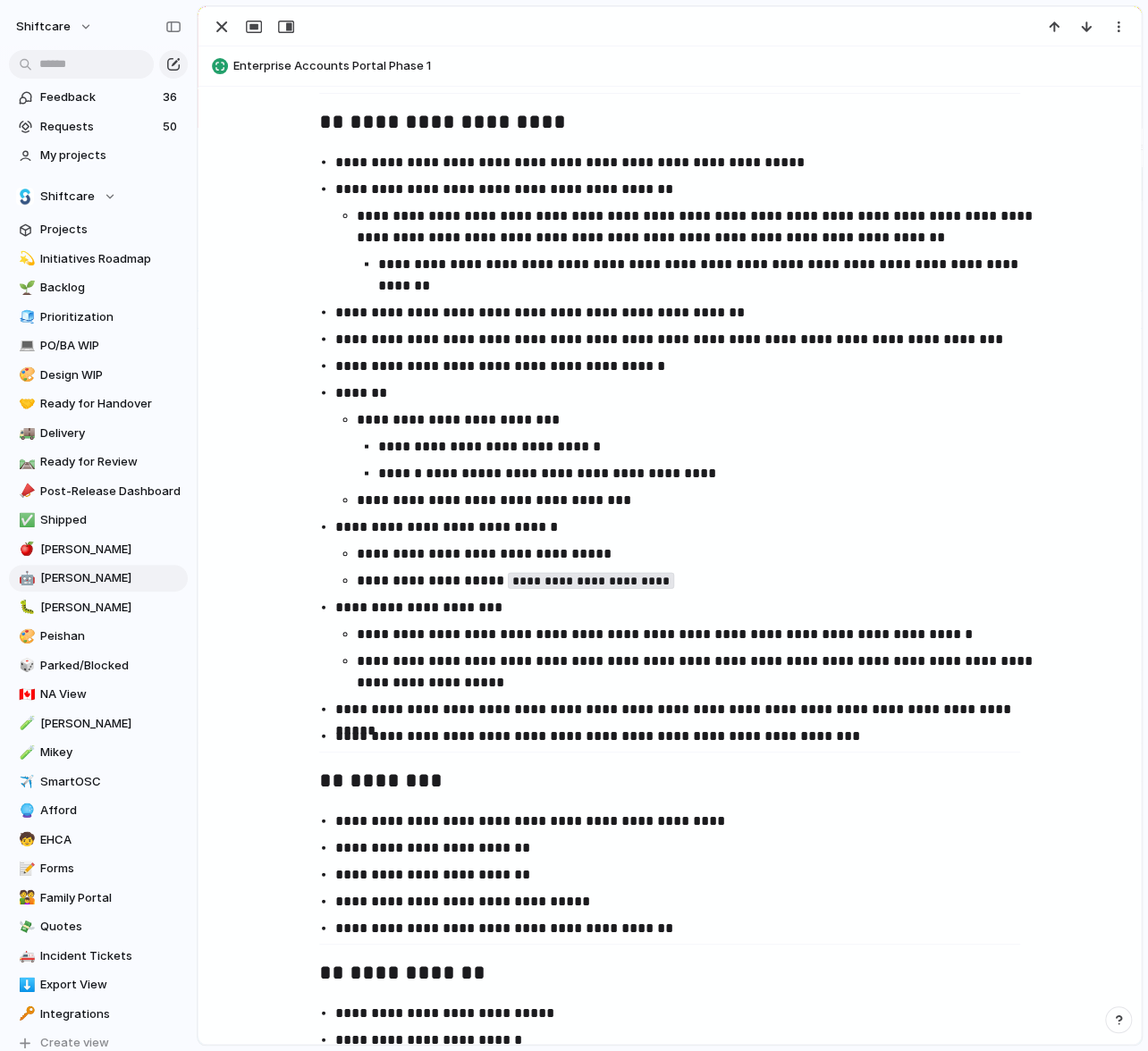 click on "**********" at bounding box center (696, 500) 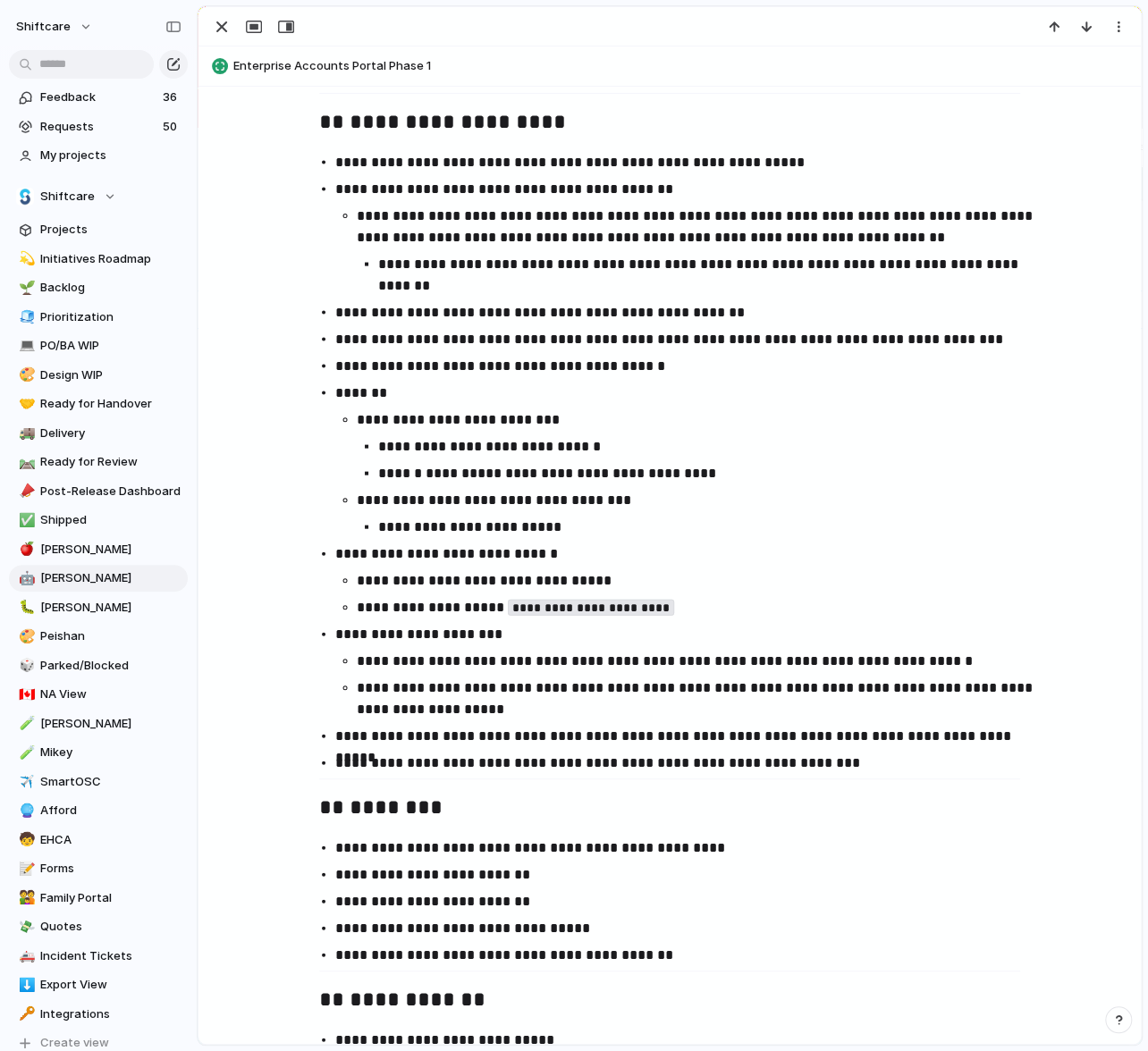 click on "**********" at bounding box center (707, 526) 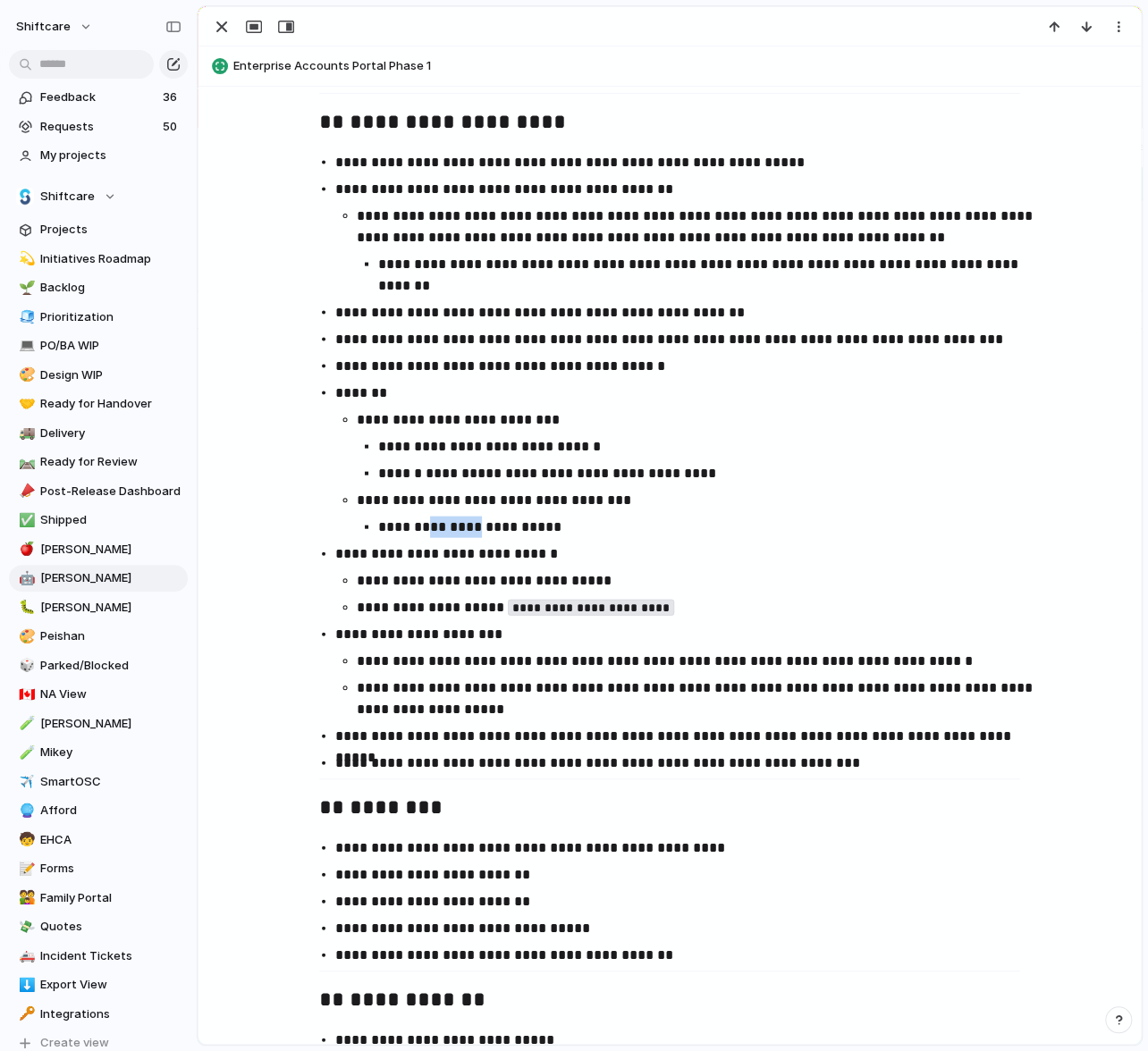 click on "**********" at bounding box center [707, 526] 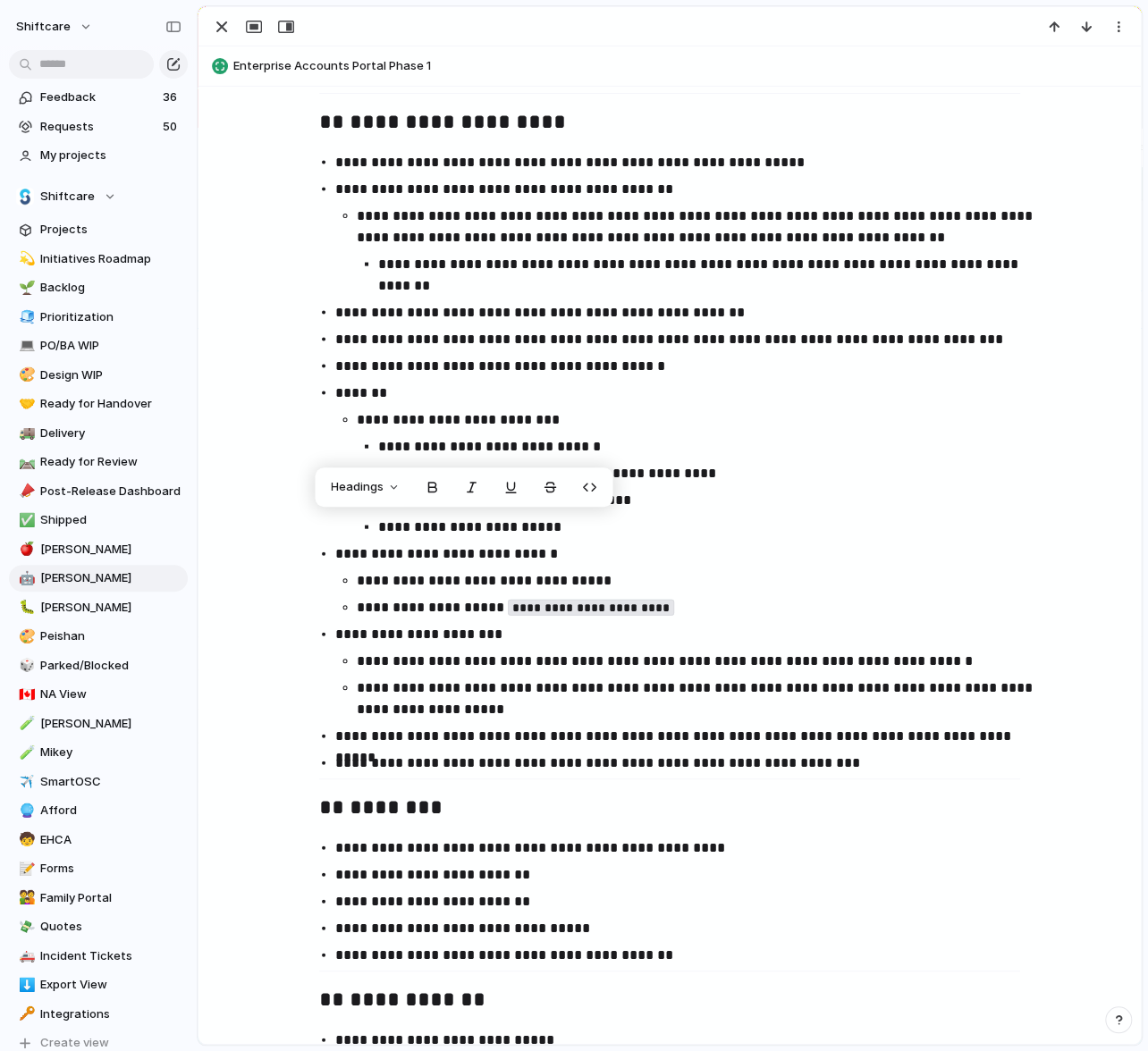 click on "**********" at bounding box center (707, 526) 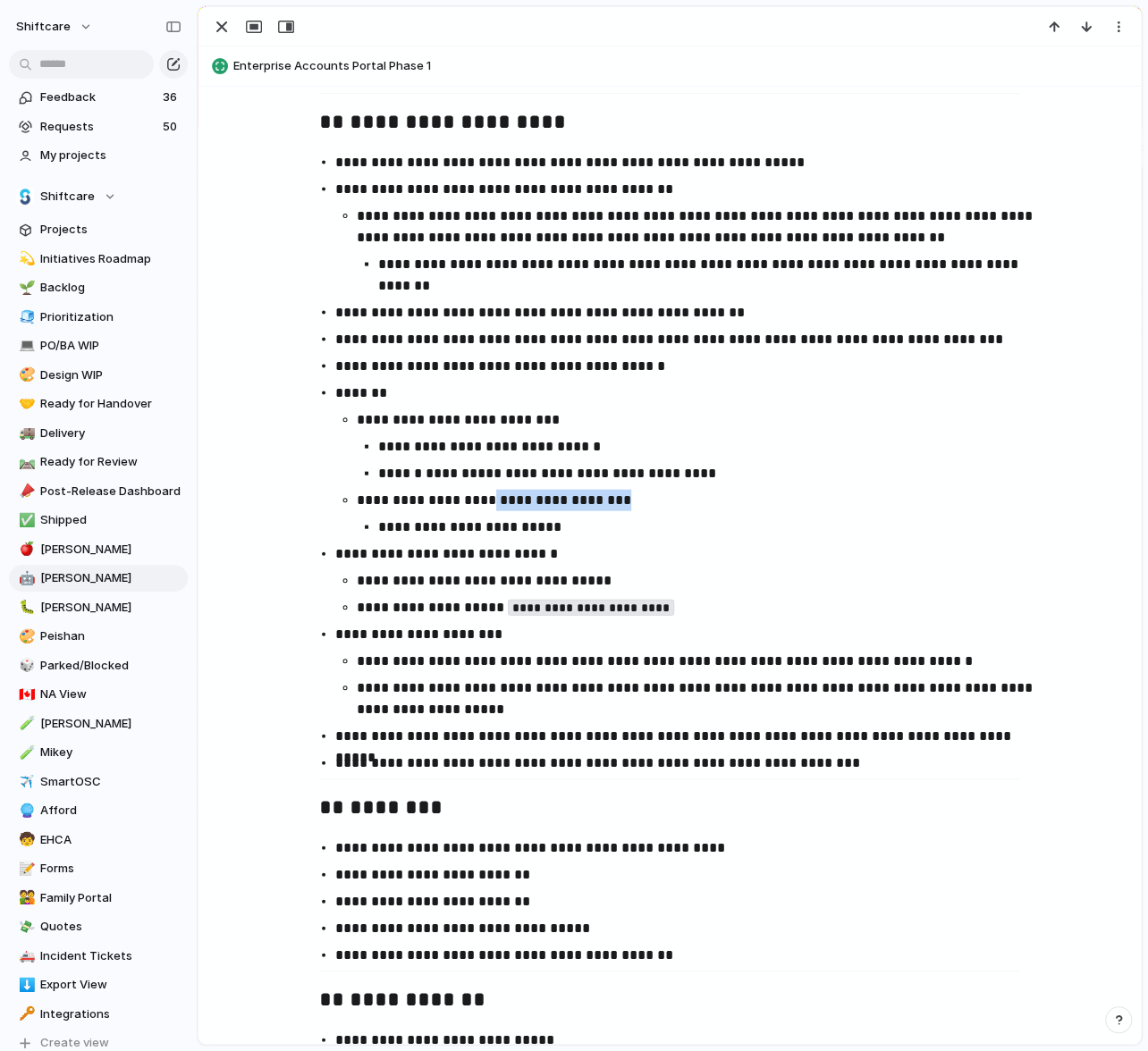 drag, startPoint x: 624, startPoint y: 497, endPoint x: 484, endPoint y: 501, distance: 140.0571 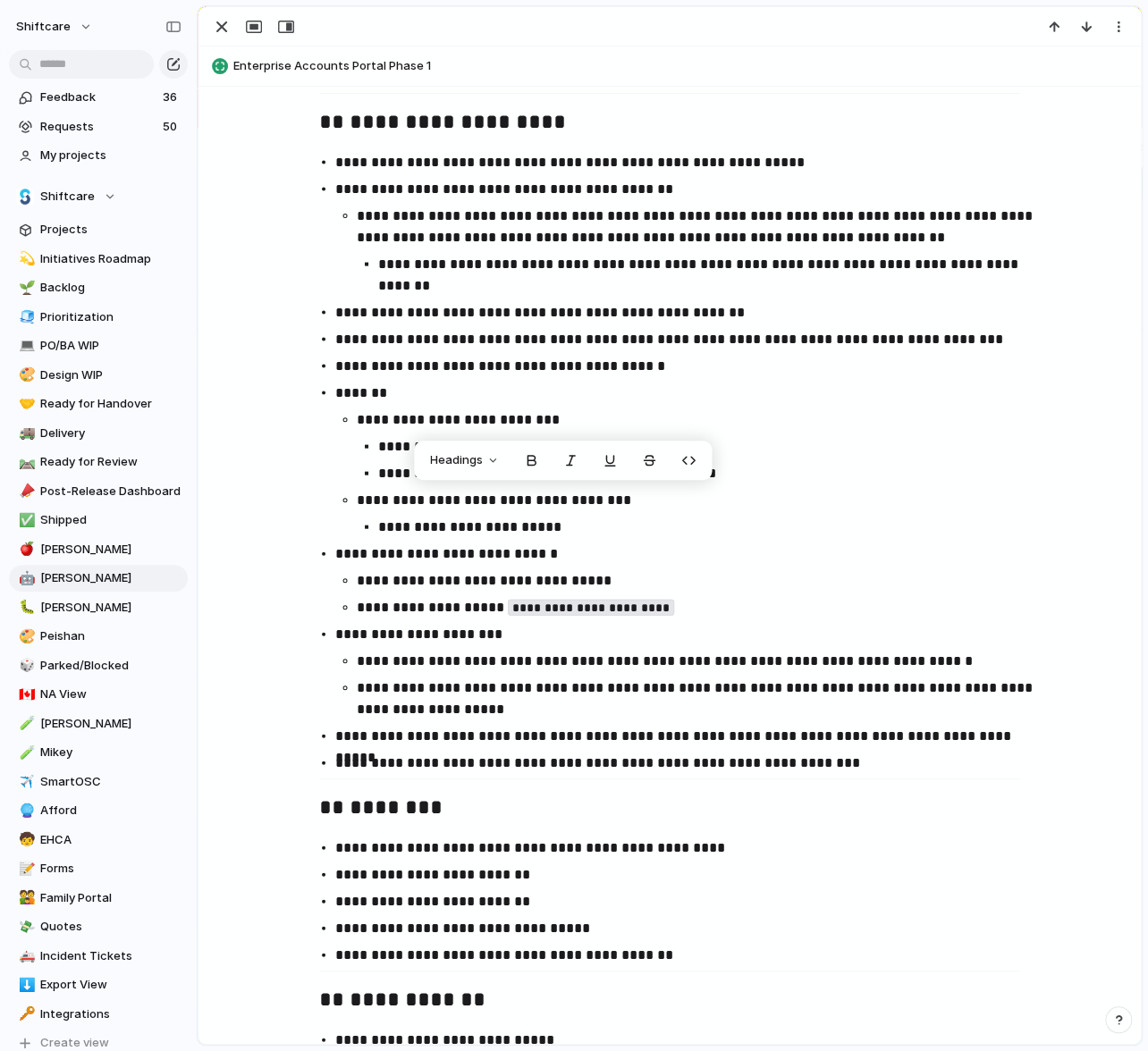 click on "**********" at bounding box center (707, 526) 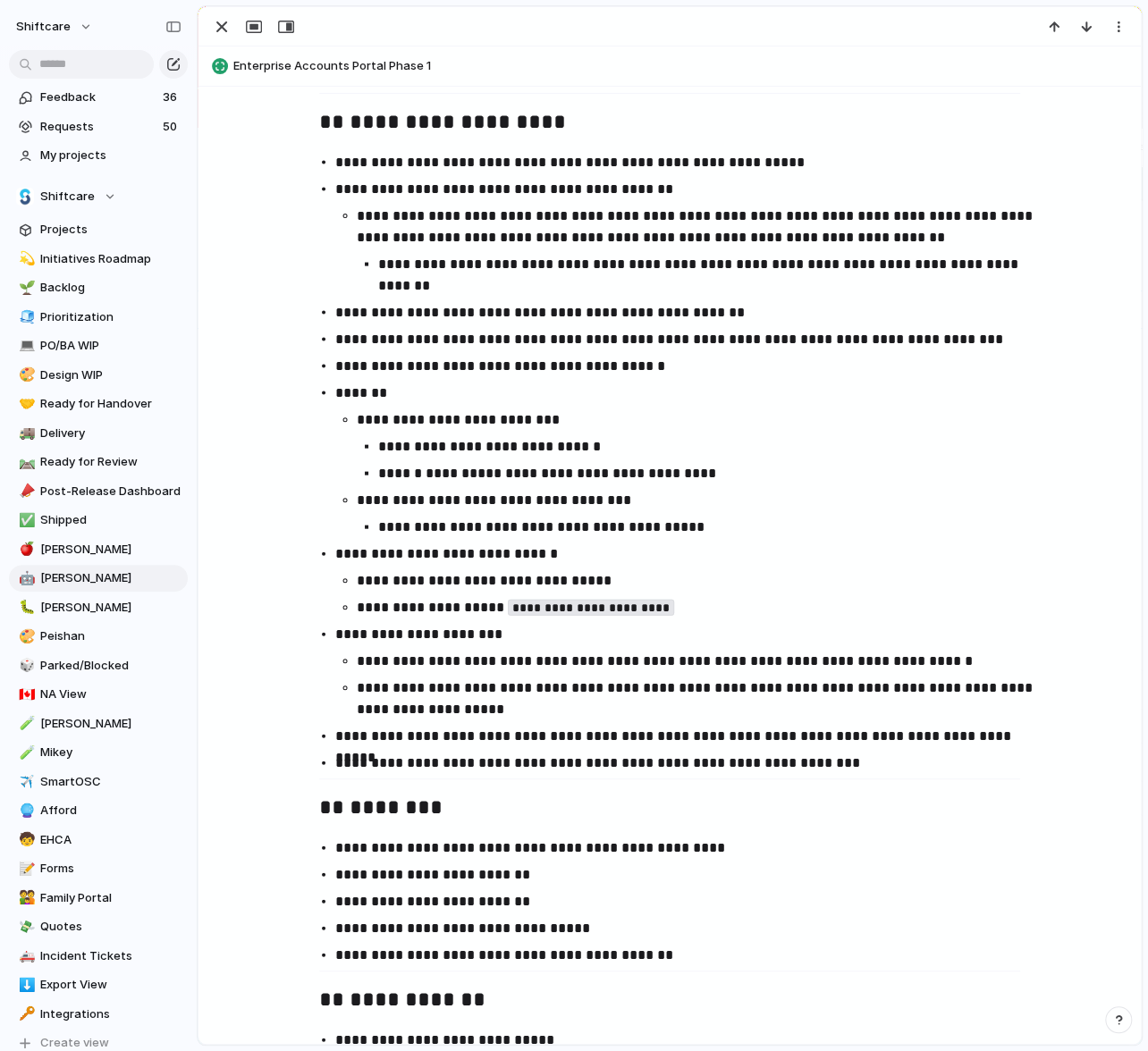 click on "**********" at bounding box center (707, 526) 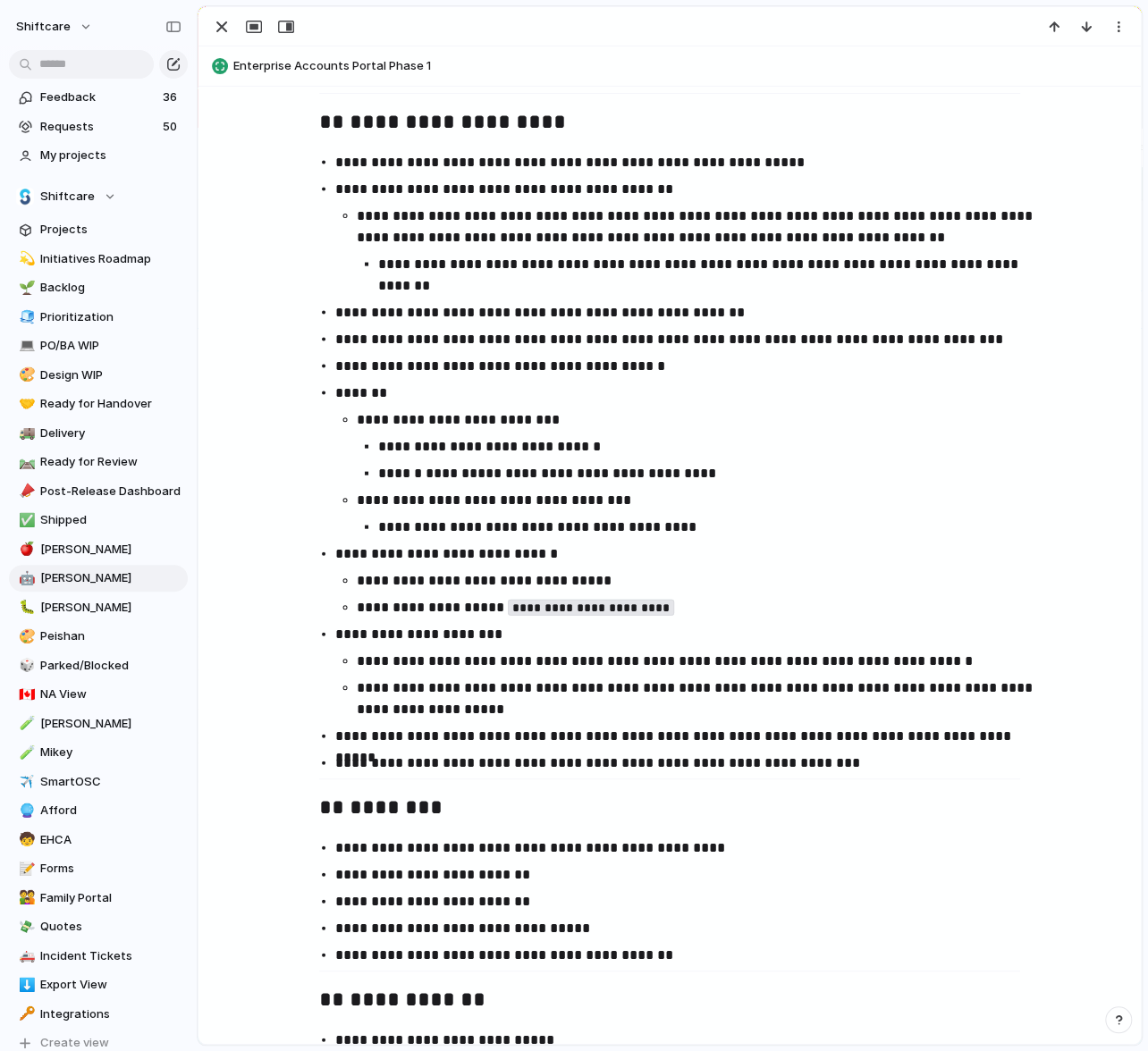 click on "**********" at bounding box center [707, 526] 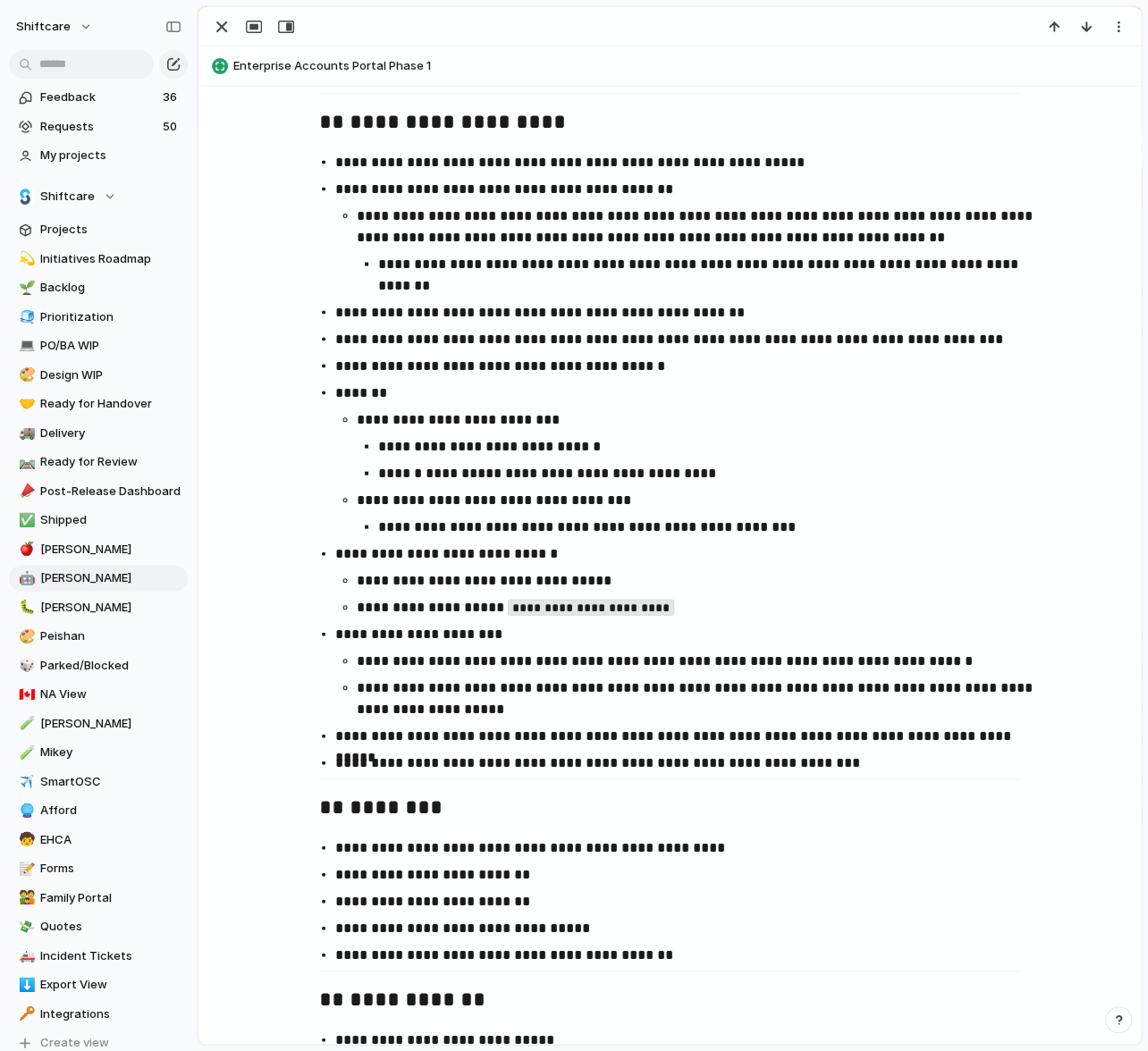 click on "**********" at bounding box center (696, 580) 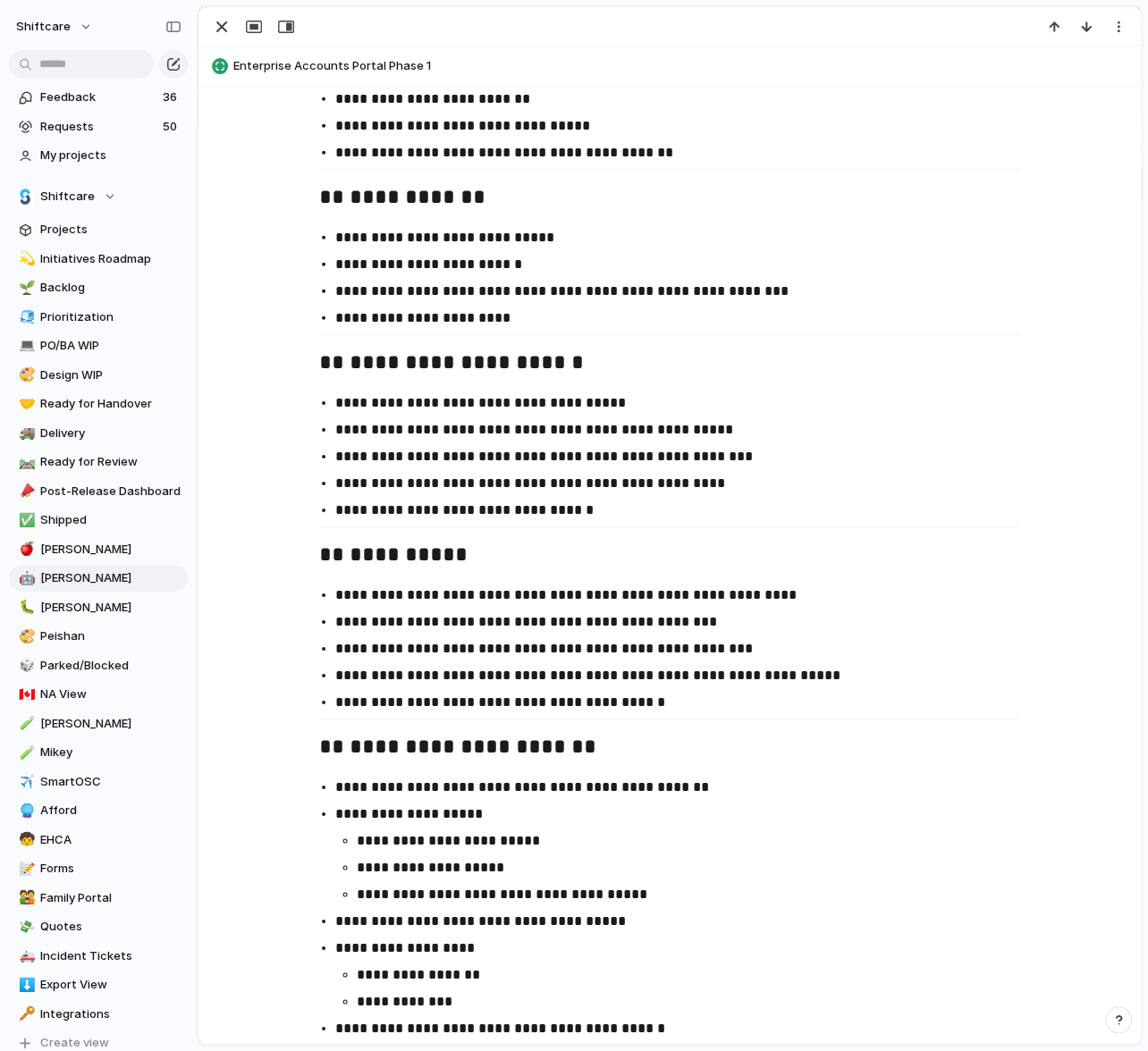 scroll, scrollTop: 2457, scrollLeft: 0, axis: vertical 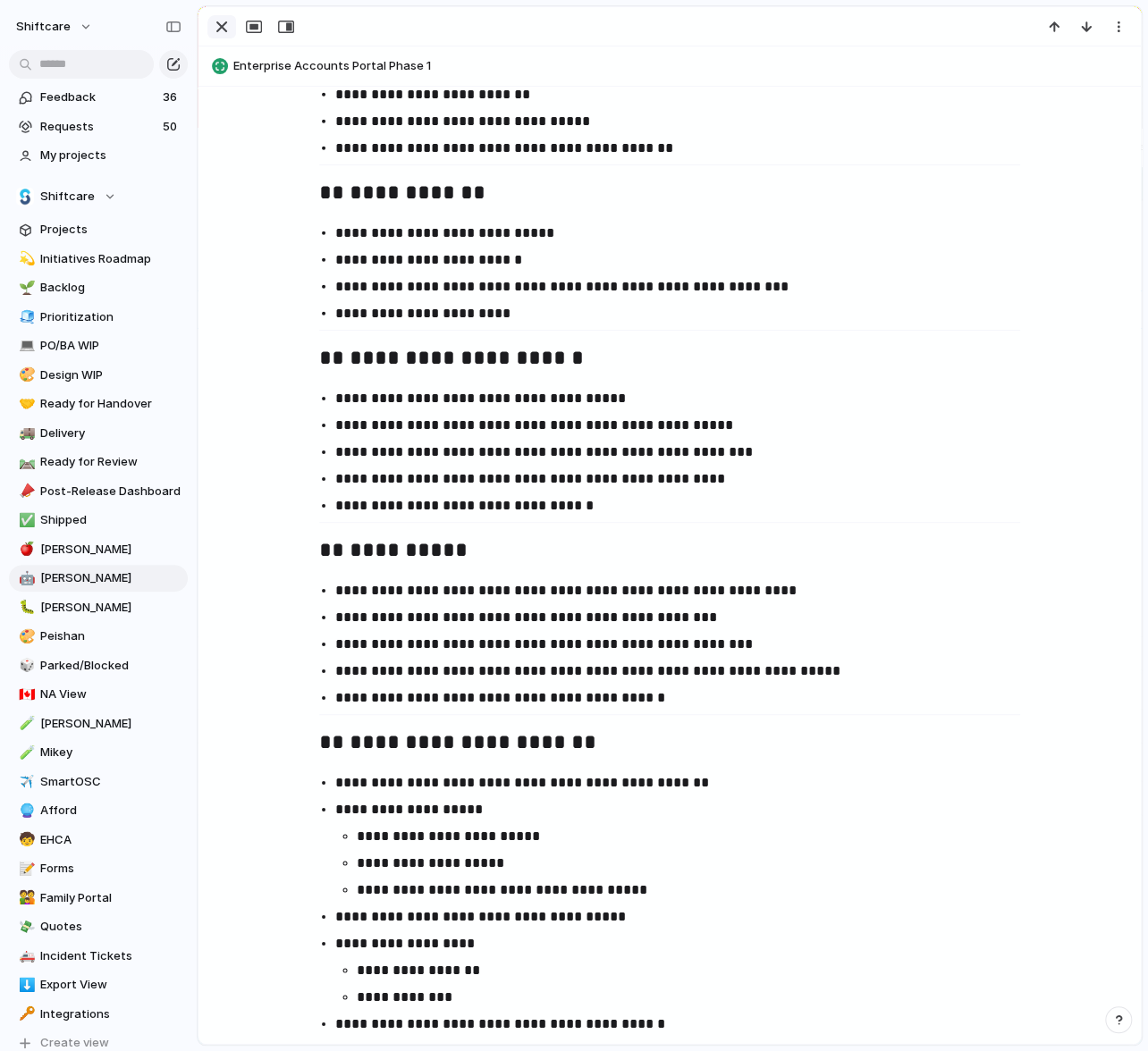click at bounding box center [222, 27] 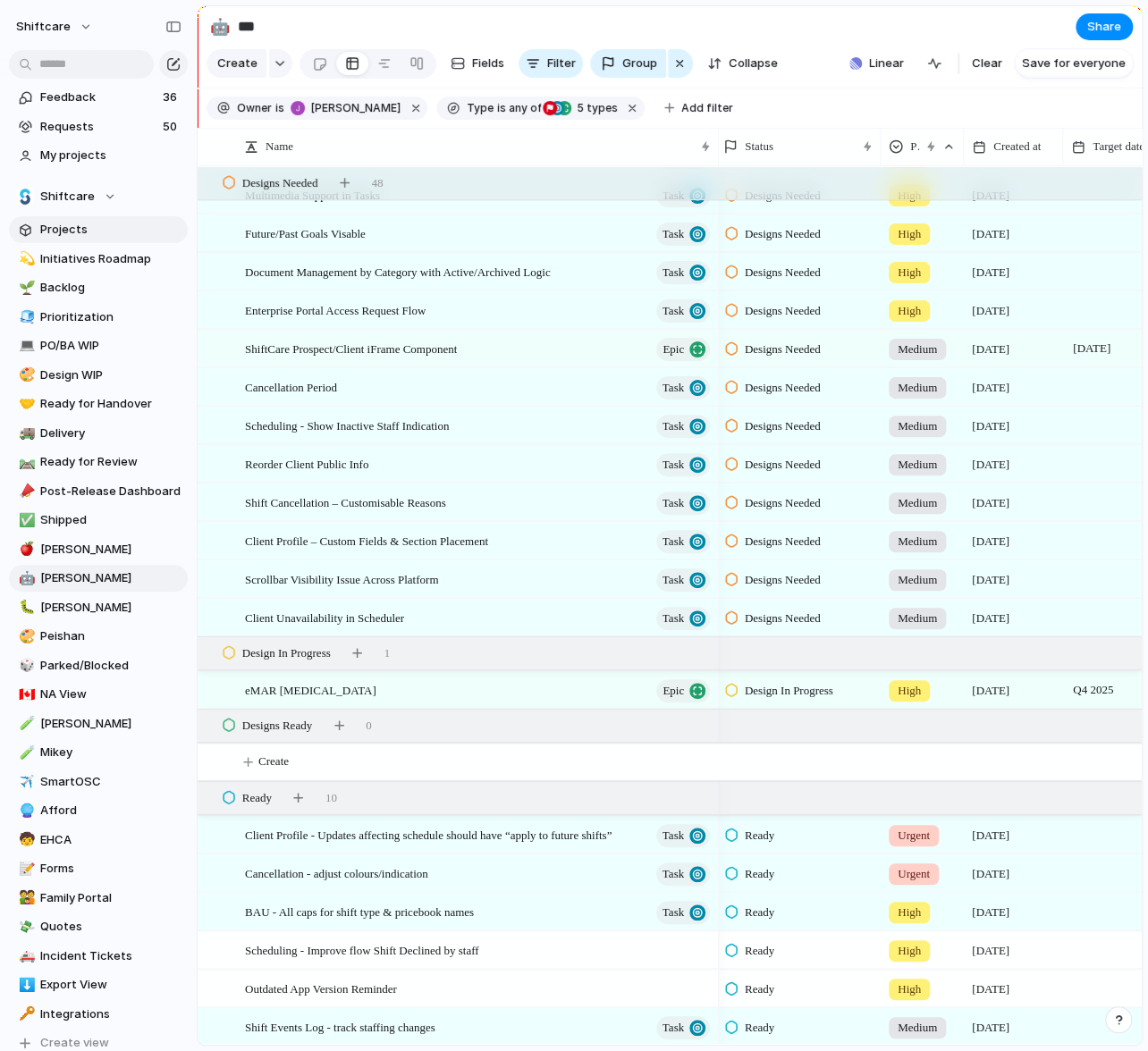 click on "Projects" at bounding box center (111, 230) 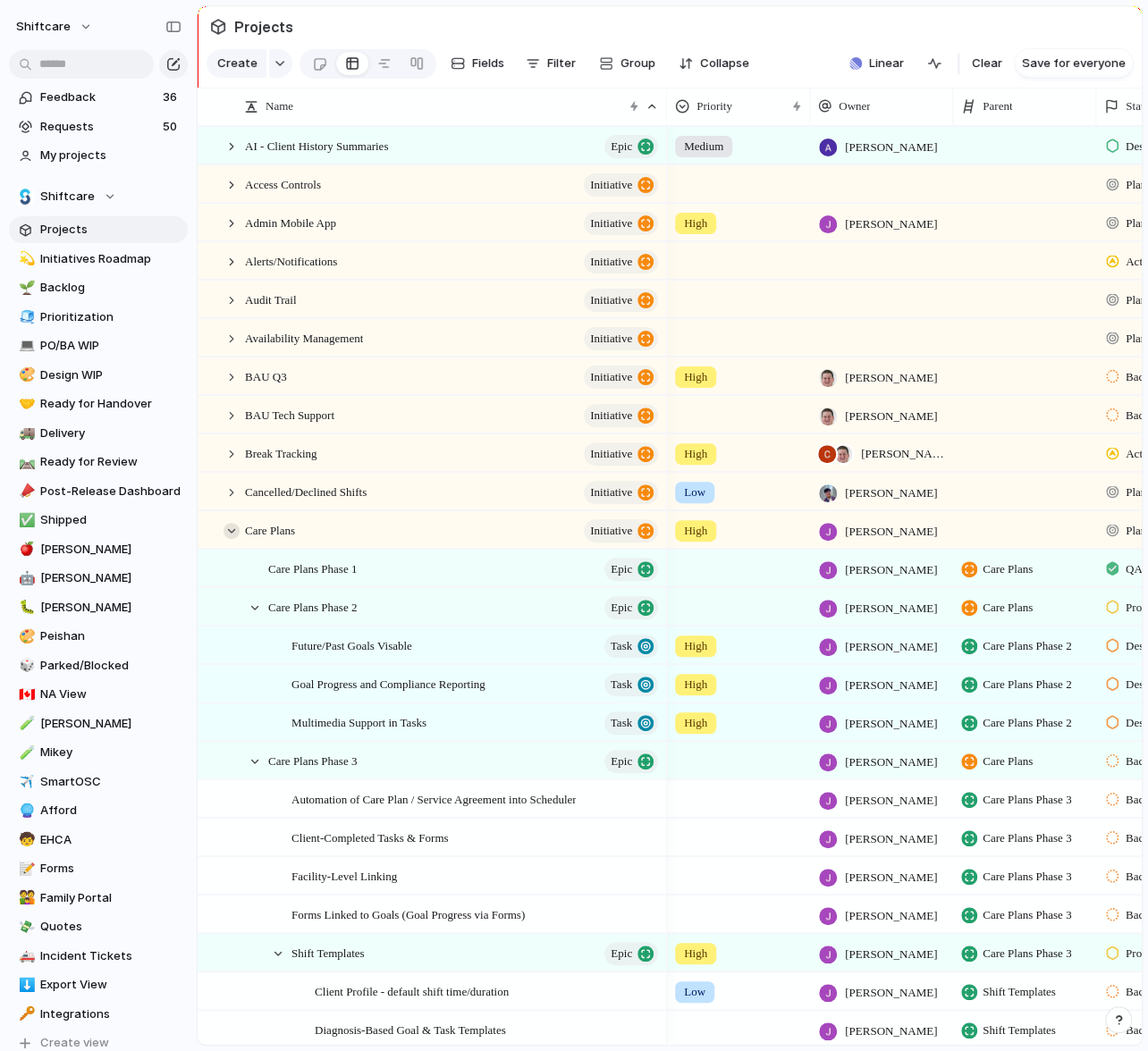 click at bounding box center [232, 531] 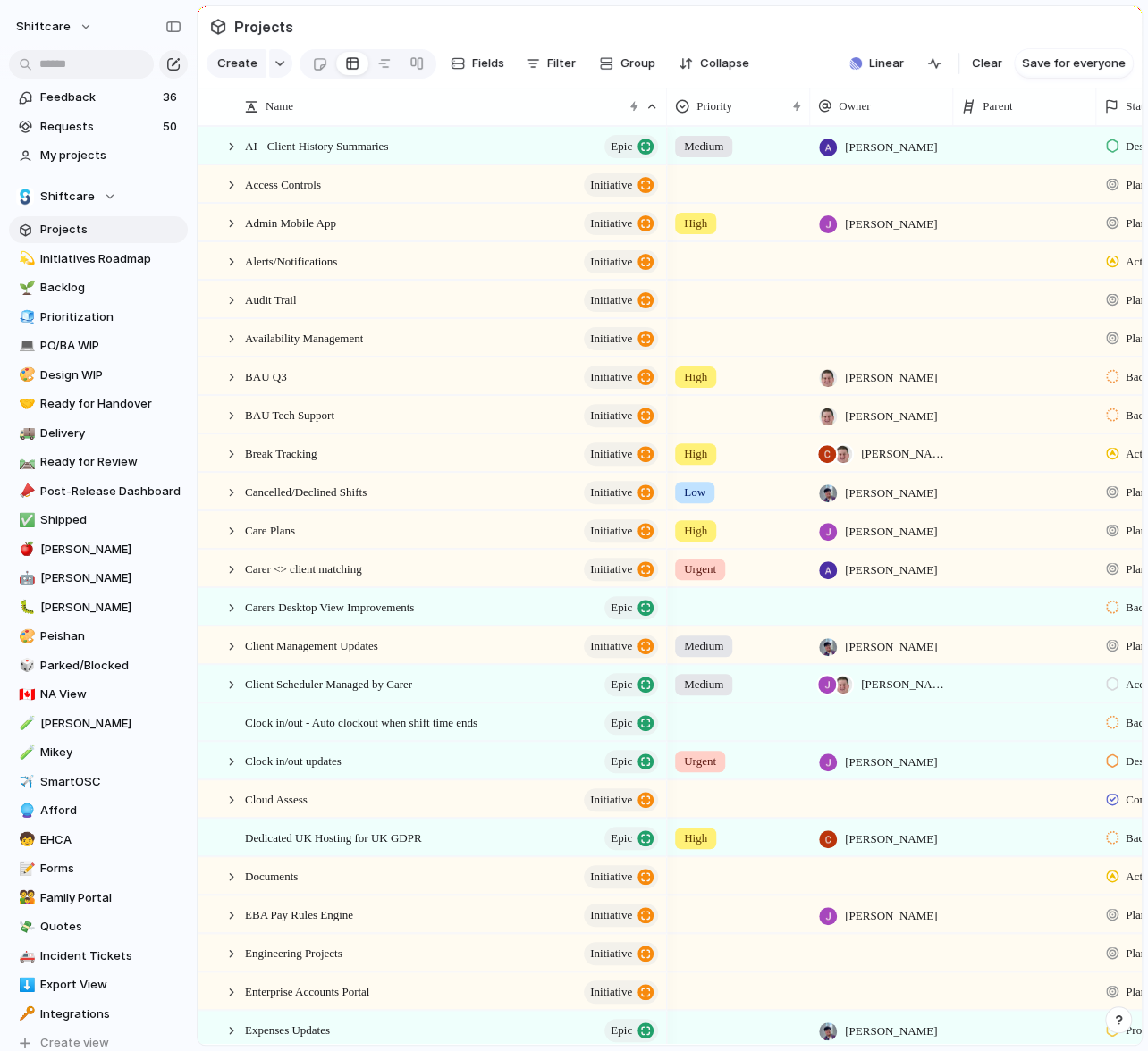 scroll, scrollTop: 254, scrollLeft: 0, axis: vertical 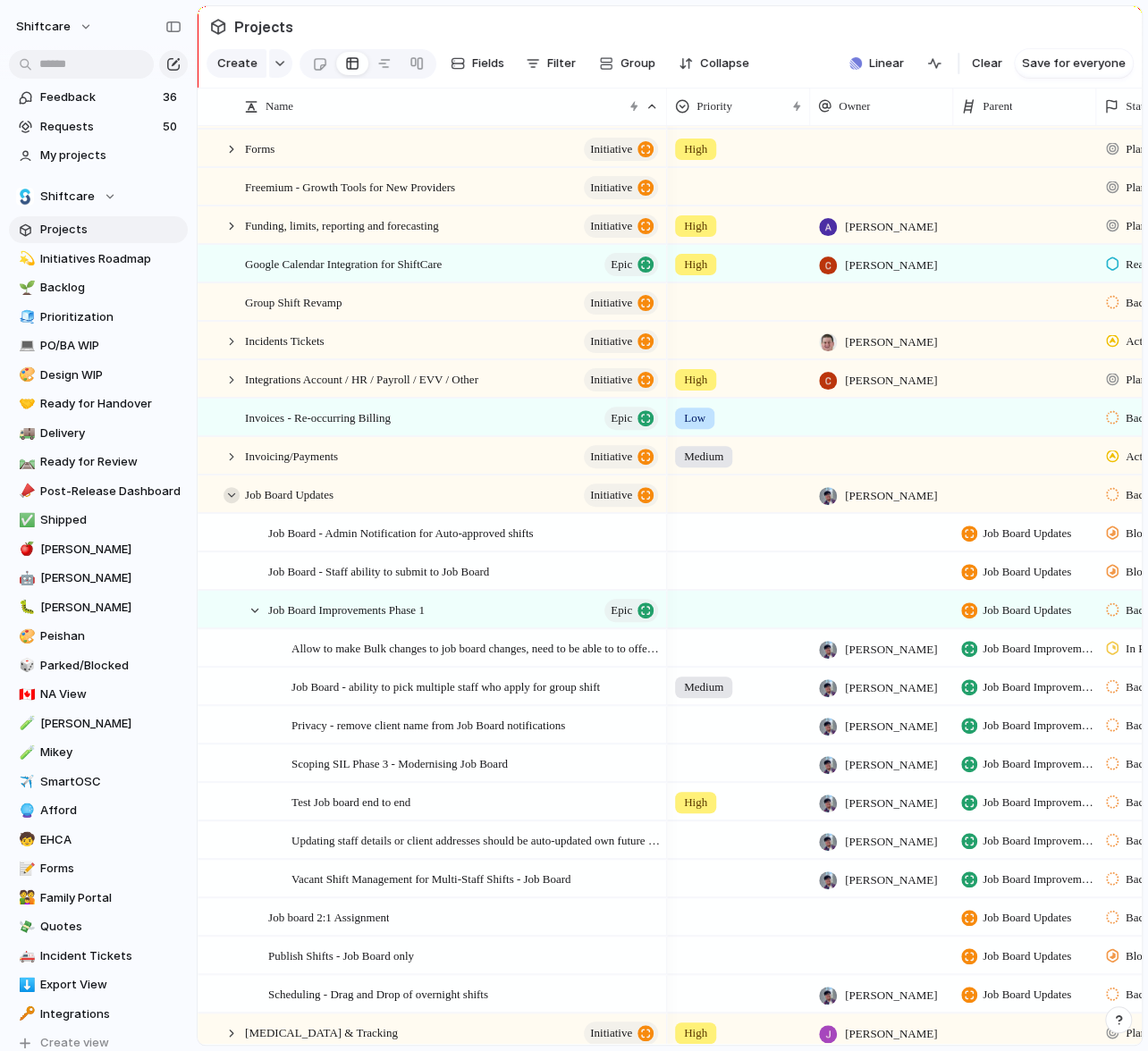 click at bounding box center (232, 495) 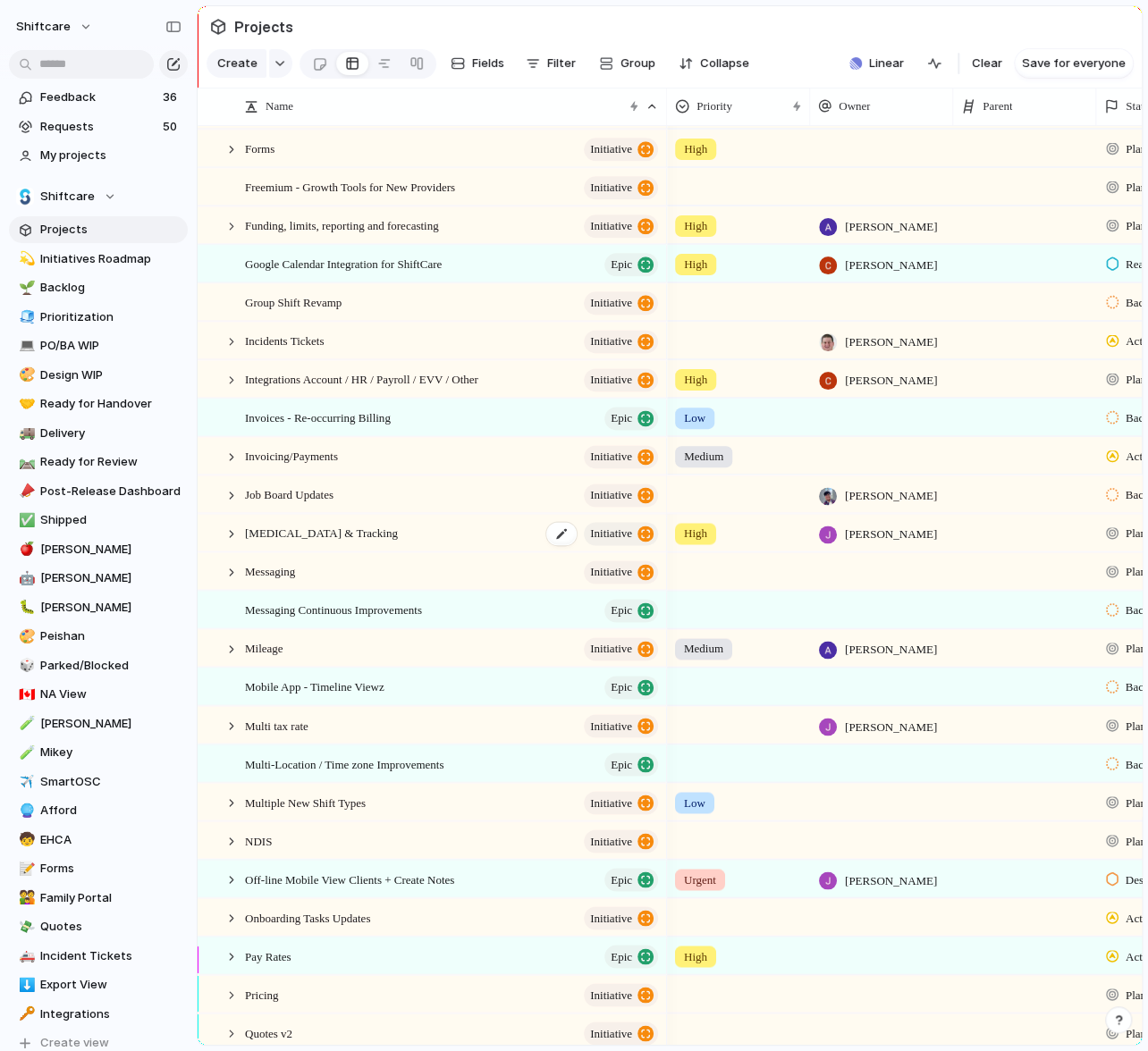 scroll, scrollTop: 1117, scrollLeft: 0, axis: vertical 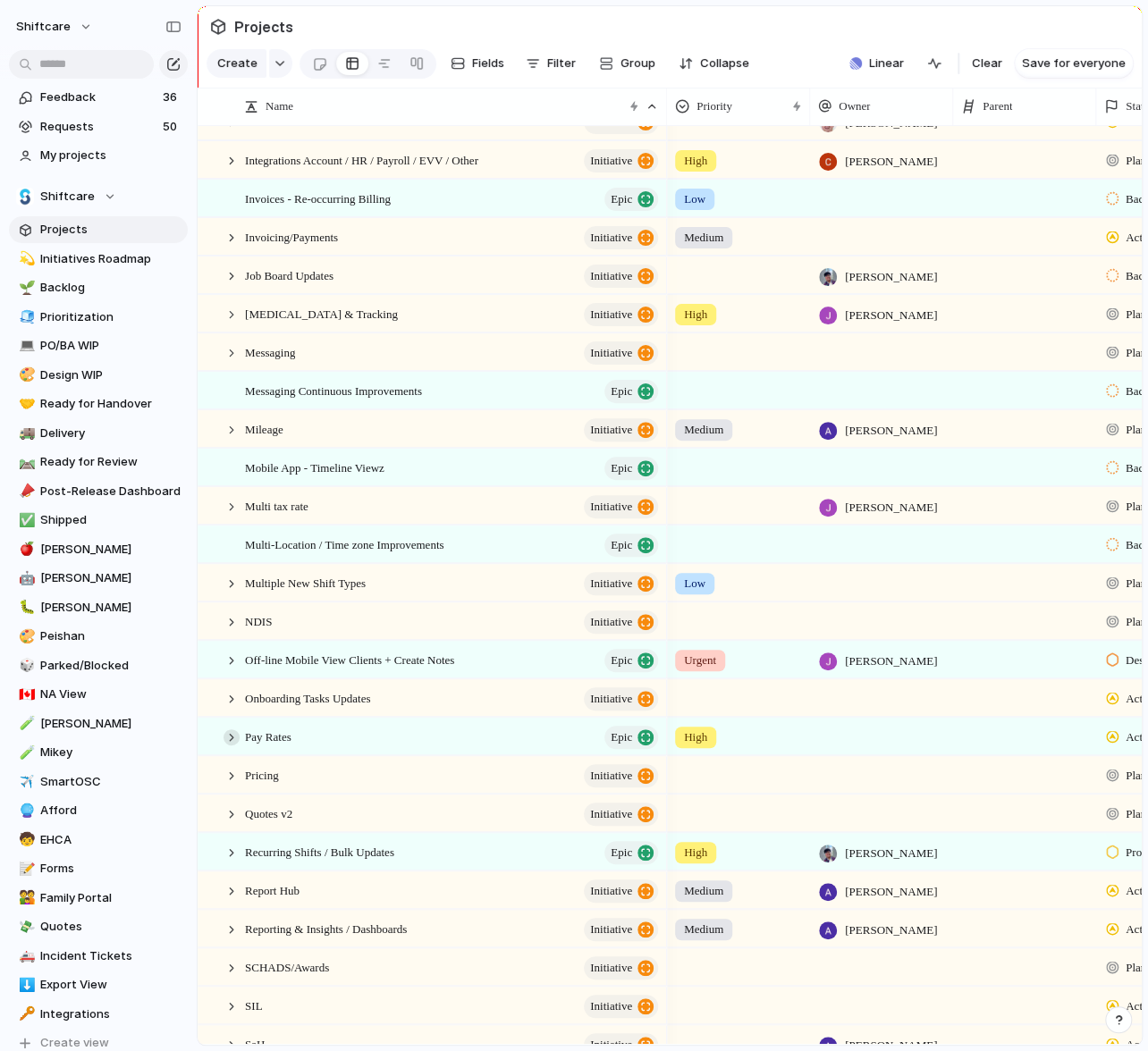 click at bounding box center (232, 737) 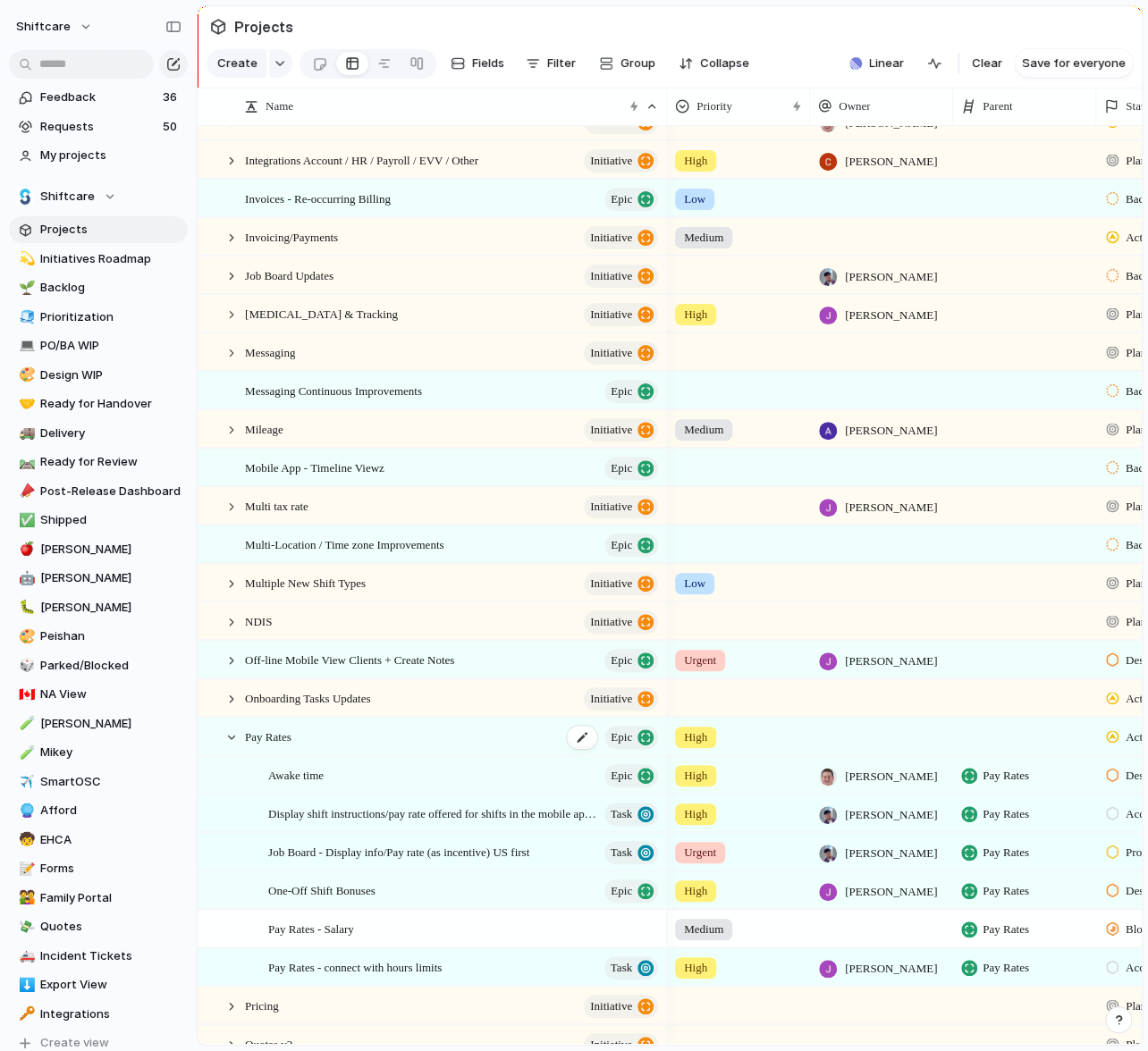 scroll, scrollTop: 1270, scrollLeft: 0, axis: vertical 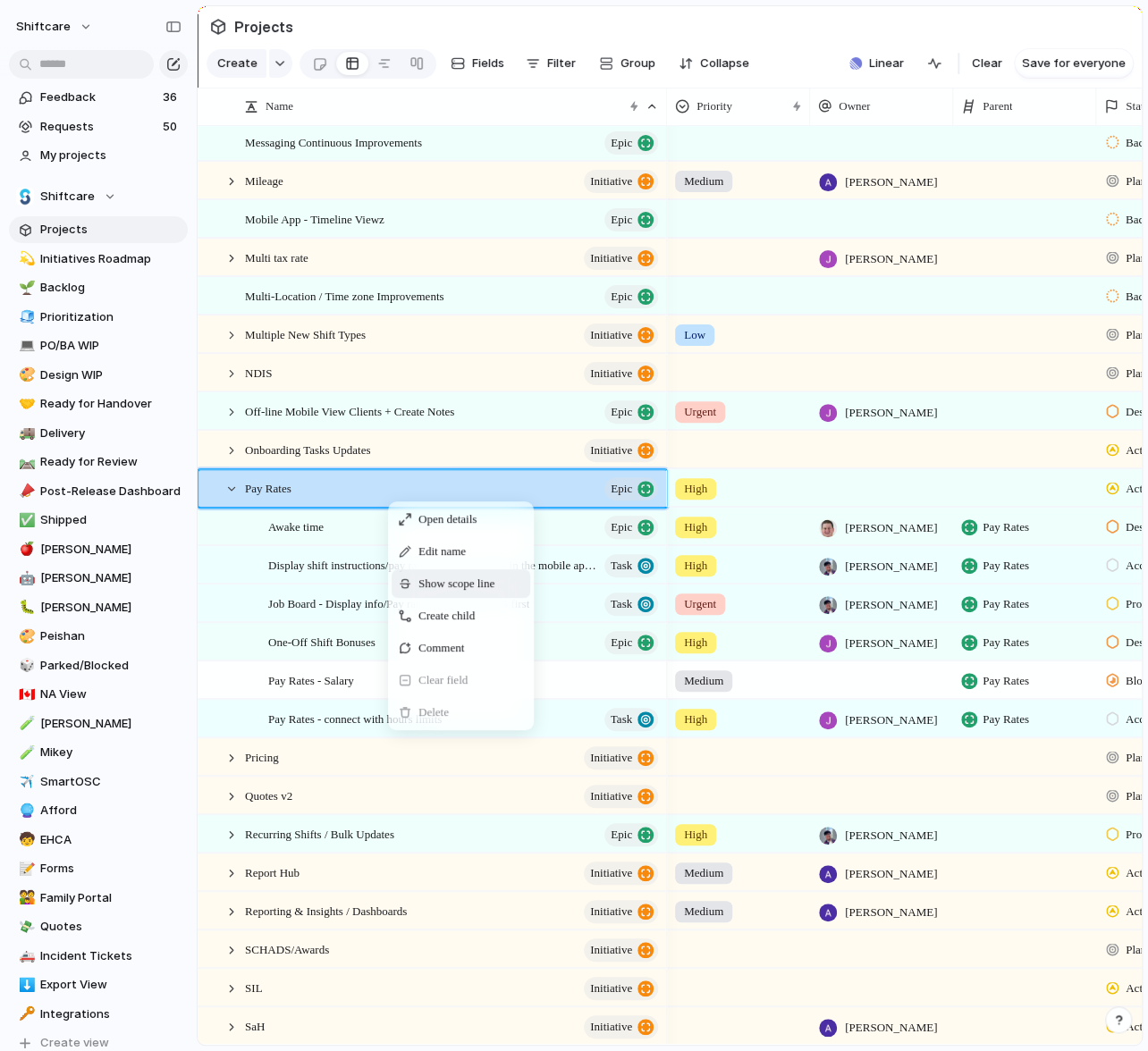 click on "Show scope line" at bounding box center (456, 584) 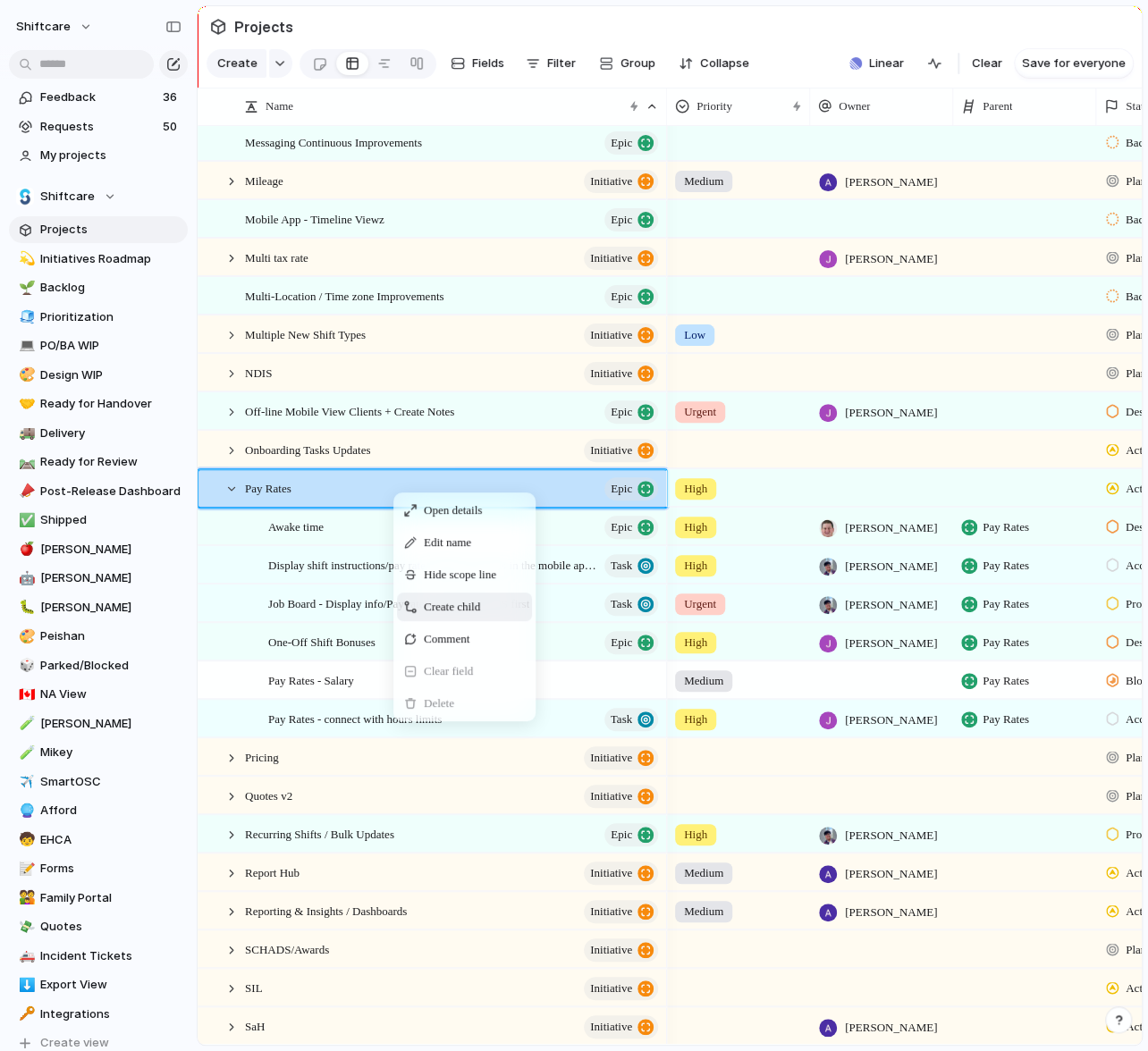 click on "Create child" at bounding box center (452, 607) 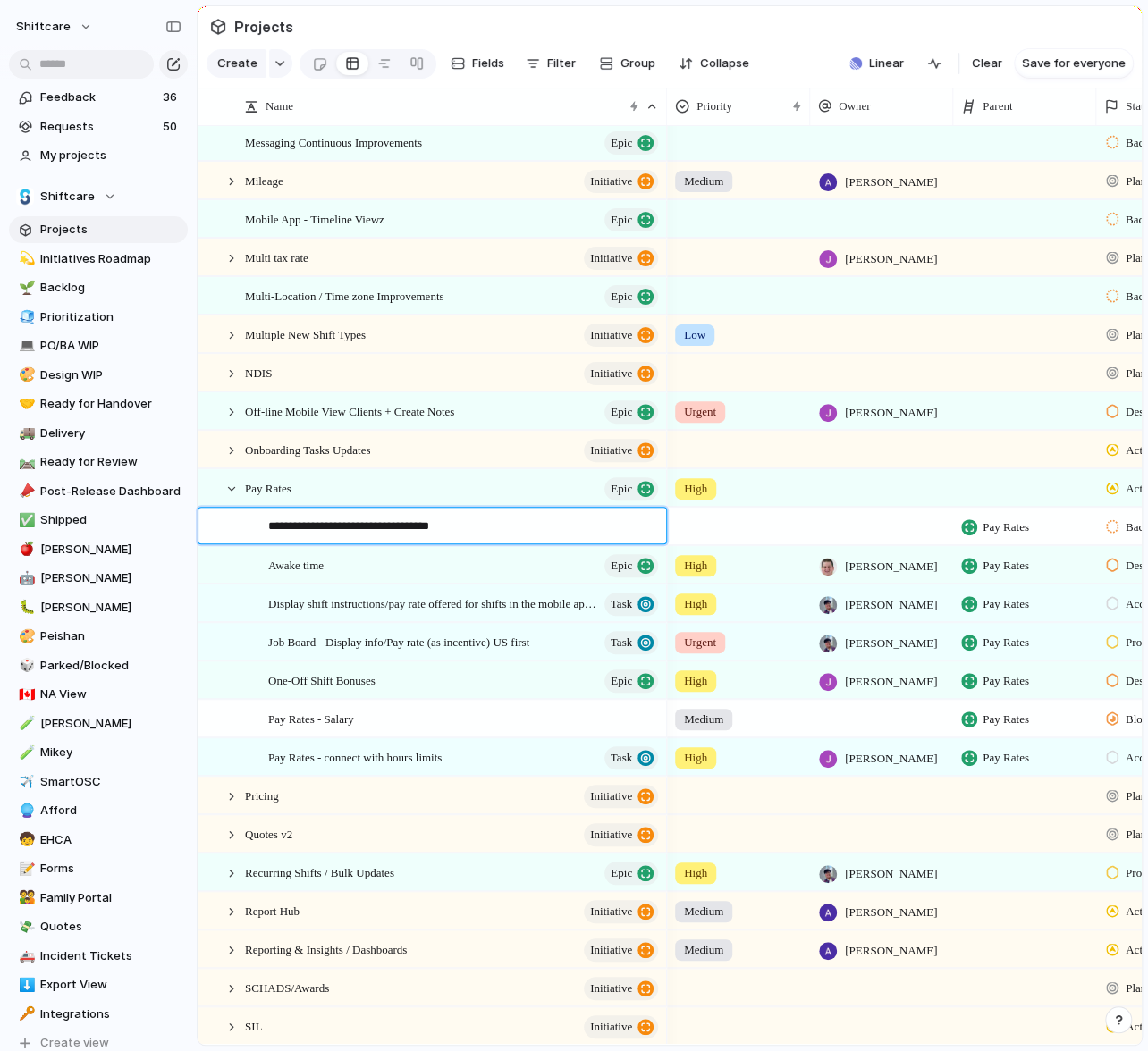 type on "**********" 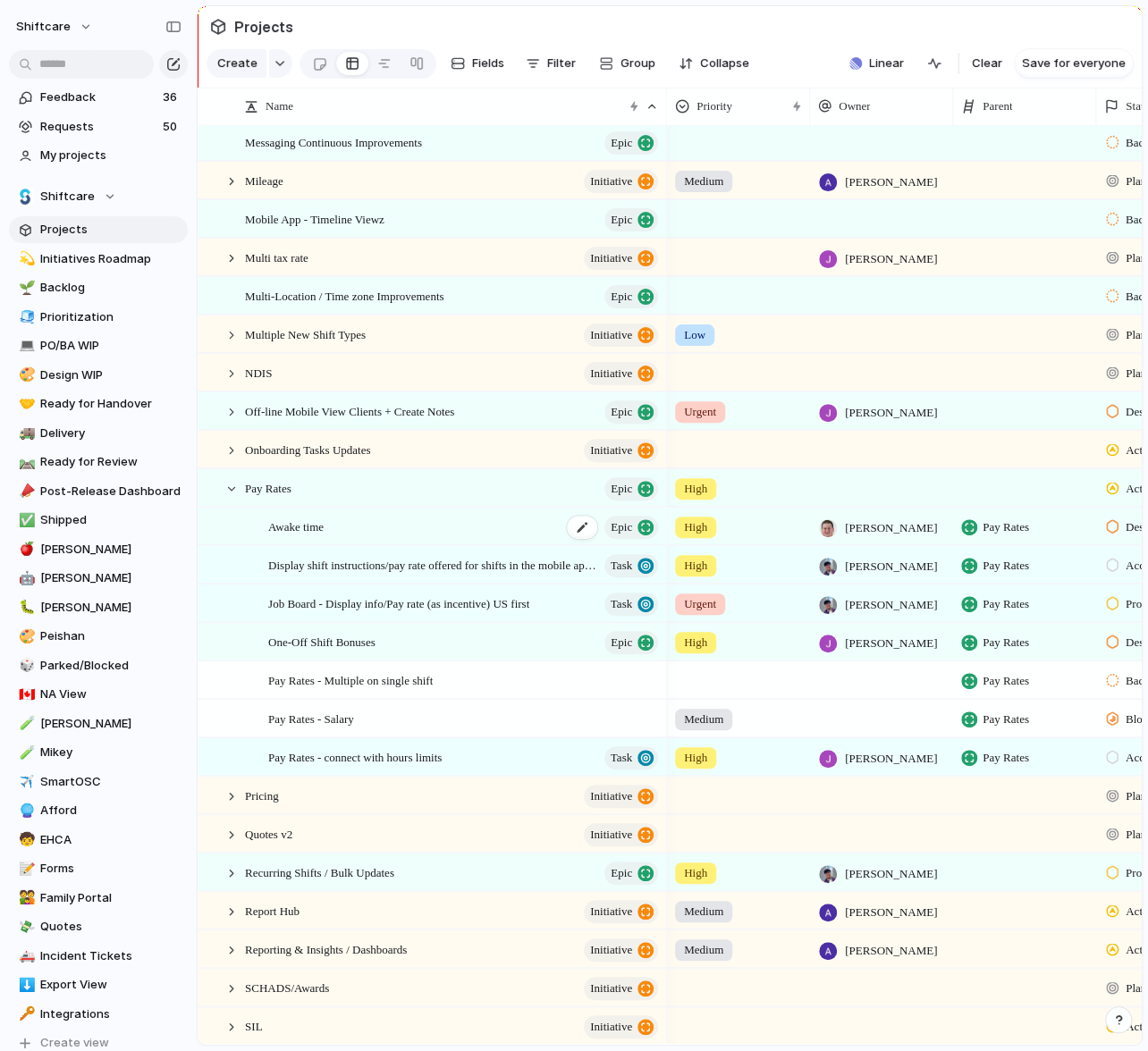 click on "Awake time Epic" at bounding box center [464, 526] 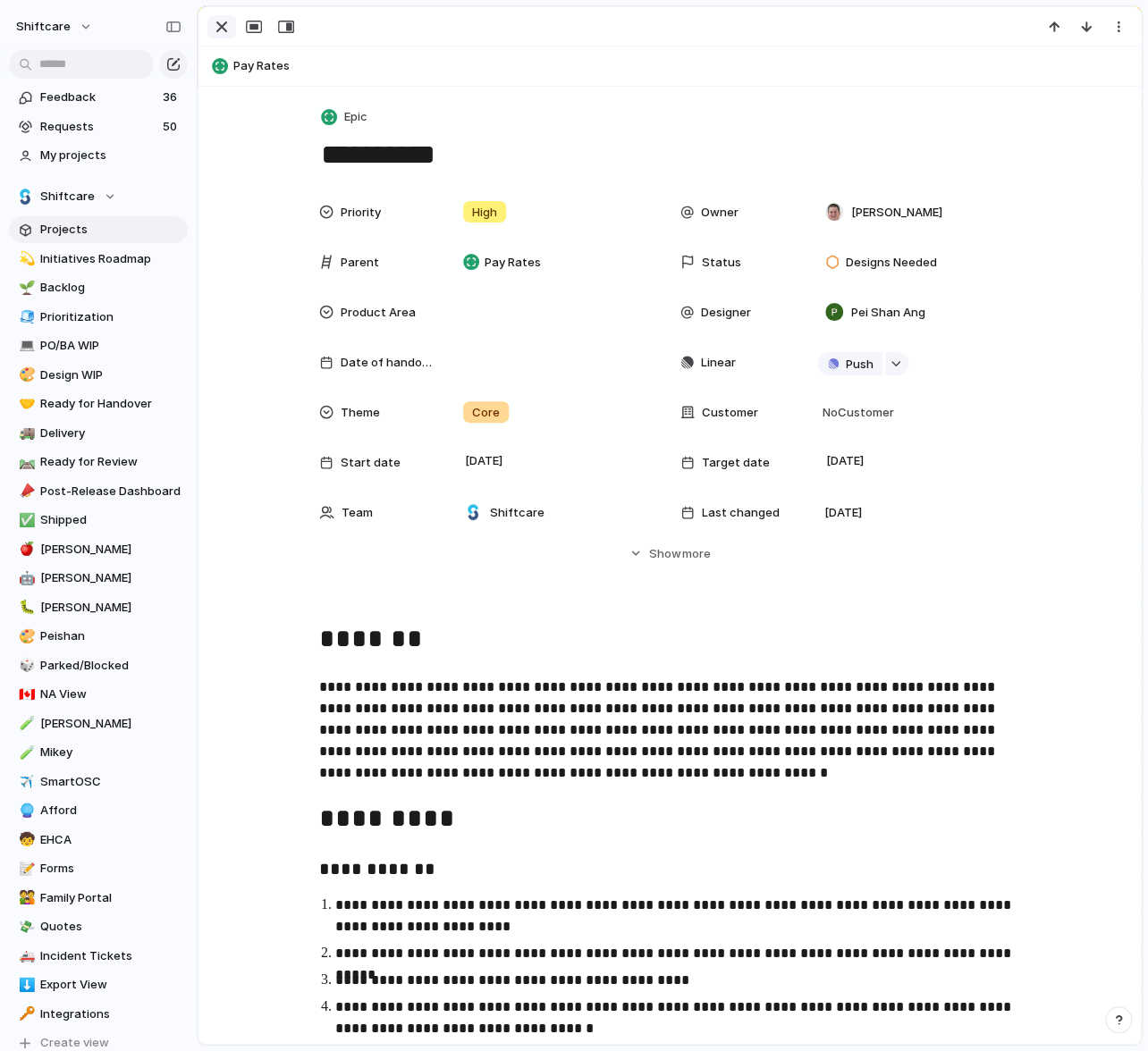 click at bounding box center (222, 27) 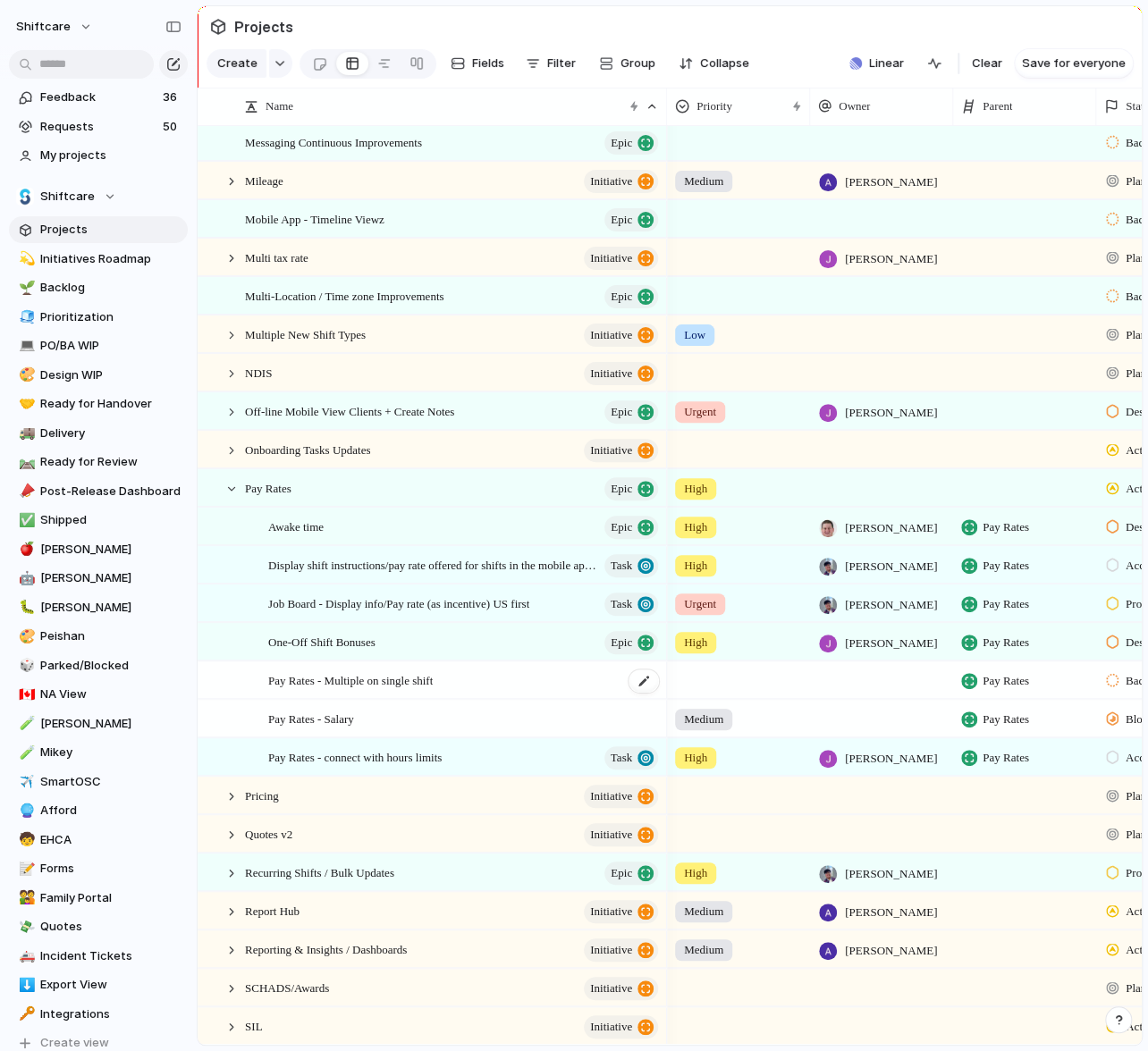 click on "Pay Rates - Multiple on single shift" at bounding box center [350, 679] 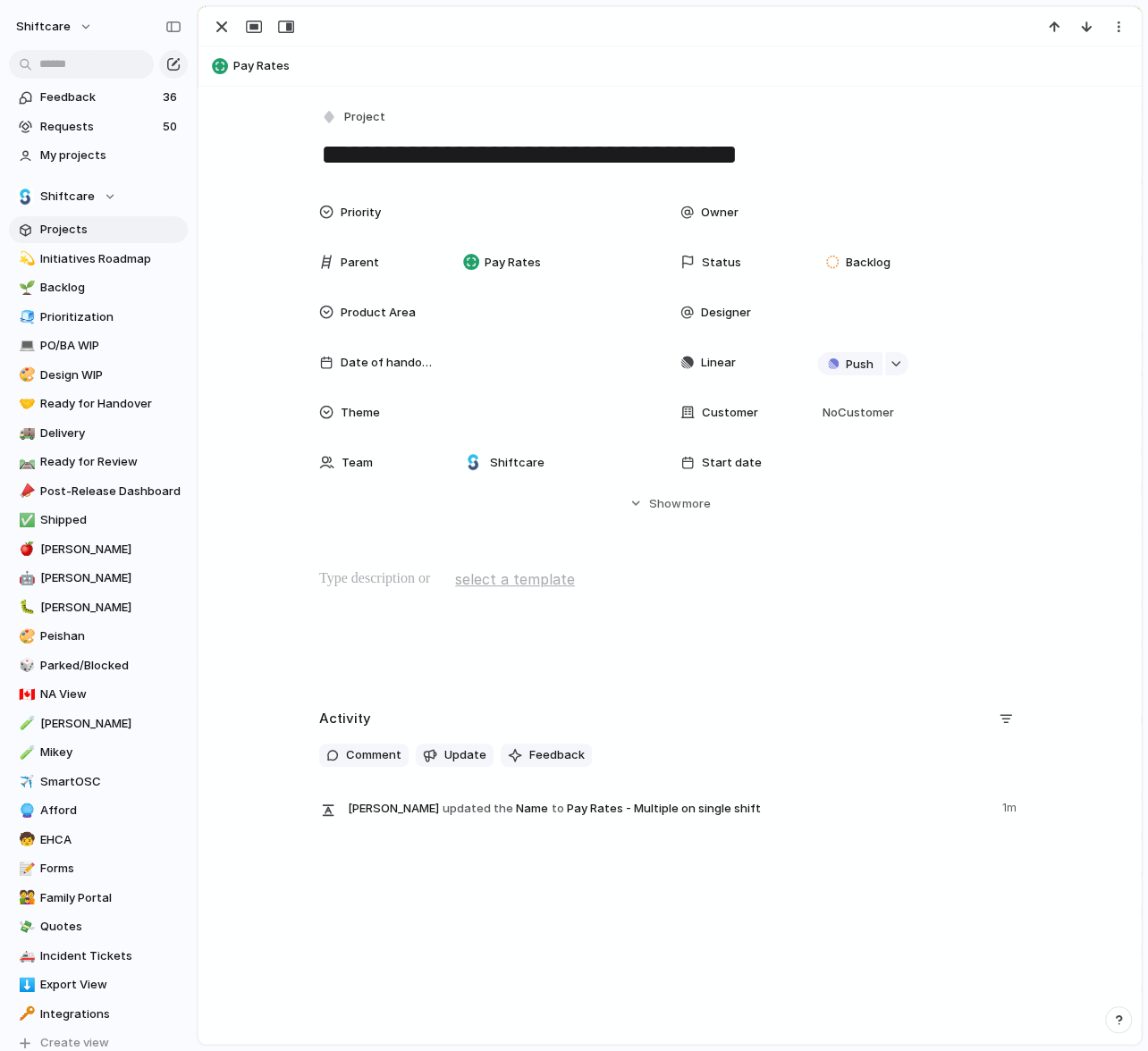 click at bounding box center [670, 579] 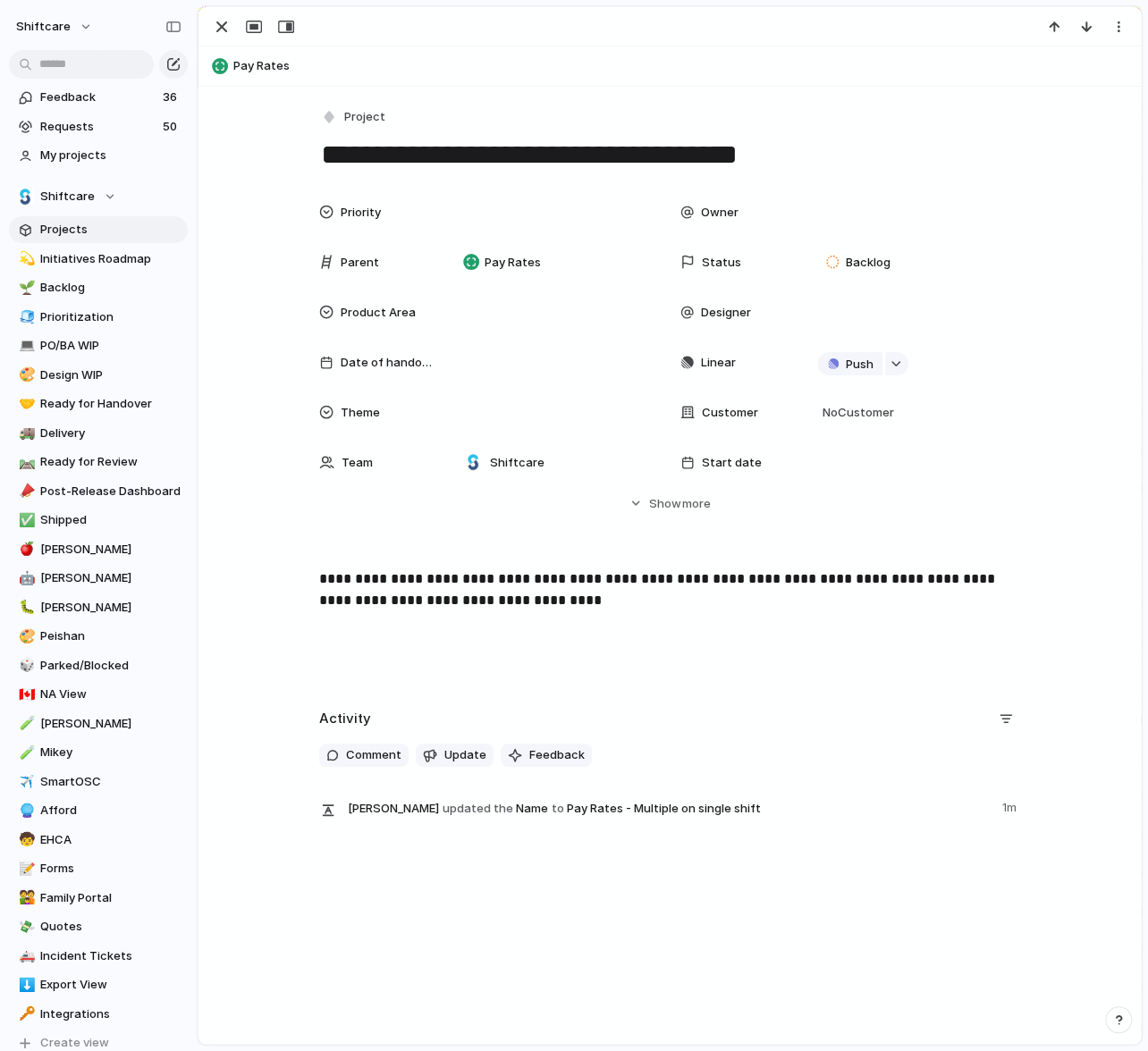 click on "**********" at bounding box center [670, 626] 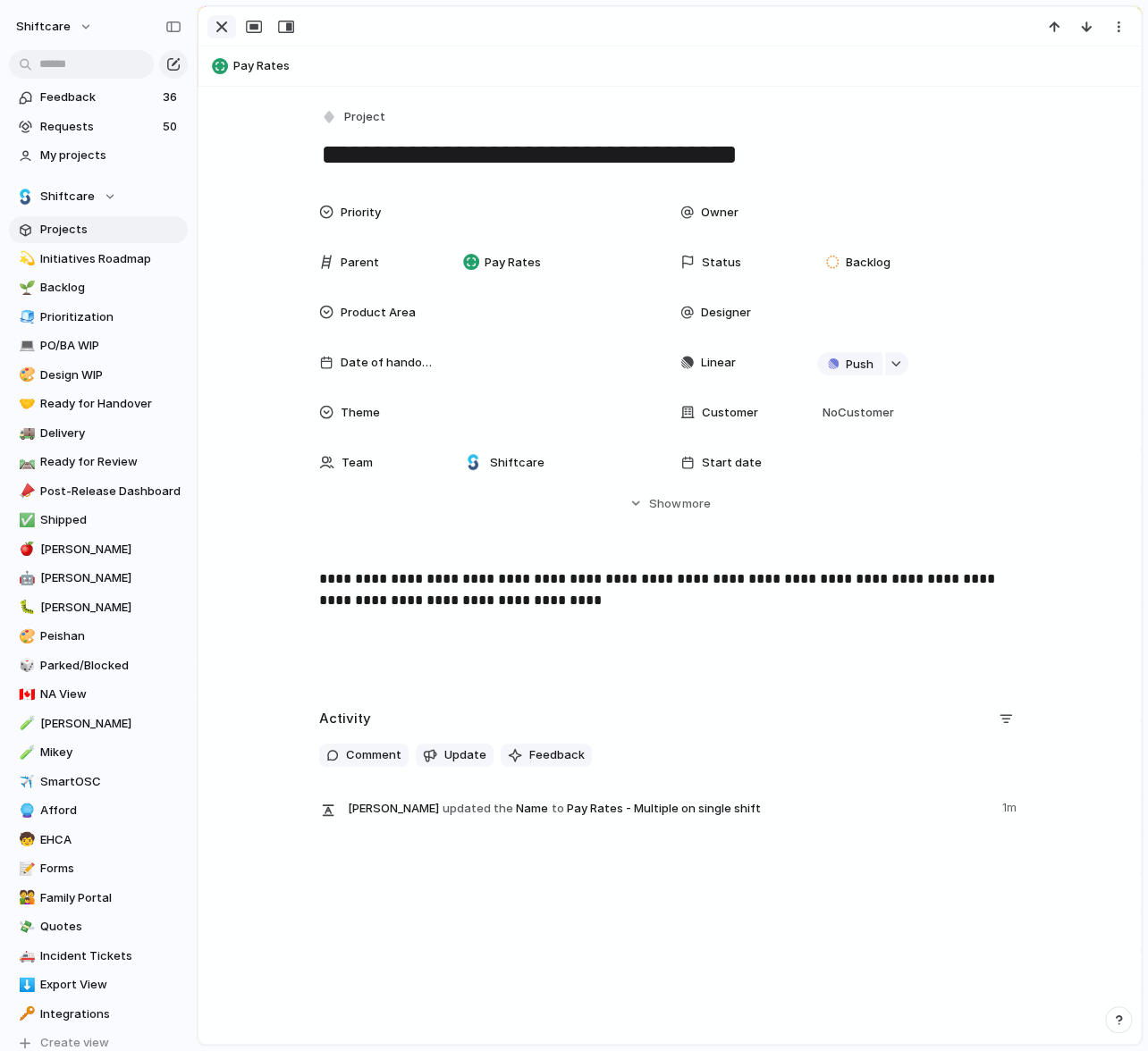 click at bounding box center (222, 27) 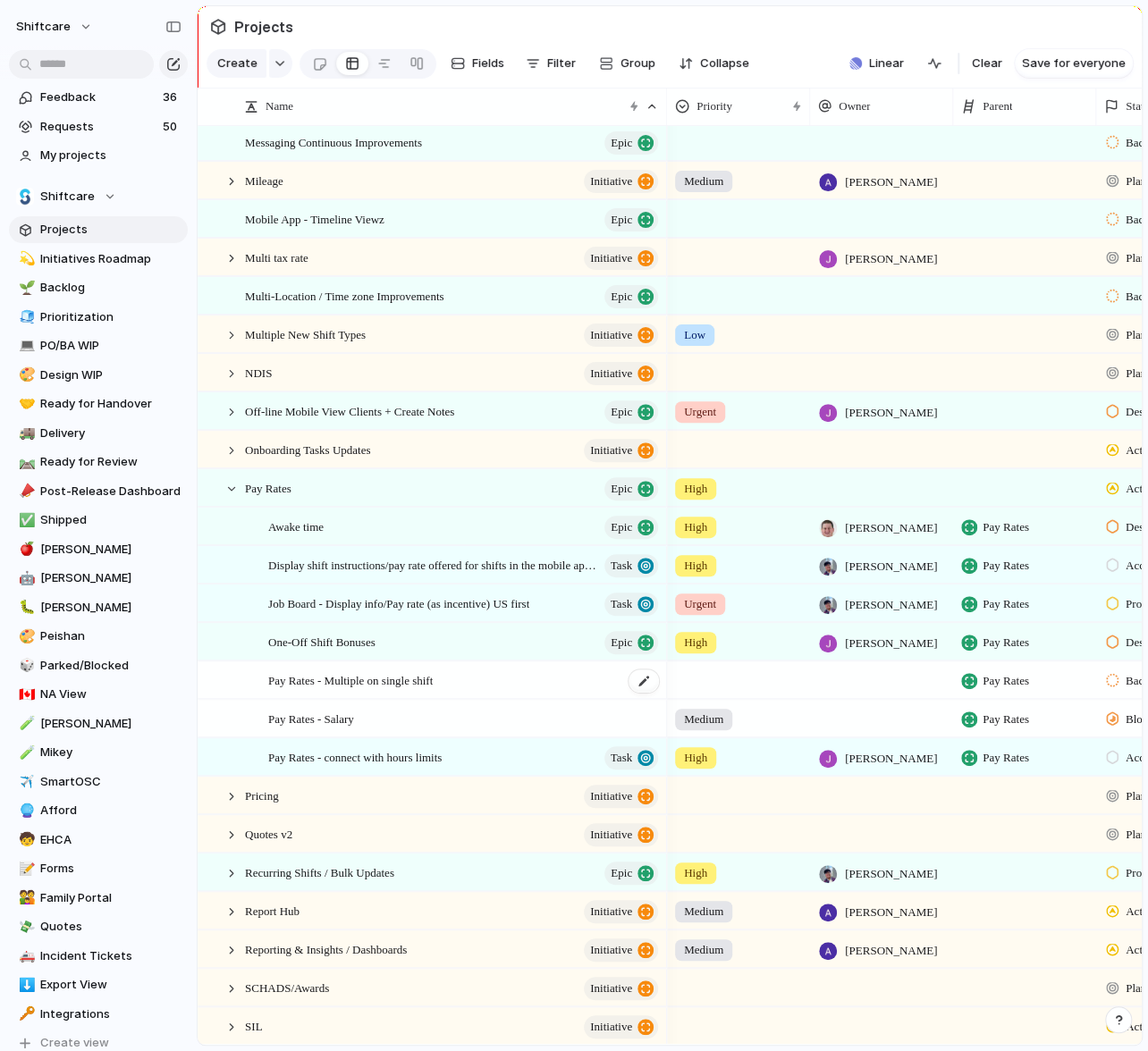 click on "Pay Rates - Multiple on single shift" at bounding box center (350, 679) 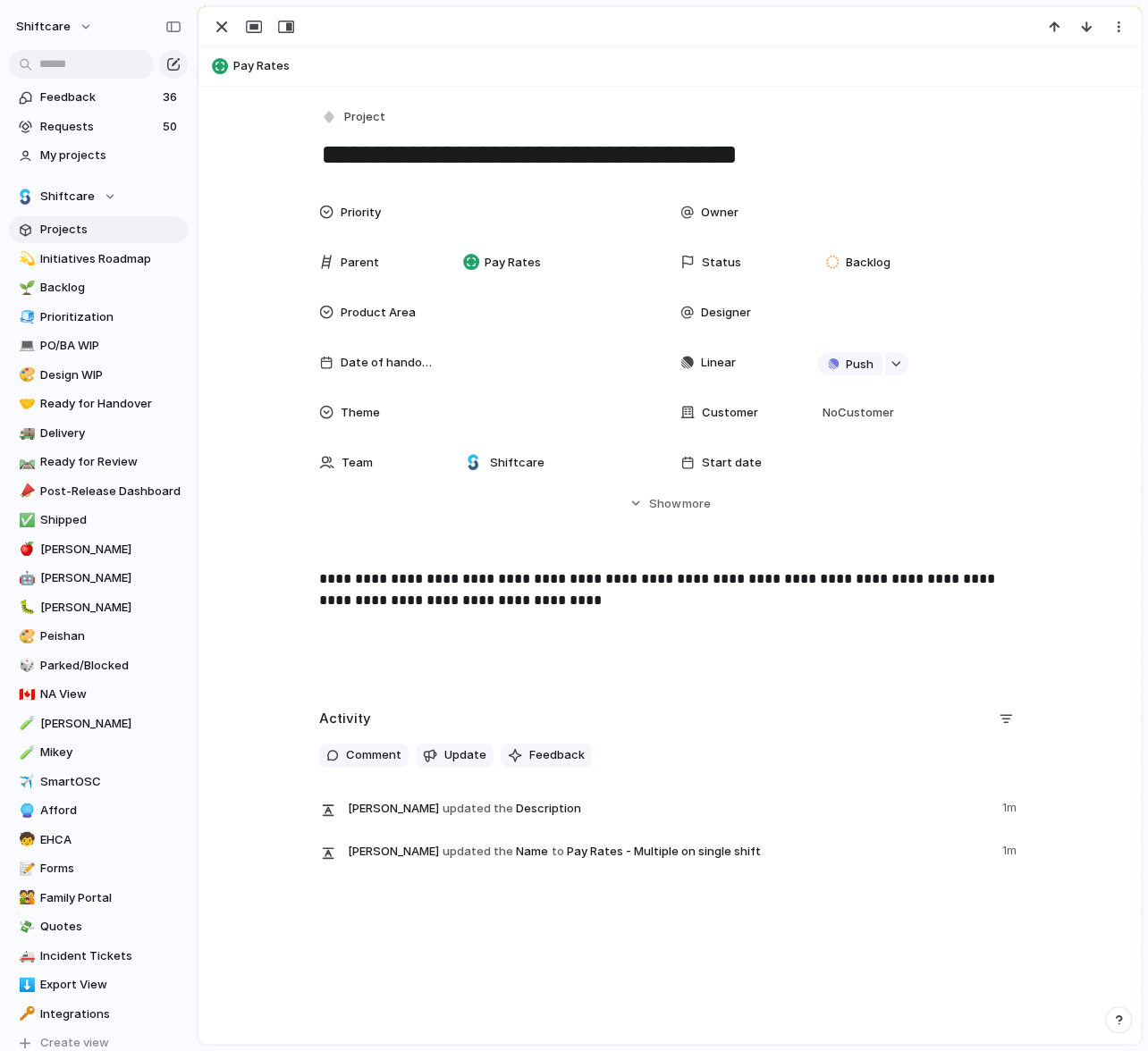 click on "**********" at bounding box center (670, 626) 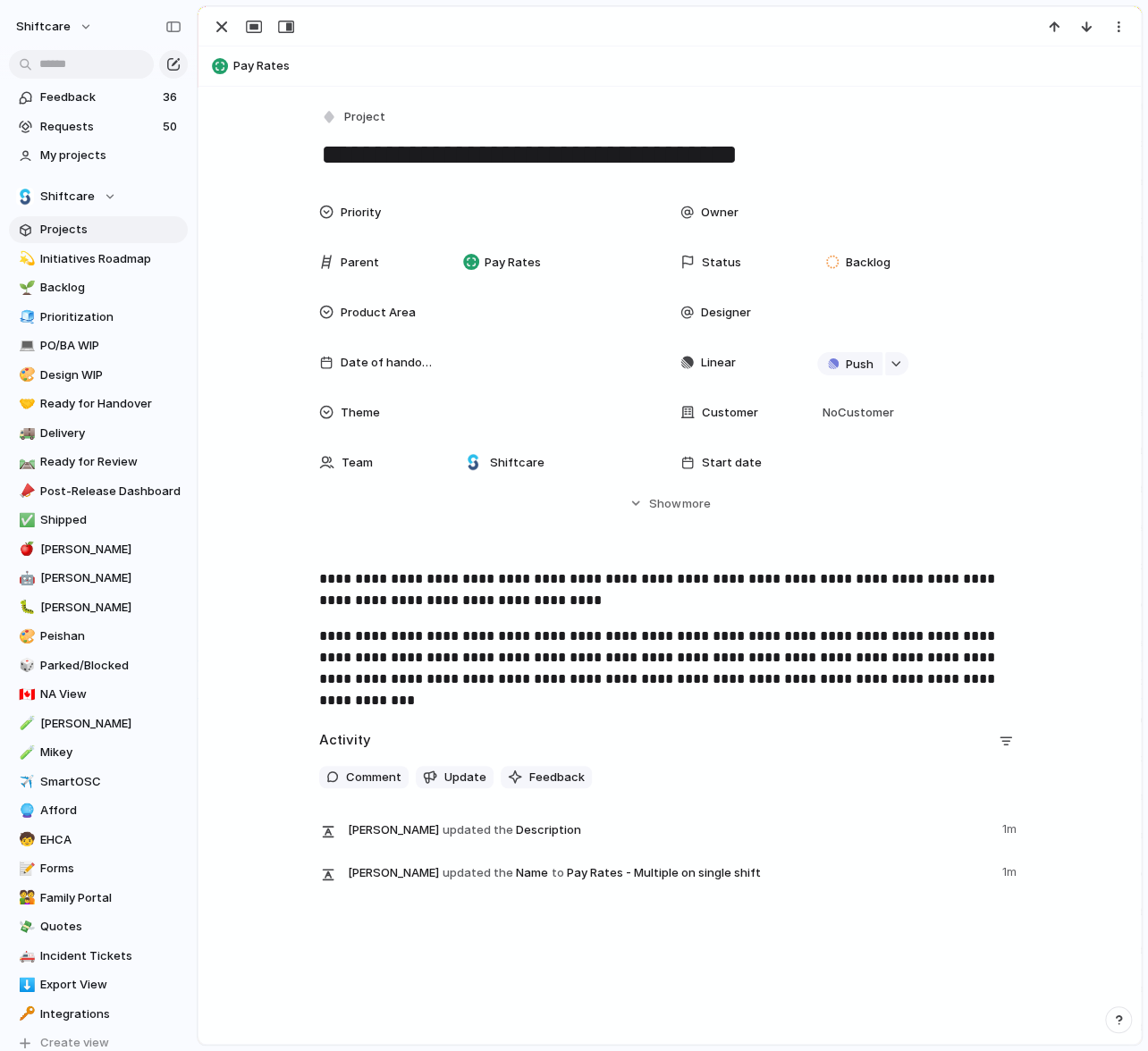 click on "**********" at bounding box center [670, 636] 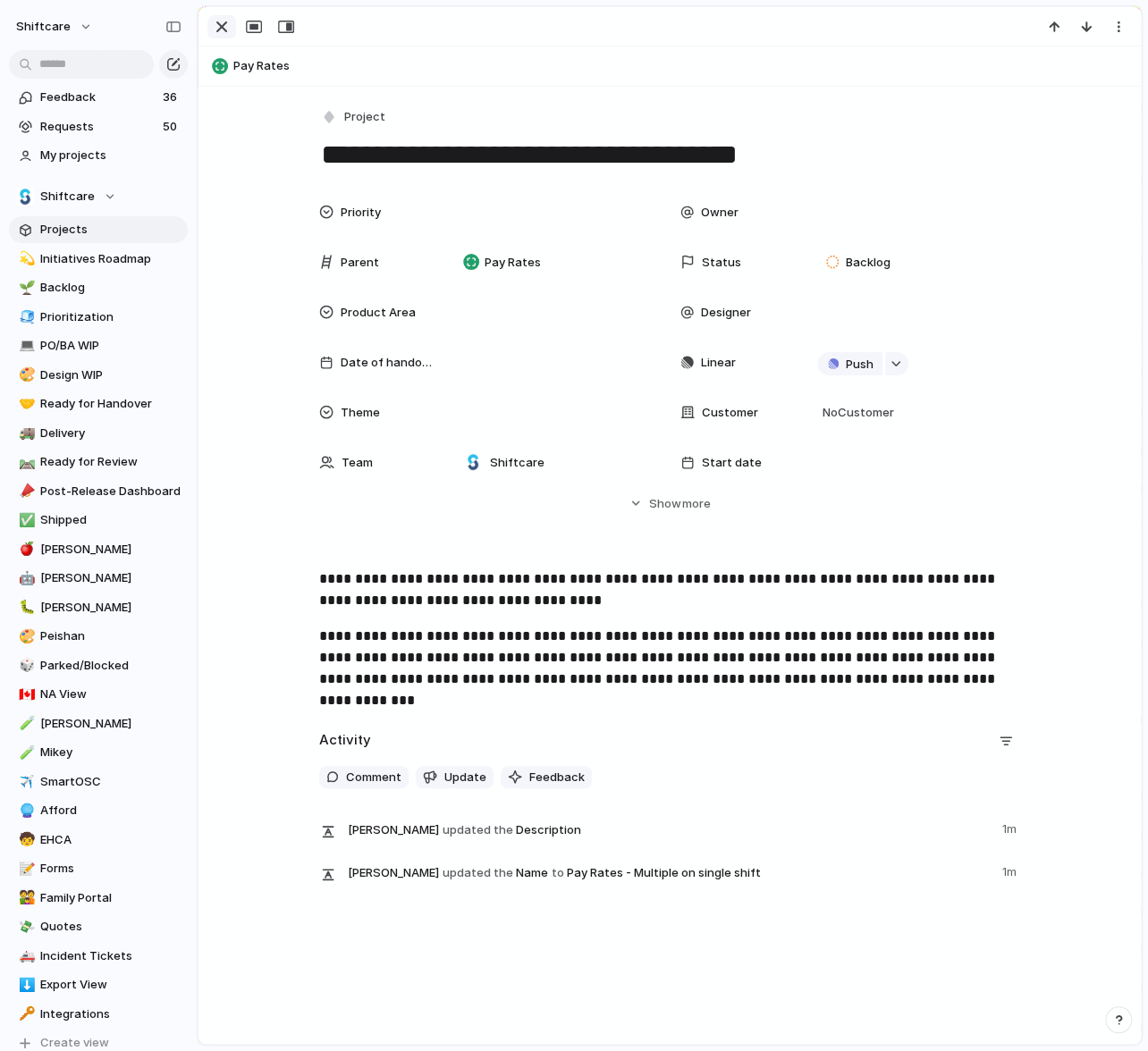 click at bounding box center [222, 27] 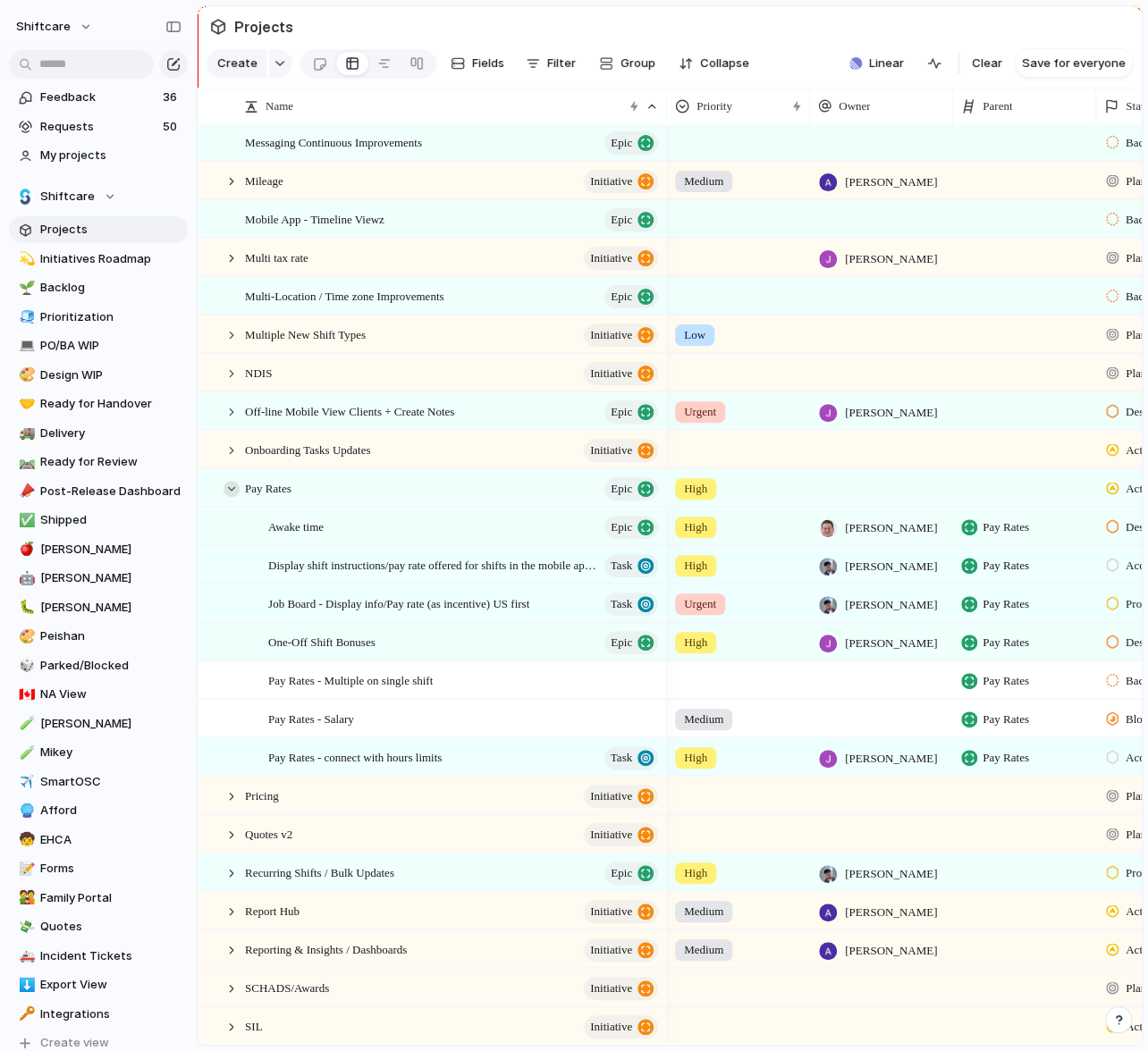click at bounding box center [232, 489] 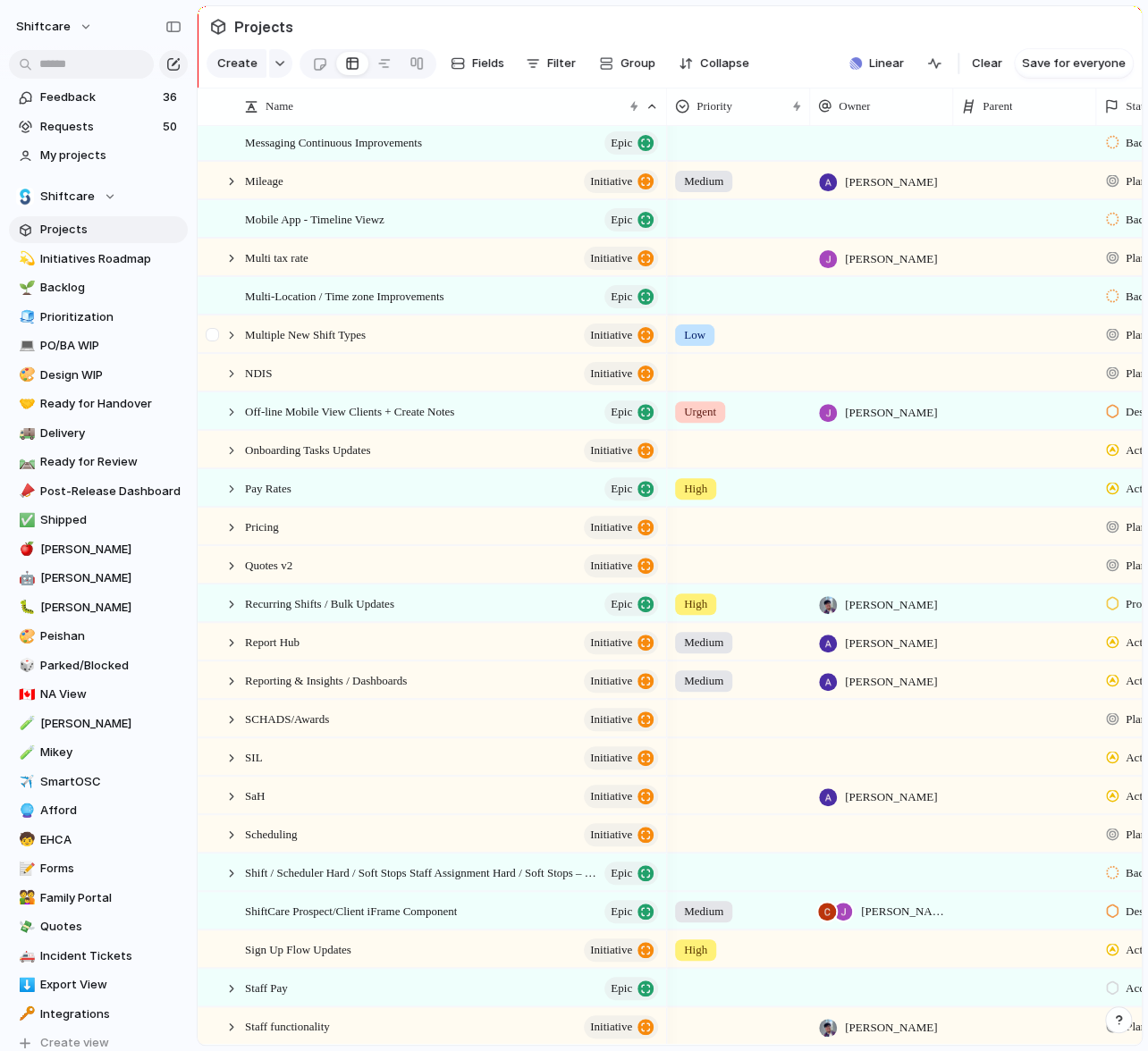 scroll, scrollTop: 1332, scrollLeft: 0, axis: vertical 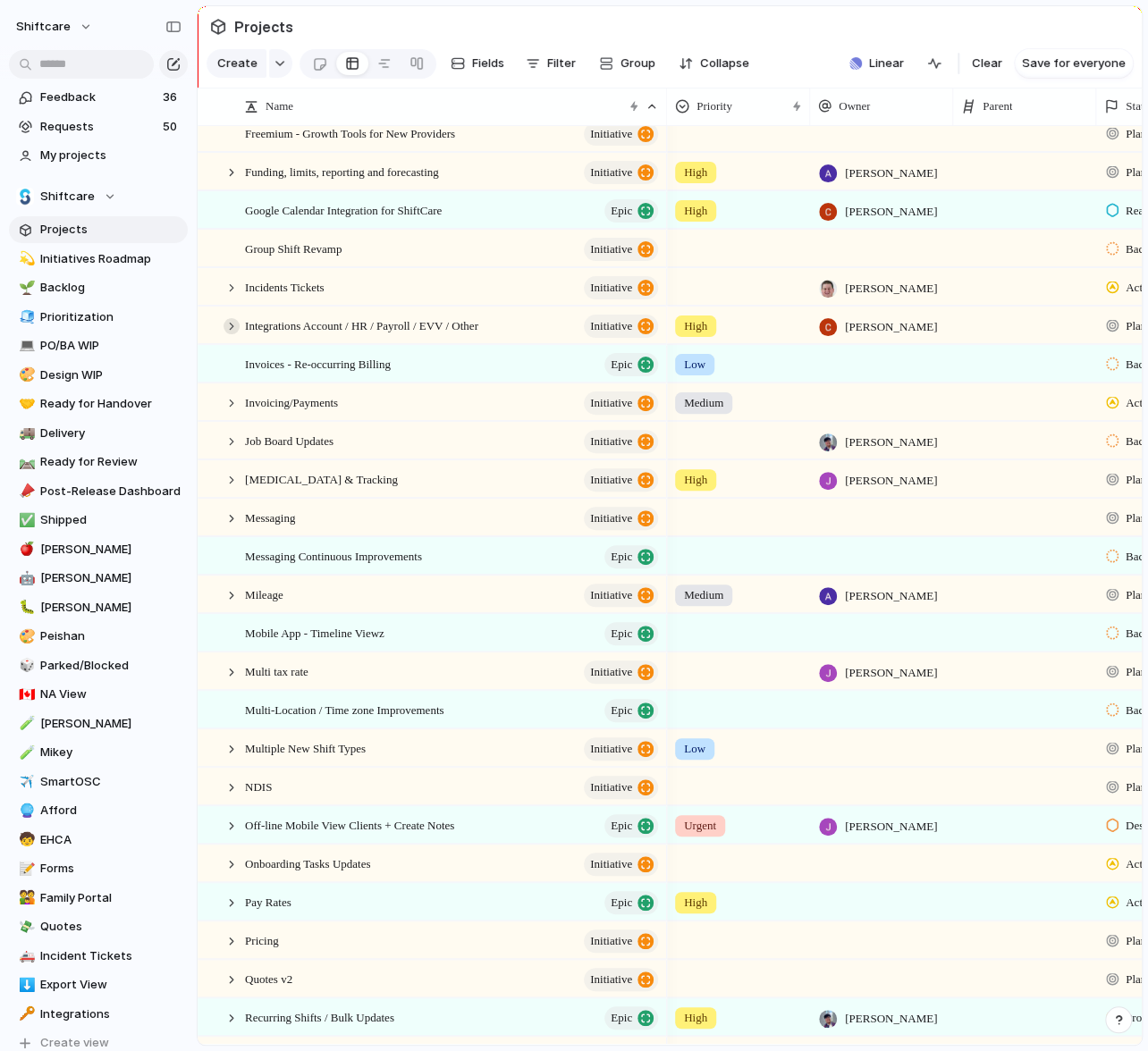 click at bounding box center [232, 326] 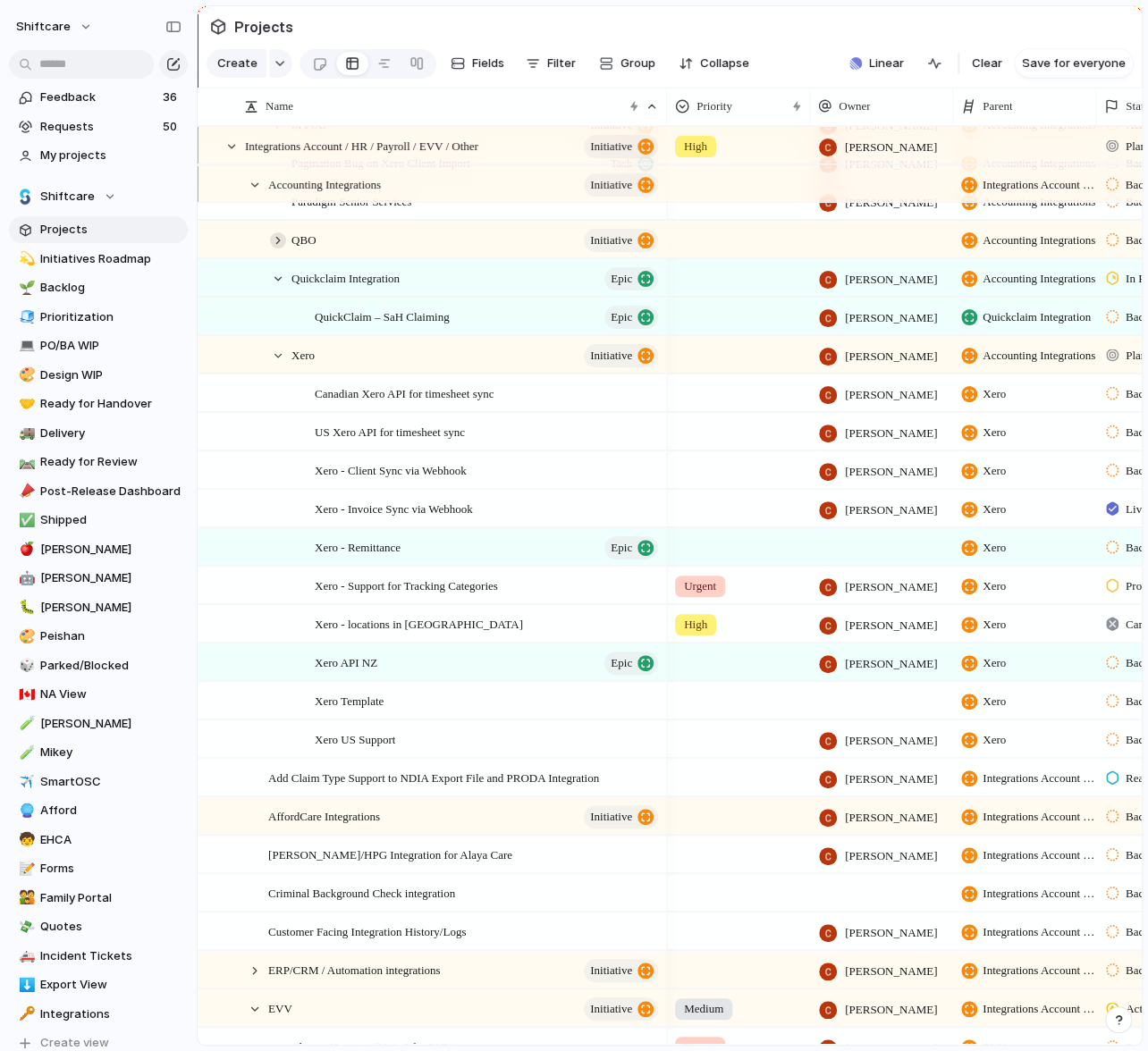click at bounding box center (278, 240) 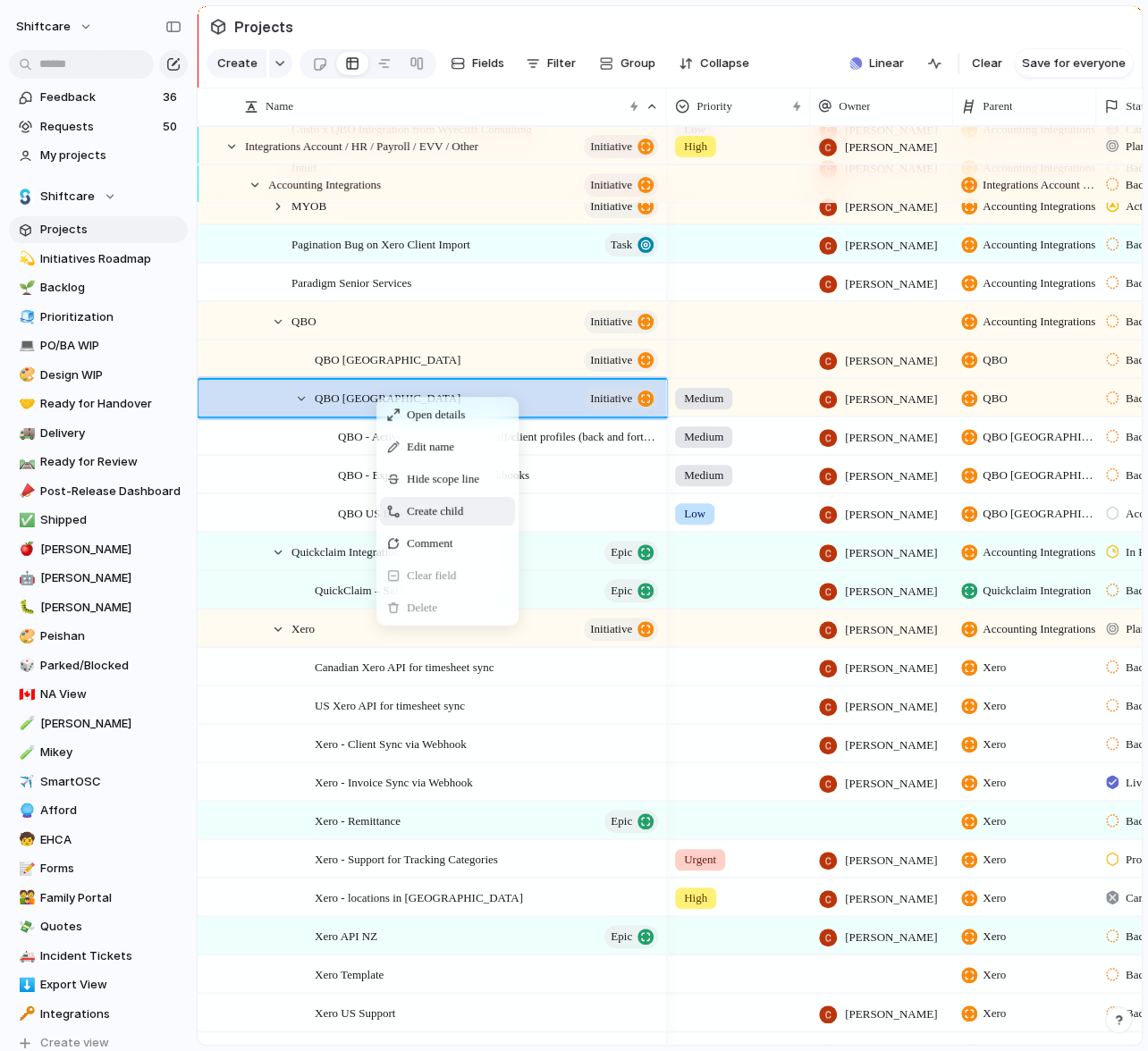 click on "Create child" at bounding box center [435, 511] 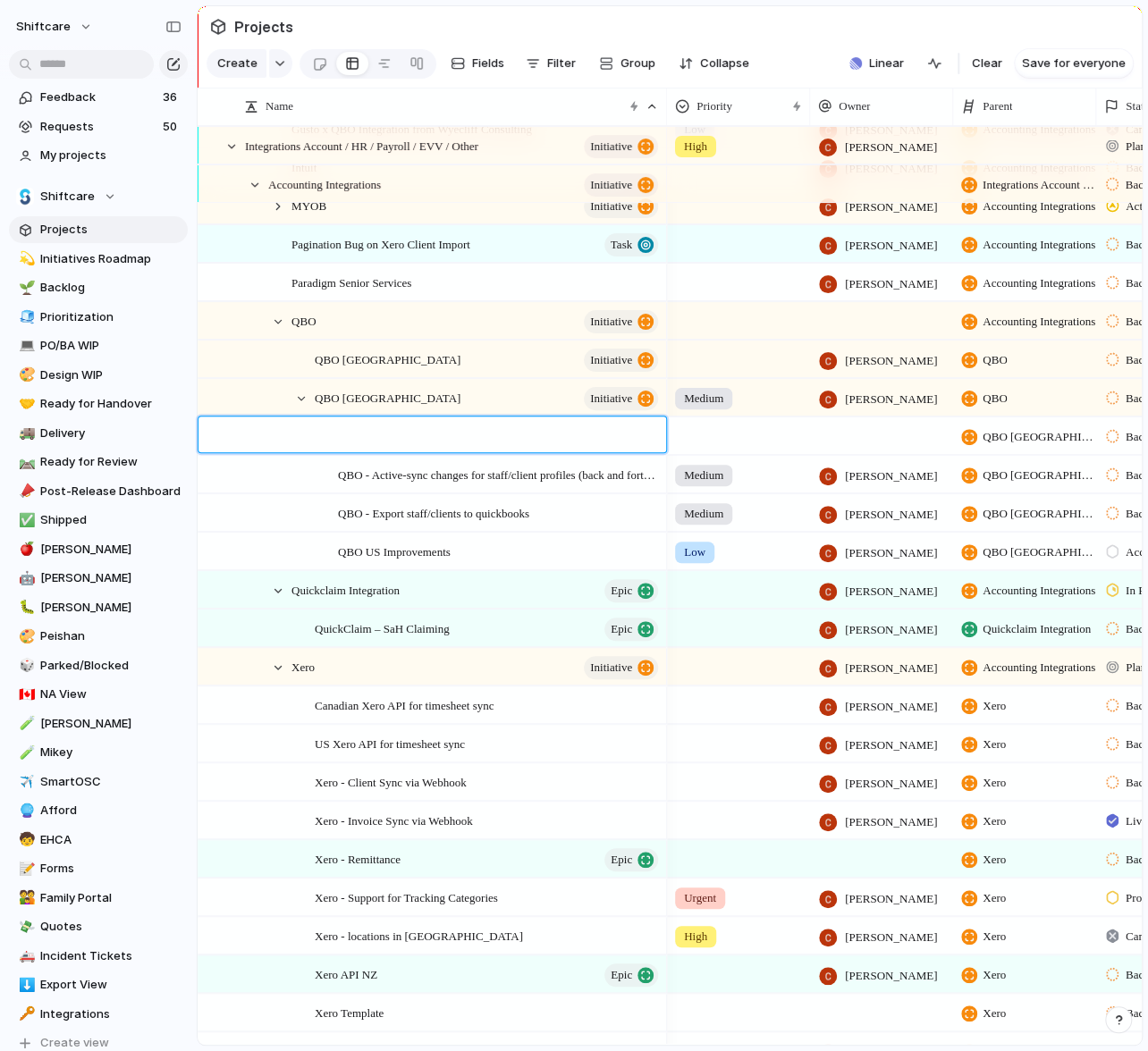 click at bounding box center [495, 436] 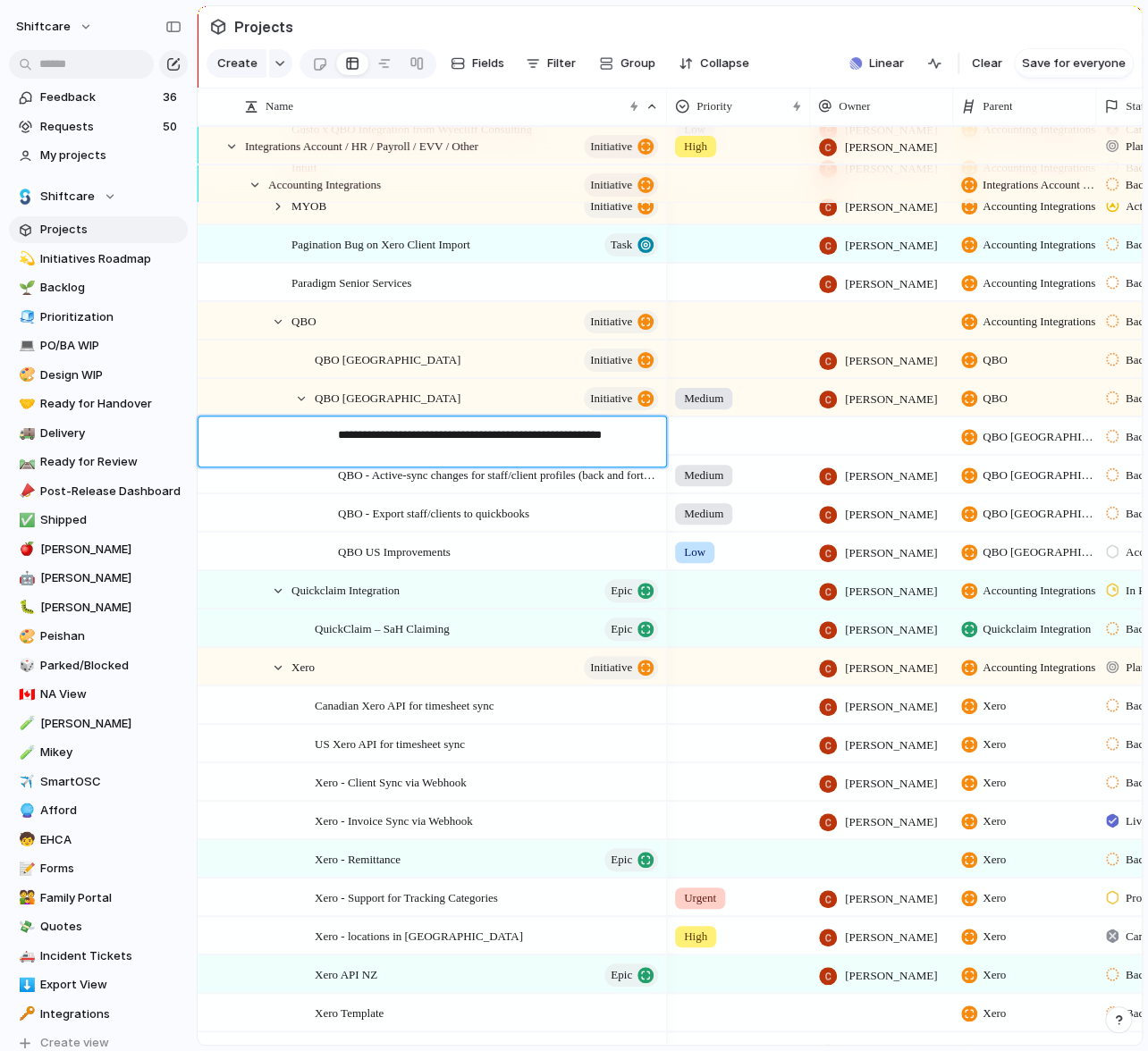 click on "**********" at bounding box center (495, 444) 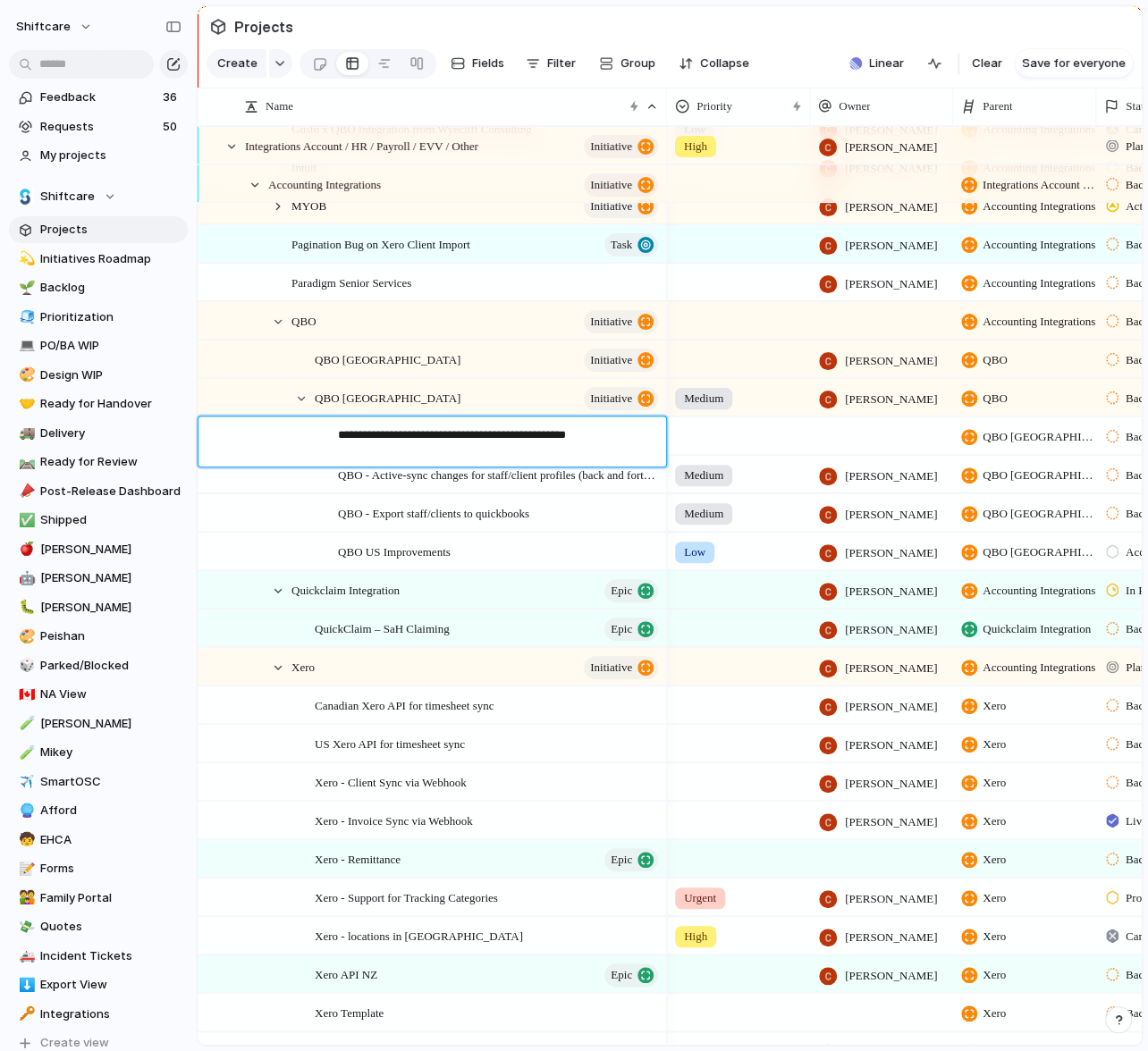 type on "**********" 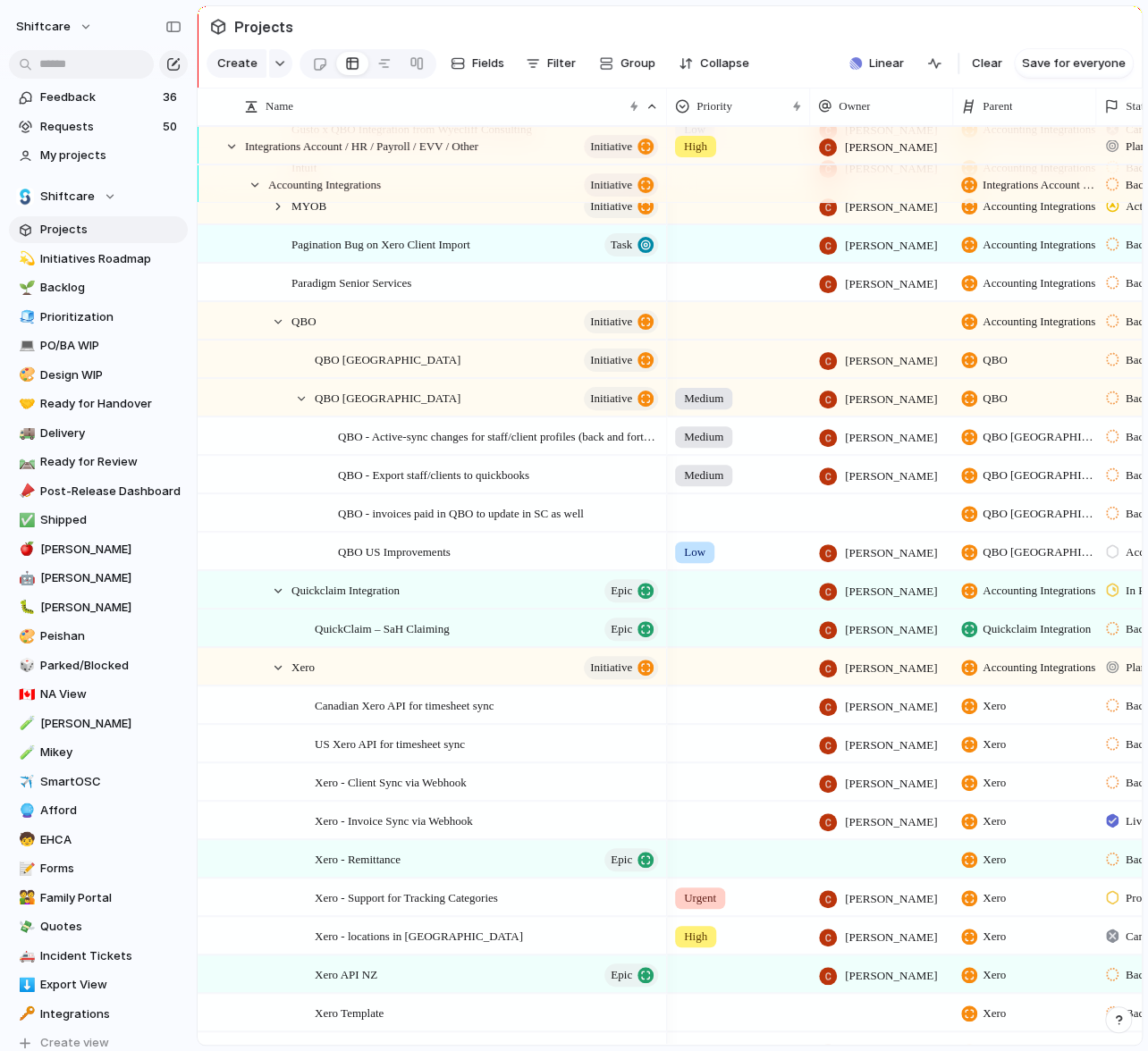 scroll, scrollTop: 1274, scrollLeft: 0, axis: vertical 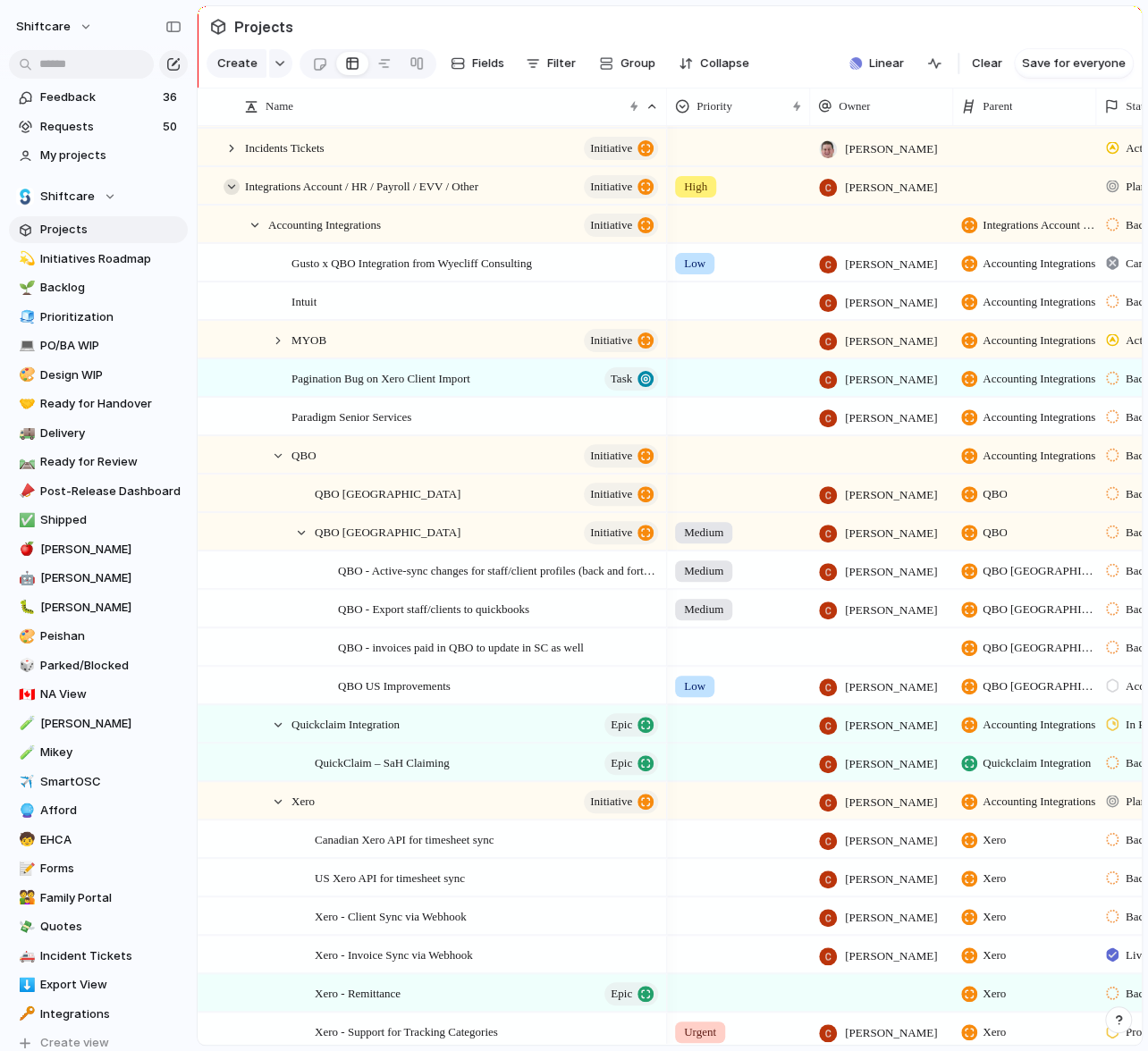 click at bounding box center [232, 187] 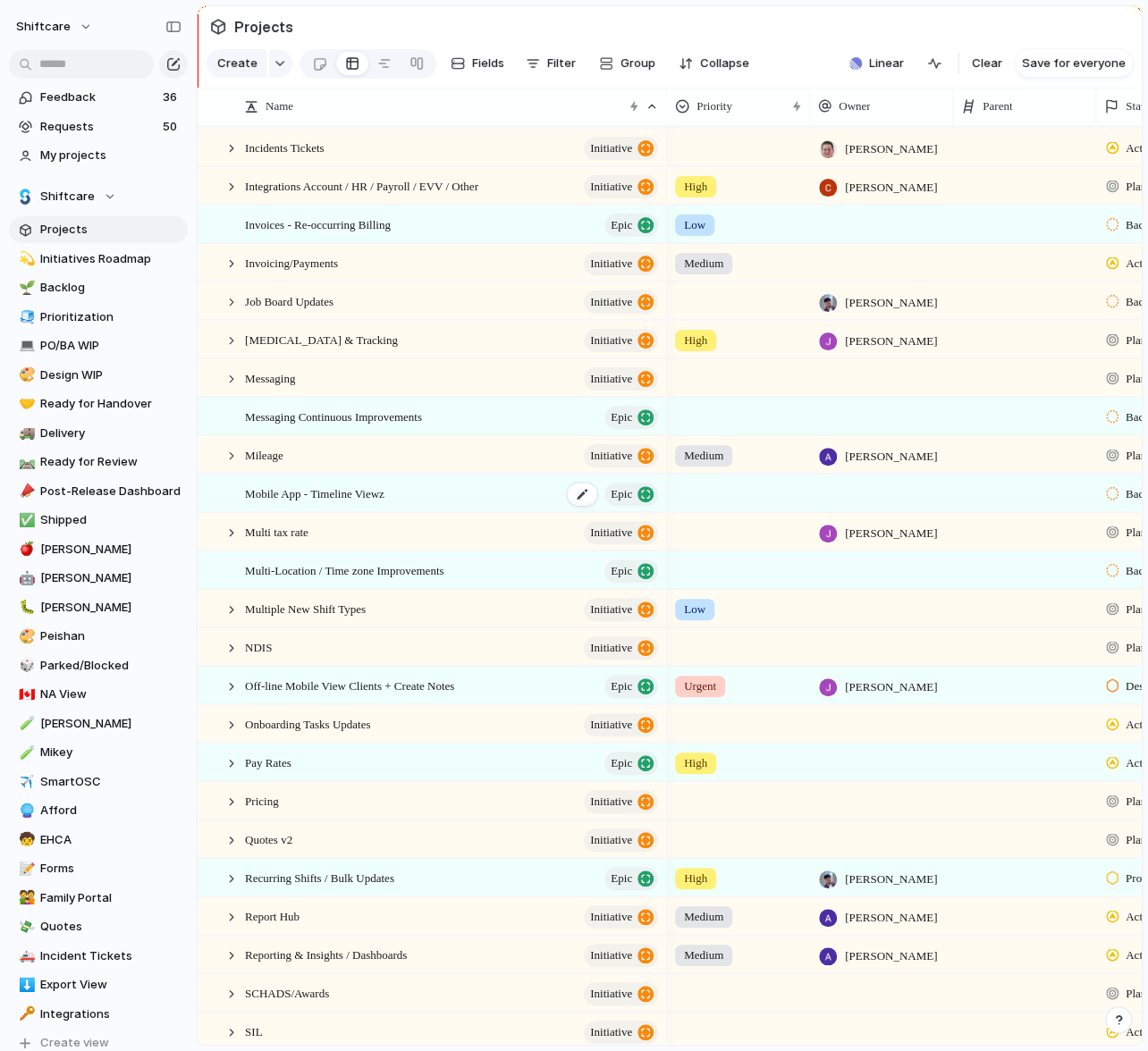 click on "Mobile App - Timeline Viewz Epic" at bounding box center [452, 493] 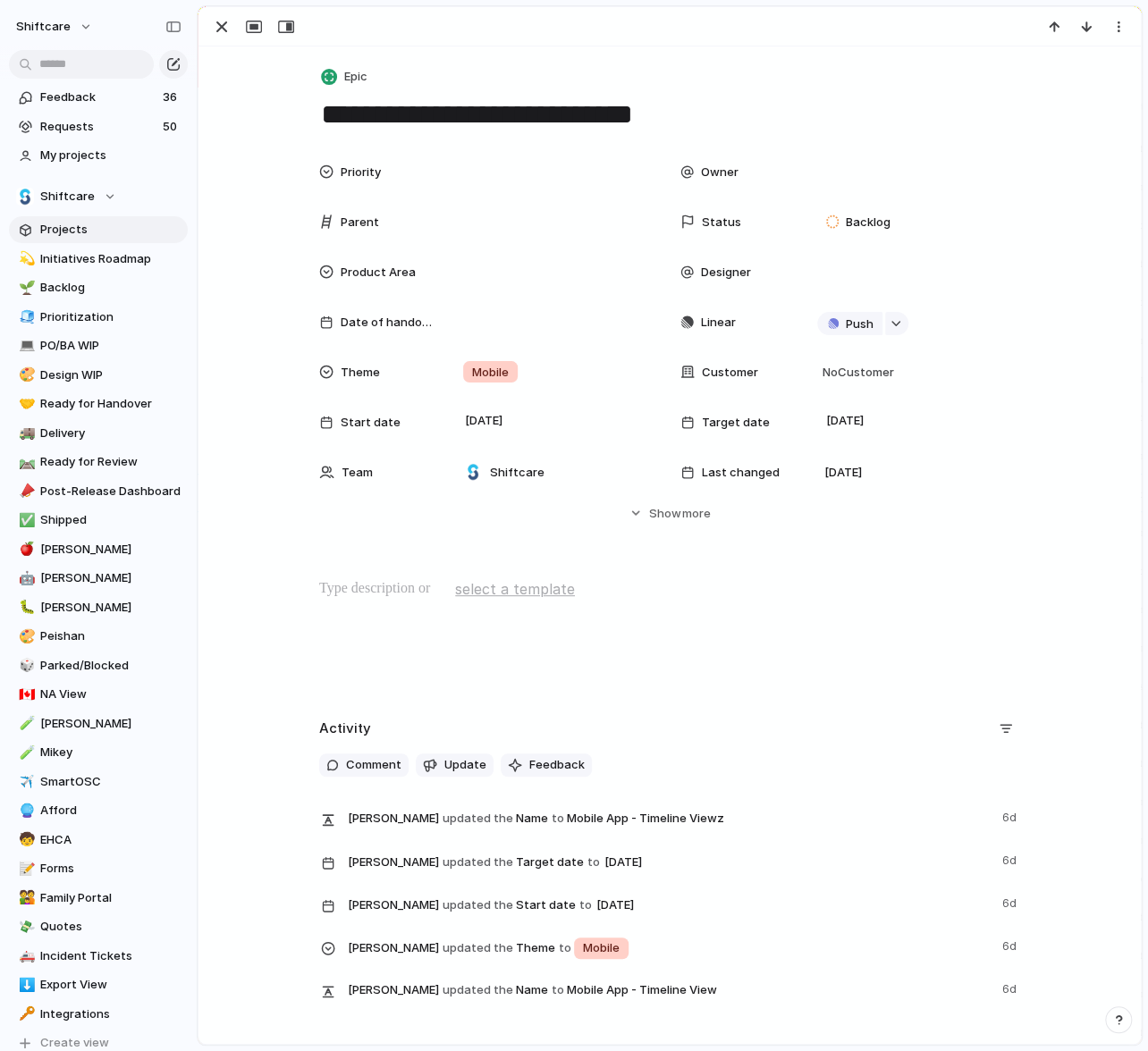 click on "**********" at bounding box center [670, 114] 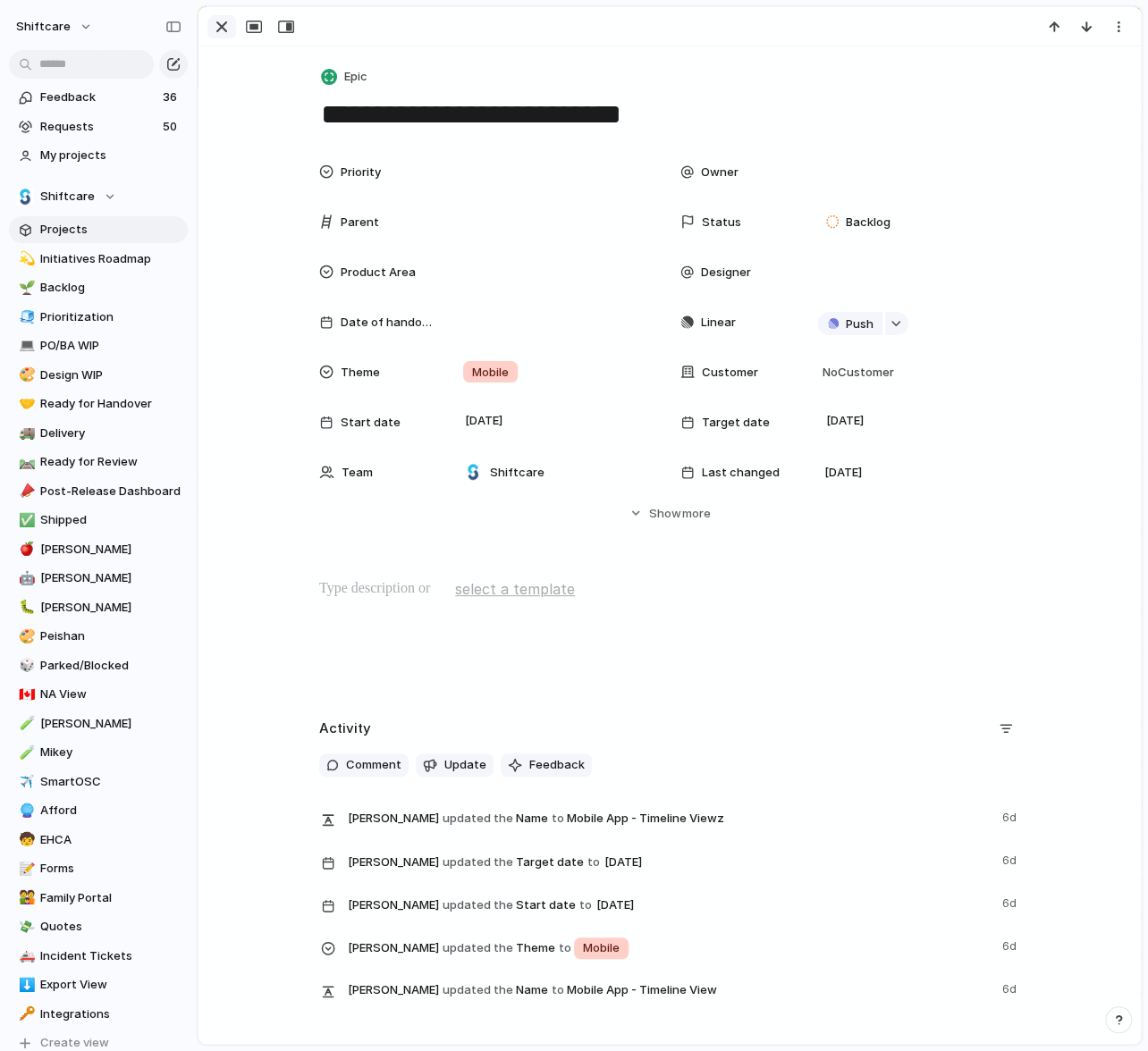 type on "**********" 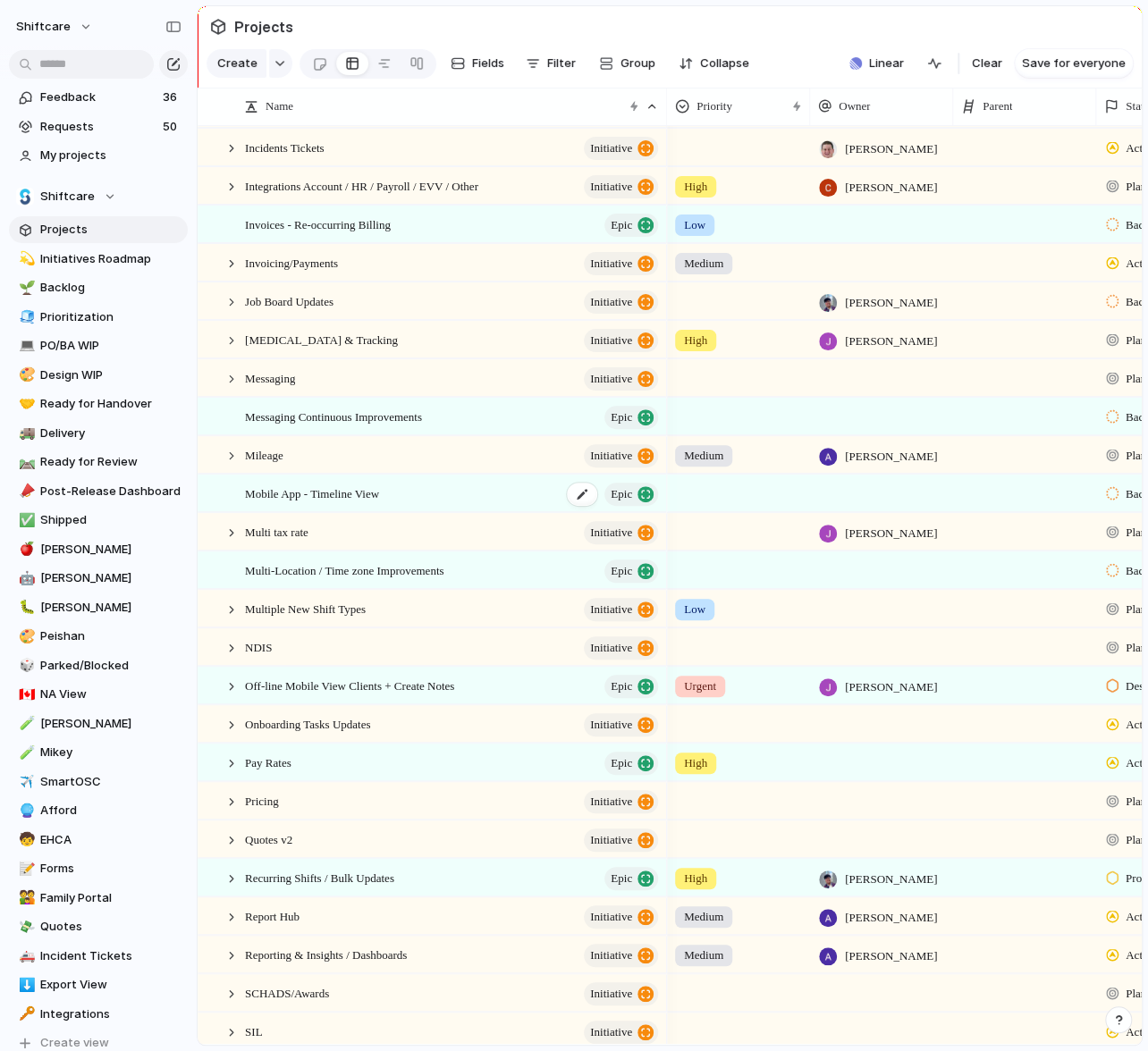 click on "Mobile App - Timeline View Epic" at bounding box center (452, 493) 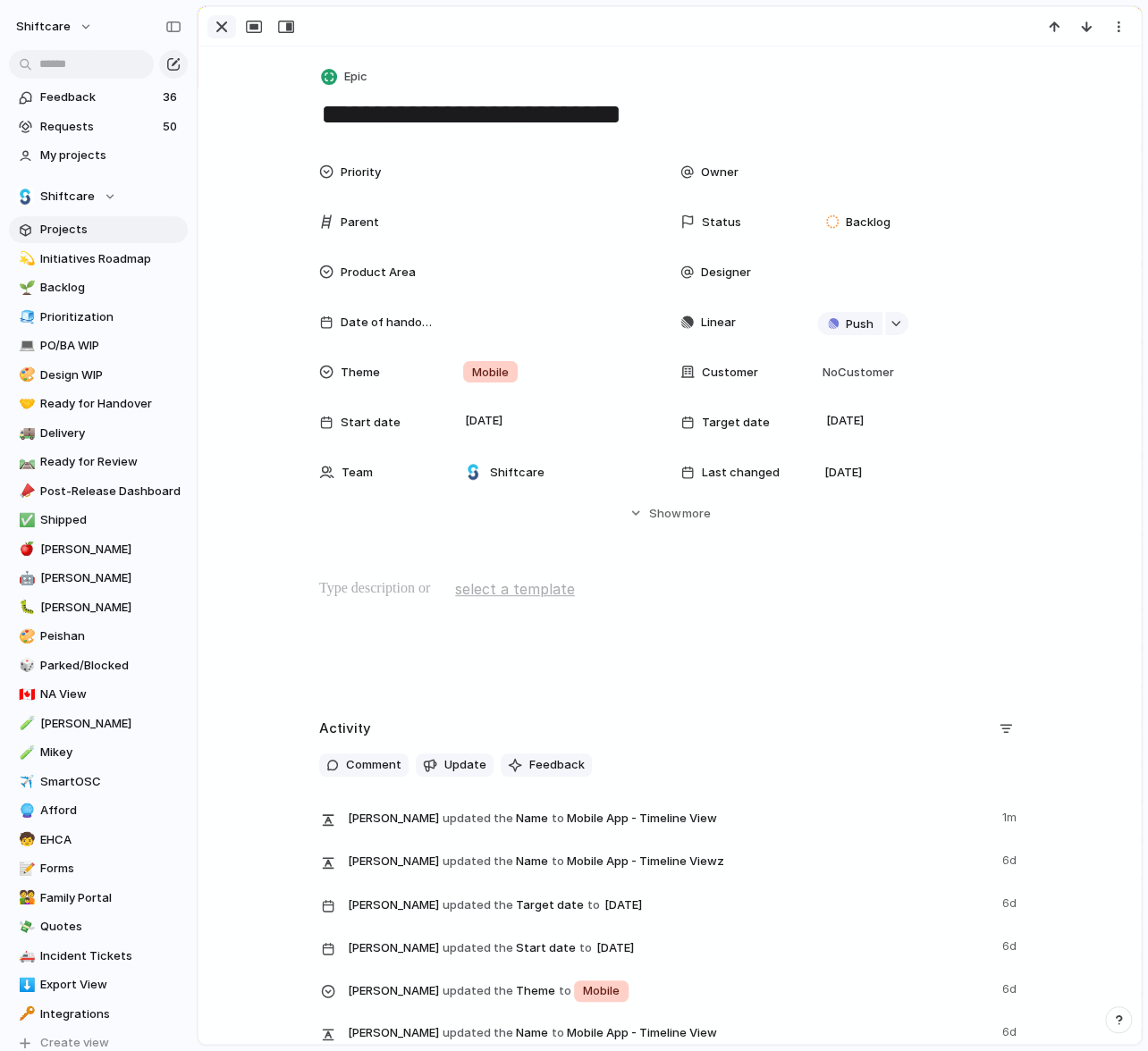 click at bounding box center (222, 27) 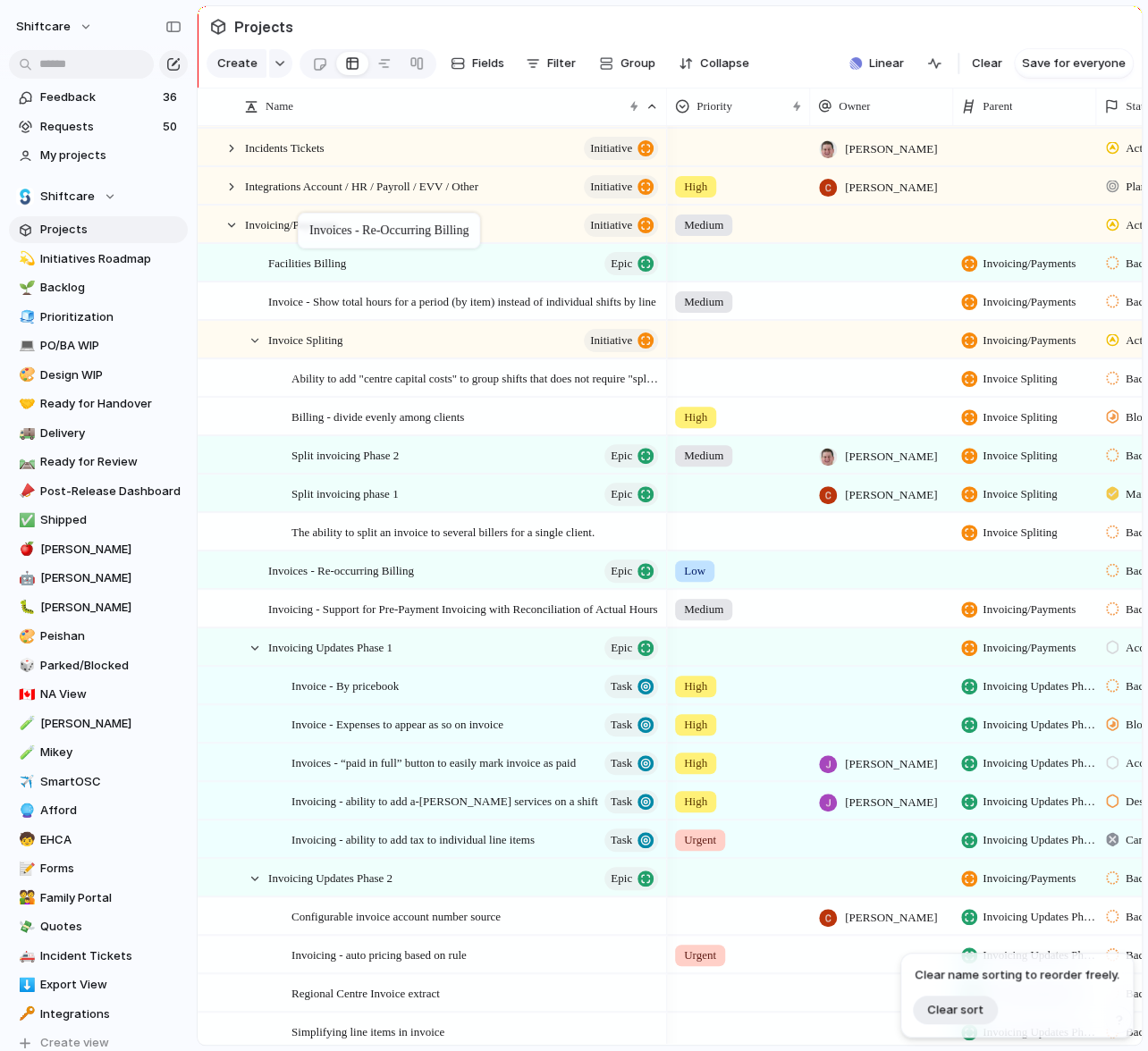 drag, startPoint x: 300, startPoint y: 226, endPoint x: 307, endPoint y: 216, distance: 12.206556 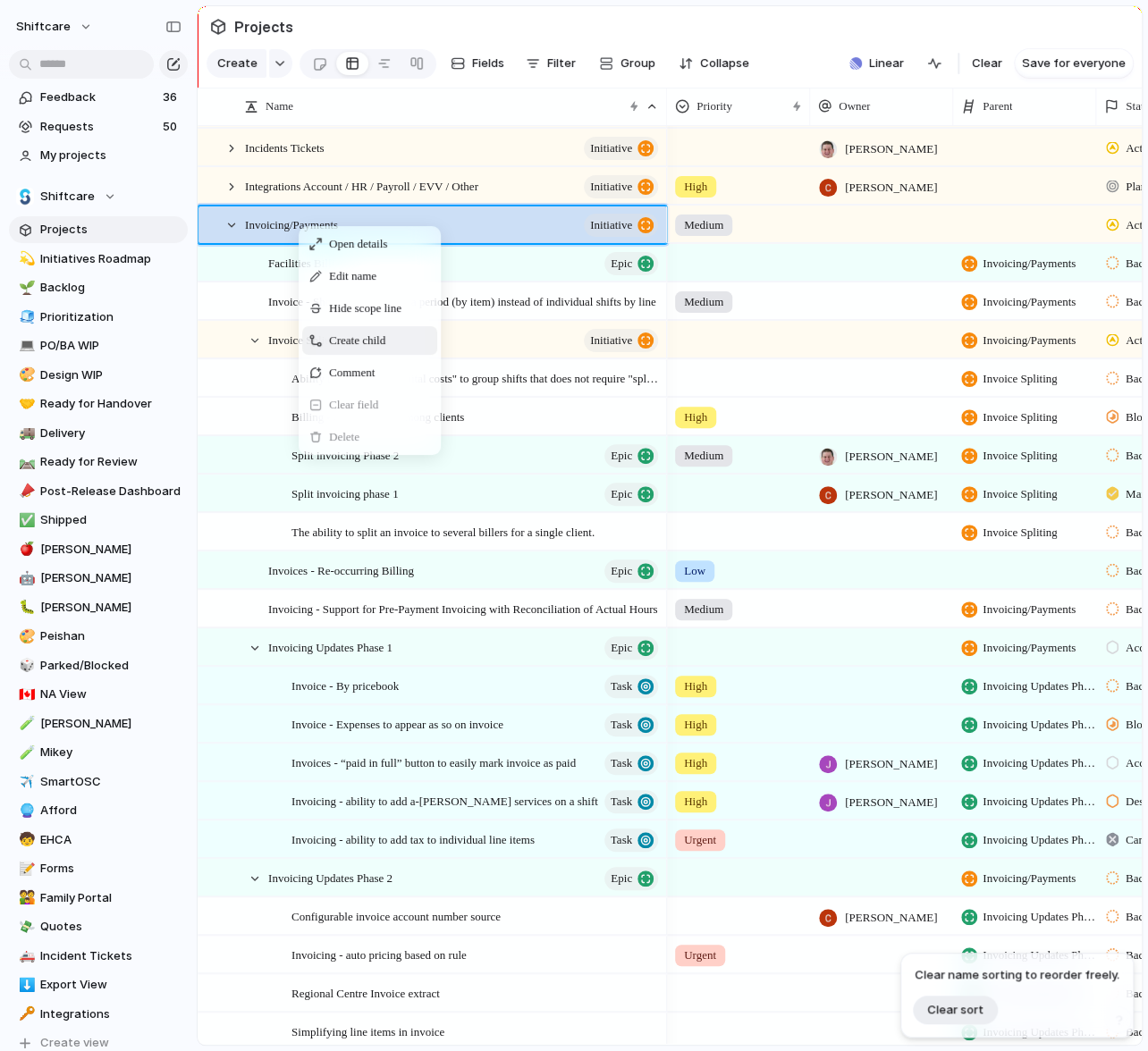 click on "Create child" at bounding box center [357, 341] 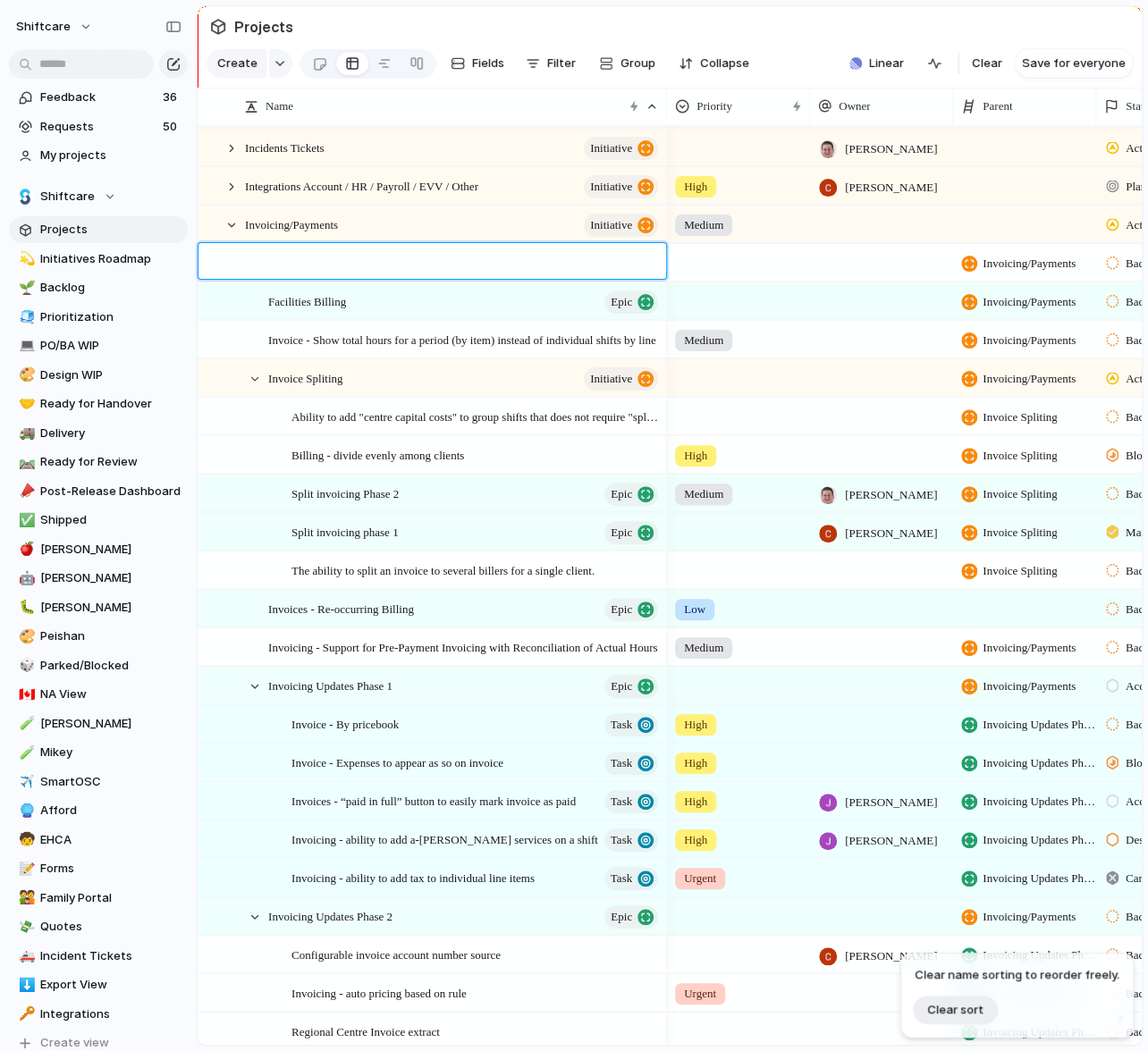 type on "**********" 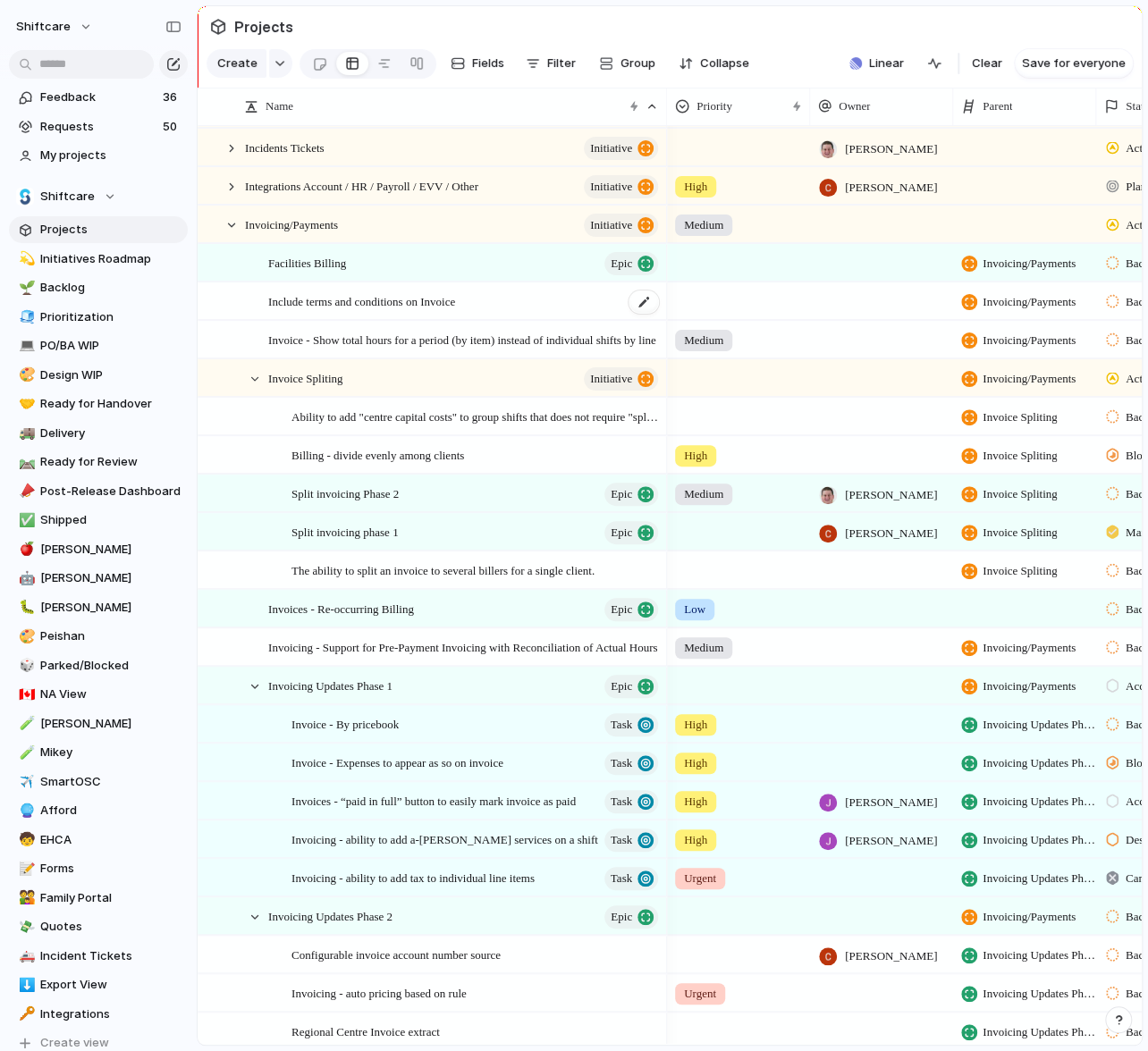 click on "Include terms and conditions on Invoice" at bounding box center (464, 301) 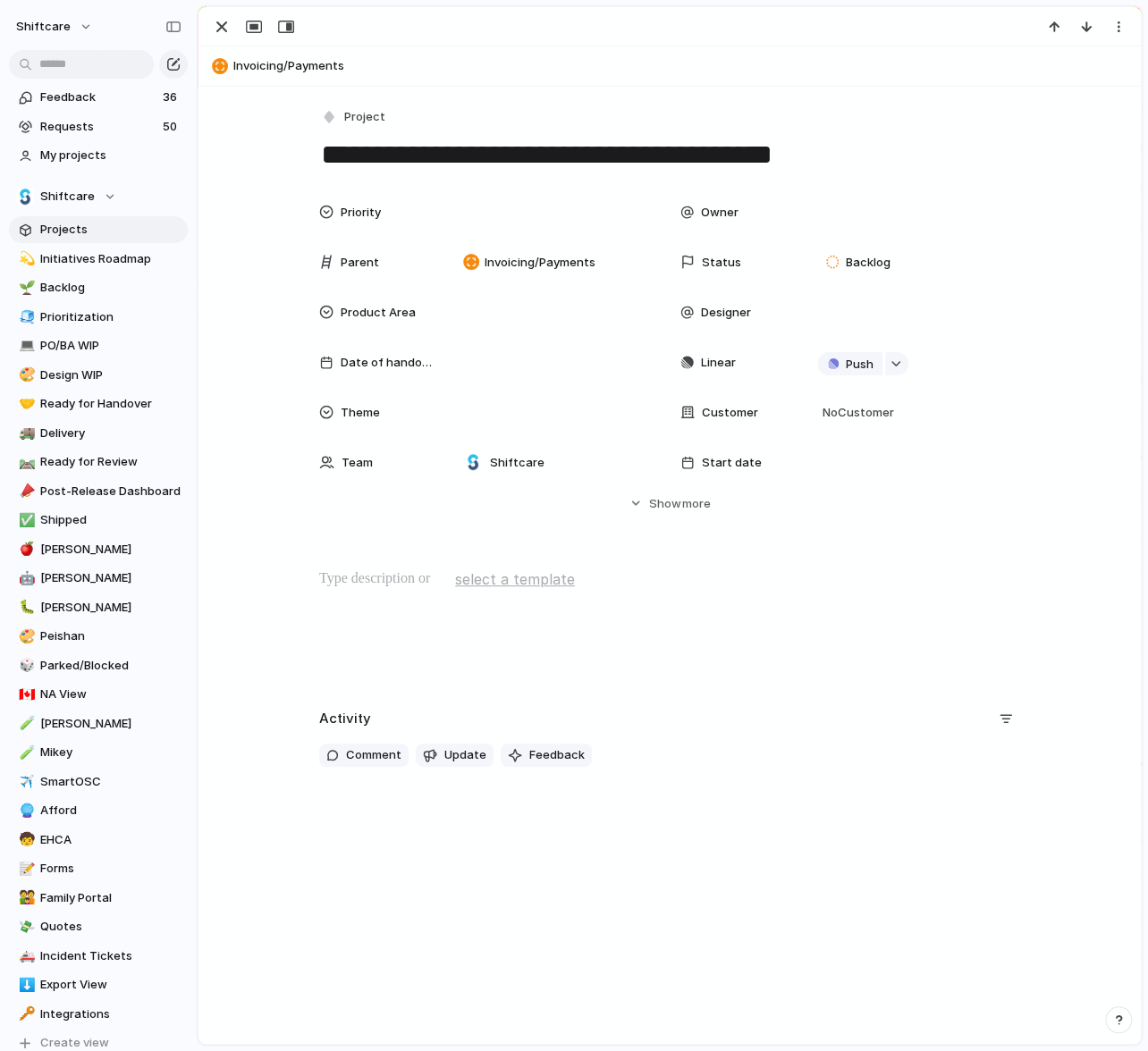 click at bounding box center (670, 626) 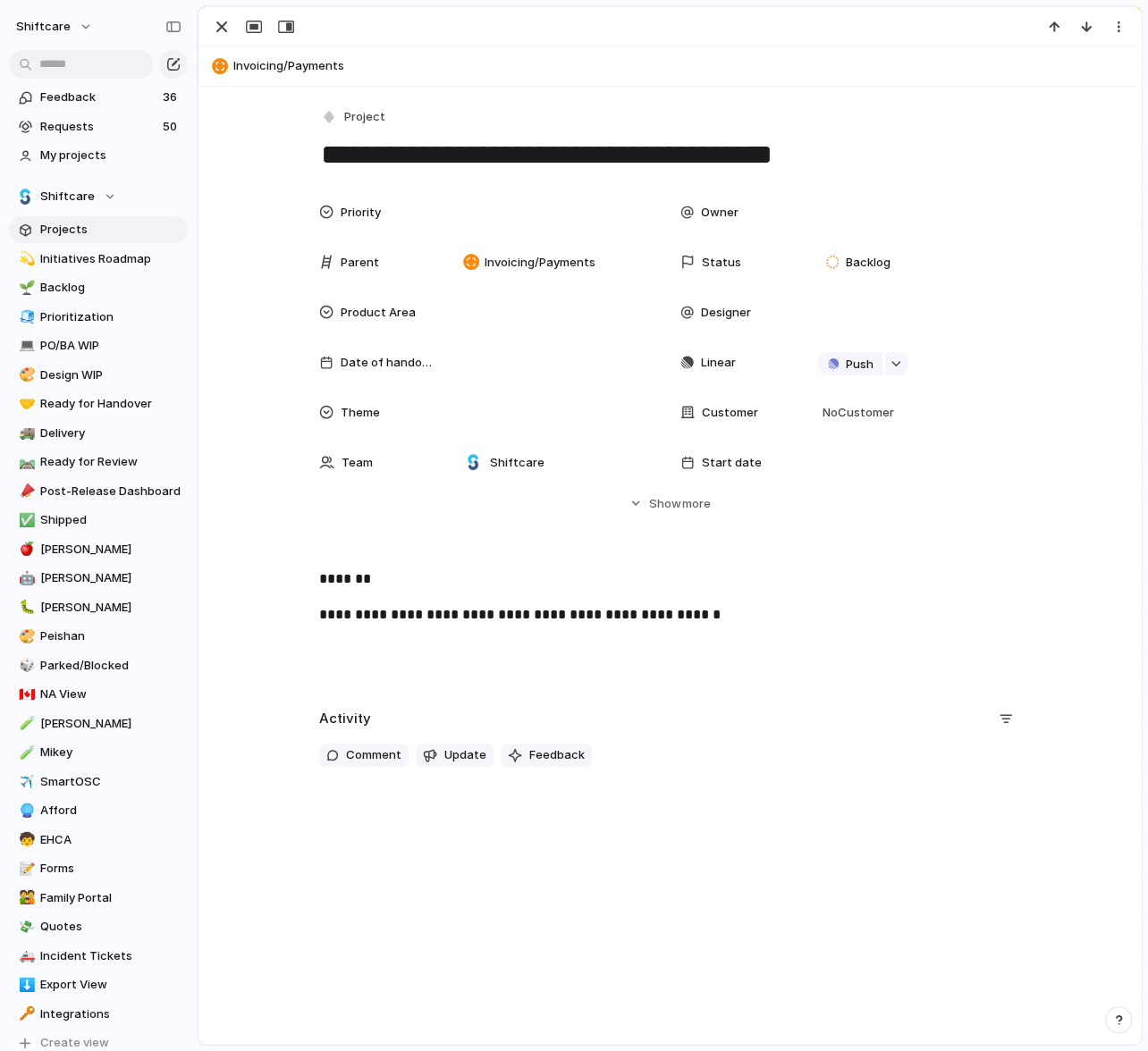 click on "**********" at bounding box center [670, 626] 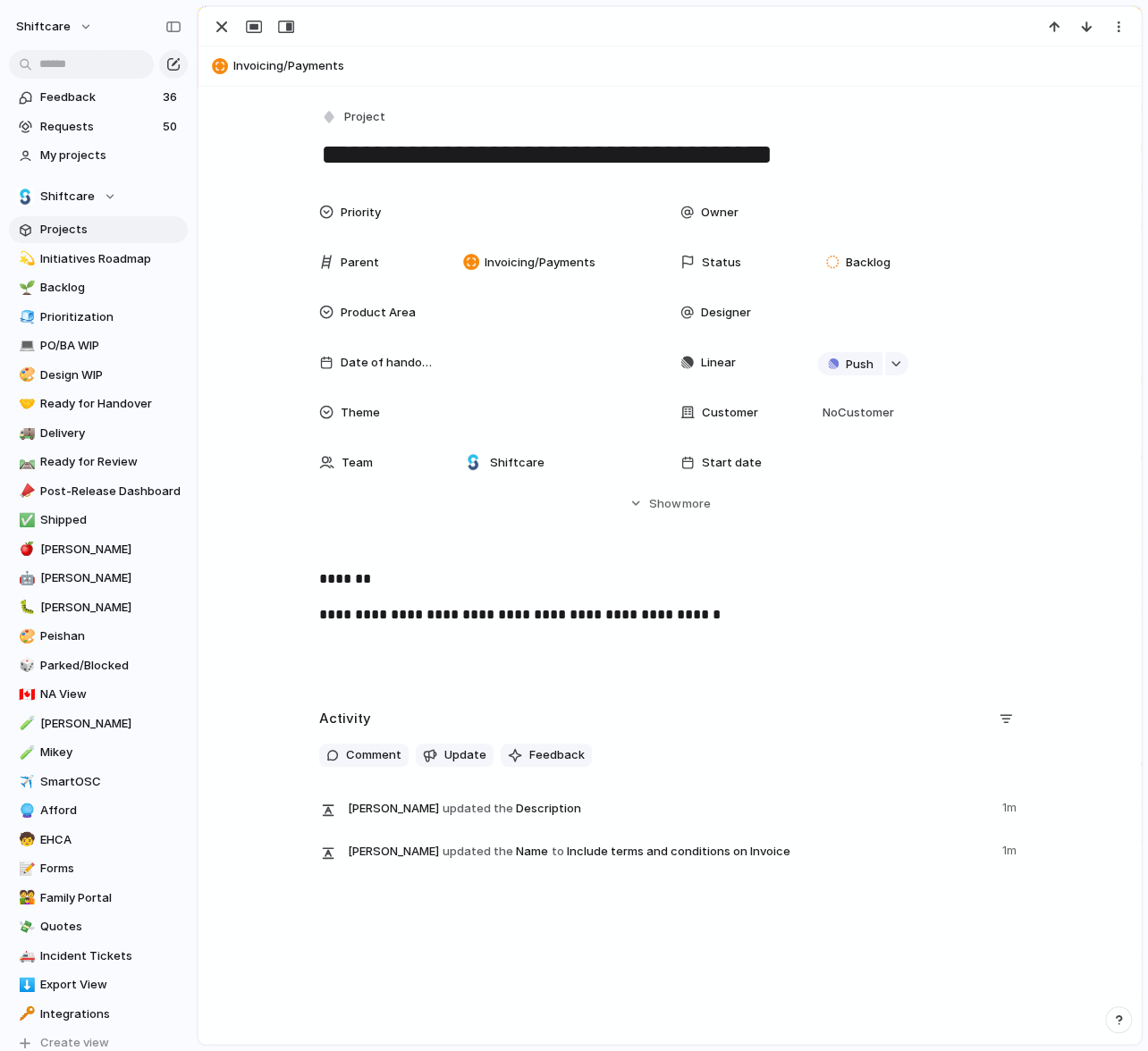 type 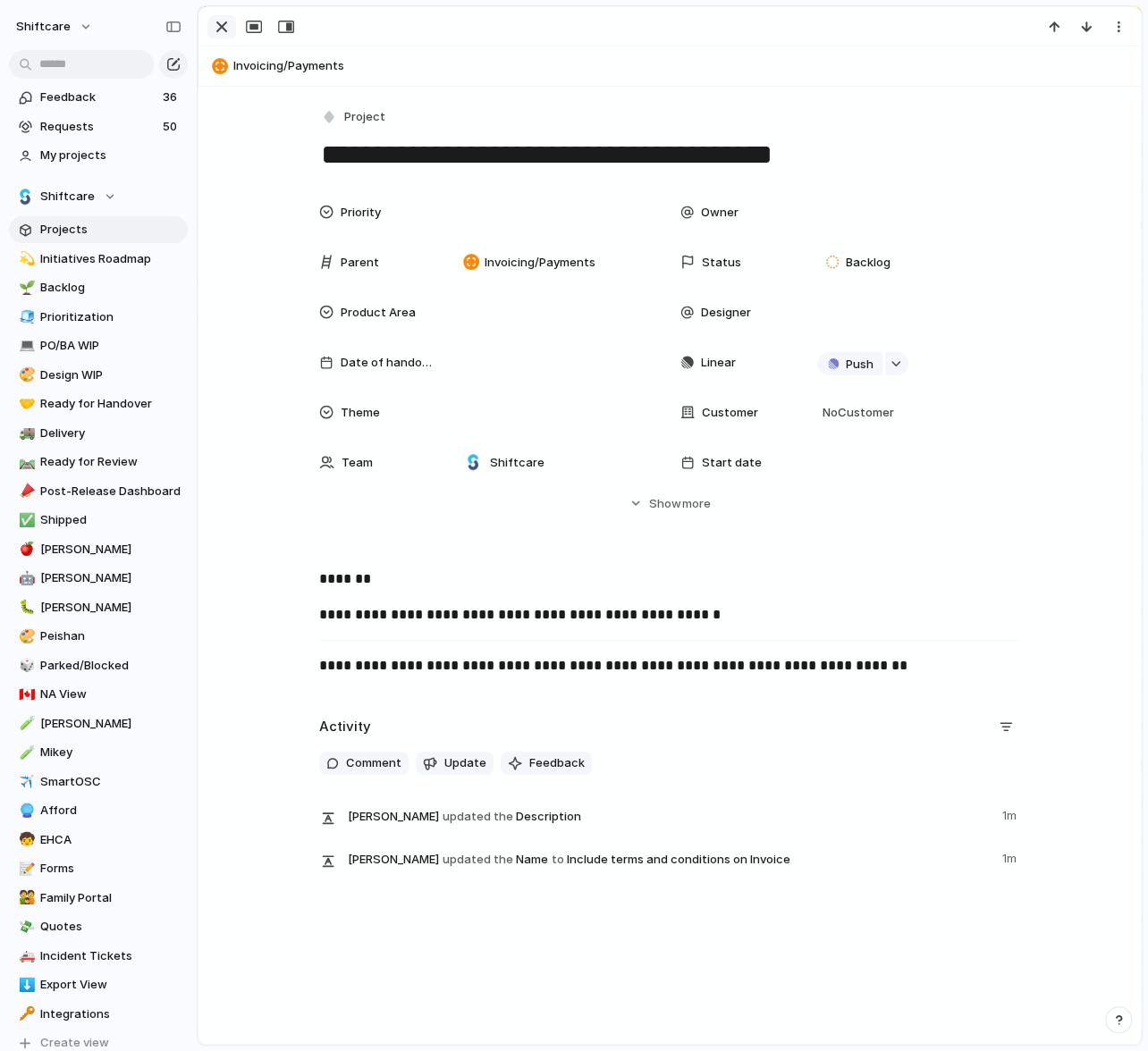 click at bounding box center [222, 27] 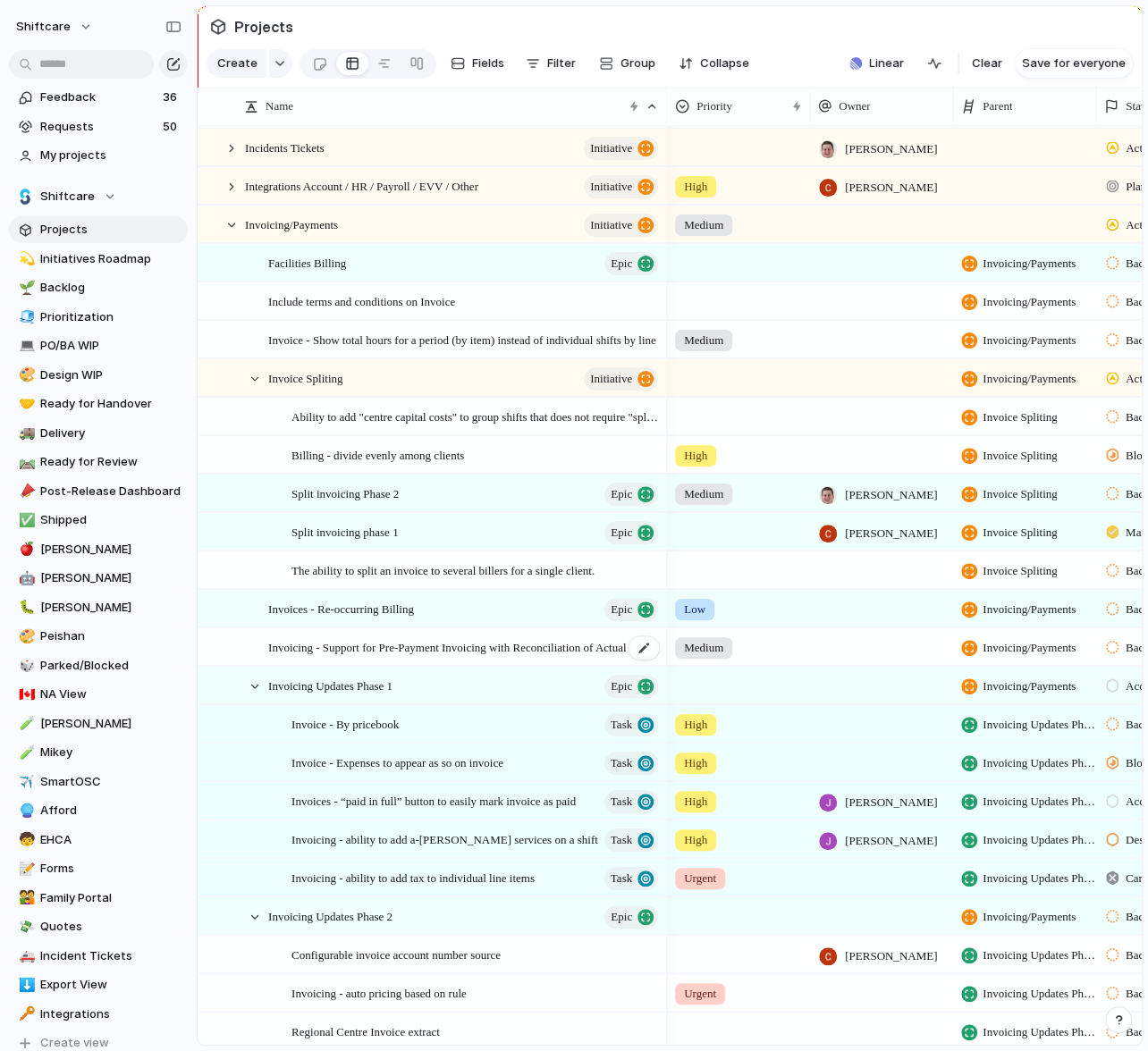 scroll, scrollTop: 1204, scrollLeft: 0, axis: vertical 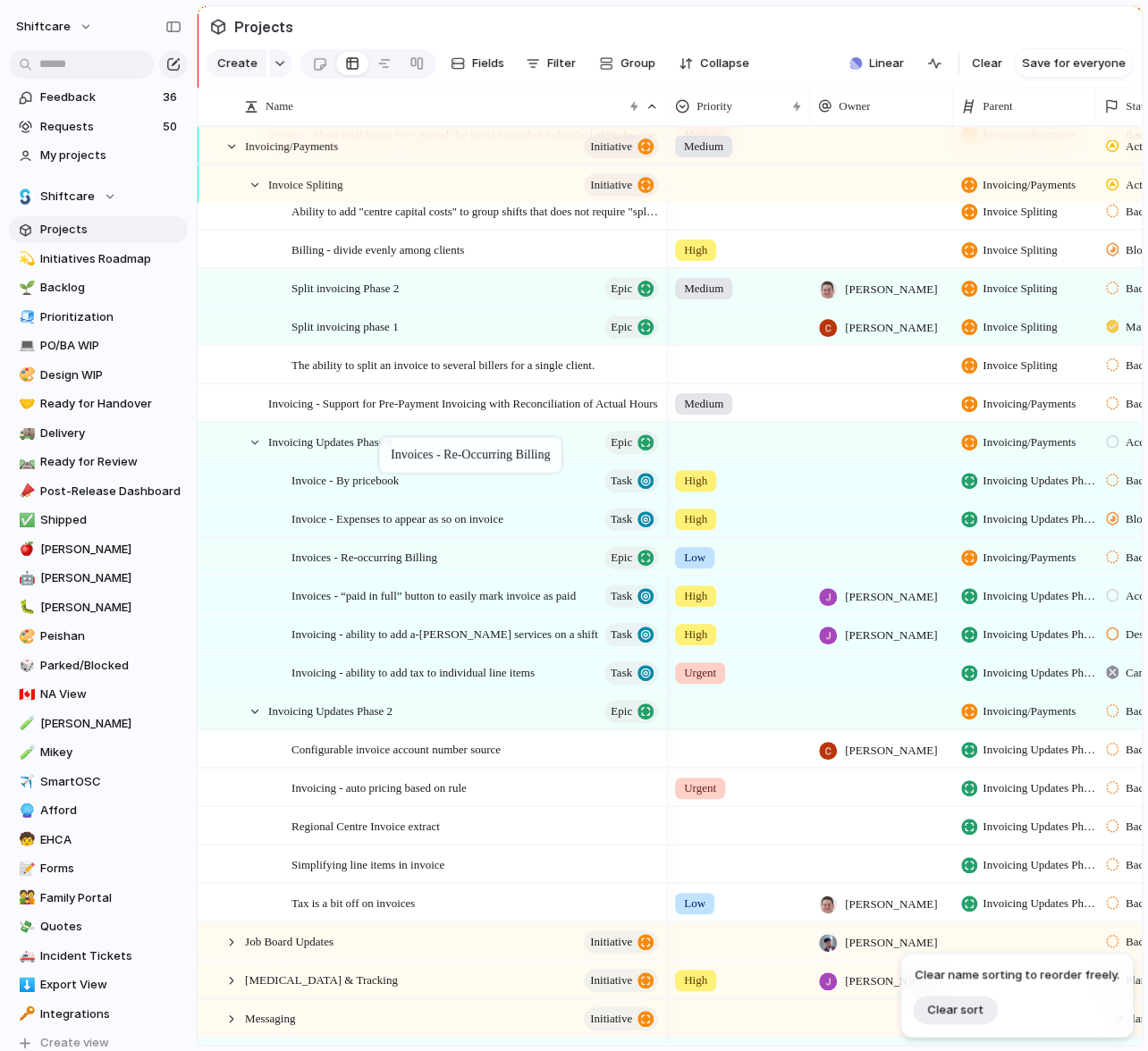 drag, startPoint x: 379, startPoint y: 393, endPoint x: 388, endPoint y: 441, distance: 48.836462 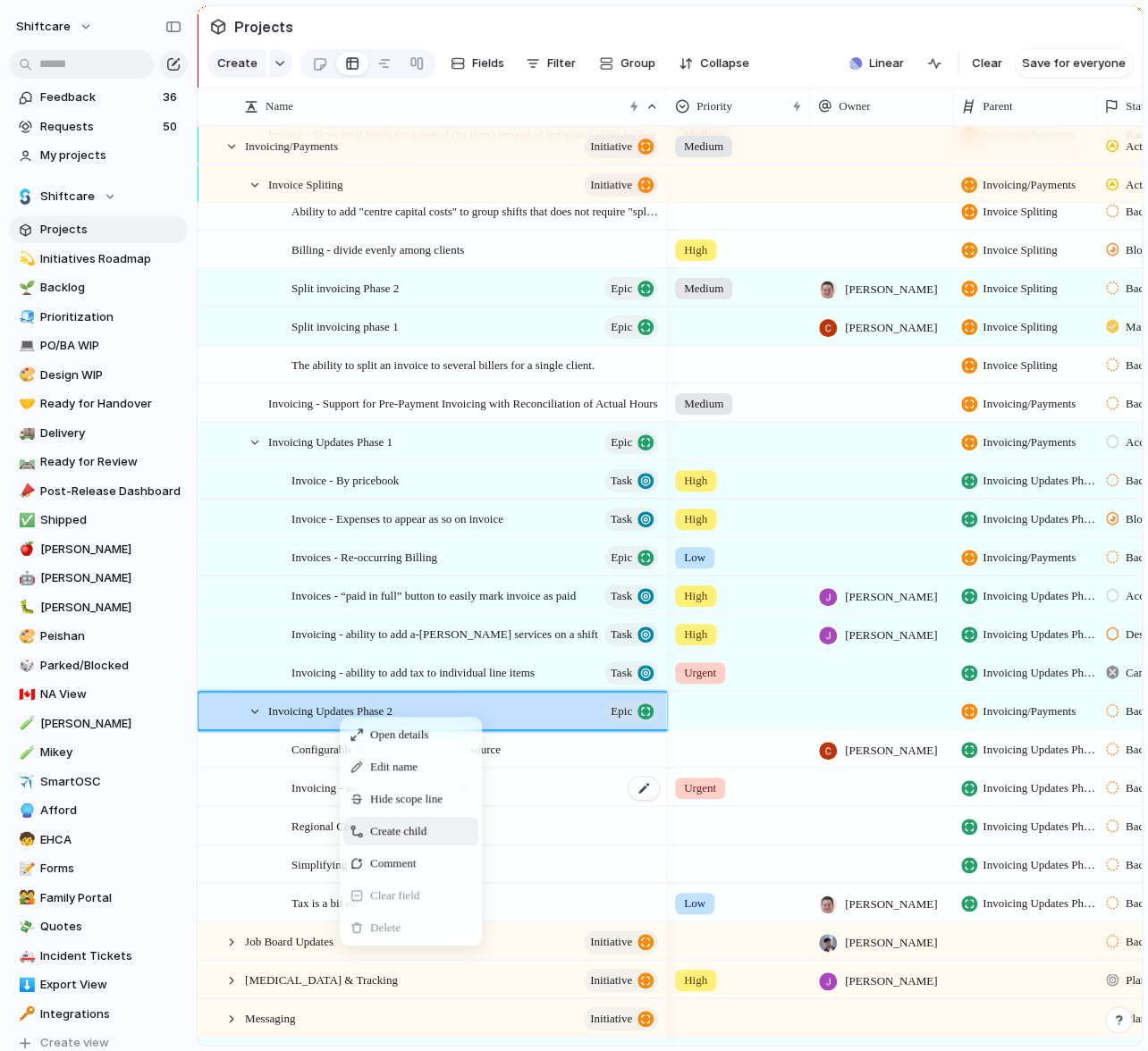 click on "Create child" at bounding box center (398, 831) 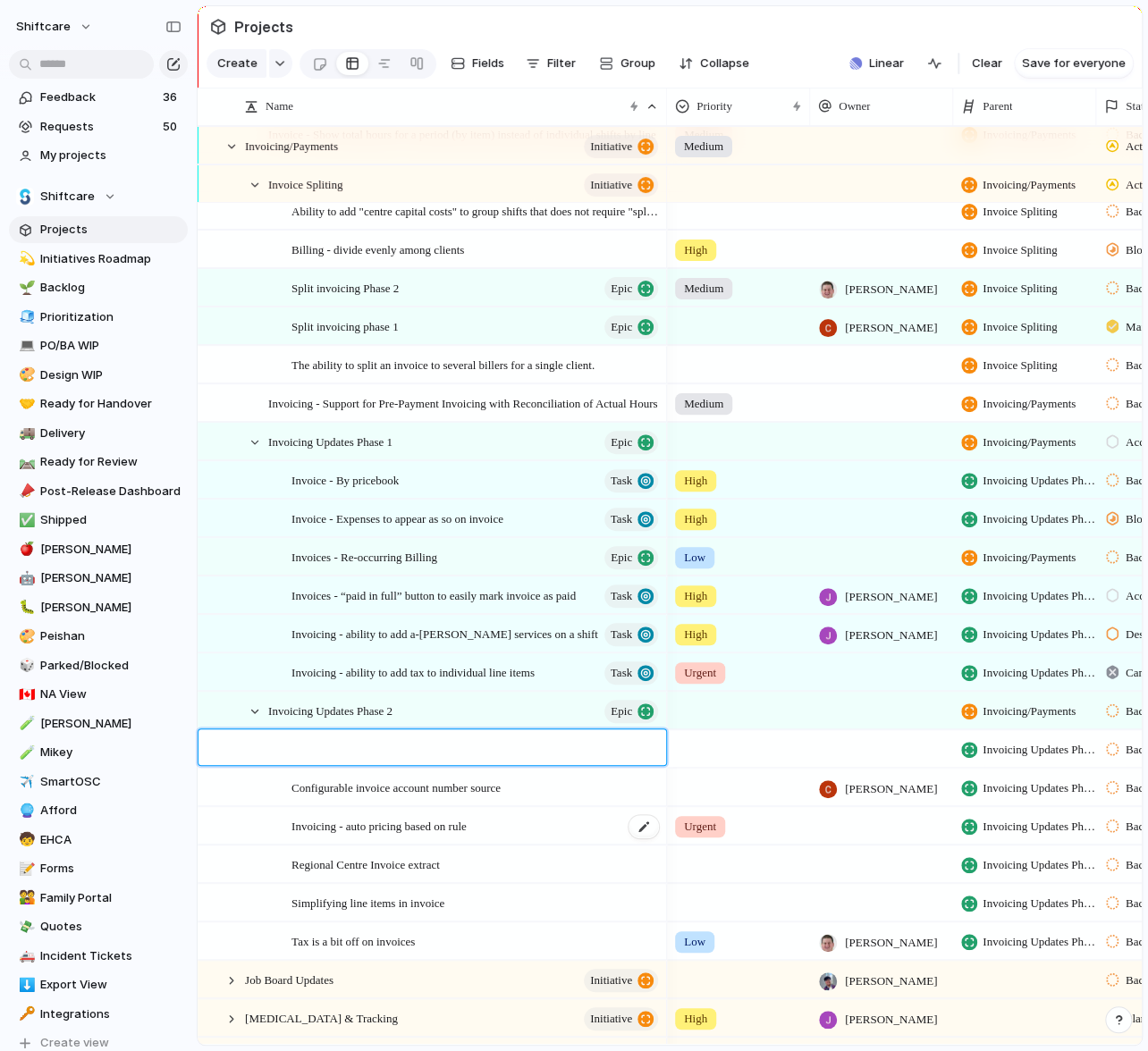 type on "**********" 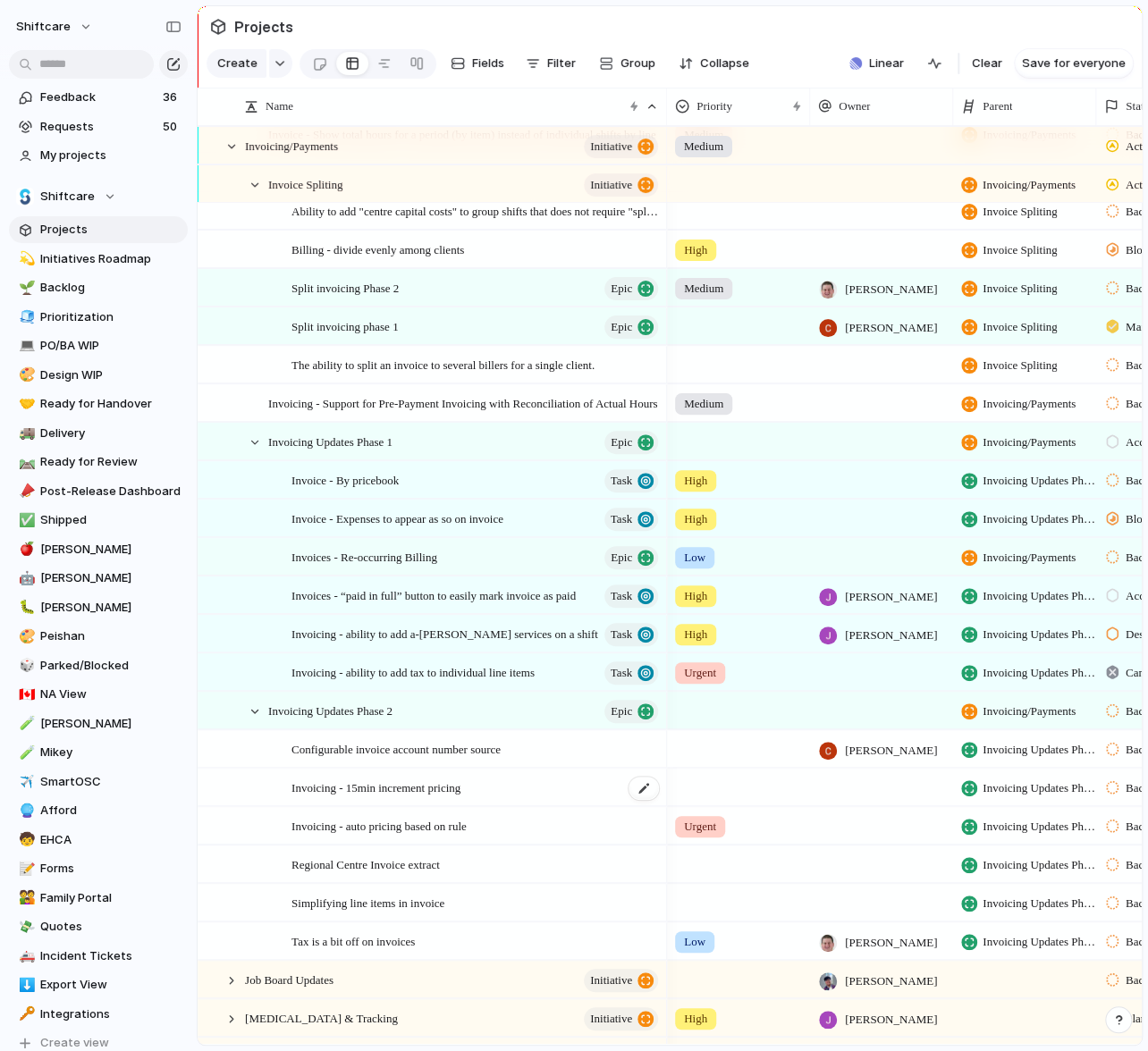 click on "Invoicing - 15min increment pricing" at bounding box center (376, 786) 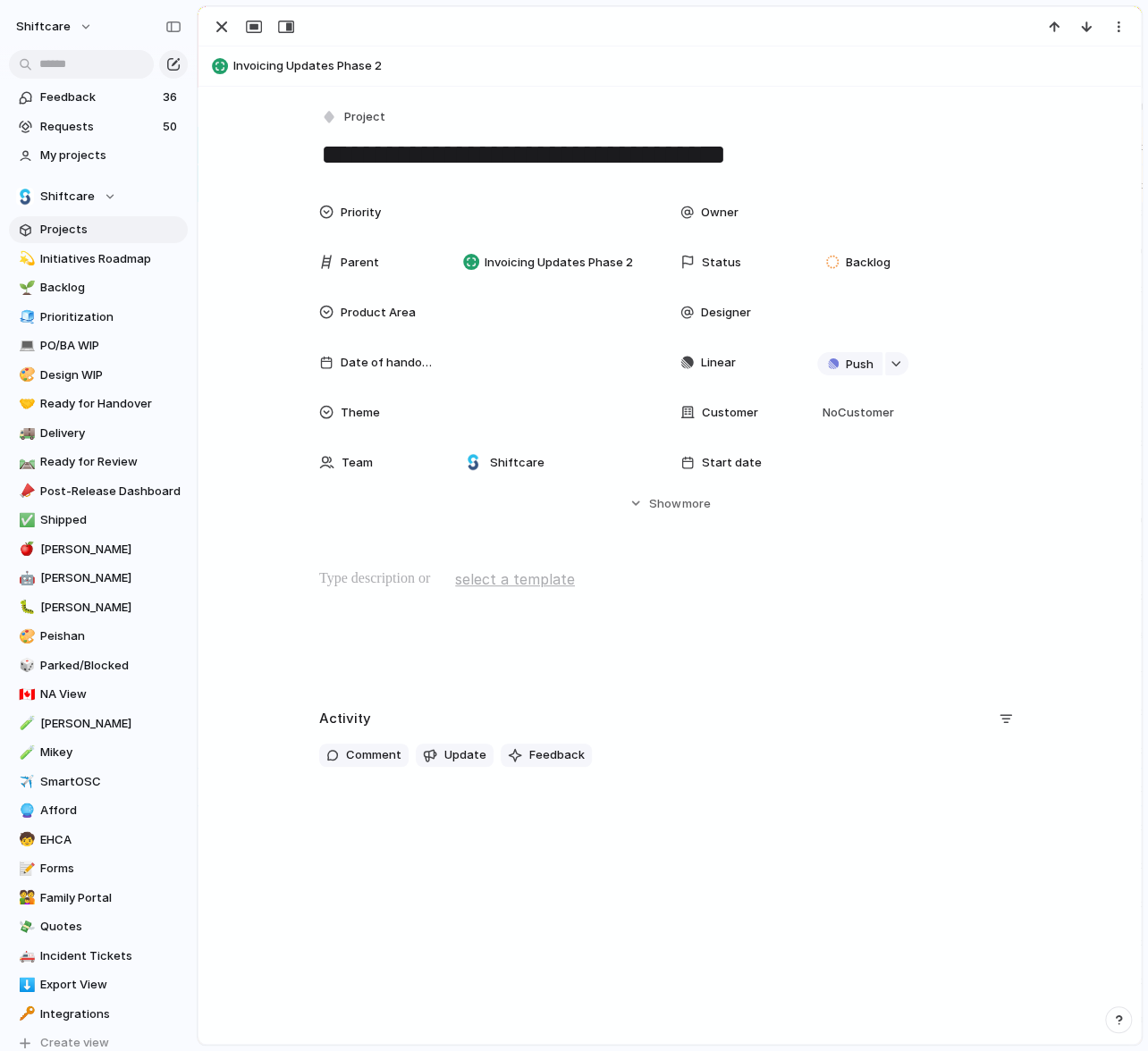 click on "select a template" at bounding box center (515, 579) 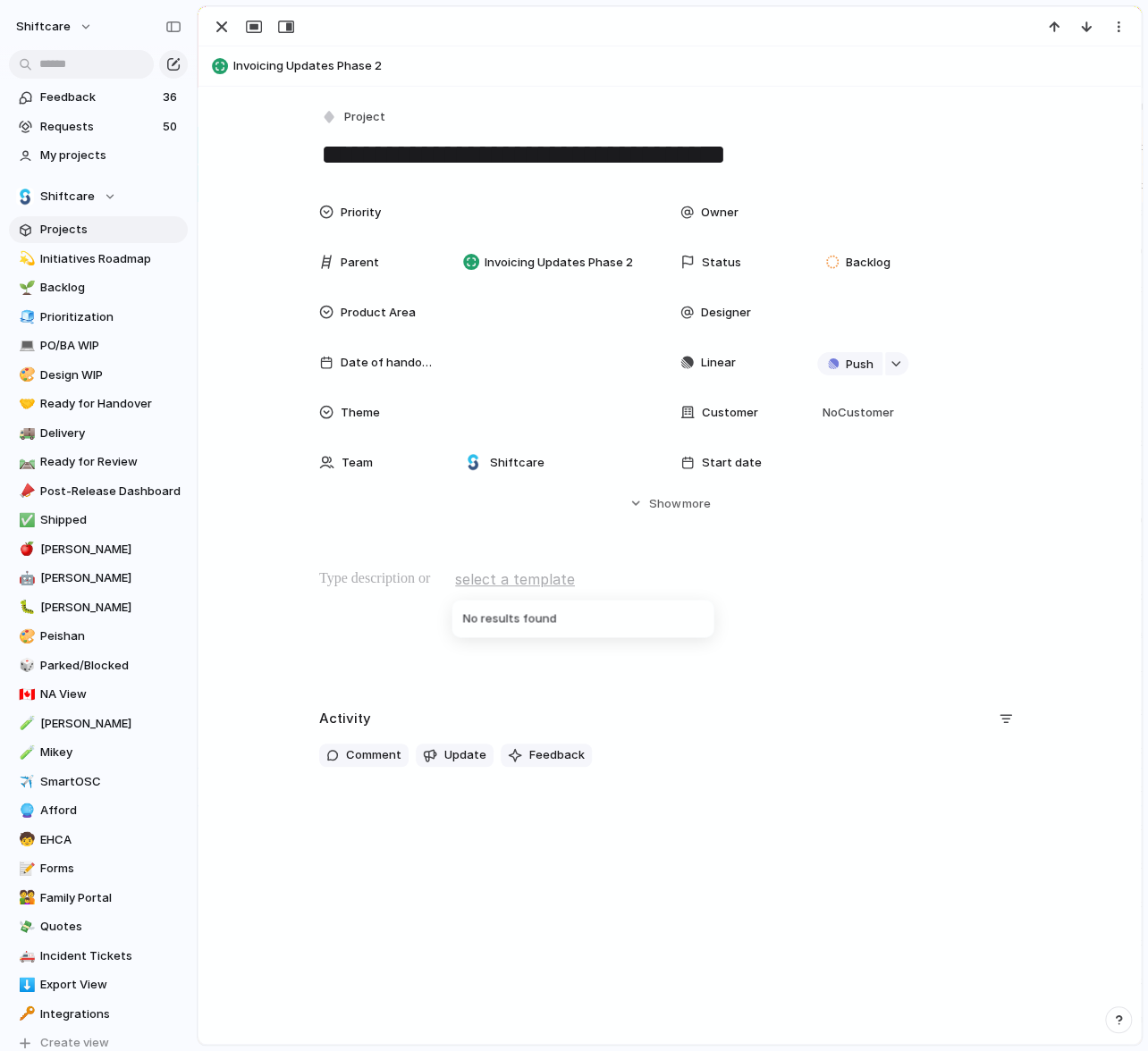 scroll, scrollTop: 0, scrollLeft: 217, axis: horizontal 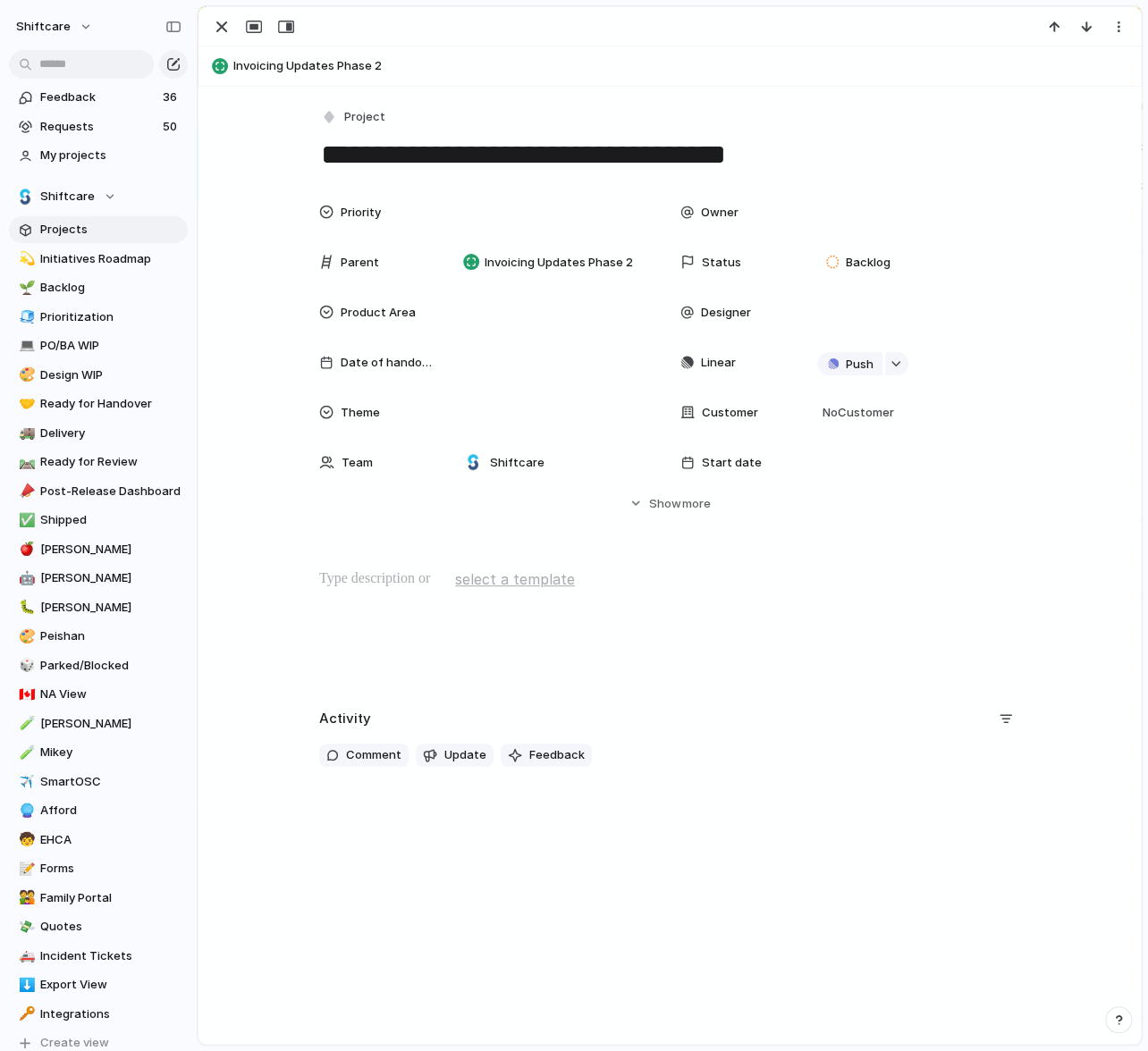 click at bounding box center (670, 626) 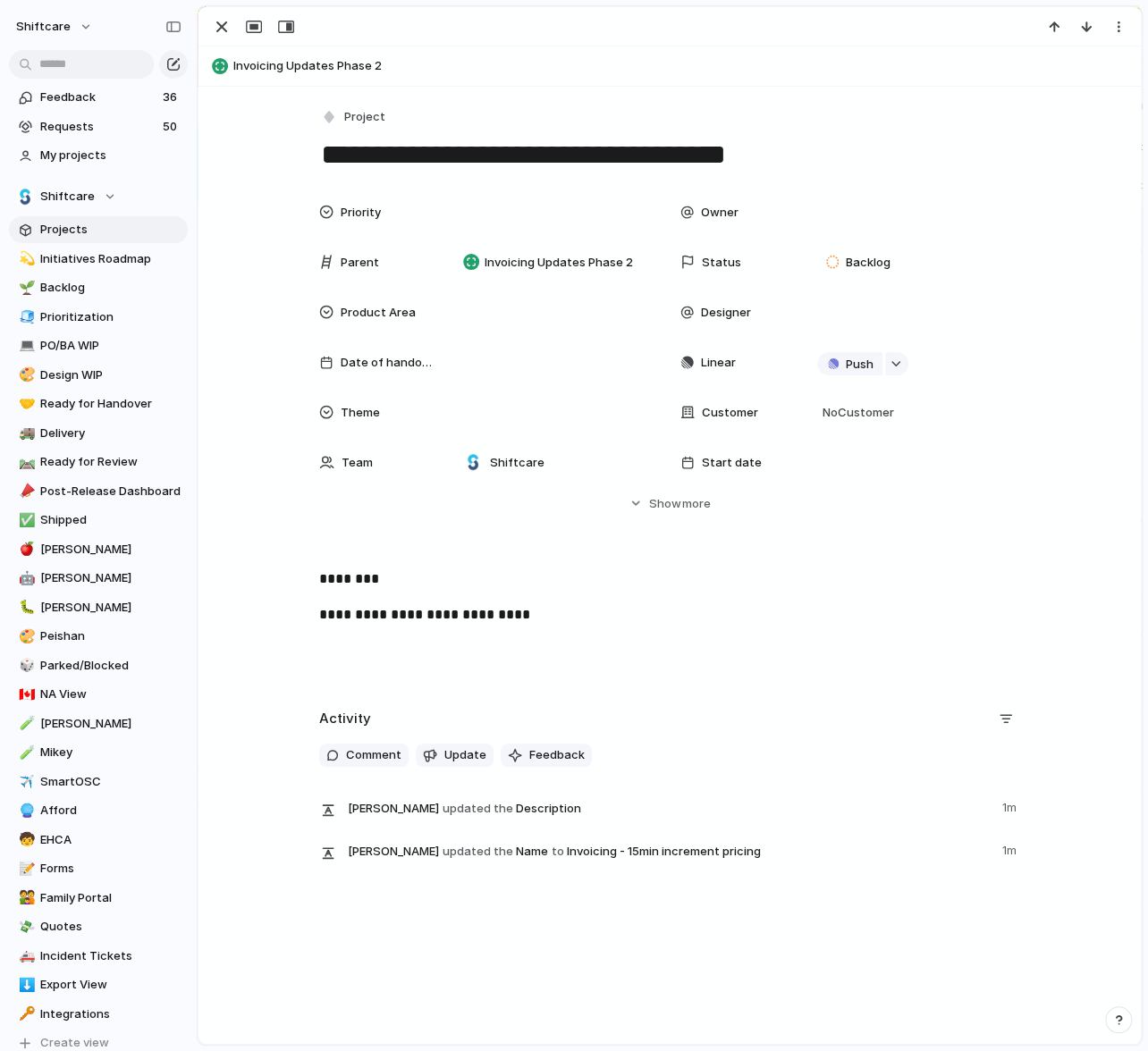 click on "**********" at bounding box center (670, 626) 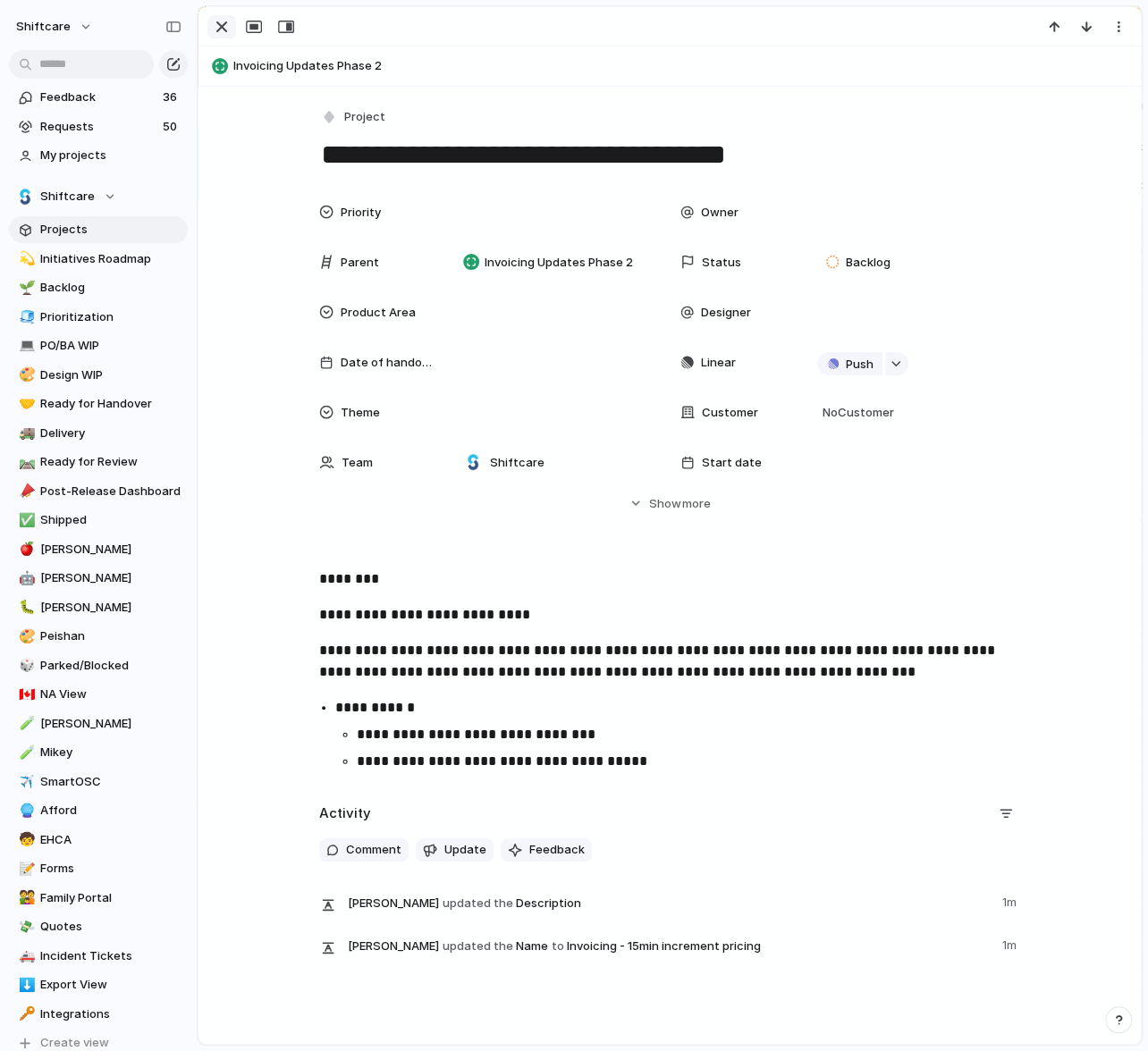 click at bounding box center [222, 27] 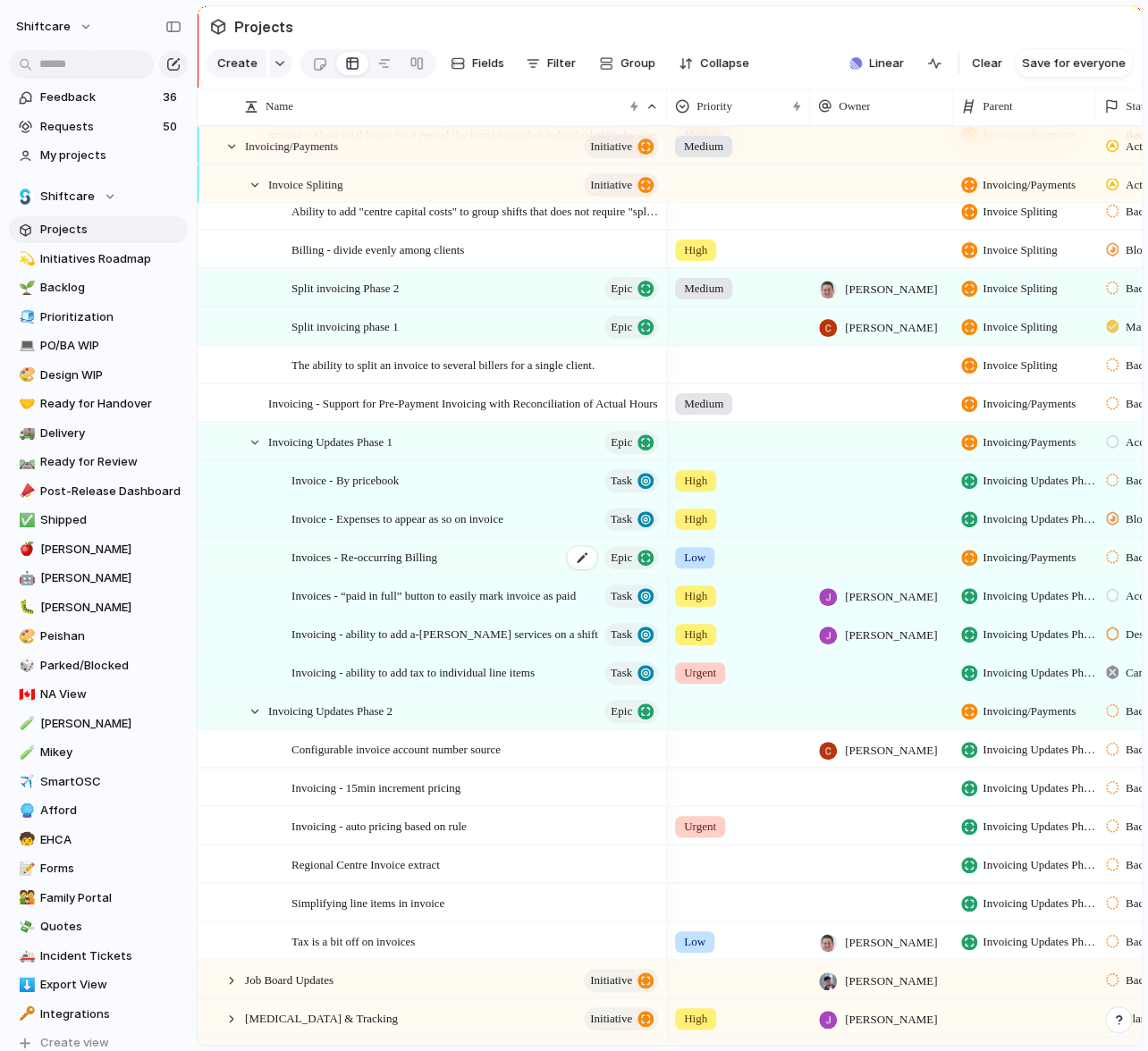 click on "Invoices - Re-occurring Billing" at bounding box center (364, 556) 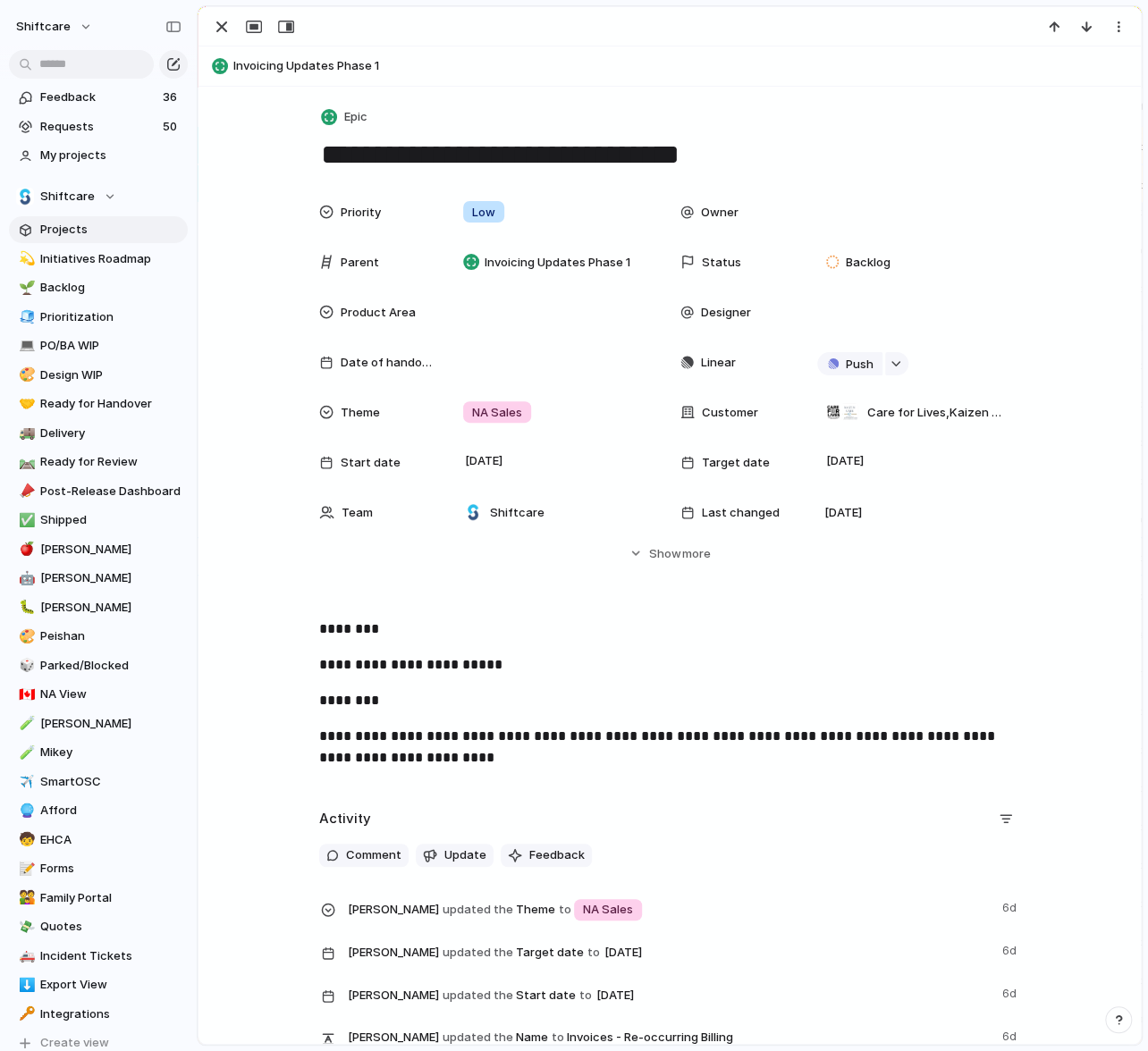 click on "**********" at bounding box center [670, 747] 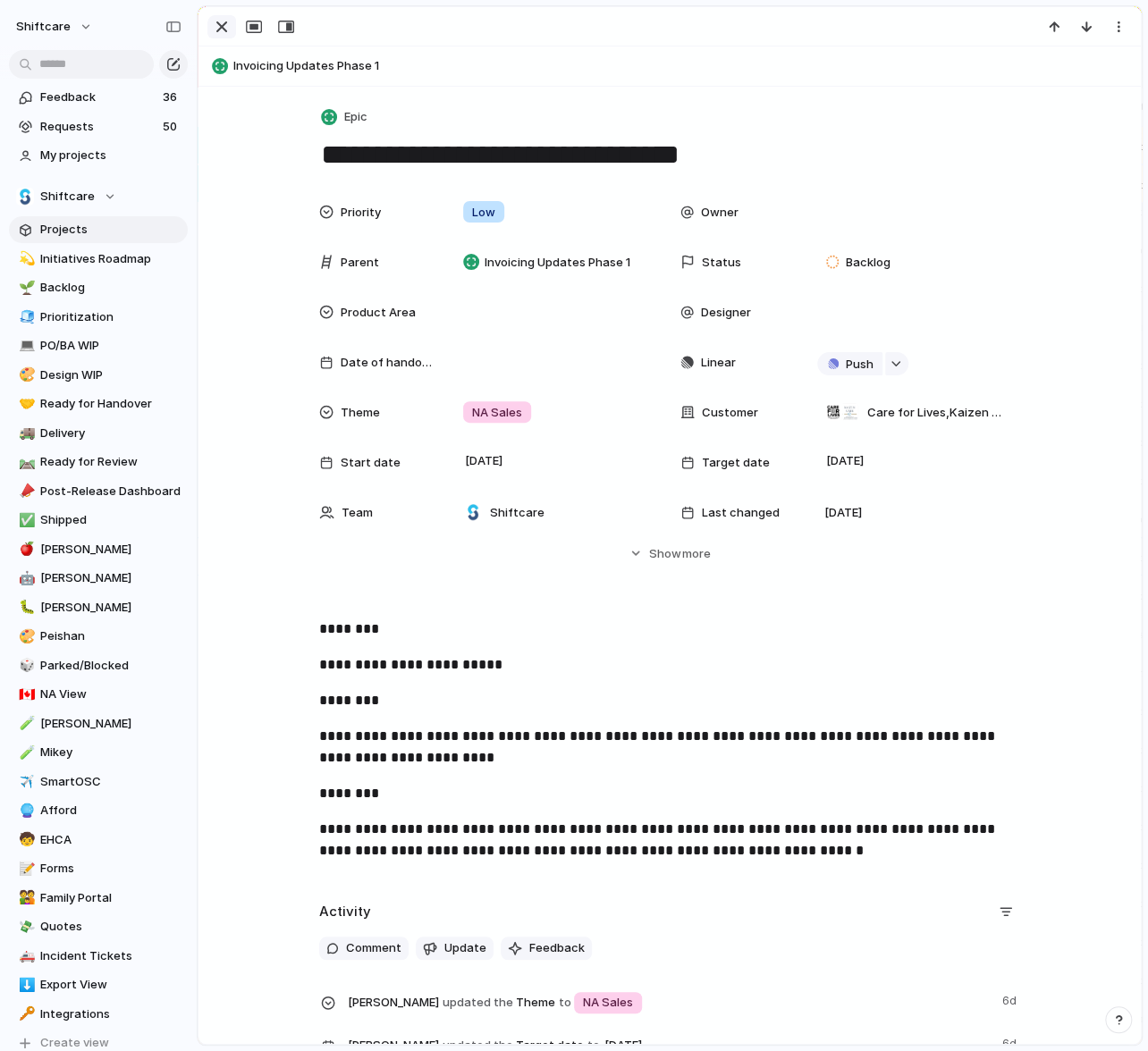 click at bounding box center (222, 27) 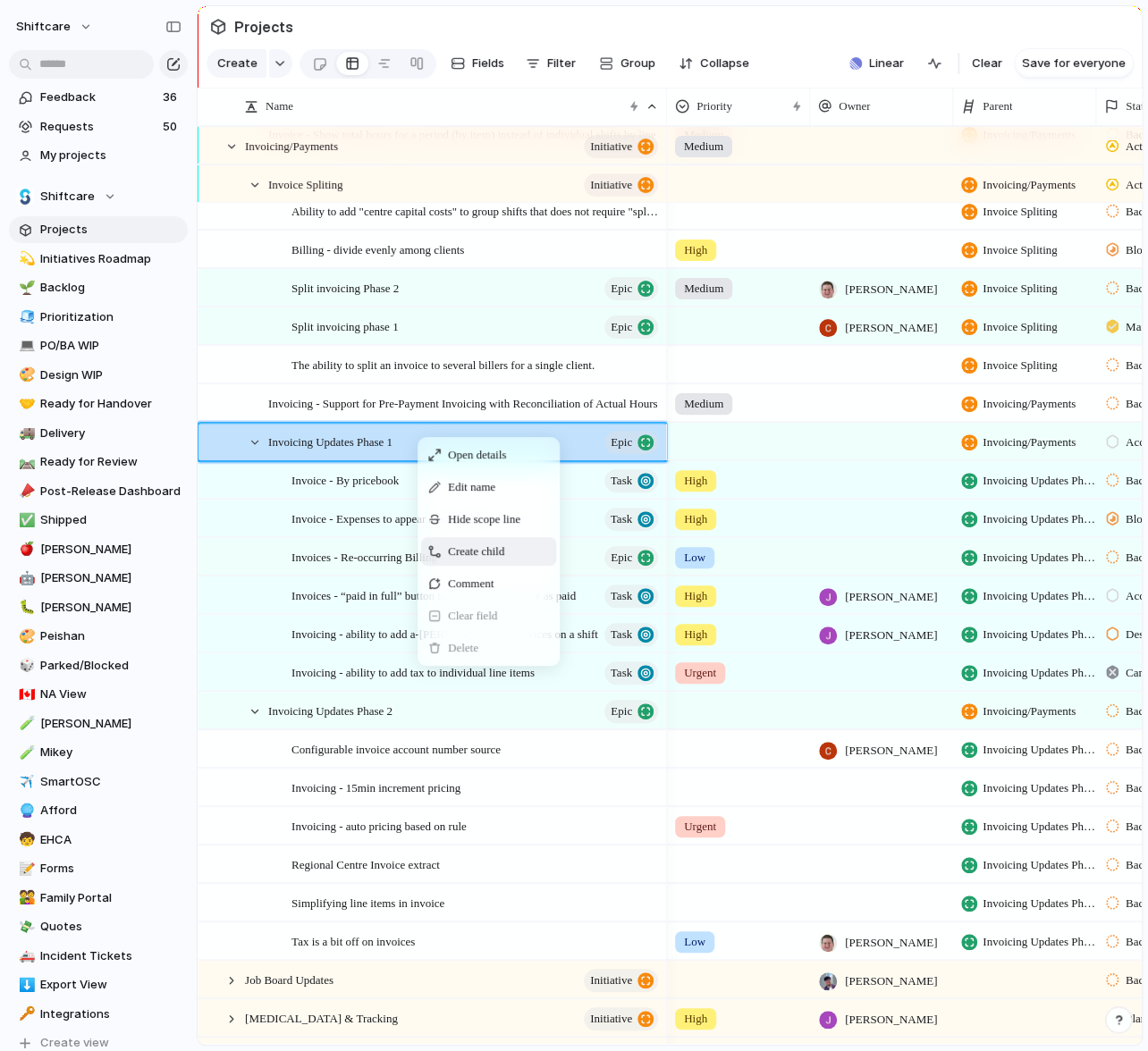 click on "Create child" at bounding box center [476, 551] 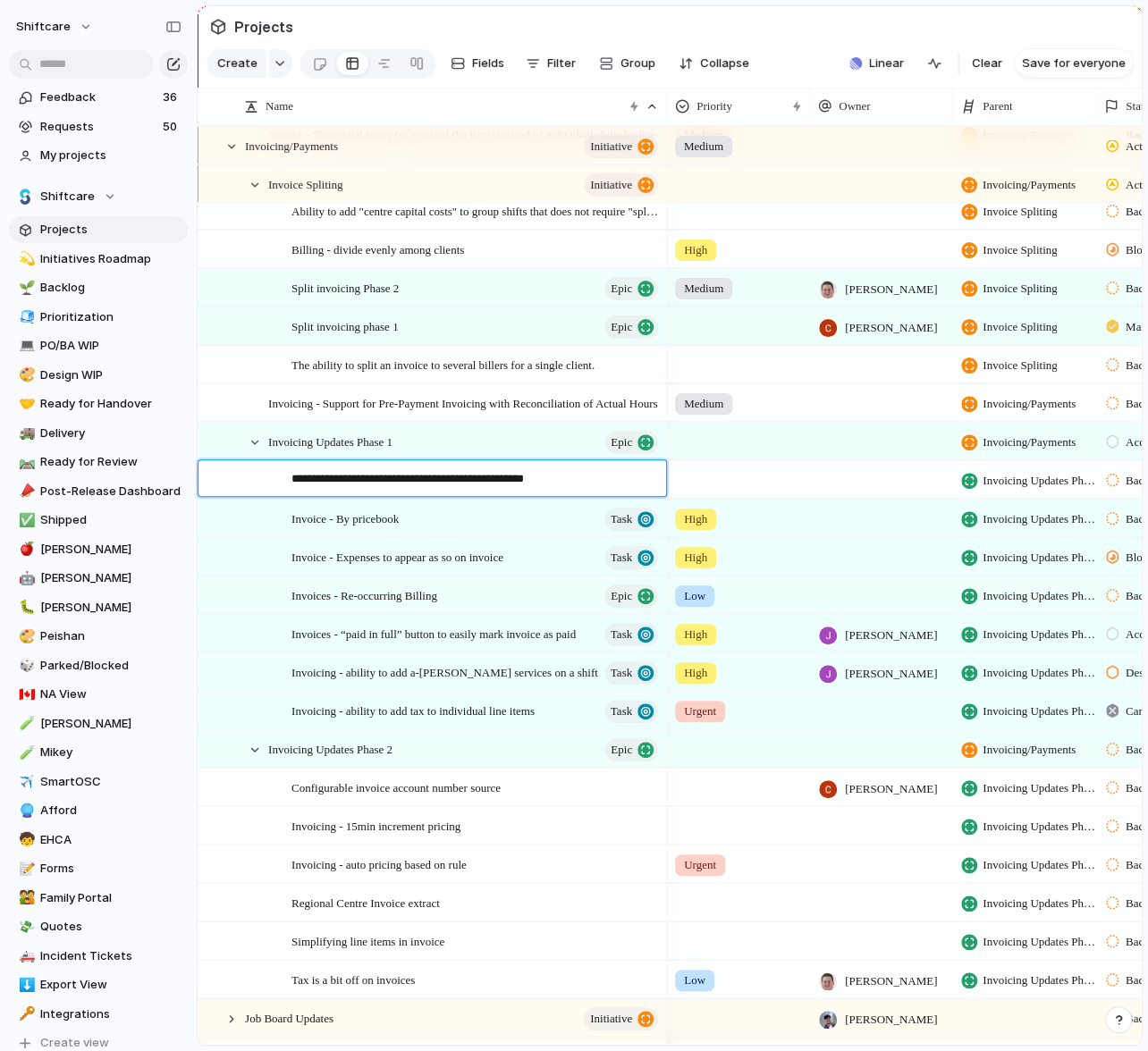 type on "**********" 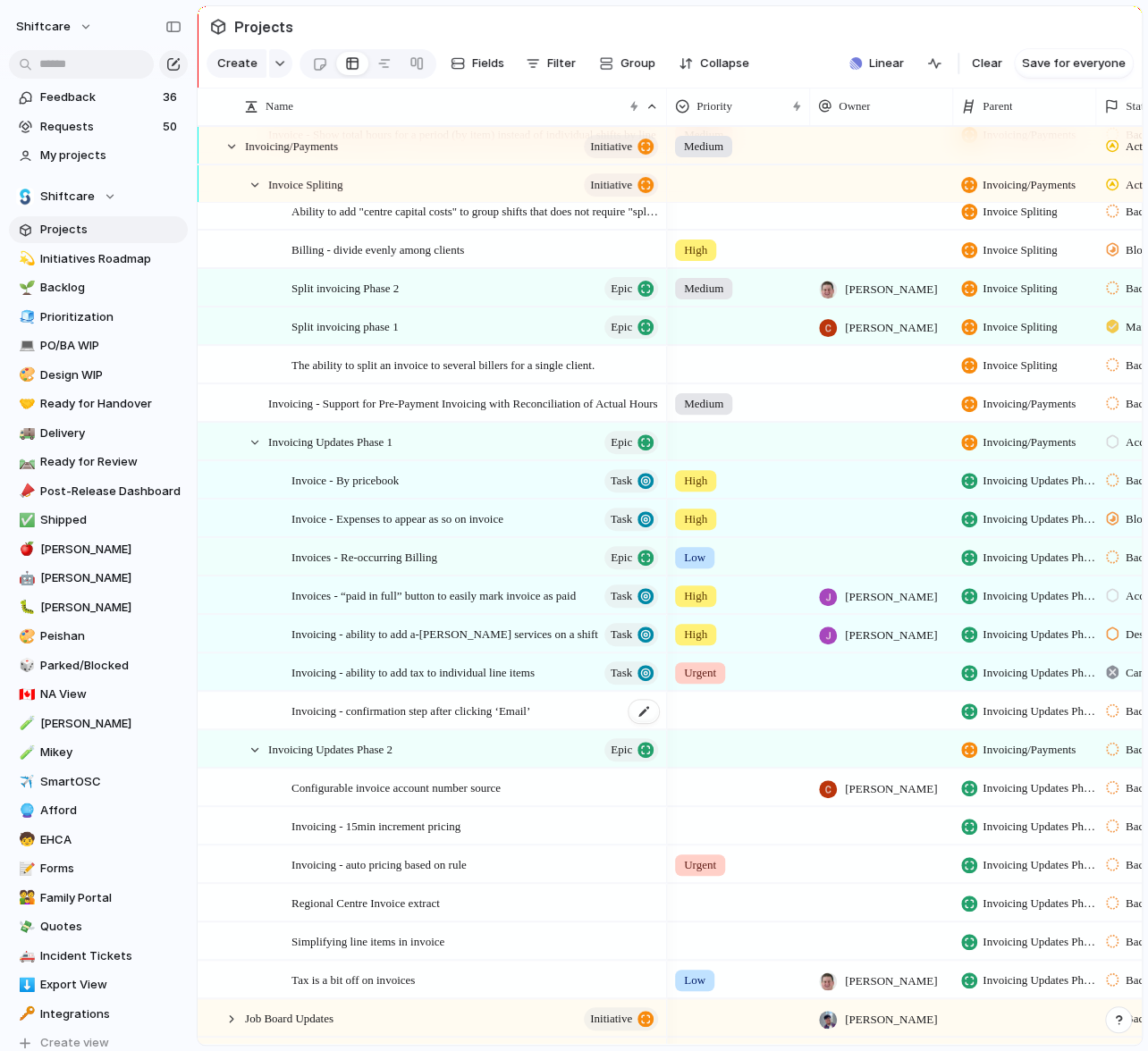 click on "Invoicing - confirmation step after clicking ‘Email’" at bounding box center [410, 710] 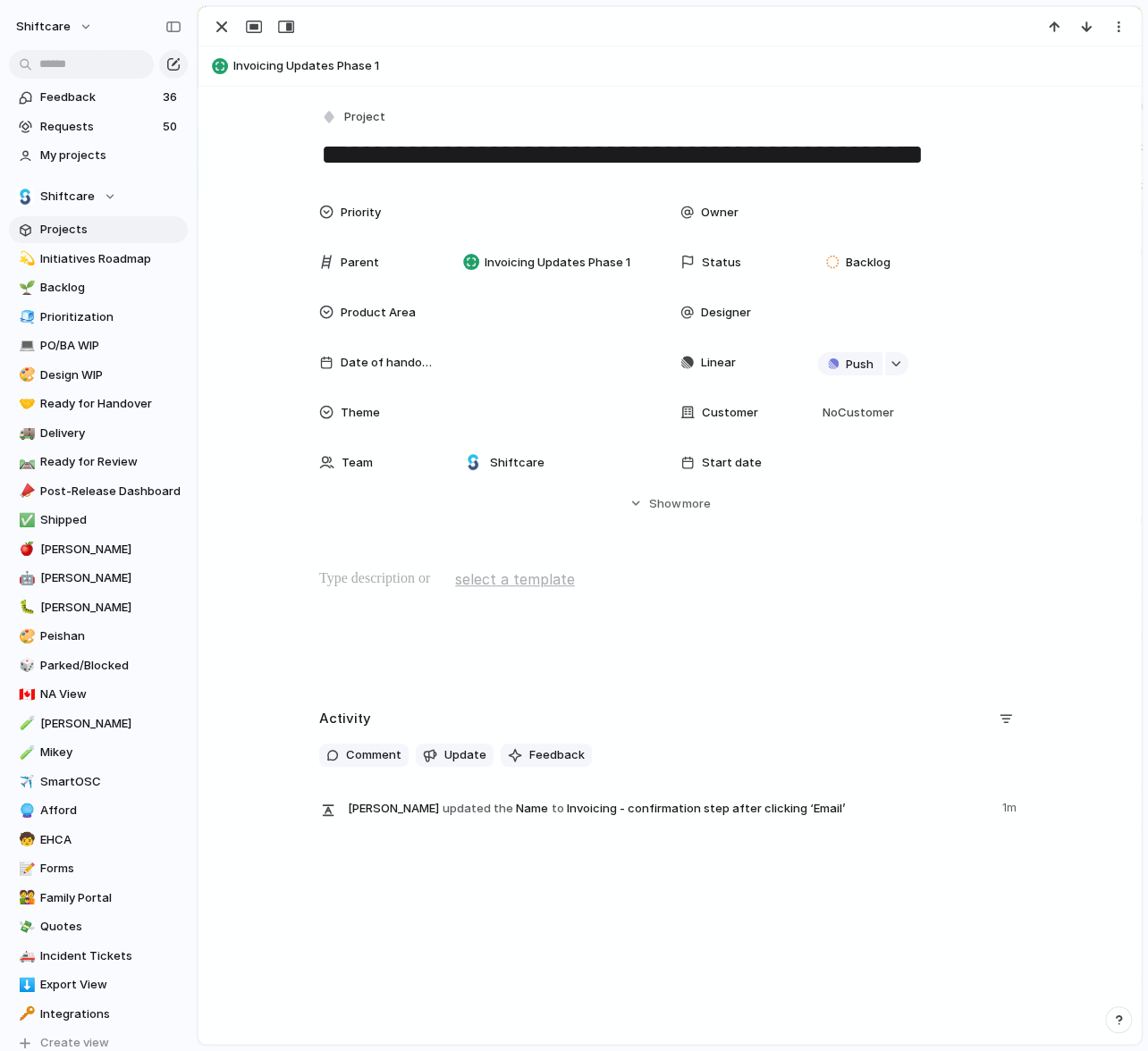 click on "**********" at bounding box center [670, 462] 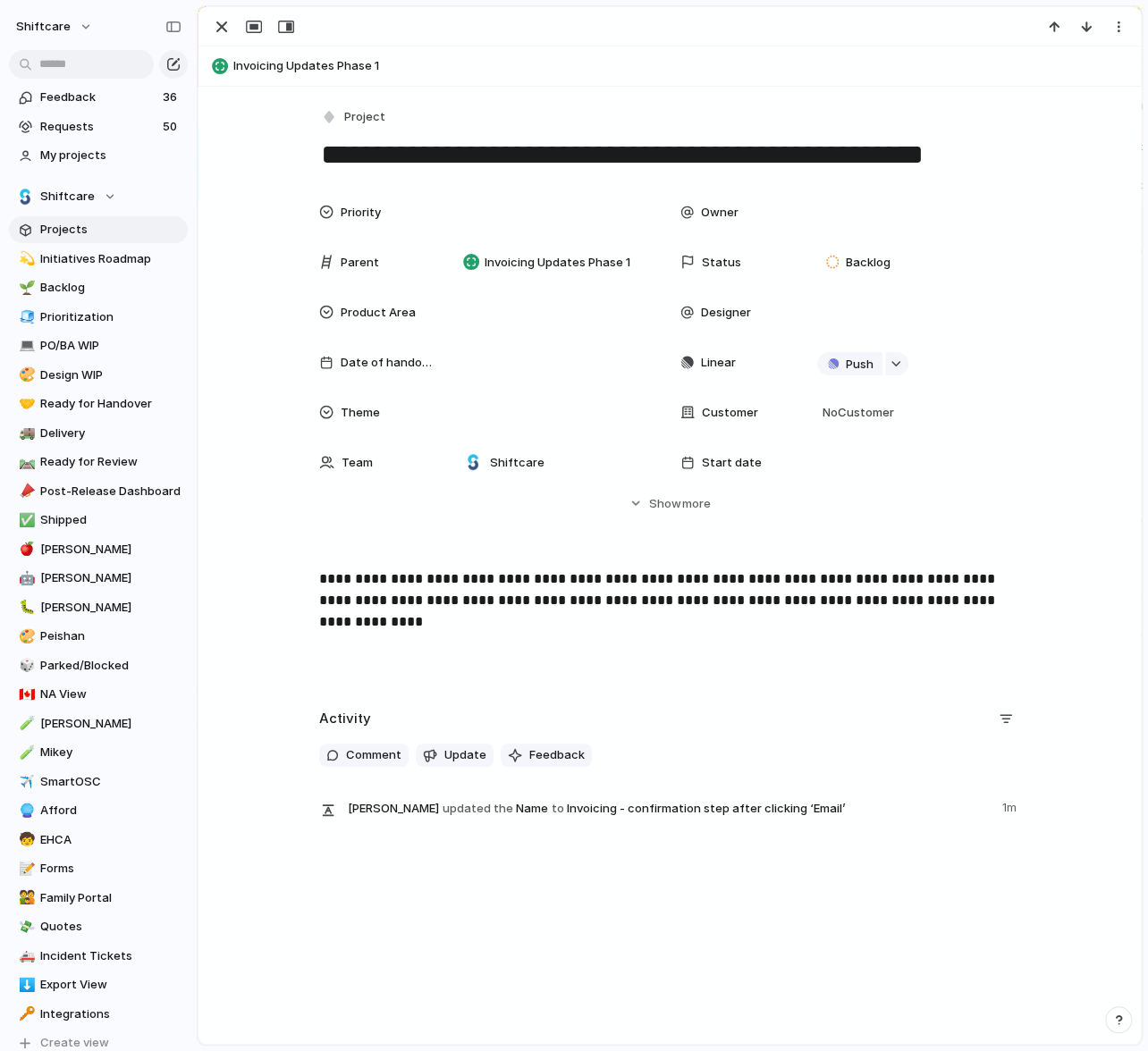 click on "**********" at bounding box center (670, 462) 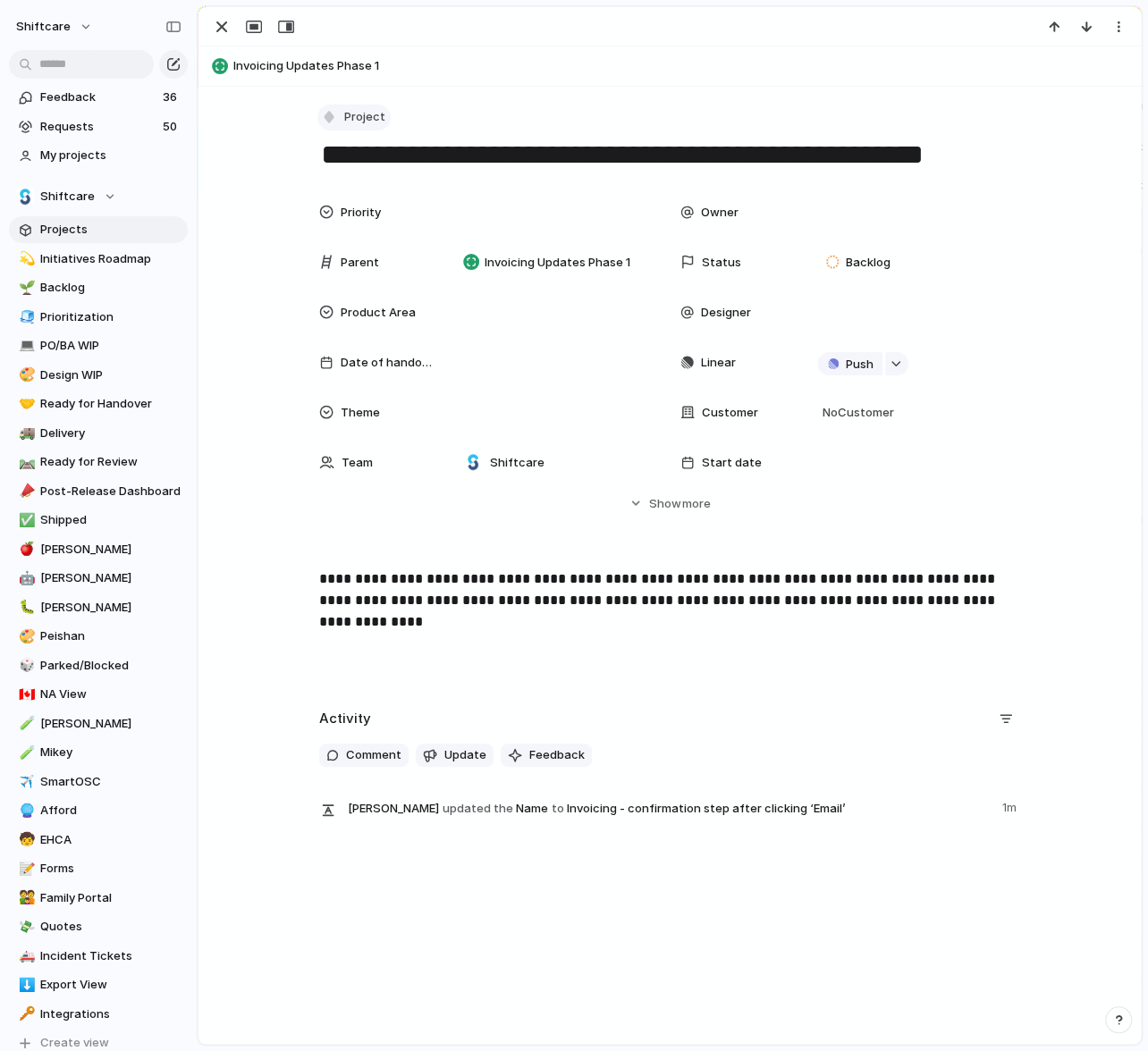 click on "Project" at bounding box center (365, 117) 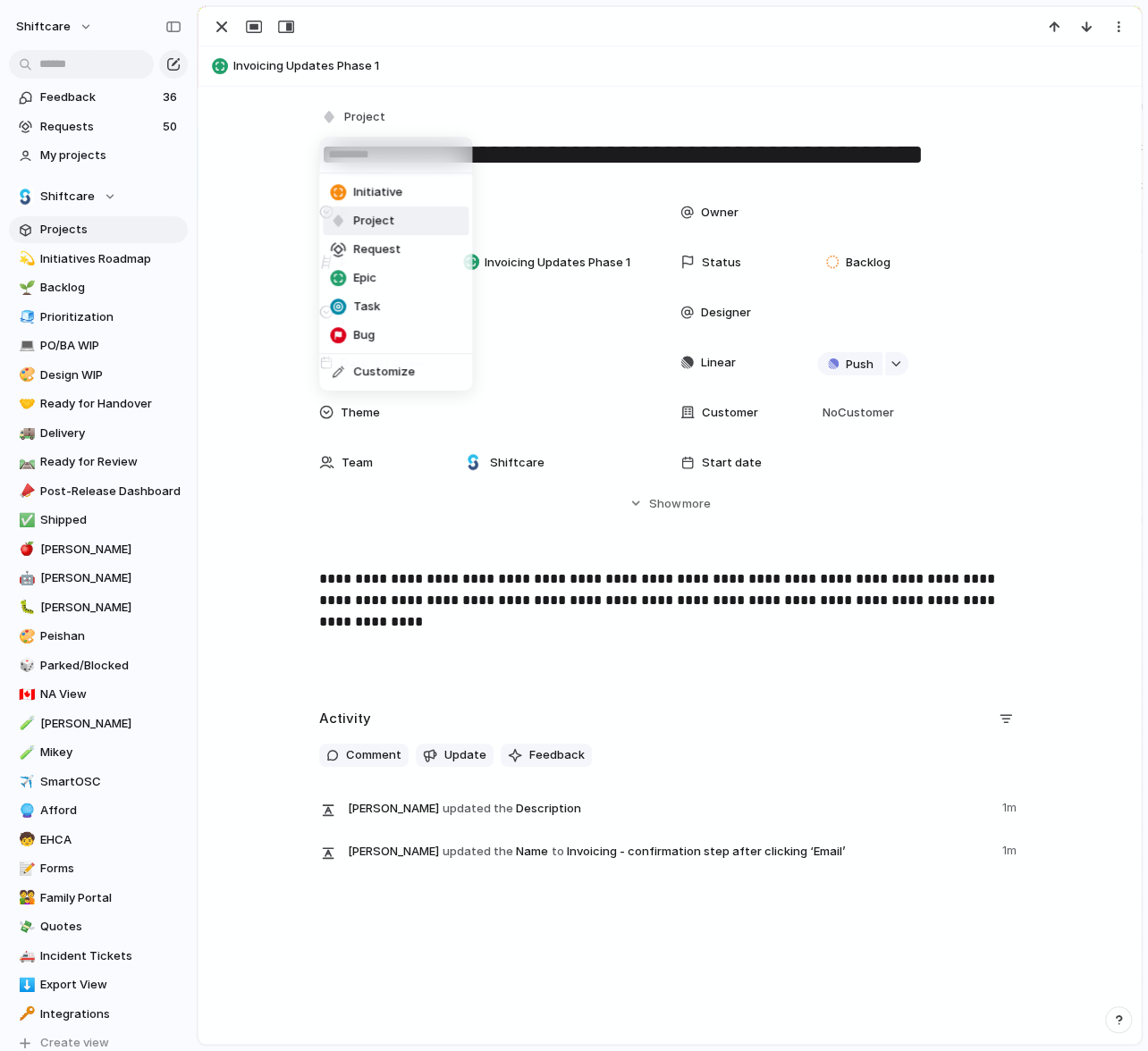 click on "Task" at bounding box center [367, 307] 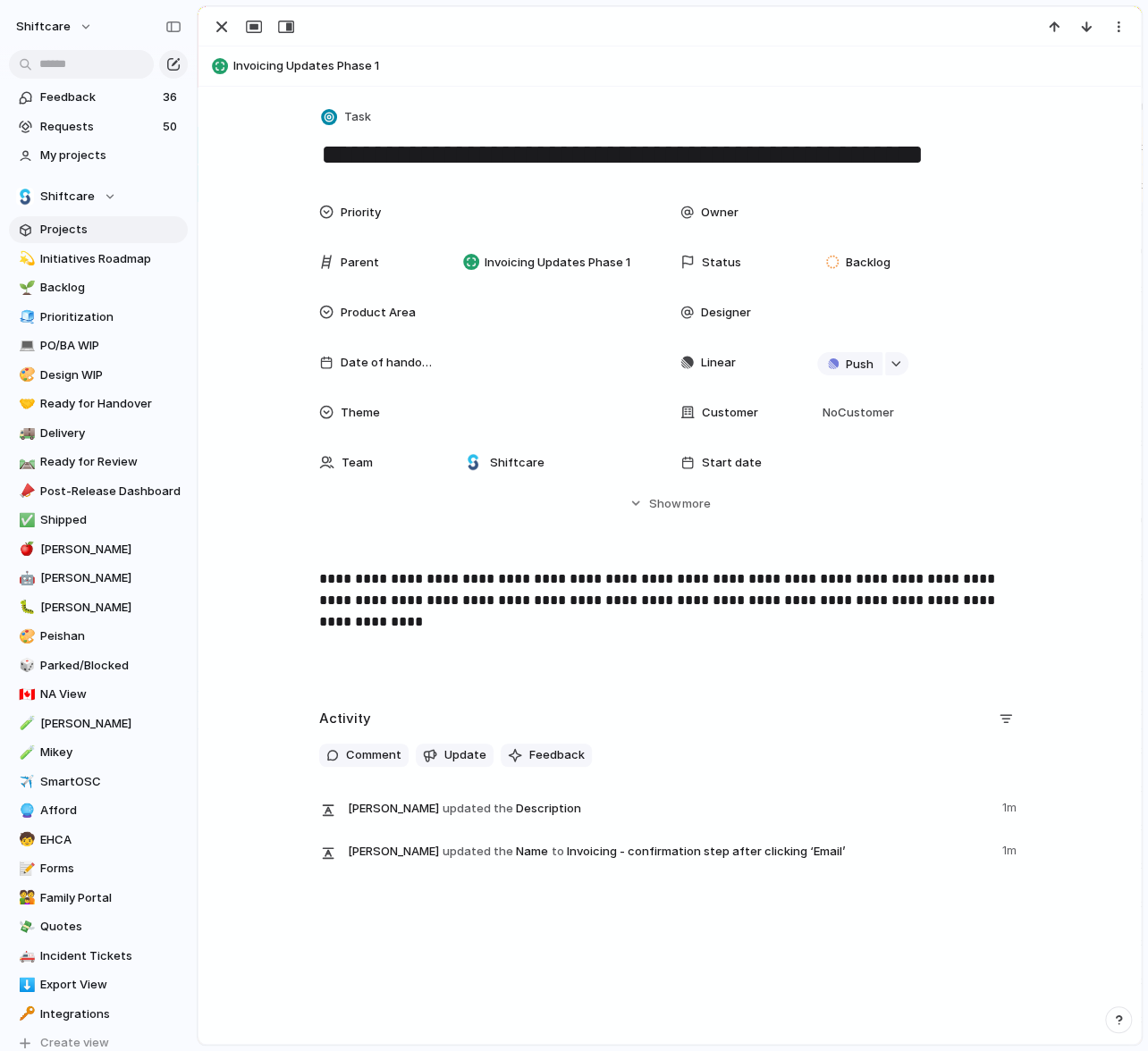 click on "**********" at bounding box center [670, 626] 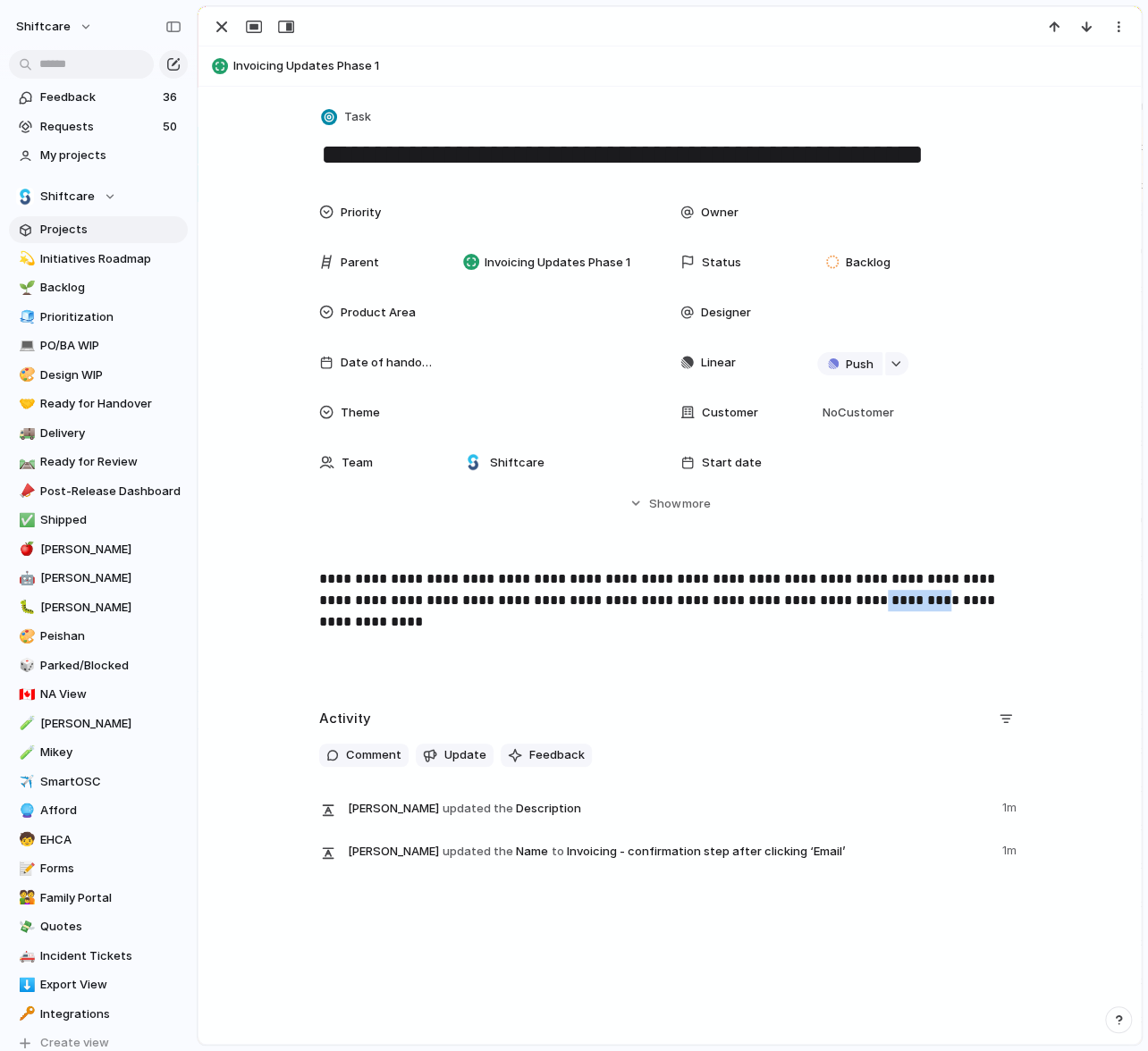click on "**********" at bounding box center [670, 590] 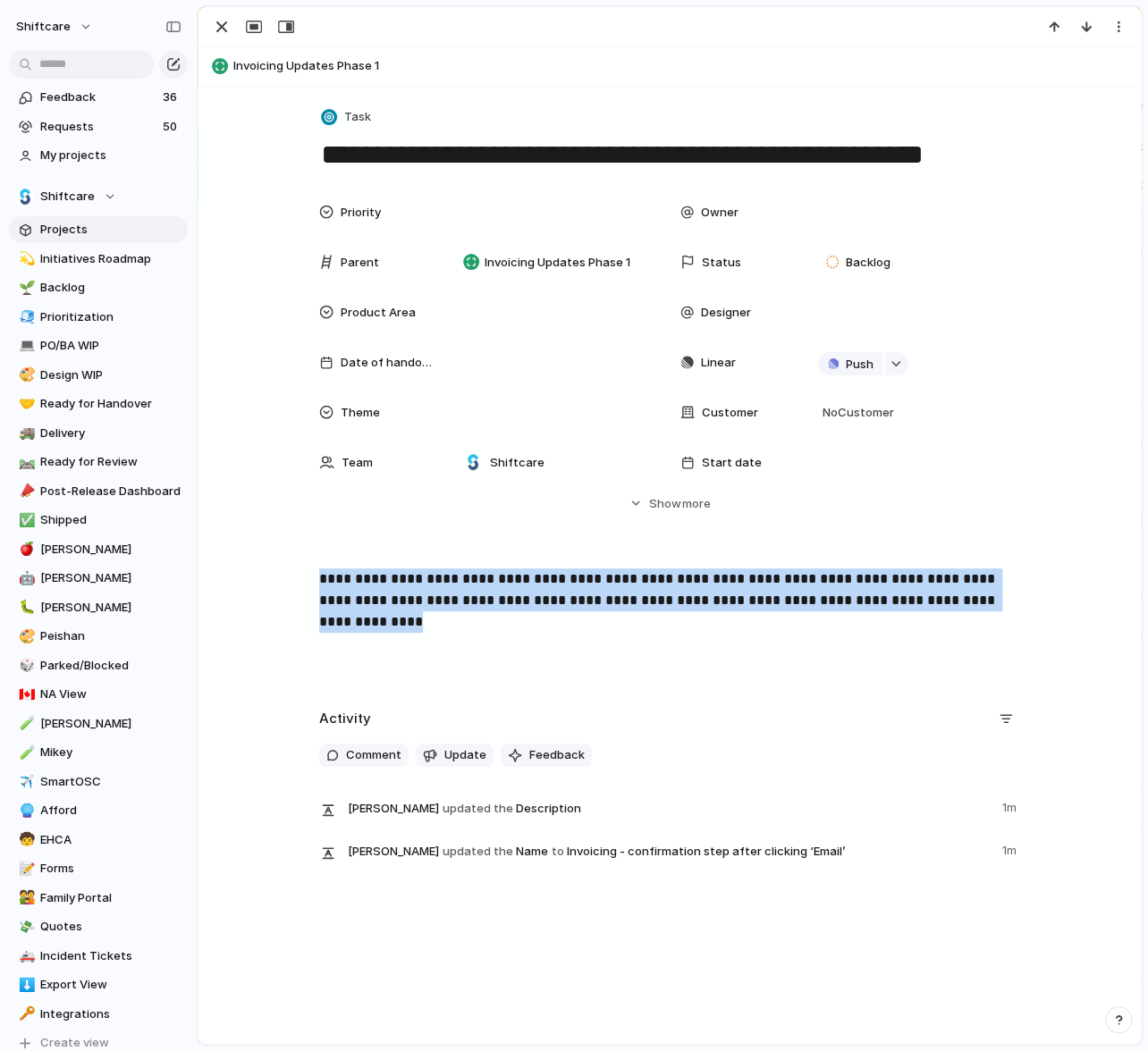 click on "**********" at bounding box center (670, 590) 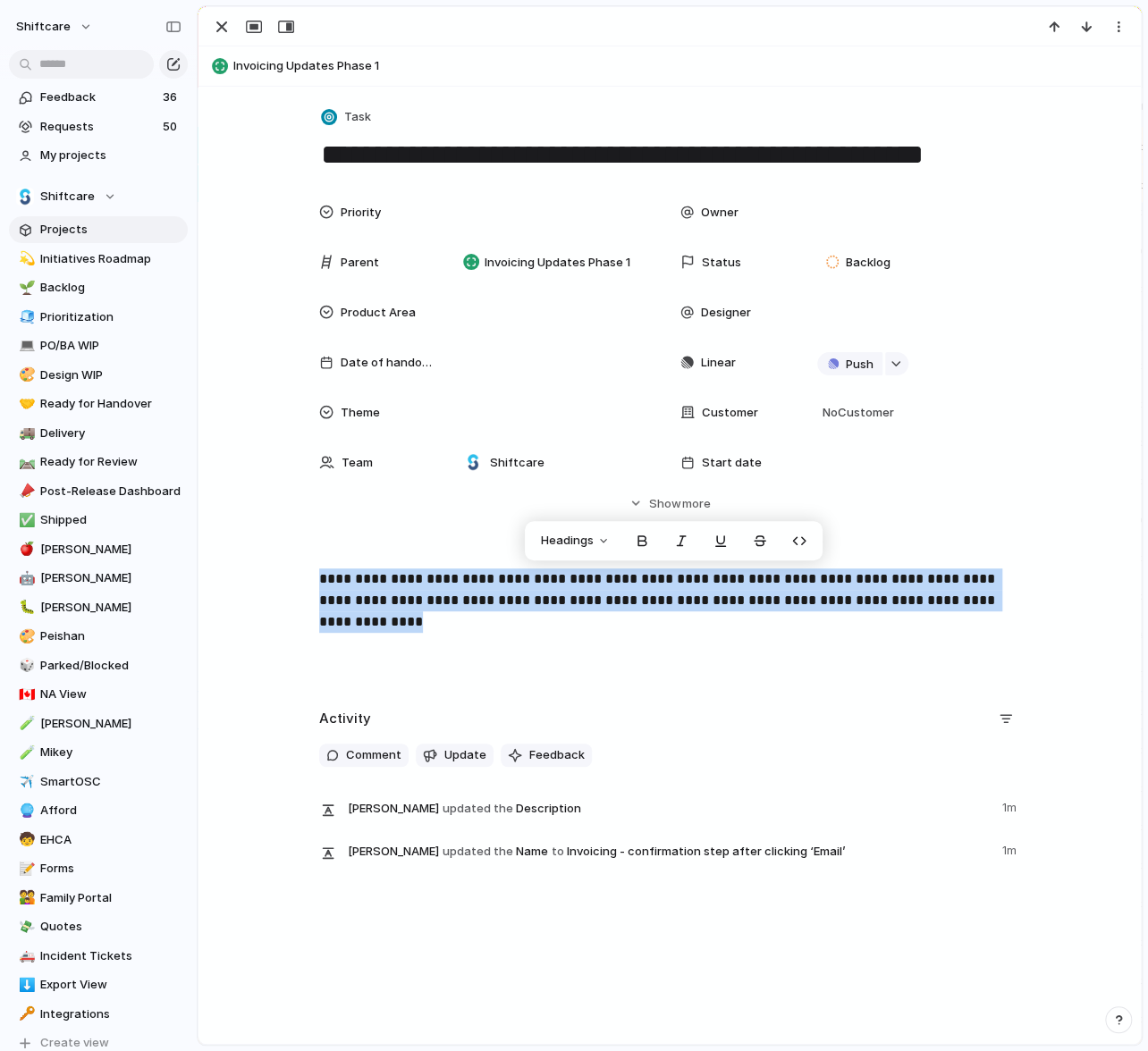 click on "**********" at bounding box center [670, 483] 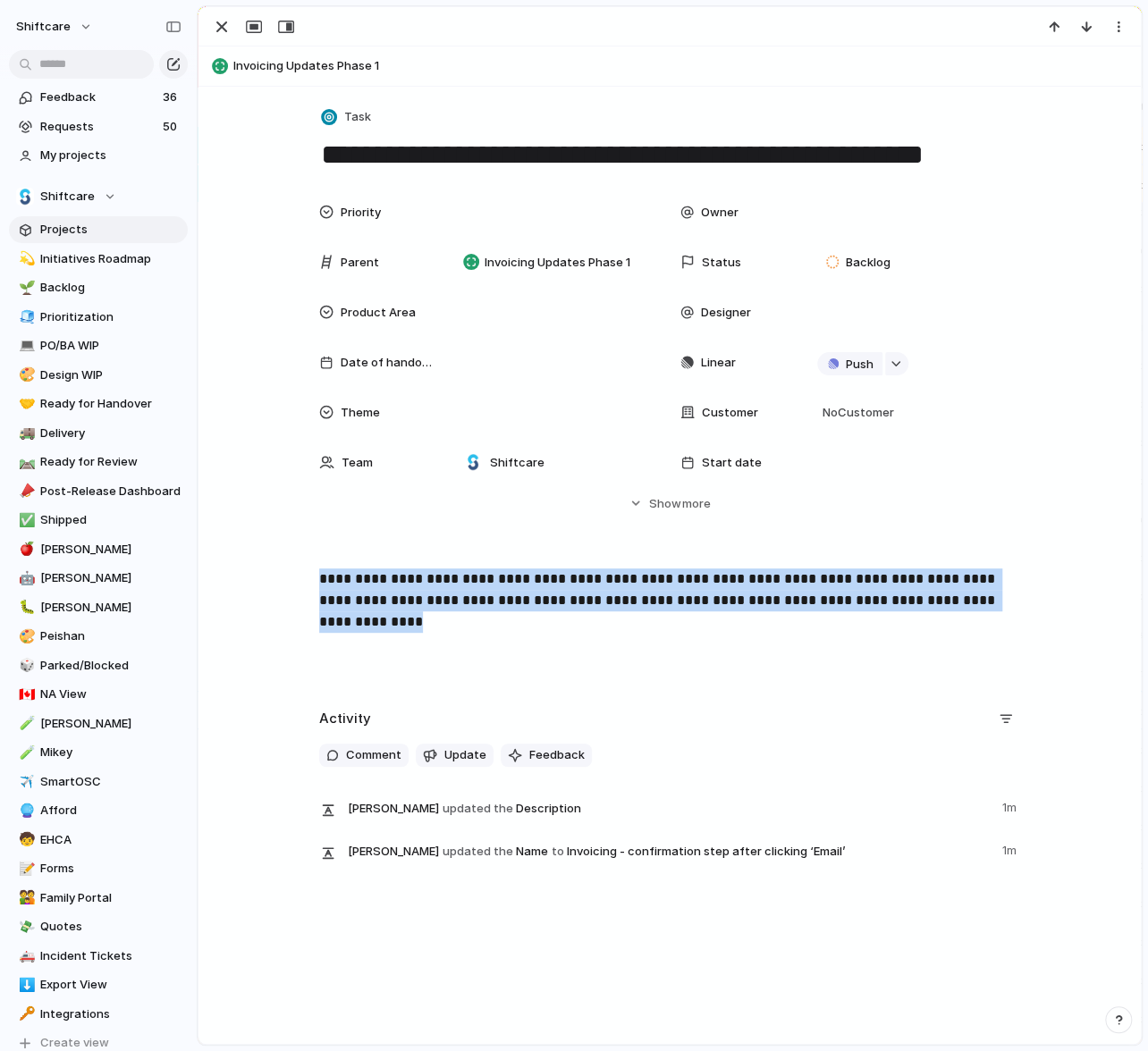 click on "**********" at bounding box center (670, 590) 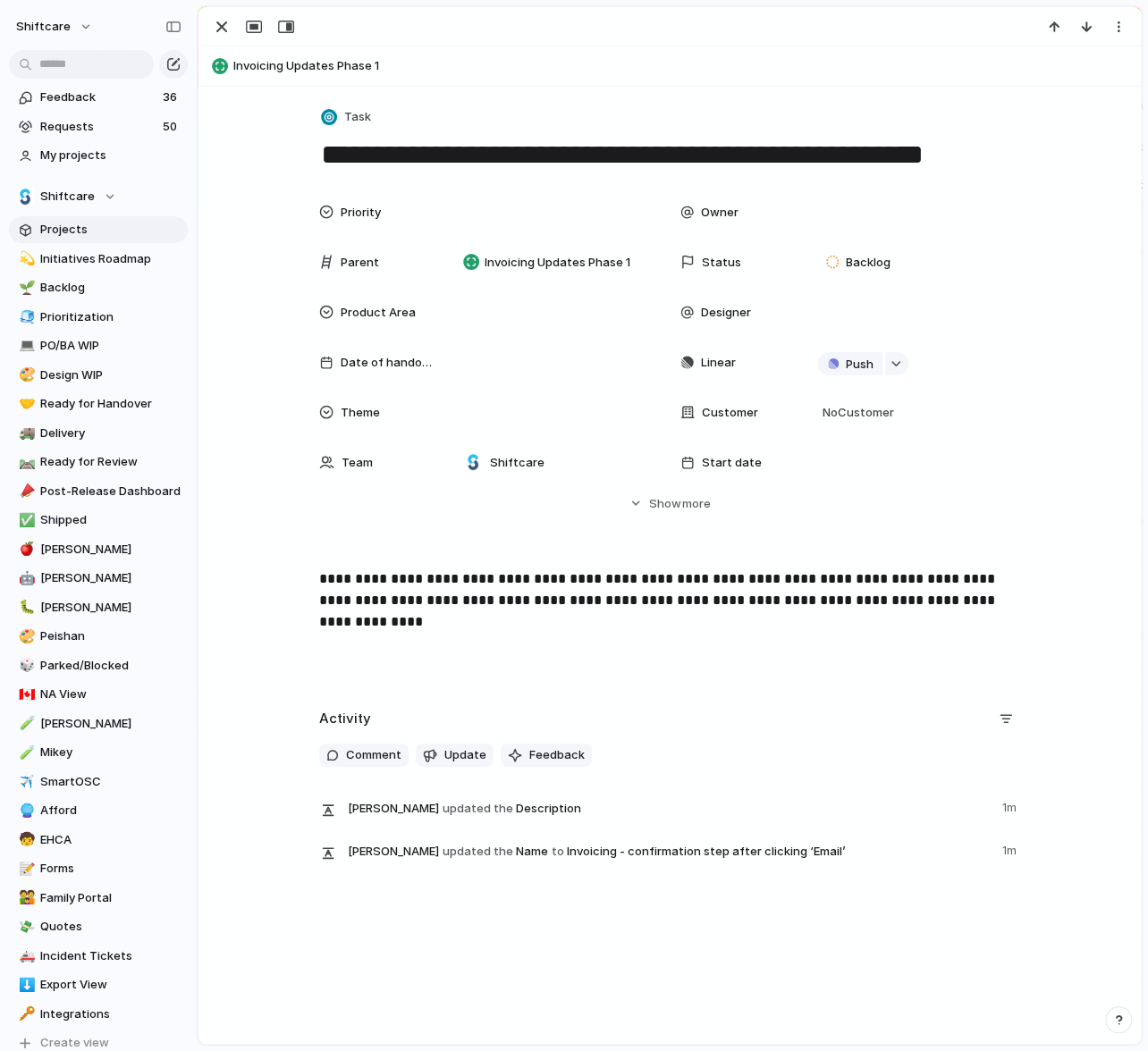 click on "**********" at bounding box center [670, 590] 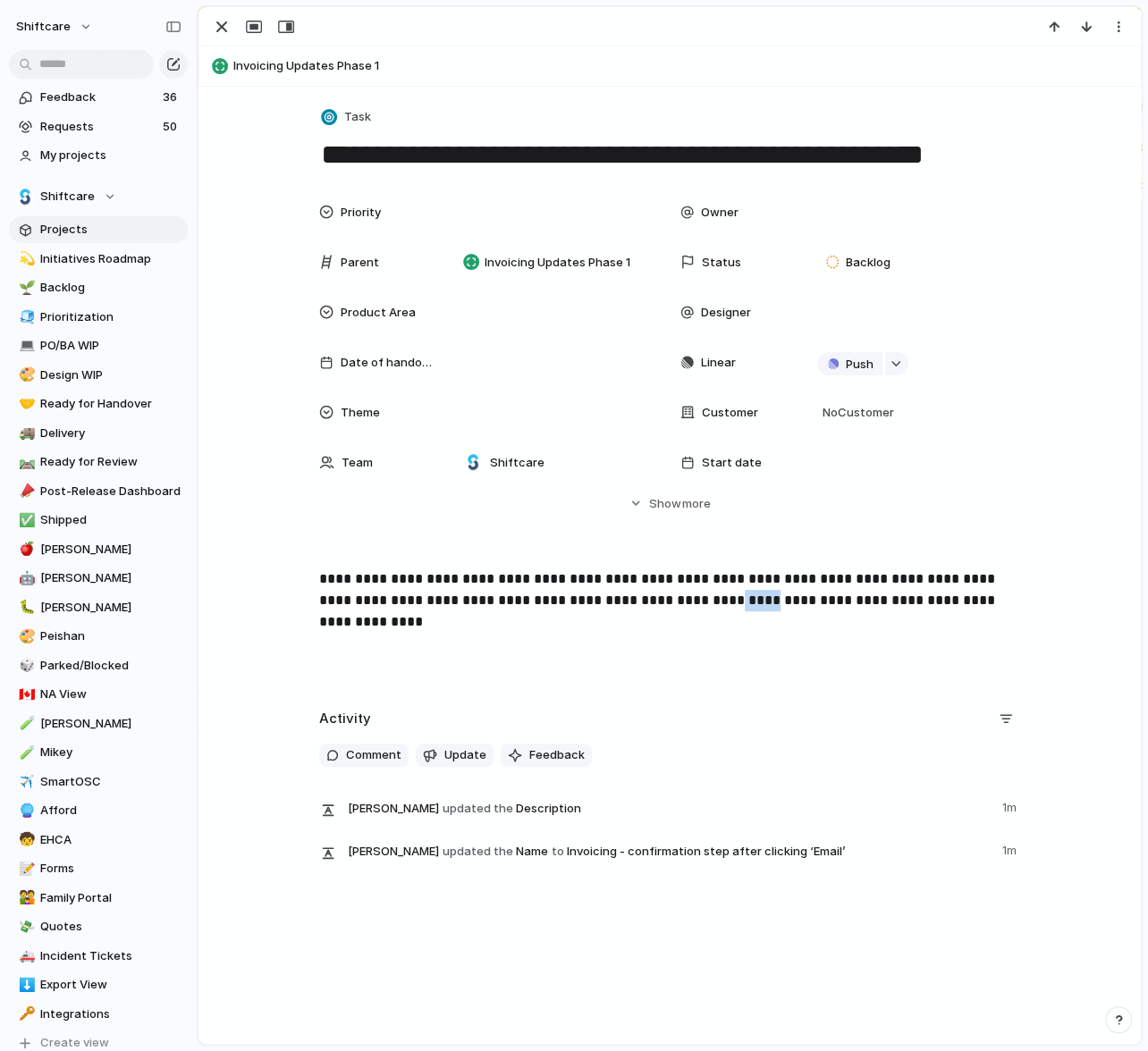 click on "**********" at bounding box center (670, 590) 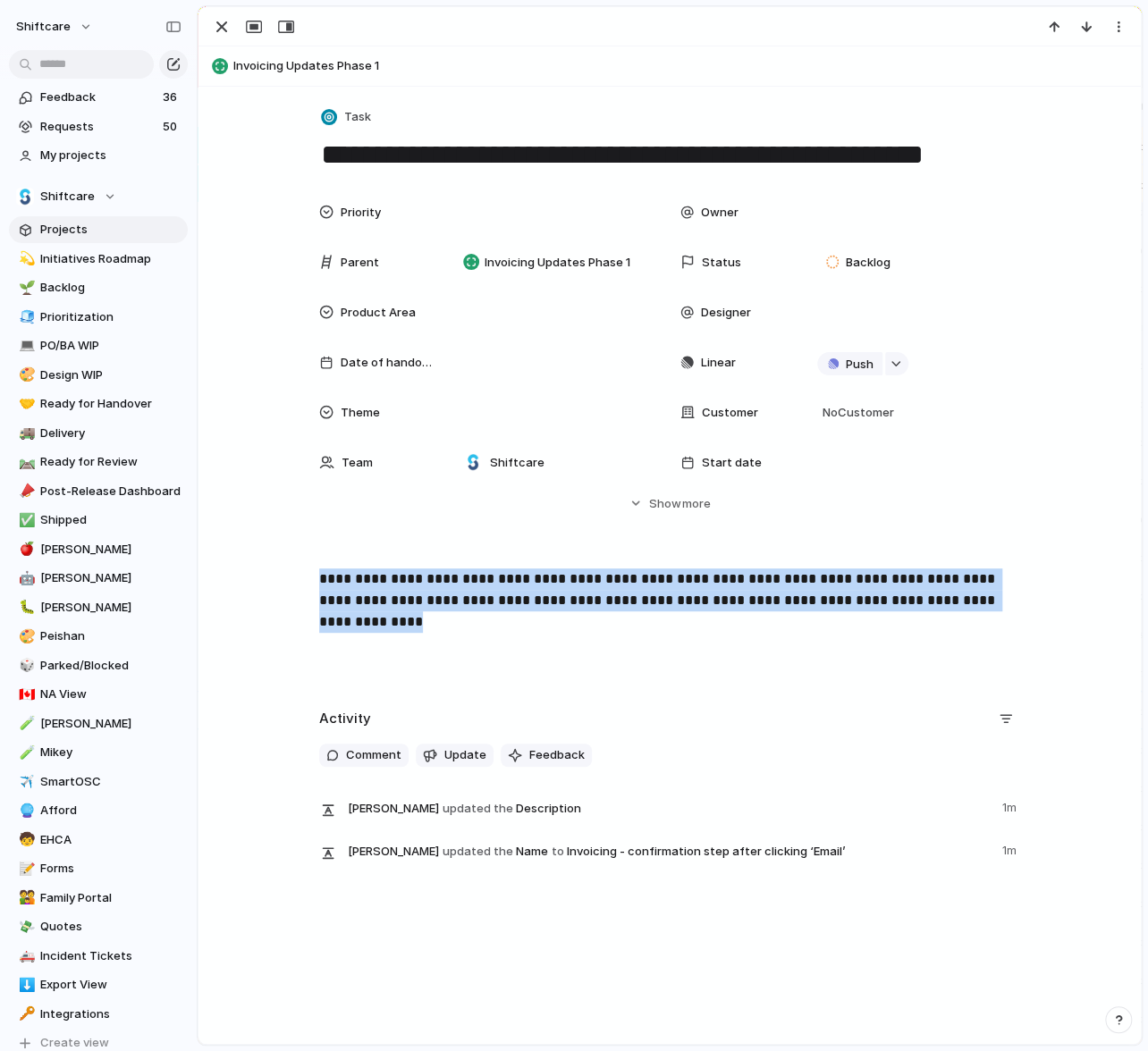click on "**********" at bounding box center (670, 590) 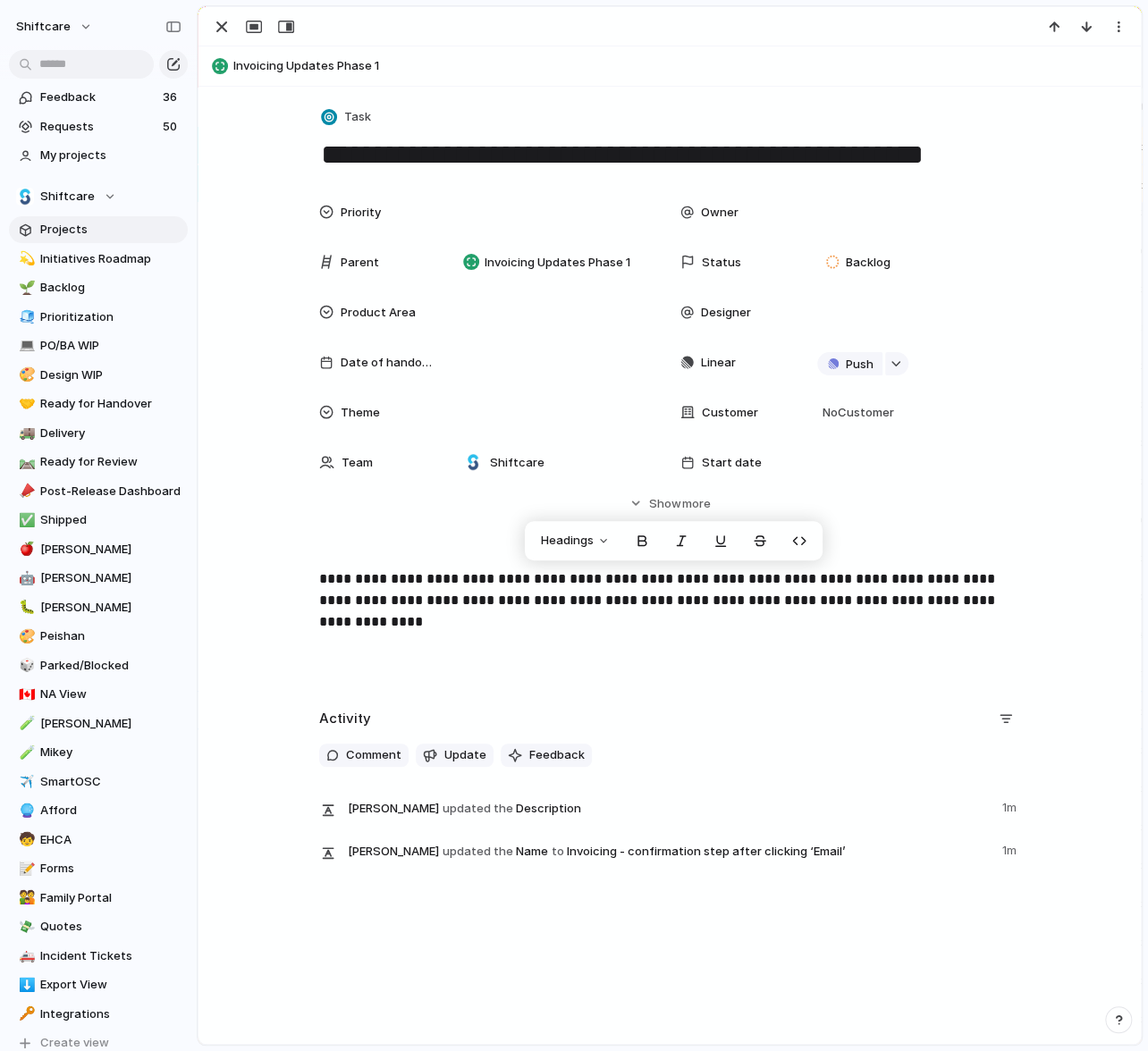 click on "**********" at bounding box center [670, 626] 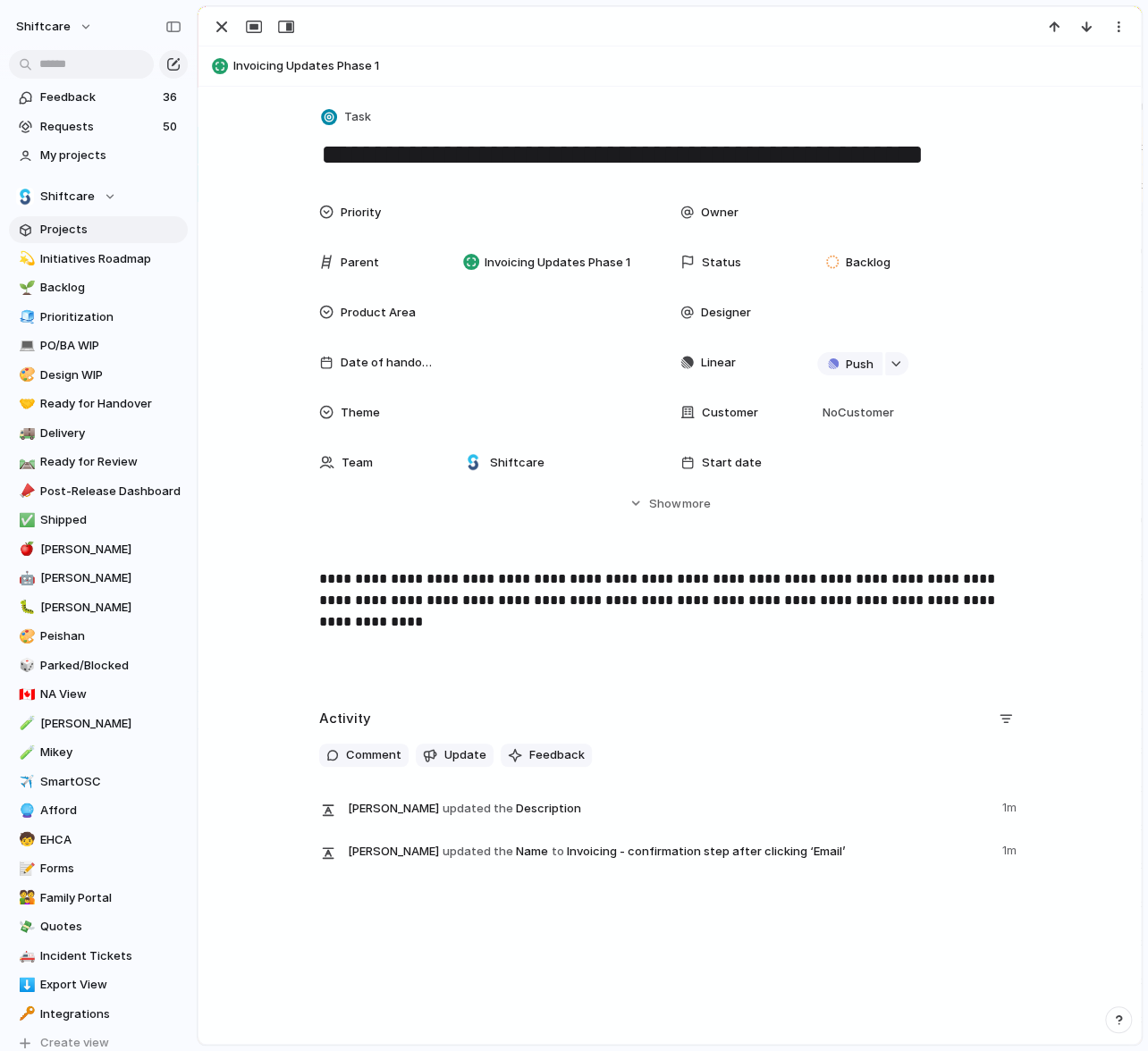 click on "**********" at bounding box center (670, 590) 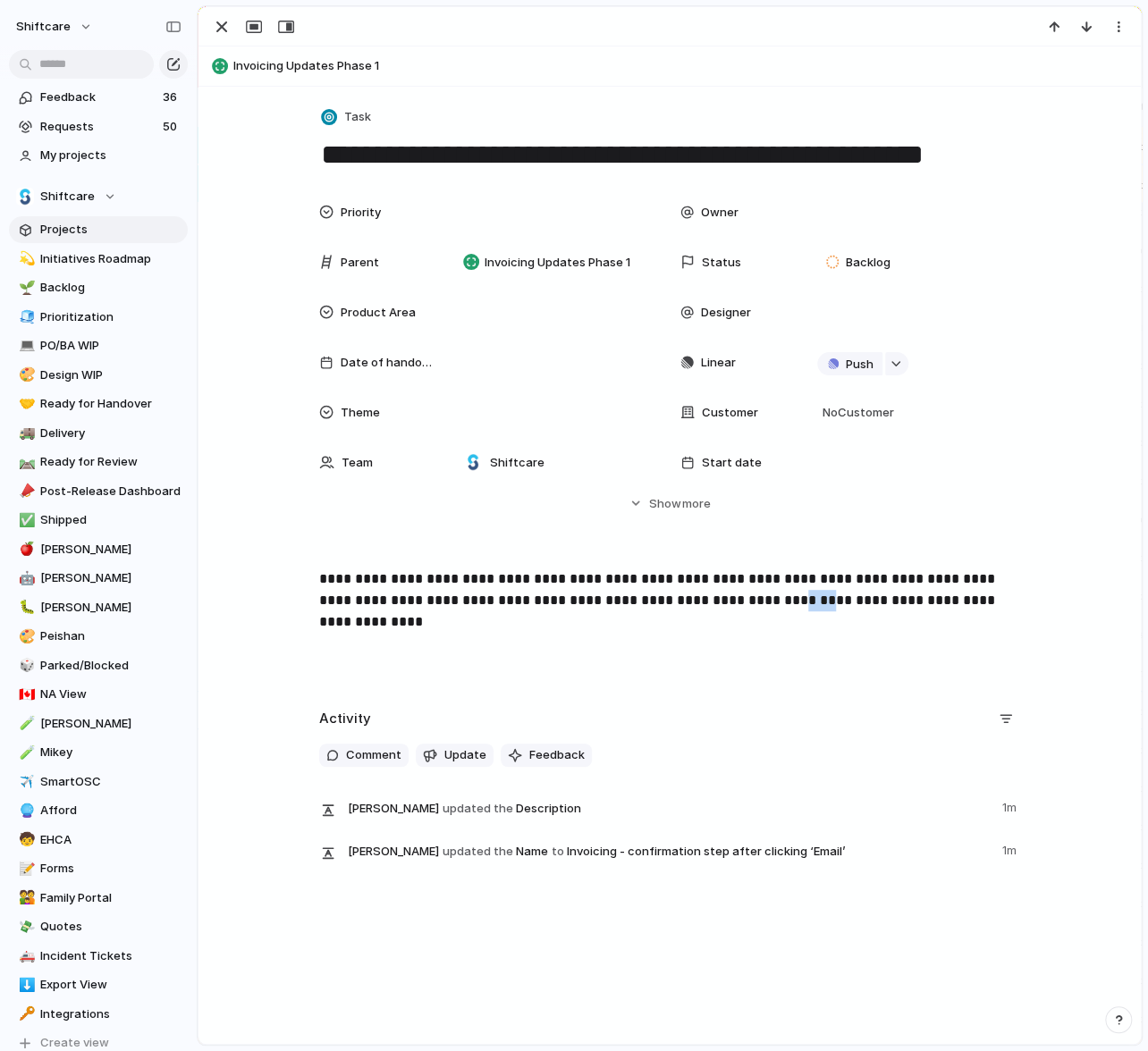 click on "**********" at bounding box center [670, 590] 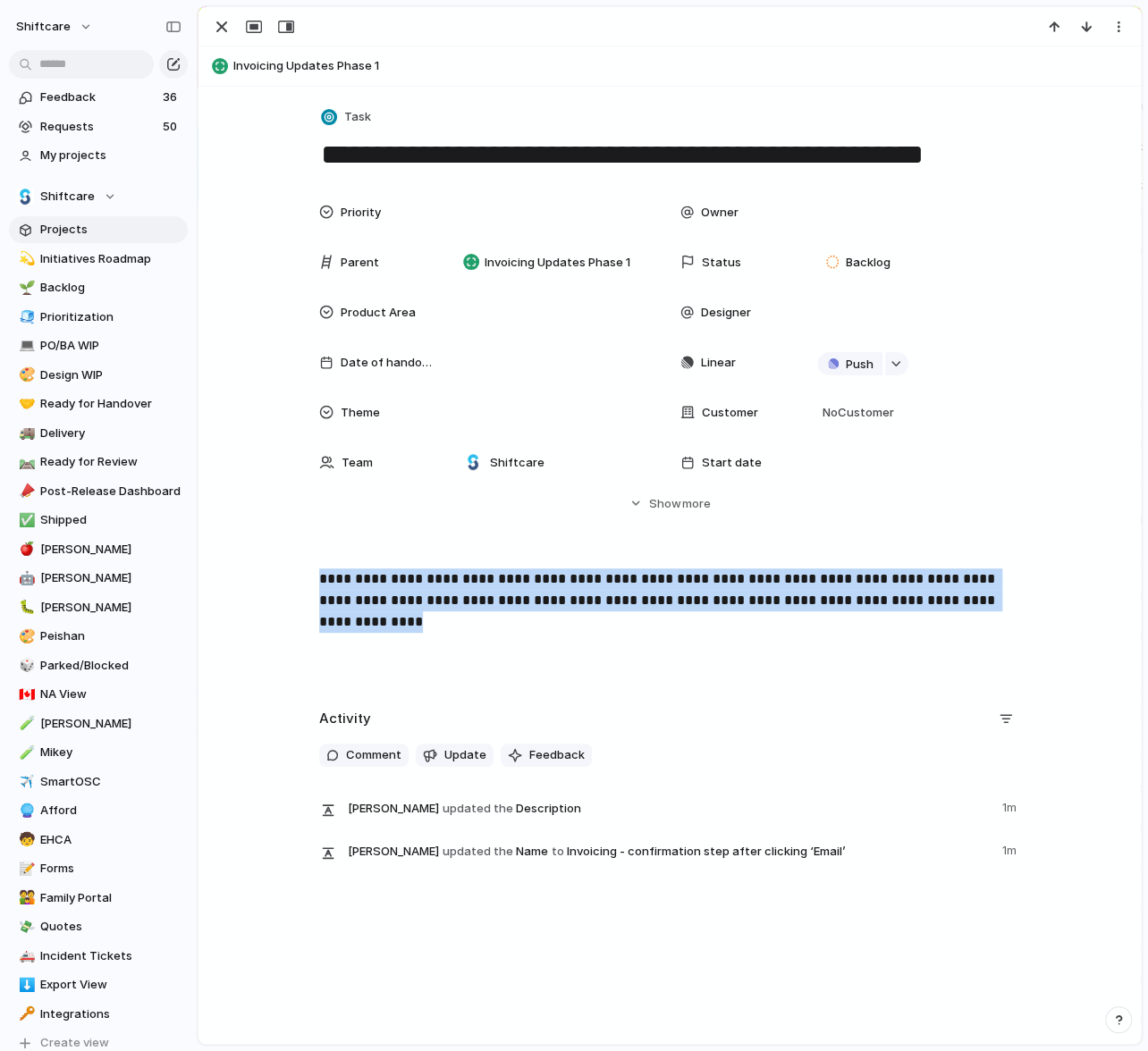 click on "**********" at bounding box center (670, 590) 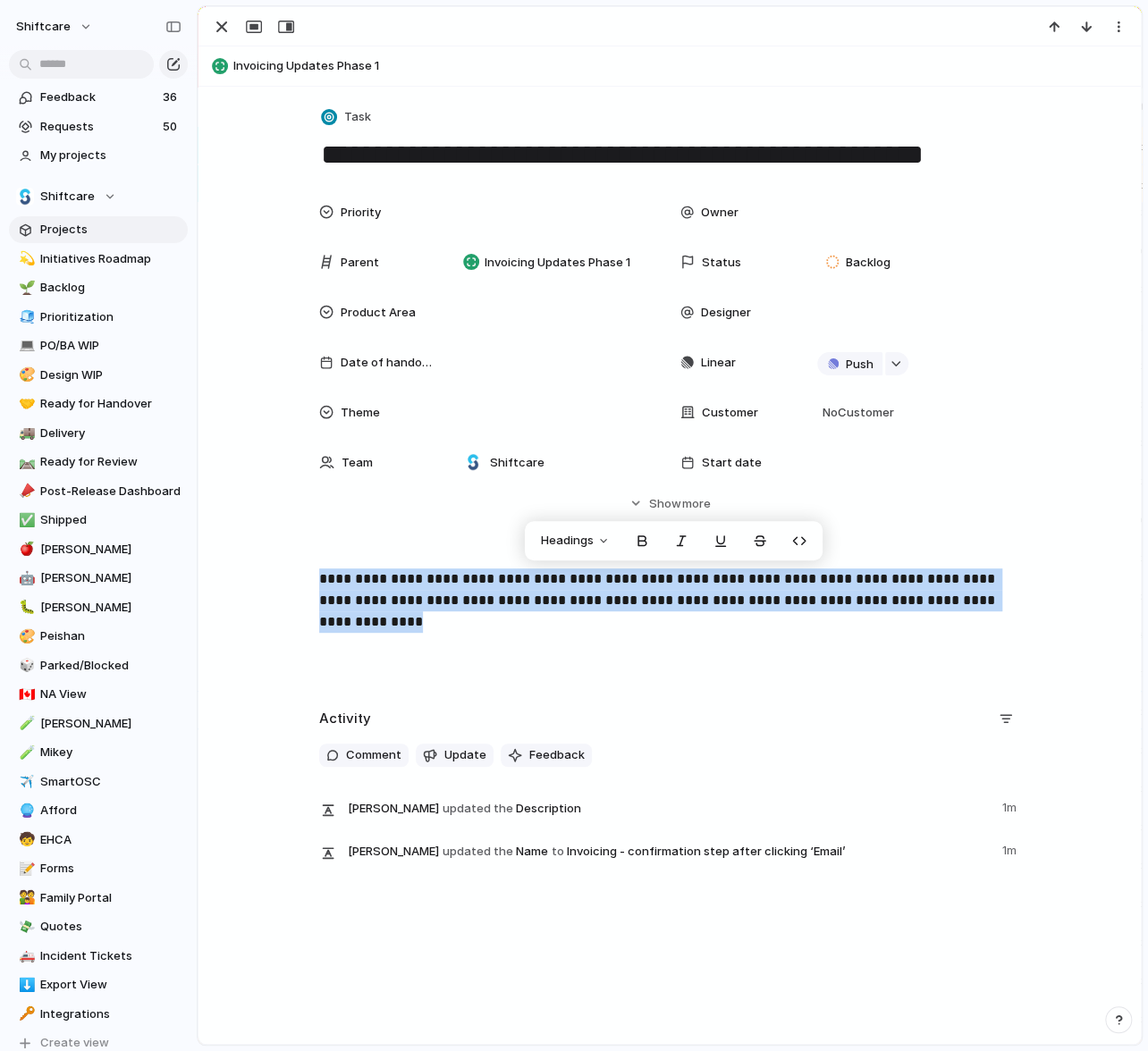 click on "**********" at bounding box center [670, 626] 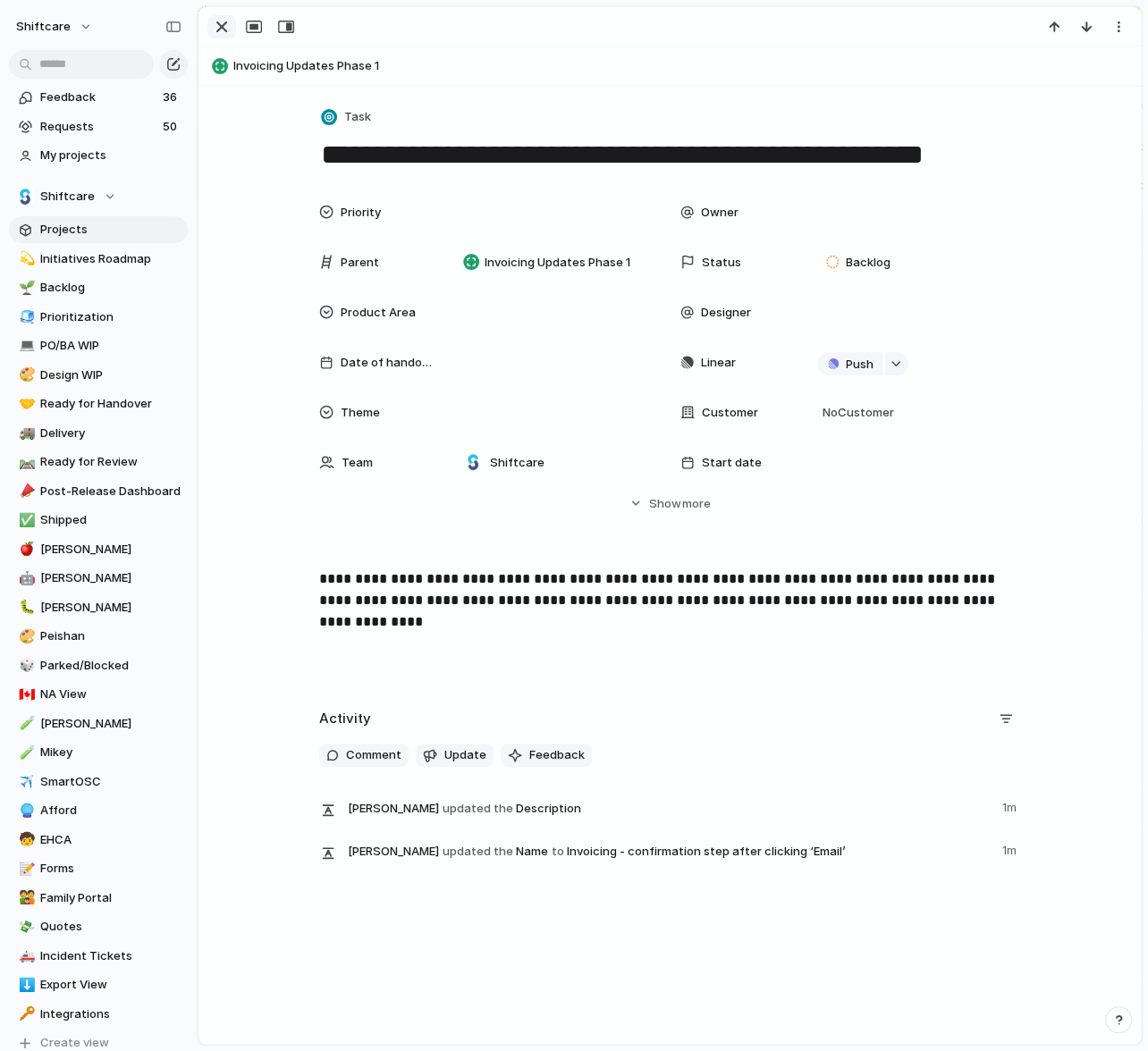 click at bounding box center [222, 27] 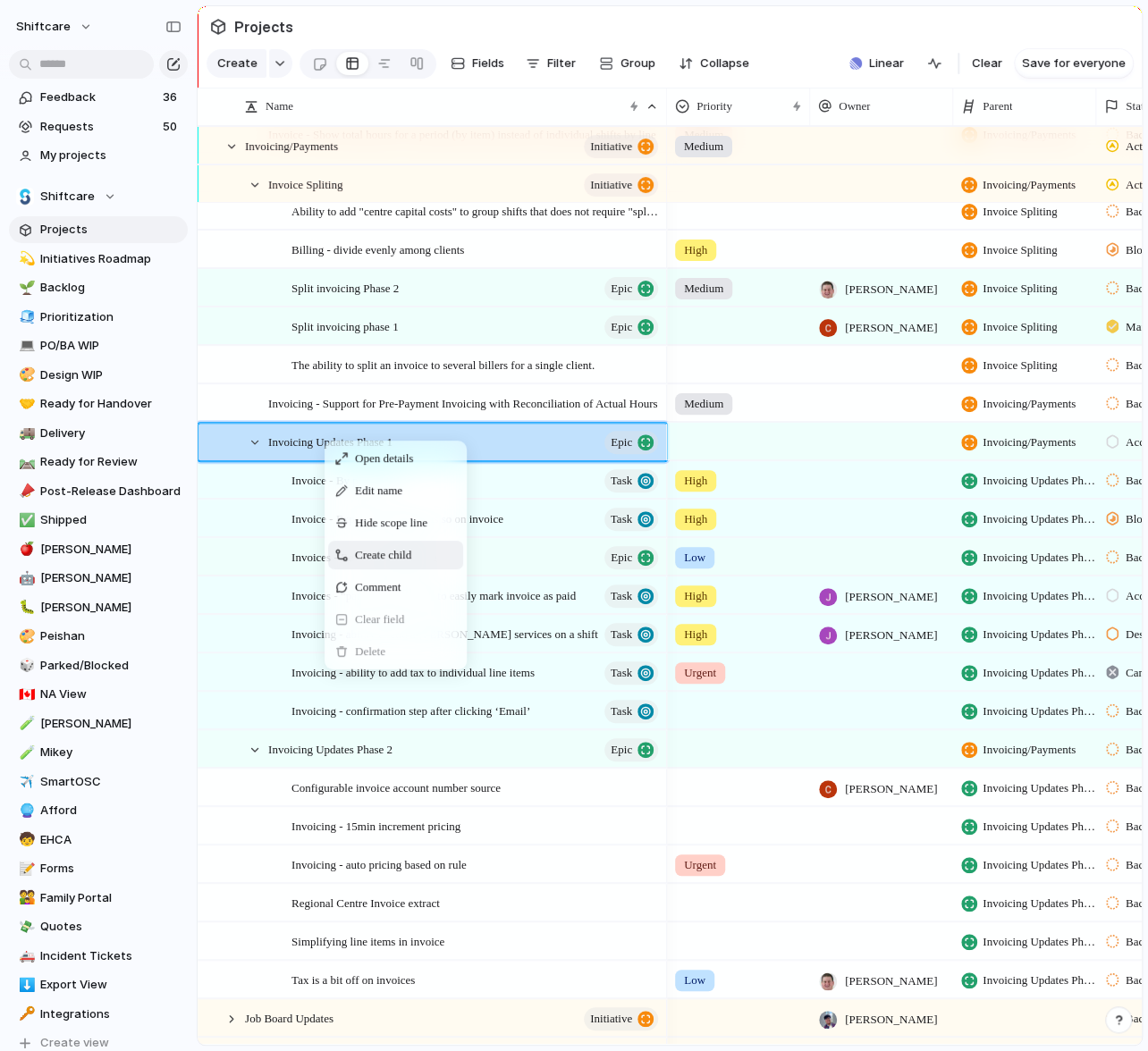 click on "Create child" at bounding box center [383, 555] 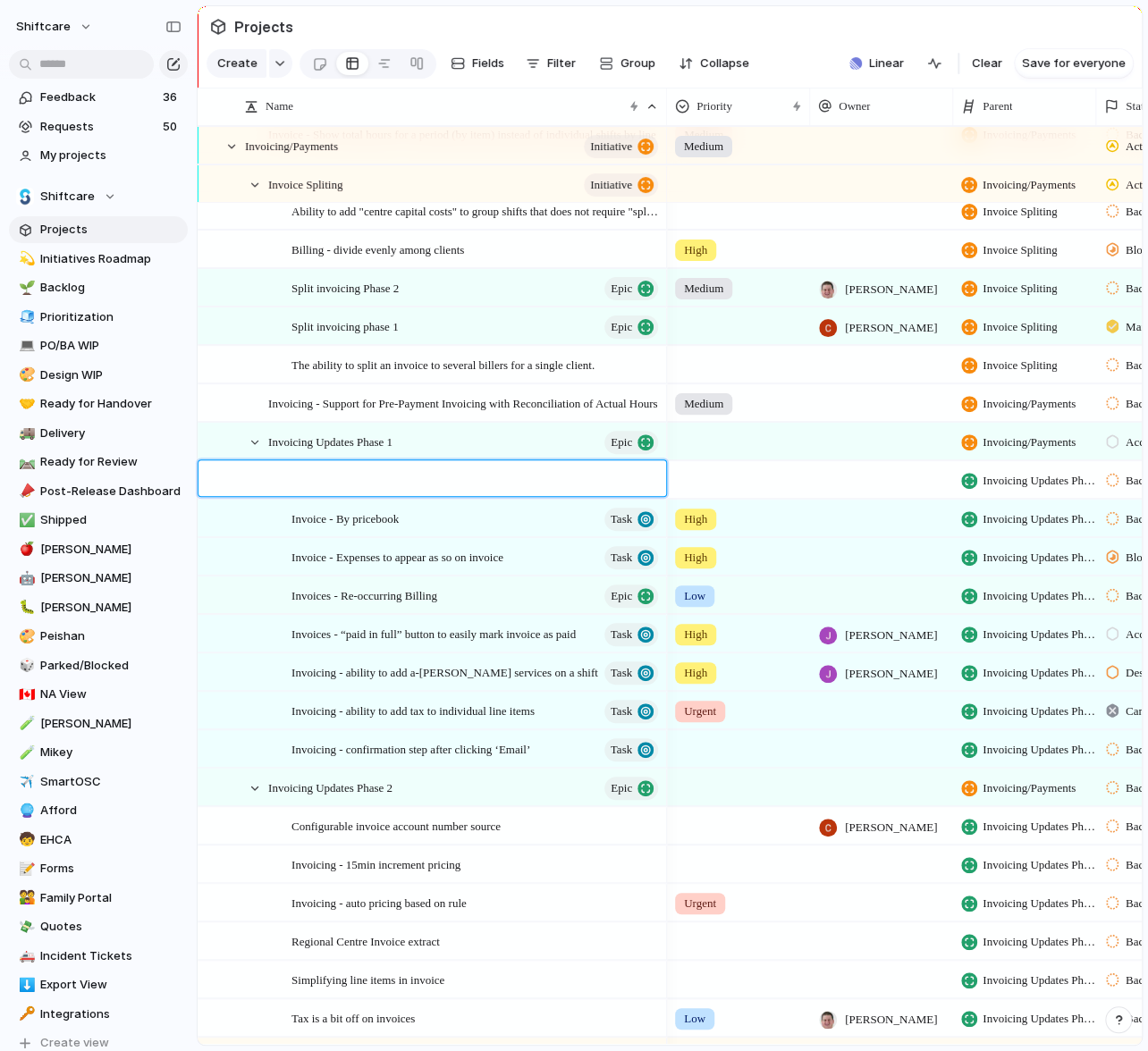 type on "**********" 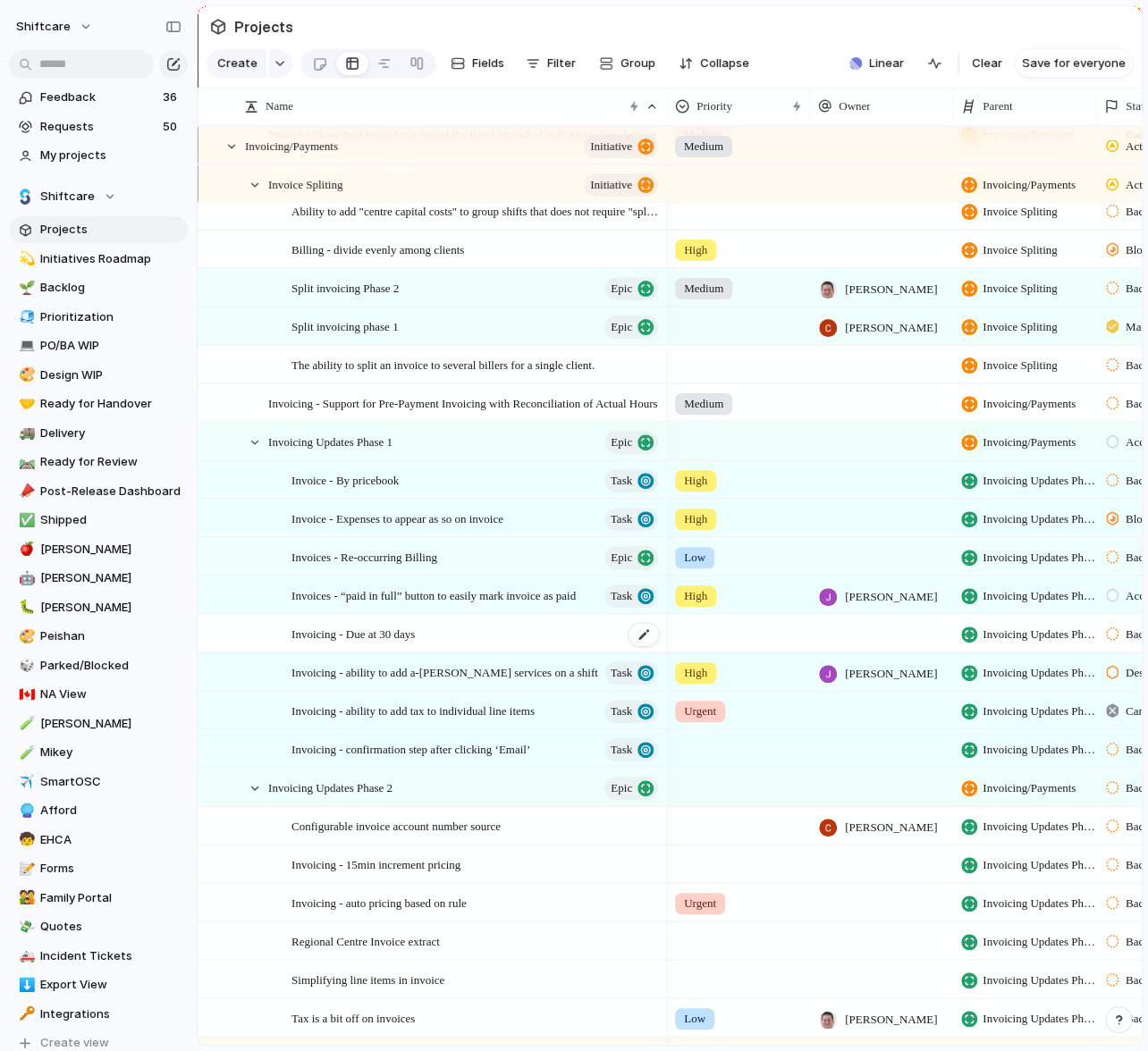 click on "Invoicing - Due at 30 days" at bounding box center [476, 634] 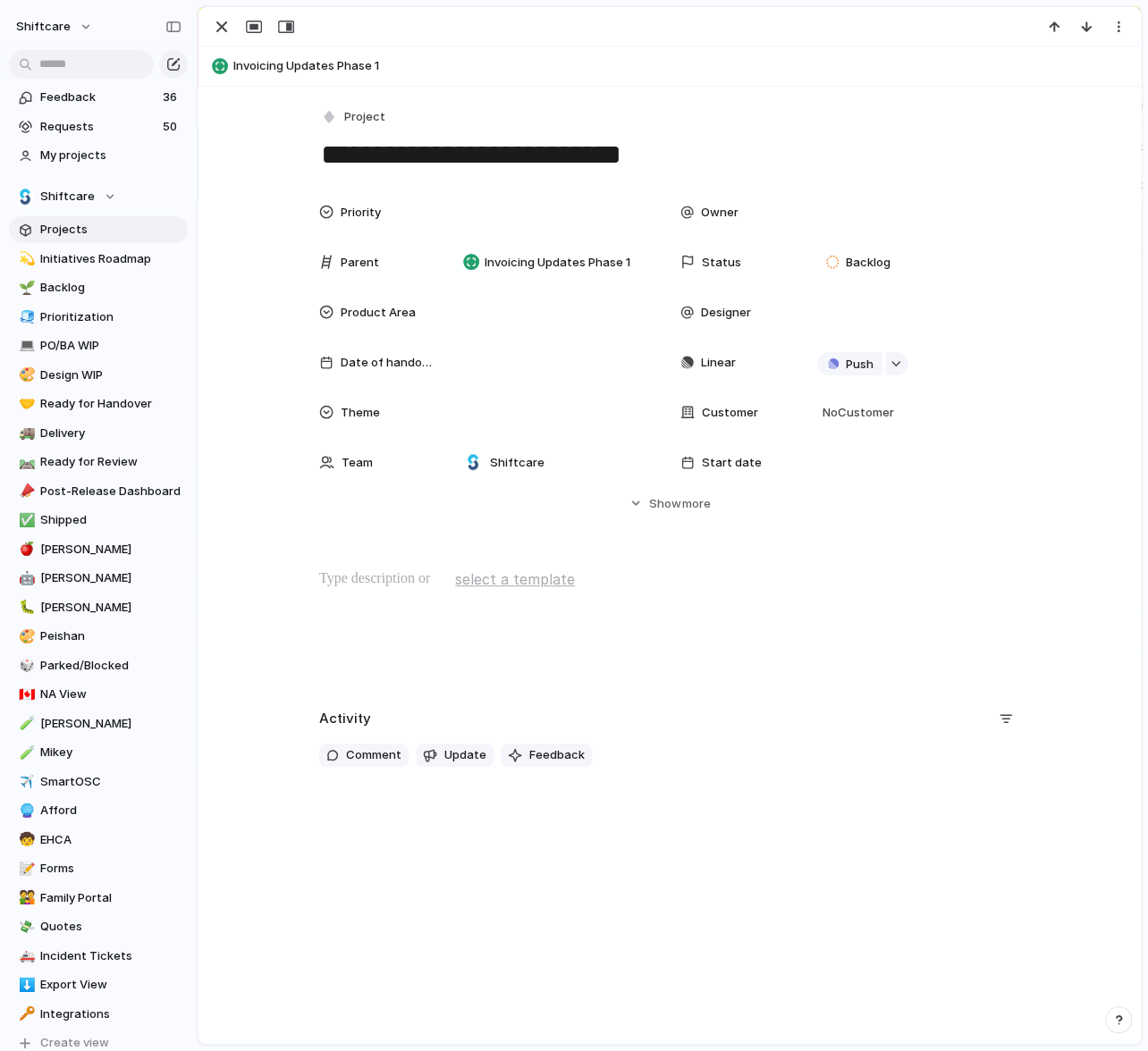 click at bounding box center [670, 579] 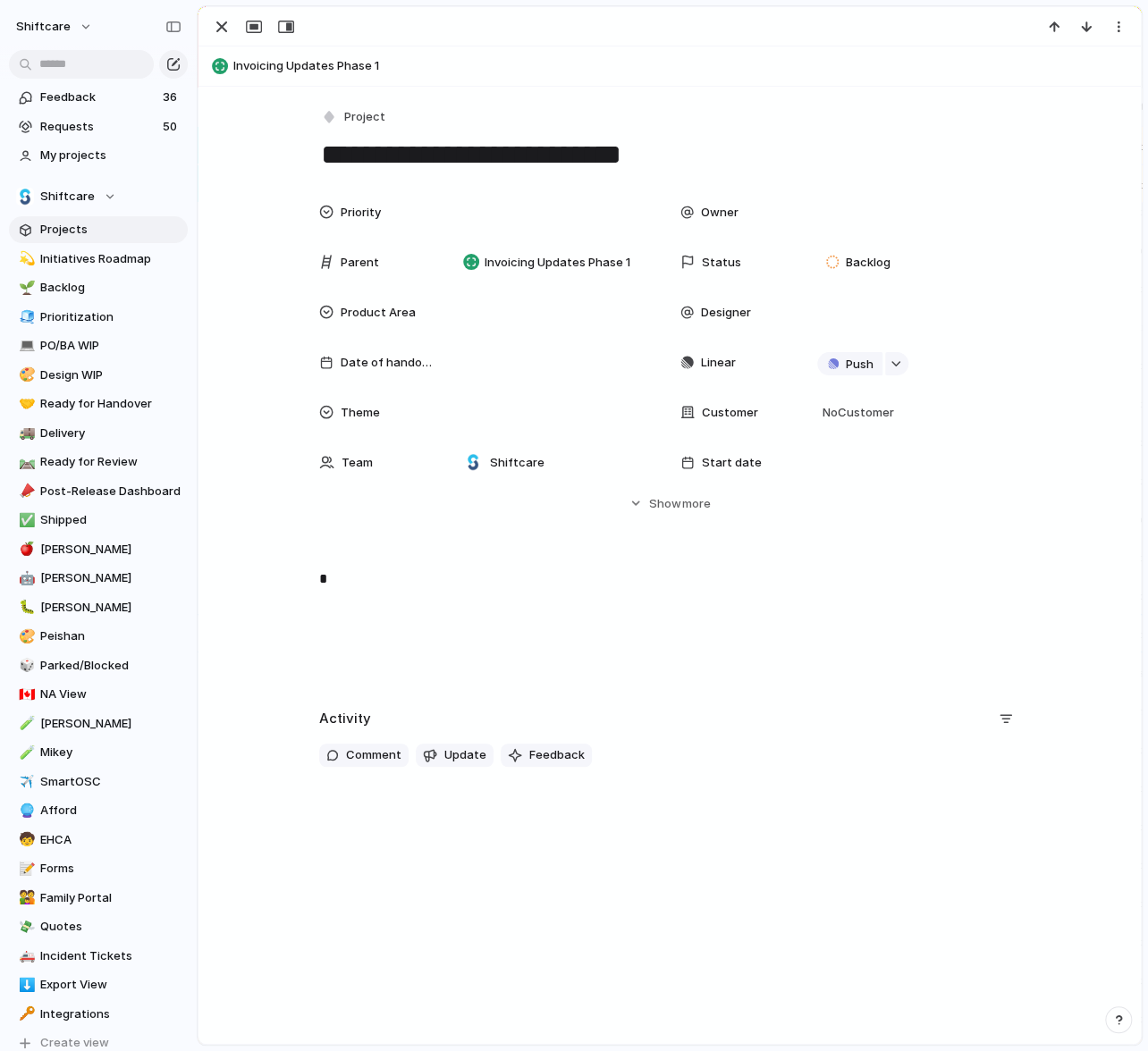 type 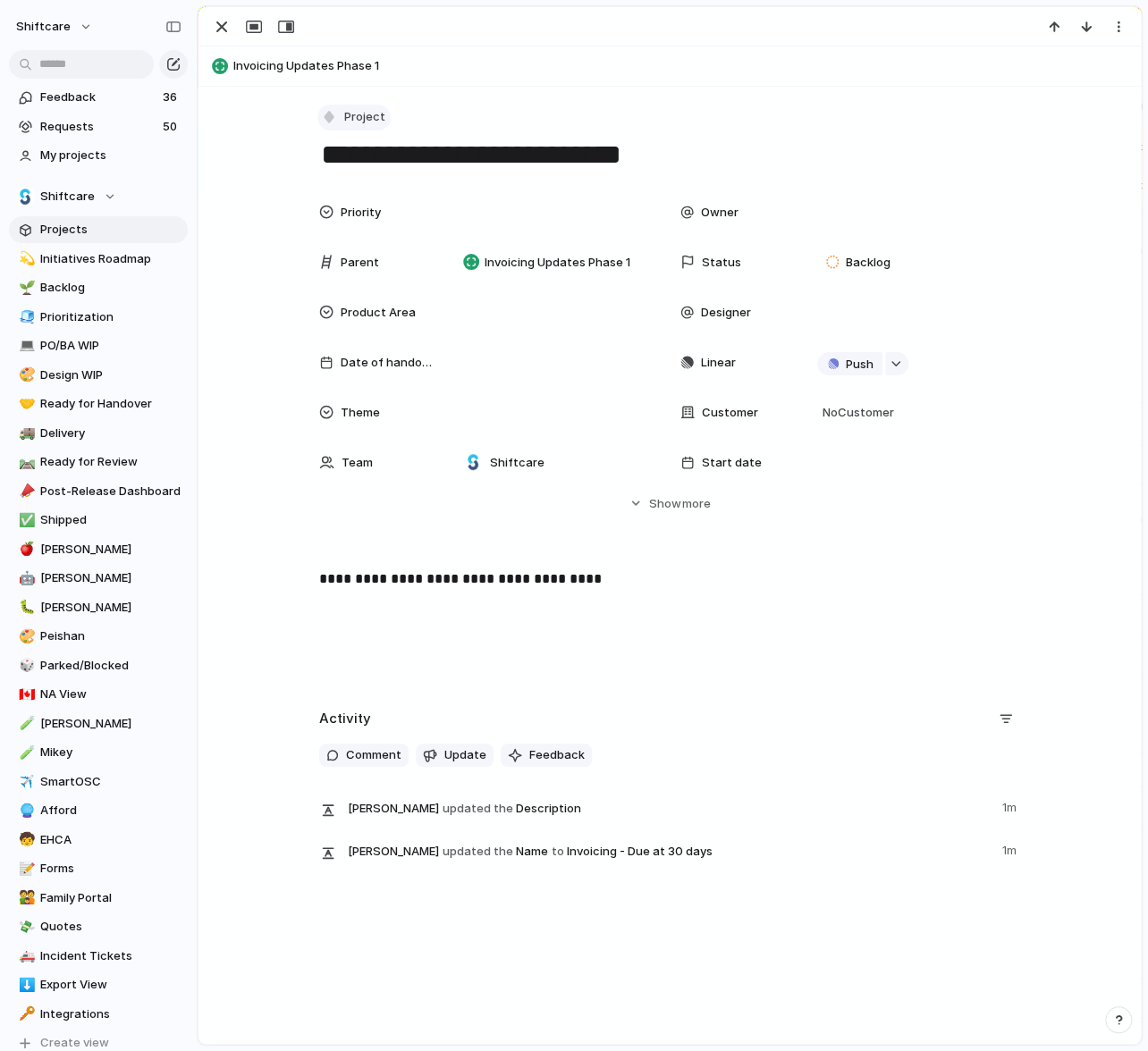 click at bounding box center [329, 117] 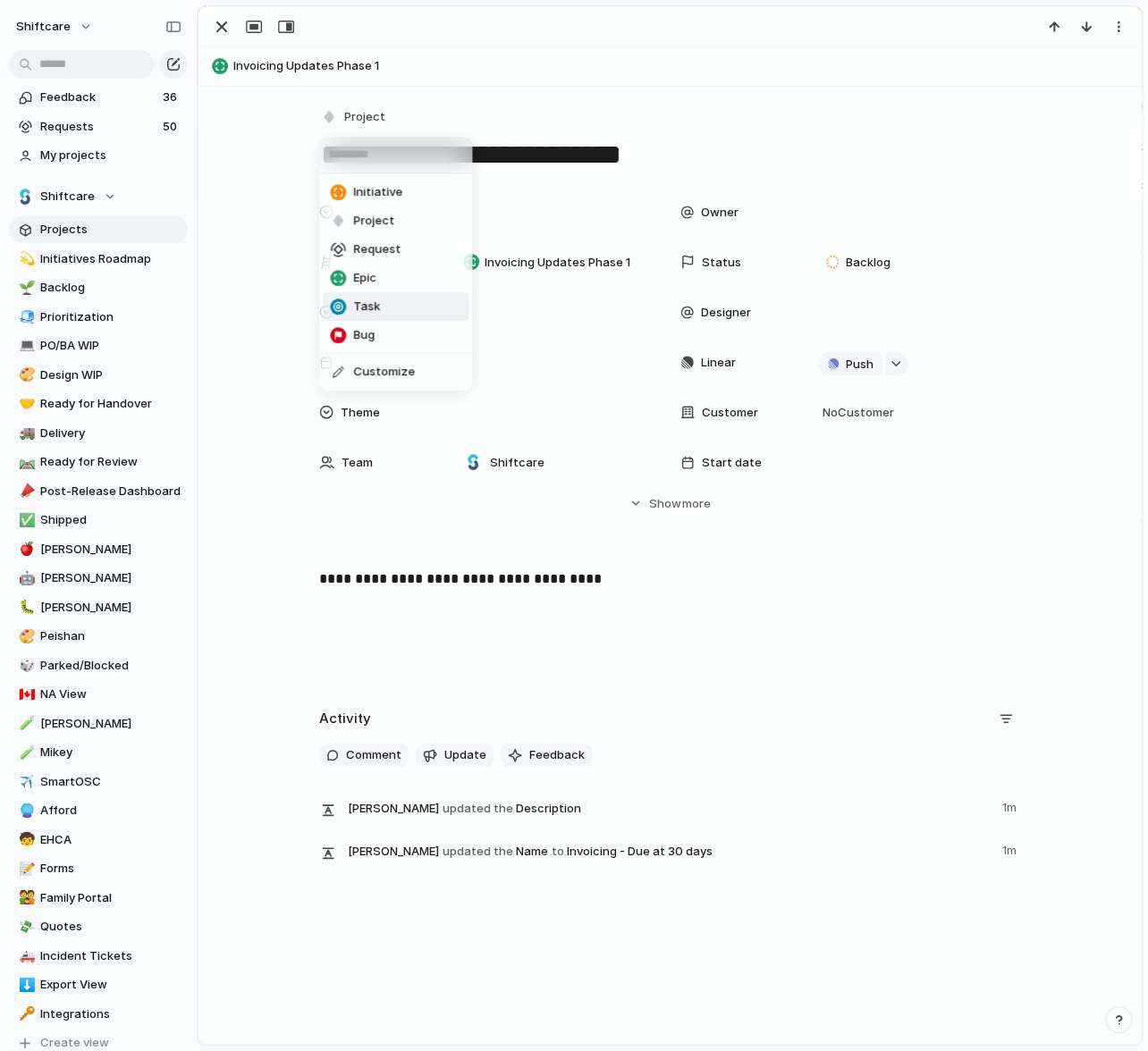 click on "Task" at bounding box center (355, 307) 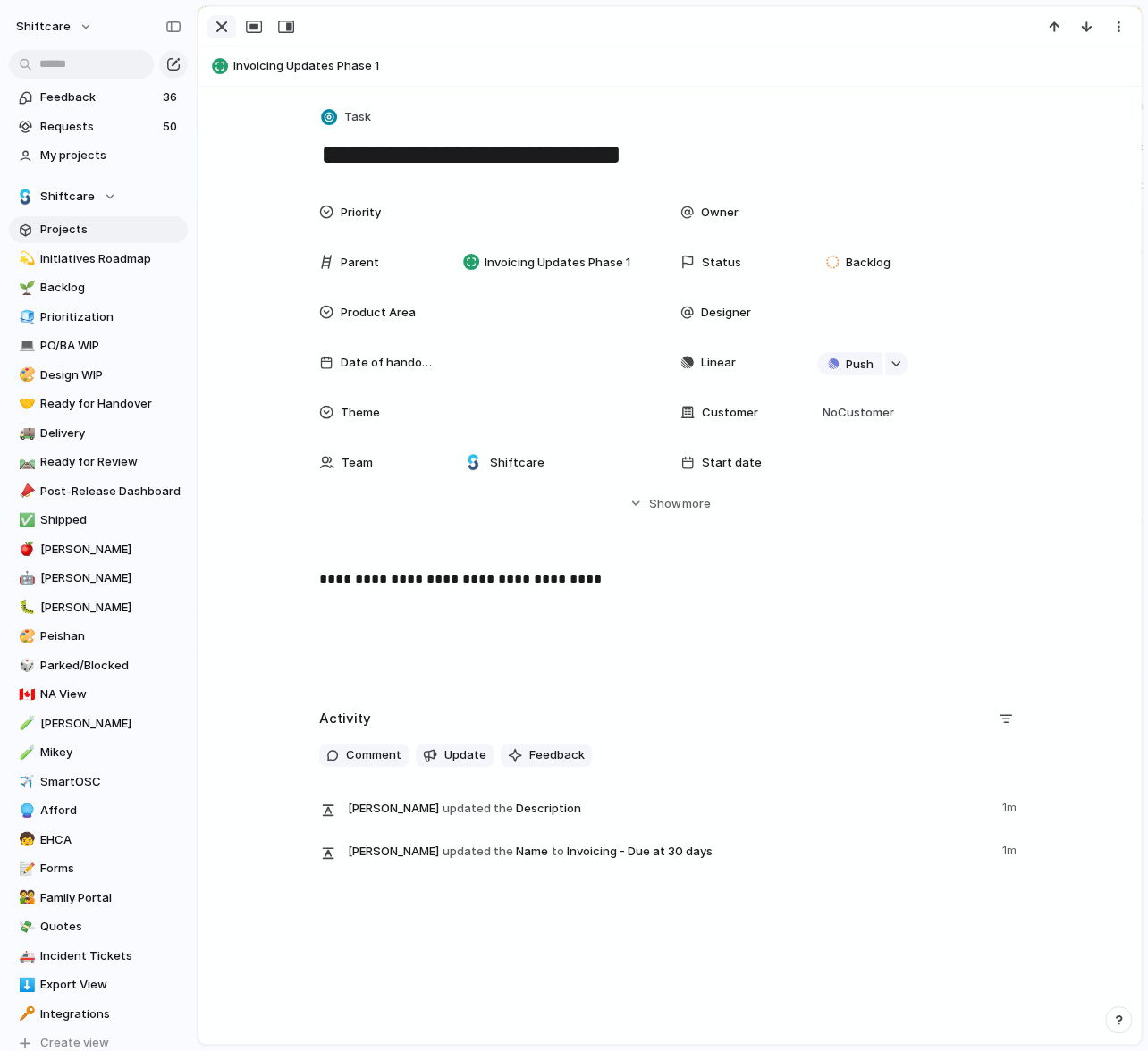 click at bounding box center (222, 27) 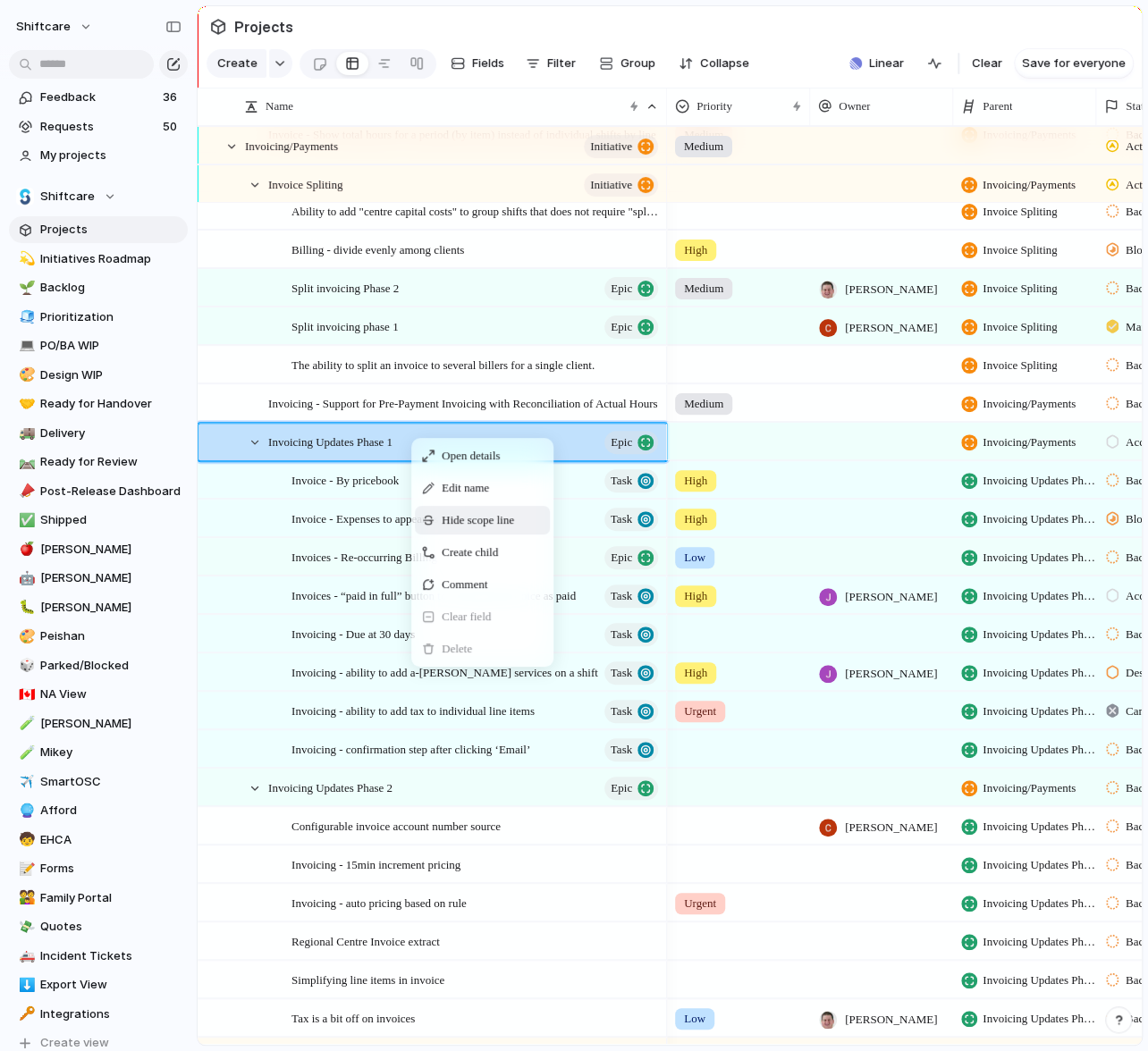 click on "Create child" at bounding box center (469, 552) 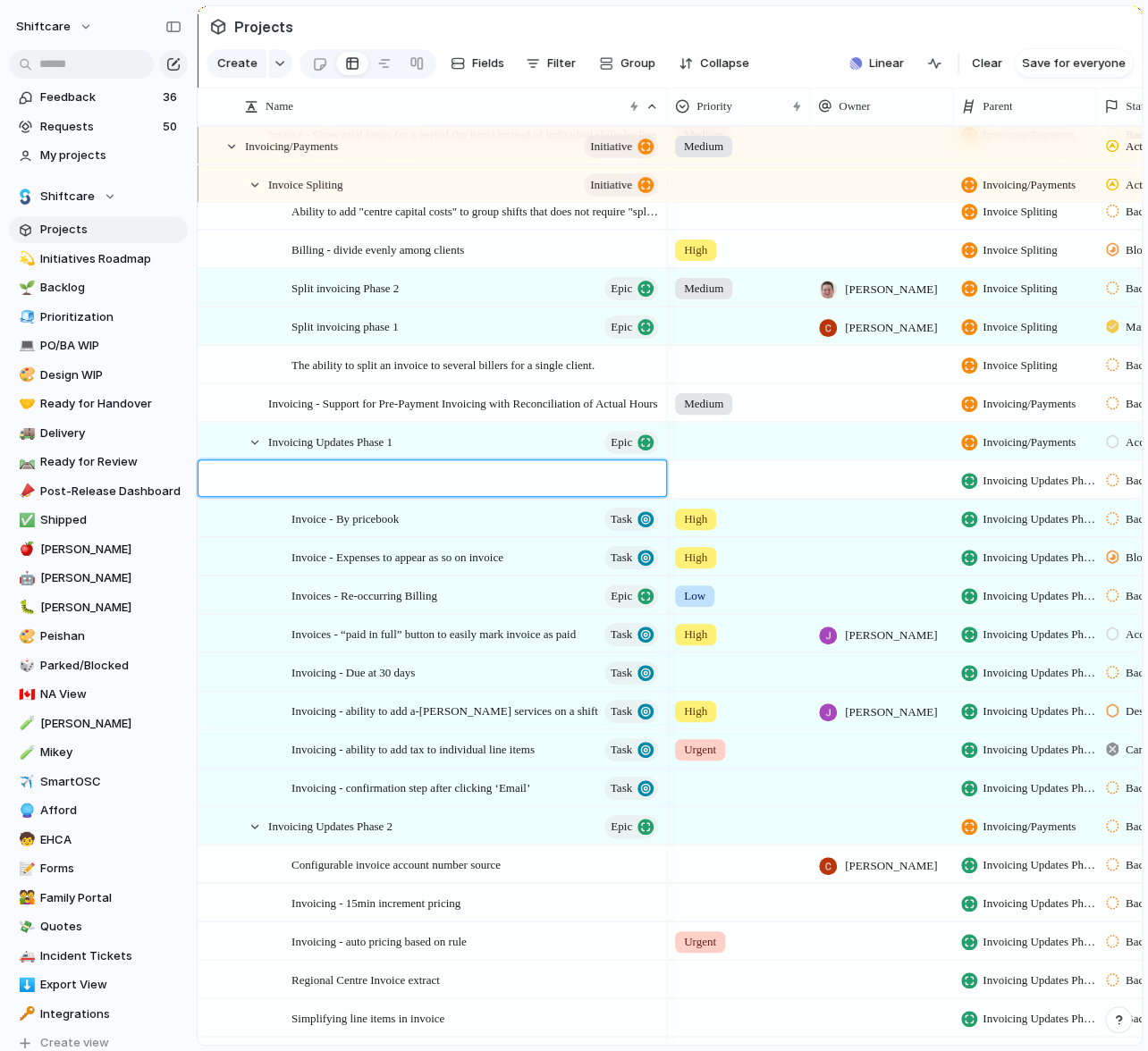 type on "**********" 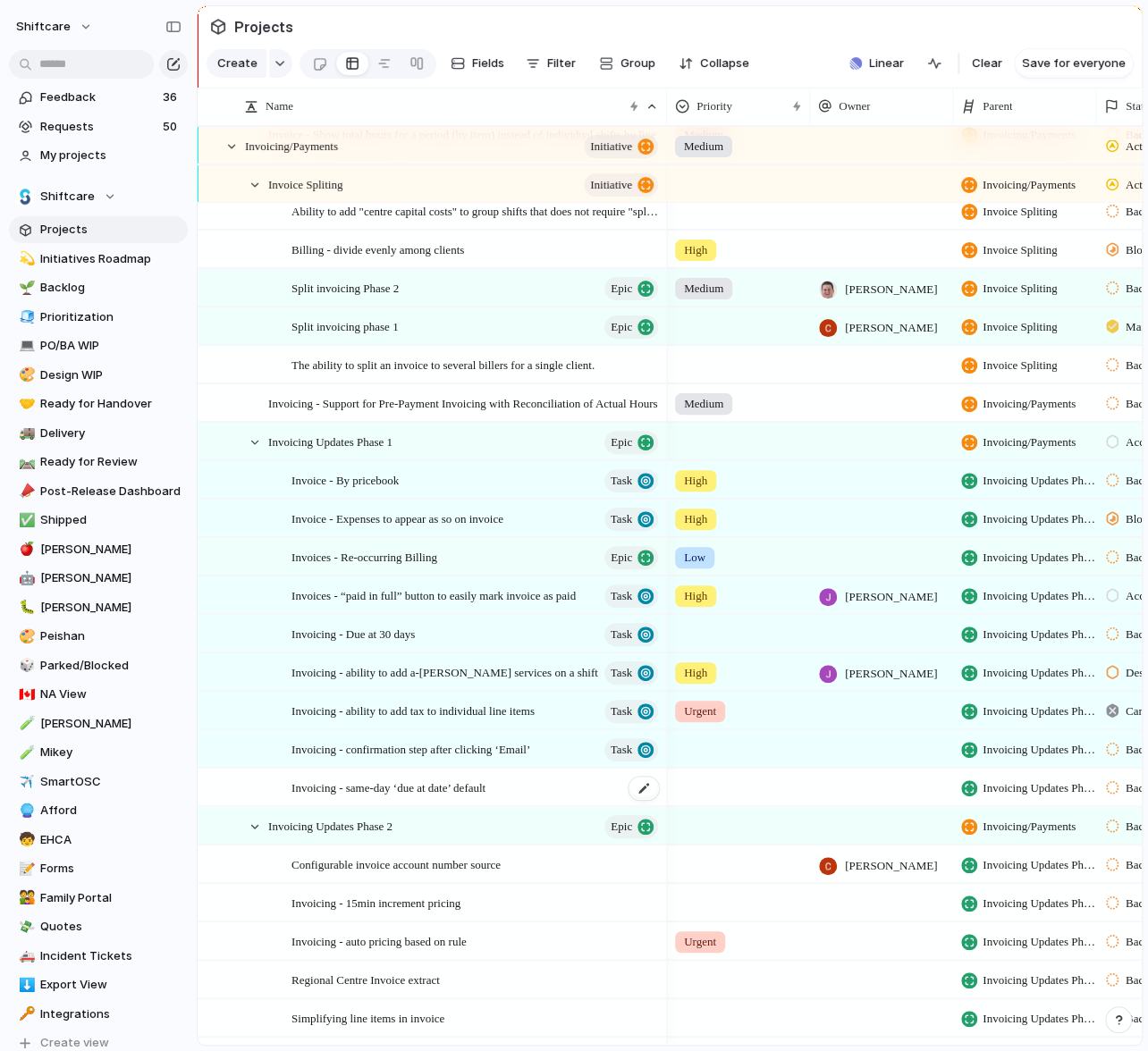 click on "Invoicing - same-day ‘due at date’ default" at bounding box center (388, 786) 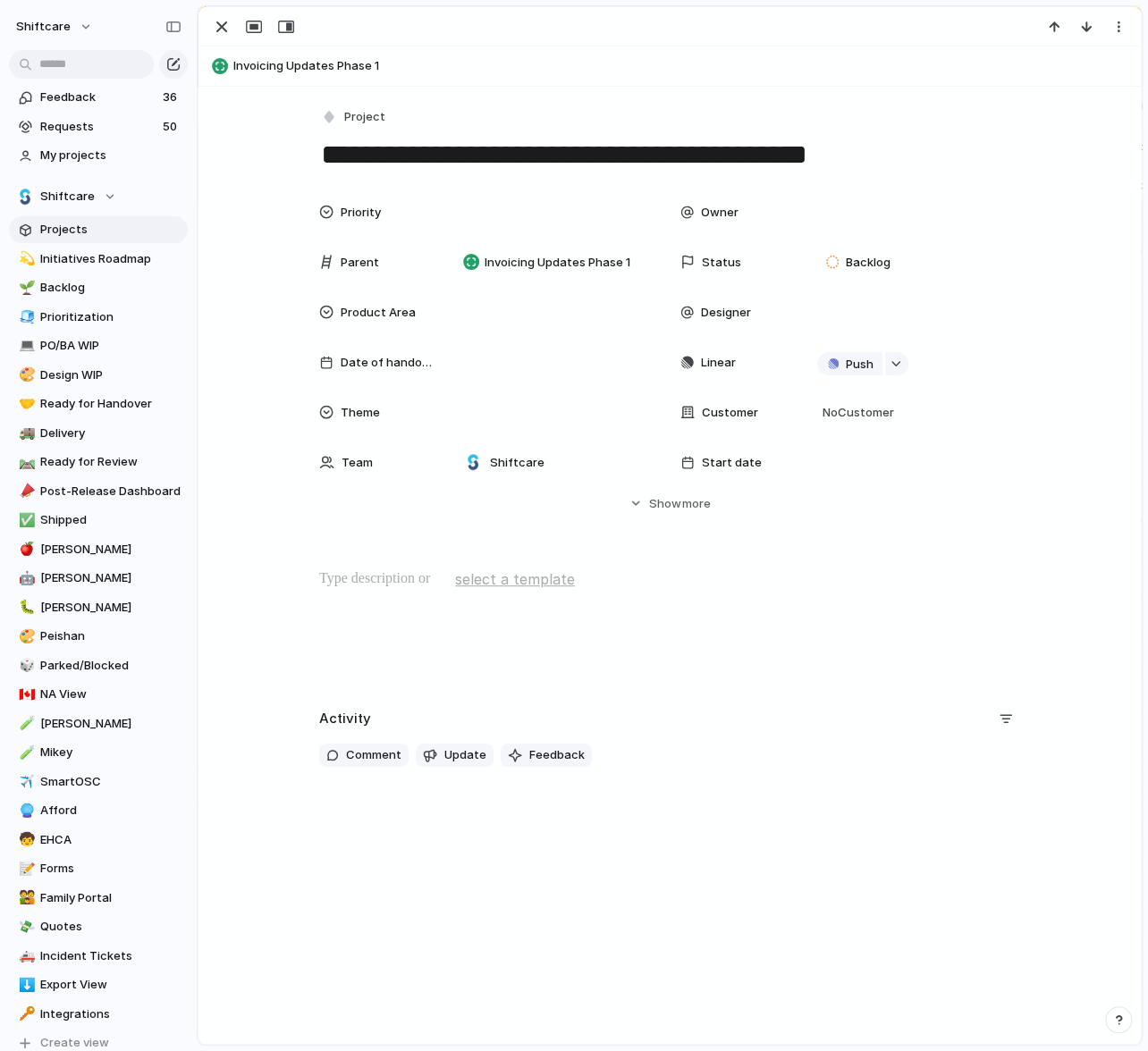 click at bounding box center (670, 579) 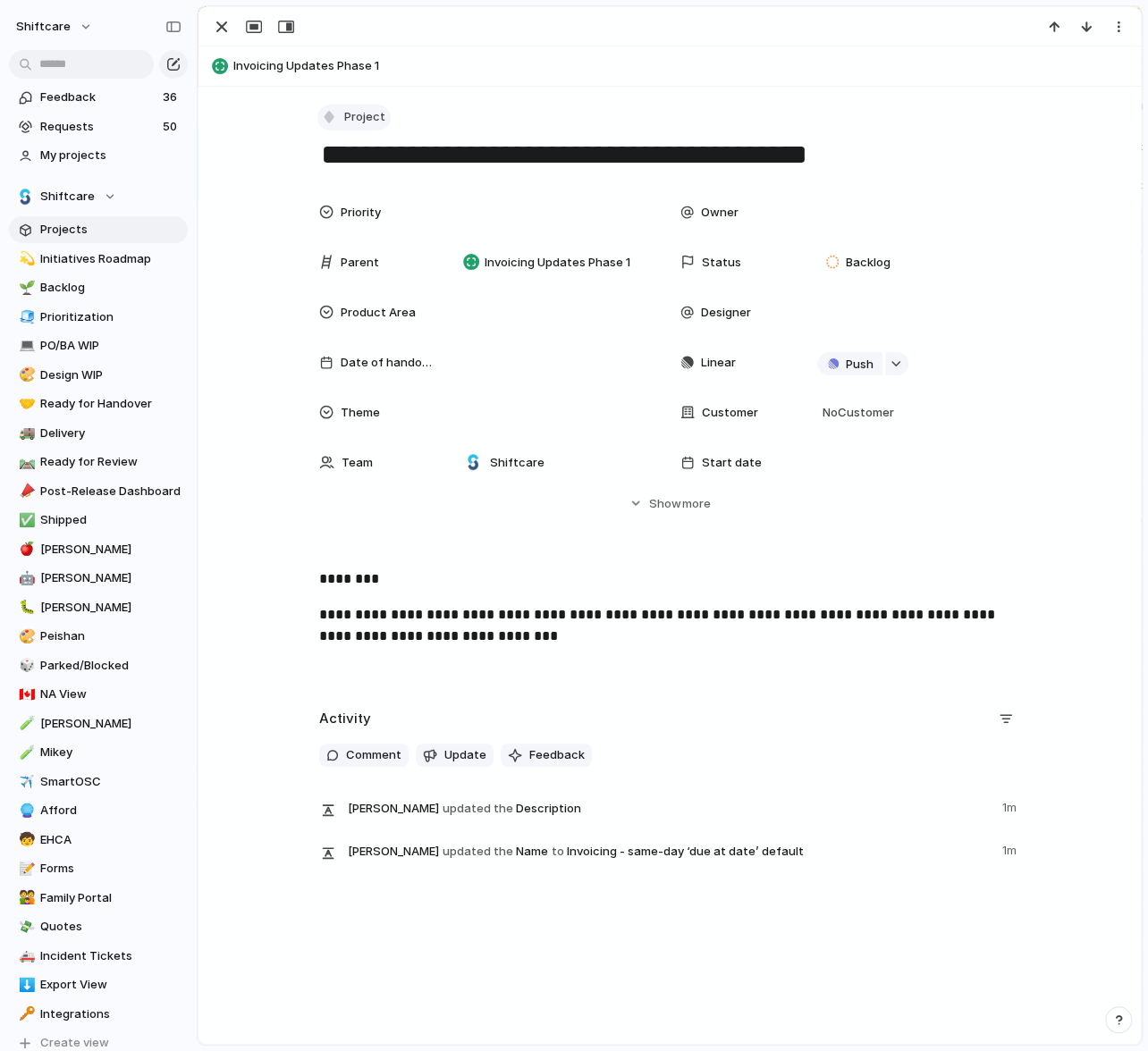 click on "Project" at bounding box center [365, 117] 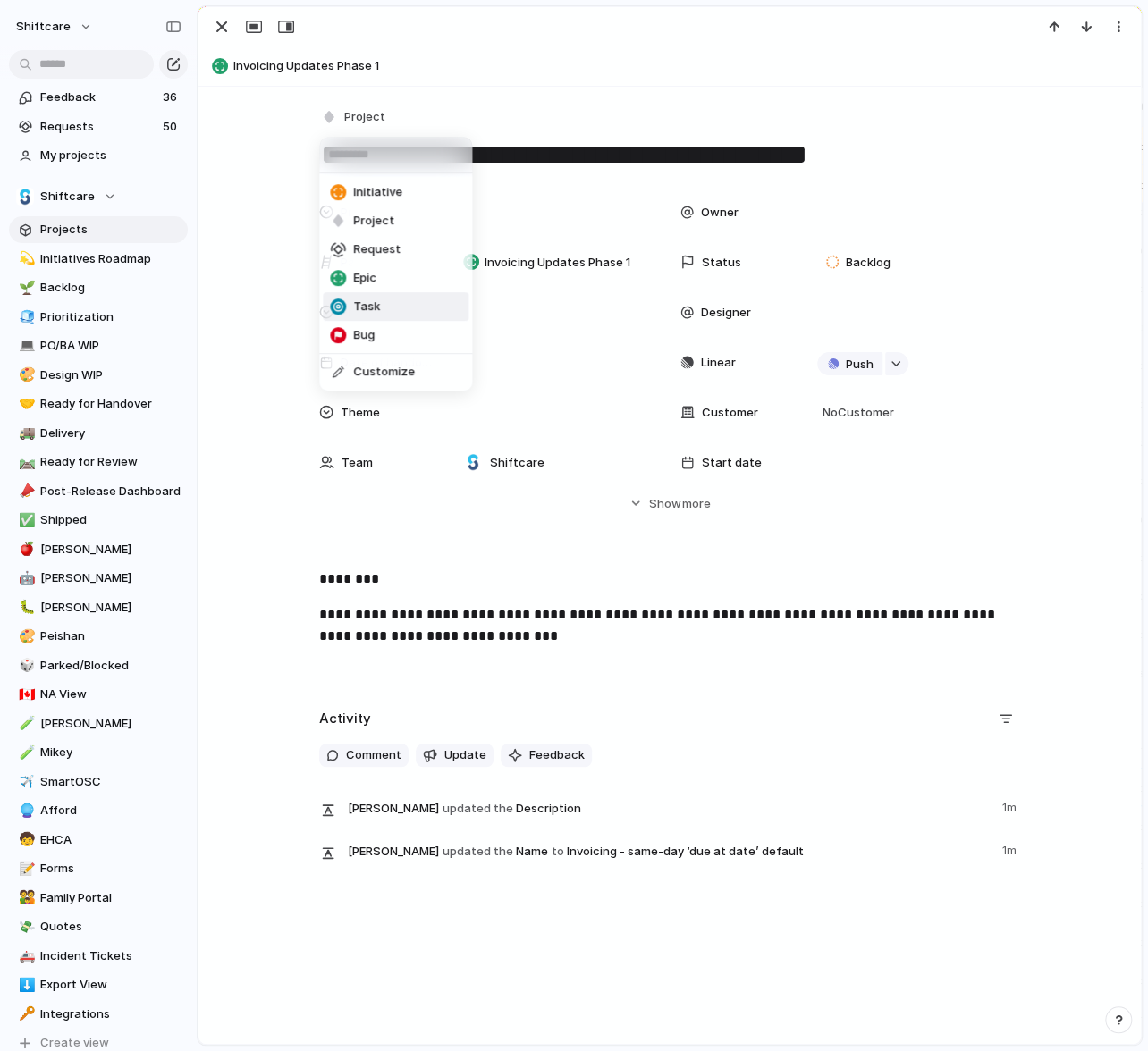 click on "Task" at bounding box center (367, 307) 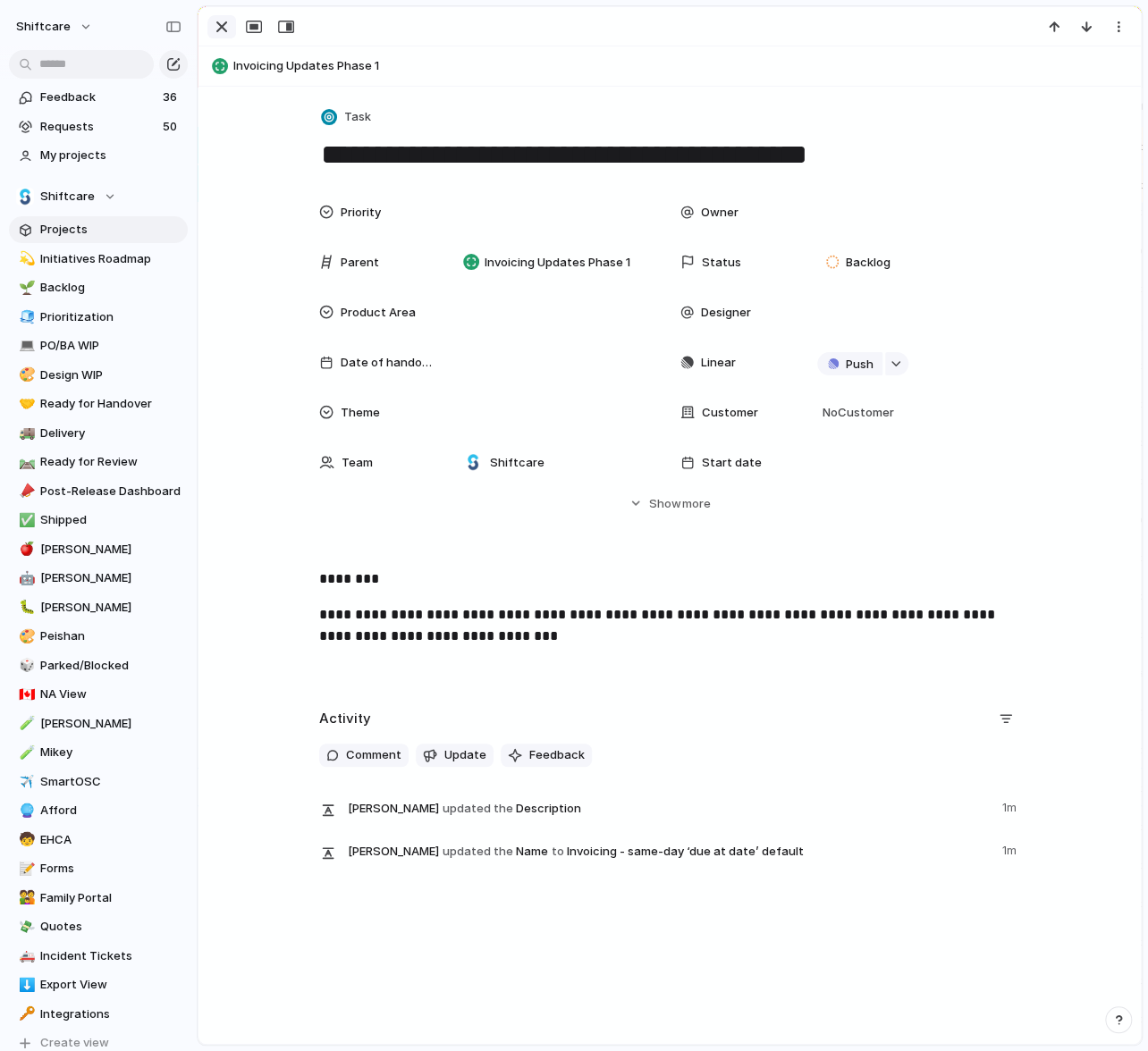 click at bounding box center [222, 27] 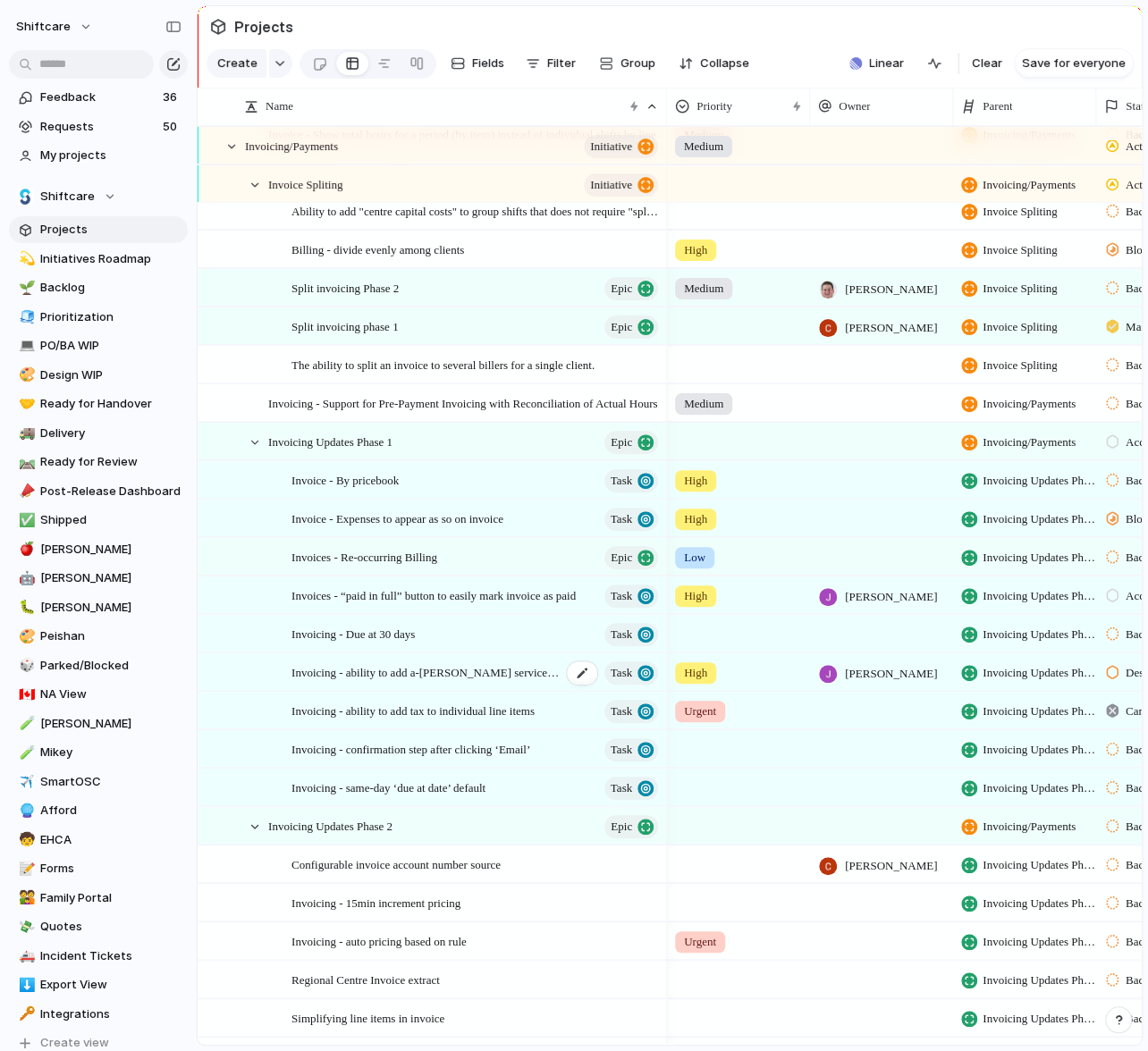 scroll, scrollTop: 1510, scrollLeft: 0, axis: vertical 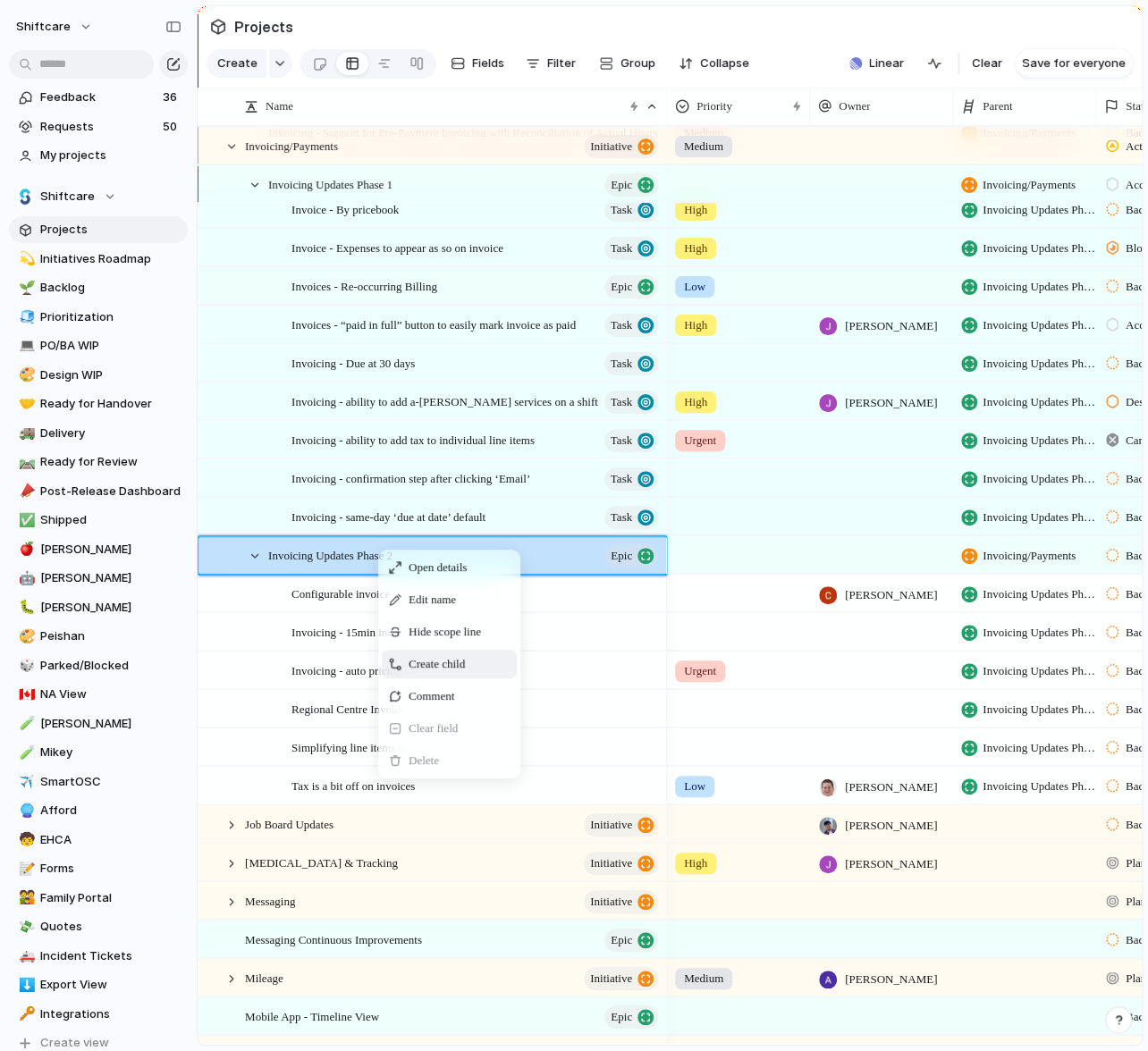 click on "Create child" at bounding box center [436, 664] 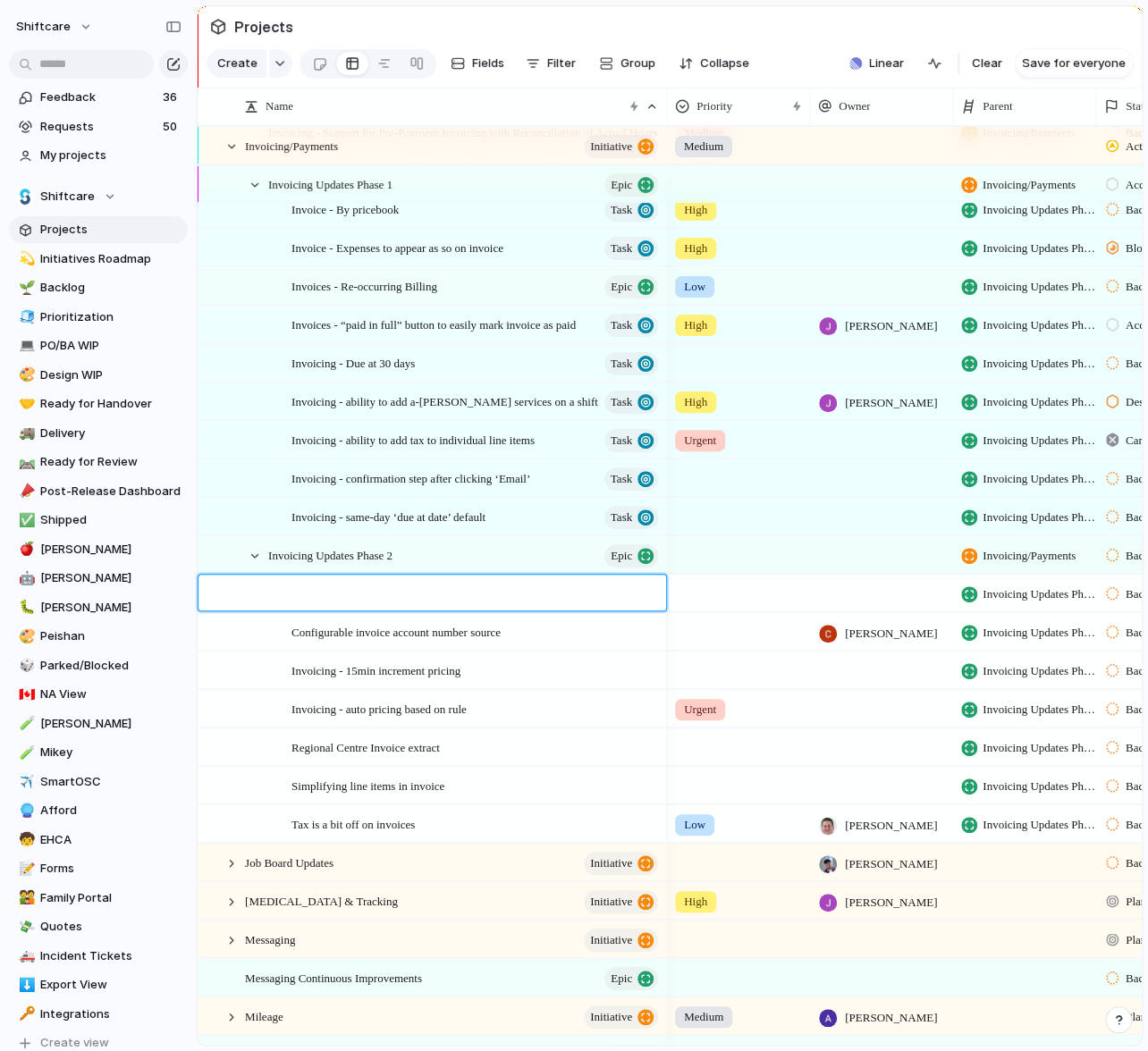 type on "**********" 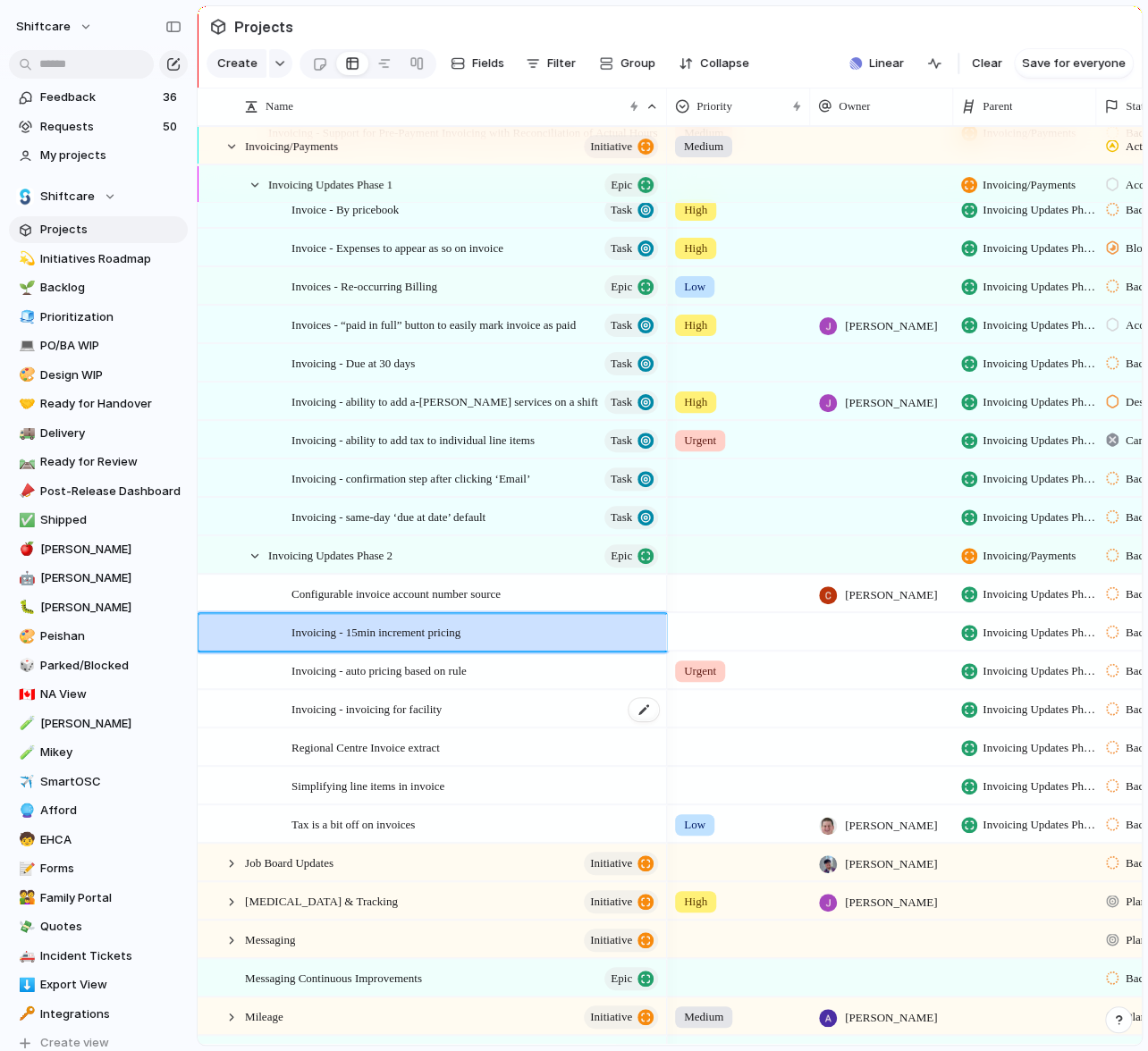 click on "Invoicing - invoicing for facility" at bounding box center [367, 708] 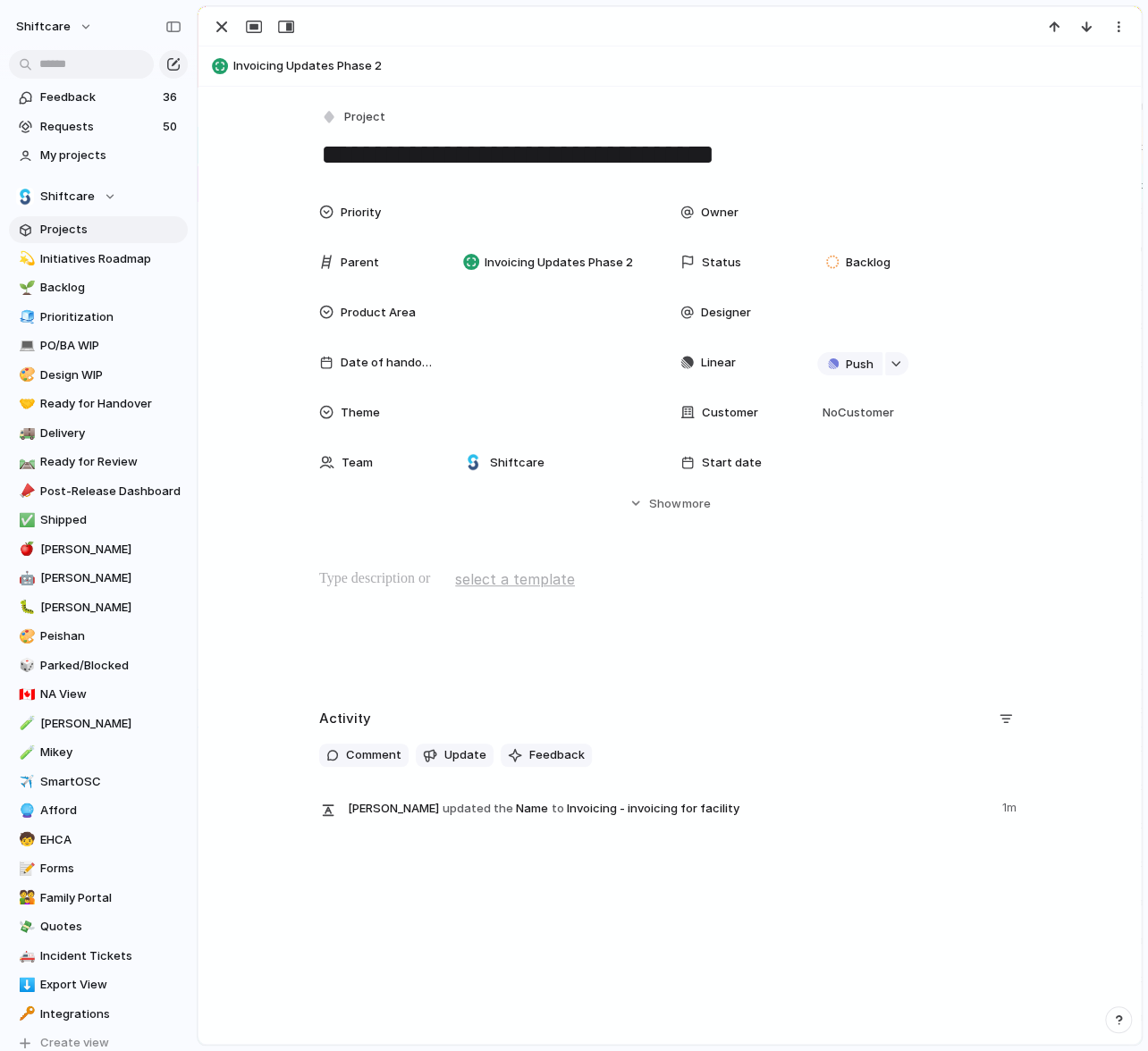 click on "select a template" at bounding box center (515, 579) 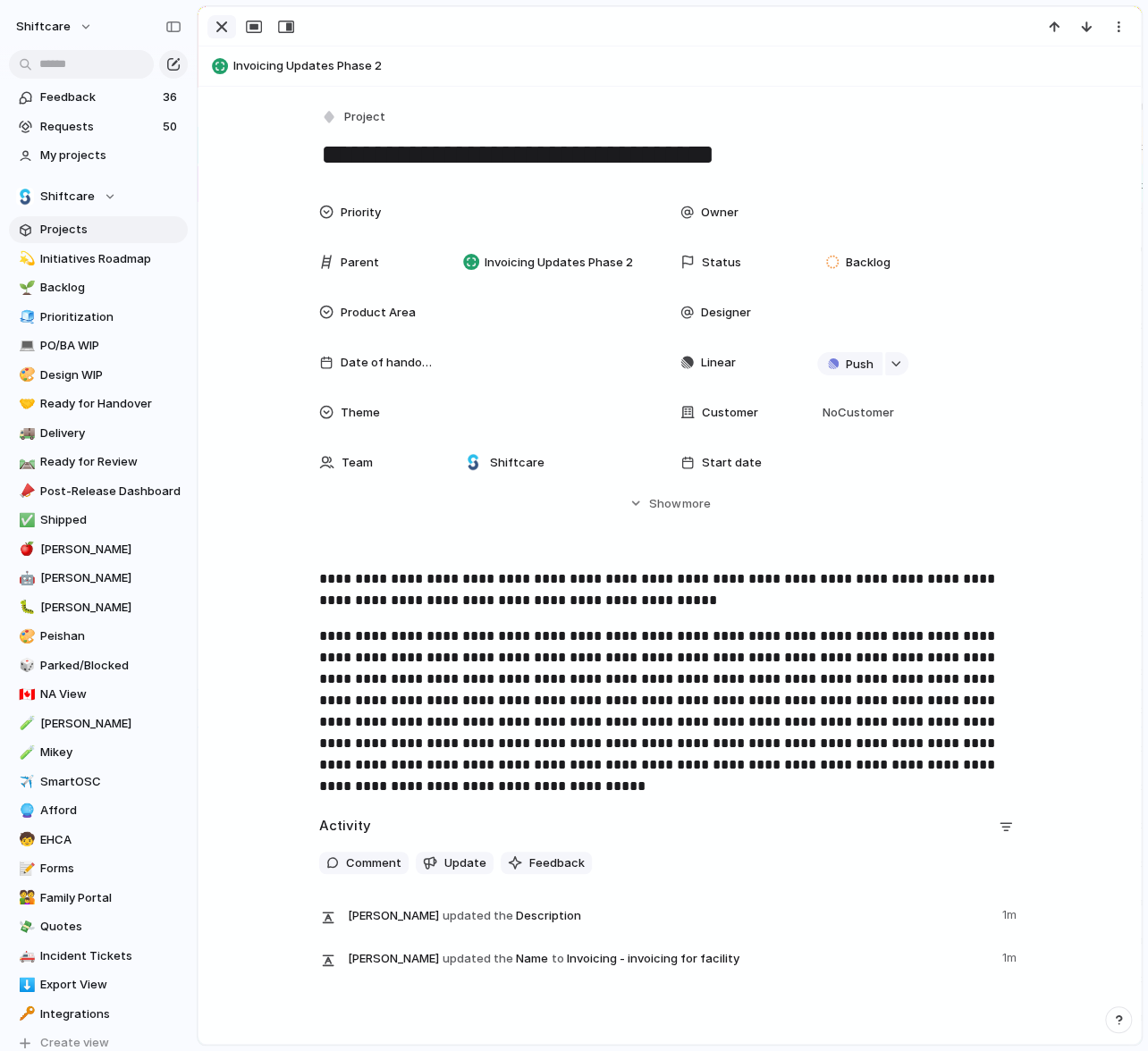 click at bounding box center [222, 27] 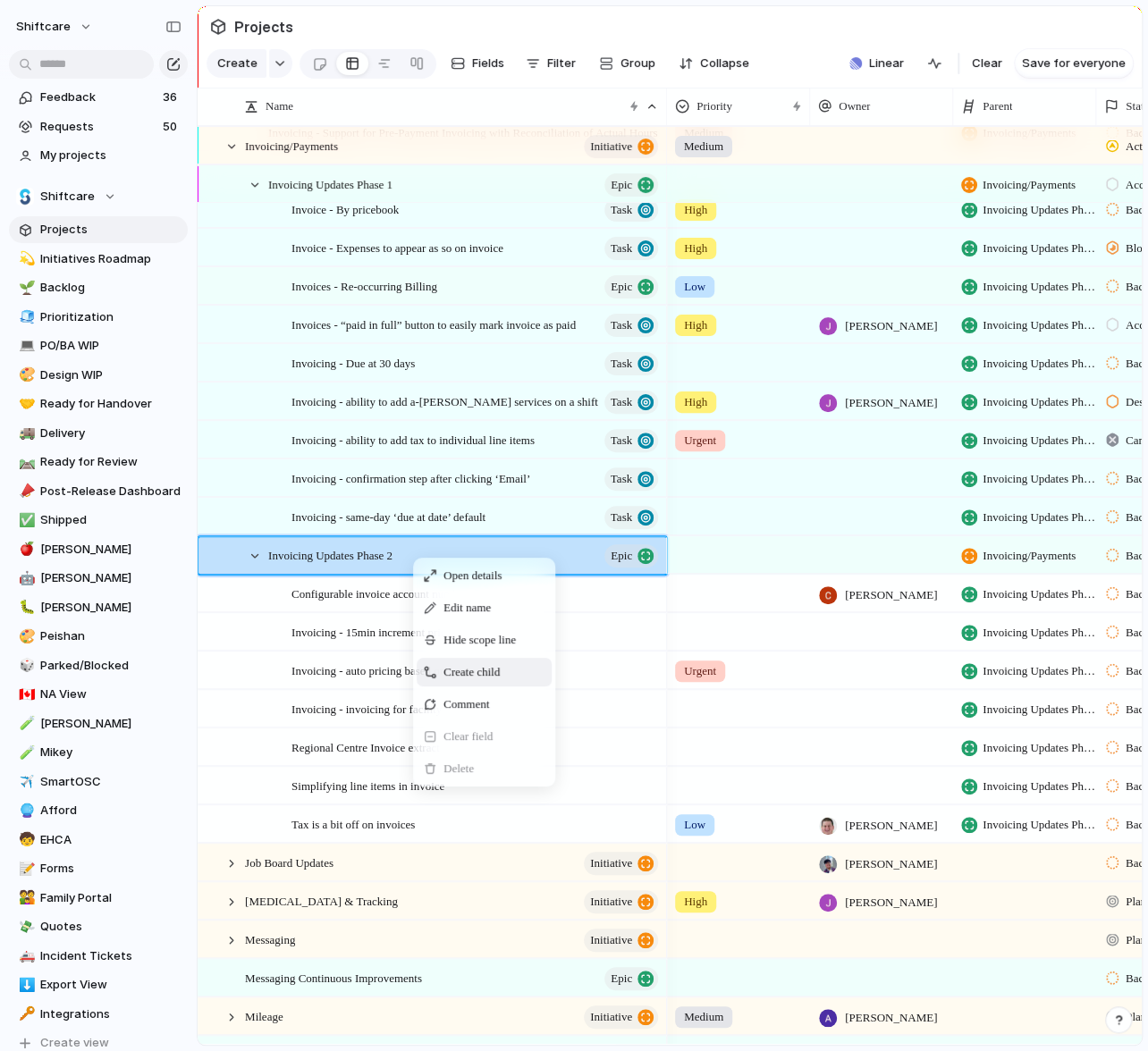 click on "Create child" at bounding box center (471, 672) 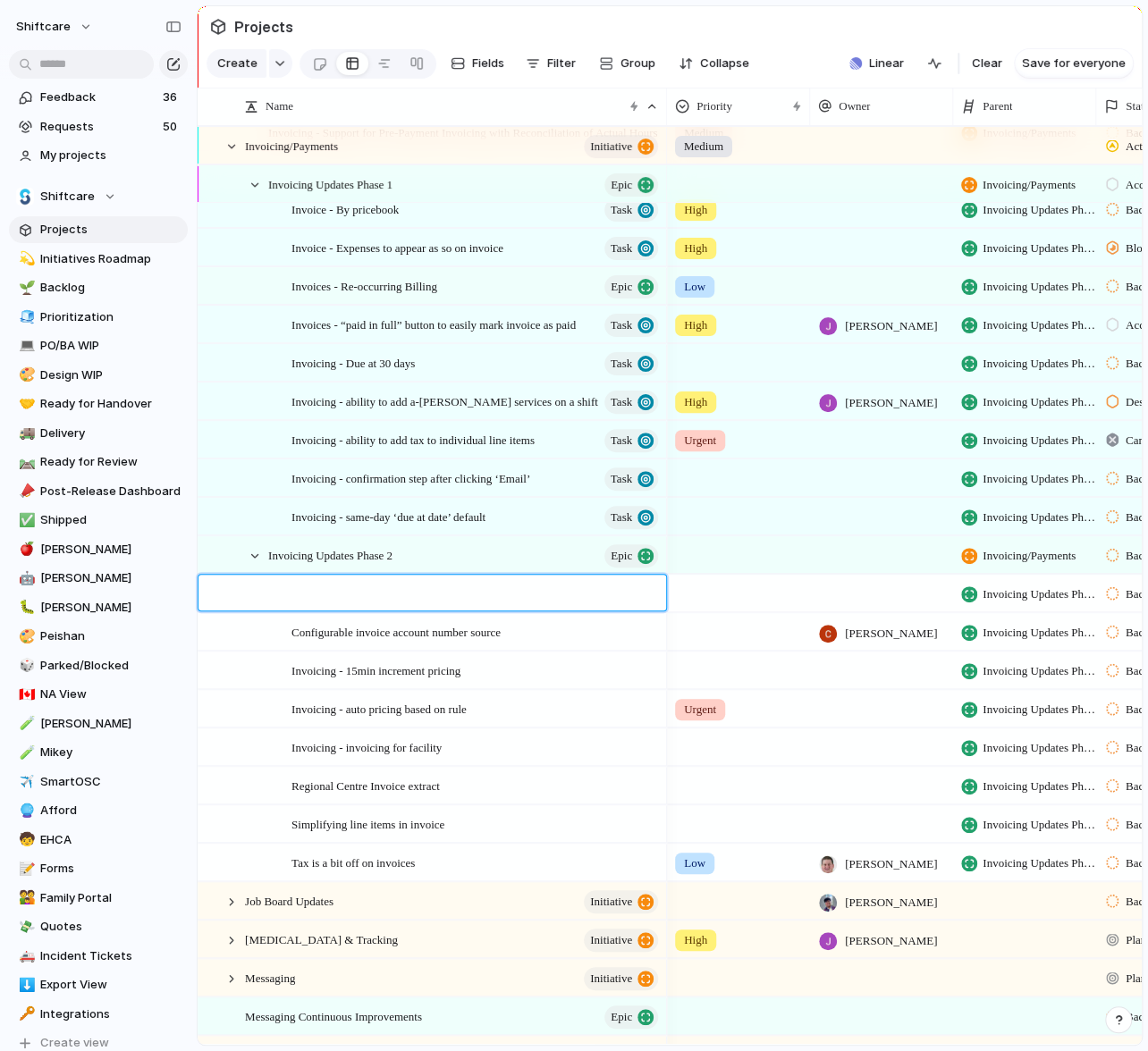 type on "**********" 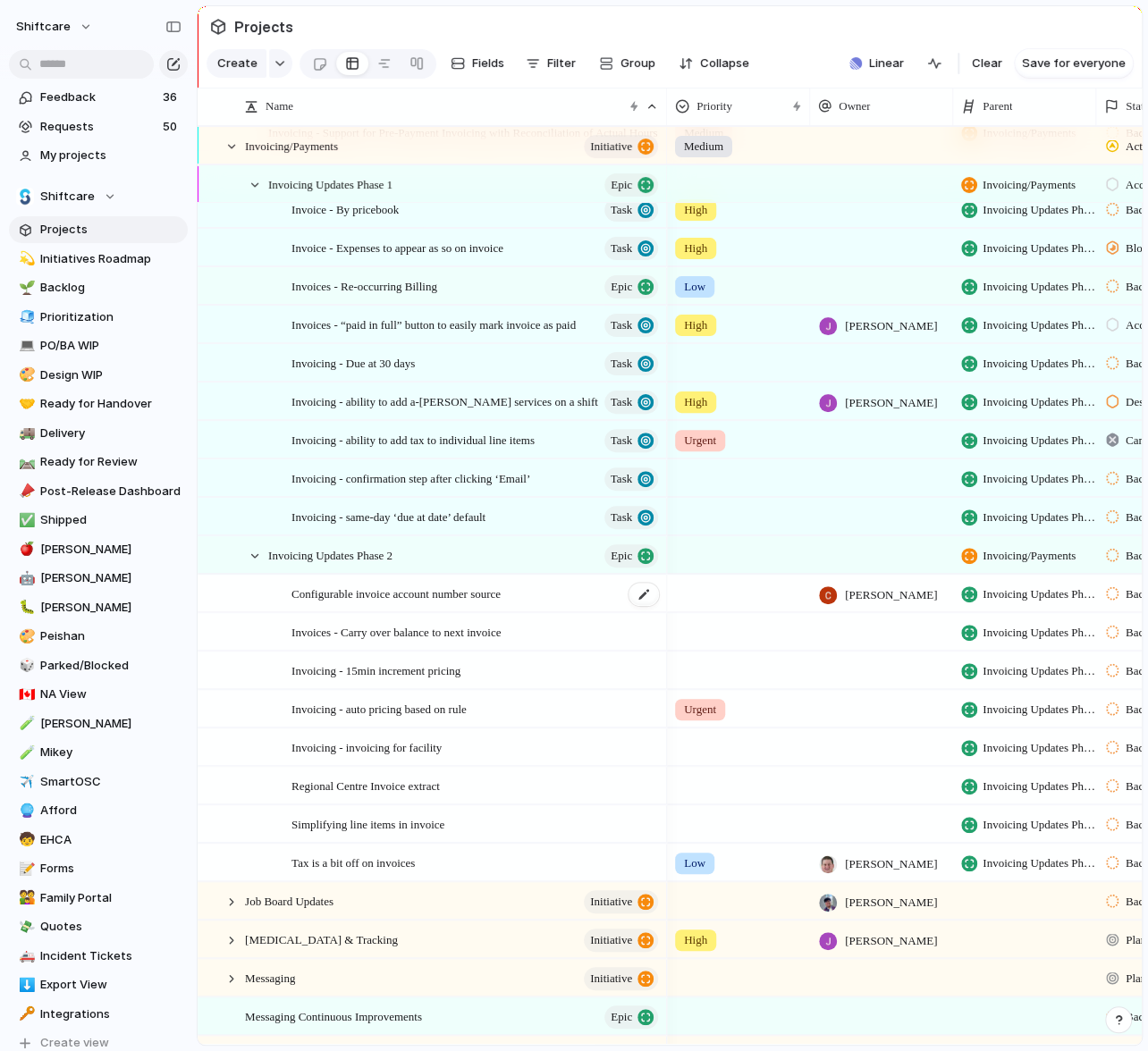 click on "Configurable invoice account number source" at bounding box center [396, 593] 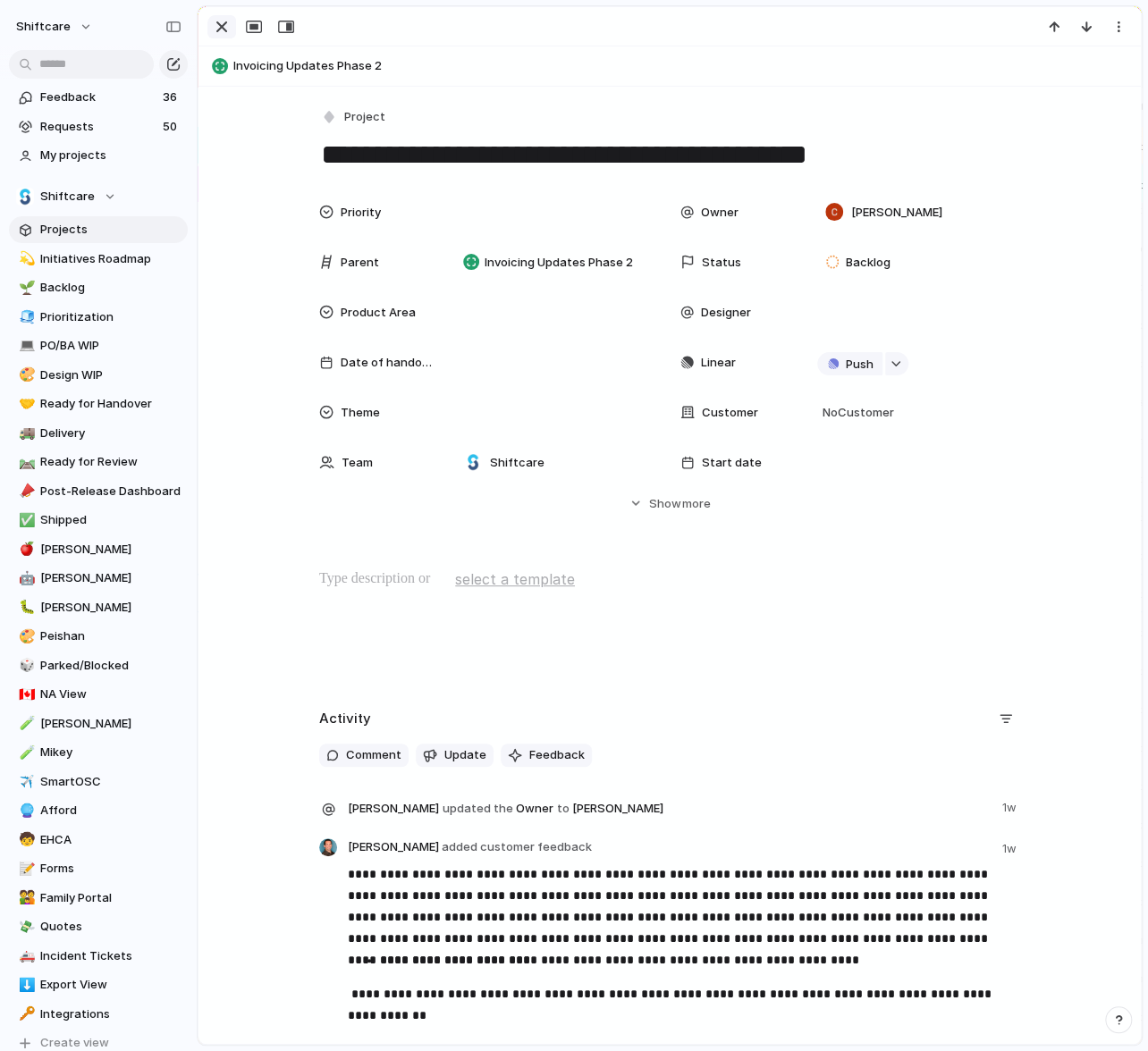 click at bounding box center (222, 27) 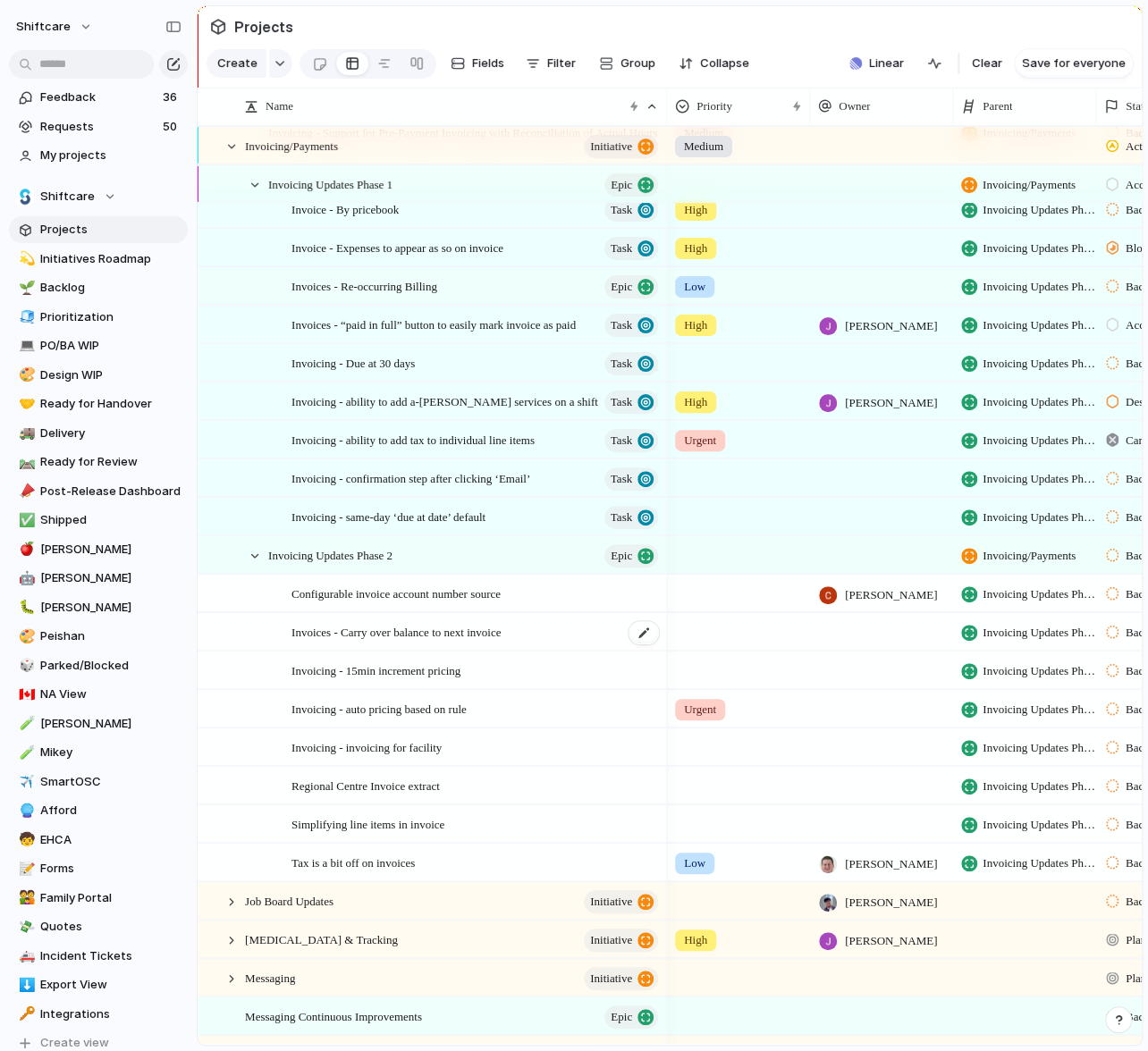 click on "Invoices - Carry over balance to next invoice" at bounding box center (396, 631) 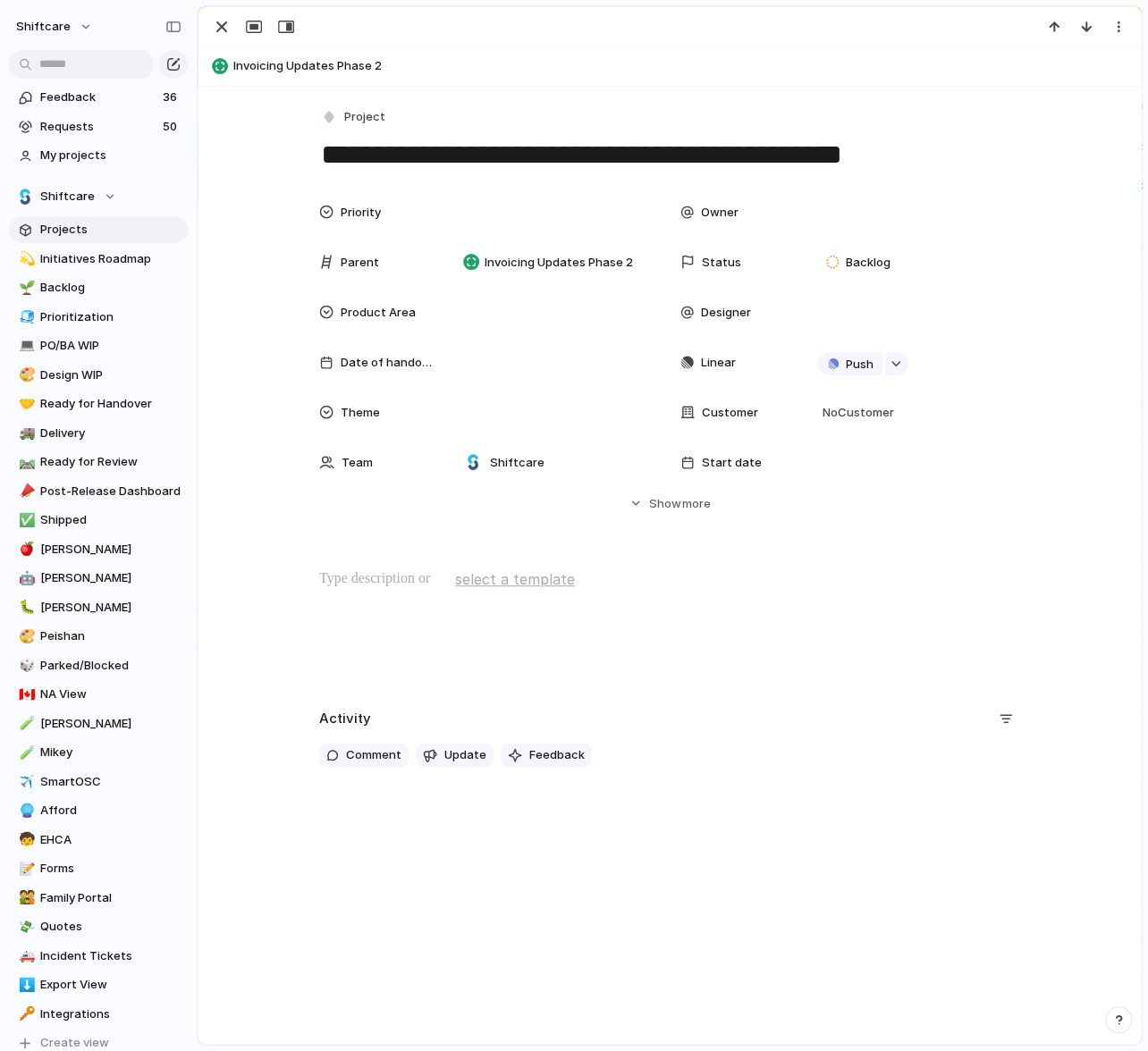 click at bounding box center [670, 626] 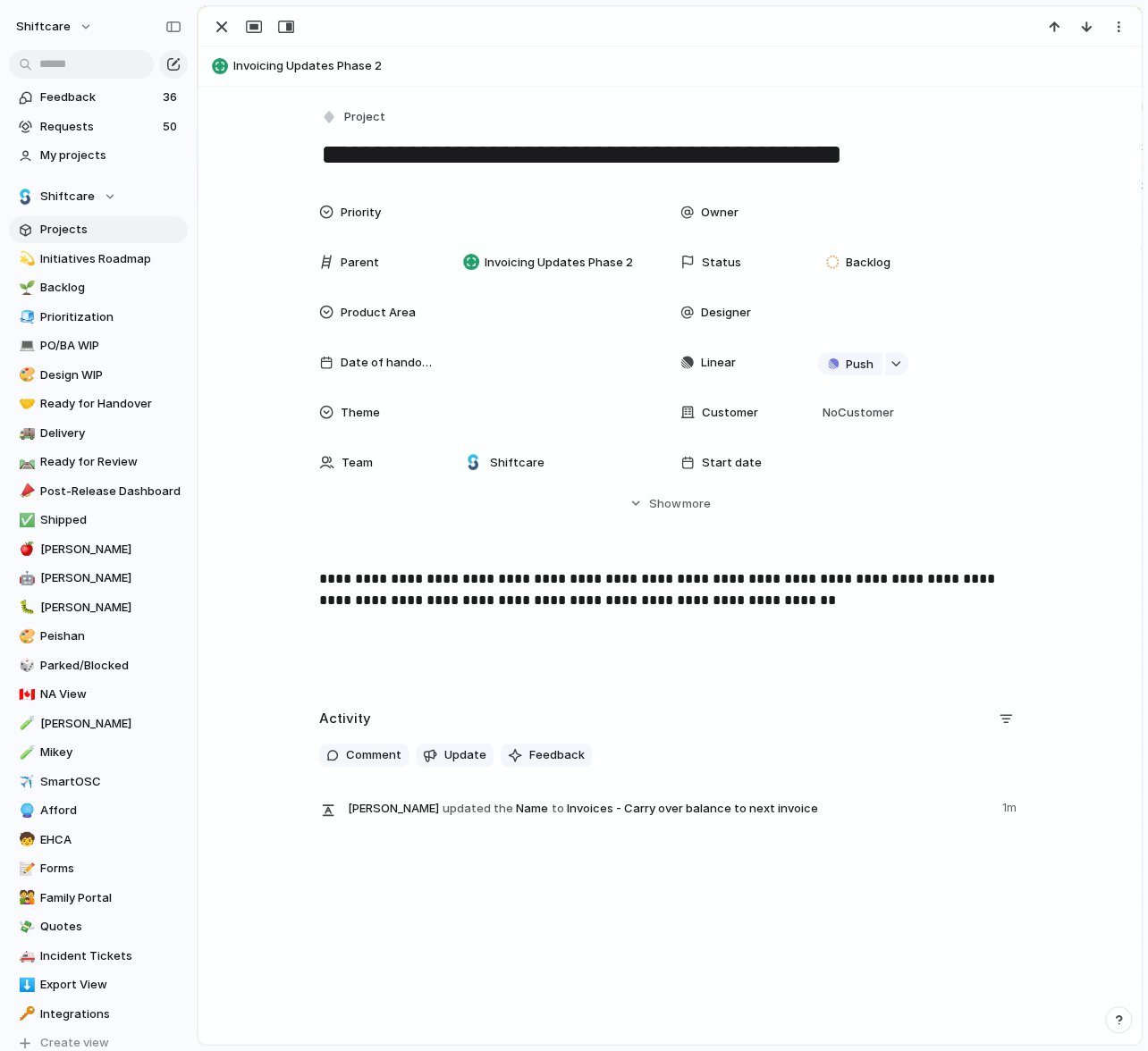 click at bounding box center [670, 27] 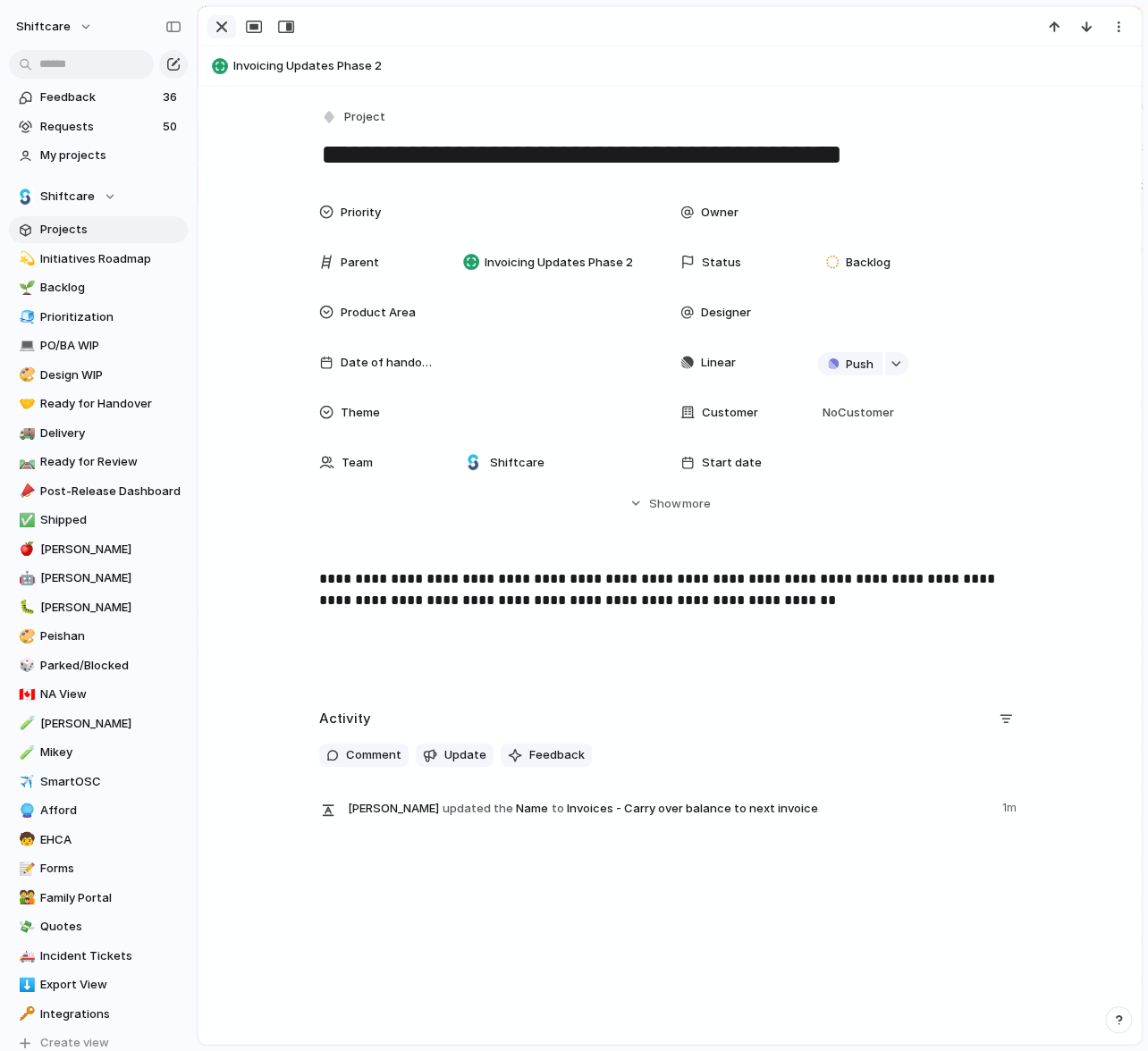click at bounding box center (222, 27) 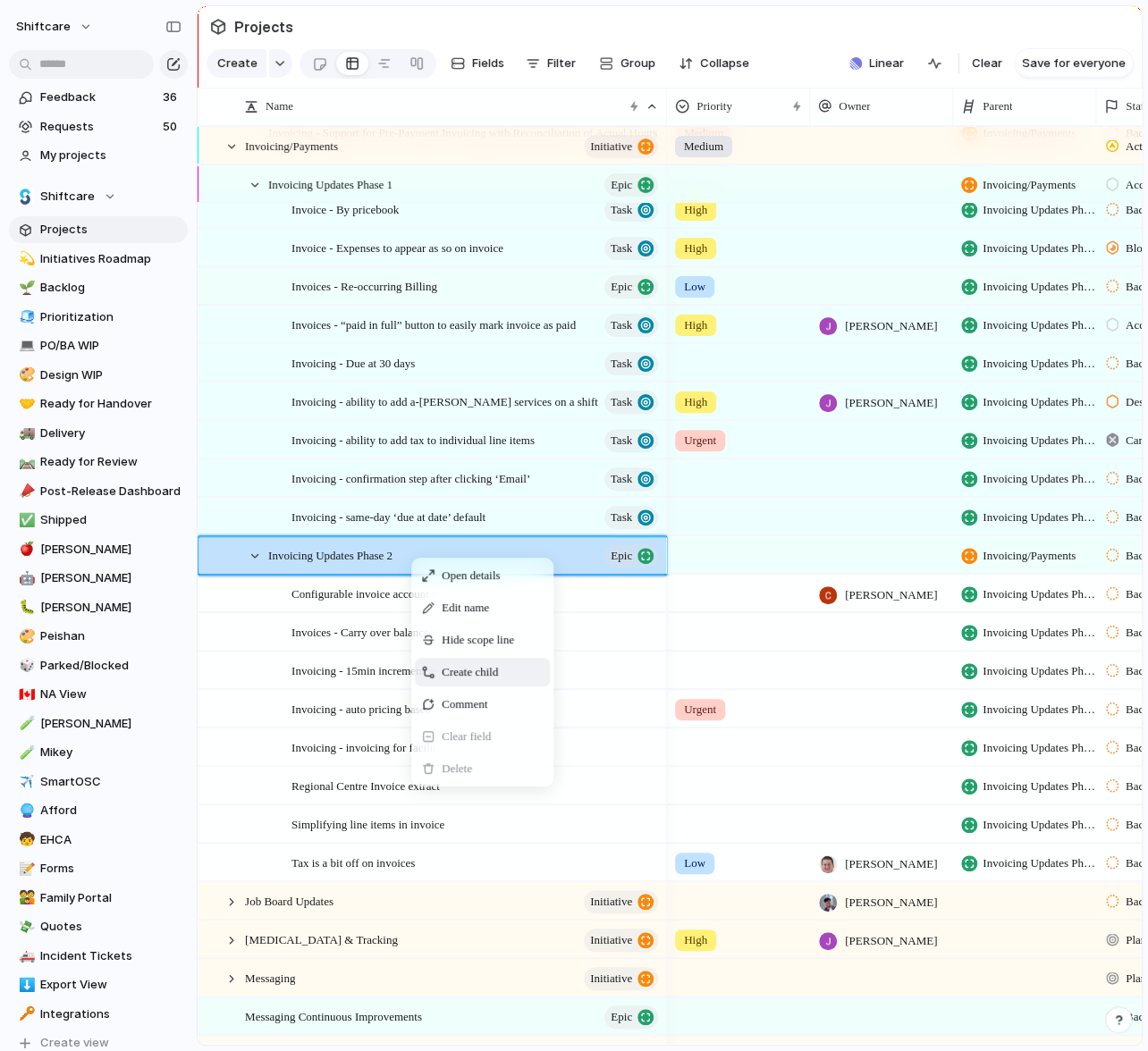 click on "Create child" at bounding box center (469, 672) 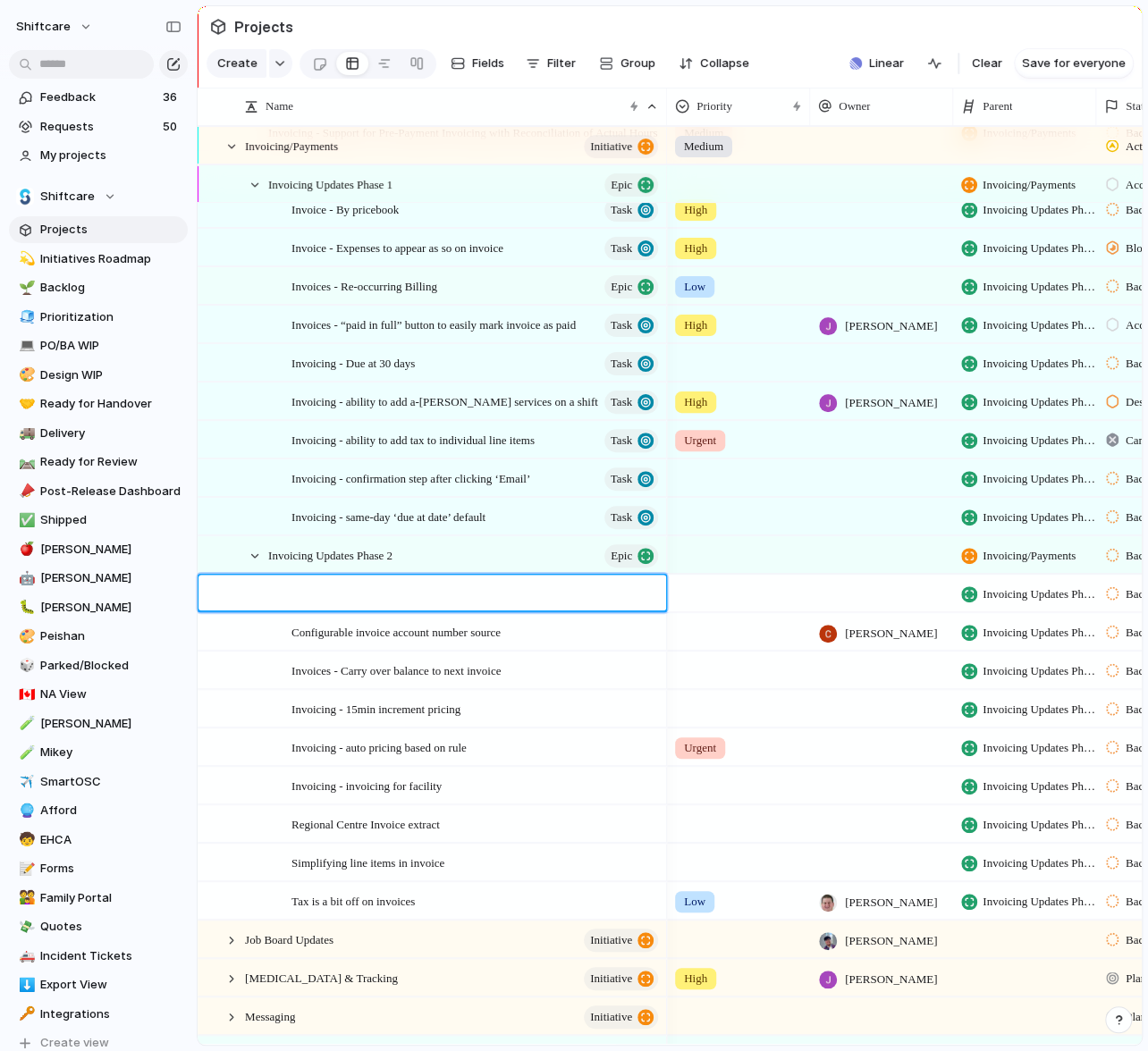 type on "**********" 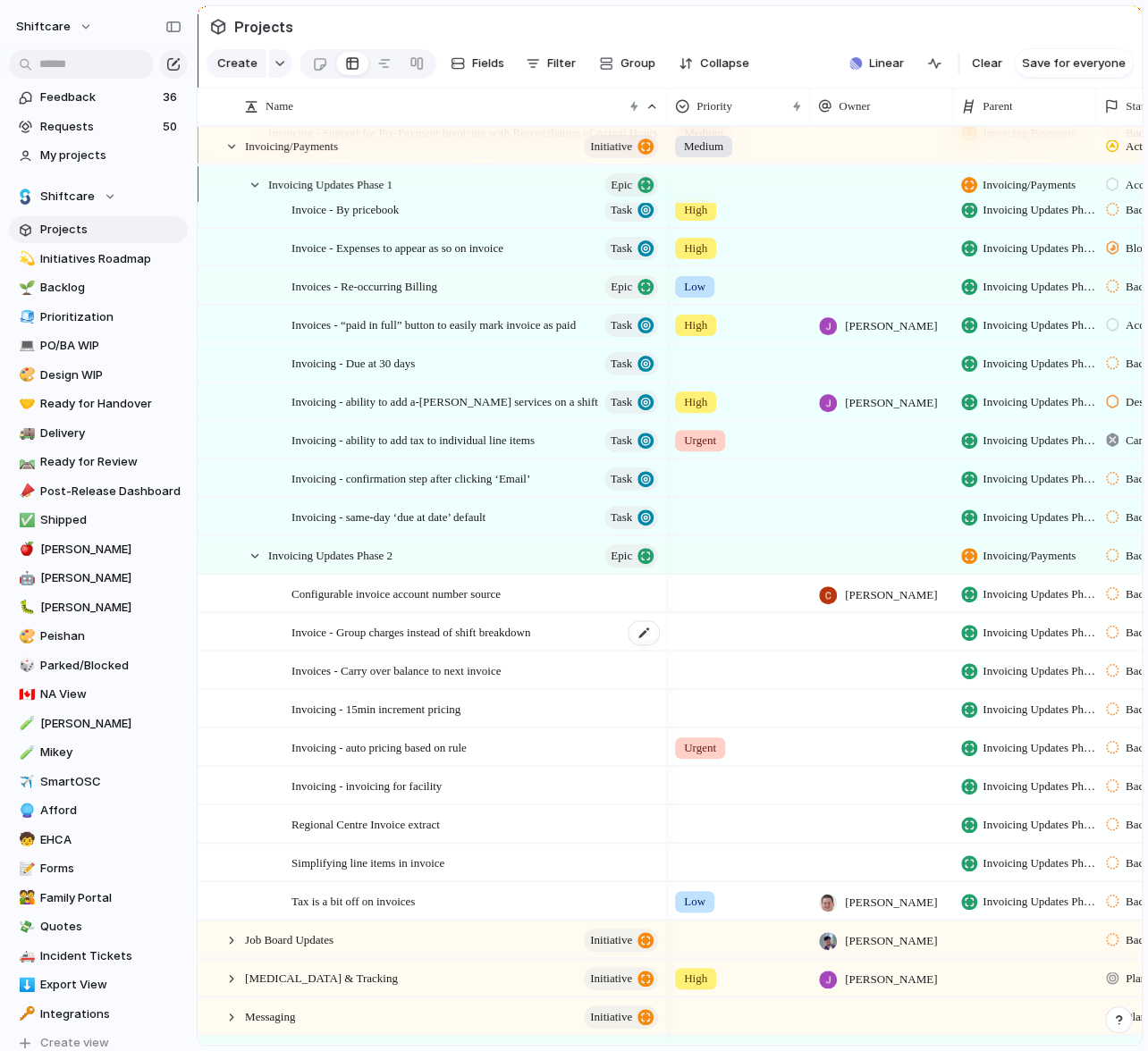 click on "Invoice - Group charges instead of shift breakdown" at bounding box center [410, 631] 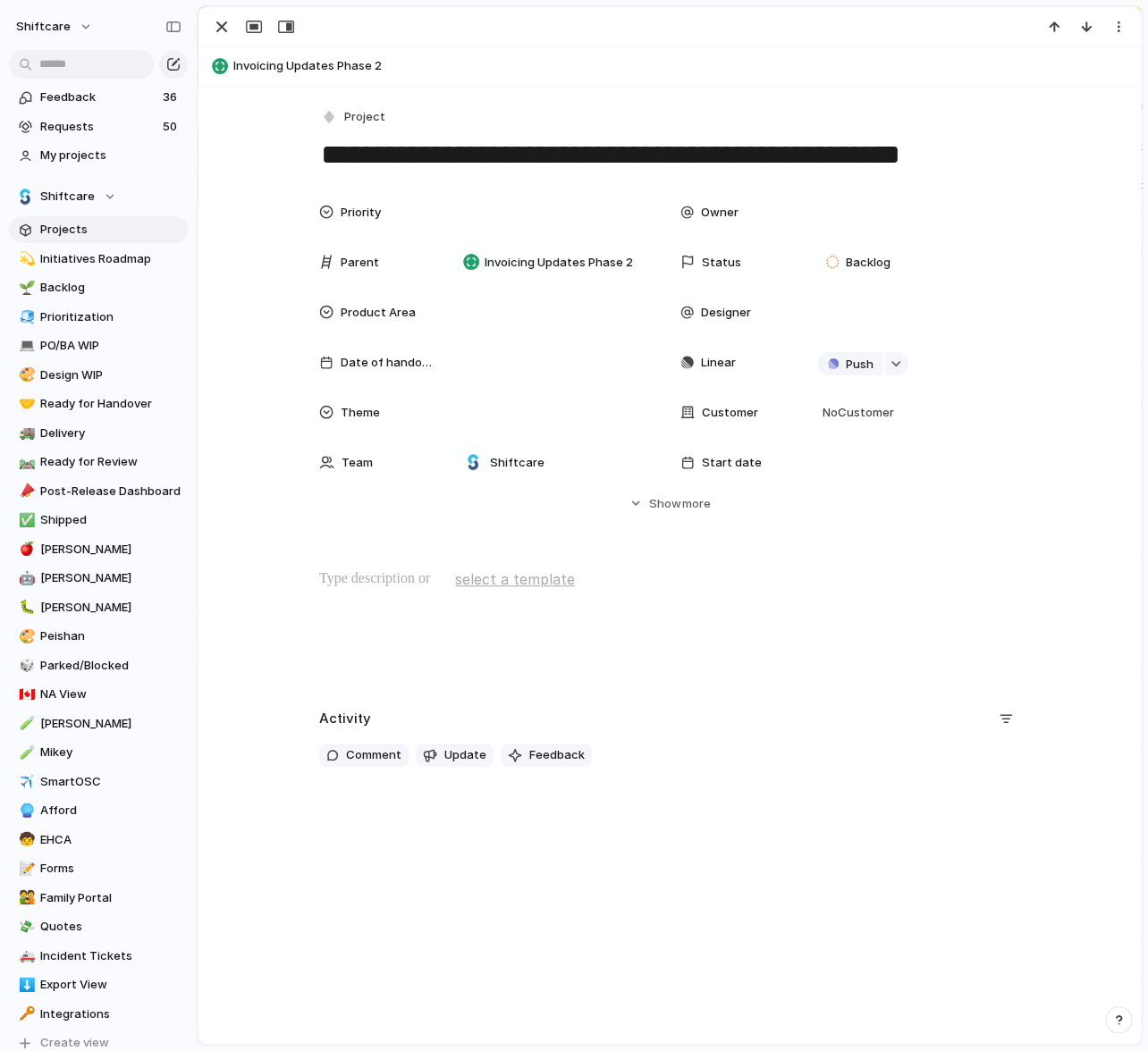 click on "select a template" at bounding box center (670, 579) 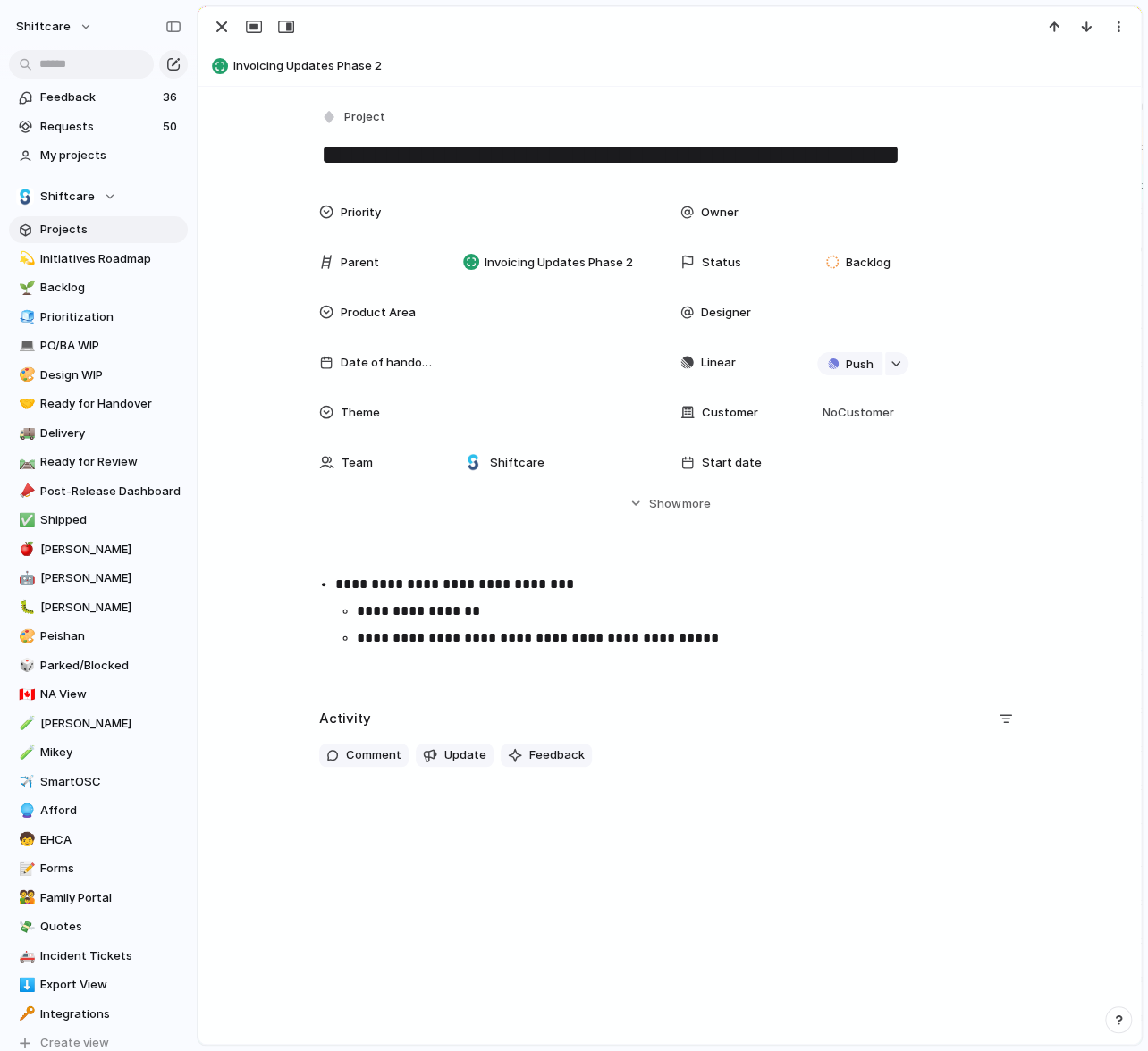click on "**********" at bounding box center [670, 631] 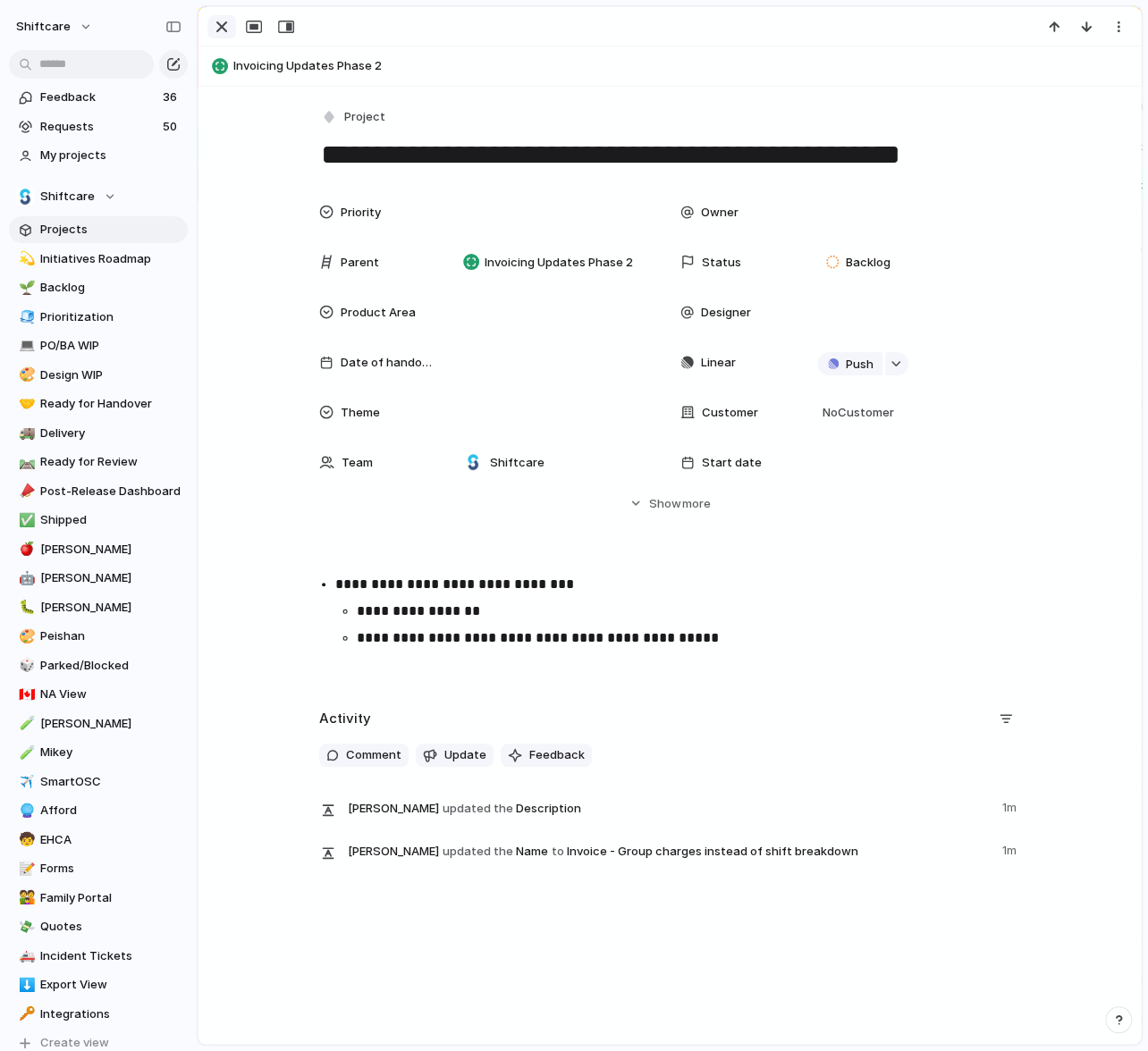 click at bounding box center (222, 27) 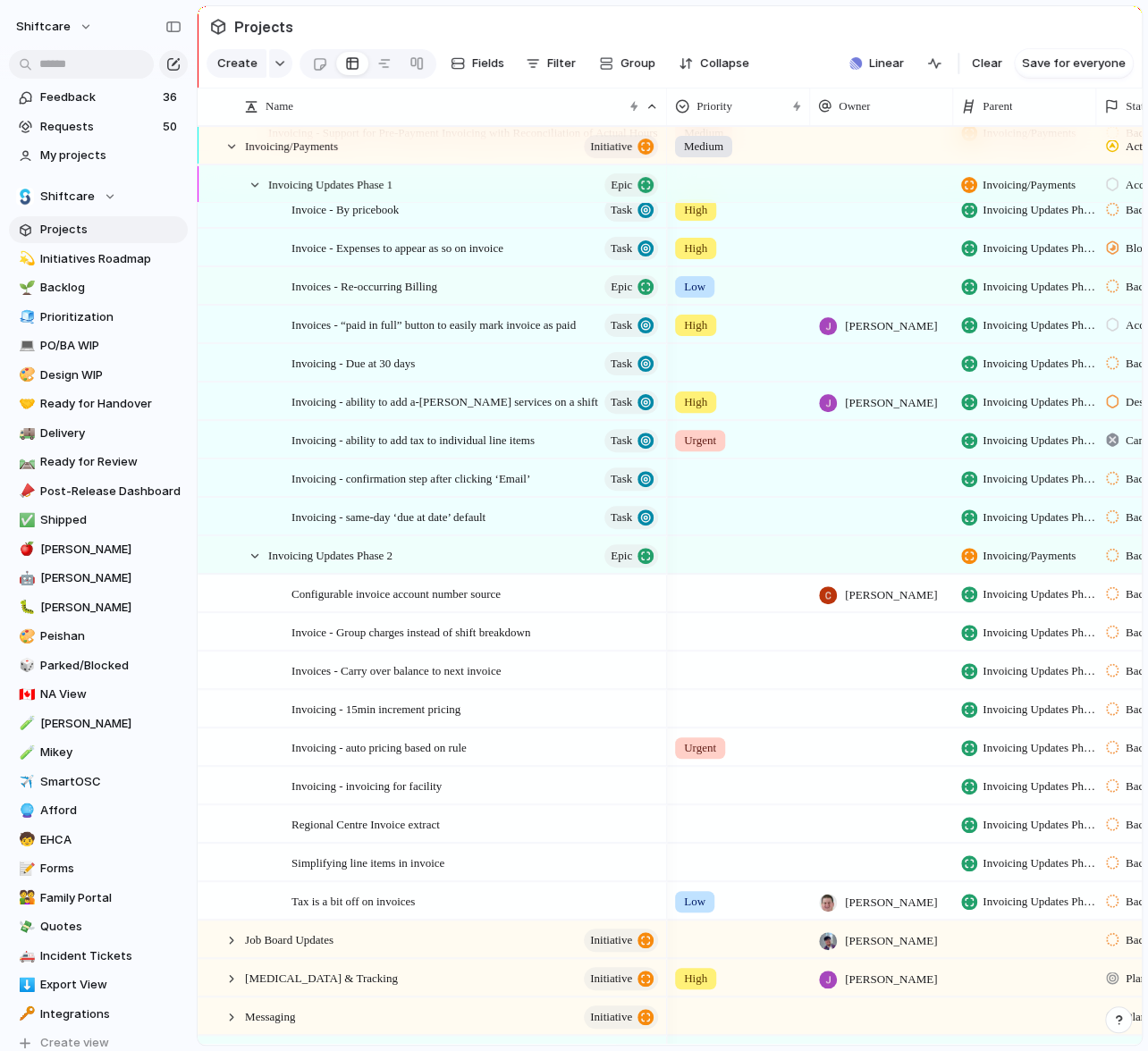 scroll, scrollTop: 0, scrollLeft: 252, axis: horizontal 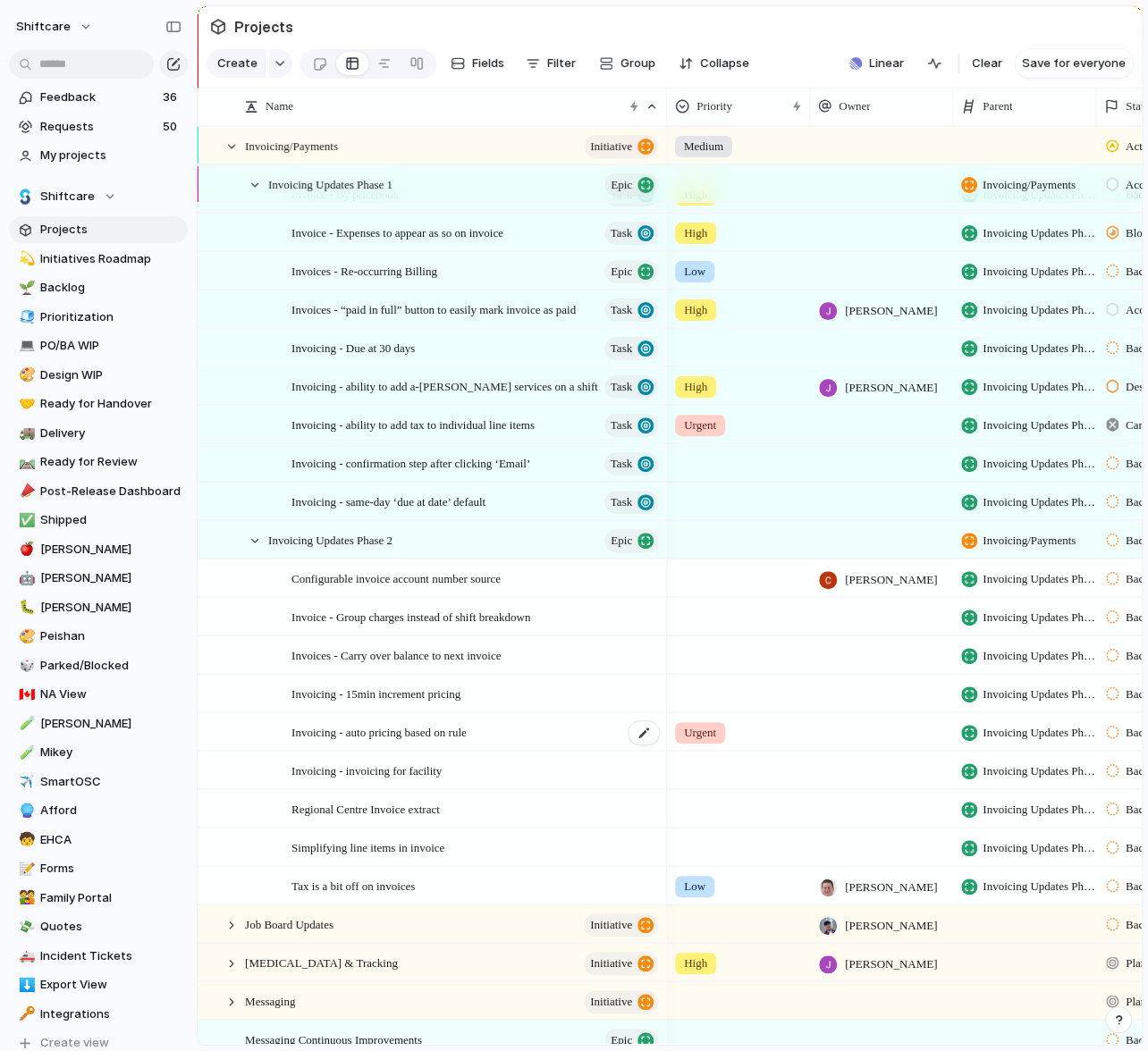 click on "Invoicing - auto pricing based on rule" at bounding box center [379, 731] 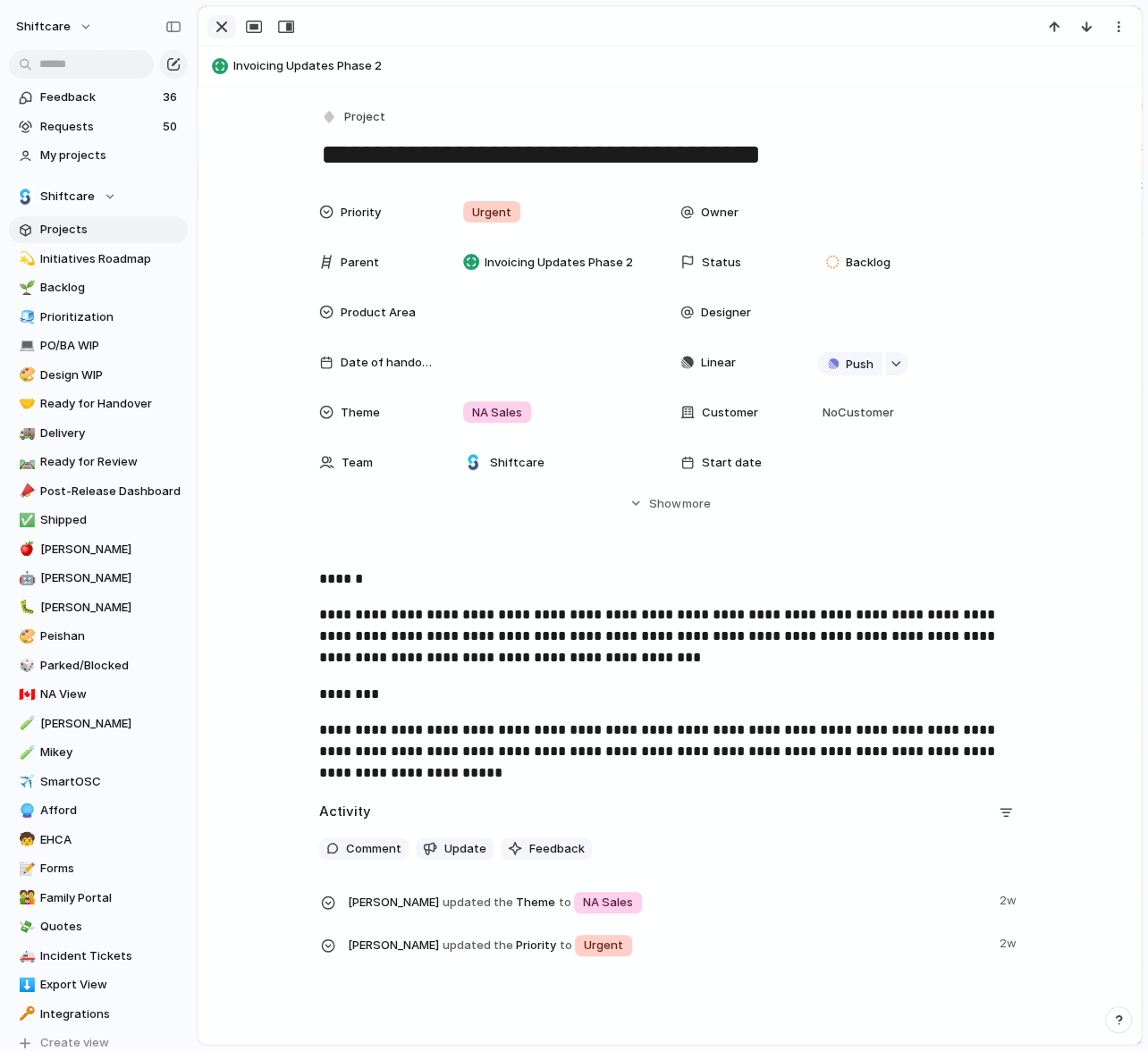 click at bounding box center [222, 27] 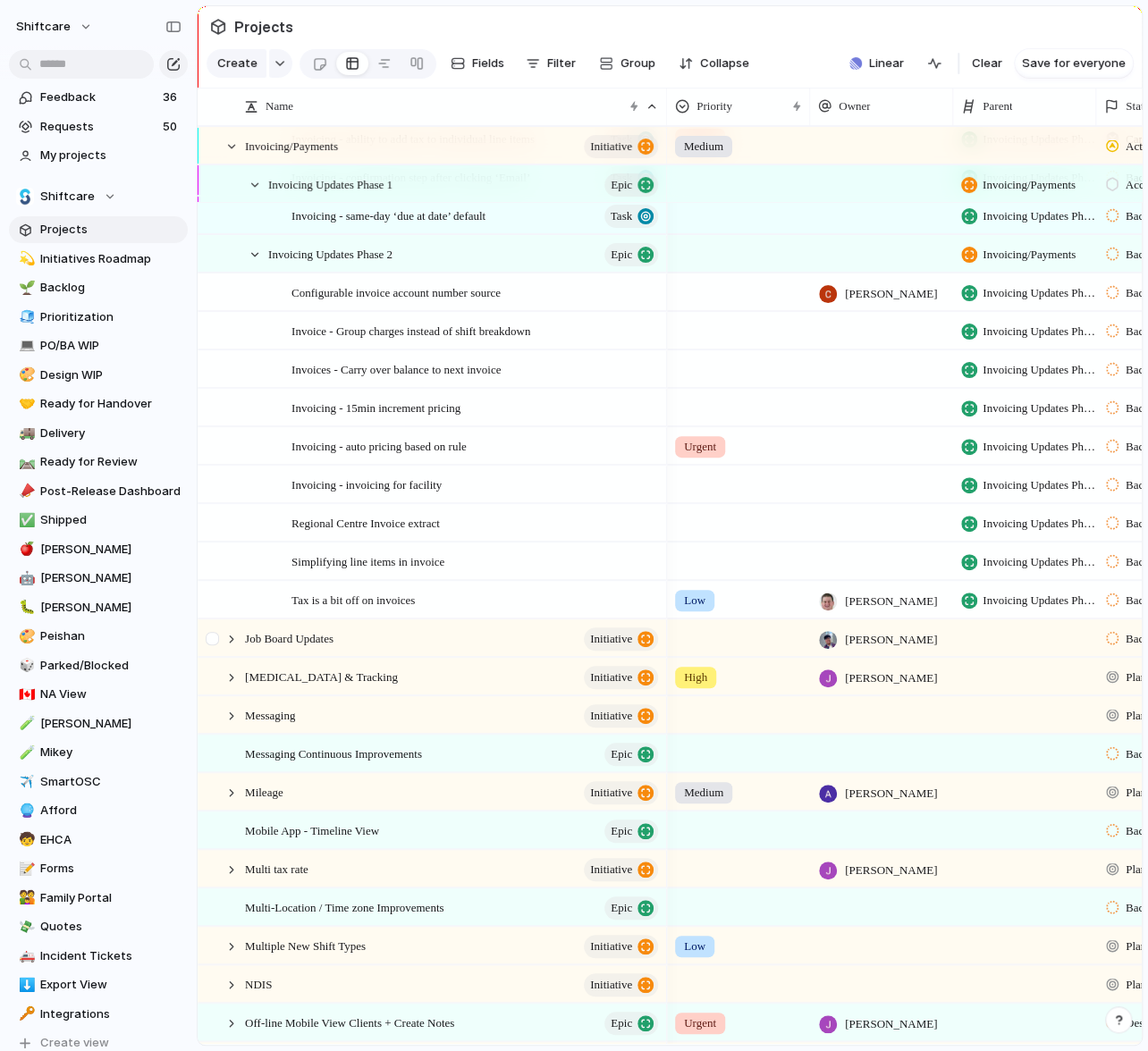 click at bounding box center (223, 638) 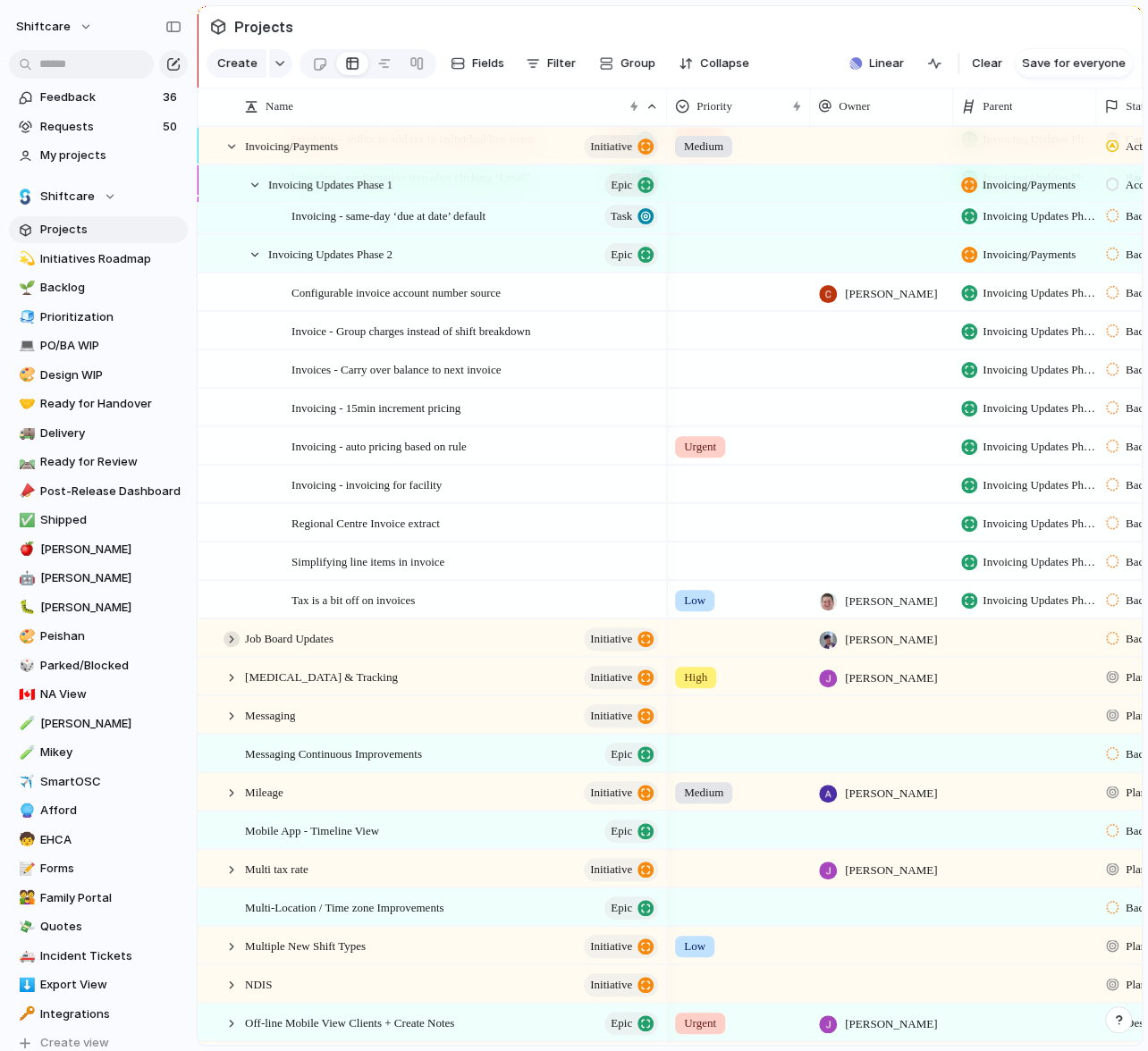 click at bounding box center [232, 639] 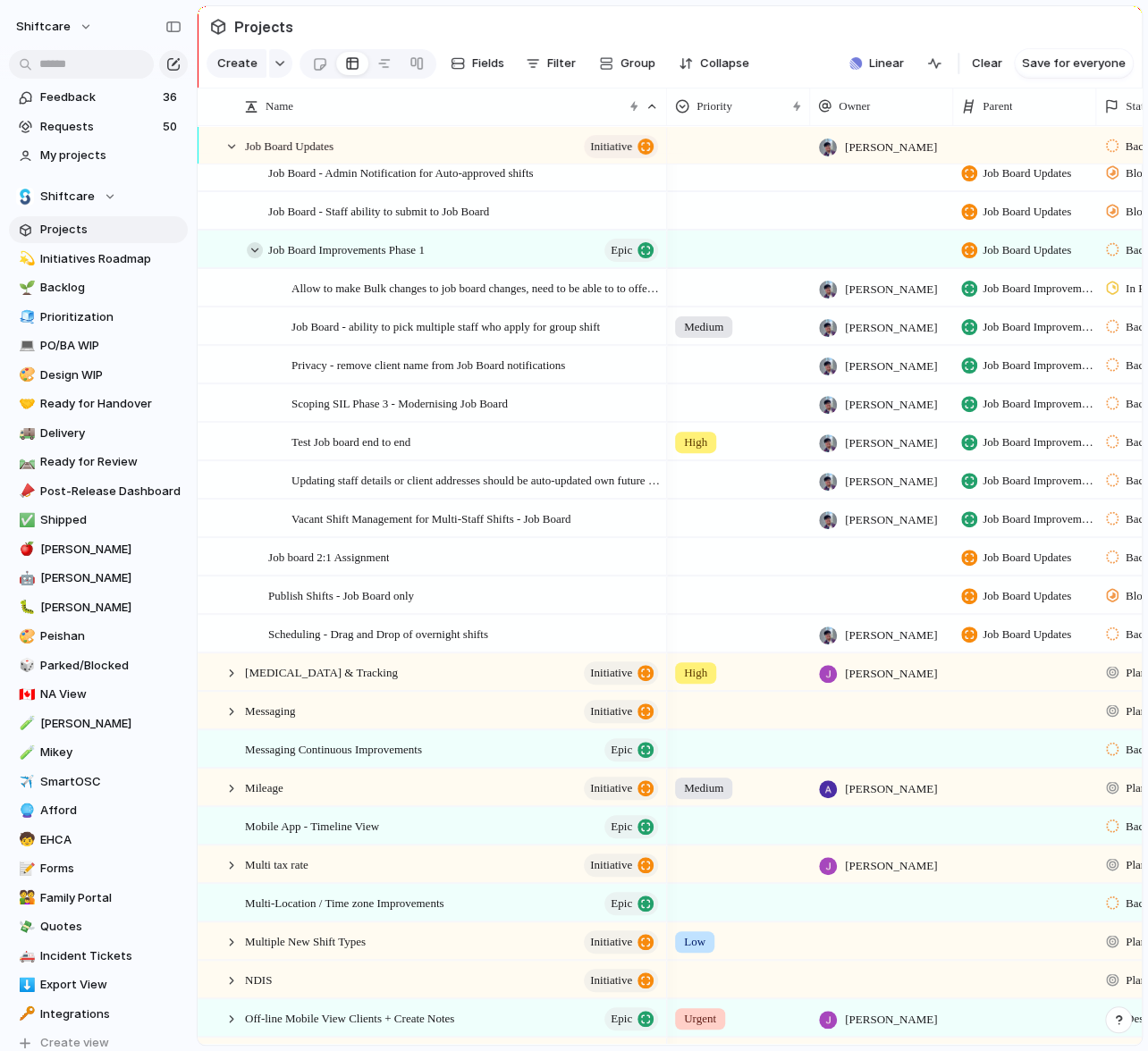 click at bounding box center (255, 250) 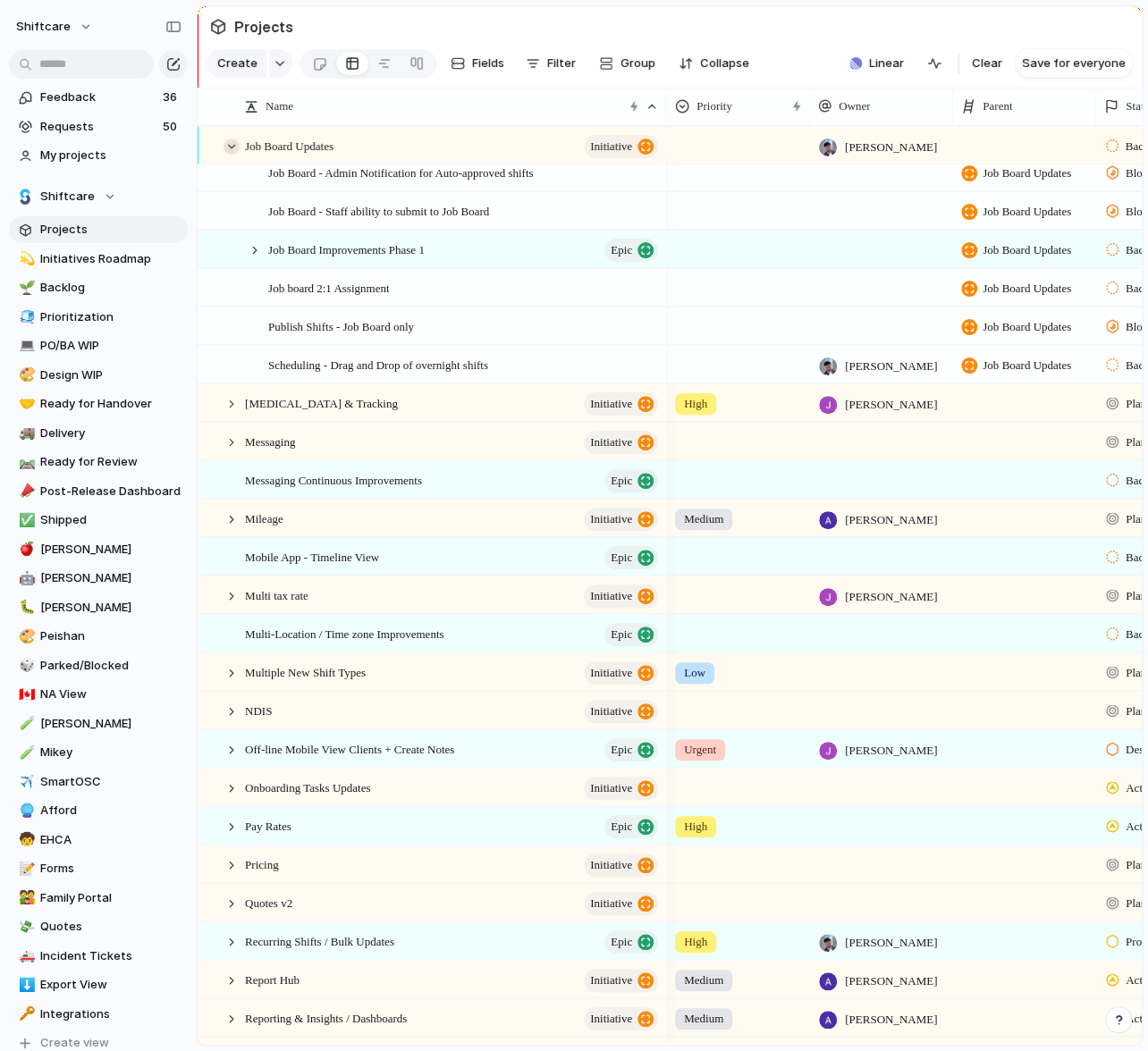 click at bounding box center [232, 147] 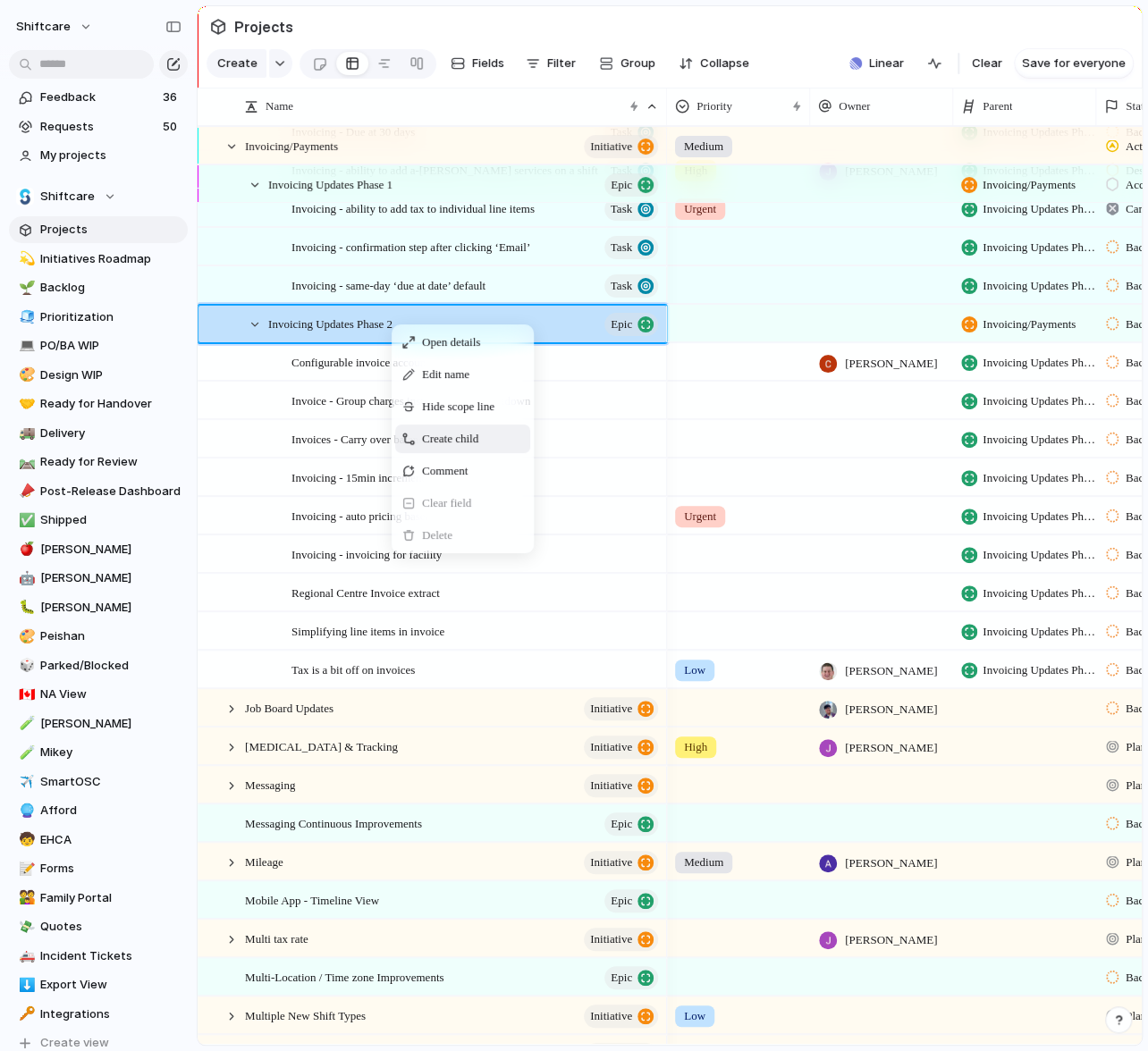 click on "Create child" at bounding box center [450, 439] 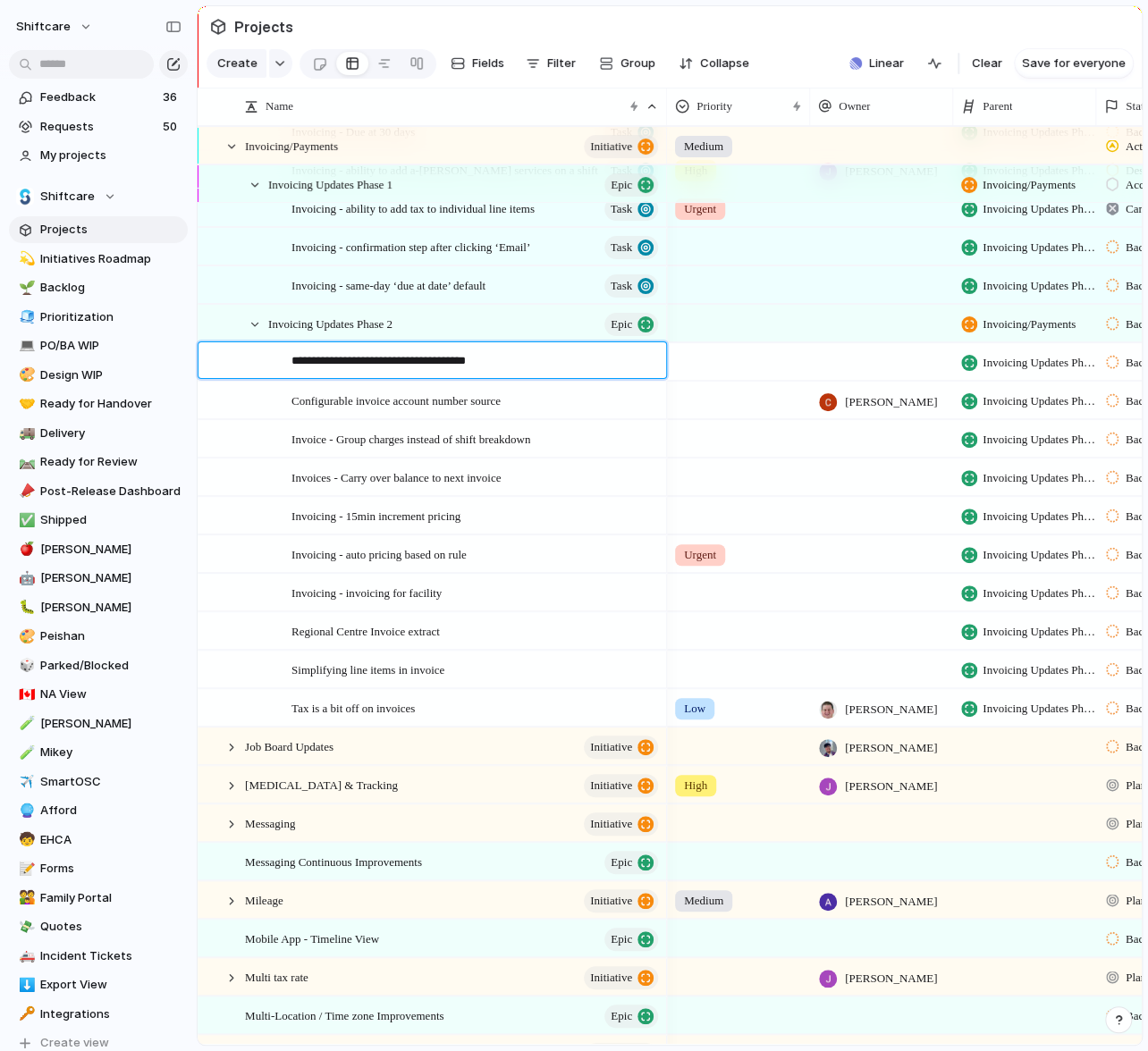 type on "**********" 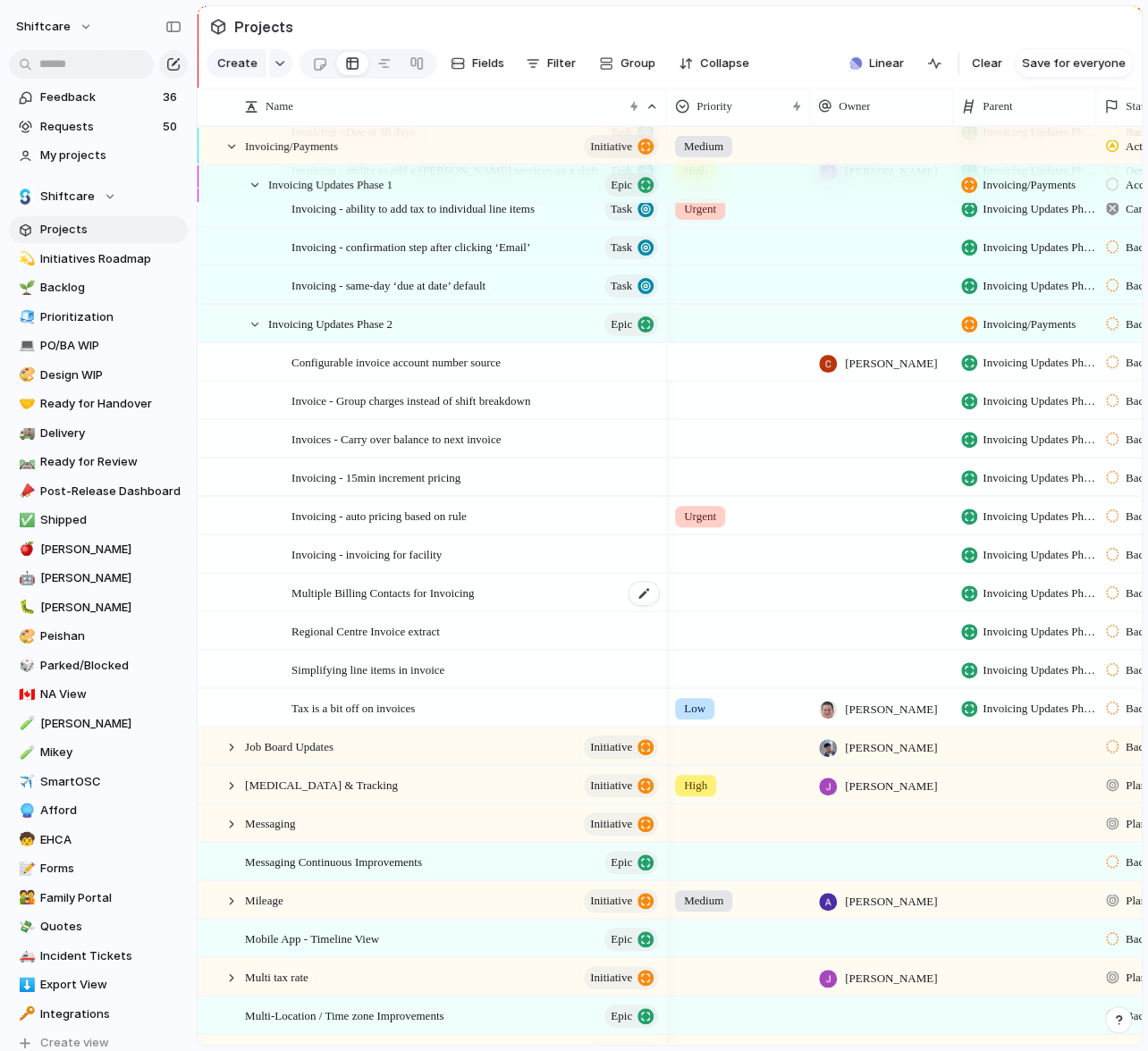 click on "Multiple Billing Contacts for Invoicing" at bounding box center (383, 592) 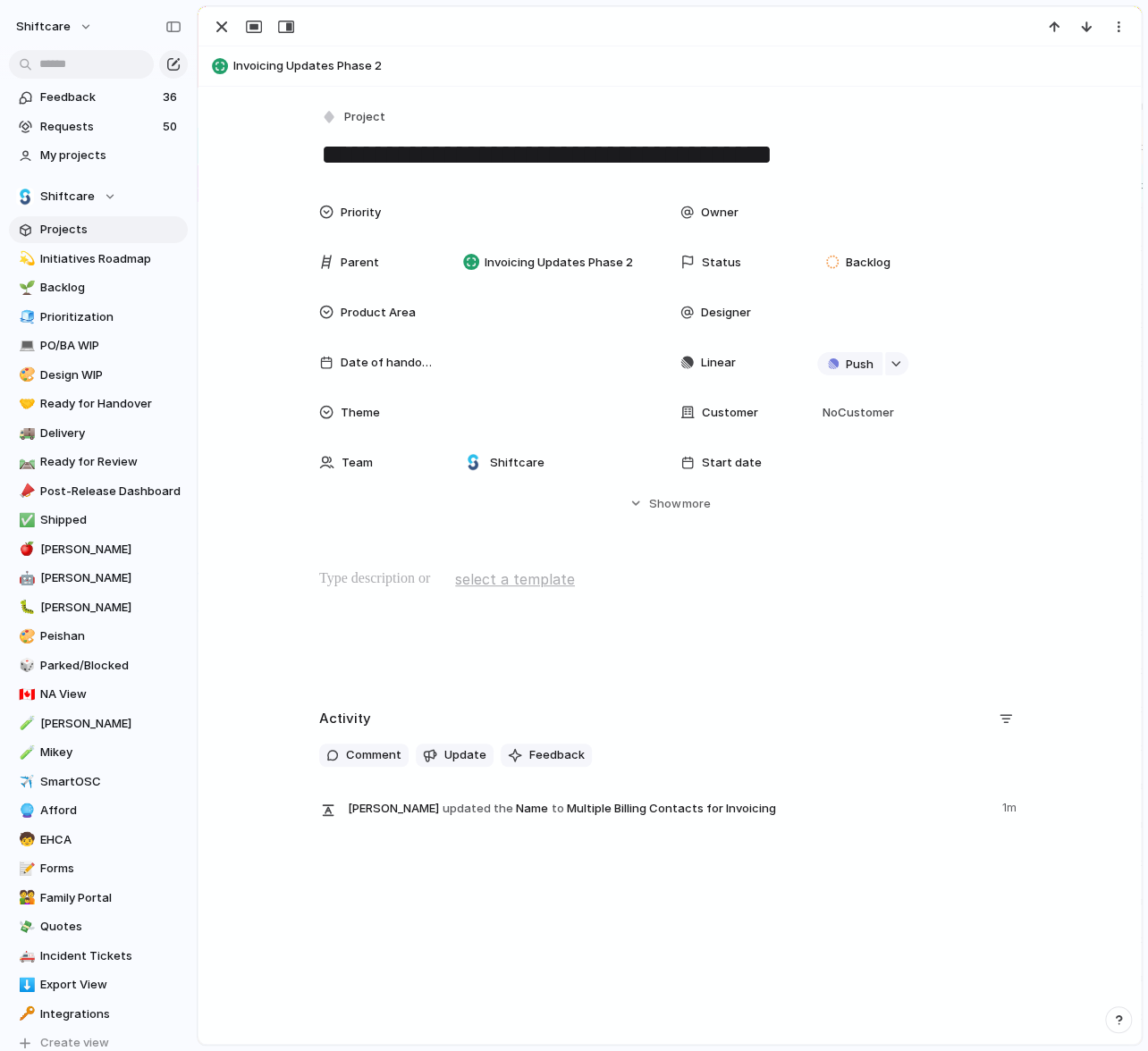click at bounding box center [670, 626] 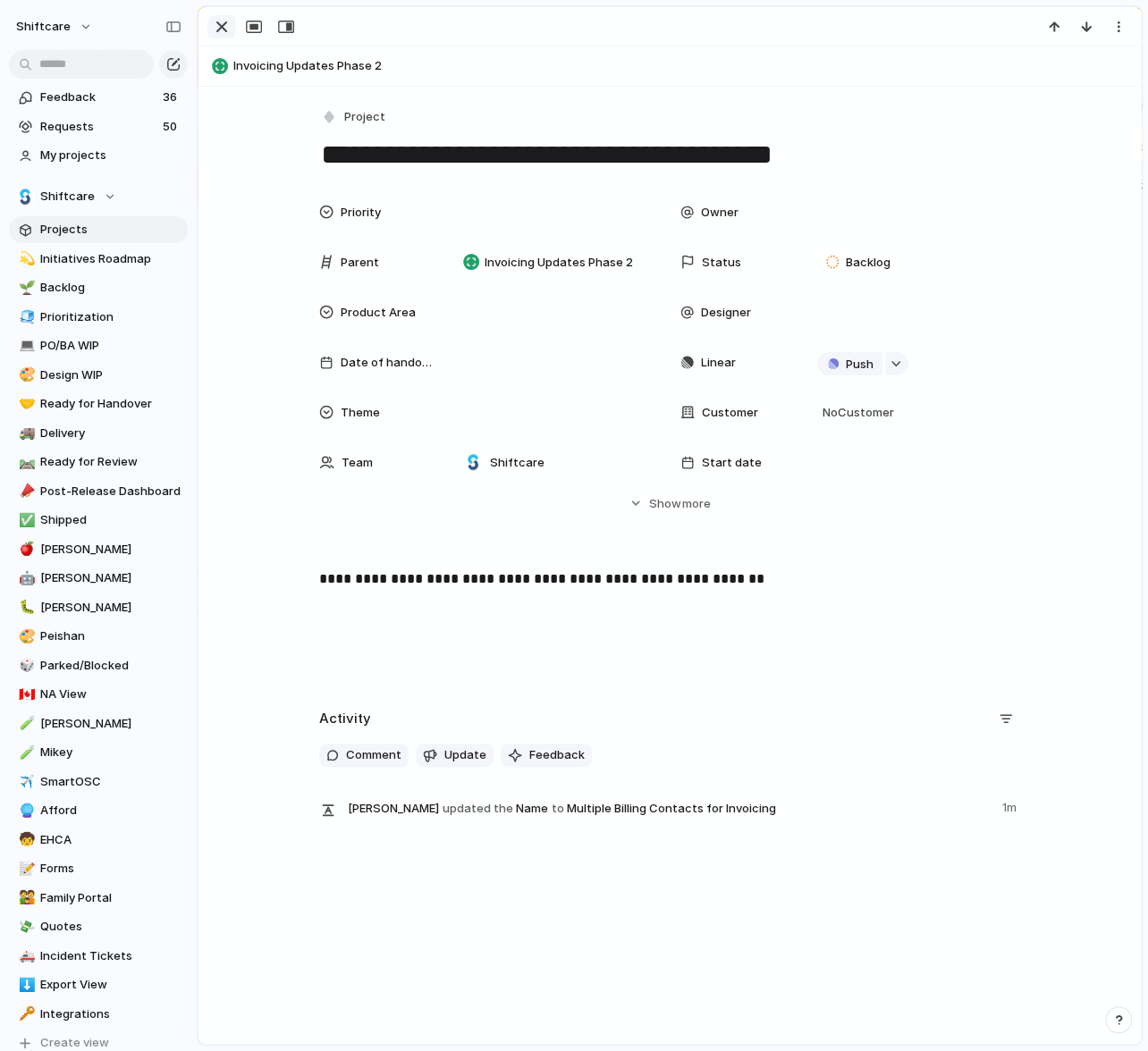 click at bounding box center [222, 27] 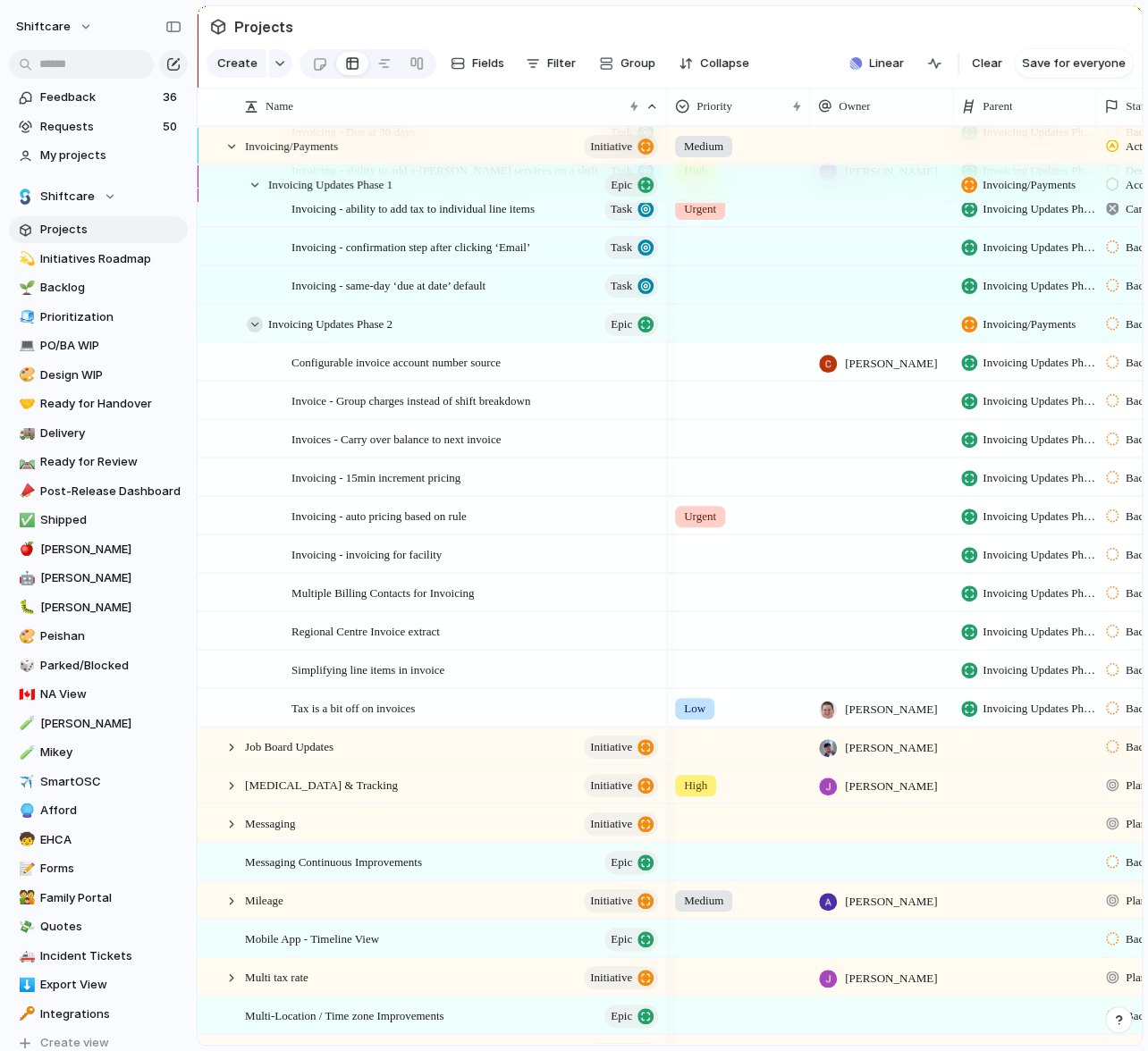 click at bounding box center [255, 324] 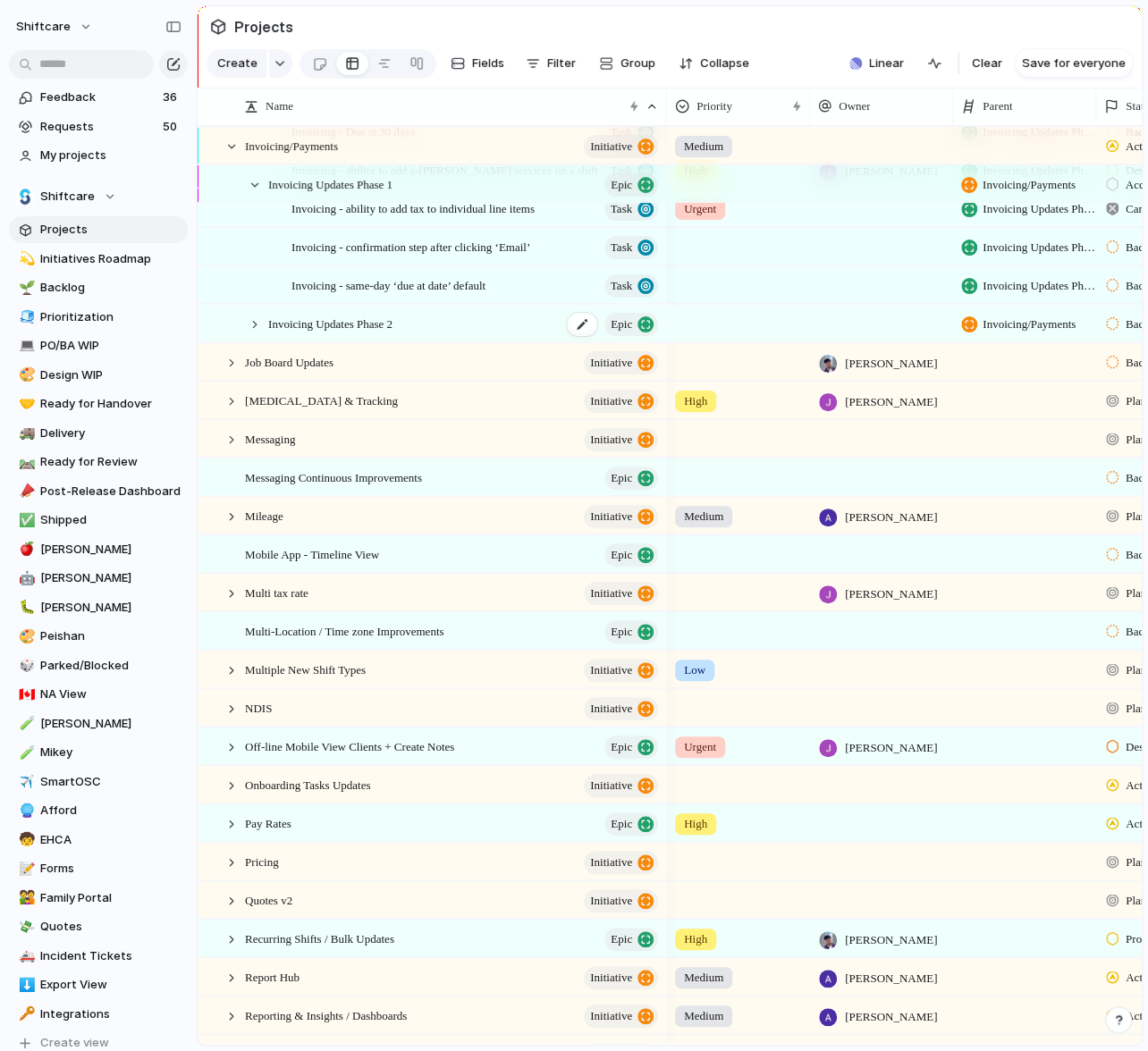 scroll, scrollTop: 1649, scrollLeft: 0, axis: vertical 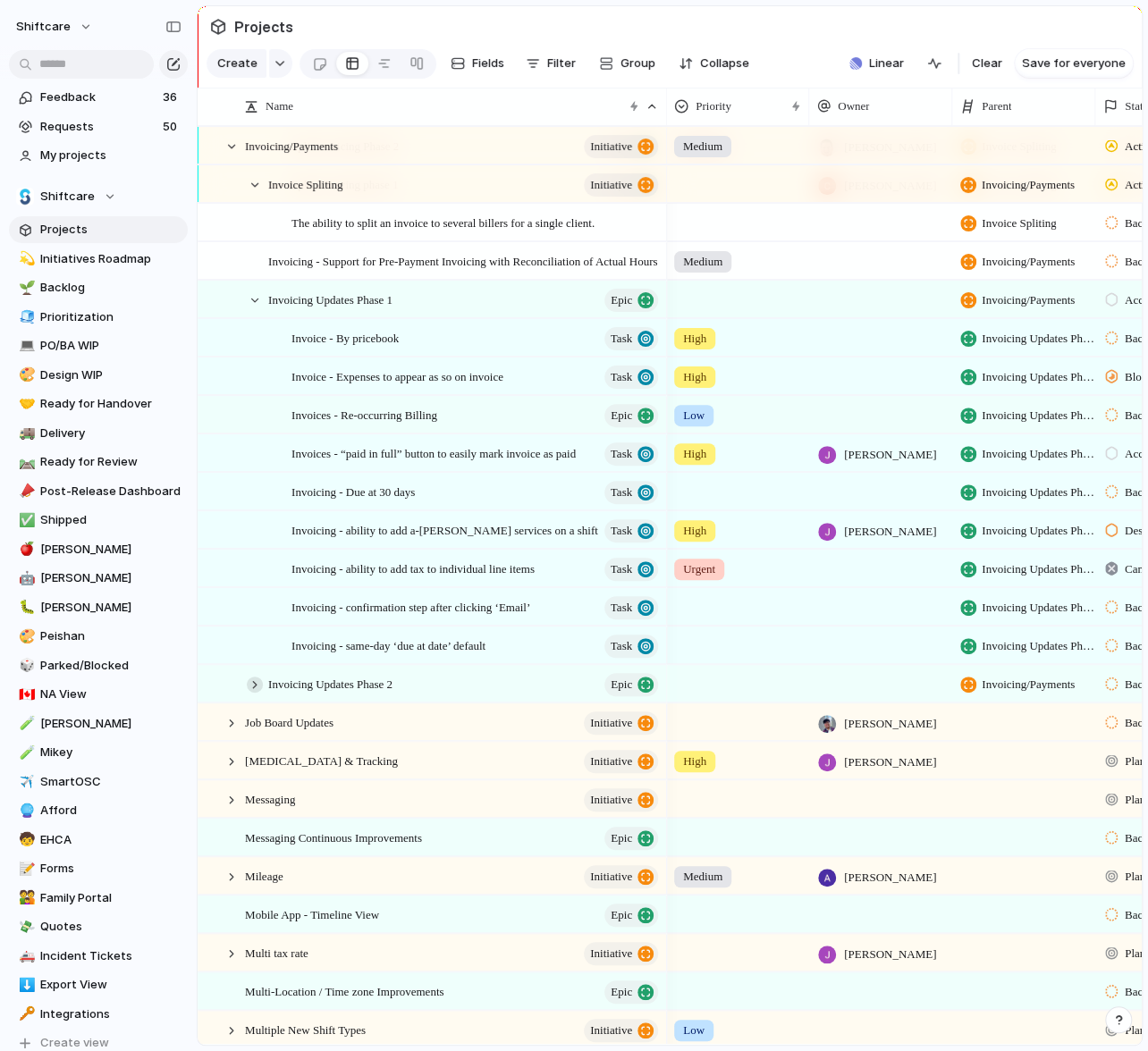 click at bounding box center (255, 685) 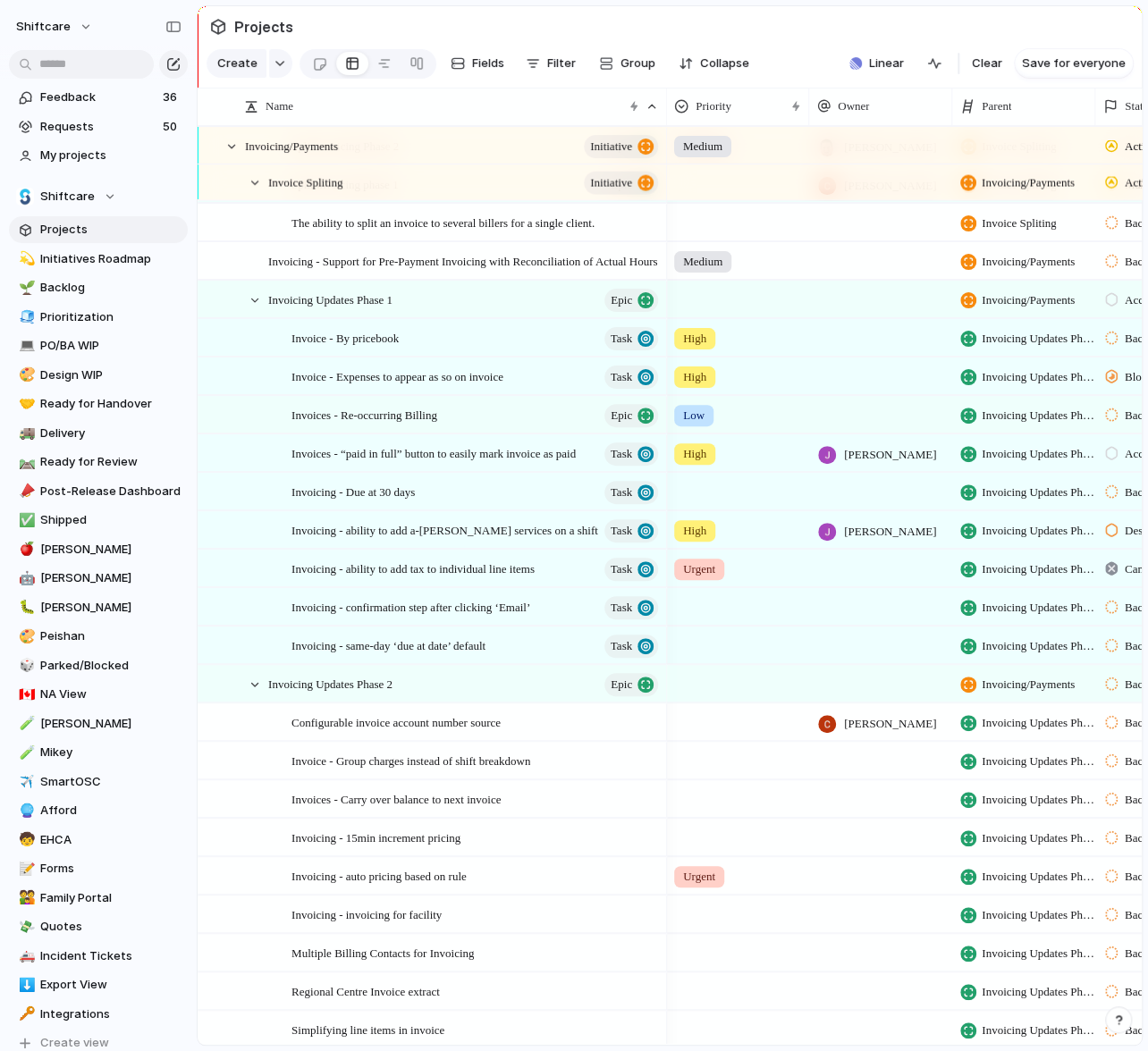 scroll, scrollTop: 1680, scrollLeft: 0, axis: vertical 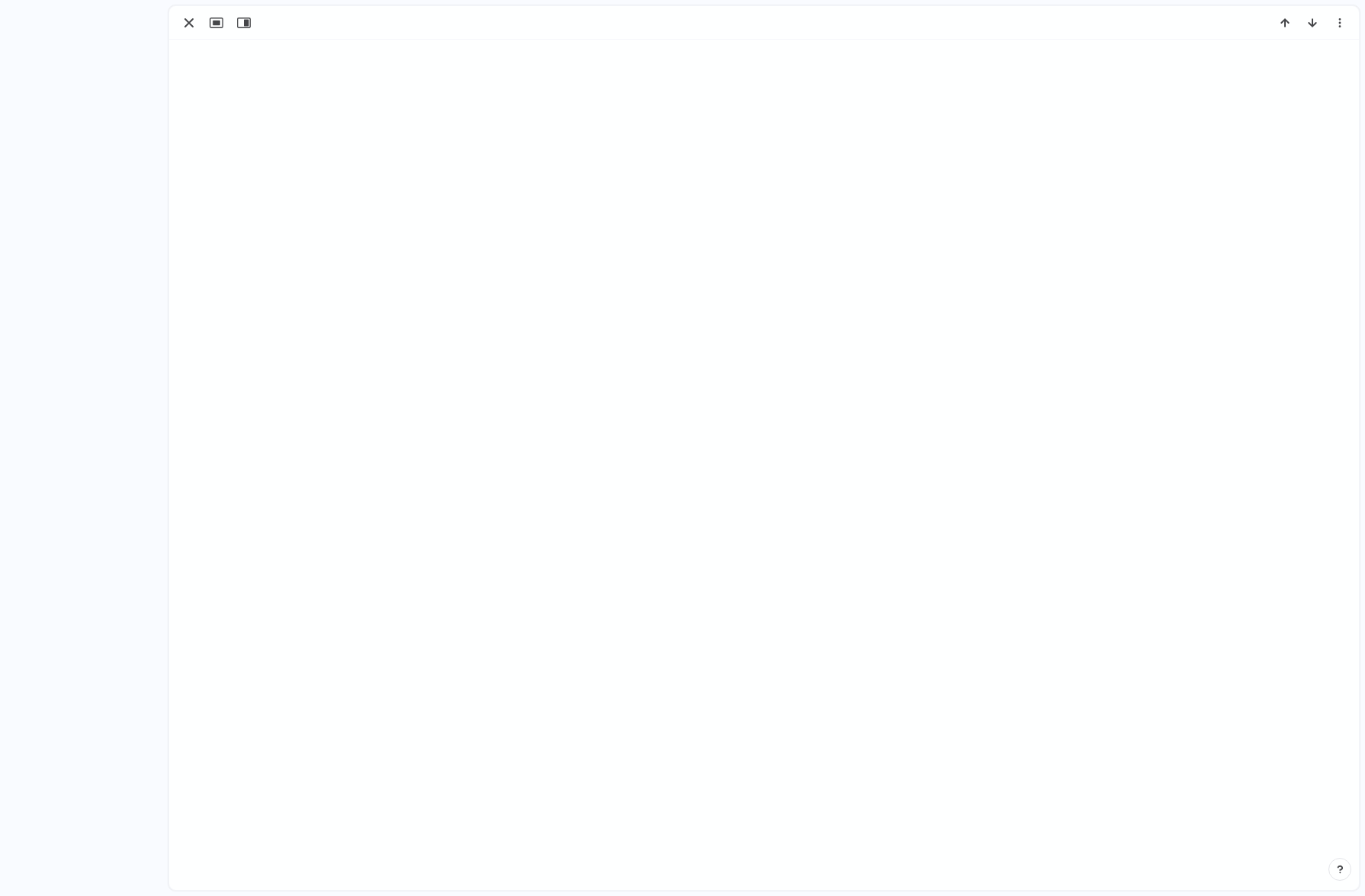 click at bounding box center [189, 23] 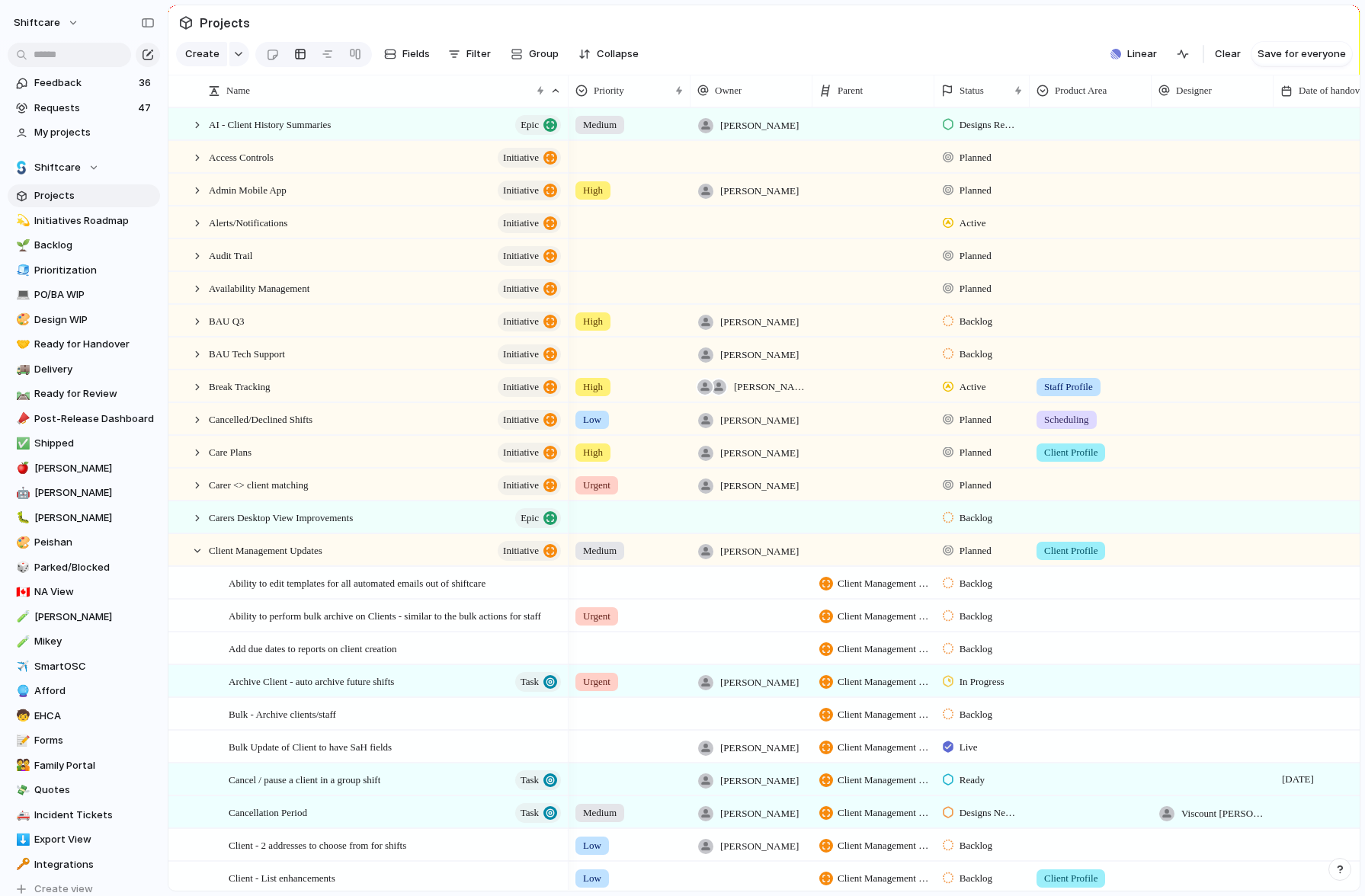 scroll, scrollTop: 0, scrollLeft: 0, axis: both 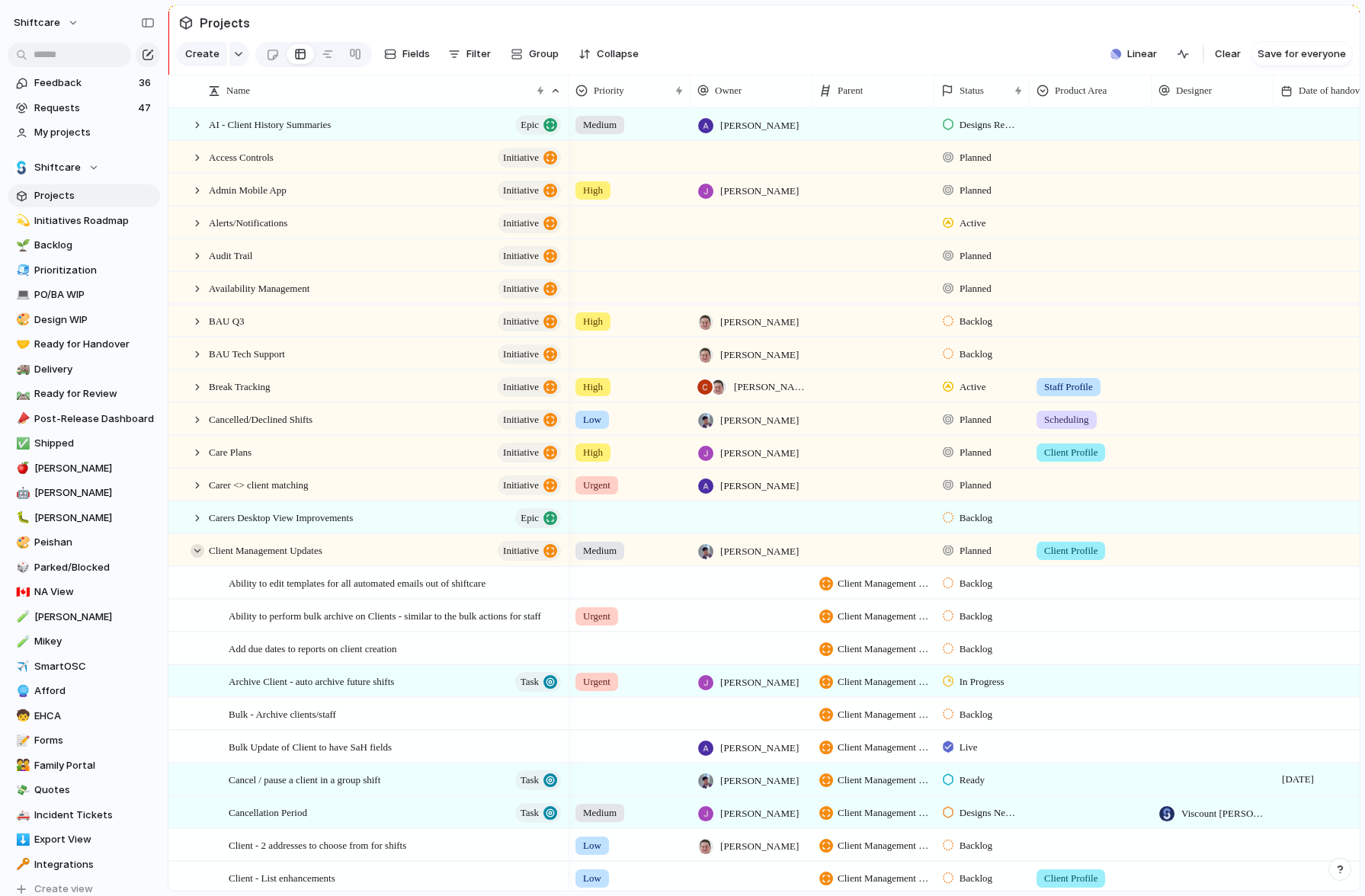 click at bounding box center (197, 551) 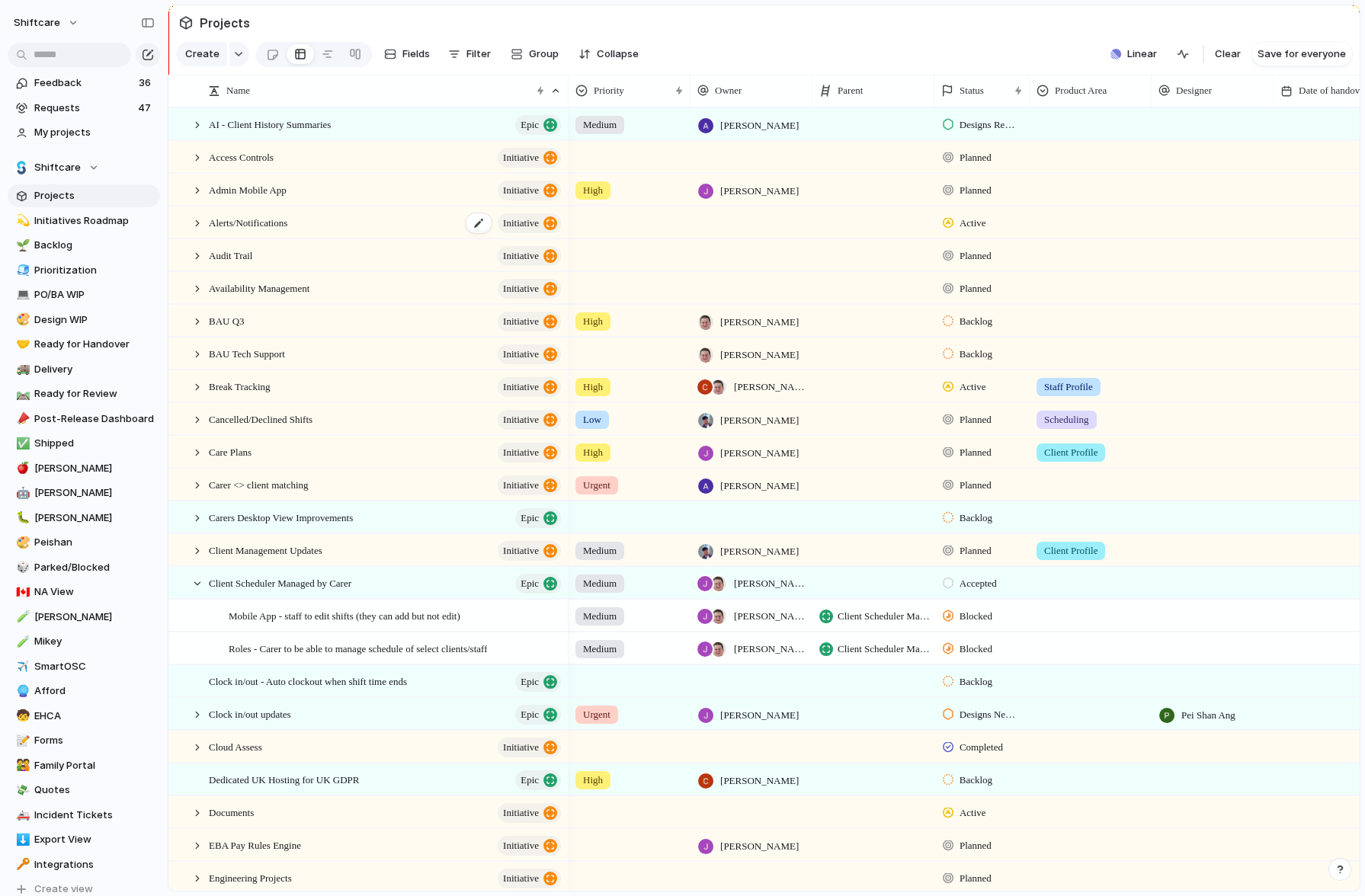 scroll, scrollTop: 88, scrollLeft: 0, axis: vertical 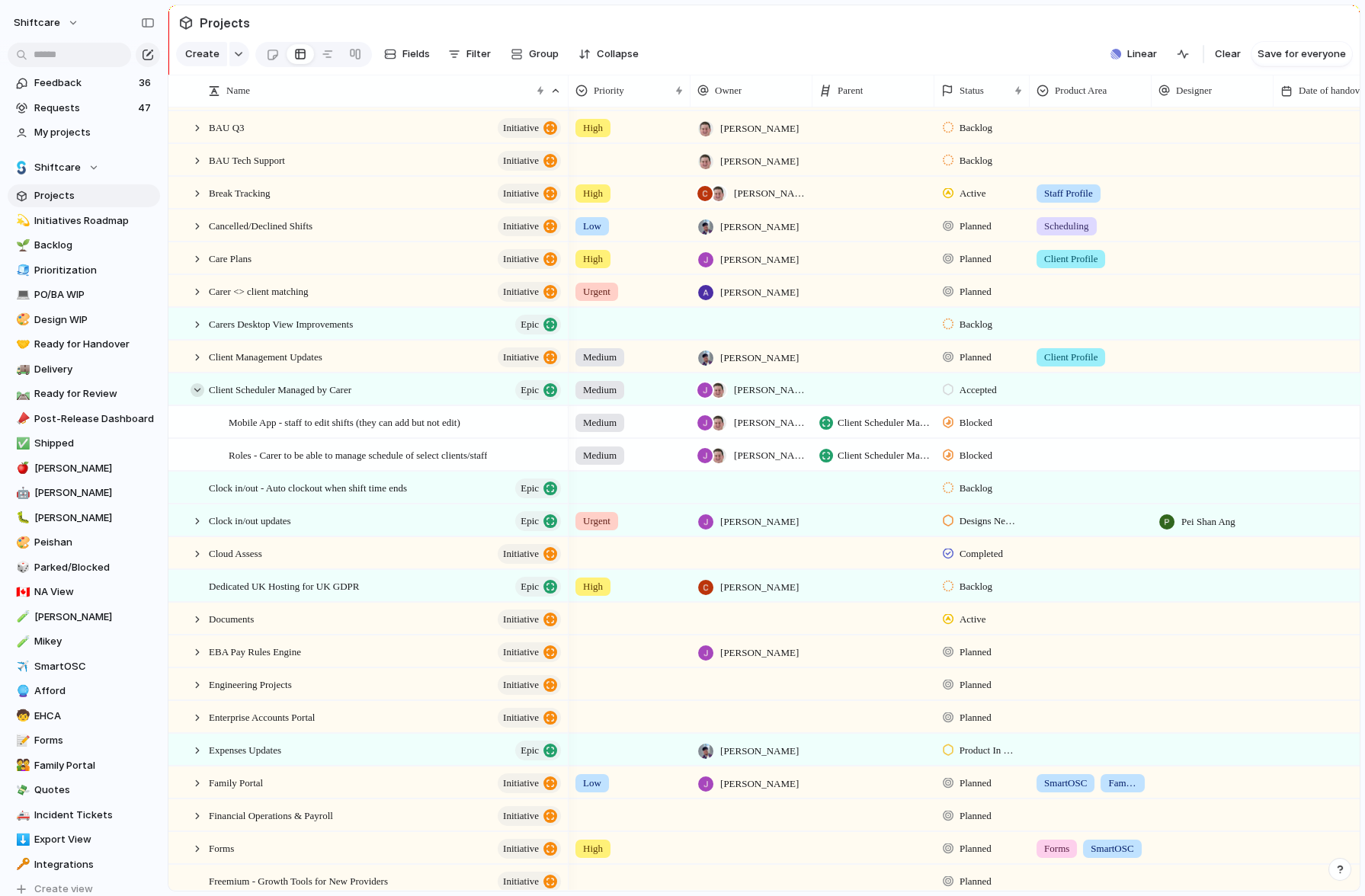 click at bounding box center (197, 390) 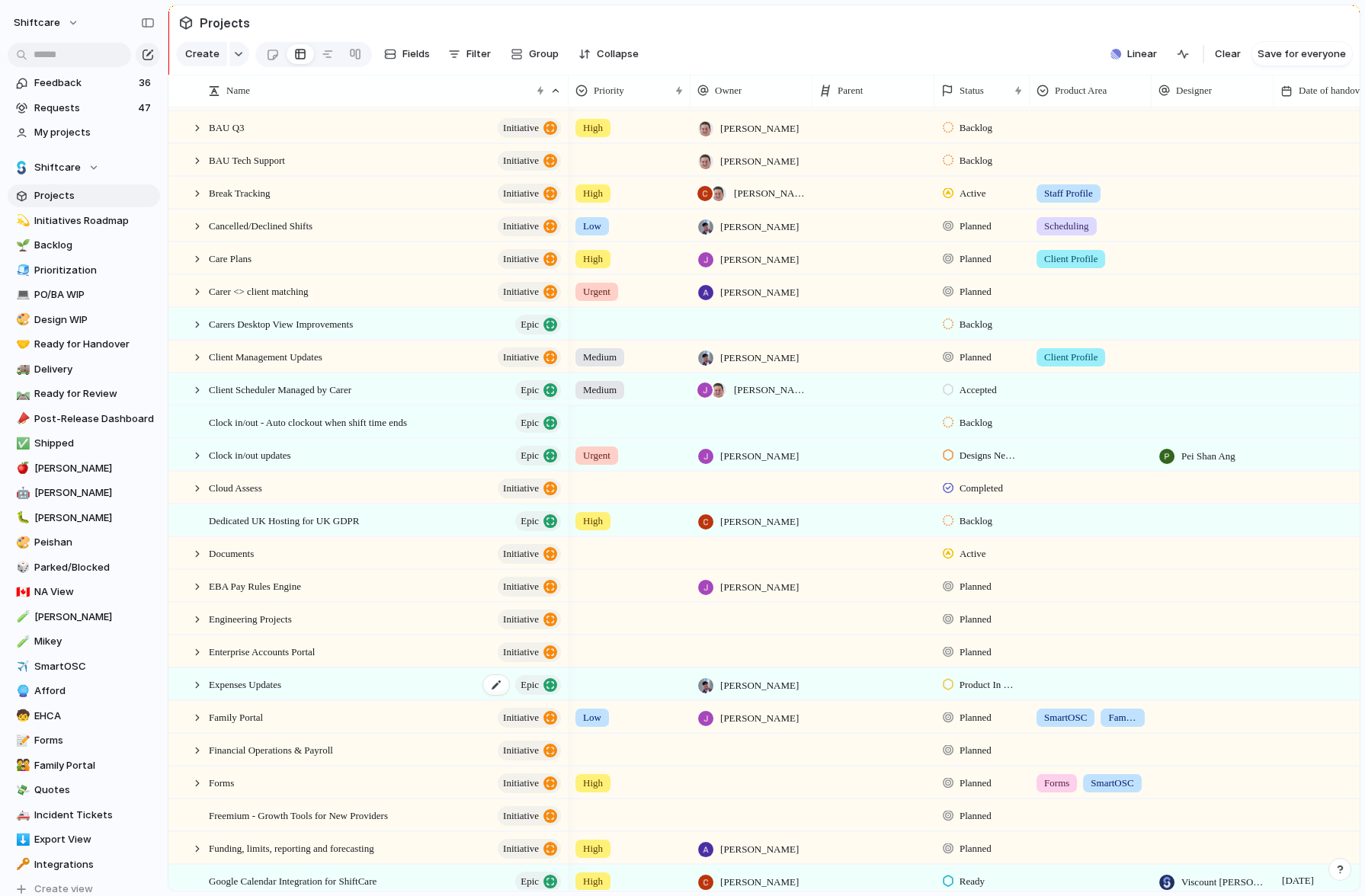 scroll, scrollTop: 217, scrollLeft: 0, axis: vertical 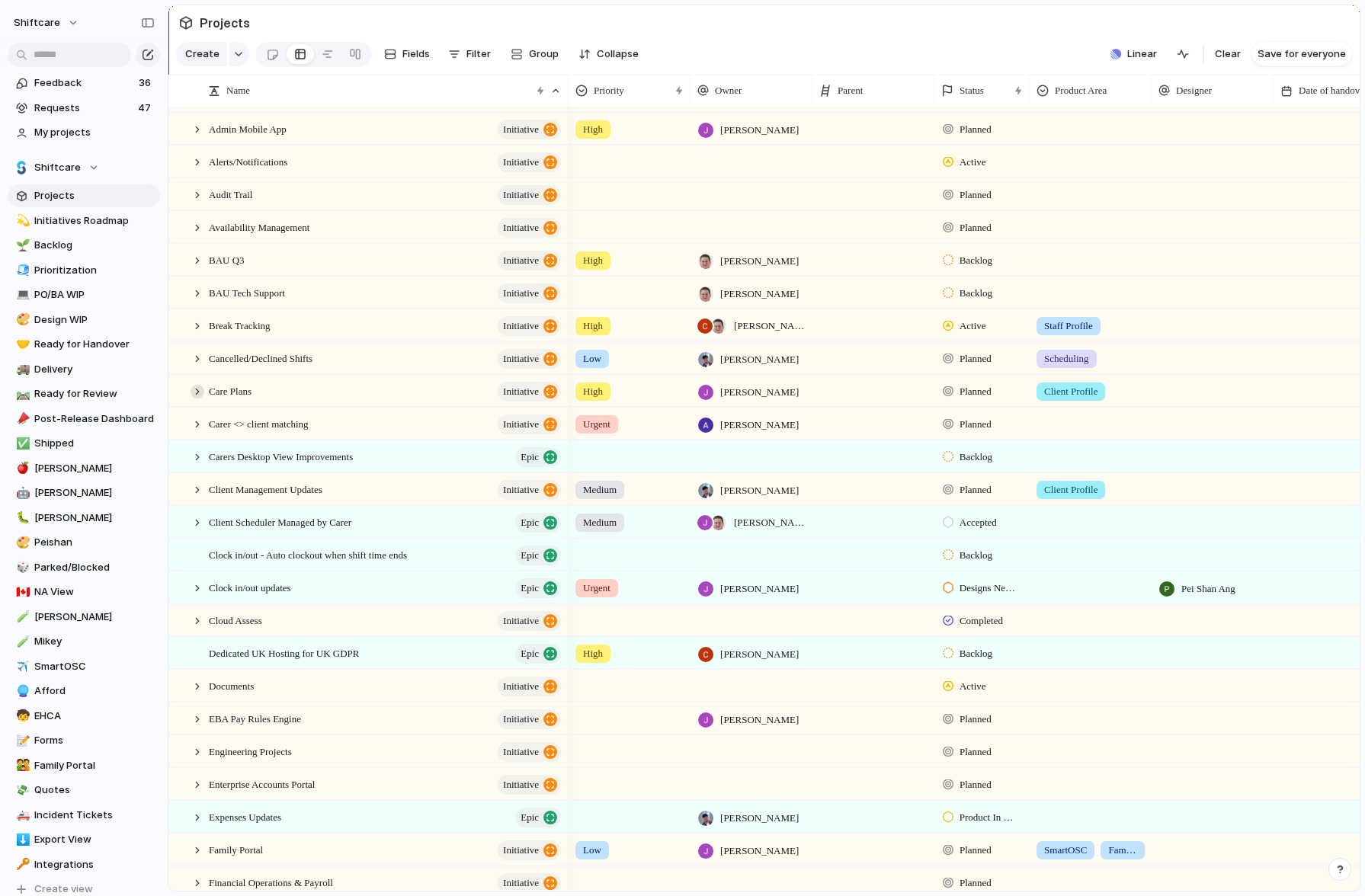 click at bounding box center (197, 392) 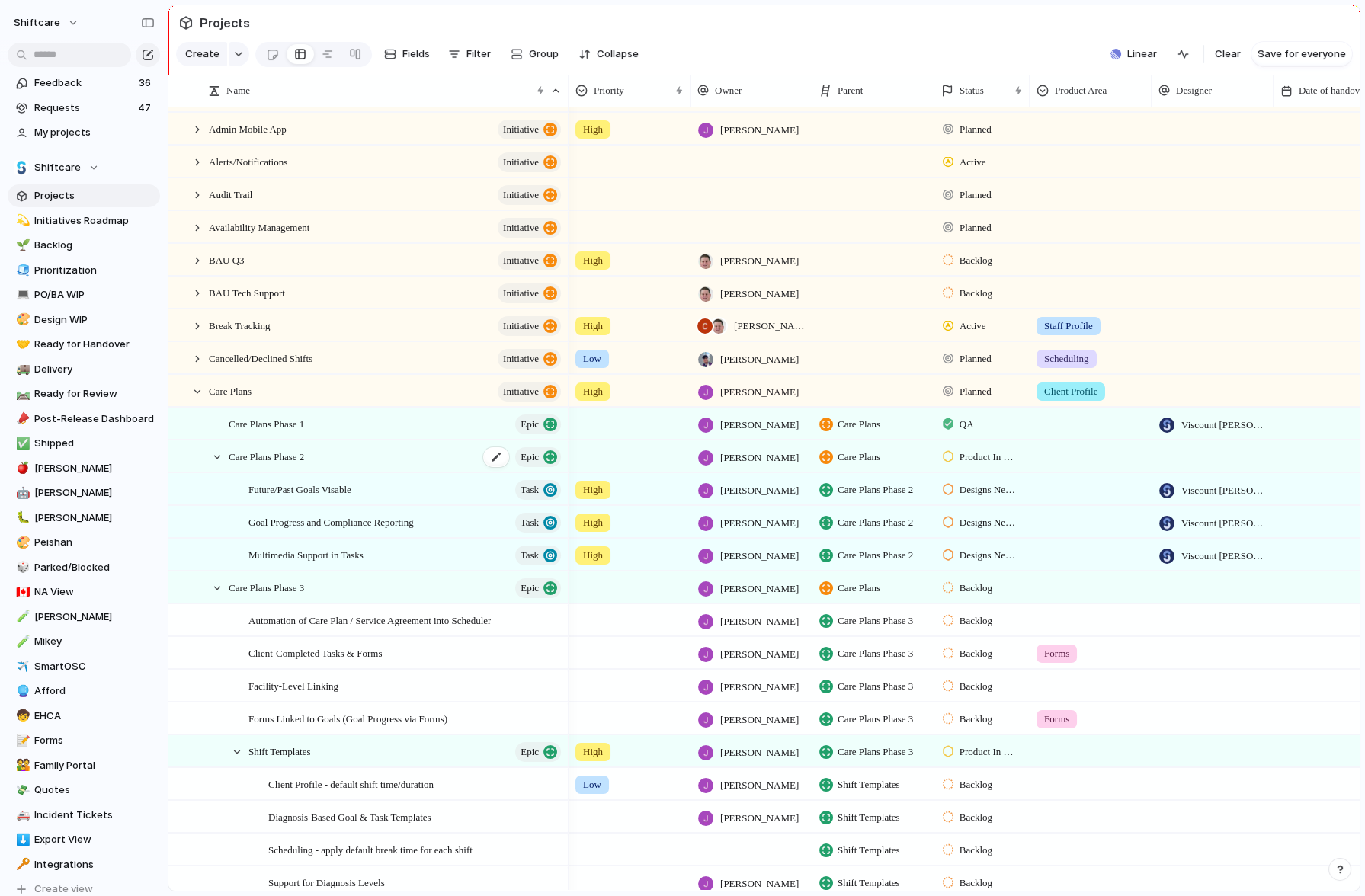 click on "Care Plans Phase 2" at bounding box center (266, 456) 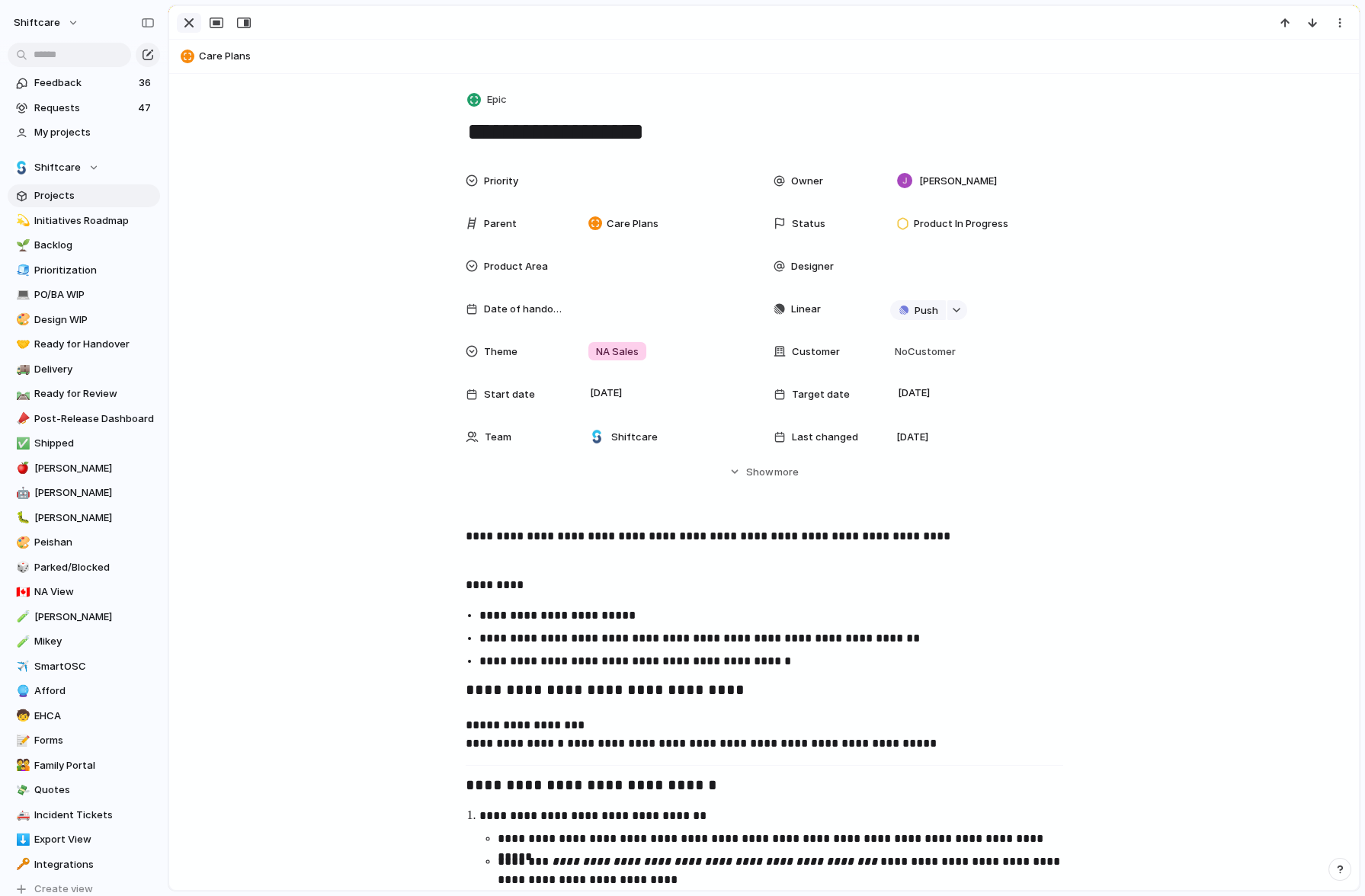 click at bounding box center (189, 23) 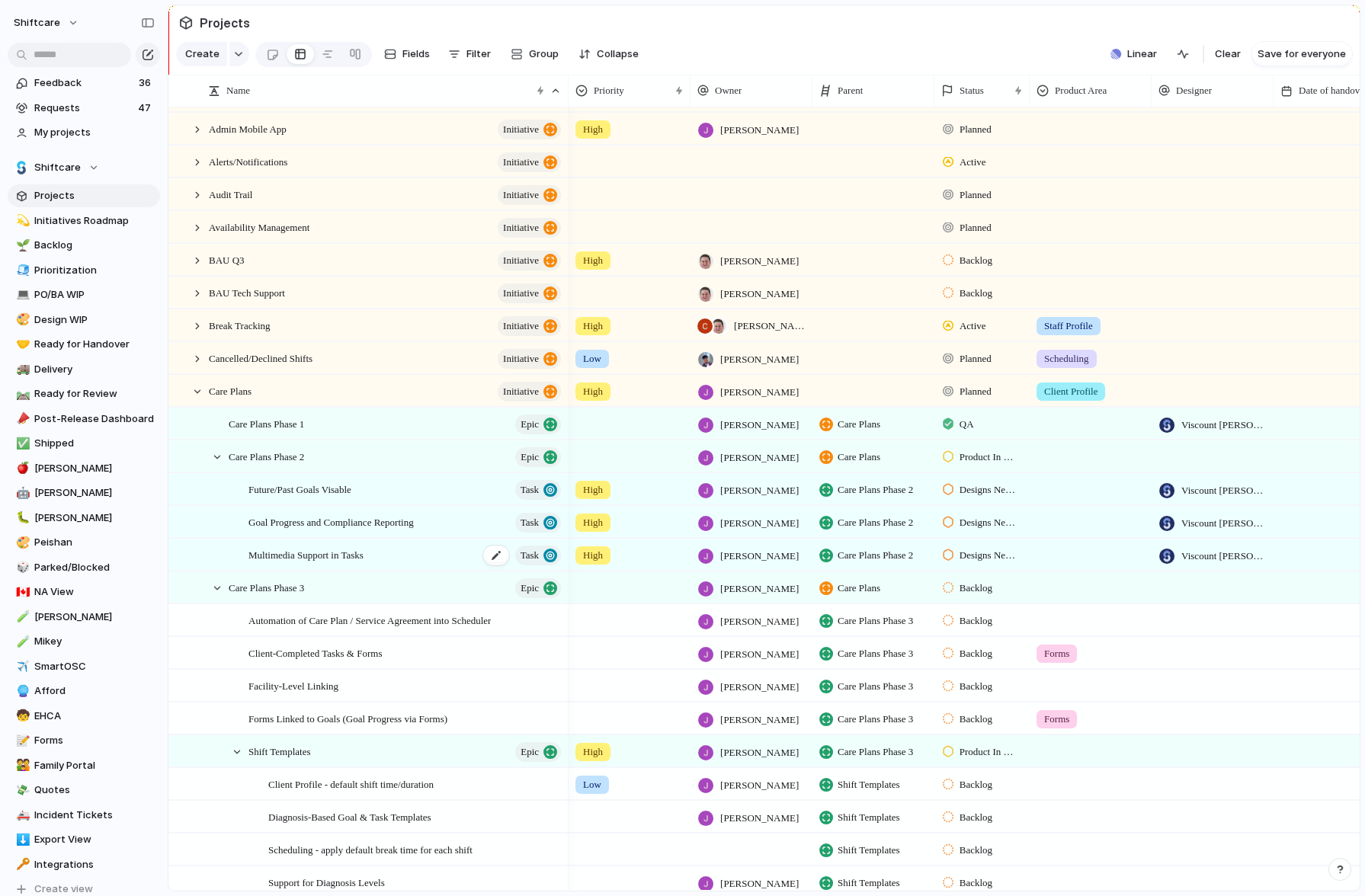 click on "Multimedia Support in Tasks Task" at bounding box center [405, 555] 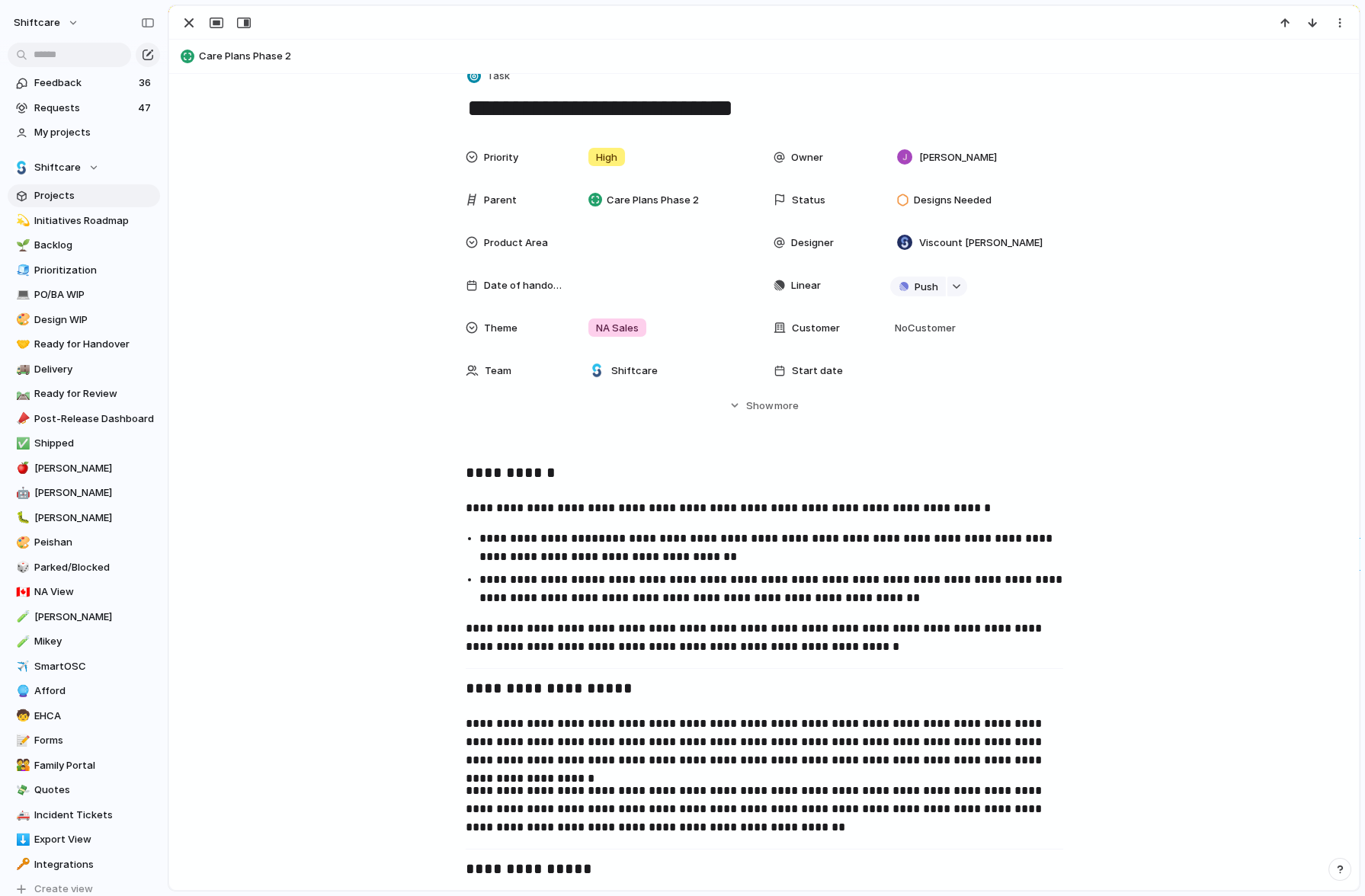 scroll, scrollTop: 0, scrollLeft: 0, axis: both 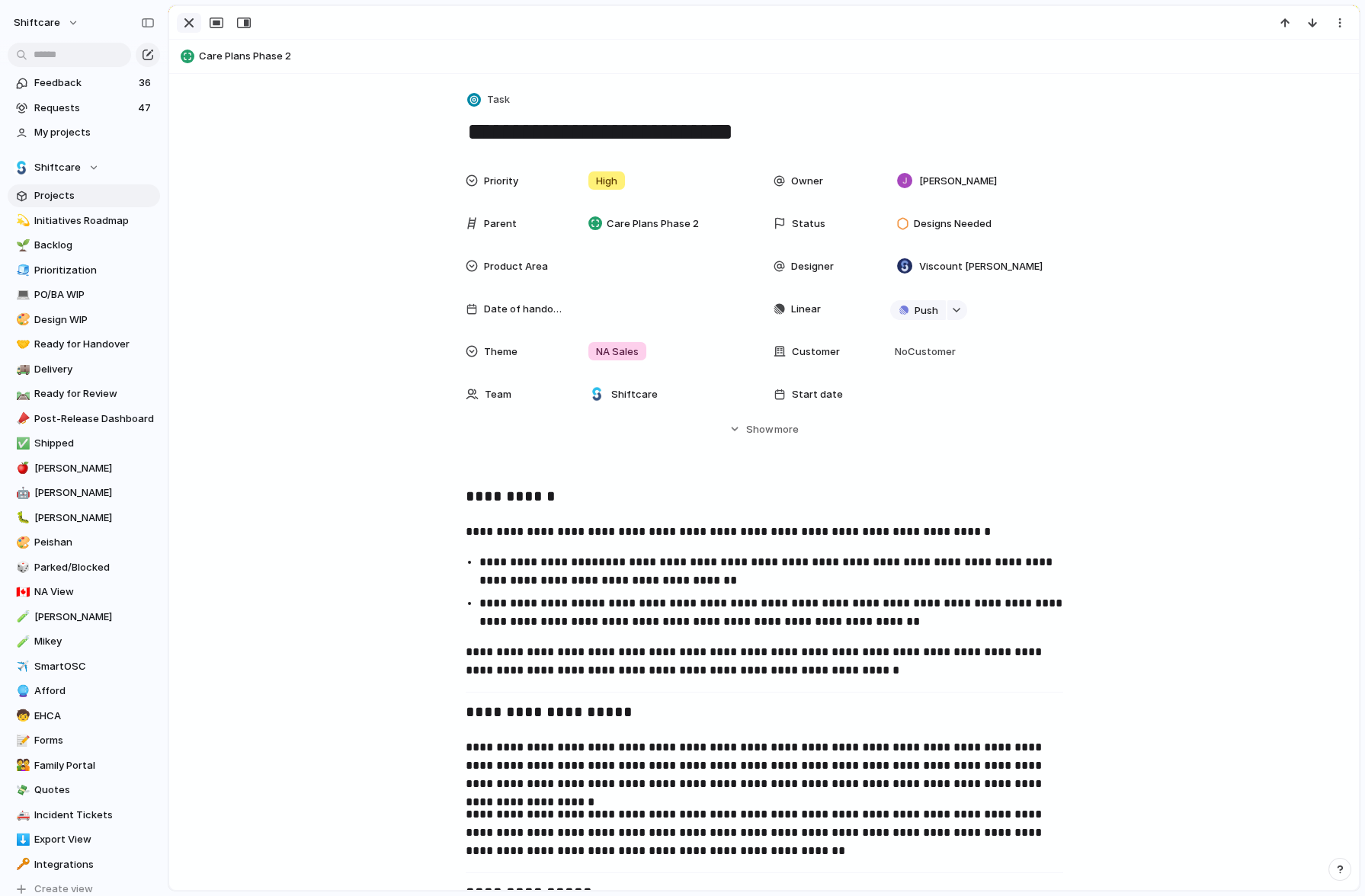 click at bounding box center (189, 23) 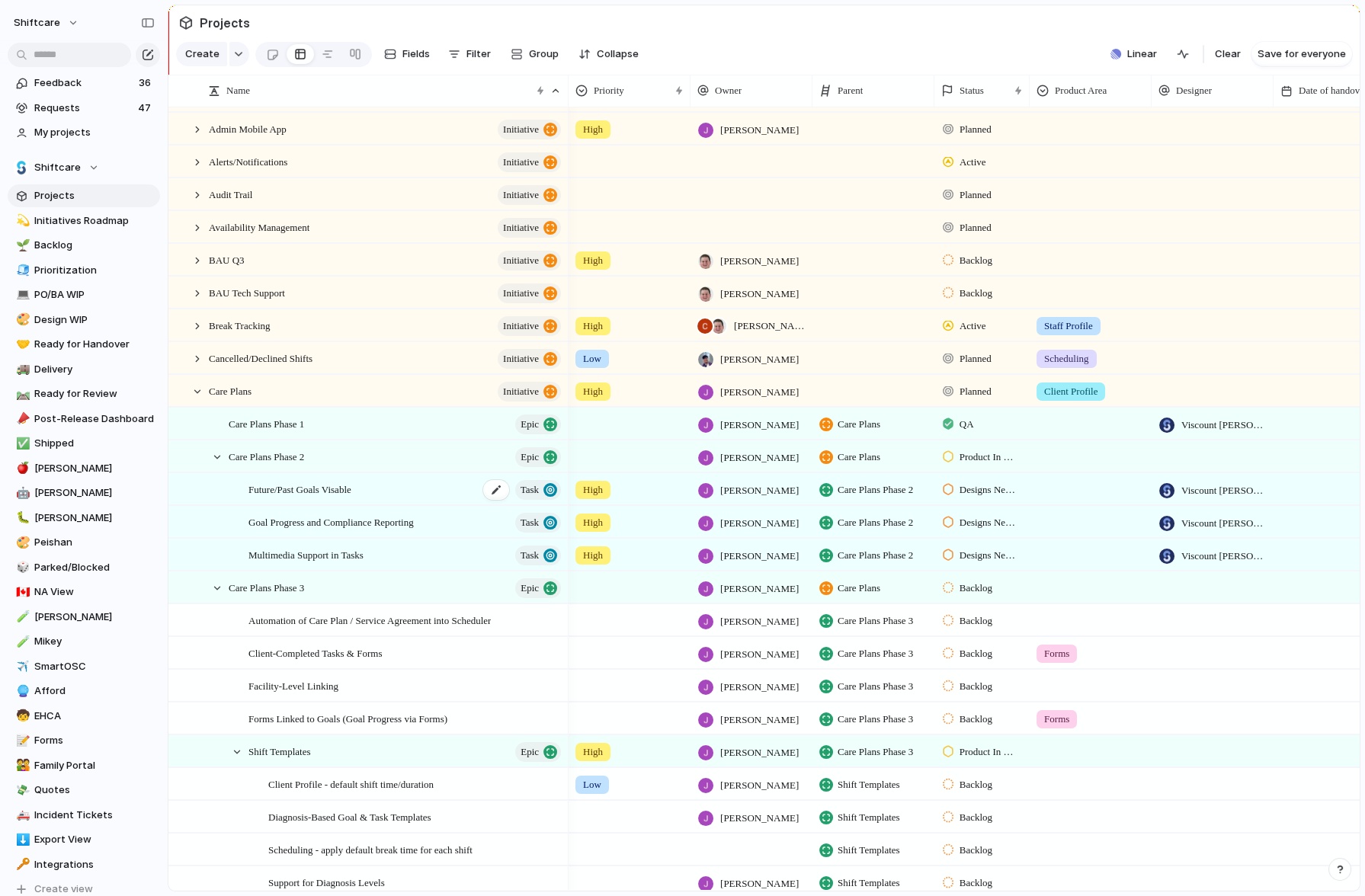 click on "Future/Past Goals Visable" at bounding box center [300, 488] 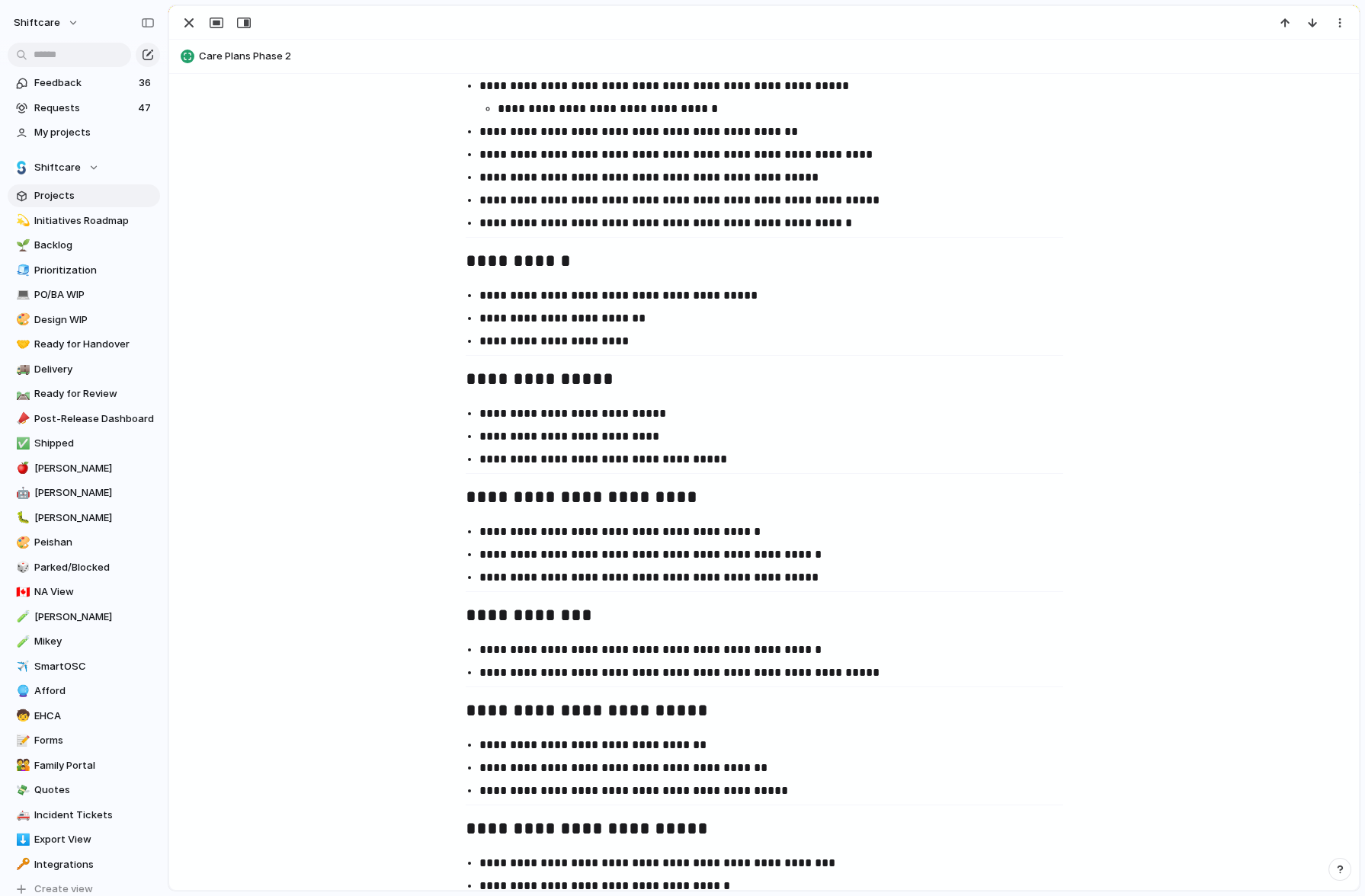 scroll, scrollTop: 936, scrollLeft: 0, axis: vertical 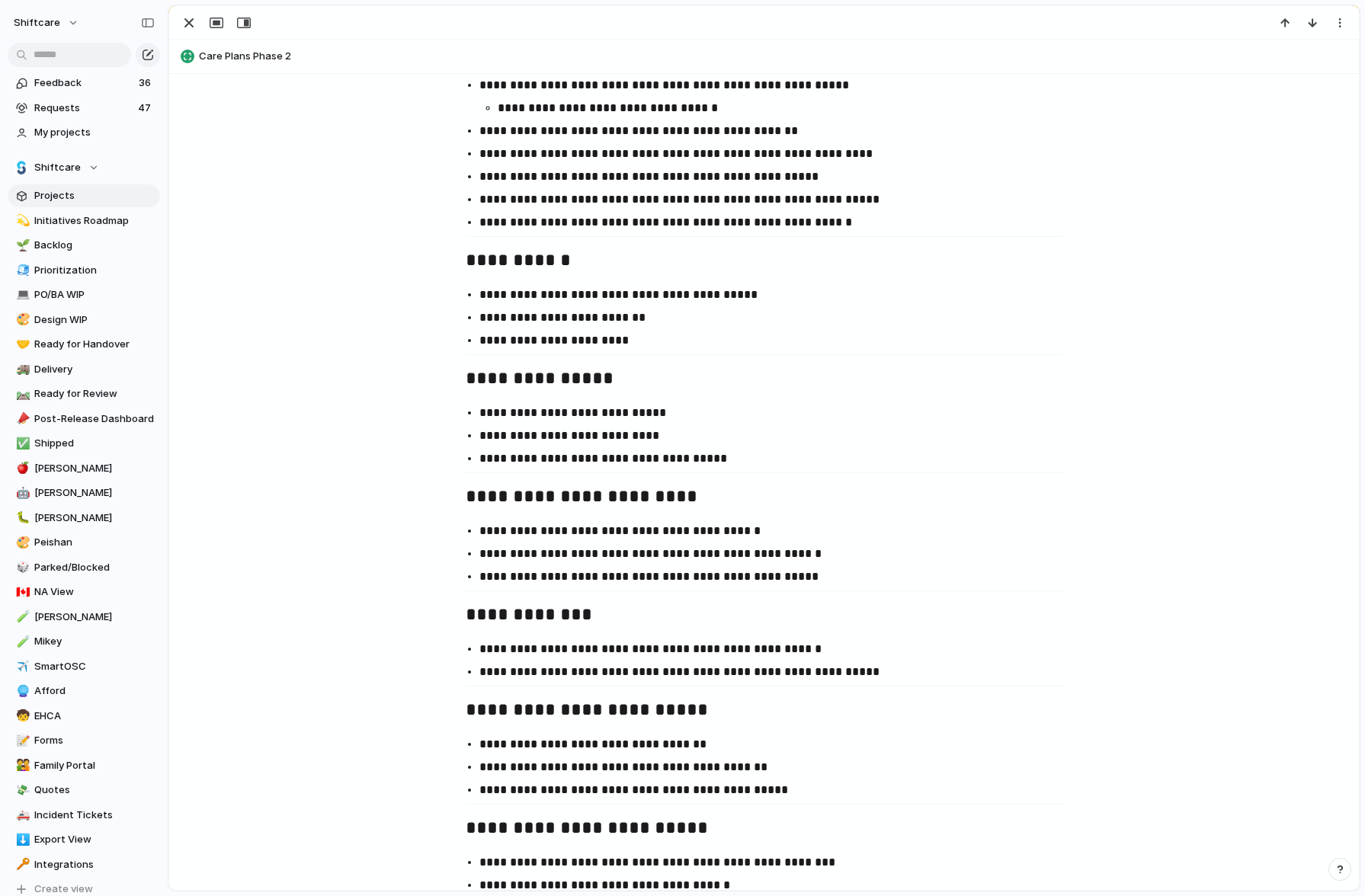 click on "**********" at bounding box center [778, 154] 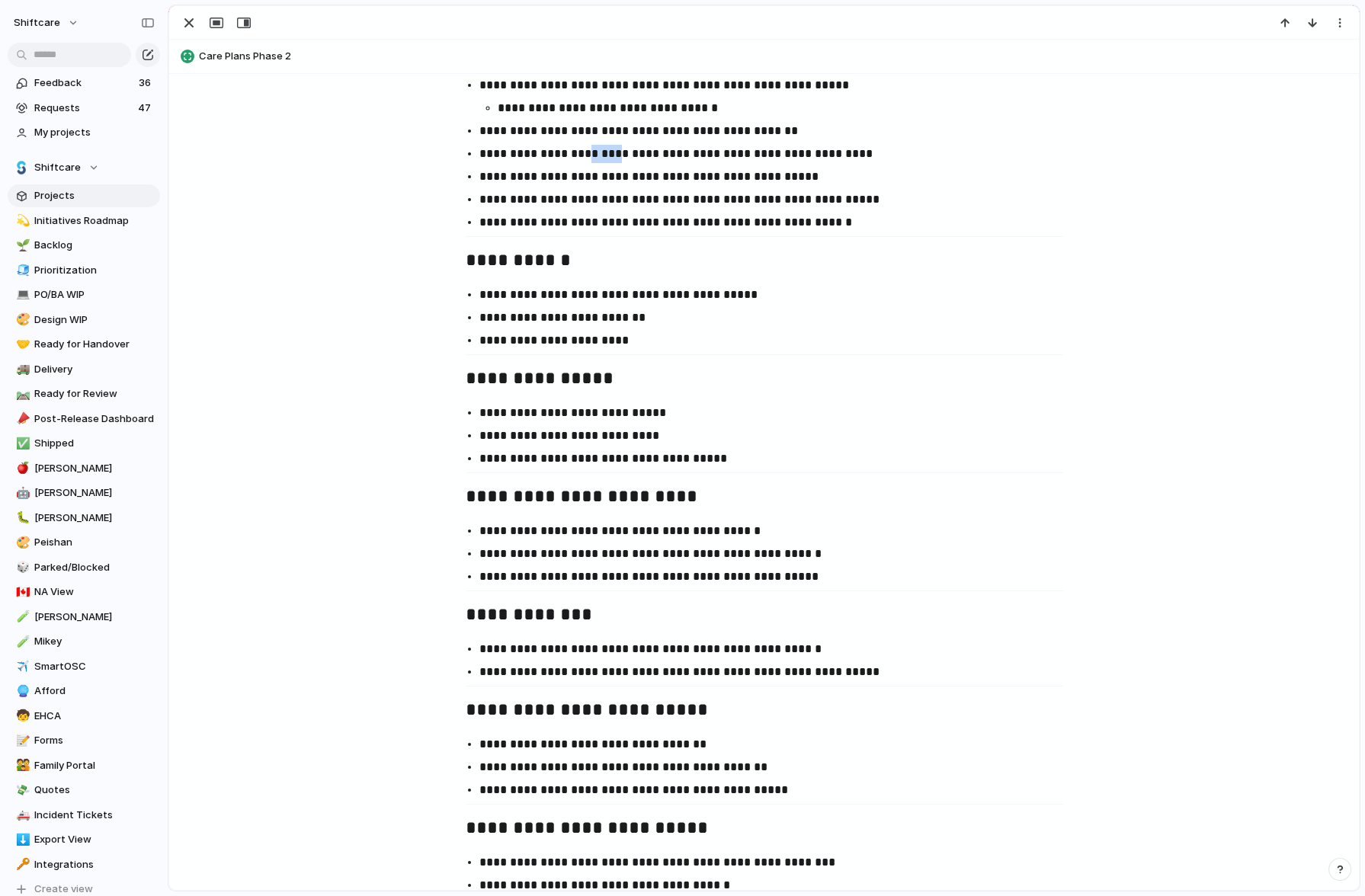 click on "**********" at bounding box center (778, 154) 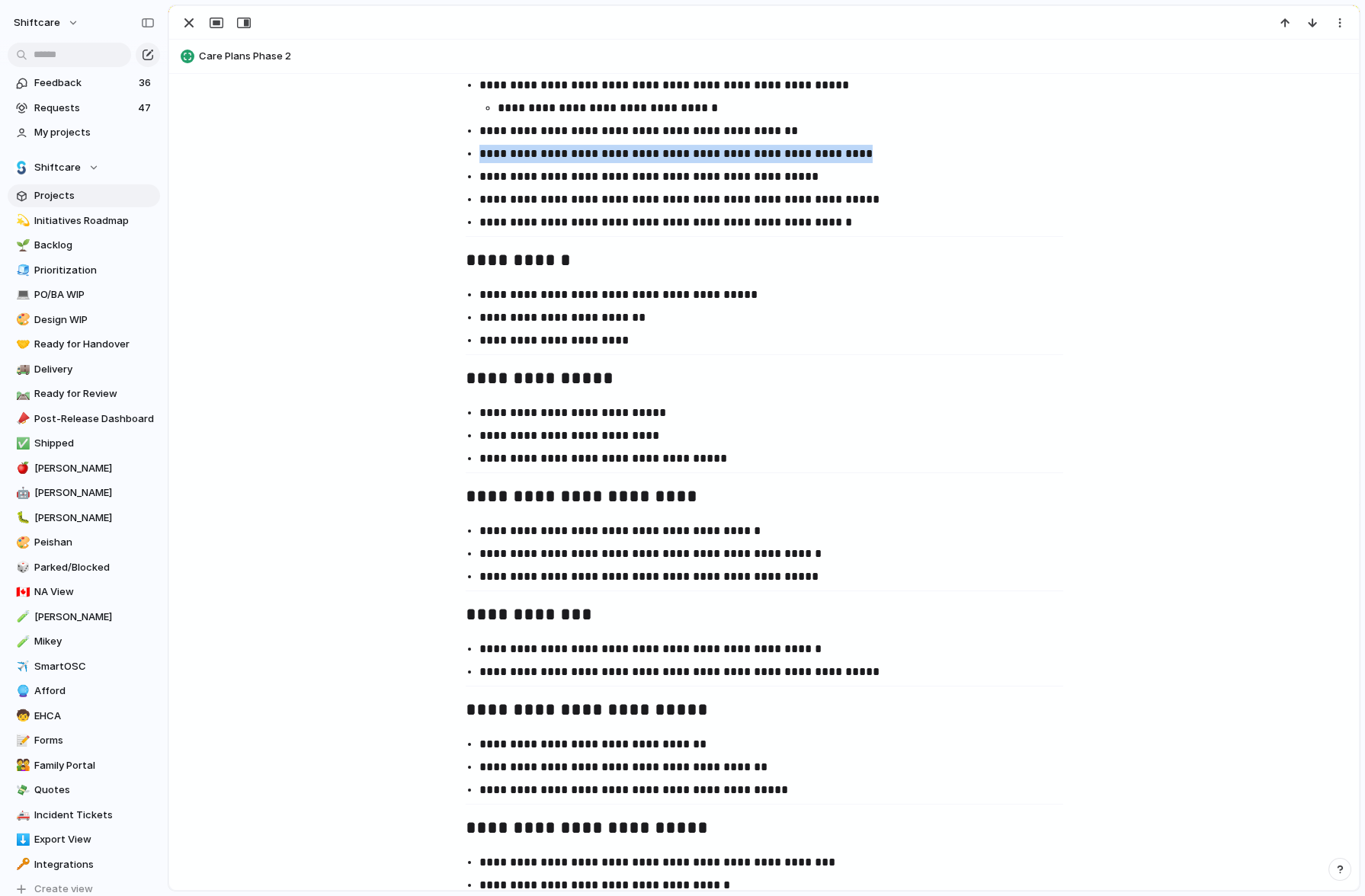 click on "**********" at bounding box center (778, 154) 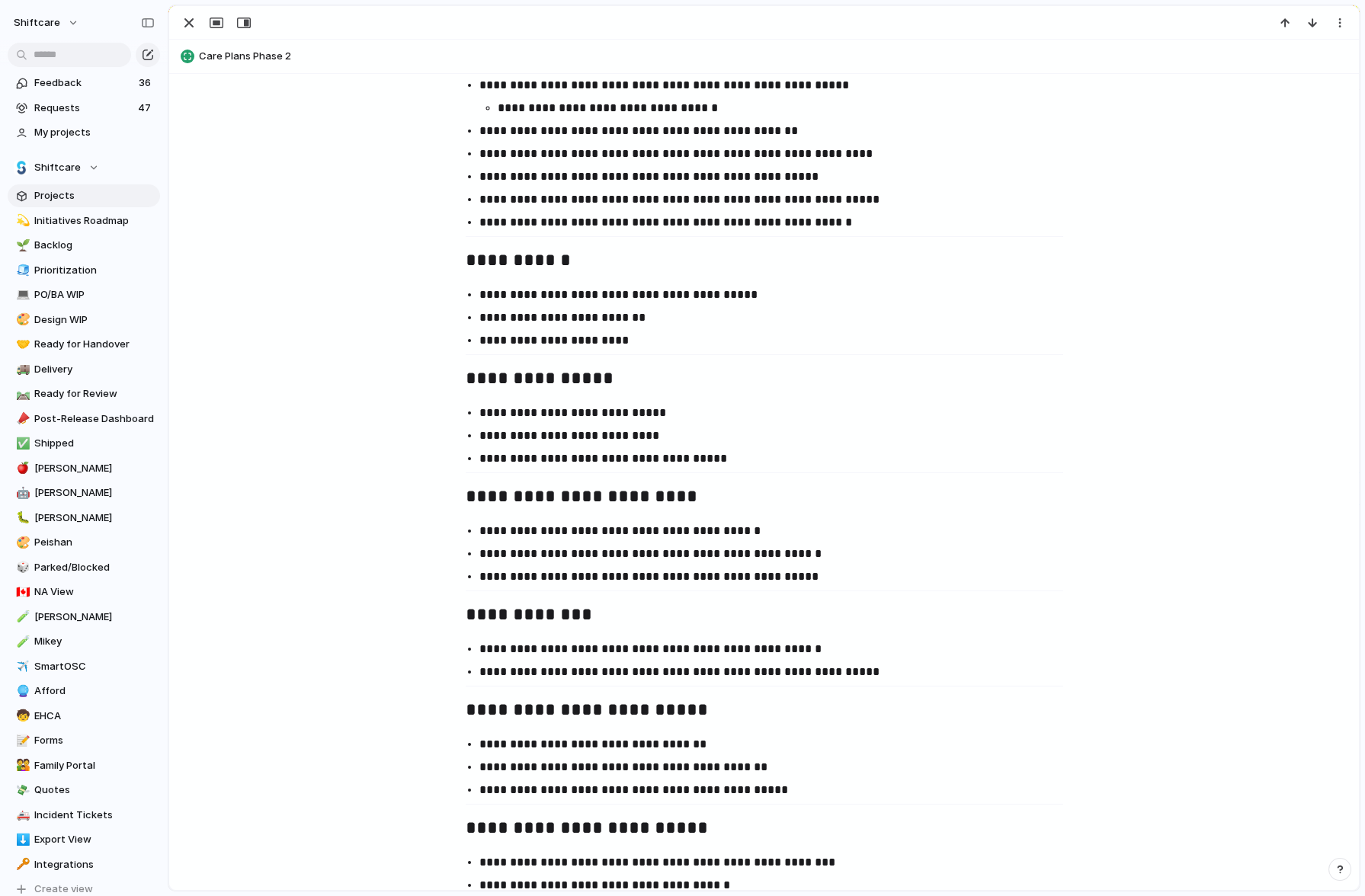 click on "**********" at bounding box center [778, 222] 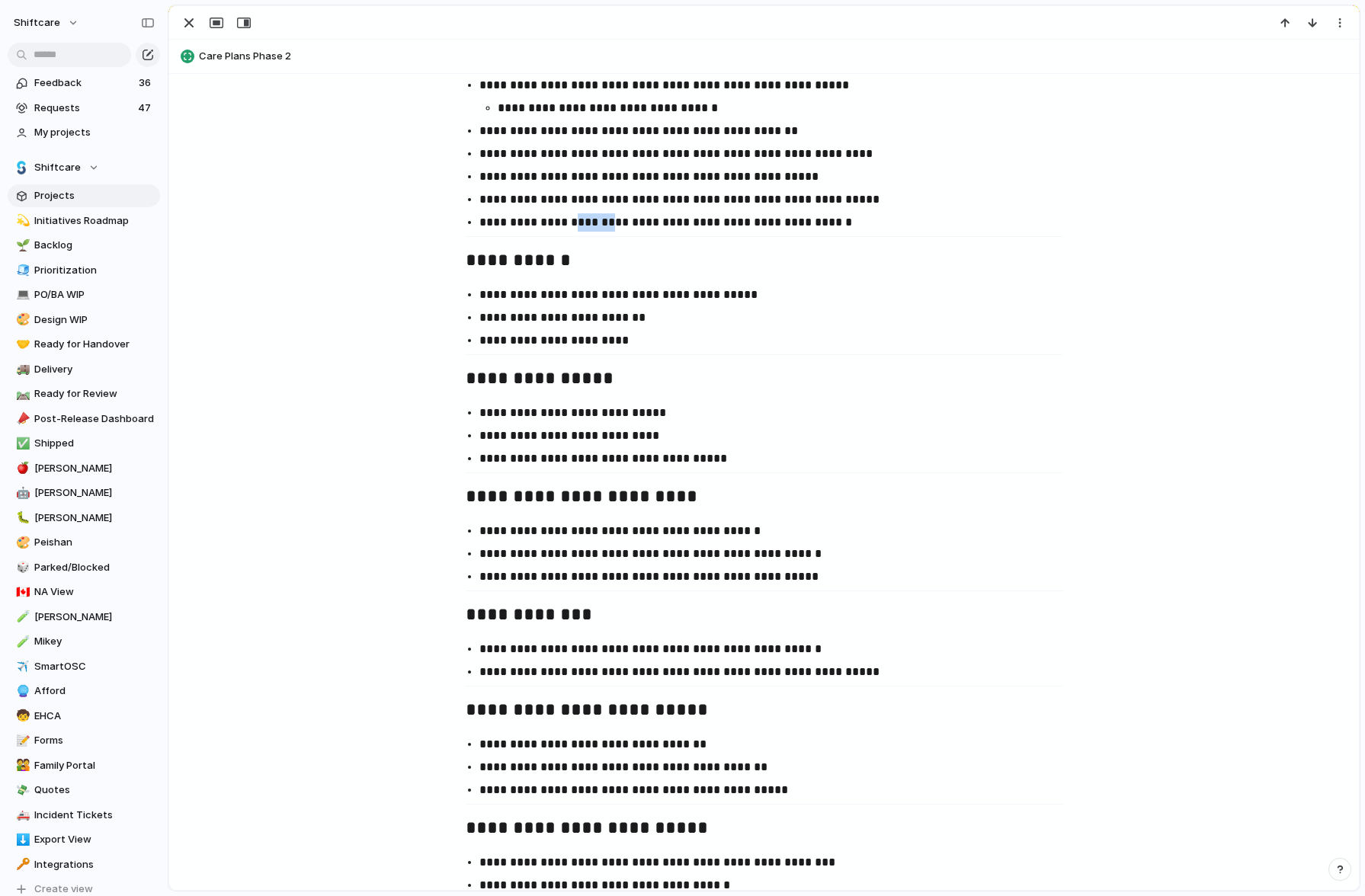 click on "**********" at bounding box center [778, 222] 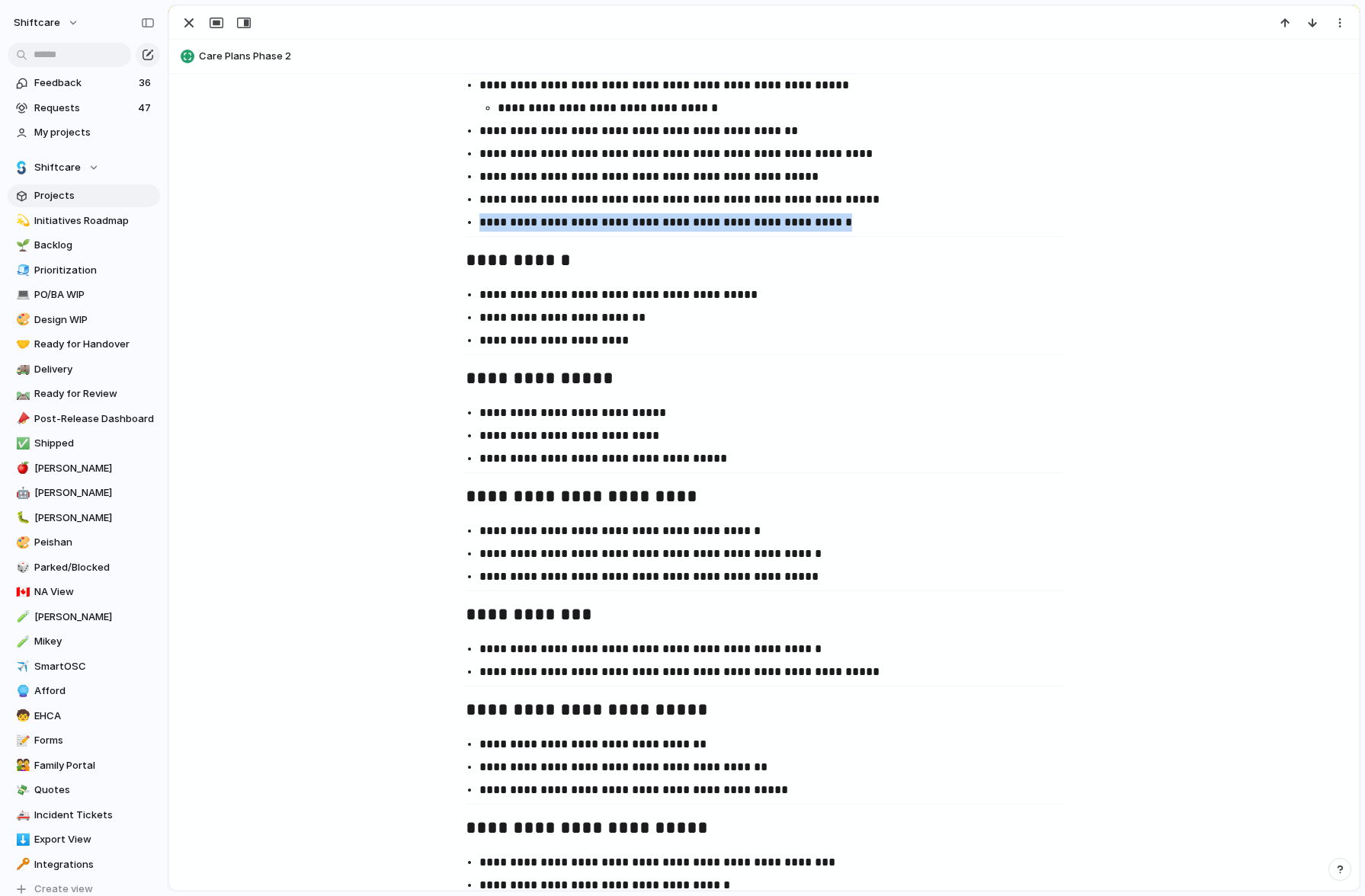 click on "**********" at bounding box center (778, 222) 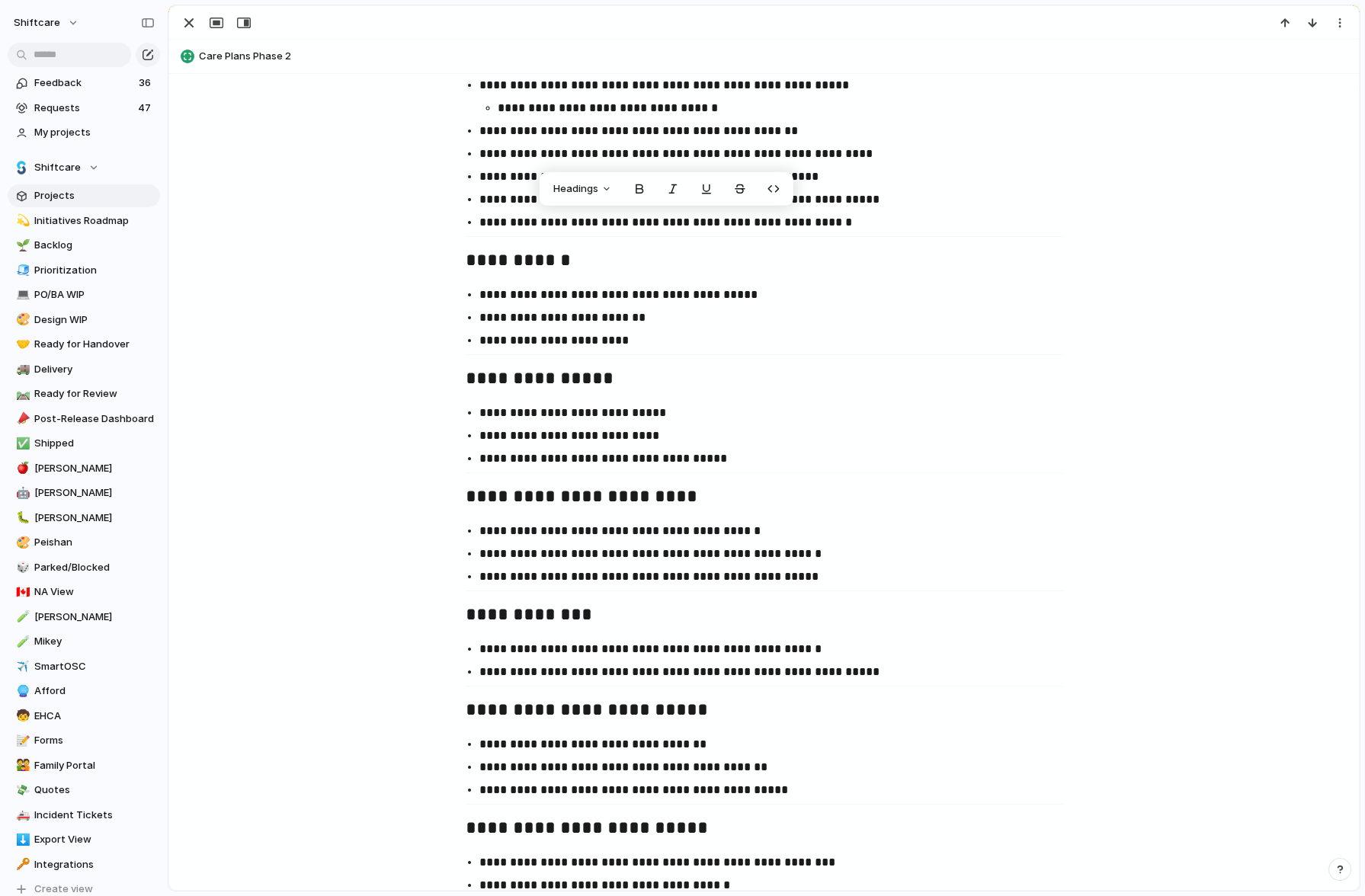 click on "**********" at bounding box center [764, 235] 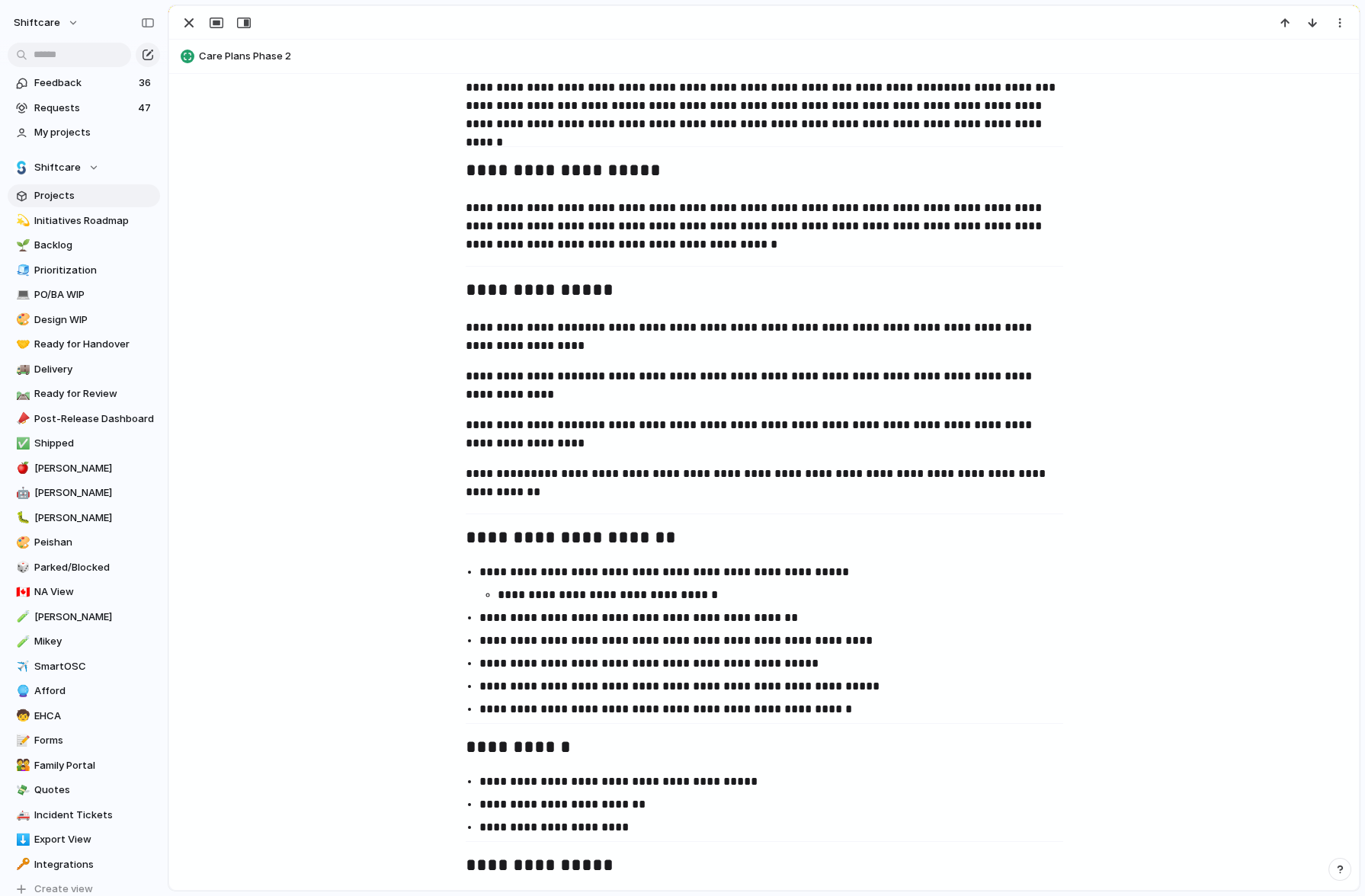 scroll, scrollTop: 0, scrollLeft: 0, axis: both 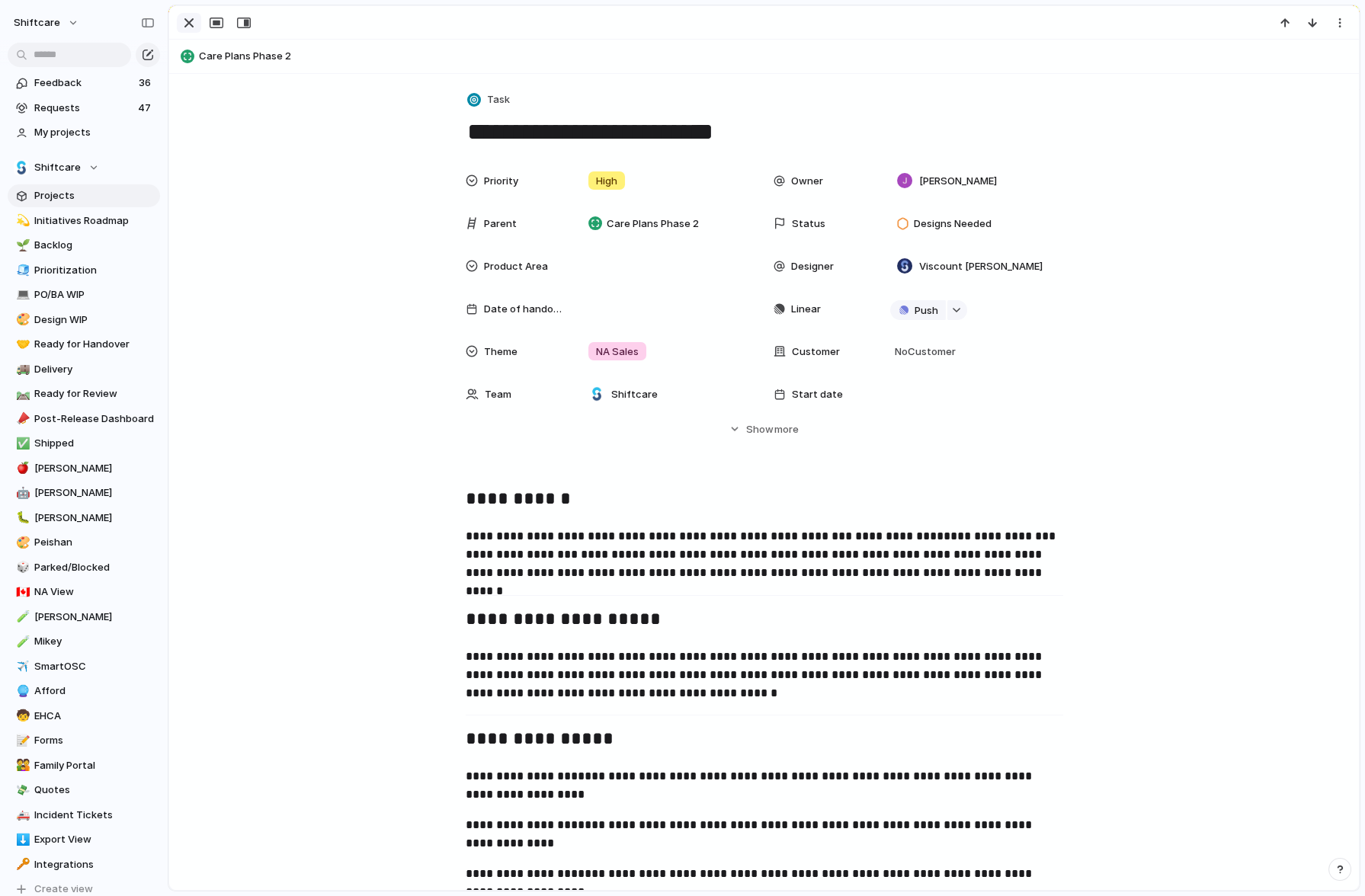 click at bounding box center [189, 23] 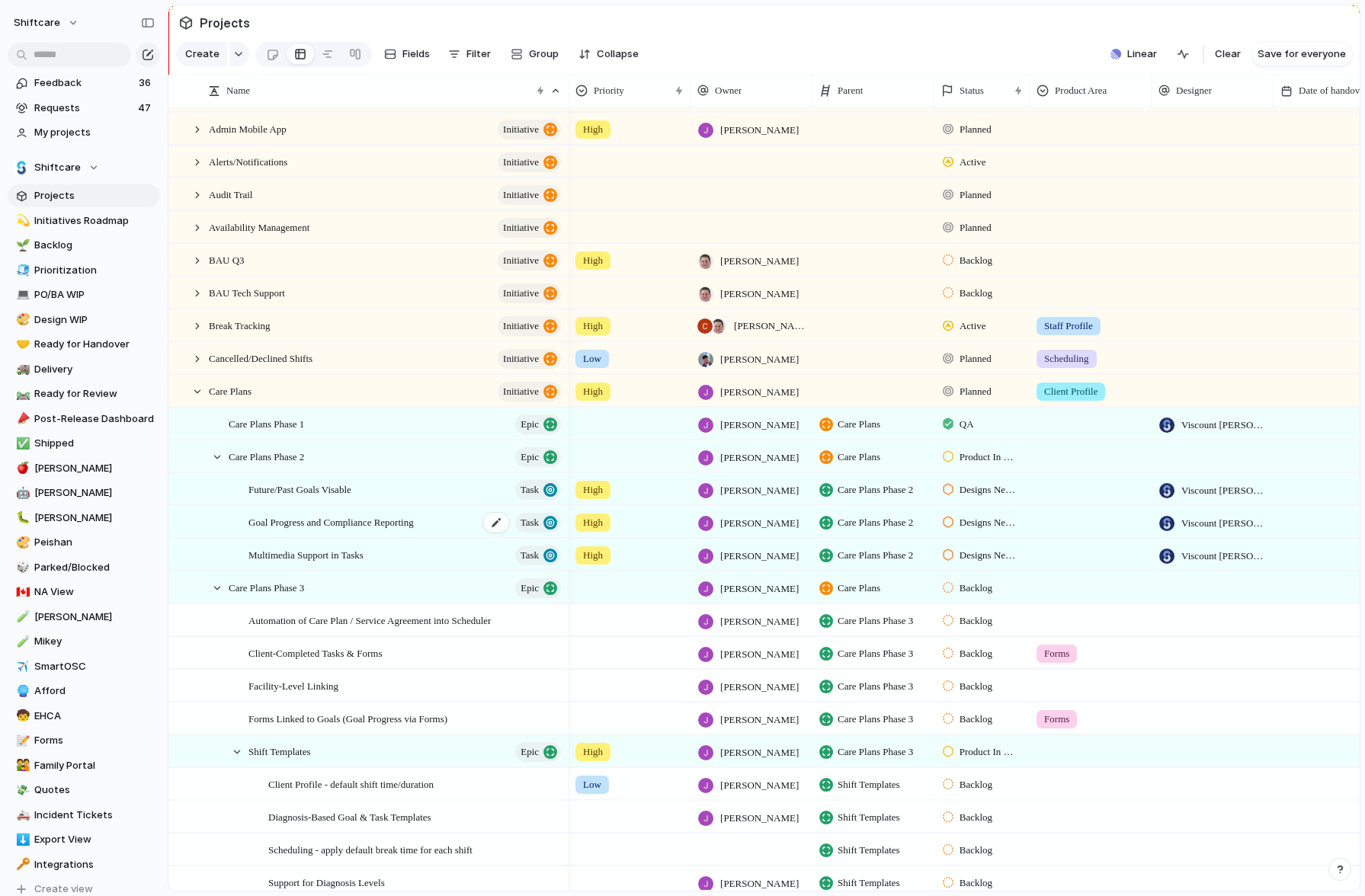 click on "Goal Progress and Compliance Reporting" at bounding box center [331, 521] 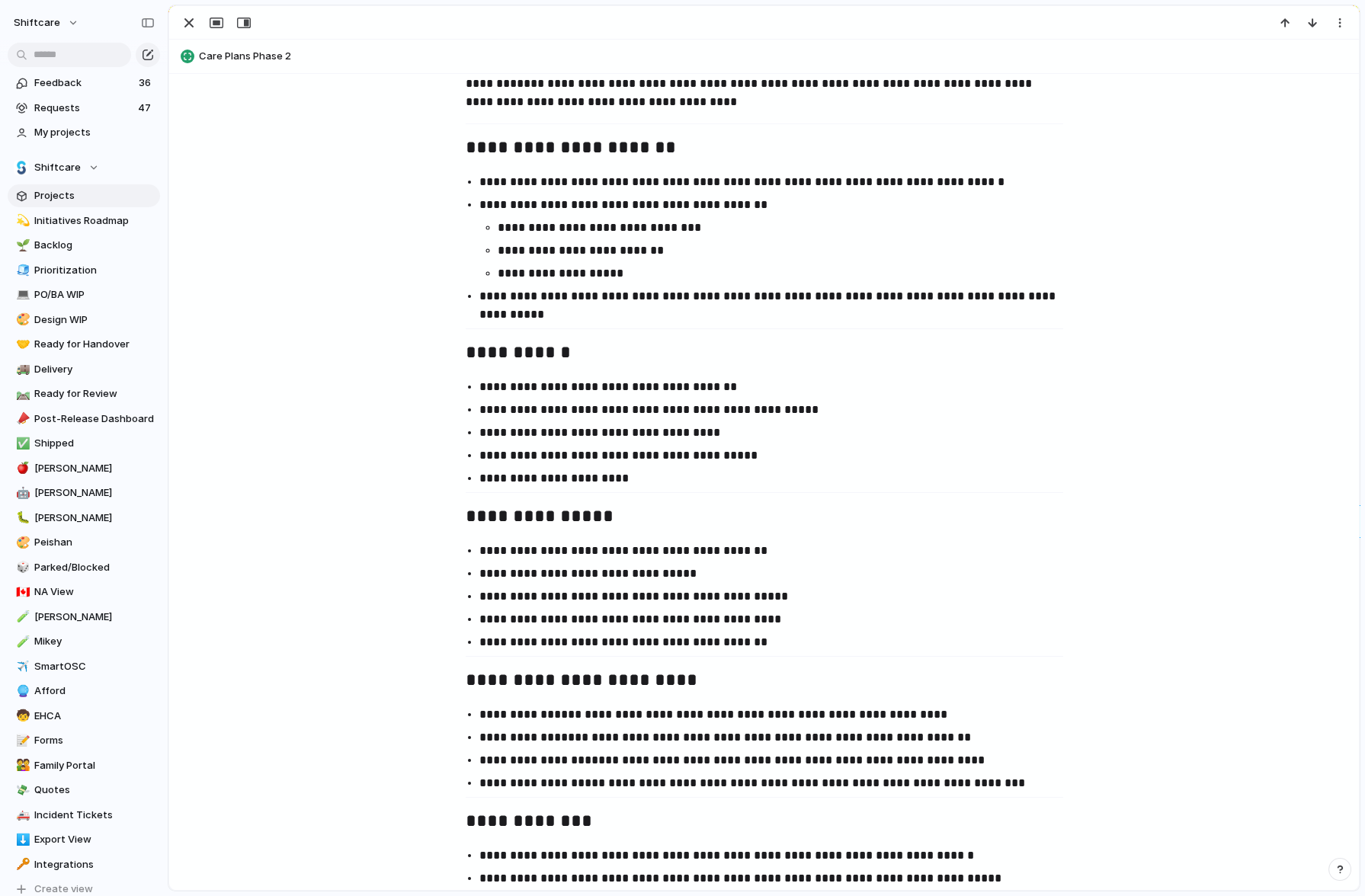 scroll, scrollTop: 992, scrollLeft: 0, axis: vertical 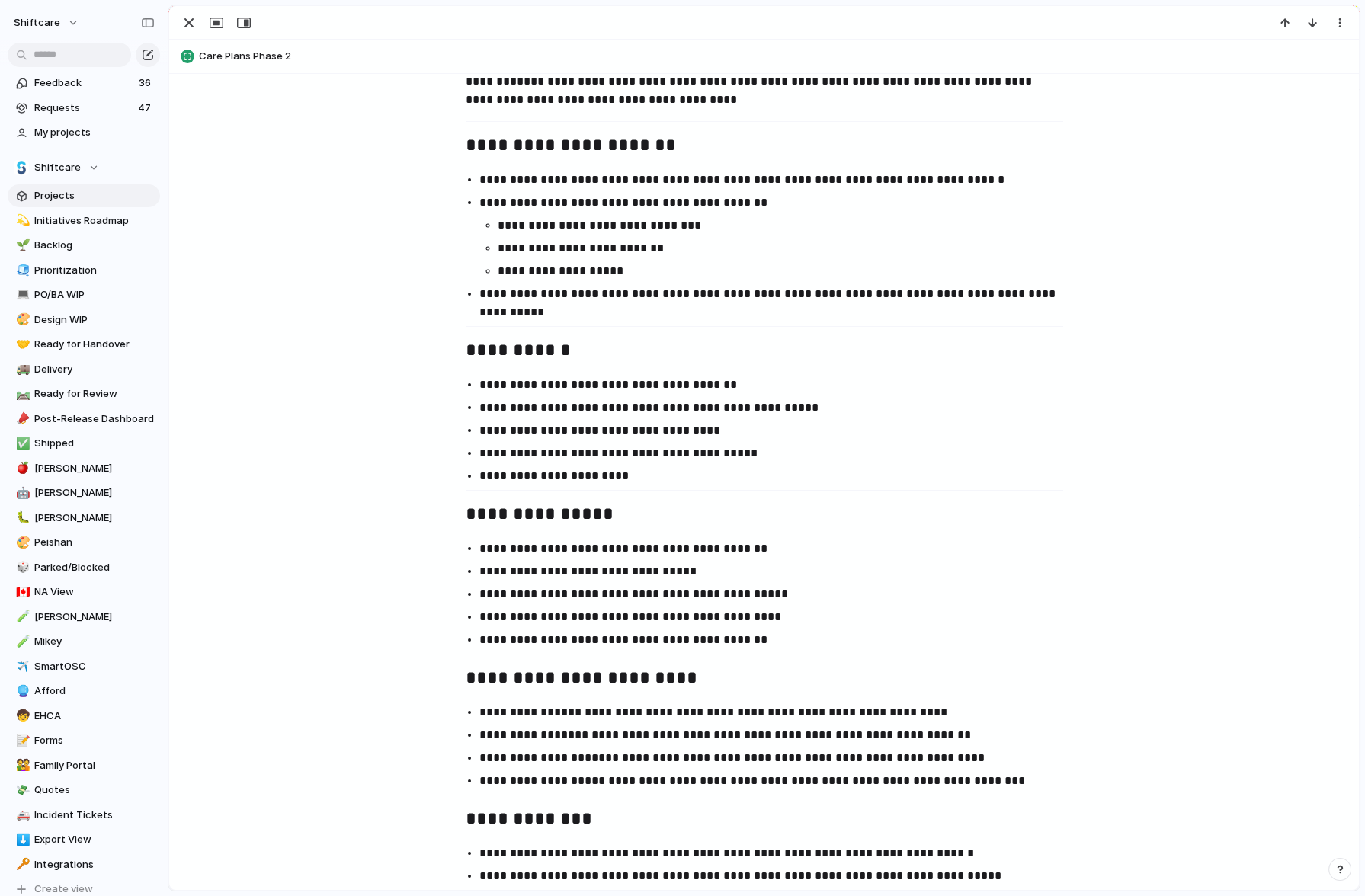 click on "**********" at bounding box center [778, 712] 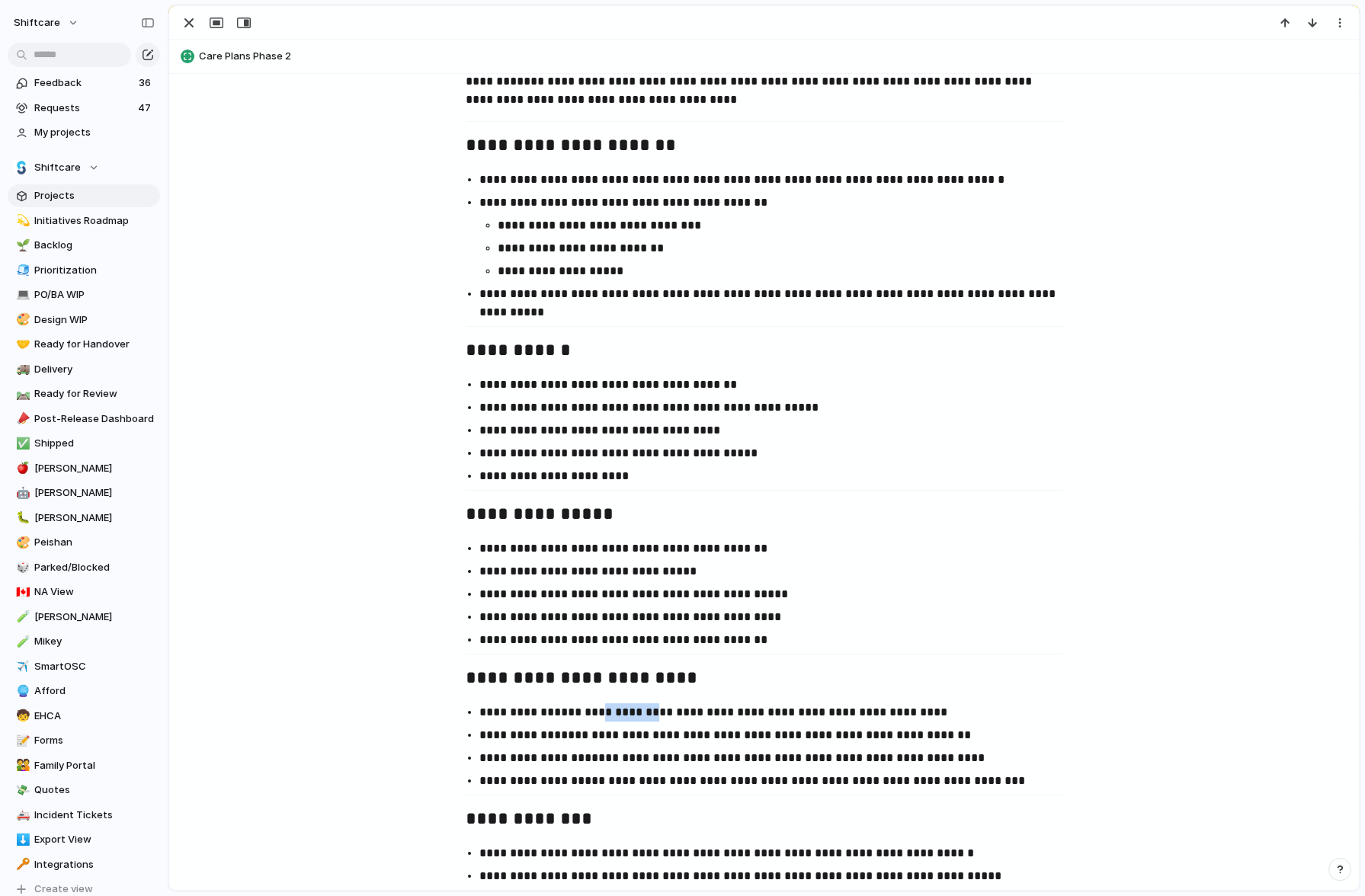 click on "**********" at bounding box center [778, 712] 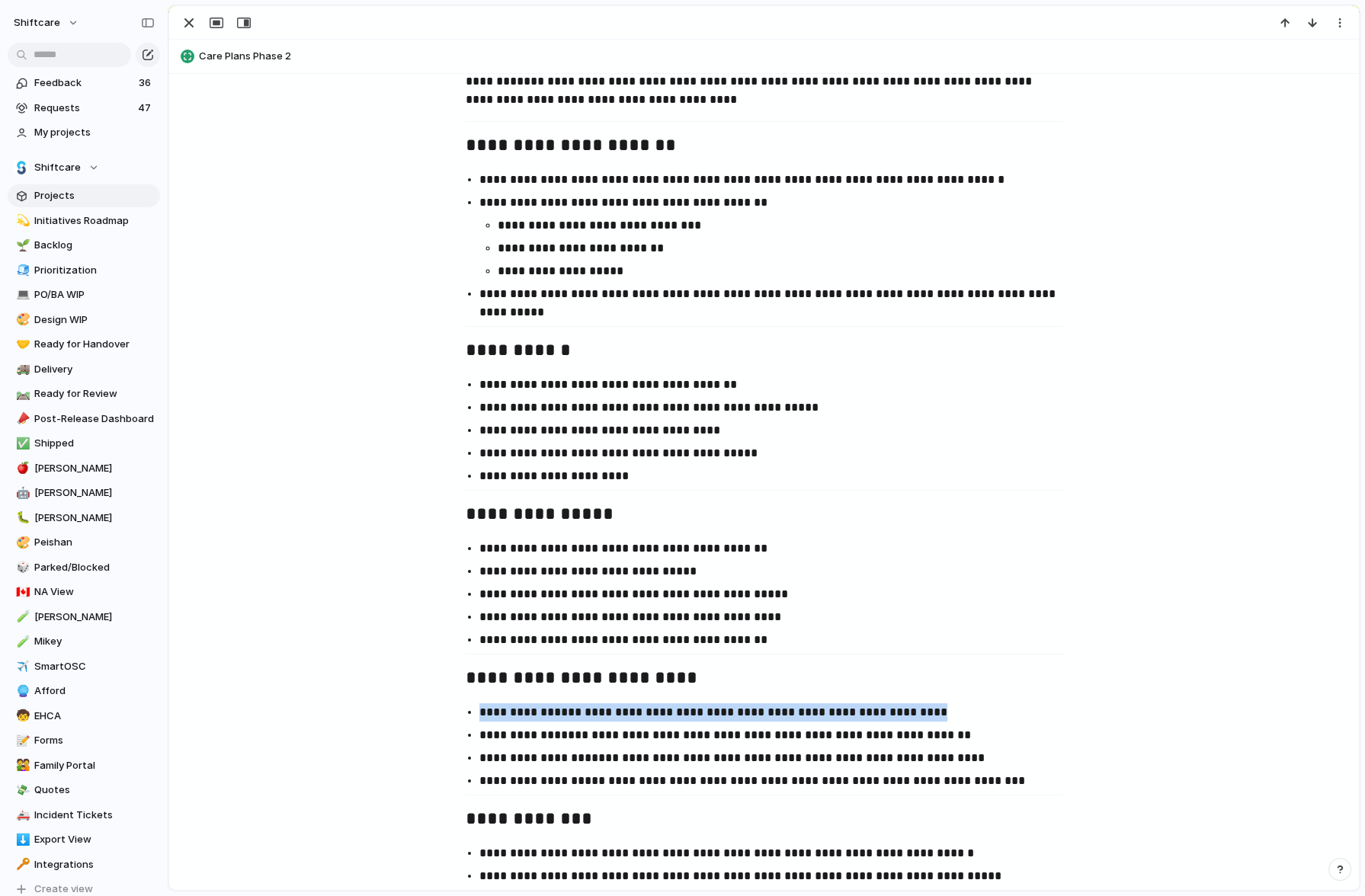 click on "**********" at bounding box center (778, 712) 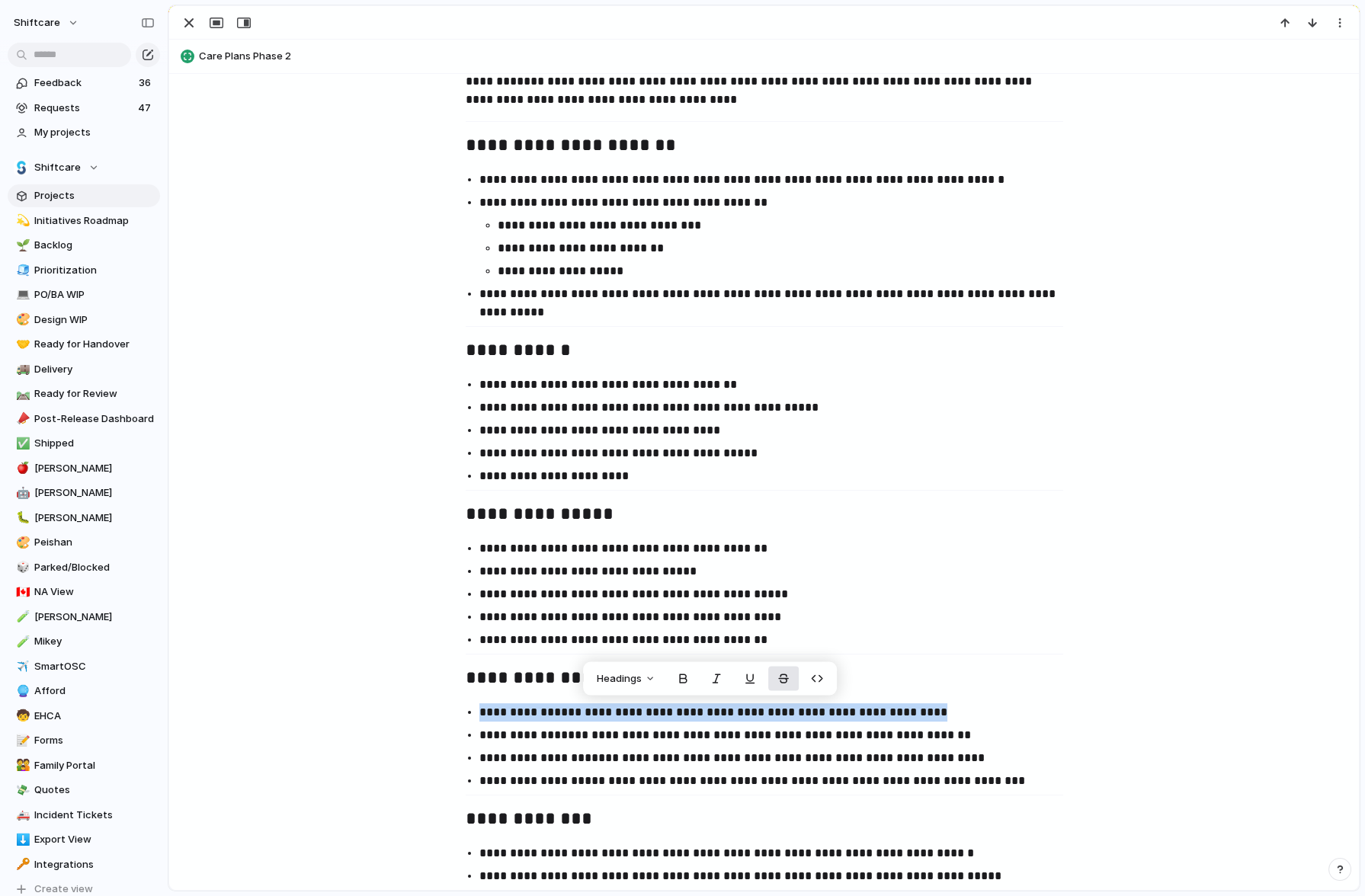 click at bounding box center (783, 679) 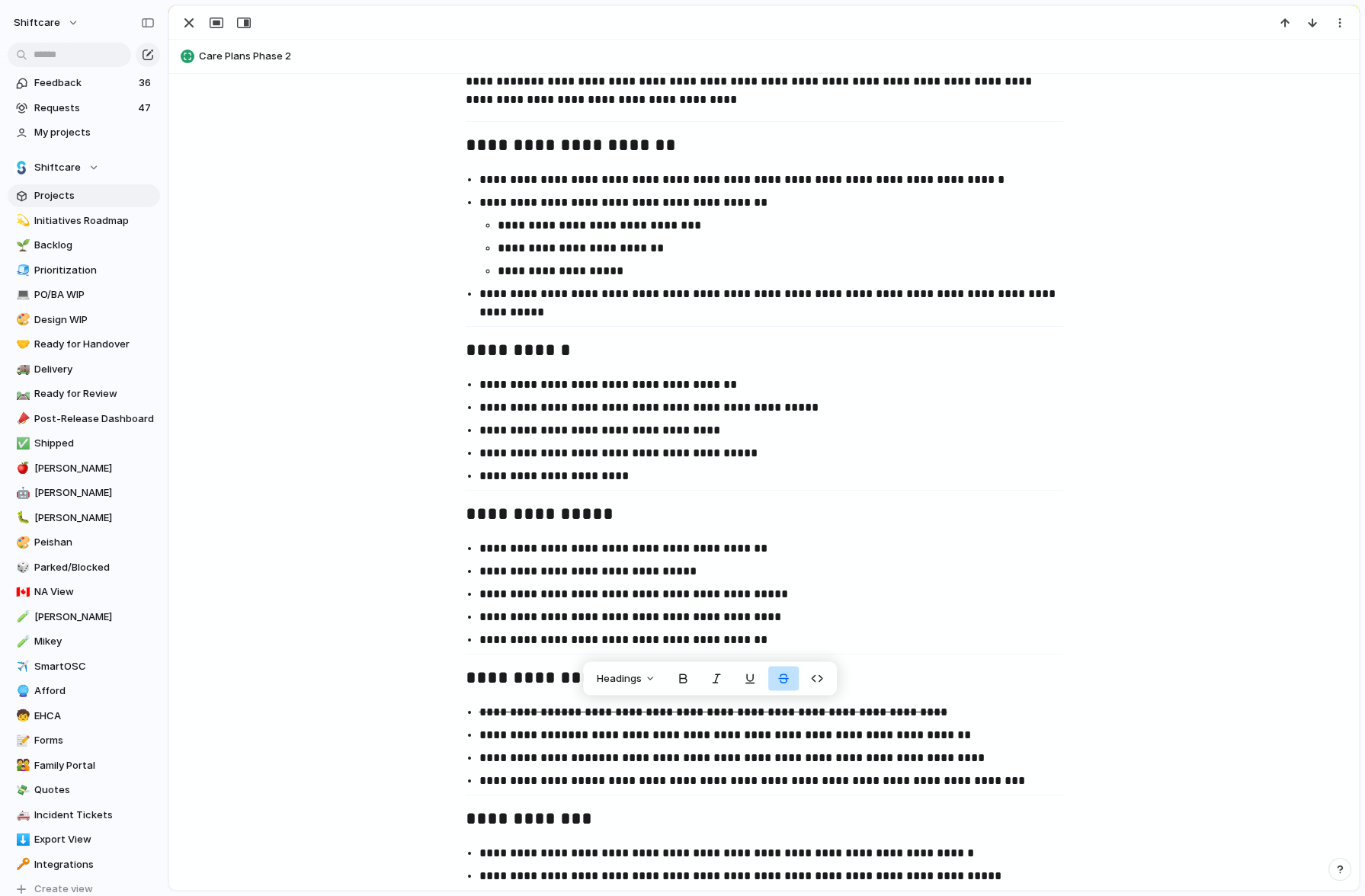 click on "**********" at bounding box center [778, 571] 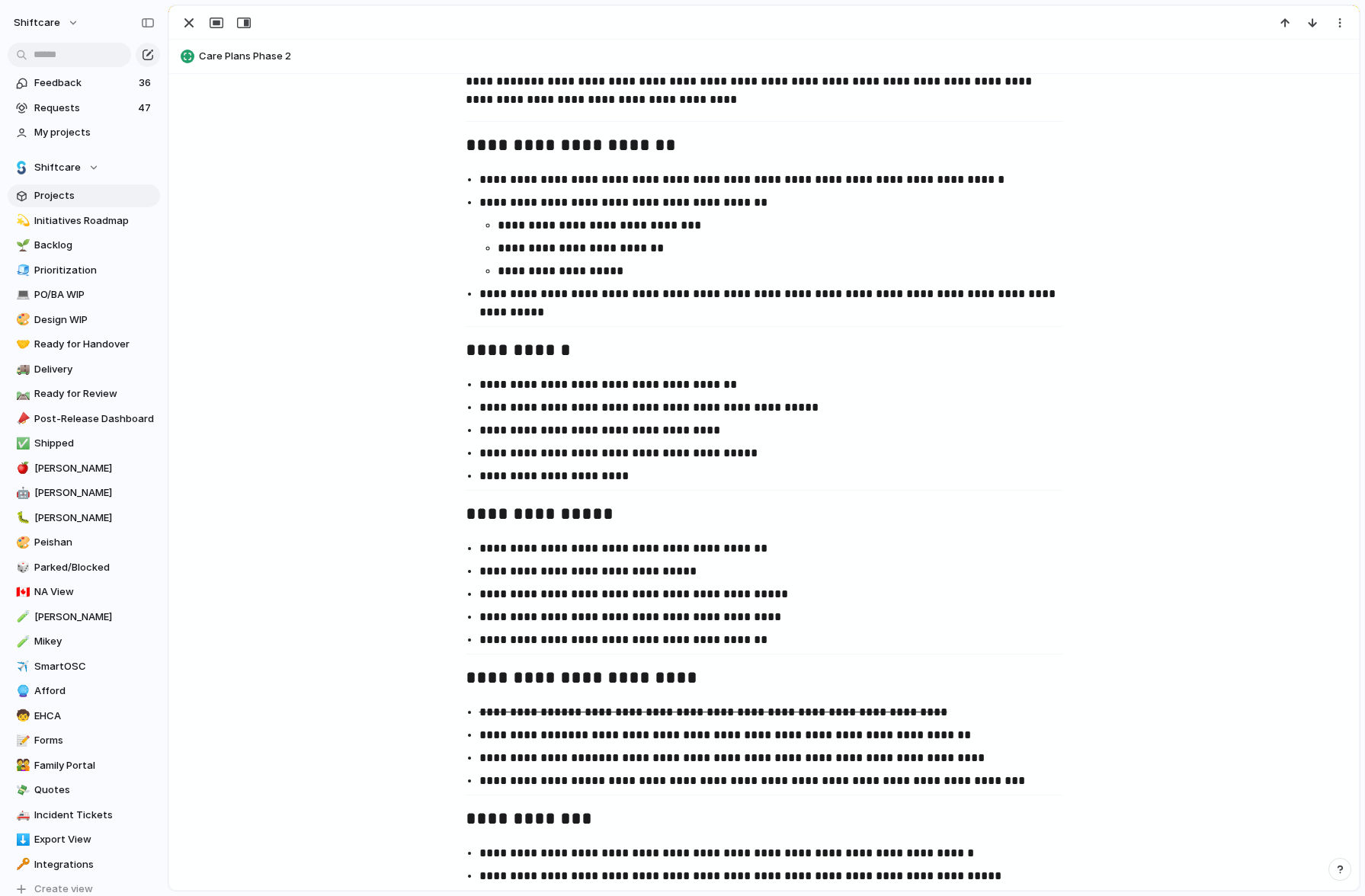 click on "**********" at bounding box center (778, 408) 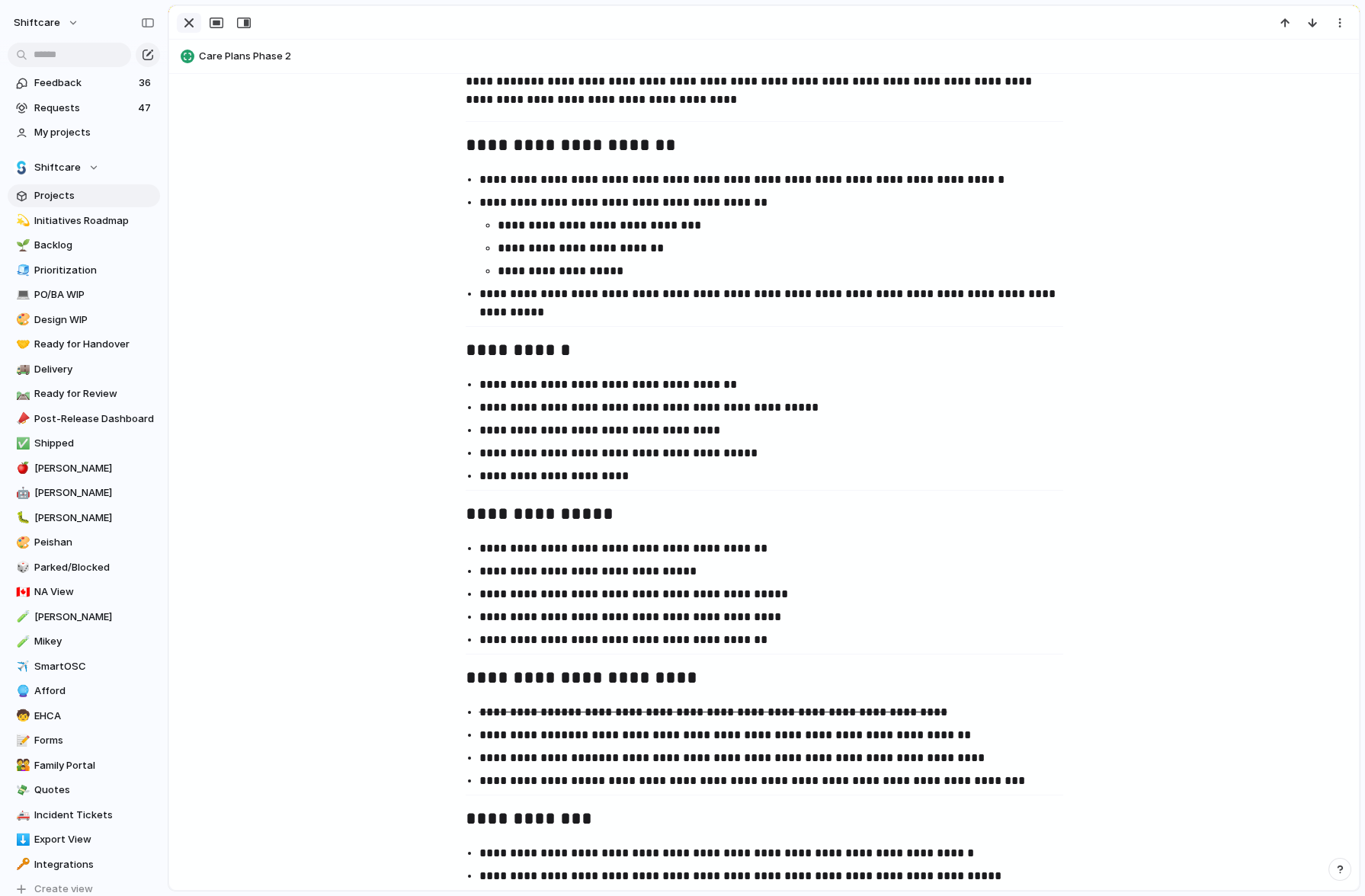 click at bounding box center [189, 23] 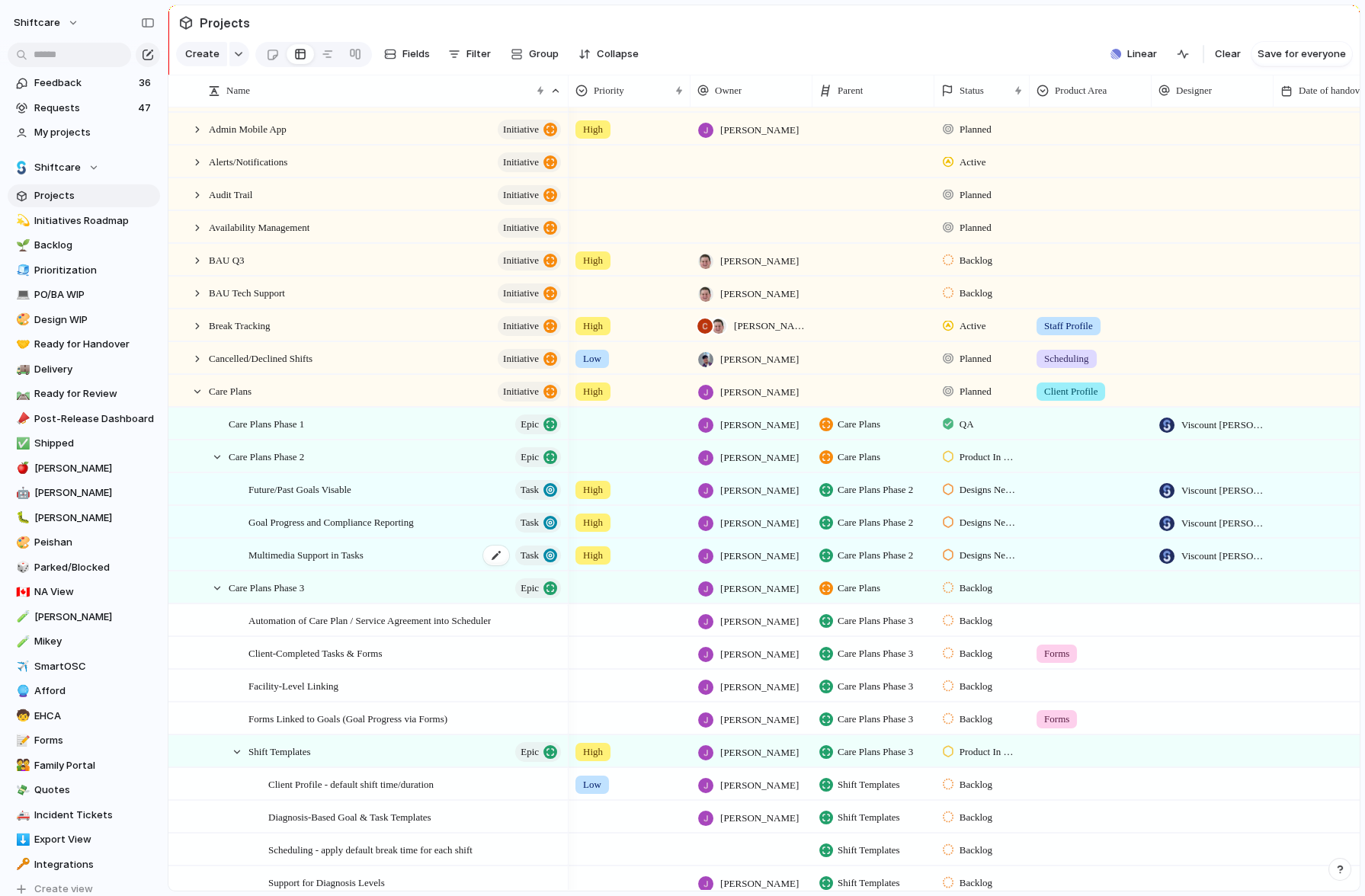 click on "Multimedia Support in Tasks Task" at bounding box center (405, 555) 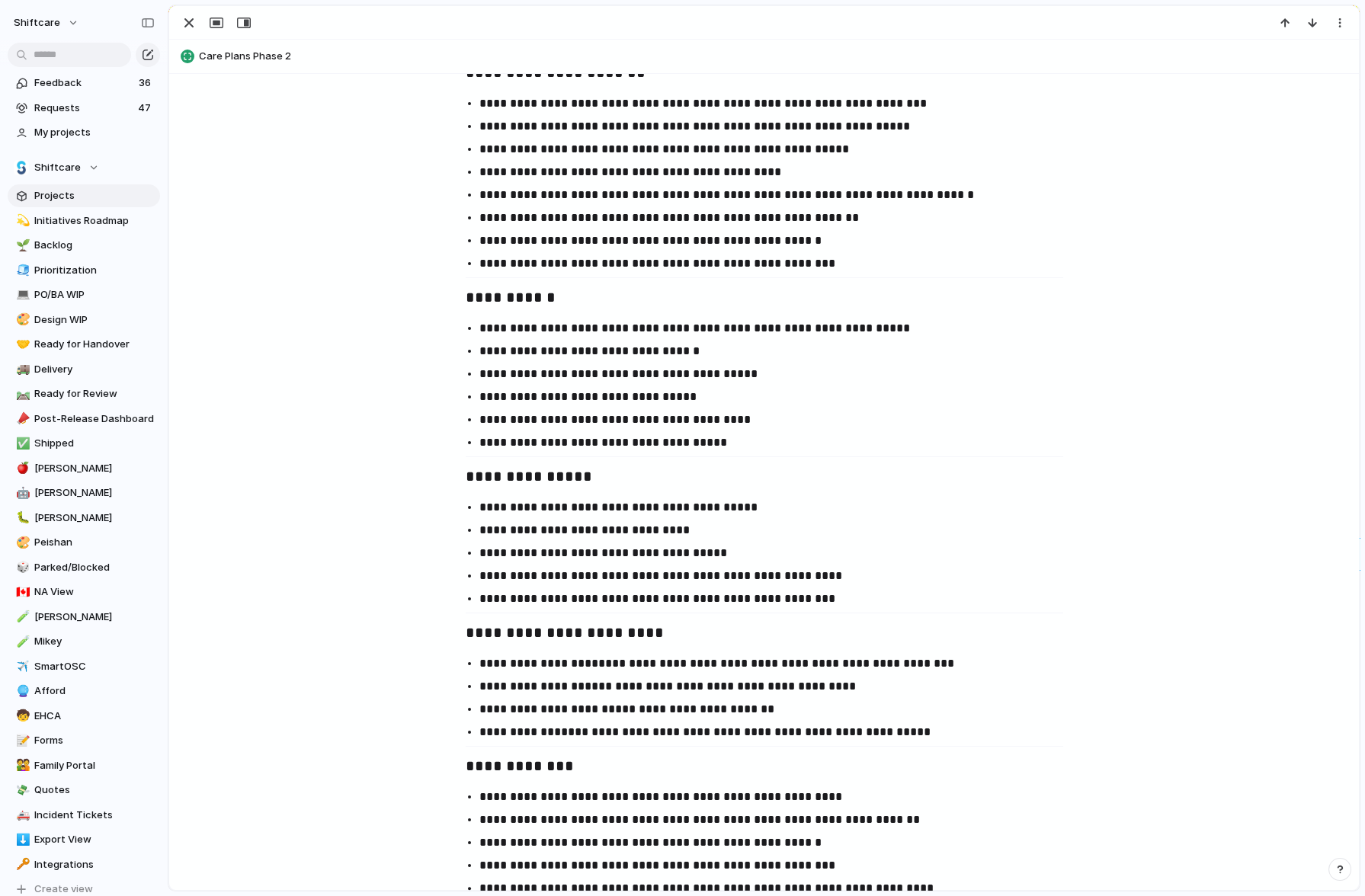 scroll, scrollTop: 1062, scrollLeft: 0, axis: vertical 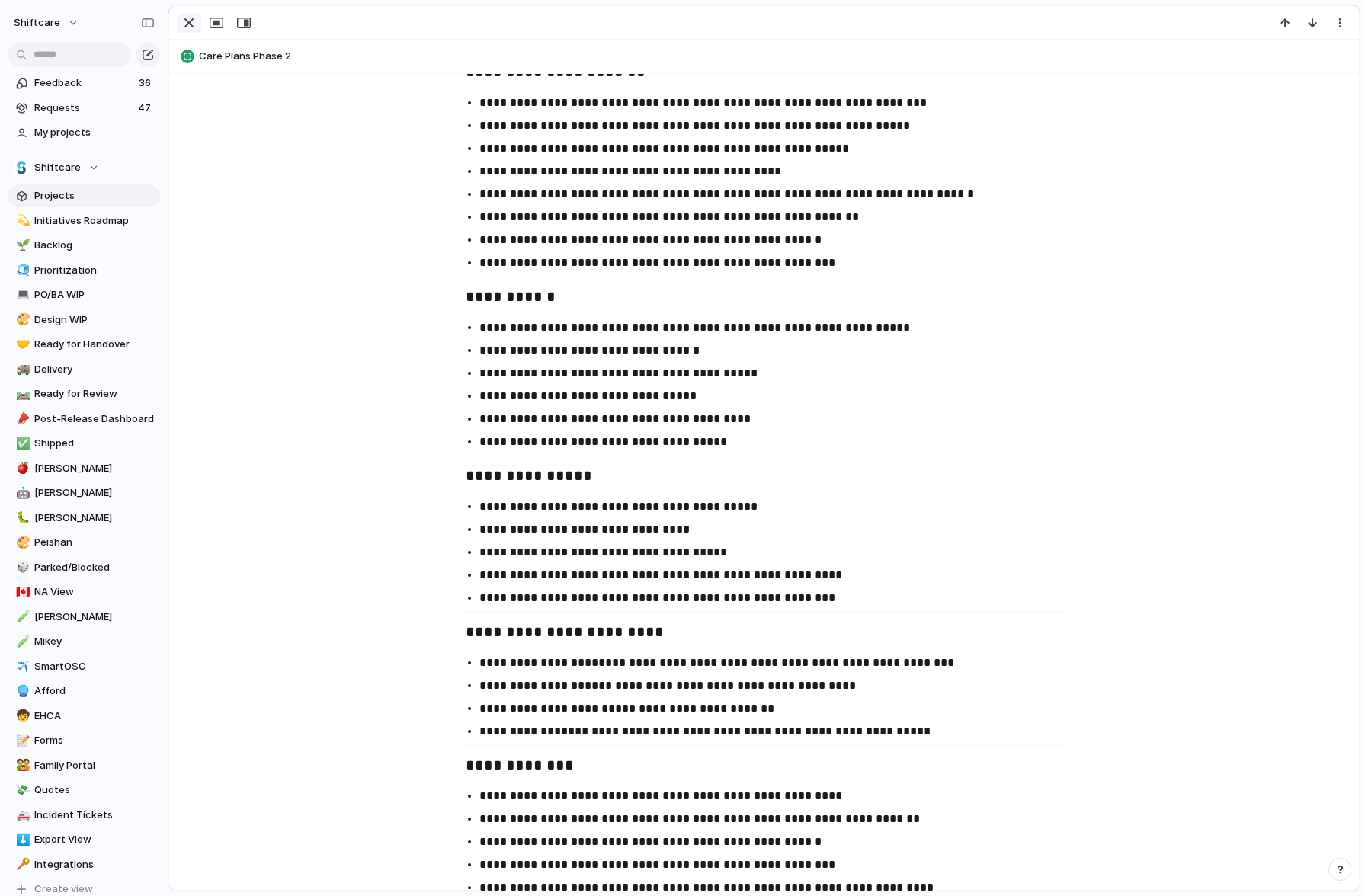 click at bounding box center [189, 23] 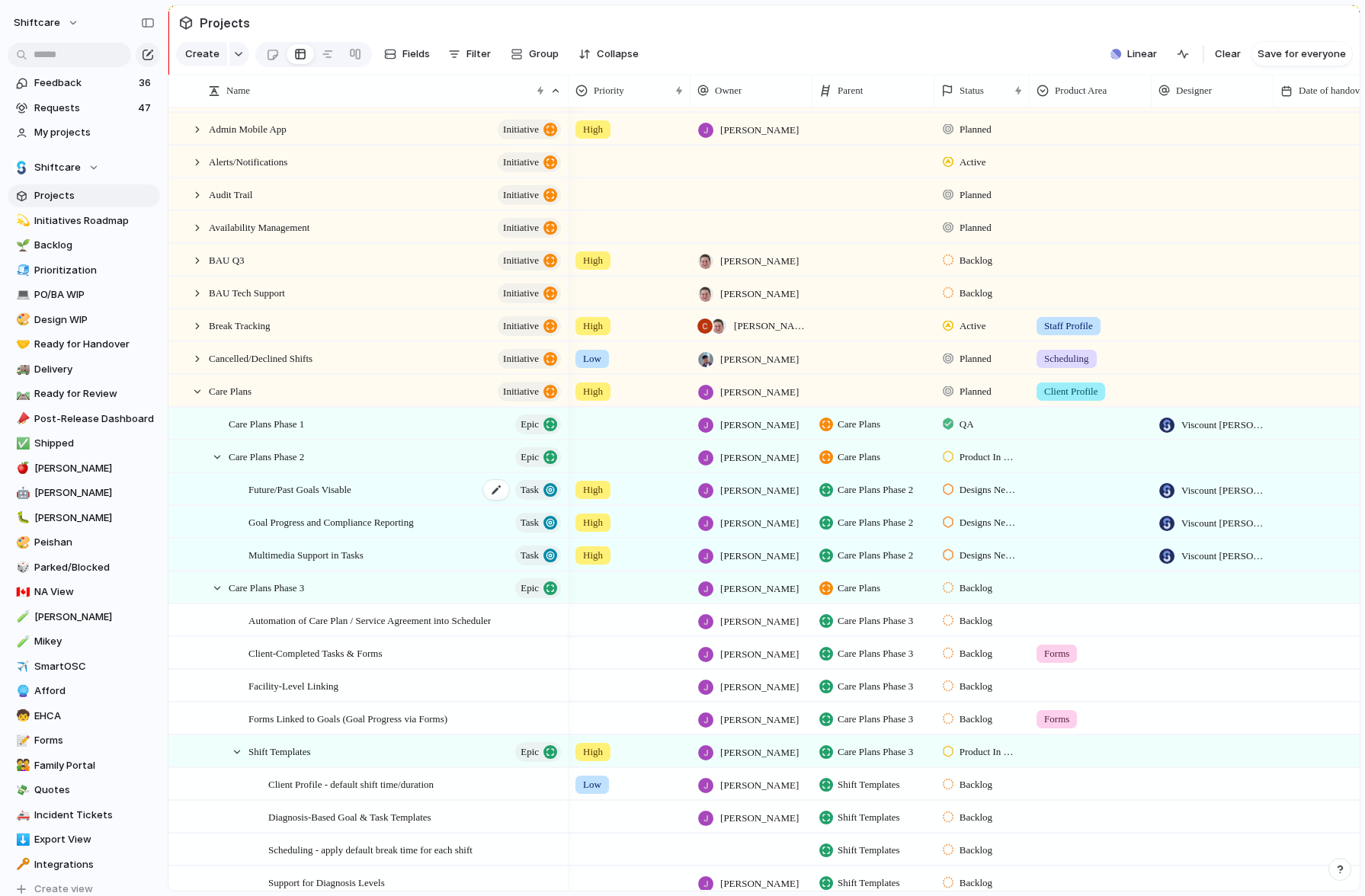 click on "Future/Past Goals Visable Task" at bounding box center (405, 489) 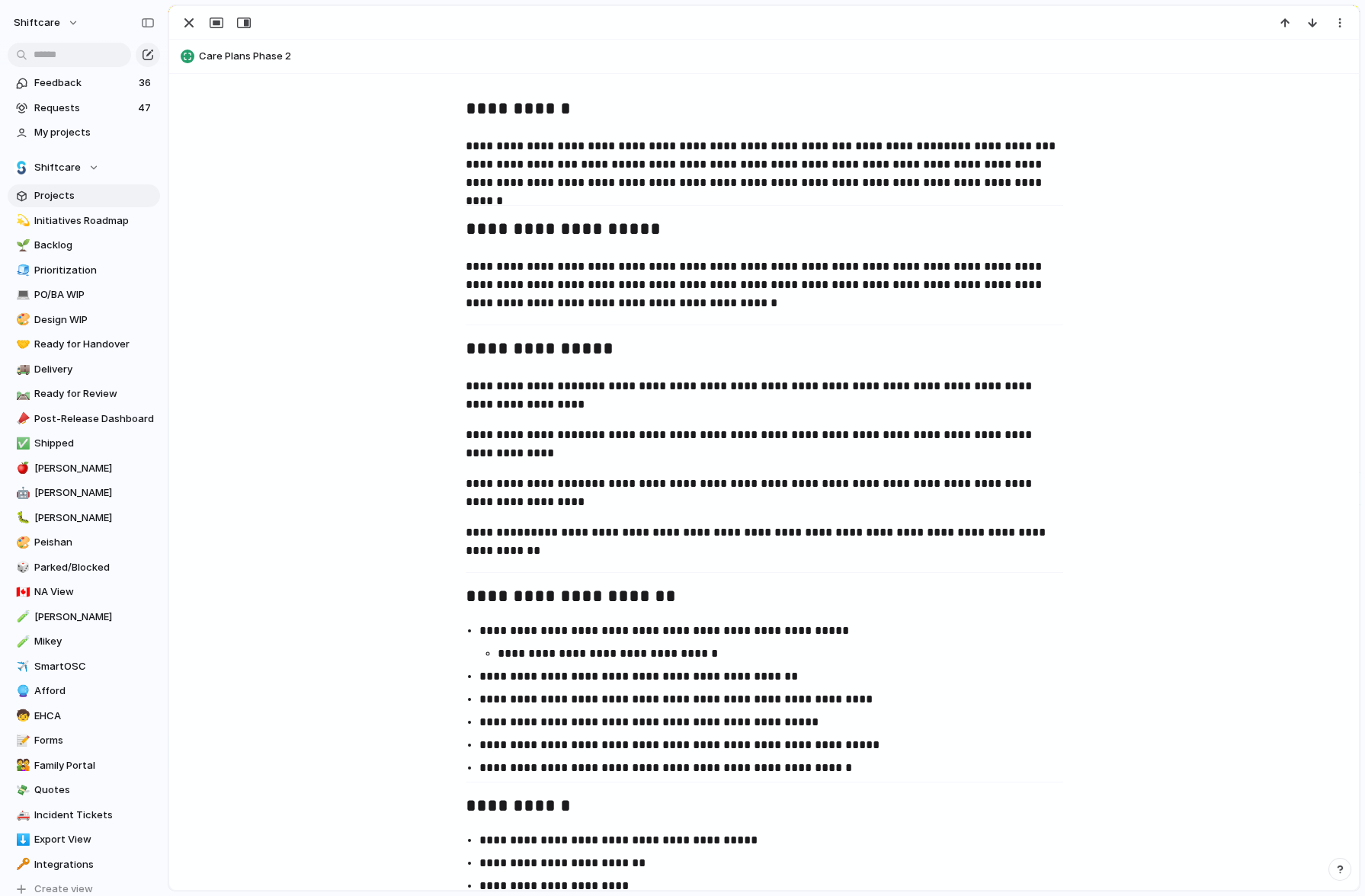 scroll, scrollTop: 393, scrollLeft: 0, axis: vertical 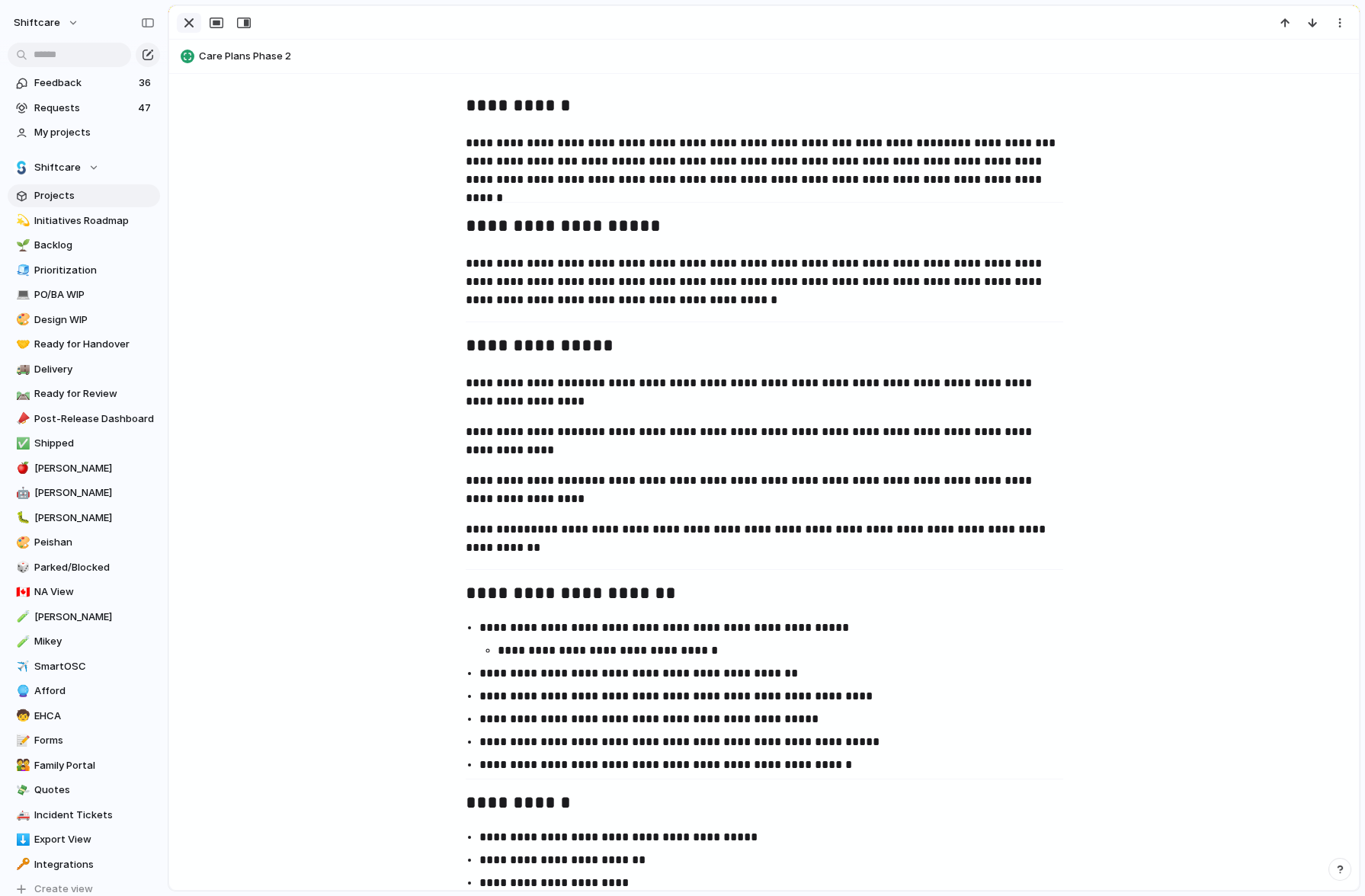 click at bounding box center [189, 23] 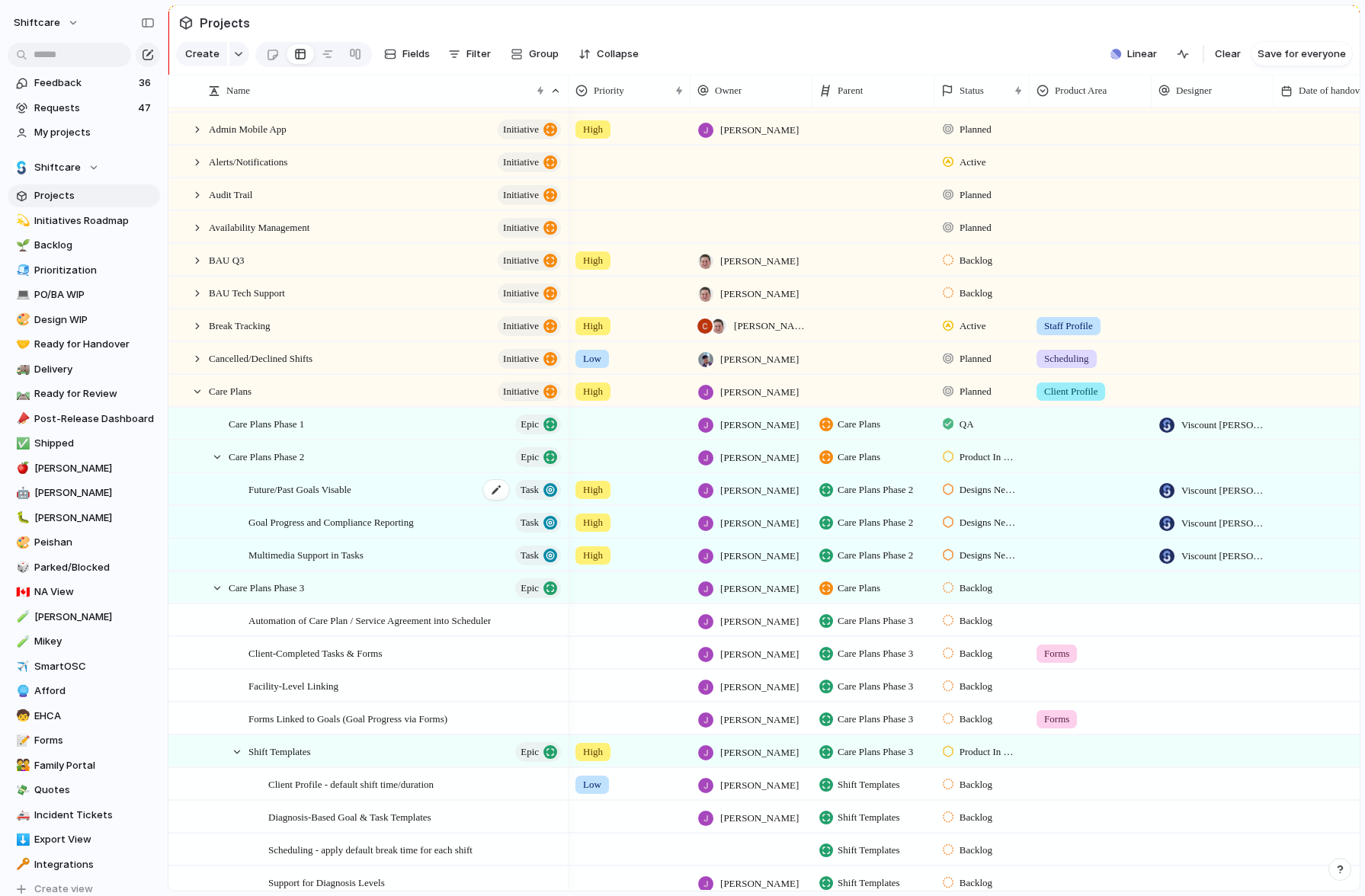 click on "Future/Past Goals Visable" at bounding box center (300, 488) 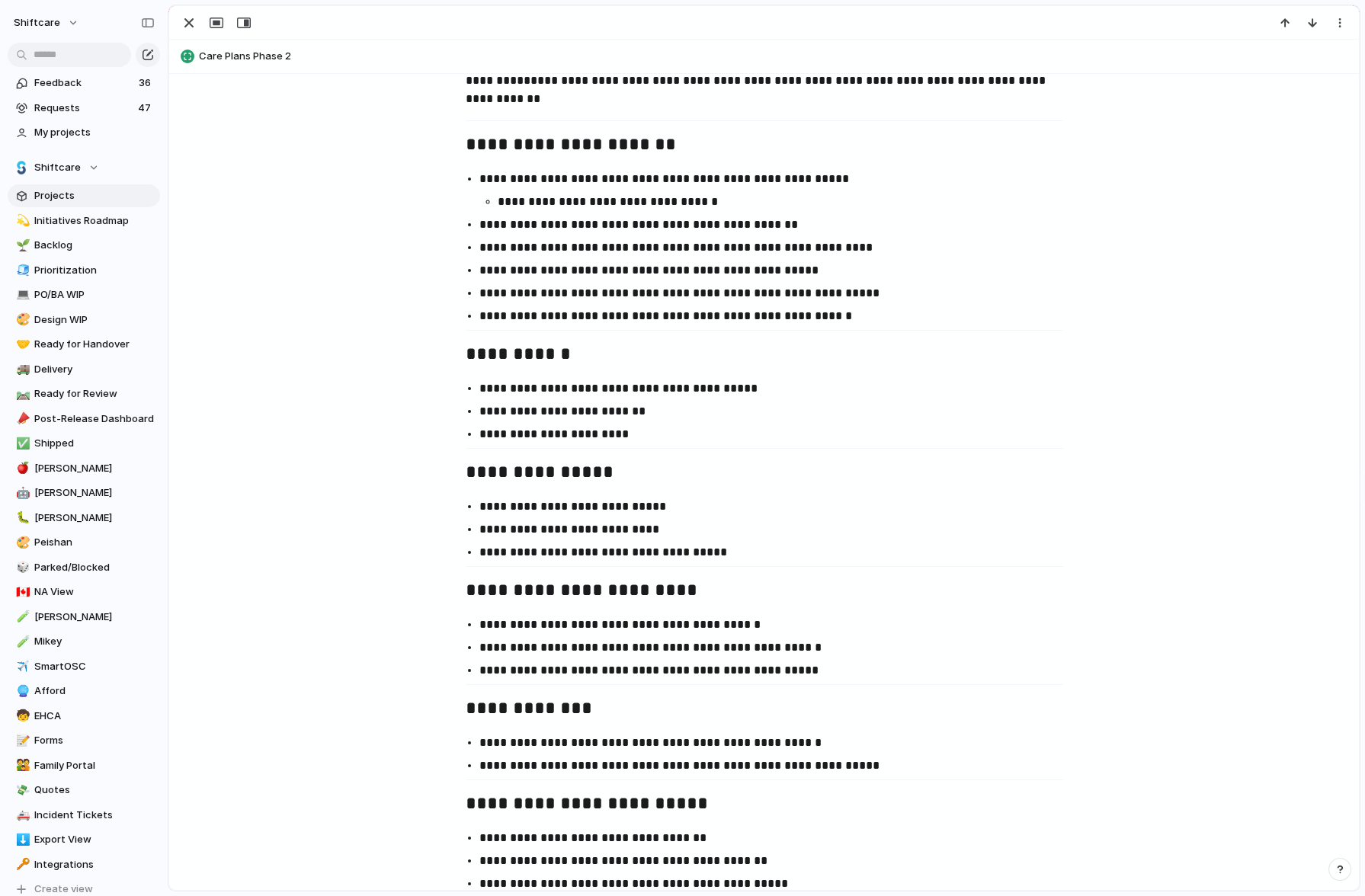 scroll, scrollTop: 855, scrollLeft: 0, axis: vertical 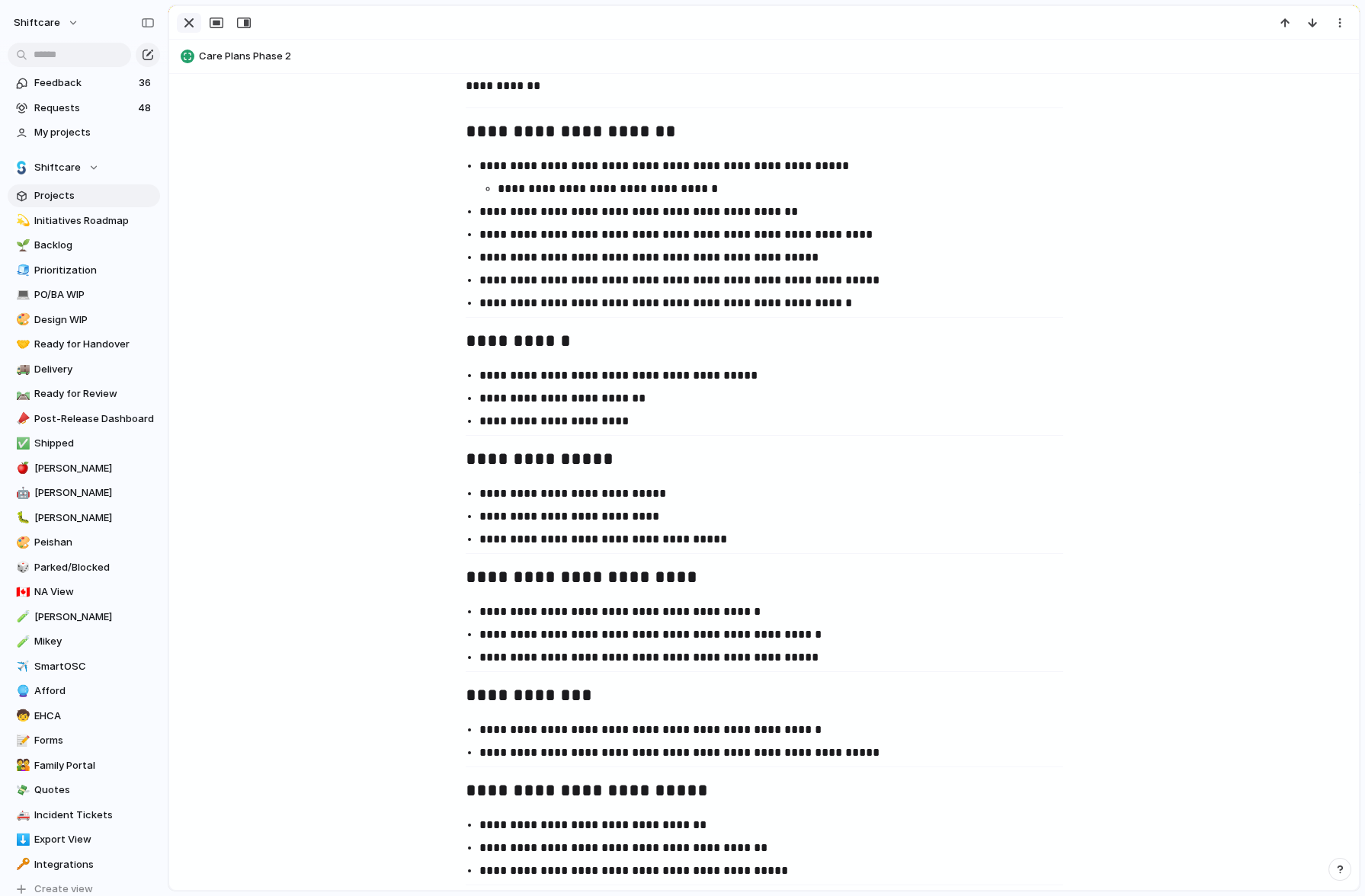 click at bounding box center (189, 23) 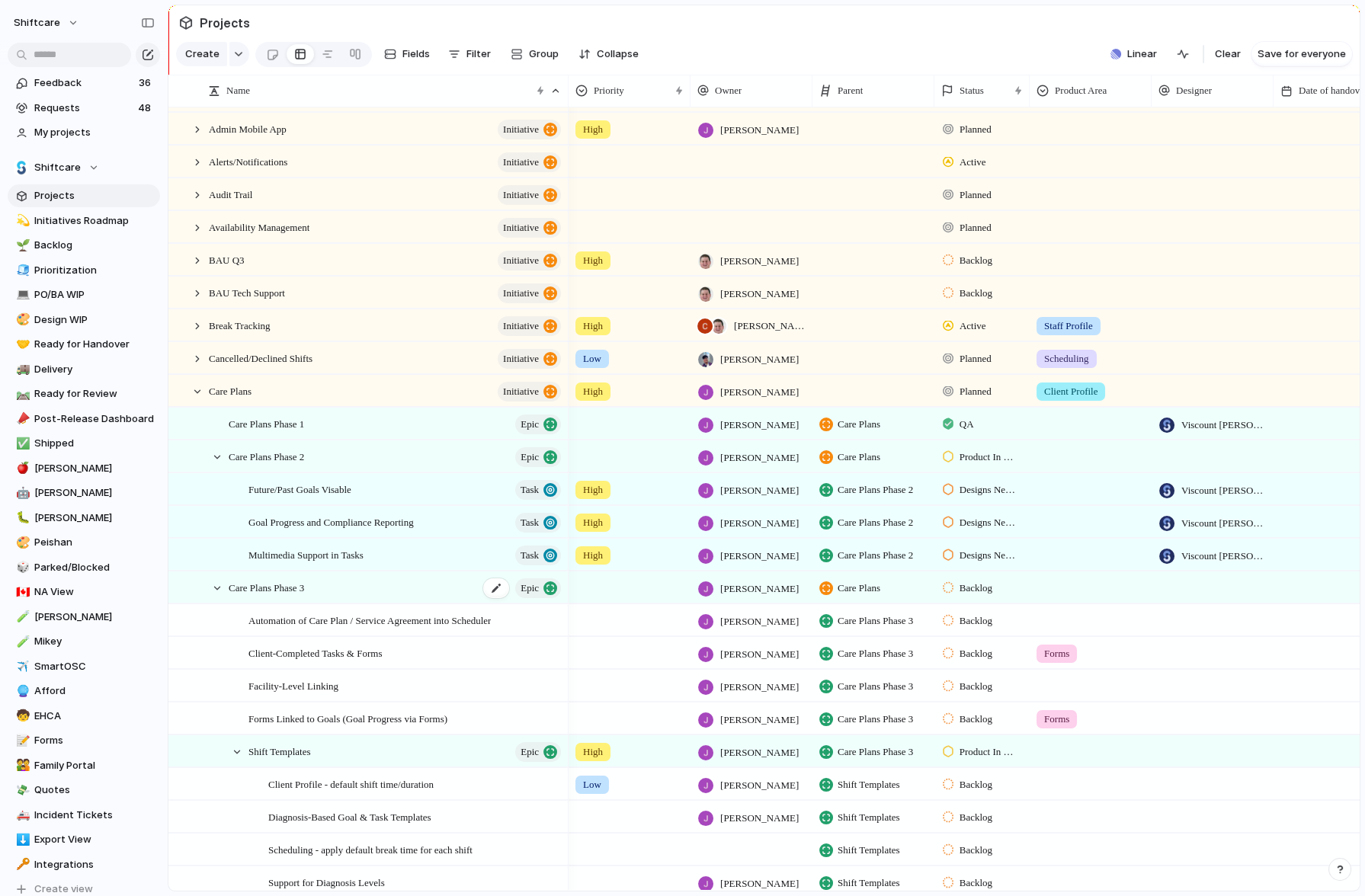 scroll, scrollTop: 124, scrollLeft: 0, axis: vertical 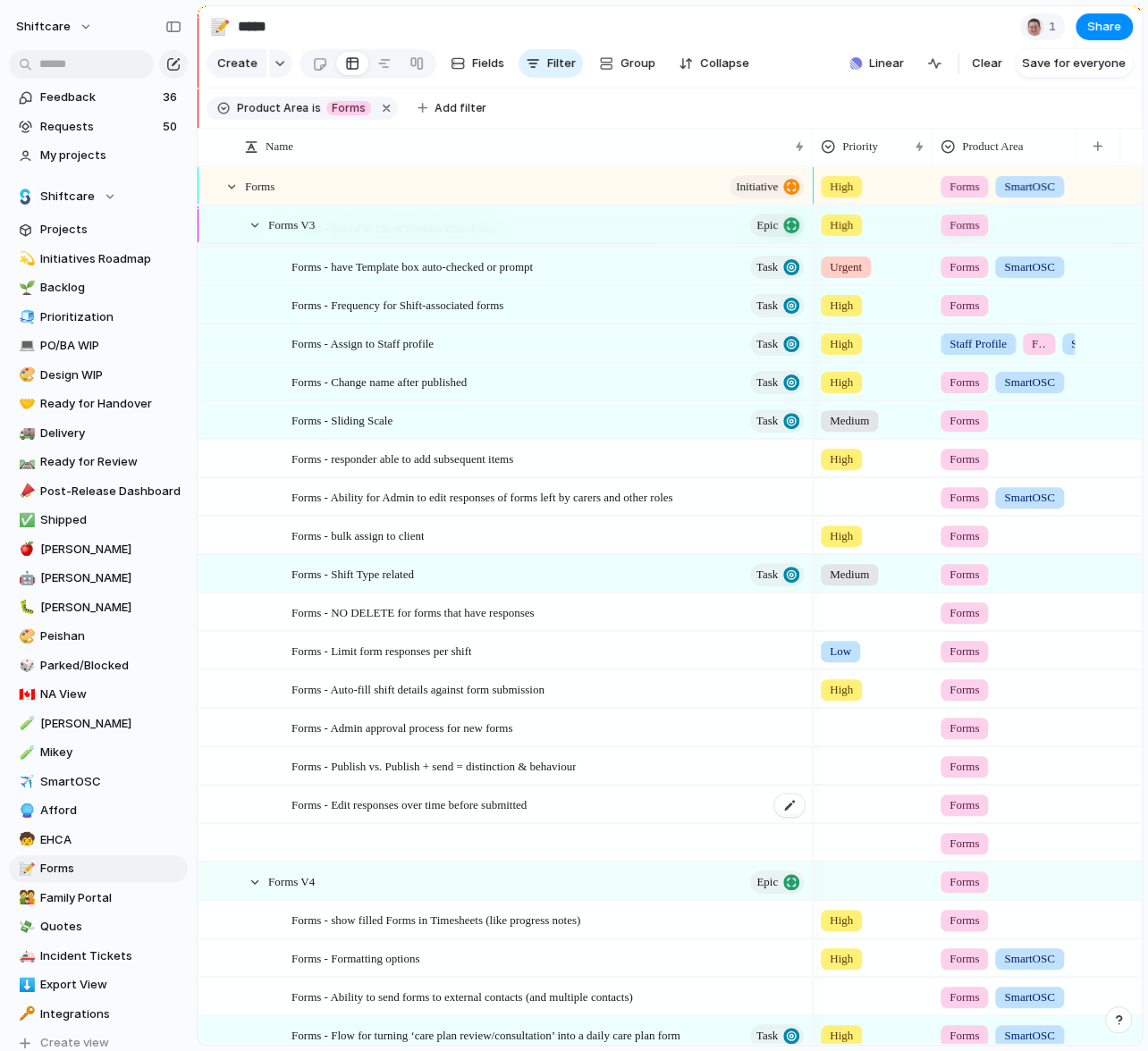 click on "Forms - Edit responses over time before submitted" at bounding box center [549, 804] 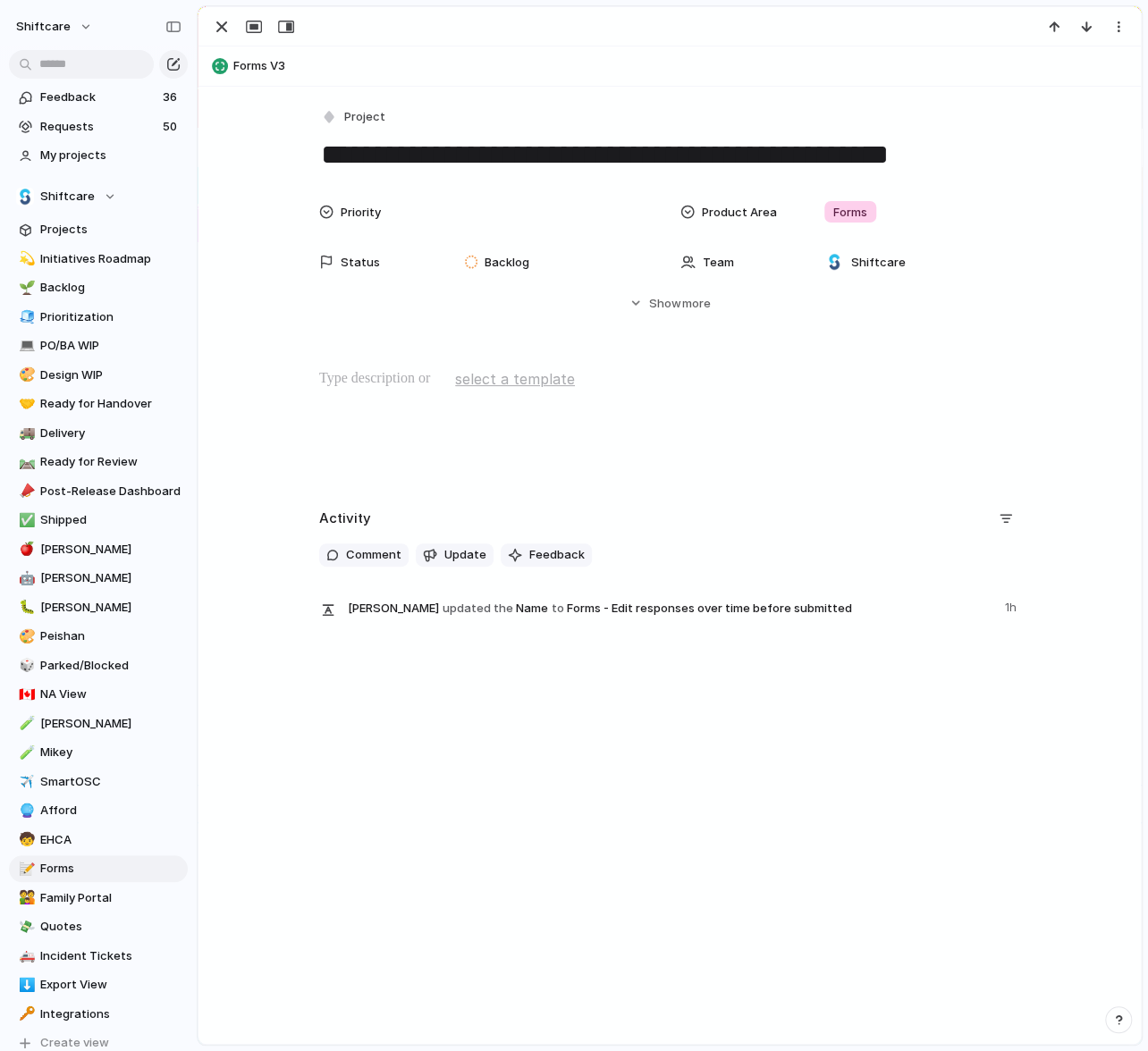 click at bounding box center [670, 27] 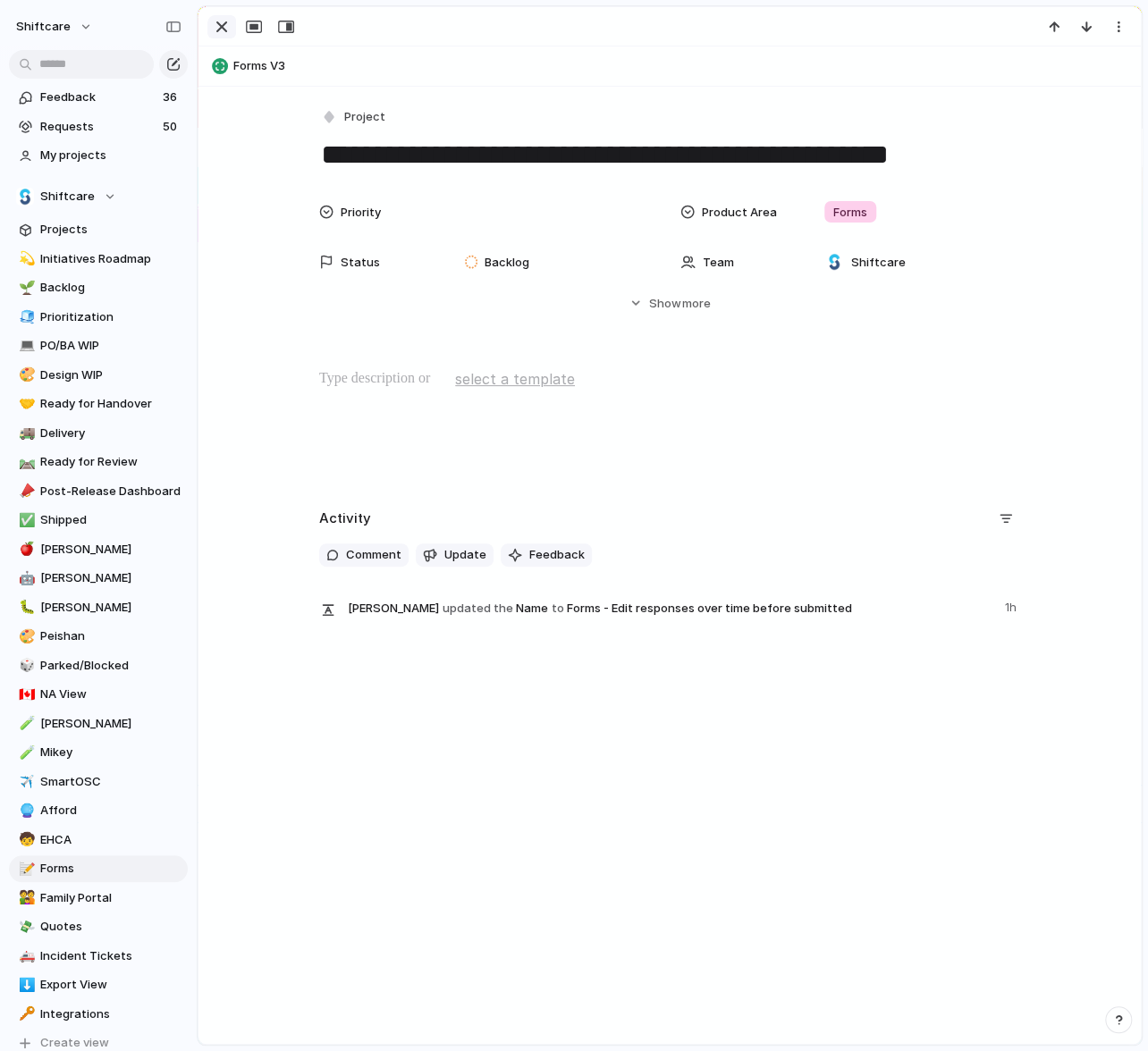 click at bounding box center (222, 27) 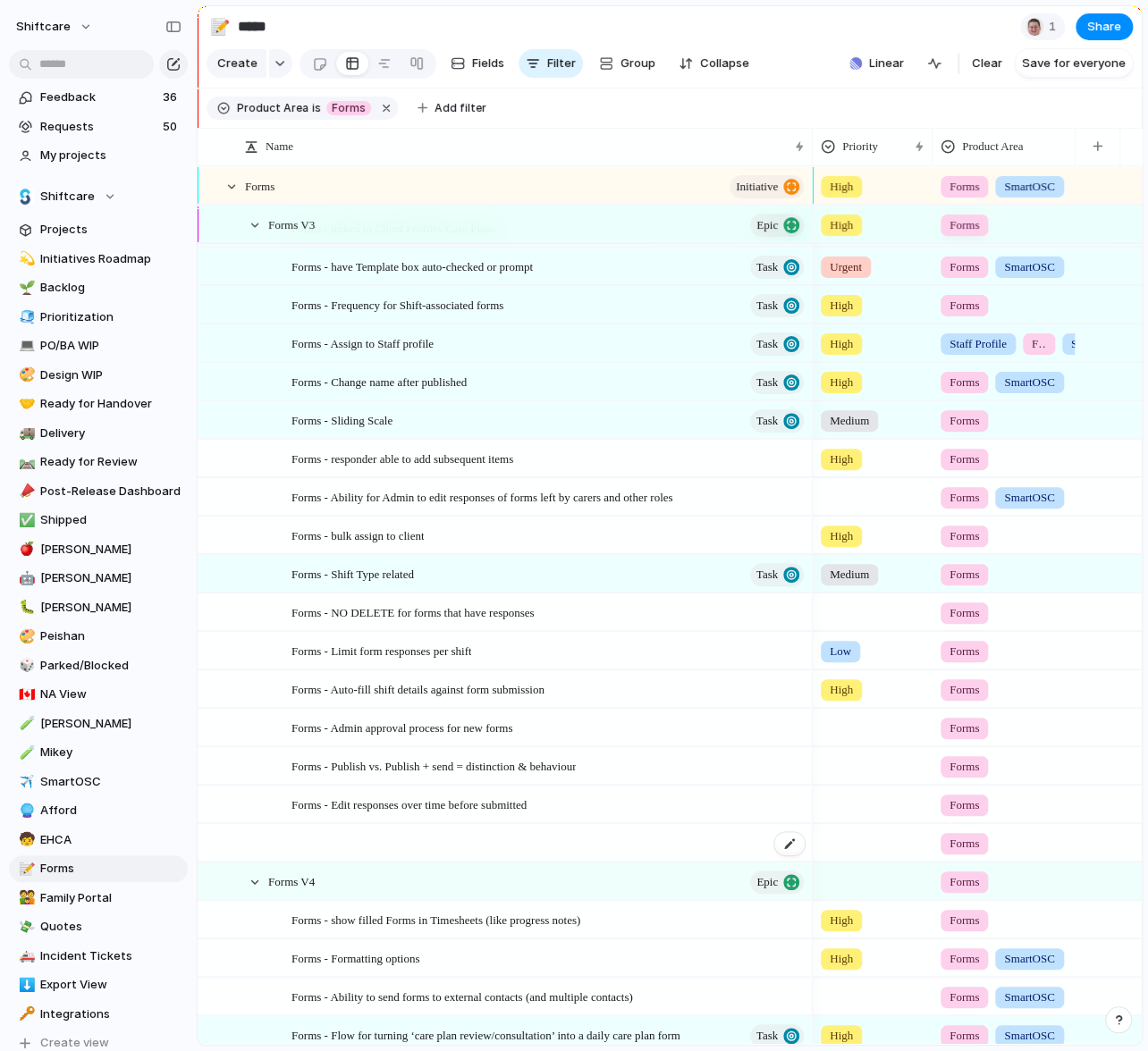 scroll, scrollTop: 384, scrollLeft: 0, axis: vertical 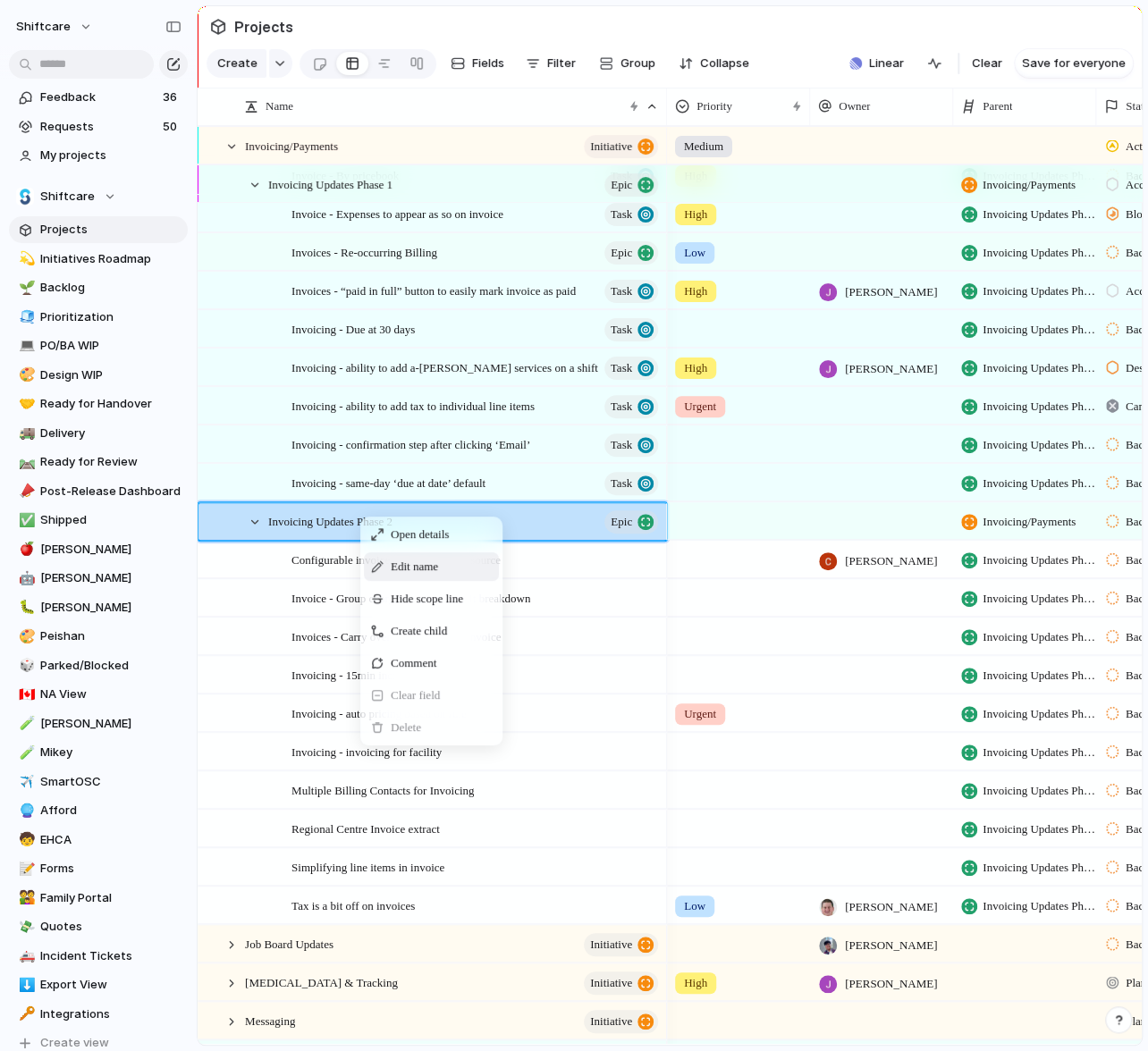 click on "Edit name" at bounding box center (414, 567) 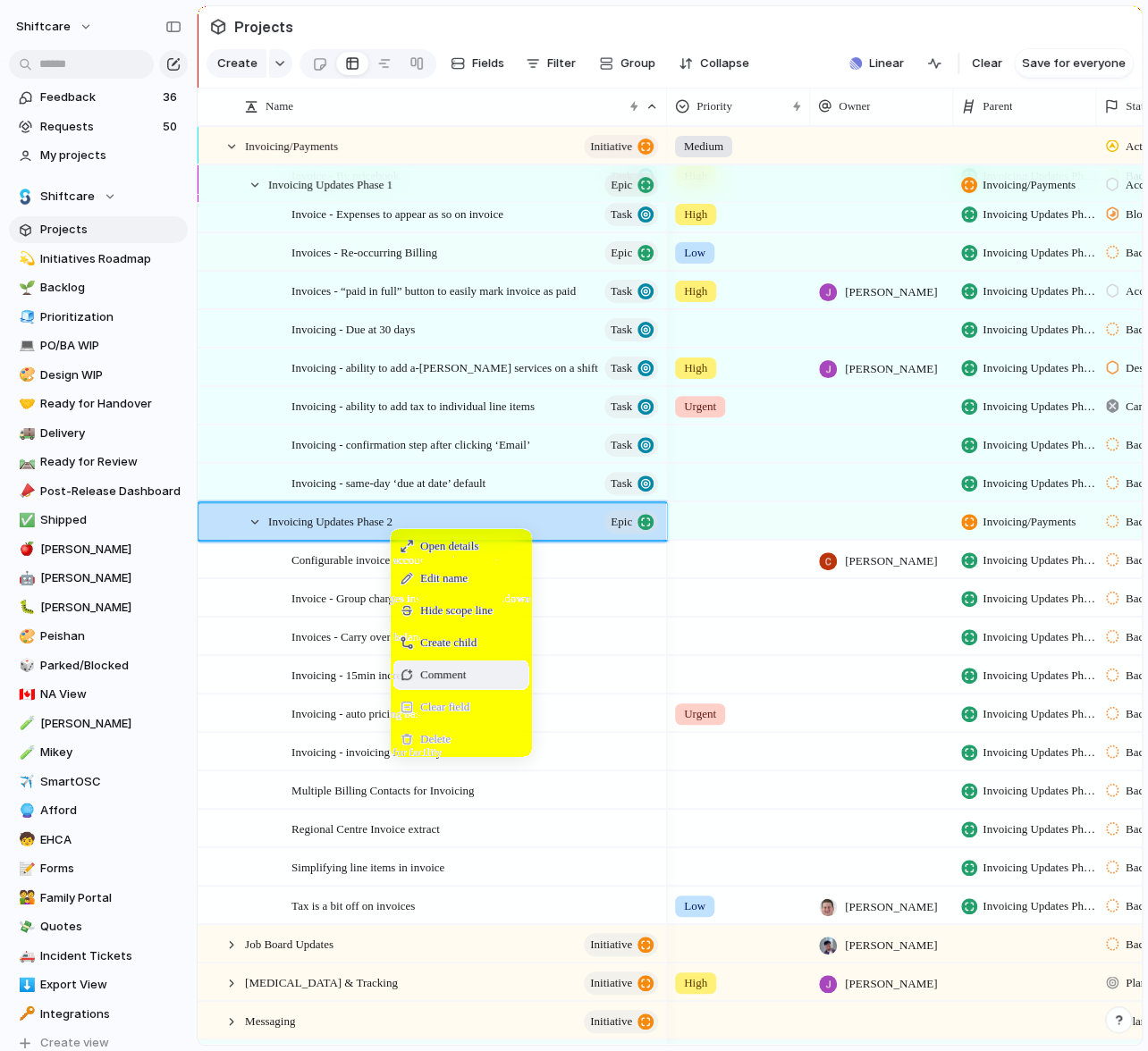 click on "Create child" at bounding box center (460, 643) 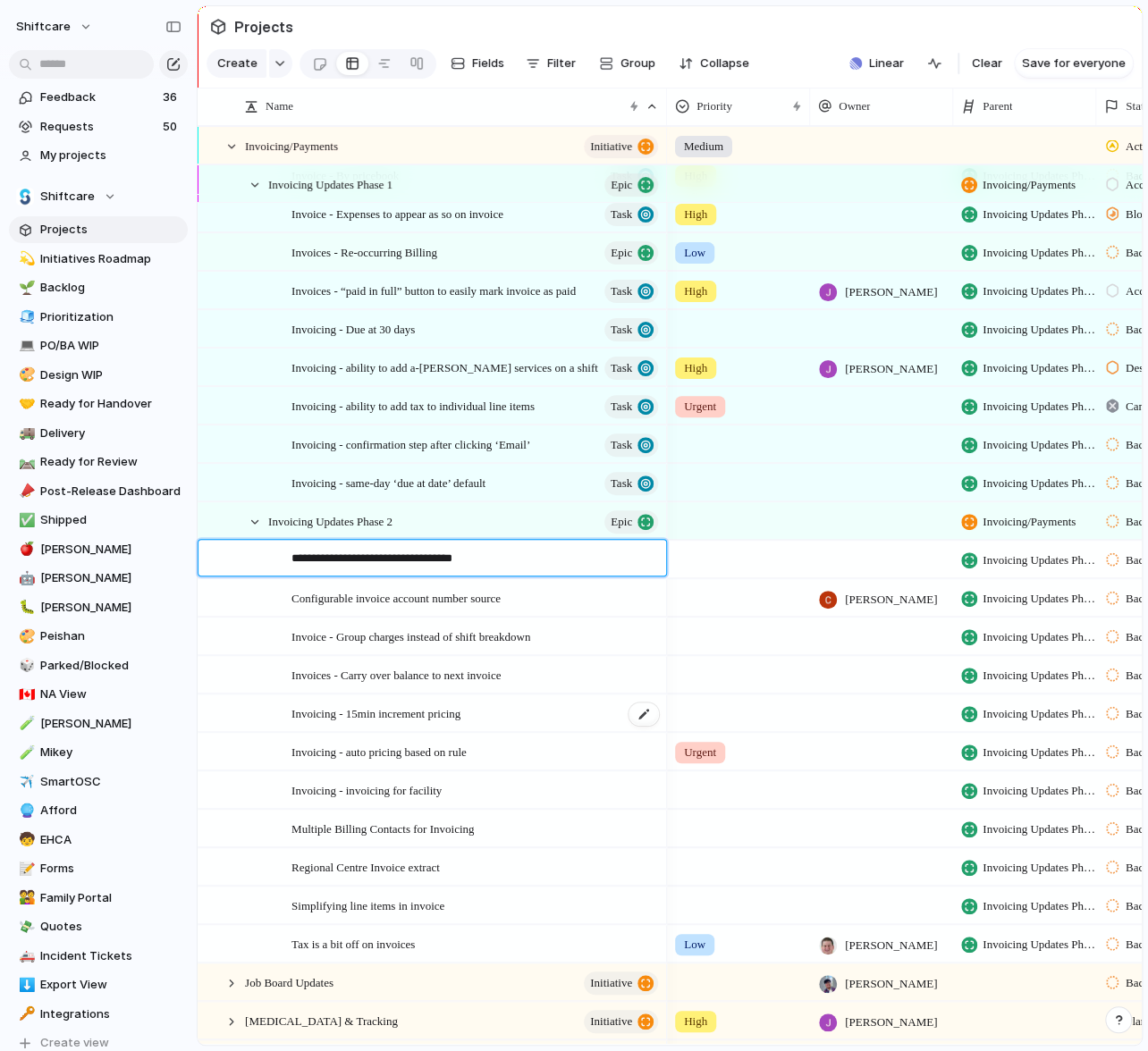type on "**********" 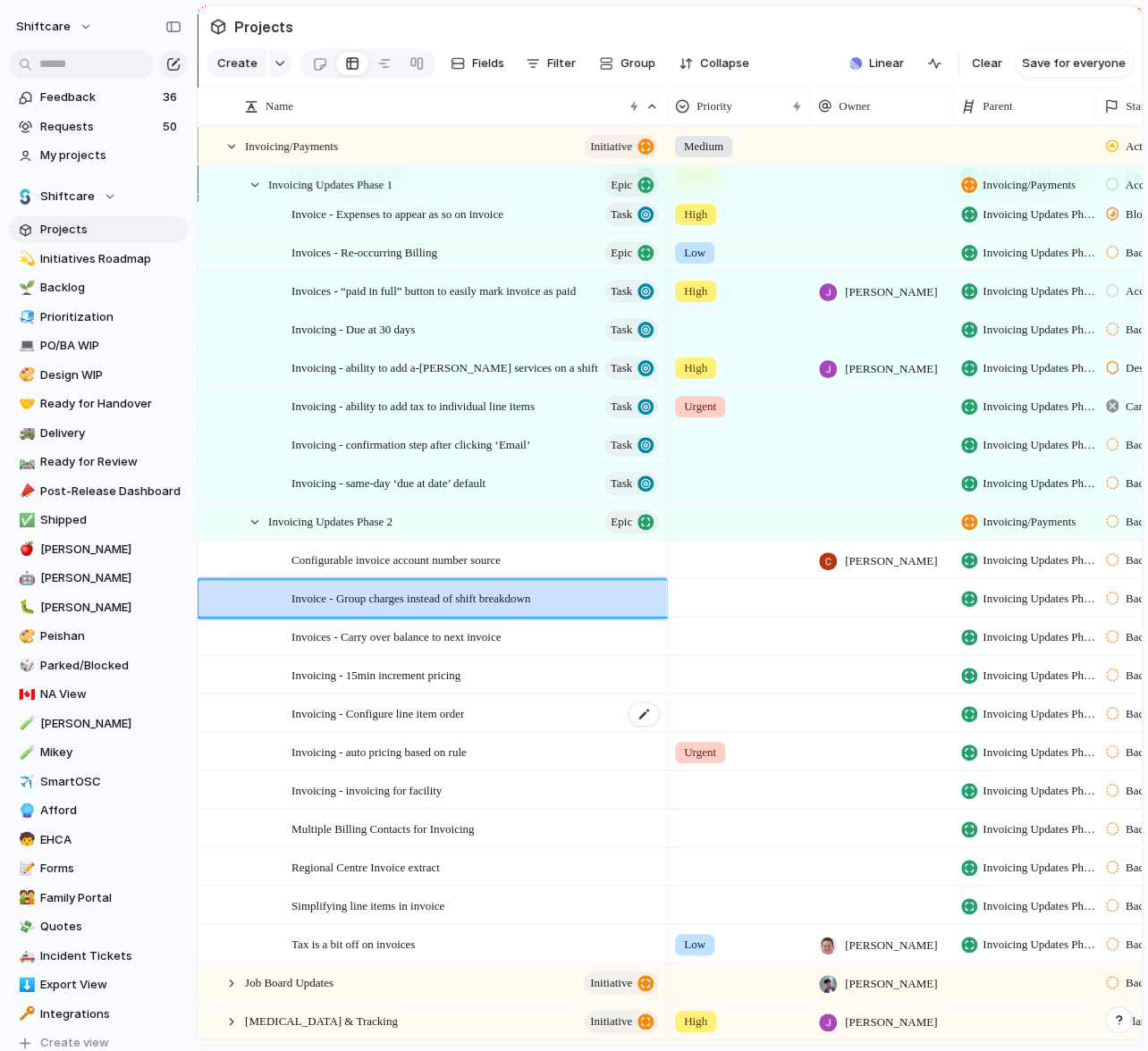 click on "Invoicing - Configure line item order" at bounding box center (377, 712) 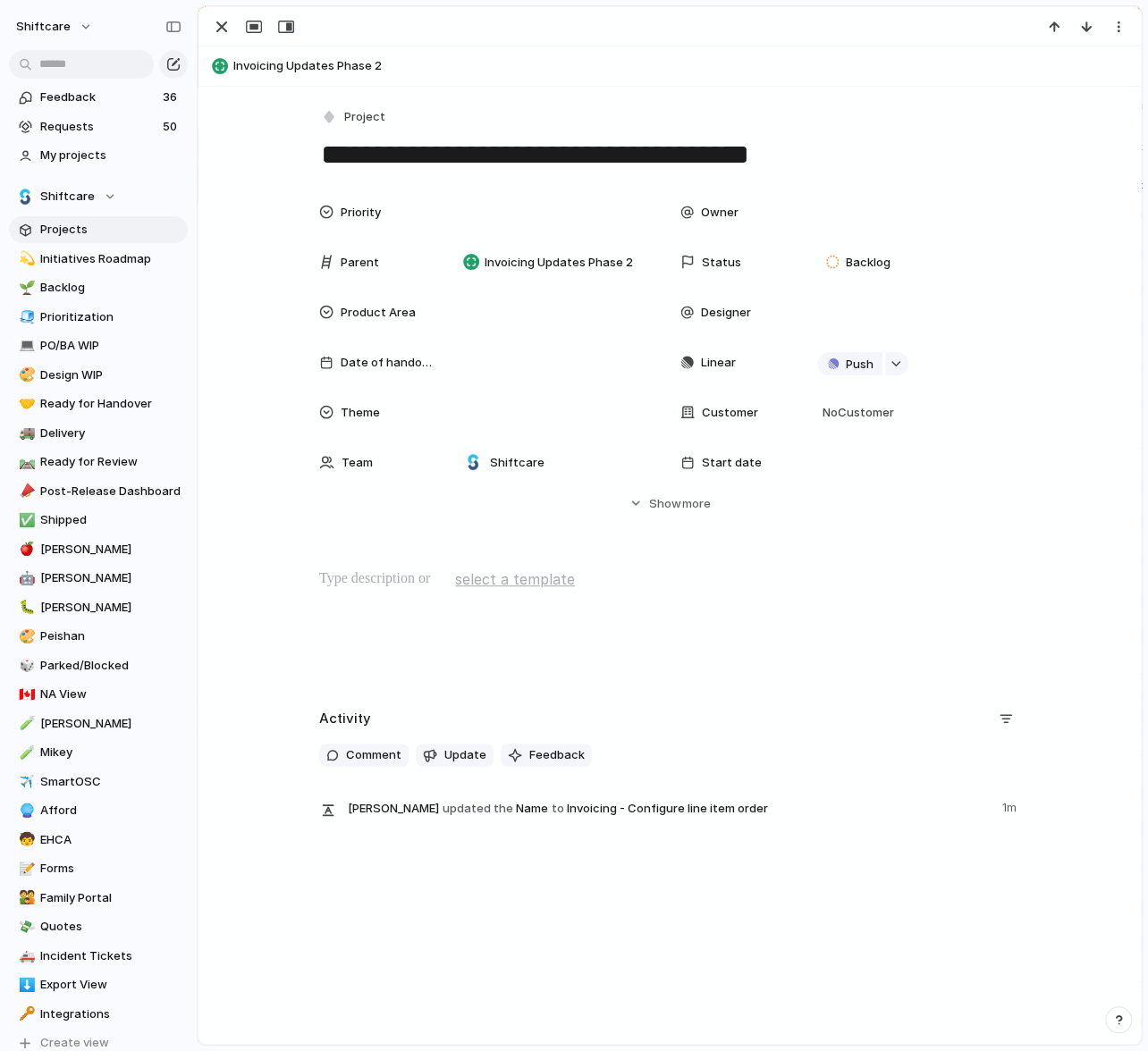click at bounding box center (670, 579) 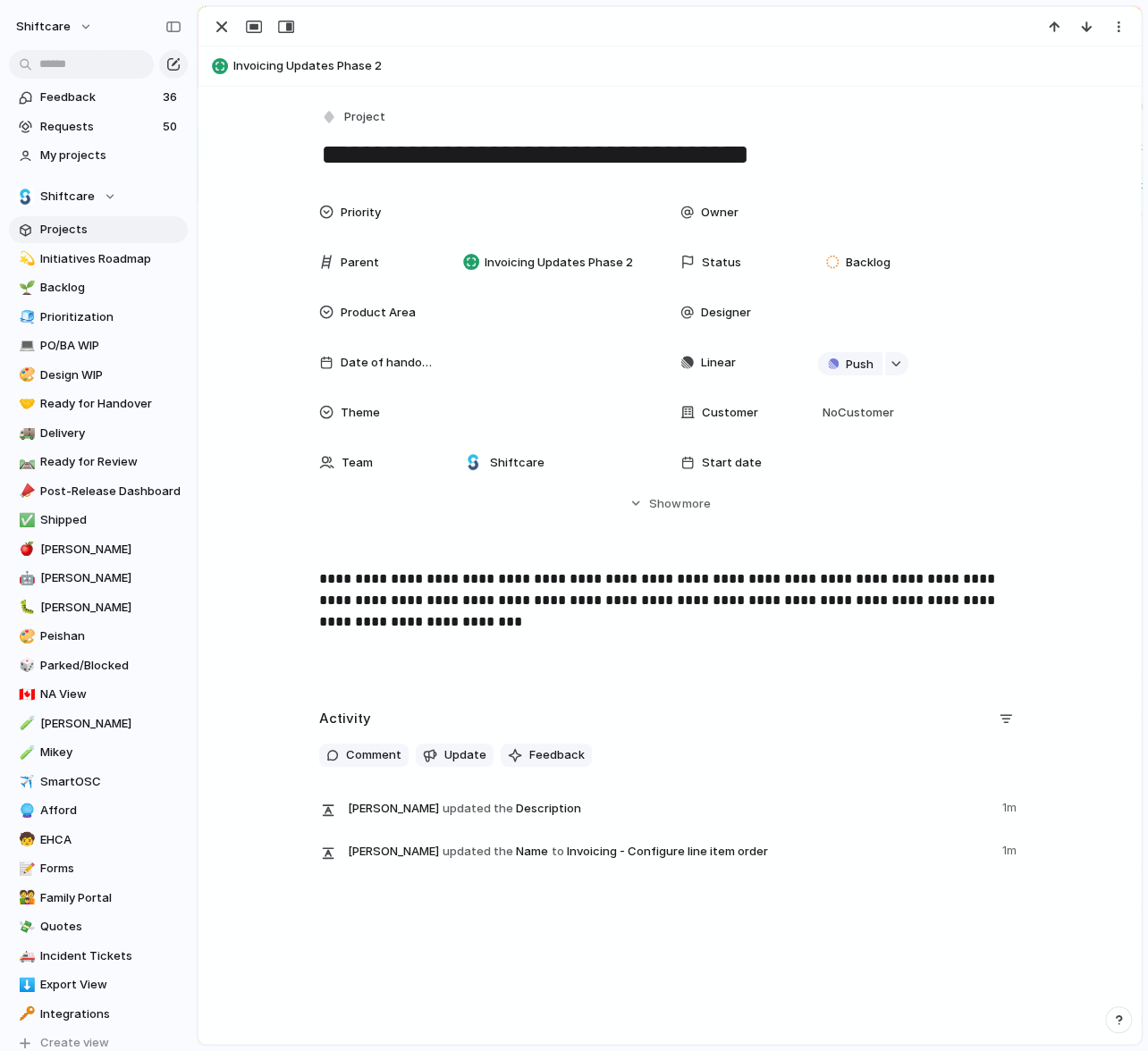 click on "**********" at bounding box center (670, 155) 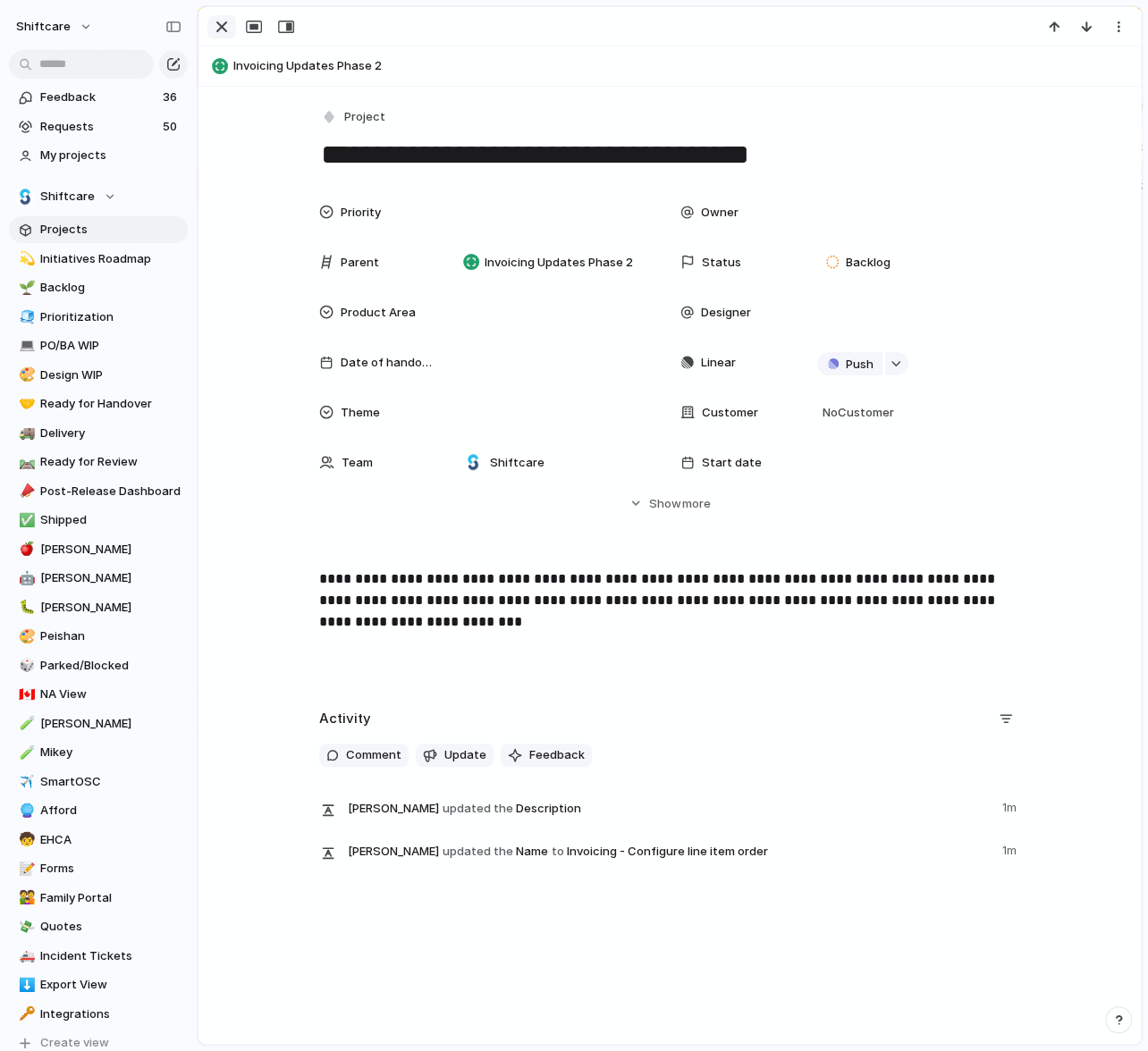 click at bounding box center [222, 27] 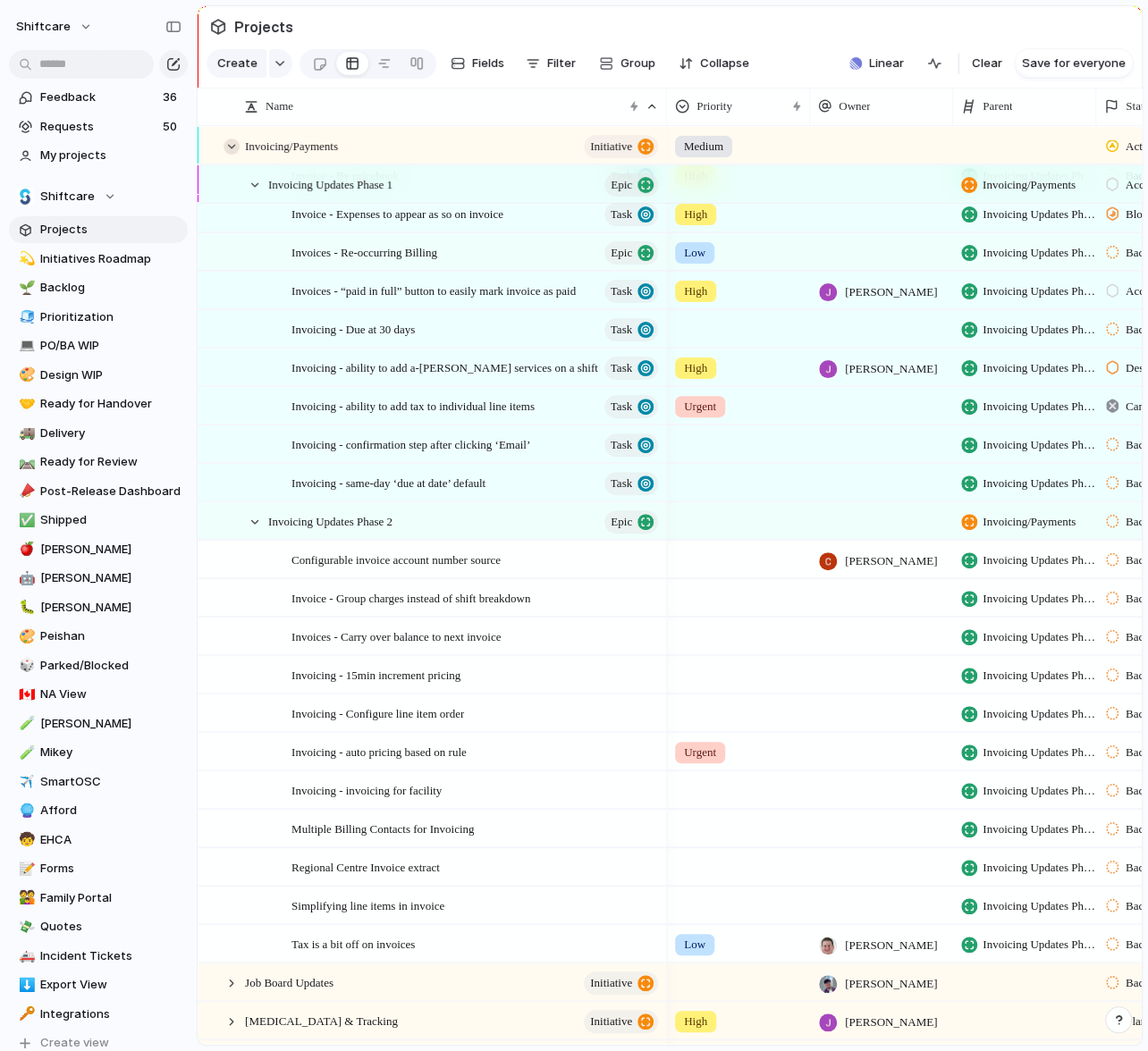 click at bounding box center [232, 147] 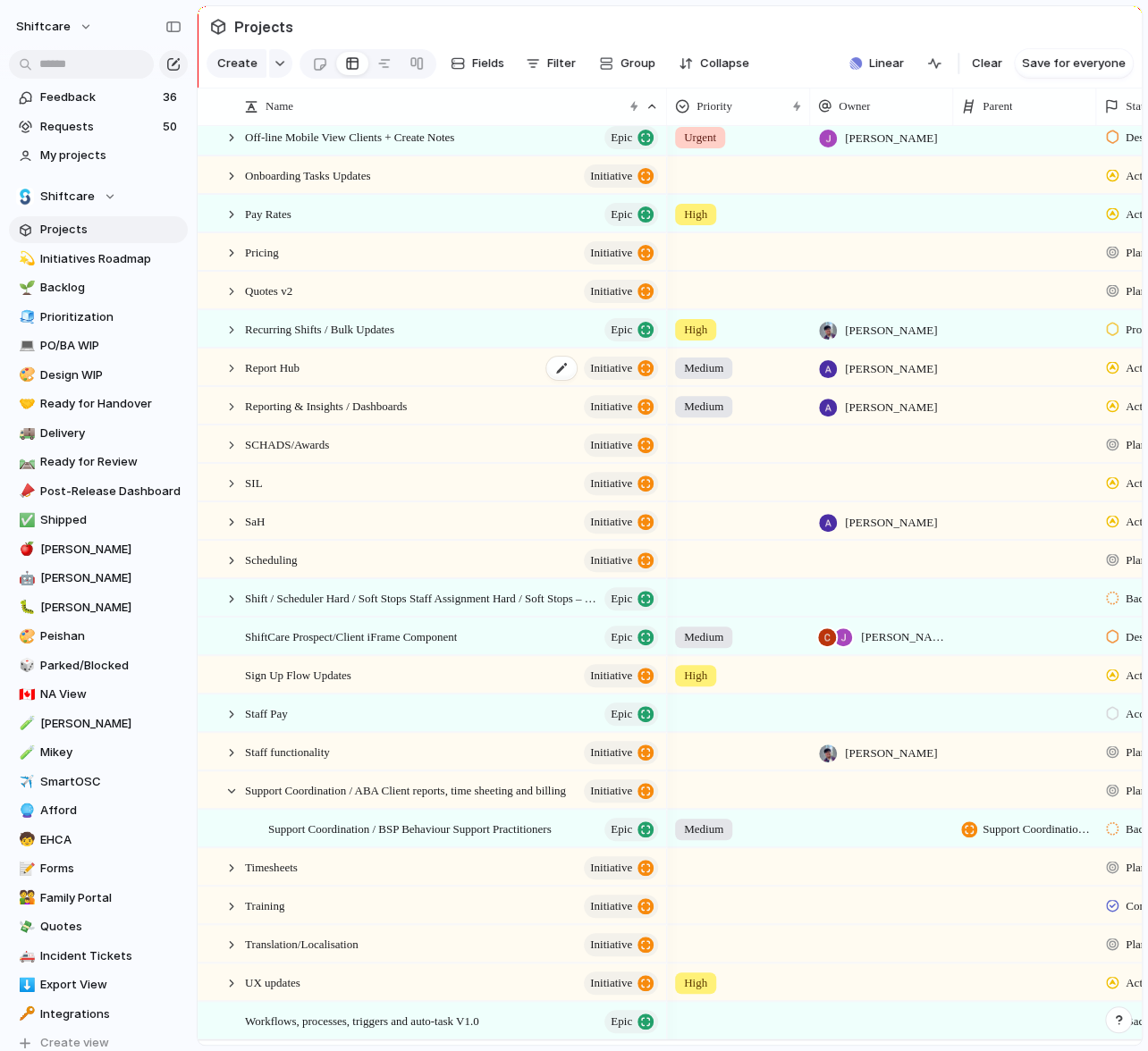 scroll, scrollTop: 1733, scrollLeft: 0, axis: vertical 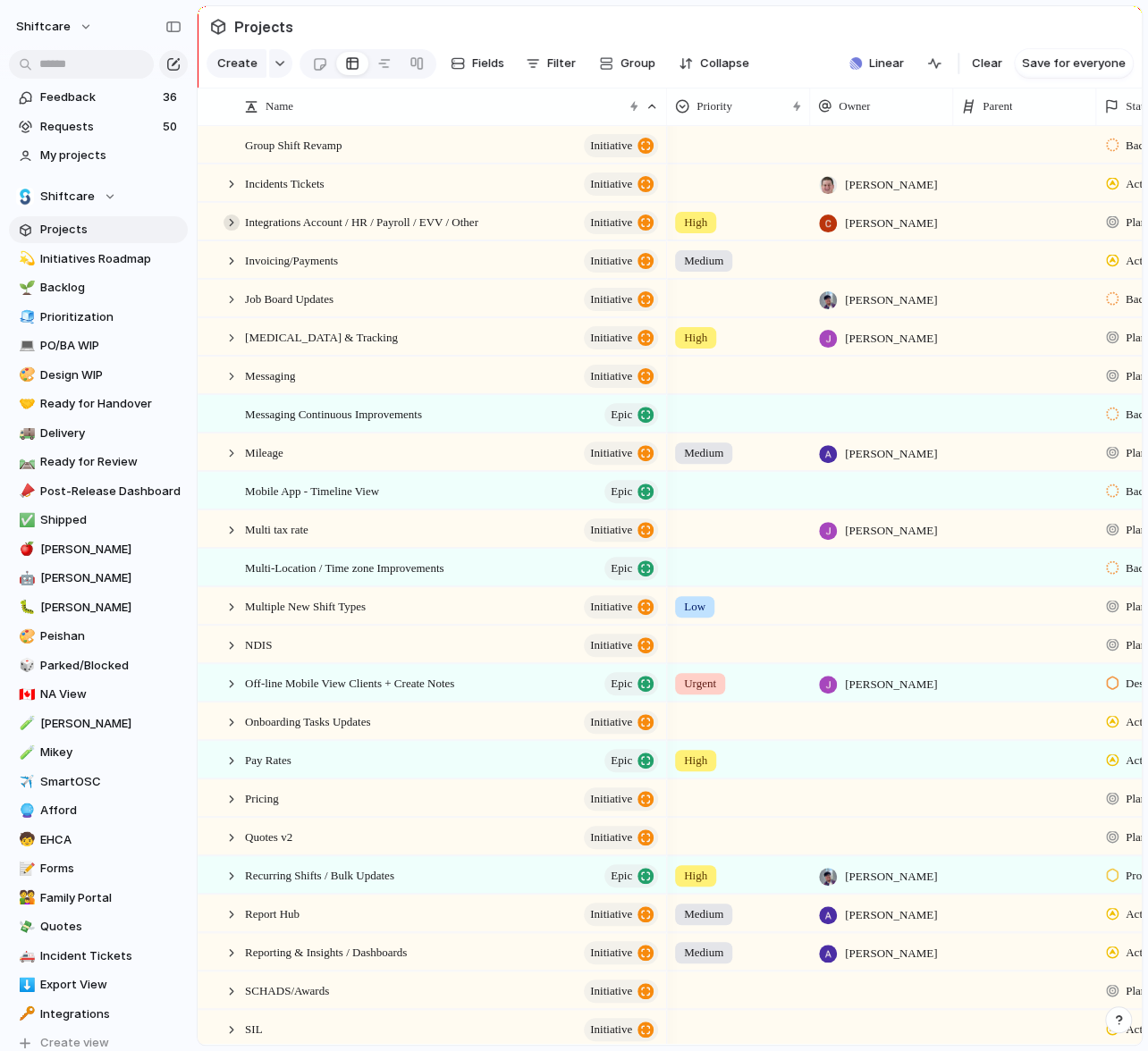 click at bounding box center [232, 223] 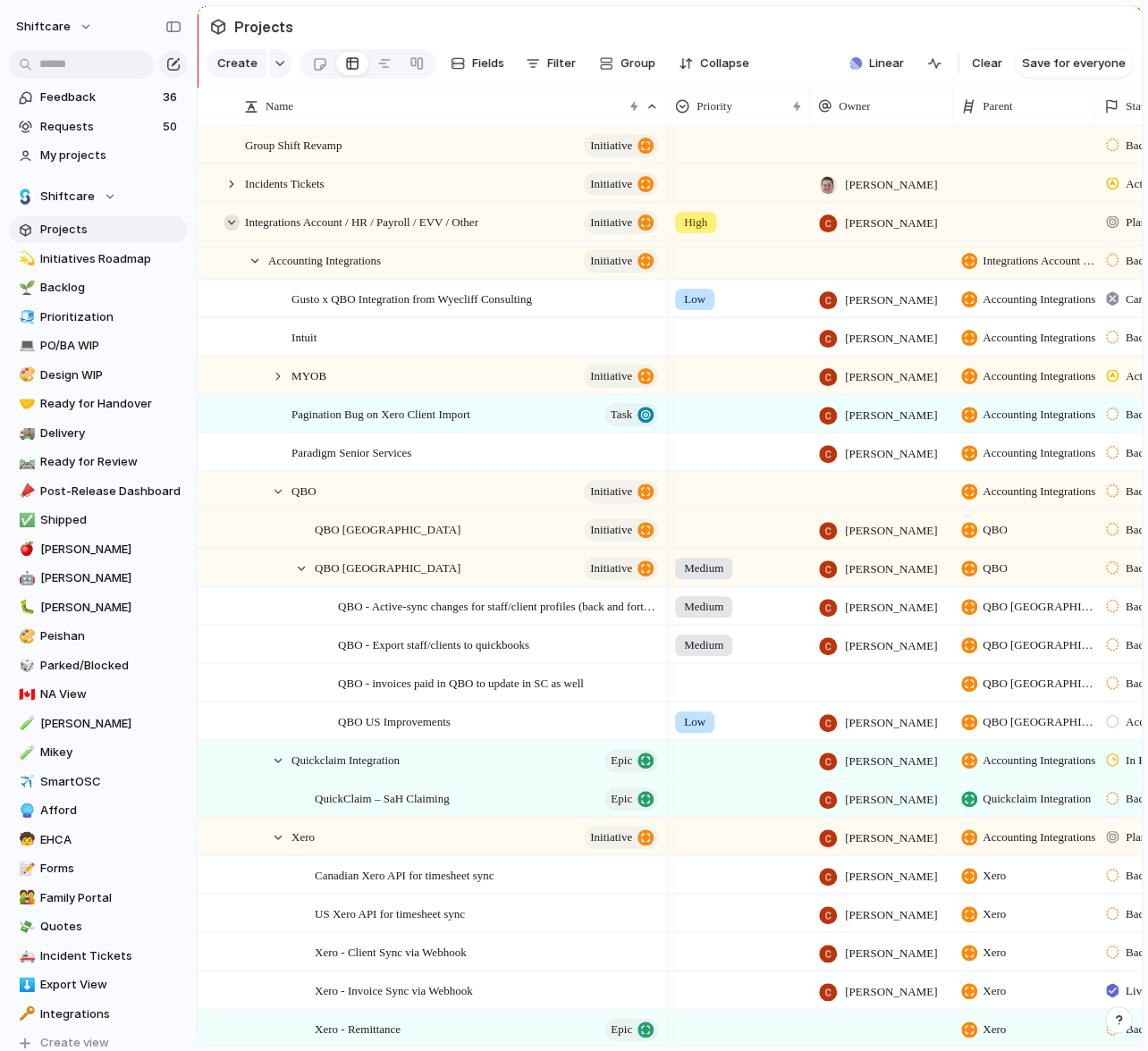 click at bounding box center (232, 223) 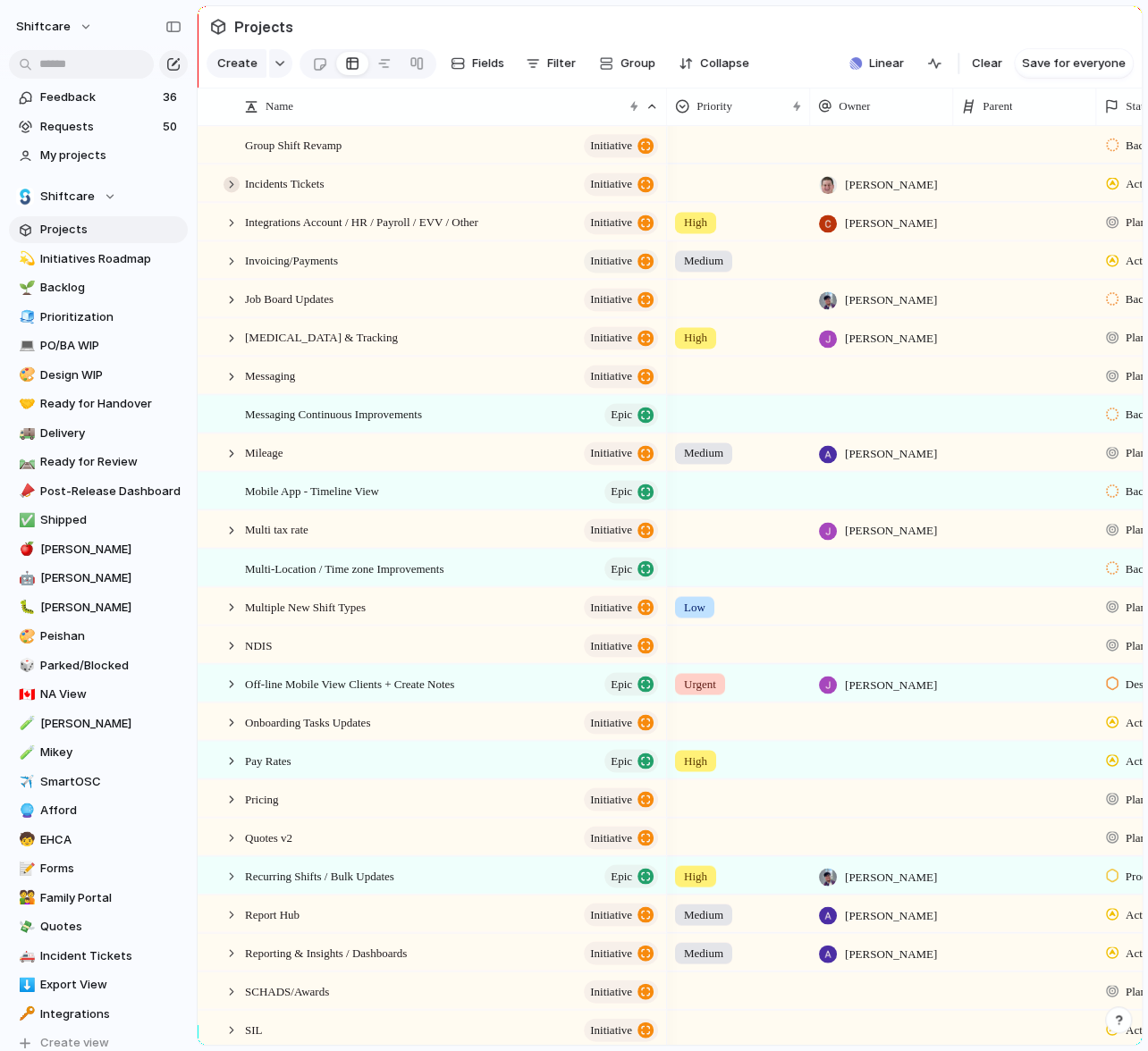 click at bounding box center (232, 184) 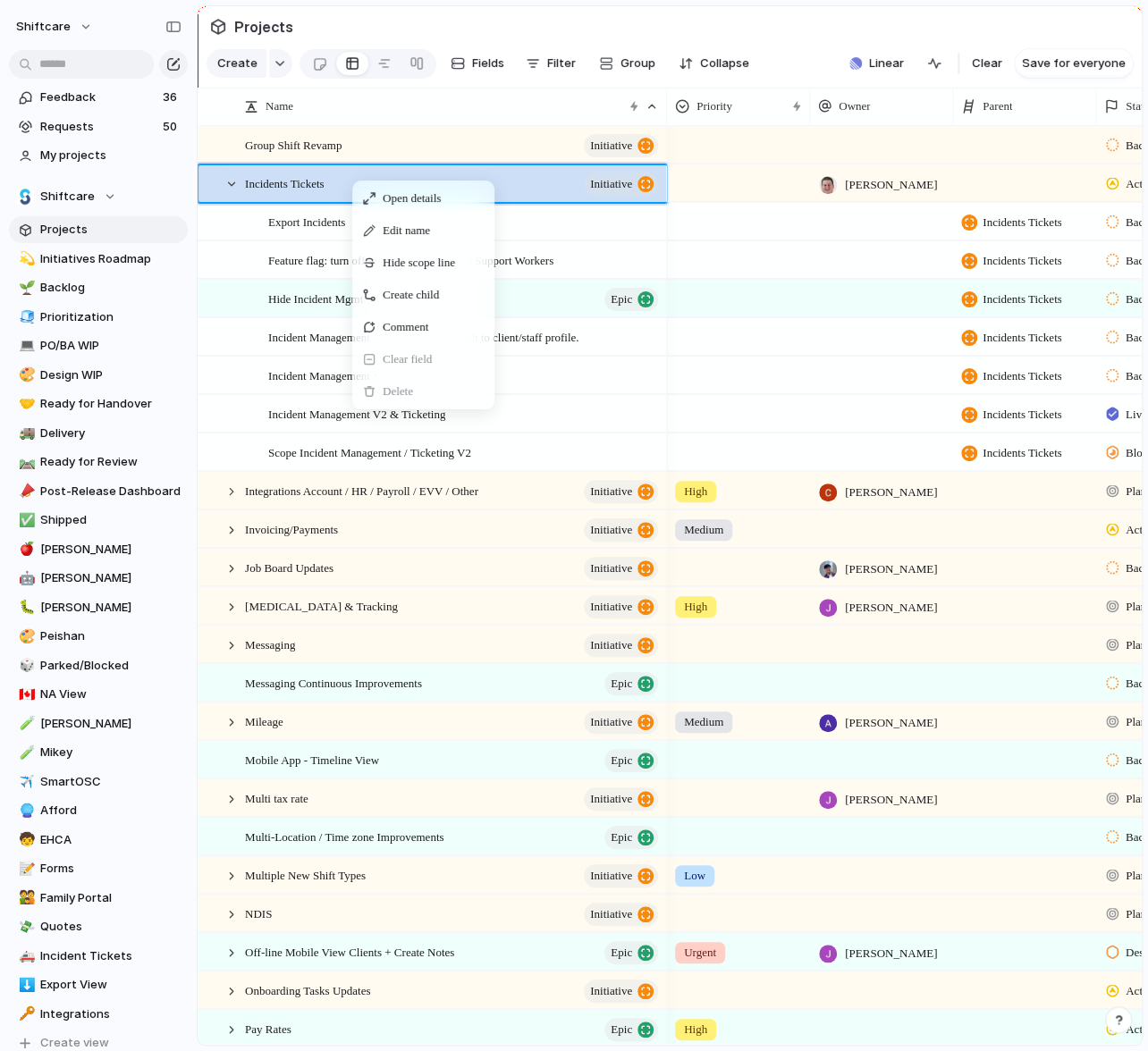 click on "Create child" at bounding box center [423, 295] 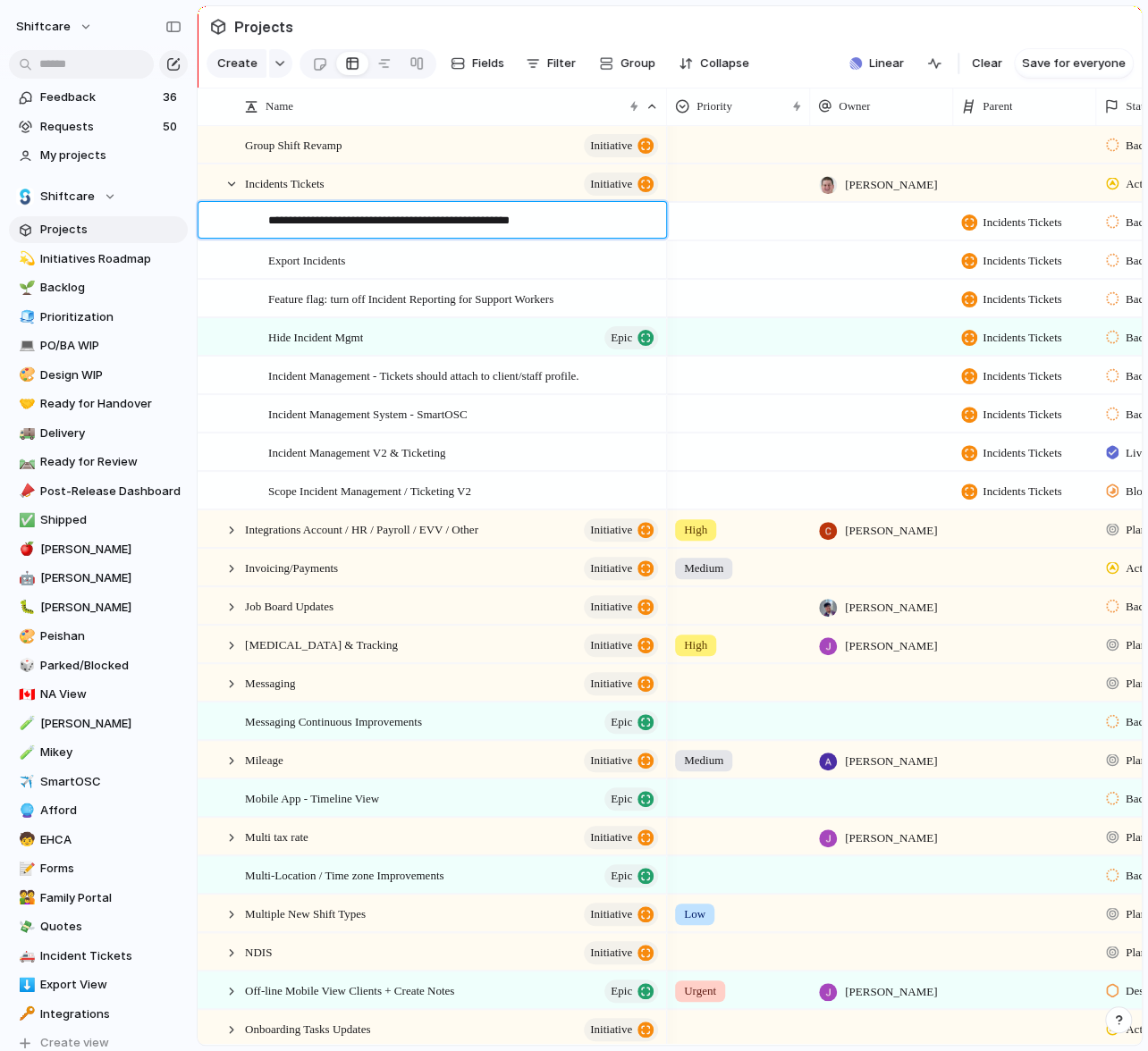 click on "**********" at bounding box center [460, 222] 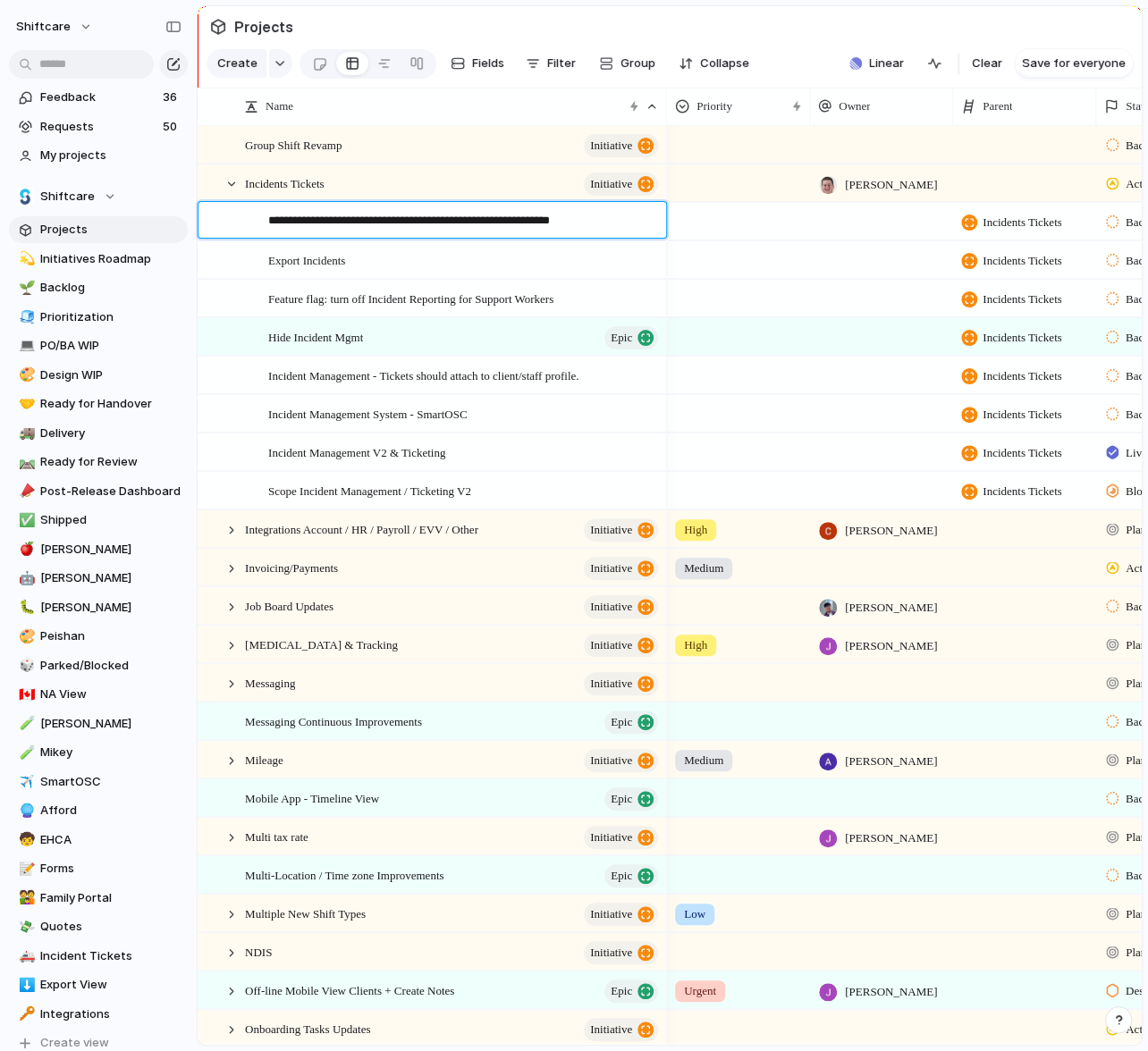 type on "**********" 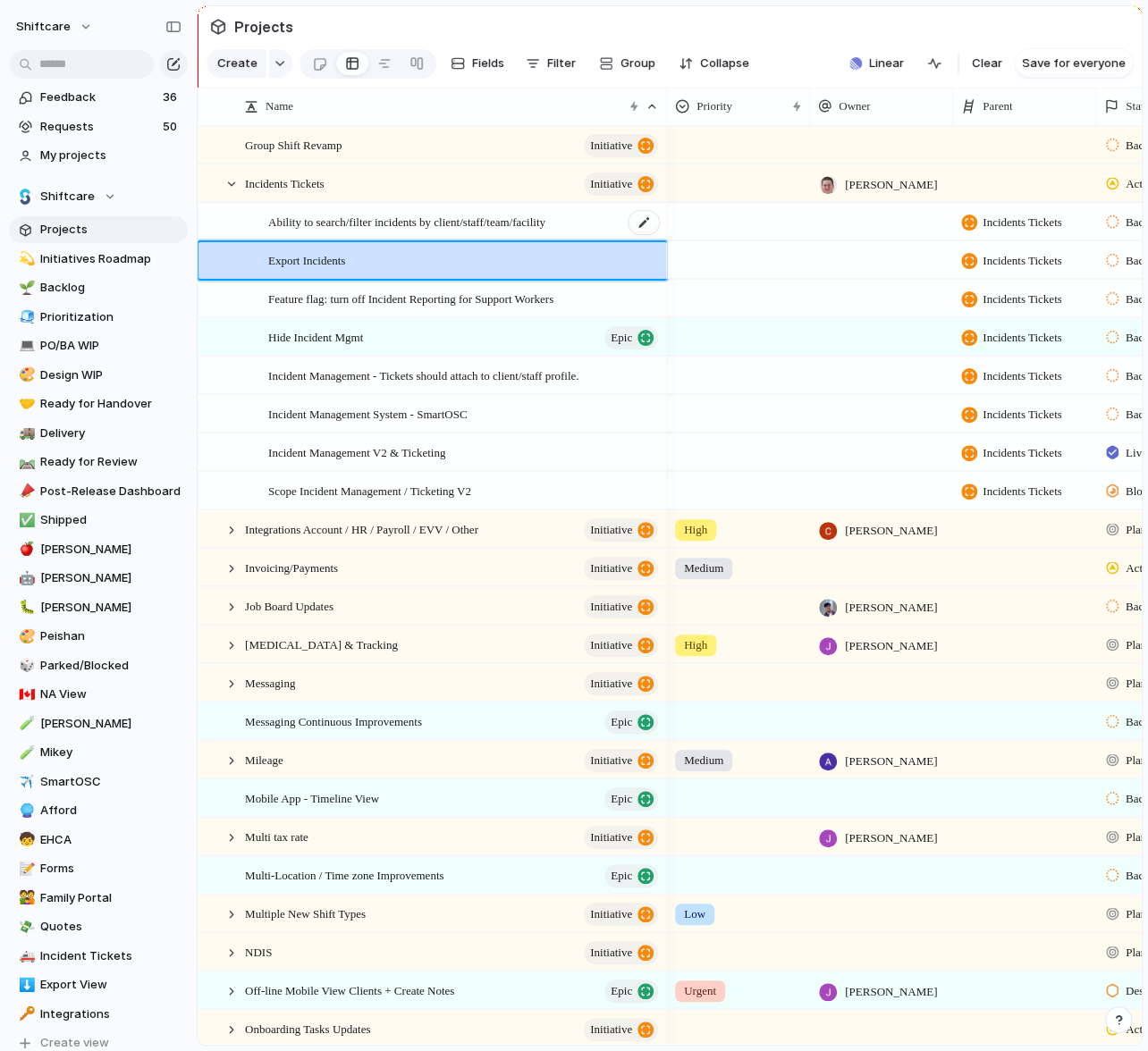 click on "Ability to search/filter incidents by client/staff/team/facility" at bounding box center [407, 221] 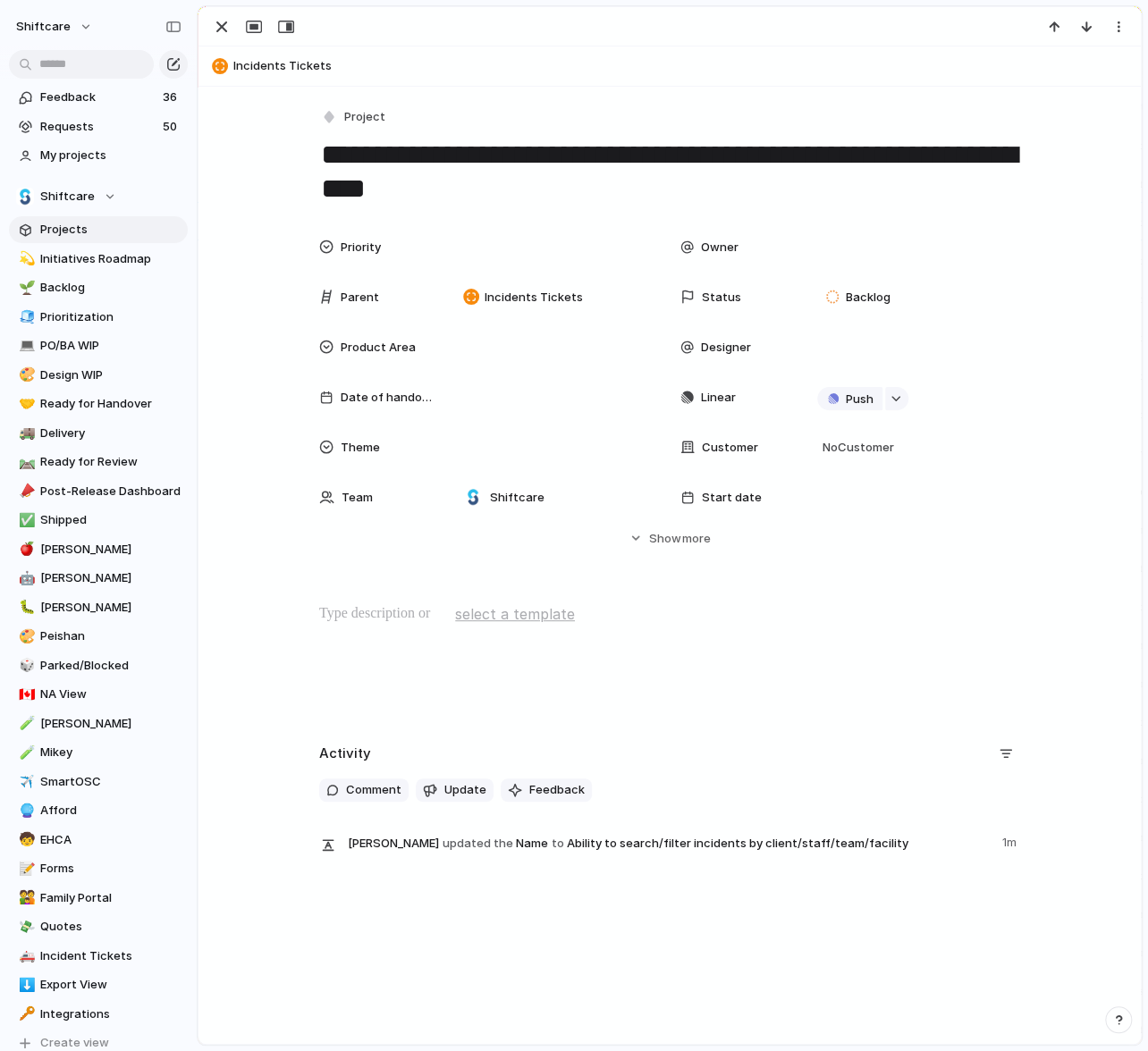 click on "**********" at bounding box center [670, 172] 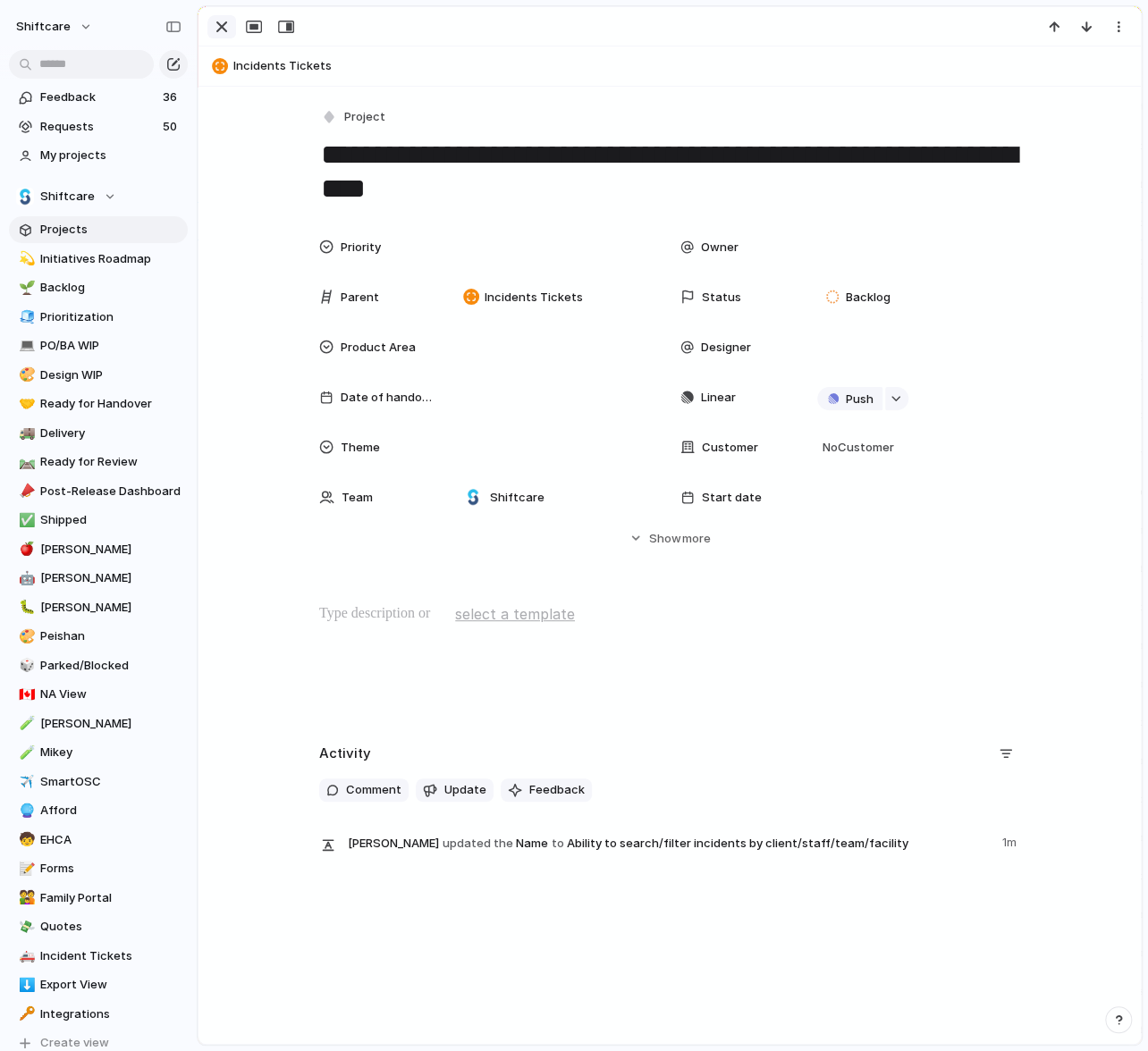 click at bounding box center [222, 27] 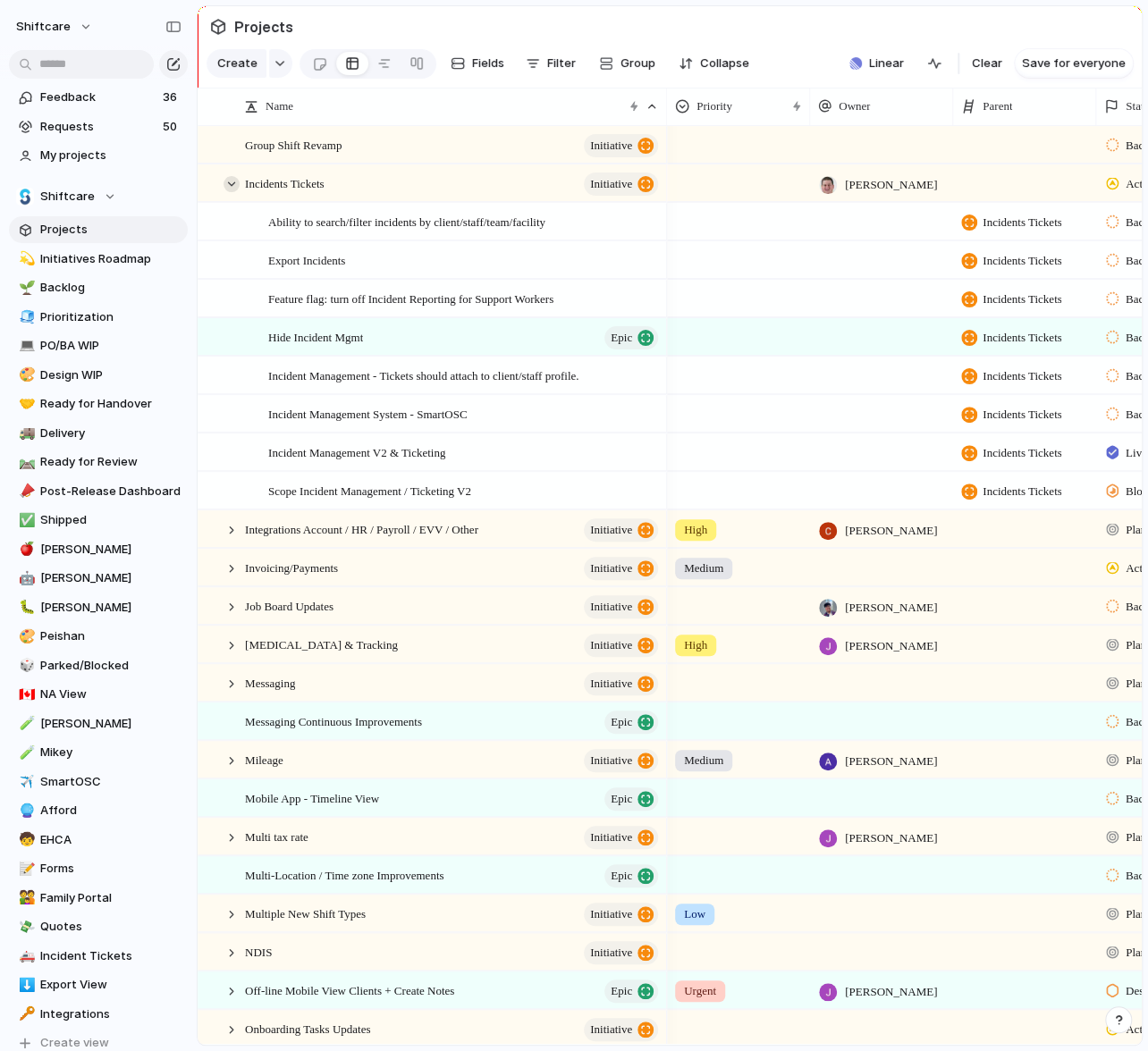 click at bounding box center [232, 184] 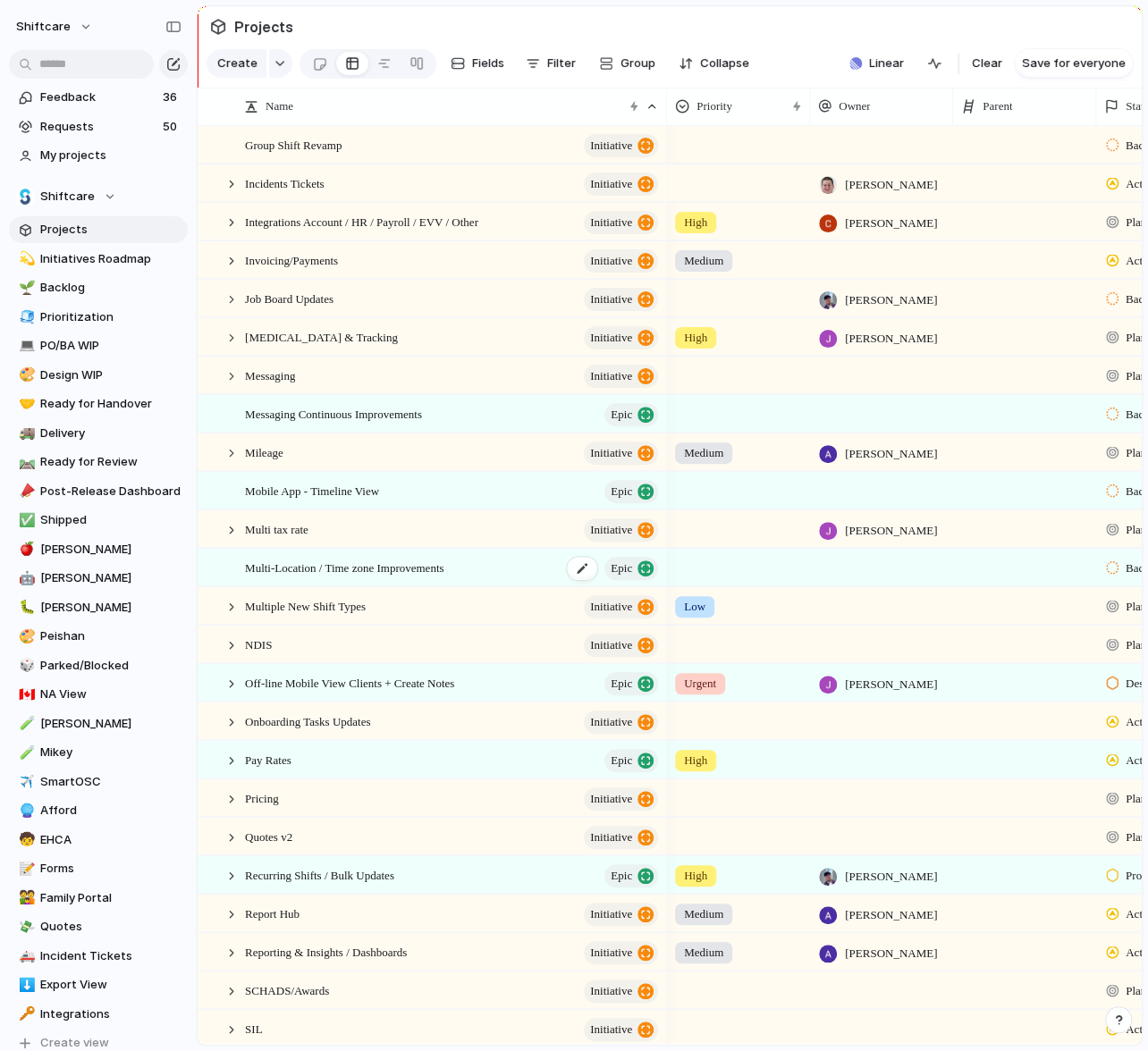 scroll, scrollTop: 1208, scrollLeft: 0, axis: vertical 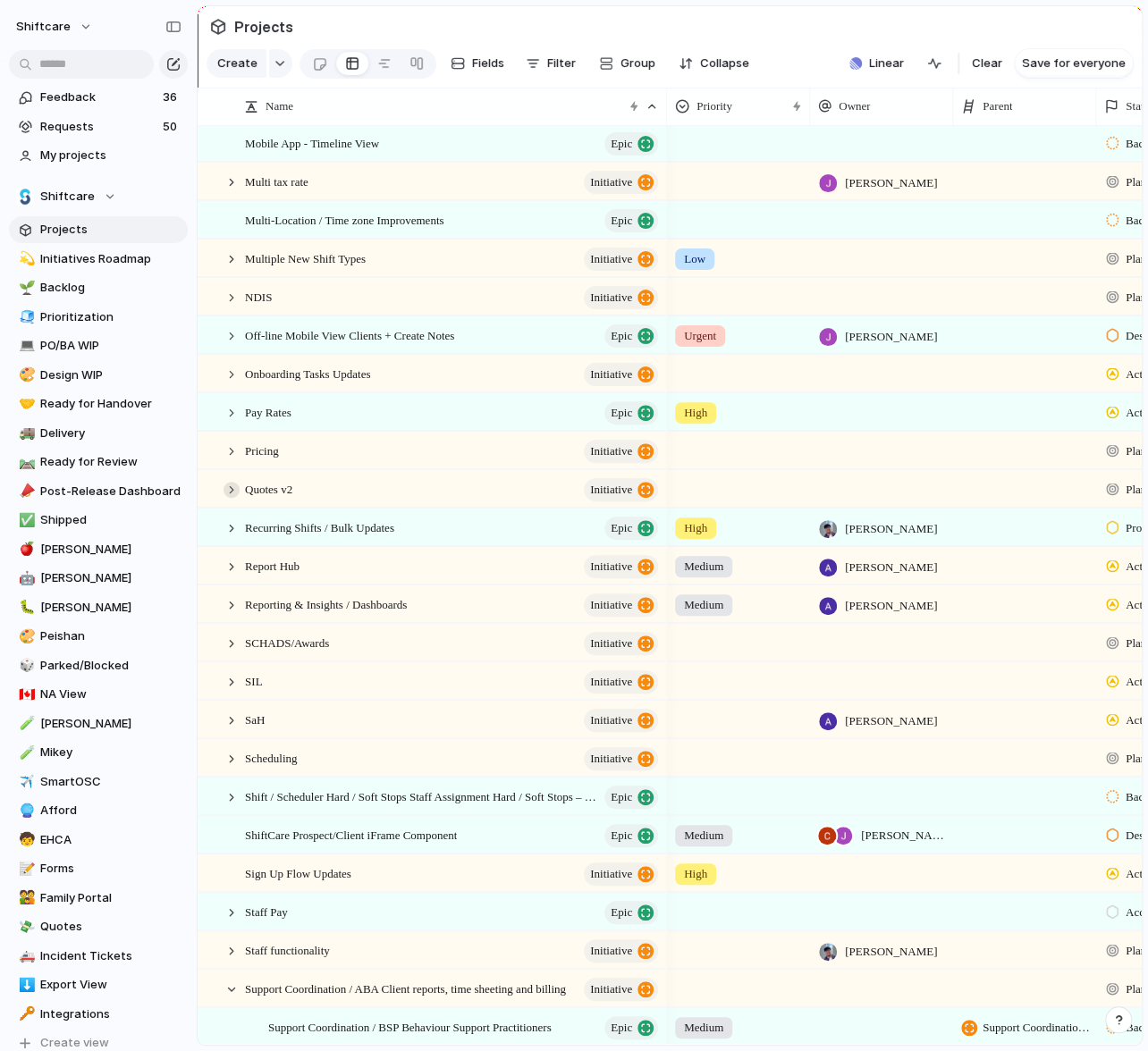 click at bounding box center [232, 490] 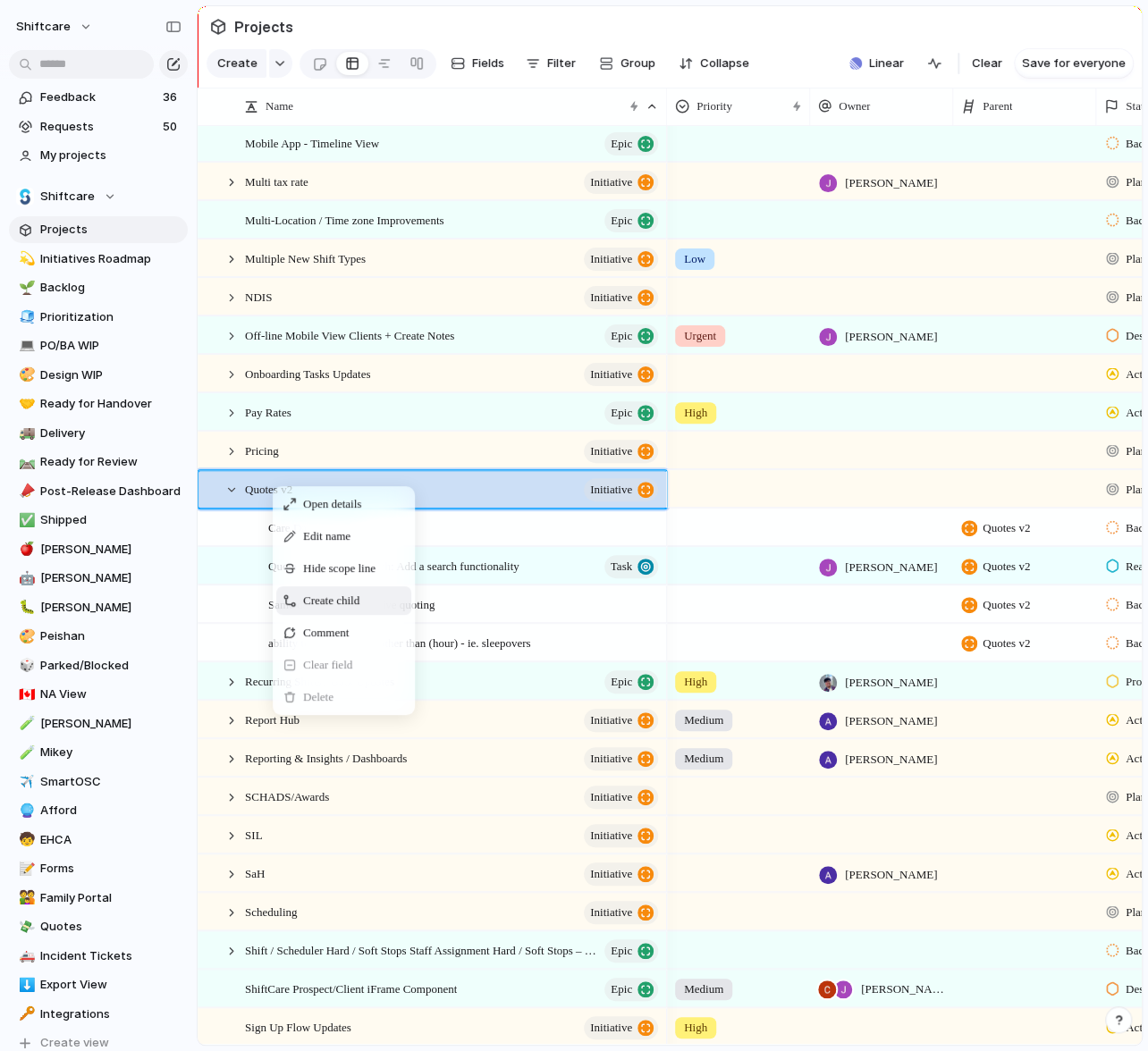 click on "Create child" at bounding box center [331, 601] 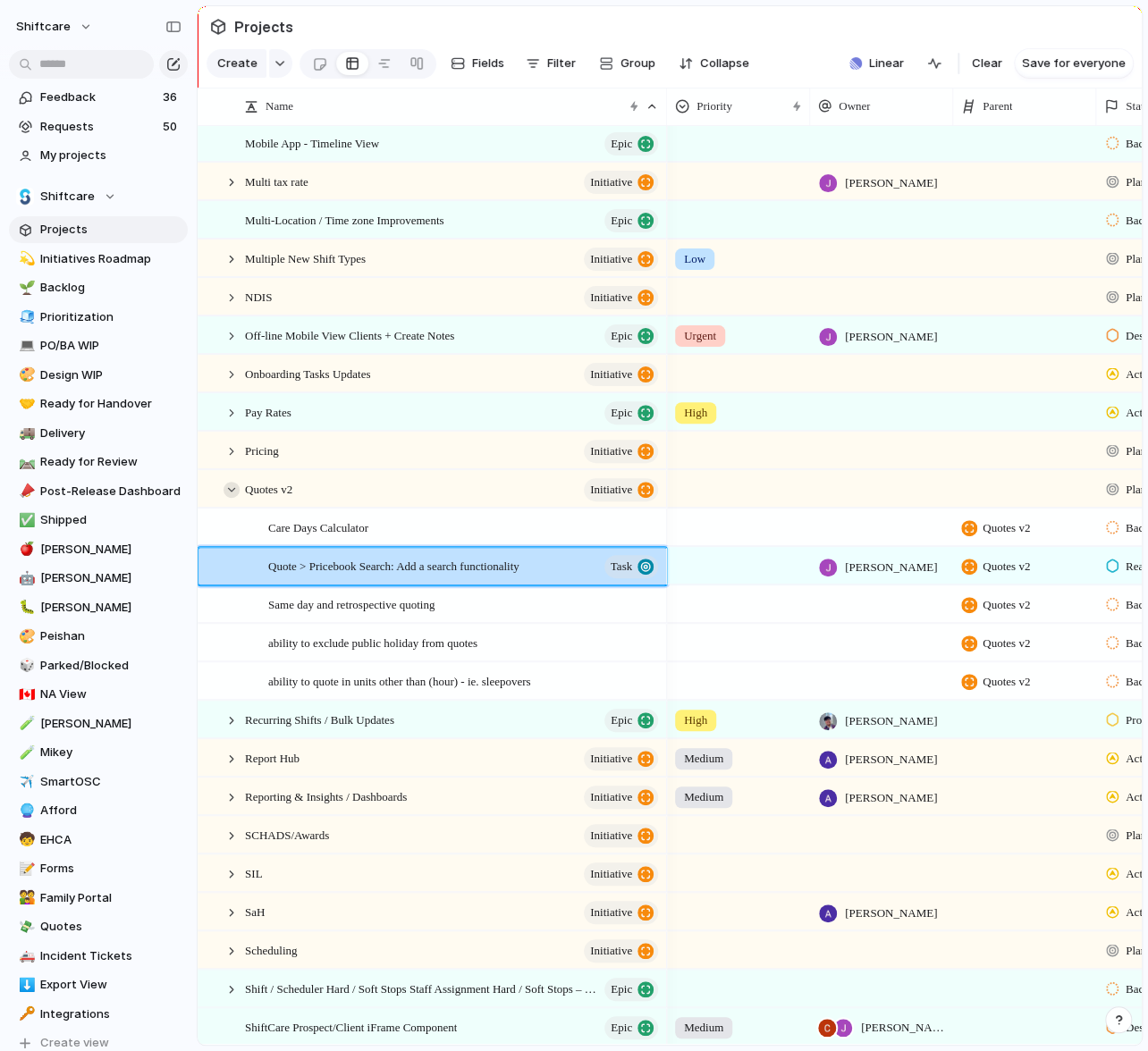 click at bounding box center (232, 490) 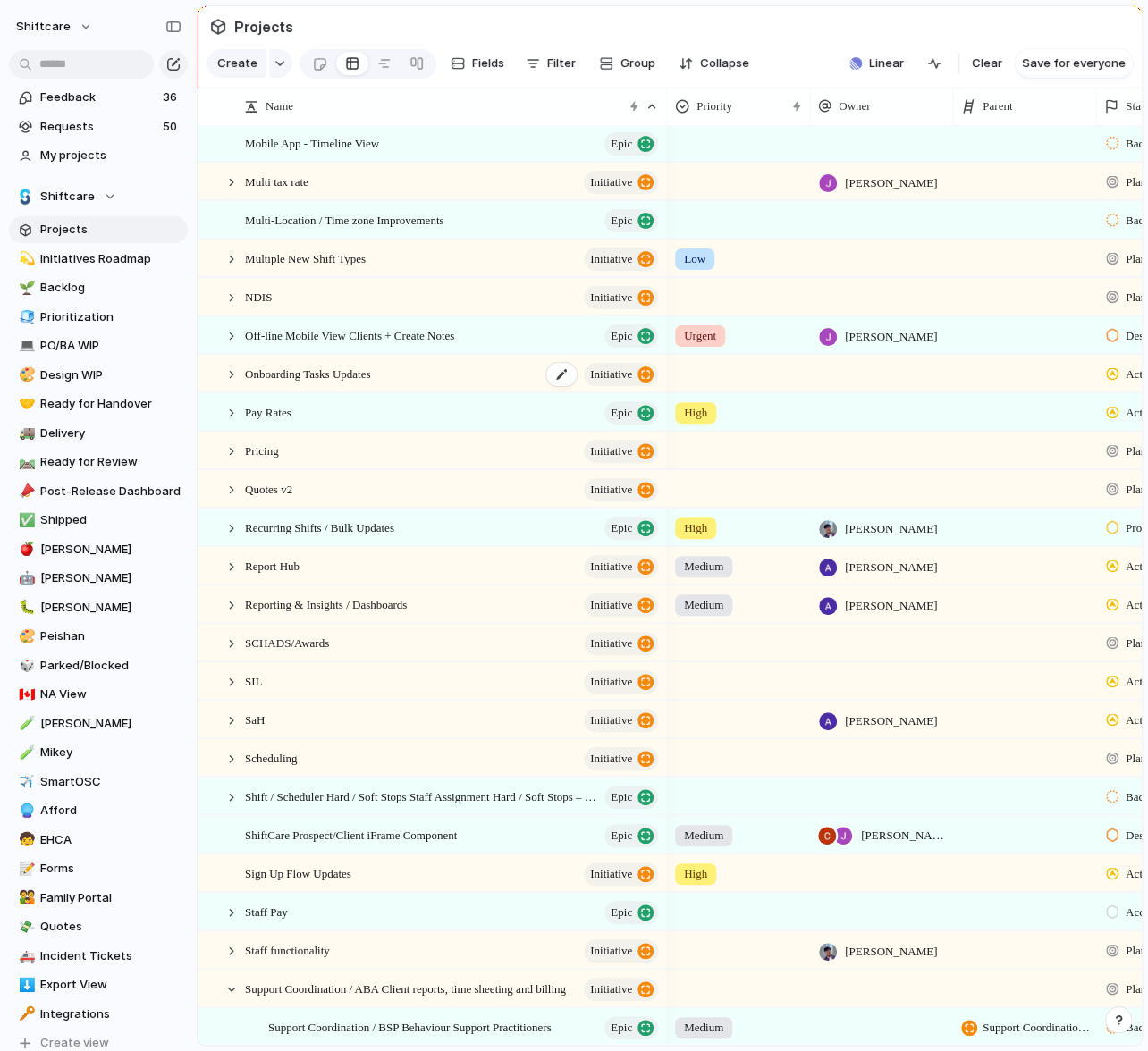 scroll, scrollTop: 1399, scrollLeft: 0, axis: vertical 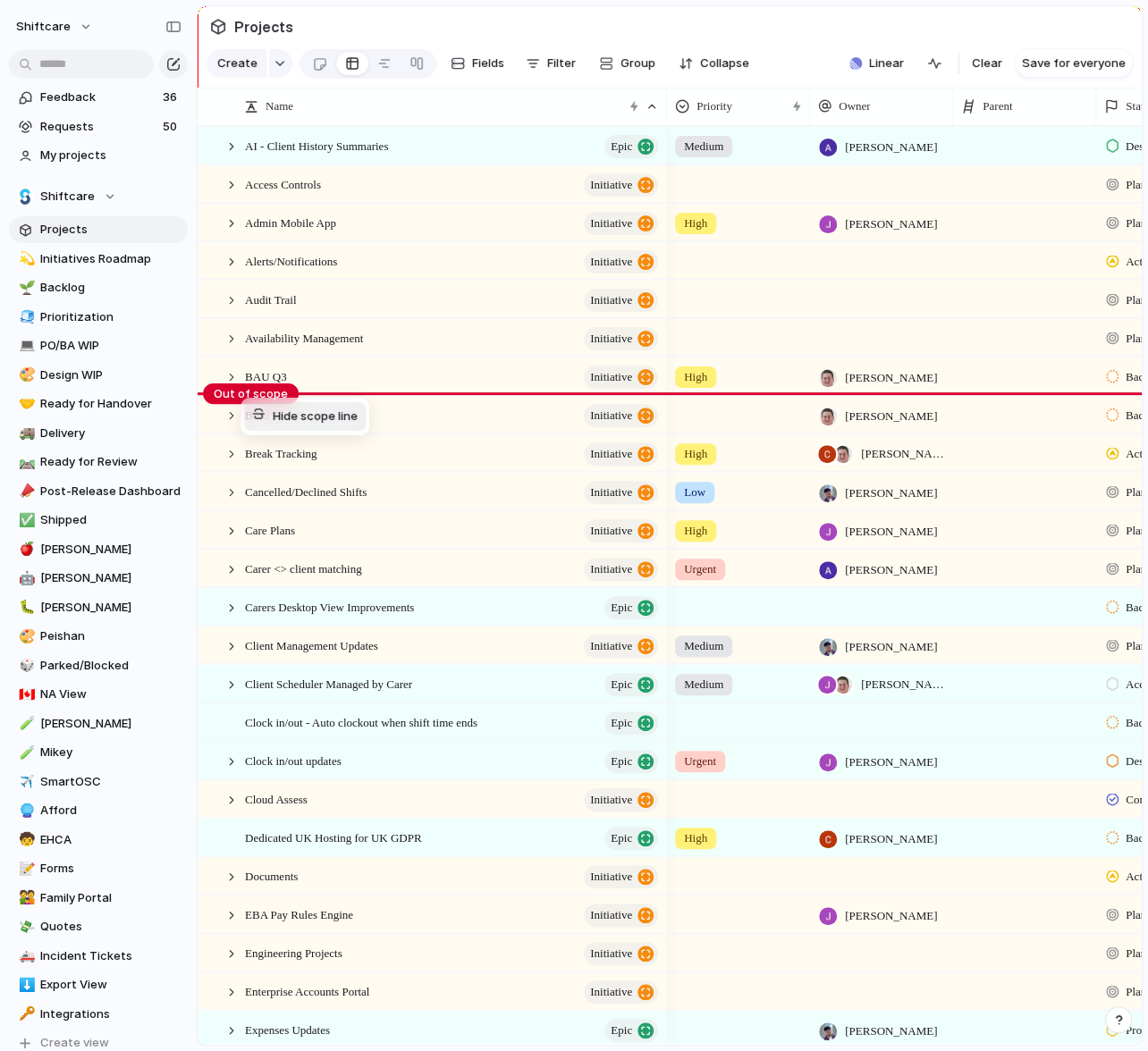 click on "Hide scope line" at bounding box center (315, 416) 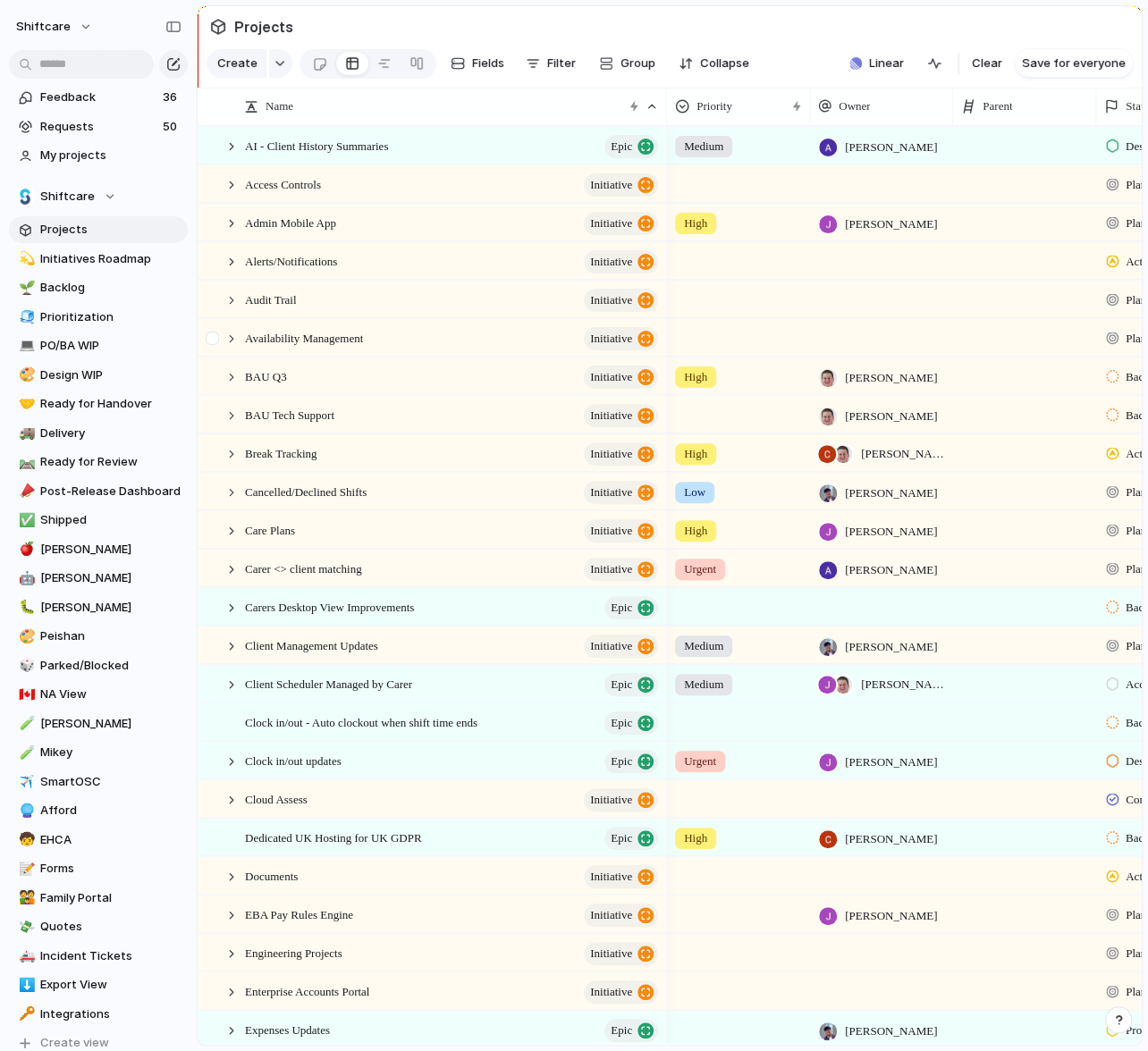 click at bounding box center (215, 344) 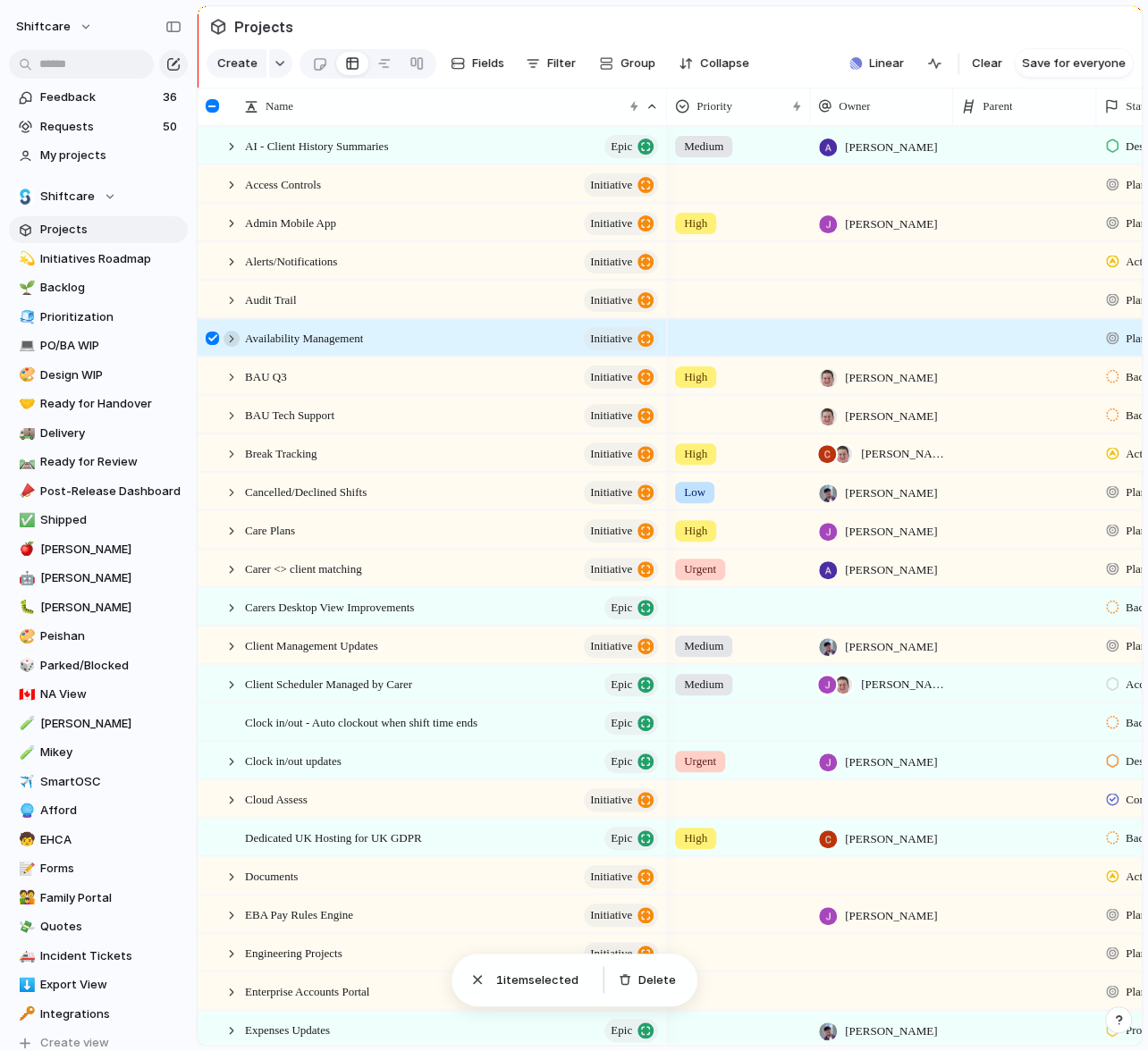 click at bounding box center [232, 339] 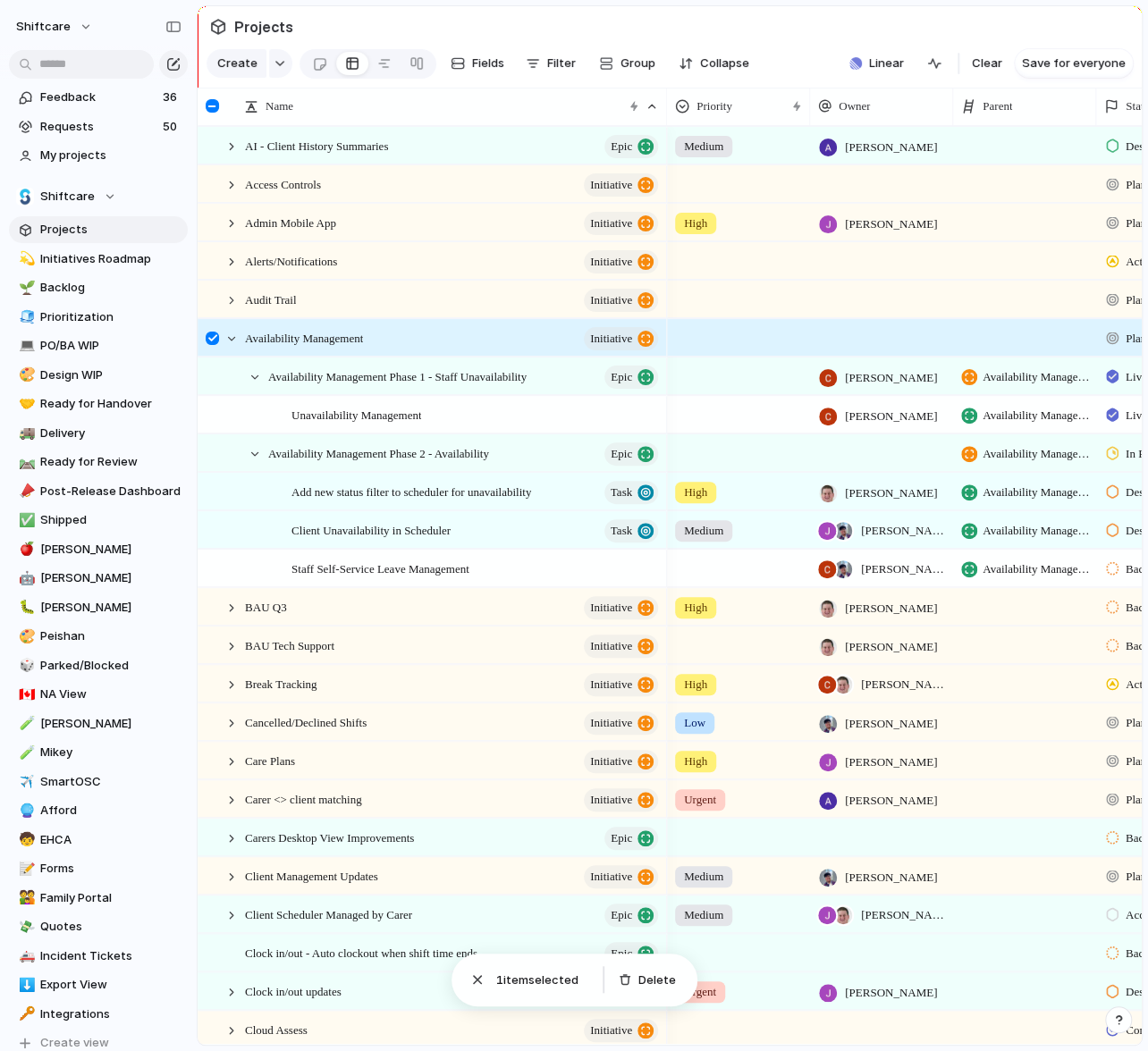 click at bounding box center [212, 338] 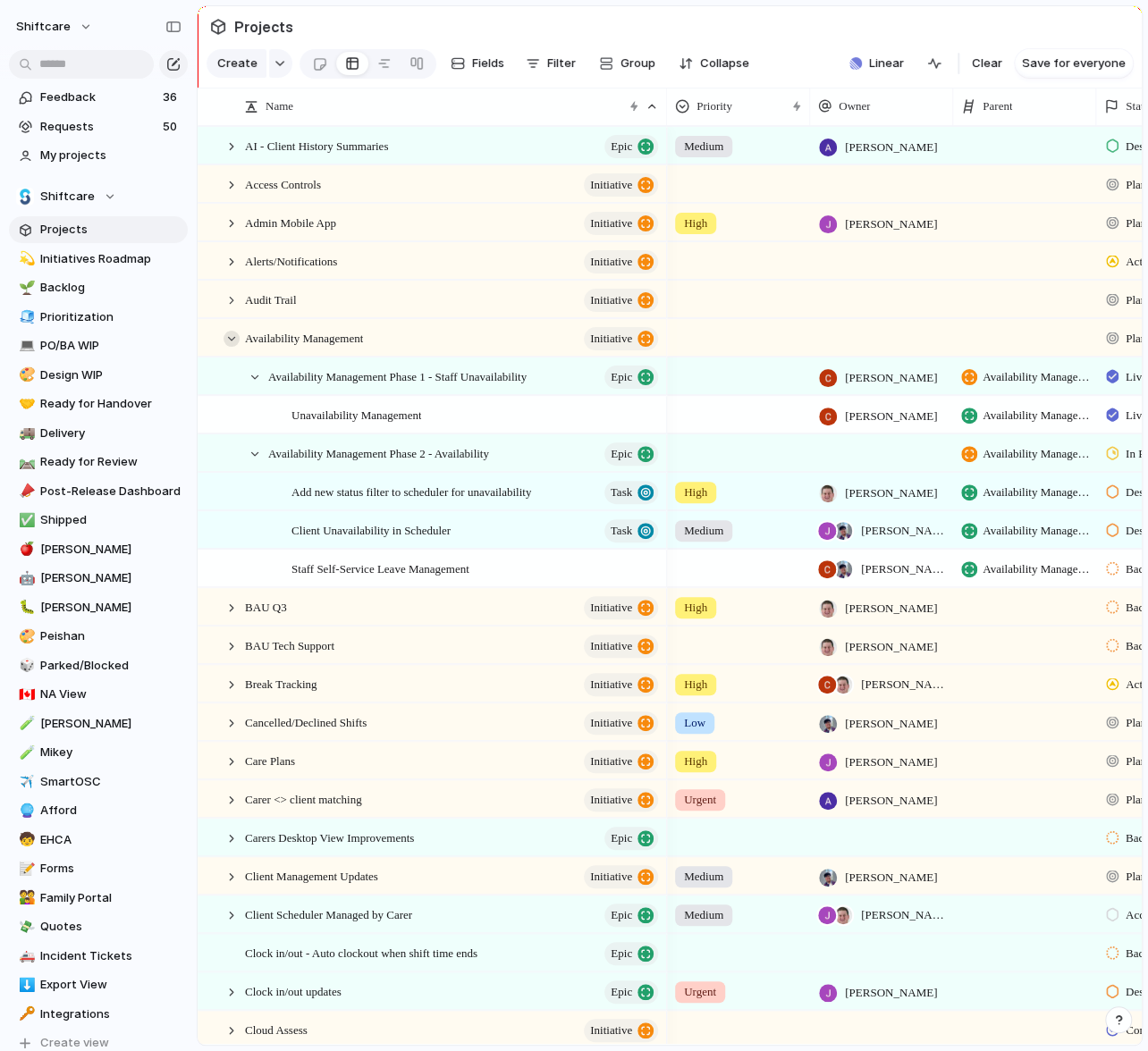 click at bounding box center [232, 339] 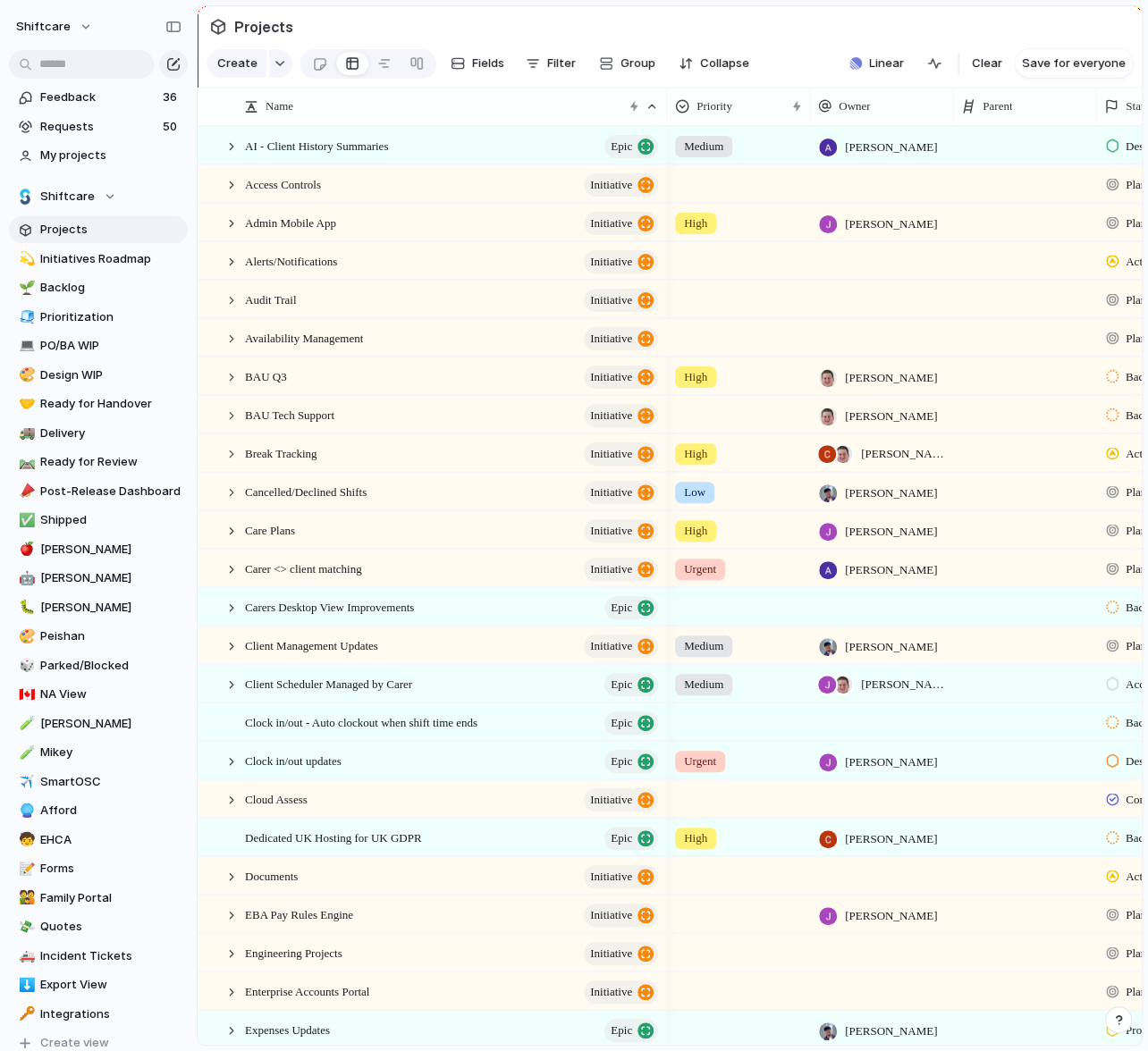 scroll, scrollTop: 366, scrollLeft: 0, axis: vertical 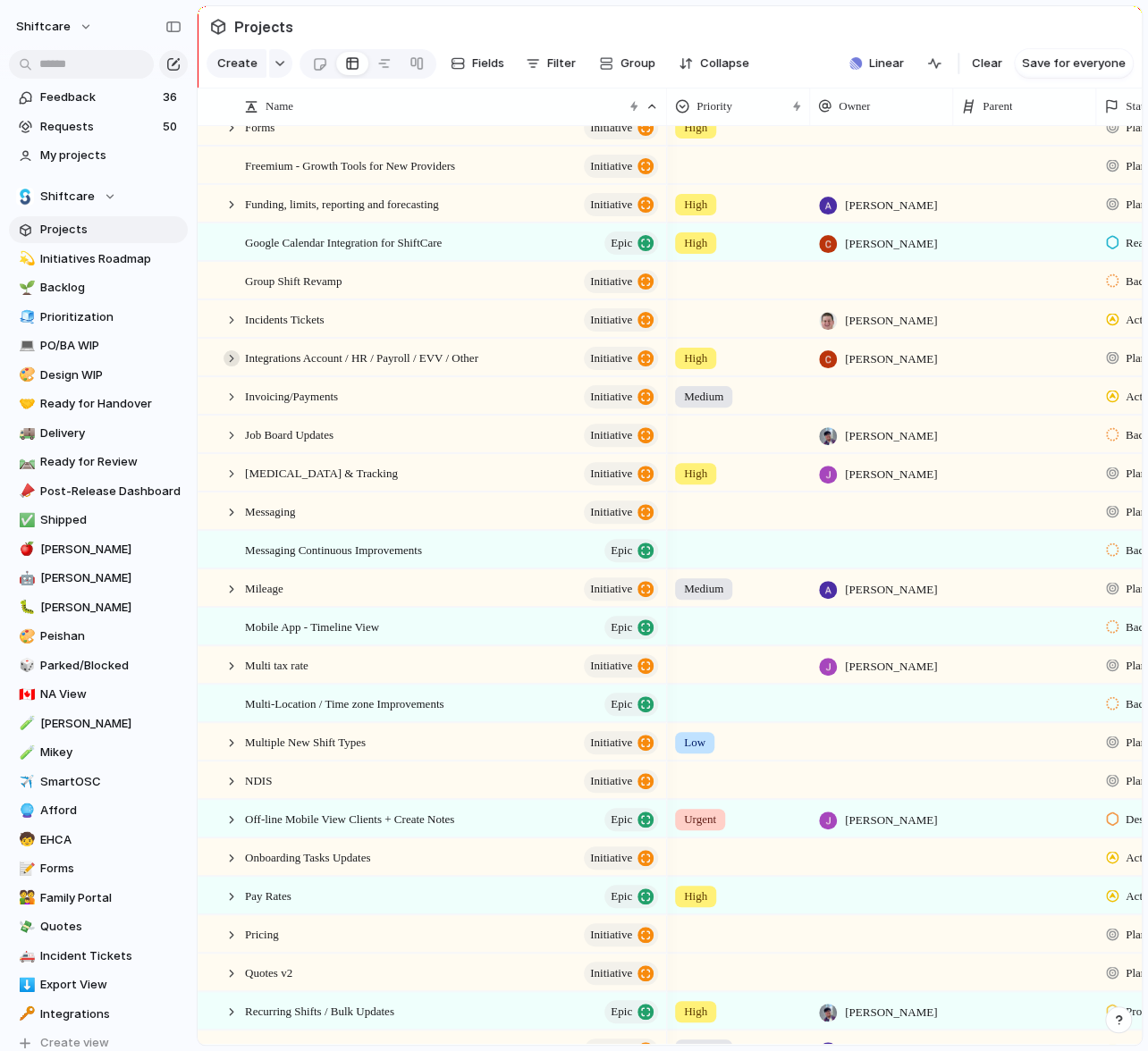 click at bounding box center [232, 358] 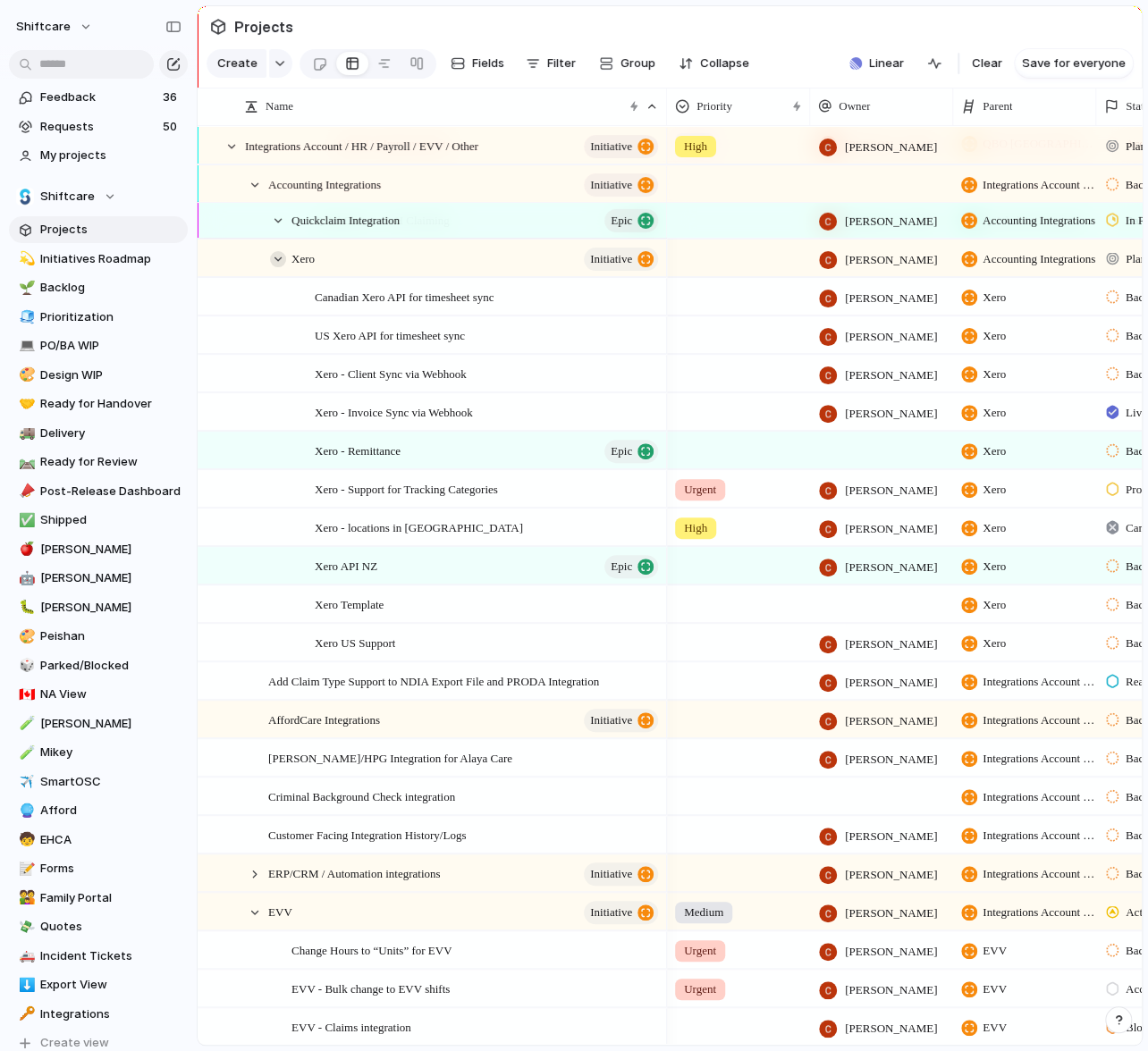 click at bounding box center (278, 259) 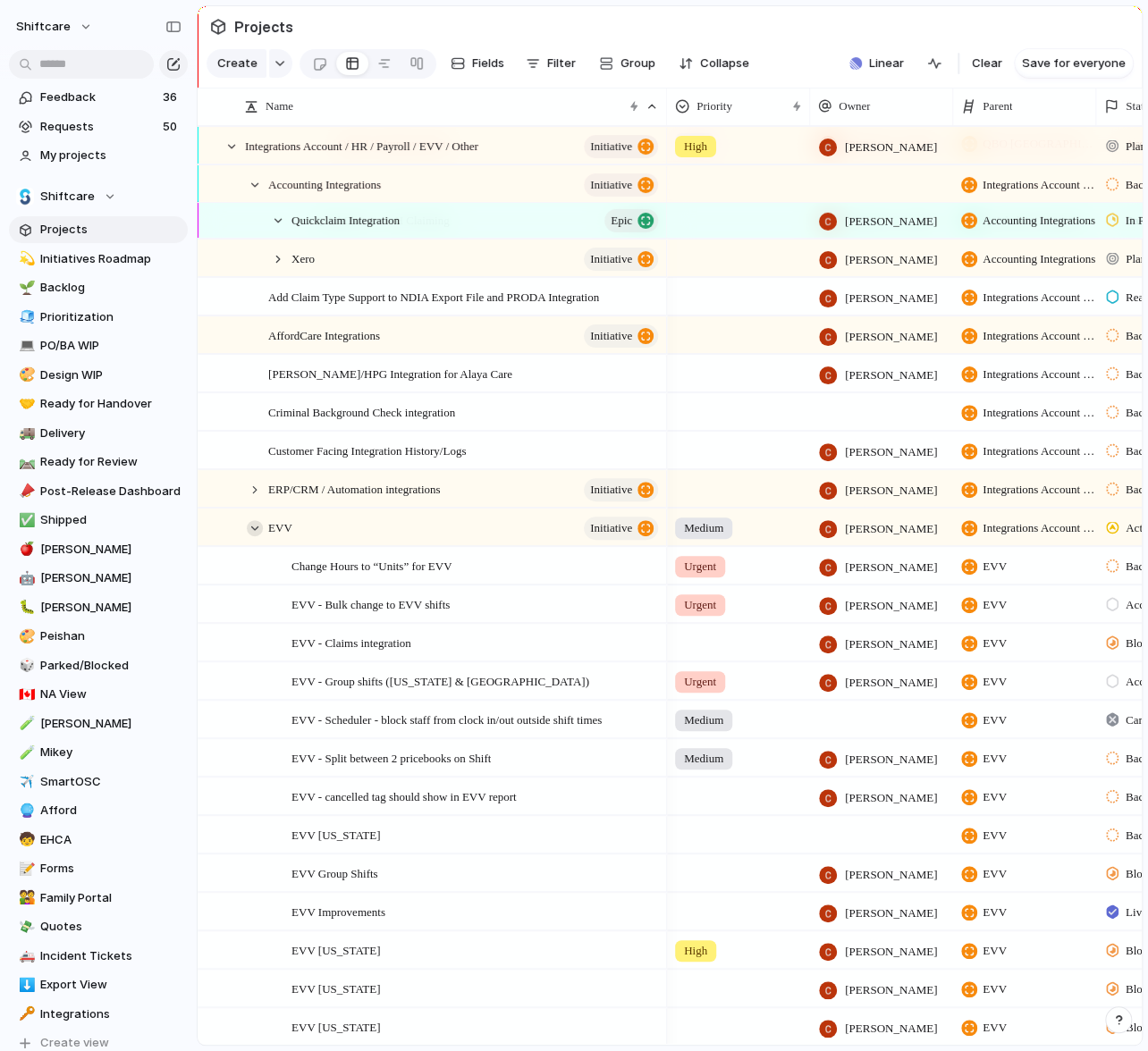 click at bounding box center [255, 528] 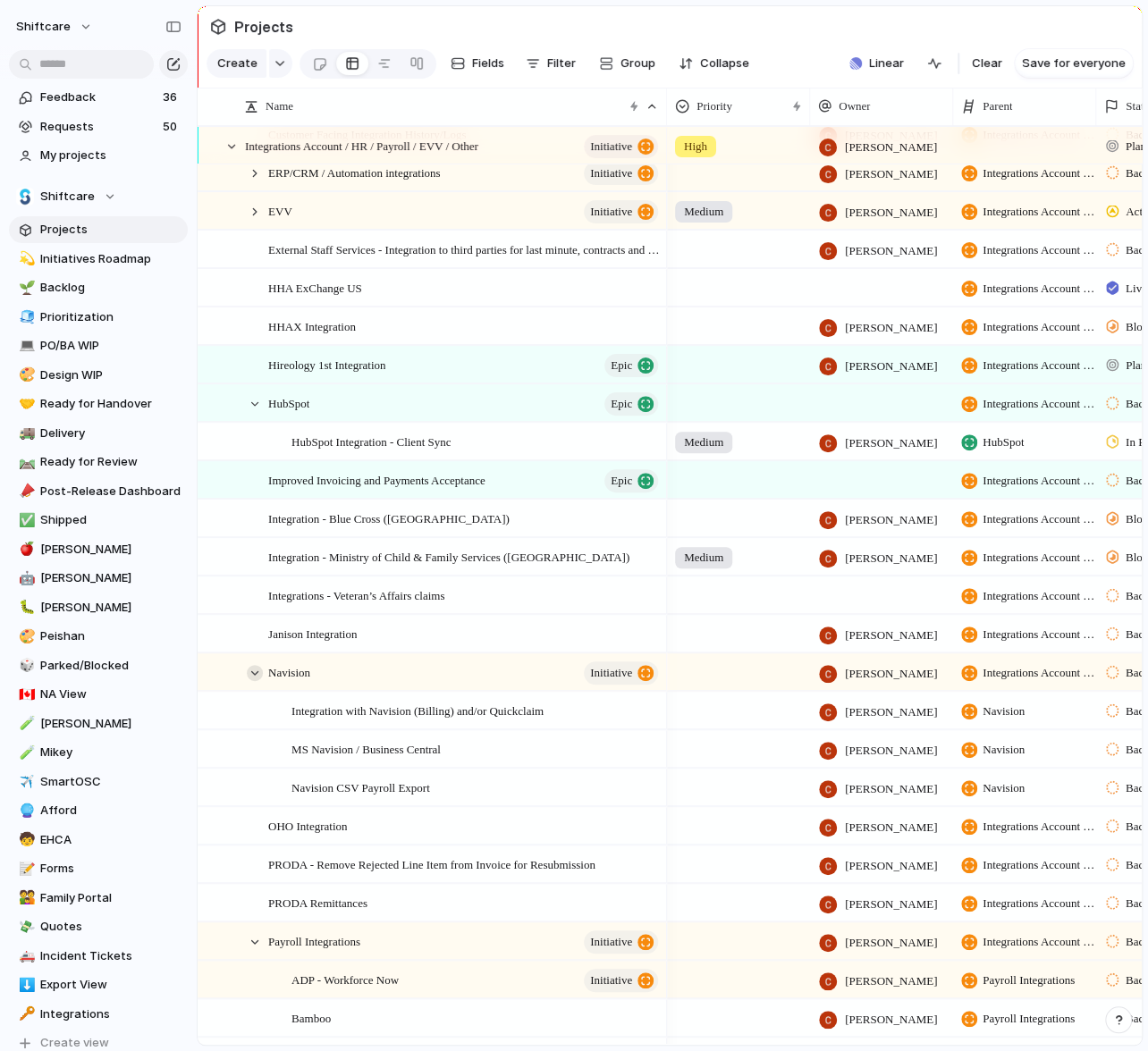 click at bounding box center (255, 673) 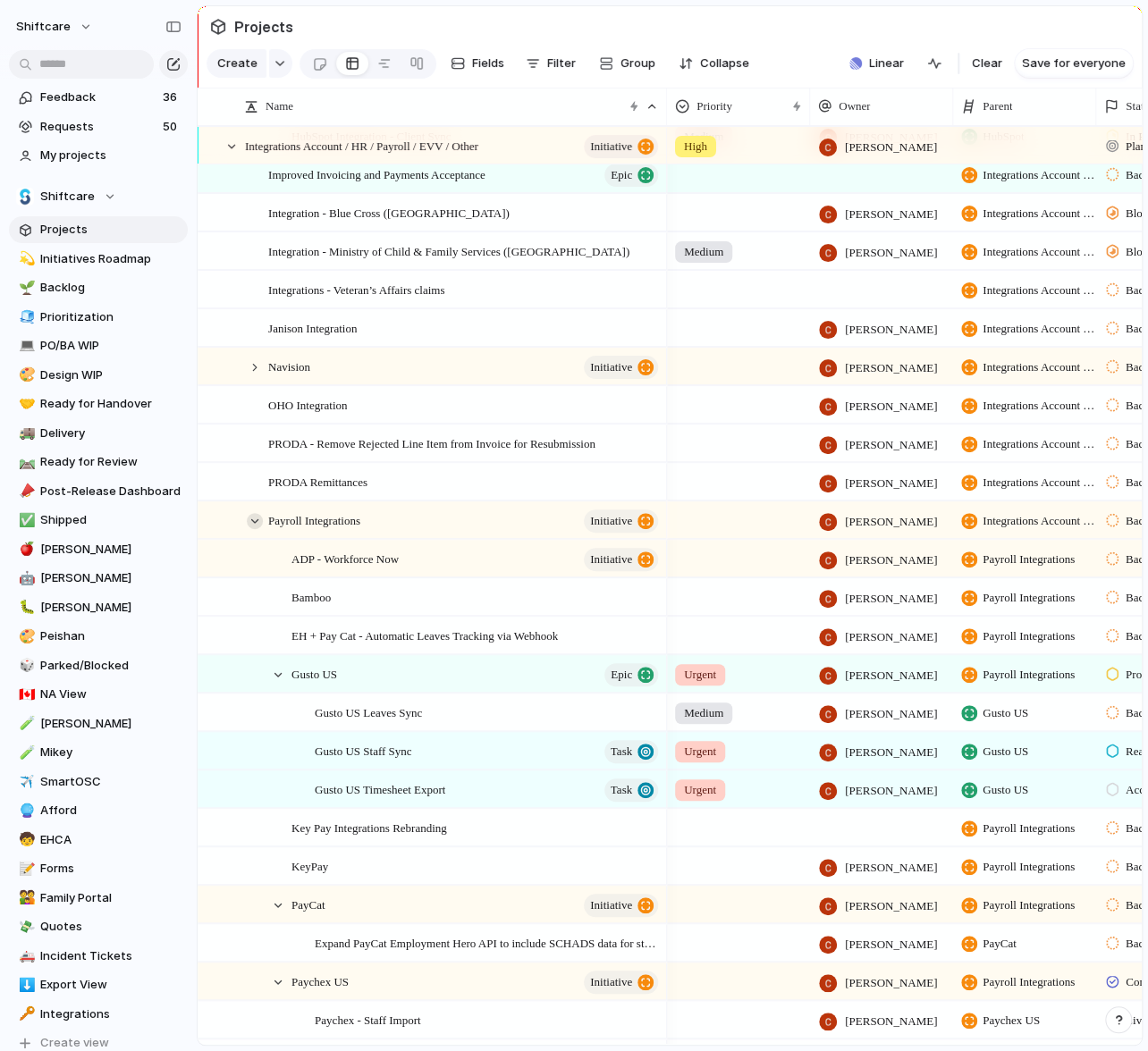 click at bounding box center (255, 521) 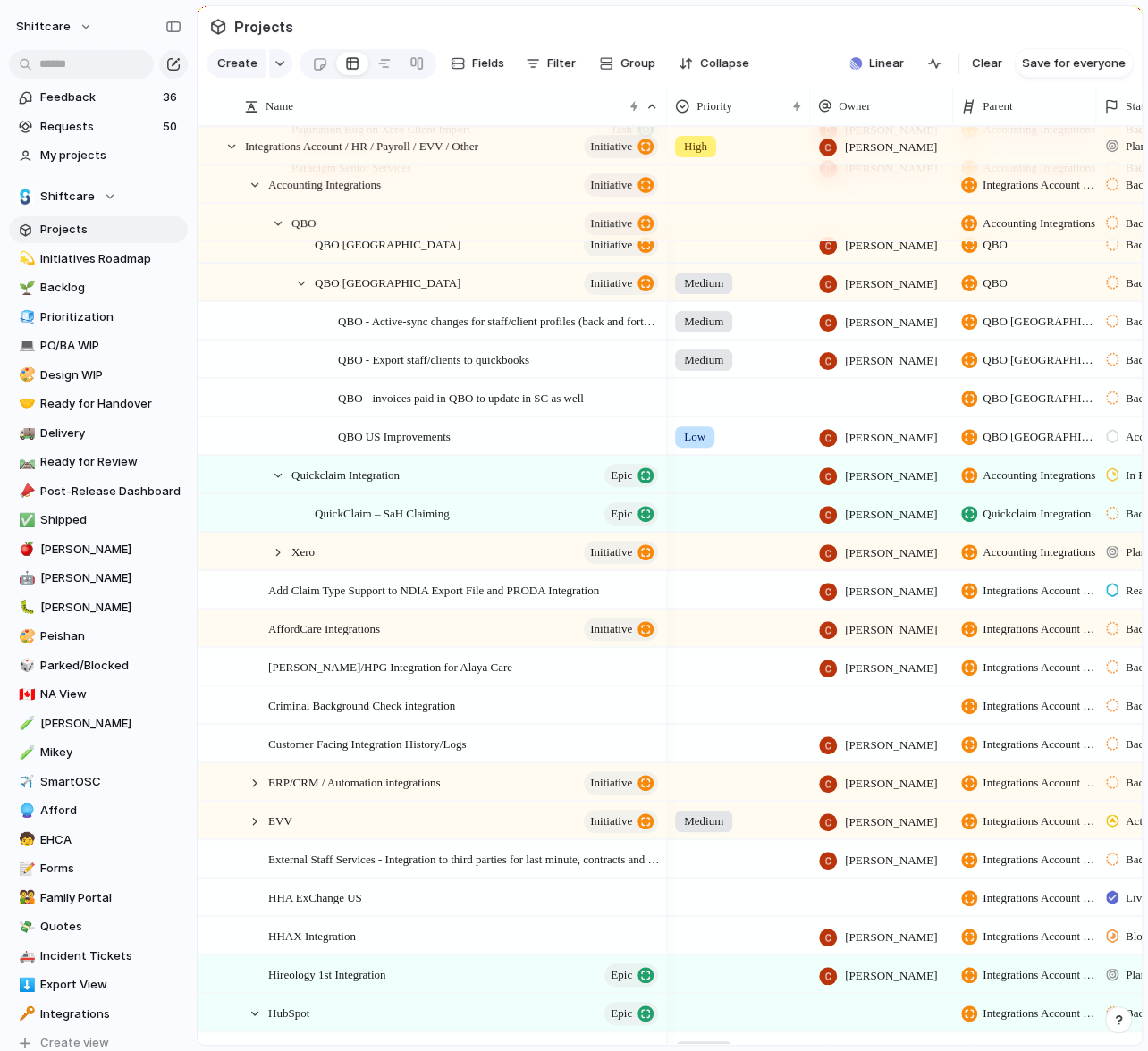 click on "ERP/CRM / Automation integrations initiative" at bounding box center [455, 782] 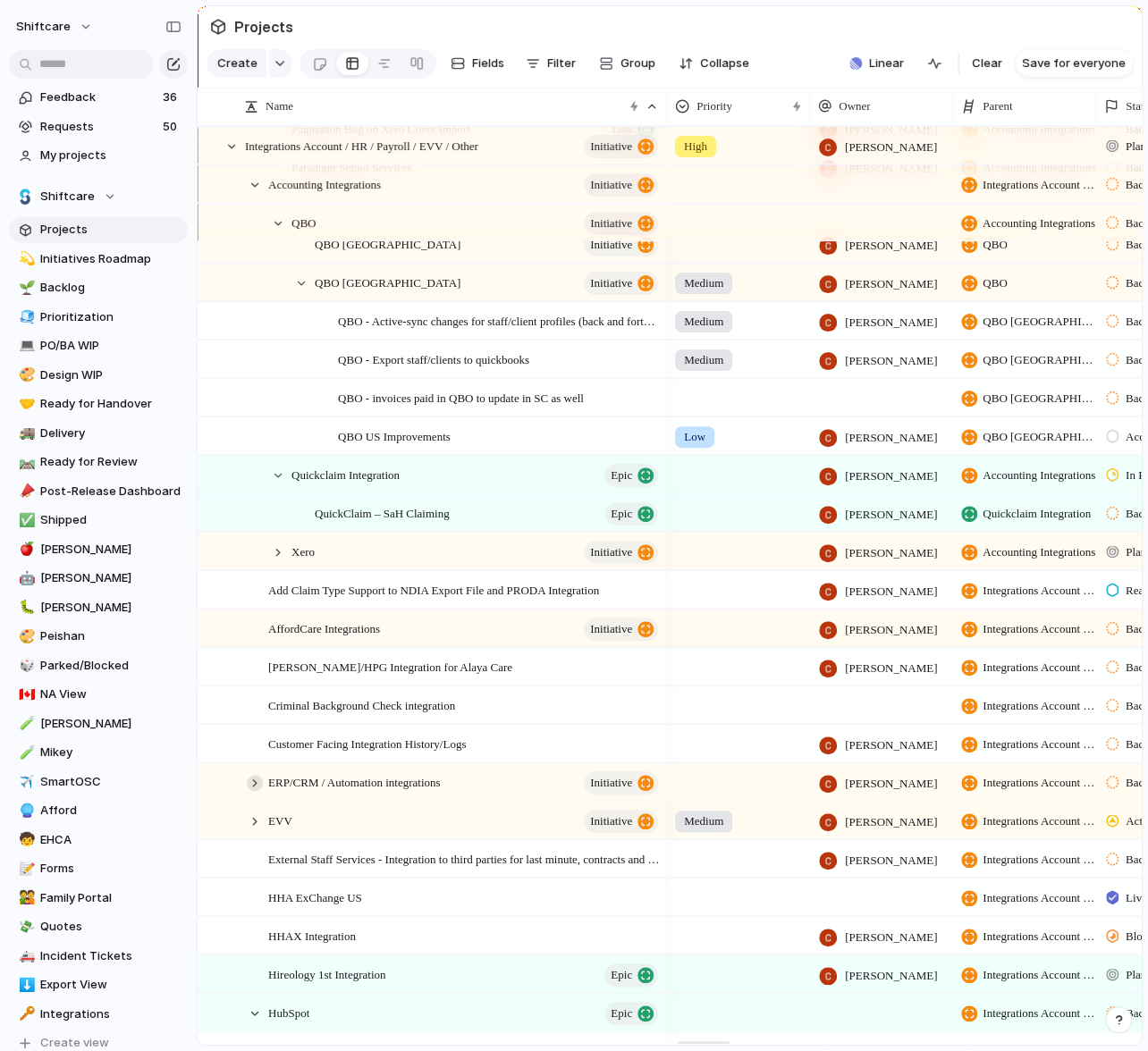 click at bounding box center (255, 783) 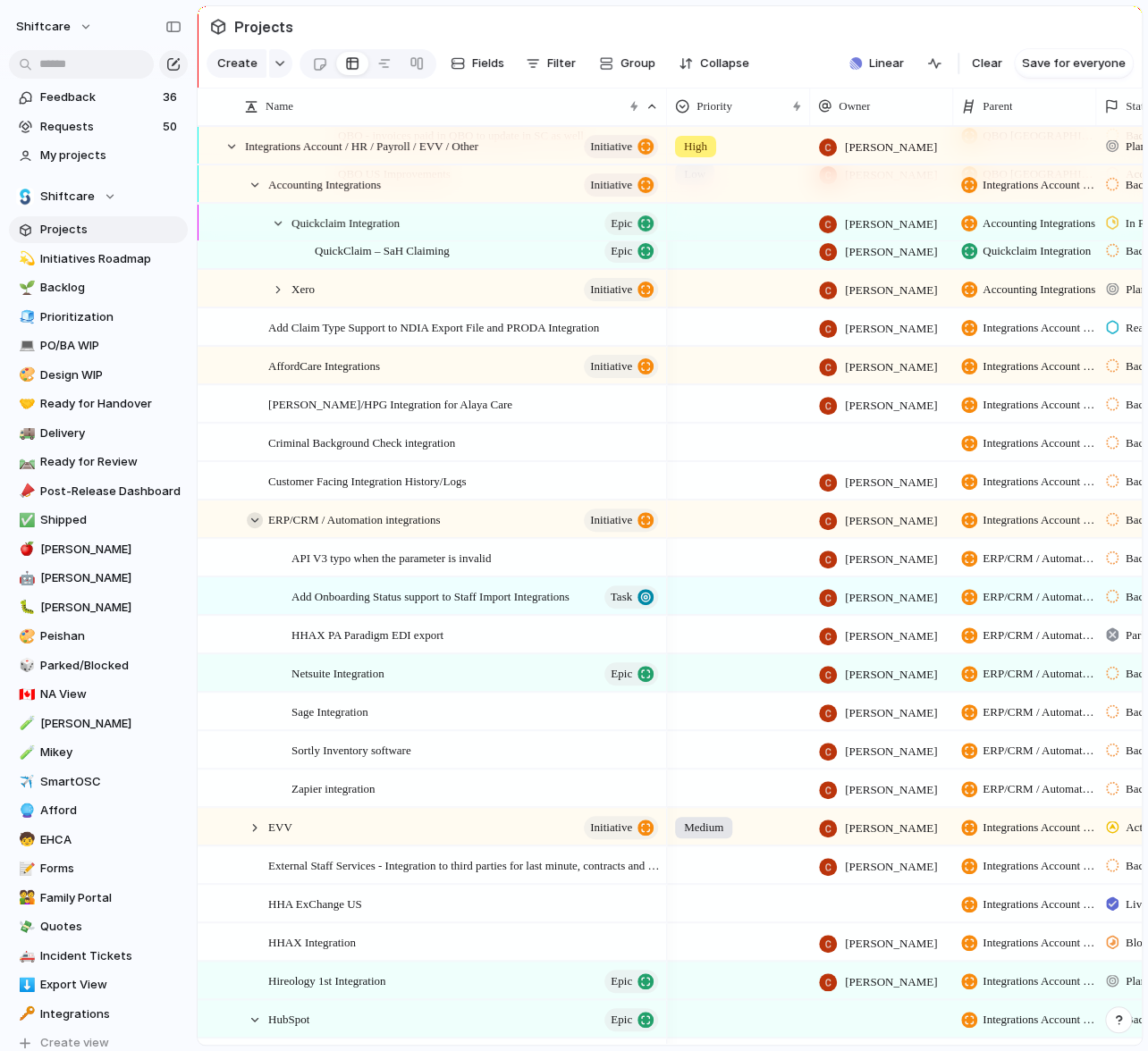 click at bounding box center [255, 520] 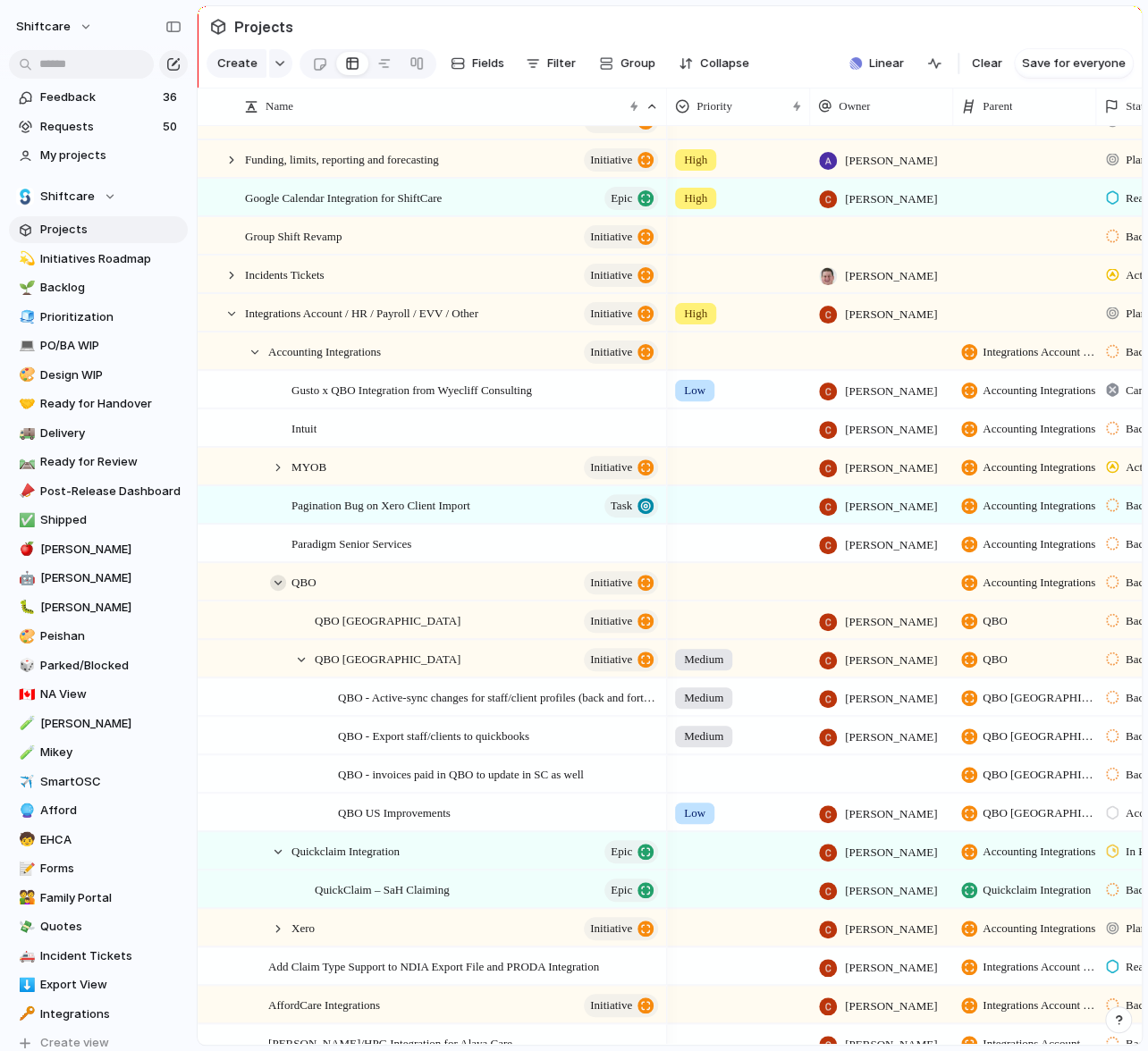 click at bounding box center [278, 583] 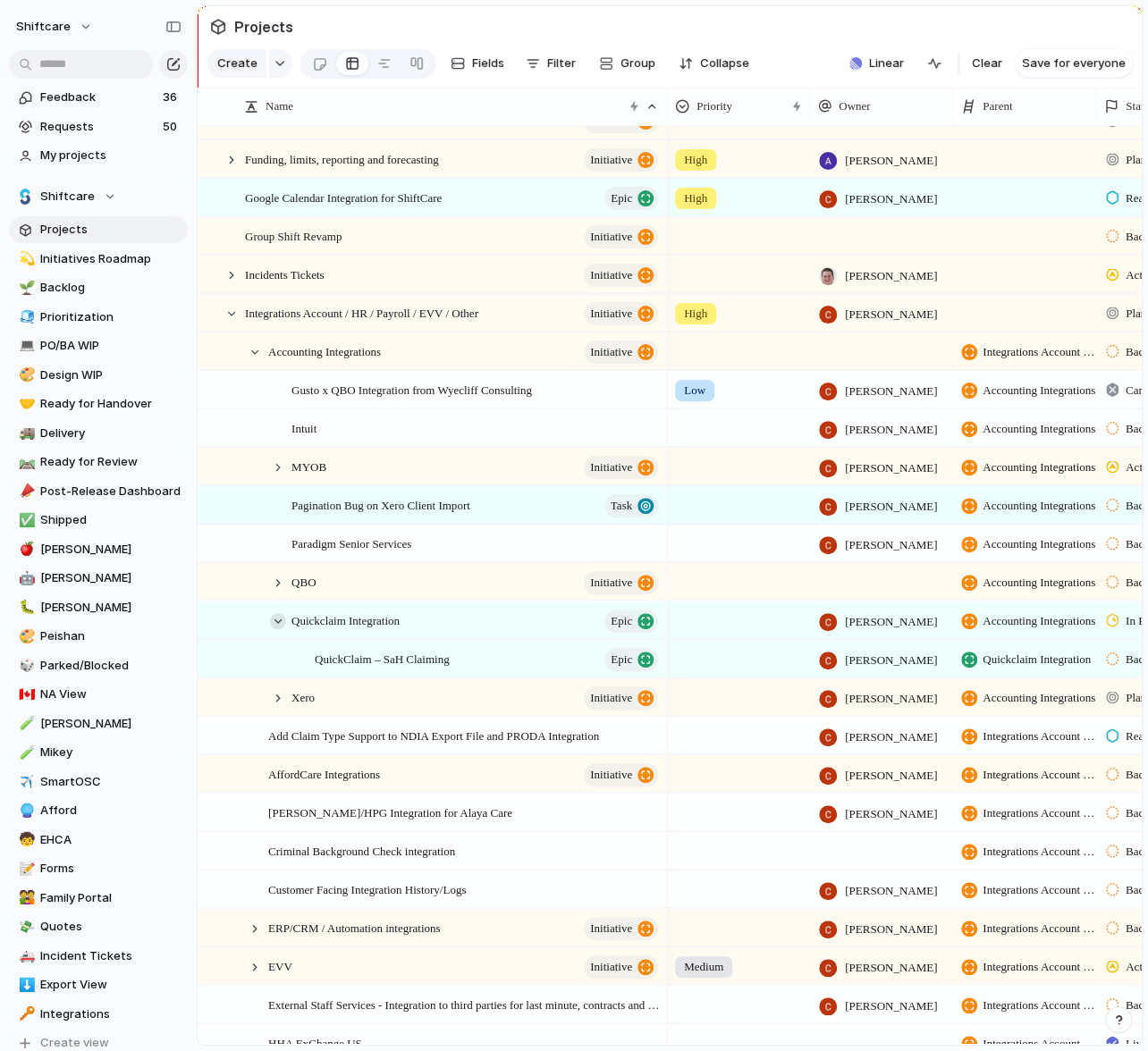 click at bounding box center (278, 621) 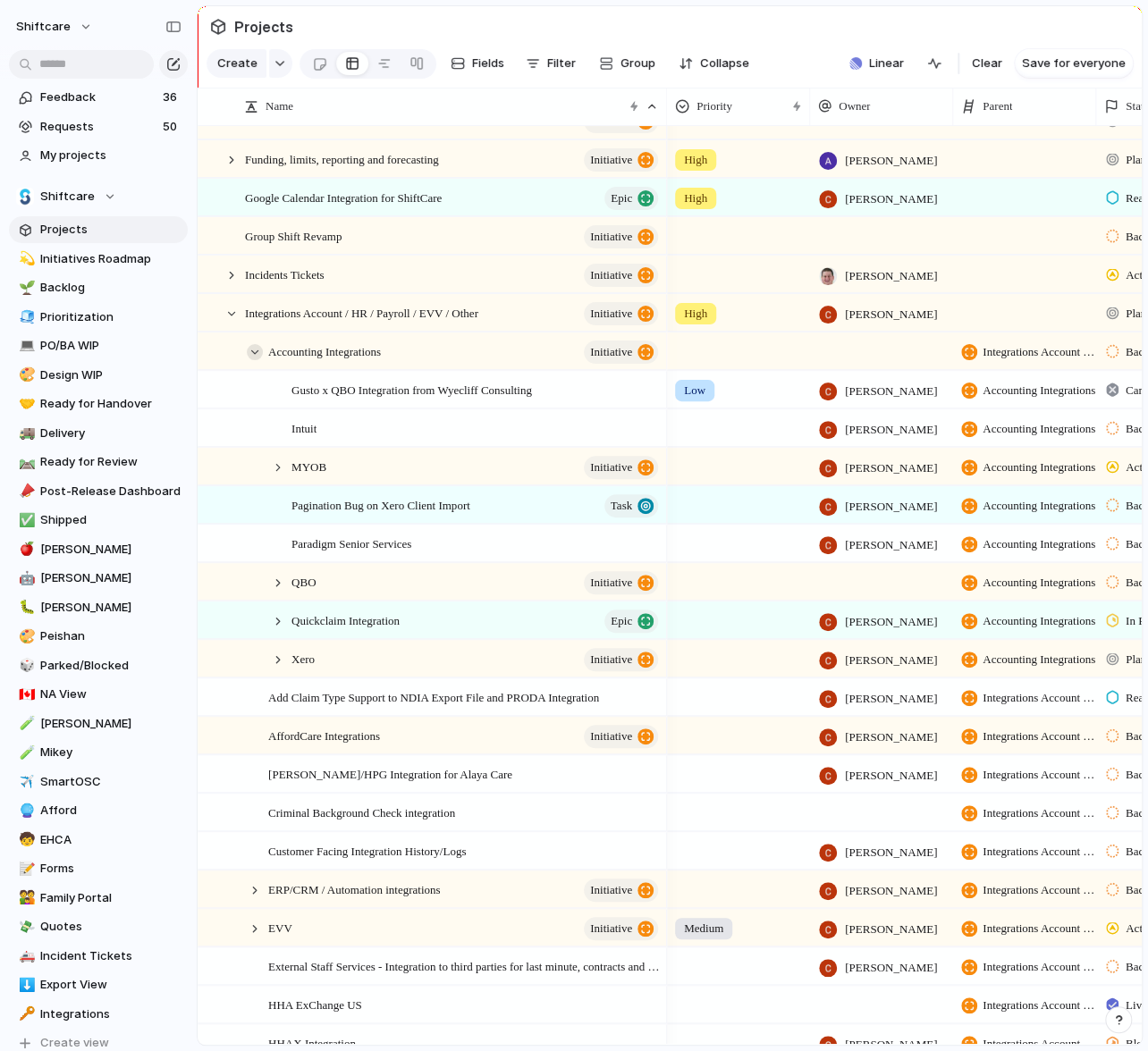 click at bounding box center [255, 352] 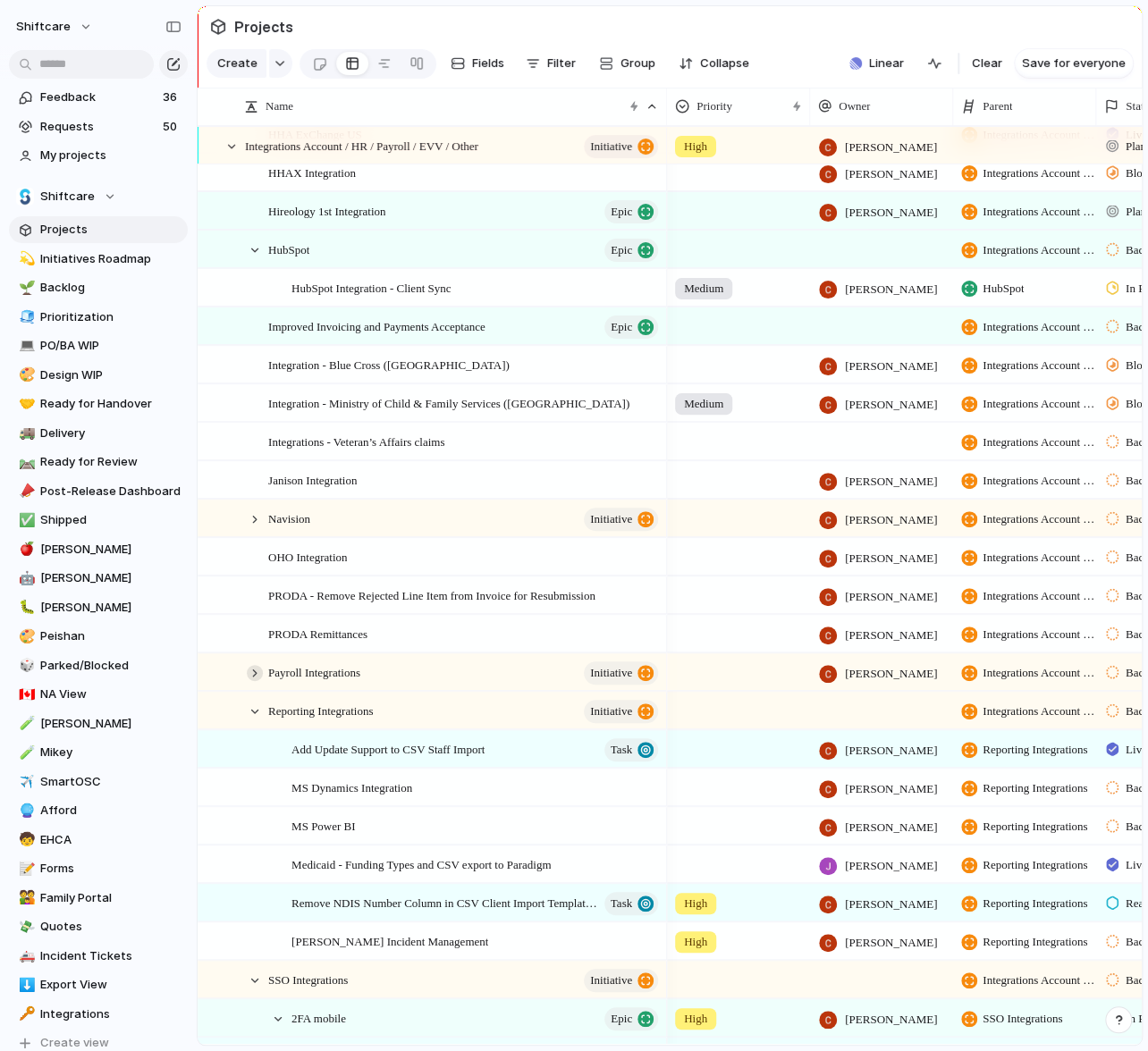 click at bounding box center (255, 673) 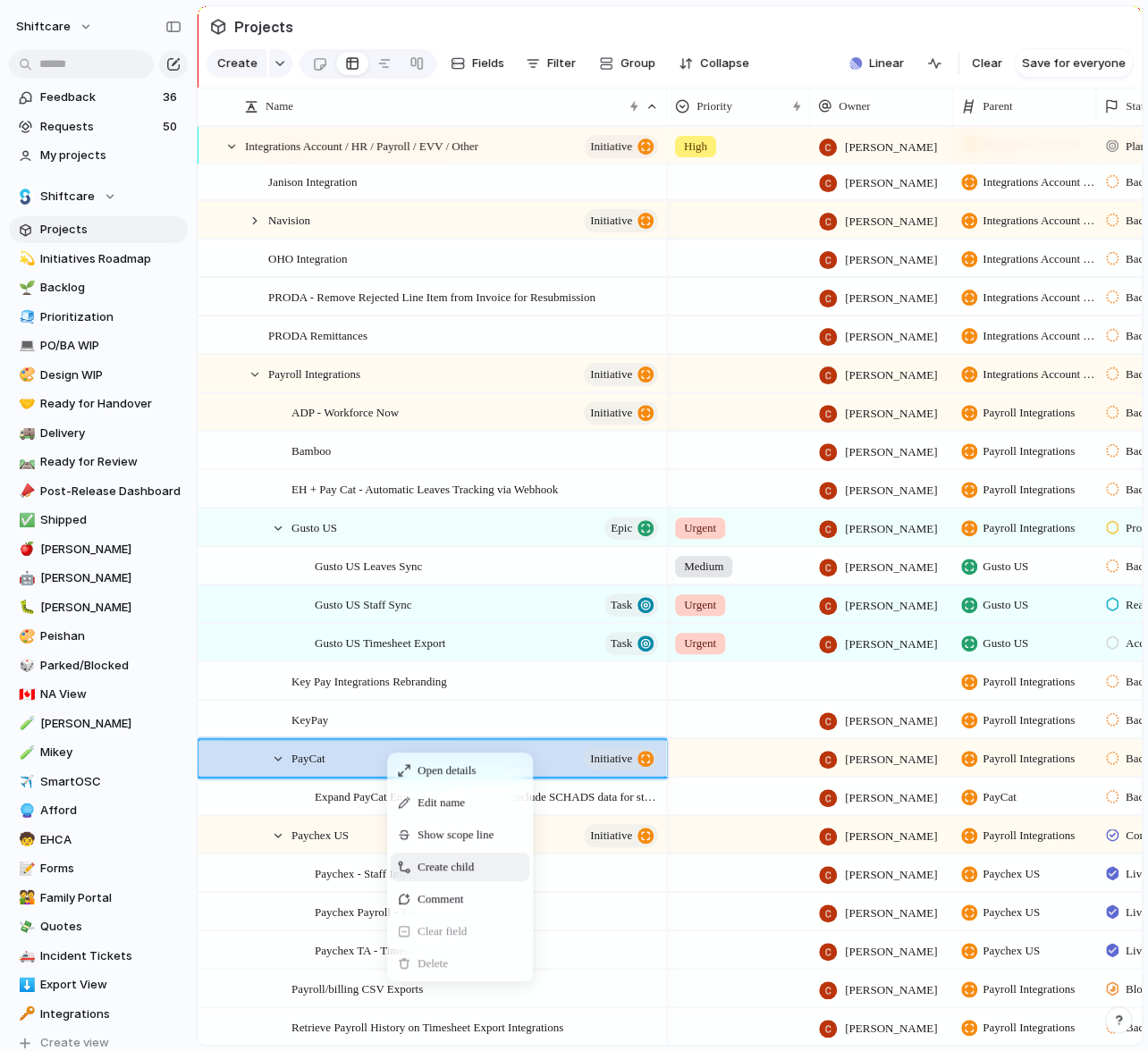 click on "Create child" at bounding box center (460, 867) 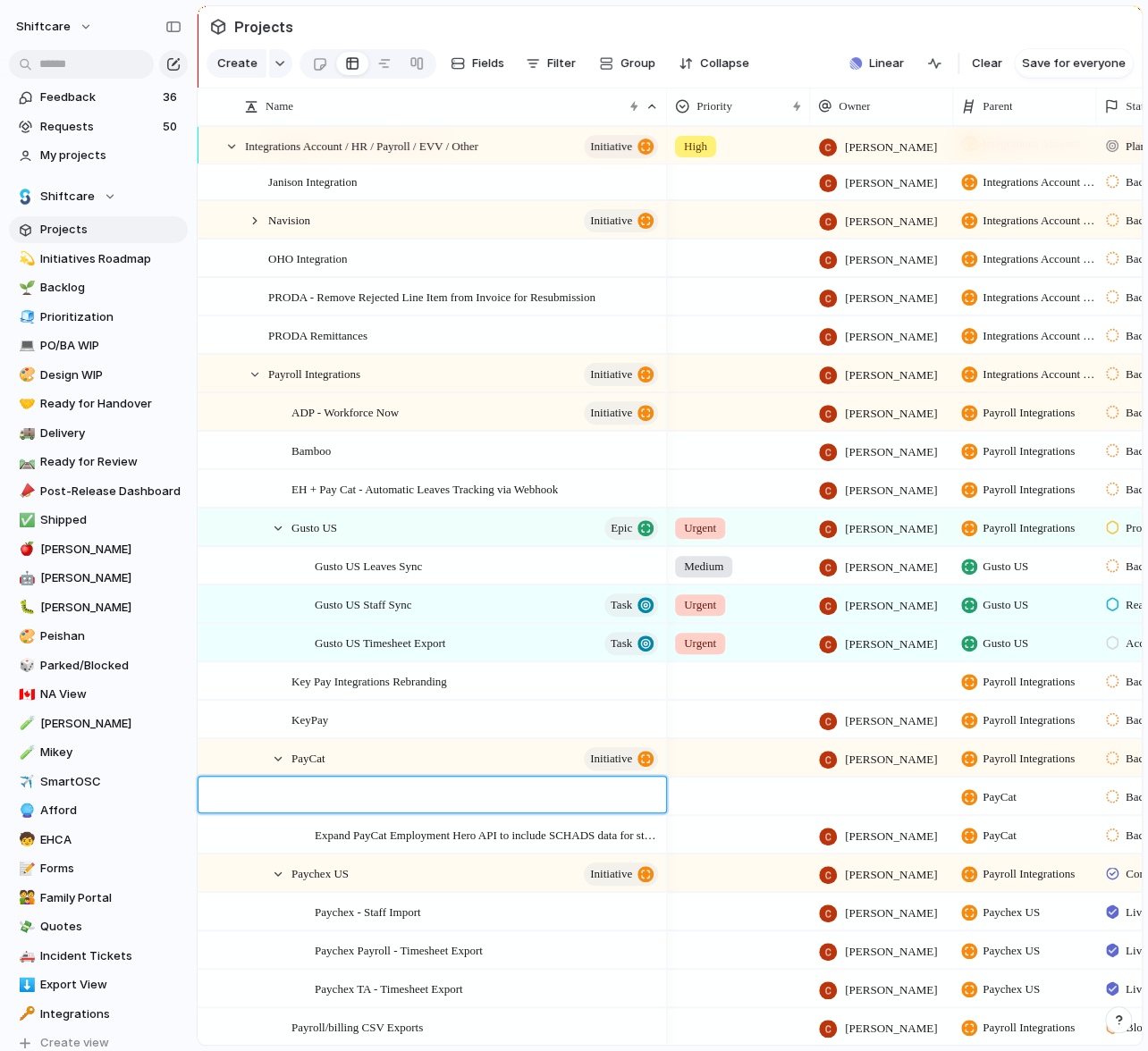 type on "**********" 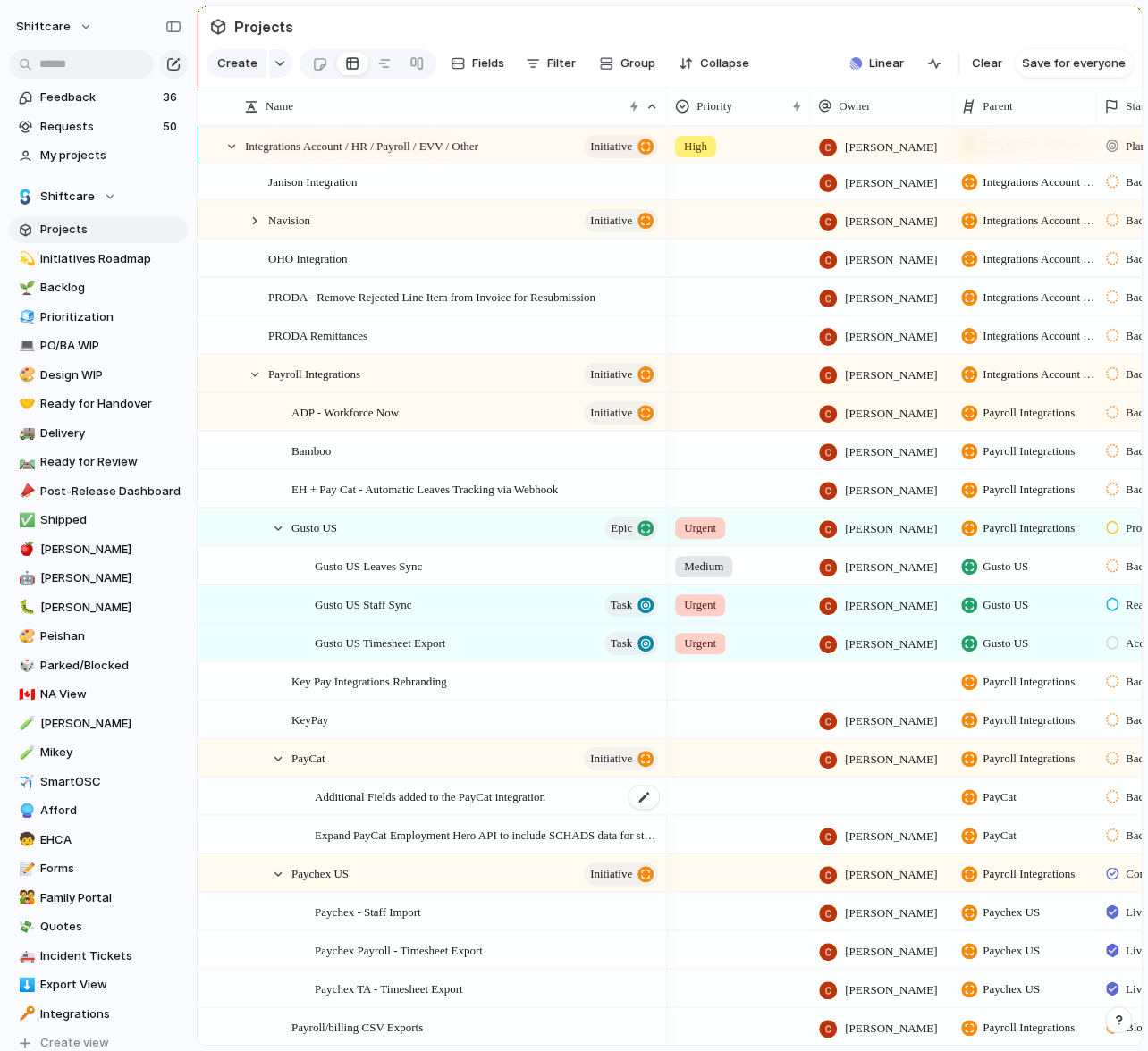 click on "Additional Fields added to the PayCat integration" at bounding box center [430, 795] 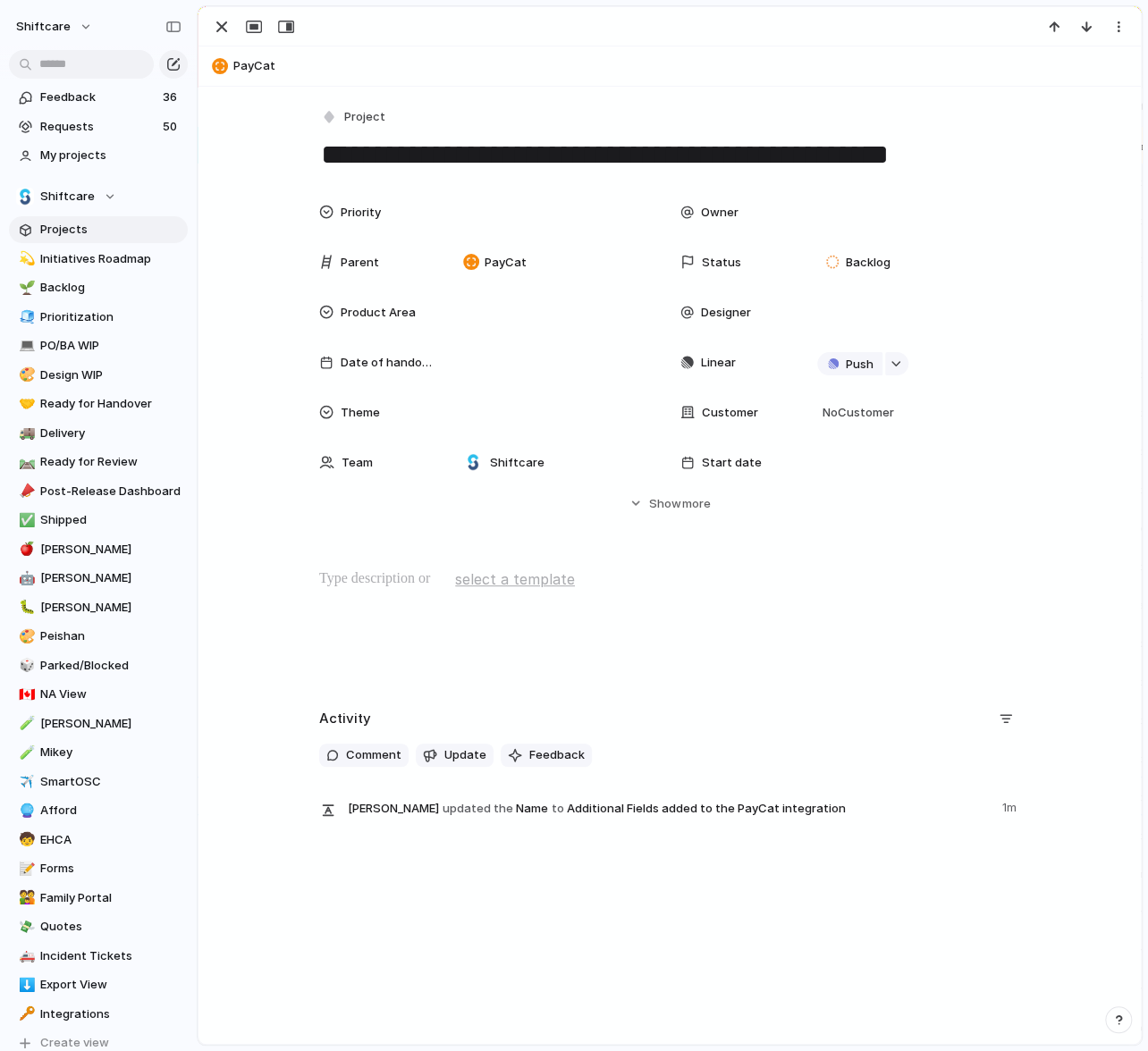 click on "**********" at bounding box center (670, 462) 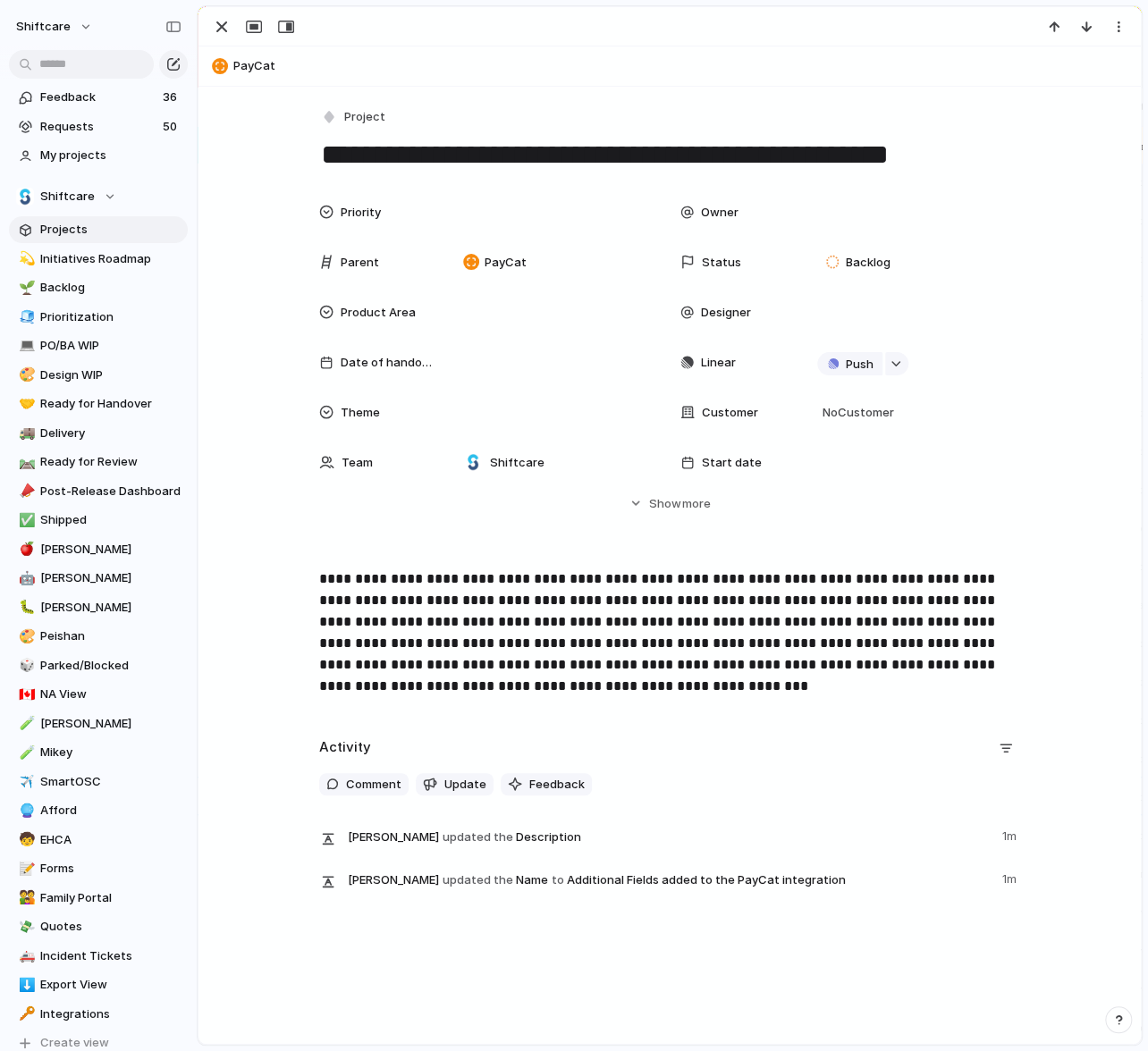 click on "**********" at bounding box center [670, 633] 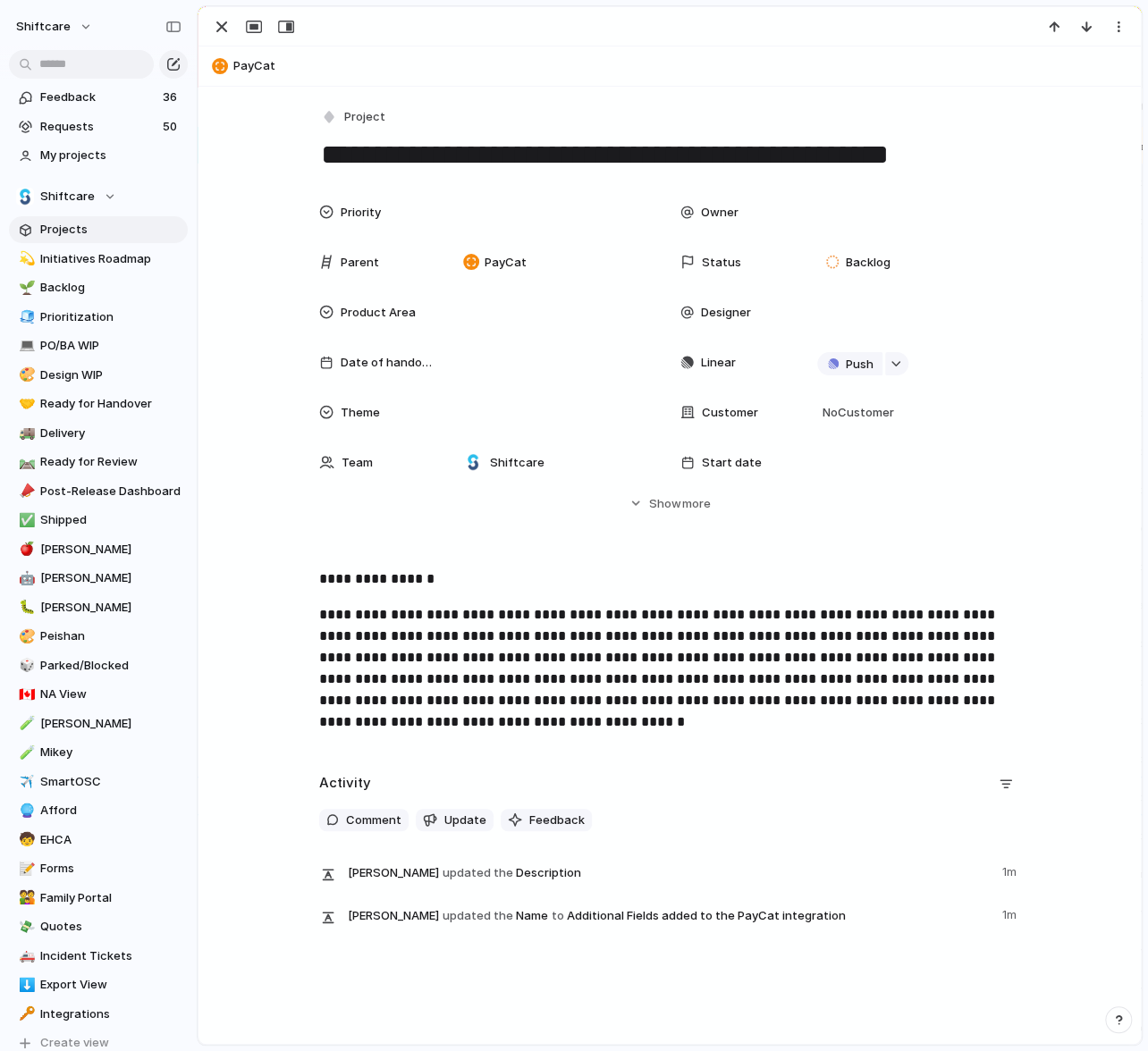 click on "**********" at bounding box center (670, 668) 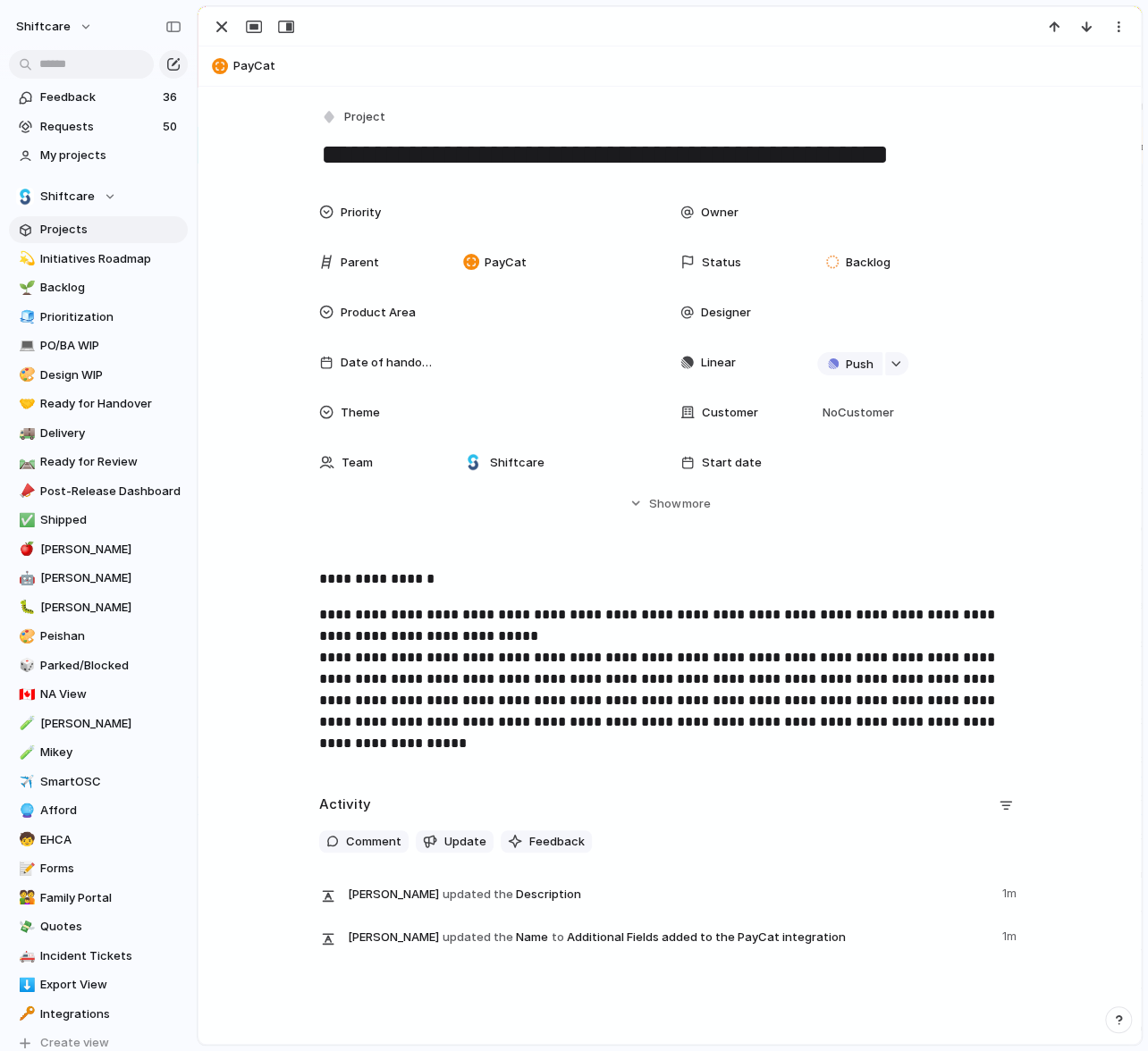 click on "**********" at bounding box center (670, 679) 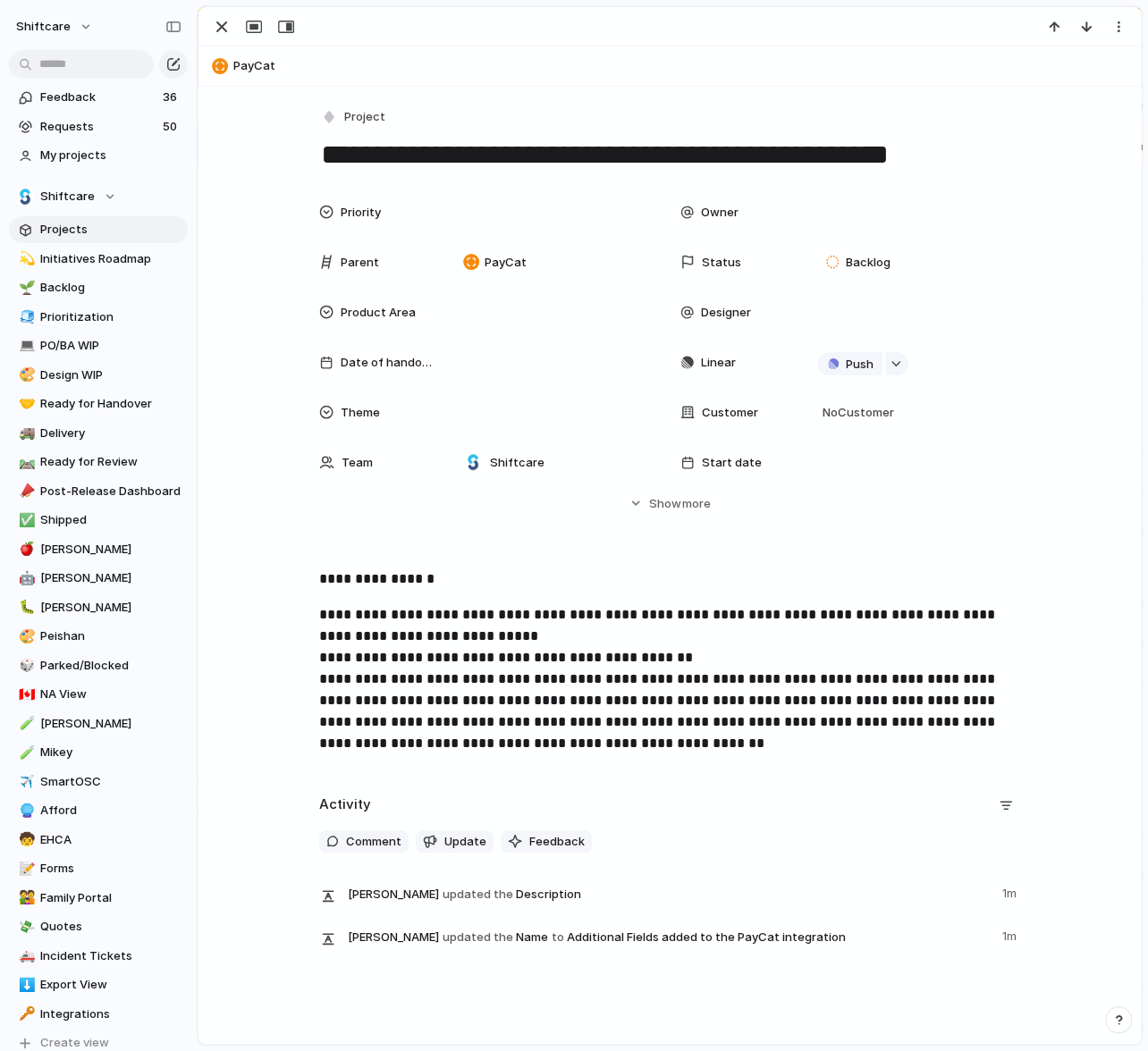 click on "**********" at bounding box center (670, 679) 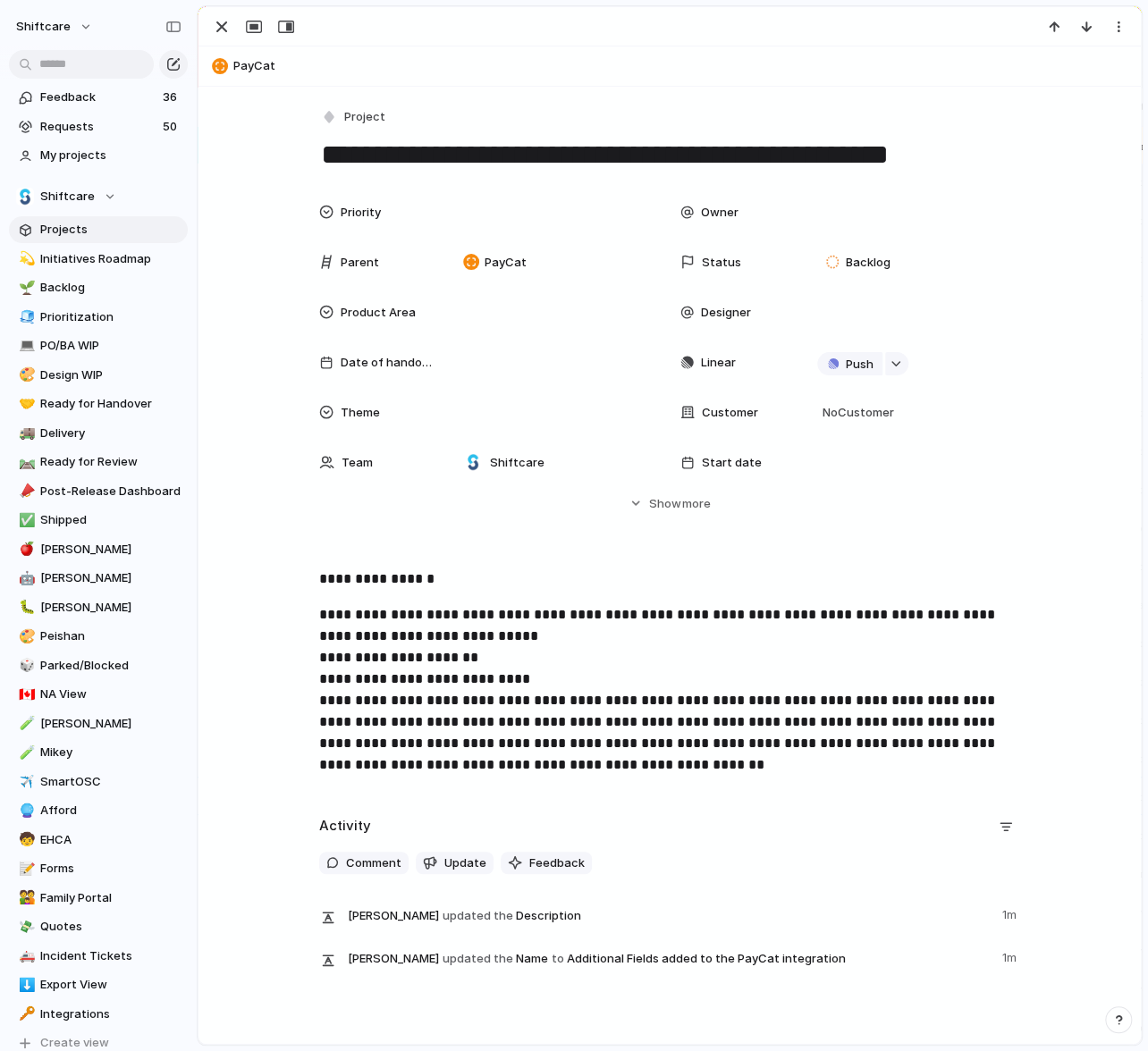 click on "**********" at bounding box center [670, 690] 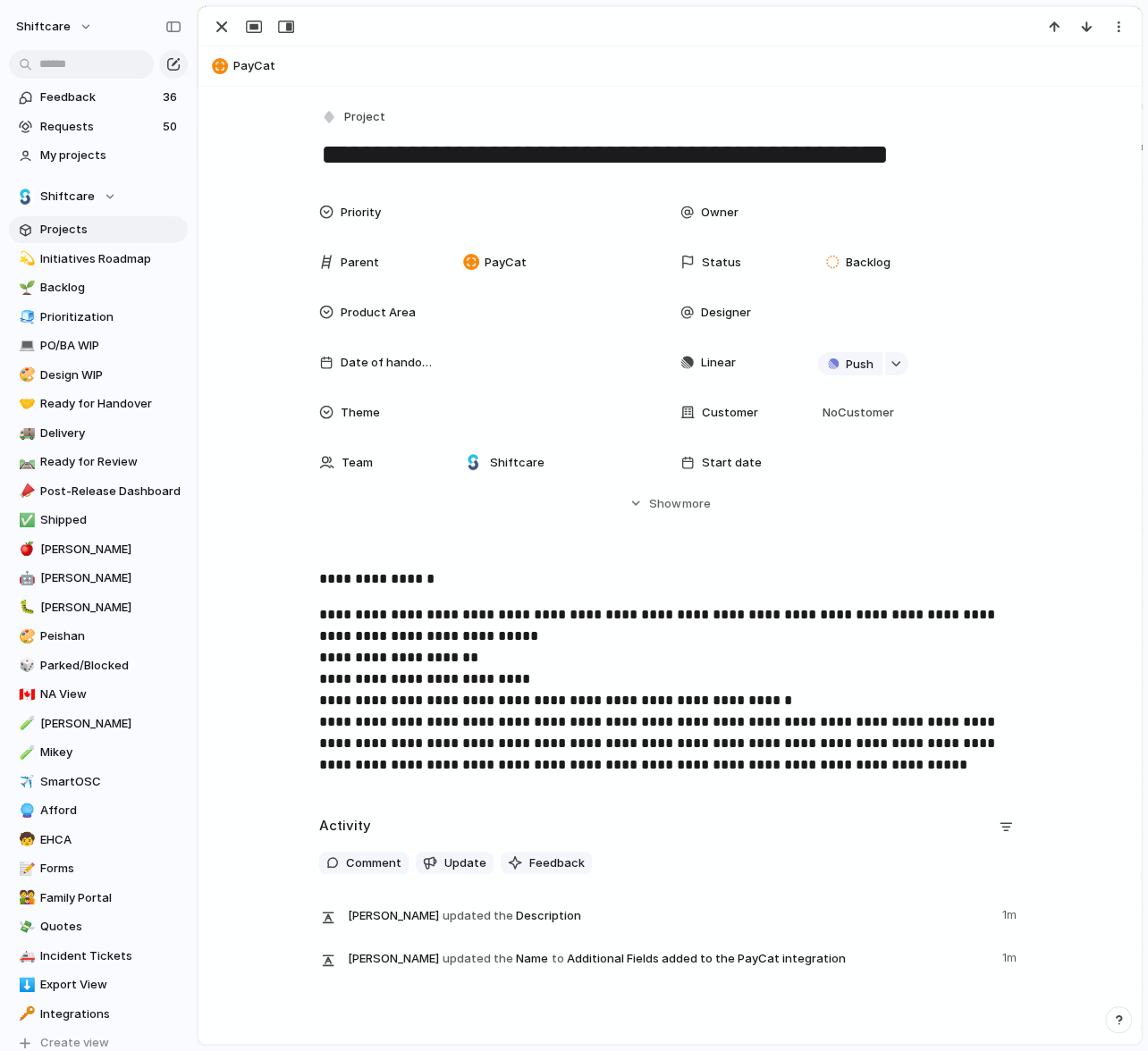 click on "**********" at bounding box center (670, 690) 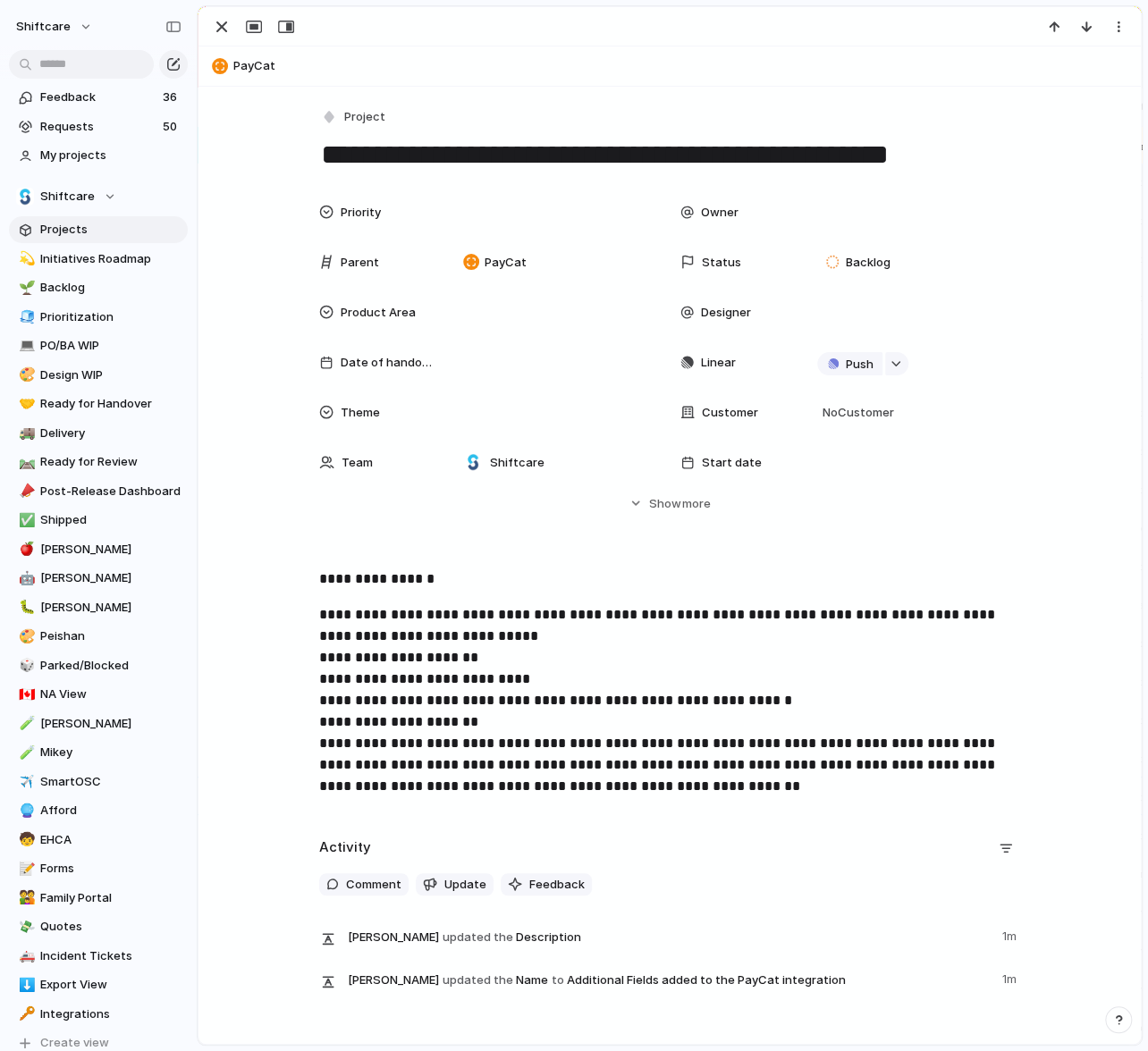 click on "**********" at bounding box center (670, 701) 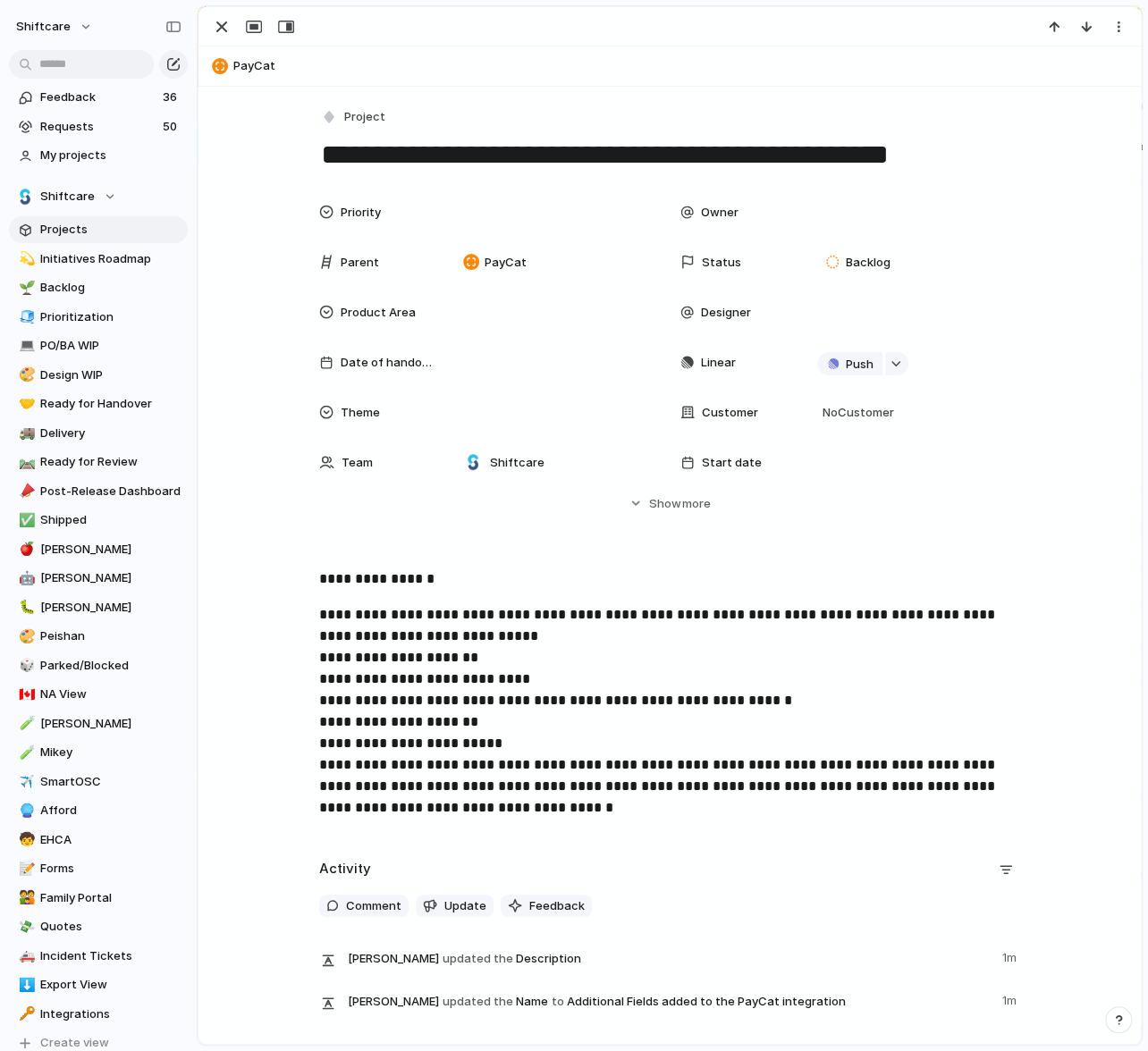 click on "**********" at bounding box center (670, 711) 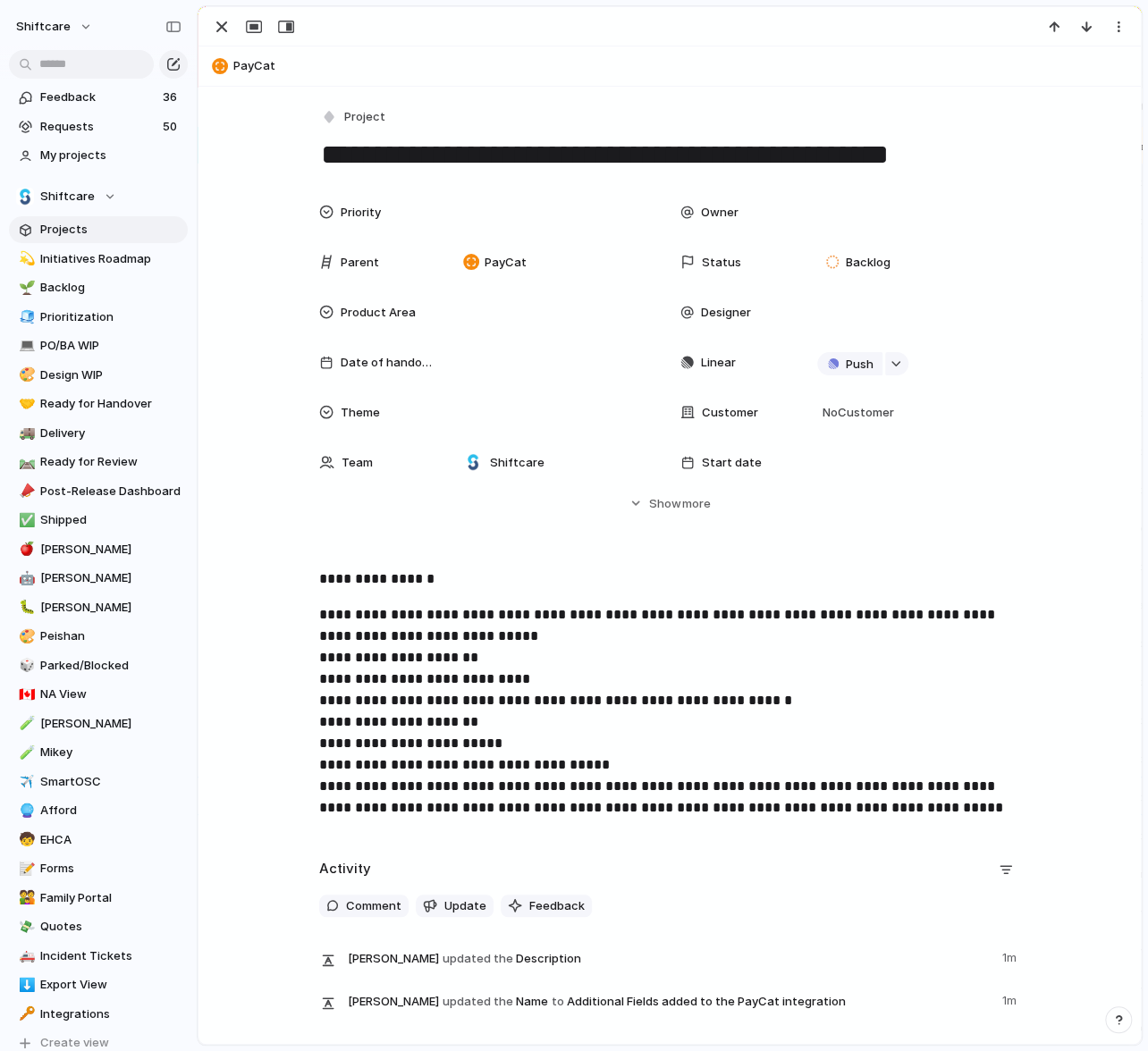 click on "**********" at bounding box center [670, 711] 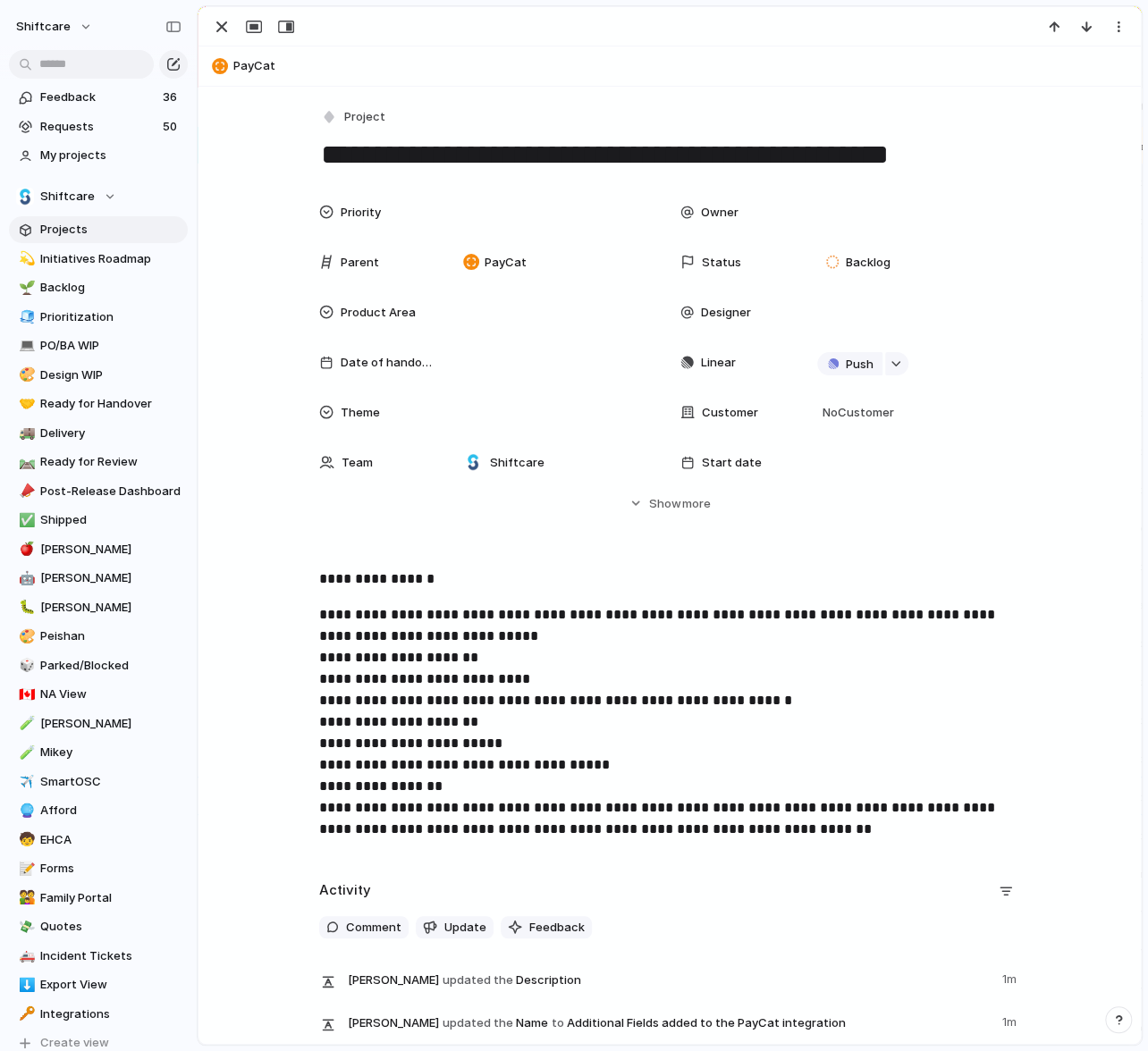 click on "**********" at bounding box center (670, 722) 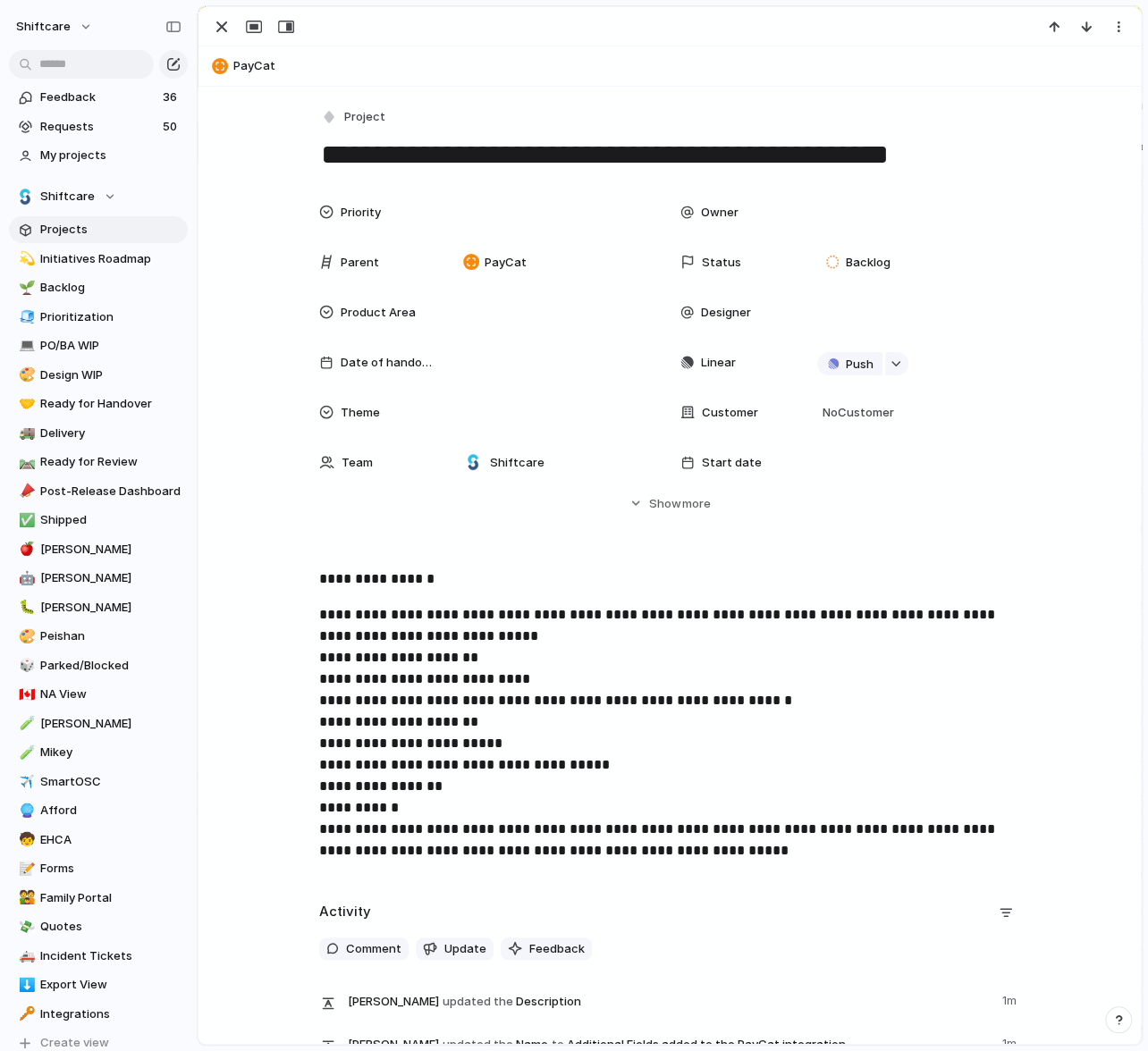 click on "**********" at bounding box center [670, 733] 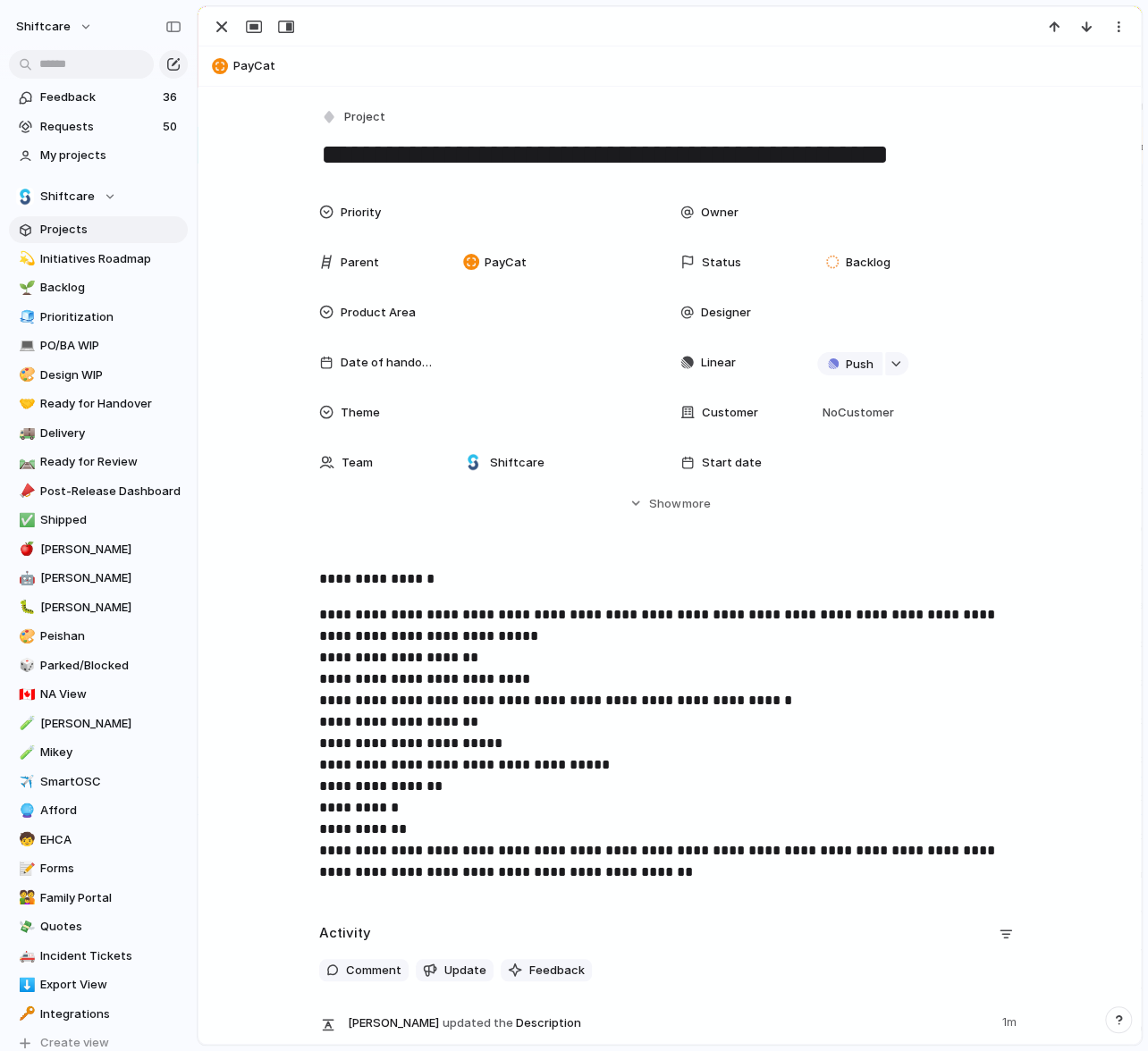 click on "**********" at bounding box center (670, 744) 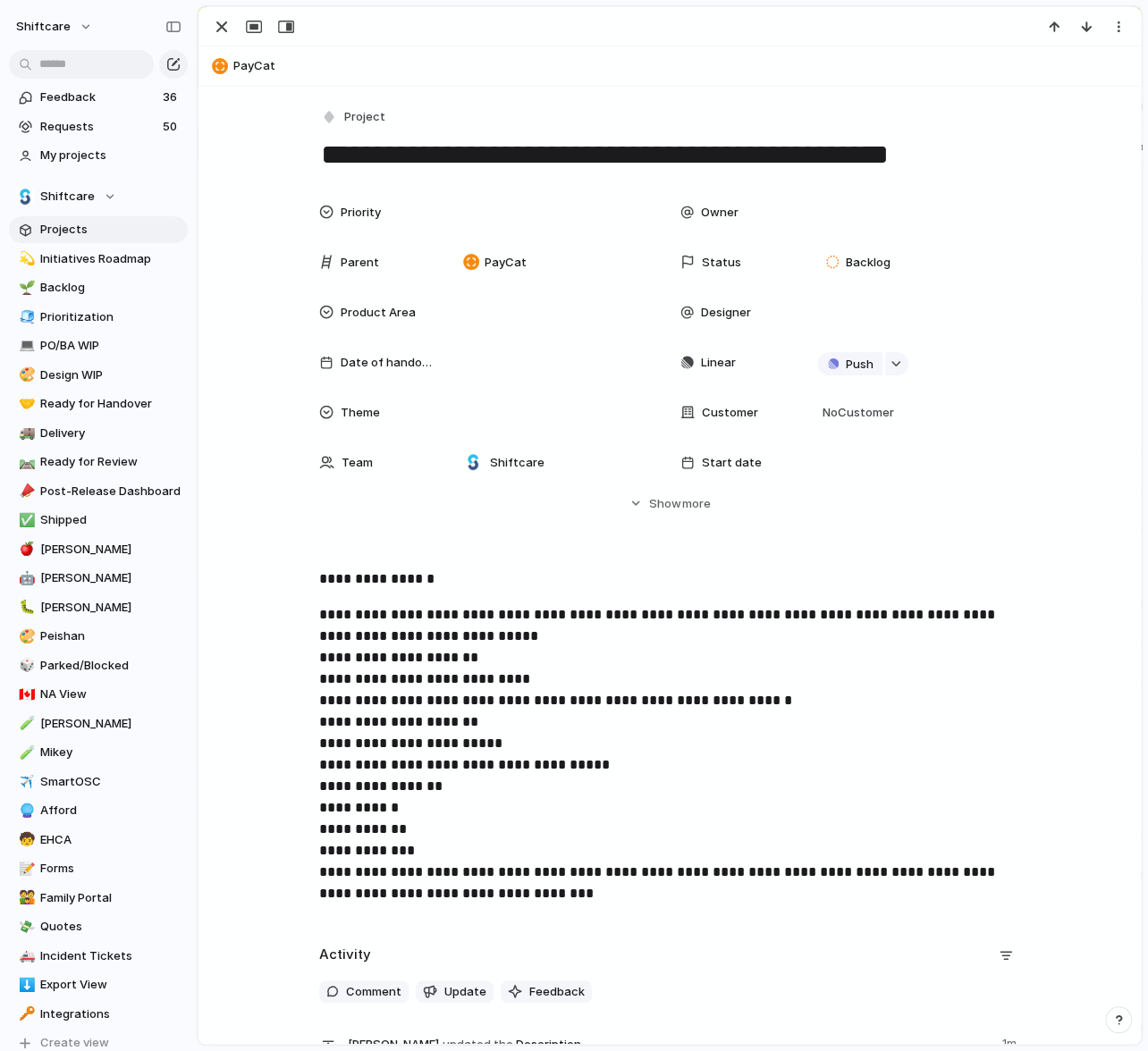 click on "**********" at bounding box center [670, 754] 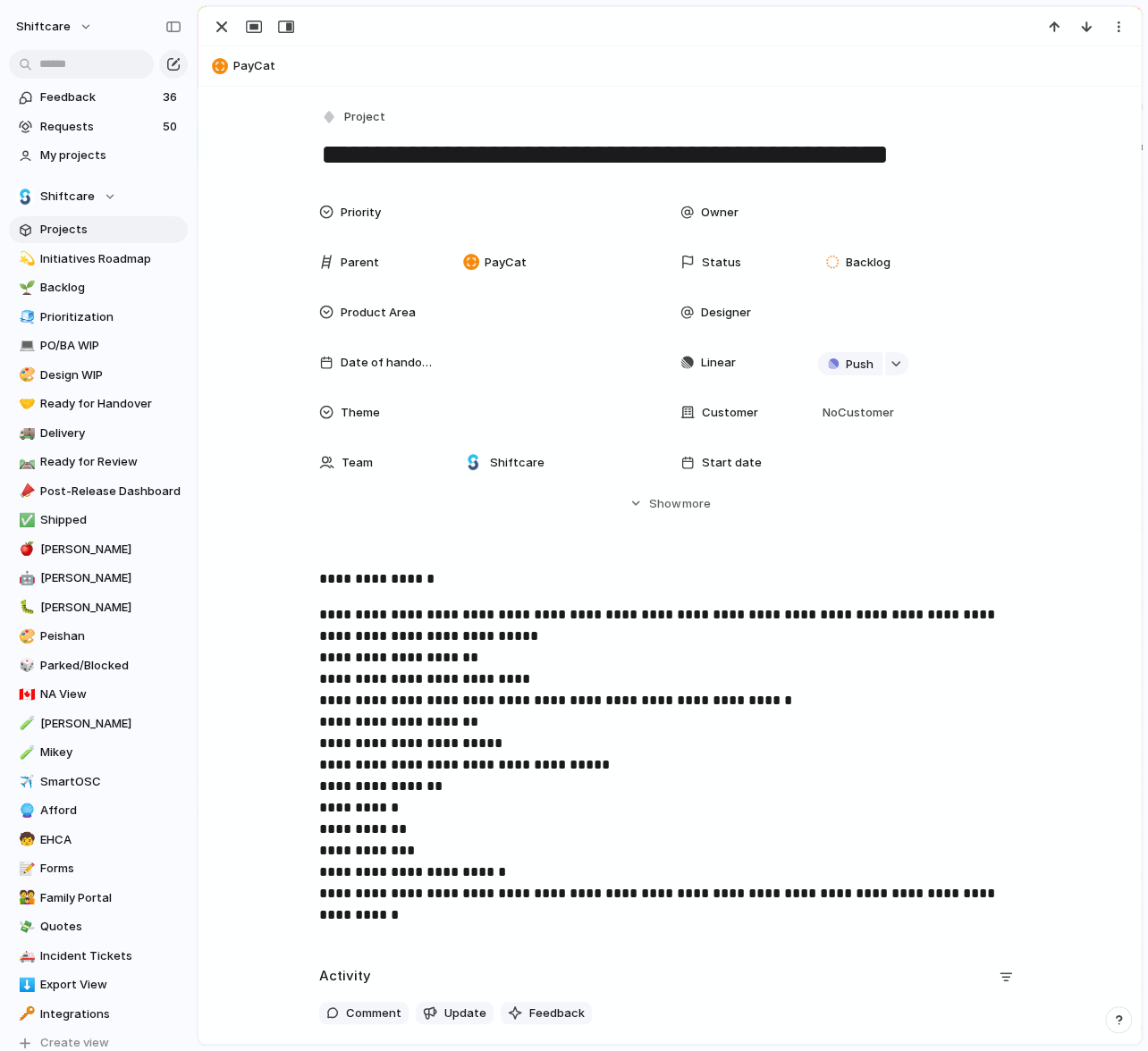 click on "**********" at bounding box center (670, 765) 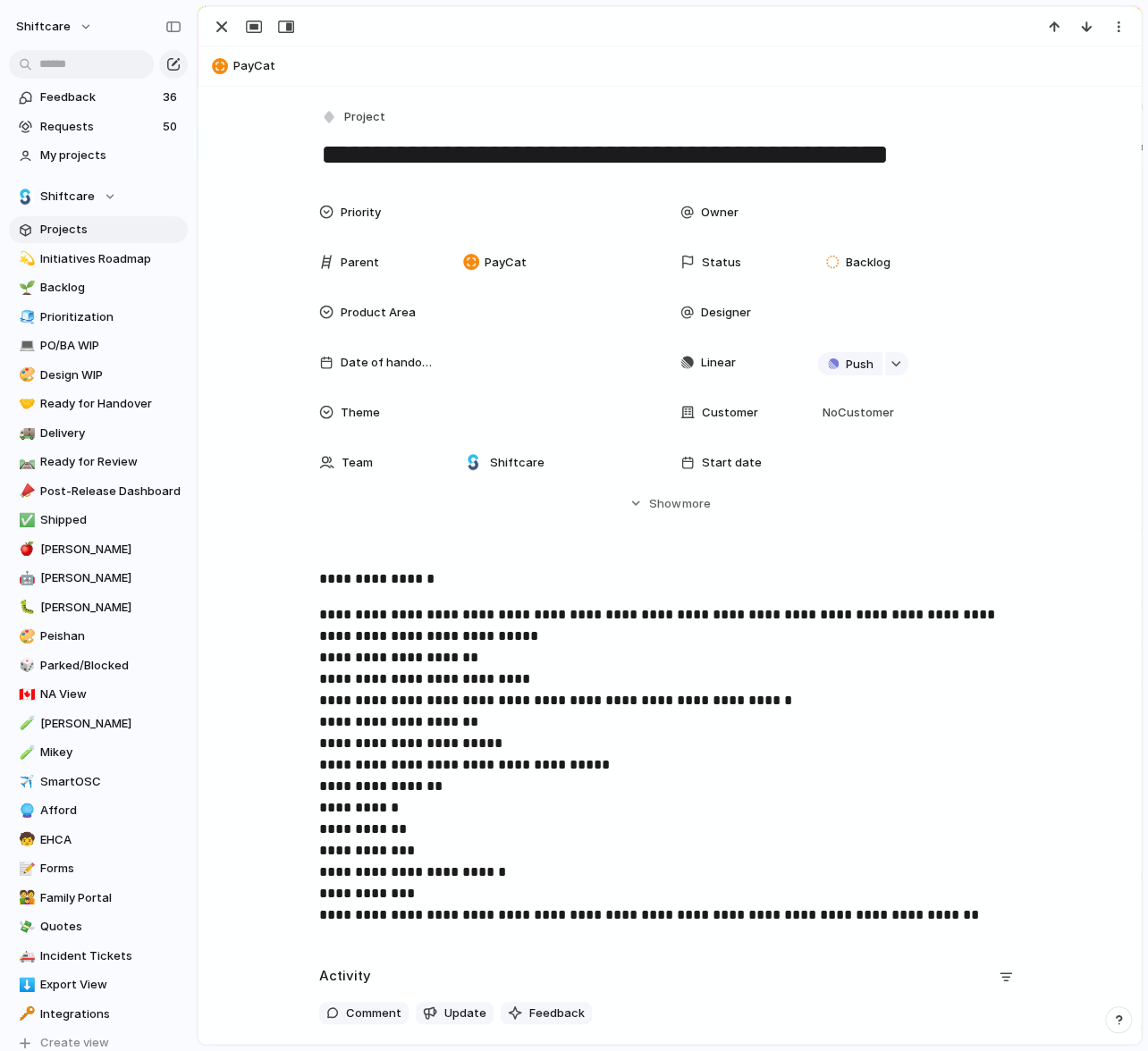 click on "**********" at bounding box center [670, 765] 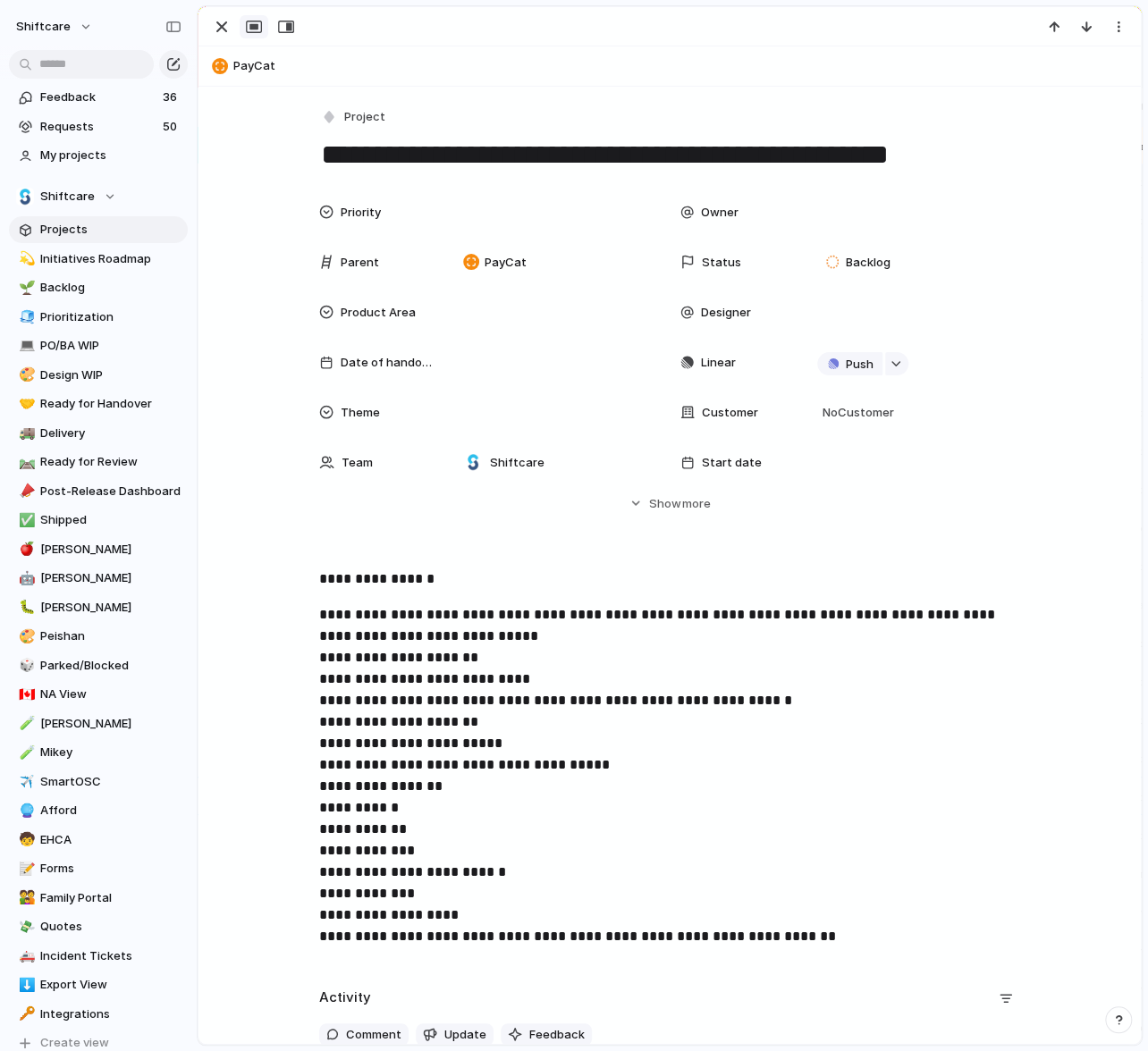 click at bounding box center (222, 27) 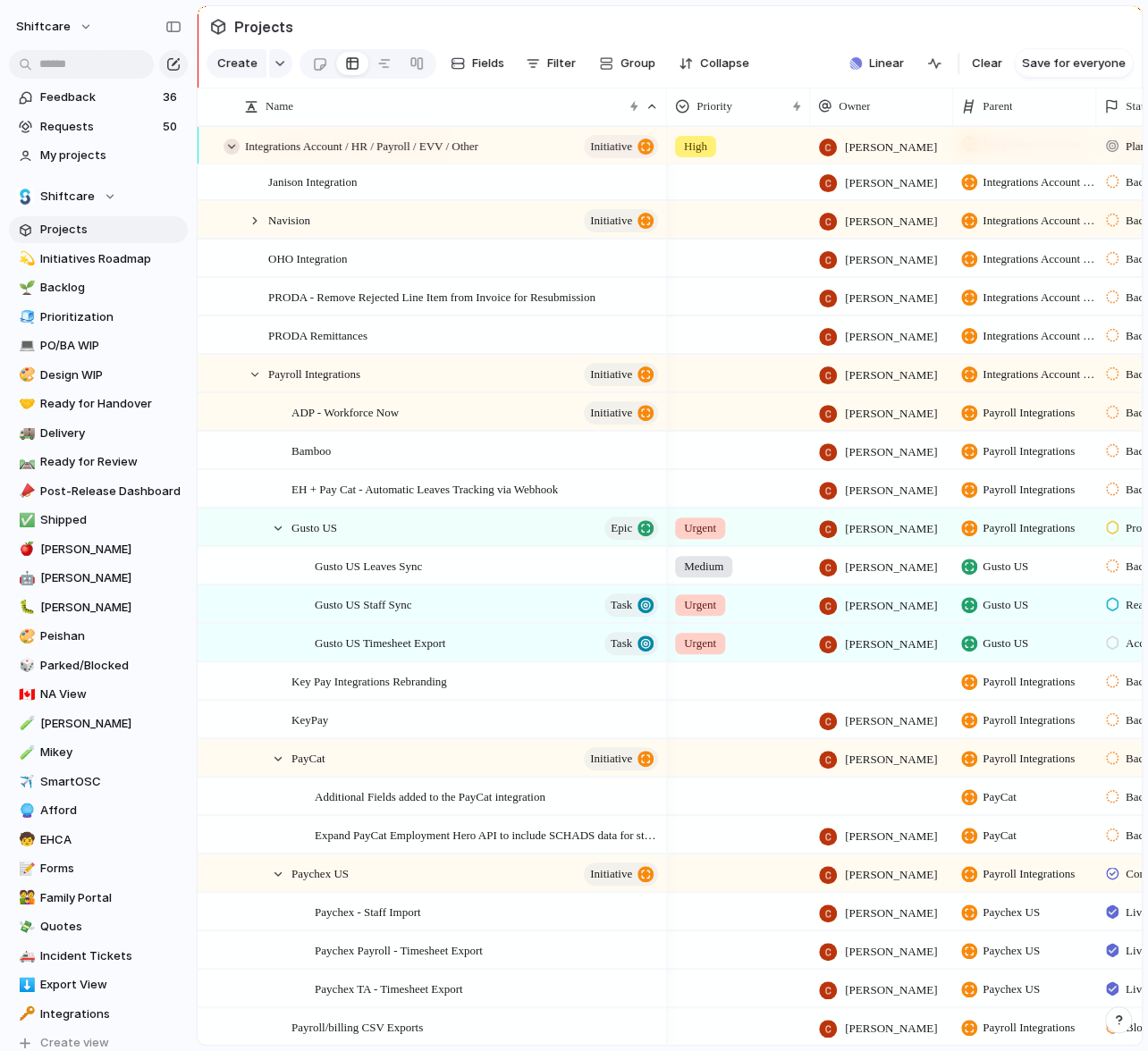 click at bounding box center (232, 147) 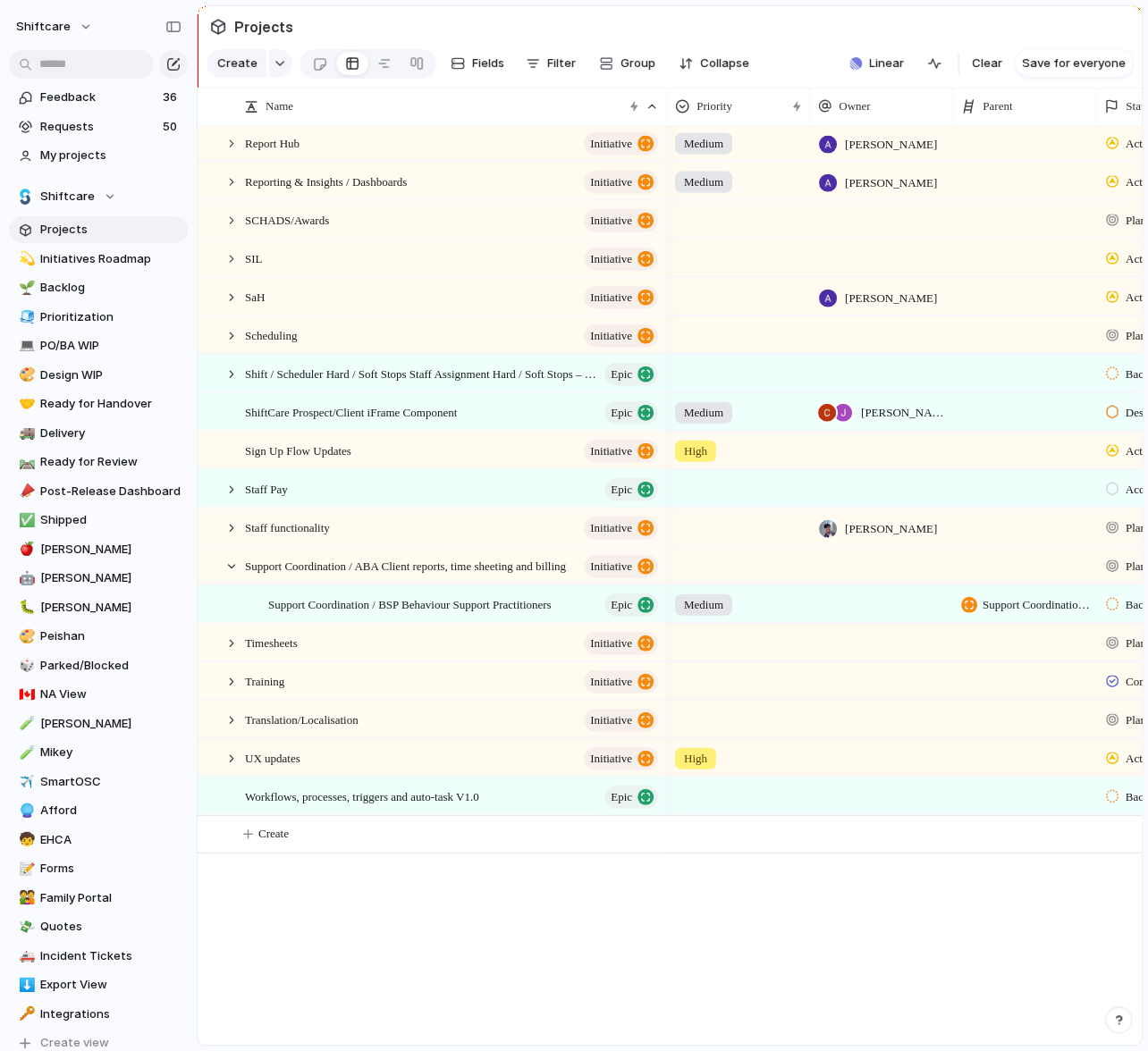 scroll, scrollTop: 1733, scrollLeft: 0, axis: vertical 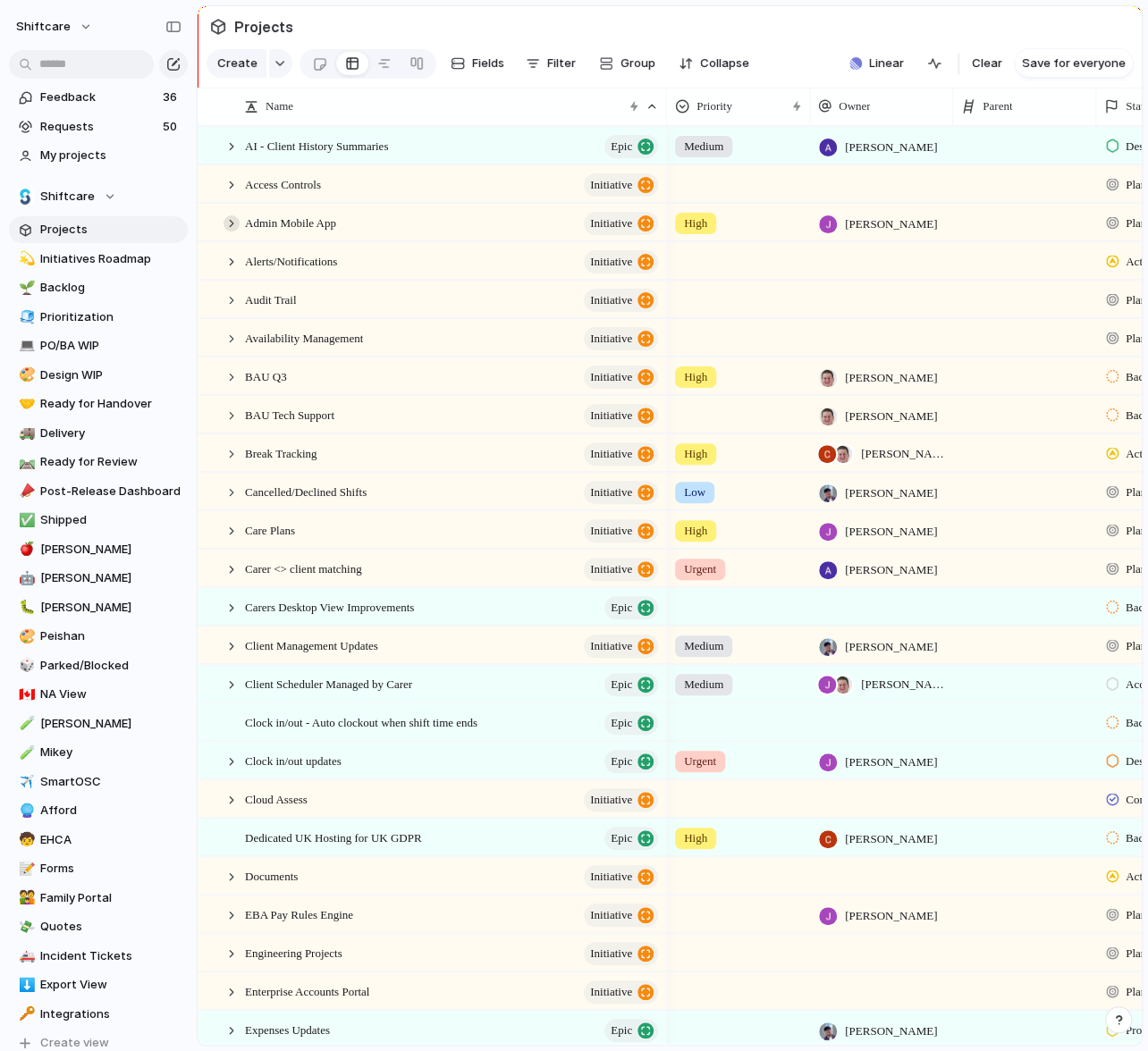 click at bounding box center (232, 223) 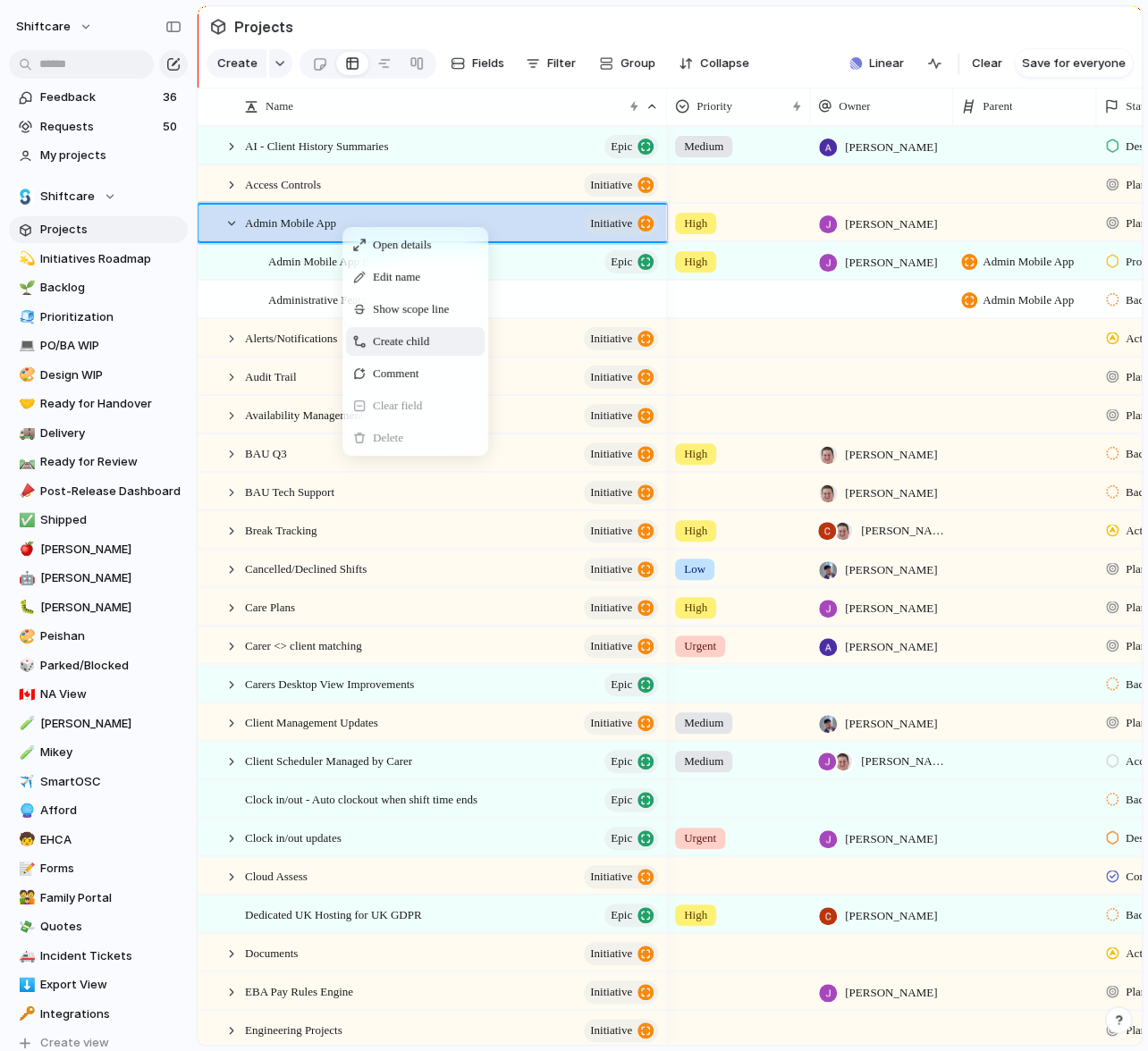 click on "Create child" at bounding box center [401, 341] 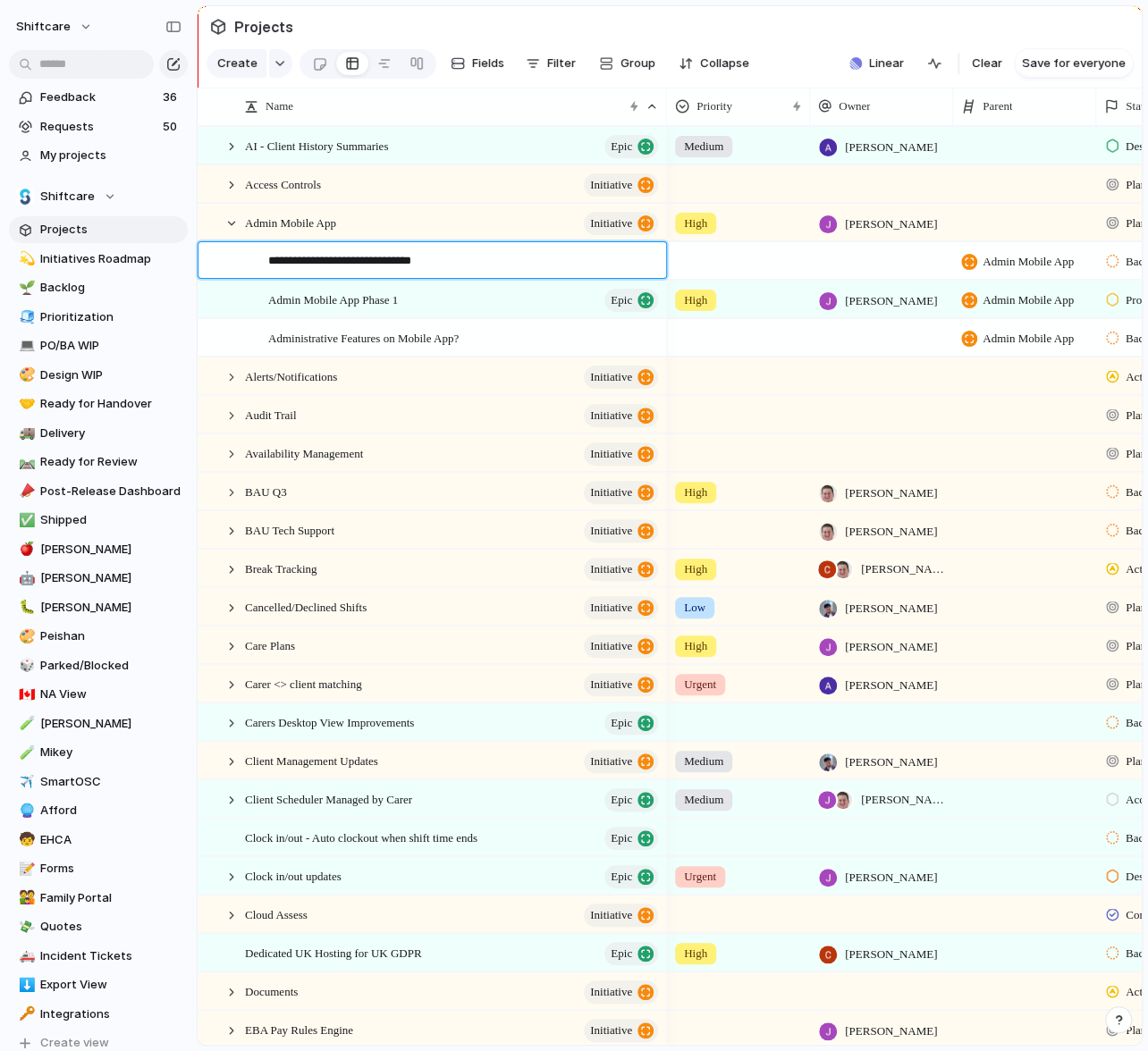 click on "**********" at bounding box center (460, 262) 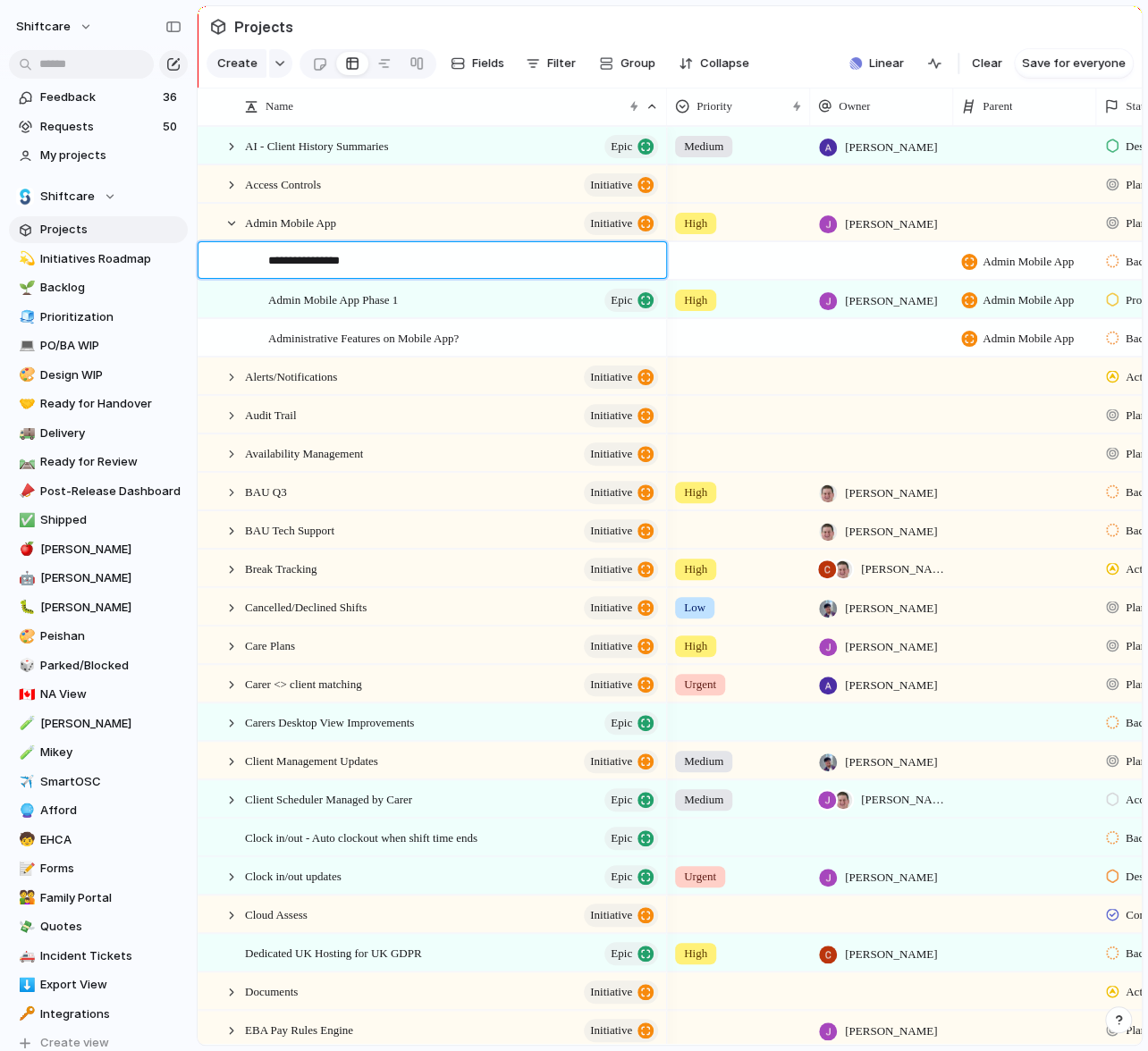 type on "**********" 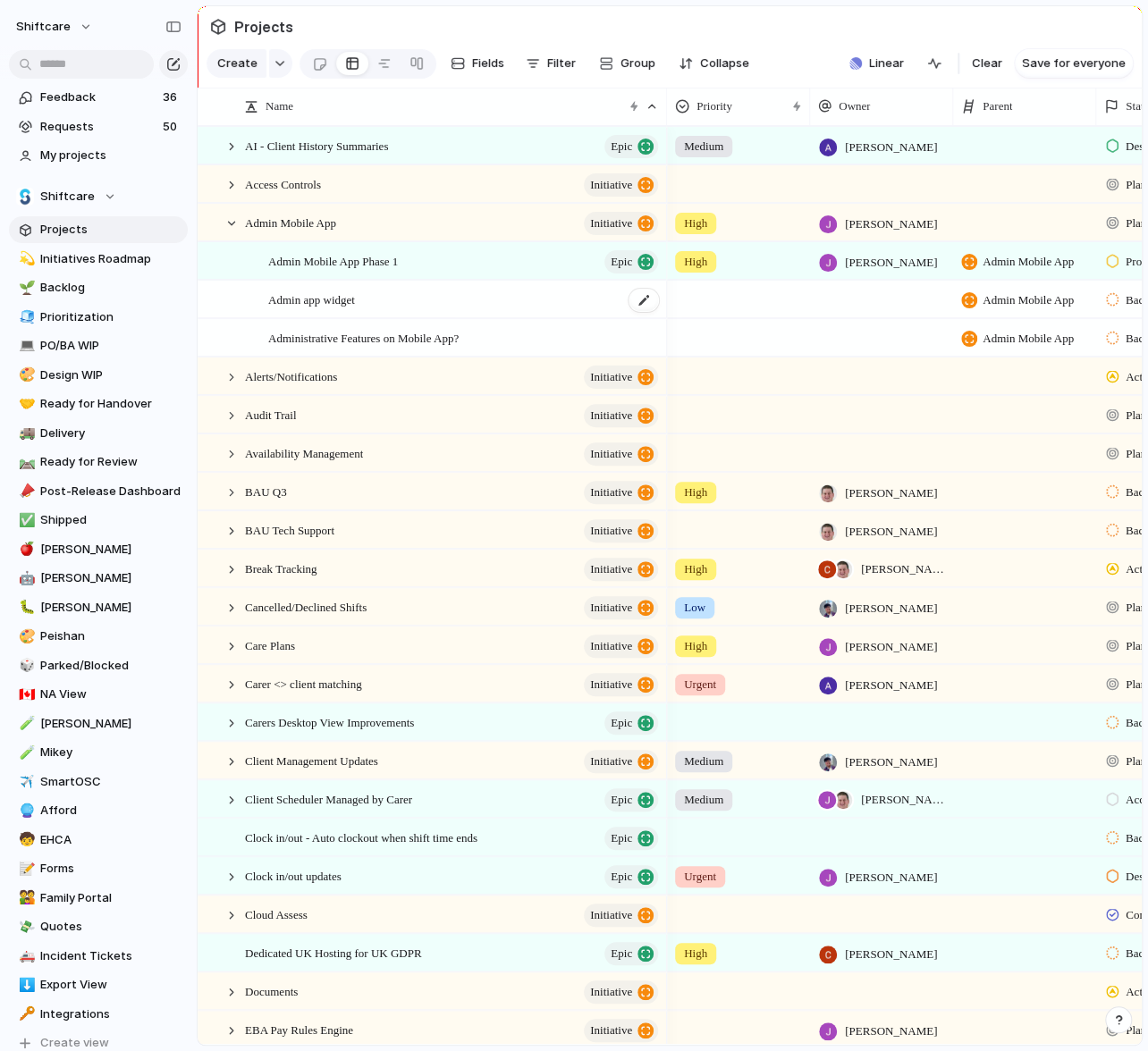 click on "Admin Mobile App Phase 1" at bounding box center (333, 260) 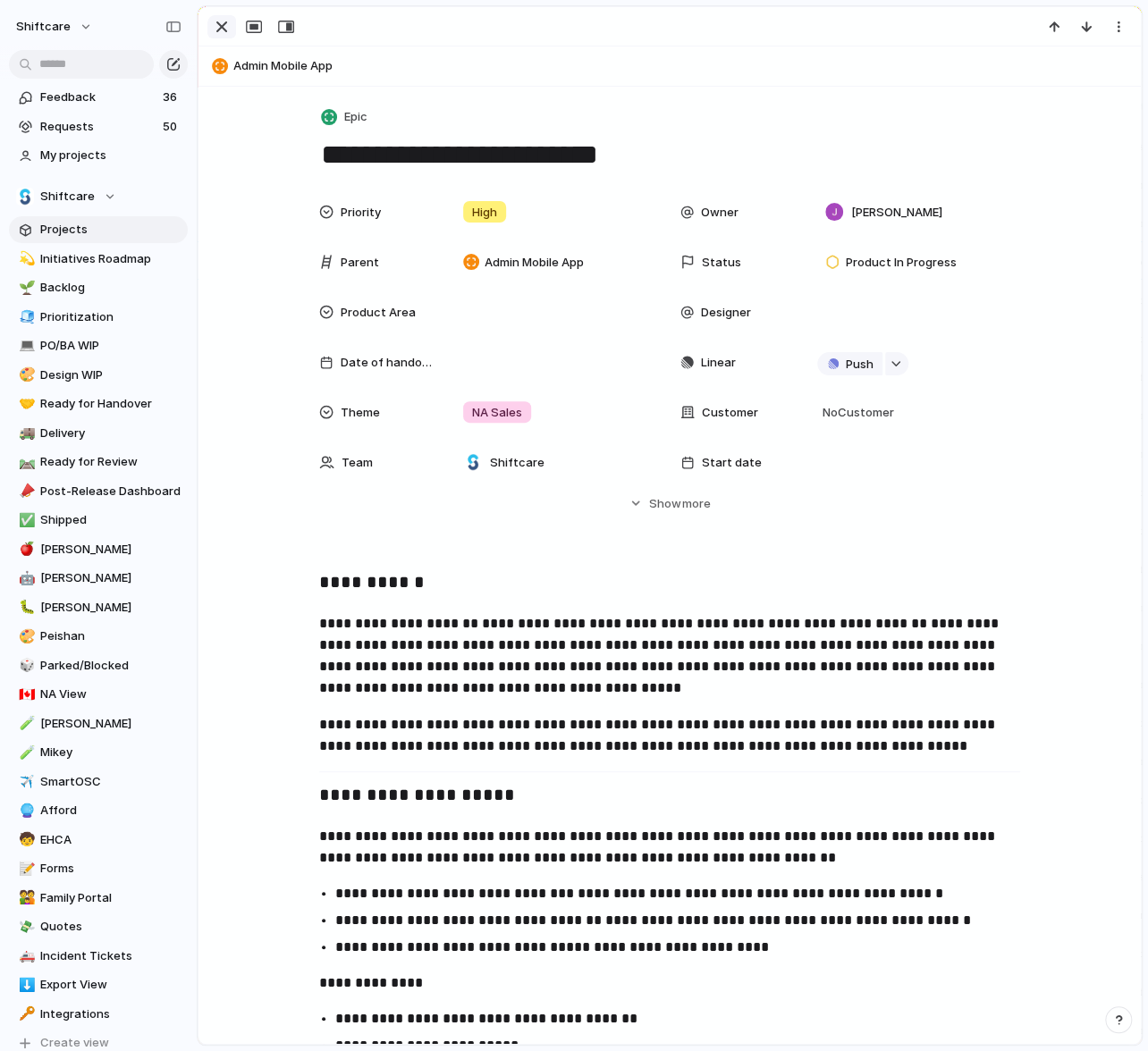 click at bounding box center (222, 27) 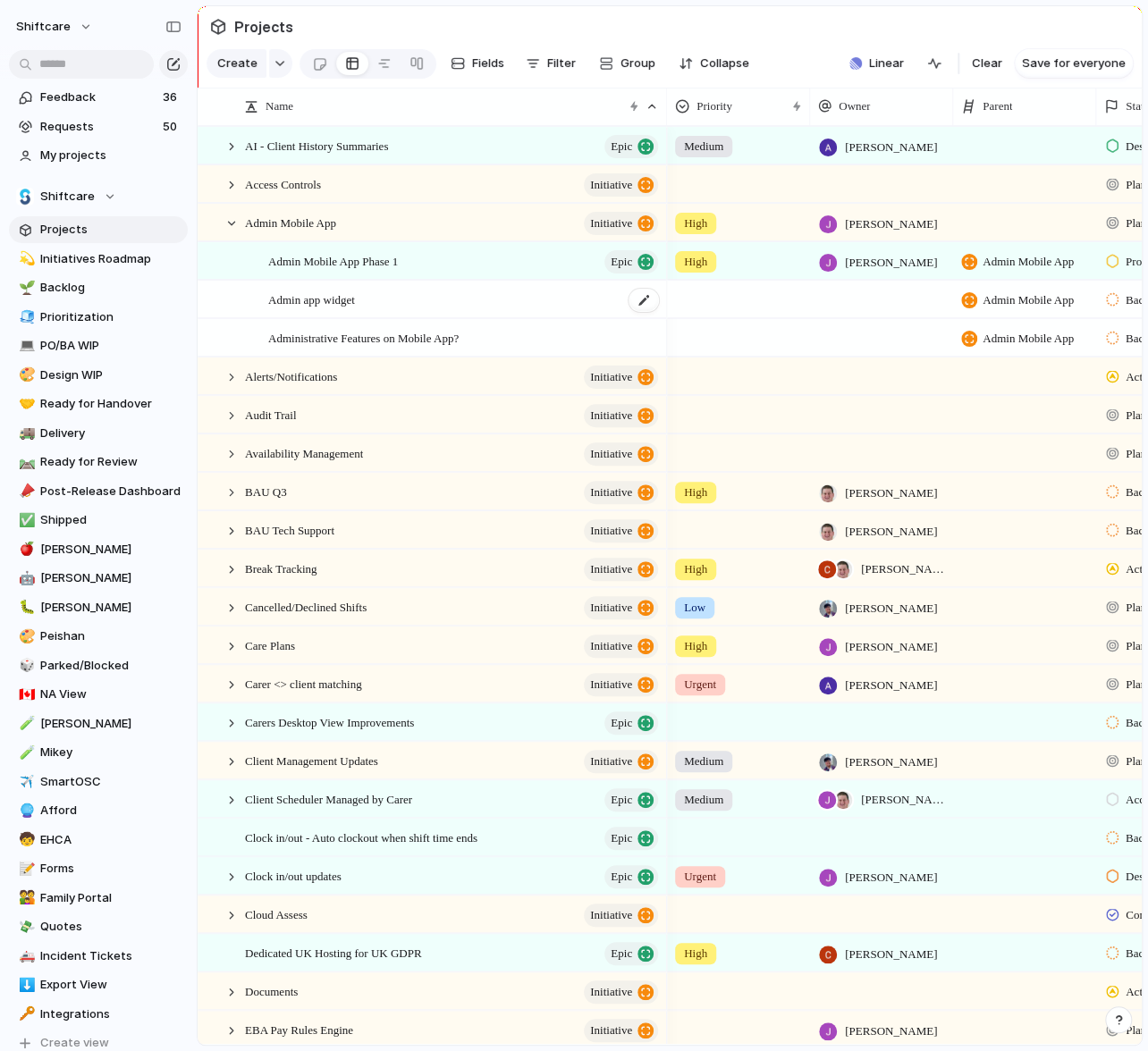 click on "Admin app widget" at bounding box center (311, 298) 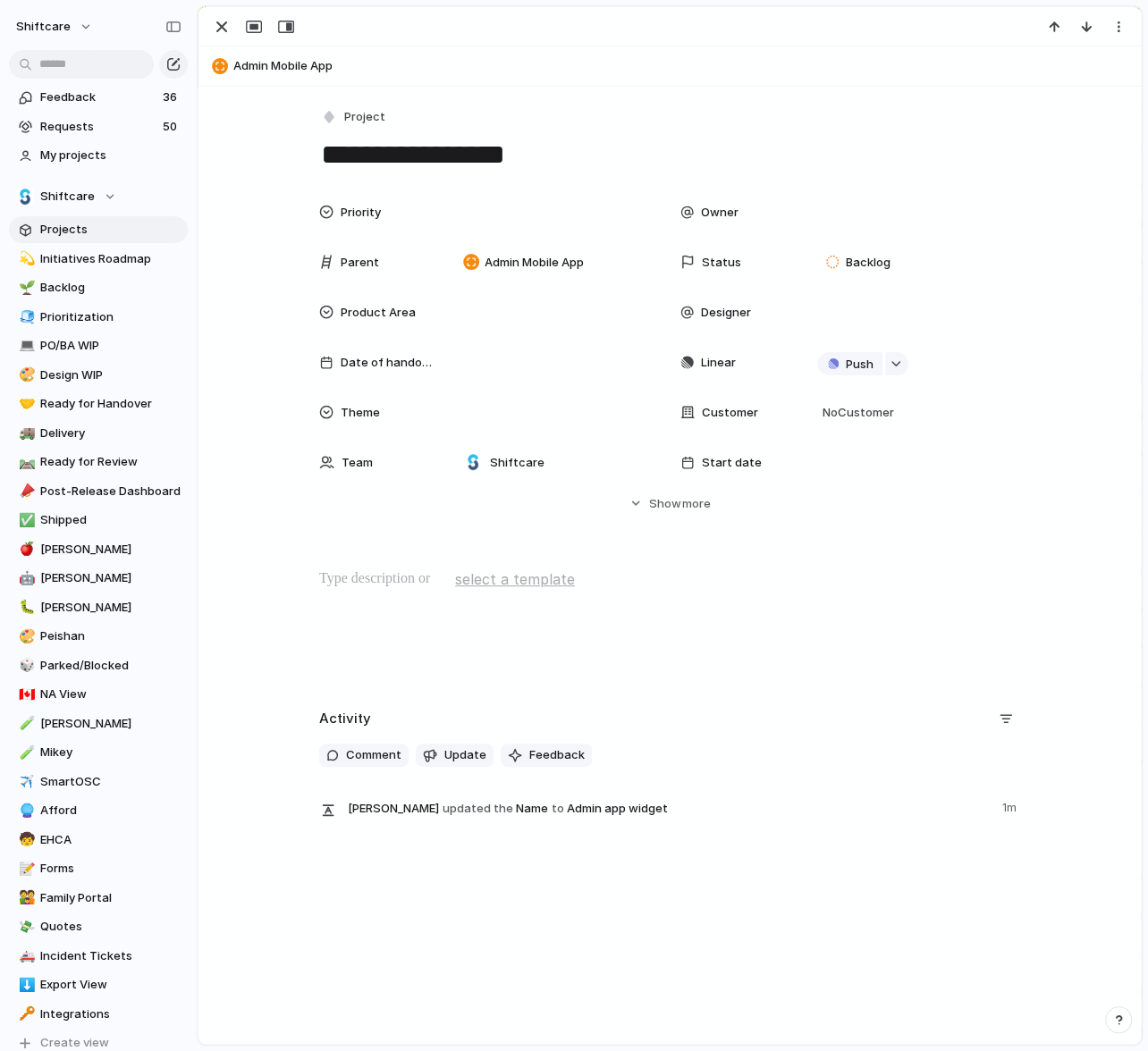 click at bounding box center [670, 579] 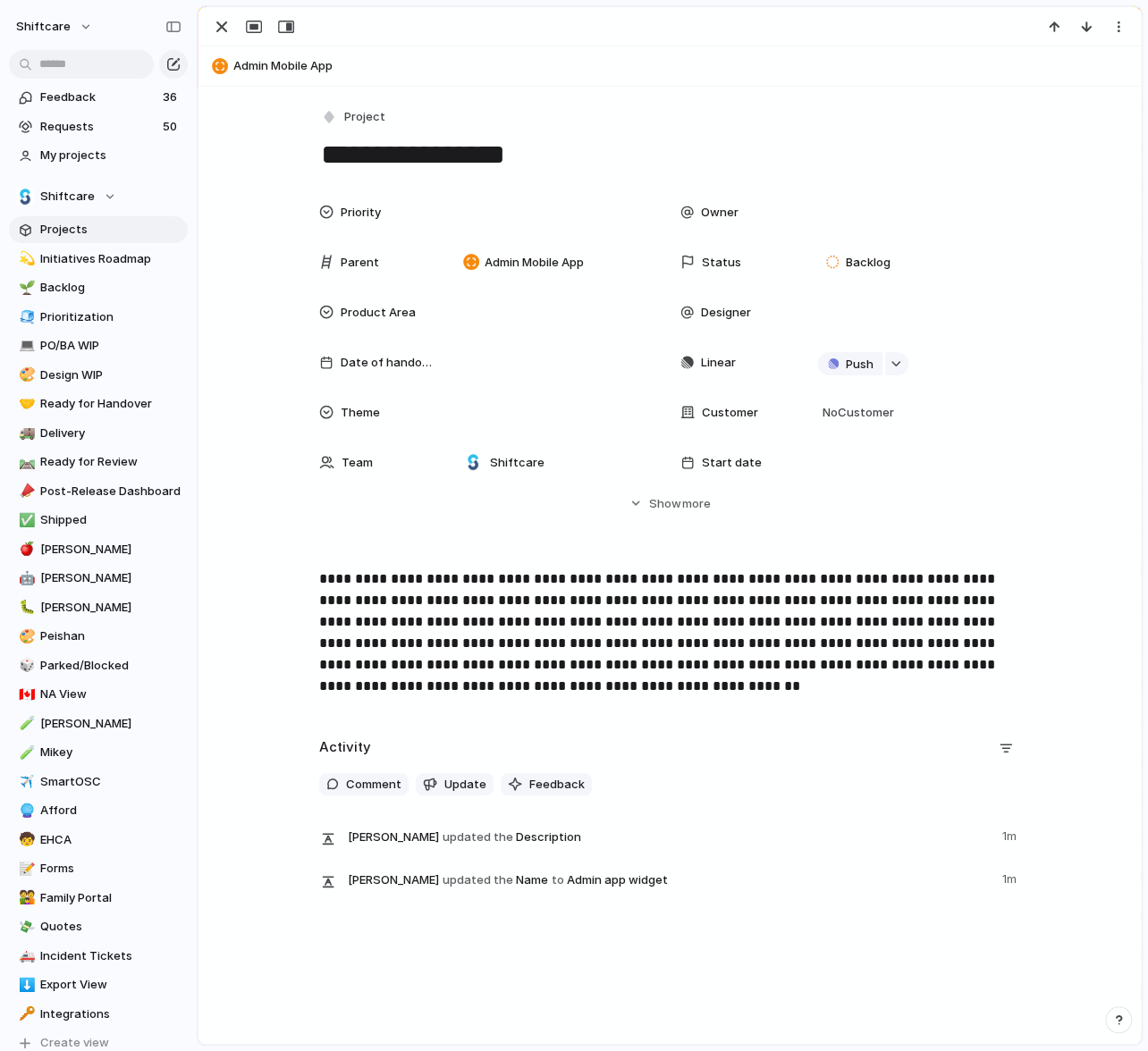 click on "**********" at bounding box center [670, 633] 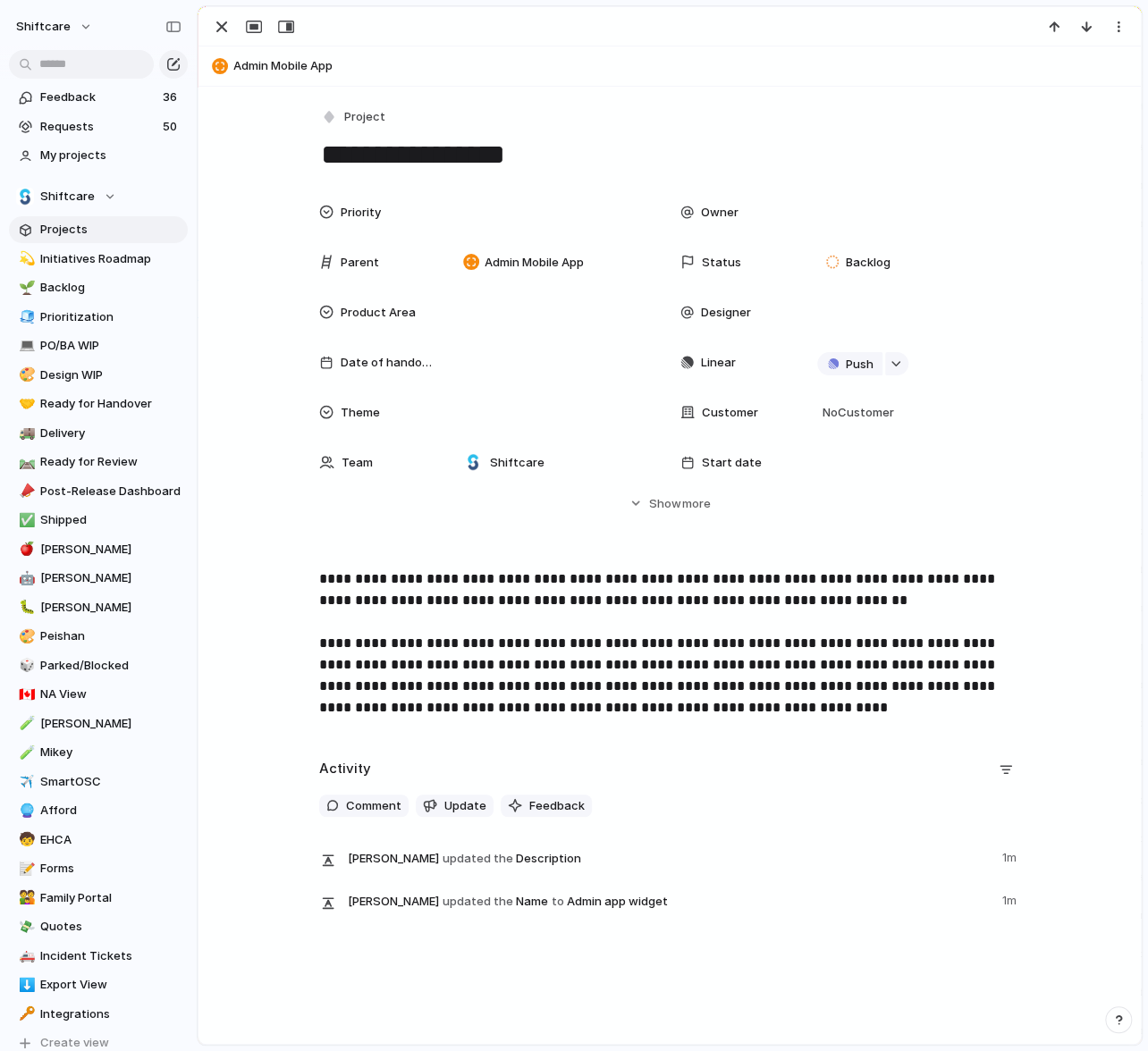 click on "**********" at bounding box center [670, 643] 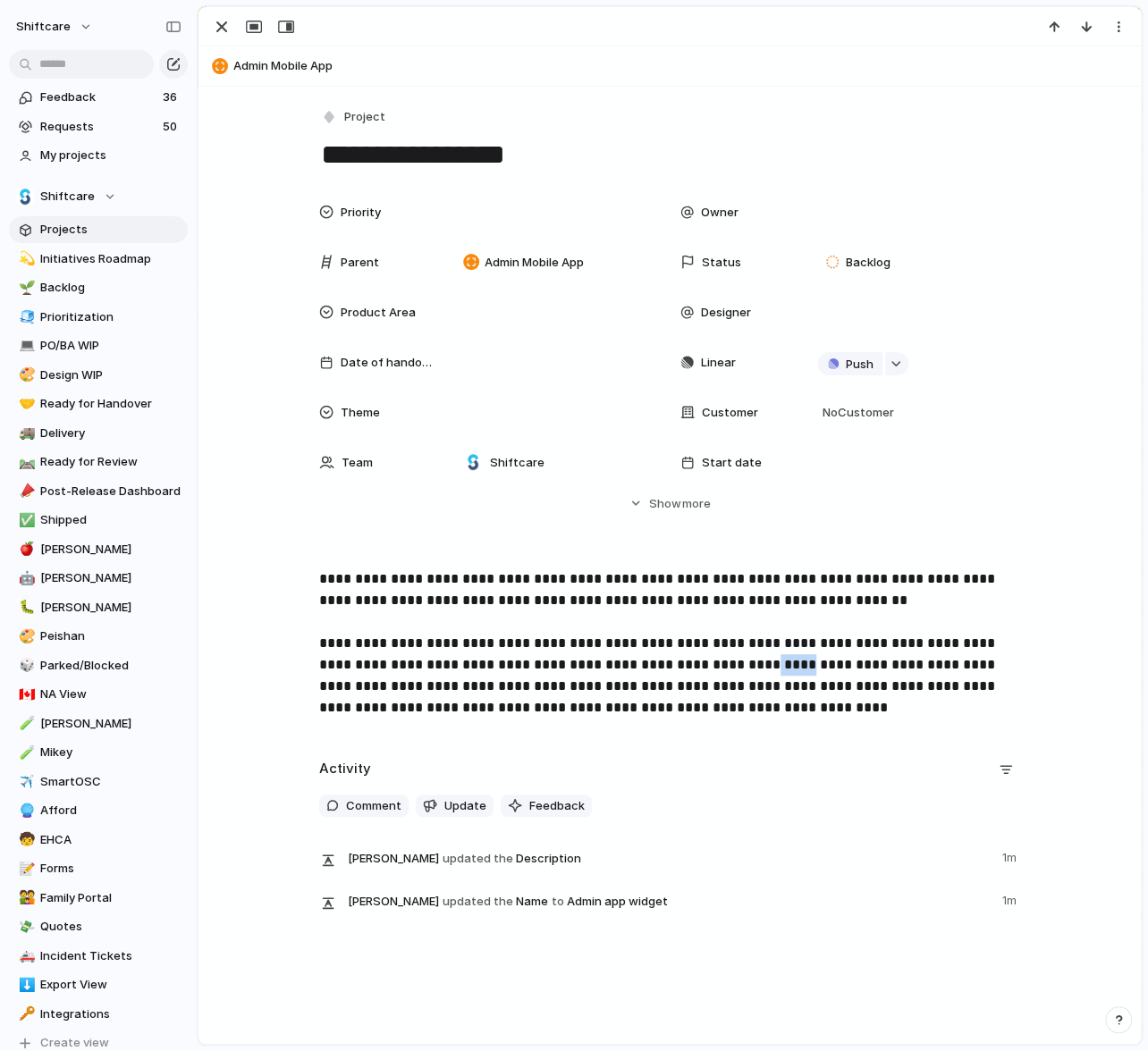 click on "**********" at bounding box center [670, 643] 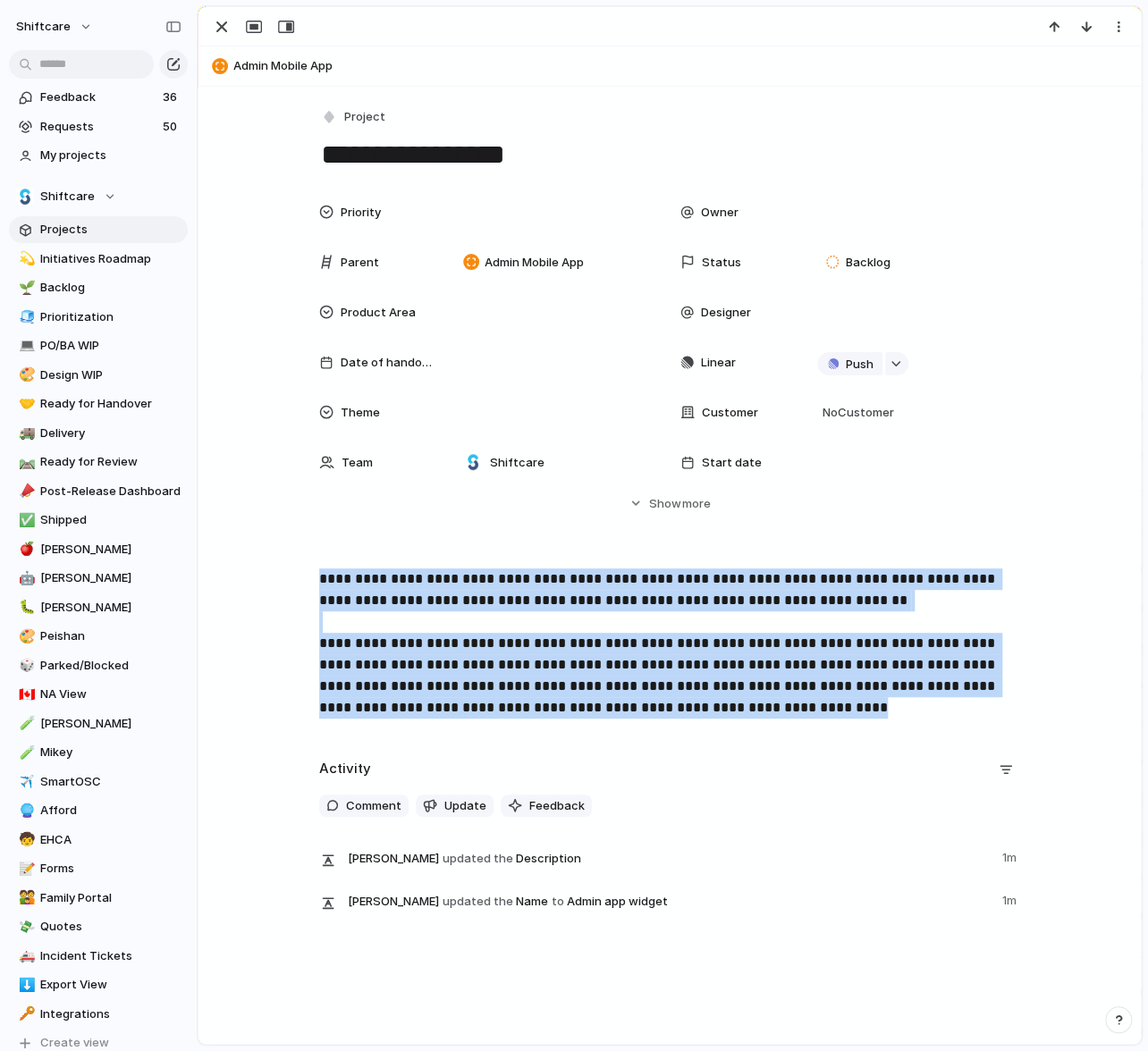 click on "**********" at bounding box center [670, 509] 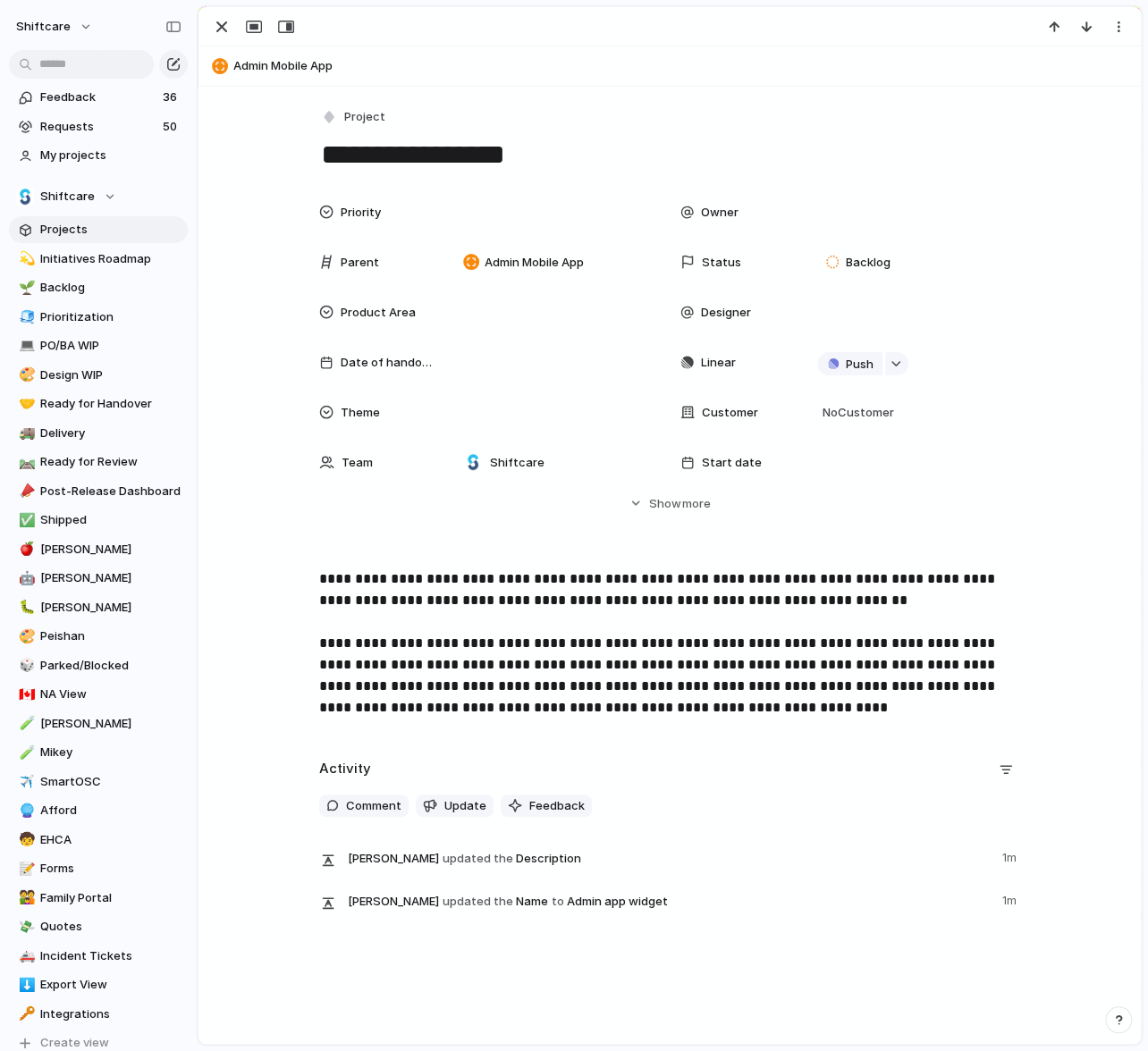 click on "**********" at bounding box center (670, 651) 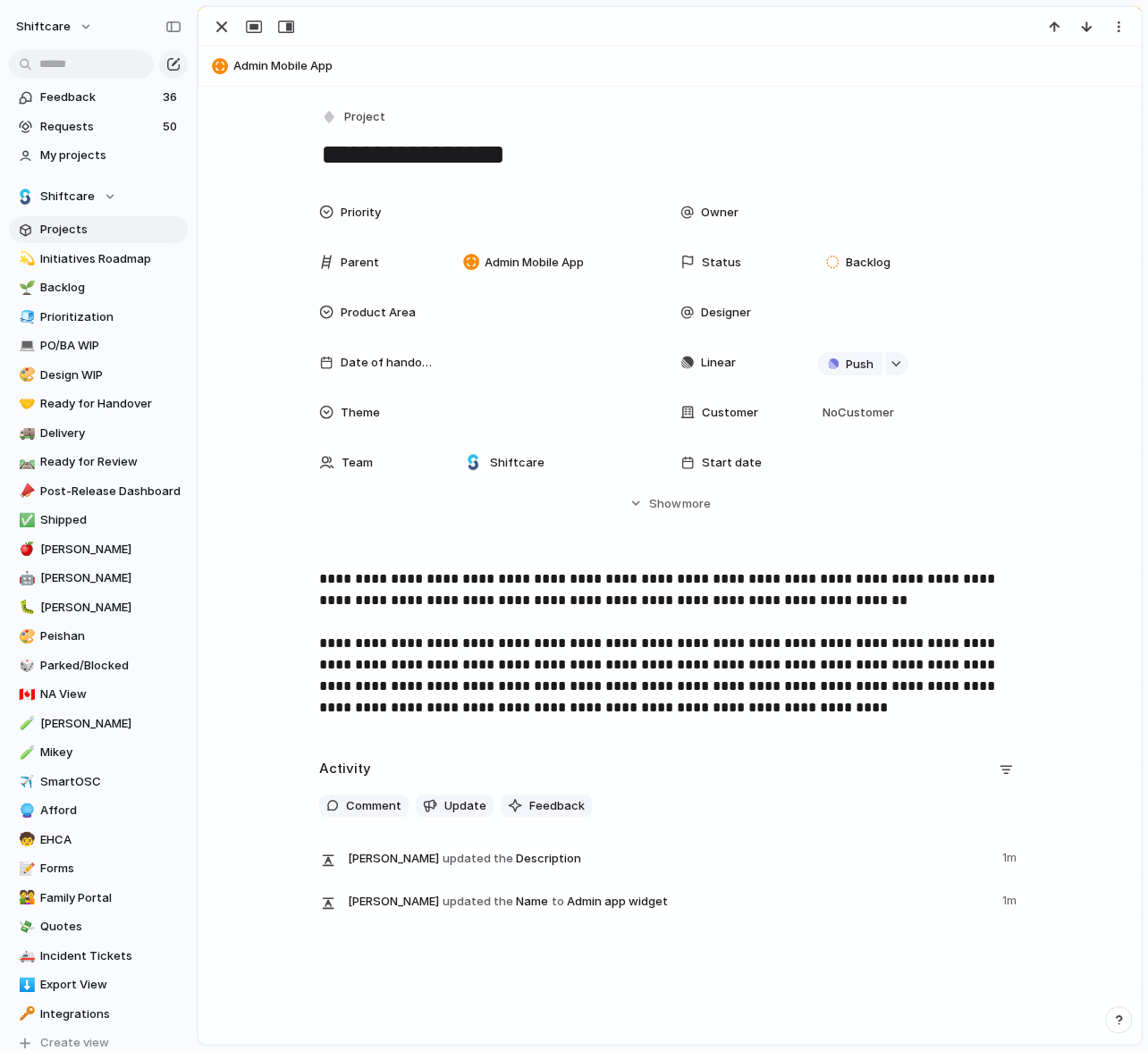 click on "**********" at bounding box center [670, 643] 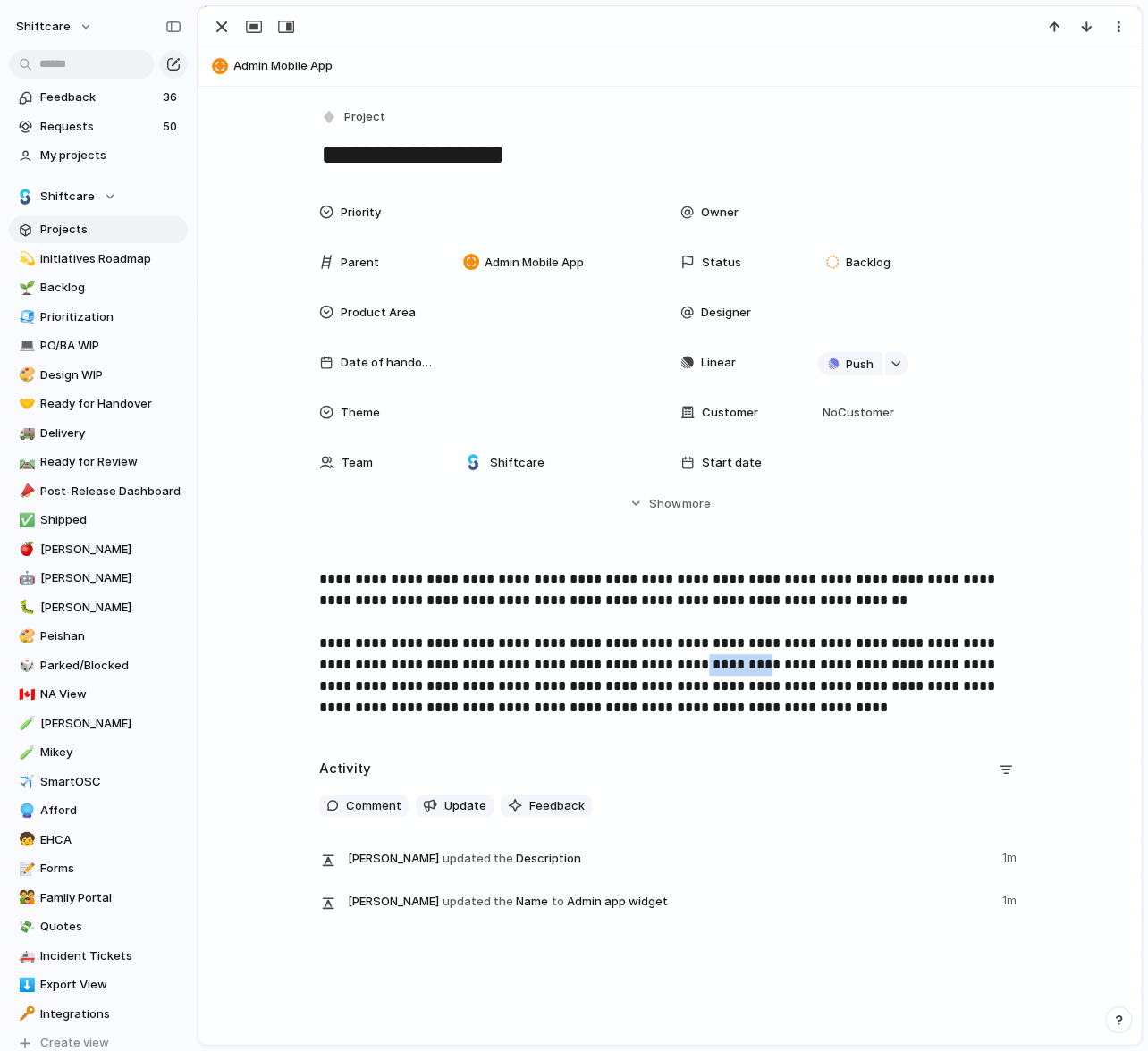 click on "**********" at bounding box center (670, 643) 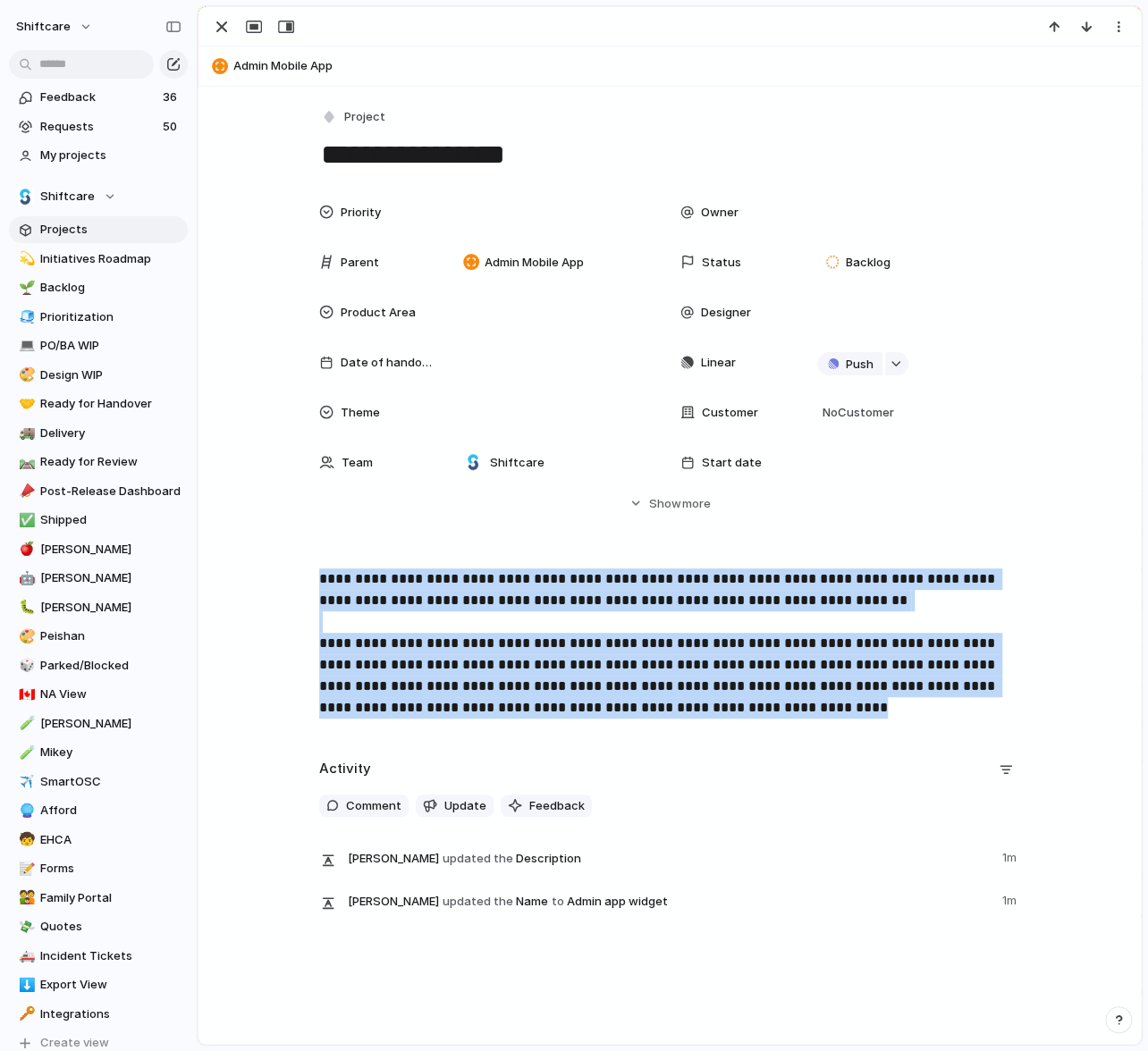 click on "**********" at bounding box center (670, 643) 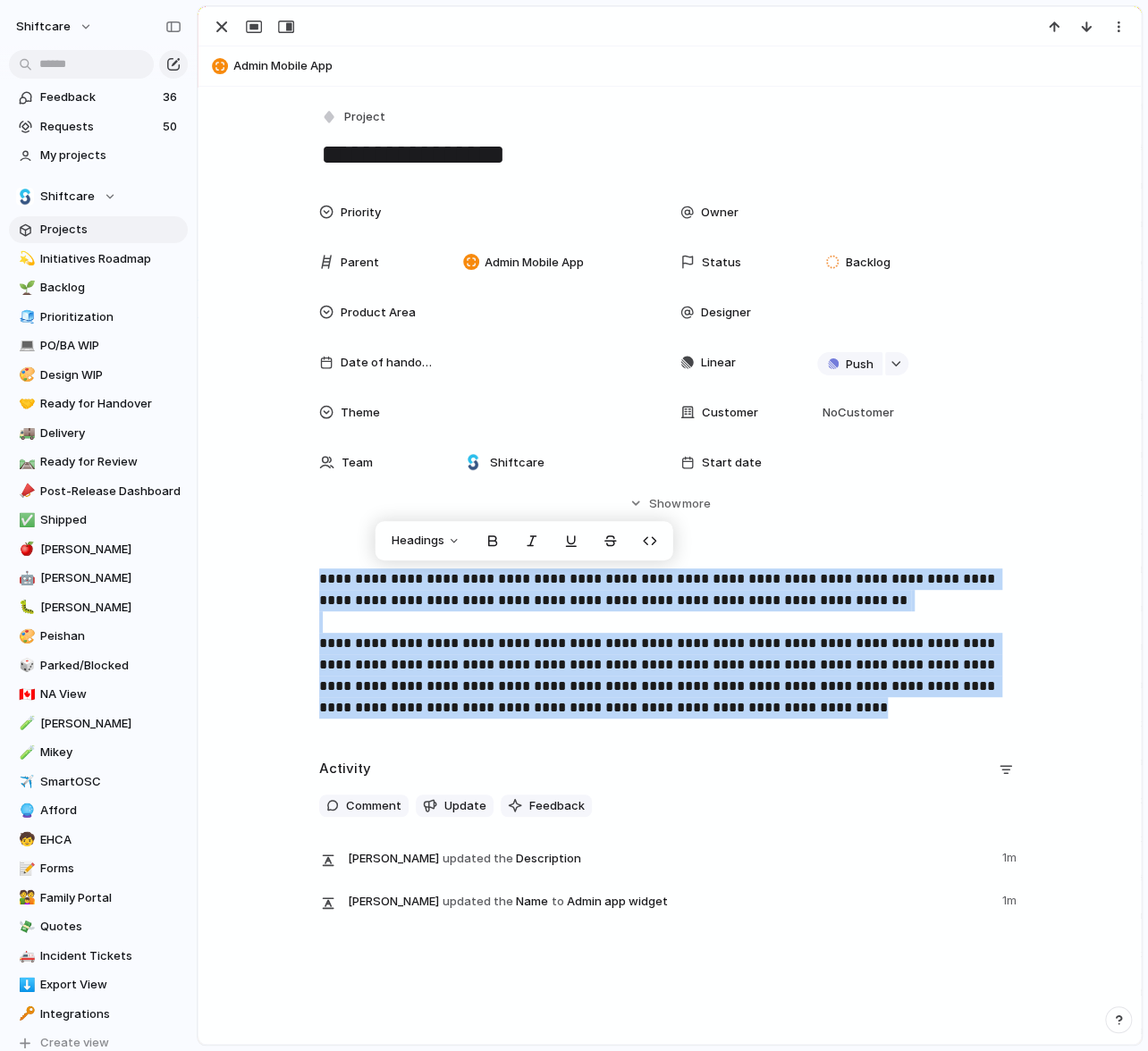 click on "**********" at bounding box center (670, 509) 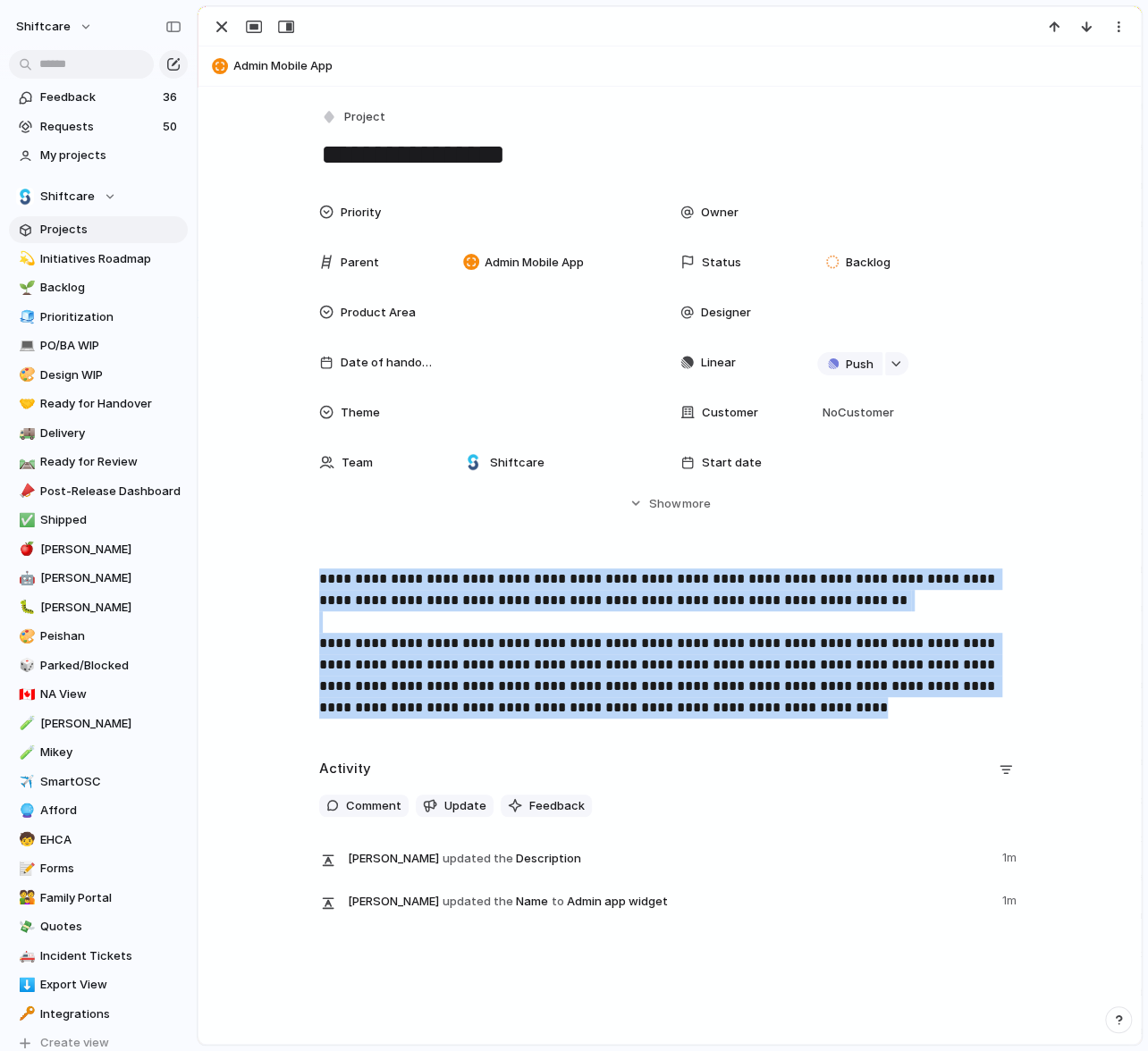click on "**********" at bounding box center (670, 651) 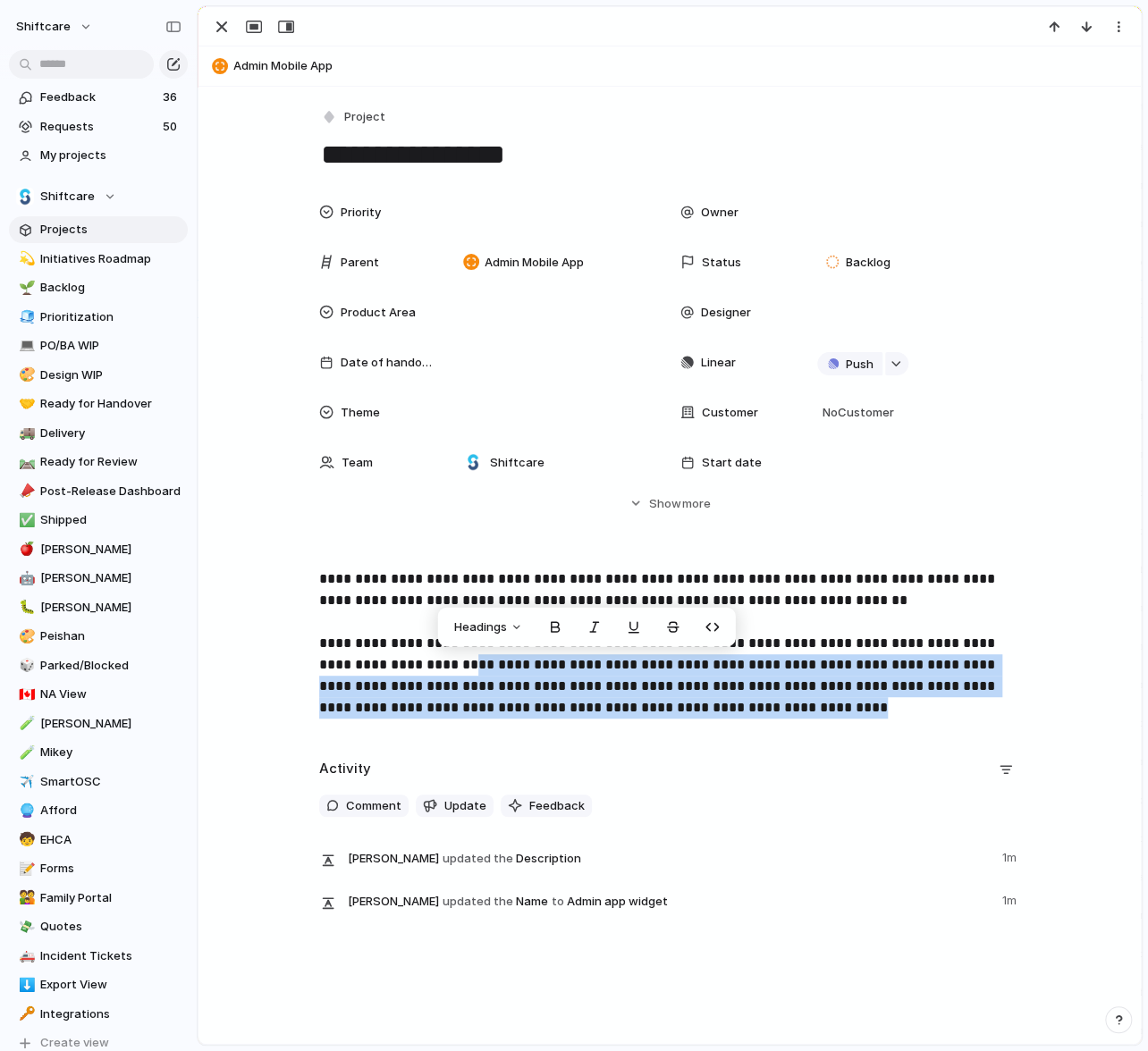 drag, startPoint x: 443, startPoint y: 676, endPoint x: 720, endPoint y: 729, distance: 282.02482 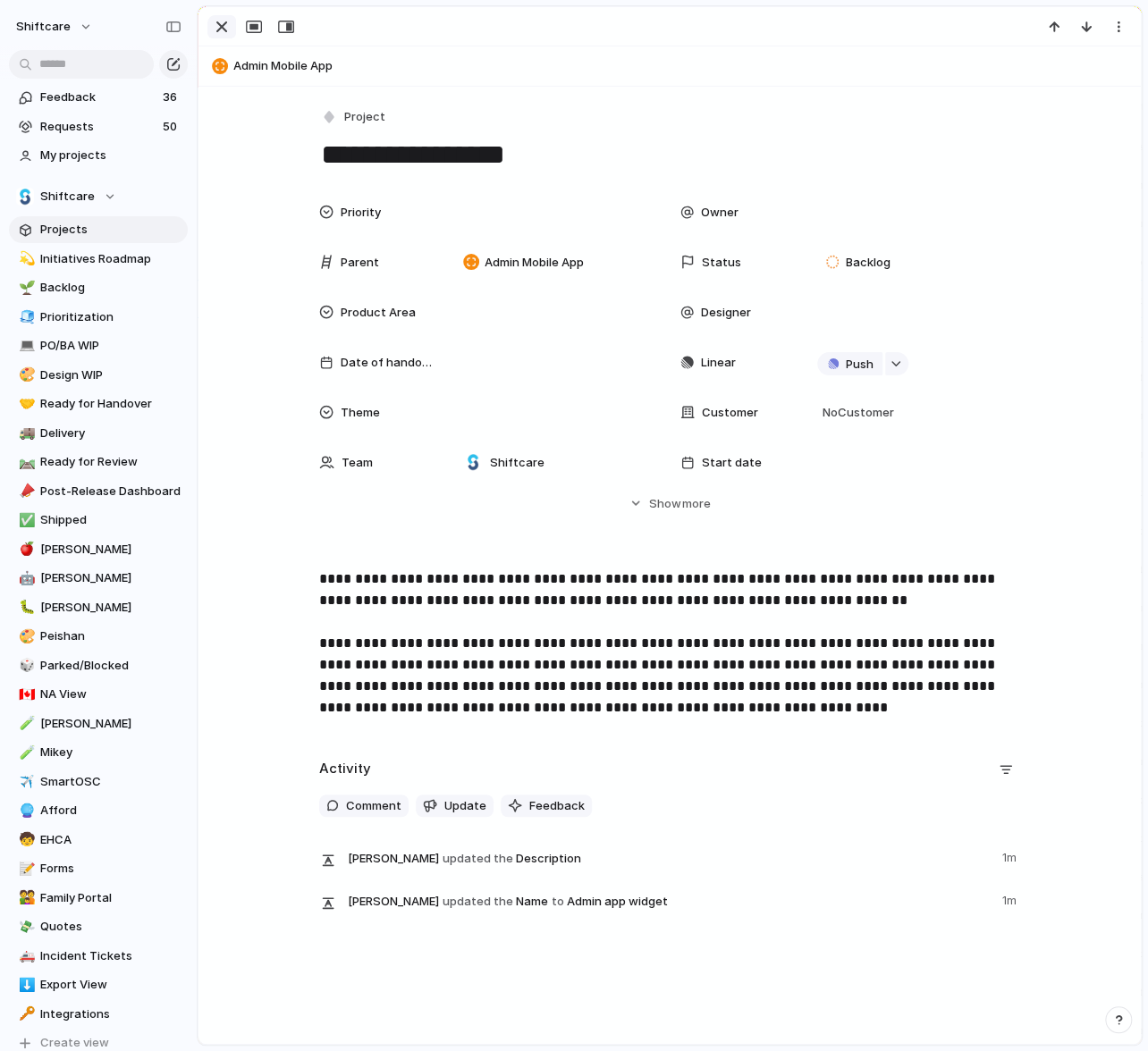click at bounding box center (222, 27) 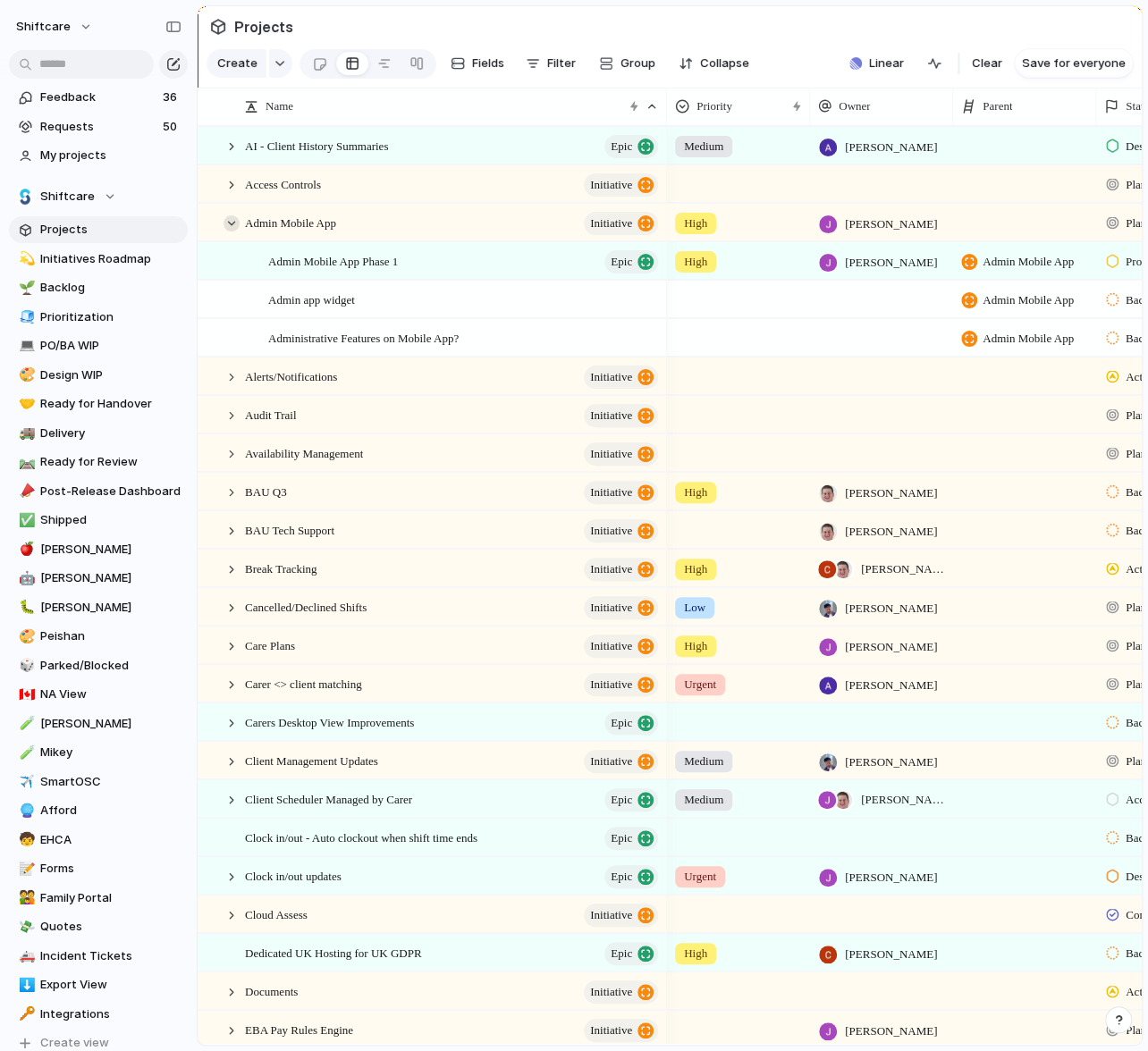click at bounding box center [232, 223] 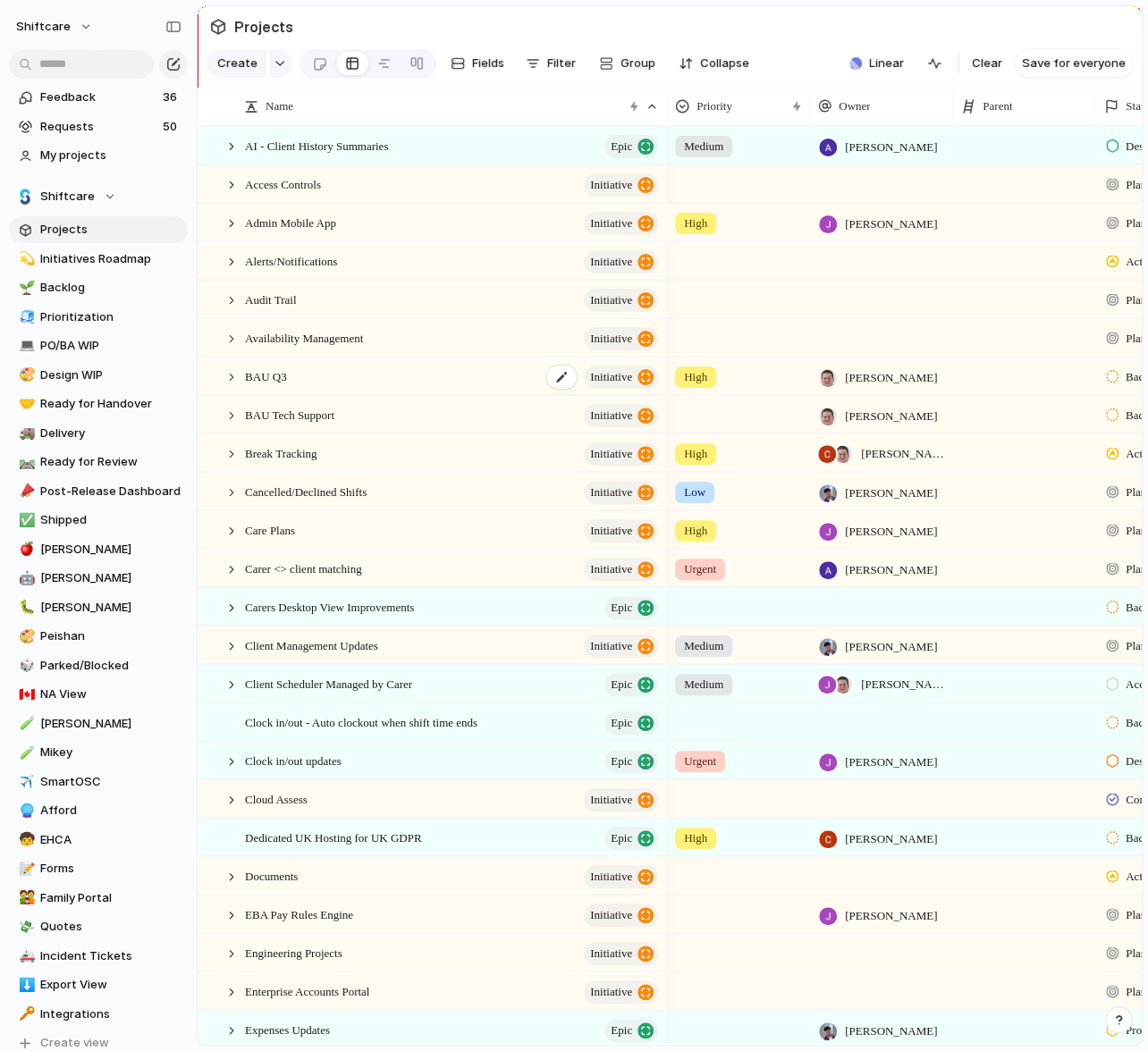 scroll, scrollTop: 60, scrollLeft: 0, axis: vertical 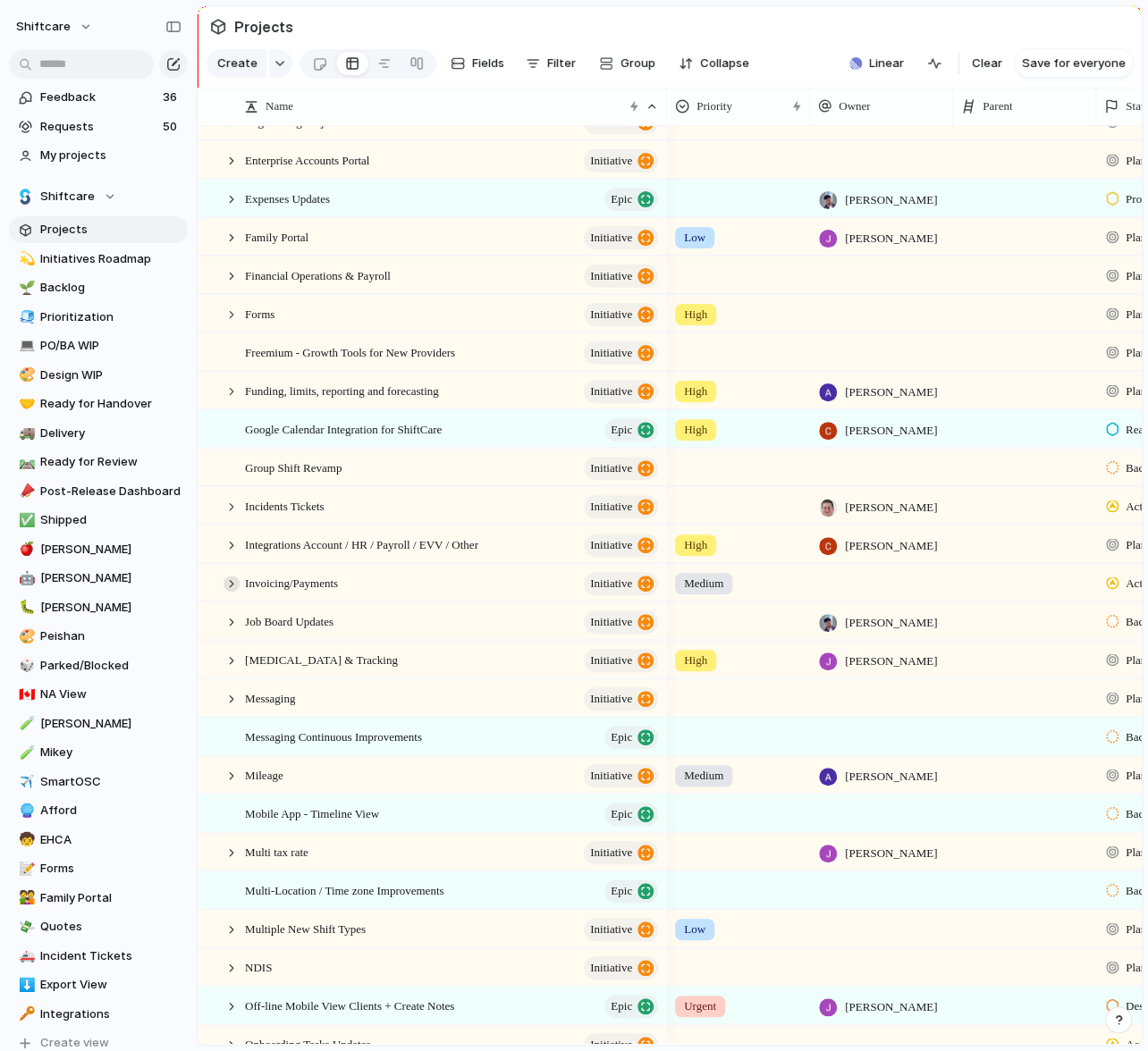 click at bounding box center [232, 584] 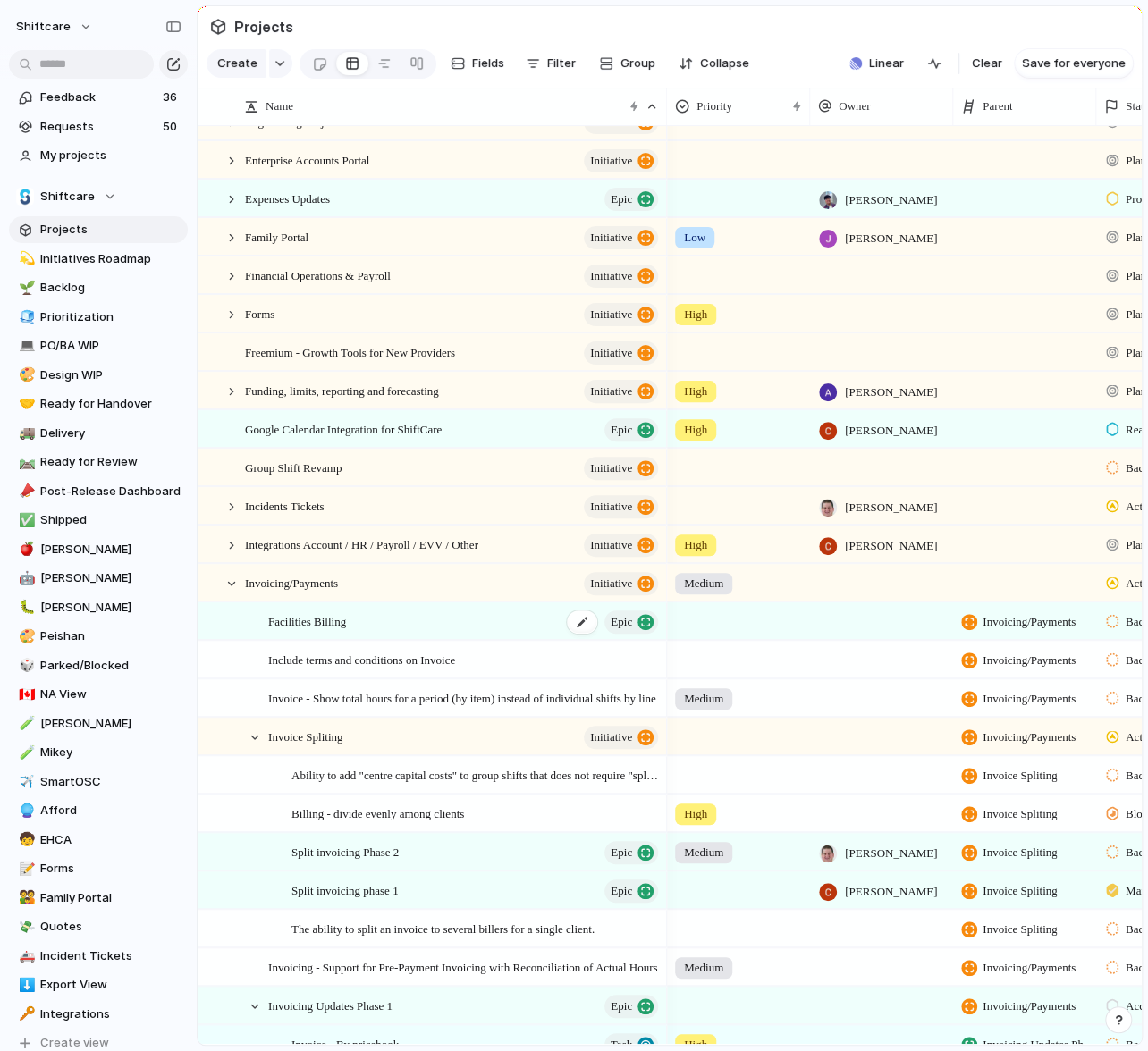 scroll, scrollTop: 905, scrollLeft: 0, axis: vertical 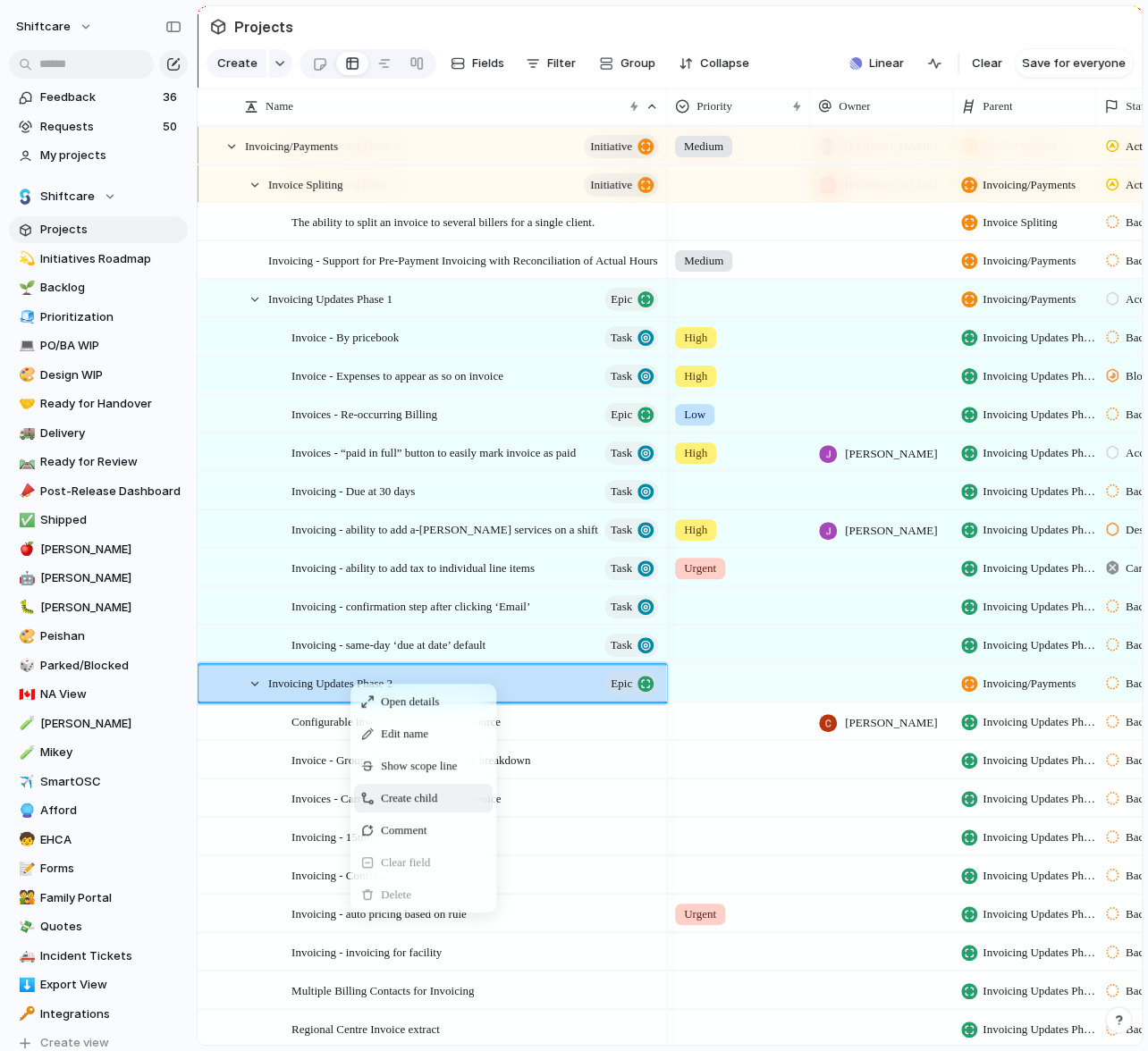 click on "Create child" at bounding box center (409, 798) 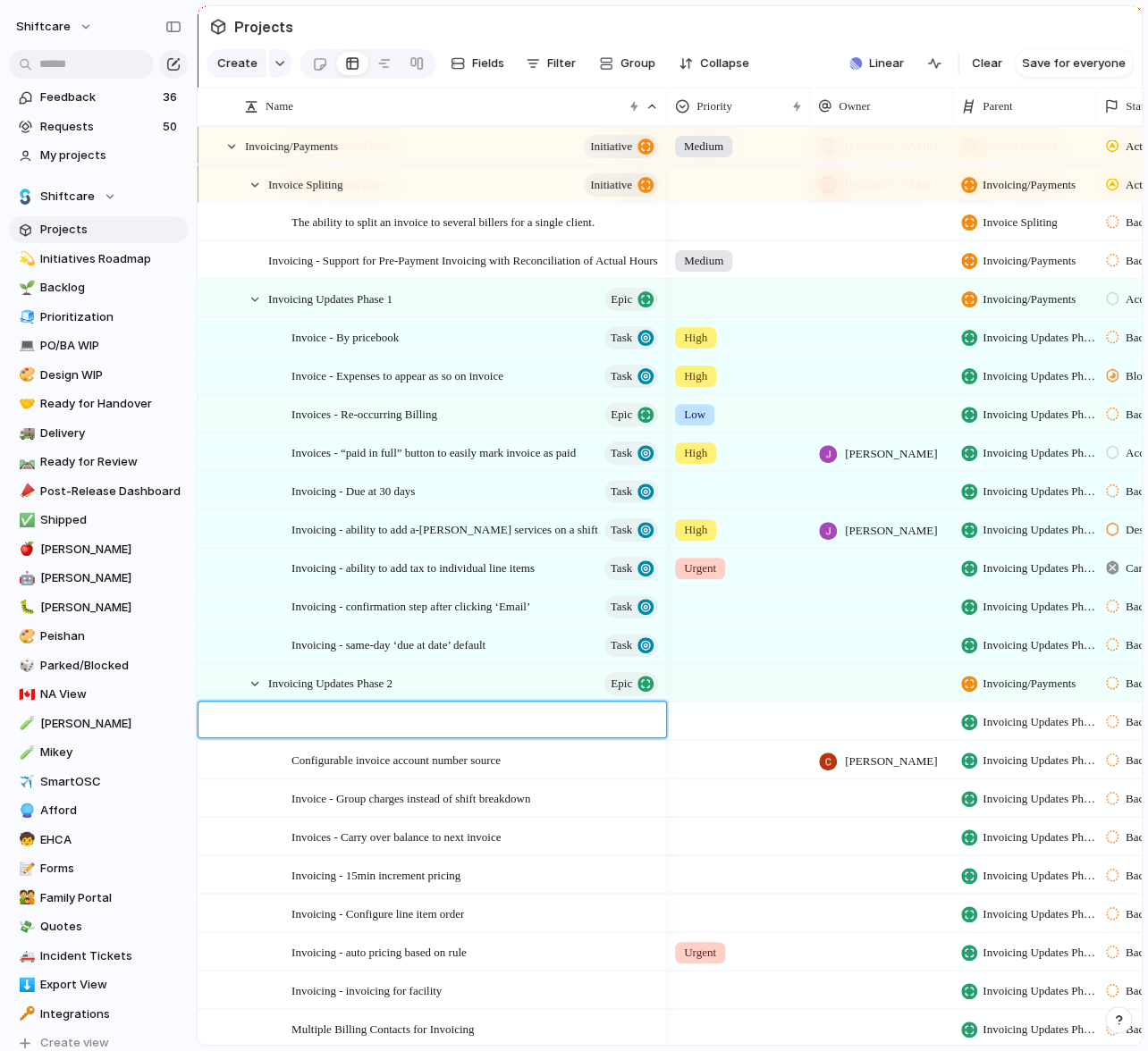 type on "**********" 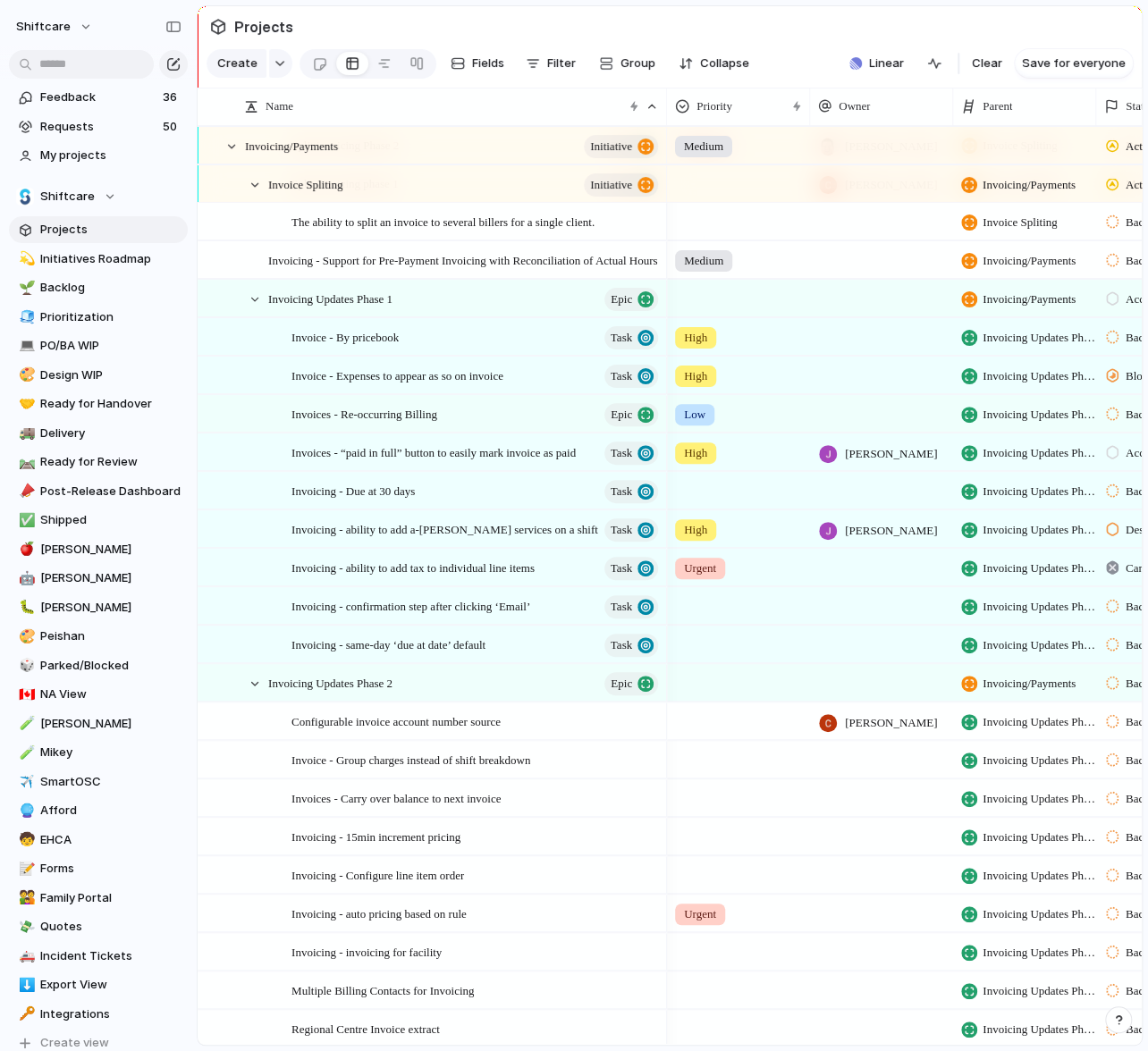 click on "Care Plans initiative Carer <> client matching initiative Carers Desktop View Improvements Epic Client Management Updates initiative Client Scheduler Managed by Carer Epic Clock in/out - Auto clockout when shift time ends Epic Clock in/out updates Epic Cloud Assess initiative Dedicated UK Hosting for UK GDPR Epic Documents initiative EBA Pay Rules Engine initiative Engineering Projects initiative Enterprise Accounts Portal initiative Expenses Updates Epic Family Portal initiative Financial Operations & Payroll initiative Forms initiative Freemium - Growth Tools for New Providers initiative Funding, limits, reporting and forecasting initiative Google Calendar Integration for ShiftCare Epic Group Shift Revamp initiative Incidents Tickets initiative Integrations Account / HR / Payroll / EVV / Other initiative Job Board Updates initiative Medication Management & Tracking initiative Messaging initiative Messaging Continuous Improvements Epic Mileage initiative Mobile App - Timeline View Epic Multi tax rate Epic" at bounding box center (432, 548) 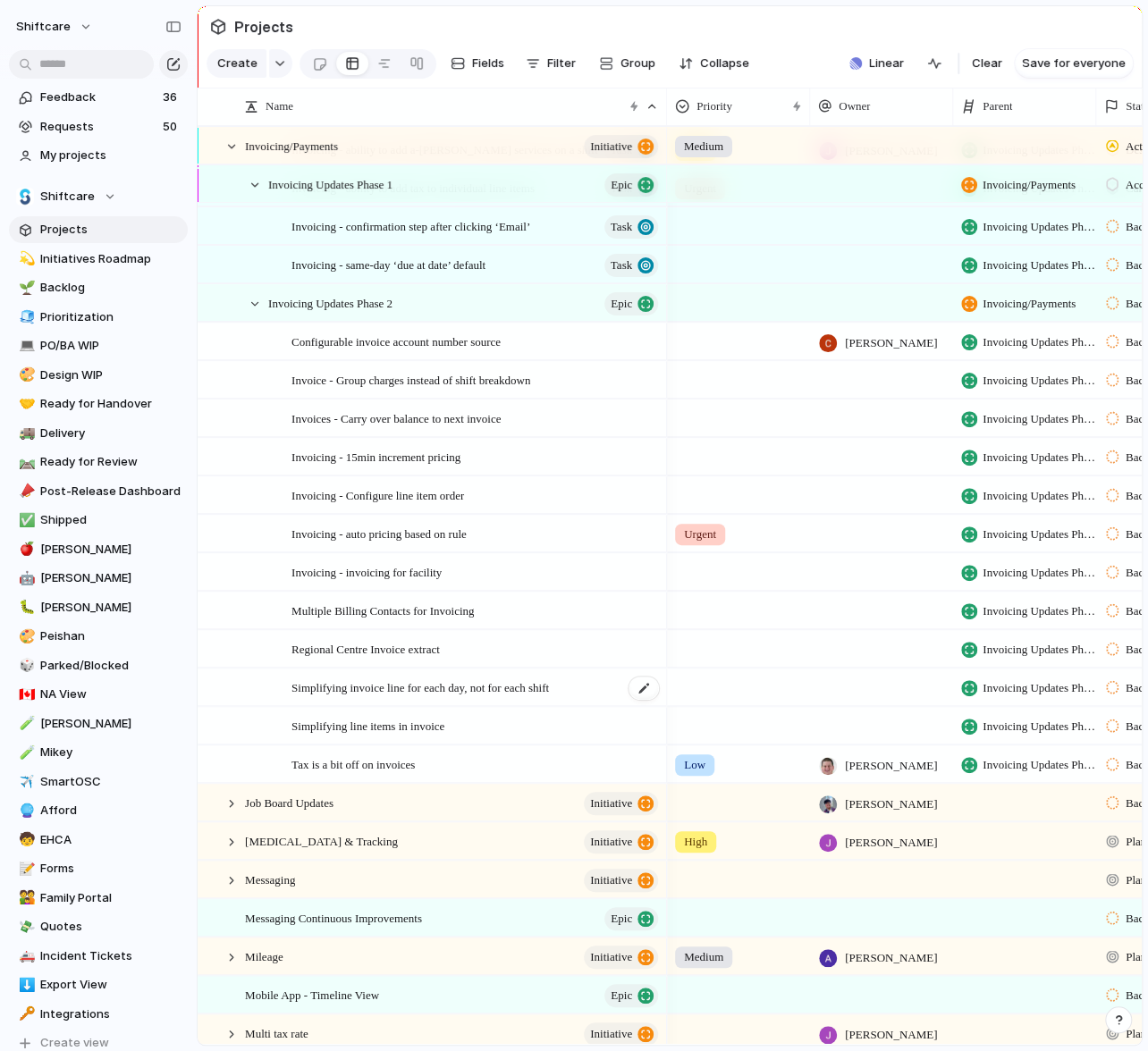 click on "Simplifying invoice line for each day, not for each shift" at bounding box center [420, 686] 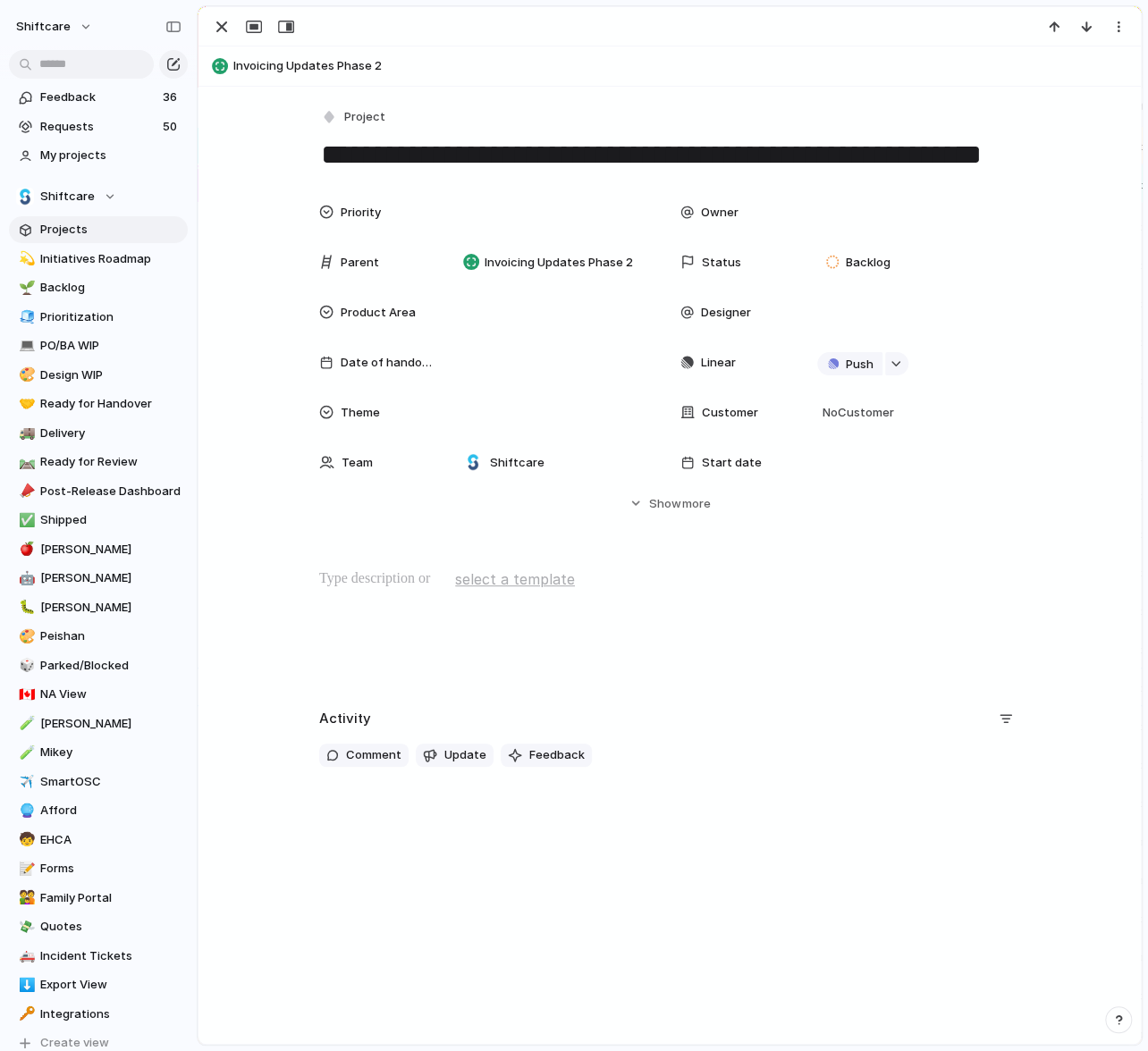 click at bounding box center (670, 626) 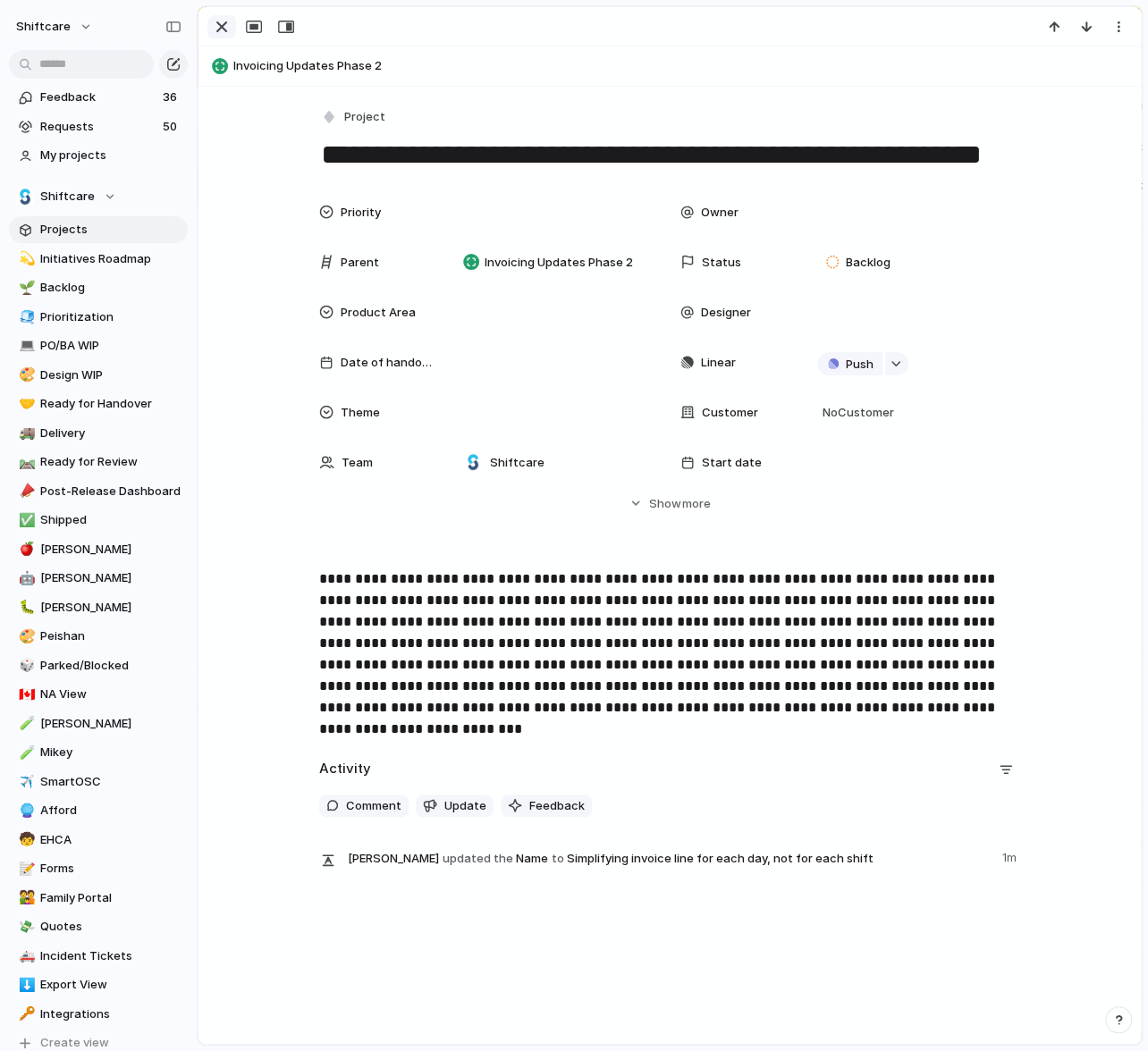 click at bounding box center (222, 27) 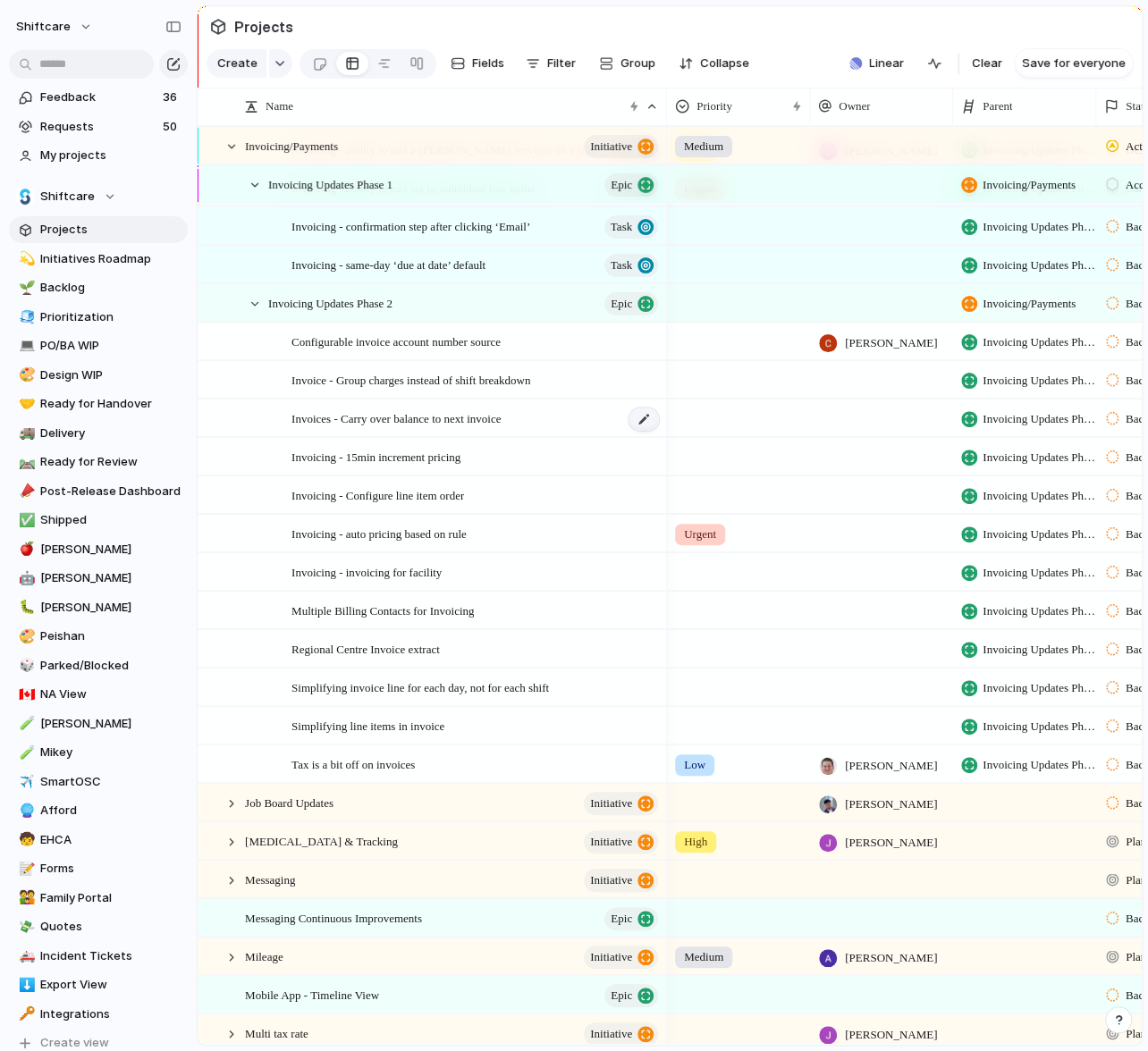 click at bounding box center [644, 419] 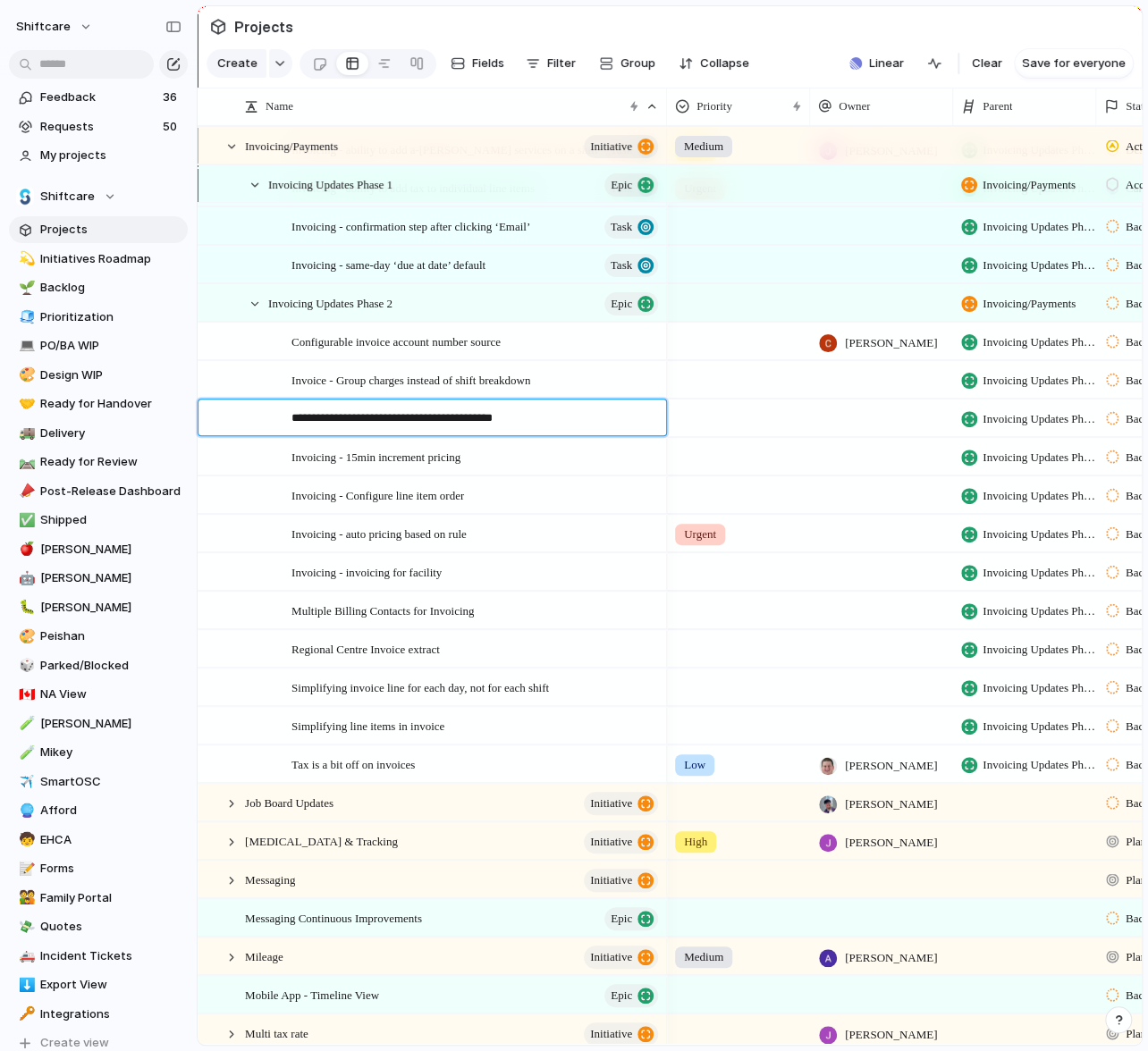 click on "**********" at bounding box center [472, 419] 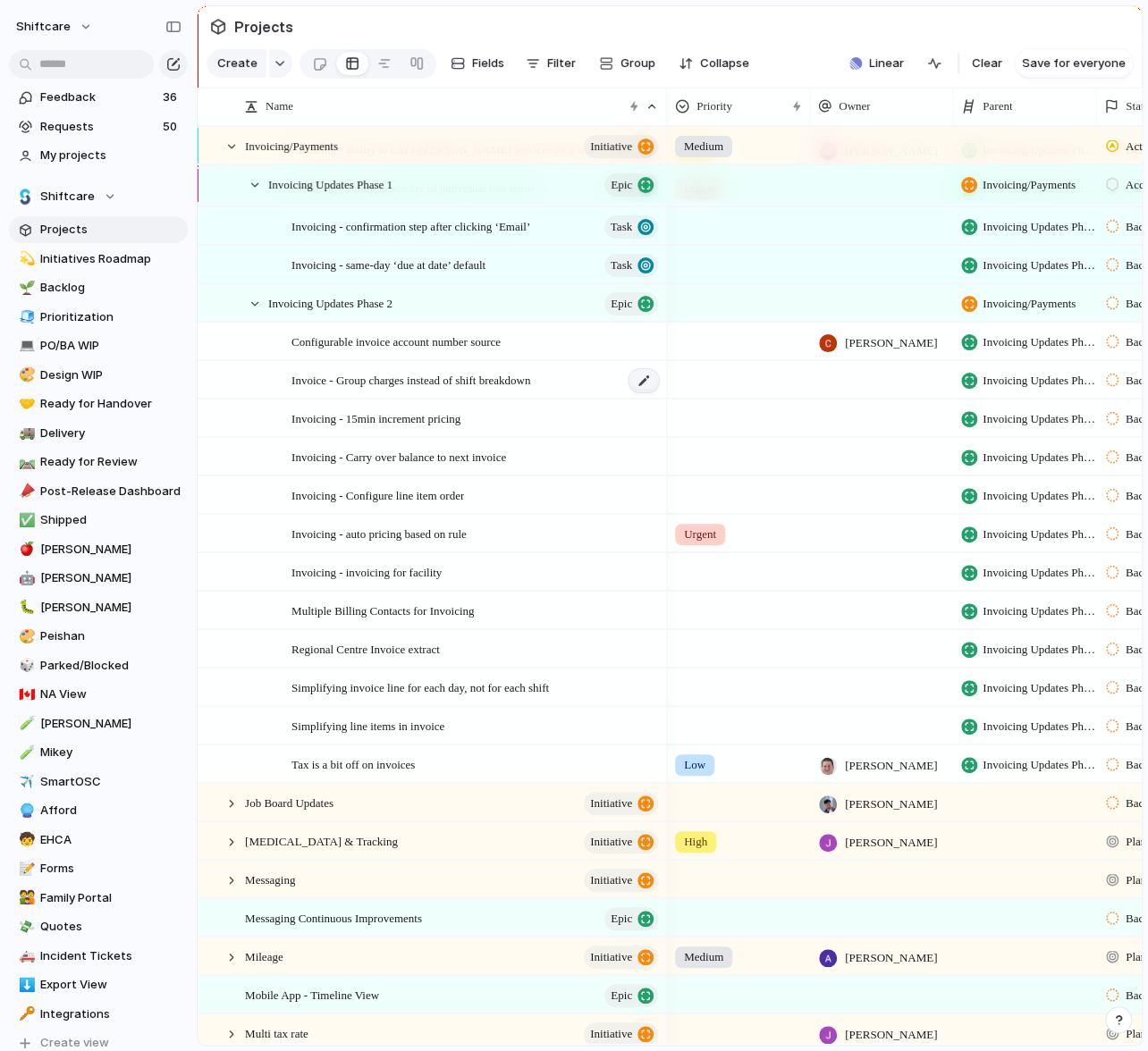click at bounding box center [644, 381] 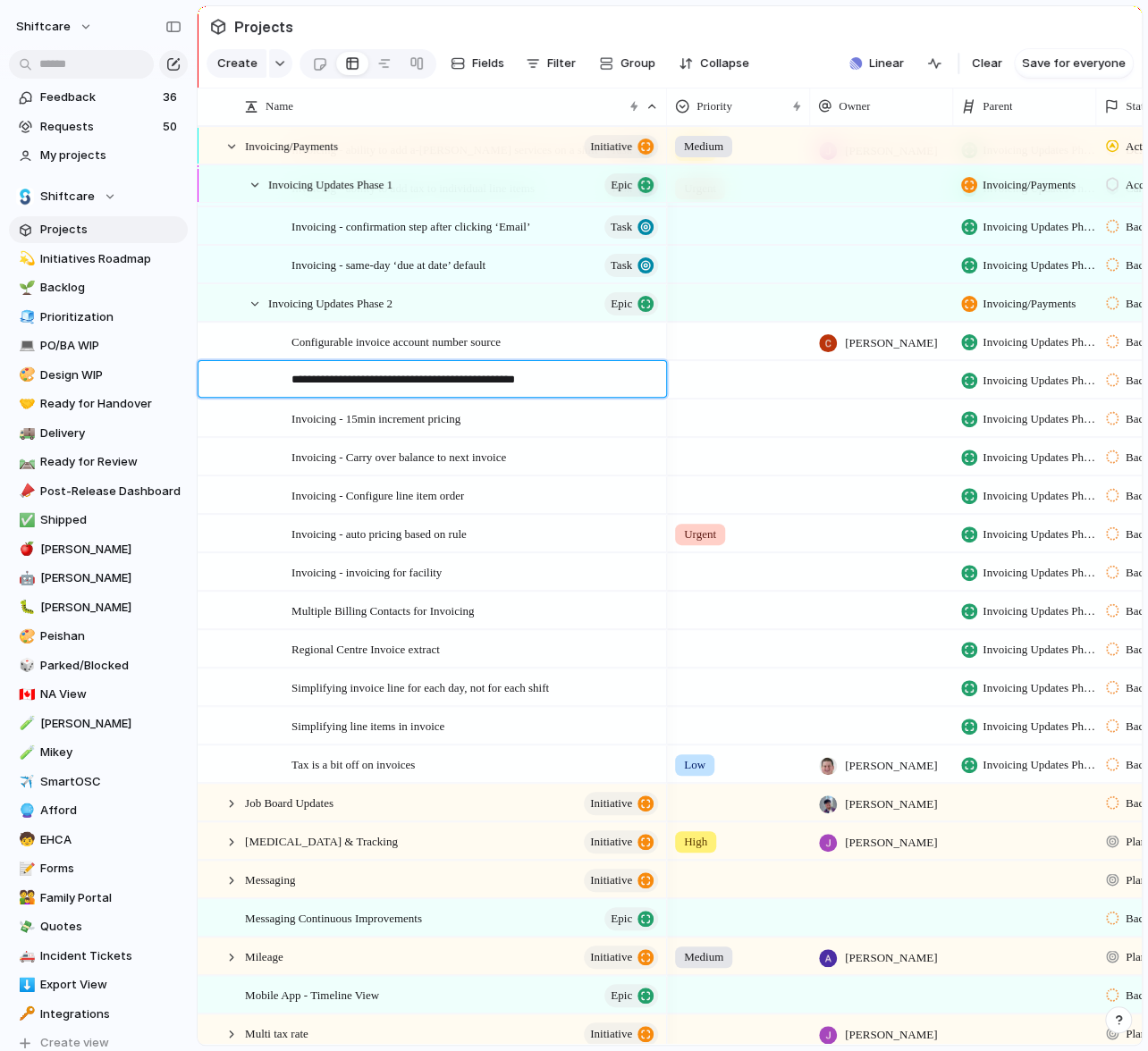 click on "**********" at bounding box center [472, 381] 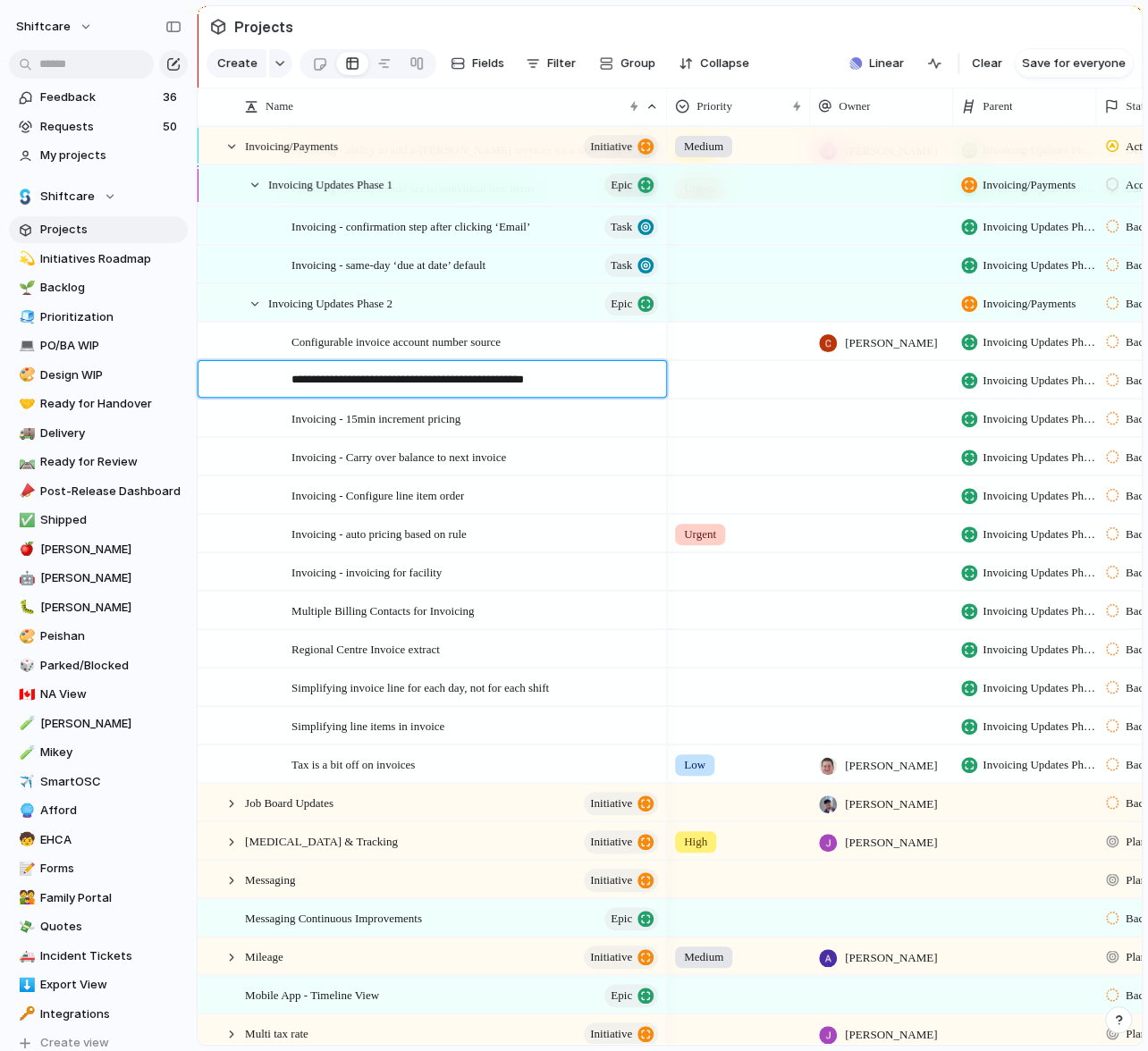 click on "**********" at bounding box center [472, 381] 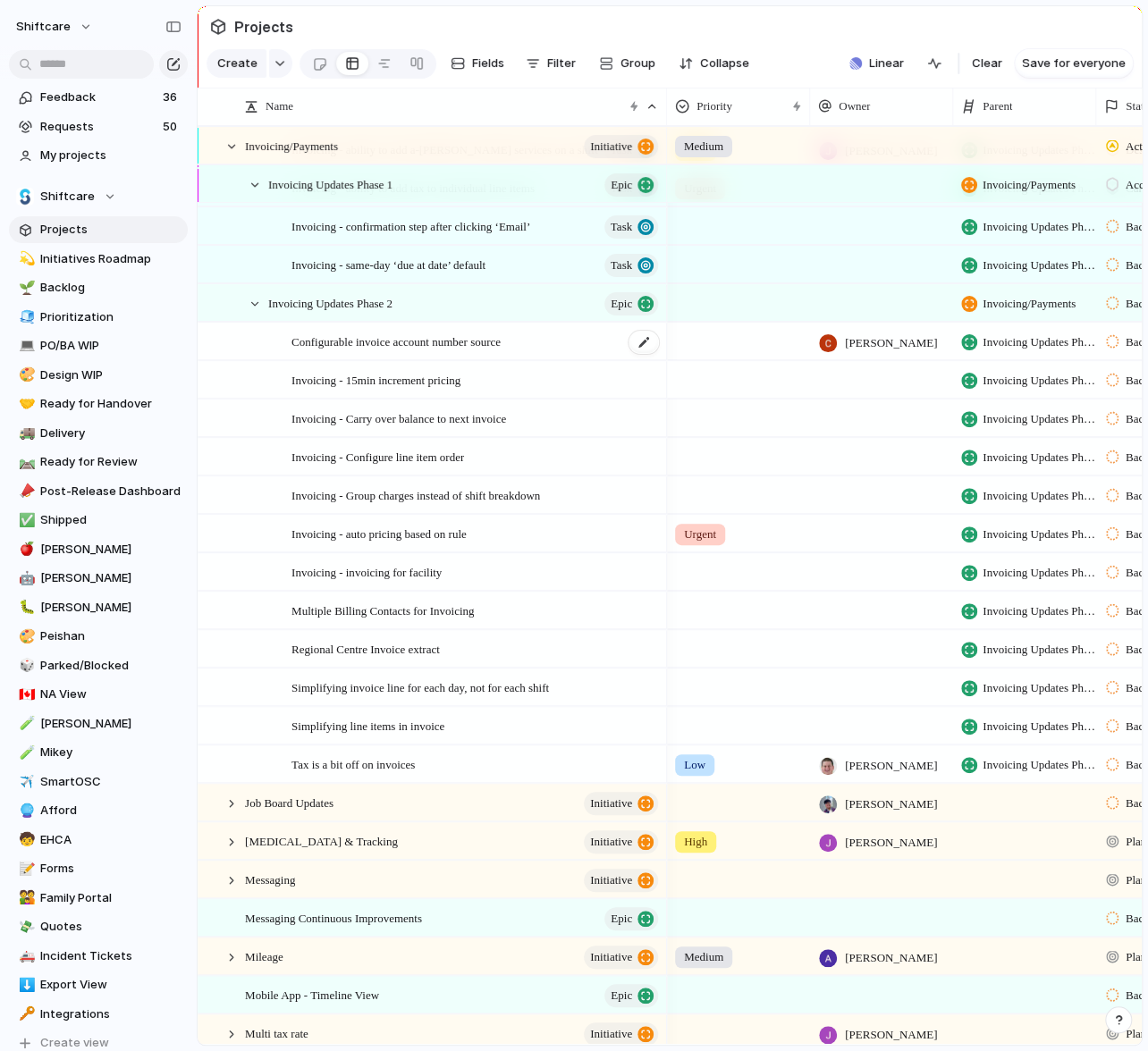 click on "Configurable invoice account number source" at bounding box center (396, 341) 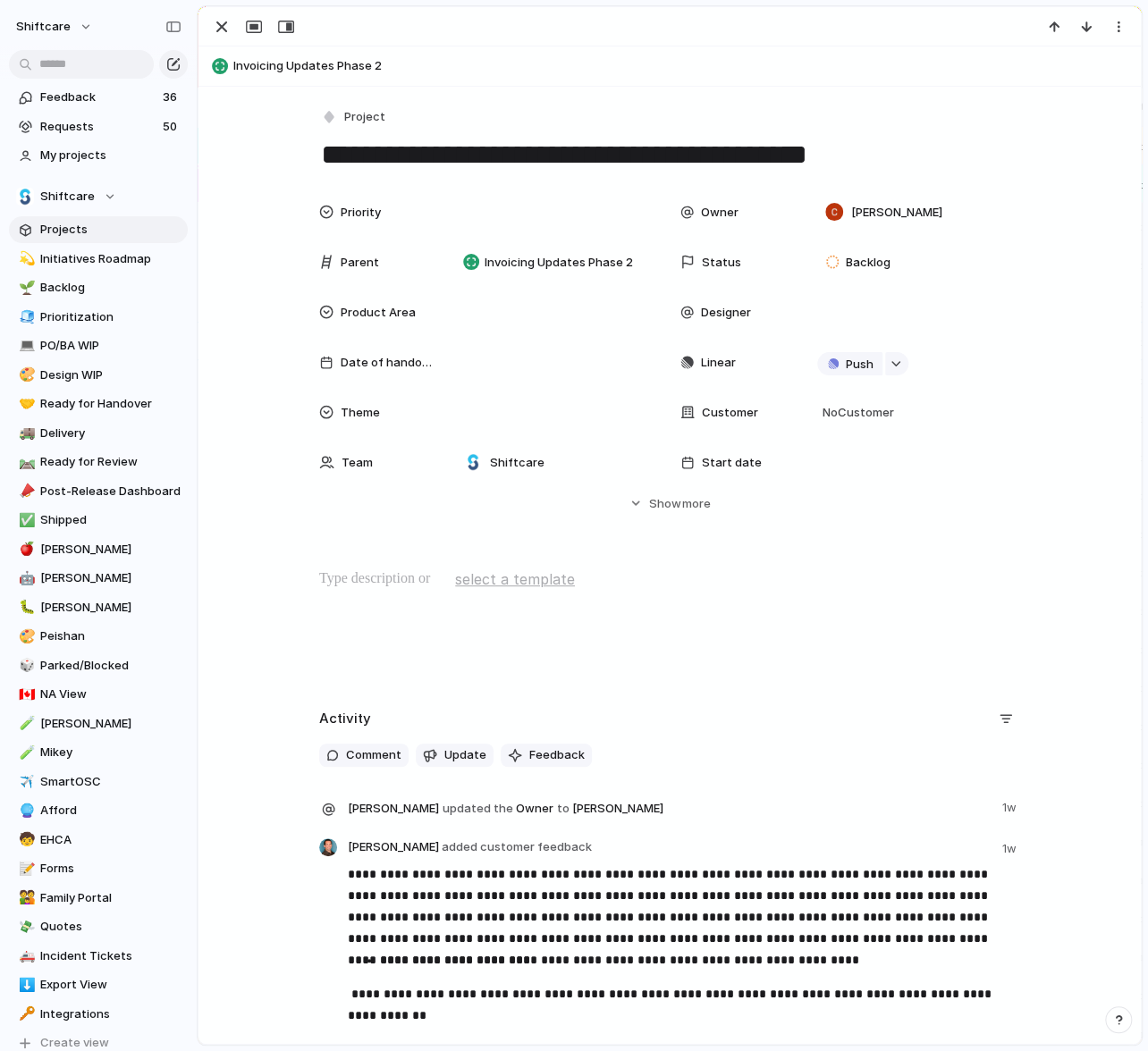 click on "**********" at bounding box center (670, 155) 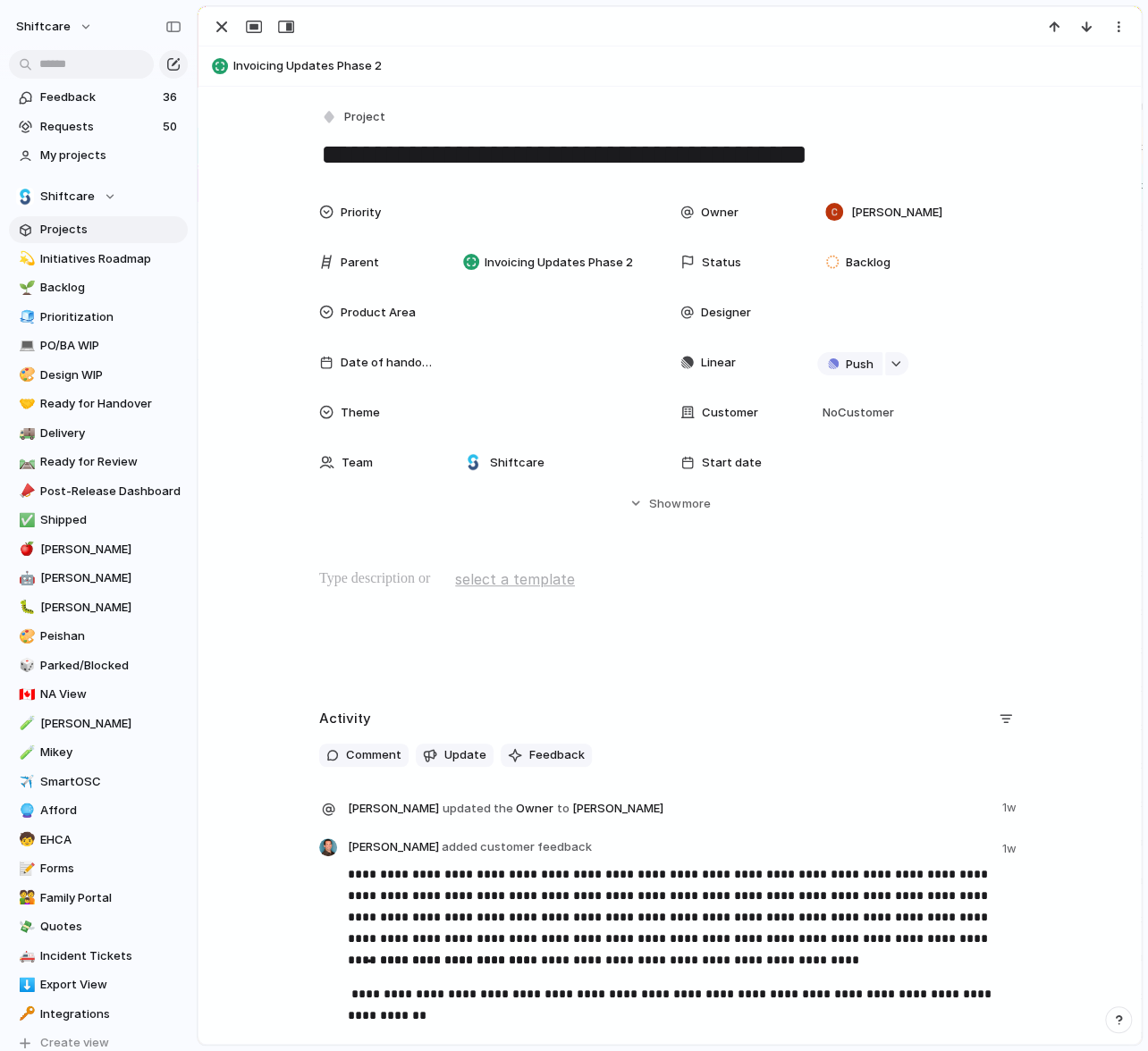 paste on "**********" 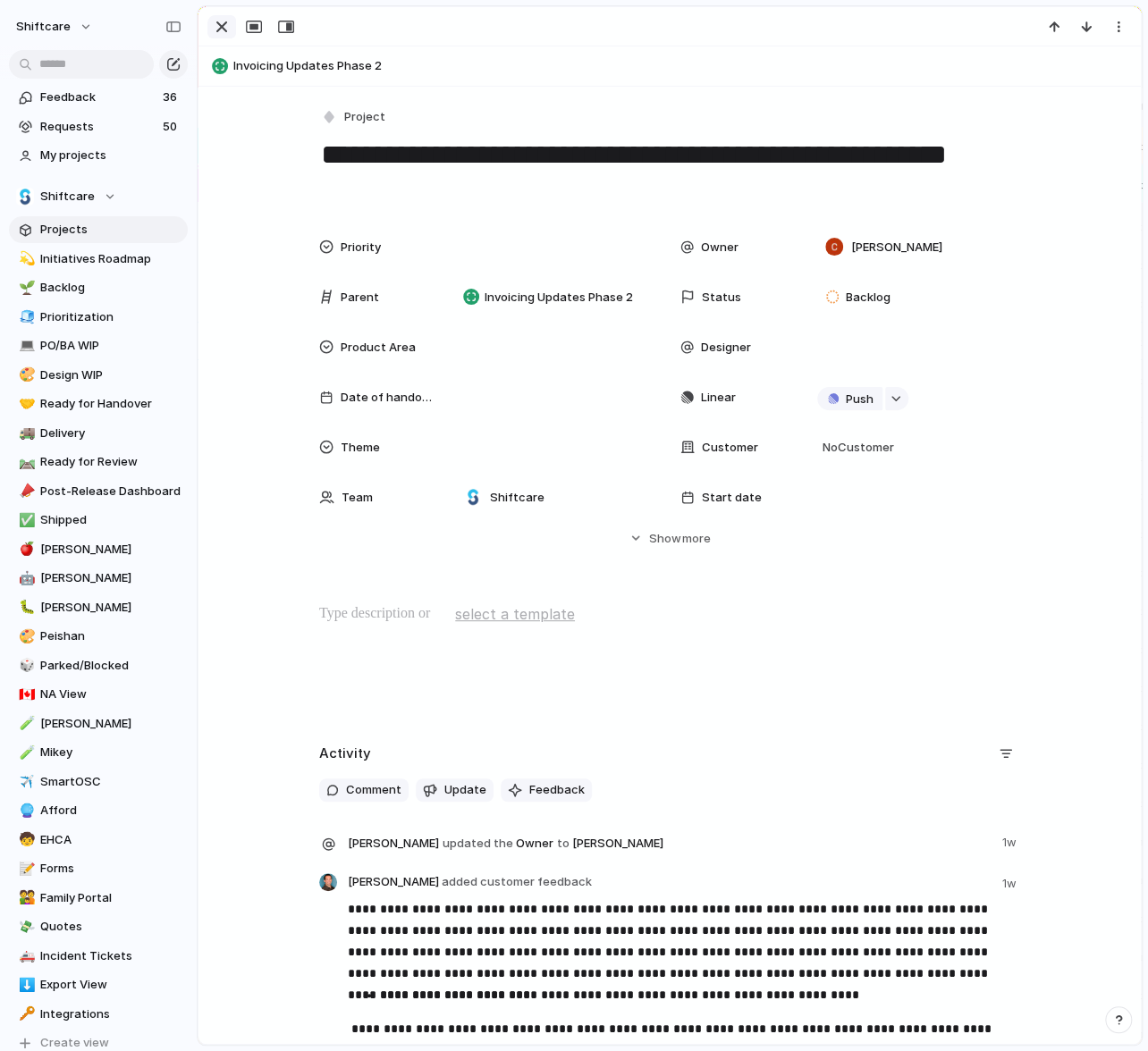 type on "**********" 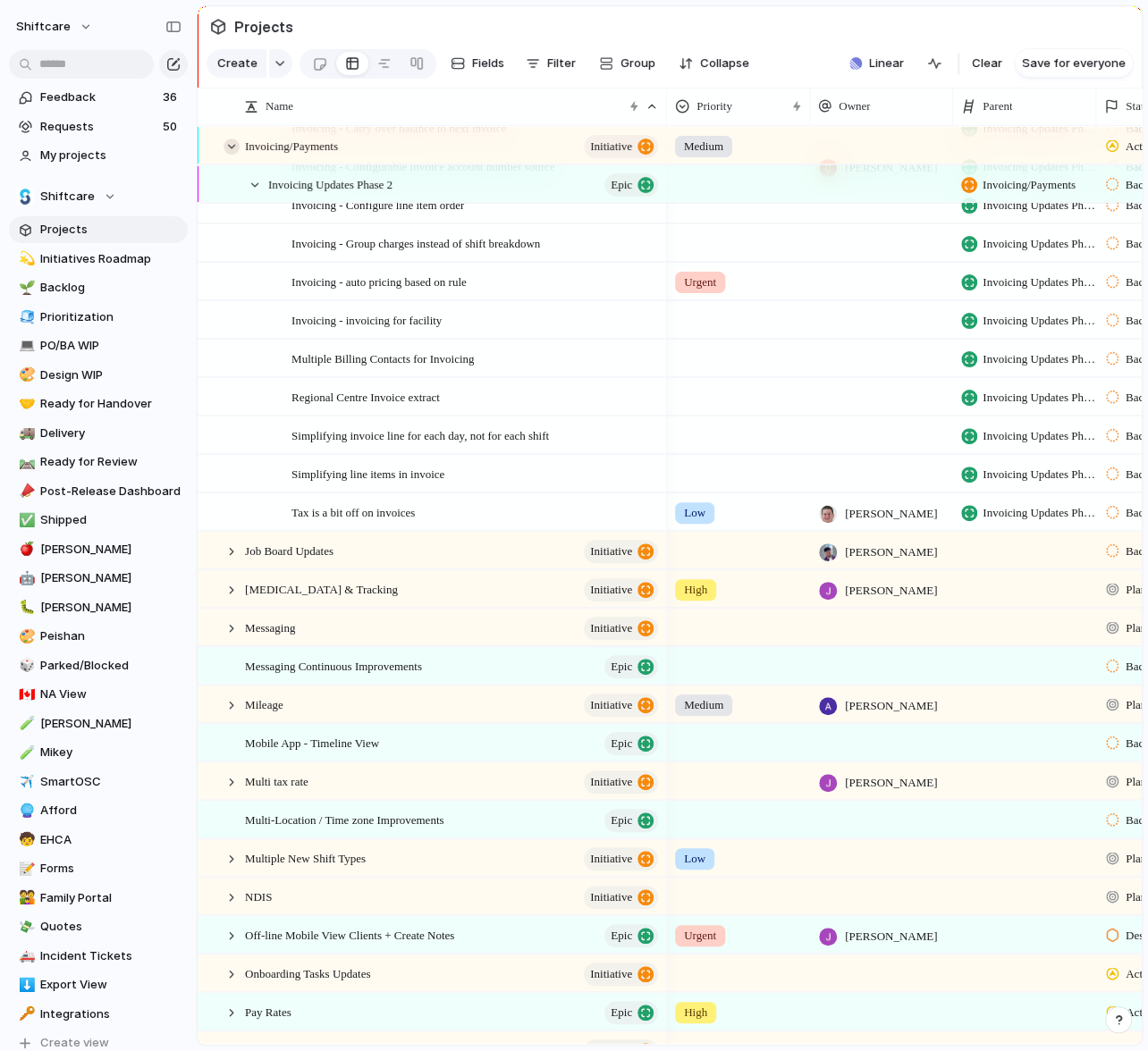 click at bounding box center [232, 147] 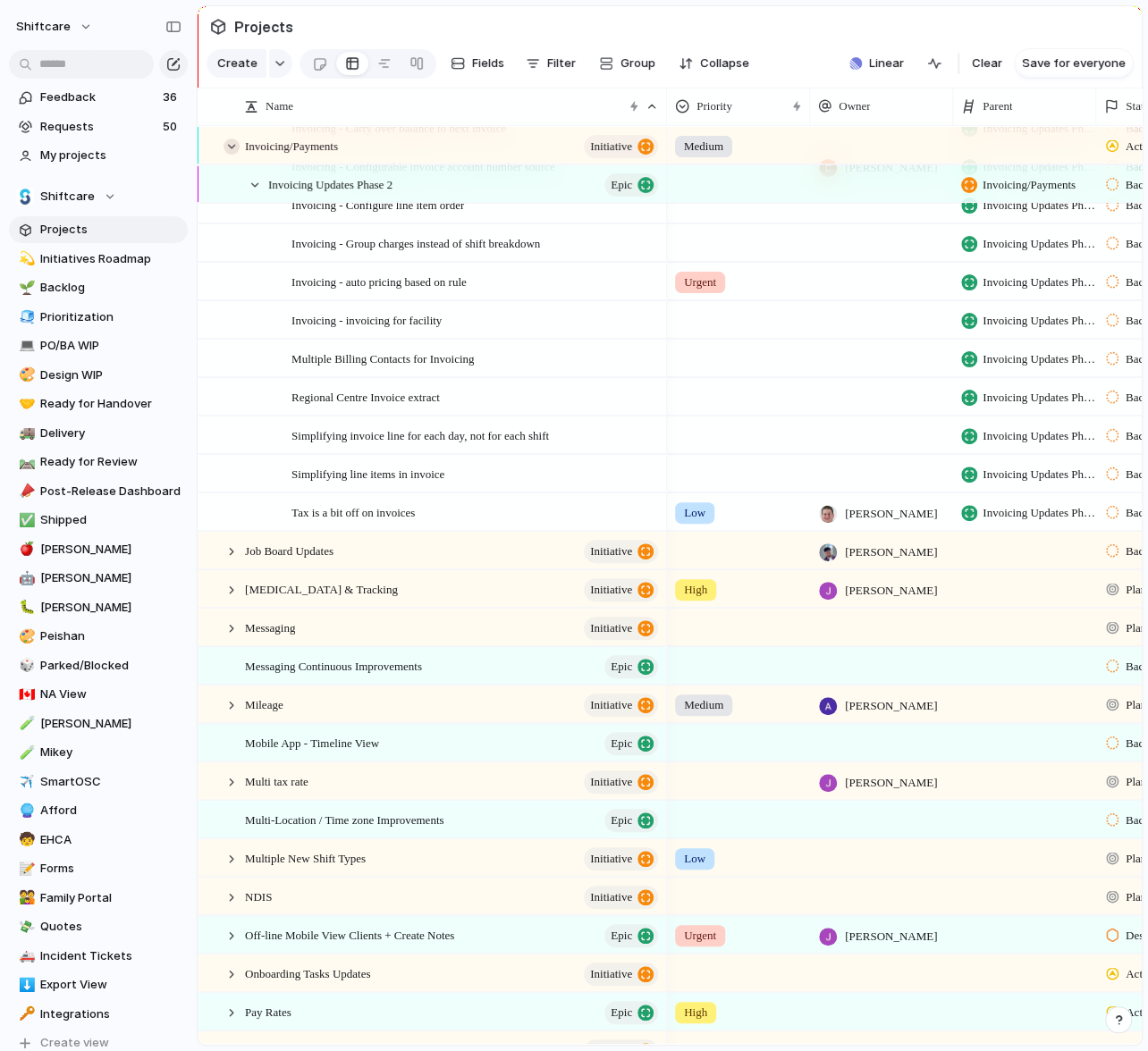 scroll, scrollTop: 1733, scrollLeft: 0, axis: vertical 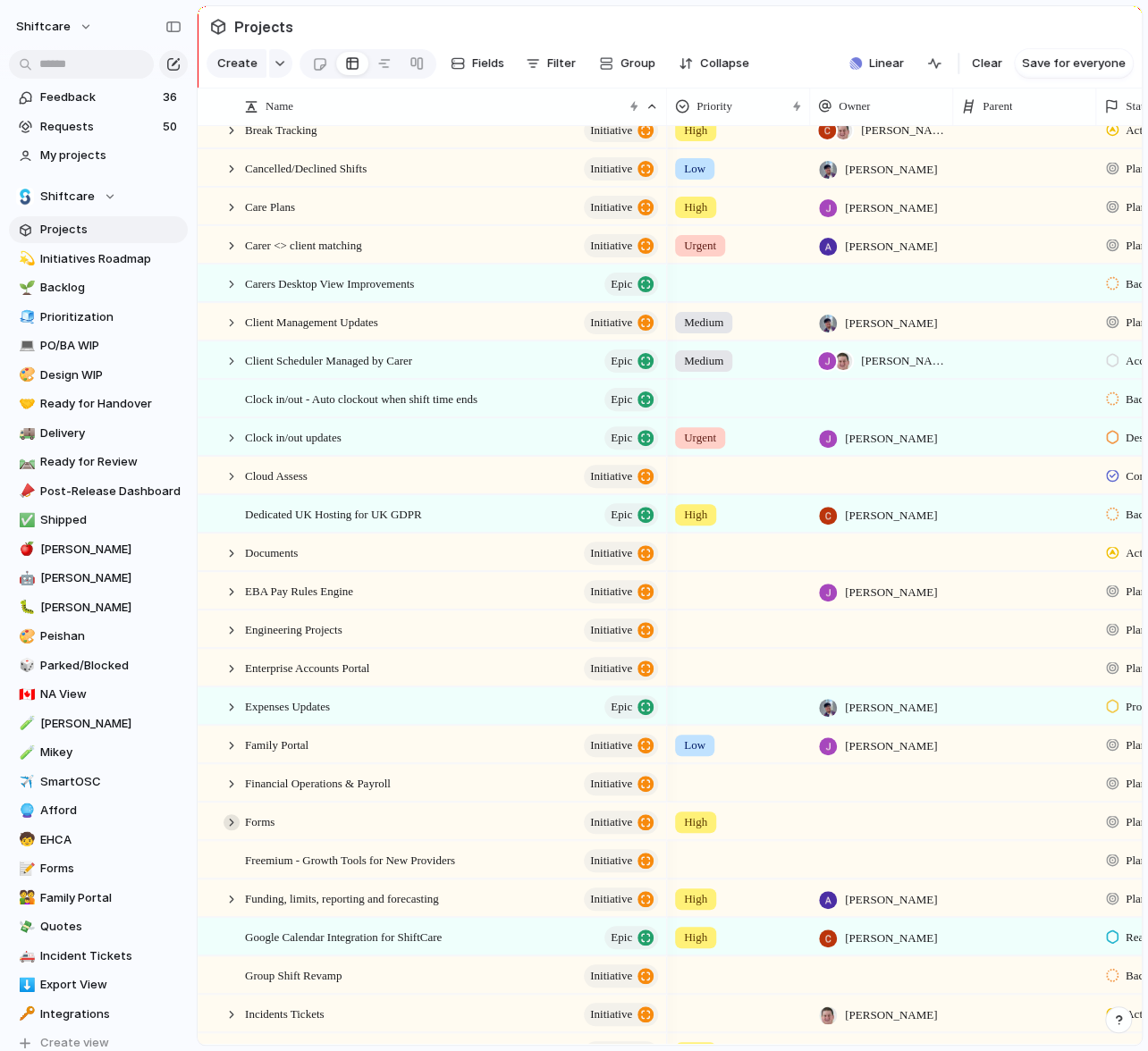 click at bounding box center [232, 822] 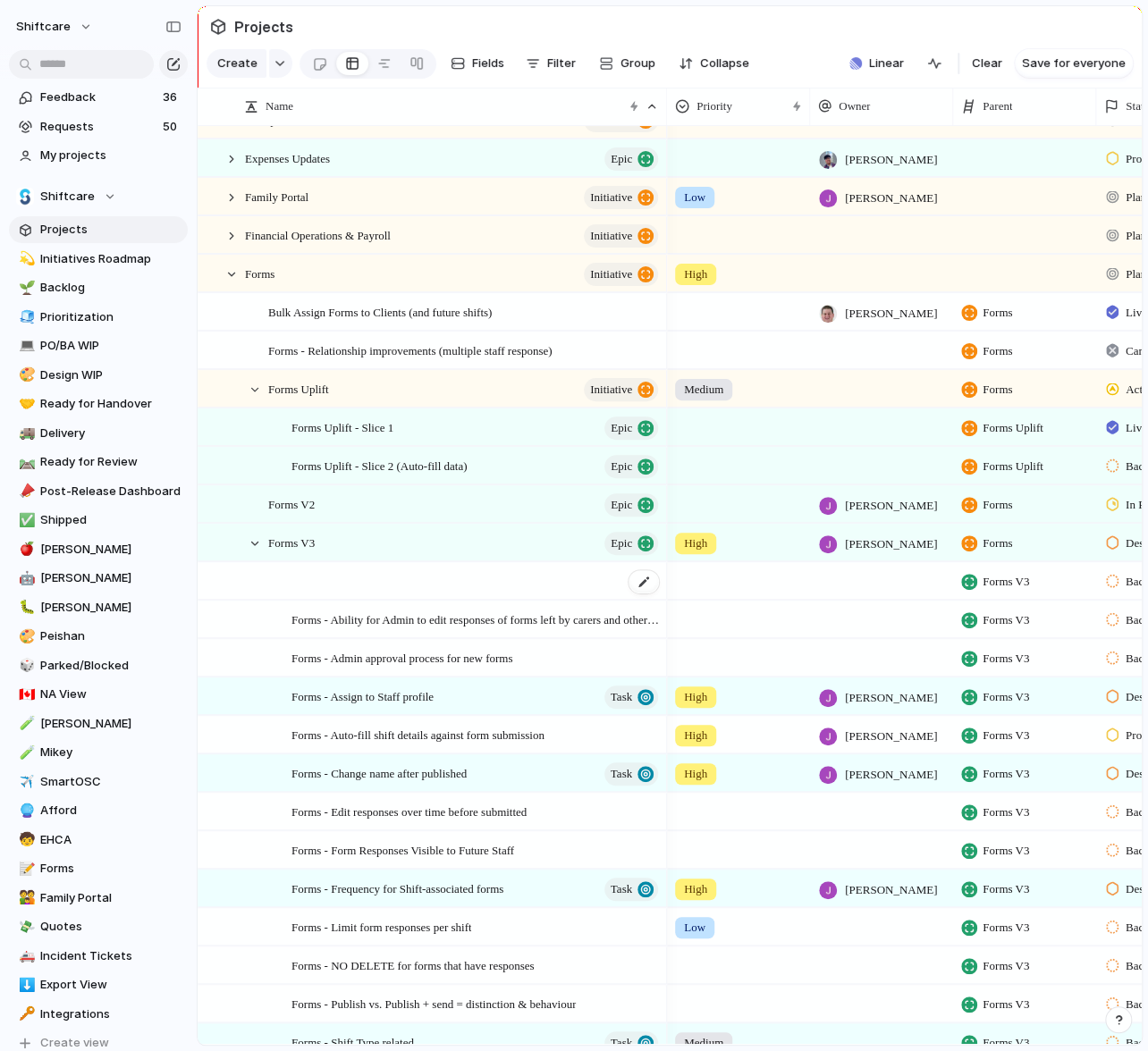 click at bounding box center [476, 581] 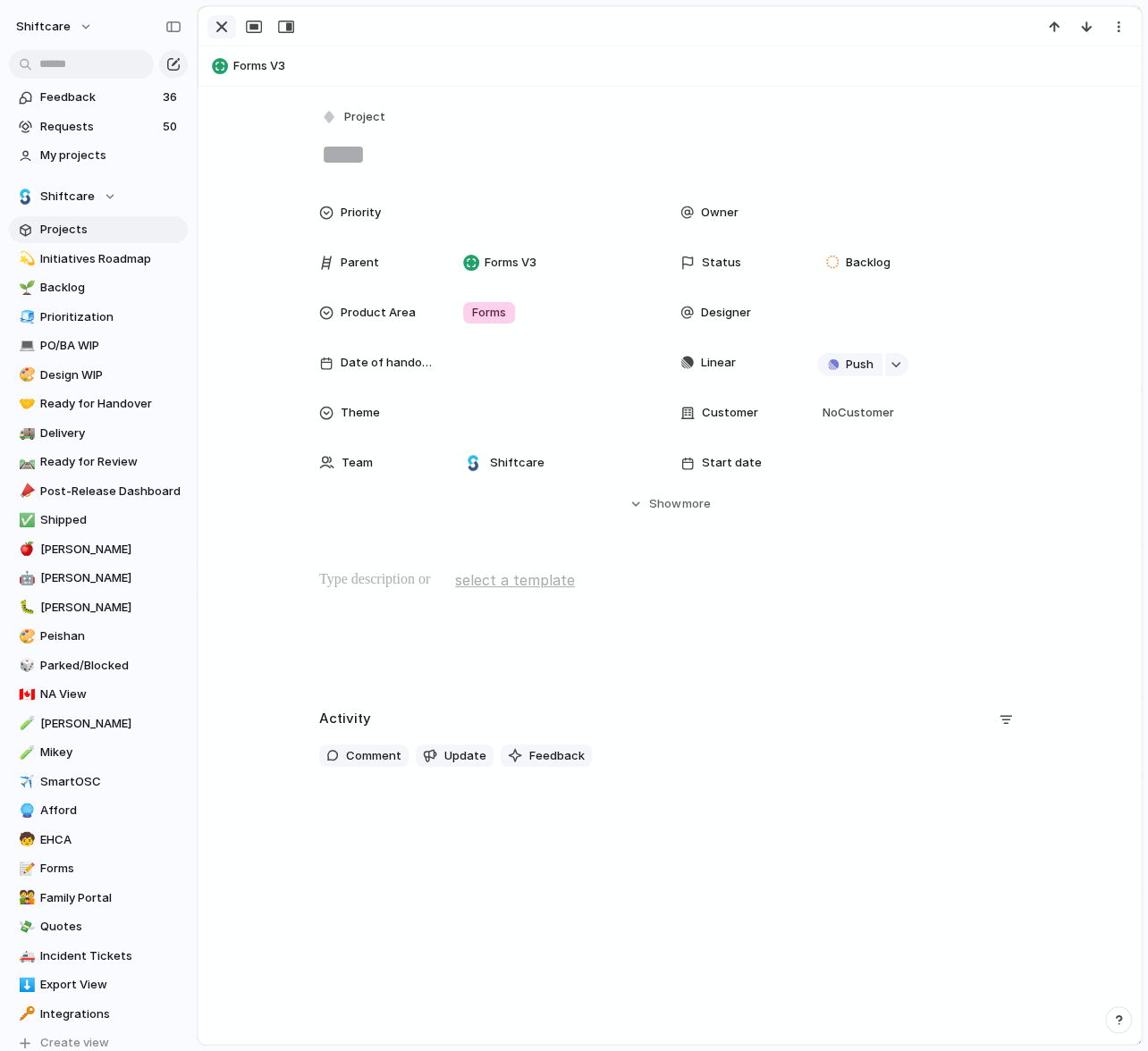 click at bounding box center [222, 27] 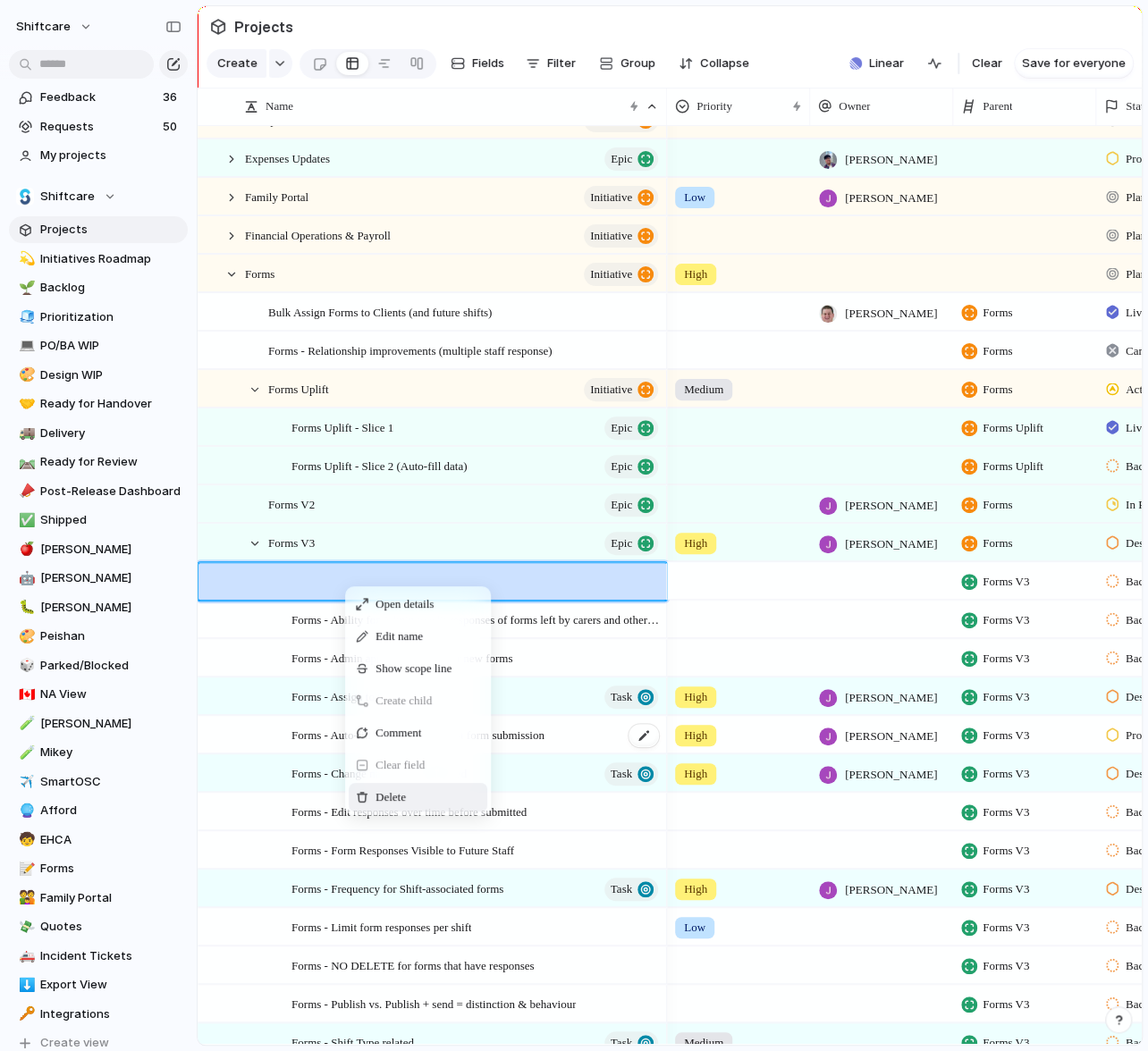 click on "Delete" at bounding box center (391, 797) 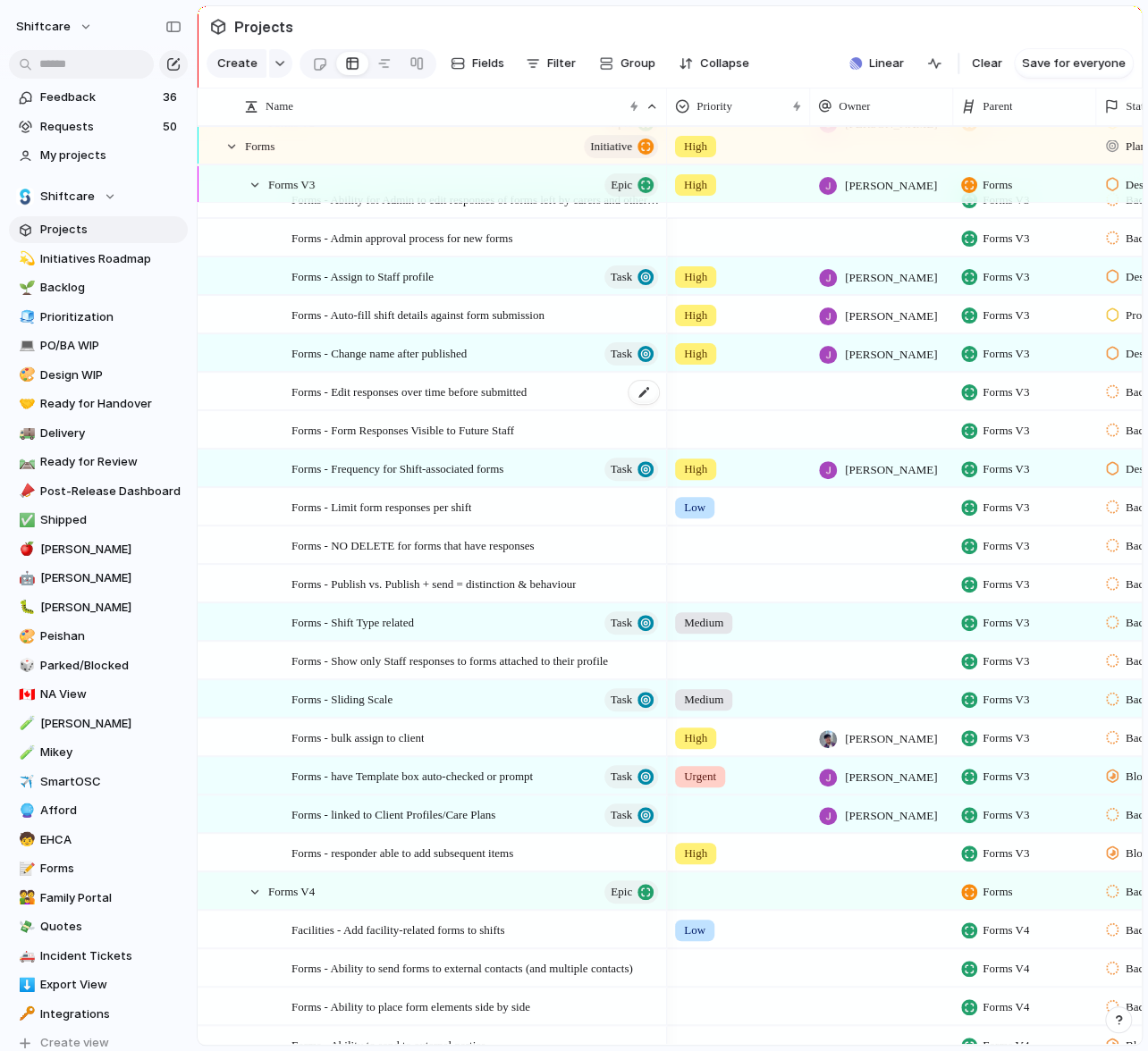 click on "Forms - Edit responses over time before submitted" at bounding box center (409, 391) 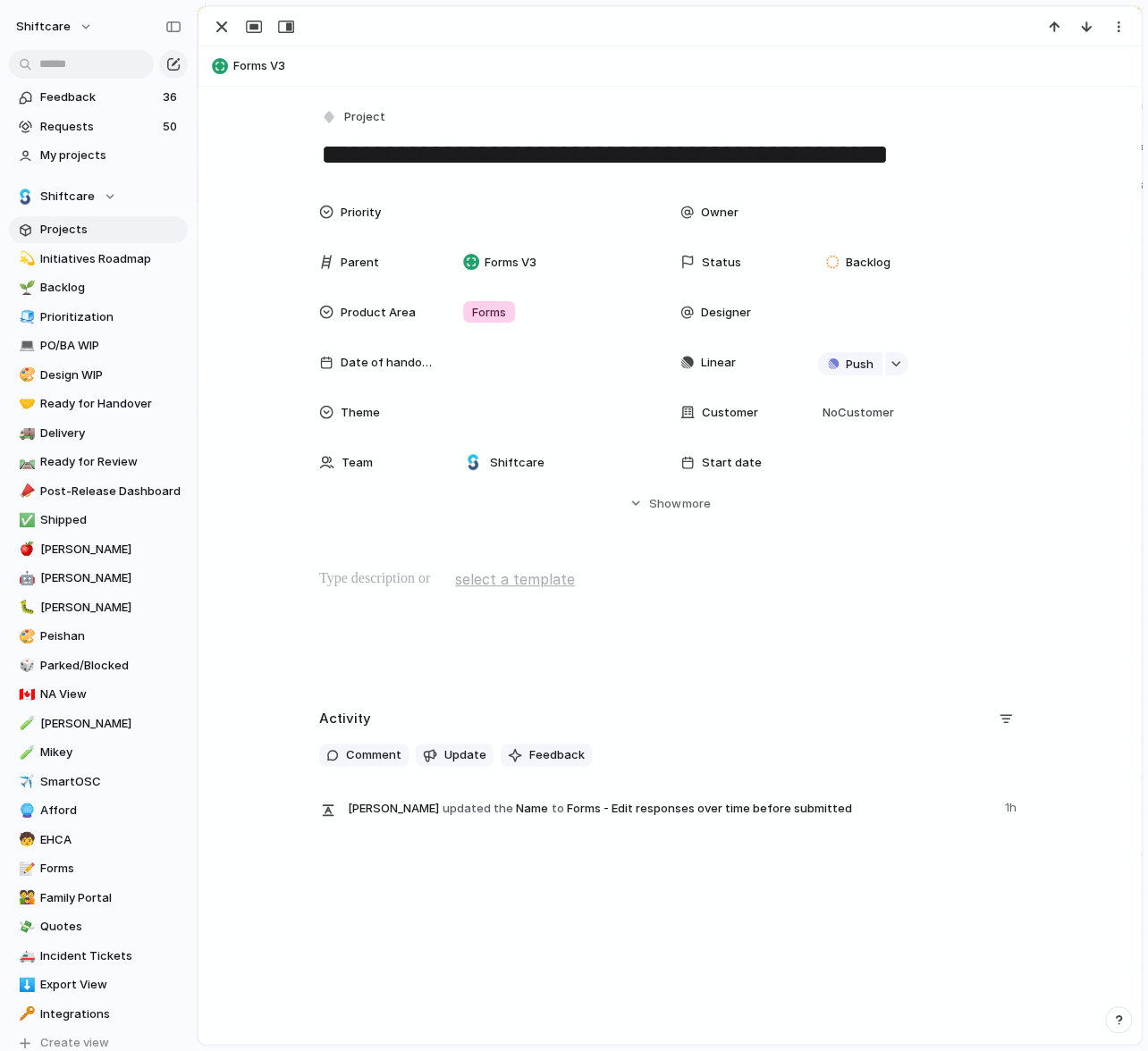 click at bounding box center (670, 626) 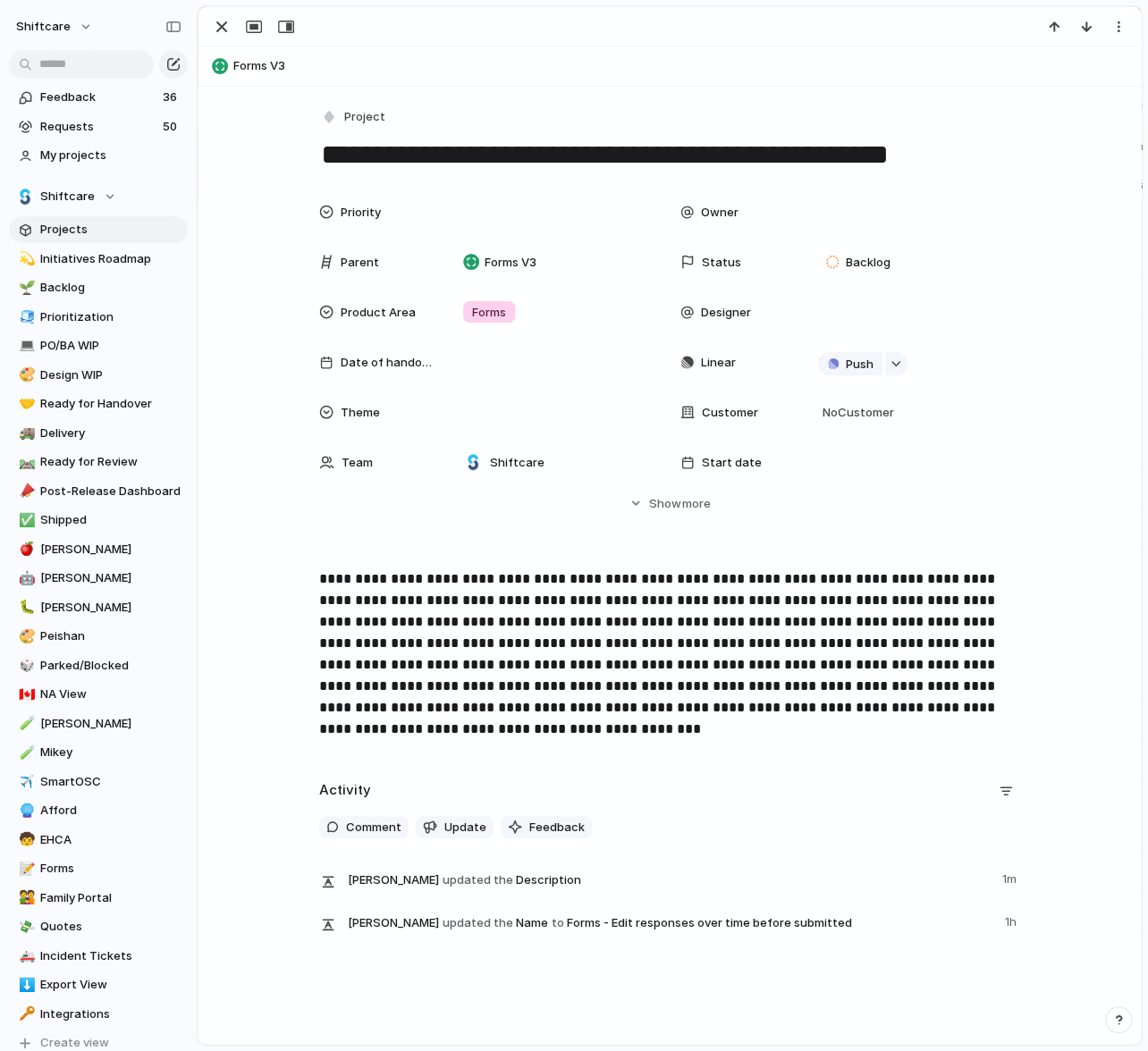 click on "**********" at bounding box center [670, 654] 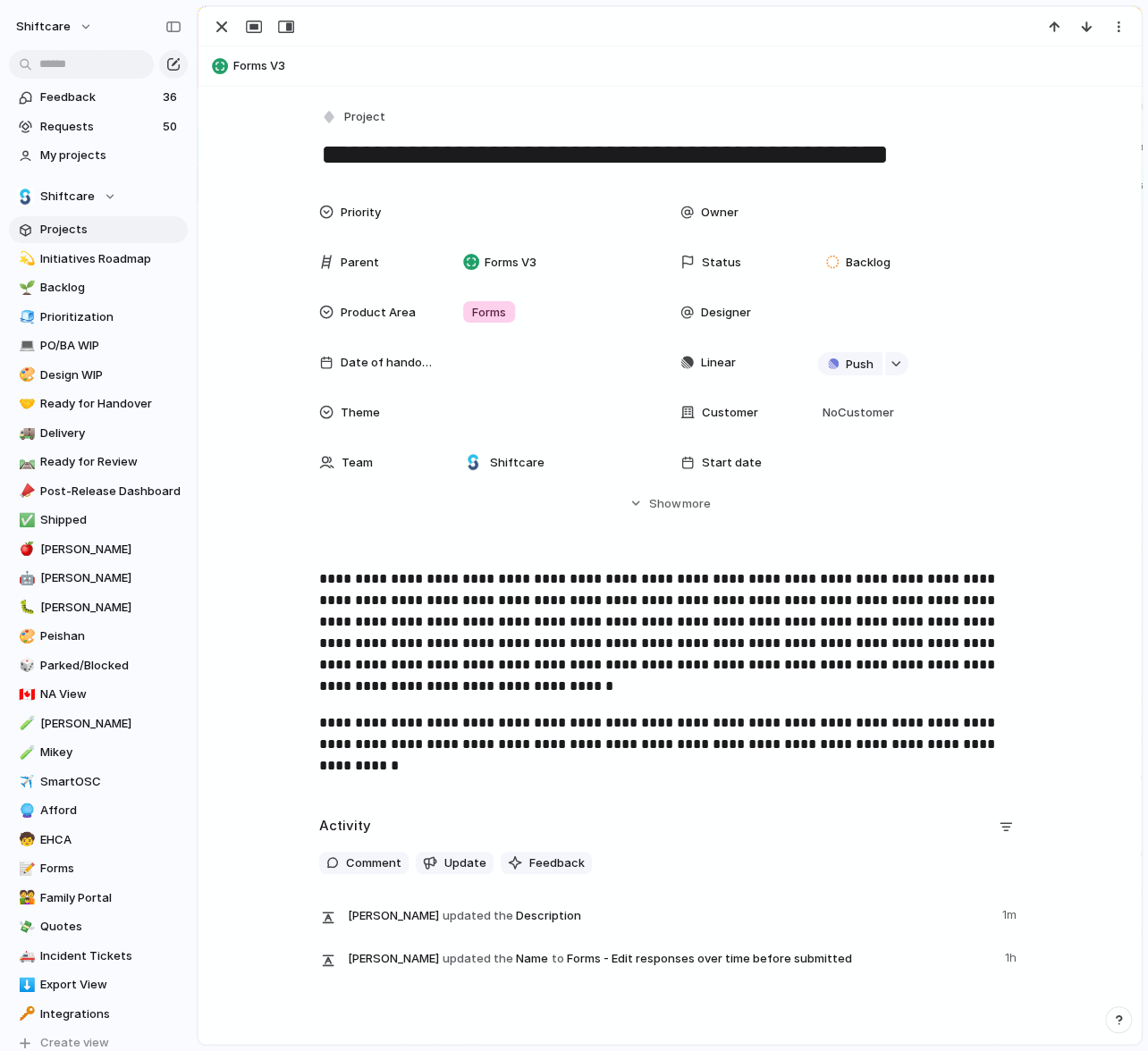 click on "**********" at bounding box center [670, 633] 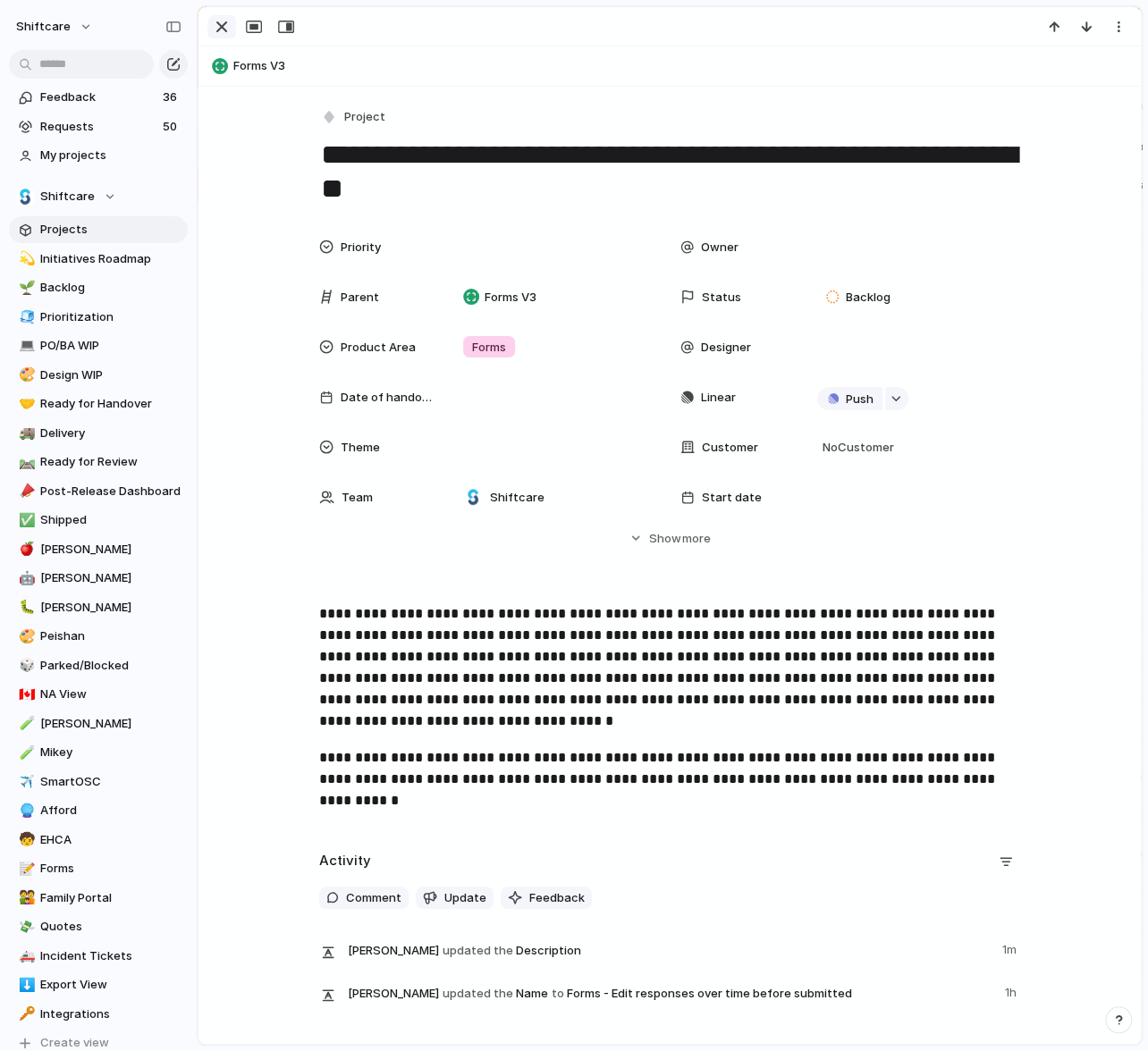 type on "**********" 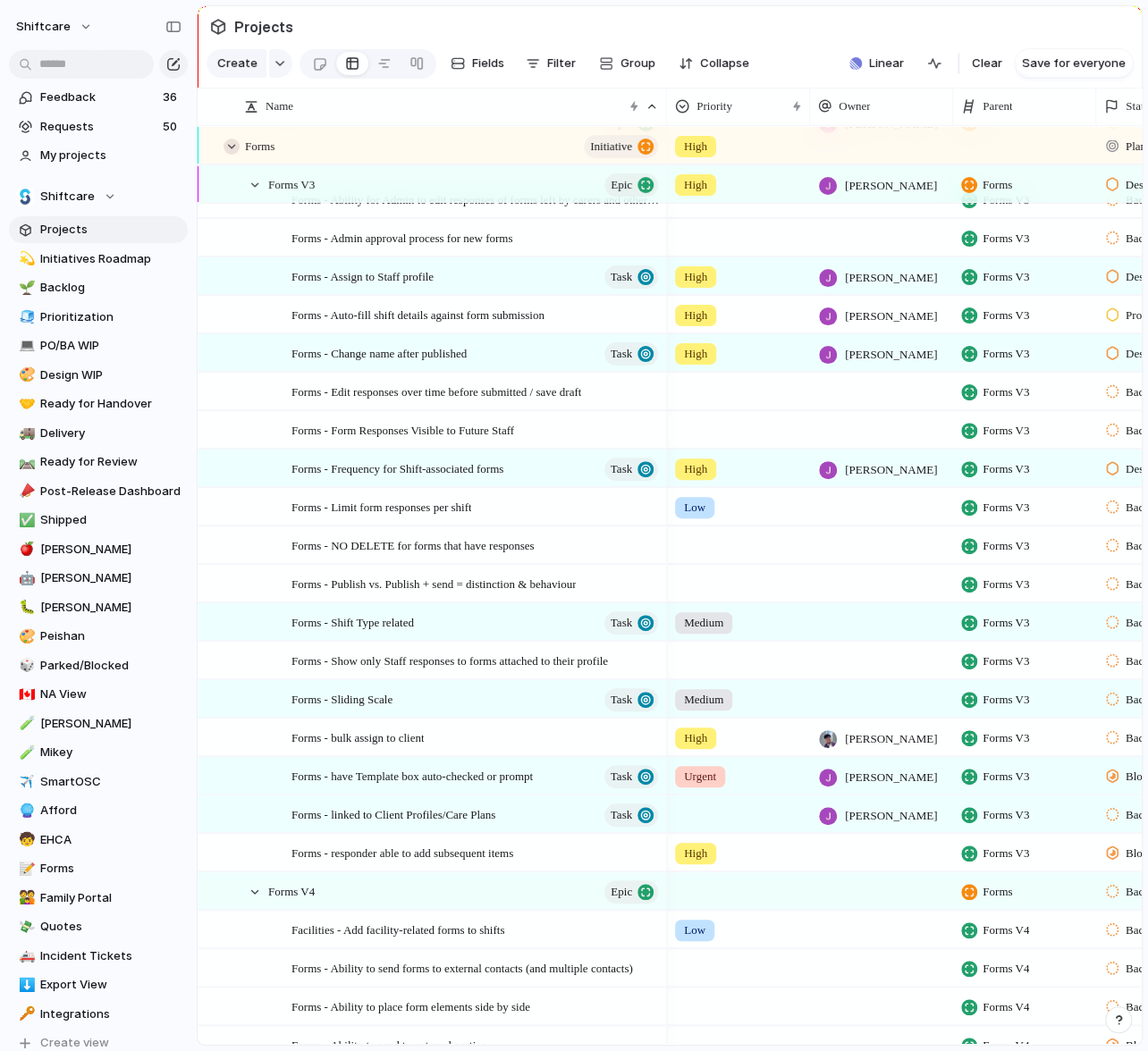 click at bounding box center [232, 147] 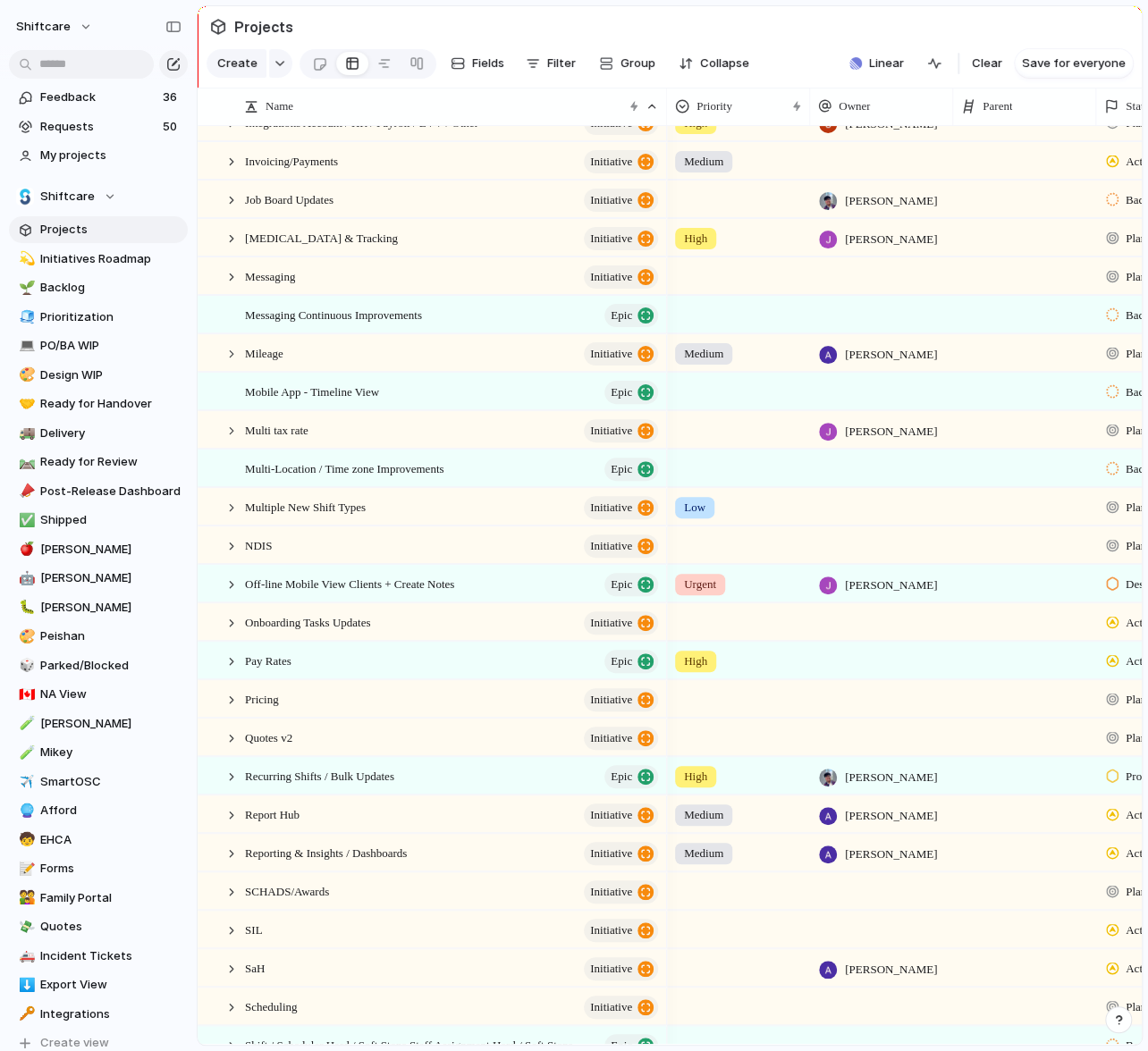 scroll, scrollTop: 1094, scrollLeft: 0, axis: vertical 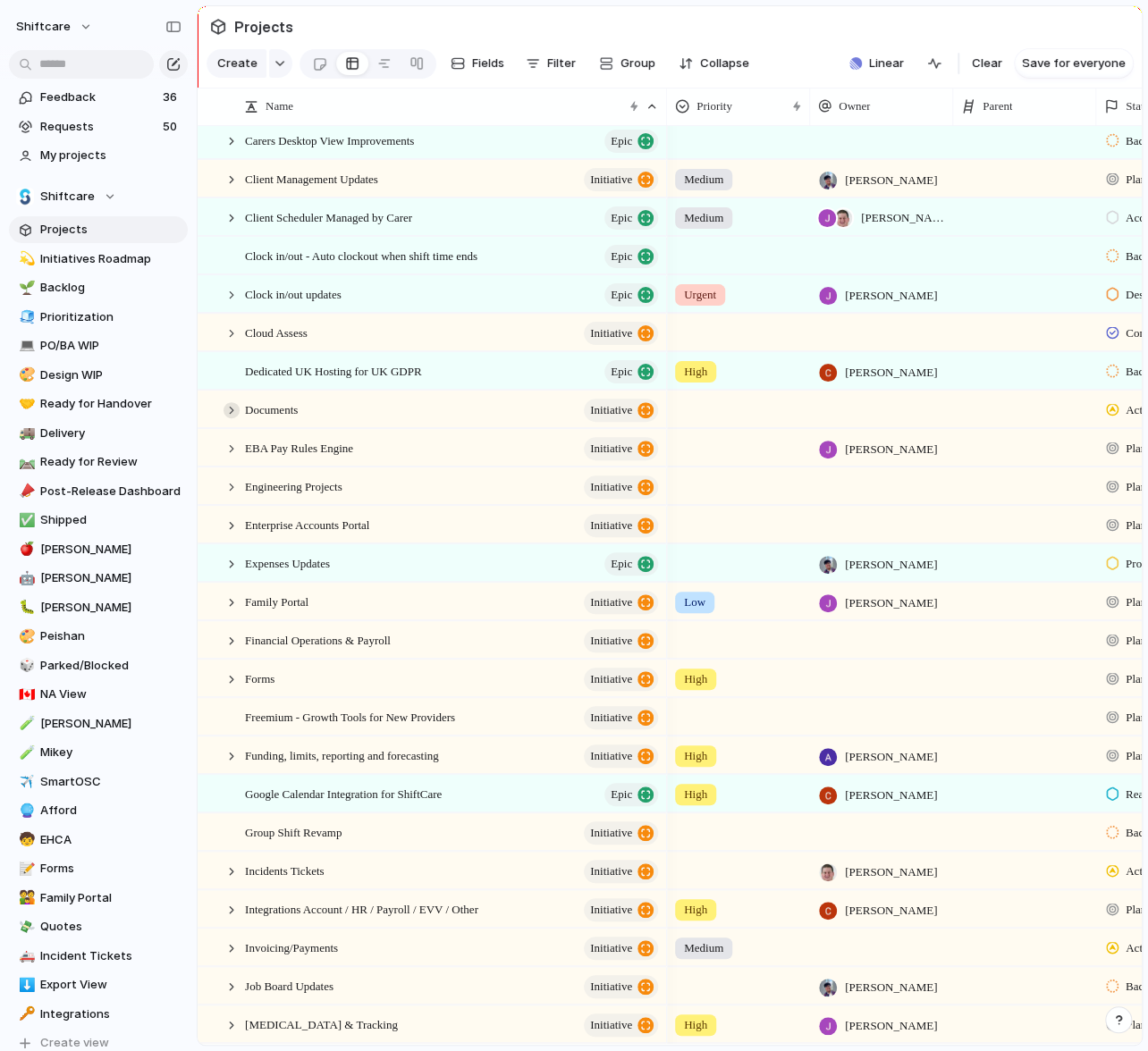 click at bounding box center [232, 410] 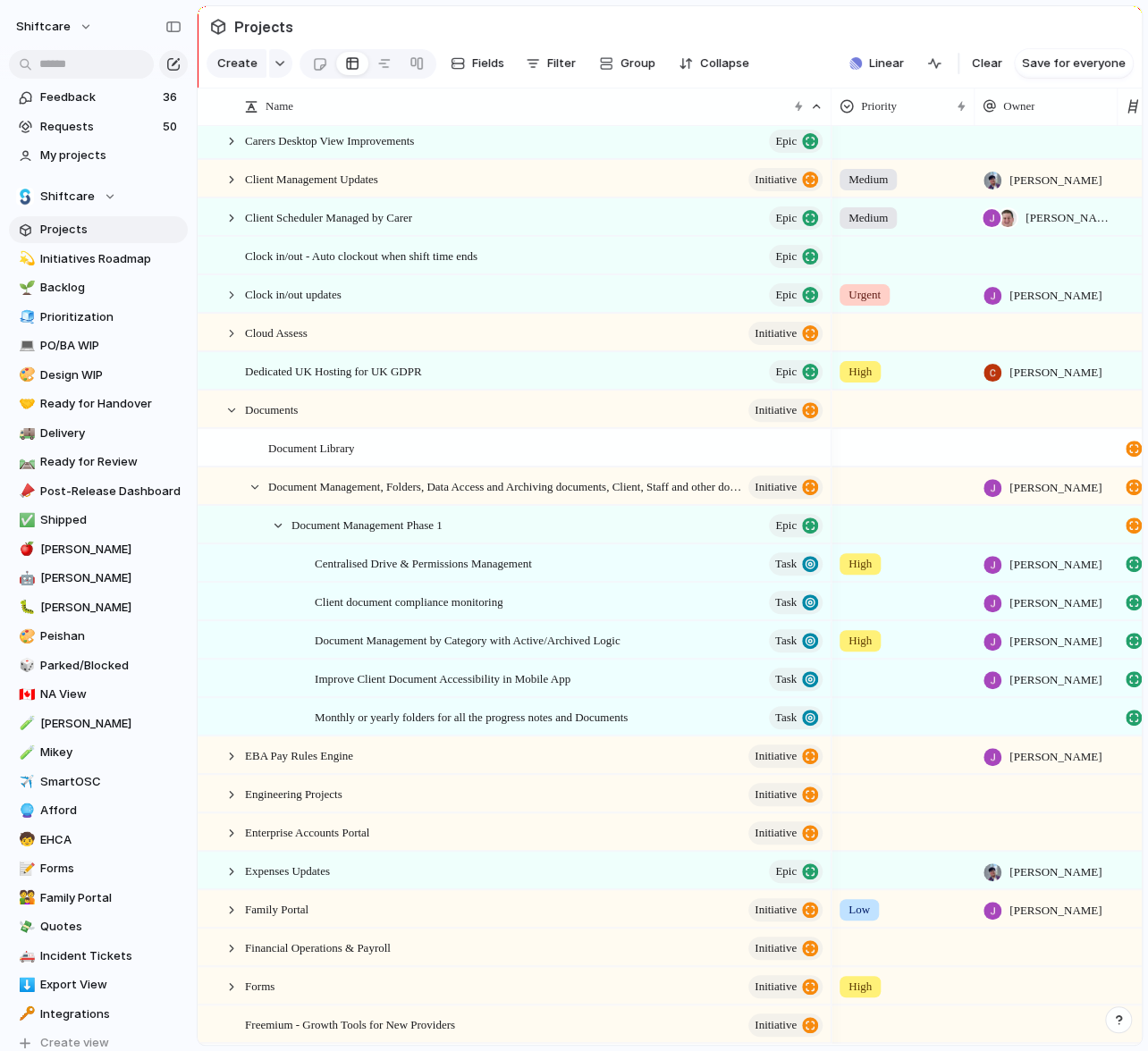 drag, startPoint x: 664, startPoint y: 101, endPoint x: 829, endPoint y: 146, distance: 171.0263 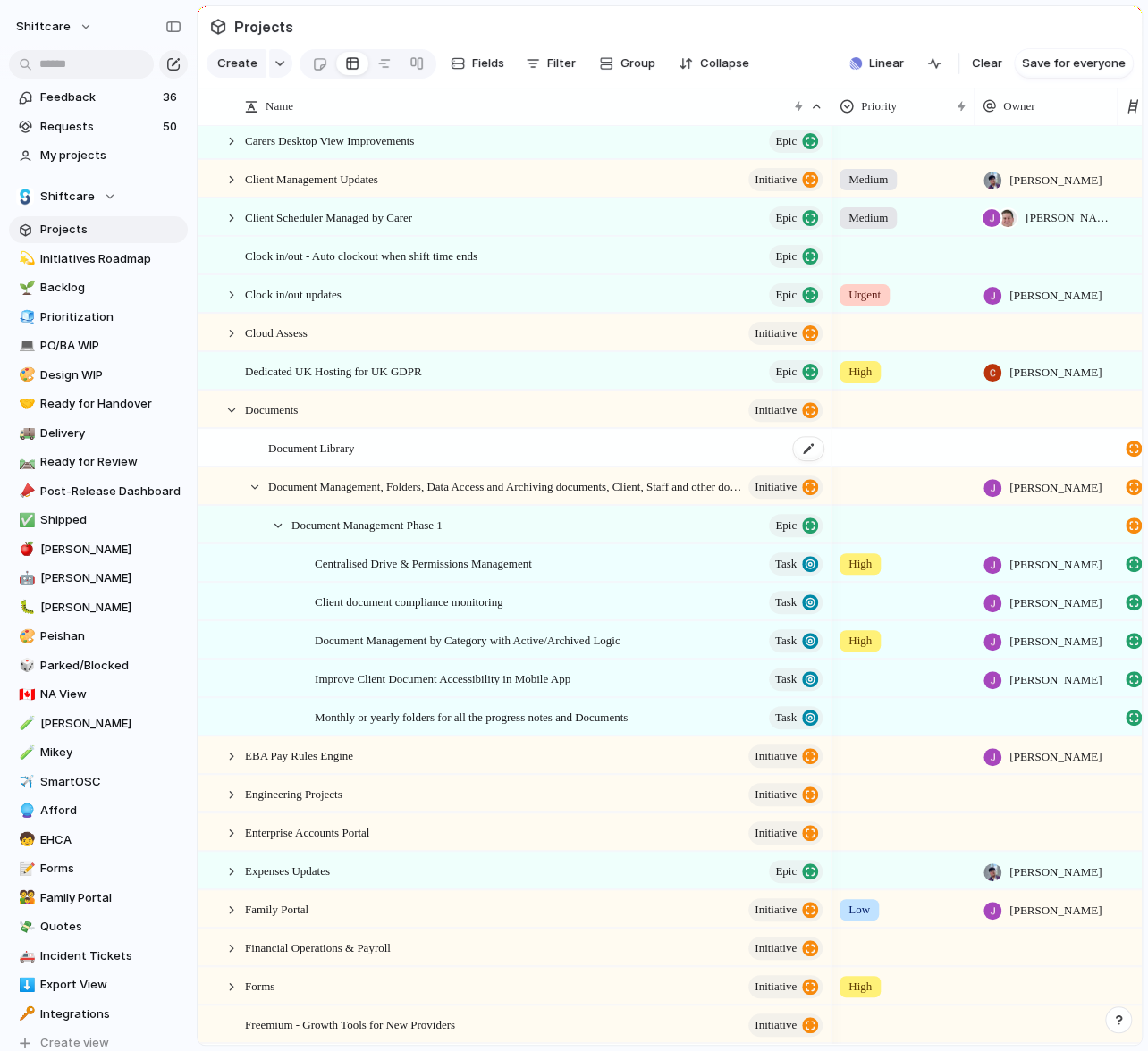 click on "Document Library" at bounding box center (546, 448) 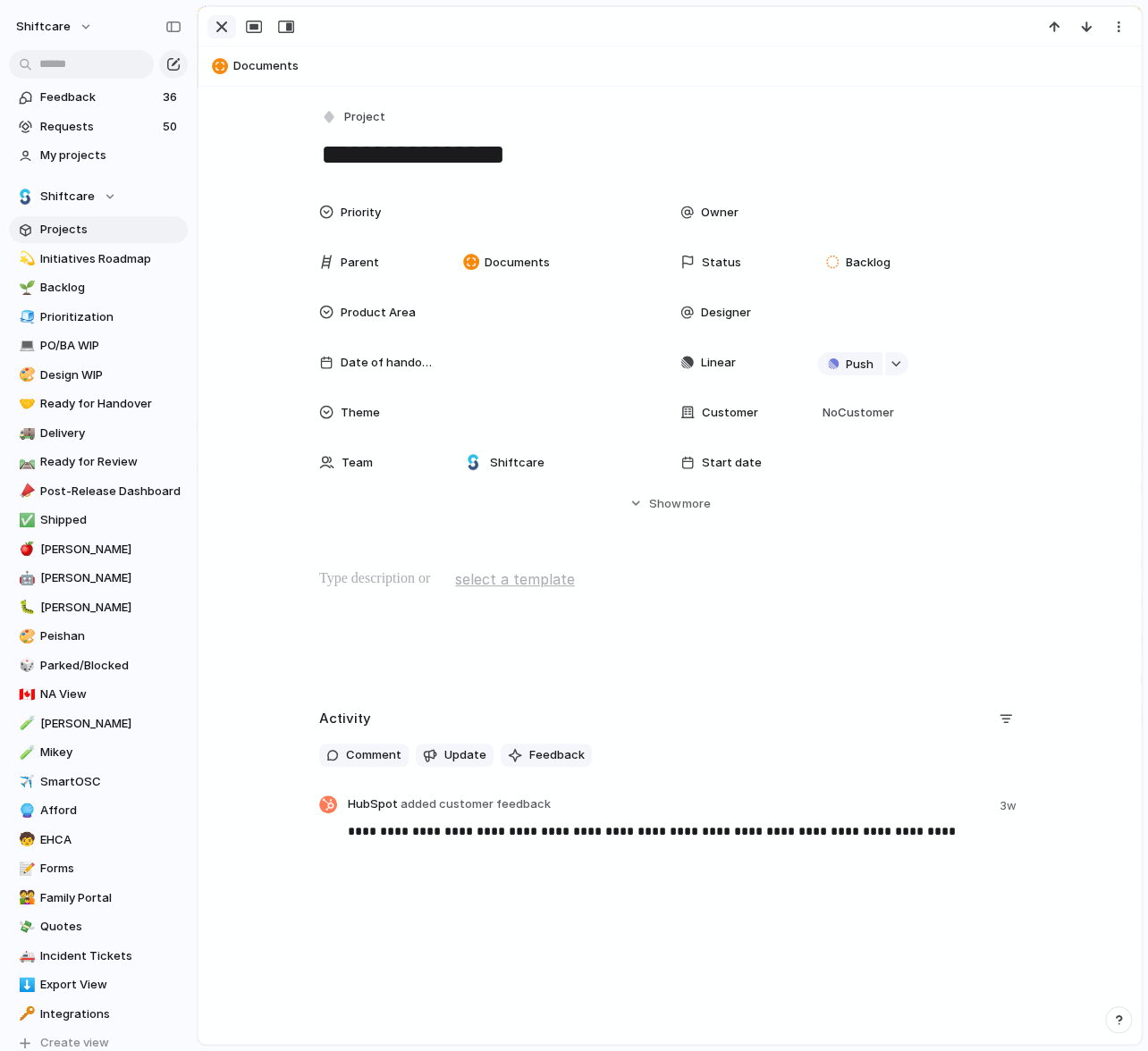 click at bounding box center [222, 27] 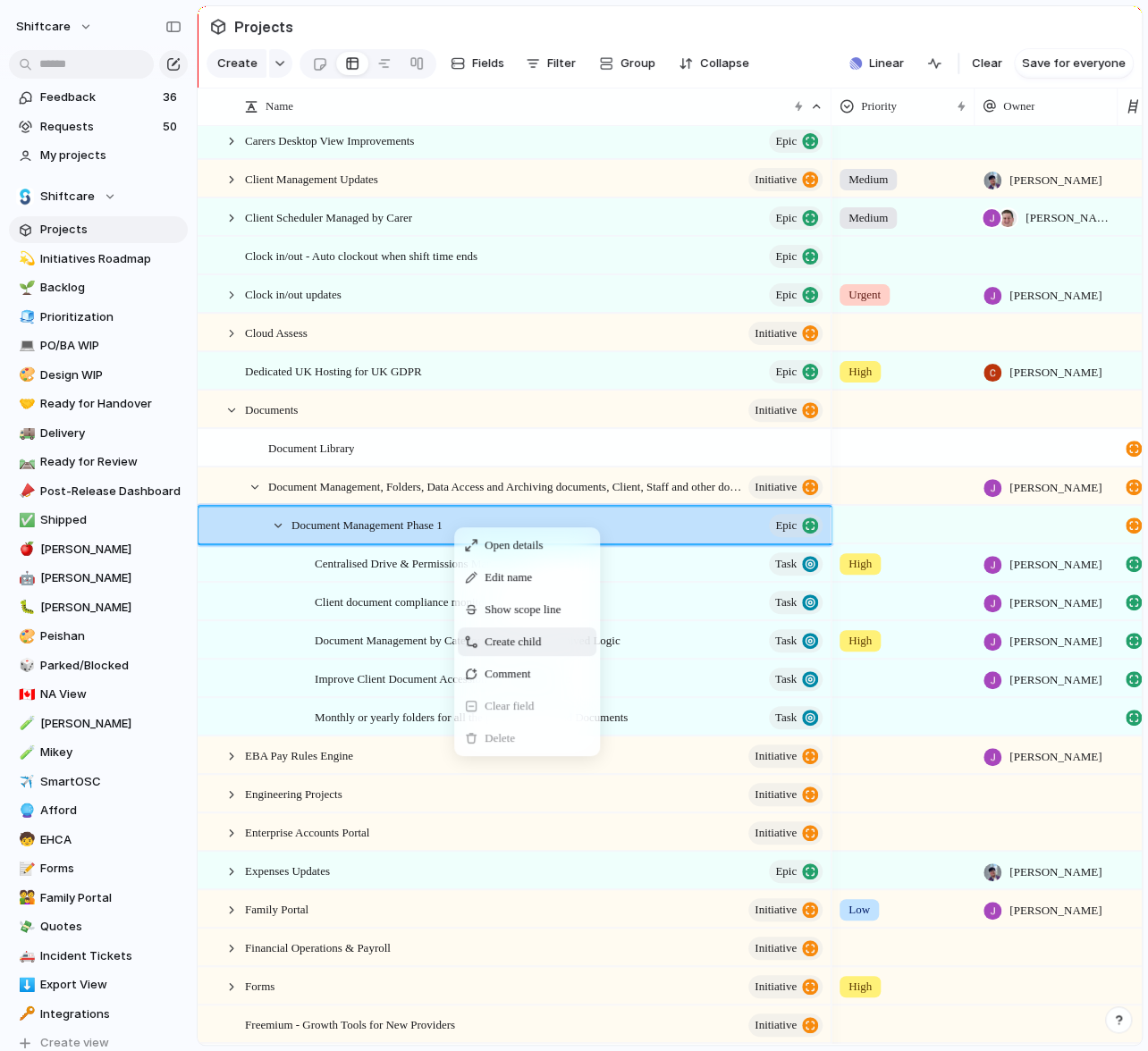 click on "Create child" at bounding box center (512, 642) 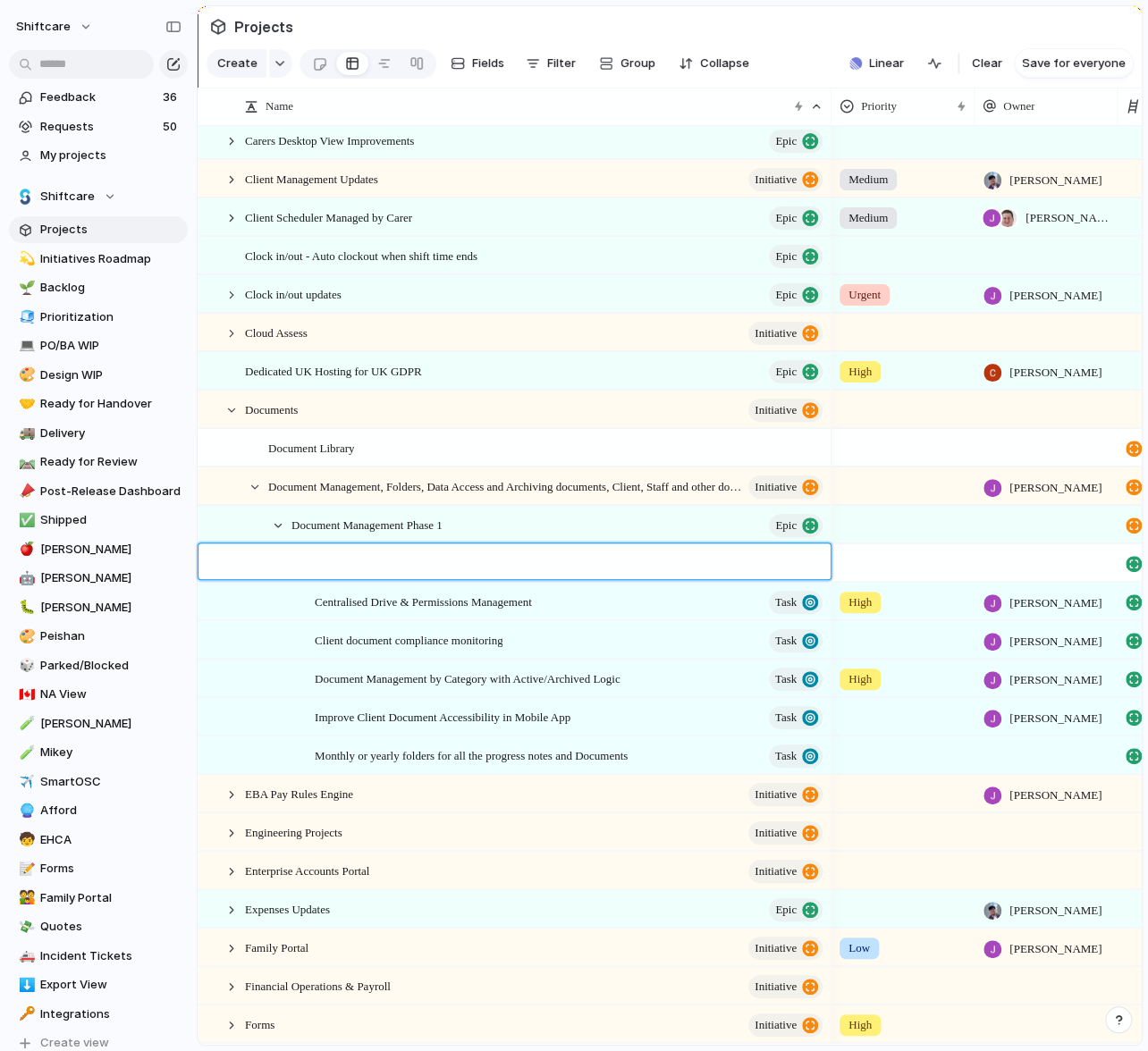 click at bounding box center [566, 563] 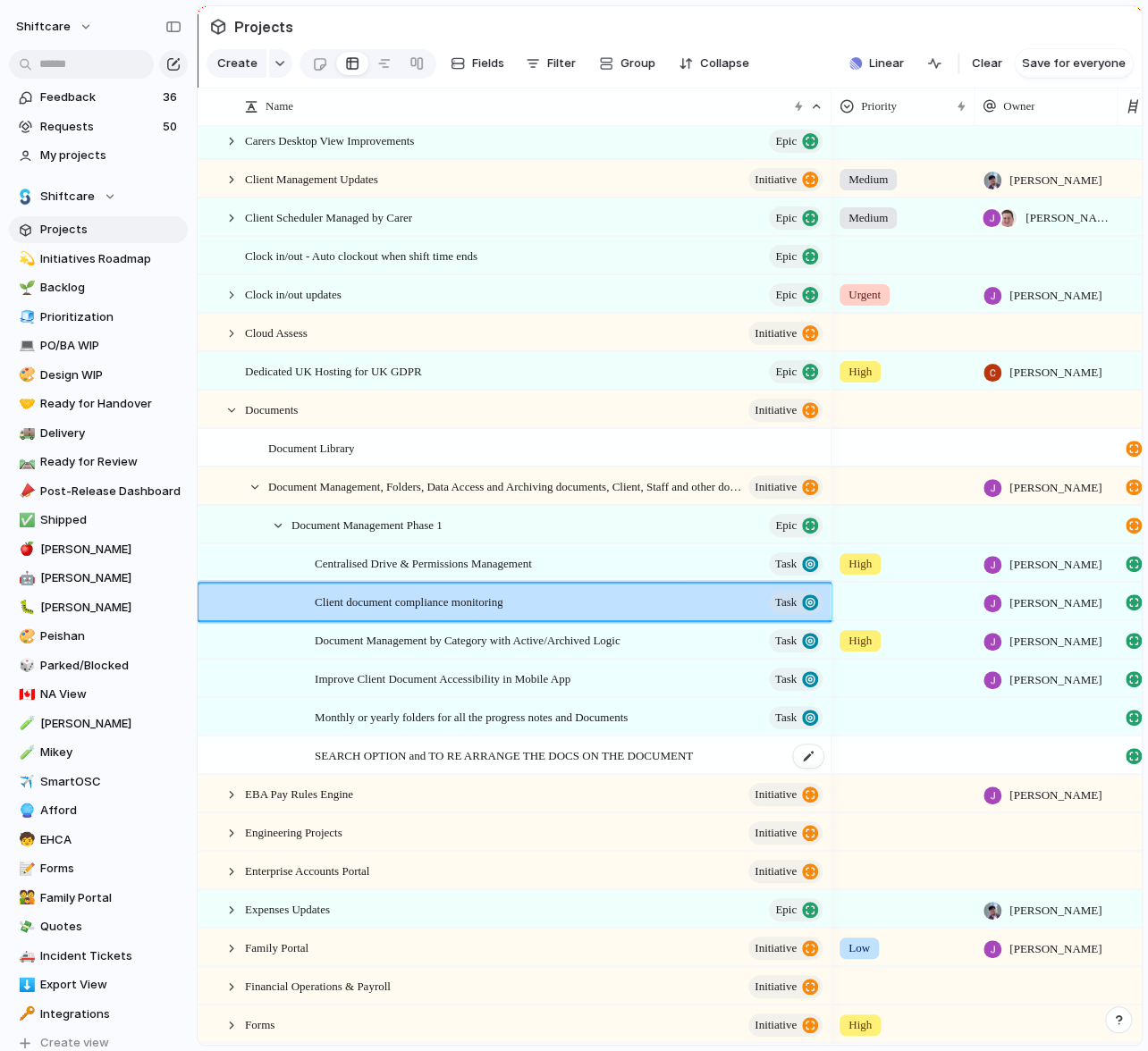 click on "SEARCH OPTION and TO RE ARRANGE THE DOCS ON THE DOCUMENT" at bounding box center (503, 754) 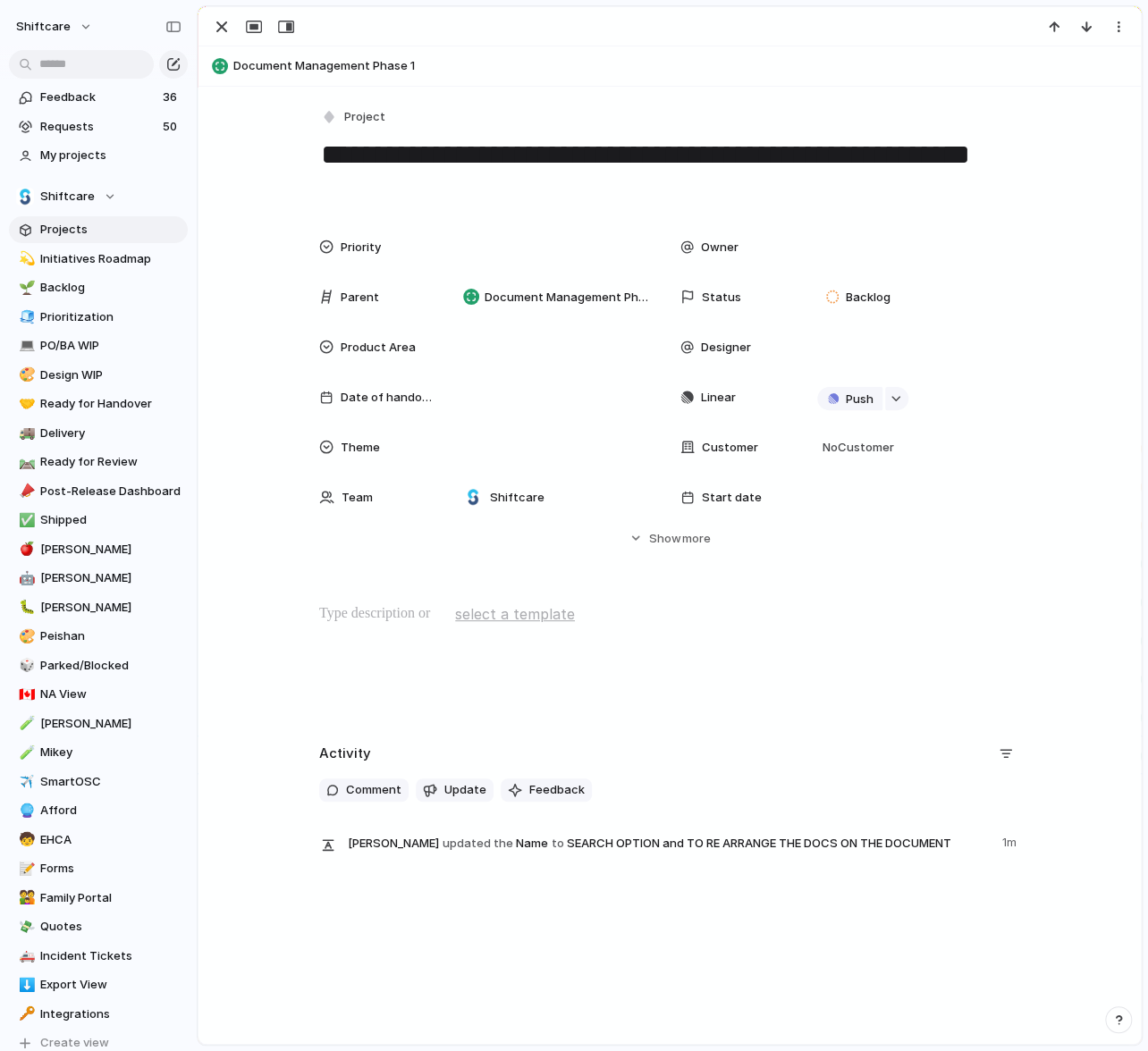 click at bounding box center [670, 614] 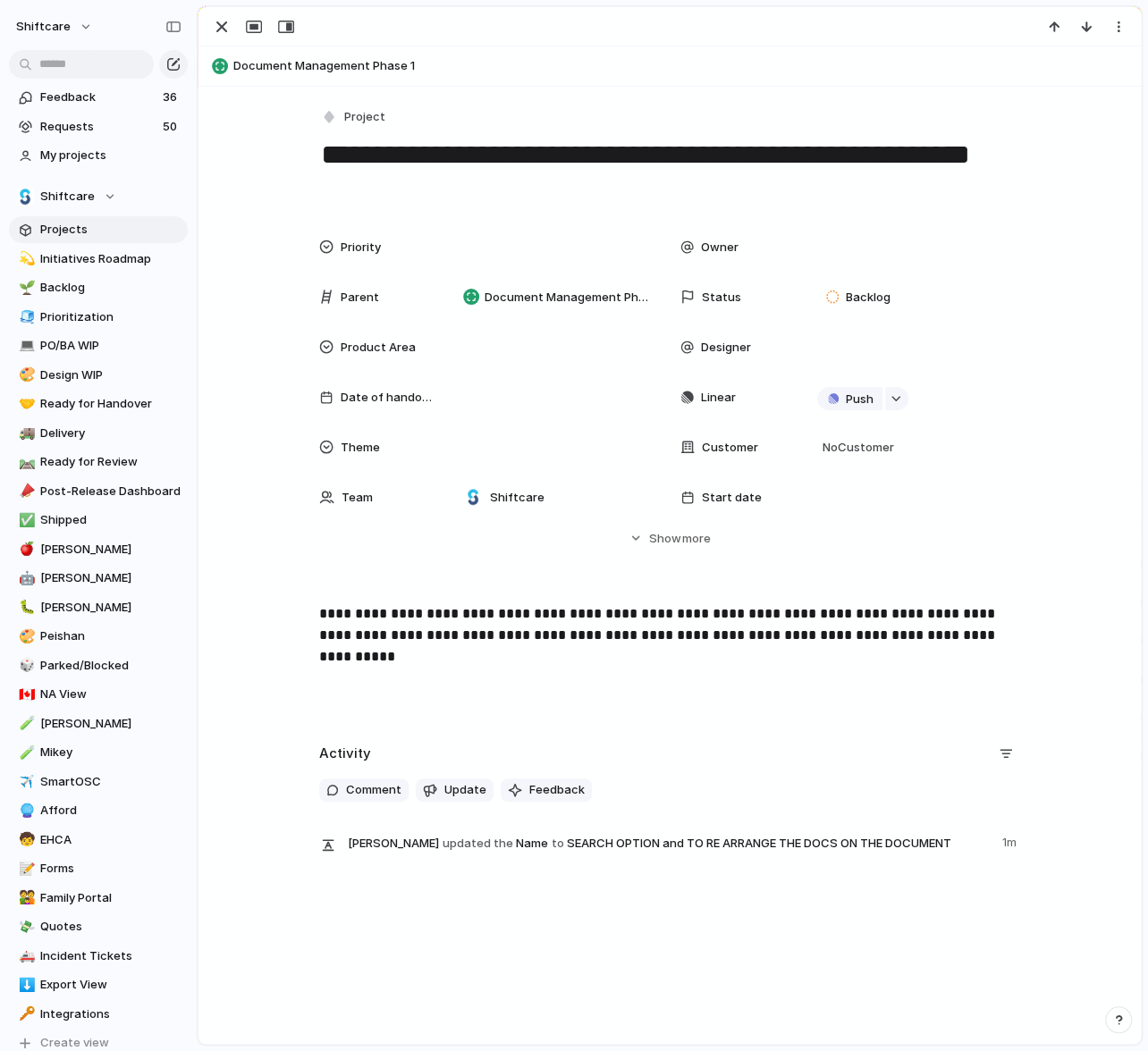 click on "**********" at bounding box center (670, 660) 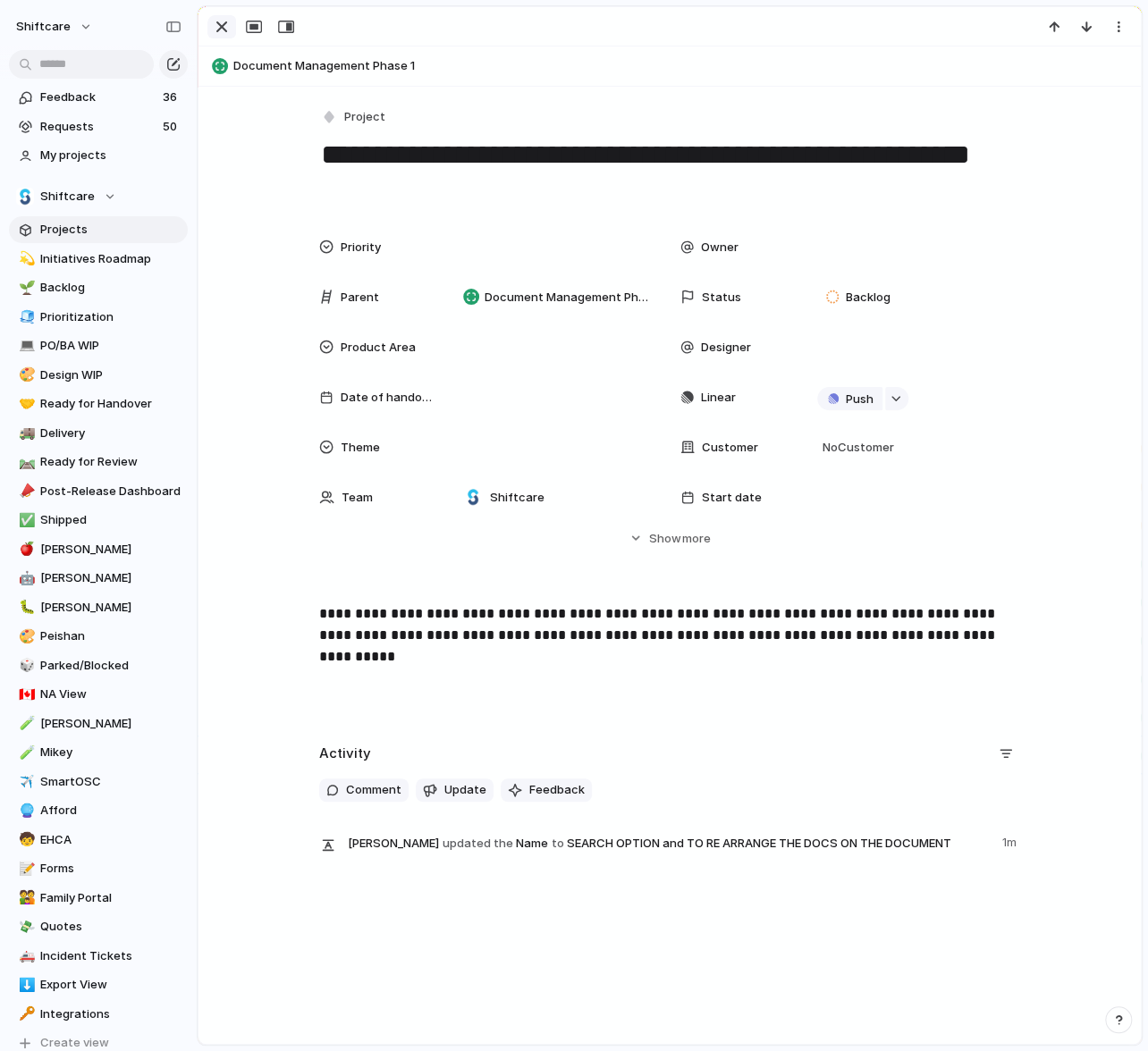 click at bounding box center (222, 27) 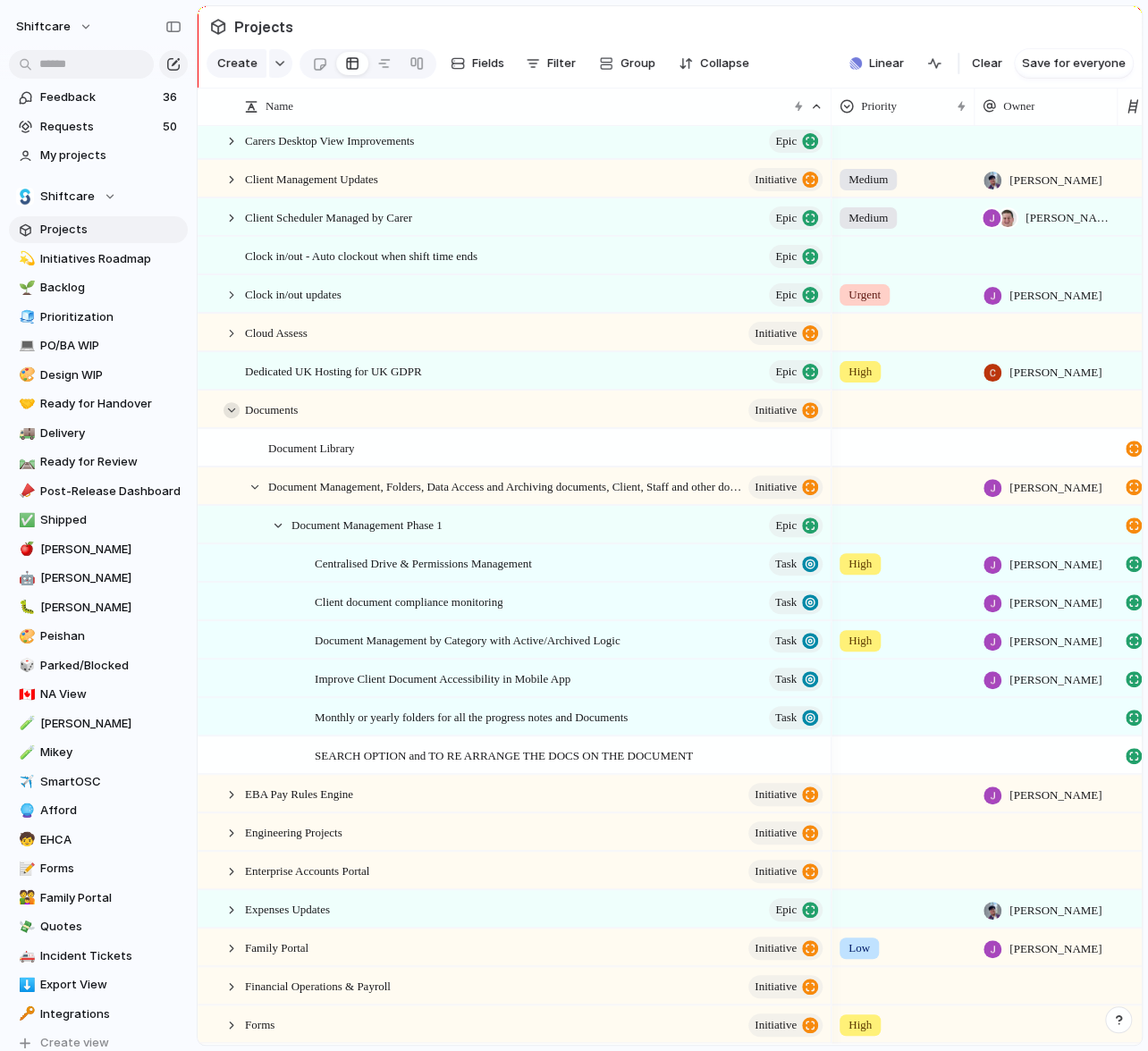 click at bounding box center [232, 410] 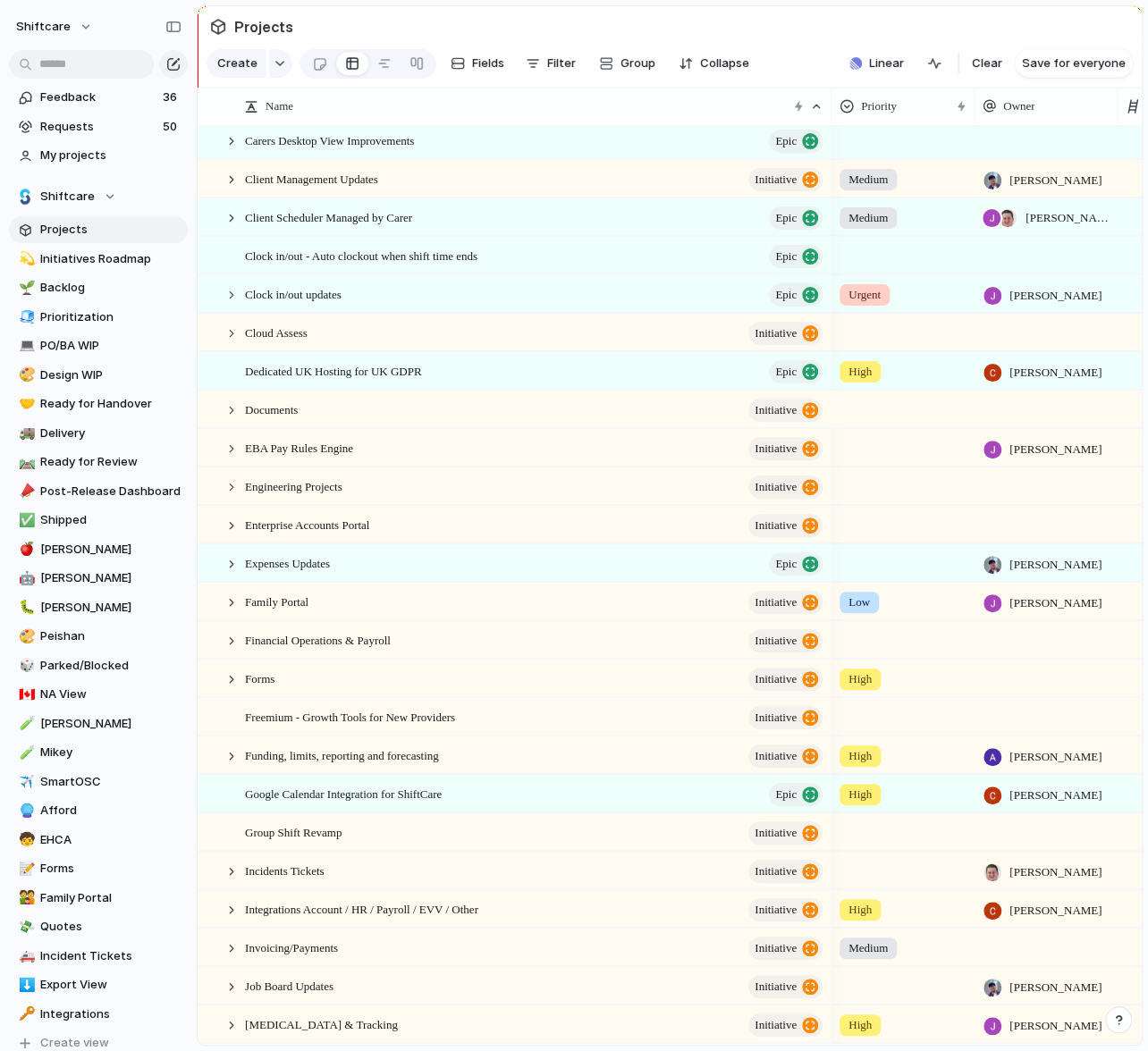 scroll, scrollTop: 678, scrollLeft: 0, axis: vertical 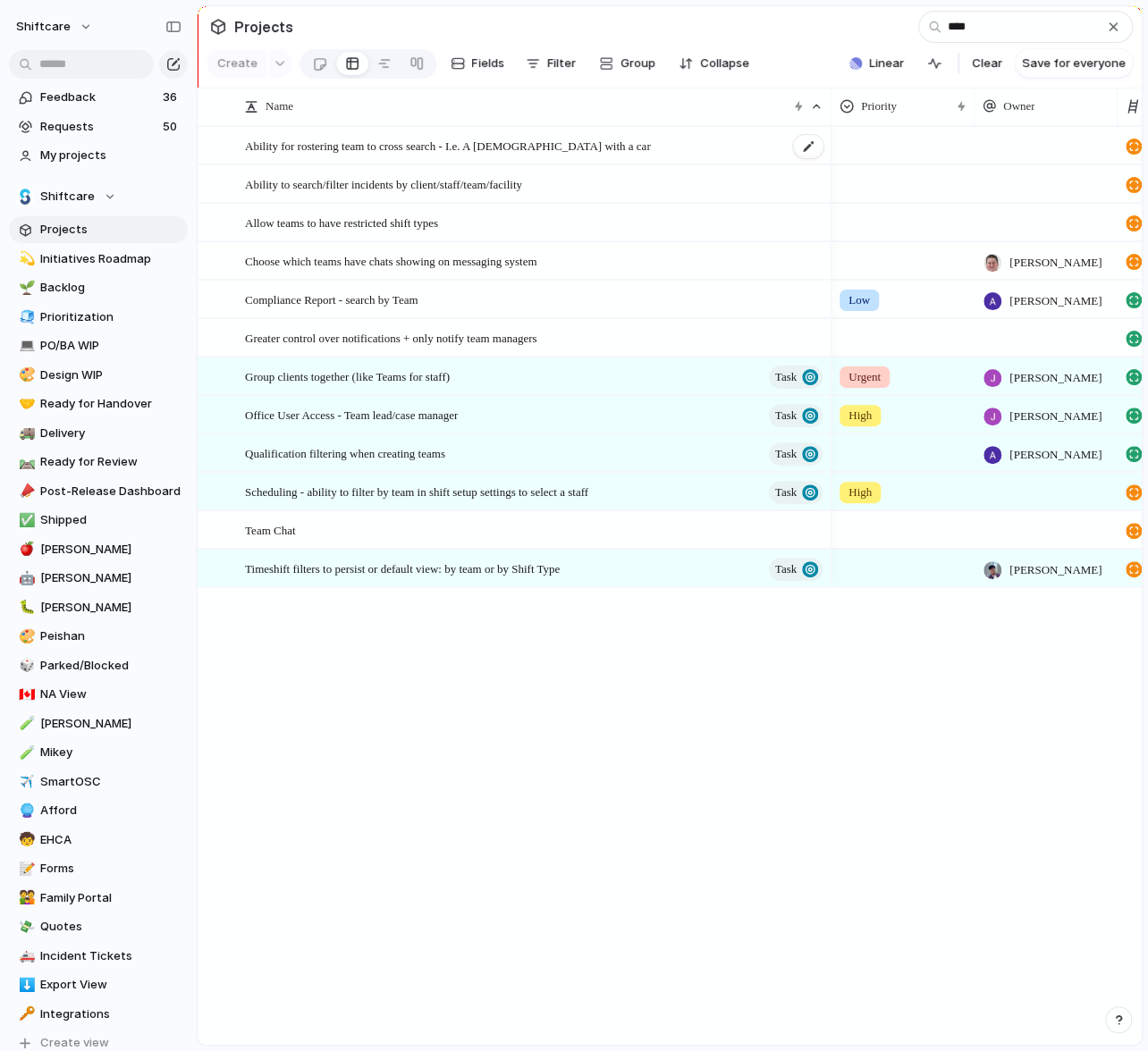 type on "****" 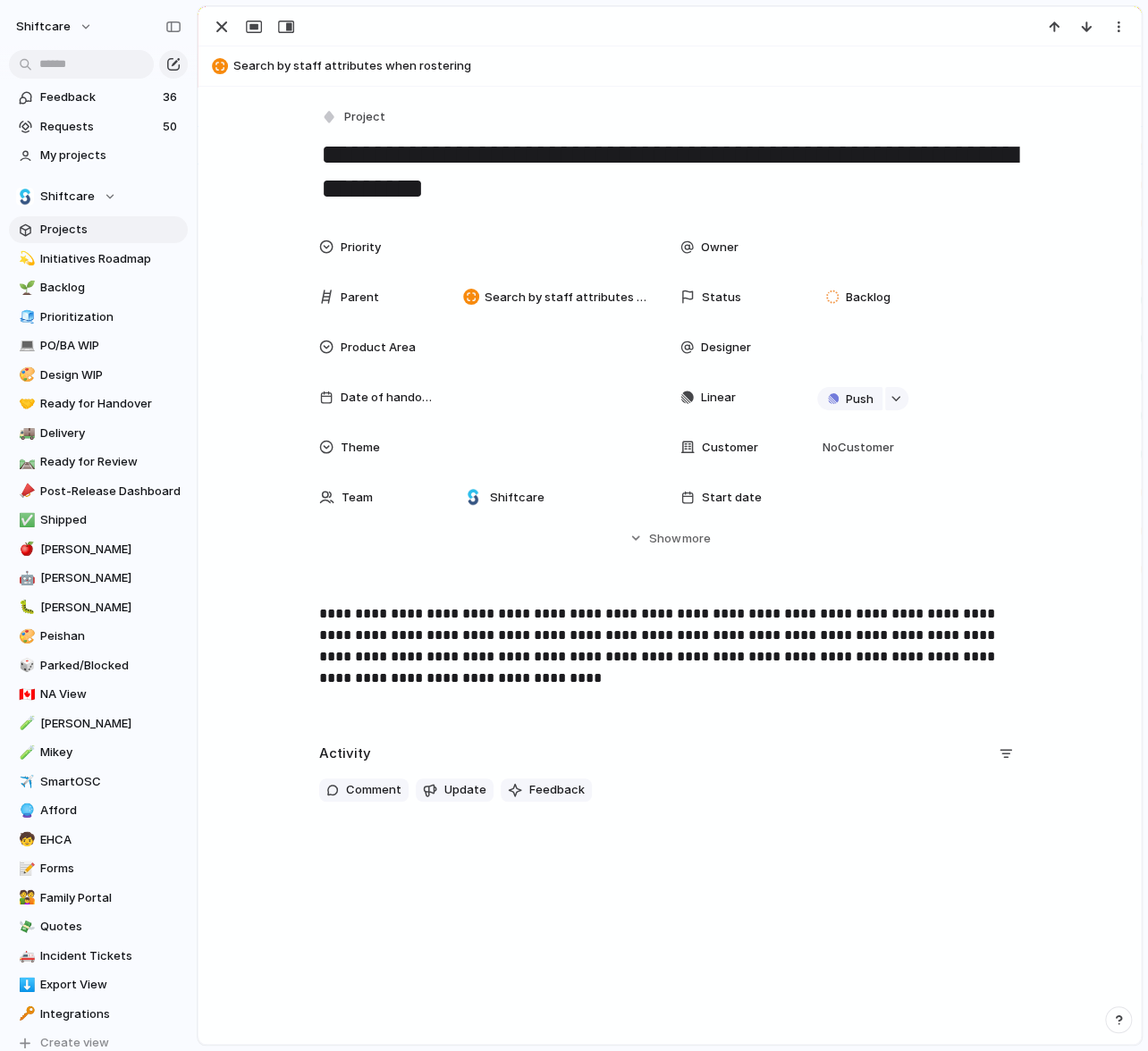 click on "**********" at bounding box center (670, 646) 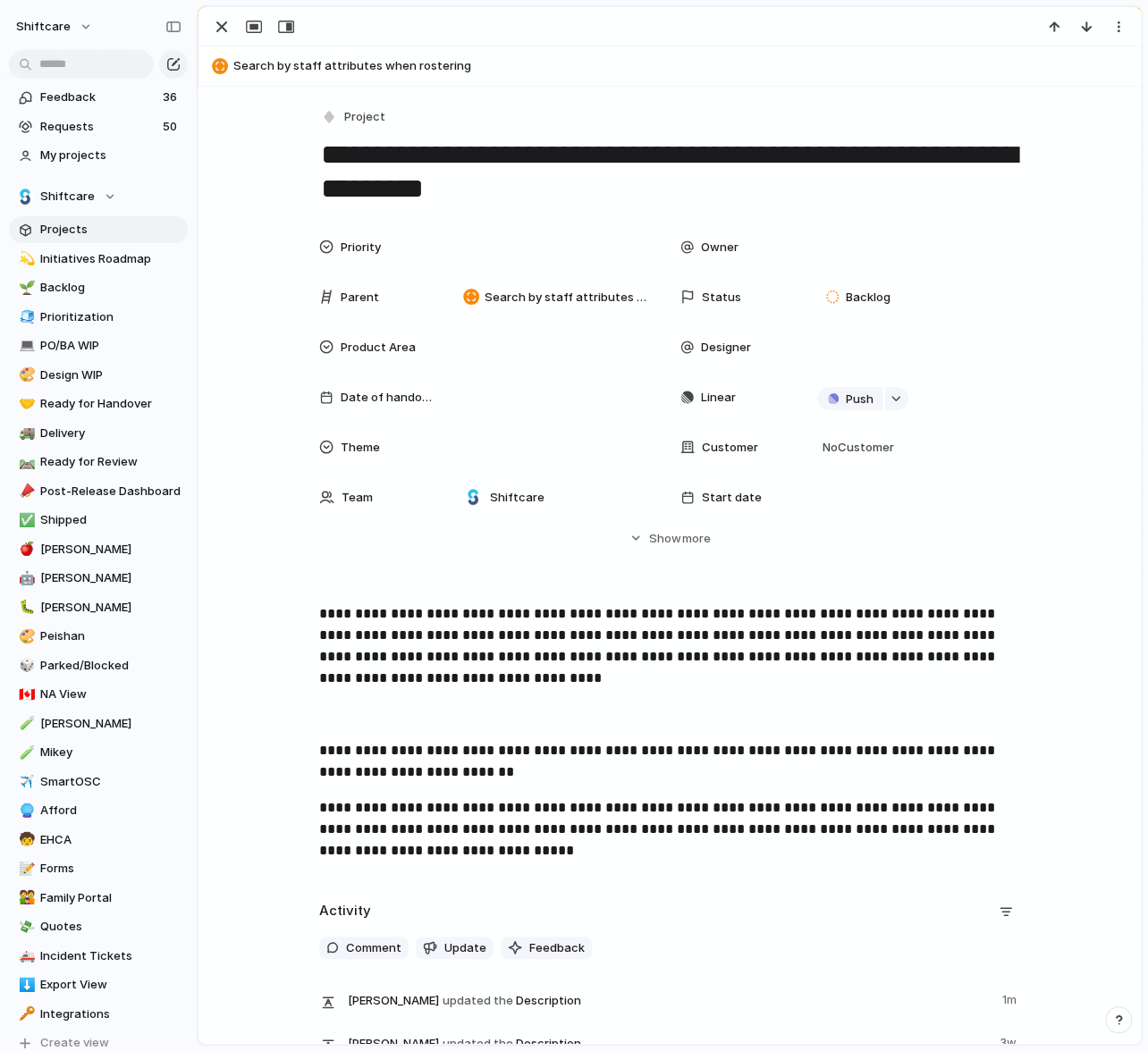 click on "**********" at bounding box center (670, 739) 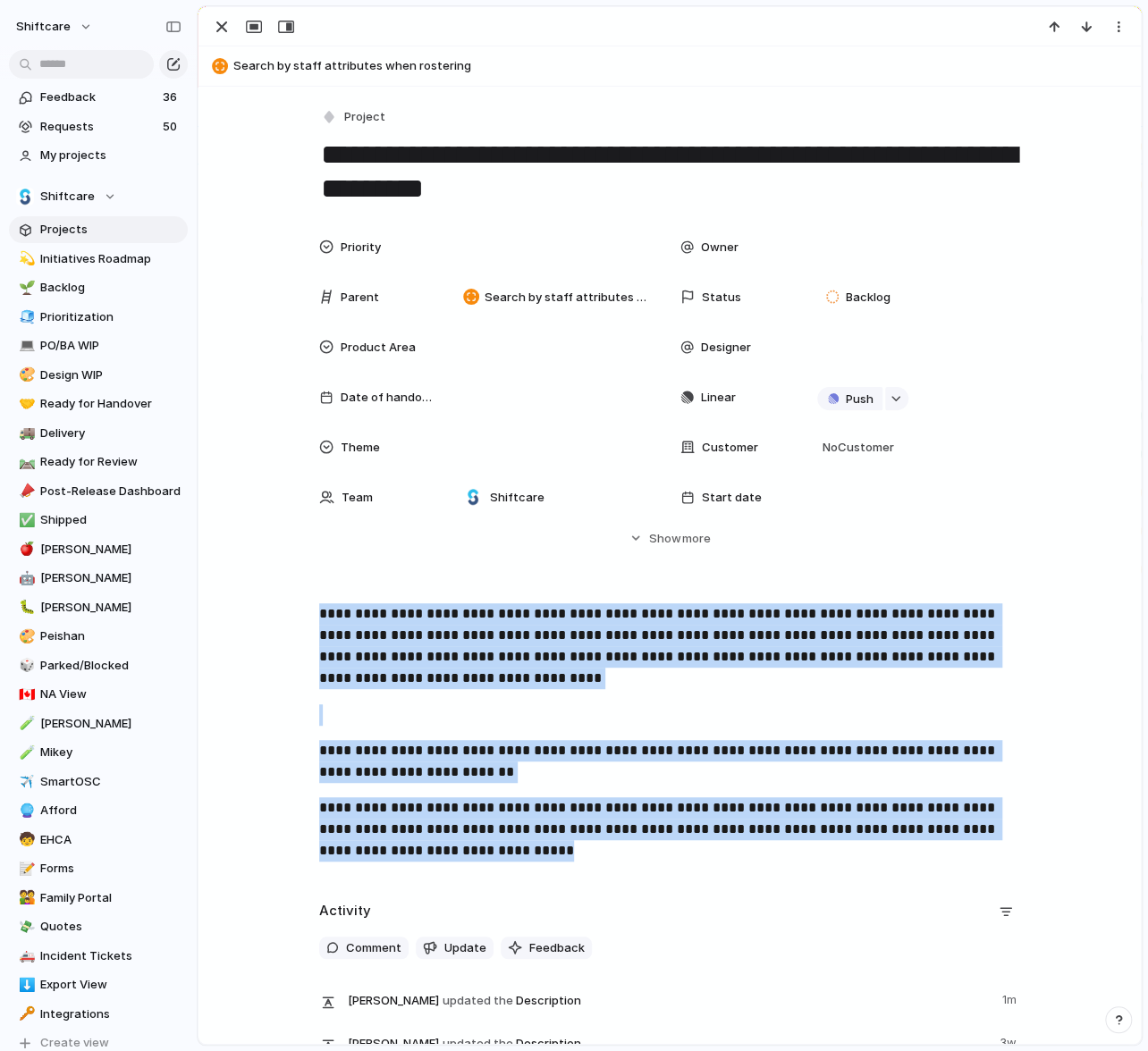 drag, startPoint x: 612, startPoint y: 859, endPoint x: 302, endPoint y: 593, distance: 408.48011 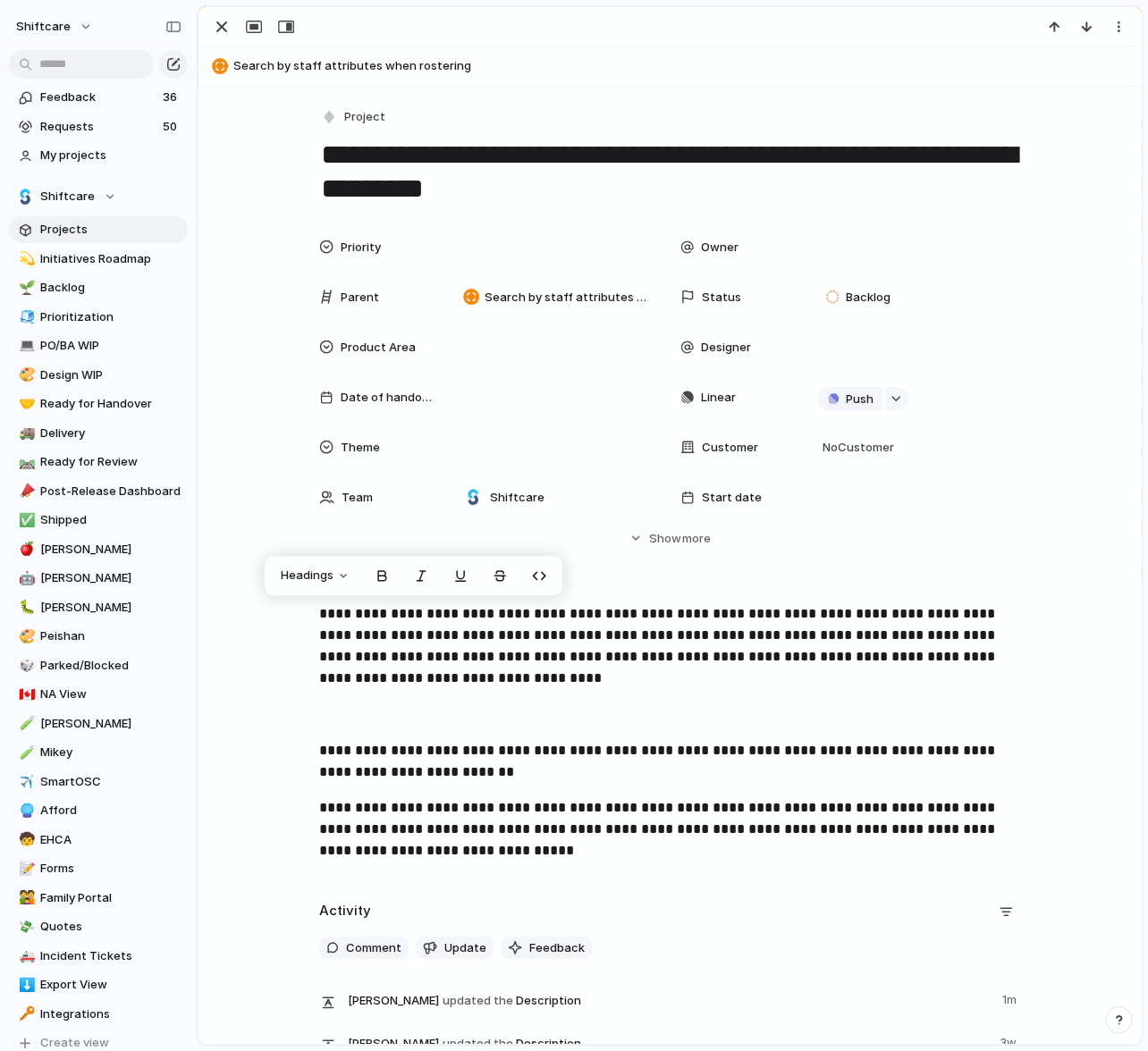 click on "**********" at bounding box center (670, 739) 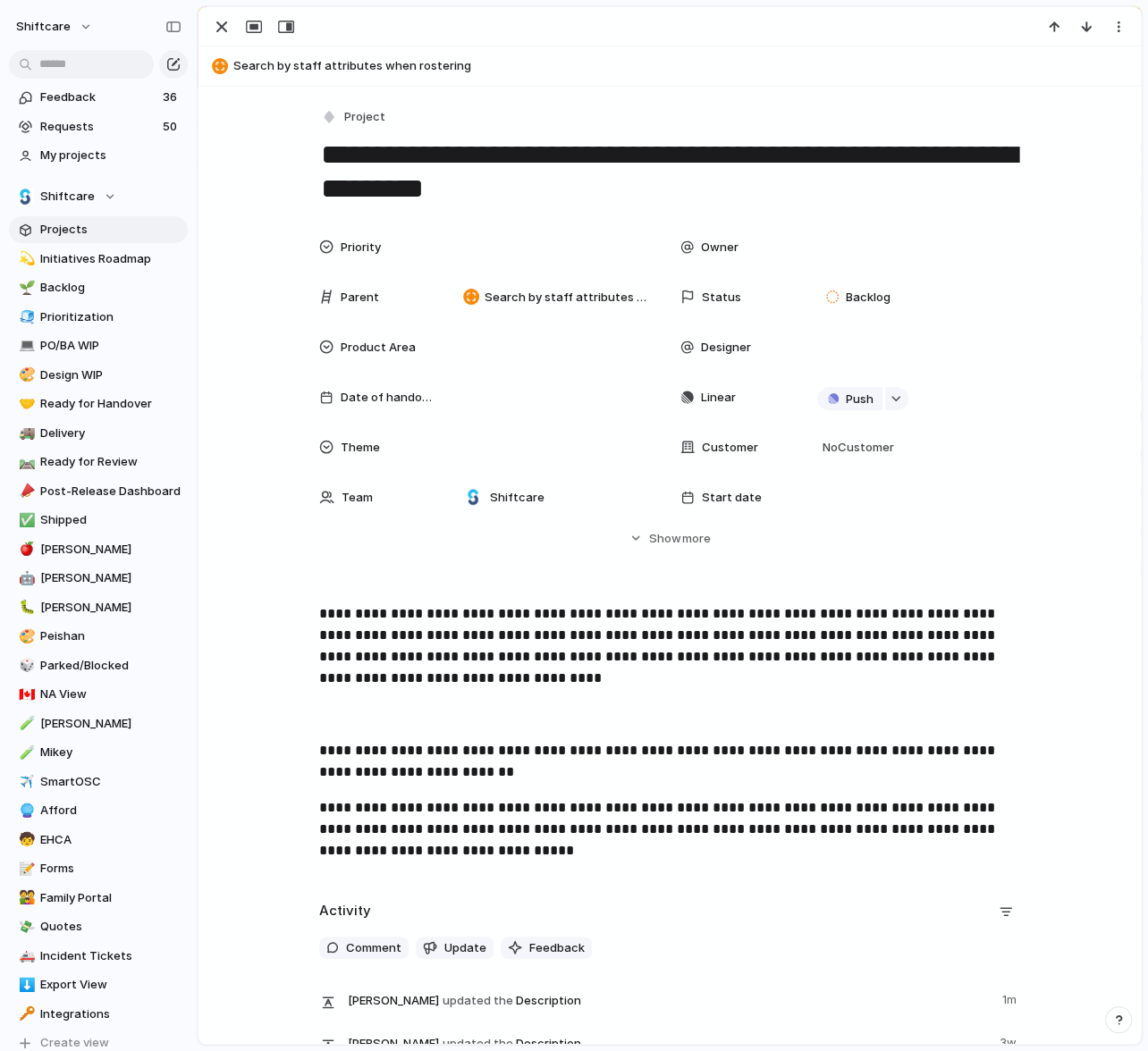 click on "**********" at bounding box center [670, 172] 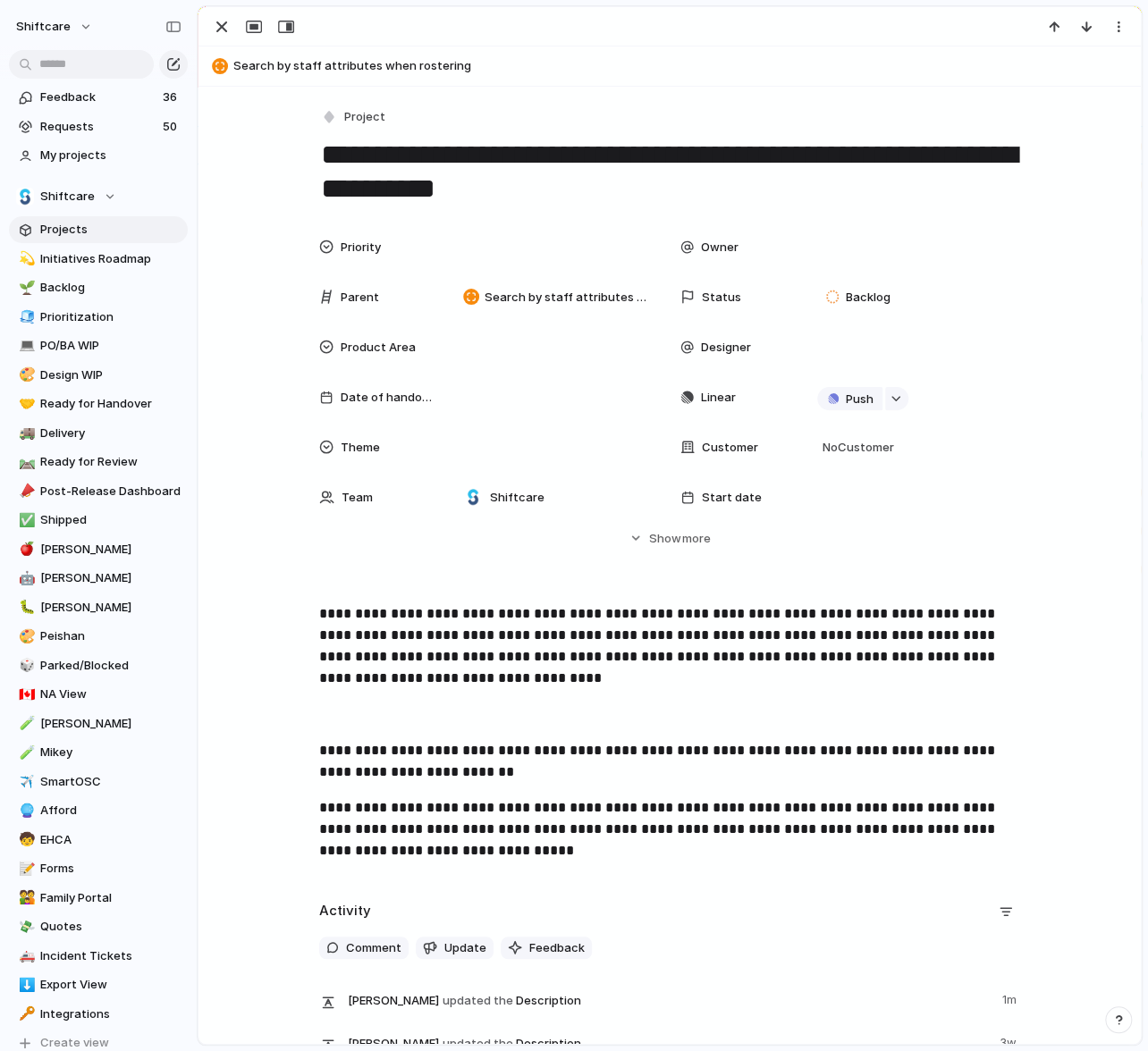 type on "**********" 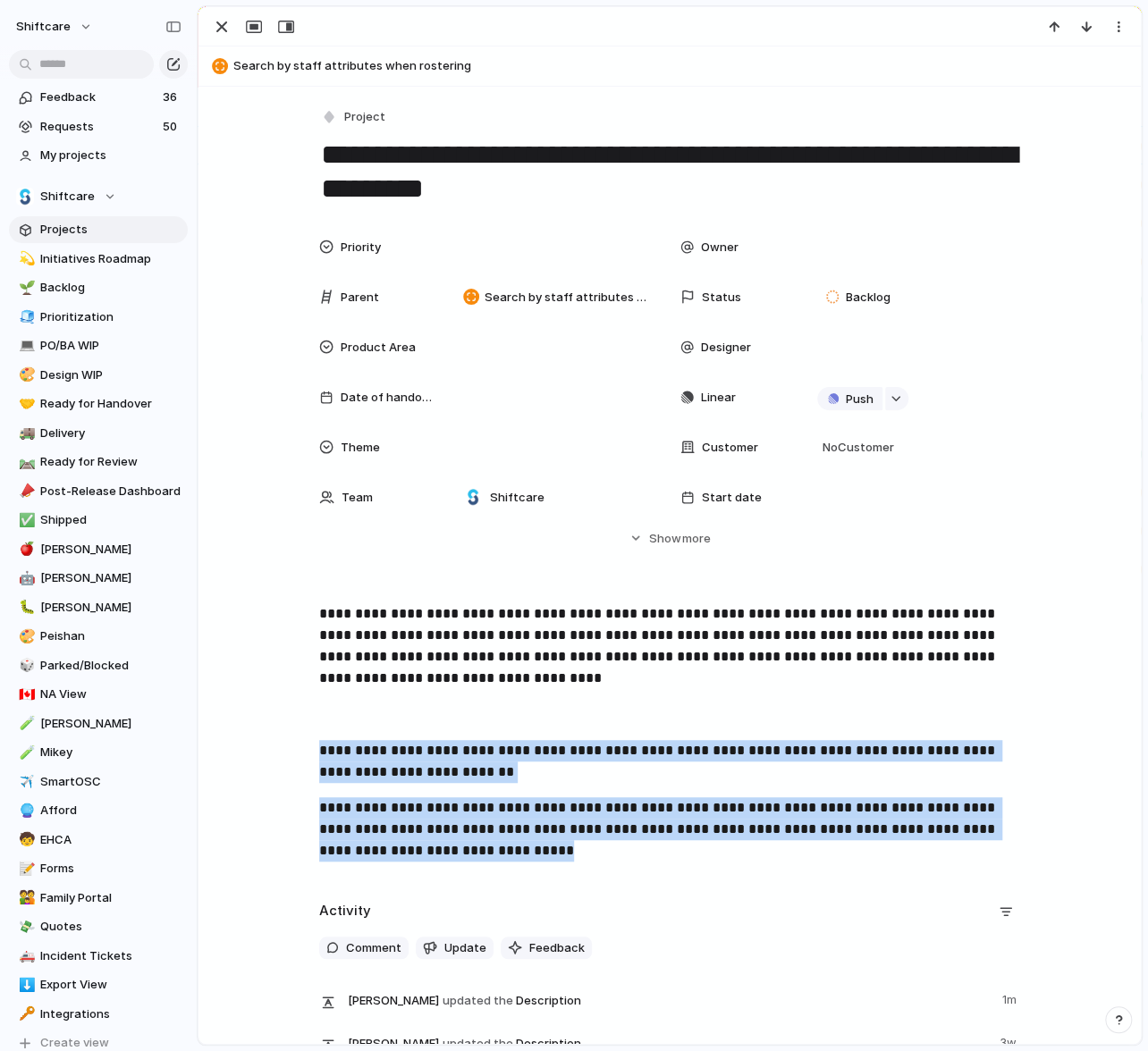 drag, startPoint x: 314, startPoint y: 747, endPoint x: 684, endPoint y: 887, distance: 395.60081 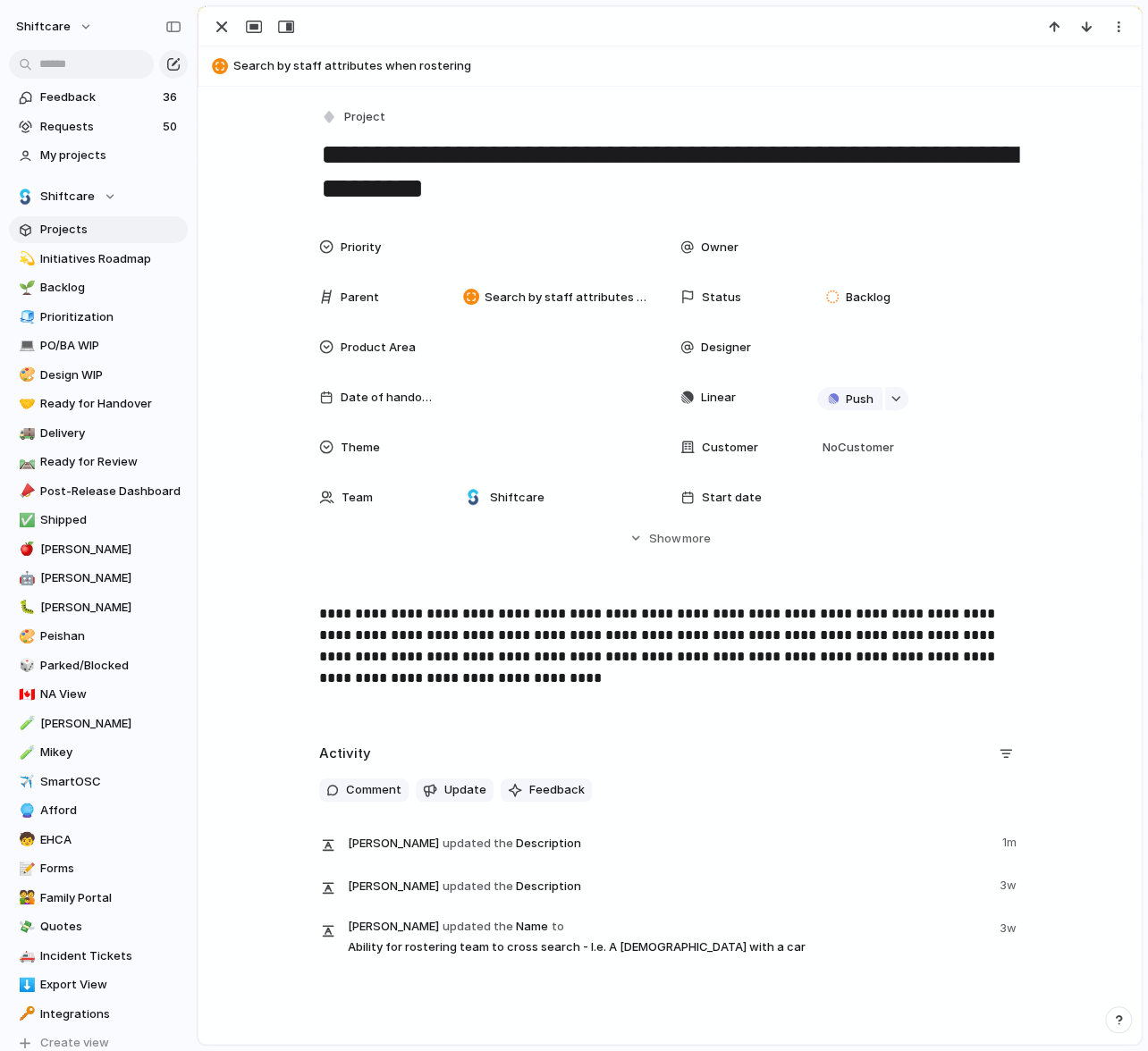 type 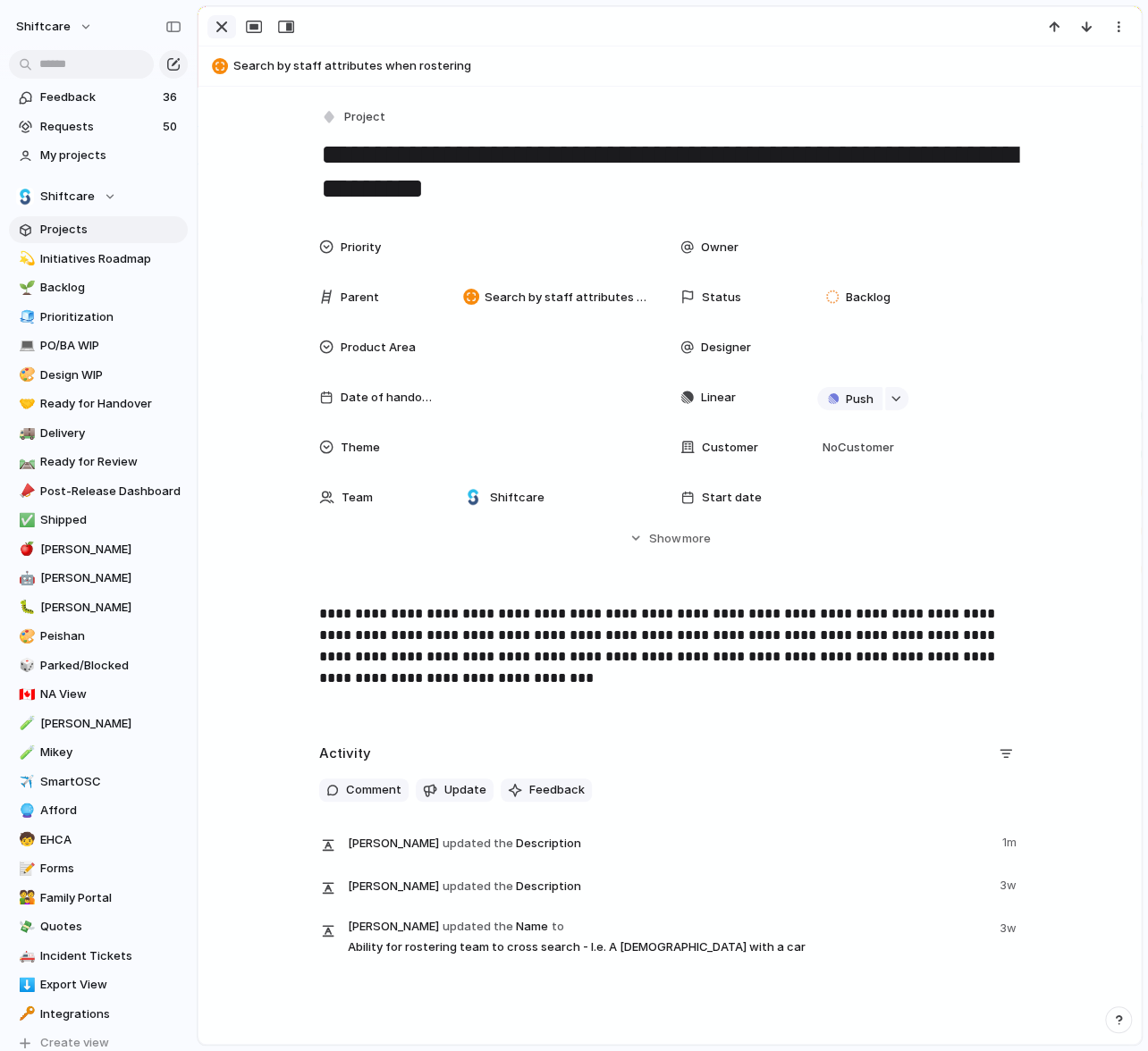 click at bounding box center [222, 27] 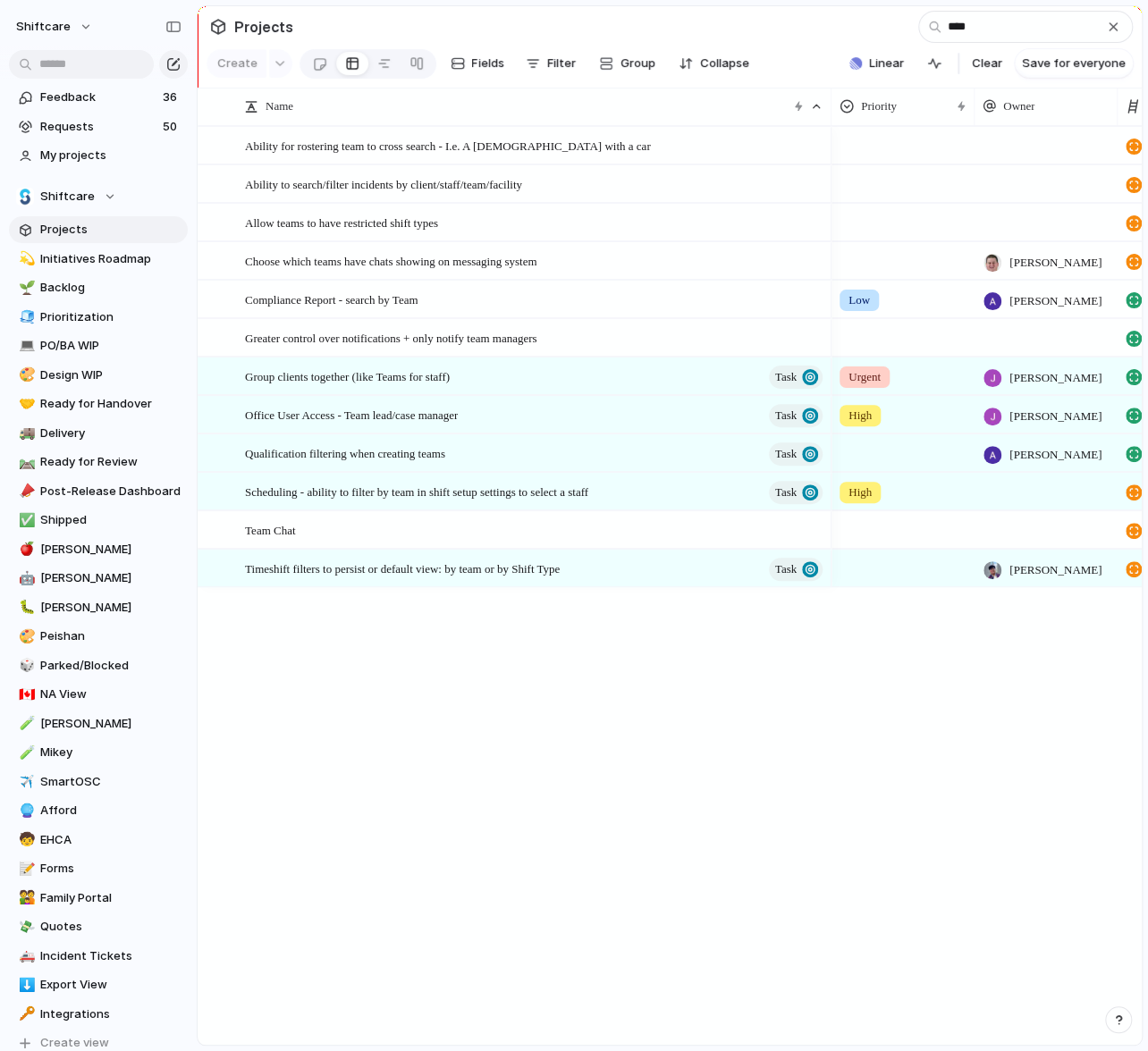 scroll, scrollTop: 0, scrollLeft: 179, axis: horizontal 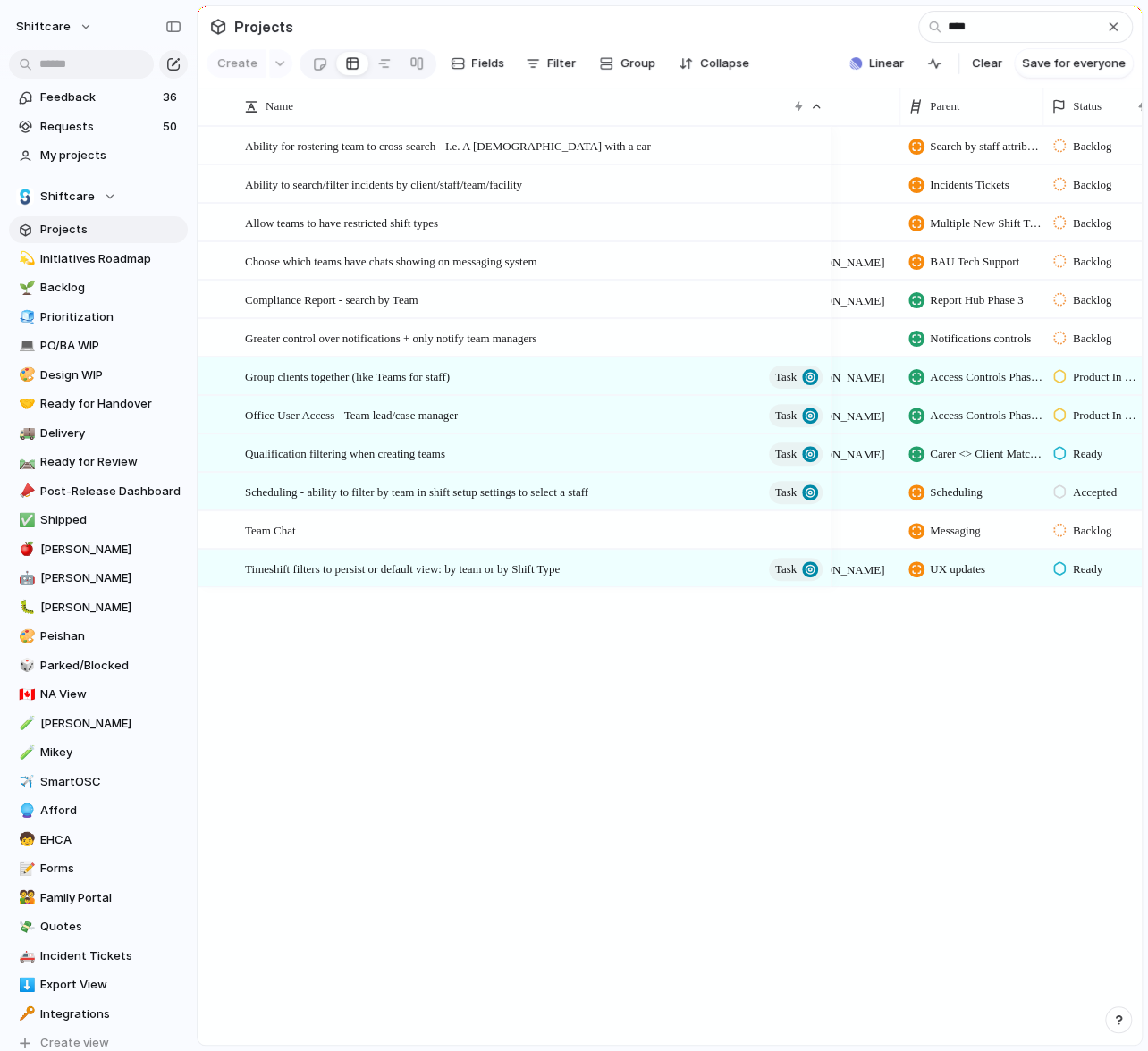 click on "Search by staff attributes when rostering" at bounding box center [986, 147] 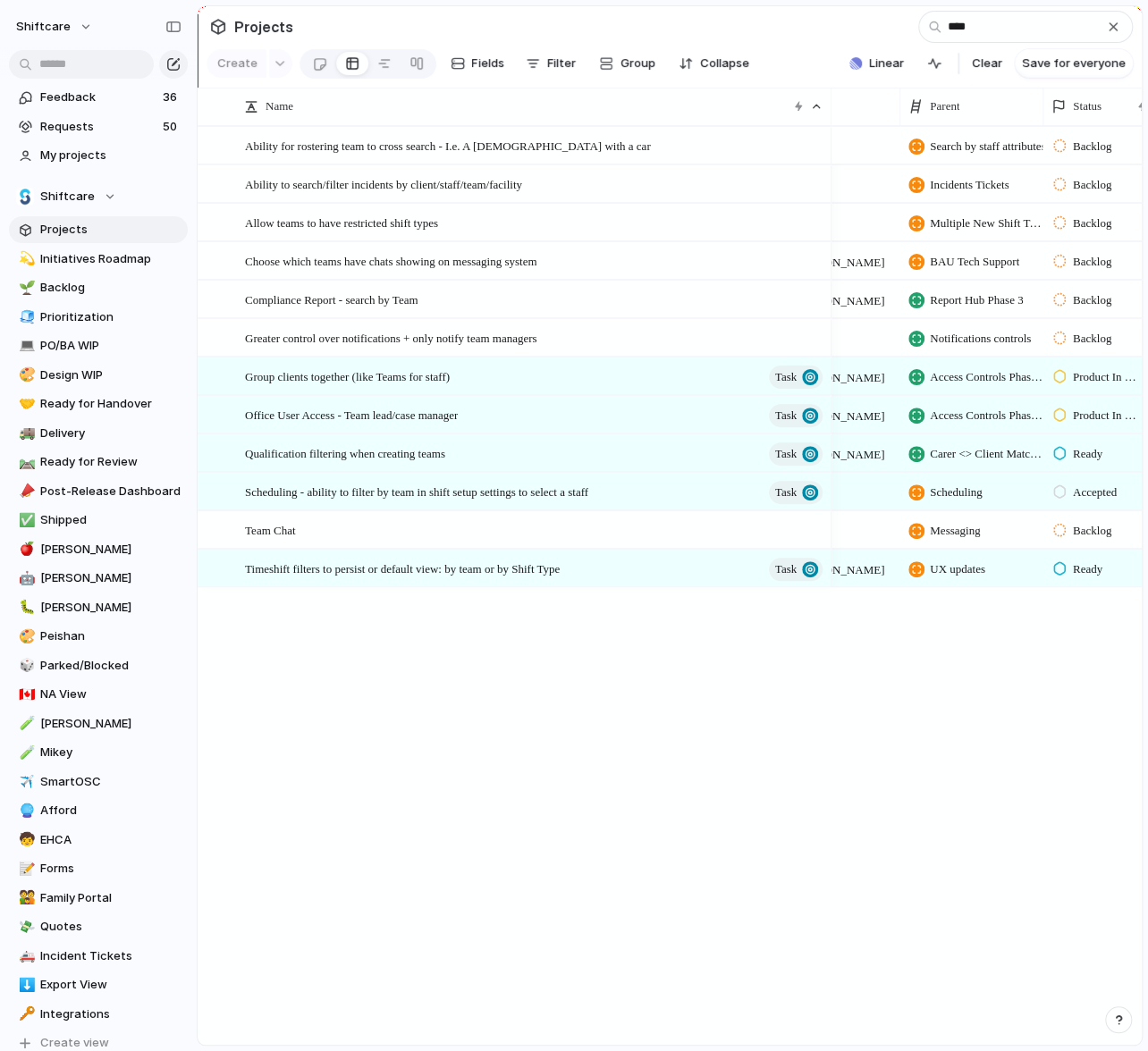 click on "No parent   Staff functionality   Multiple New Shift Types   Messaging   Timesheets   Admin Mobile App   Email notifications for KPI and compliance expiry   Global invoice tax setting   NDIS Commission incident report export   Restore deleted progress notes entries   Payroll, invoice and timesheet API   Pre- Shift Experience and In Shift Experience for Mobile App Users   Job Board - assign existing recurring shift to job board   Simplify Shift   Overtime   Timezone - changing in settings should not affect shifts   Notifications and approval process for staff document upload through carer app   BAU - Carer App - Job Board – Shift Conflict Alert   Invoice list page - allow search for client name   Allow moving of pin for client addresses   Break Time Tracking Phase 1   Support Multi-Organisation Login for Carers   Clock in/out - Ability to adjust accepted time window   Clock in/out notifications for staff   Mobile App - Auto-Refresh when changes made to schedule   Align Expenses Feature to be NDIS Compliant" at bounding box center [574, 526] 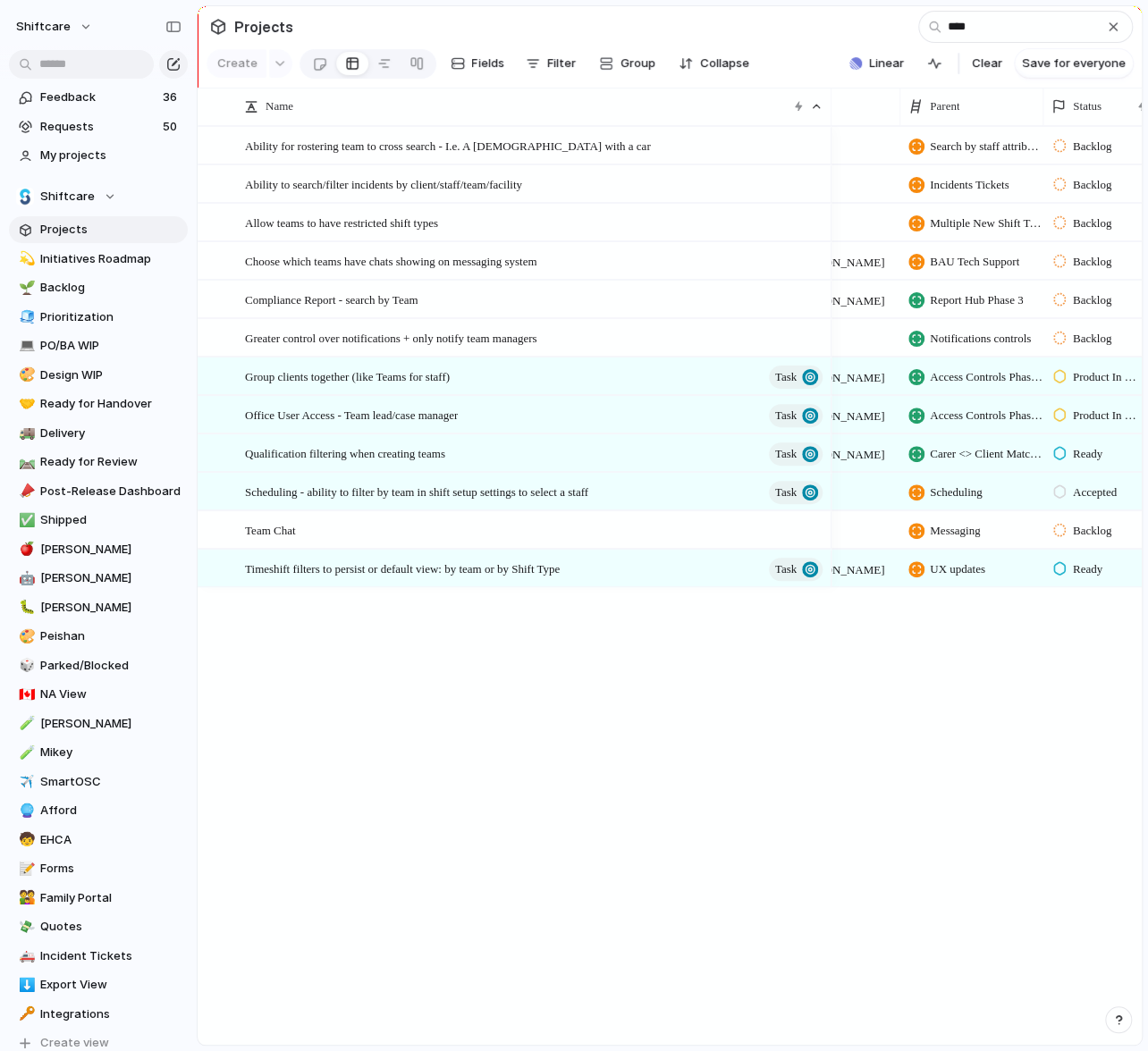 click on "Search by staff attributes when rostering" at bounding box center [986, 147] 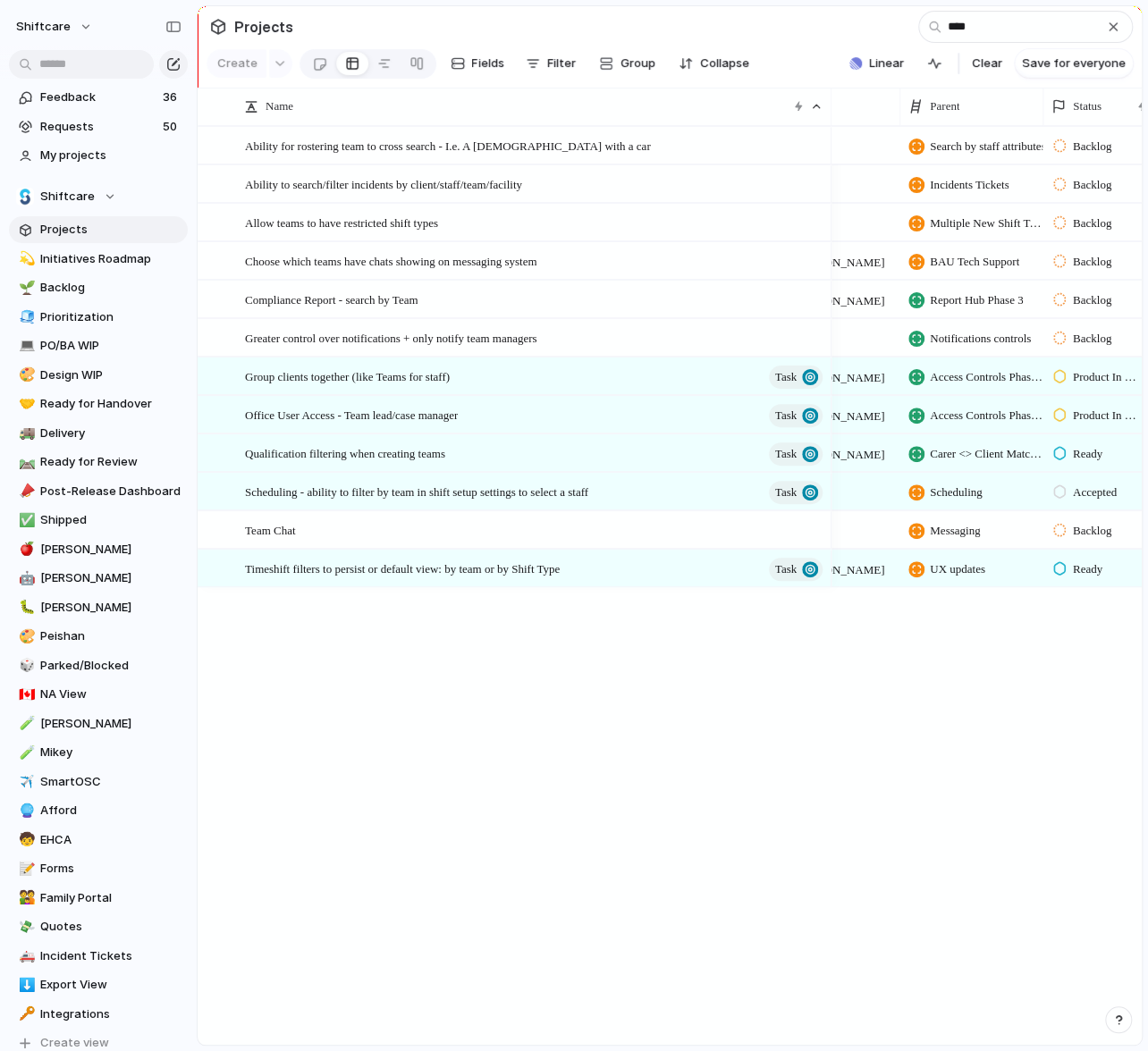 click on "No parent   Staff functionality   Multiple New Shift Types   Messaging   Timesheets   Admin Mobile App   Email notifications for KPI and compliance expiry   Global invoice tax setting   NDIS Commission incident report export   Restore deleted progress notes entries   Payroll, invoice and timesheet API   Pre- Shift Experience and In Shift Experience for Mobile App Users   Job Board - assign existing recurring shift to job board   Simplify Shift   Overtime   Timezone - changing in settings should not affect shifts   Notifications and approval process for staff document upload through carer app   BAU - Carer App - Job Board – Shift Conflict Alert   Invoice list page - allow search for client name   Allow moving of pin for client addresses   Break Time Tracking Phase 1   Support Multi-Organisation Login for Carers   Clock in/out - Ability to adjust accepted time window   Clock in/out notifications for staff   Mobile App - Auto-Refresh when changes made to schedule   Align Expenses Feature to be NDIS Compliant" at bounding box center (574, 526) 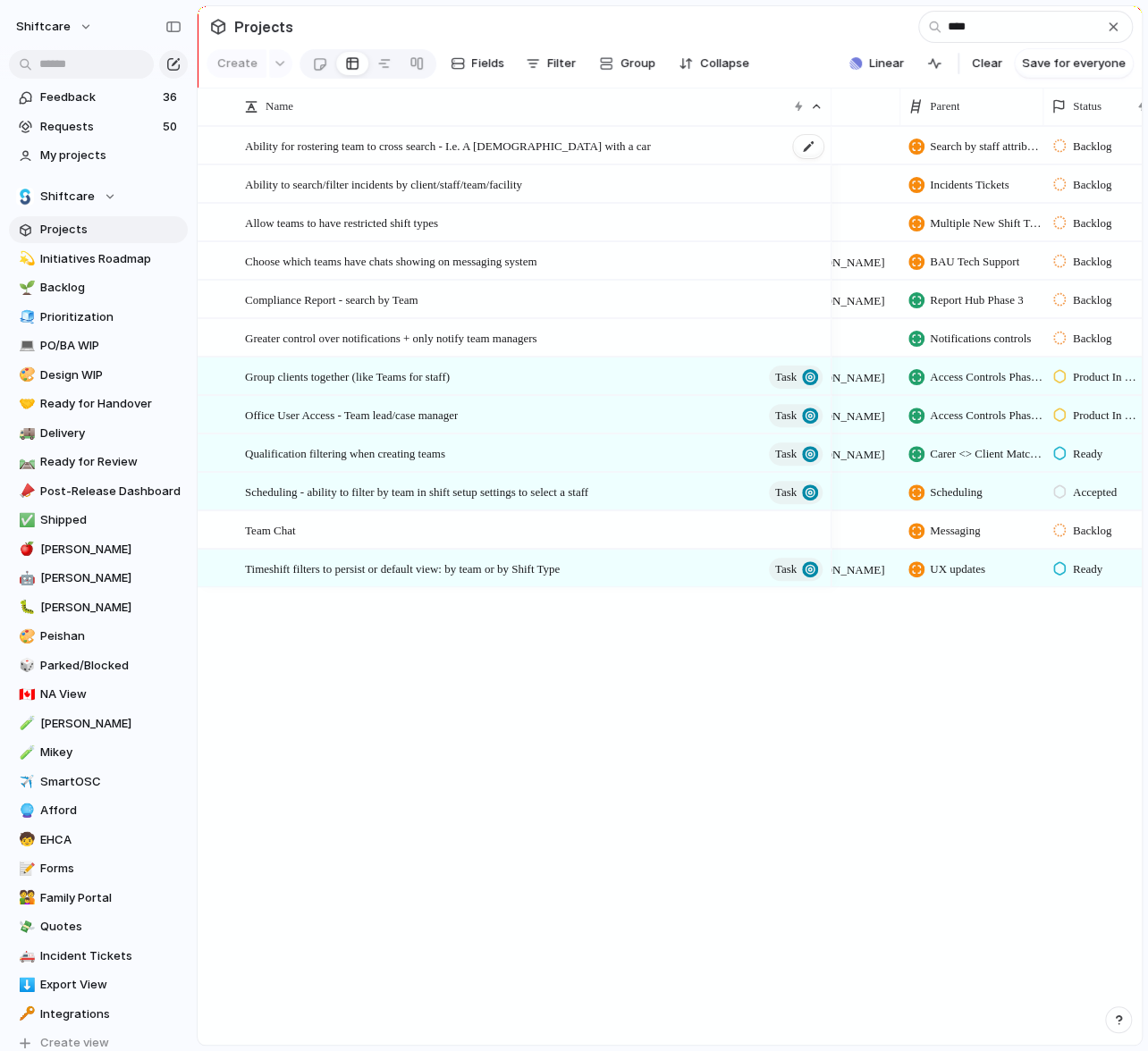 click on "Ability for rostering team to cross search - I.e. A female with a car" at bounding box center [448, 145] 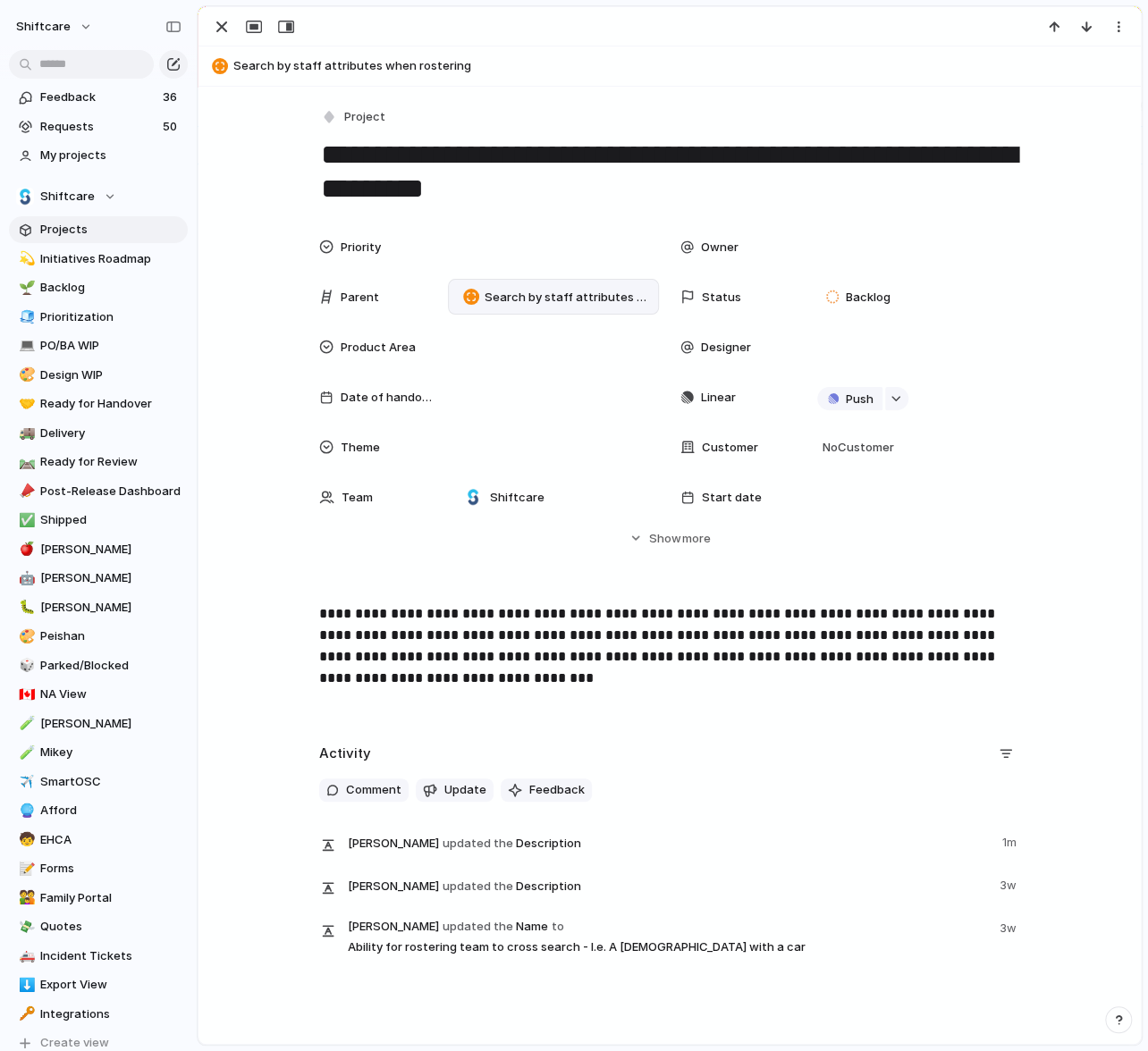 click on "Search by staff attributes when rostering" at bounding box center (568, 298) 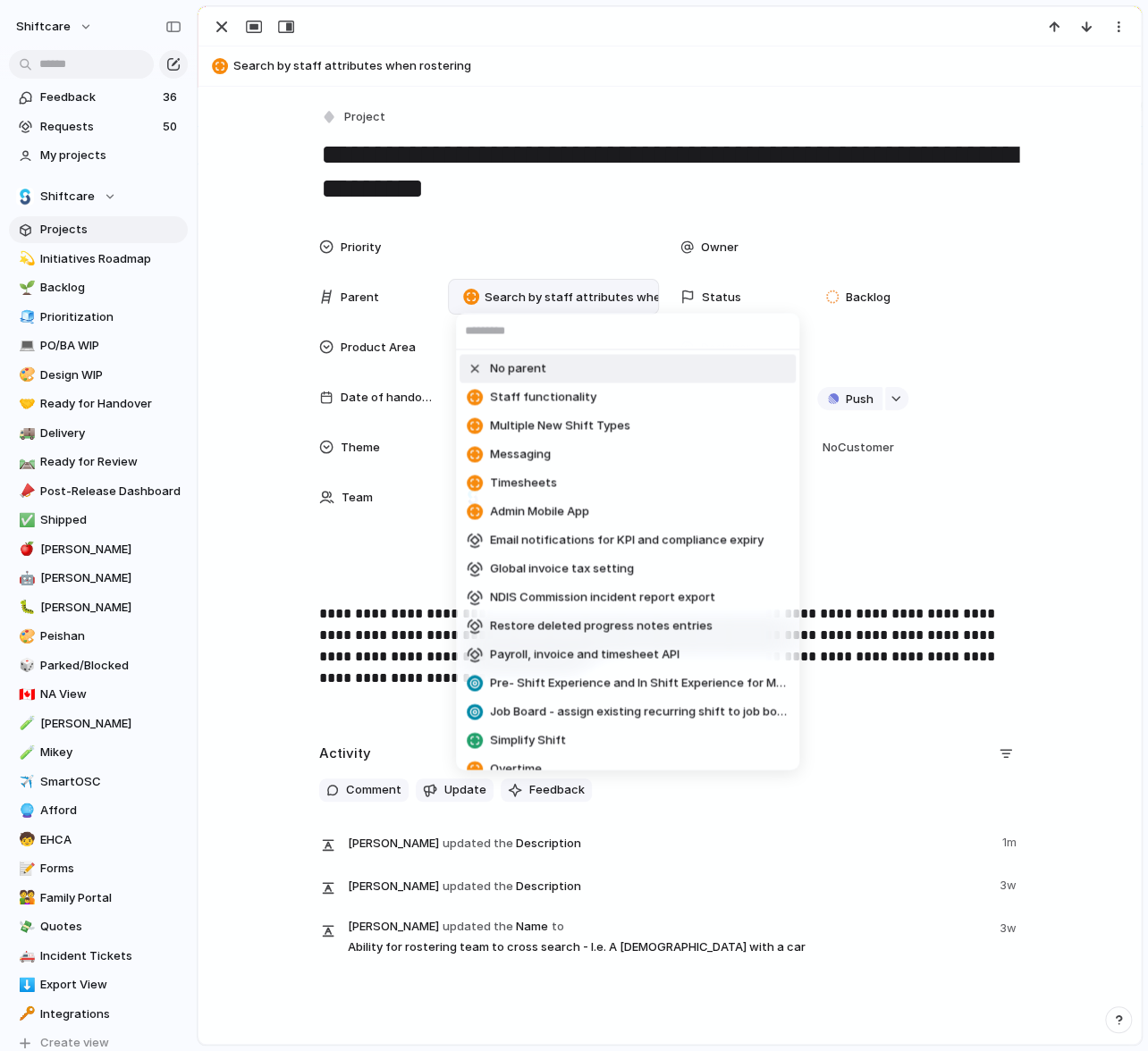 click on "No parent   Staff functionality   Multiple New Shift Types   Messaging   Timesheets   Admin Mobile App   Email notifications for KPI and compliance expiry   Global invoice tax setting   NDIS Commission incident report export   Restore deleted progress notes entries   Payroll, invoice and timesheet API   Pre- Shift Experience and In Shift Experience for Mobile App Users   Job Board - assign existing recurring shift to job board   Simplify Shift   Overtime   Timezone - changing in settings should not affect shifts   Notifications and approval process for staff document upload through carer app   BAU - Carer App - Job Board – Shift Conflict Alert   Invoice list page - allow search for client name   Allow moving of pin for client addresses   Break Time Tracking Phase 1   Support Multi-Organisation Login for Carers   Clock in/out - Ability to adjust accepted time window   Clock in/out notifications for staff   Mobile App - Auto-Refresh when changes made to schedule   Align Expenses Feature to be NDIS Compliant" at bounding box center (574, 526) 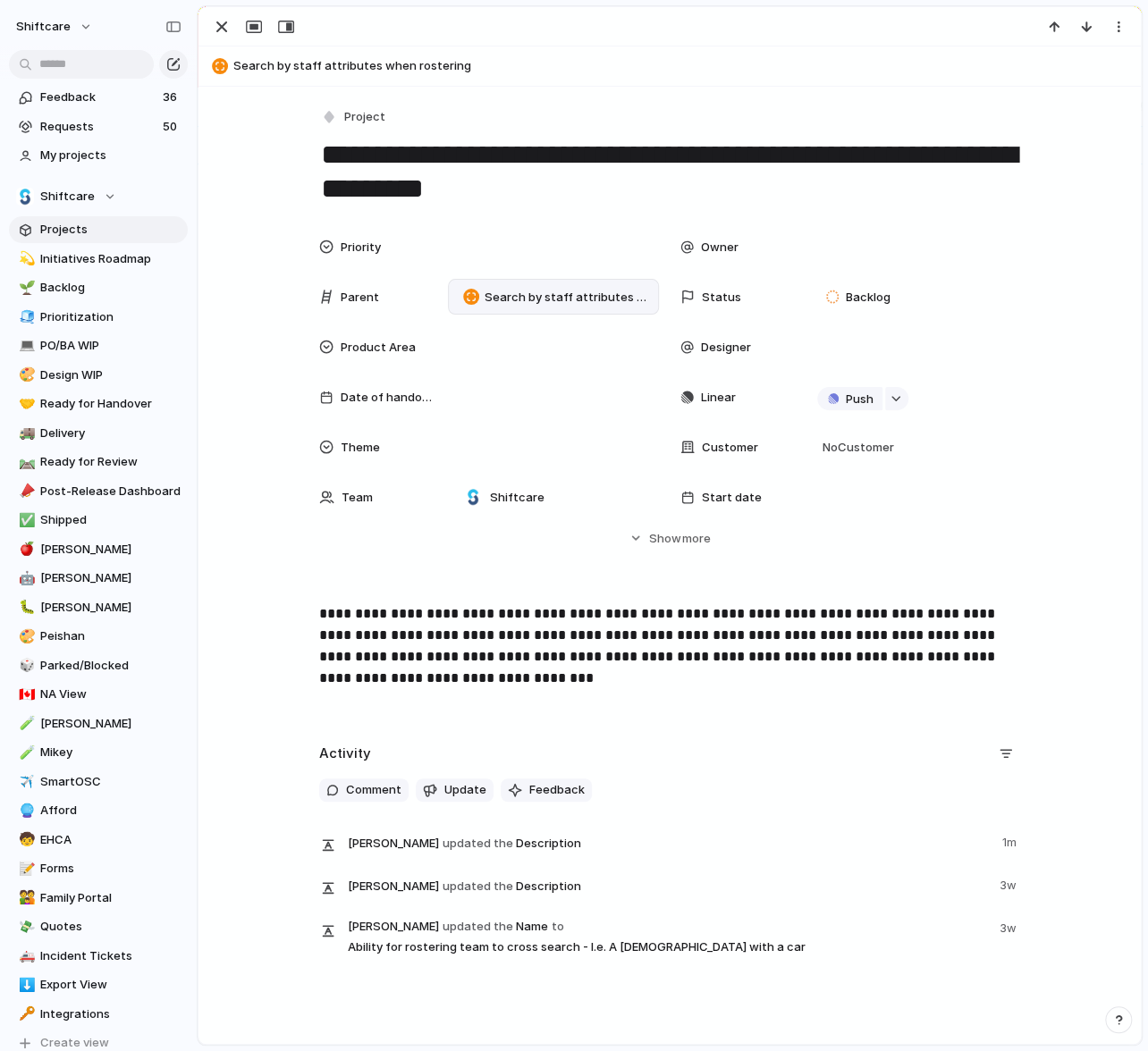 click on "Search by staff attributes when rostering" at bounding box center (683, 66) 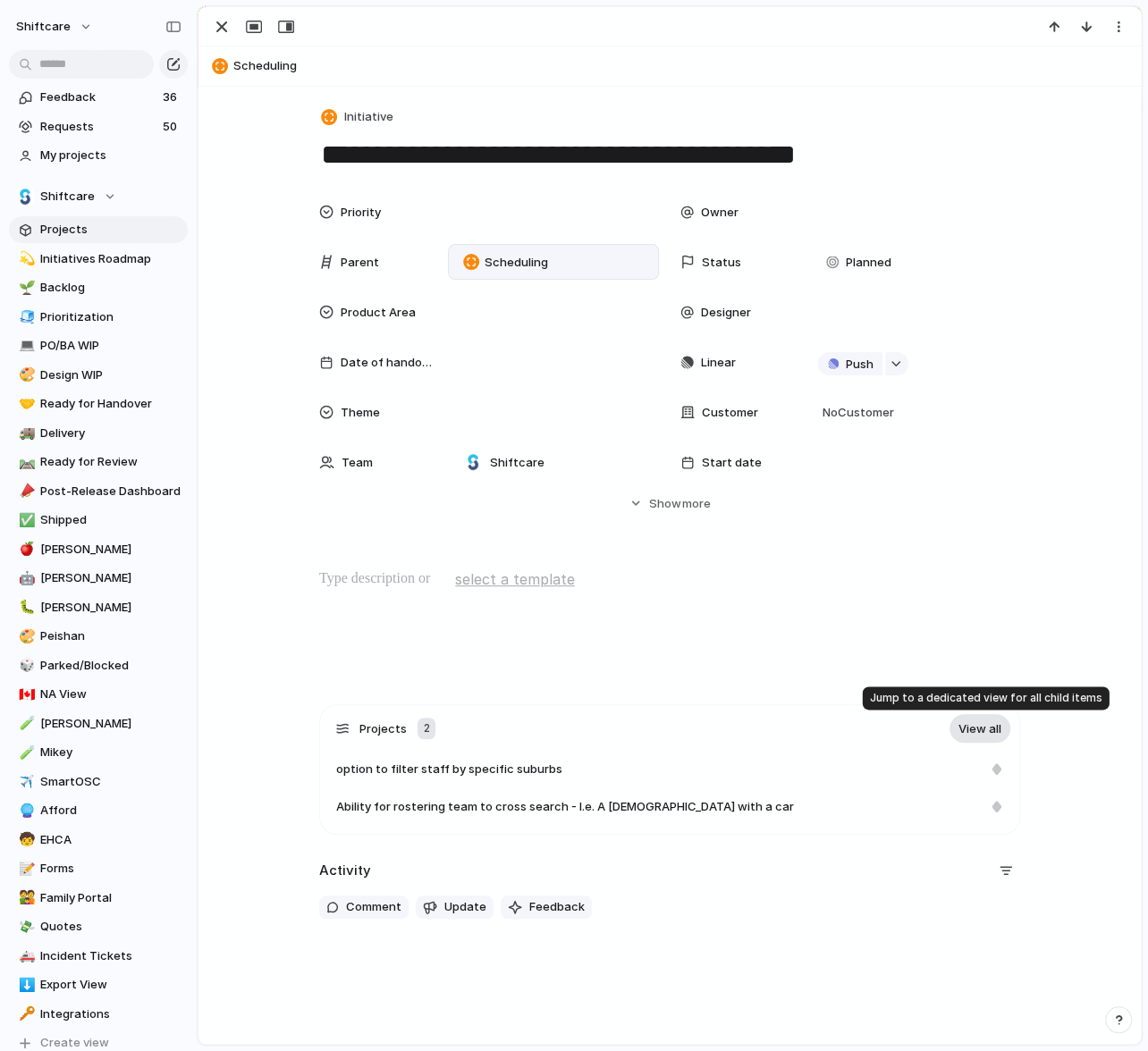 click on "View all" at bounding box center (980, 728) 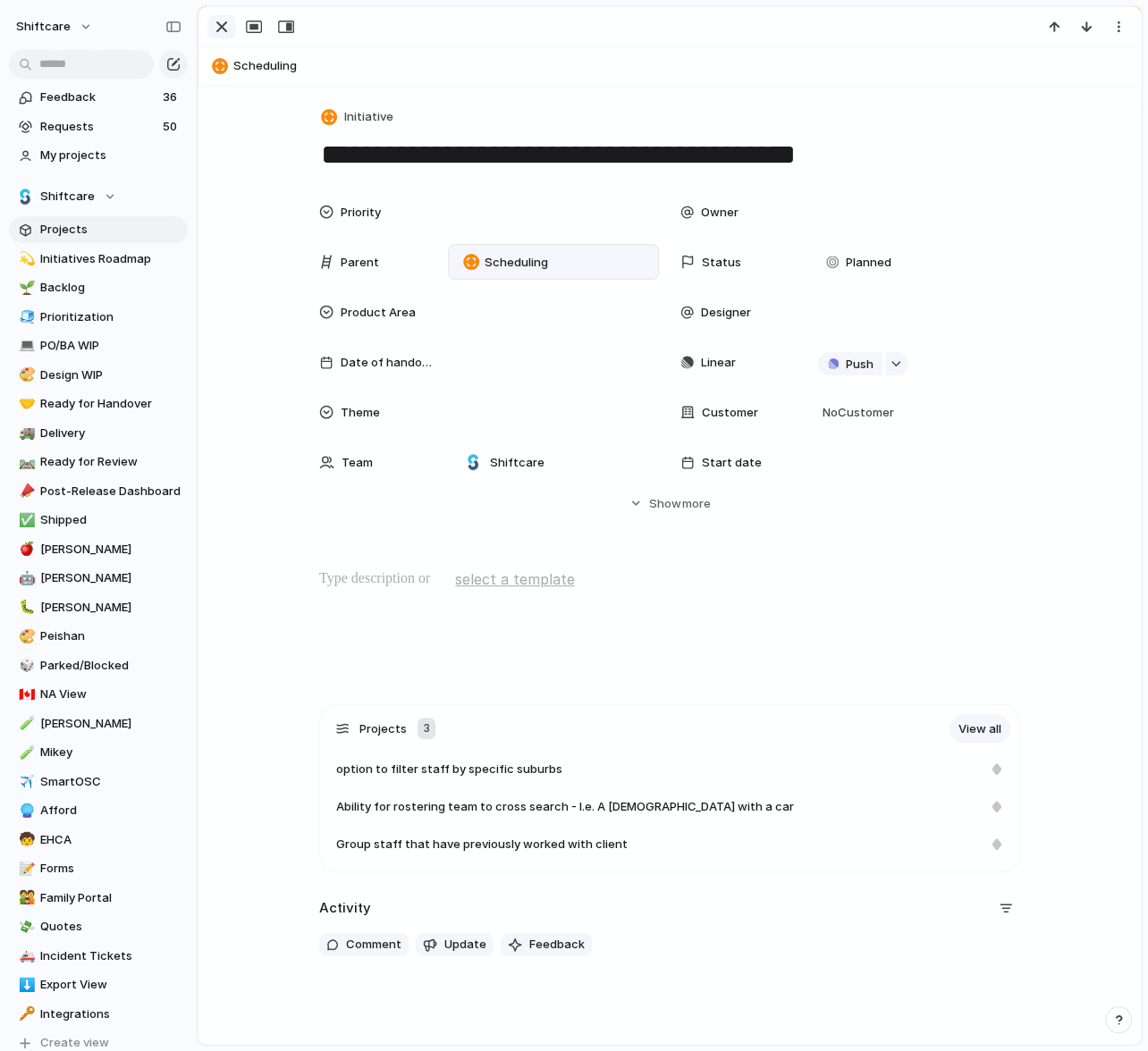 click at bounding box center [222, 27] 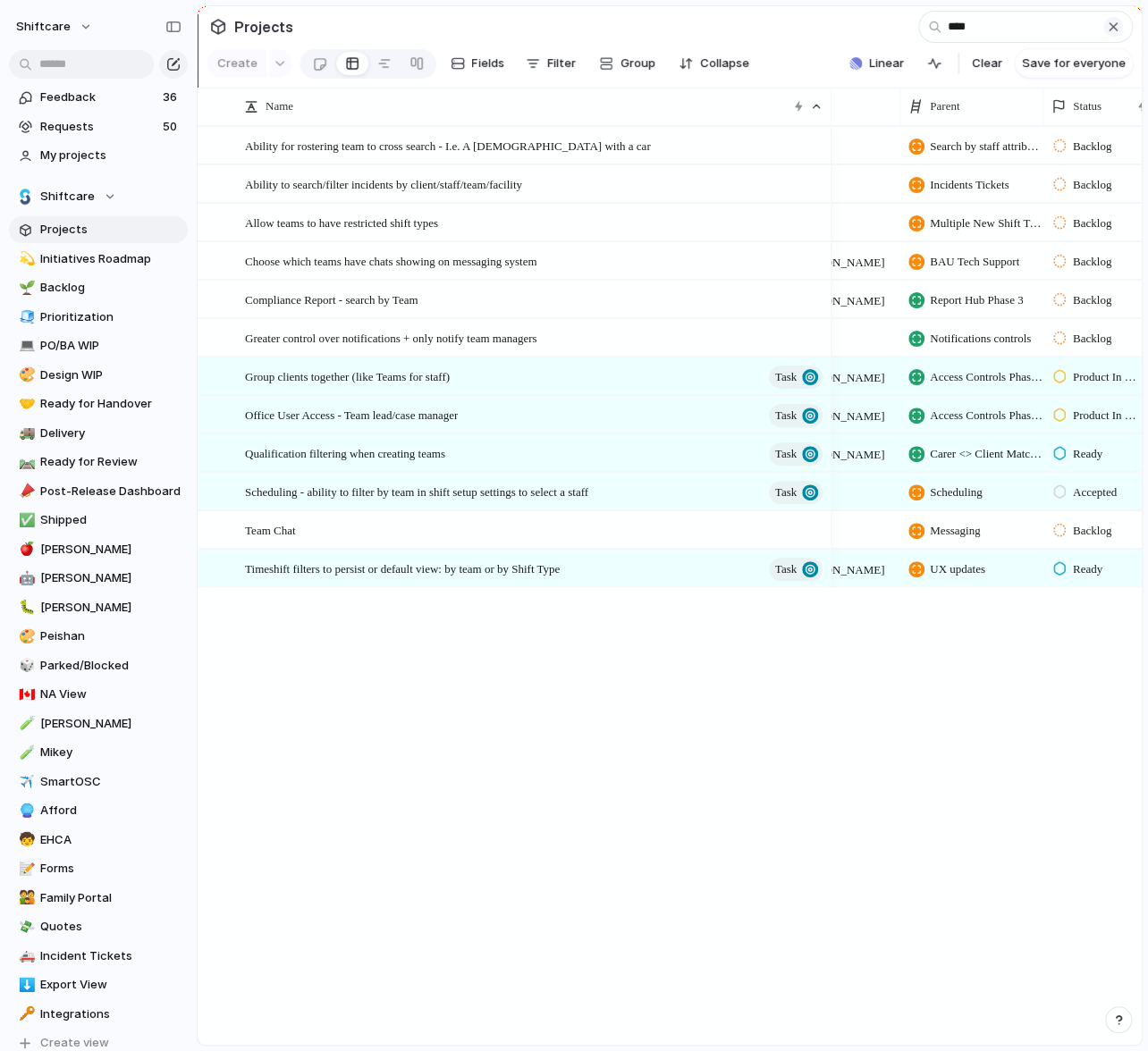 click at bounding box center (1113, 27) 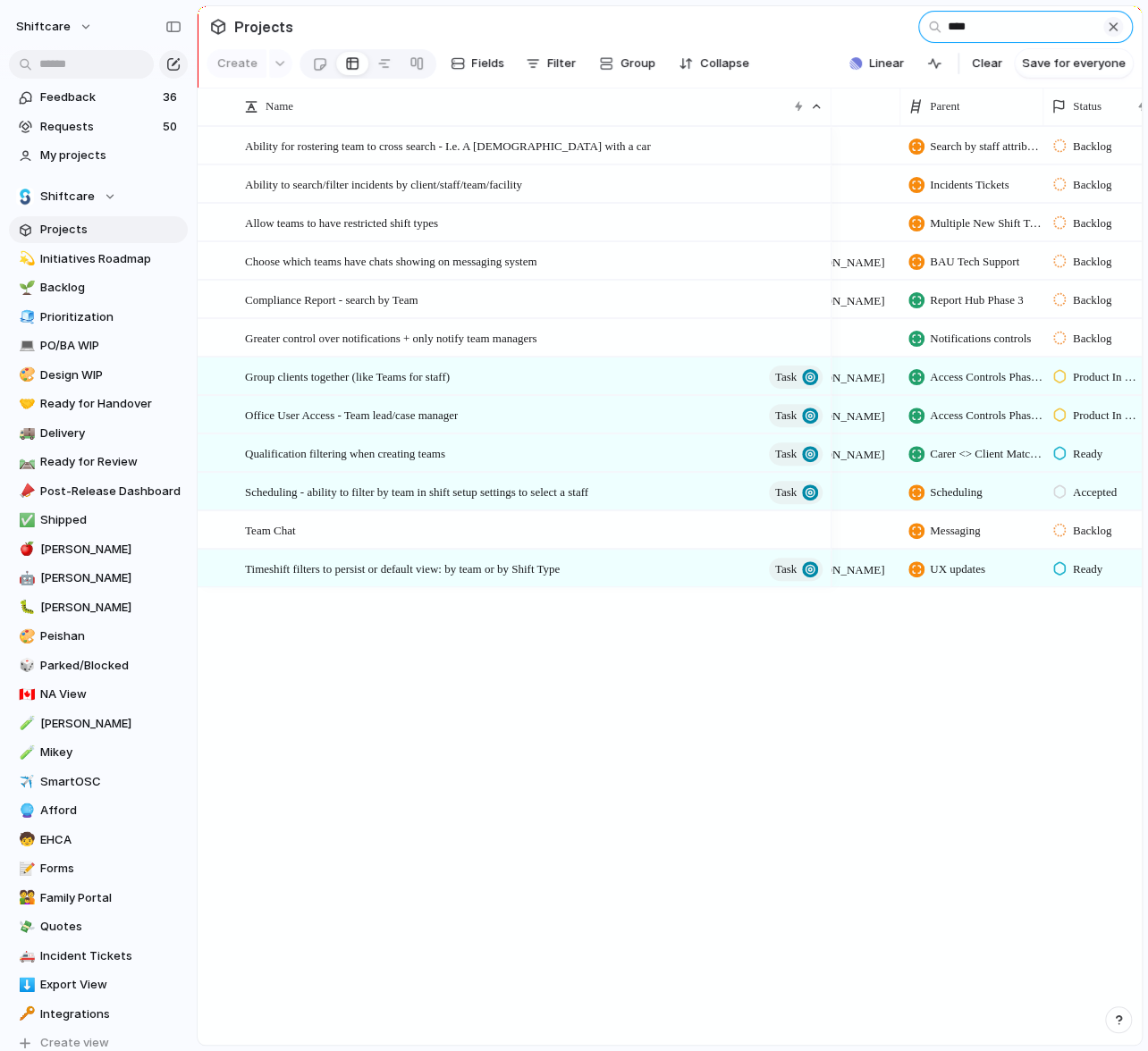 type 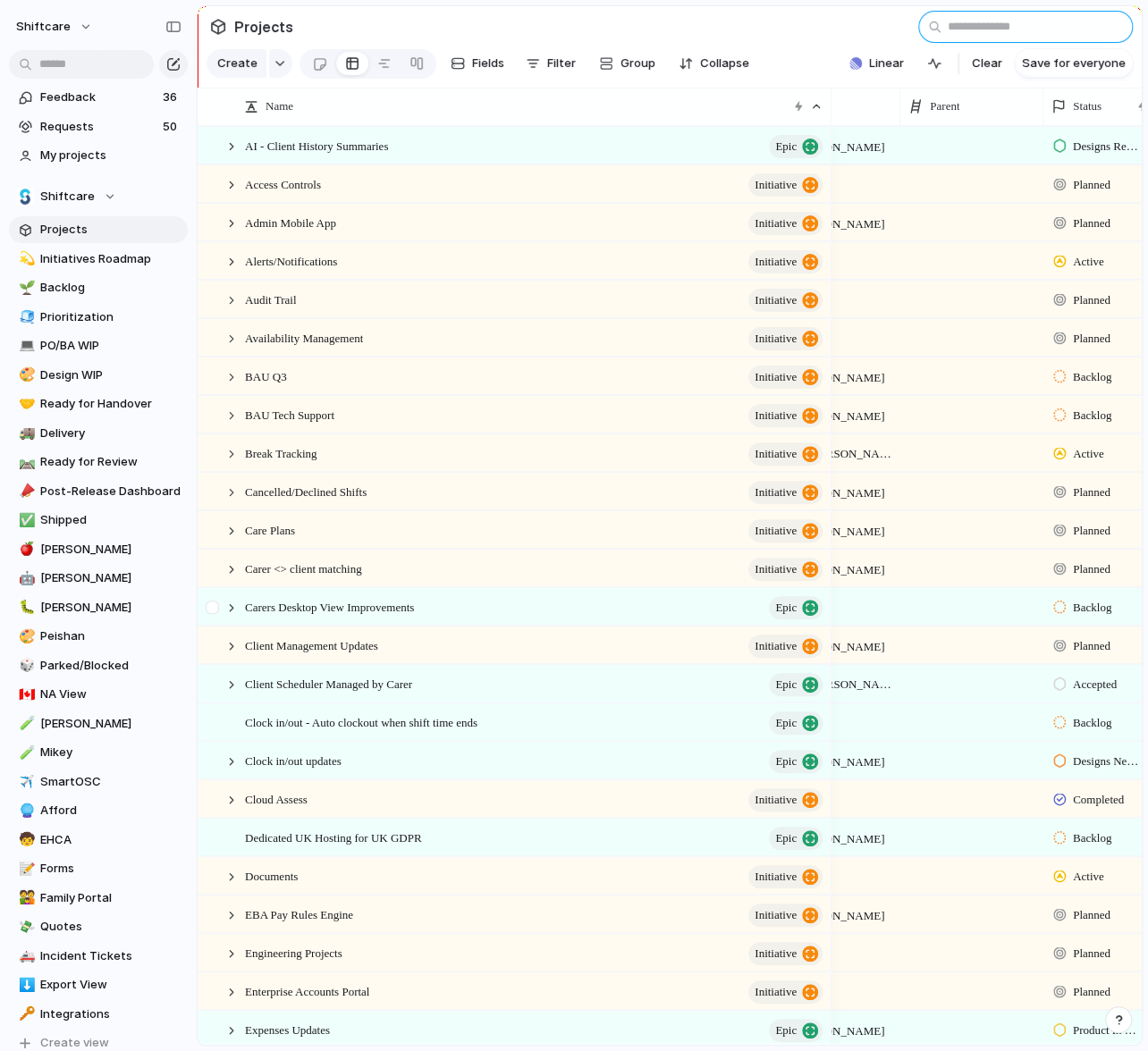 scroll, scrollTop: 89, scrollLeft: 0, axis: vertical 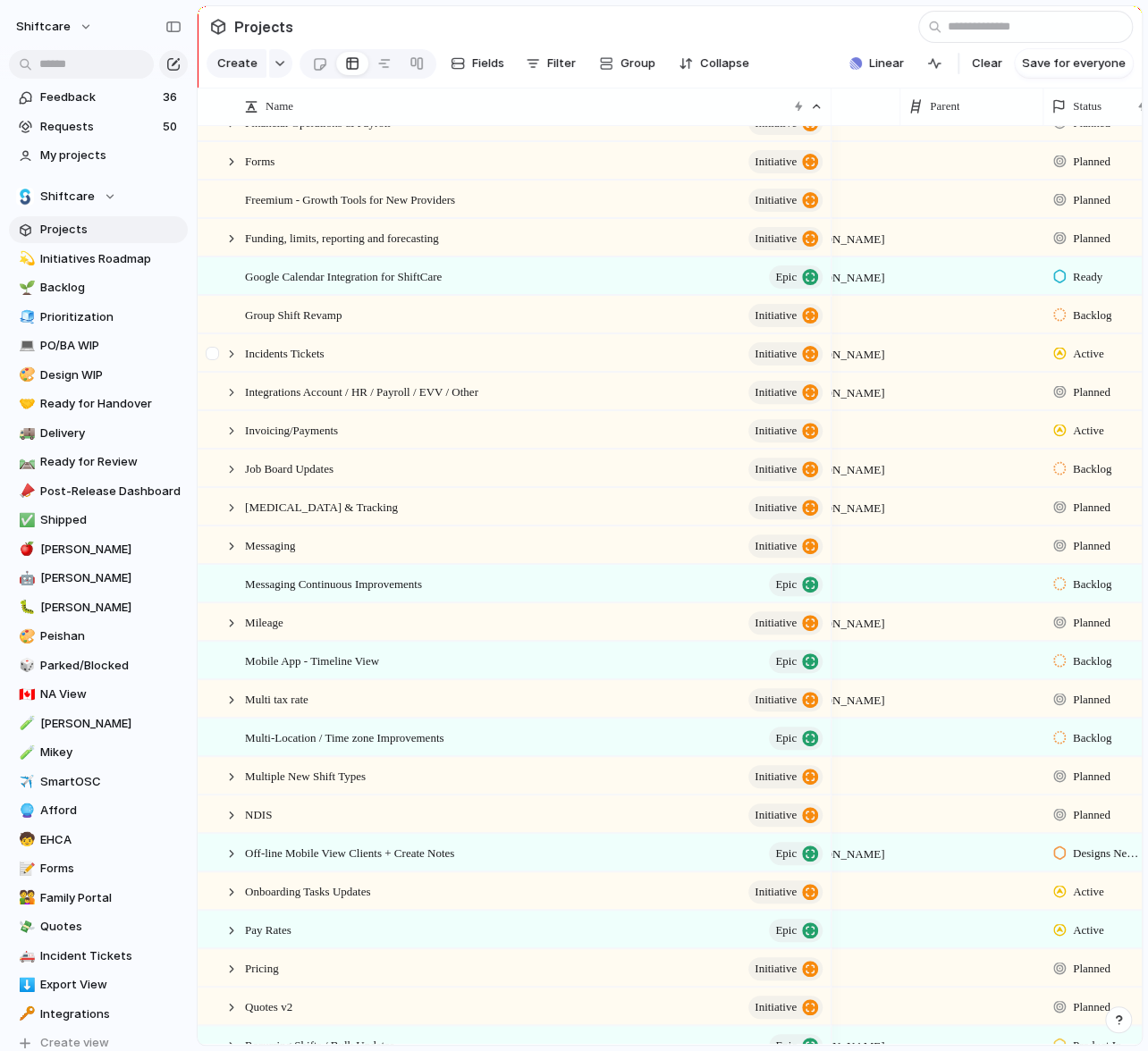 click at bounding box center (223, 353) 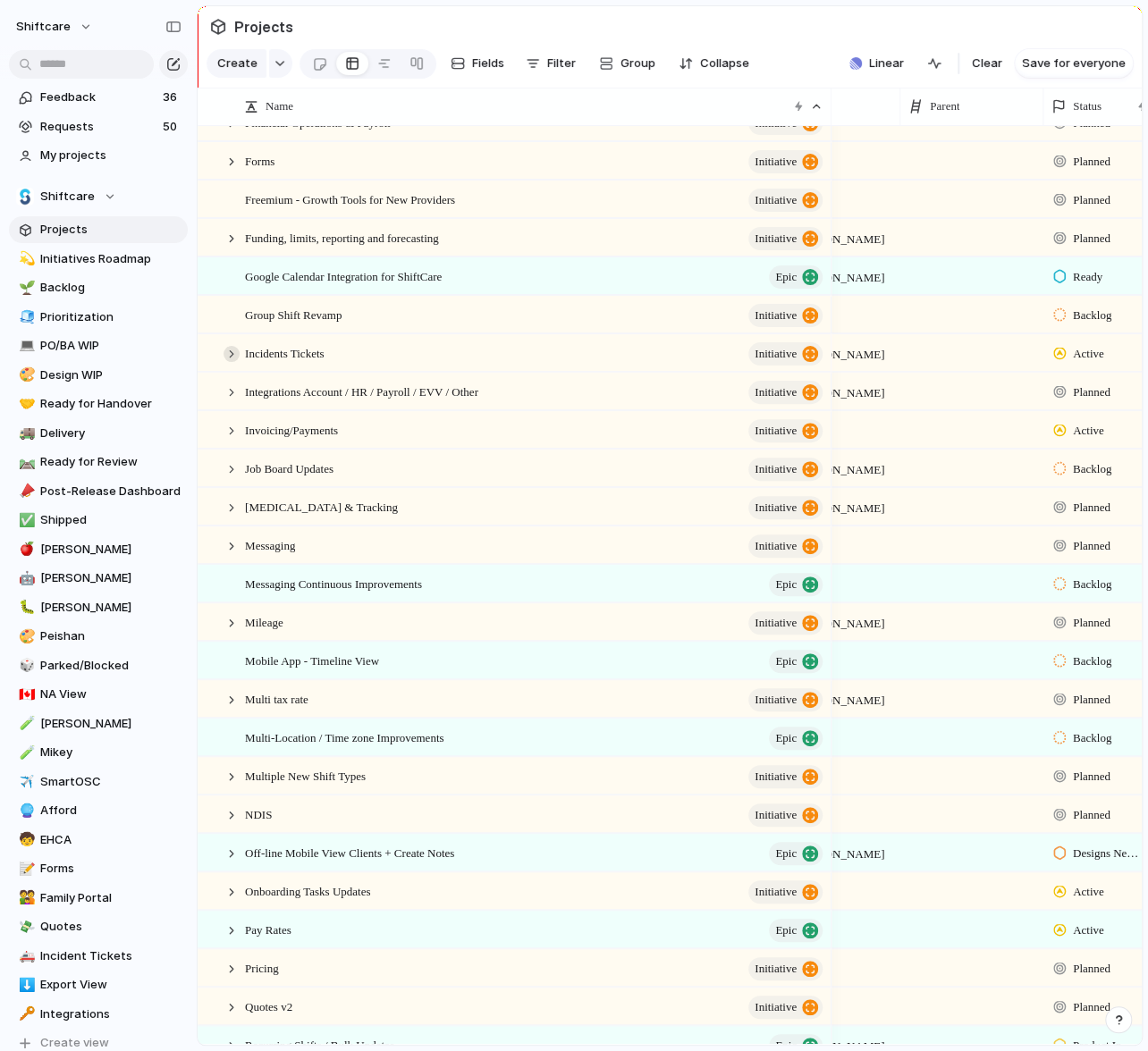 click at bounding box center (232, 354) 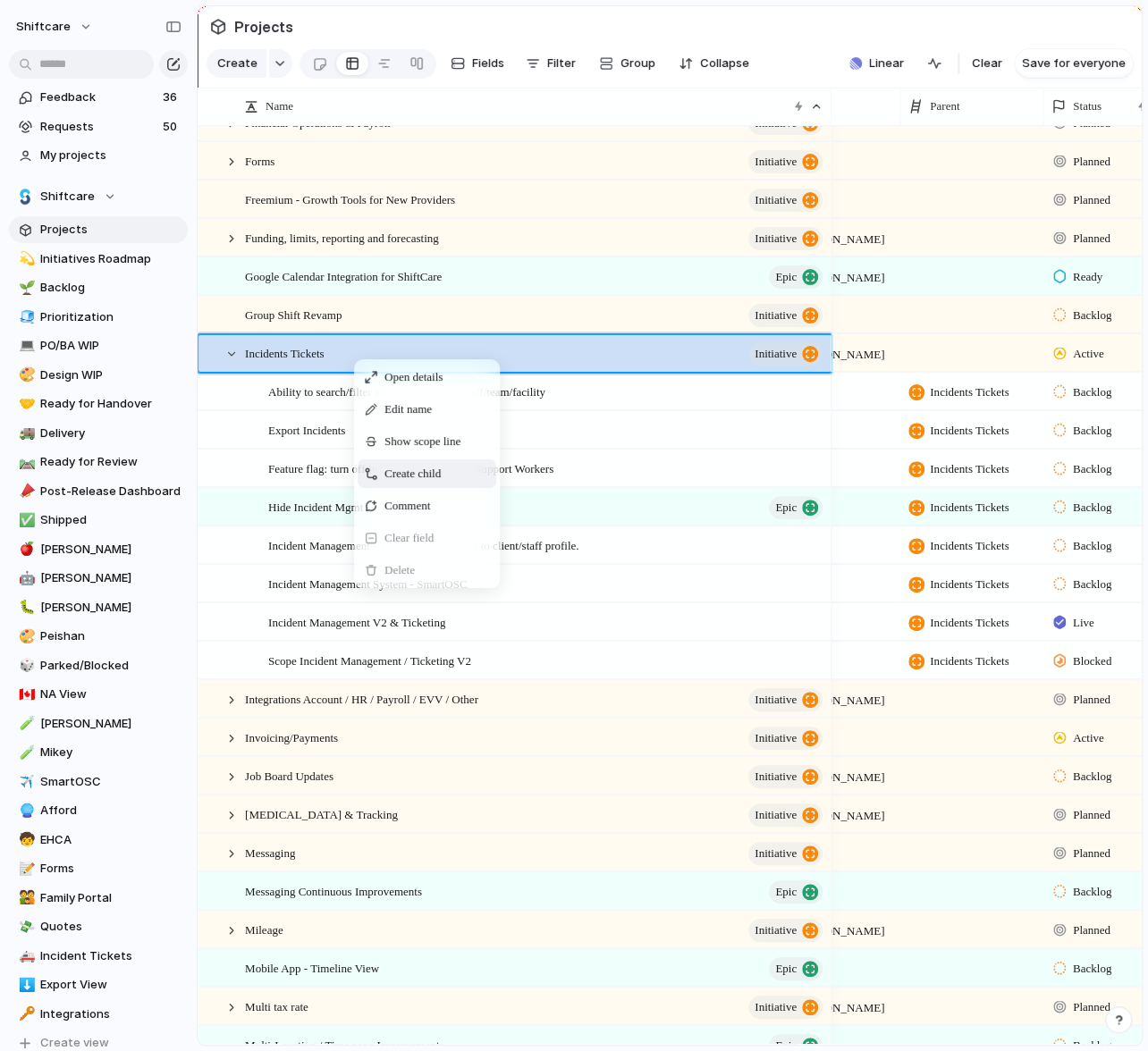 click on "Create child" at bounding box center (412, 474) 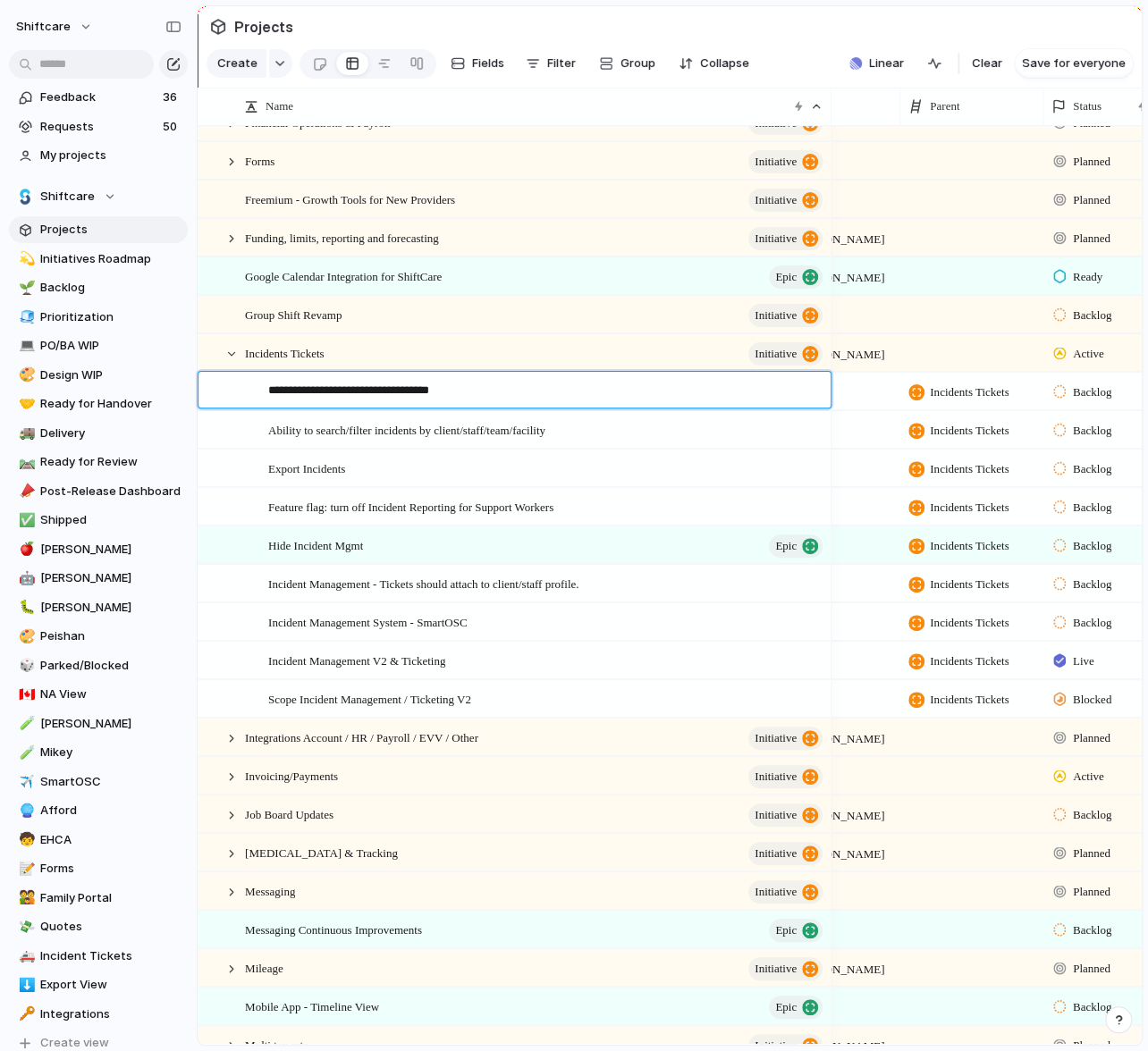type on "**********" 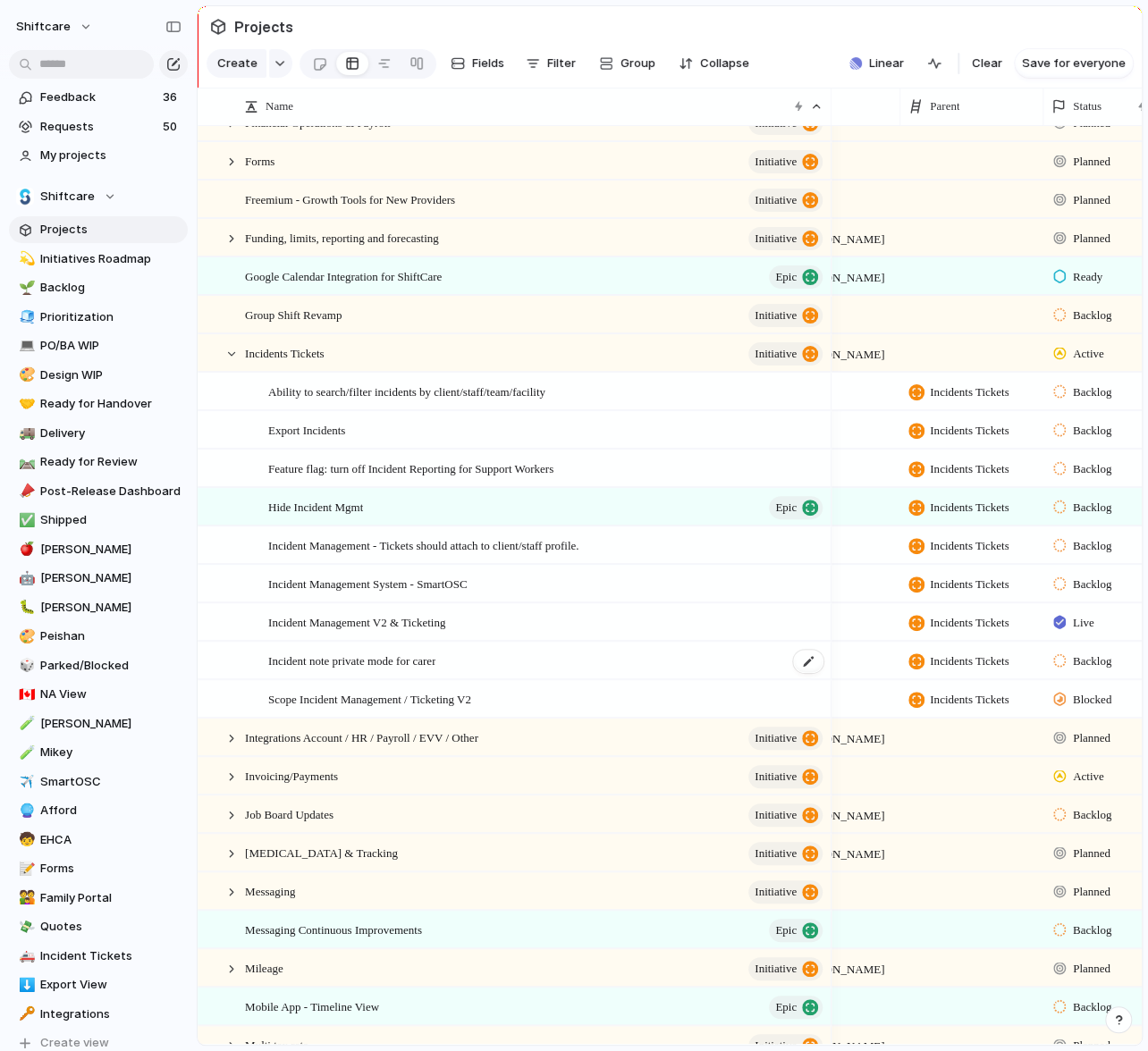click on "Incident note private mode for carer" at bounding box center (546, 660) 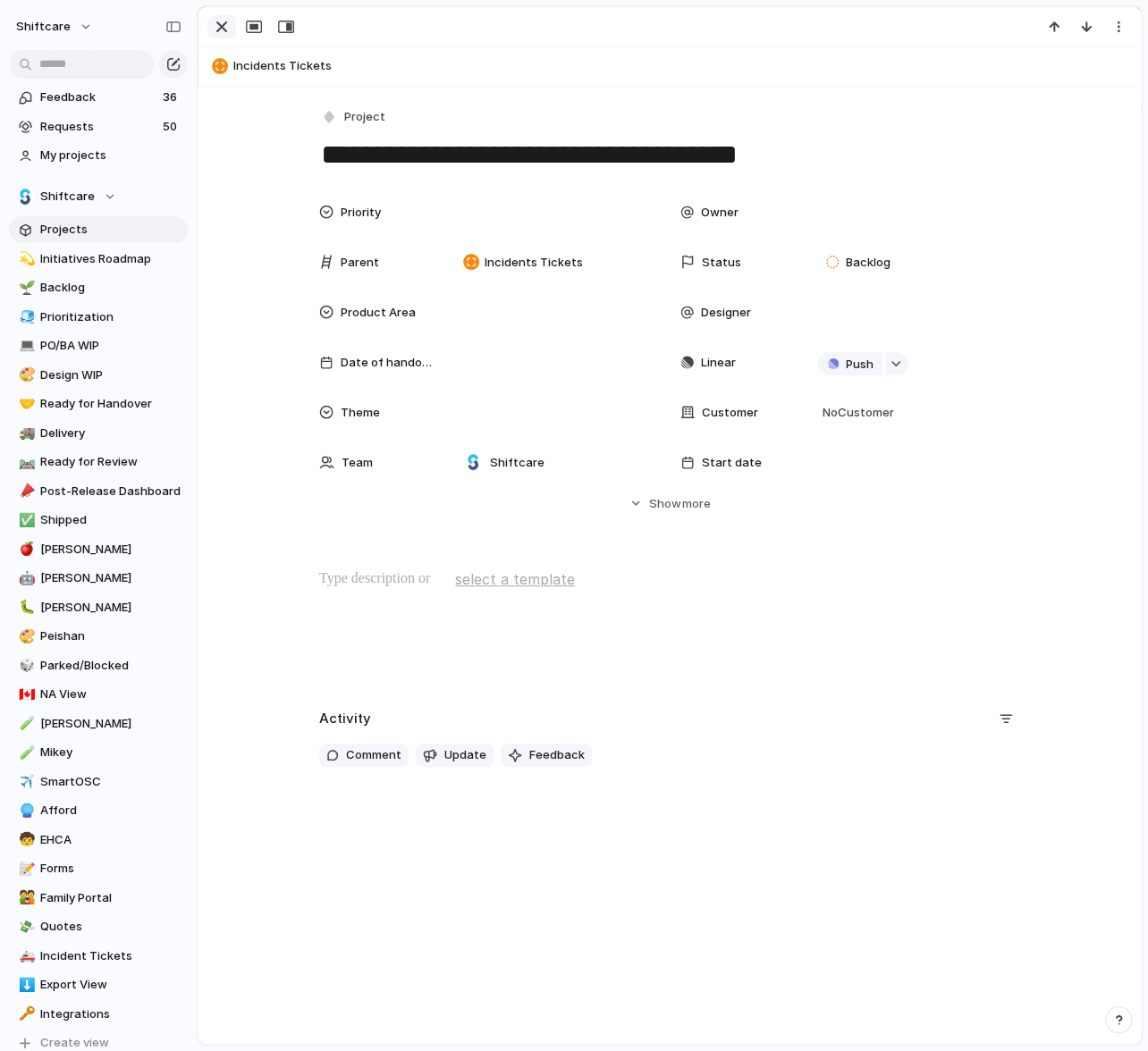 click at bounding box center (222, 27) 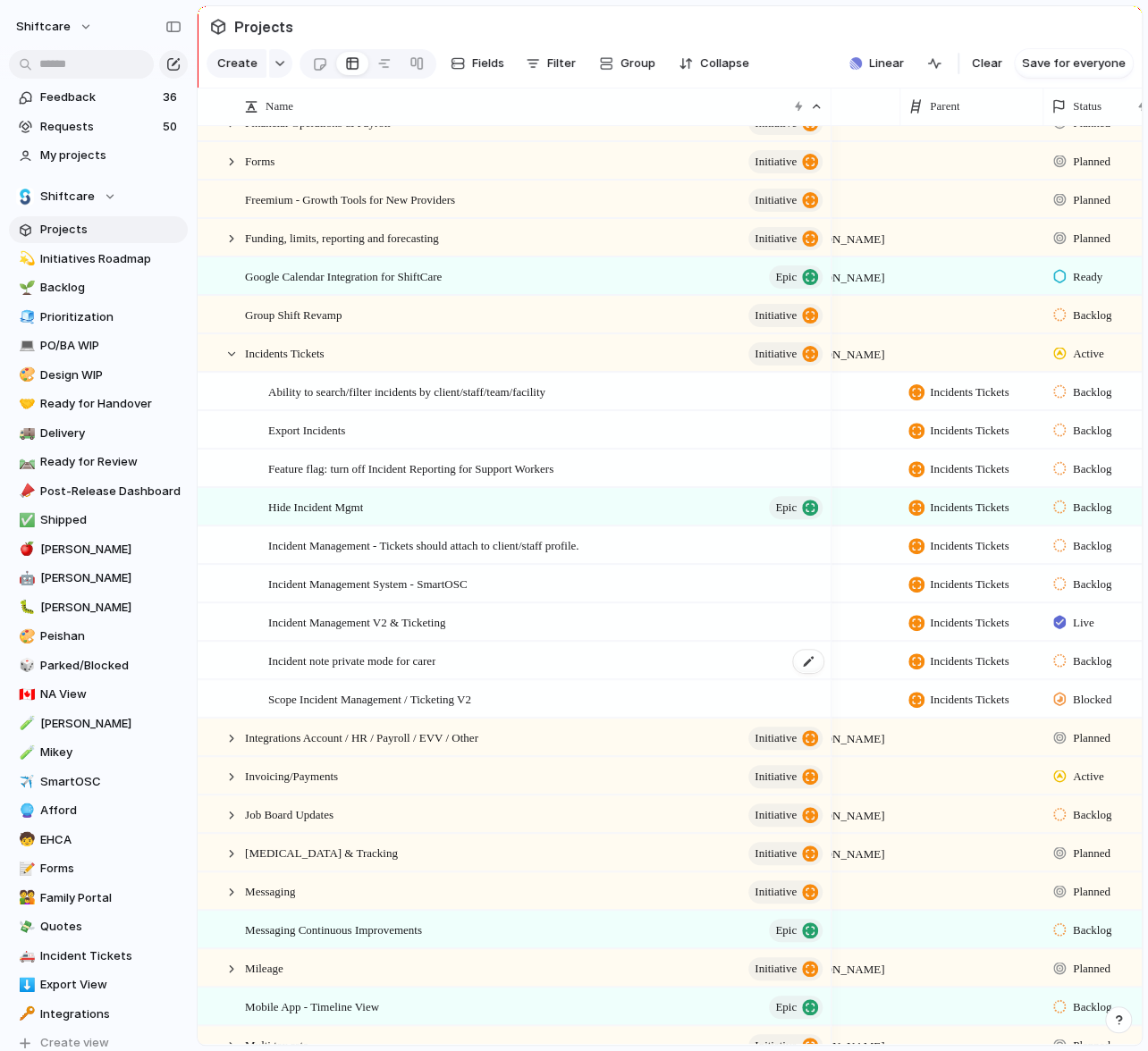 click on "Incident note private mode for carer" at bounding box center (546, 660) 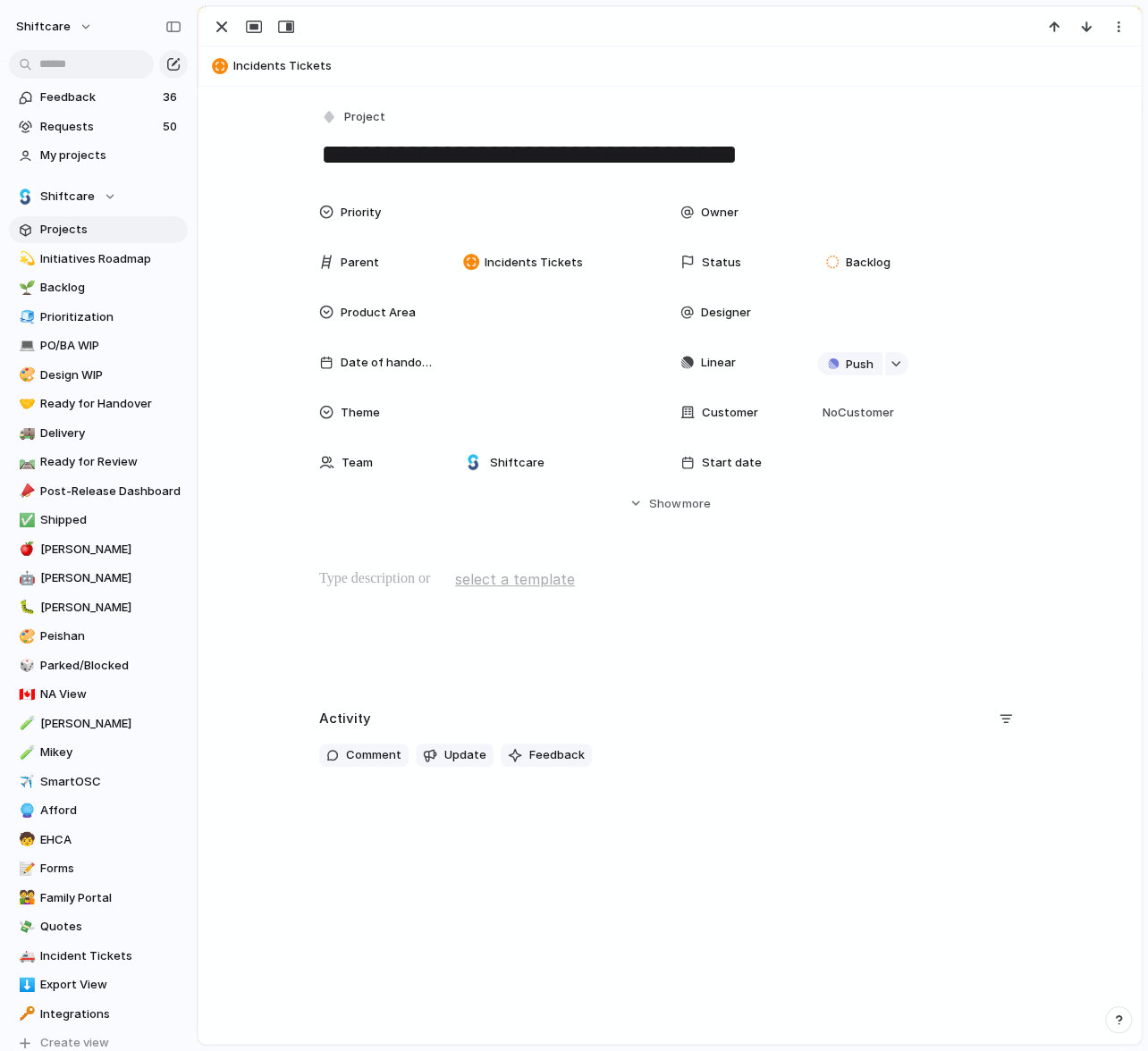 click at bounding box center [670, 579] 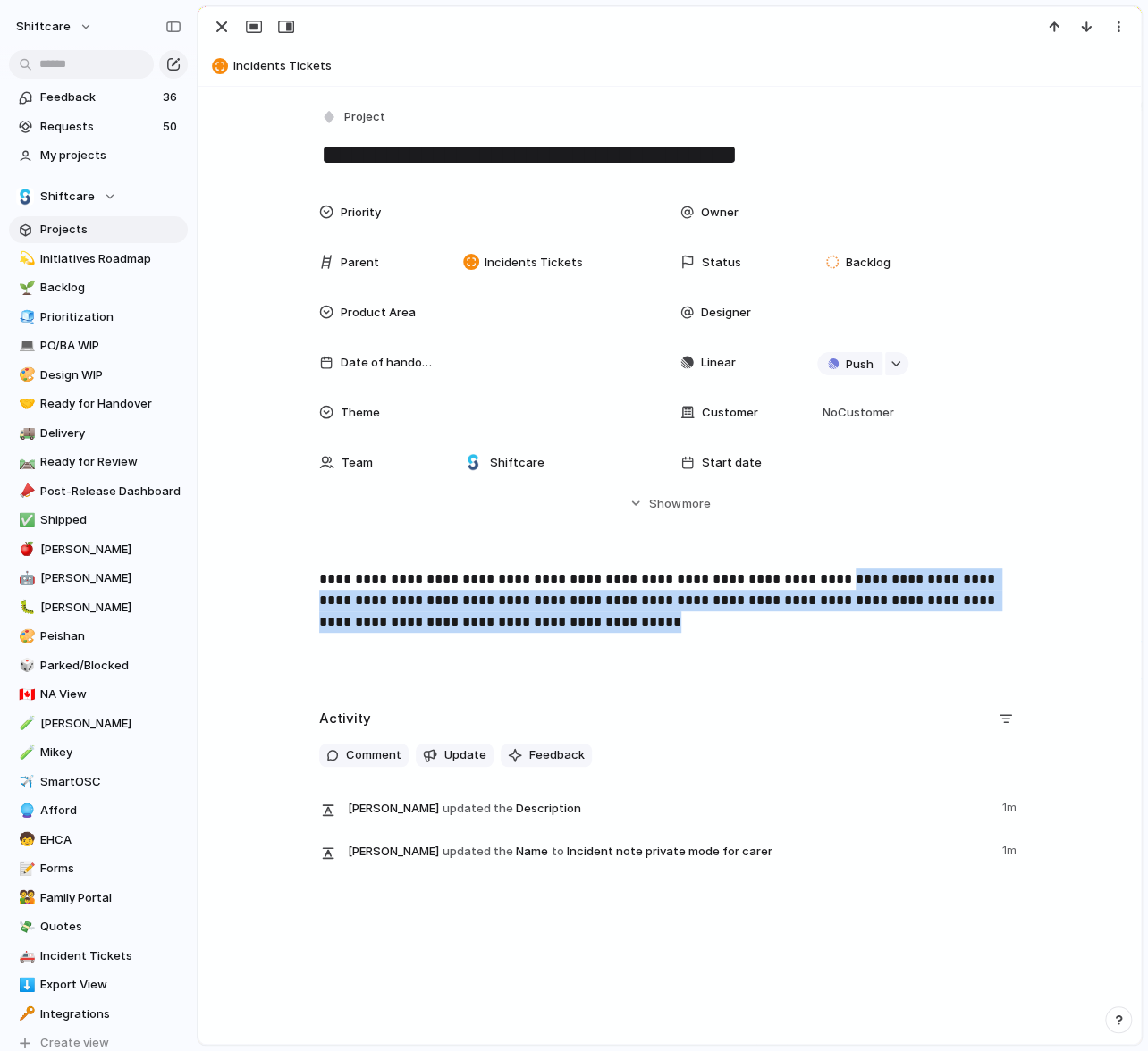 drag, startPoint x: 824, startPoint y: 570, endPoint x: 863, endPoint y: 644, distance: 83.64807 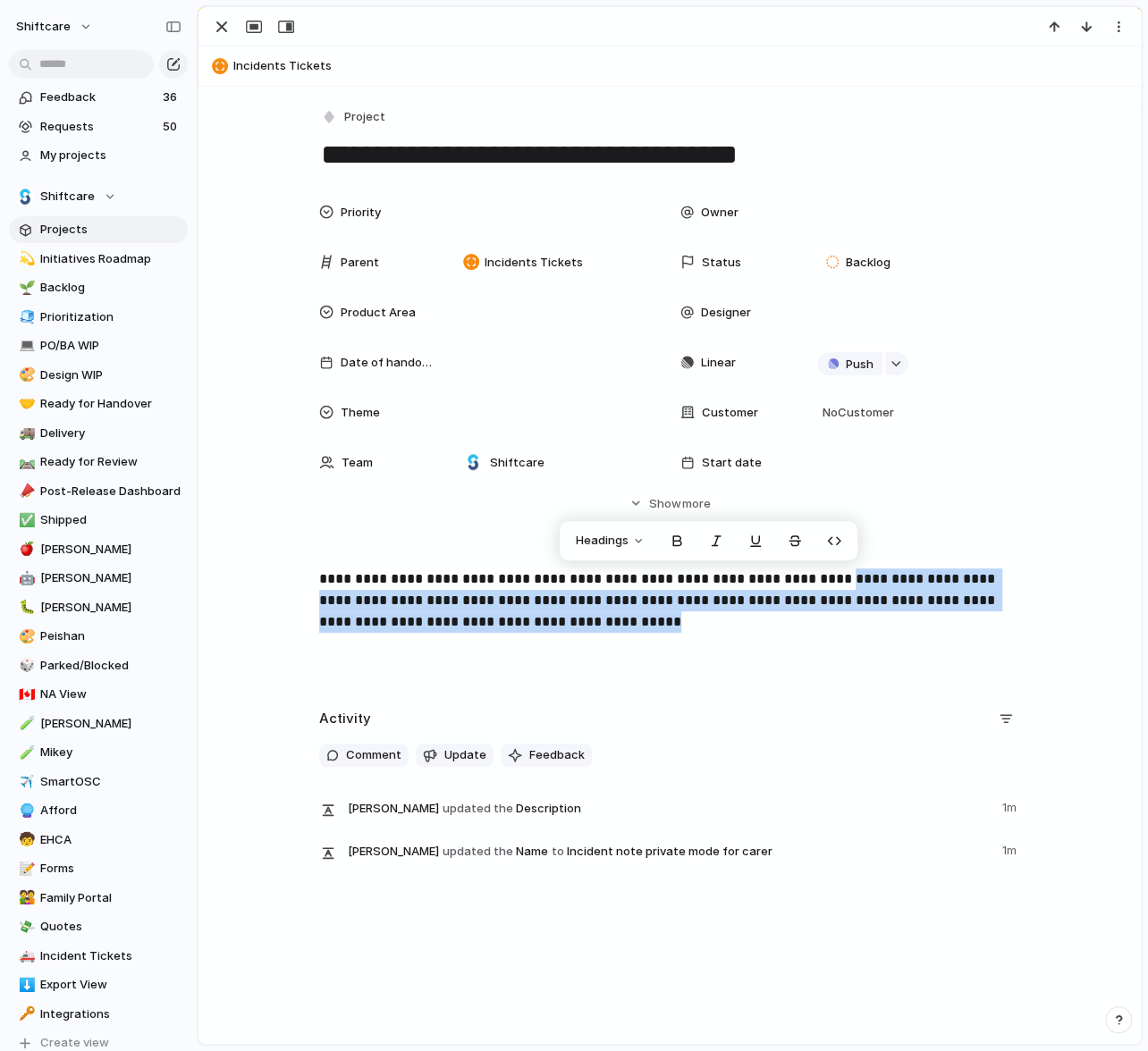 click on "**********" at bounding box center (670, 626) 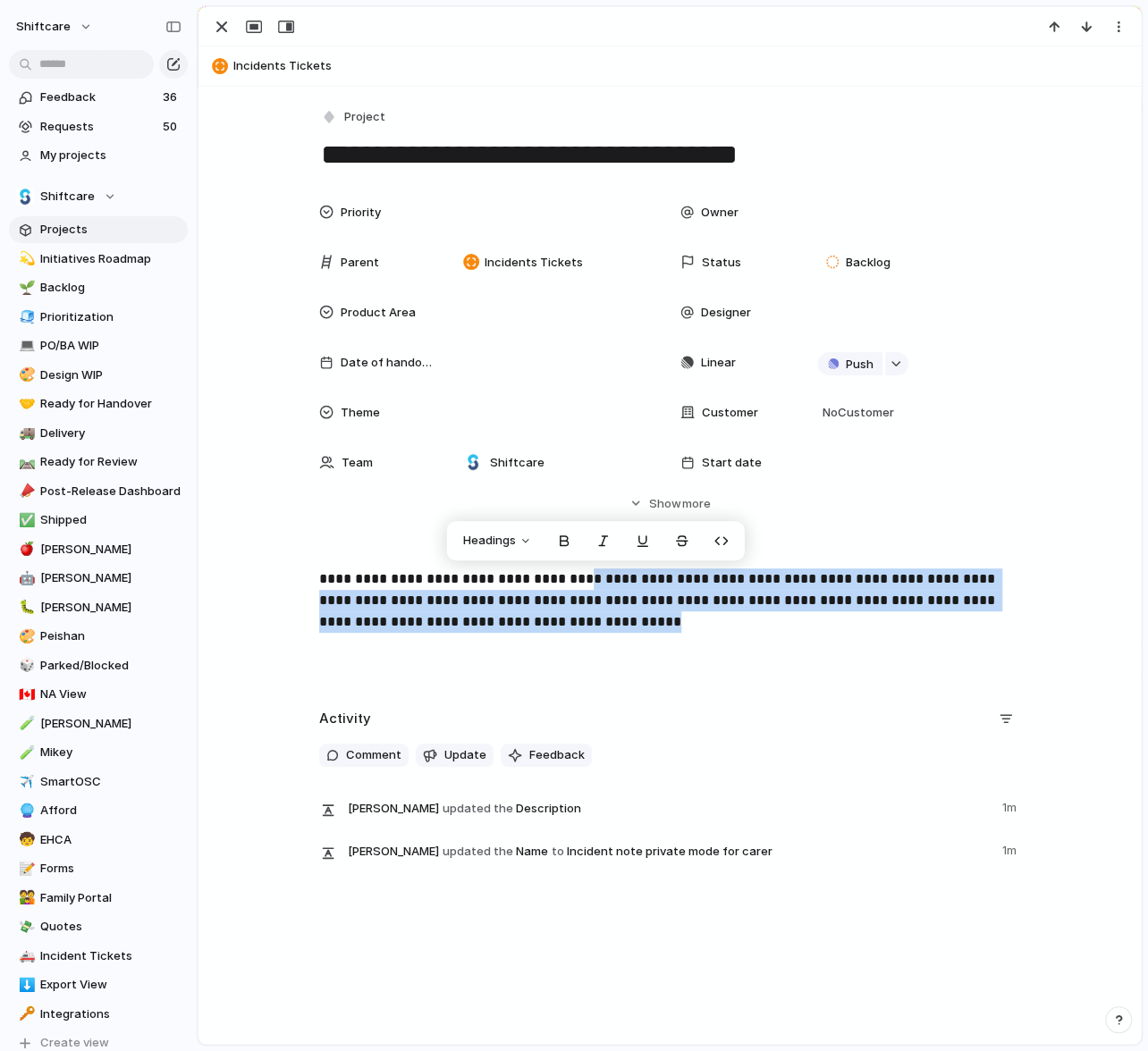 drag, startPoint x: 597, startPoint y: 590, endPoint x: 637, endPoint y: 643, distance: 66.400301 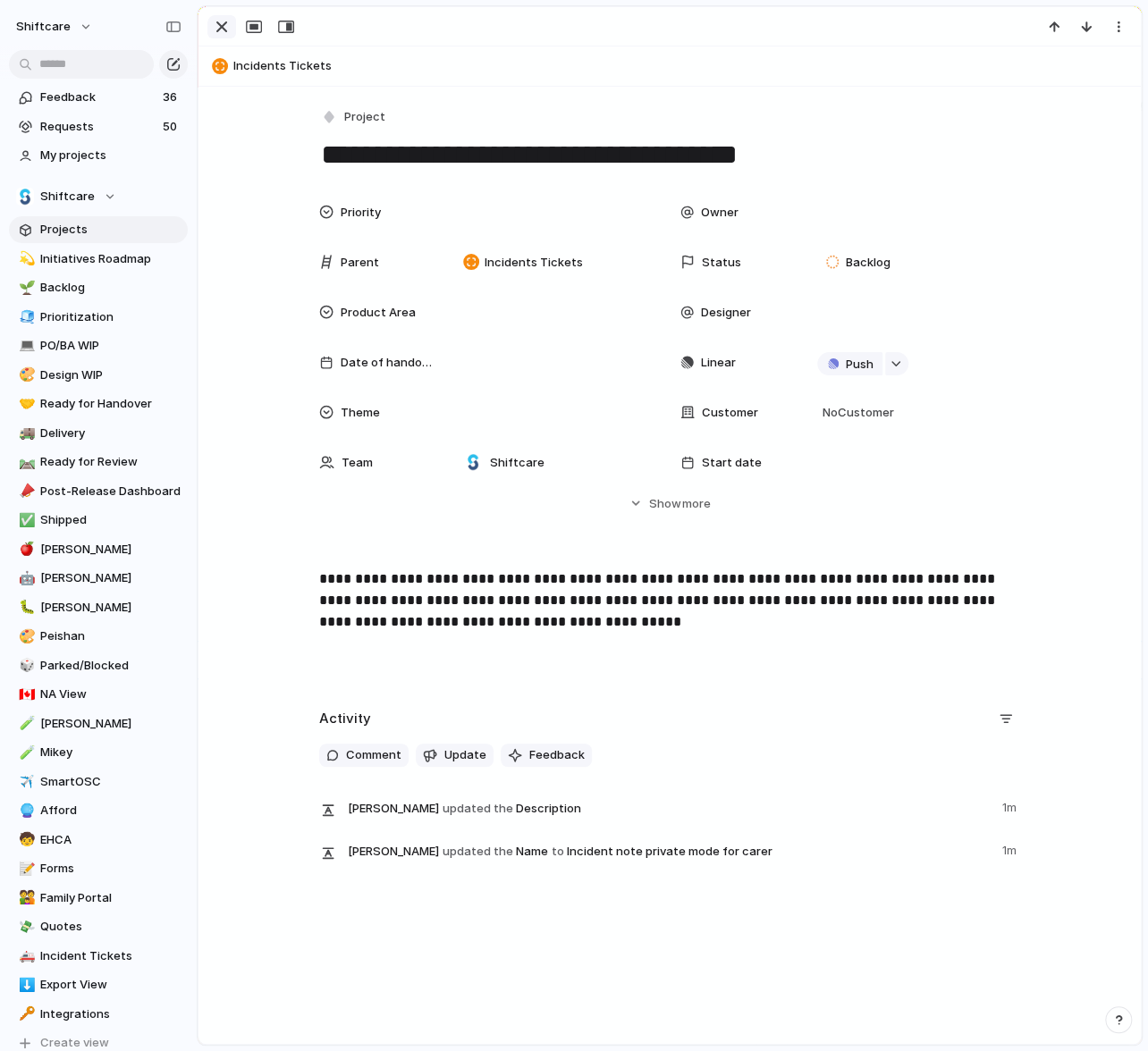 click at bounding box center [222, 27] 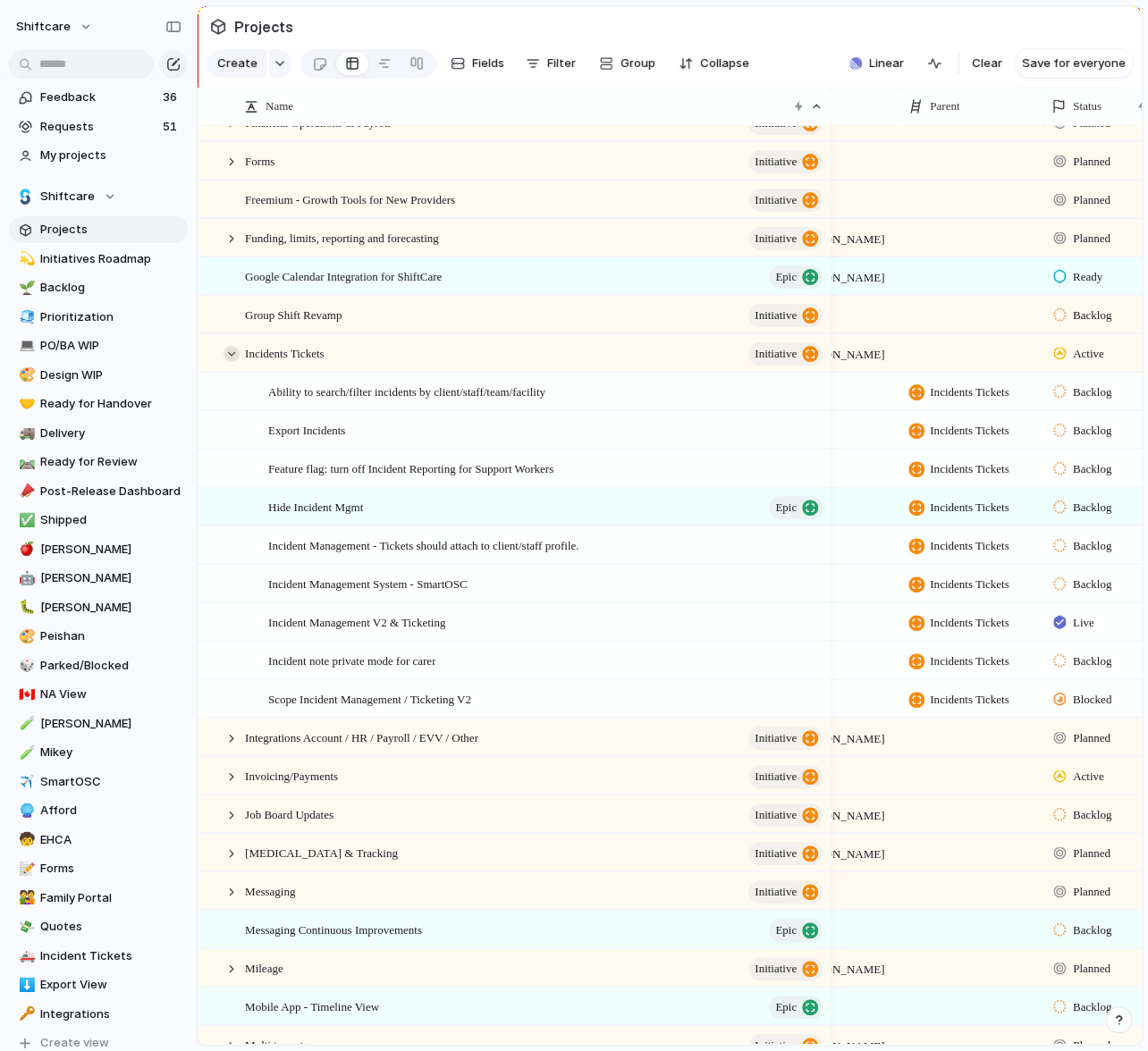 click at bounding box center [232, 354] 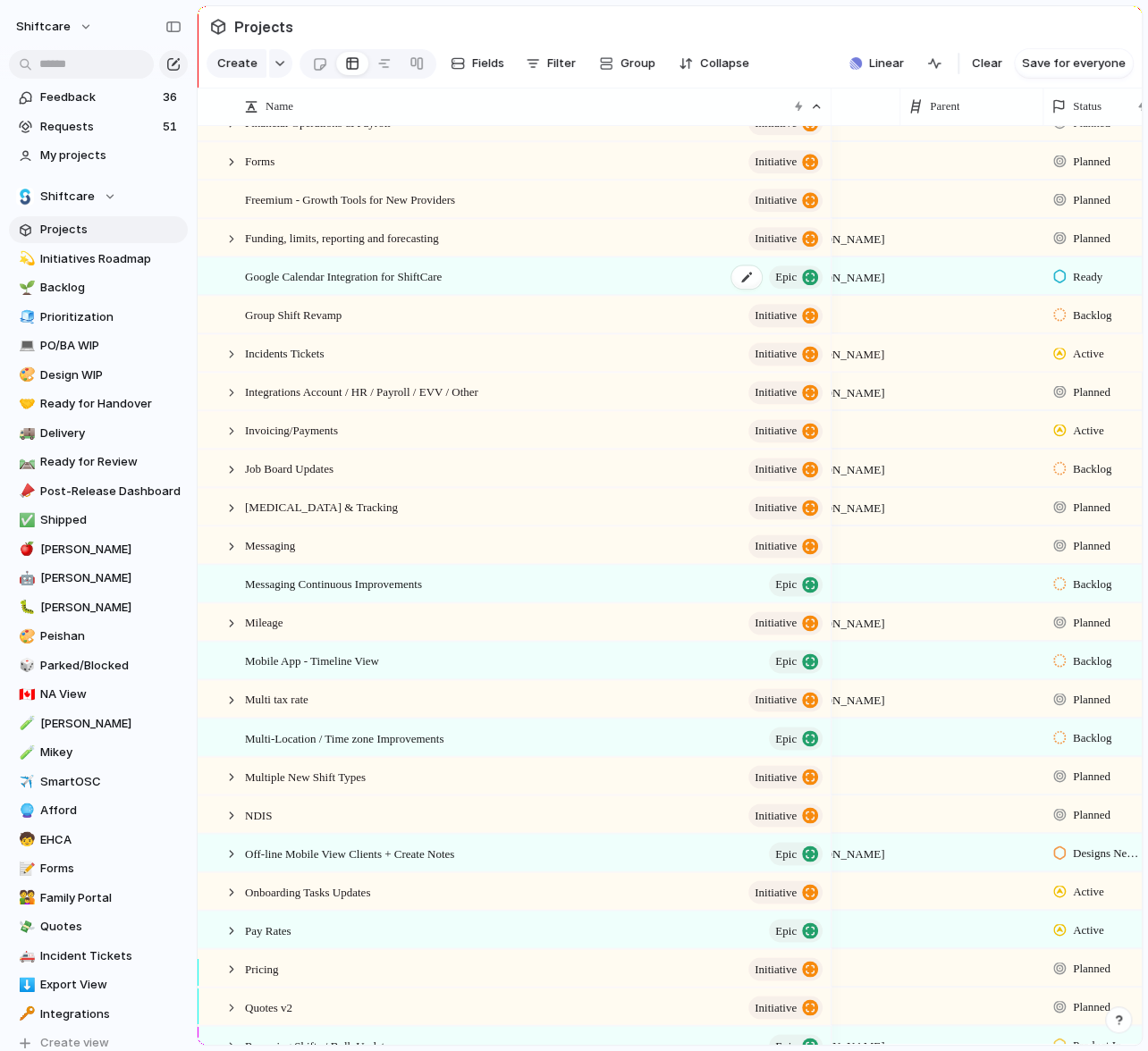 scroll, scrollTop: 791, scrollLeft: 0, axis: vertical 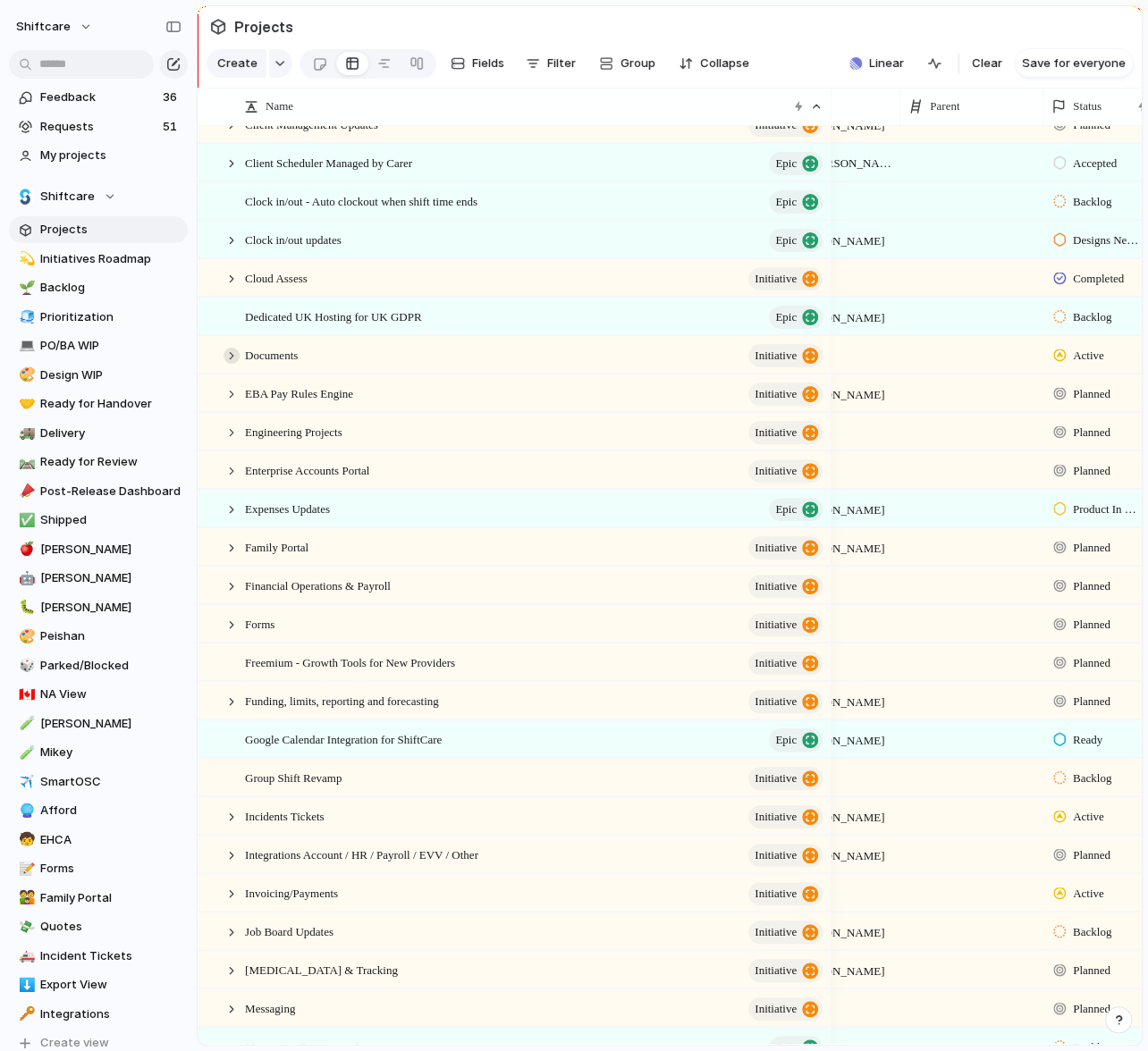 click at bounding box center (232, 356) 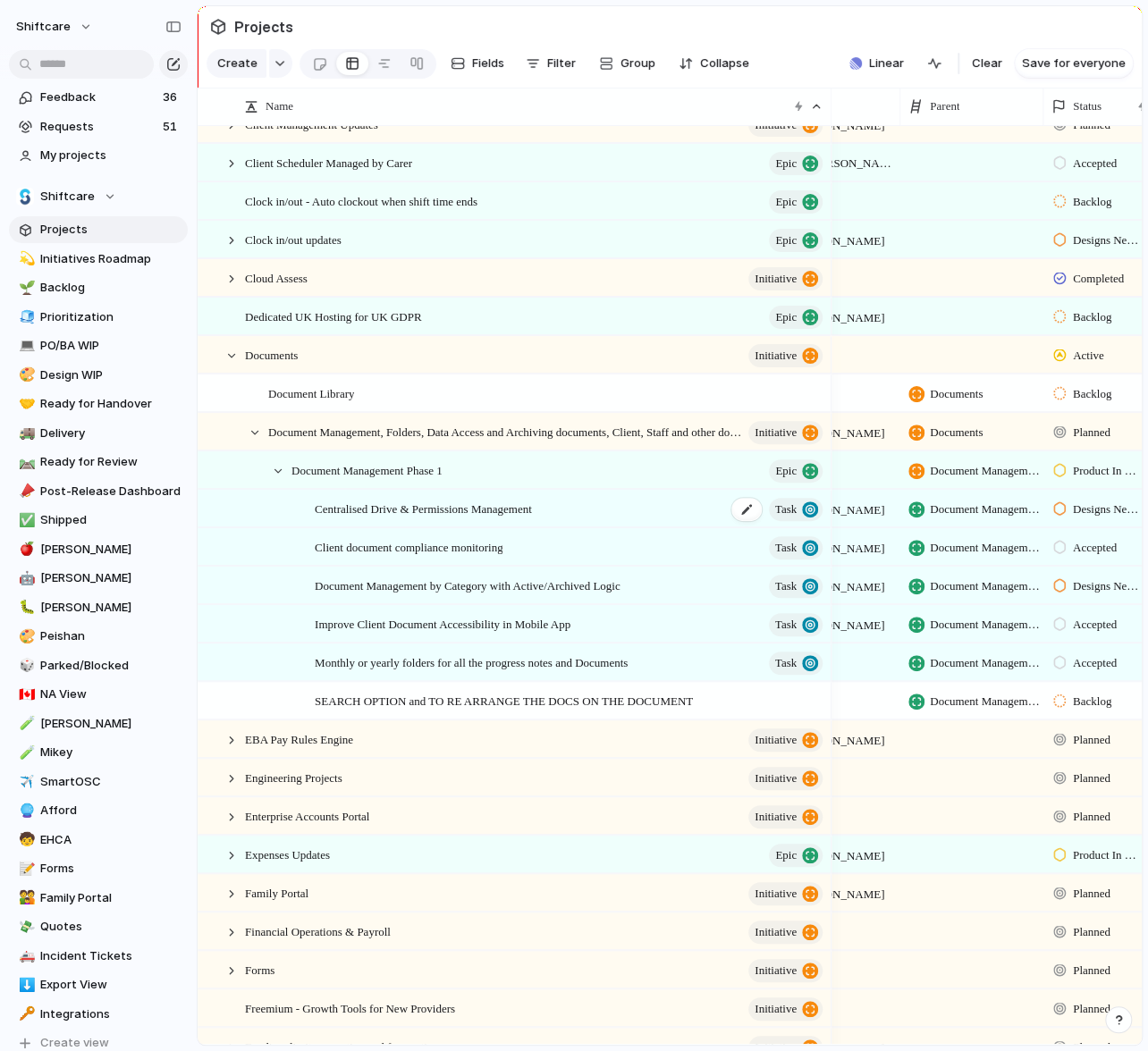 click on "Centralised Drive & Permissions Management" at bounding box center (423, 508) 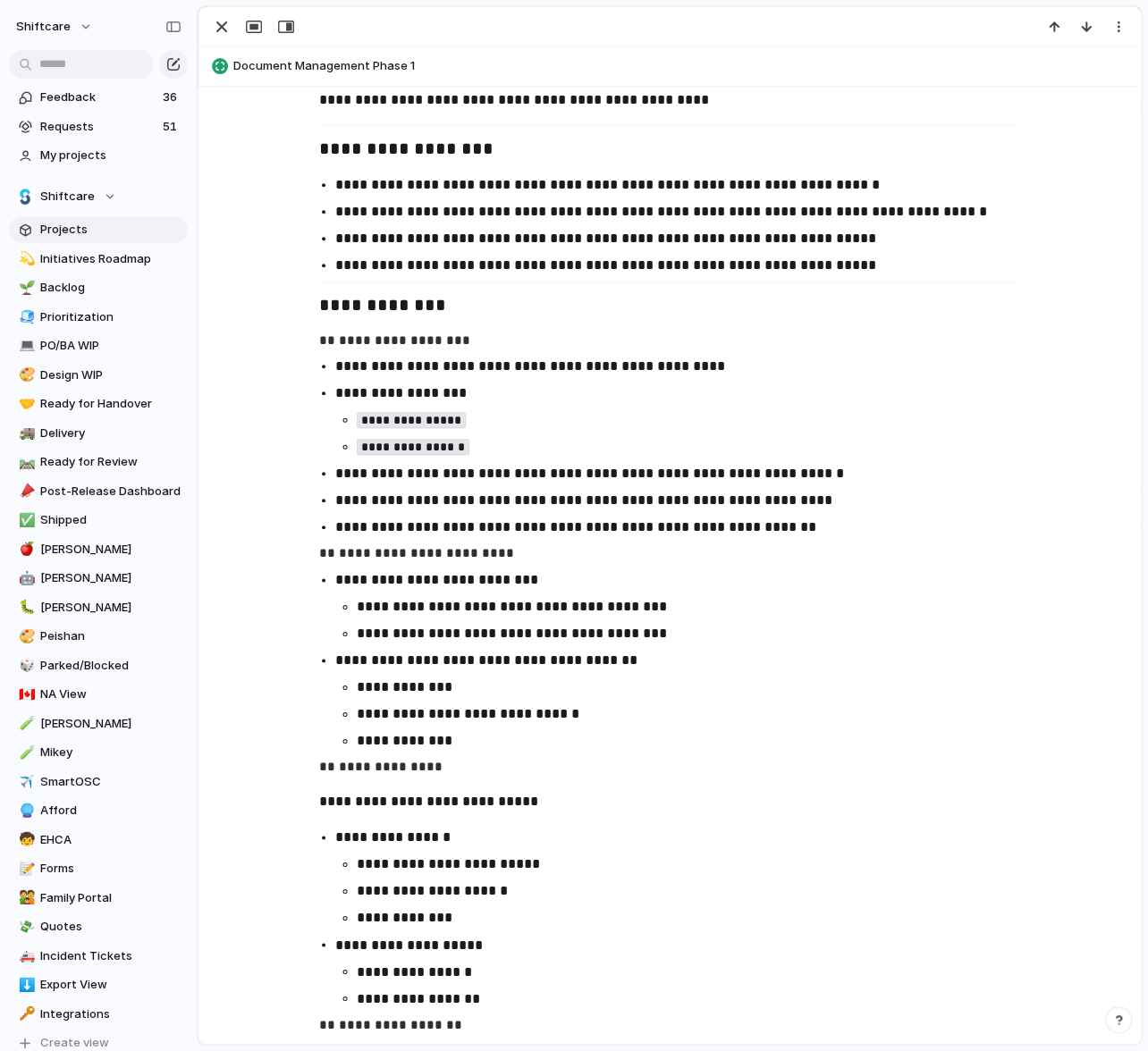 scroll, scrollTop: 929, scrollLeft: 0, axis: vertical 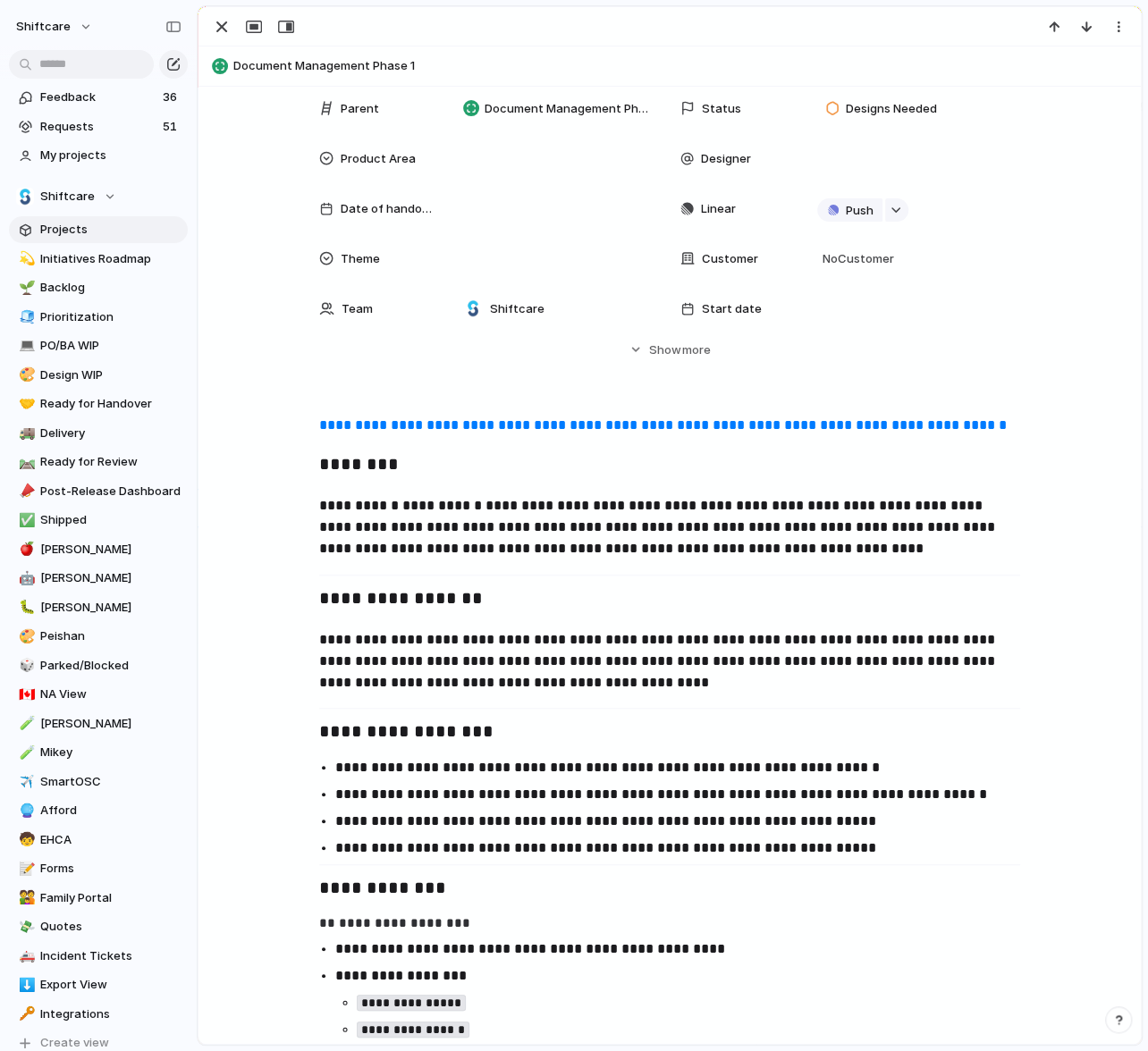 click on "**********" at bounding box center (670, 425) 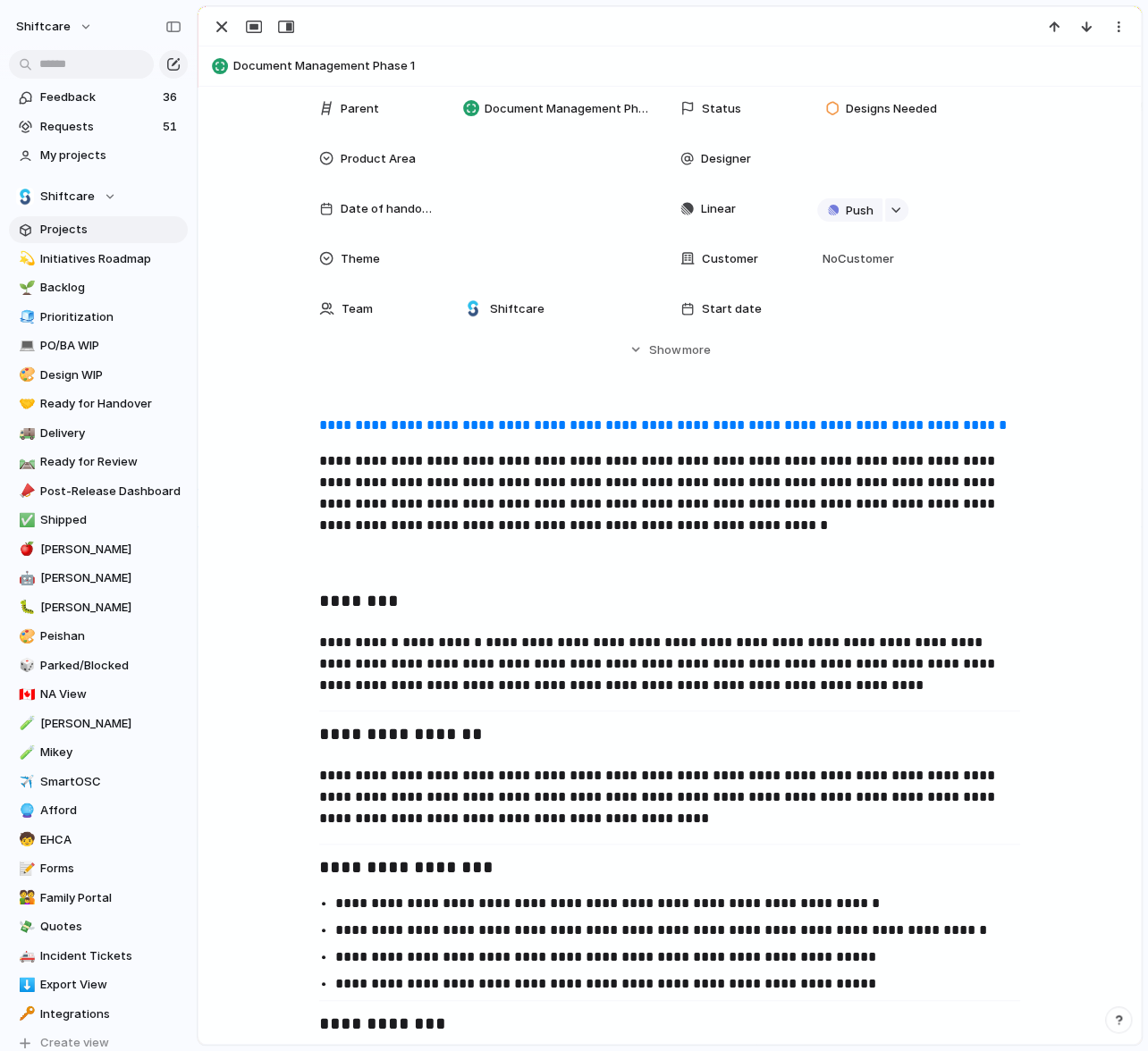 click on "**********" at bounding box center [670, 493] 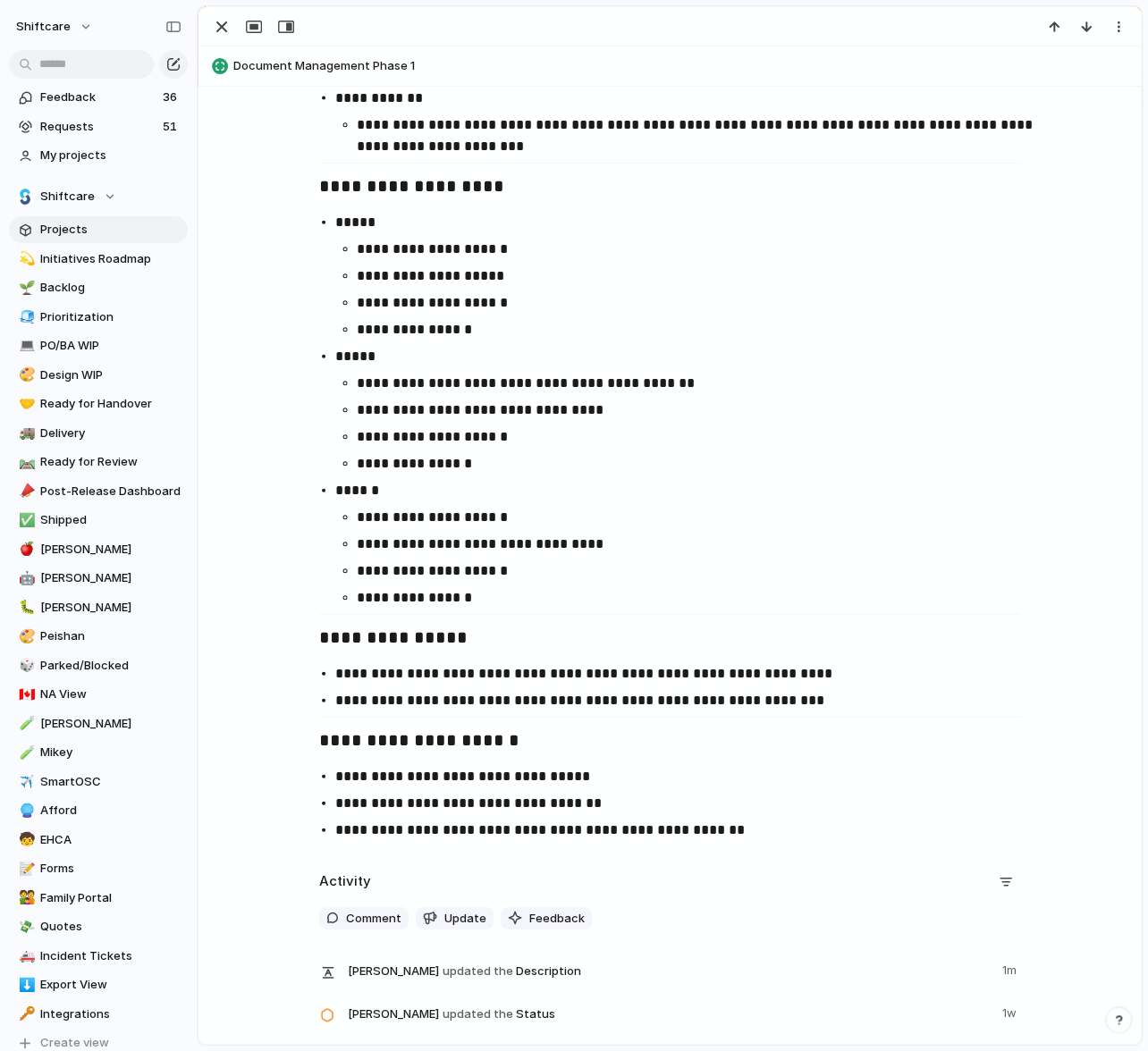 scroll, scrollTop: 1879, scrollLeft: 0, axis: vertical 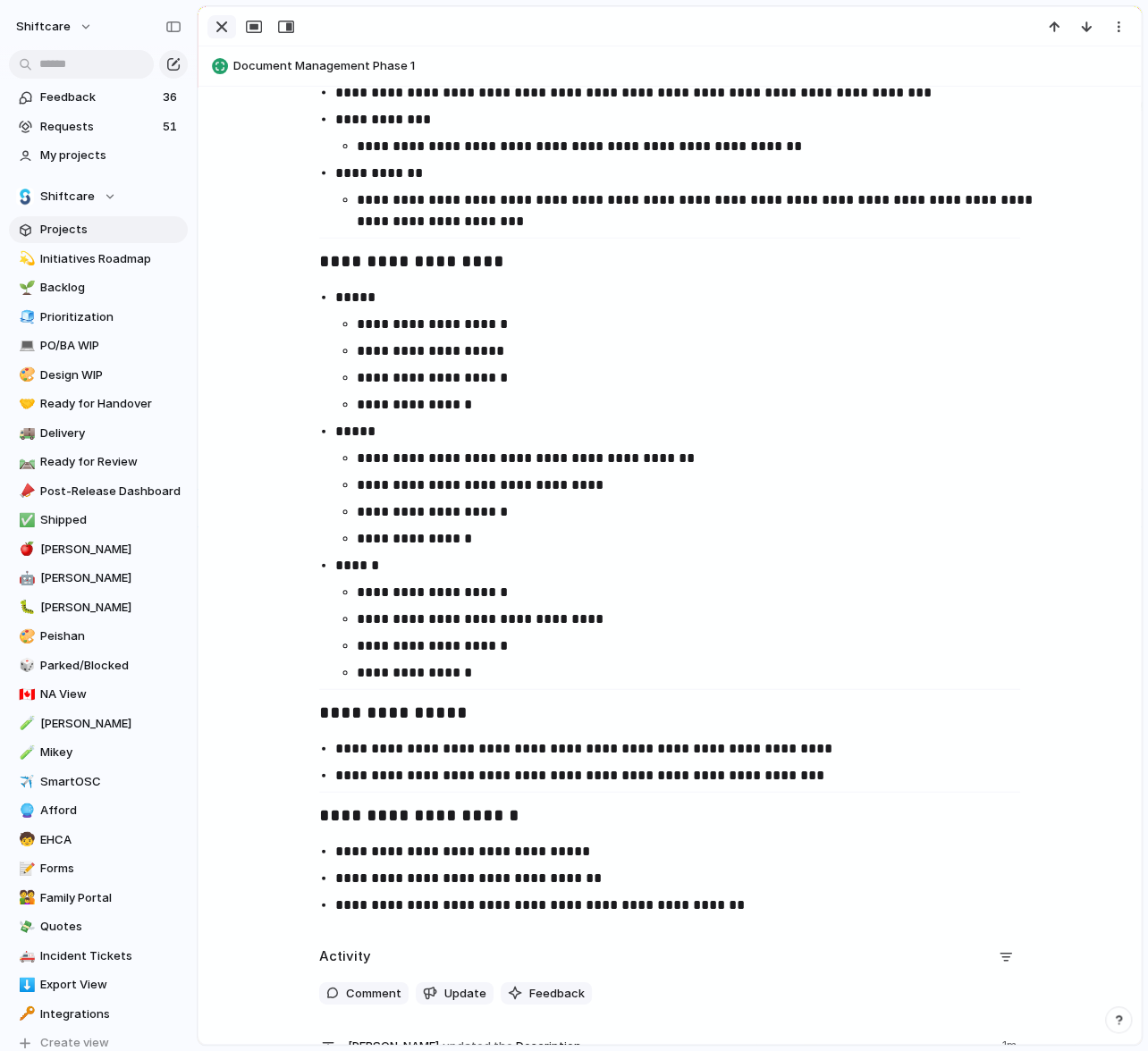 click at bounding box center [222, 27] 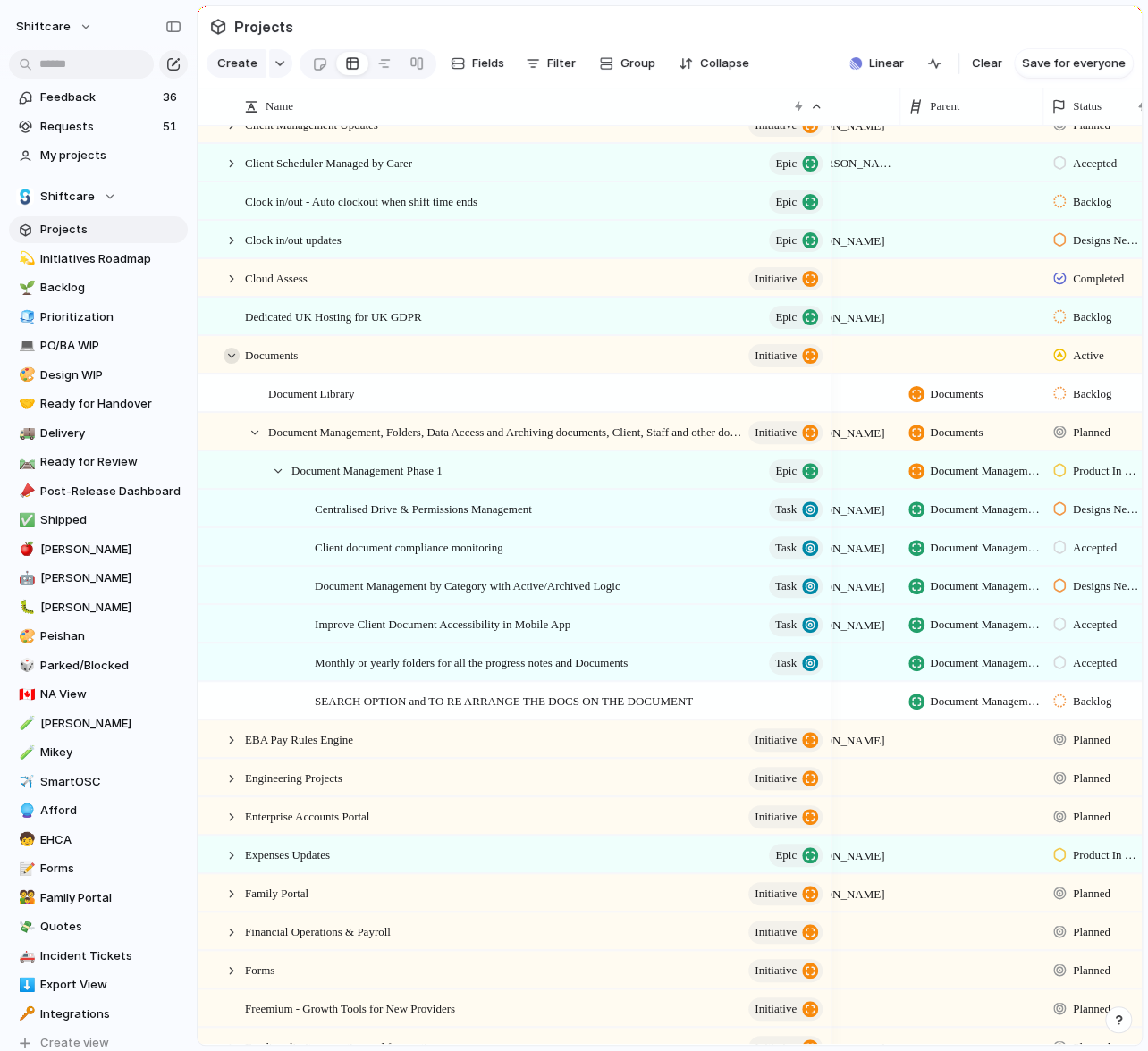 click at bounding box center (232, 356) 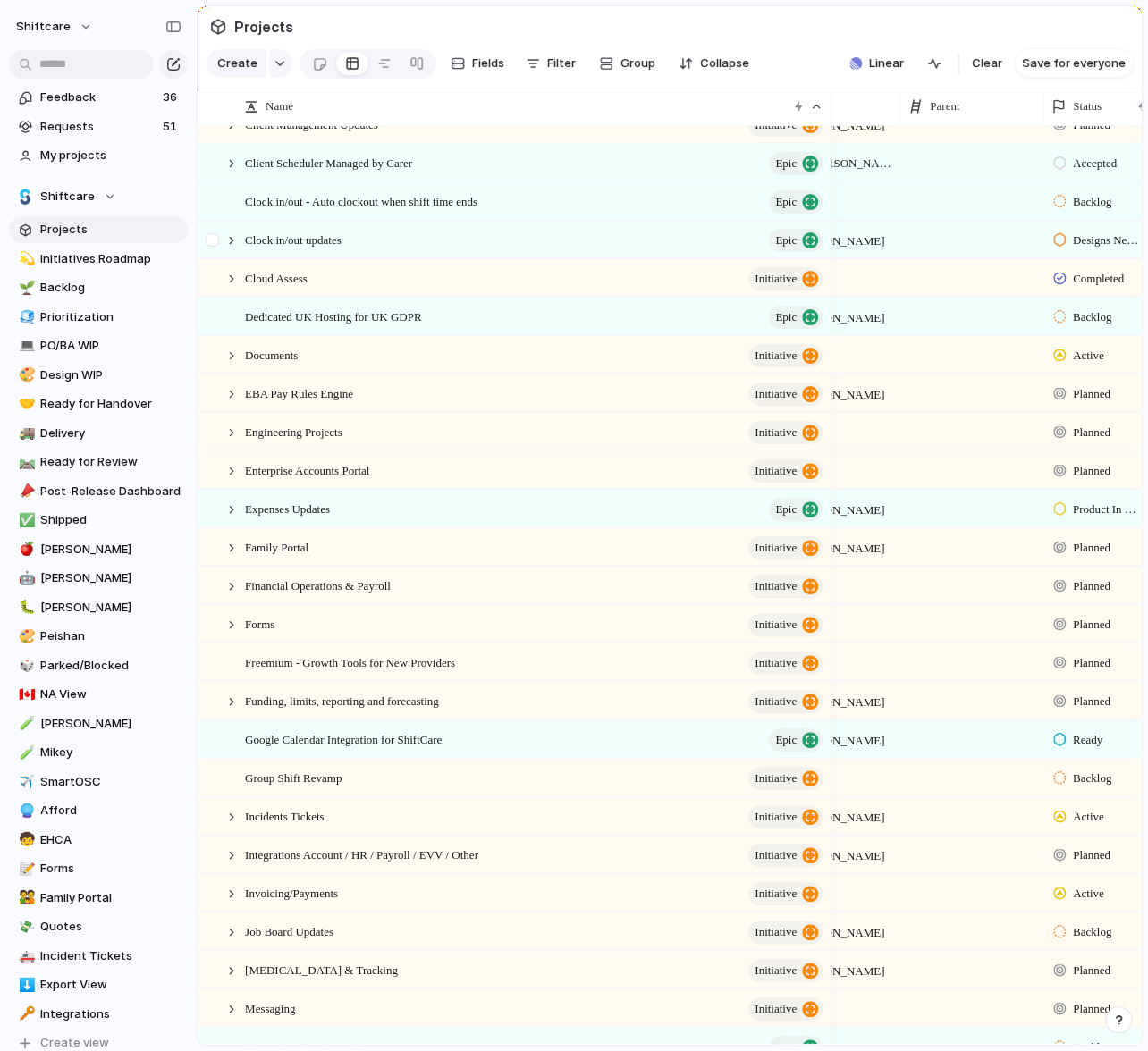 scroll, scrollTop: 481, scrollLeft: 0, axis: vertical 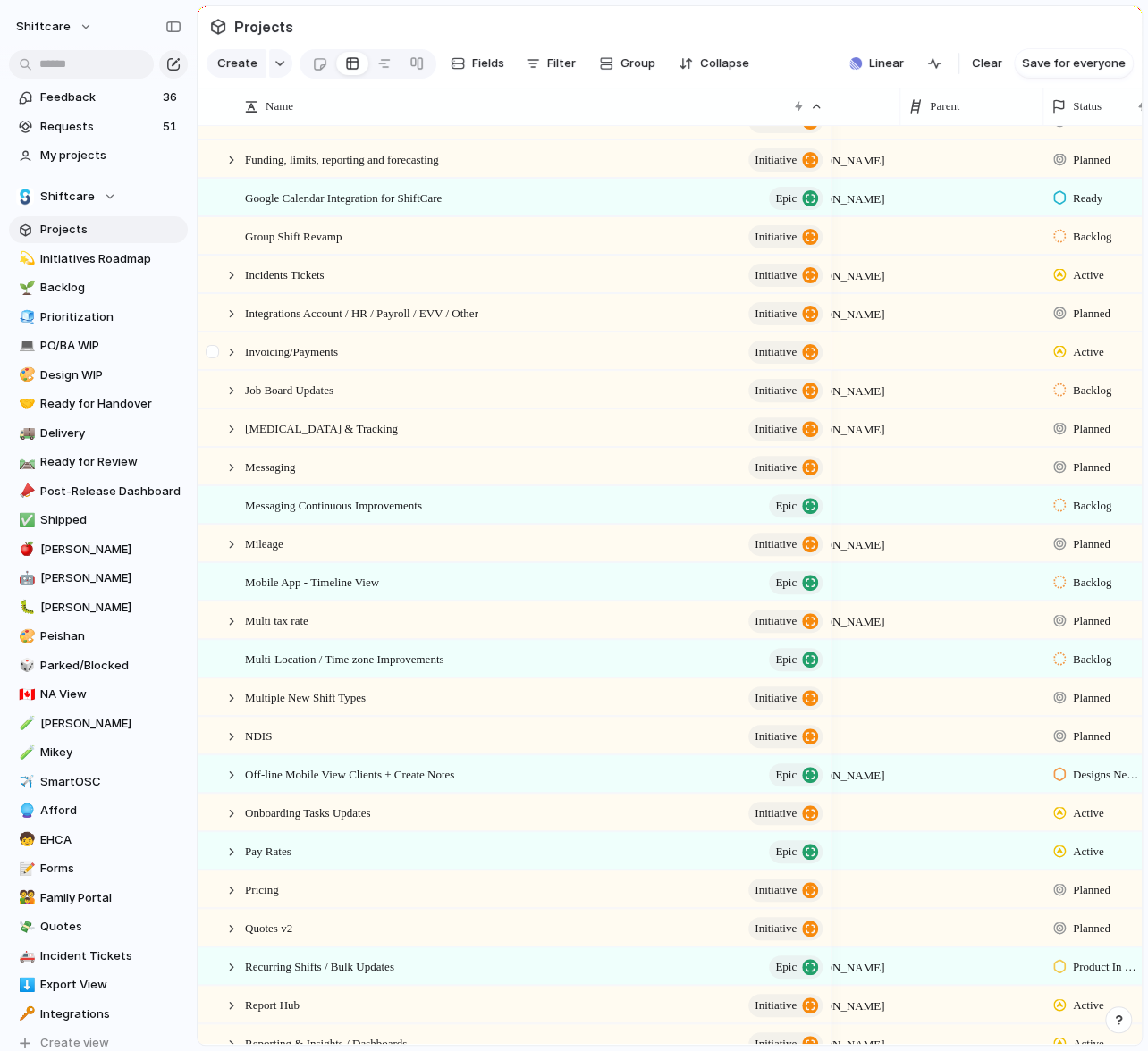 click at bounding box center (215, 357) 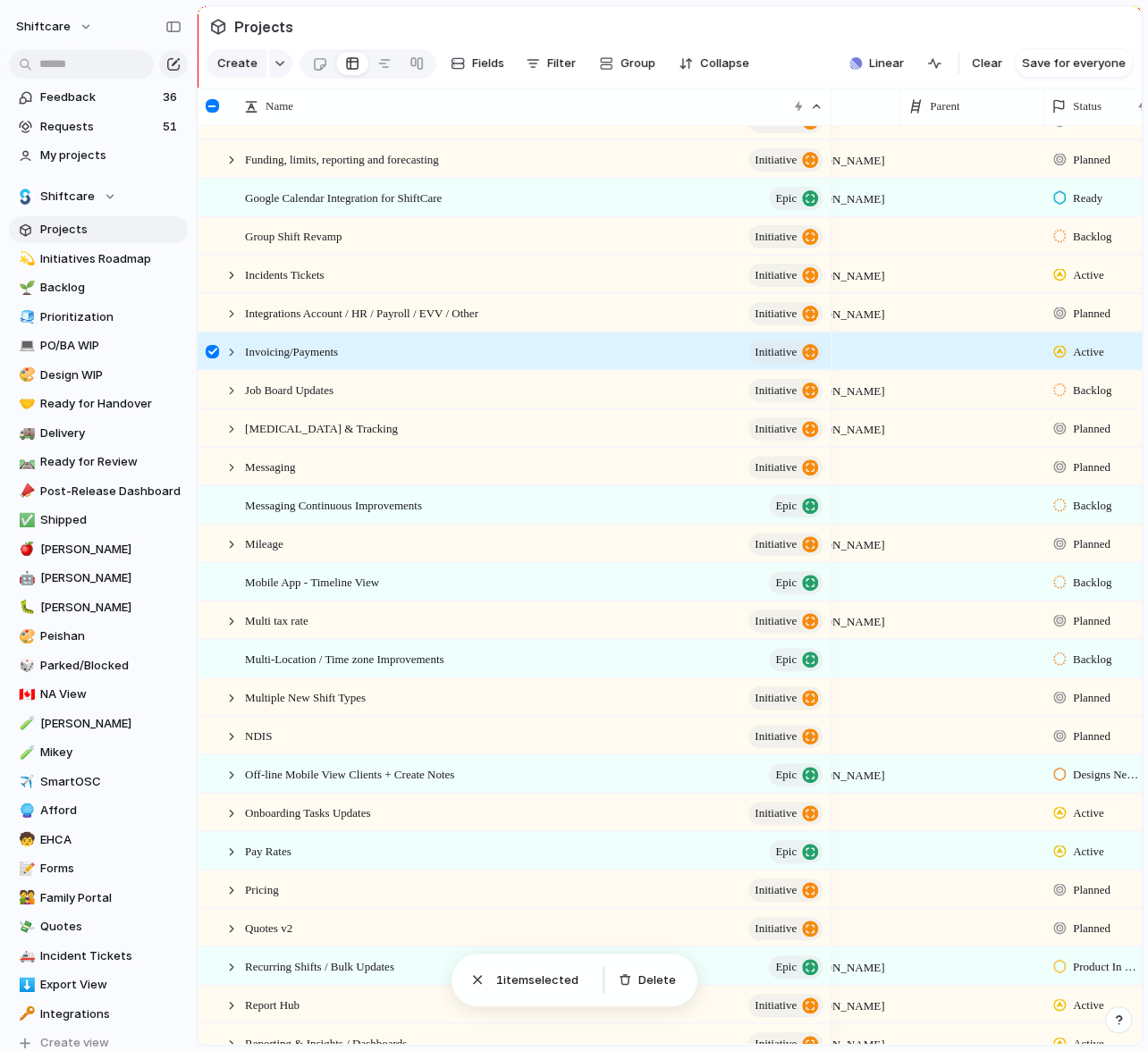 click at bounding box center [212, 351] 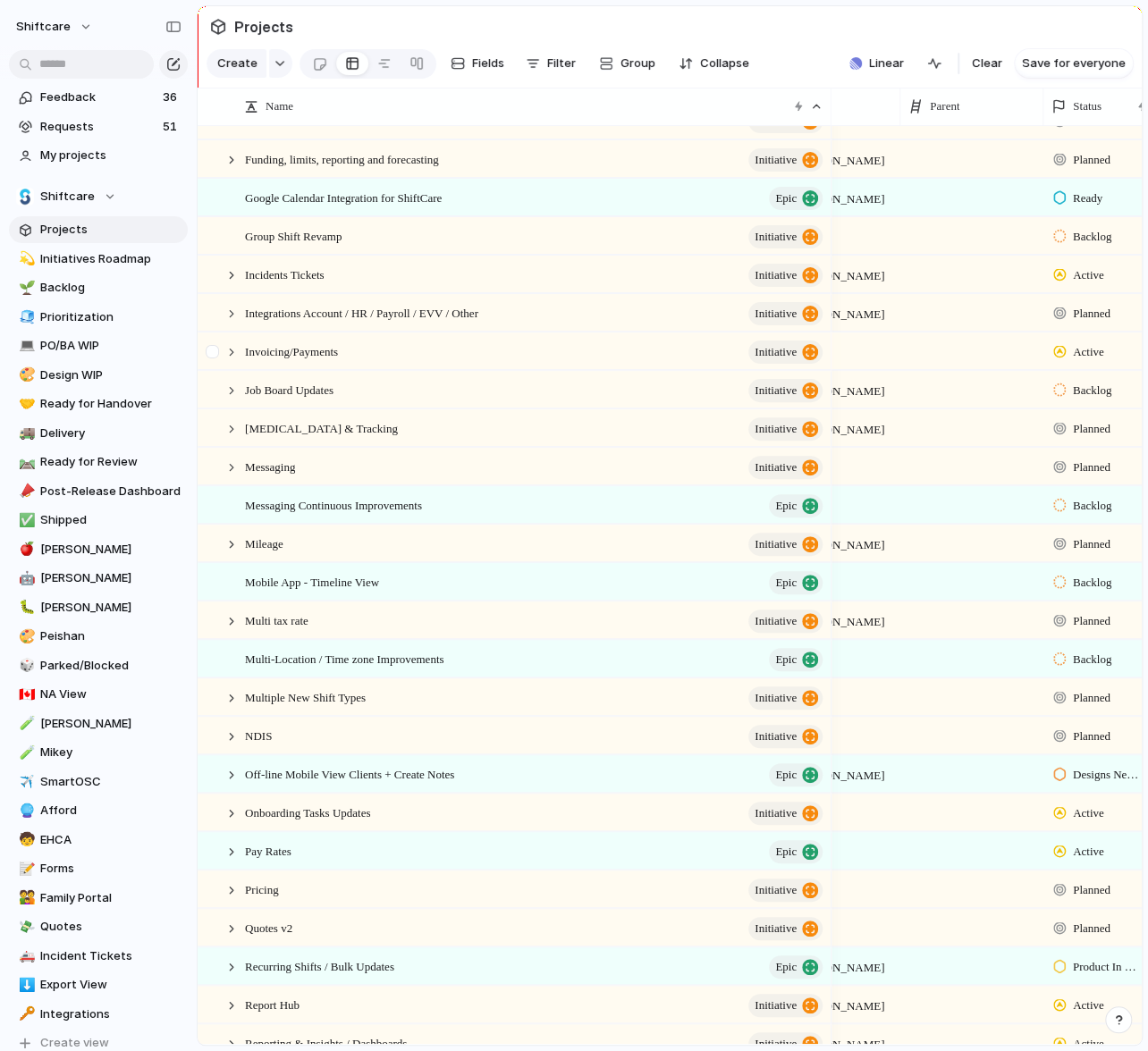 click at bounding box center [215, 357] 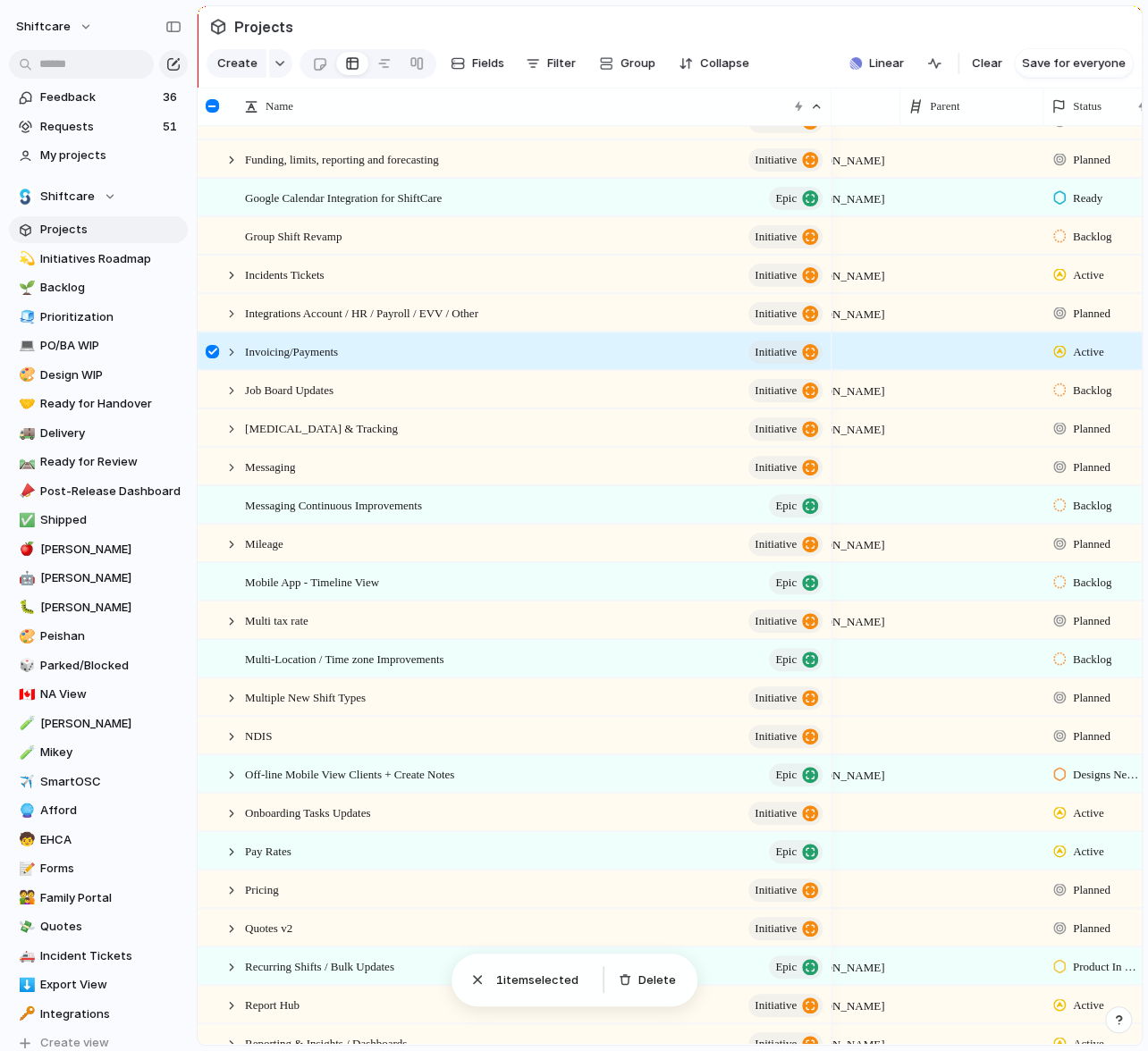 click at bounding box center [215, 357] 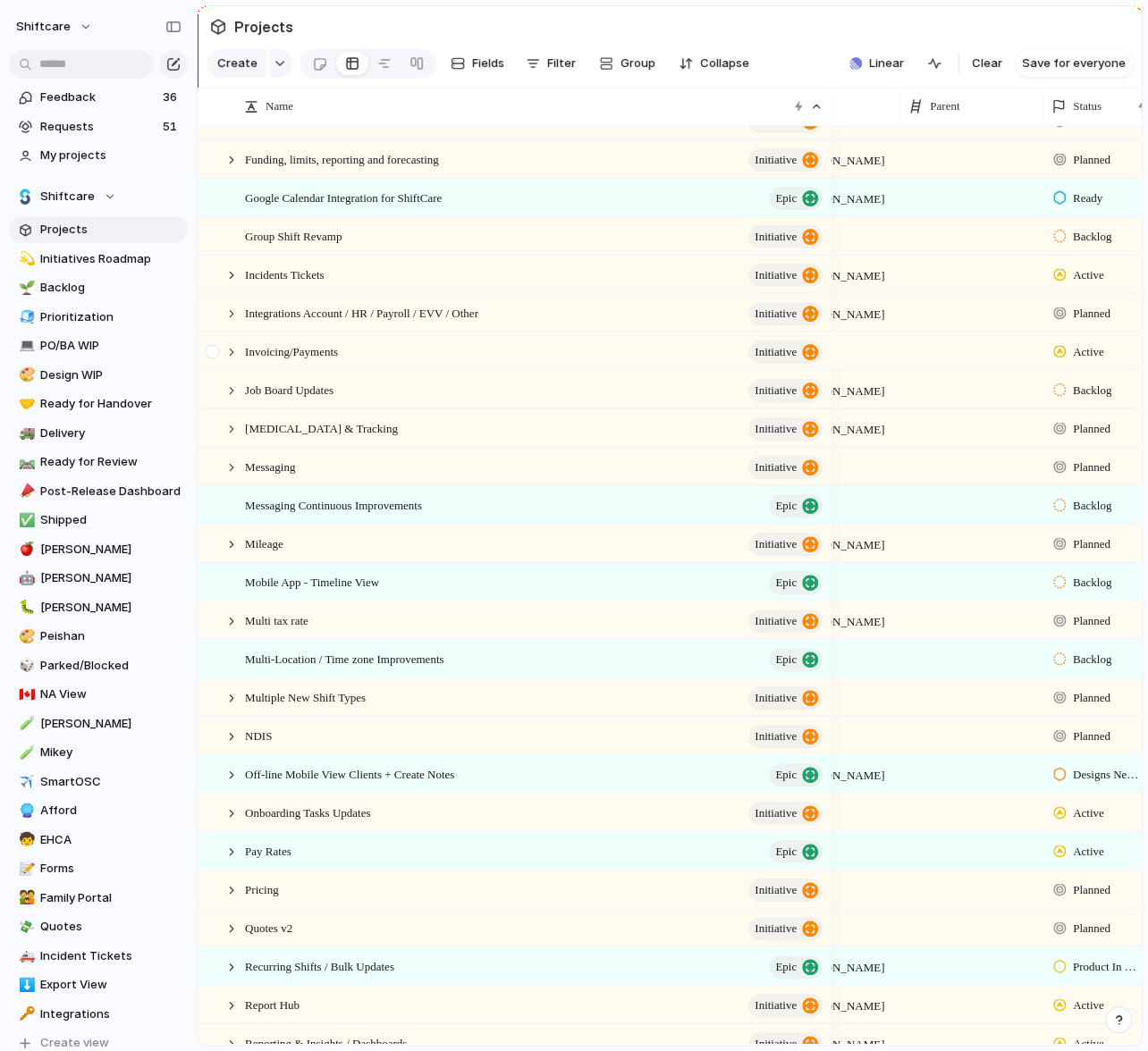 click at bounding box center [215, 357] 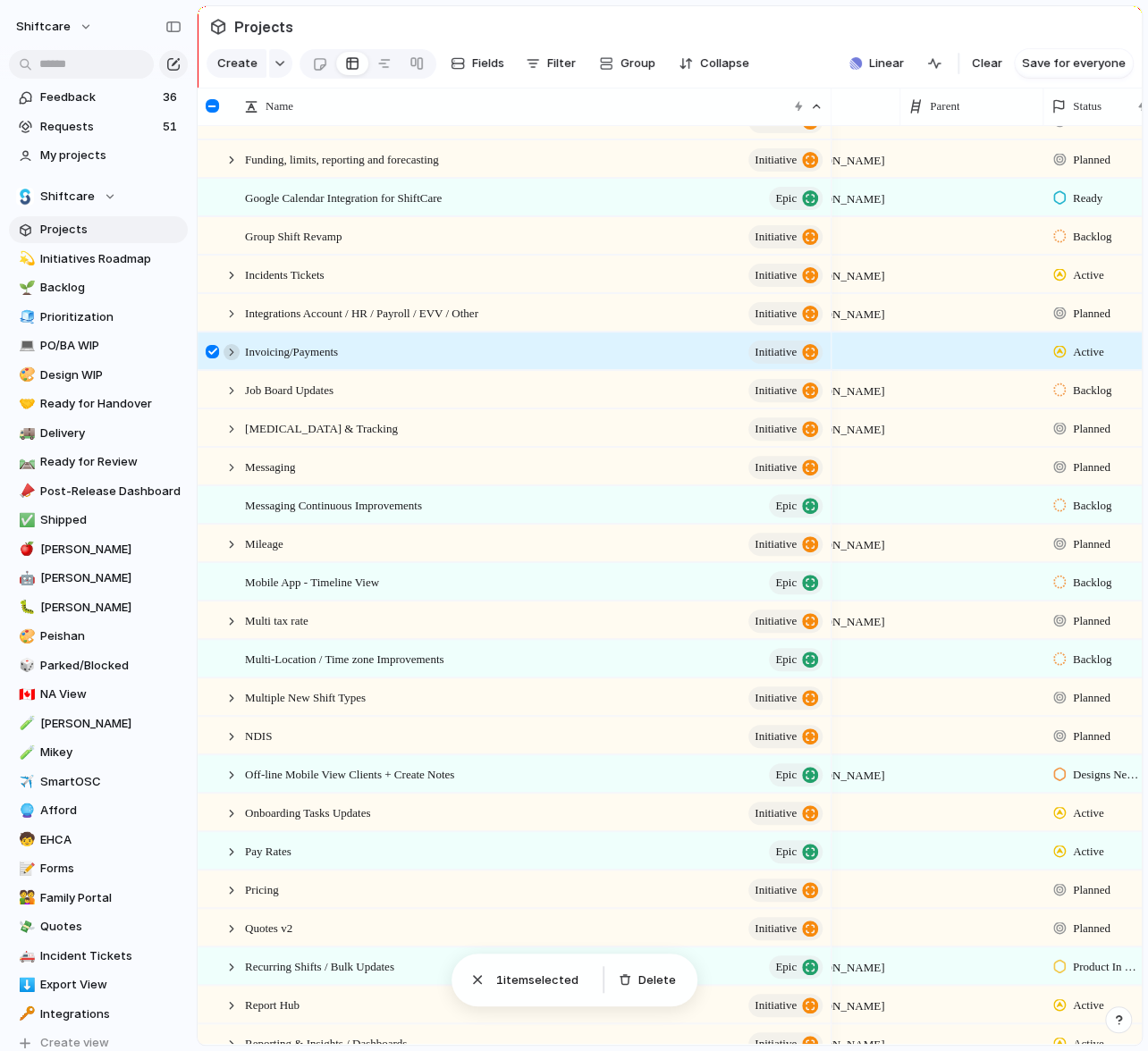click at bounding box center (232, 352) 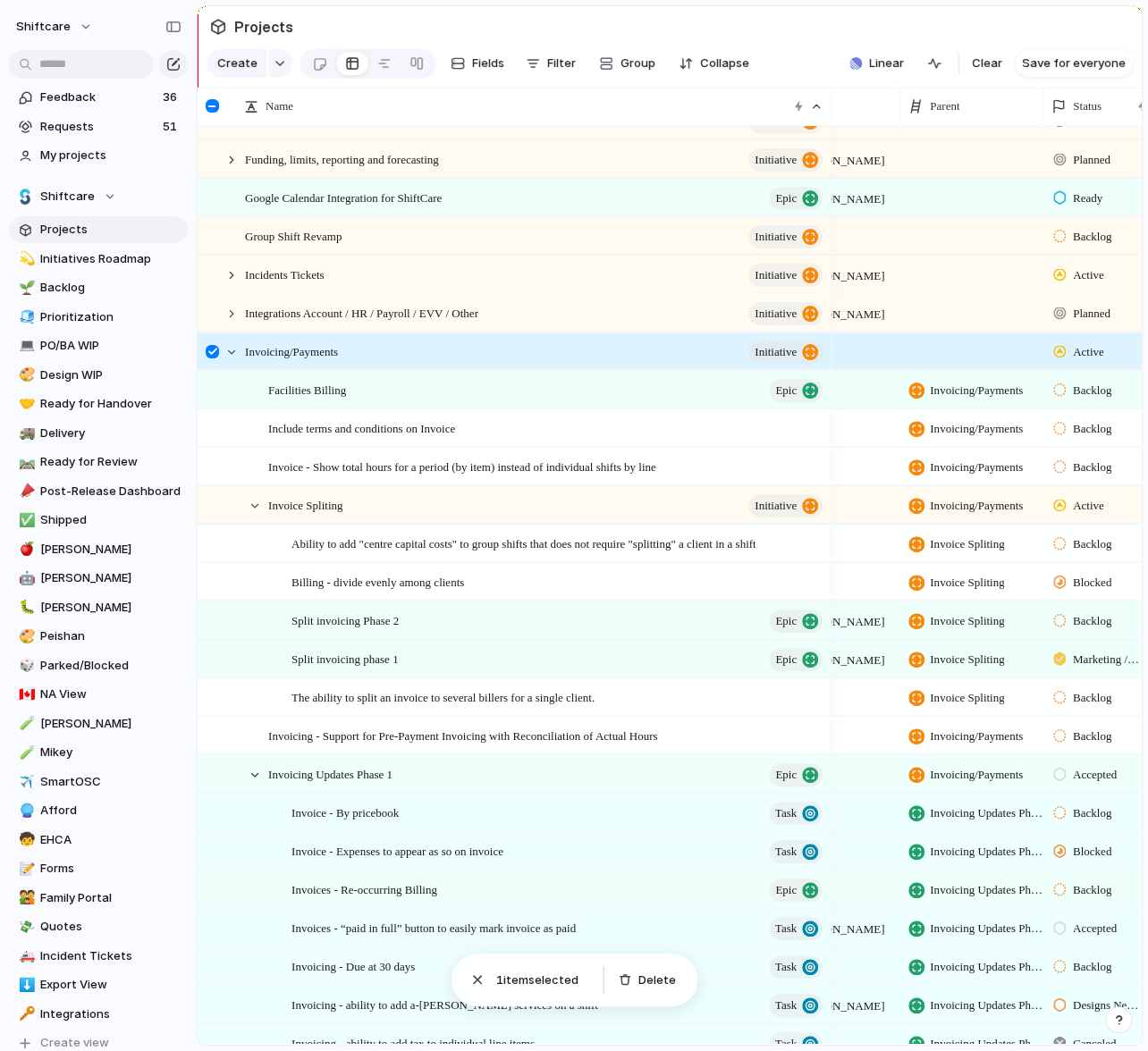 click at bounding box center [212, 351] 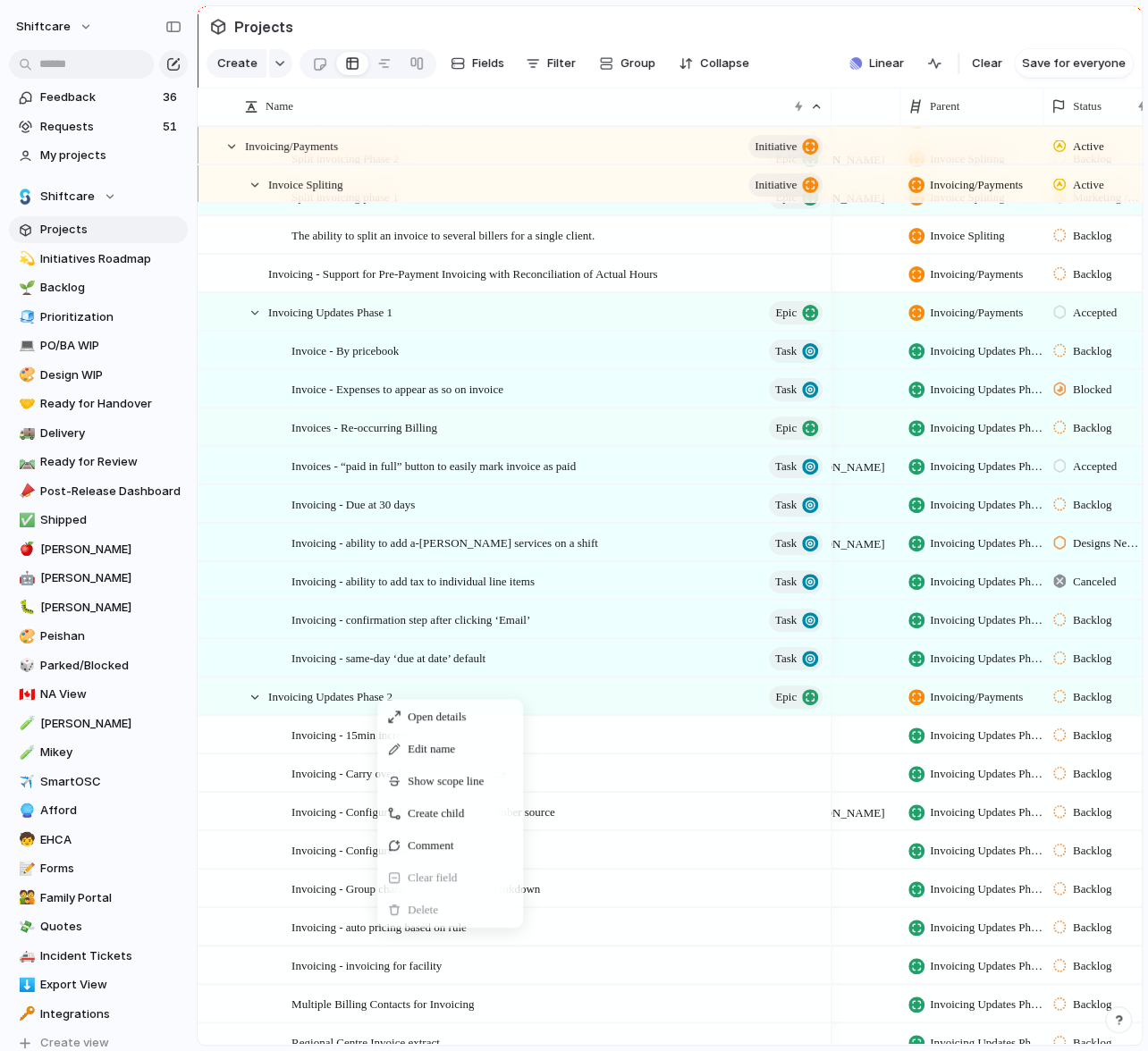 click on "Open details Edit name Show scope line Create child Comment
Clear field Delete" at bounding box center (450, 813) 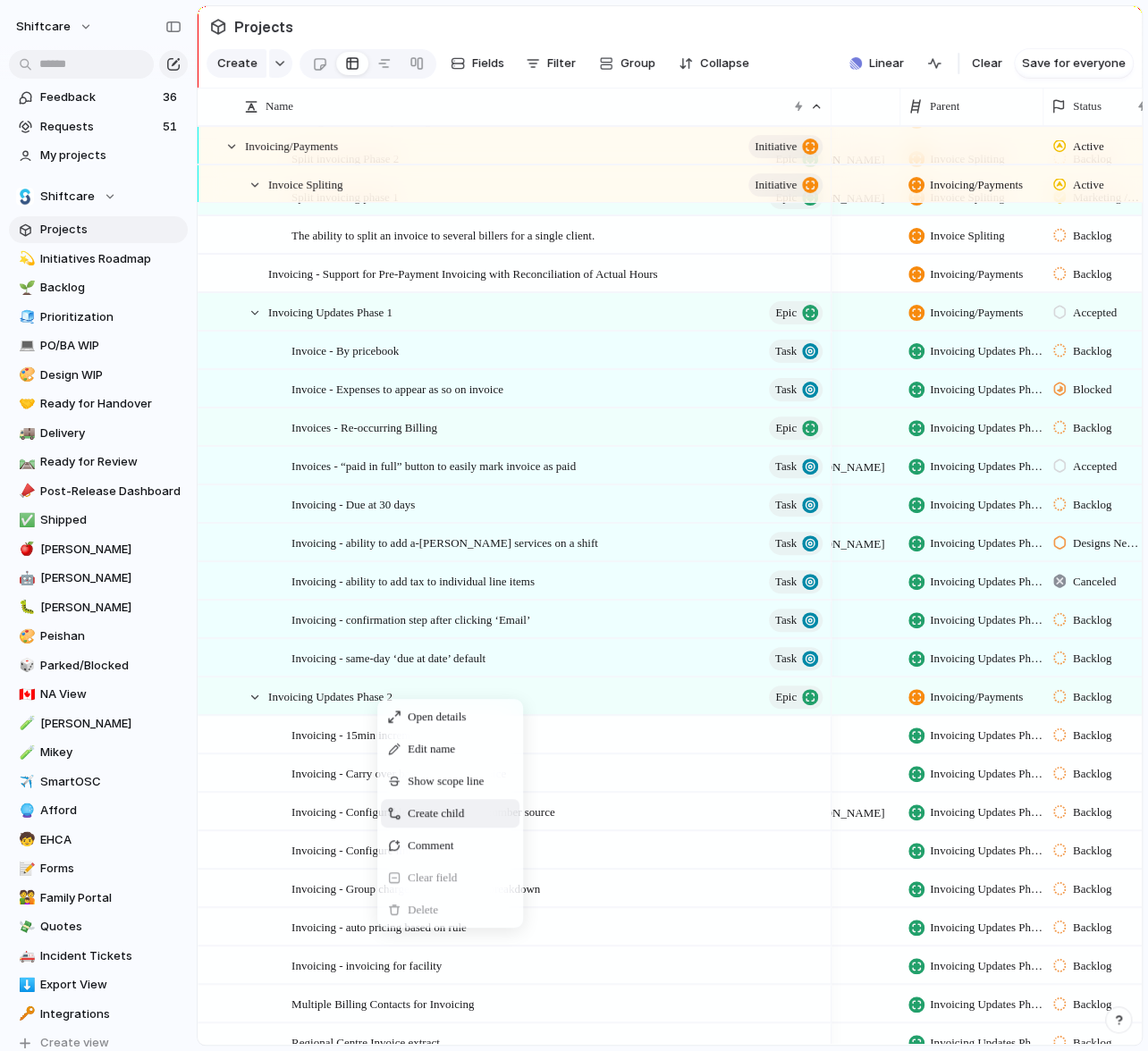 click on "Create child" at bounding box center [435, 813] 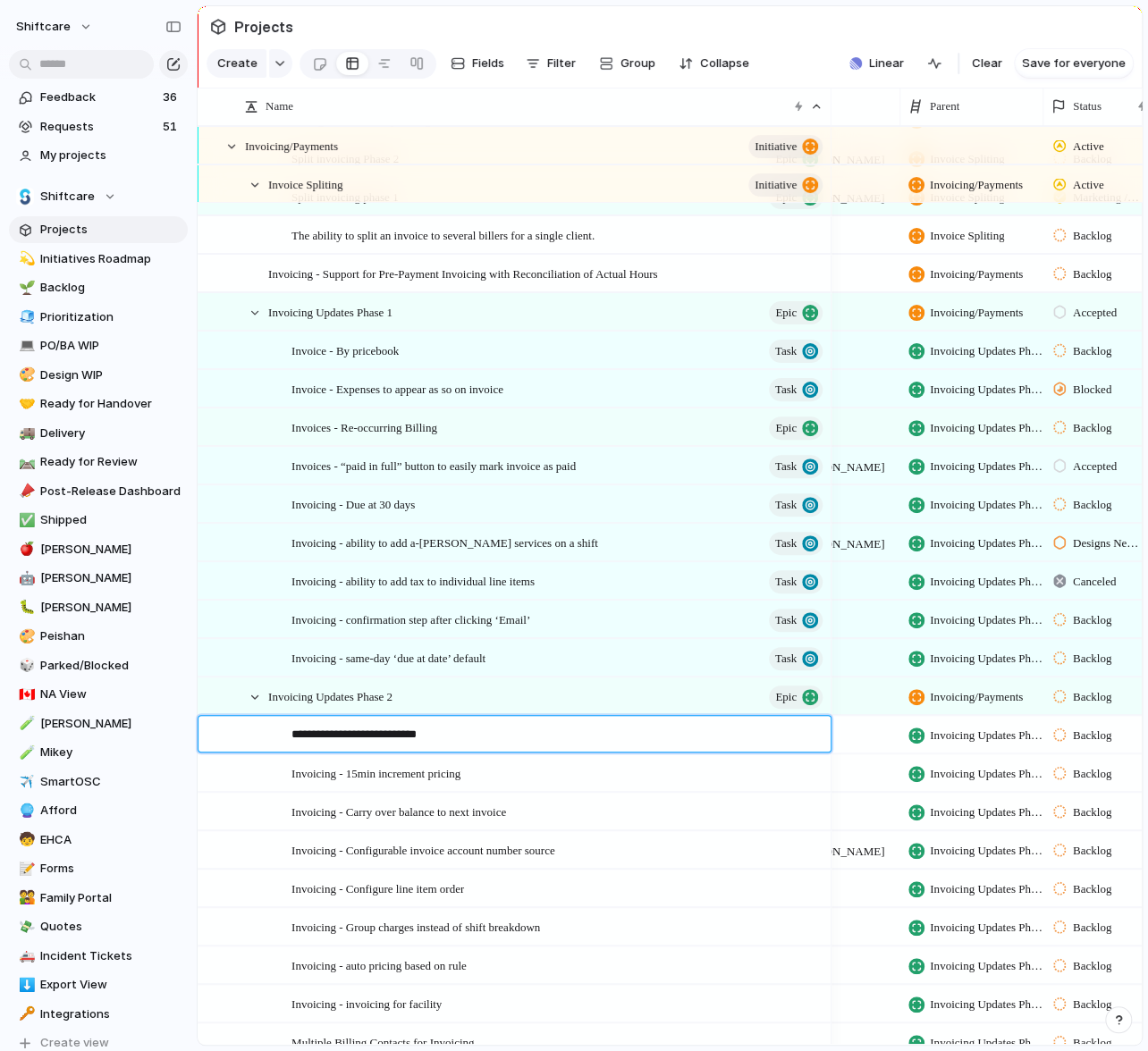 click on "**********" at bounding box center [546, 734] 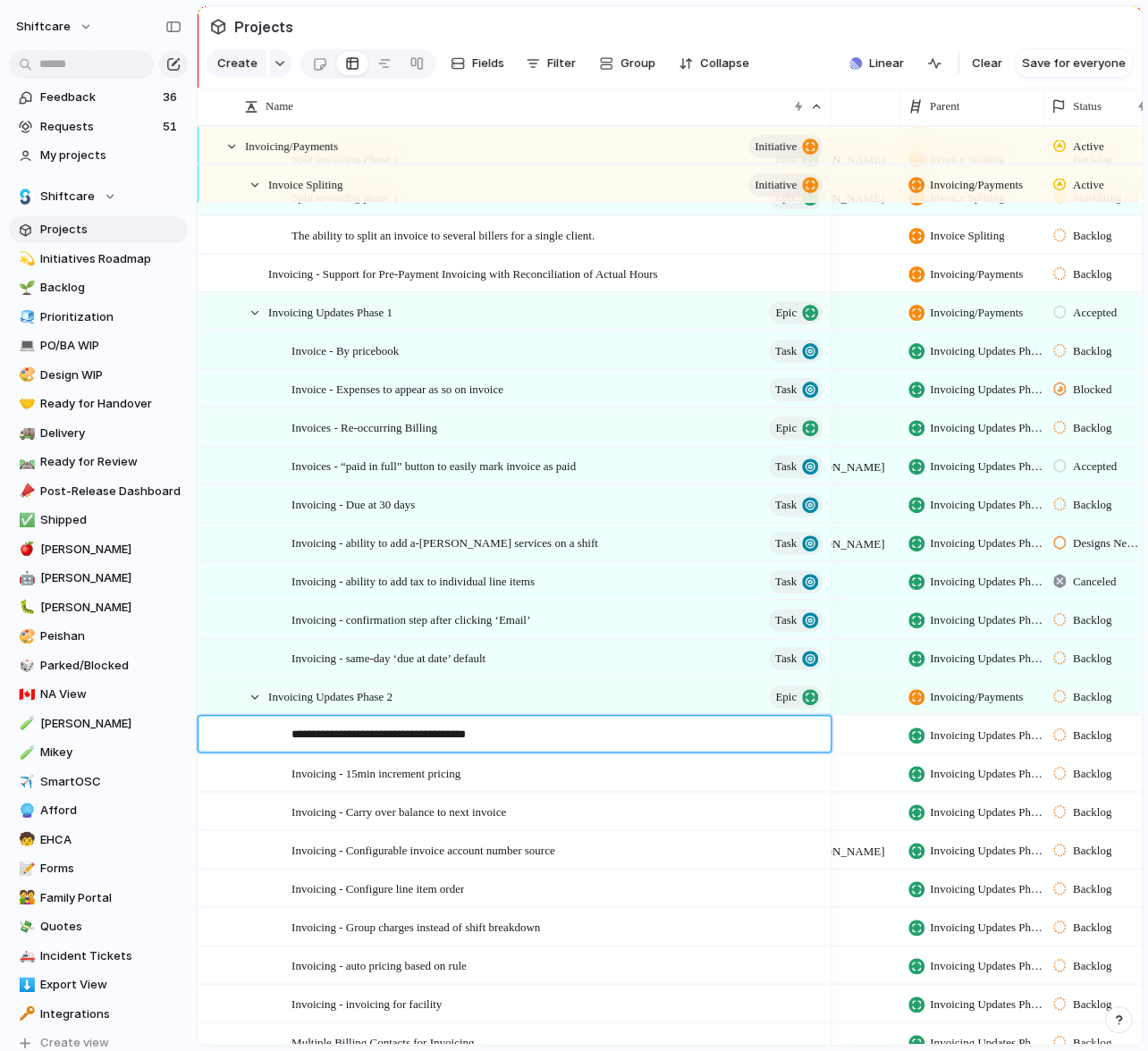 type on "**********" 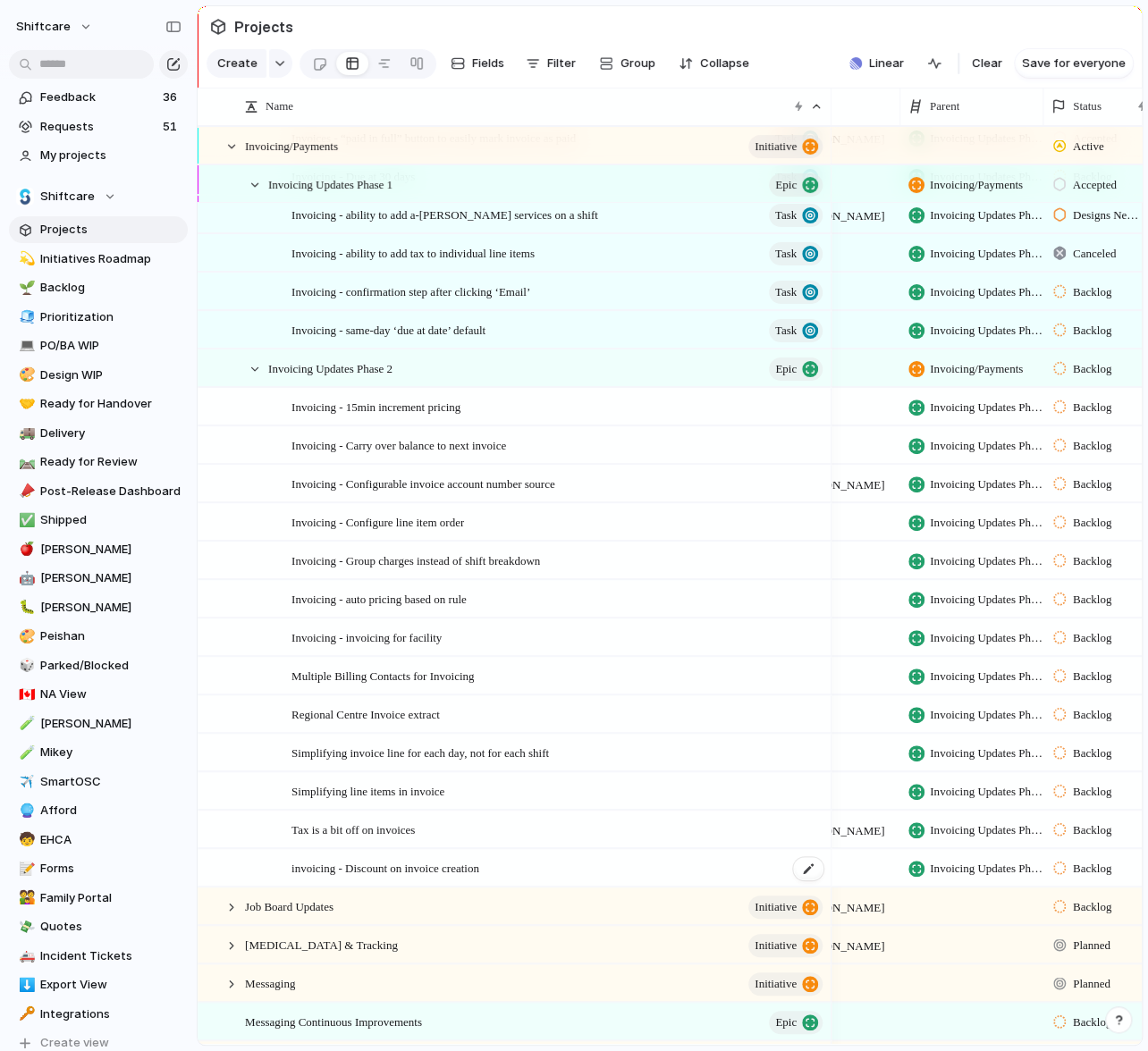 click on "invoicing - Discount on invoice creation" at bounding box center [385, 867] 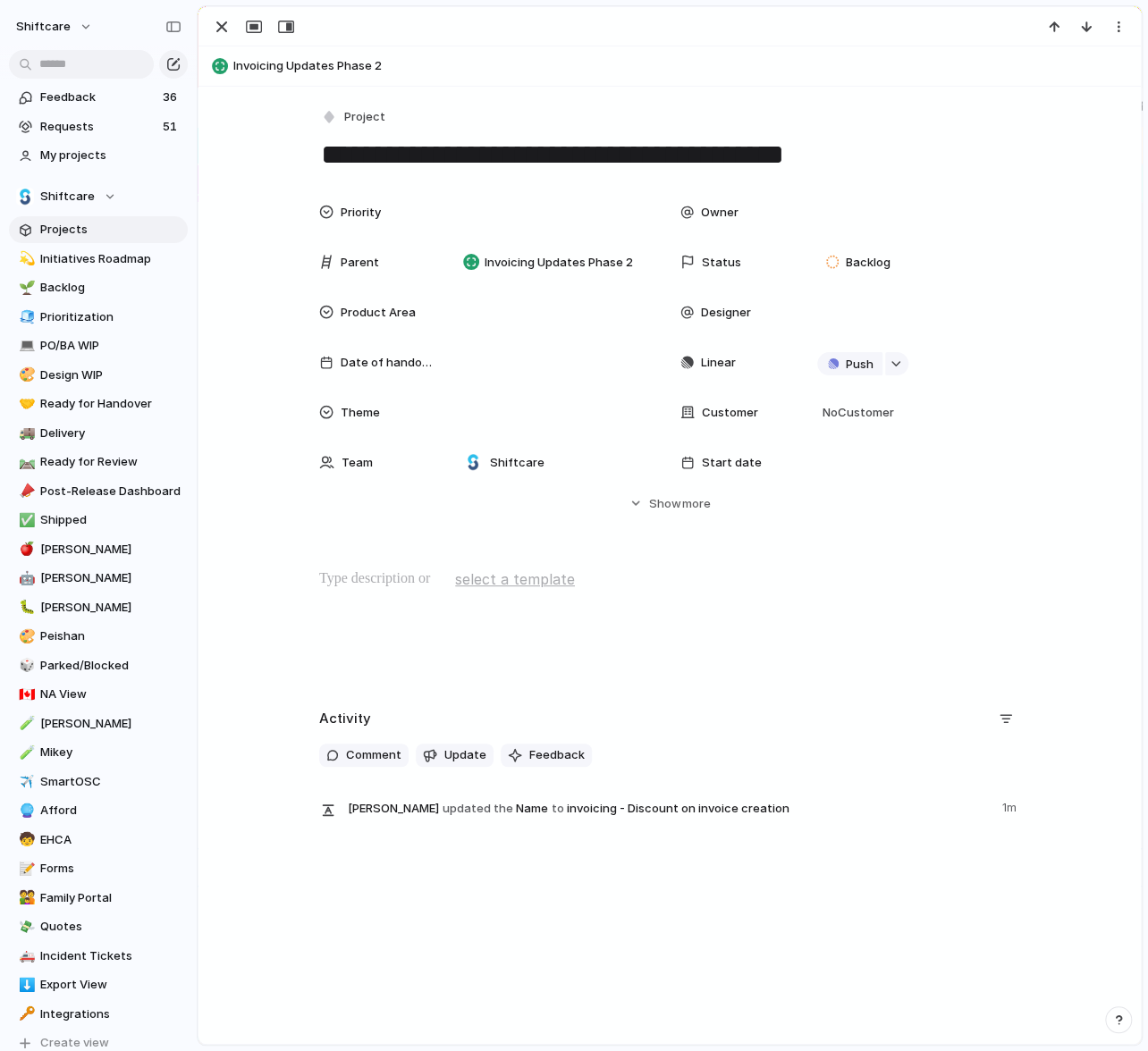 click at bounding box center [670, 626] 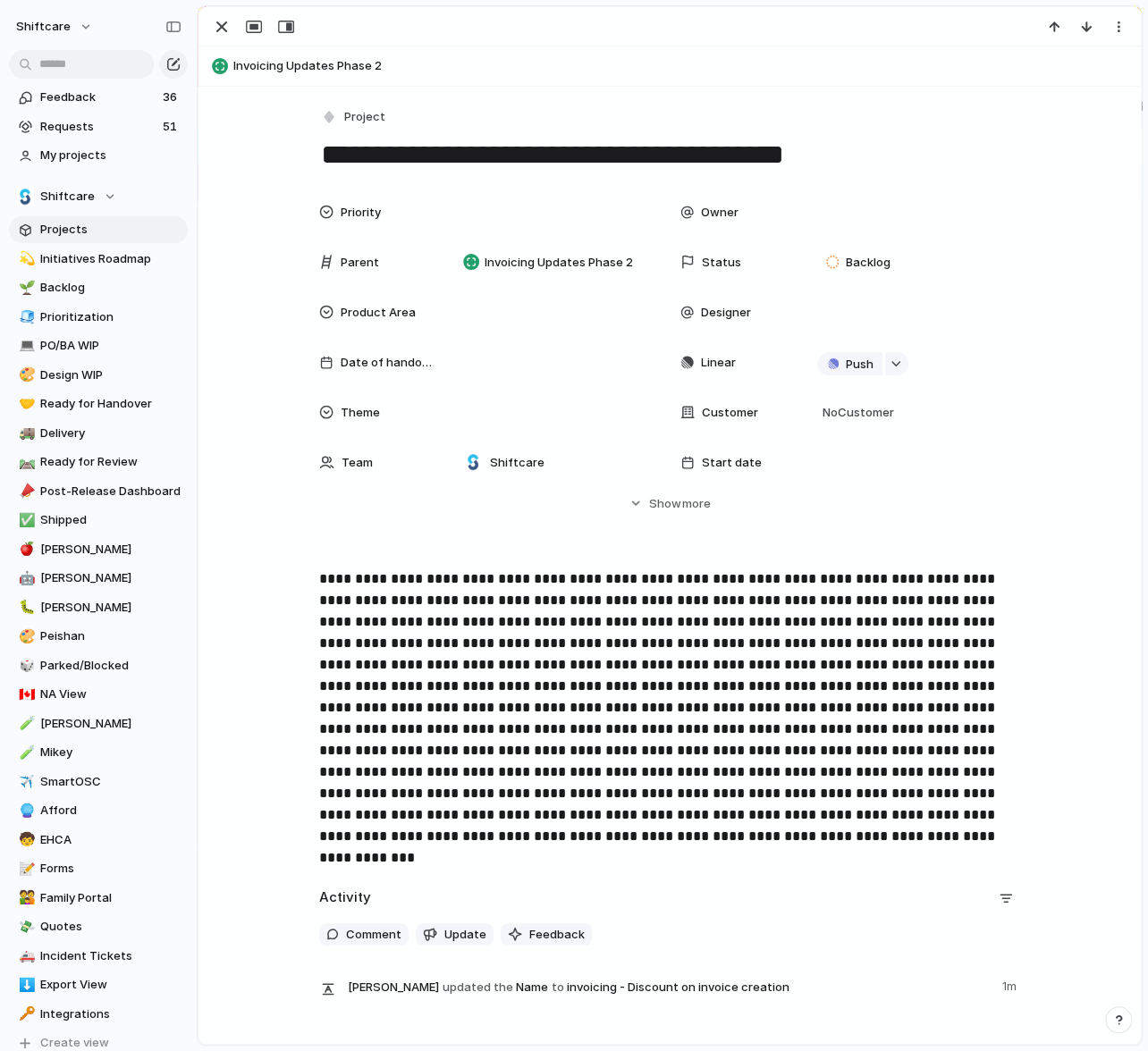 click on "**********" at bounding box center [670, 155] 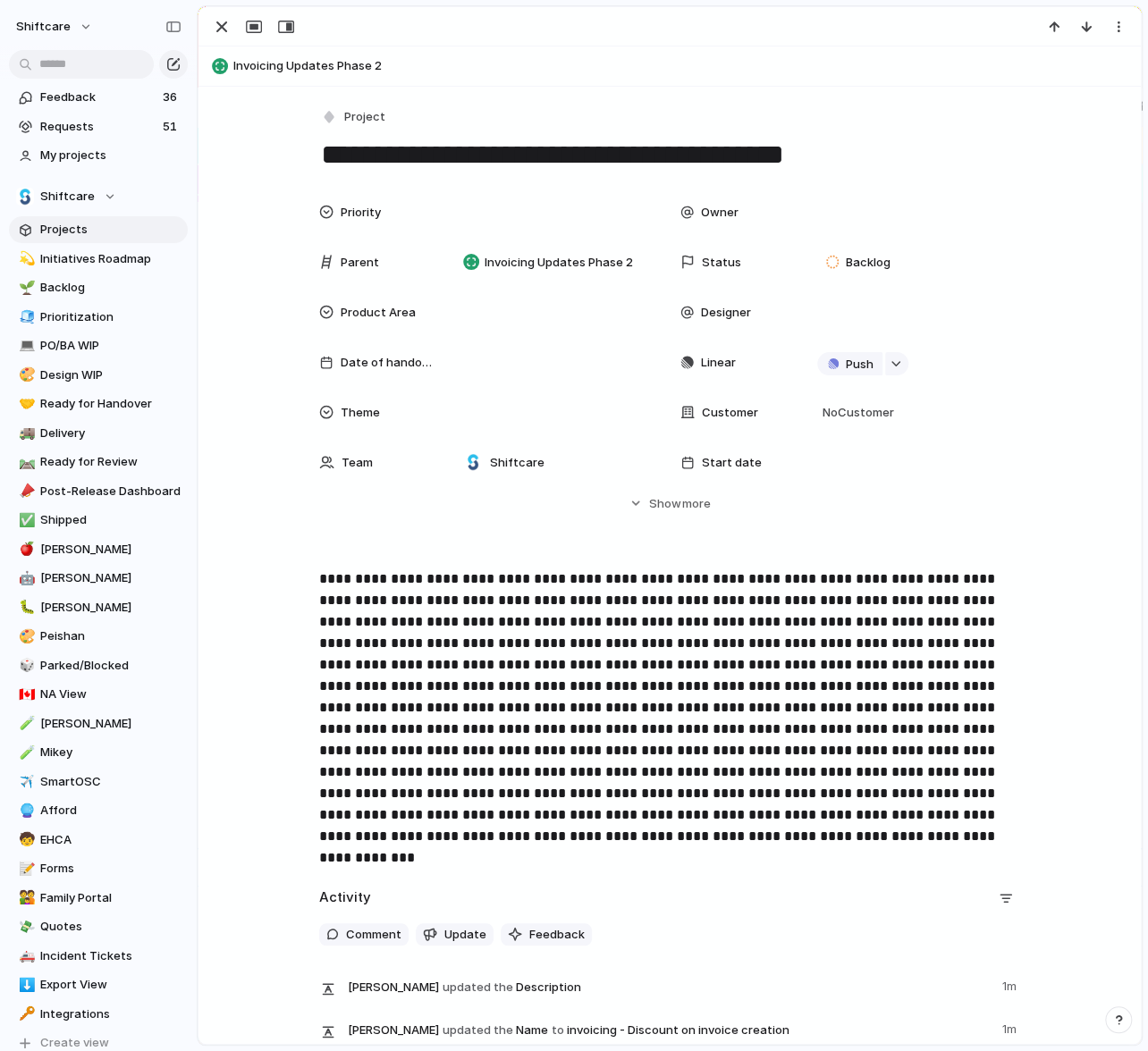 type on "**********" 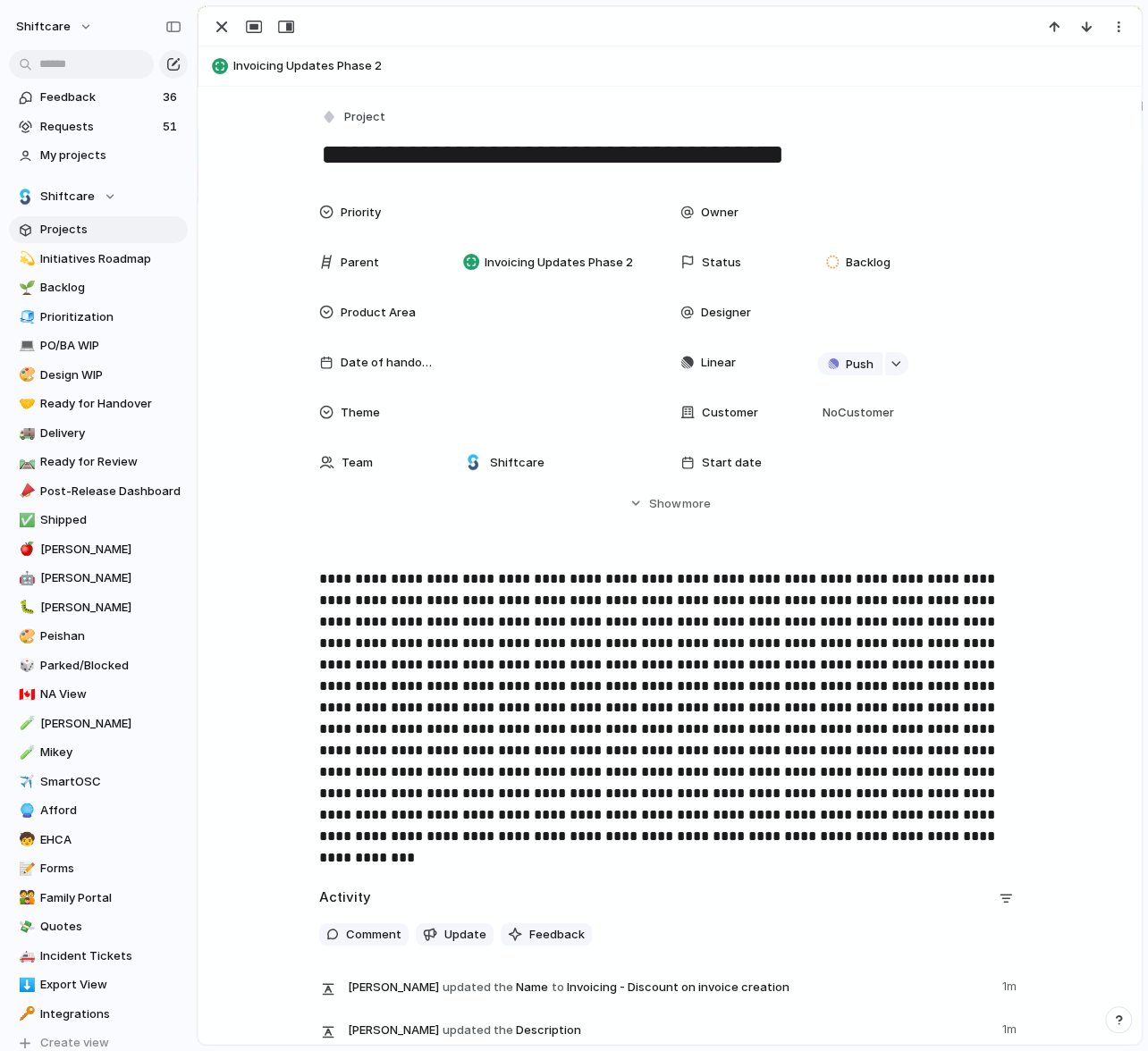 click at bounding box center (670, 708) 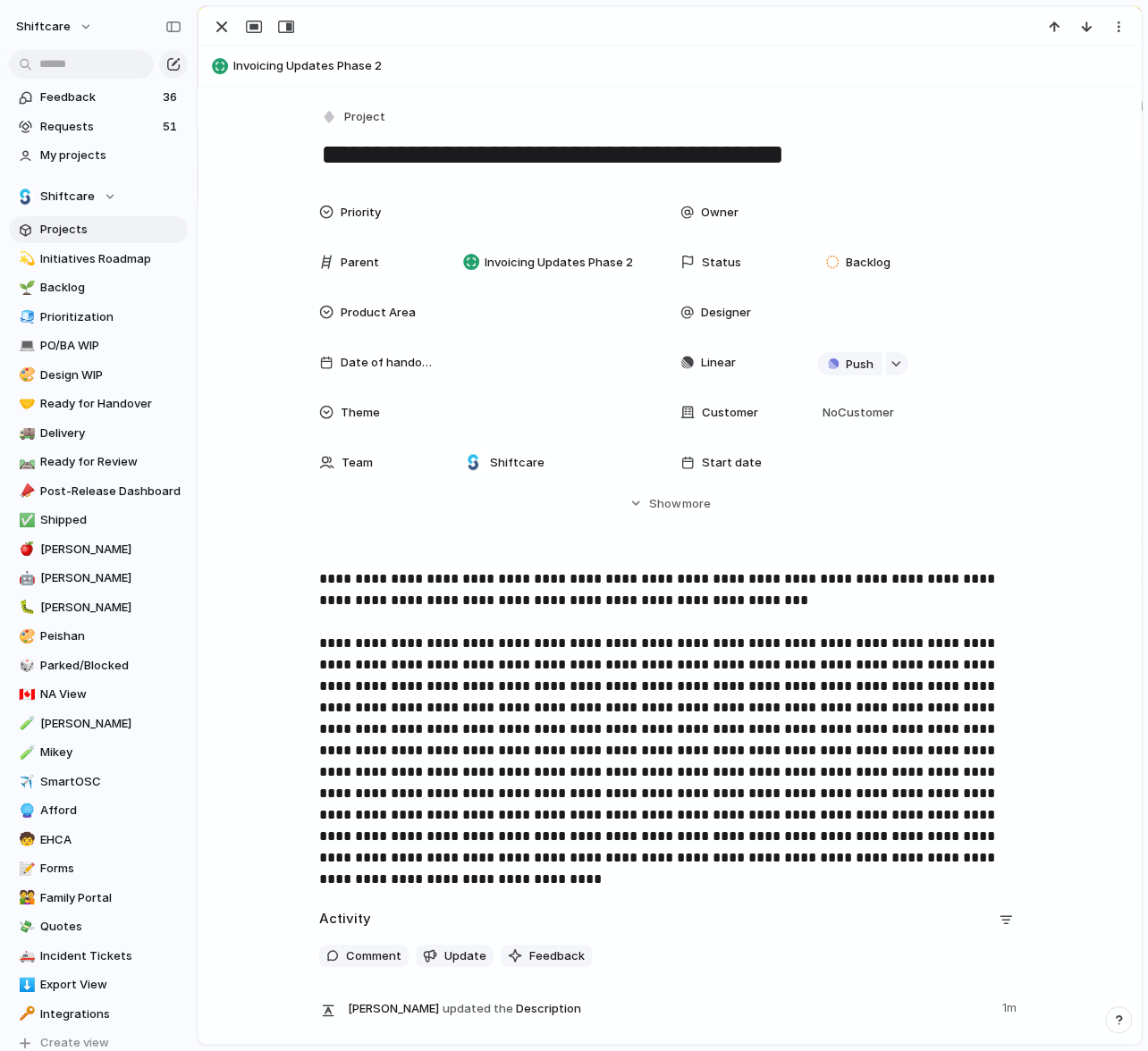 click on "**********" at bounding box center (670, 719) 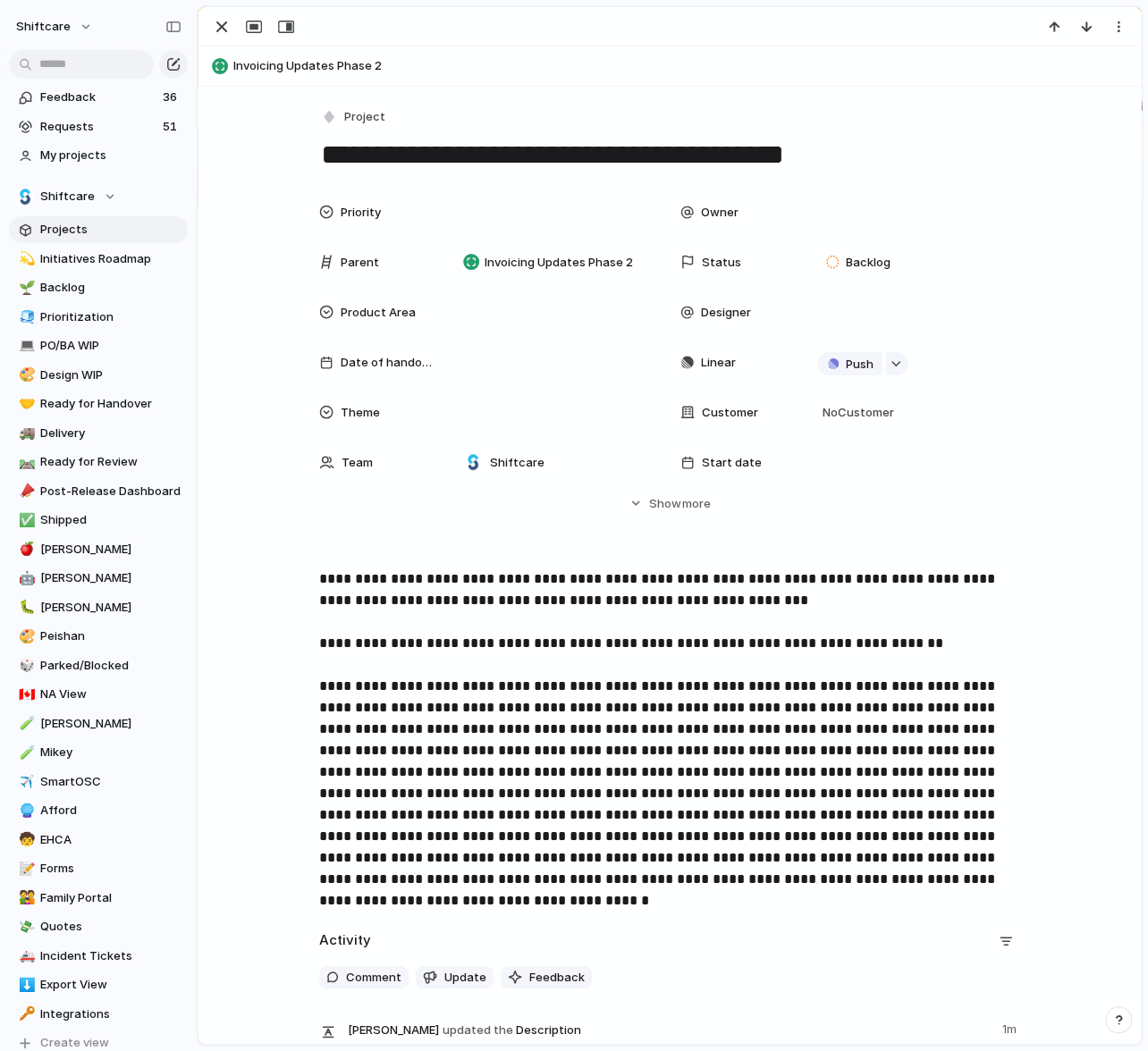 click on "**********" at bounding box center (670, 729) 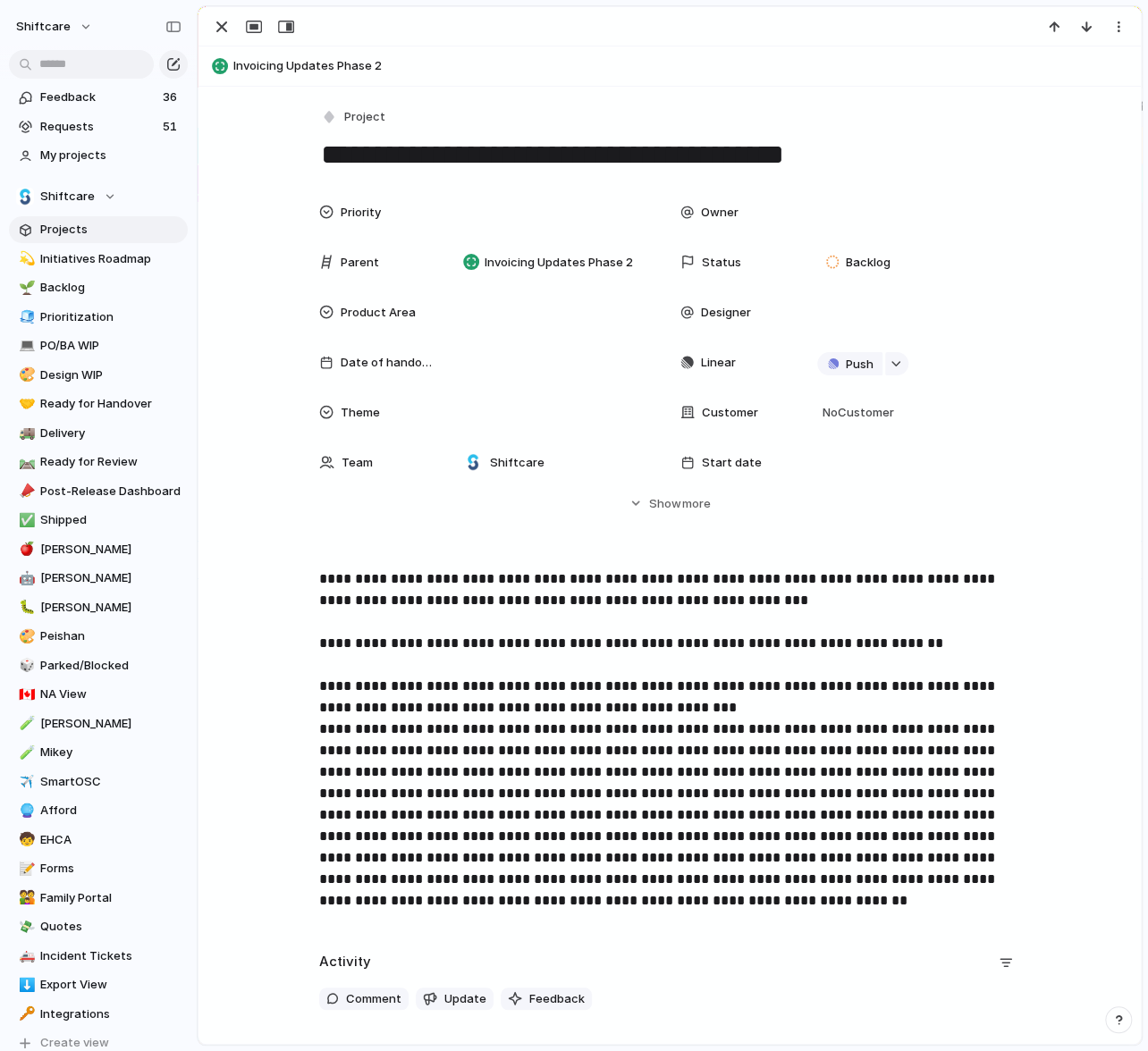 click on "**********" at bounding box center [670, 740] 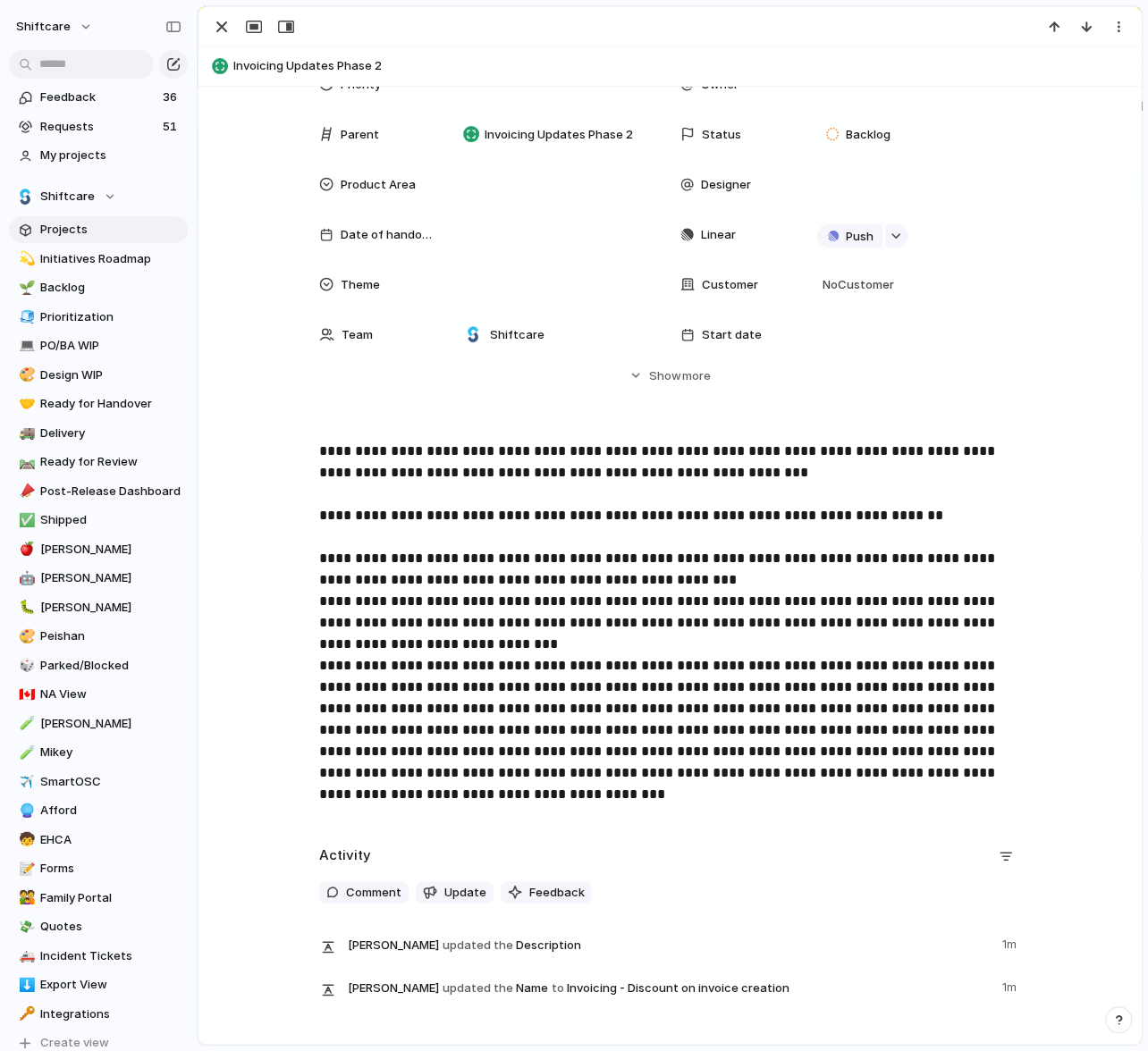 click on "**********" at bounding box center (670, 623) 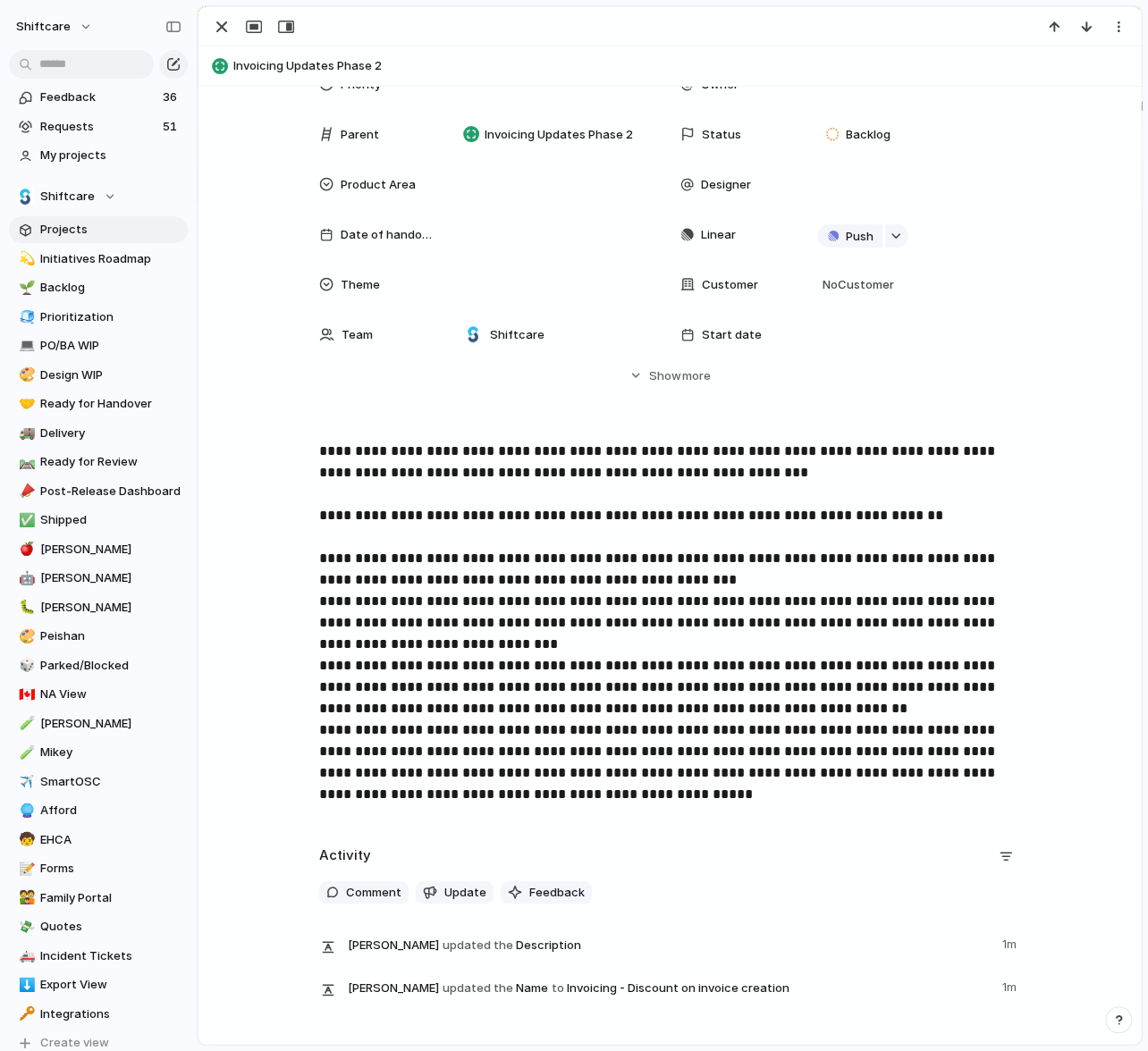 click on "**********" at bounding box center (670, 623) 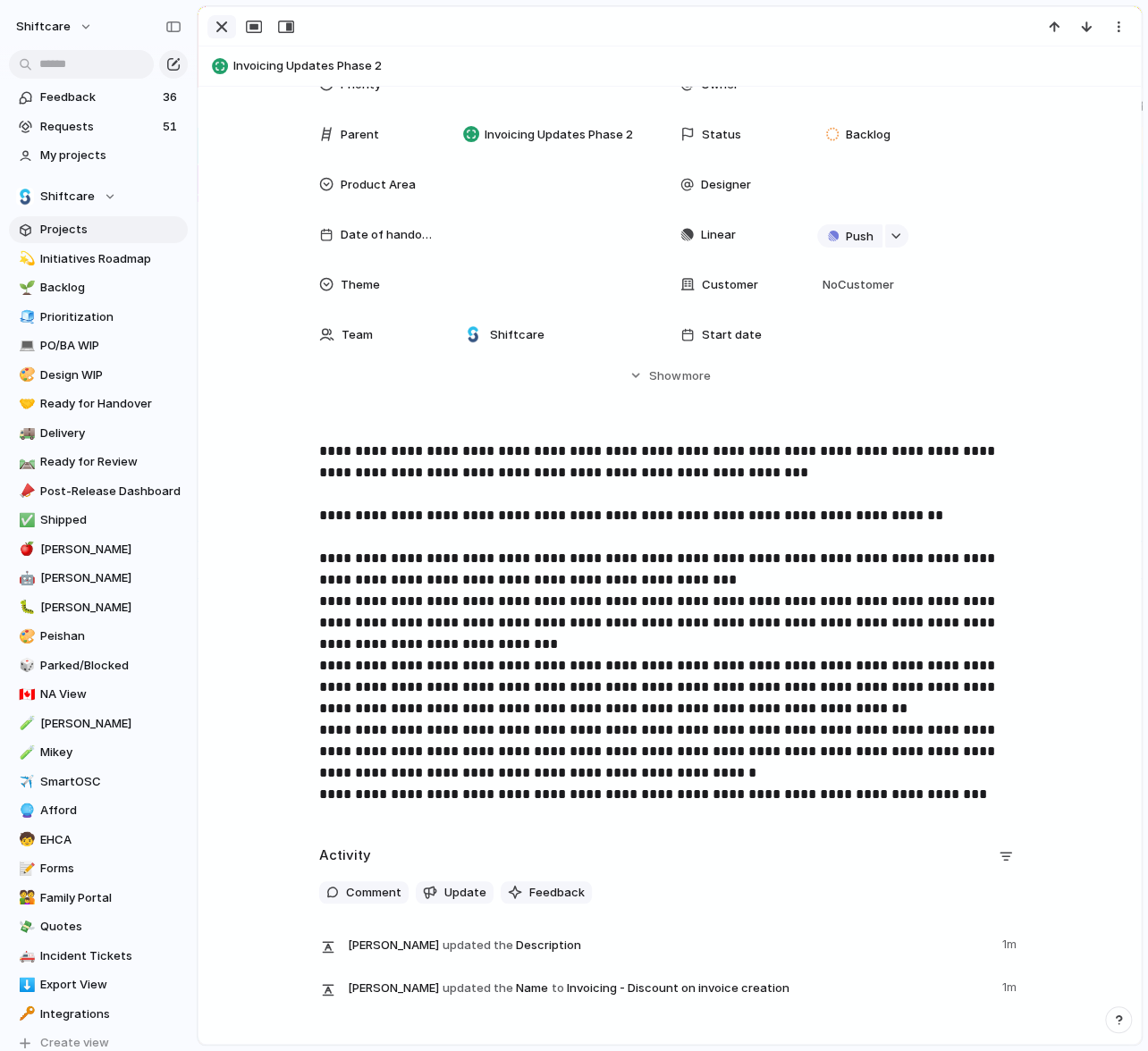 click at bounding box center [222, 27] 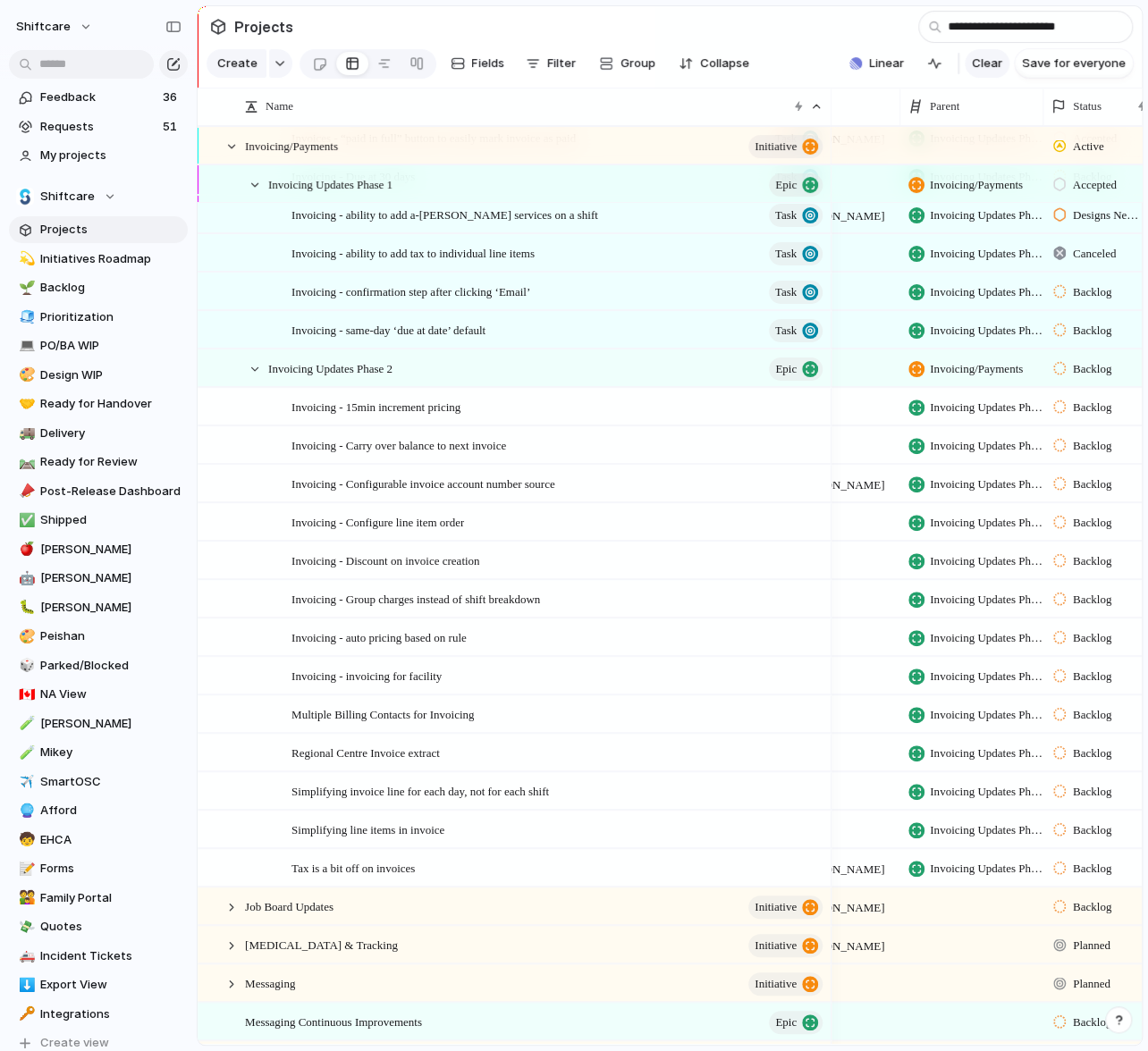 scroll, scrollTop: 0, scrollLeft: 0, axis: both 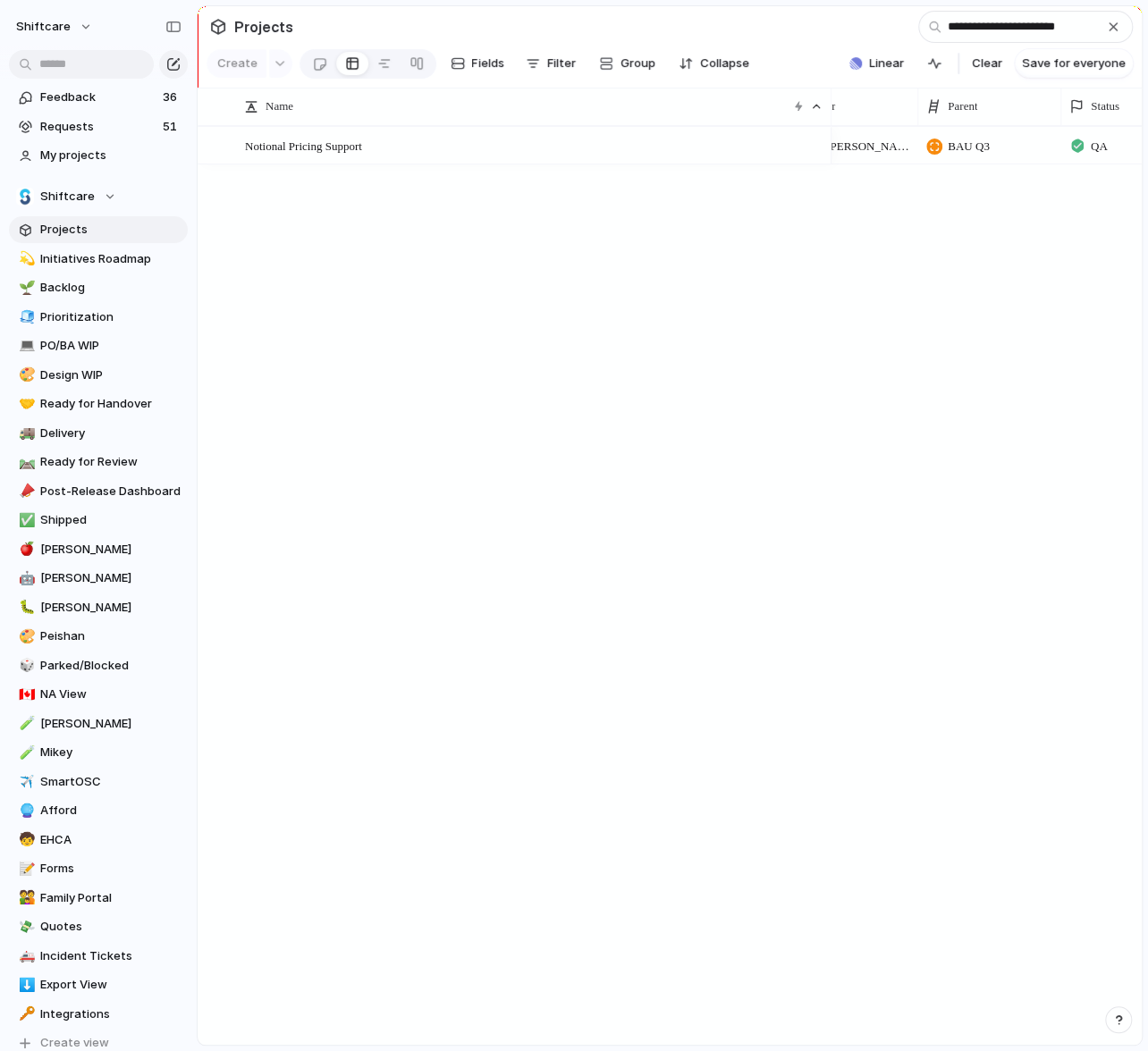 type on "**********" 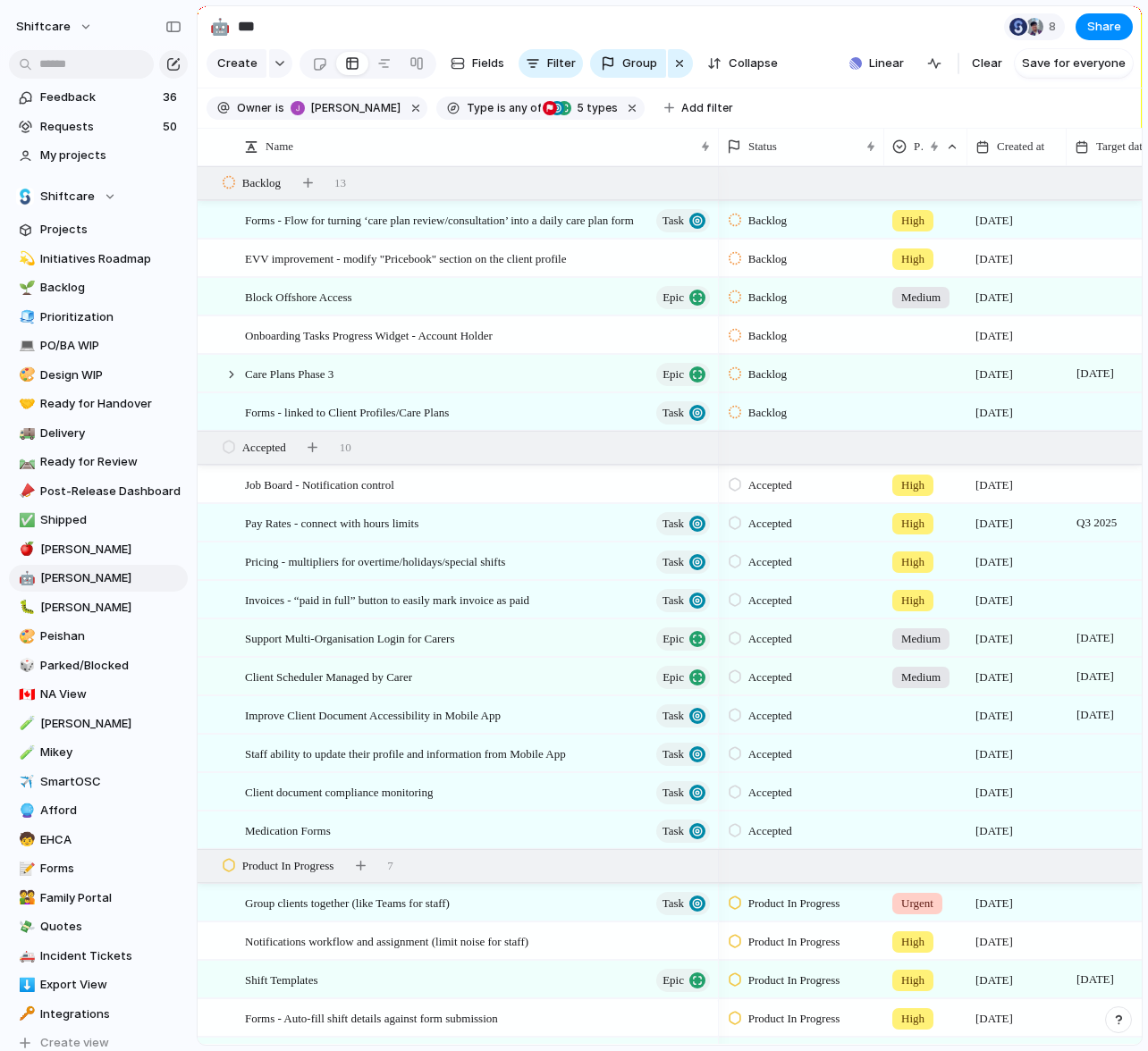 scroll, scrollTop: 0, scrollLeft: 0, axis: both 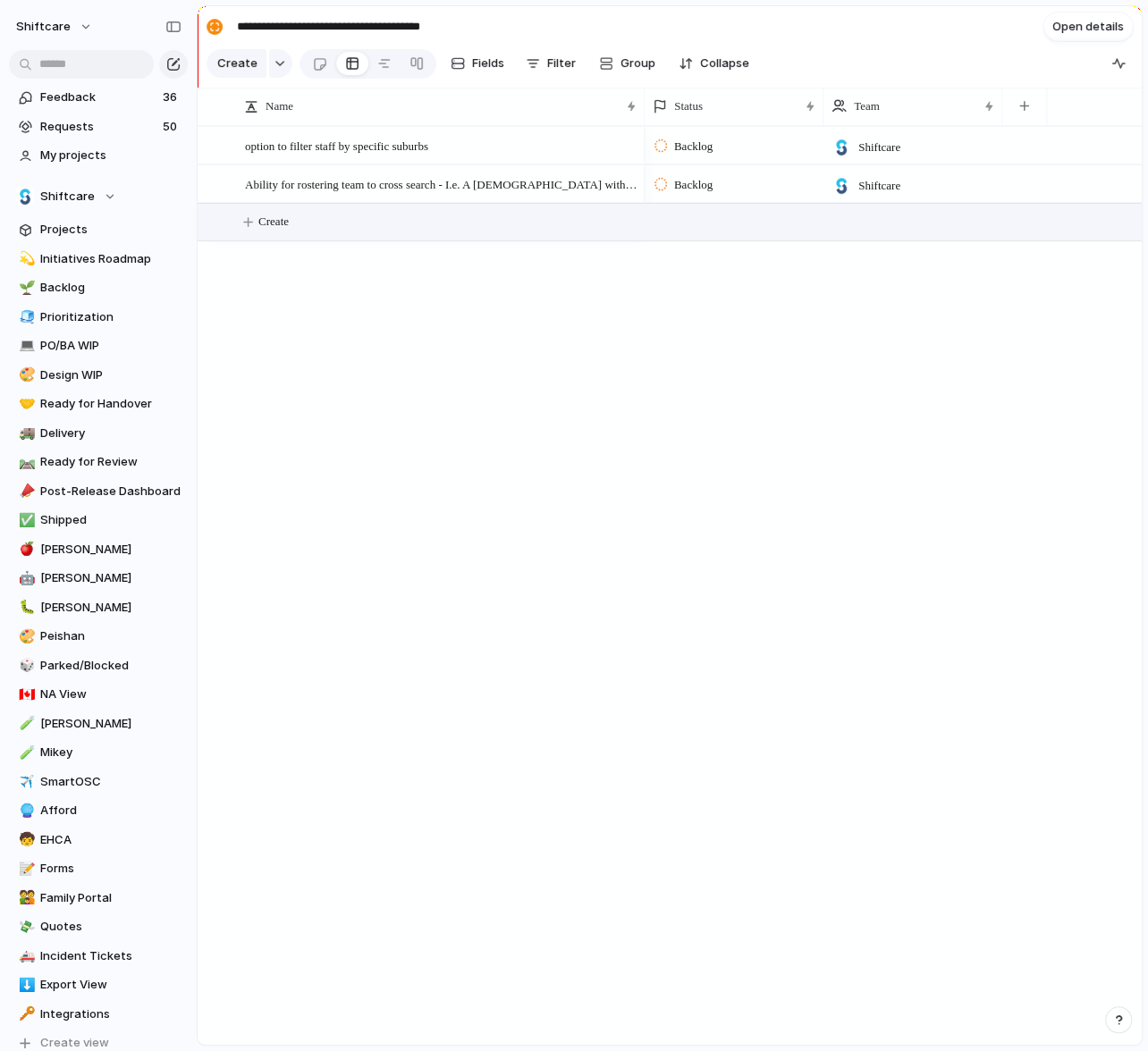 click on "Create" at bounding box center (274, 222) 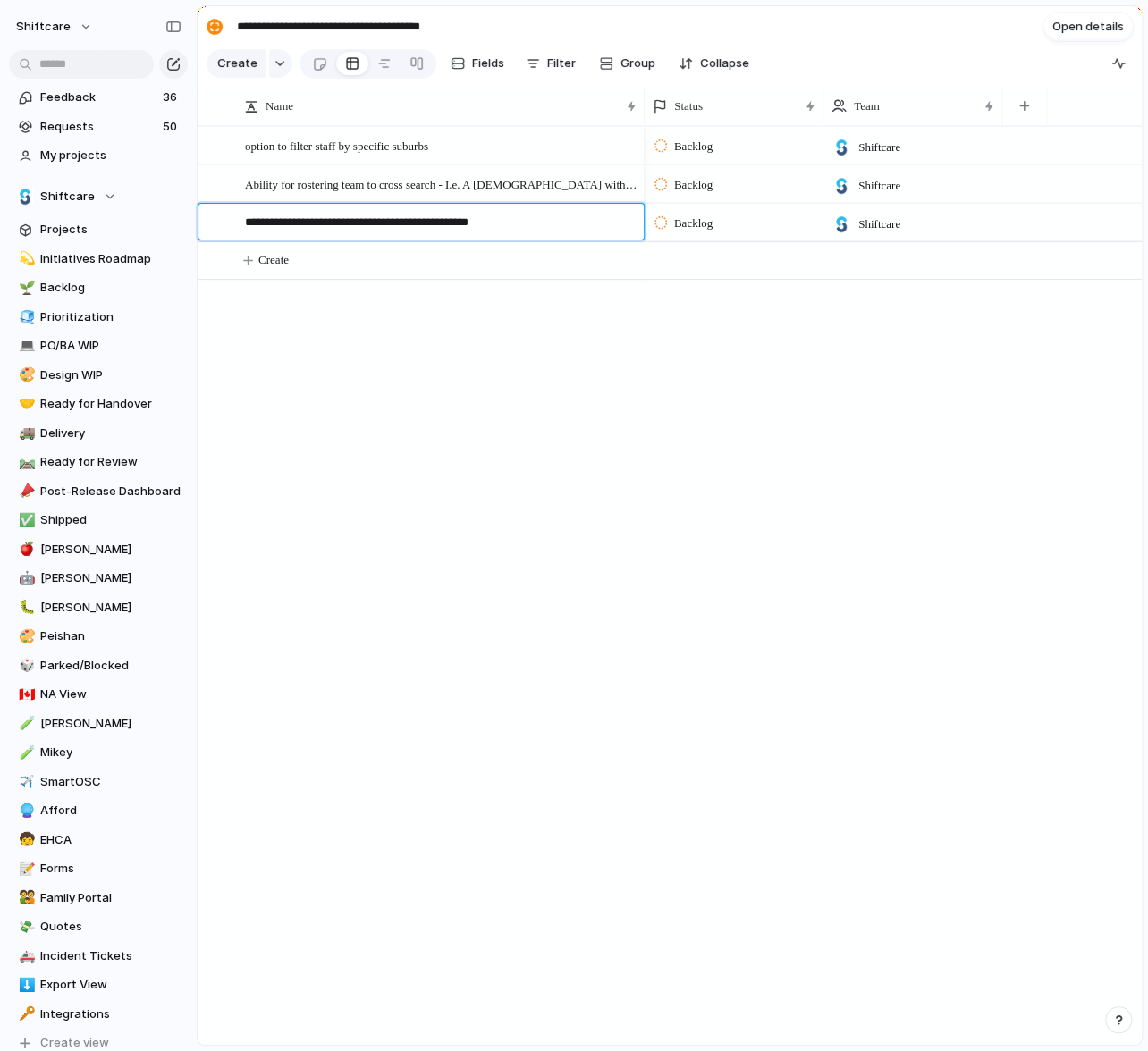 type on "**********" 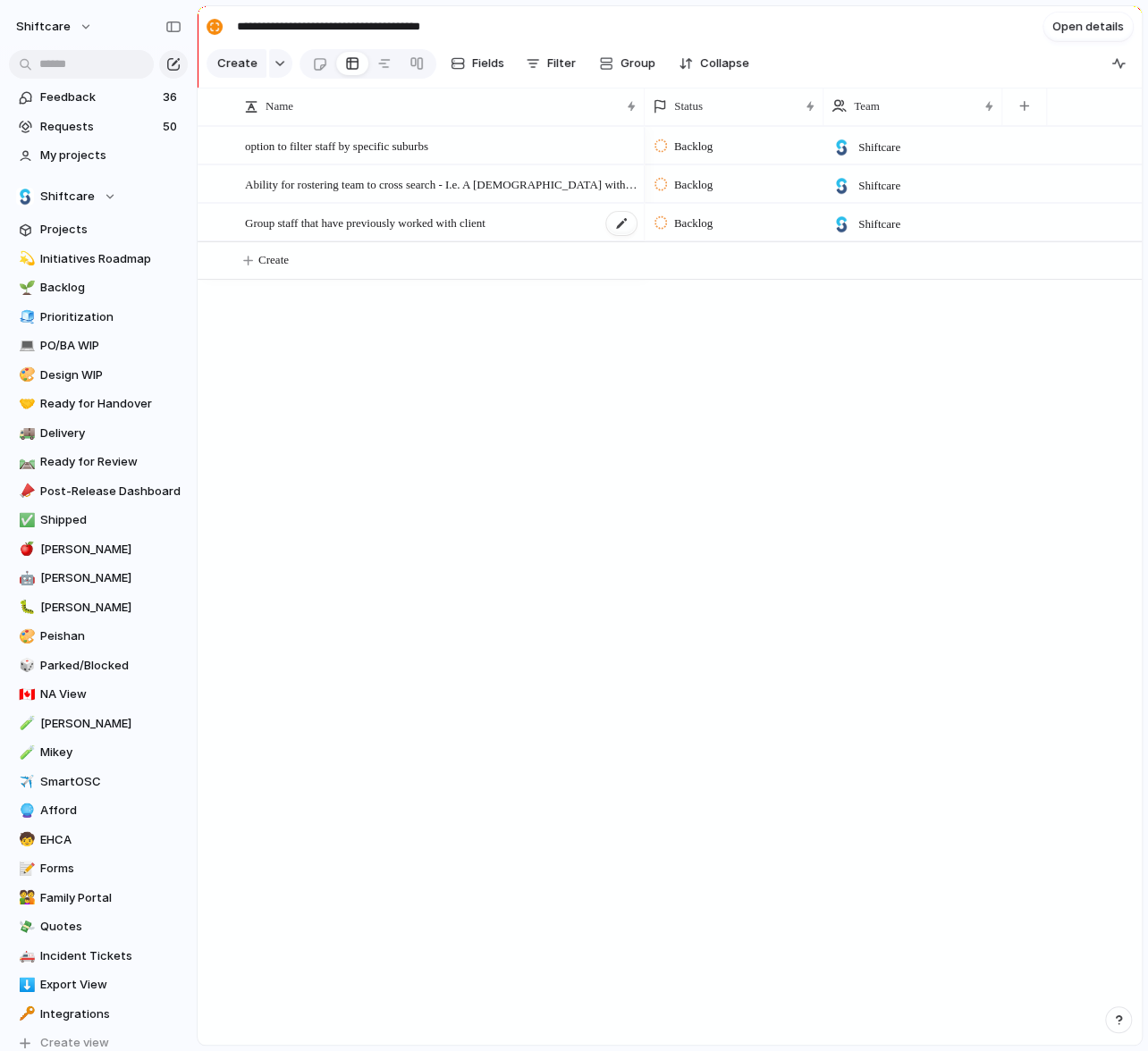 click on "Group staff that have previously worked with client" at bounding box center (365, 222) 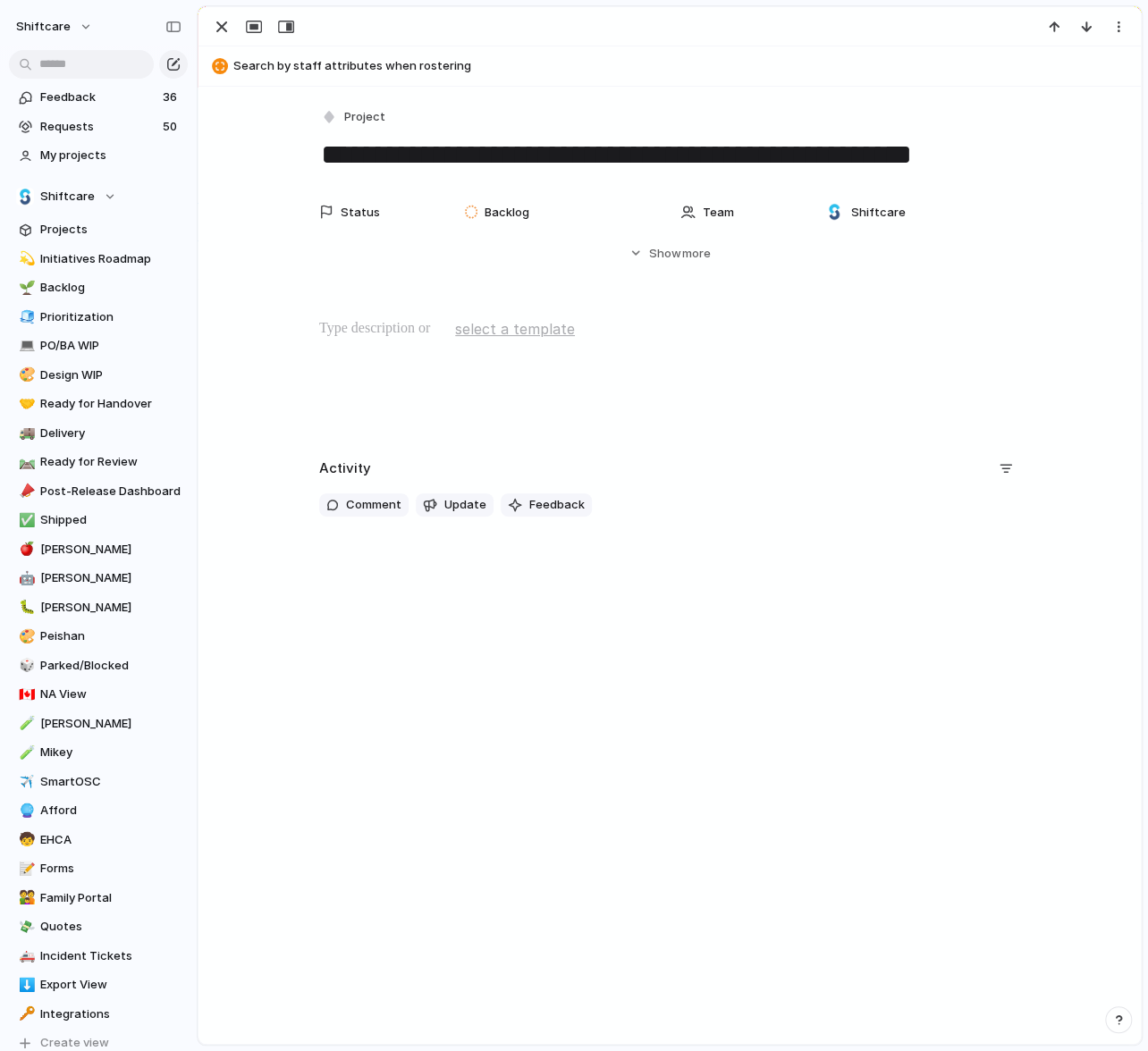 click at bounding box center (670, 375) 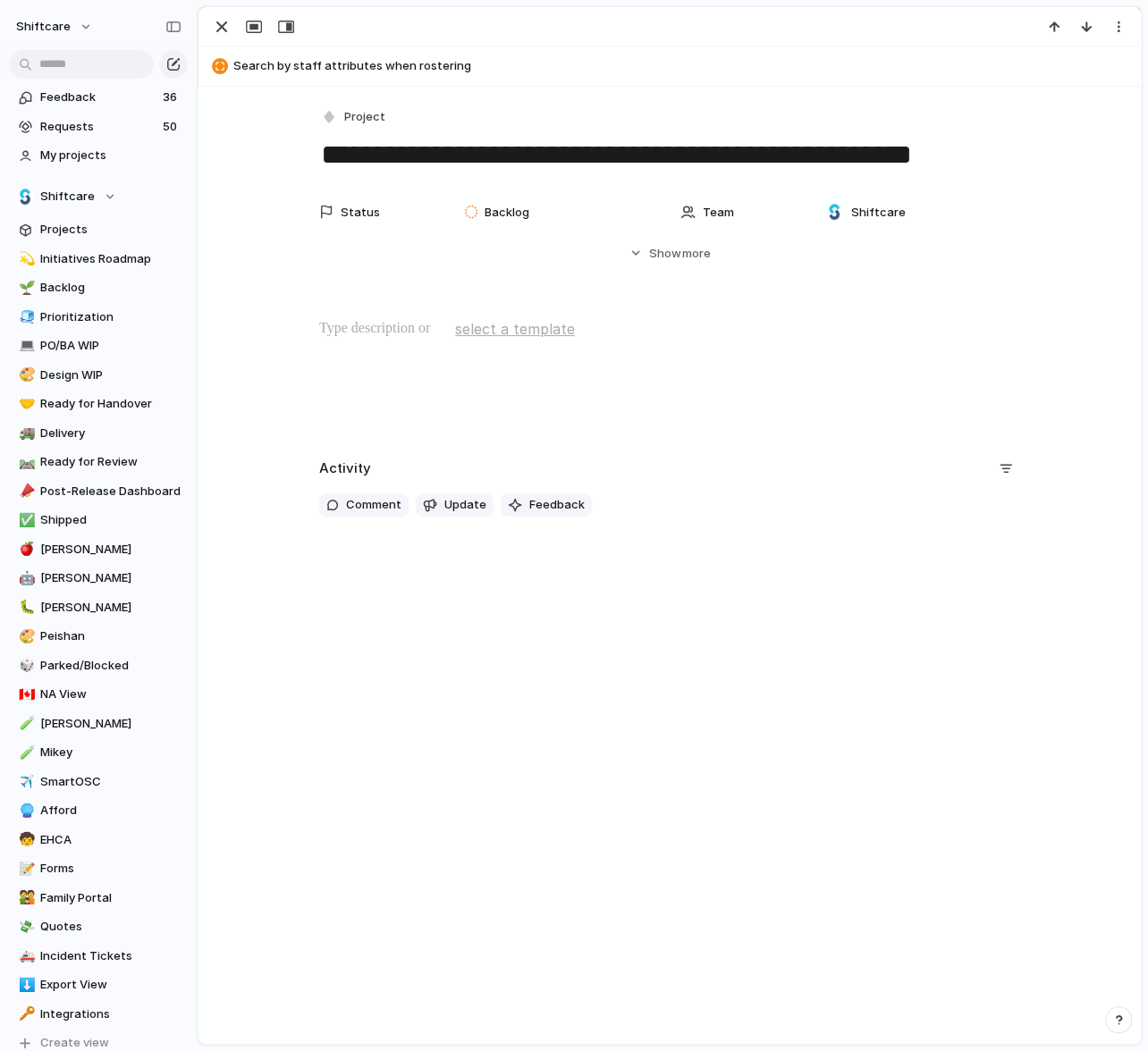 click at bounding box center [670, 329] 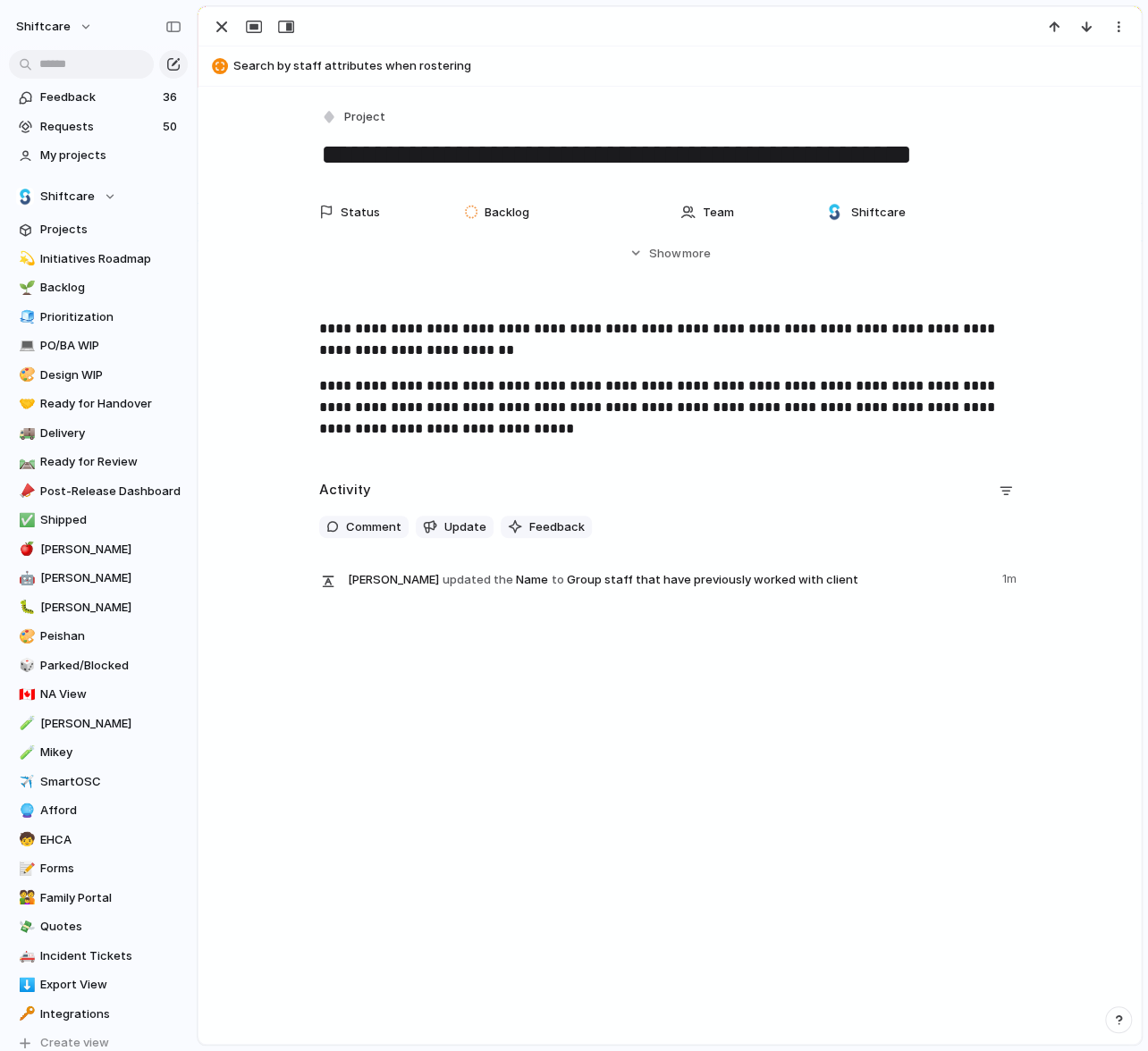 click on "**********" at bounding box center [670, 386] 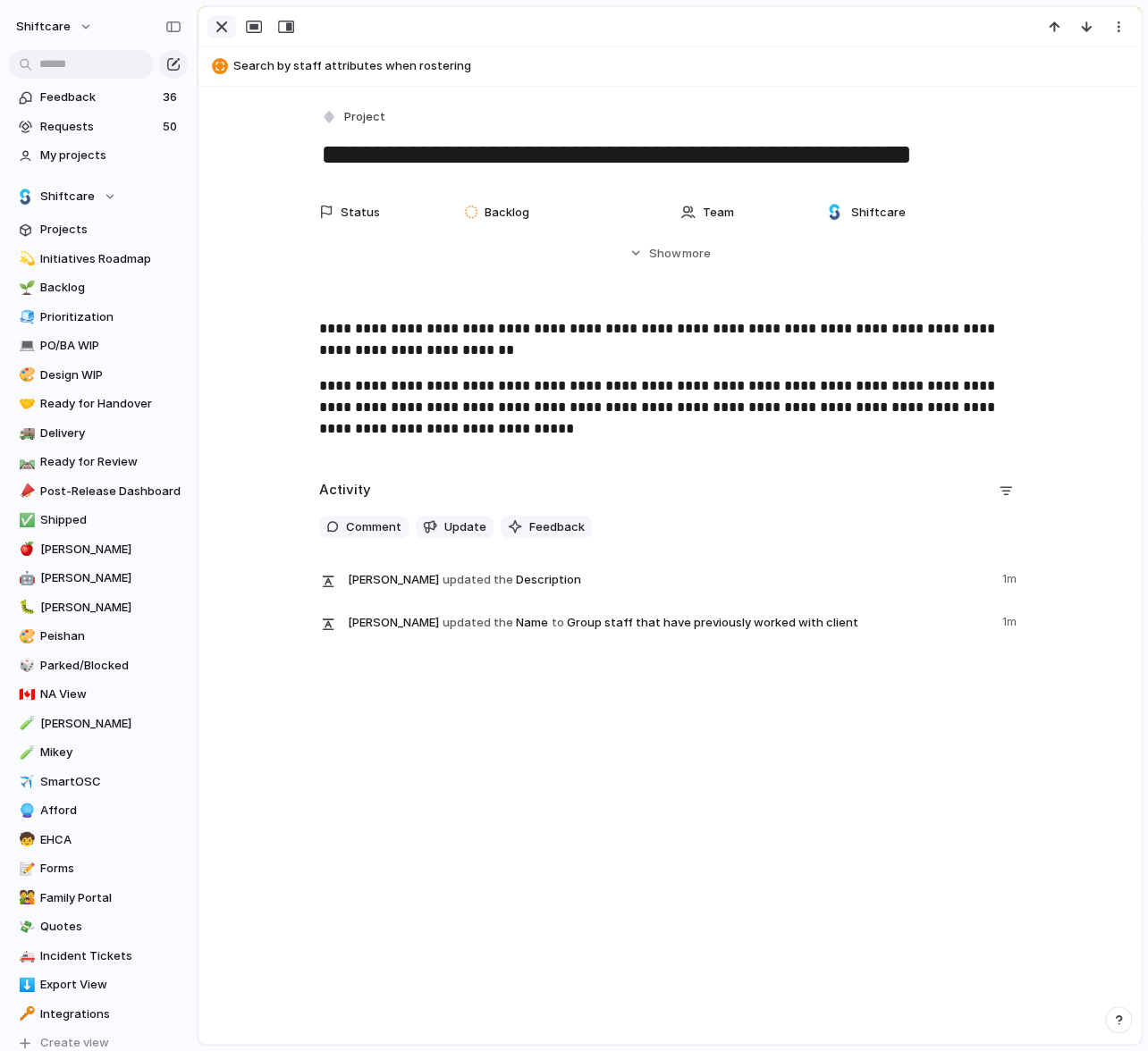 click at bounding box center (222, 27) 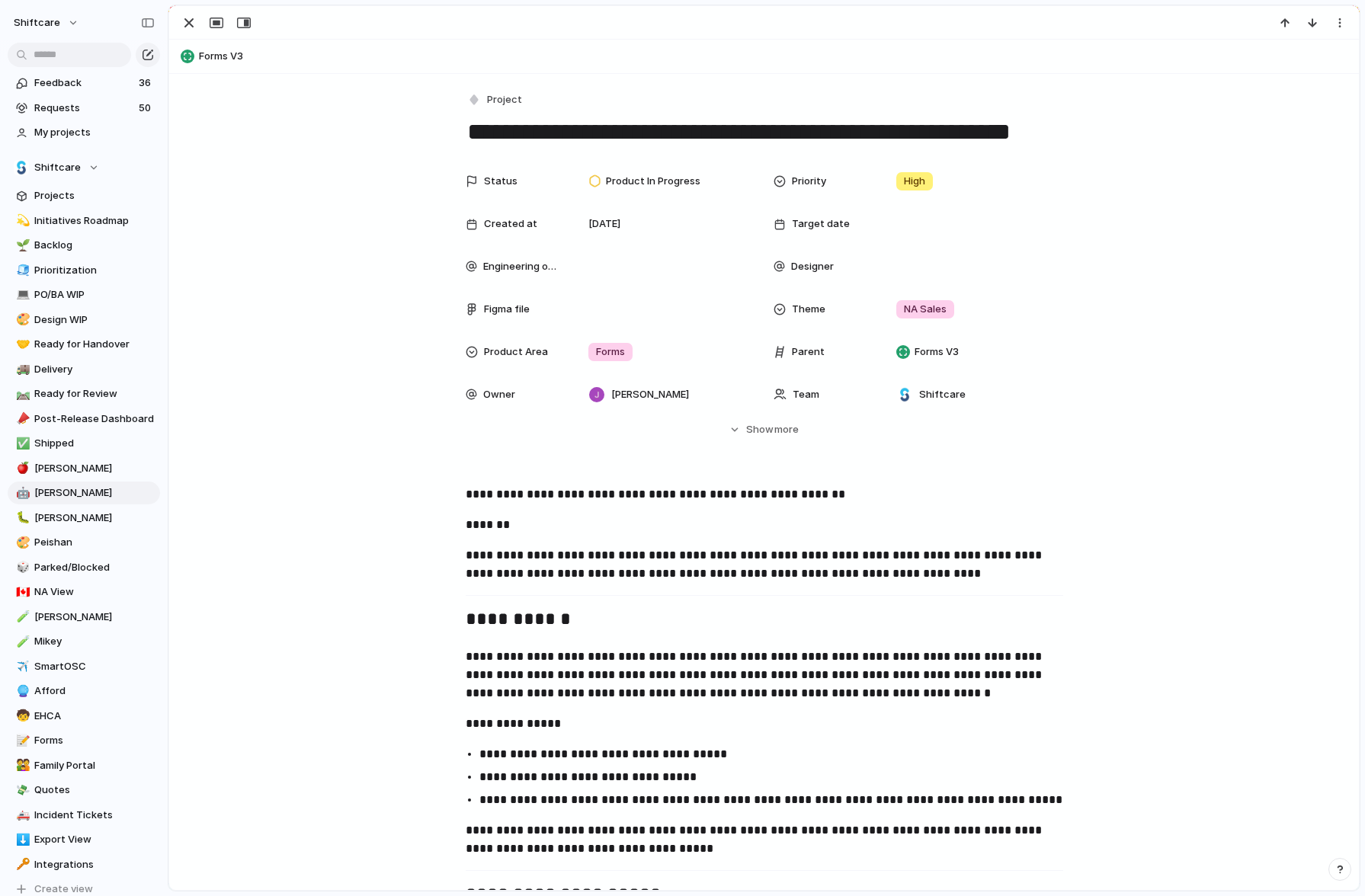 scroll, scrollTop: 0, scrollLeft: 0, axis: both 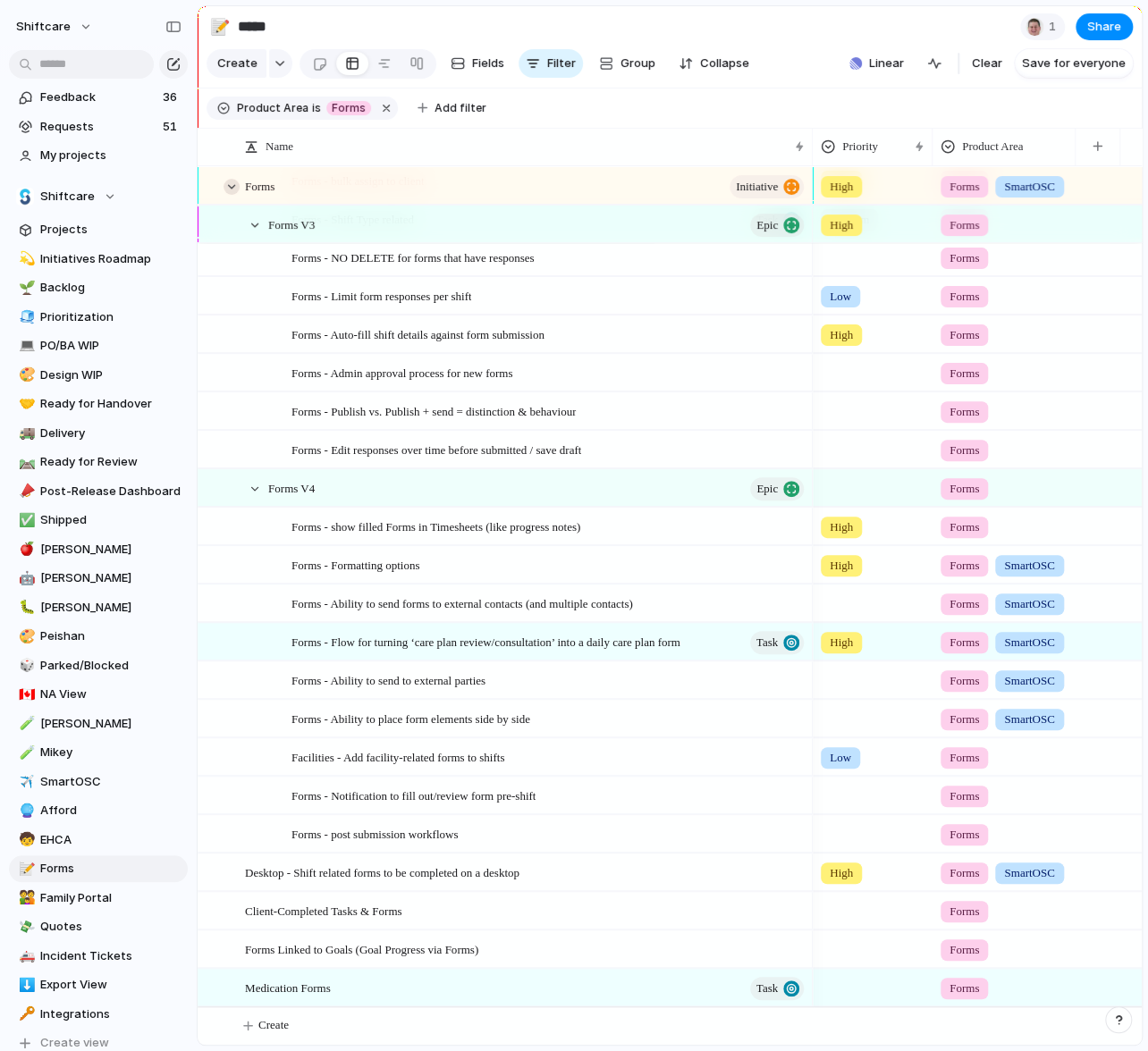 click at bounding box center [232, 187] 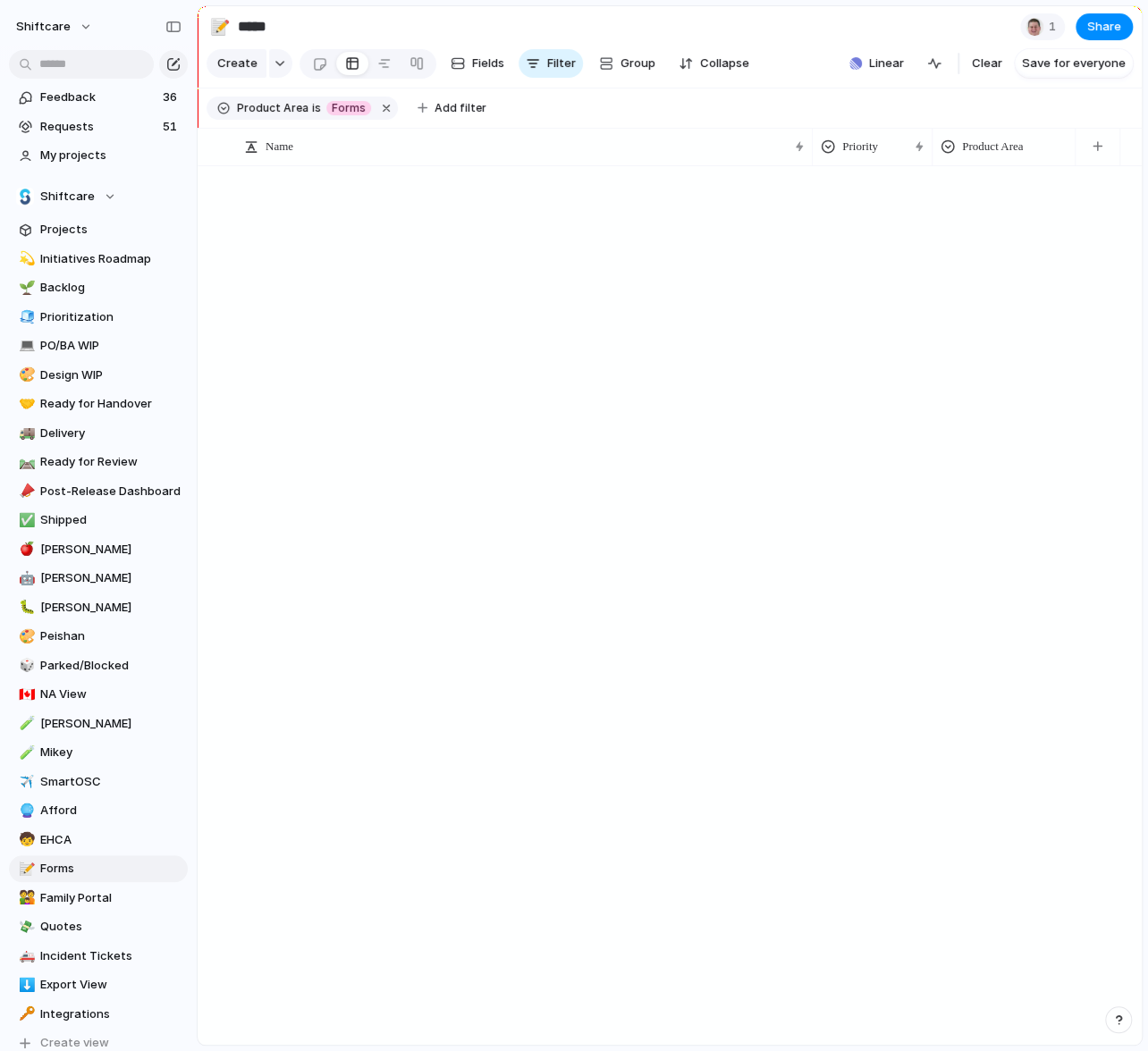 scroll, scrollTop: 0, scrollLeft: 0, axis: both 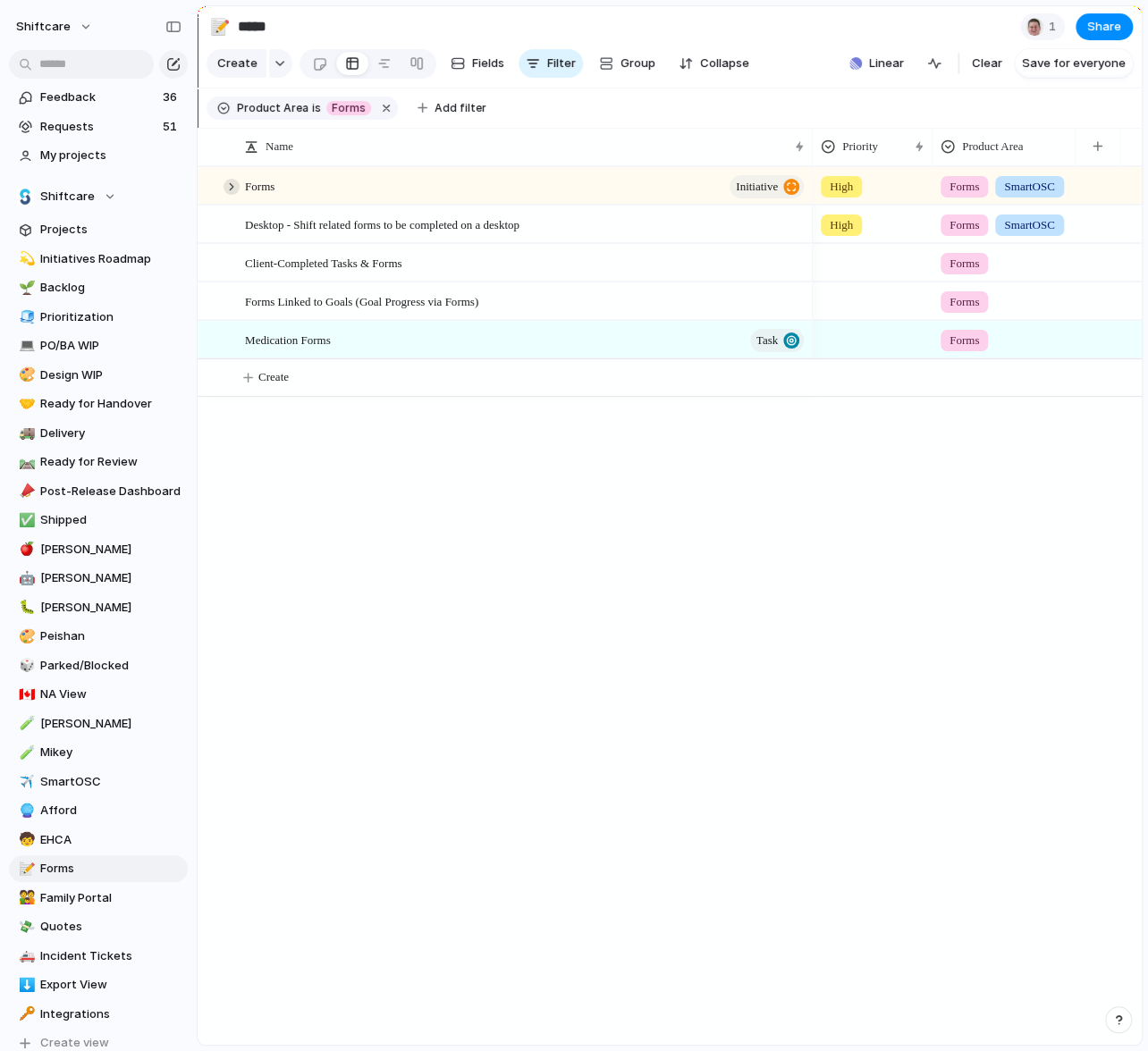 click at bounding box center (232, 187) 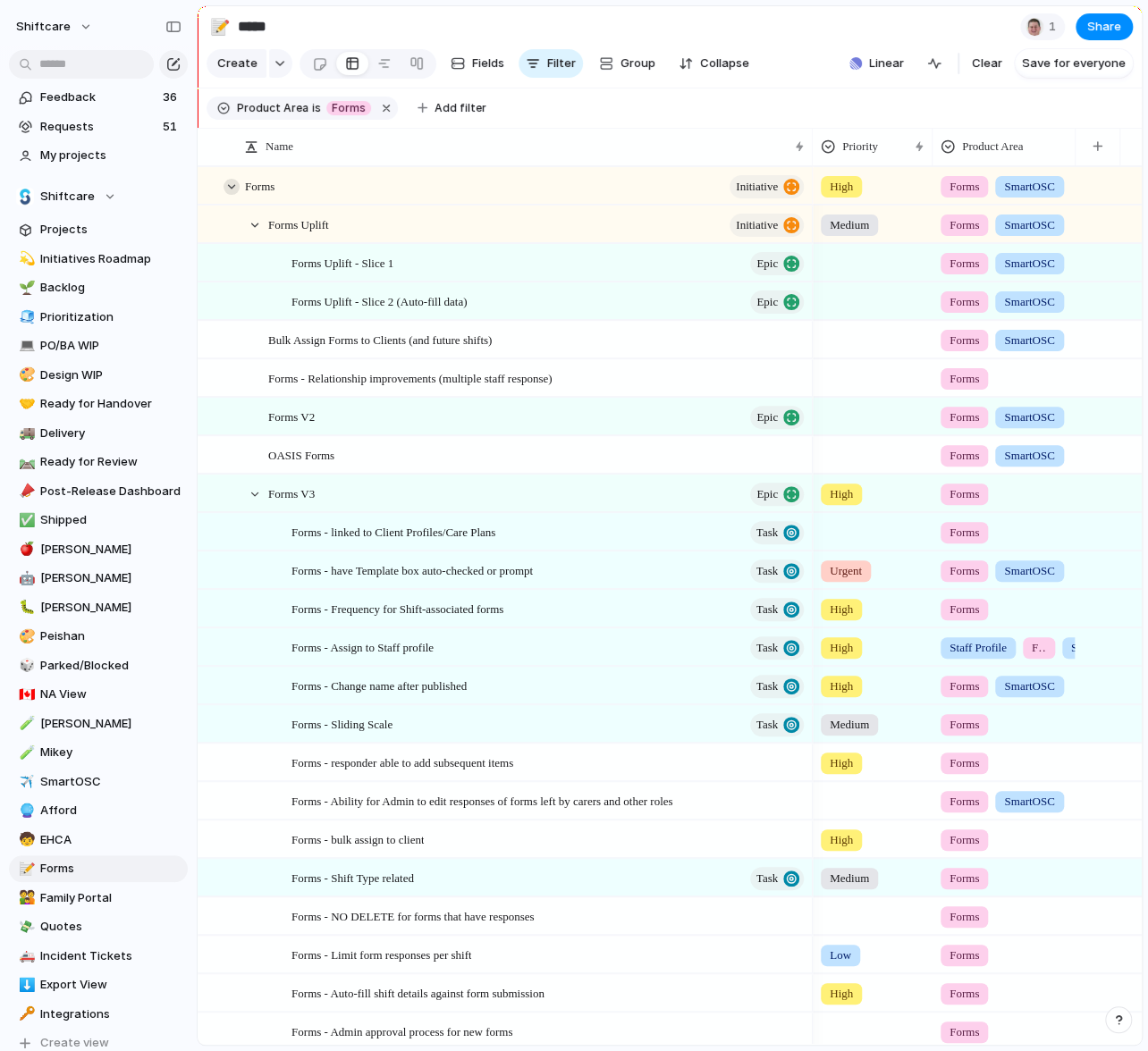 click at bounding box center [232, 187] 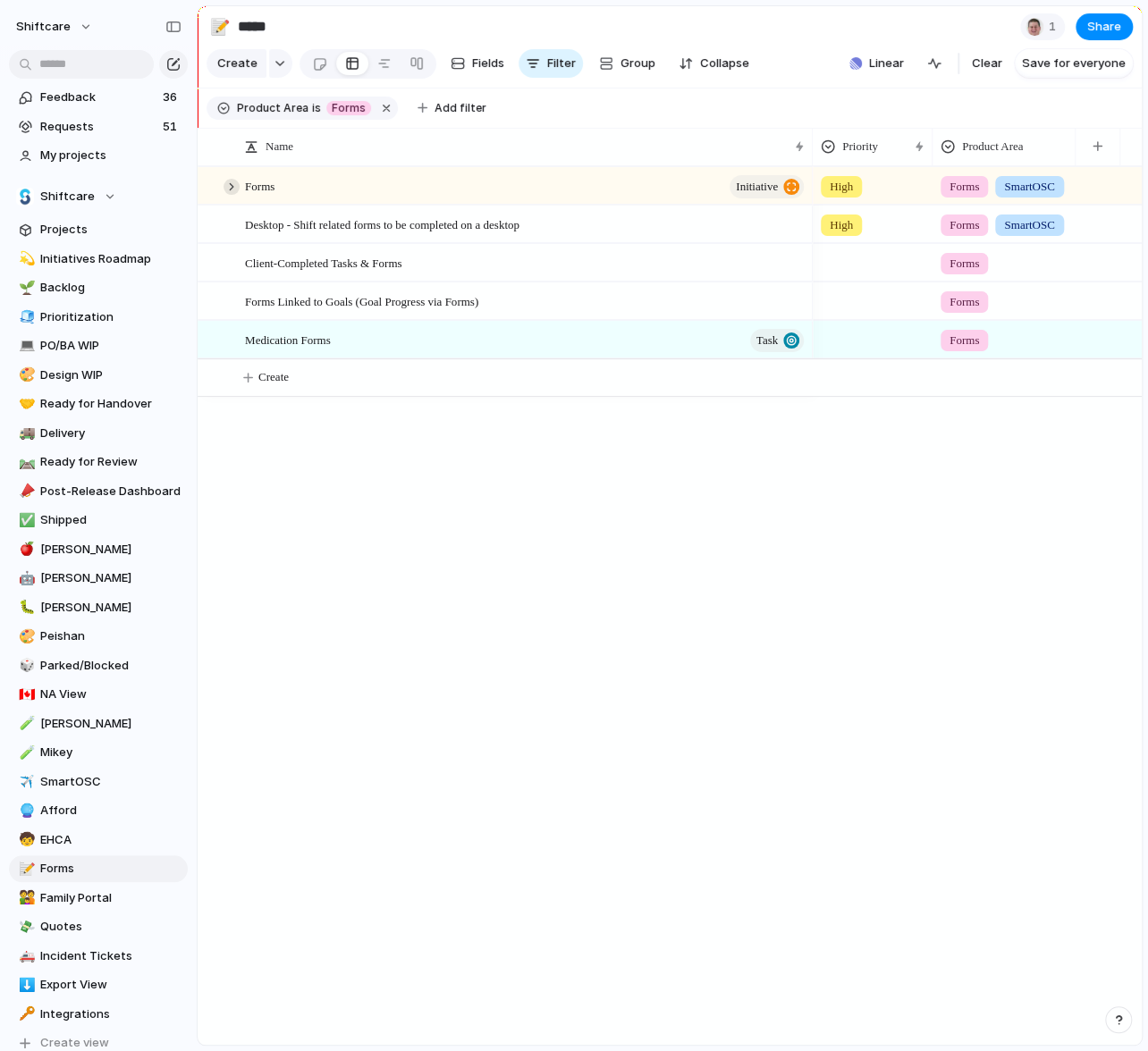 click at bounding box center (232, 187) 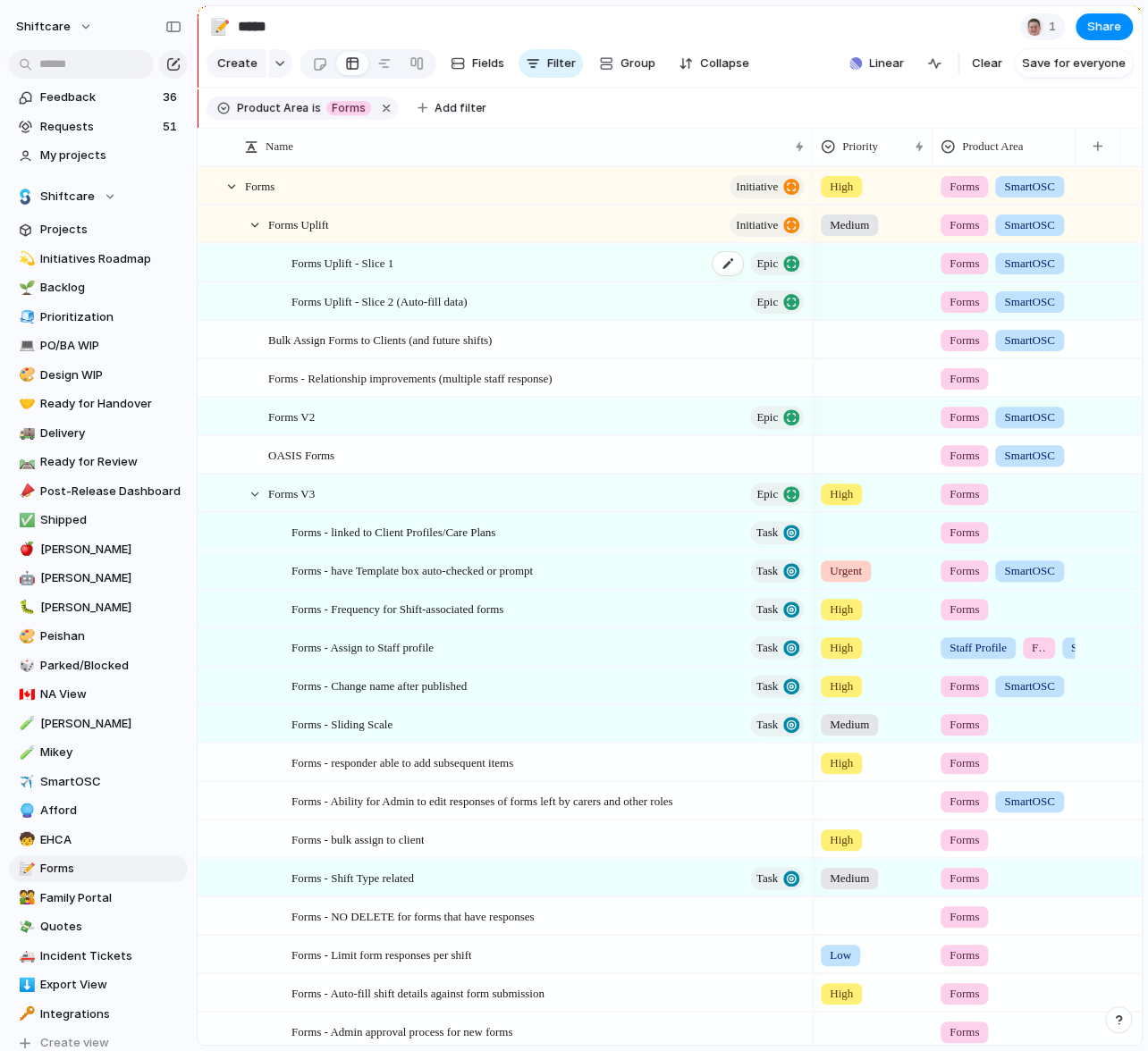 scroll, scrollTop: 67, scrollLeft: 0, axis: vertical 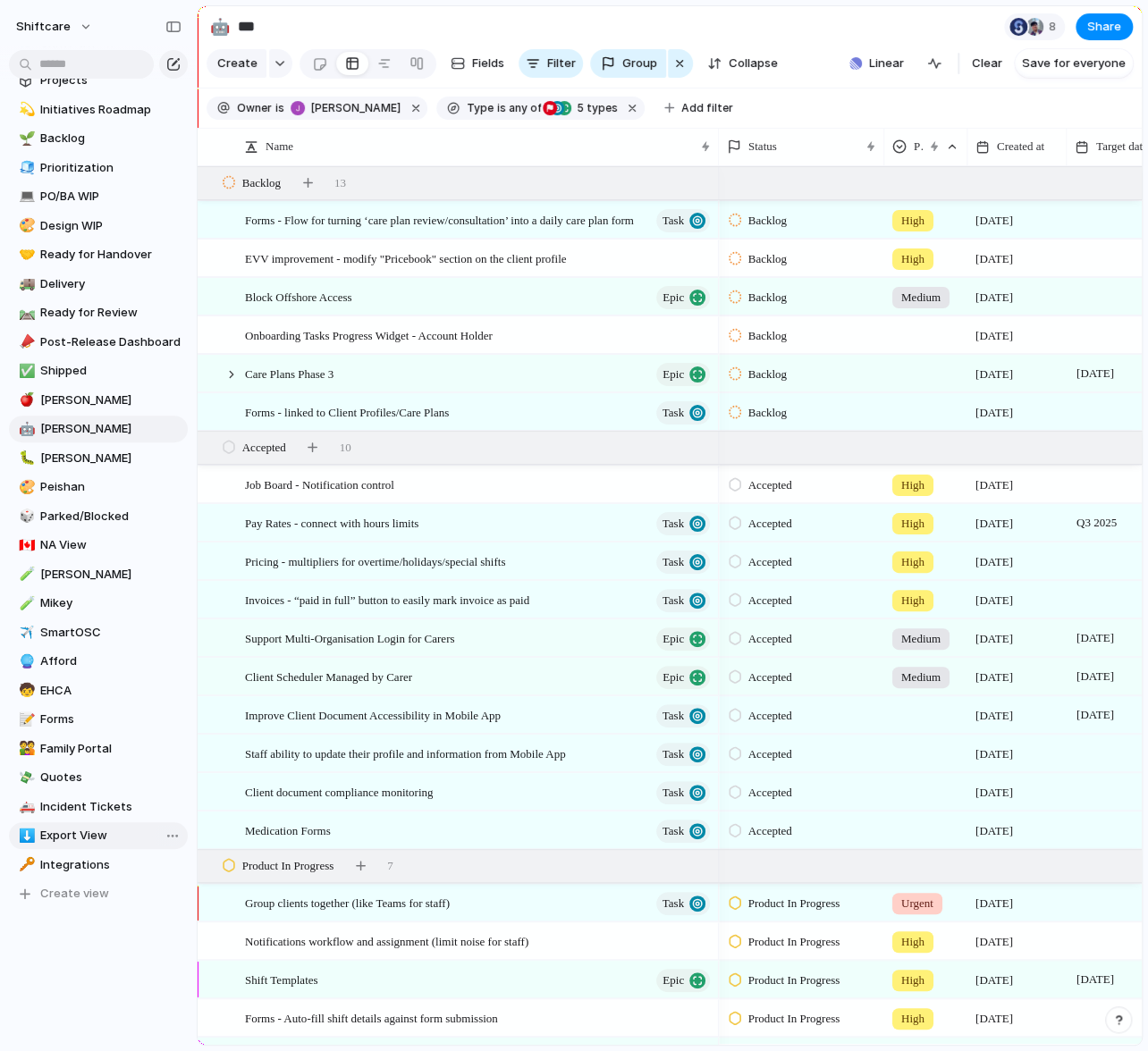 click on "Export View" at bounding box center (111, 836) 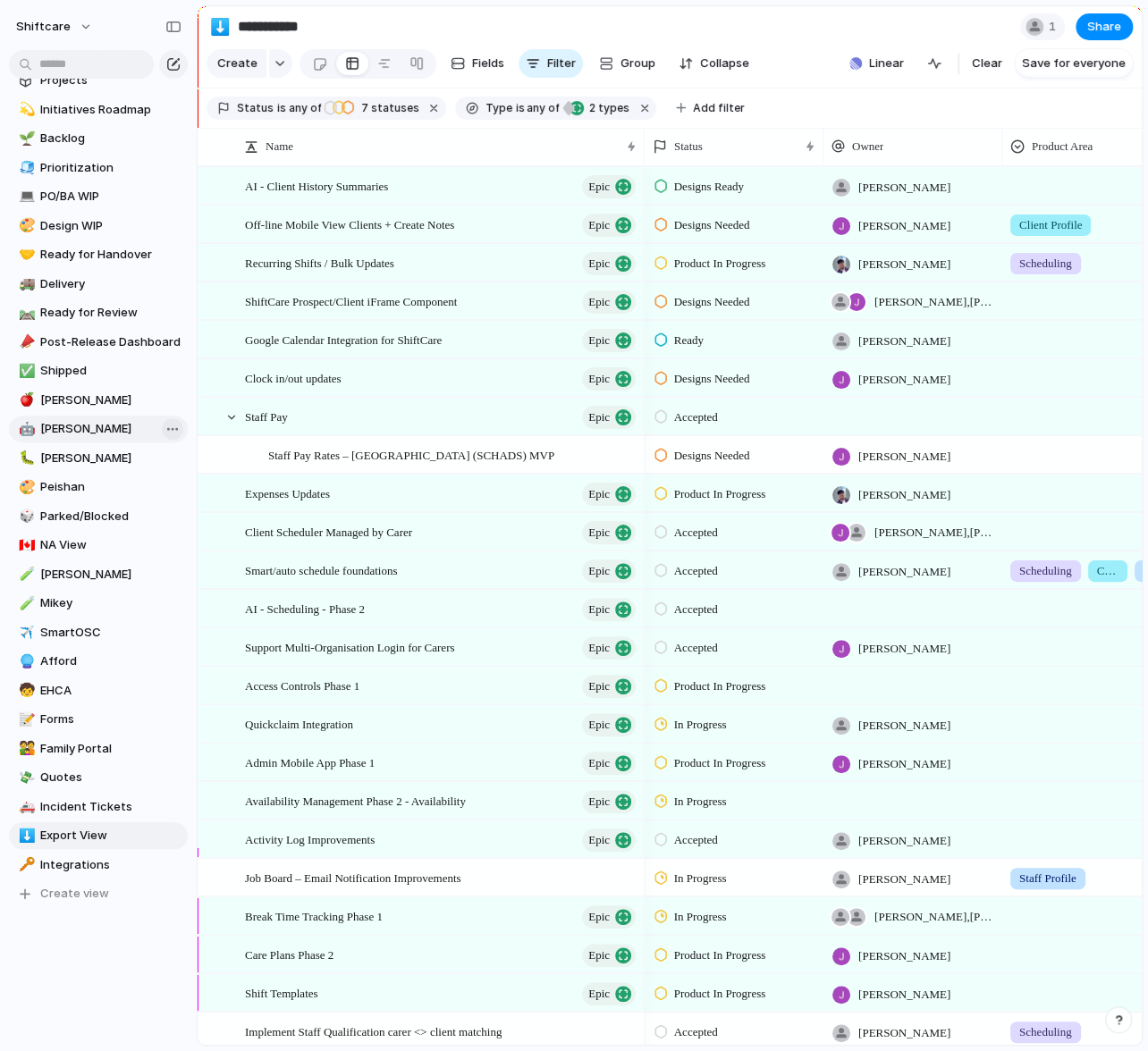 type on "**********" 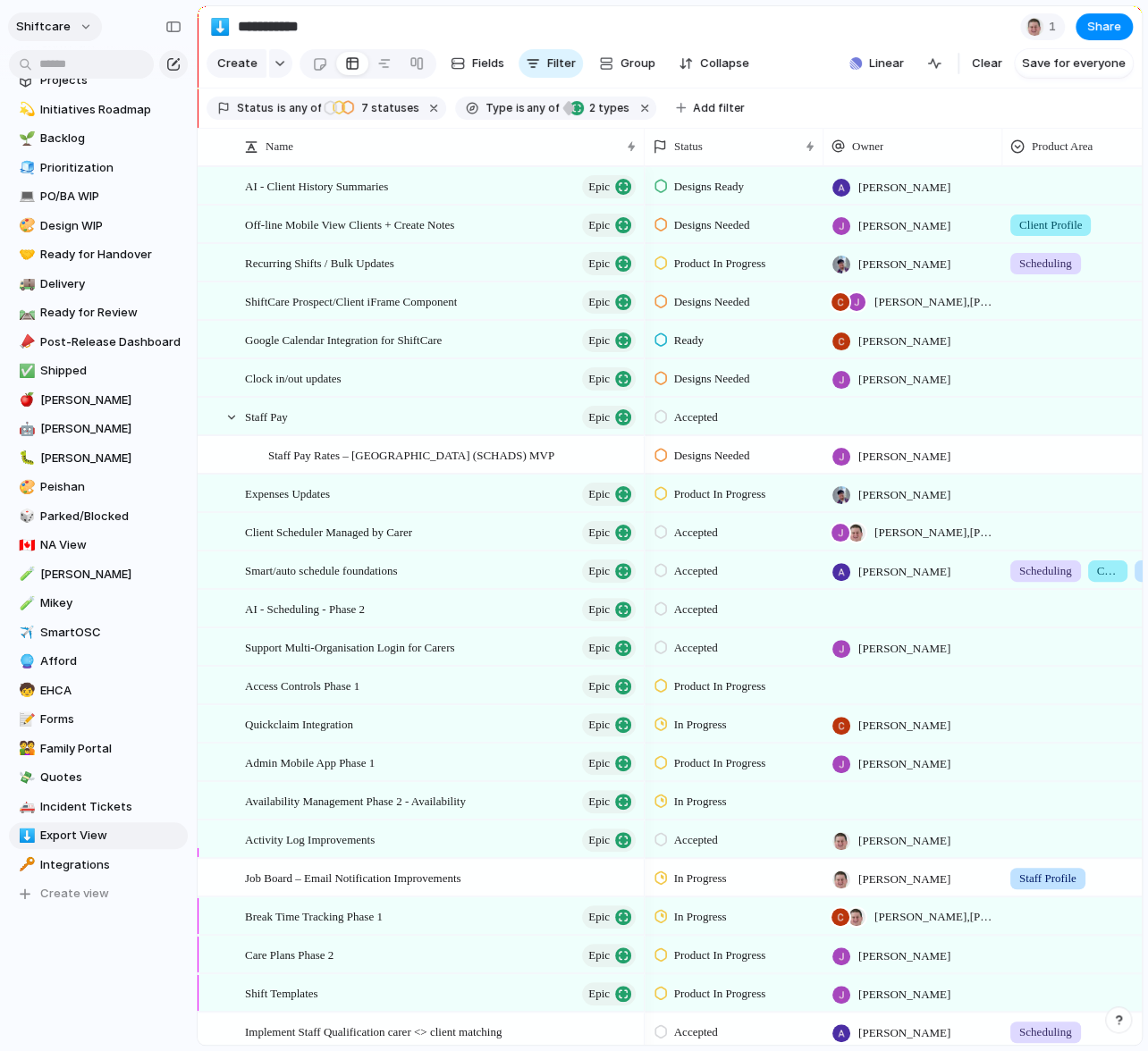 click on "shiftcare" at bounding box center [43, 27] 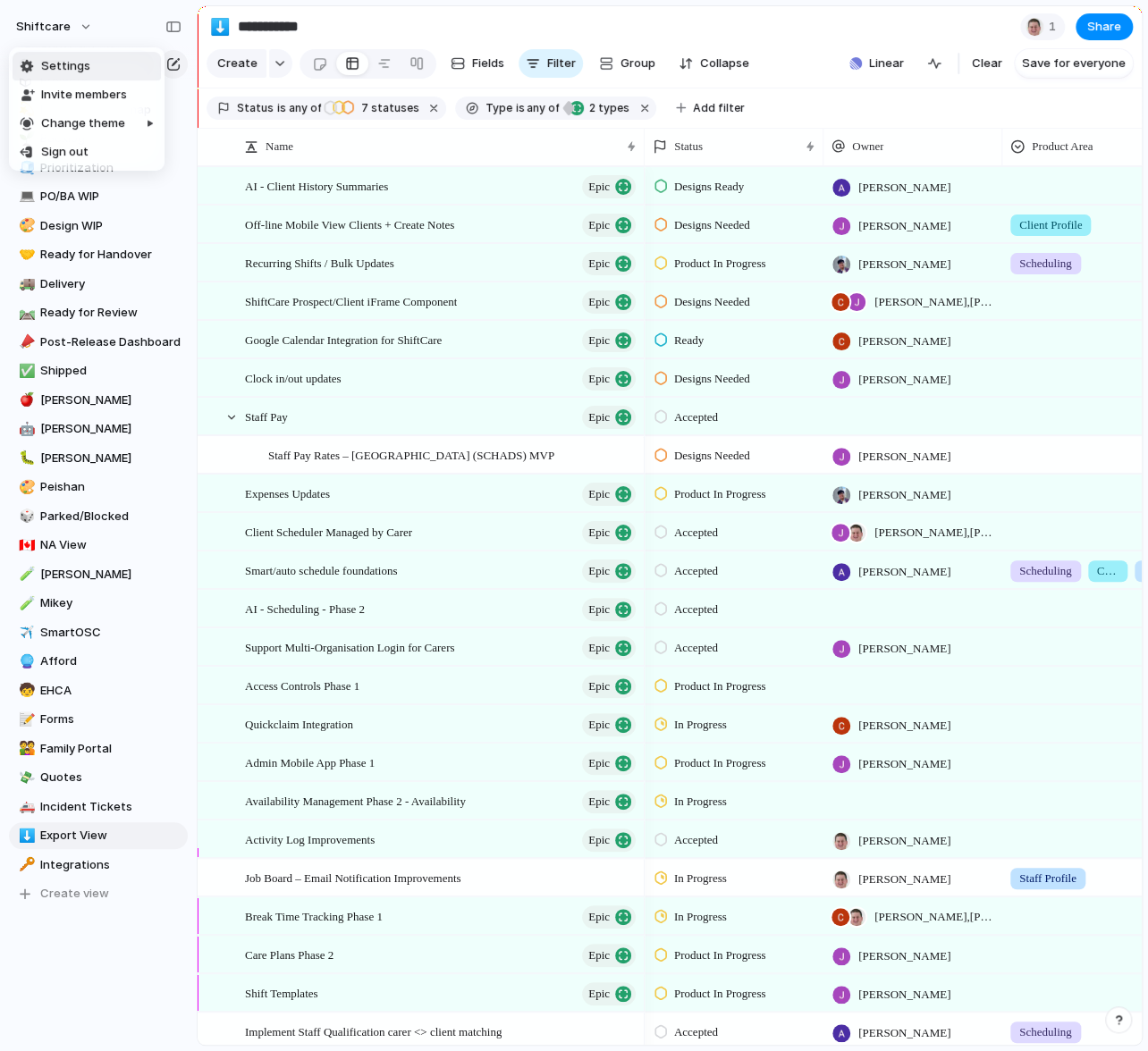 click on "Settings" at bounding box center [87, 66] 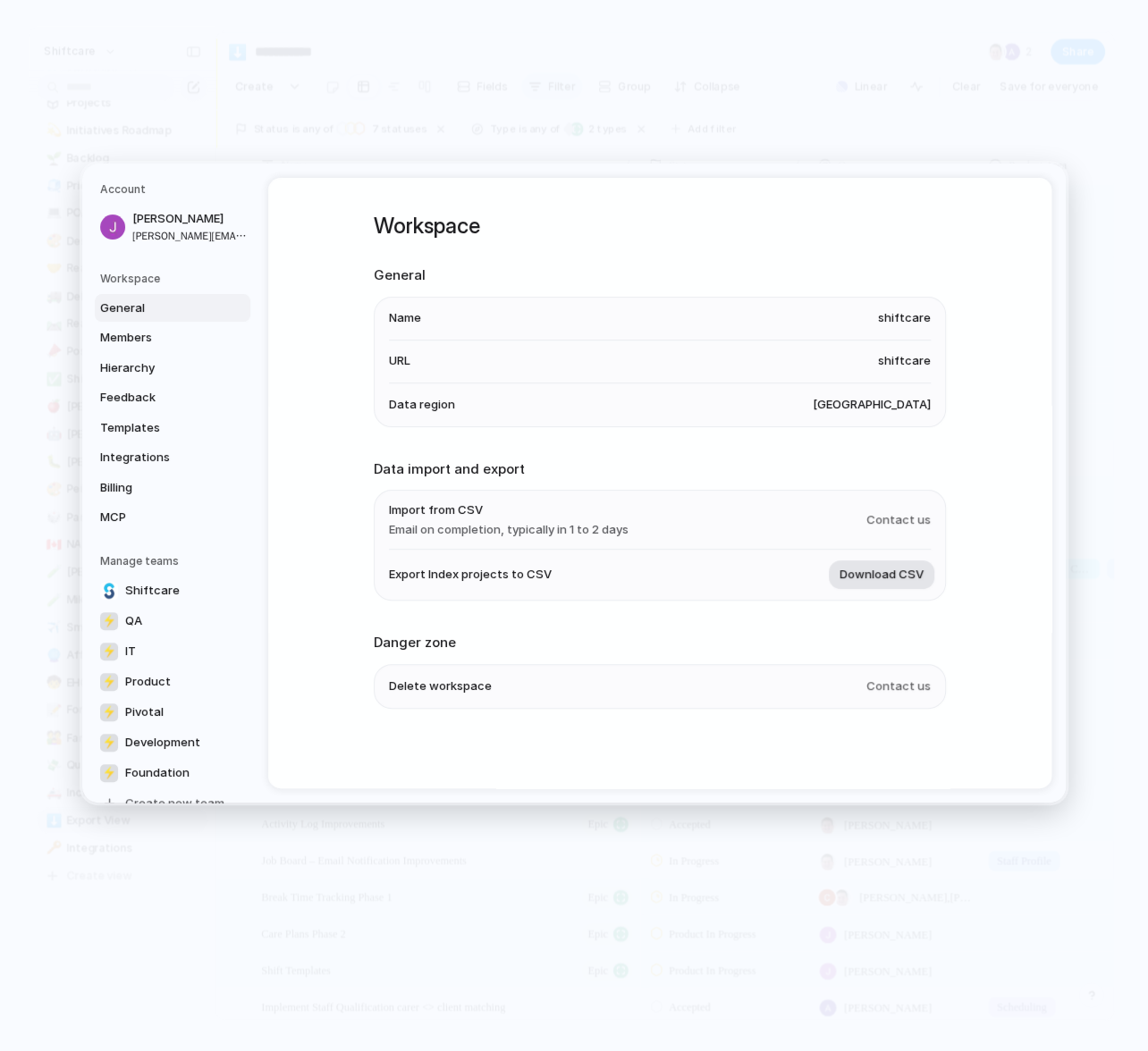 click on "Download CSV" at bounding box center (882, 576) 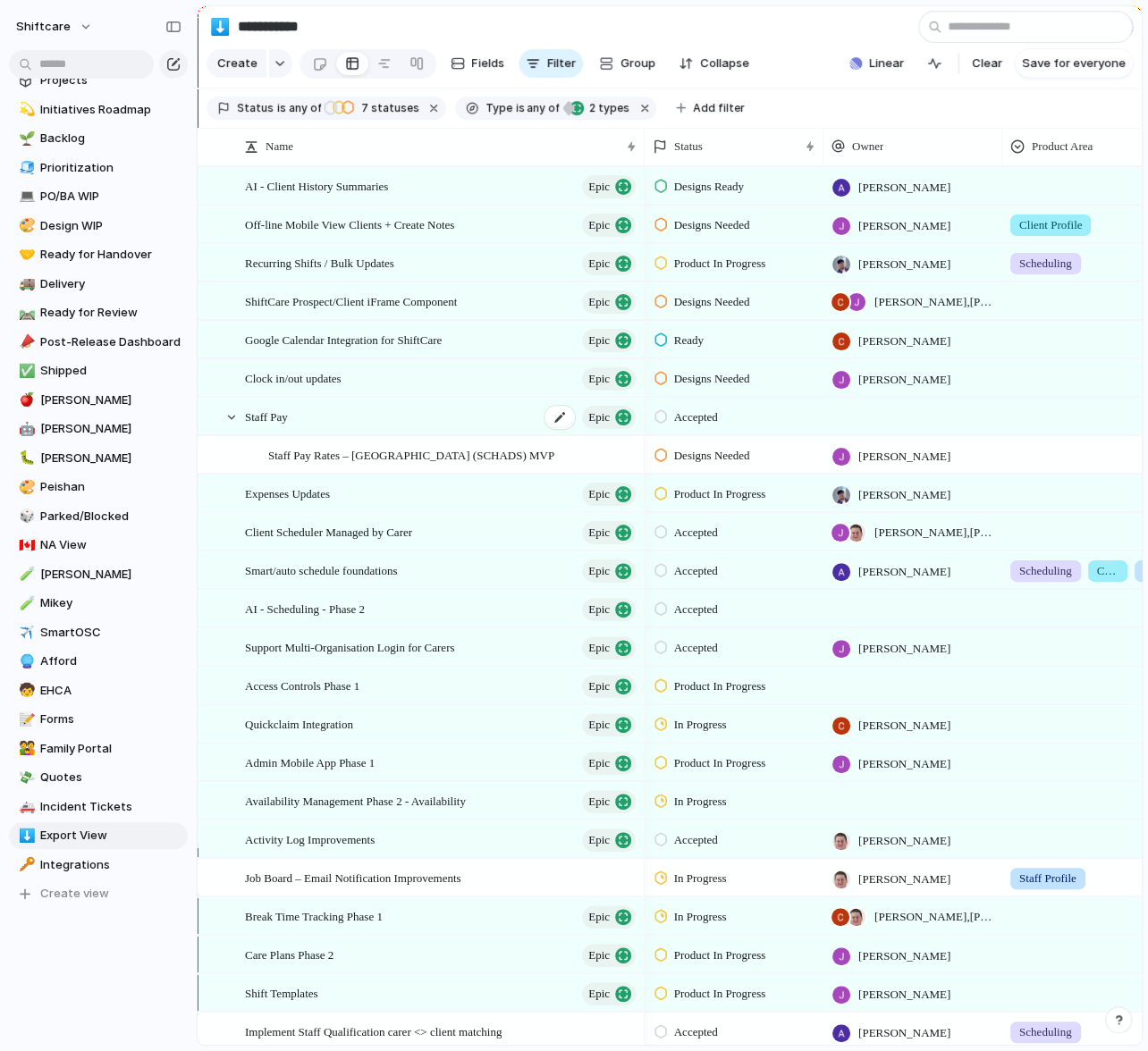 type on "**********" 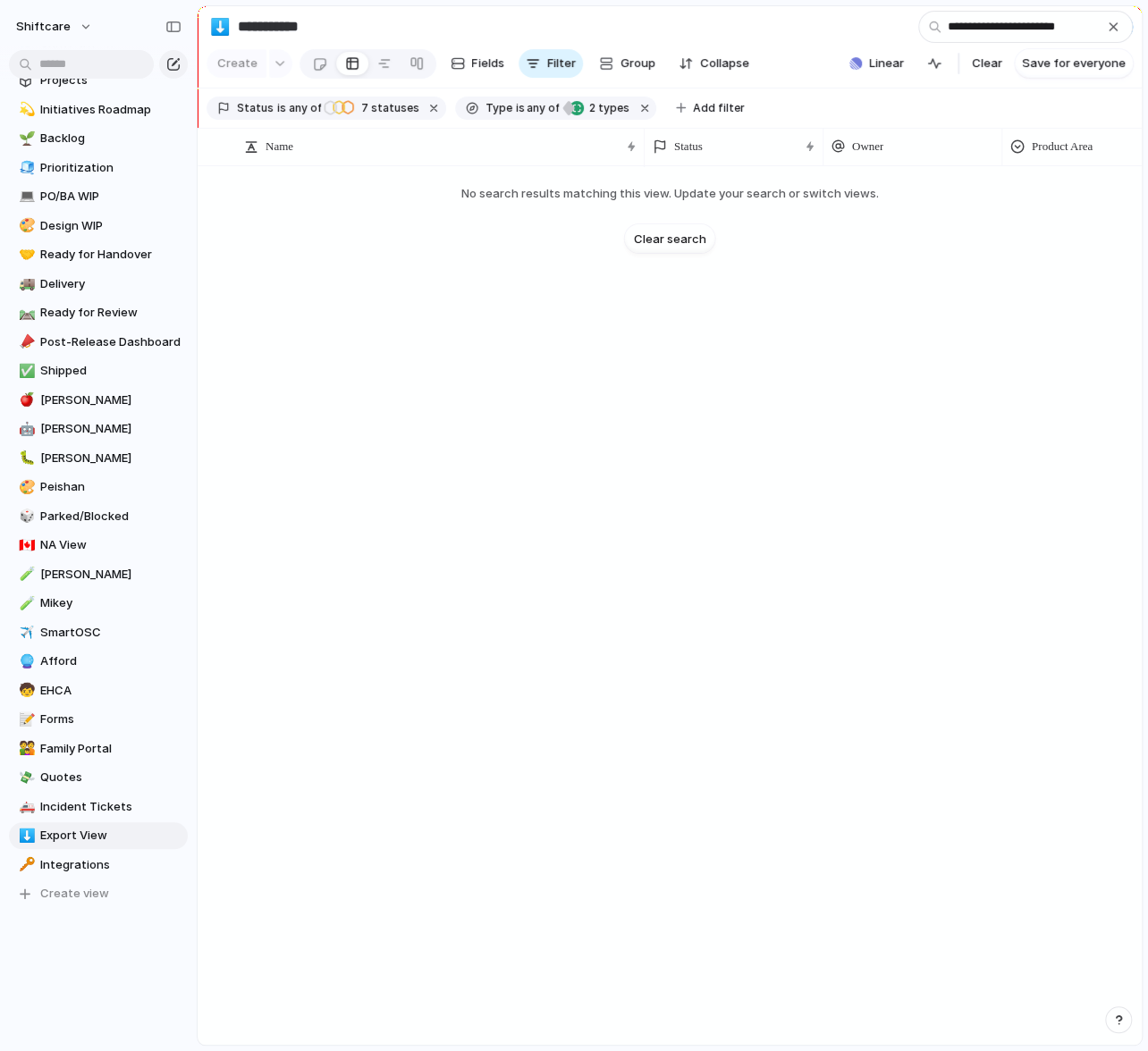 type 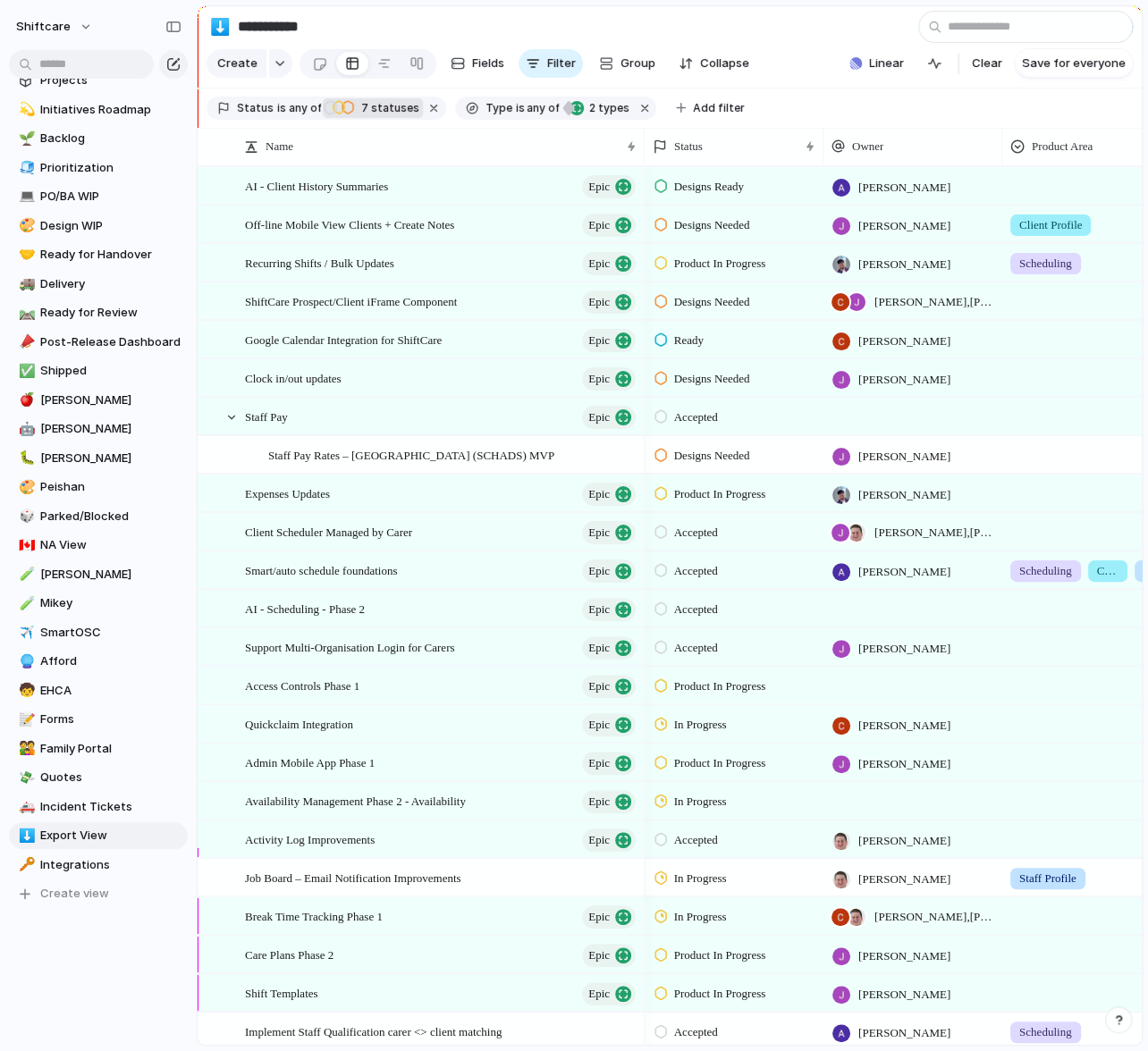click at bounding box center [339, 107] 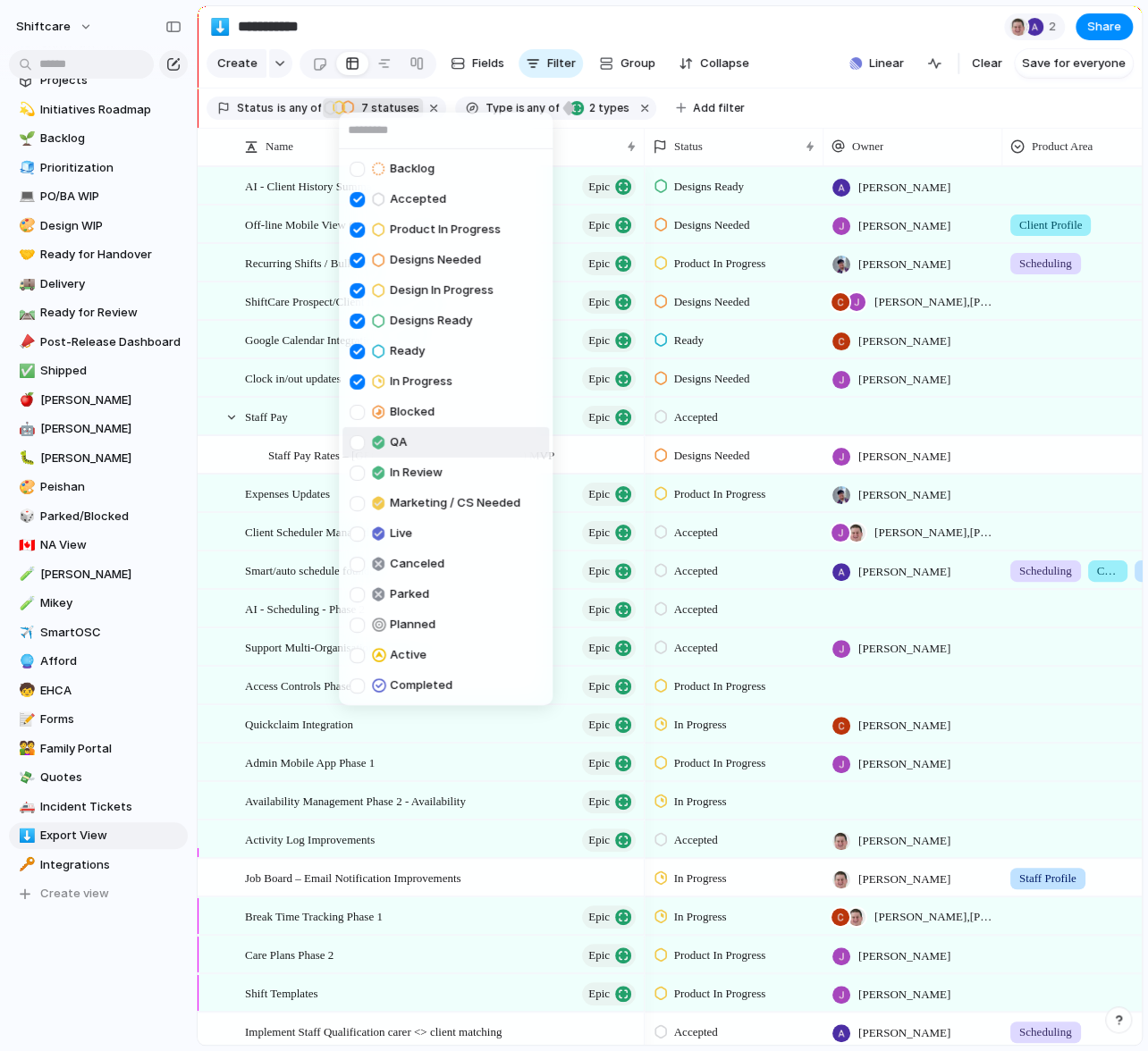click at bounding box center (357, 441) 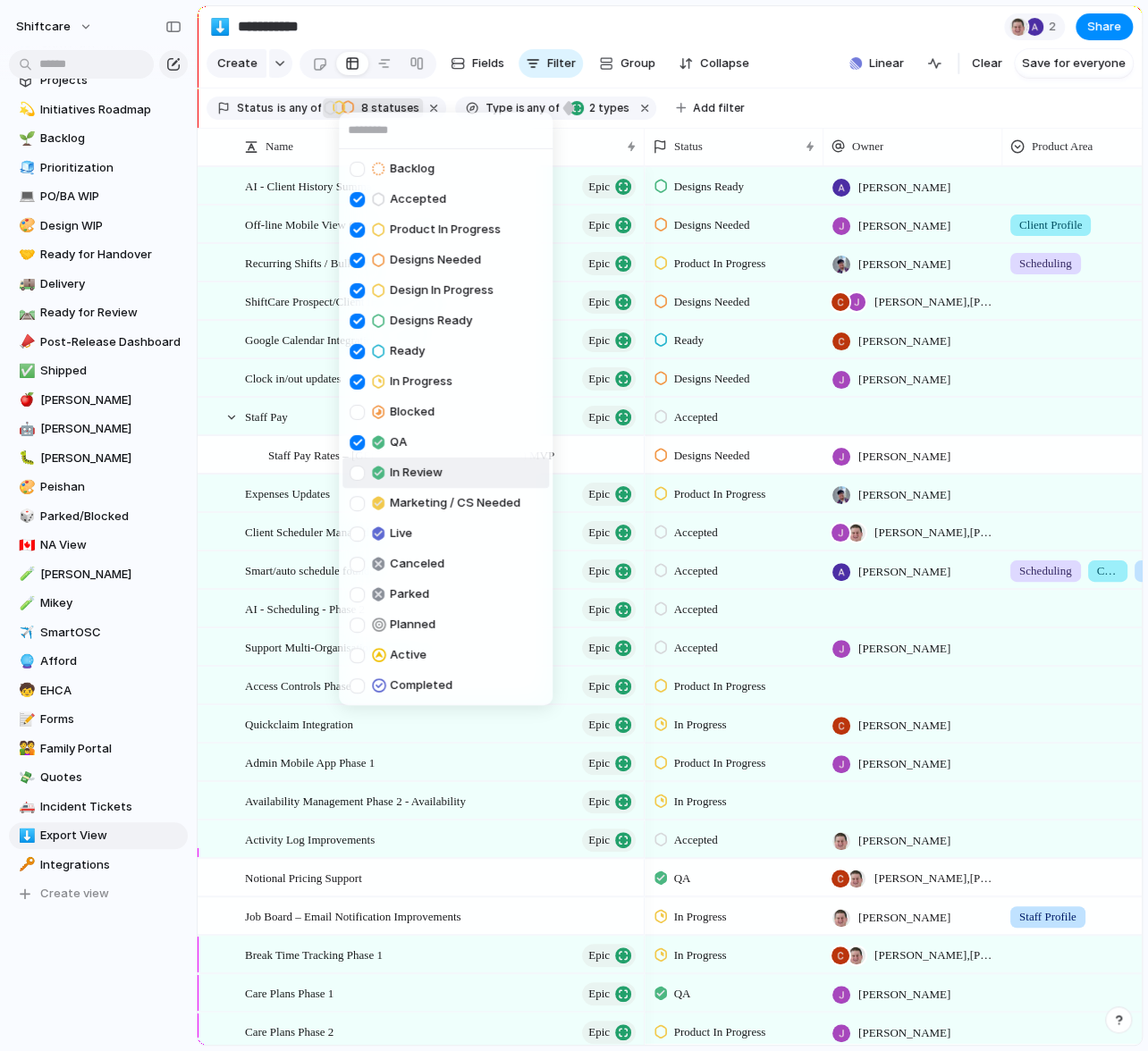 click at bounding box center [357, 472] 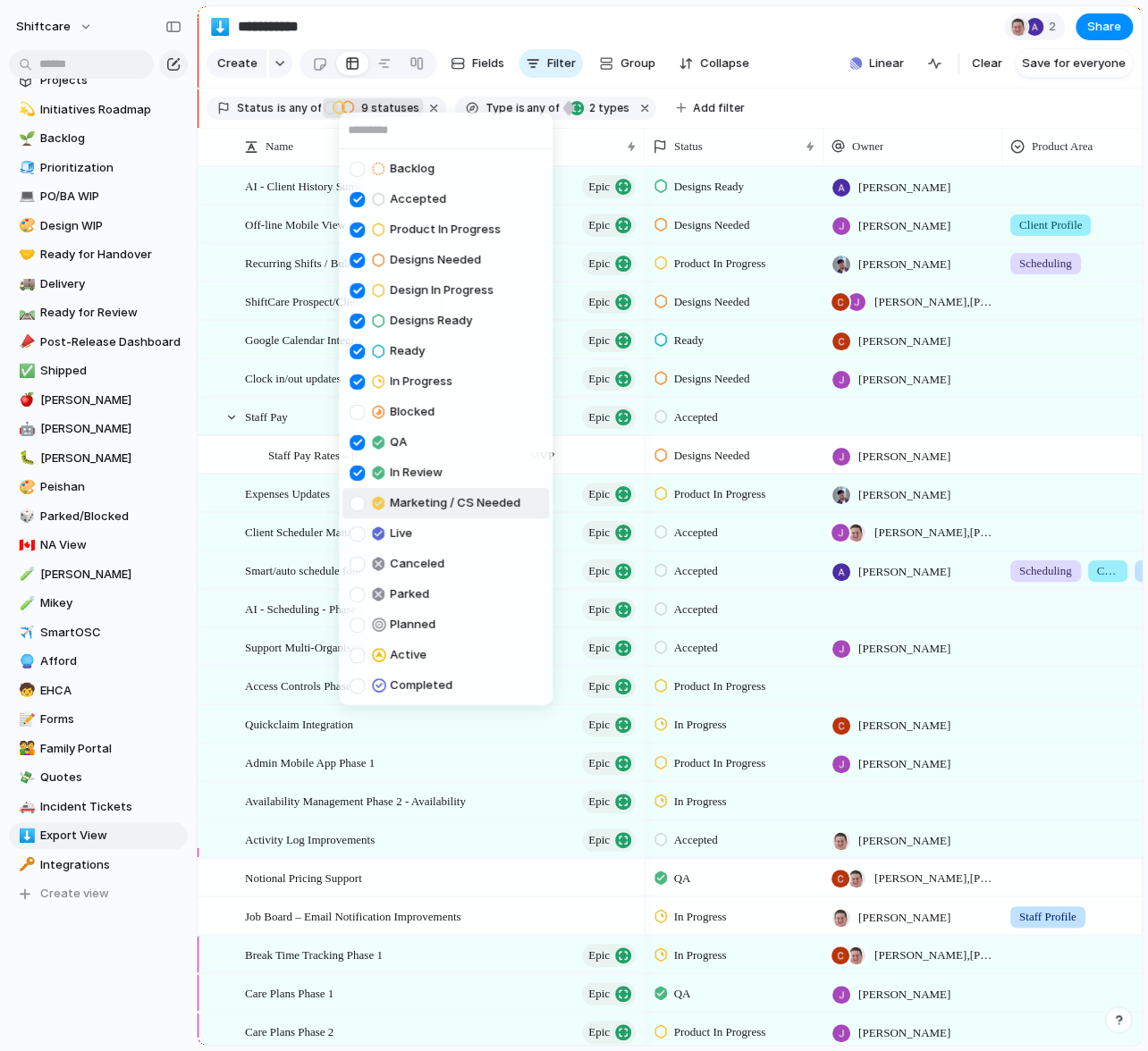 click at bounding box center (357, 502) 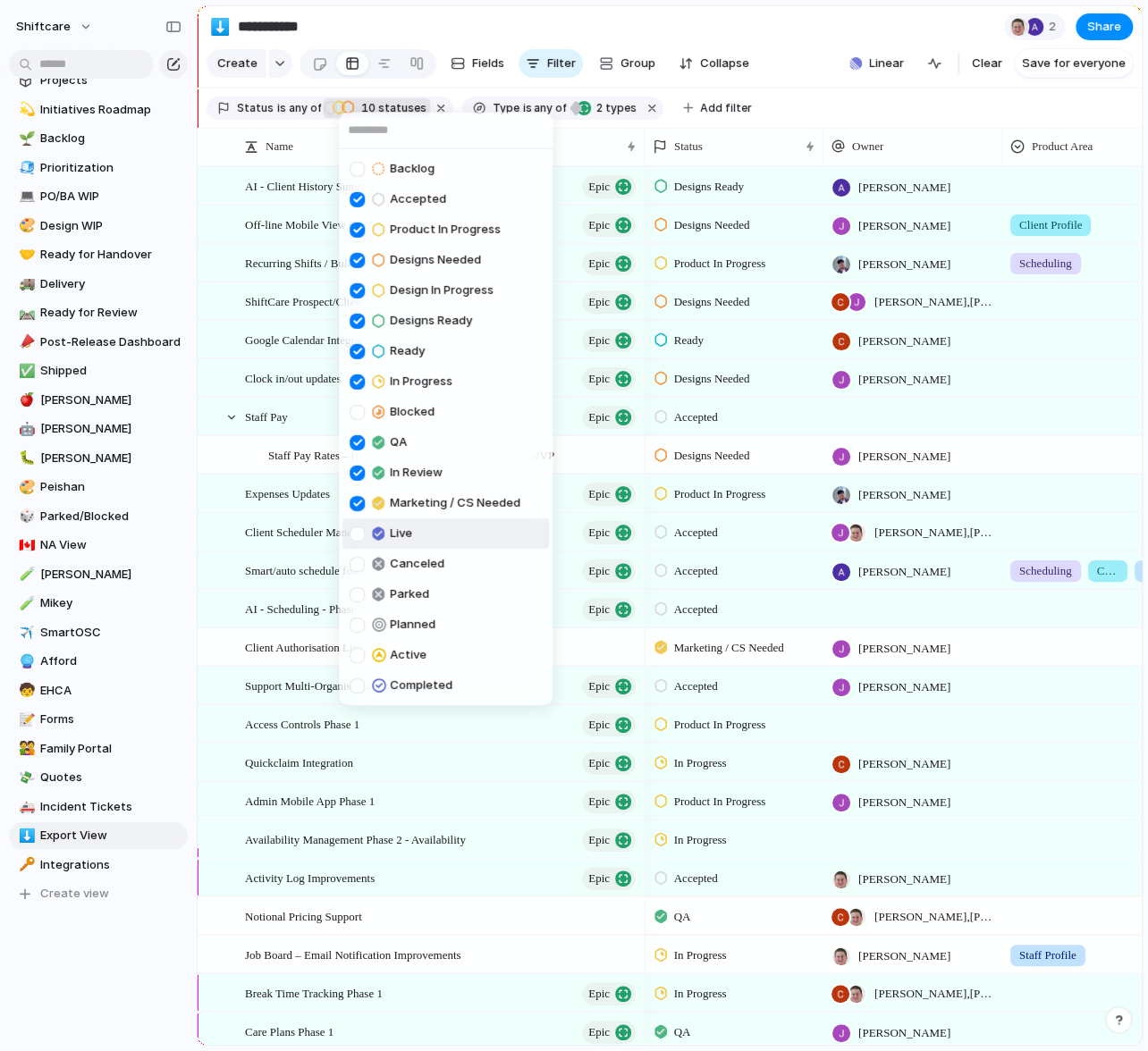 click at bounding box center [357, 533] 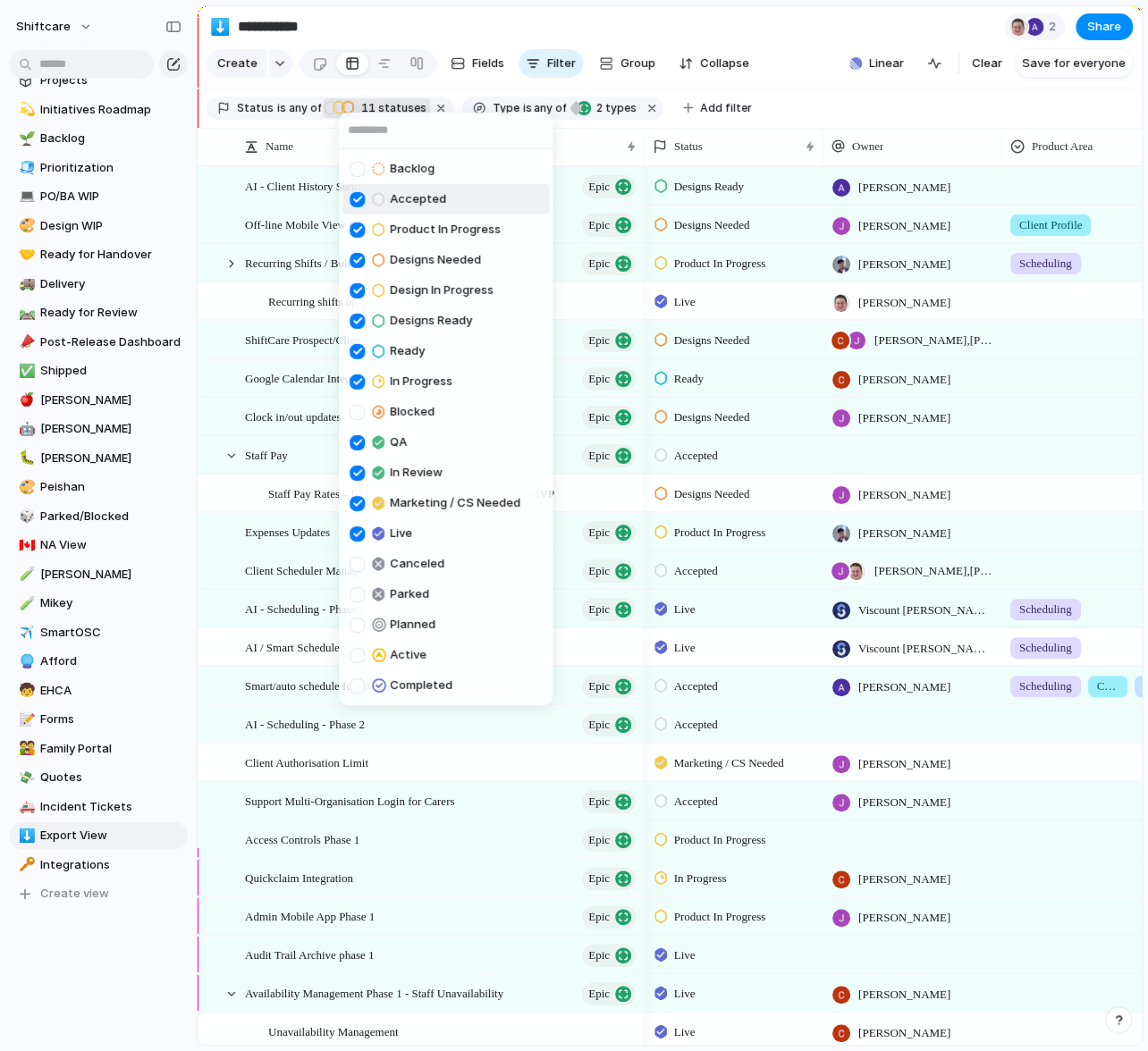 click on "Backlog   Accepted   Product In Progress   Designs Needed   Design In Progress   Designs Ready   Ready   In Progress   Blocked   QA   In Review   Marketing / CS Needed   Live   Canceled   Parked   Planned   Active   Completed" at bounding box center [574, 526] 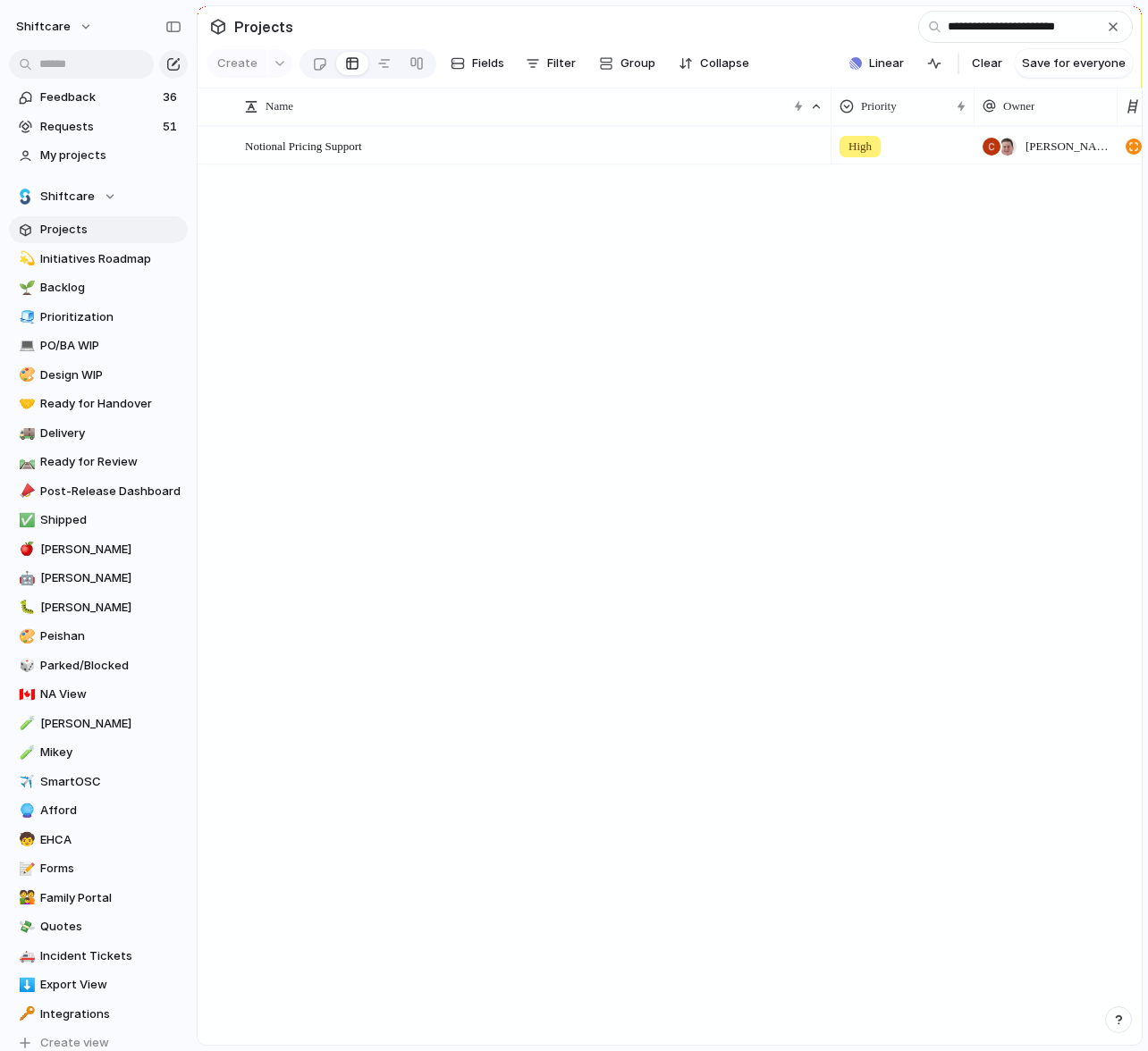 click on "**********" at bounding box center (1026, 27) 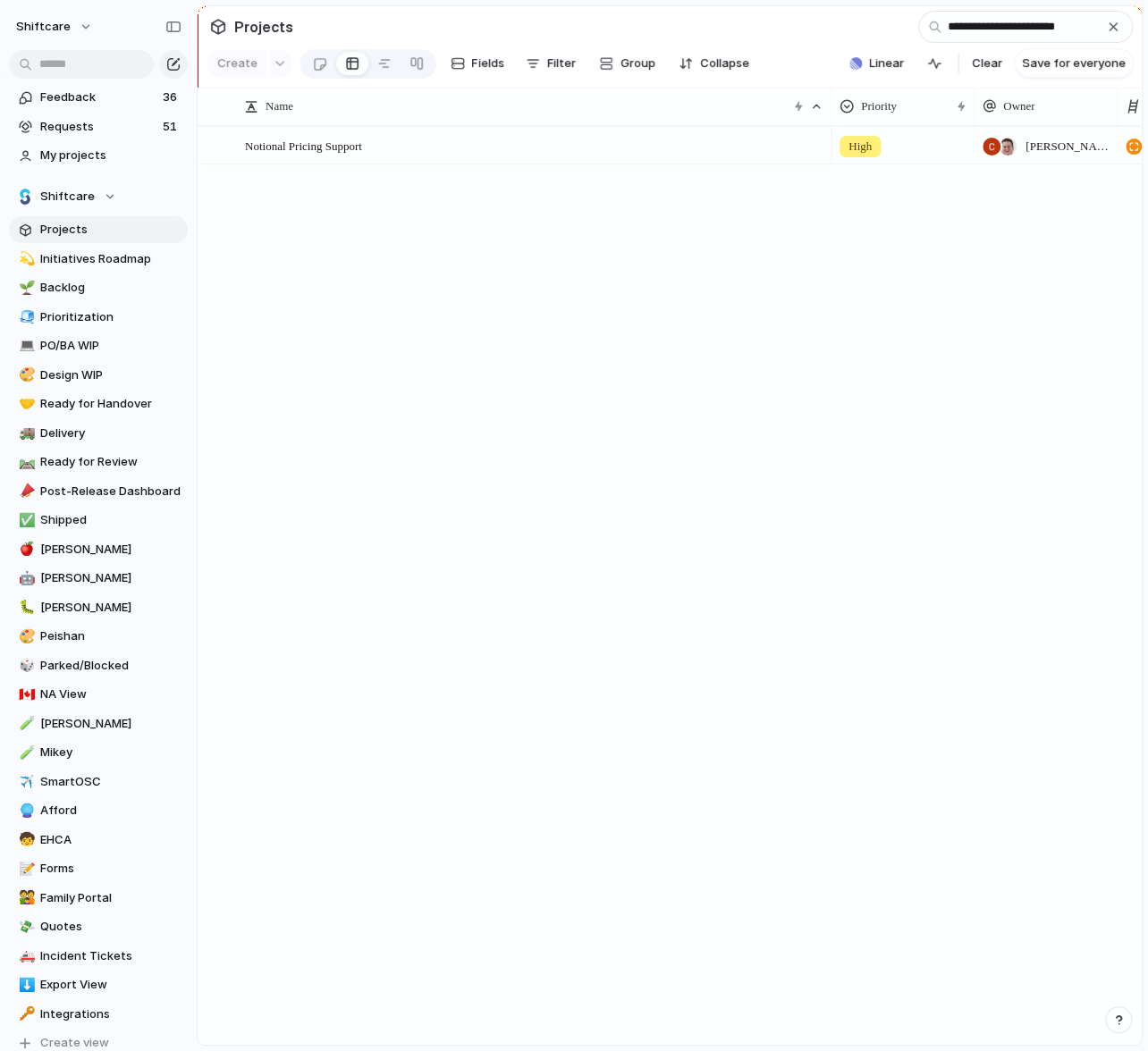scroll, scrollTop: 0, scrollLeft: 199, axis: horizontal 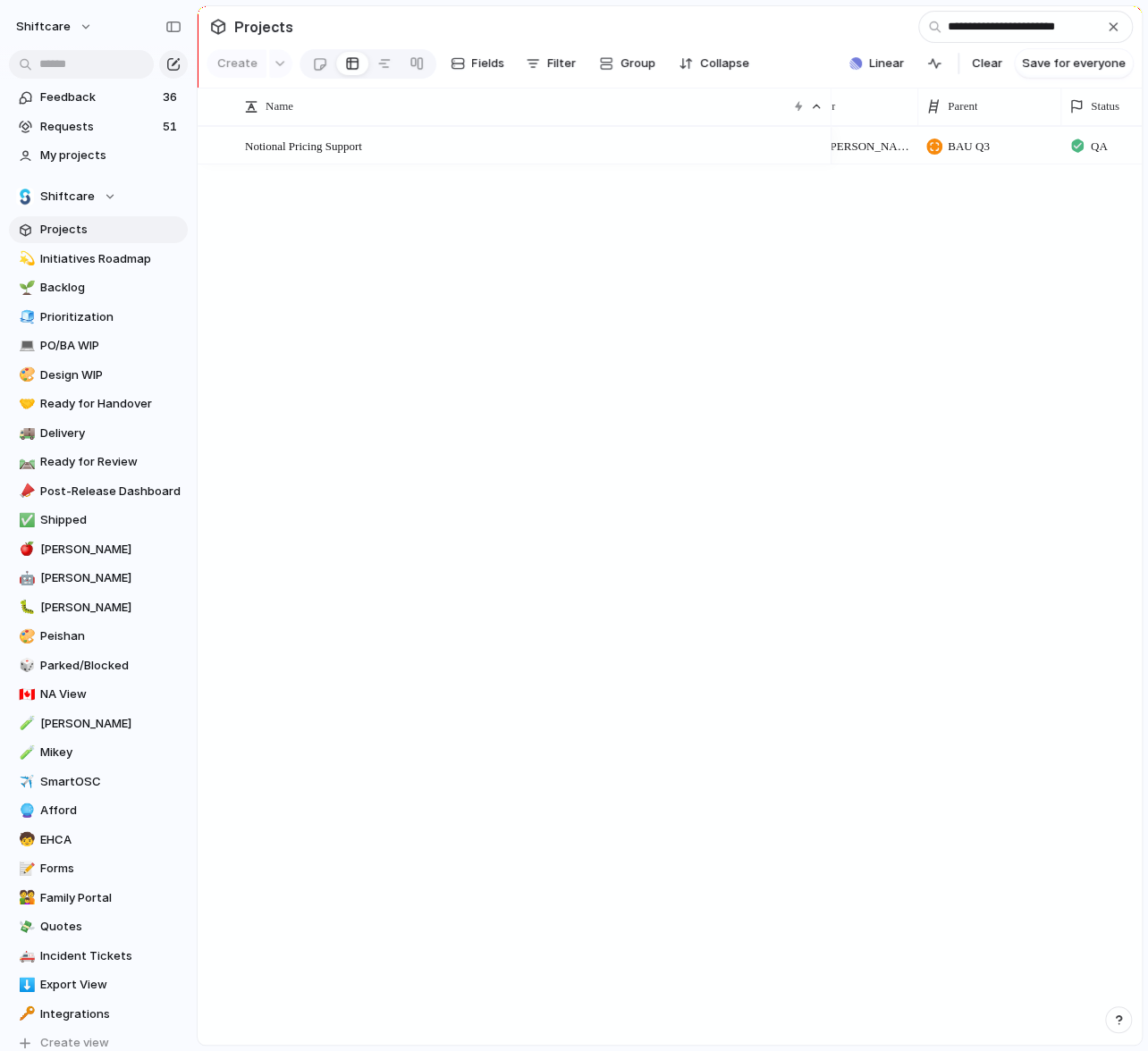 click on "**********" at bounding box center (1026, 27) 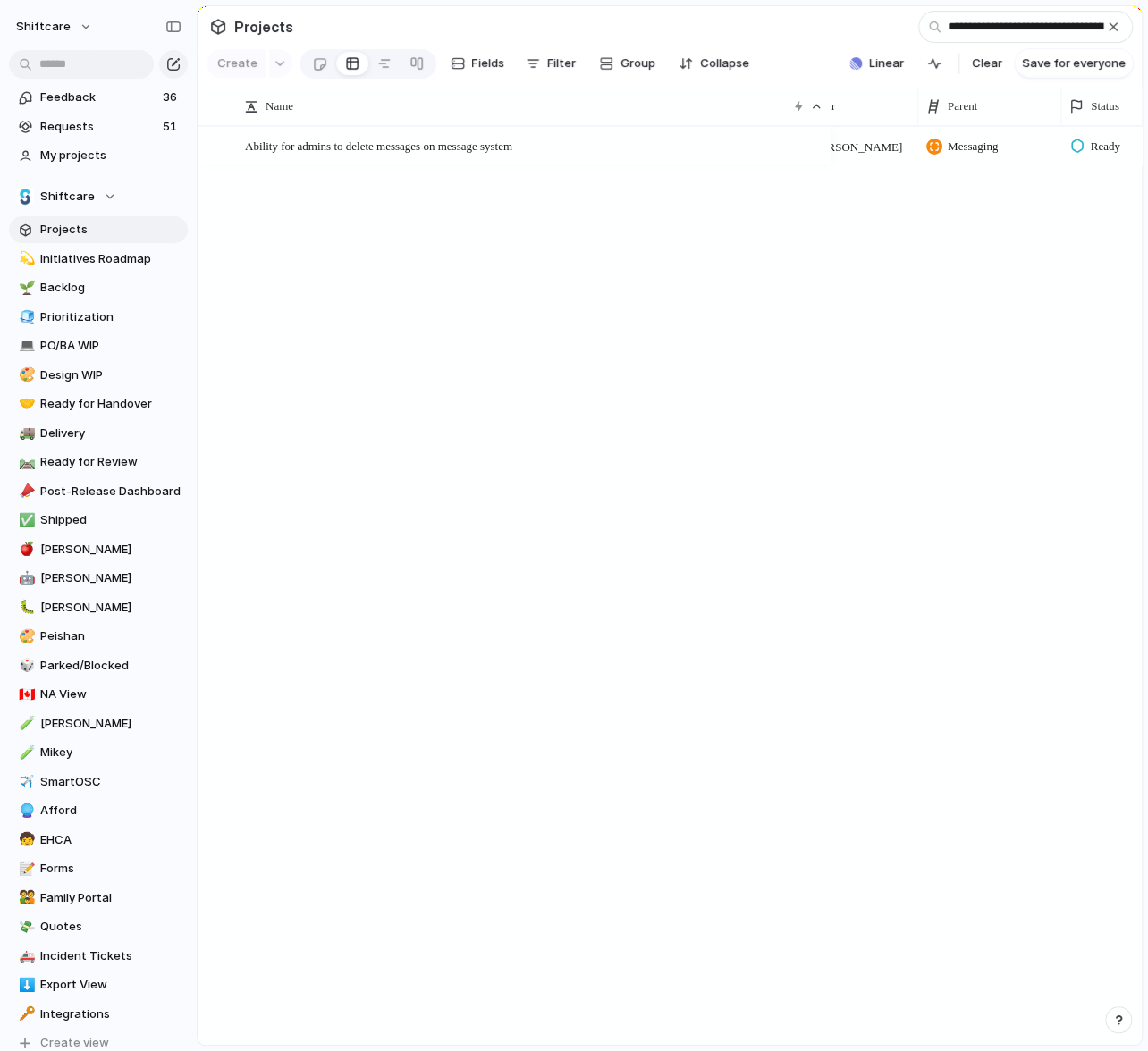 scroll, scrollTop: 0, scrollLeft: 165, axis: horizontal 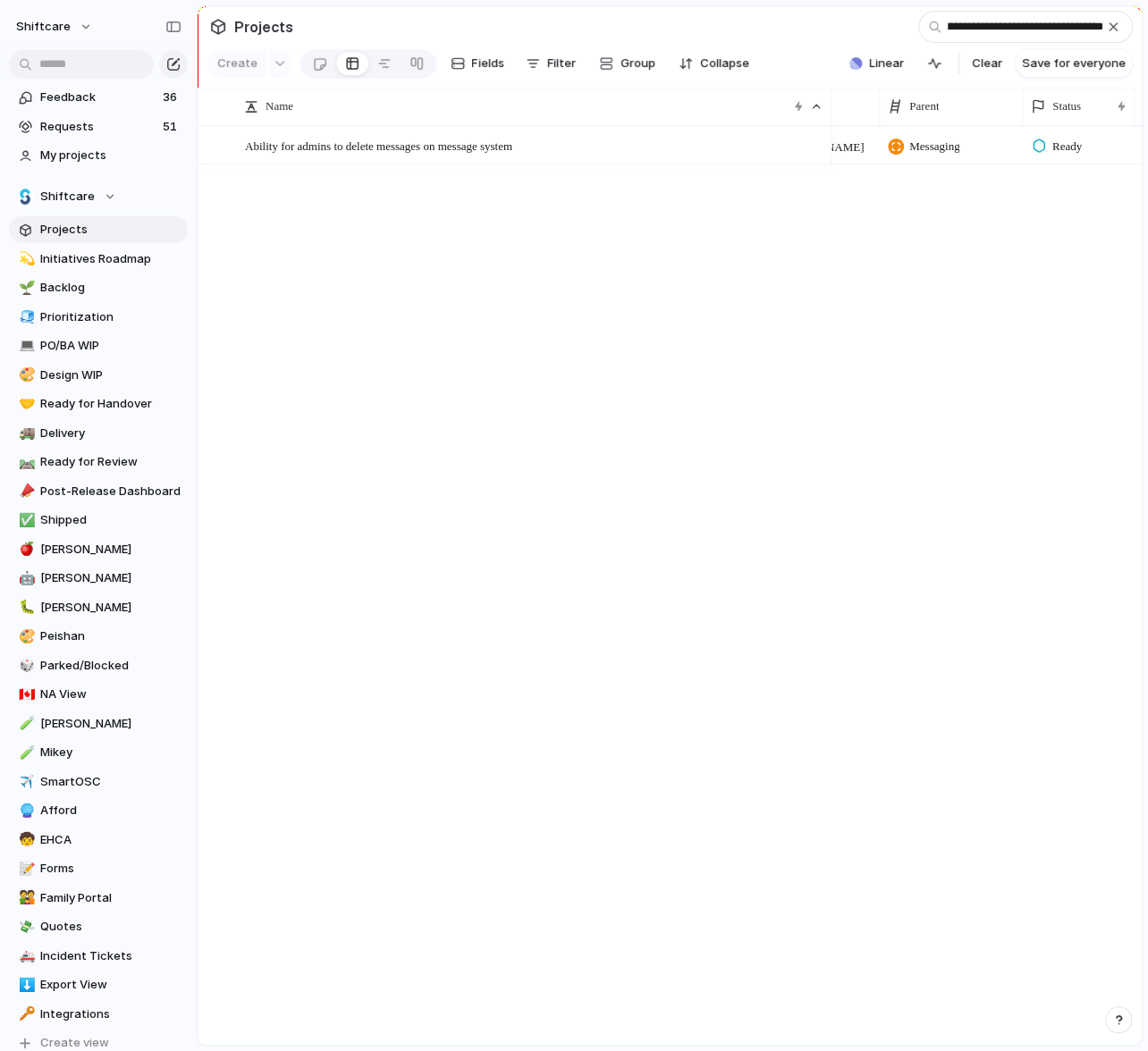 type on "**********" 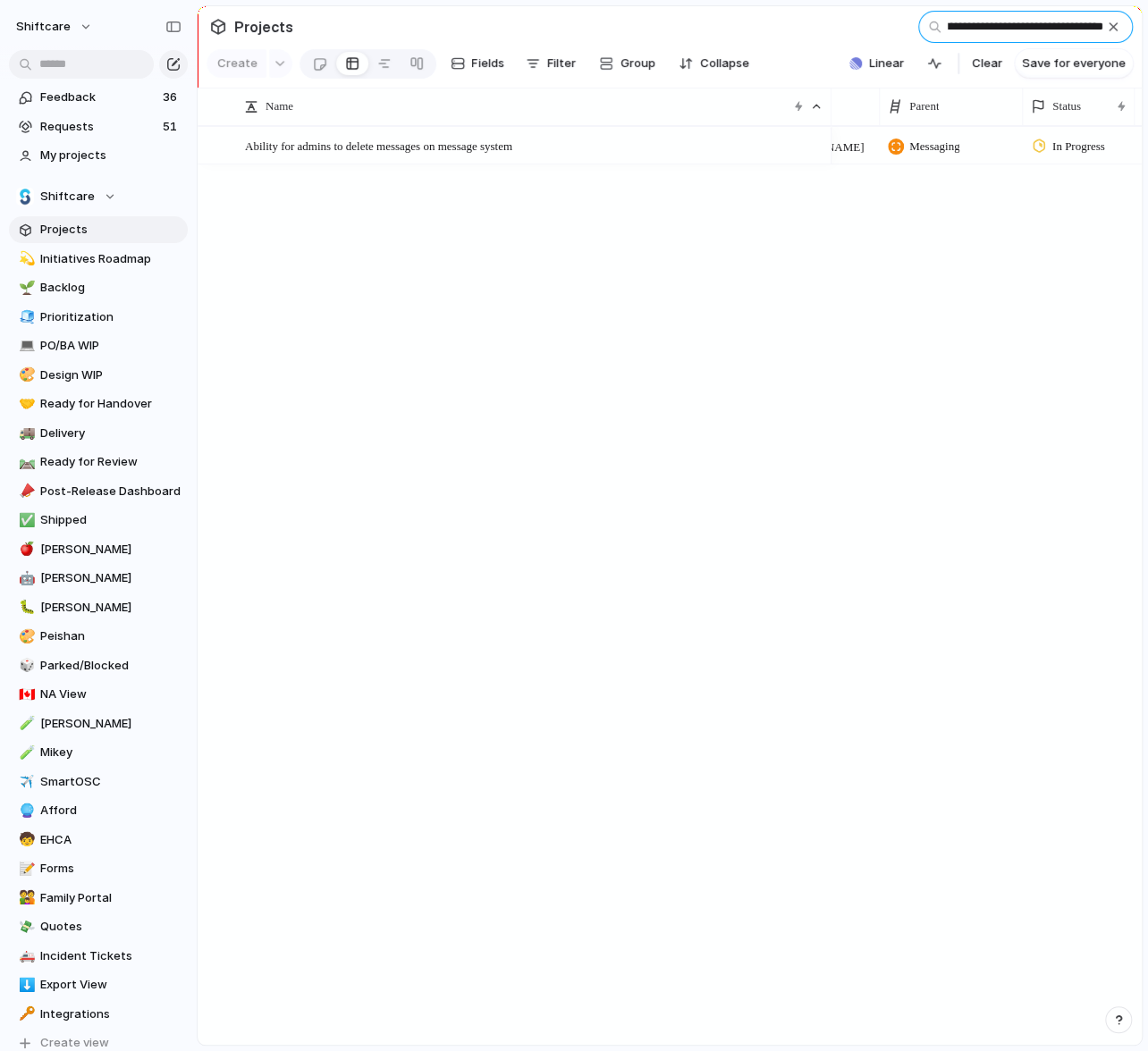 scroll, scrollTop: 0, scrollLeft: 0, axis: both 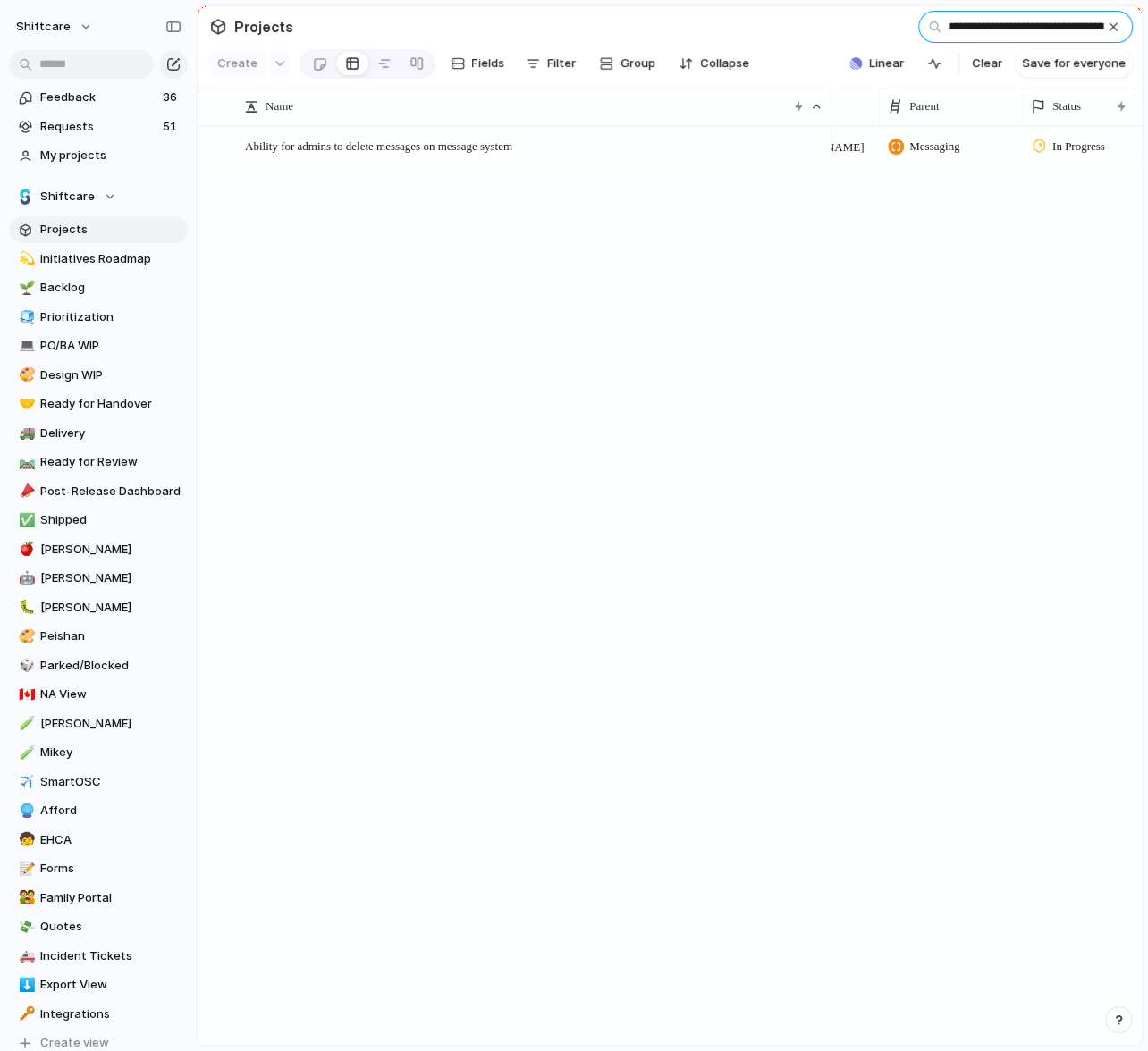 click on "**********" at bounding box center (1026, 27) 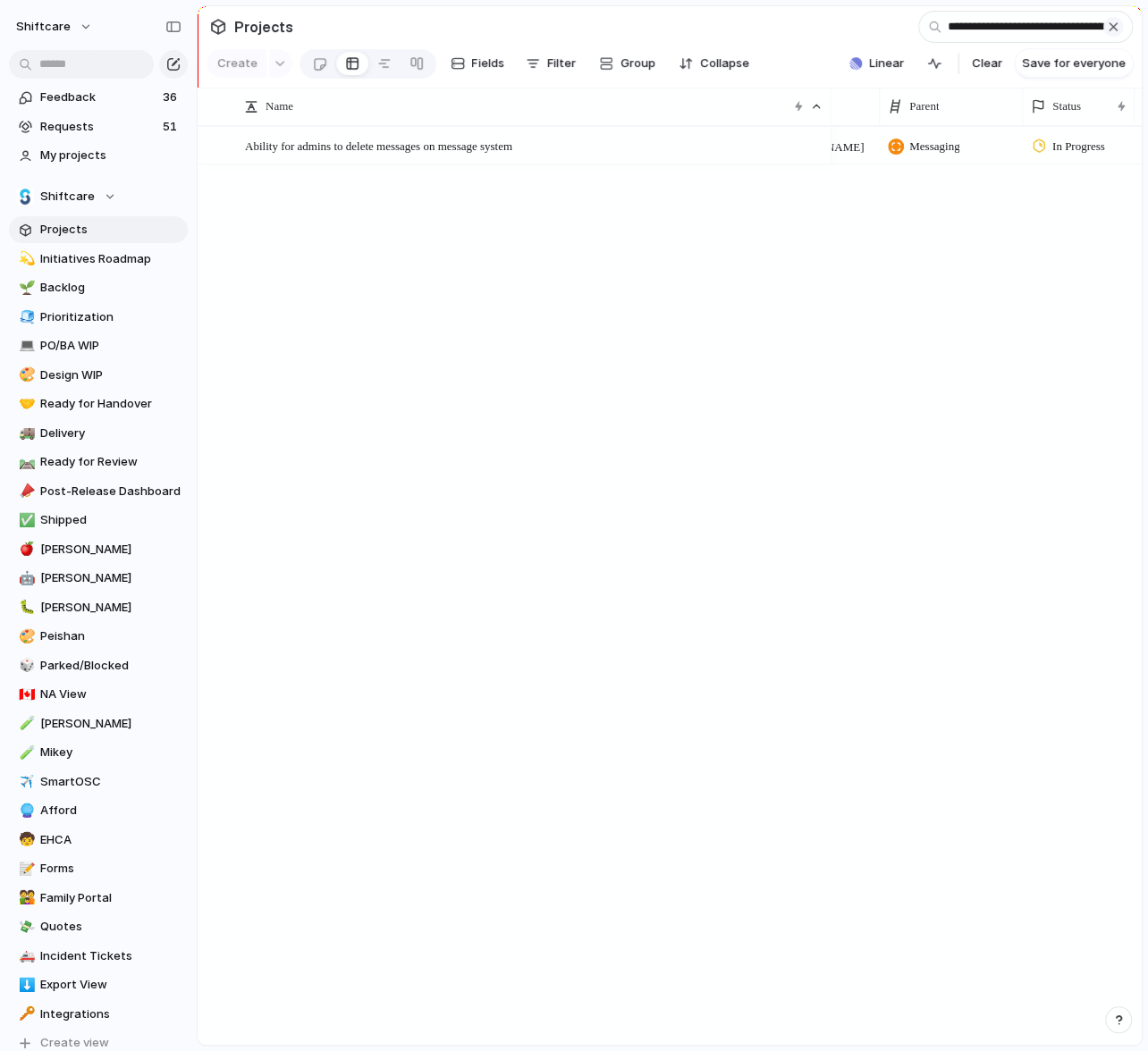 click at bounding box center [1113, 27] 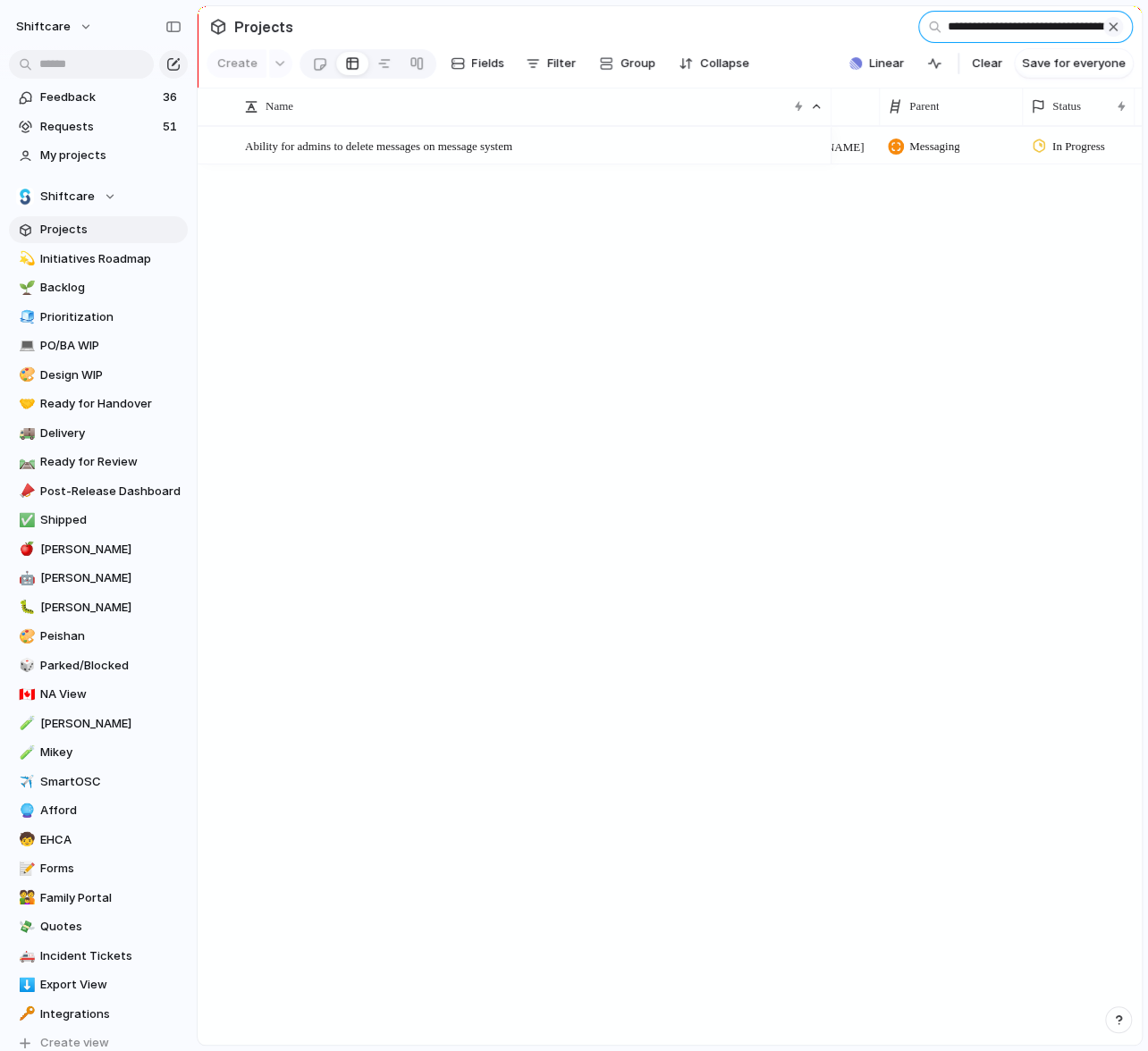 type 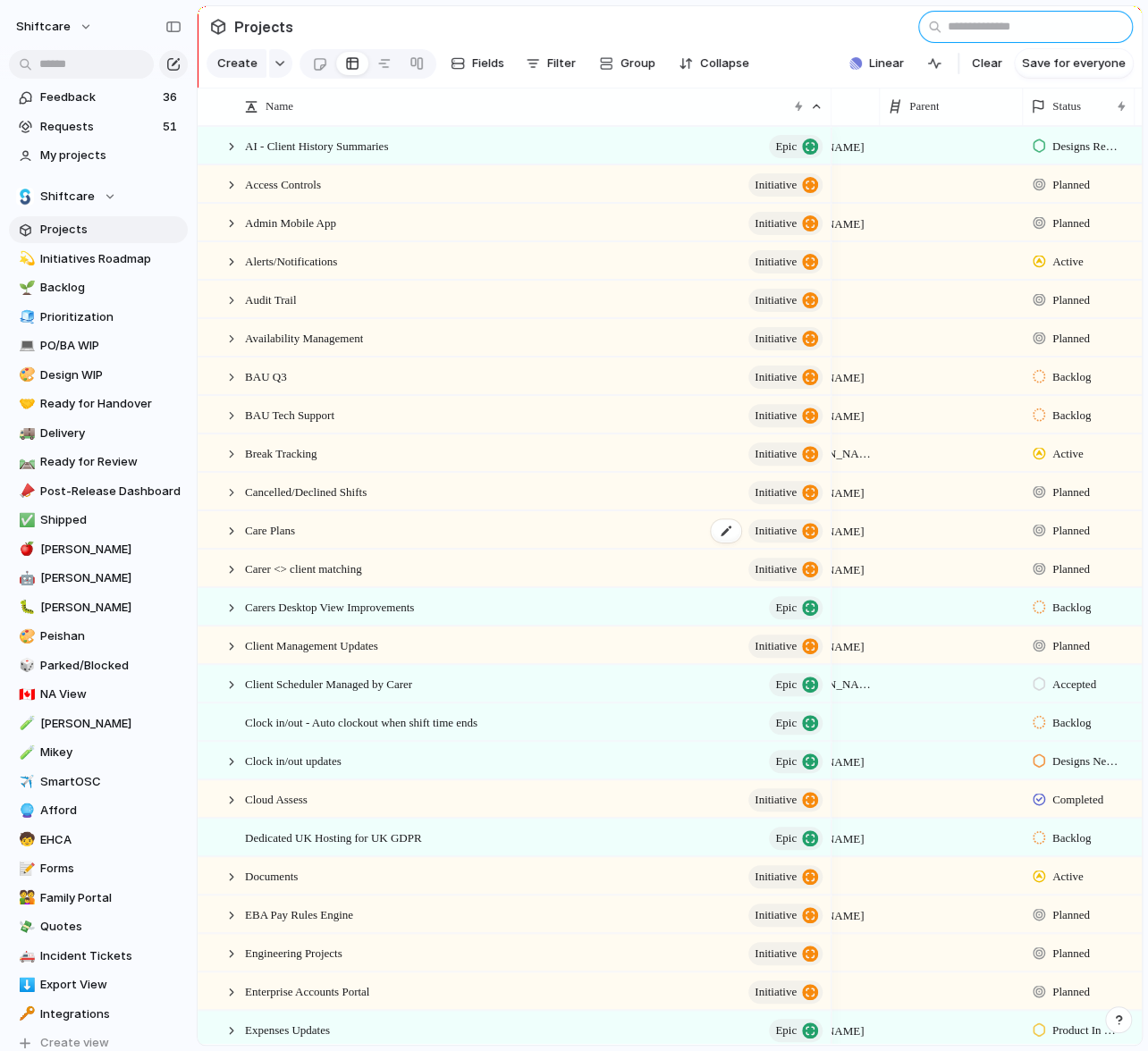 scroll, scrollTop: 24, scrollLeft: 0, axis: vertical 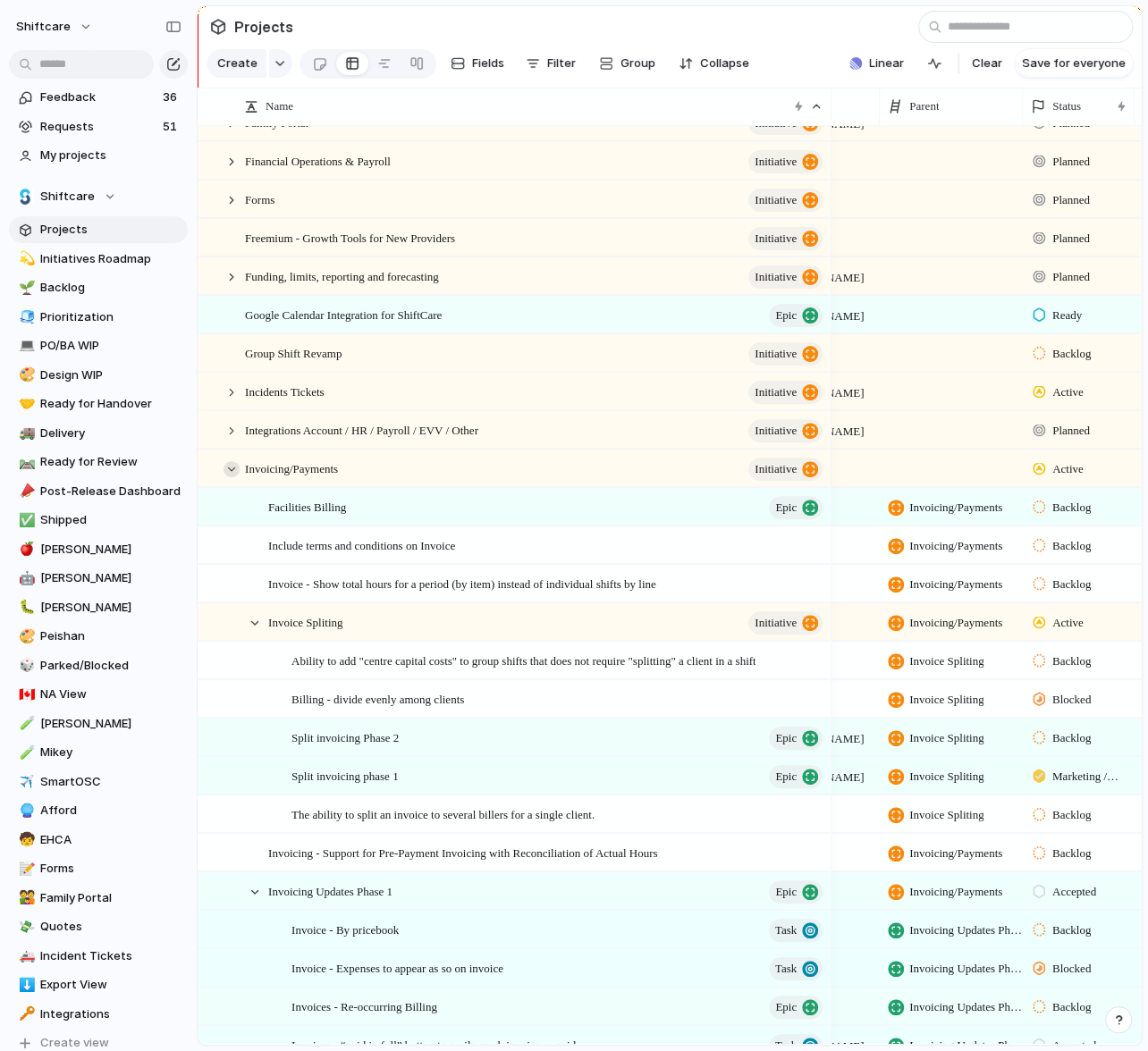 click at bounding box center (232, 469) 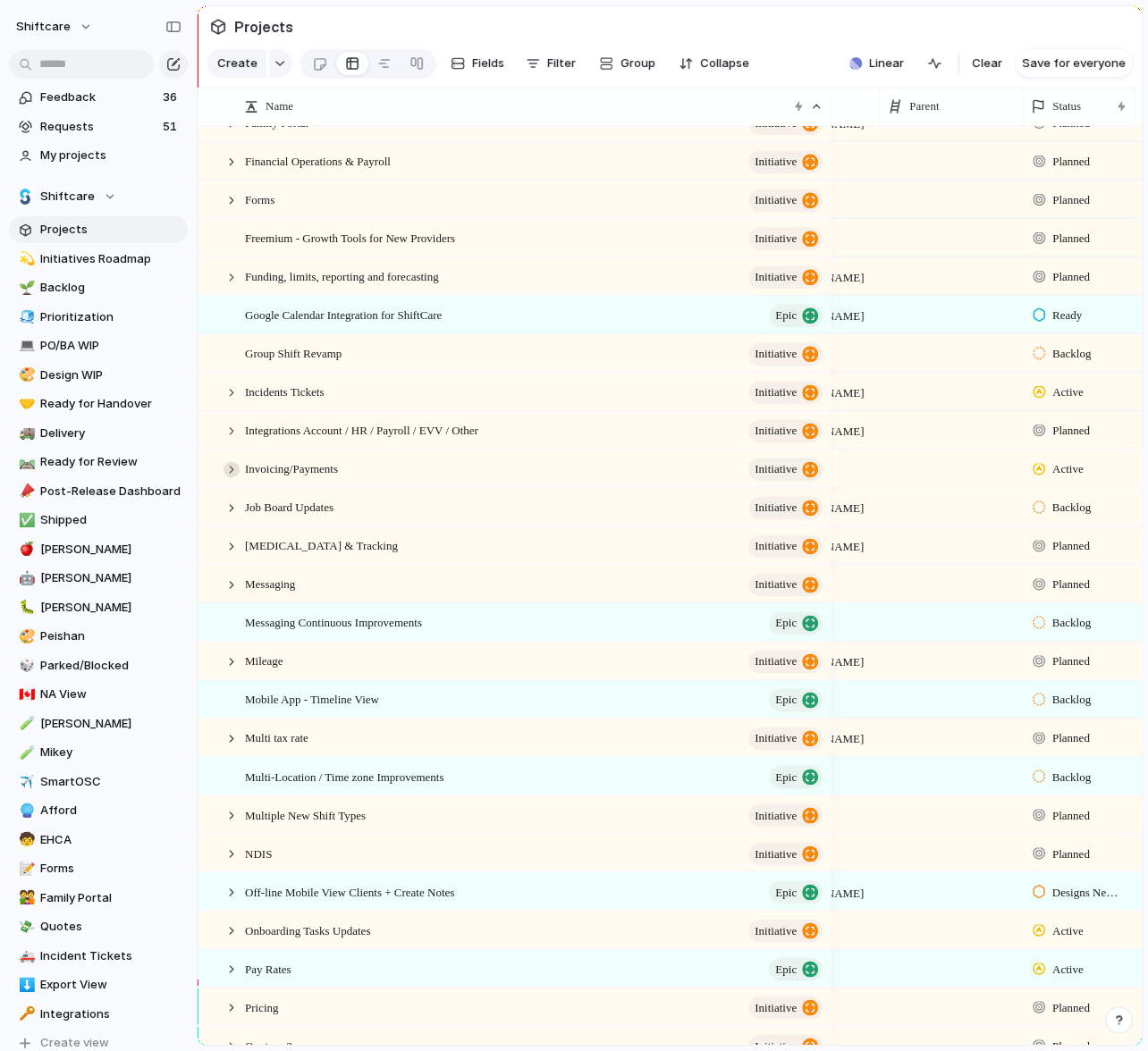 scroll, scrollTop: 1111, scrollLeft: 0, axis: vertical 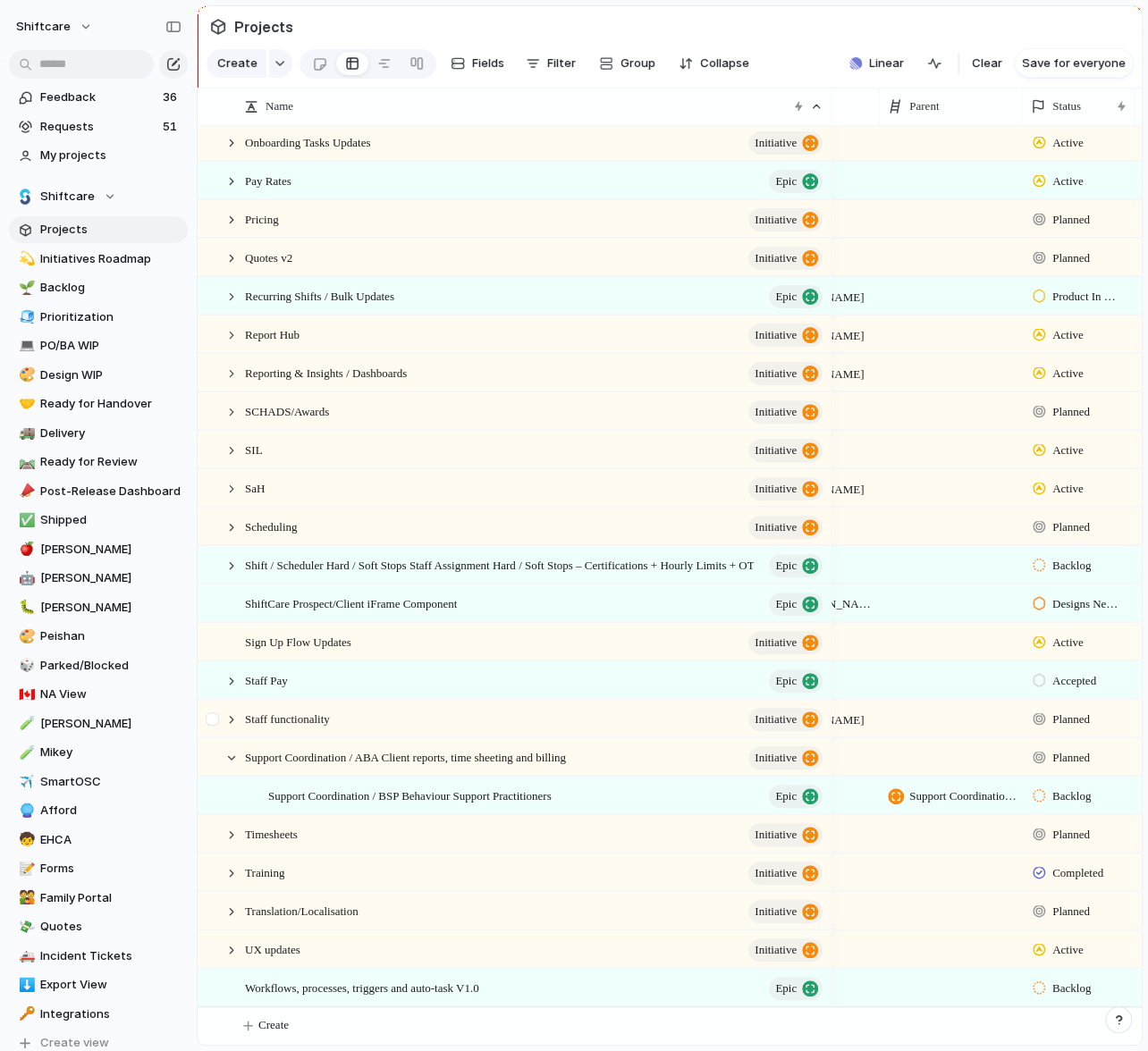 click at bounding box center [223, 719] 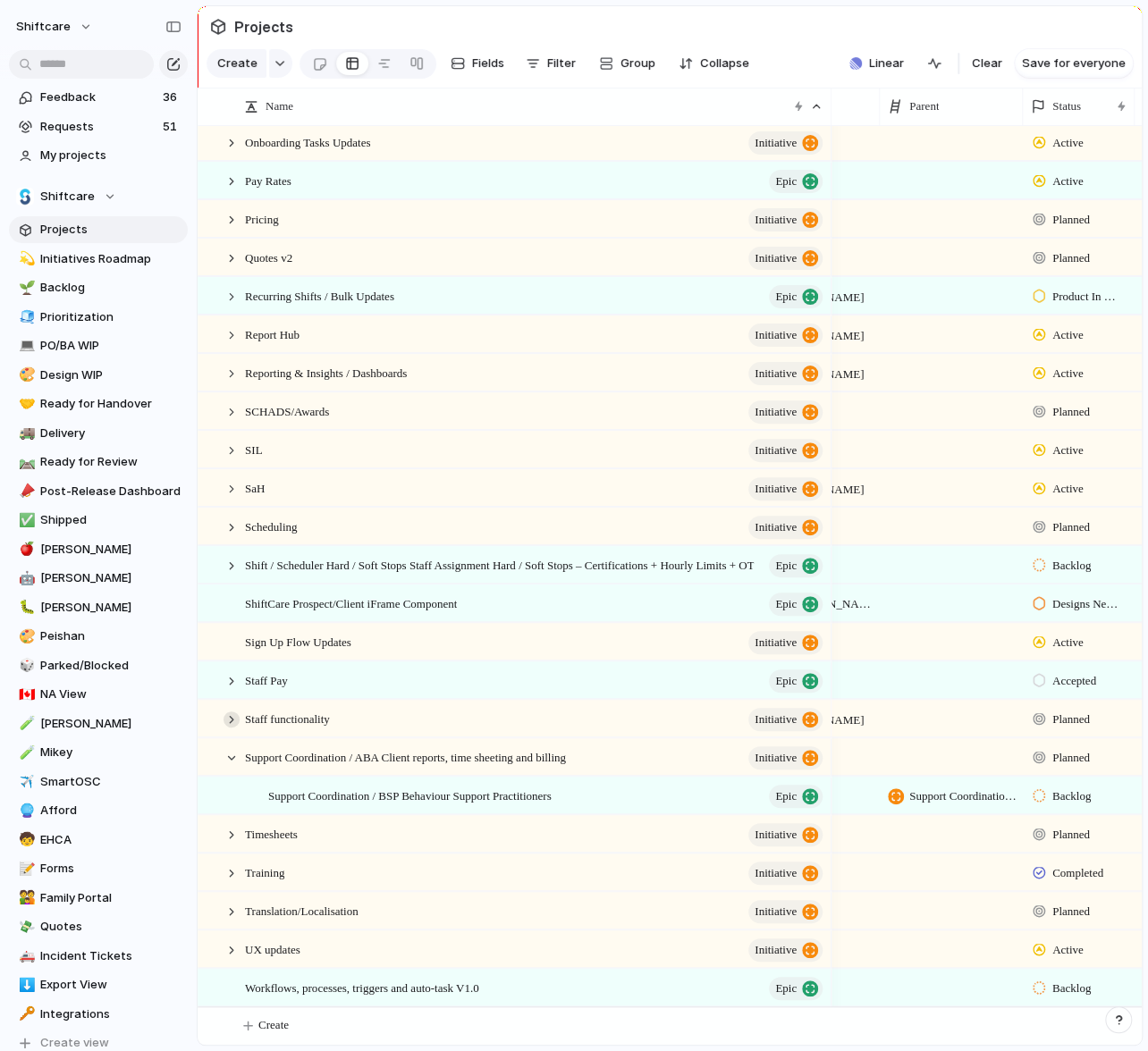 click at bounding box center (232, 719) 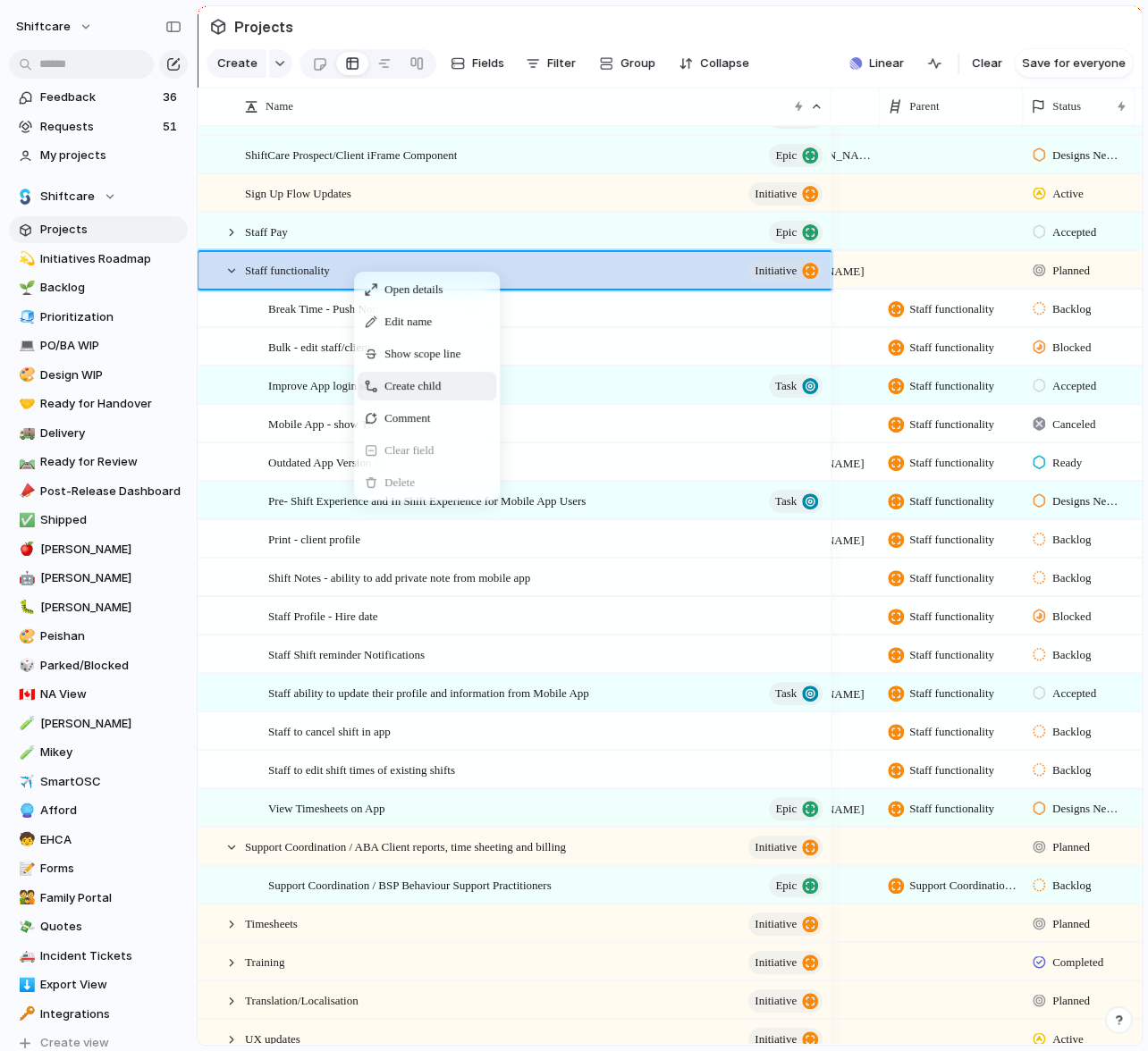 click on "Create child" at bounding box center [426, 386] 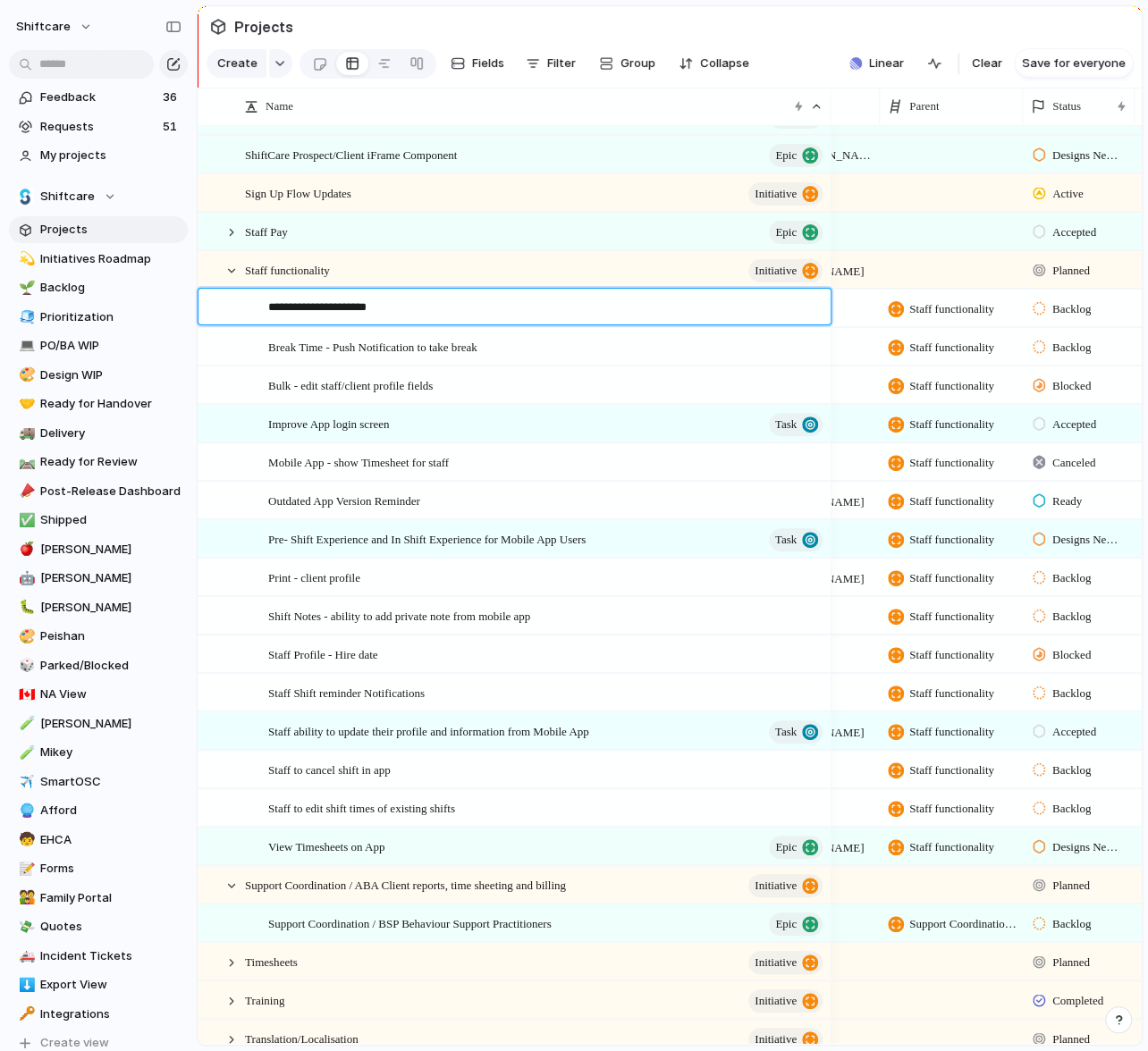 click on "**********" at bounding box center (543, 308) 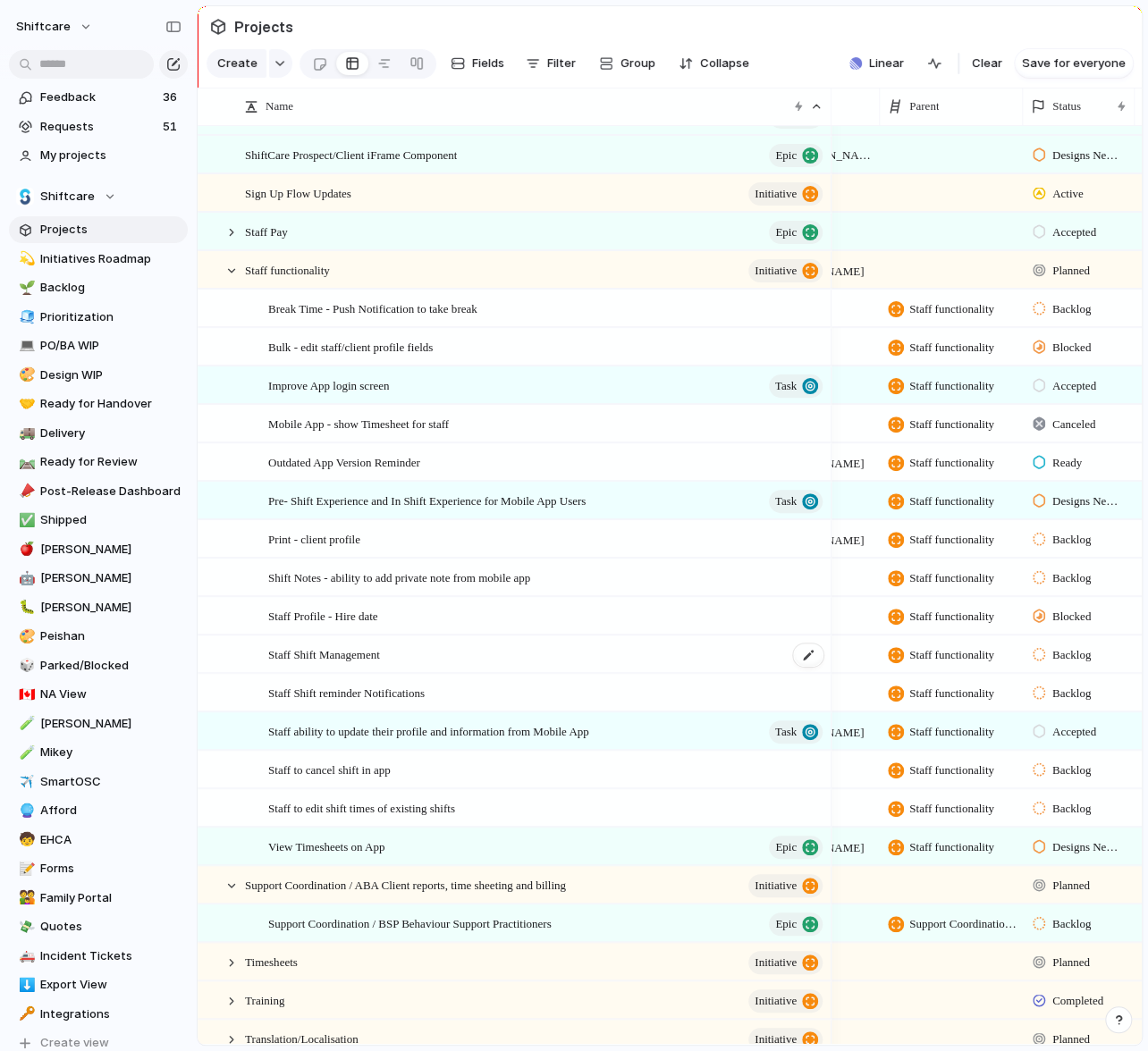 click on "Staff Shift Management" at bounding box center (546, 654) 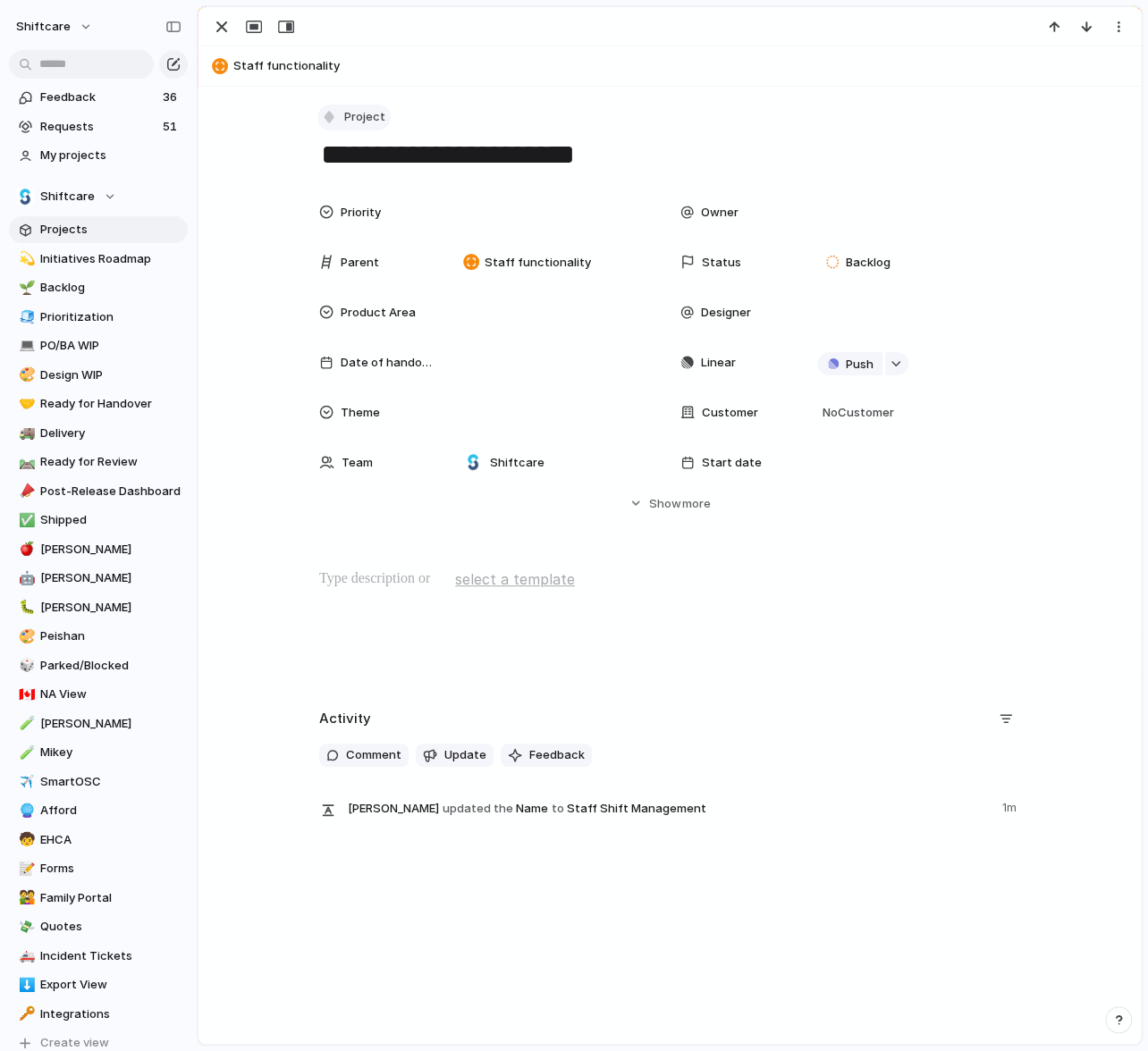 click on "Project" at bounding box center (365, 117) 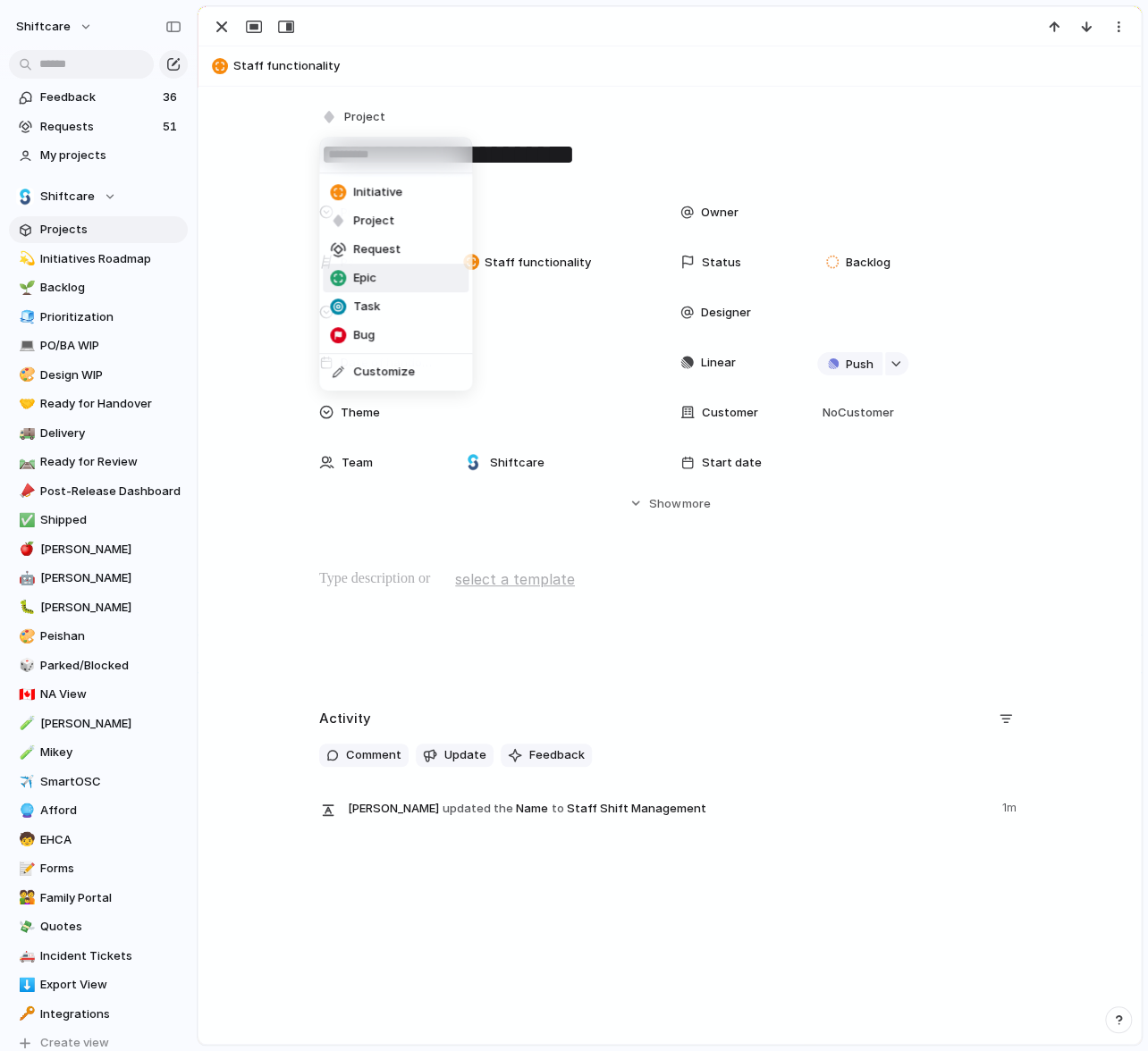 click on "Epic" at bounding box center (353, 278) 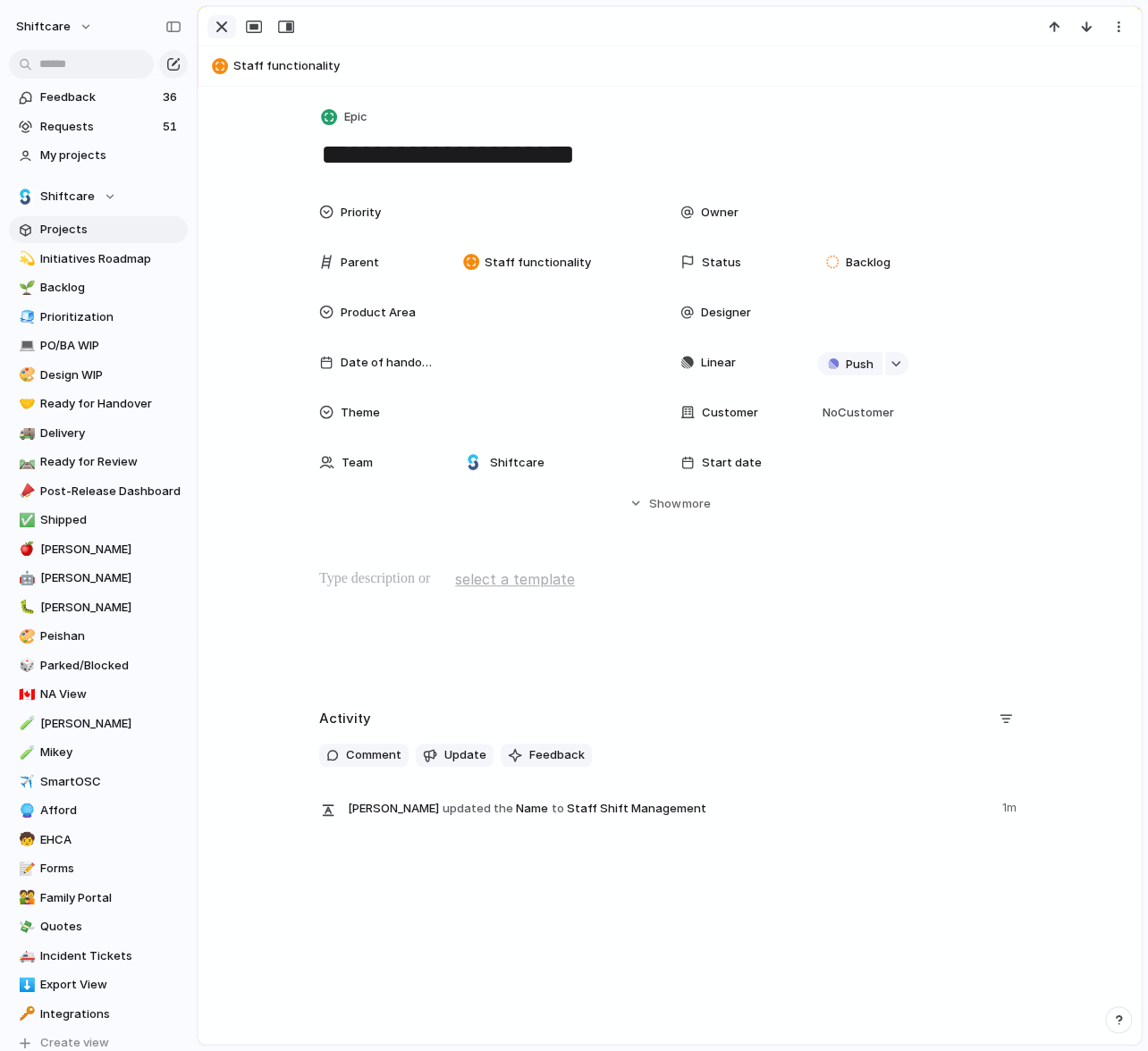 click at bounding box center (222, 27) 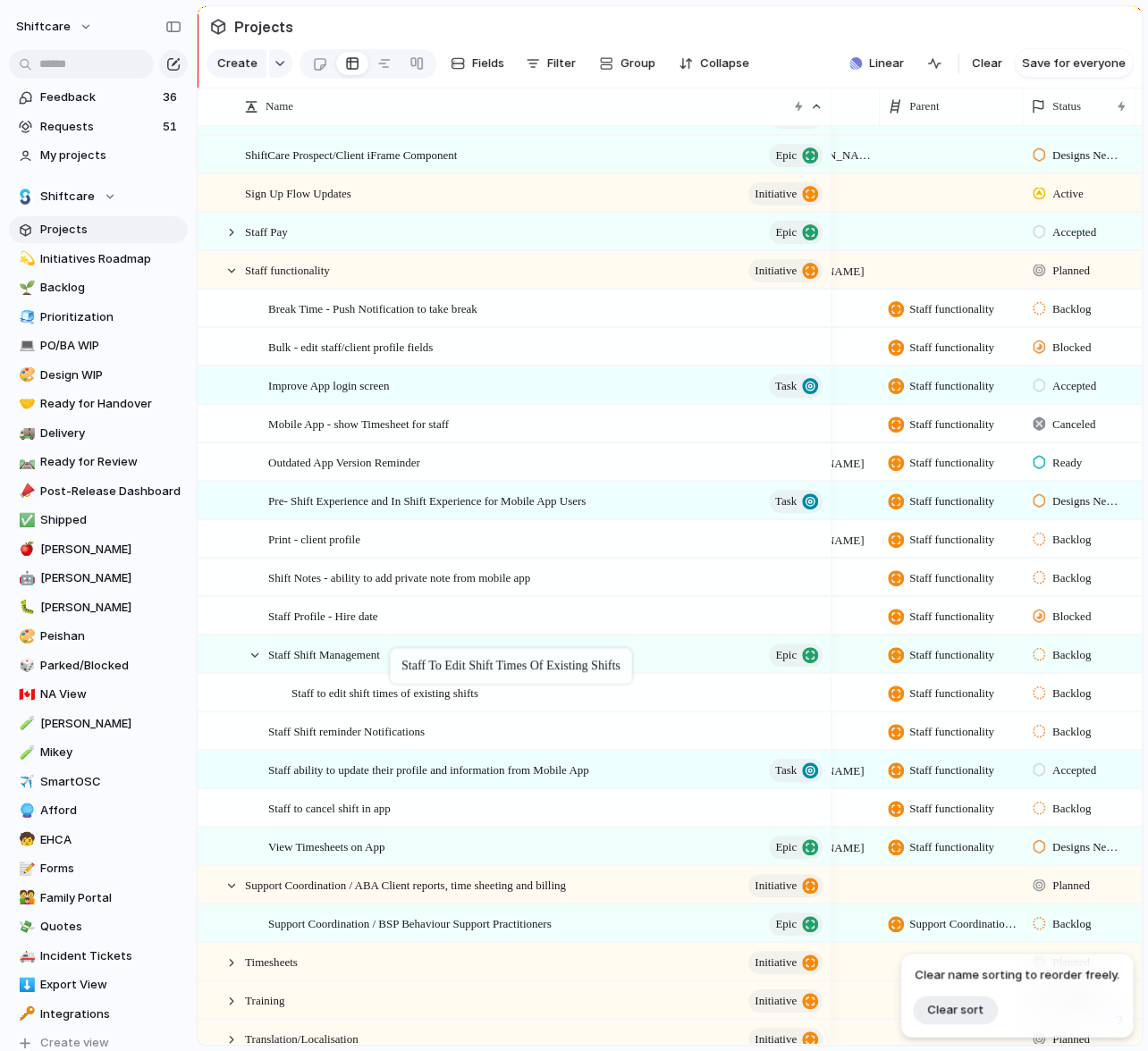 drag, startPoint x: 387, startPoint y: 810, endPoint x: 399, endPoint y: 652, distance: 158.45504 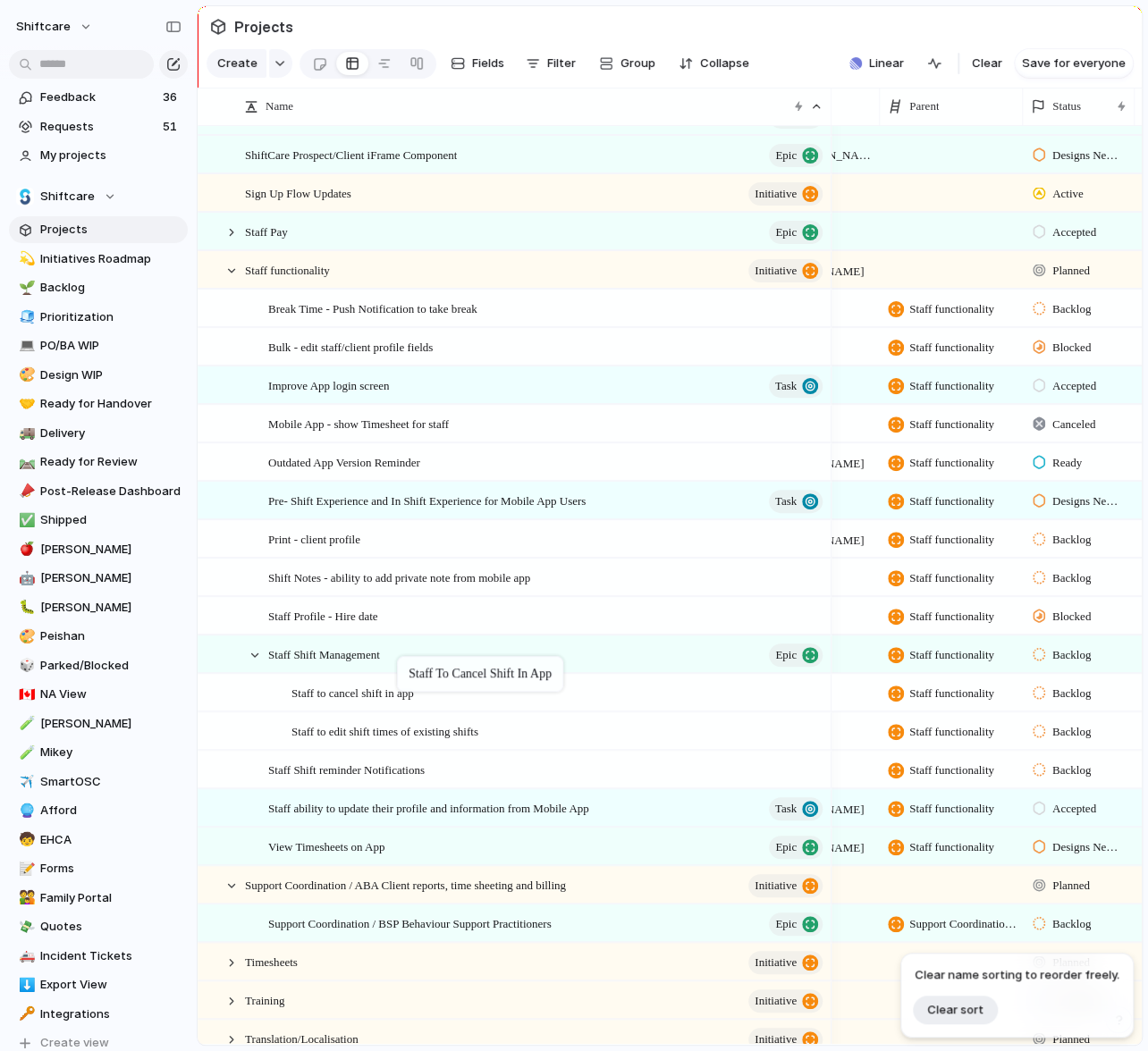 drag, startPoint x: 361, startPoint y: 811, endPoint x: 406, endPoint y: 660, distance: 157.56269 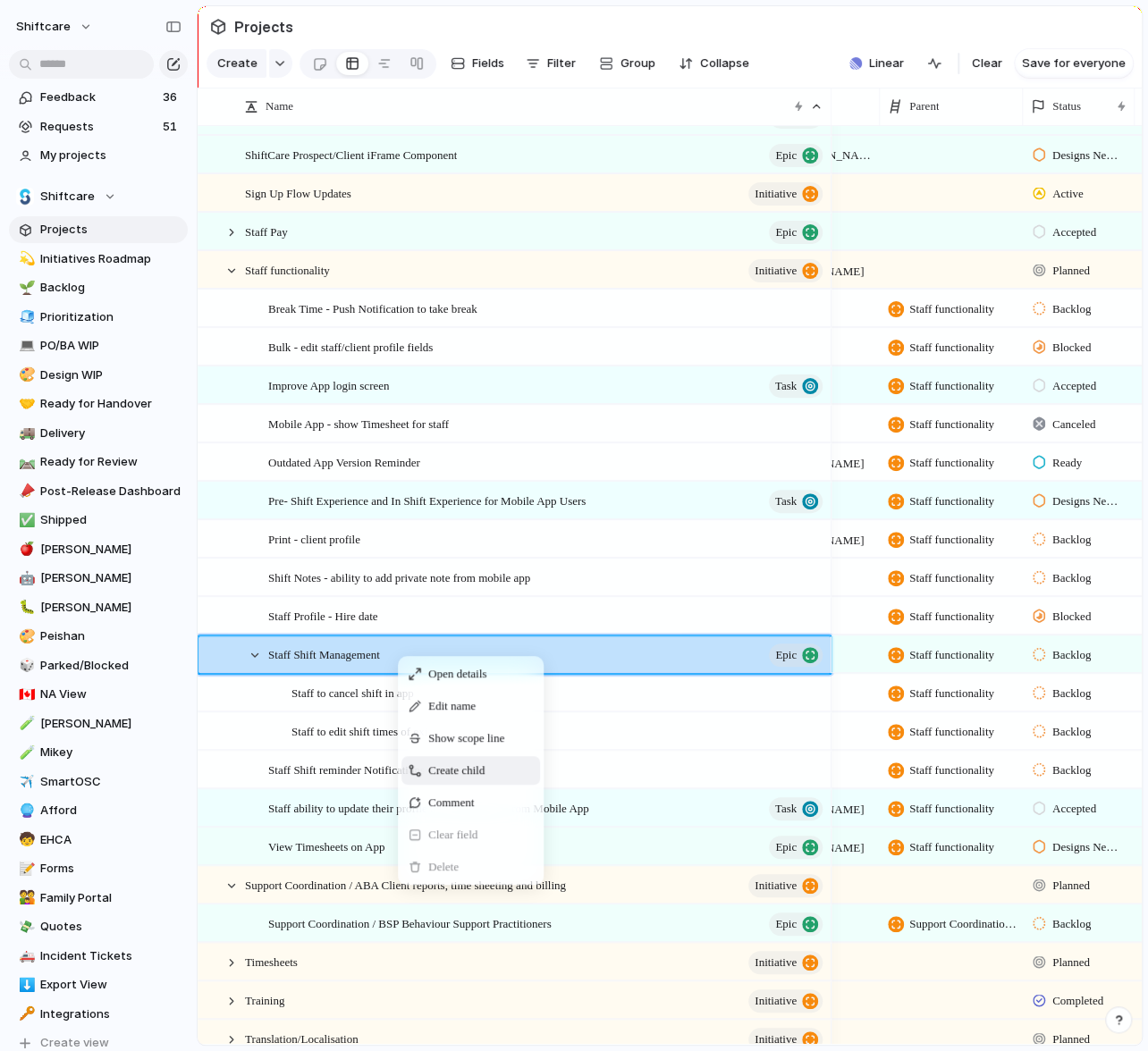 click on "Create child" at bounding box center (456, 770) 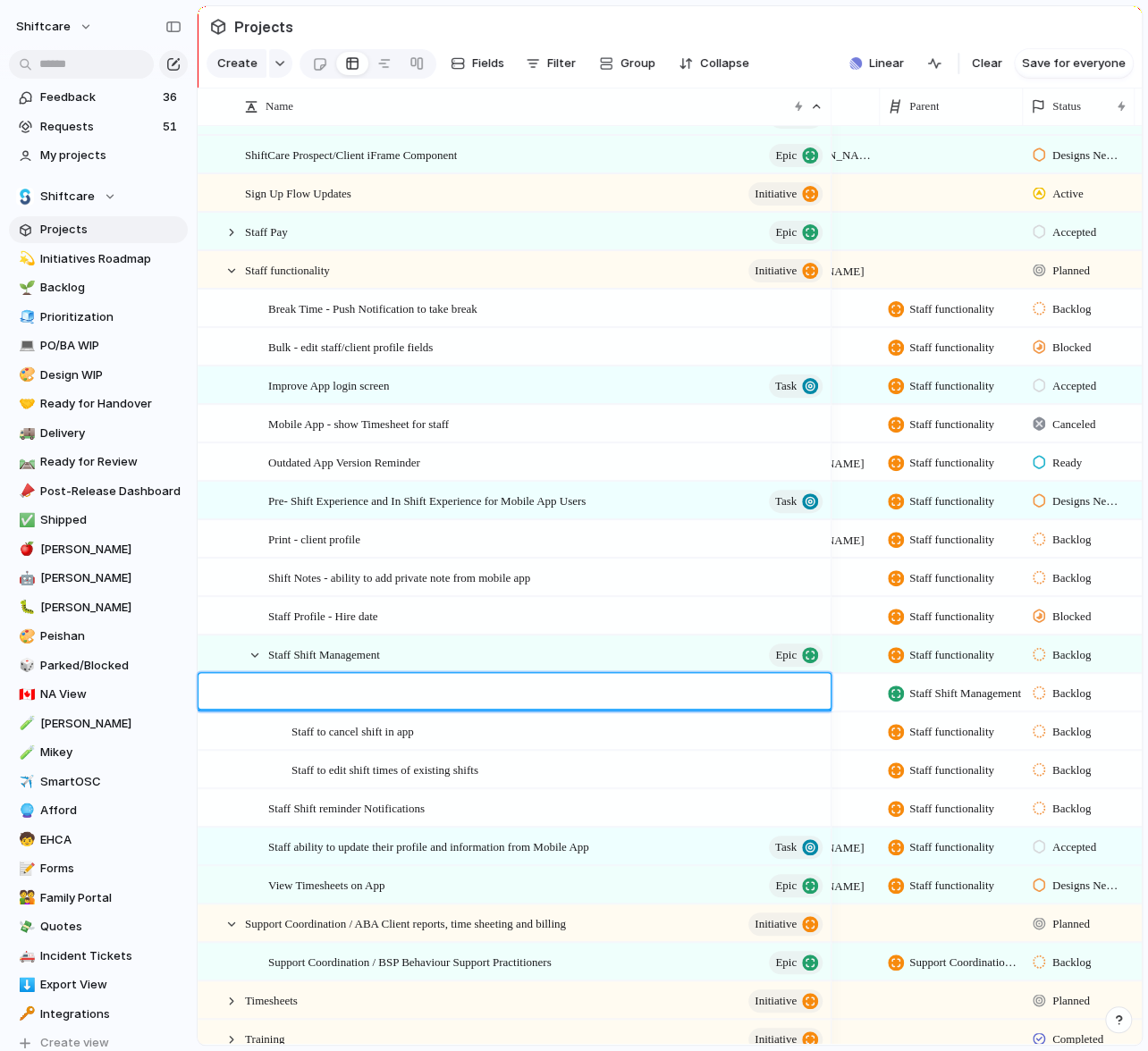 type on "**********" 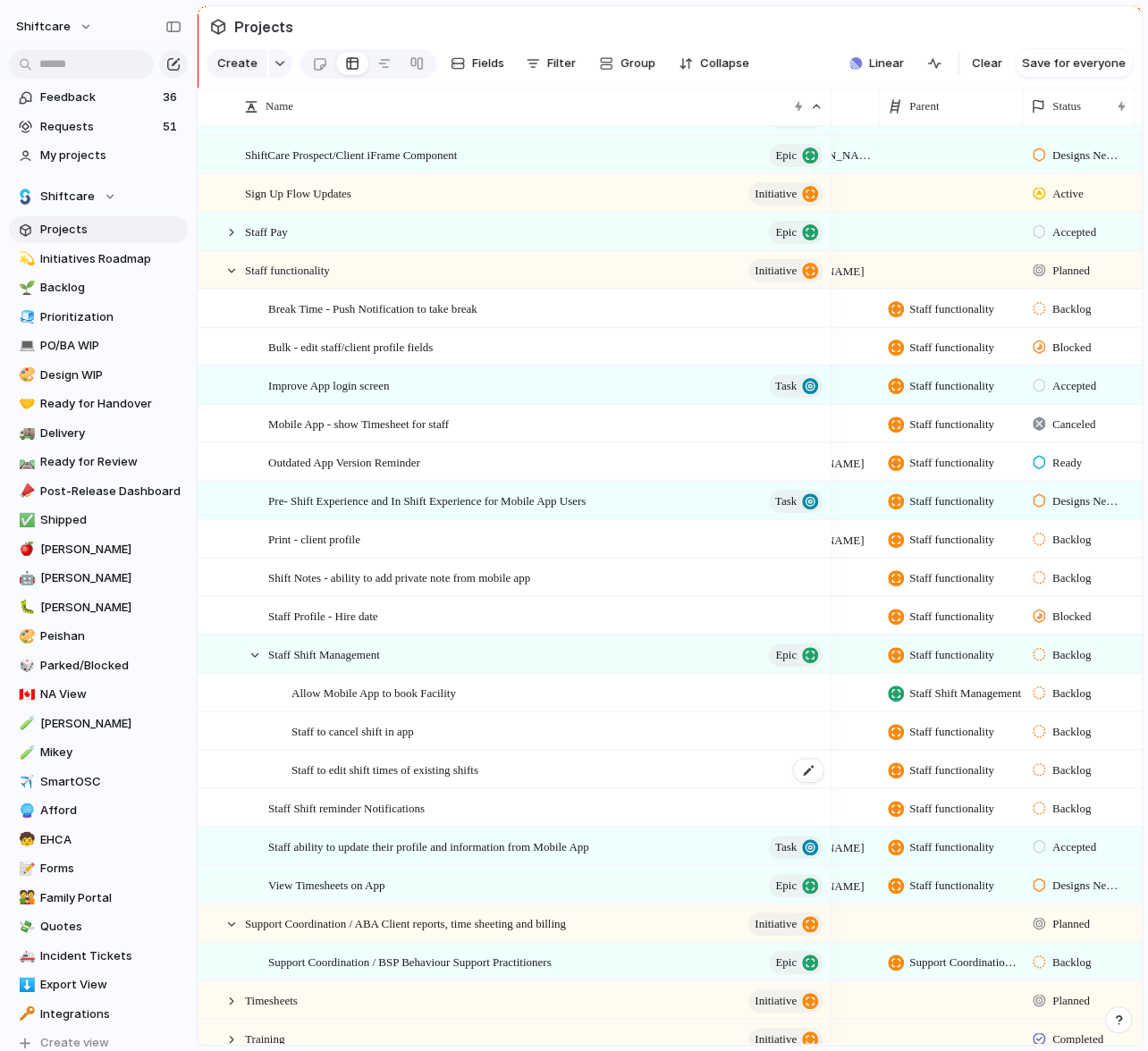 click on "Staff to edit shift times of existing shifts" at bounding box center [558, 769] 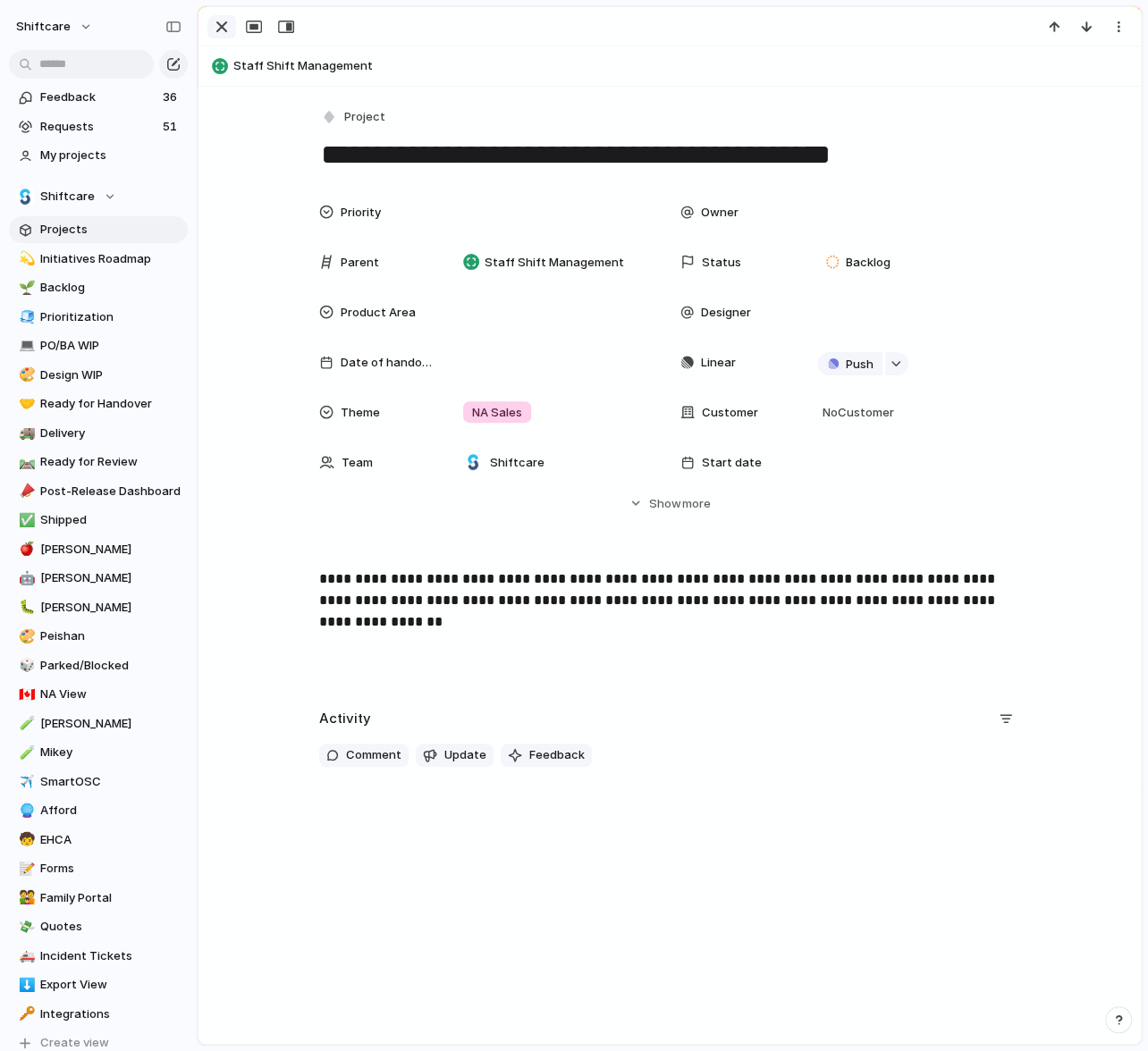click at bounding box center [222, 27] 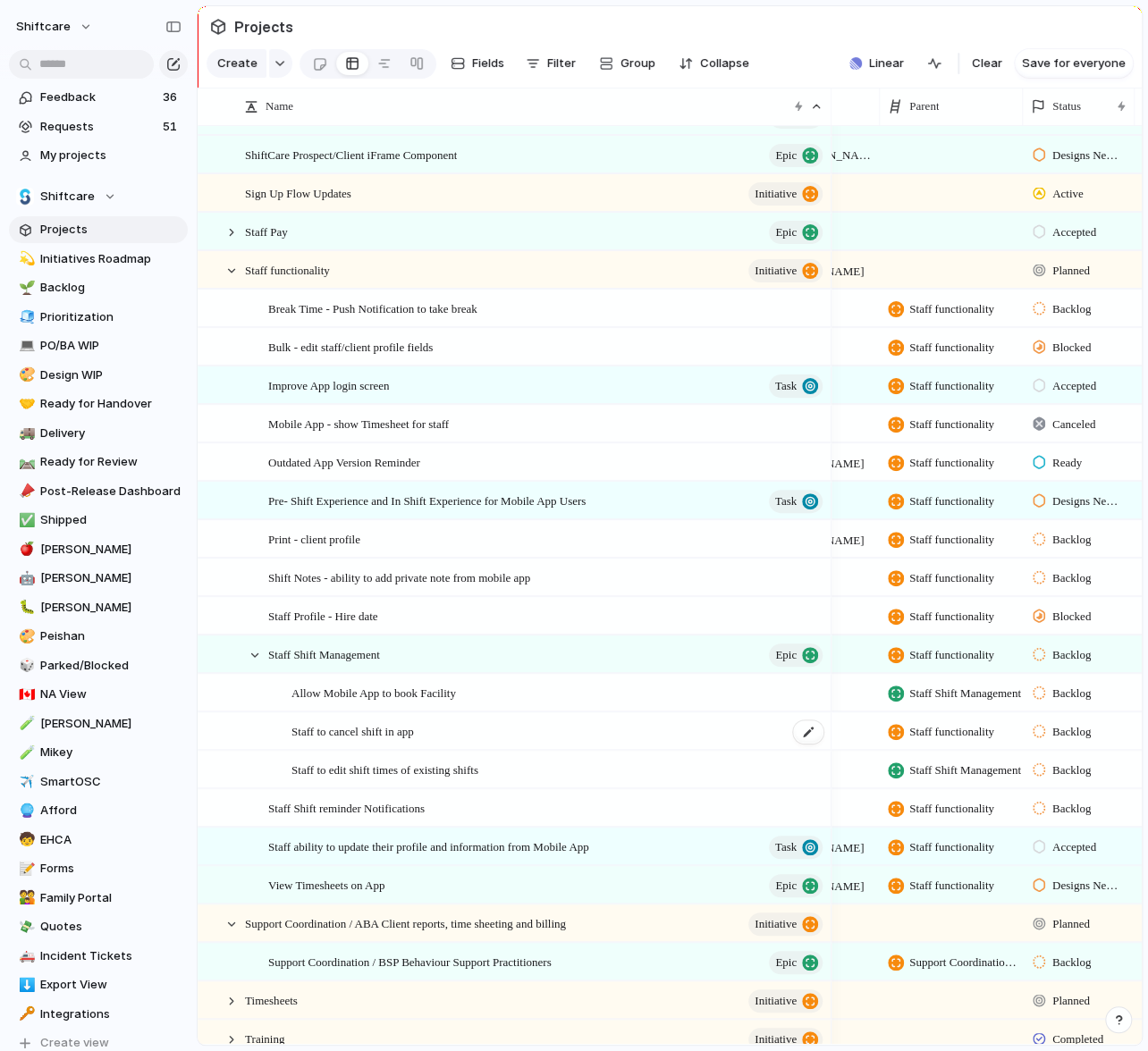 click on "Staff to cancel shift in app" at bounding box center [558, 731] 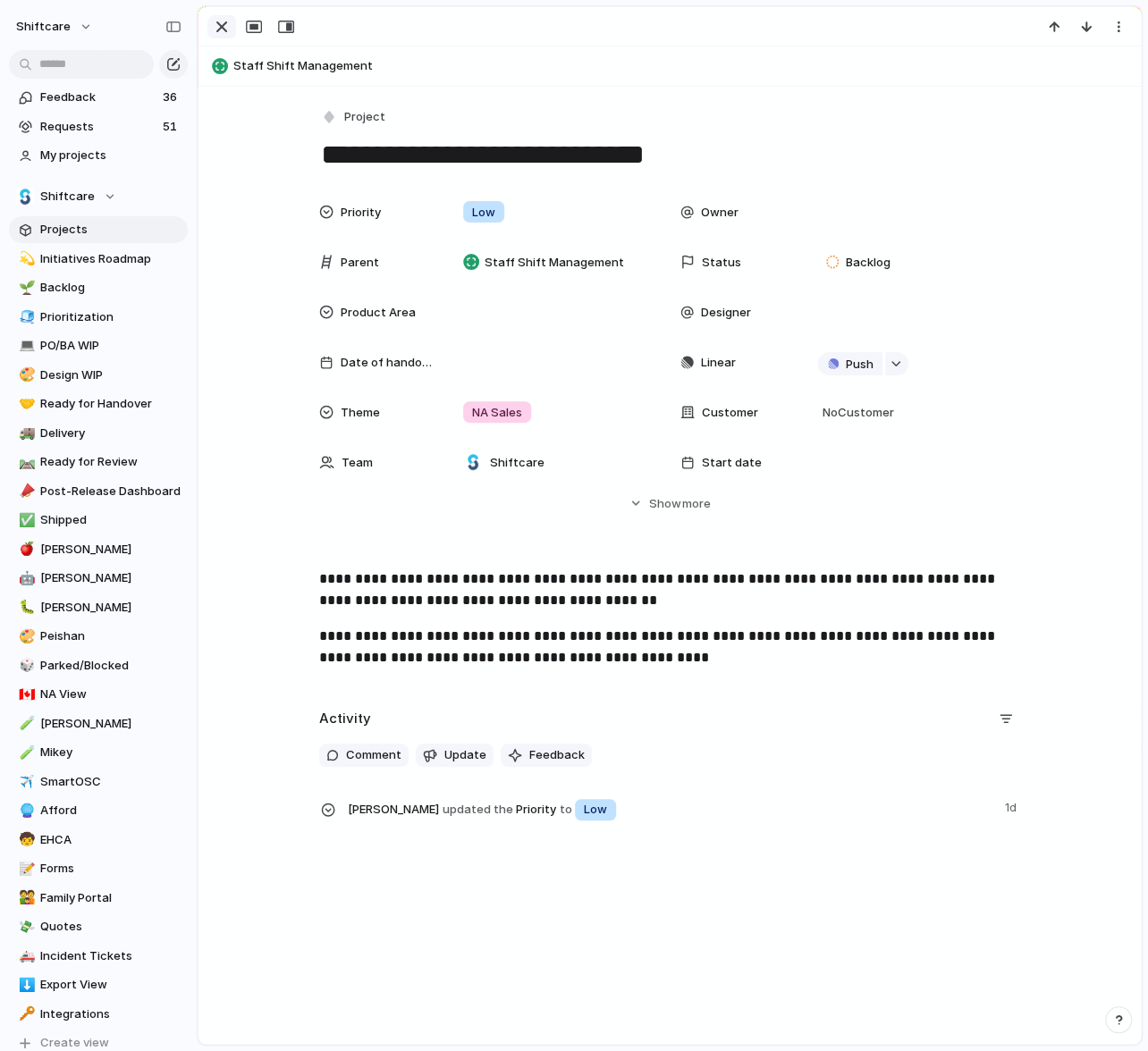 click at bounding box center [222, 27] 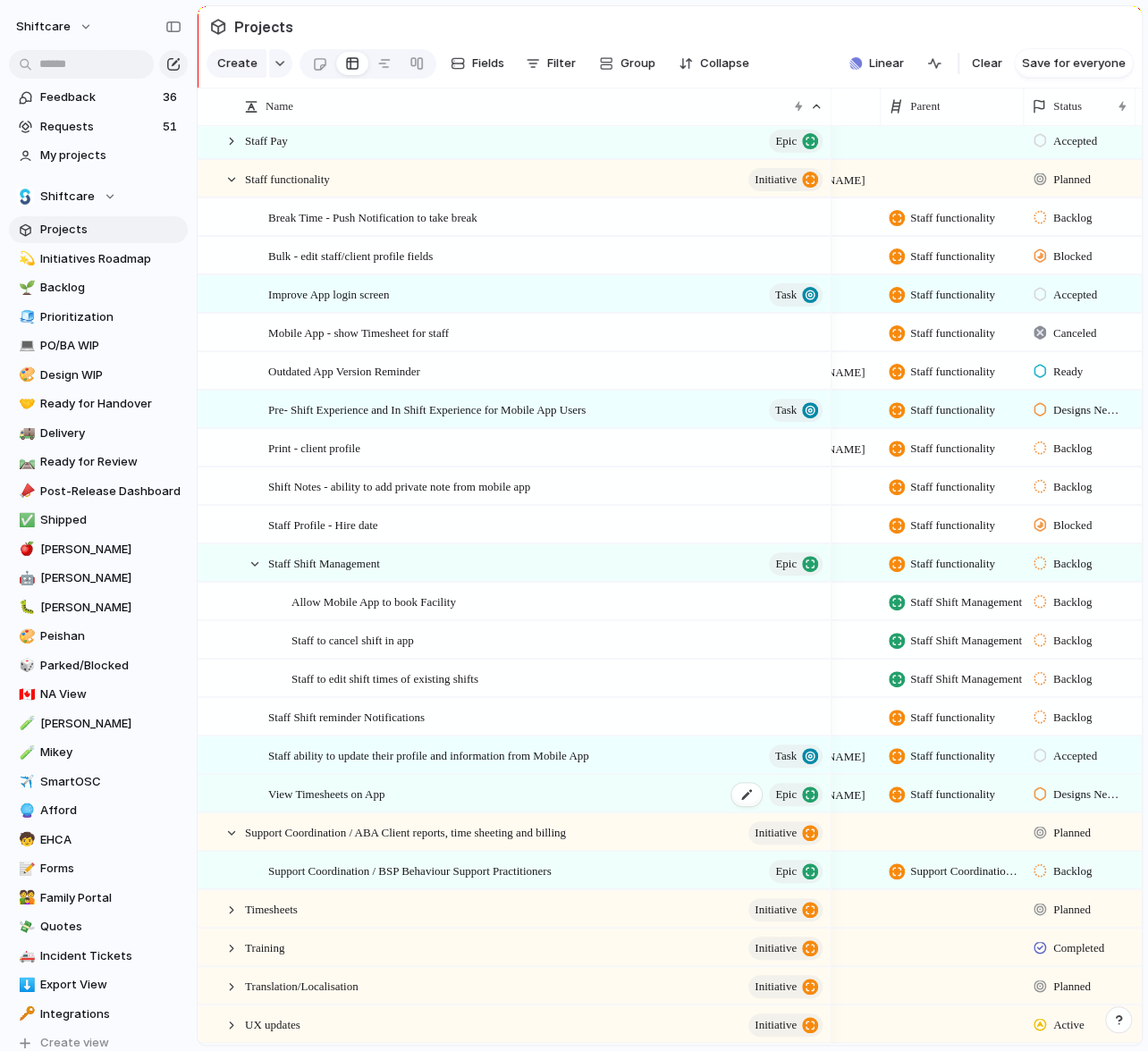 scroll, scrollTop: 2234, scrollLeft: 0, axis: vertical 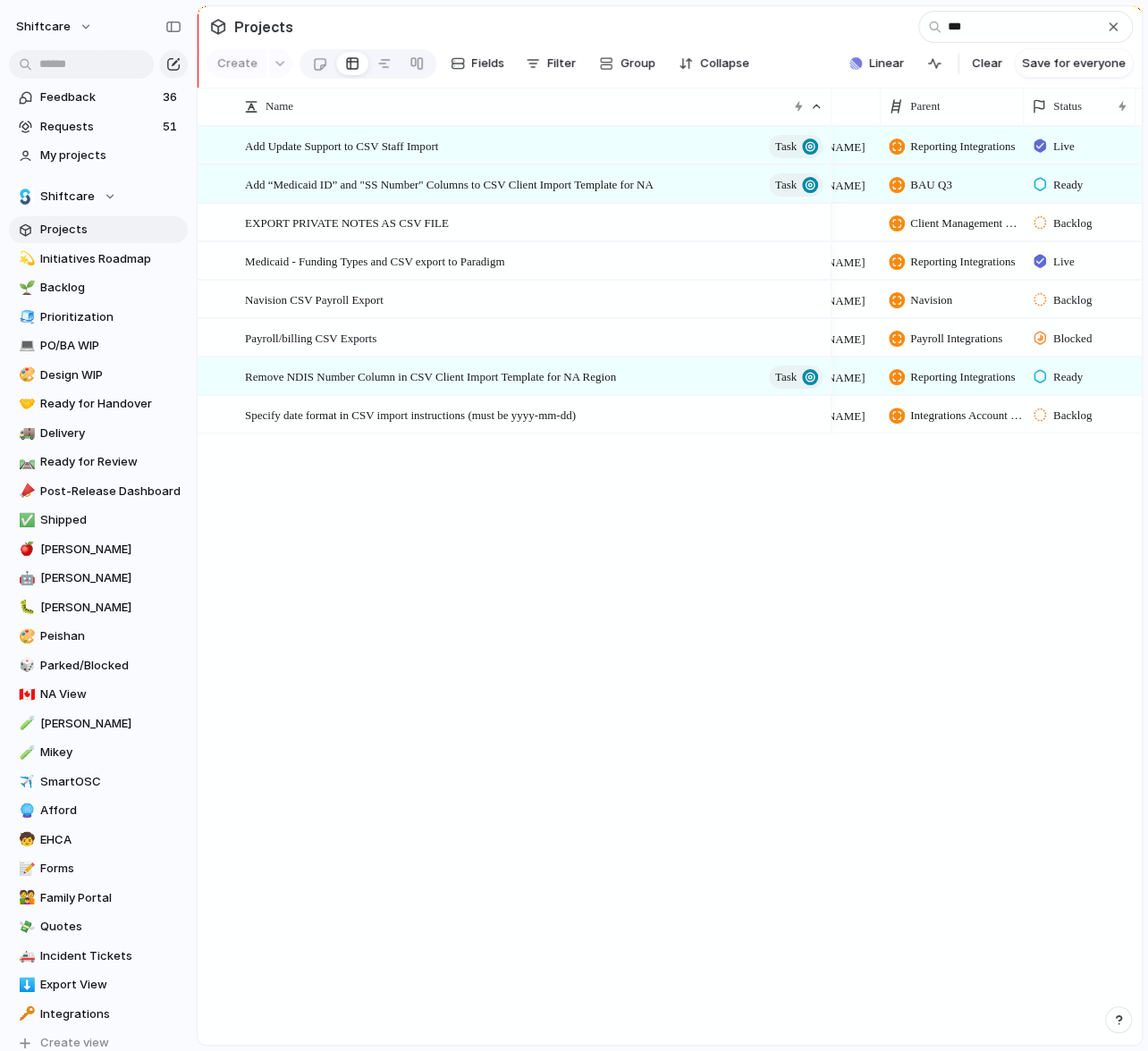 type on "***" 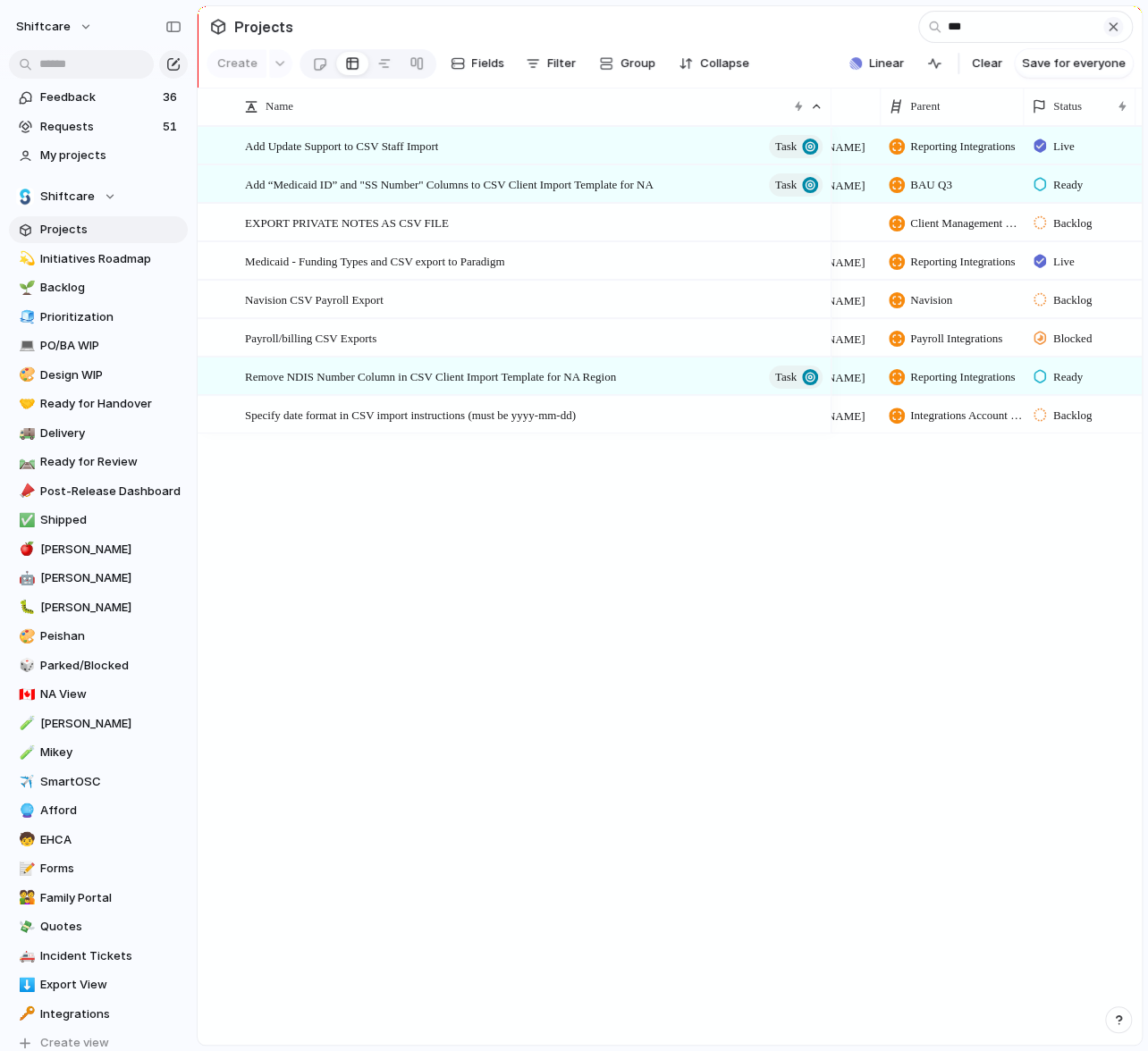 click at bounding box center [1113, 27] 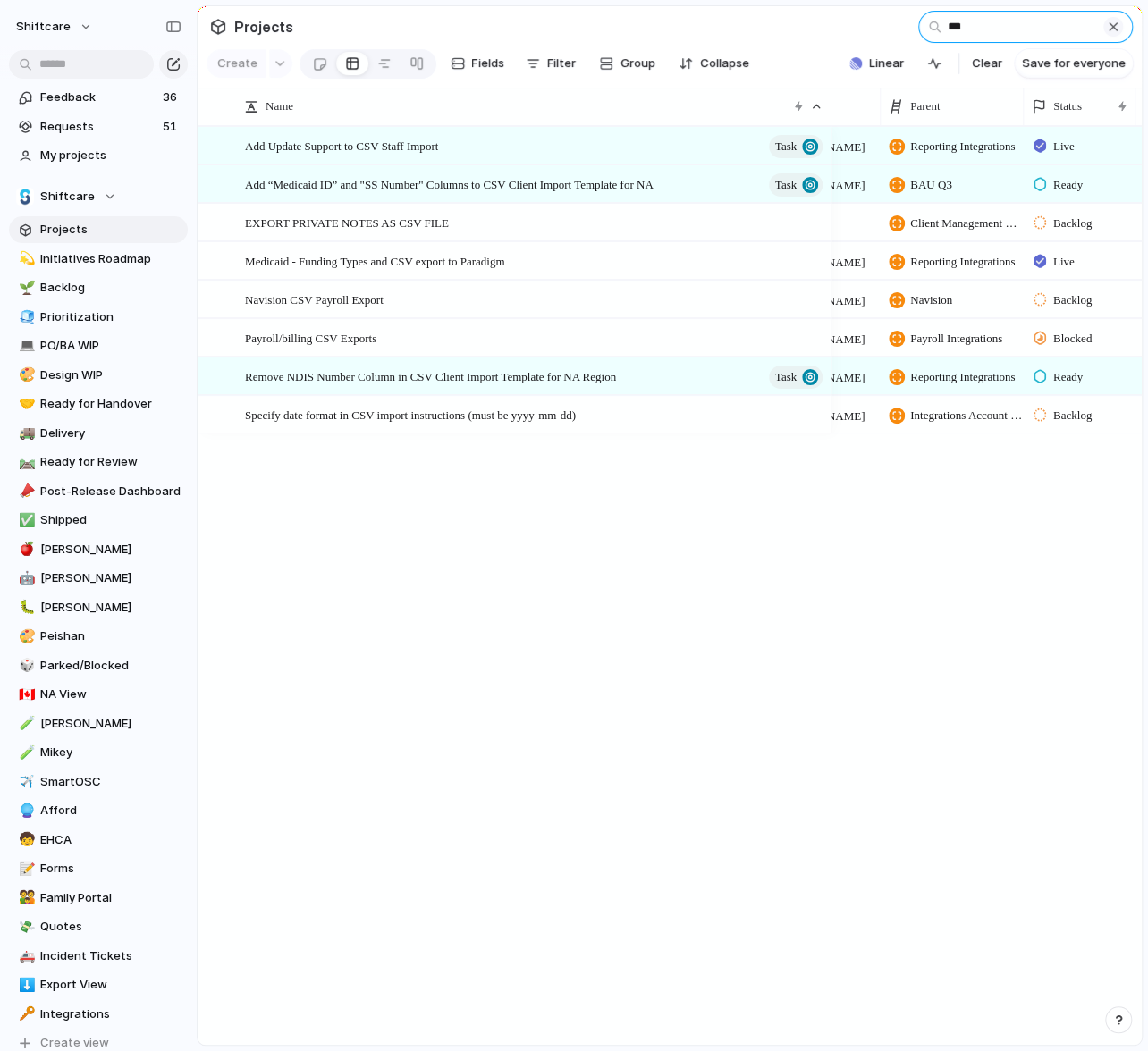 type 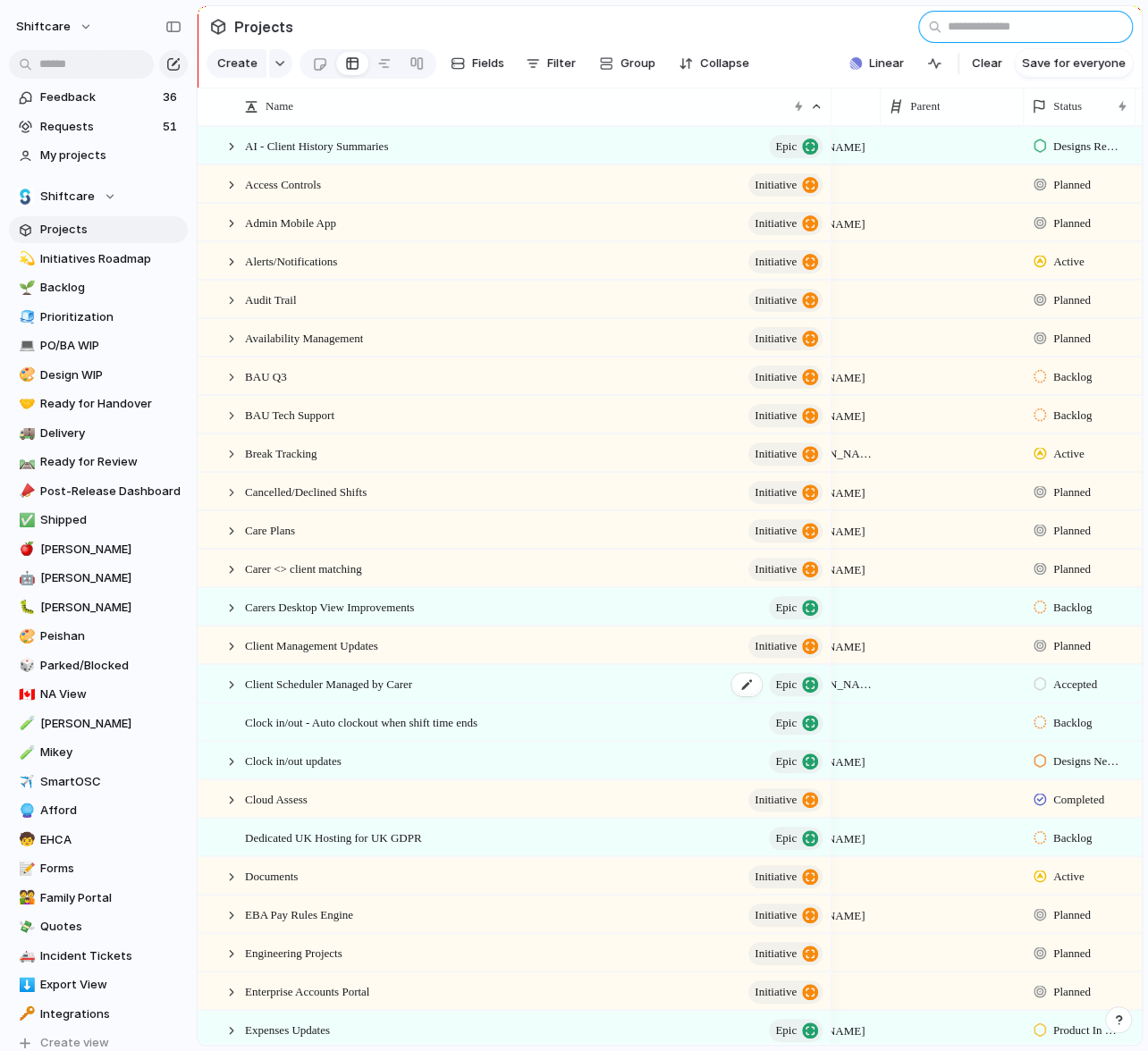 scroll, scrollTop: 666, scrollLeft: 0, axis: vertical 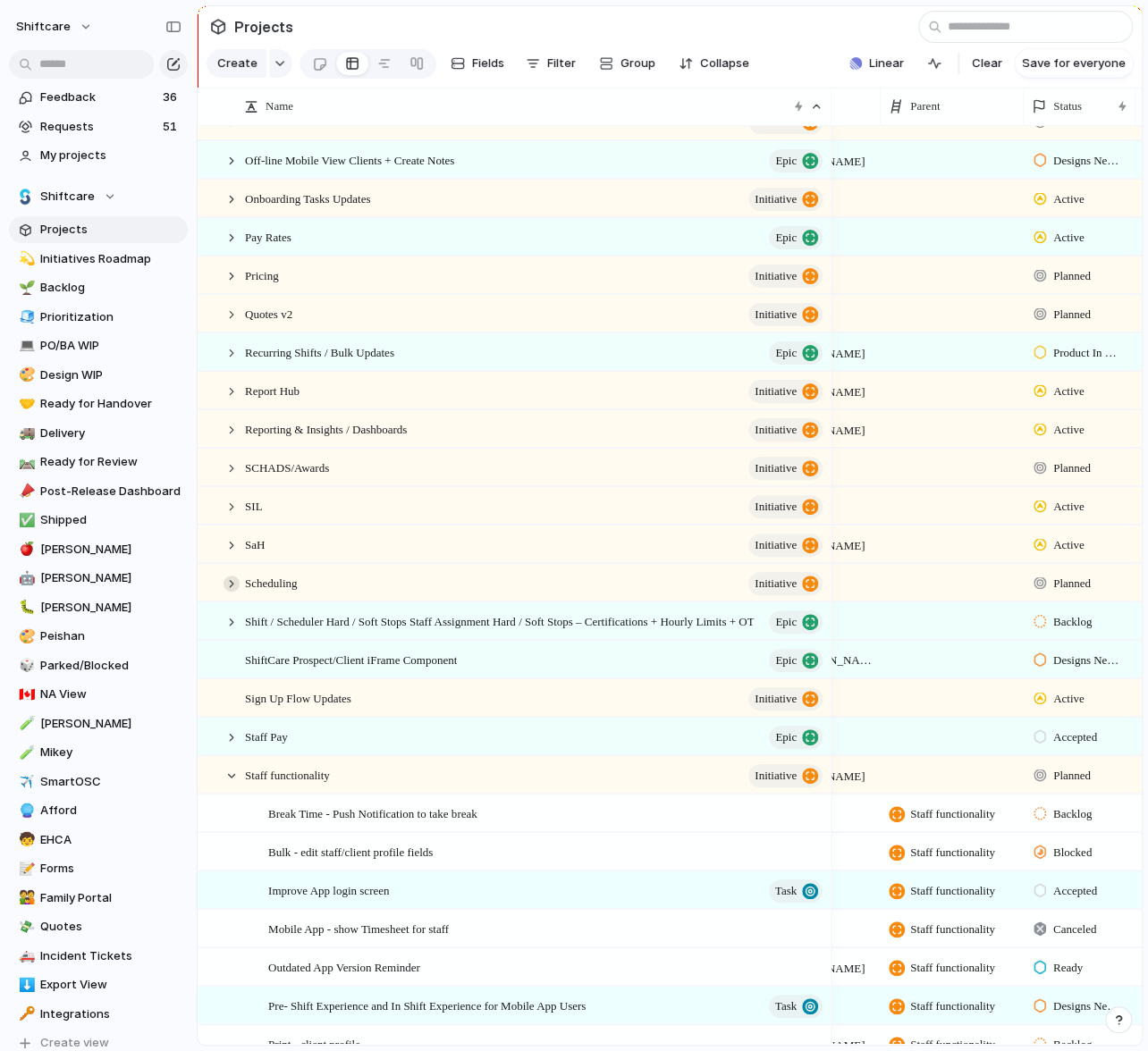 click at bounding box center (232, 584) 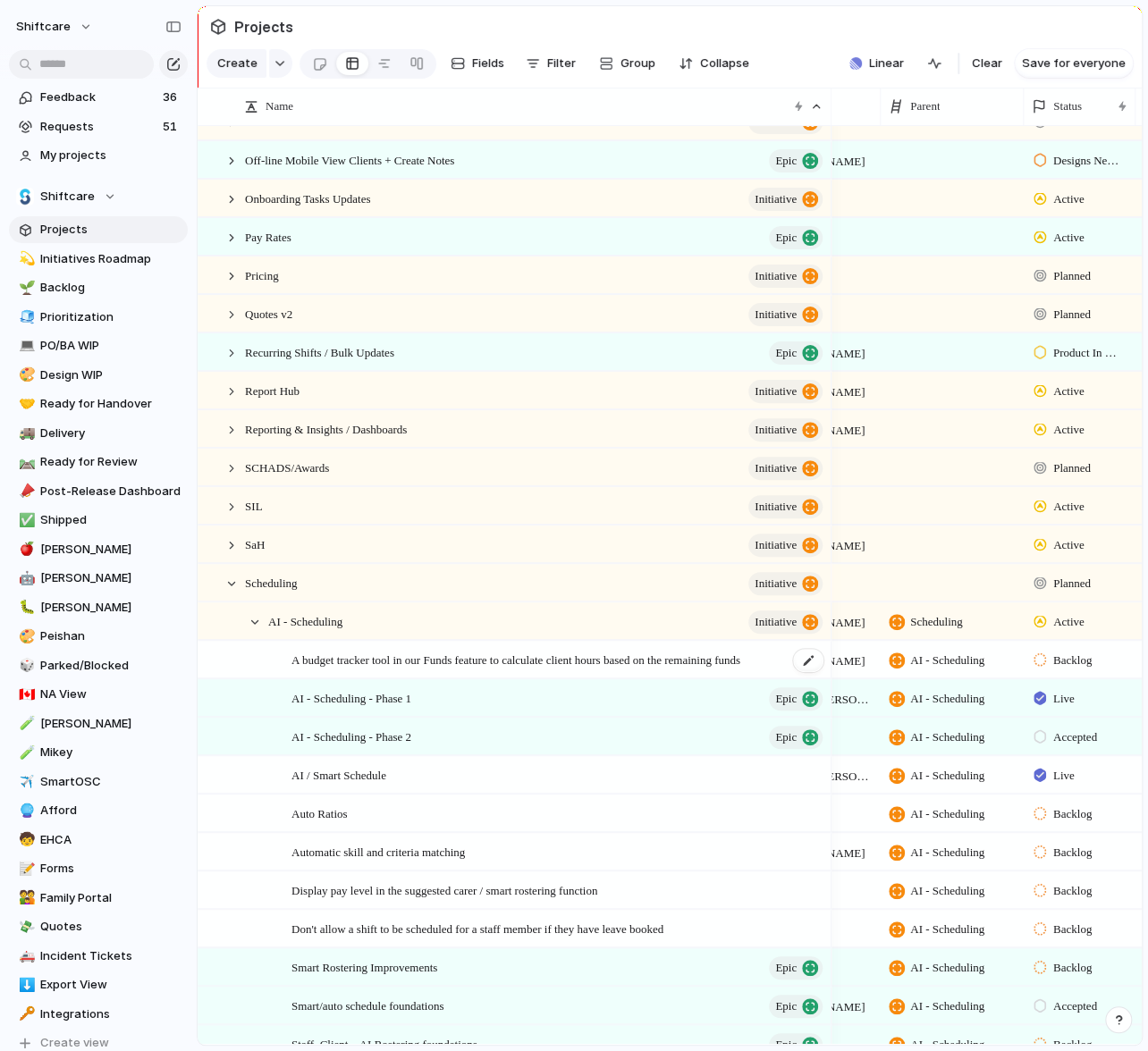 scroll, scrollTop: 1970, scrollLeft: 0, axis: vertical 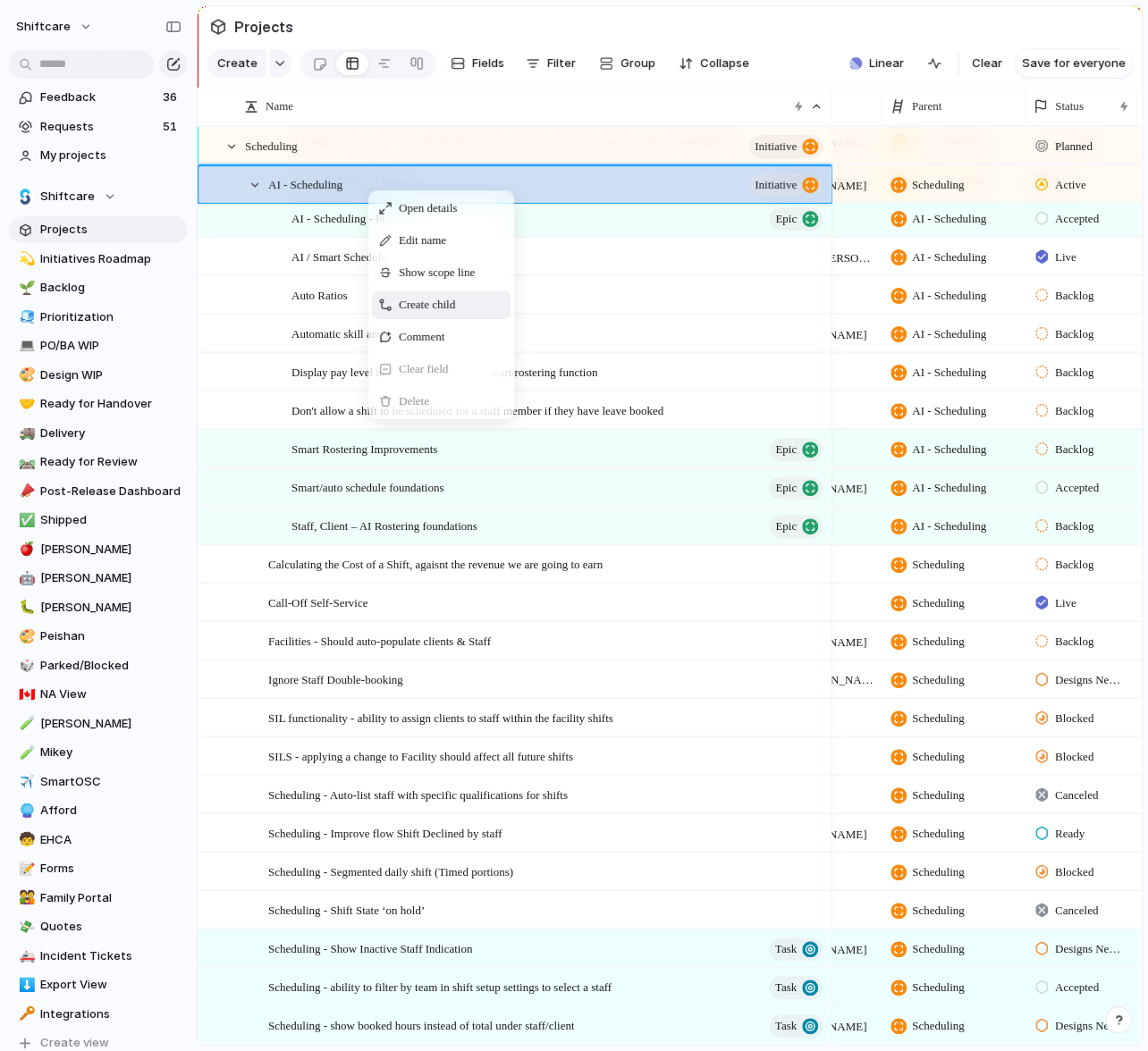 click on "Create child" at bounding box center [441, 305] 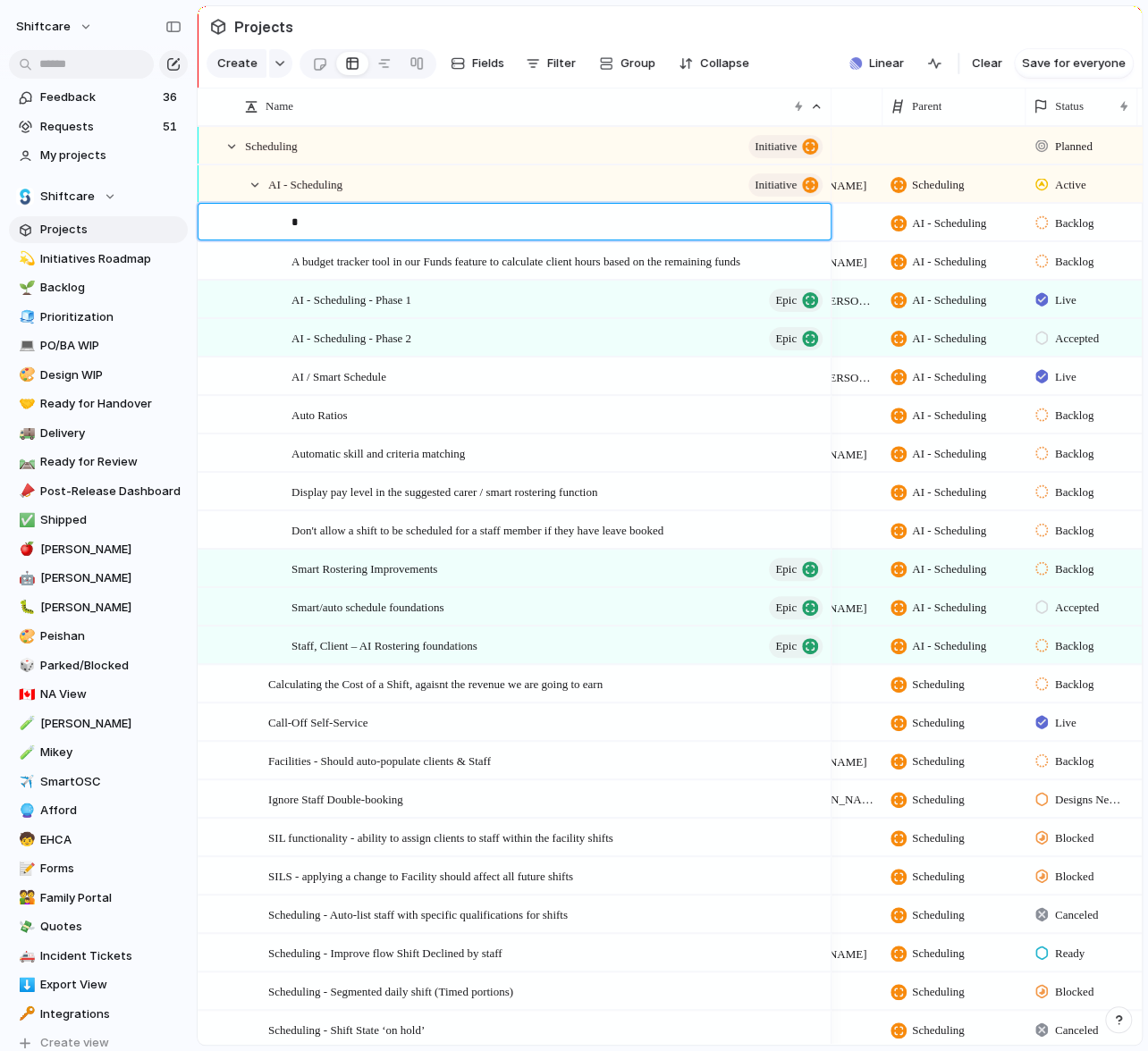 type on "**" 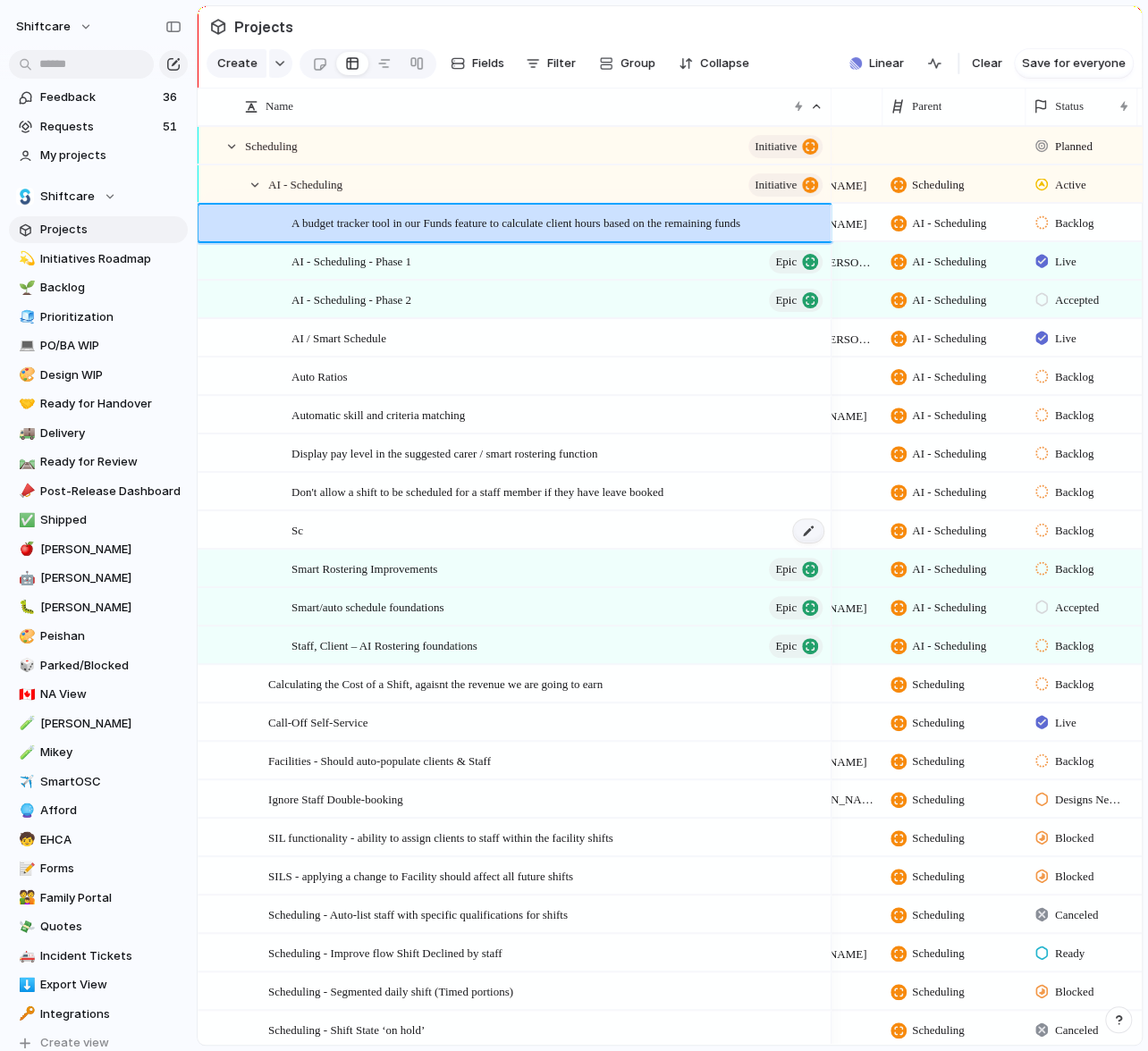click at bounding box center [808, 531] 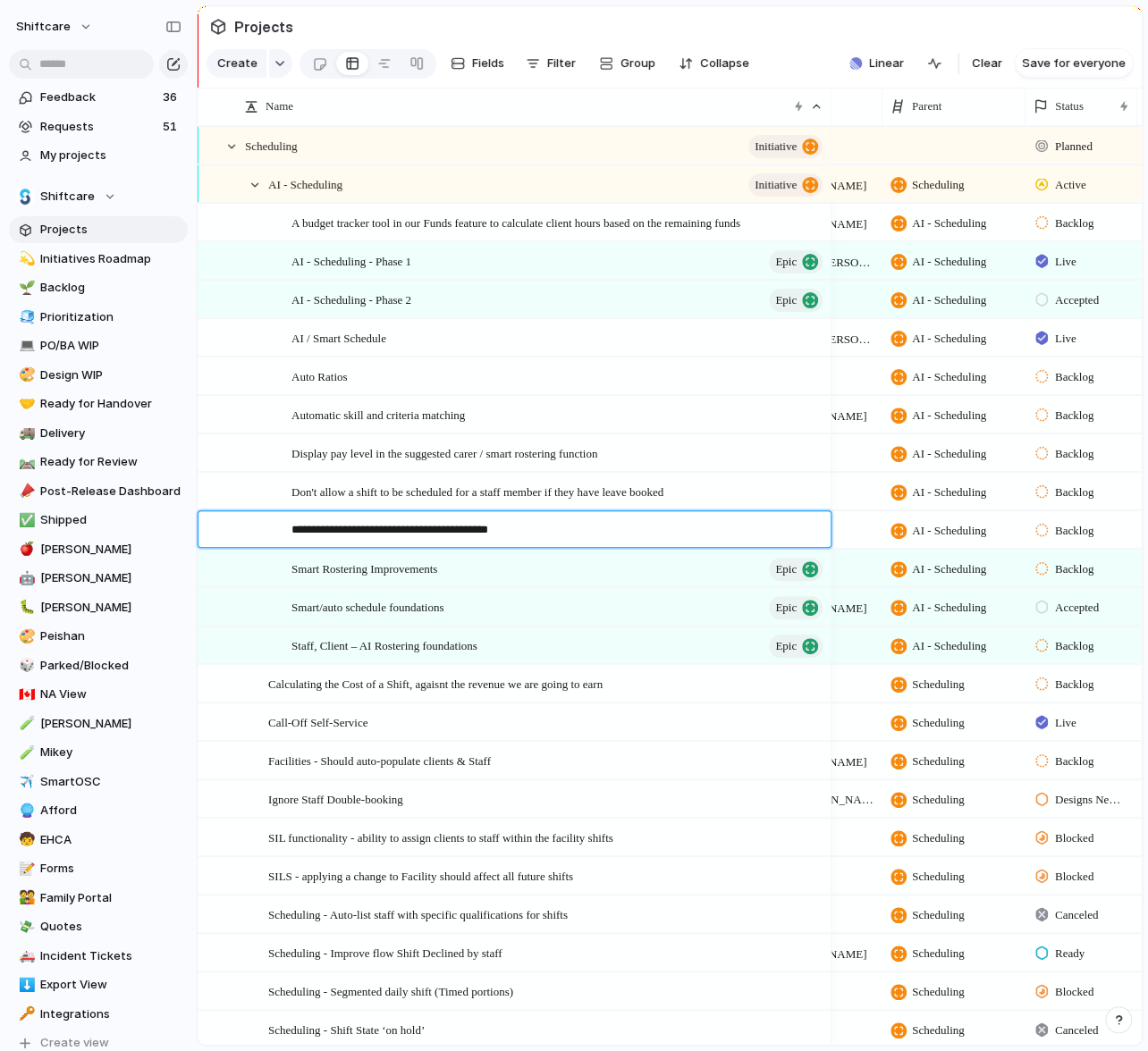 click on "**********" at bounding box center [554, 531] 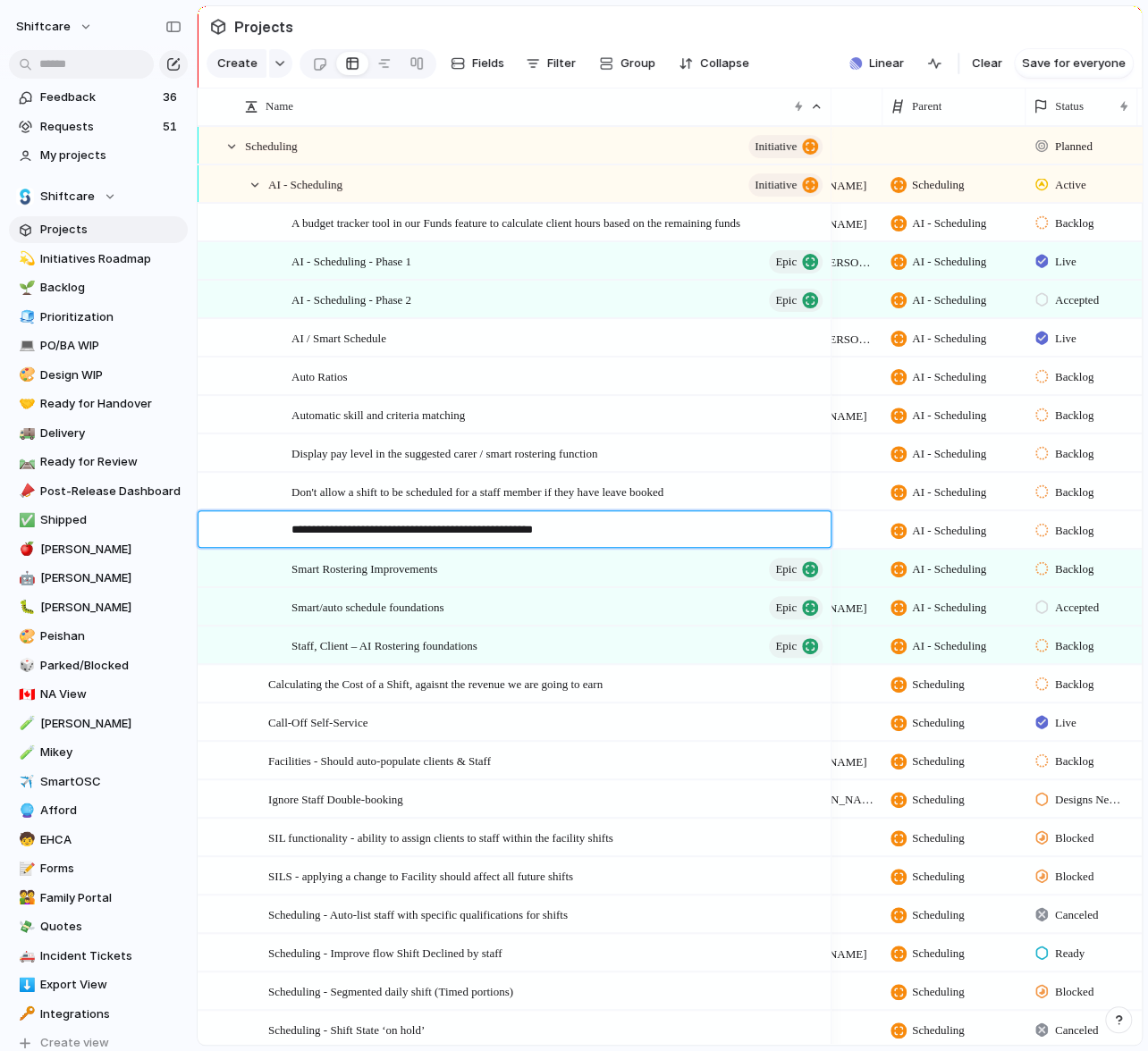 type on "**********" 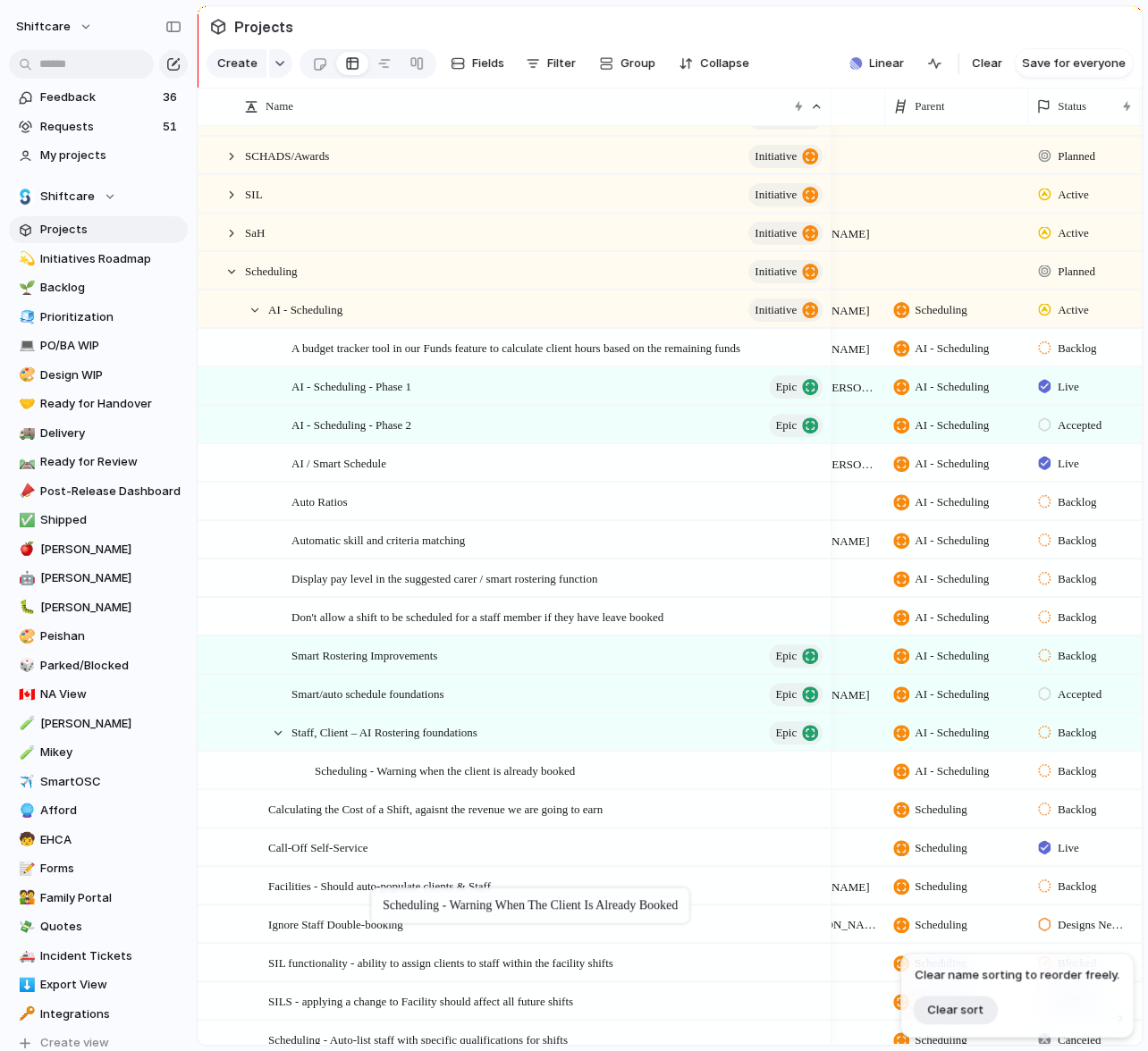 drag, startPoint x: 392, startPoint y: 653, endPoint x: 380, endPoint y: 891, distance: 238.30233 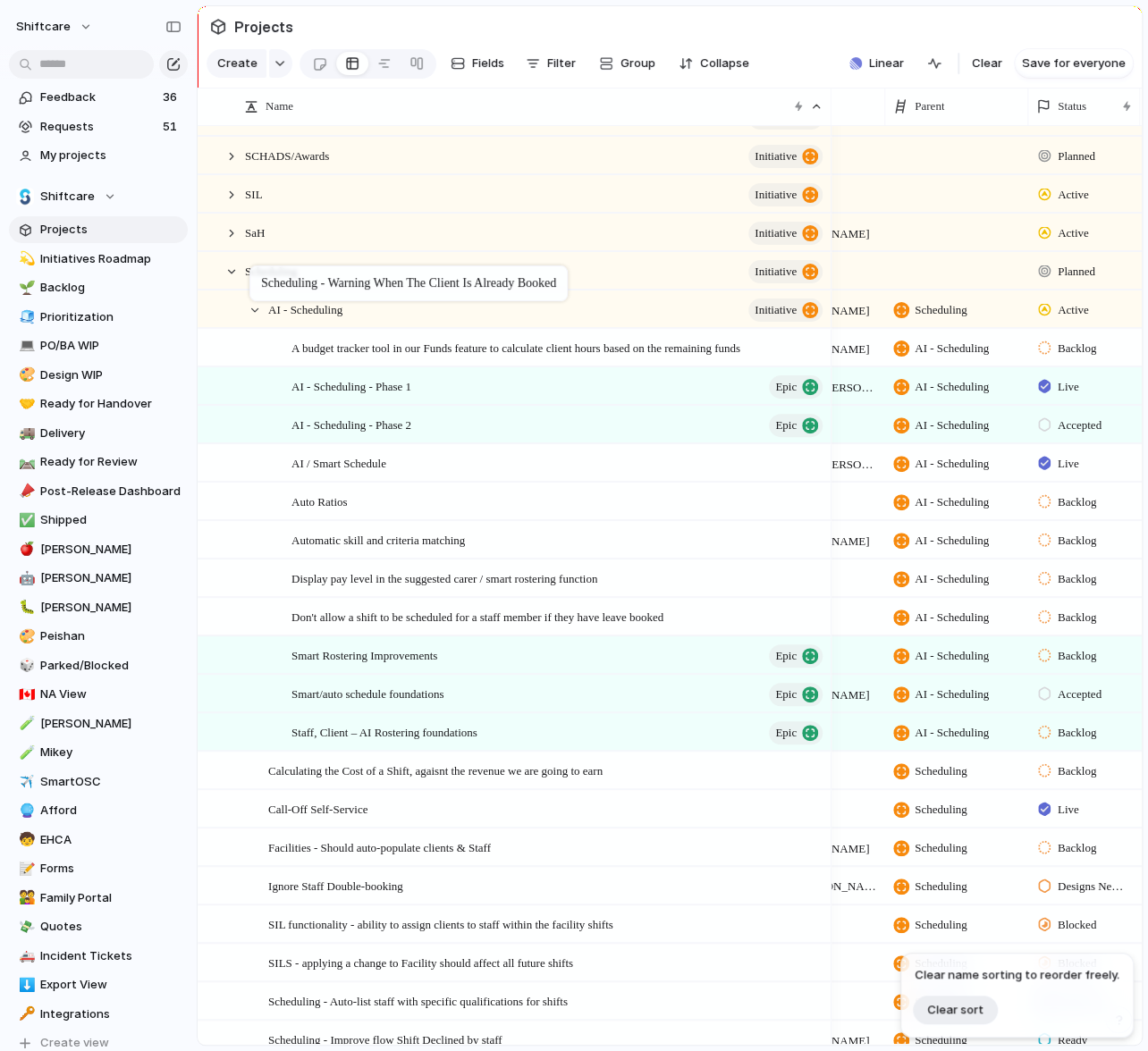 drag, startPoint x: 370, startPoint y: 769, endPoint x: 258, endPoint y: 269, distance: 512.39048 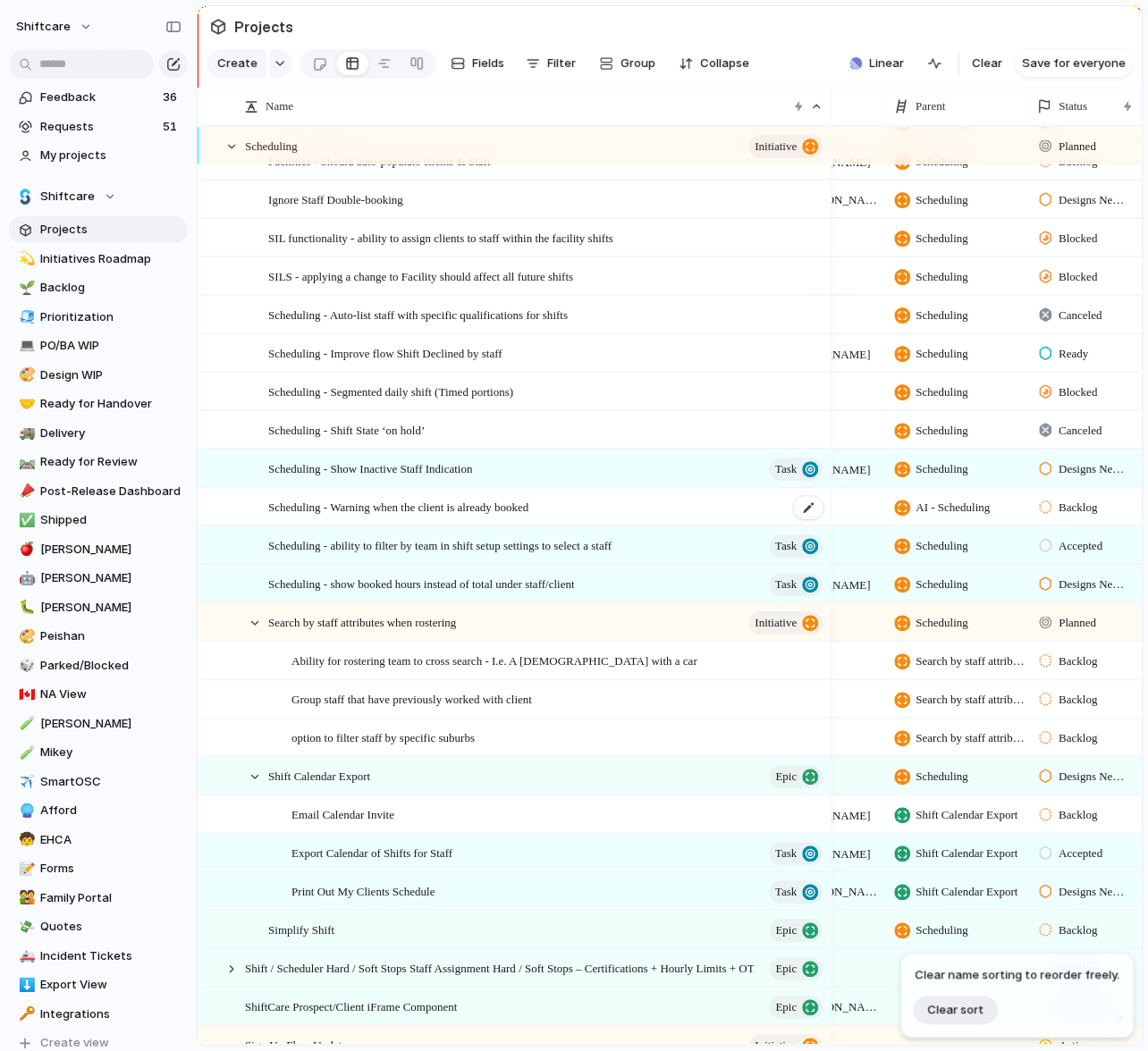 click on "Scheduling - Warning when the client is already booked" at bounding box center (398, 506) 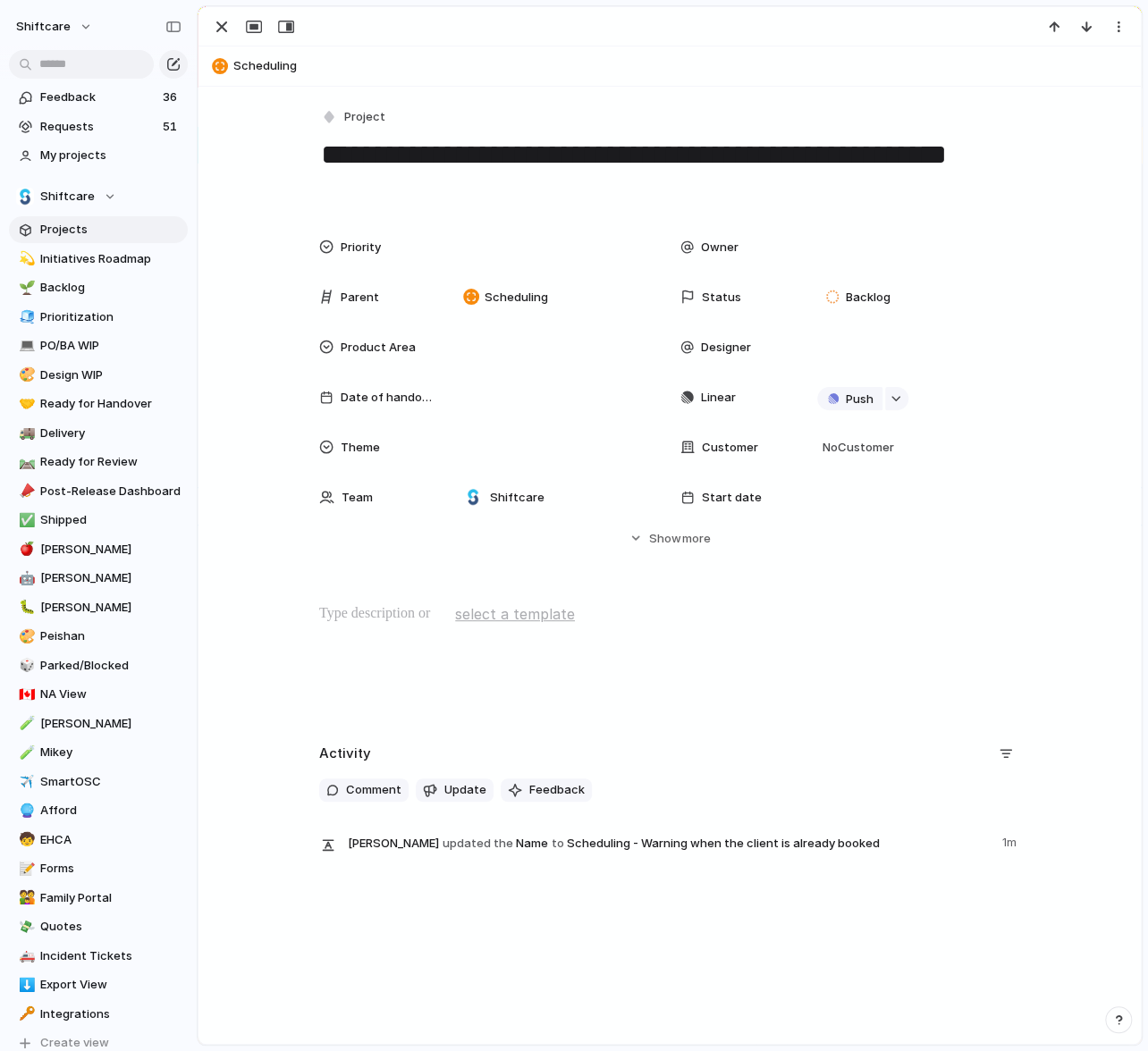 click on "**********" at bounding box center [670, 480] 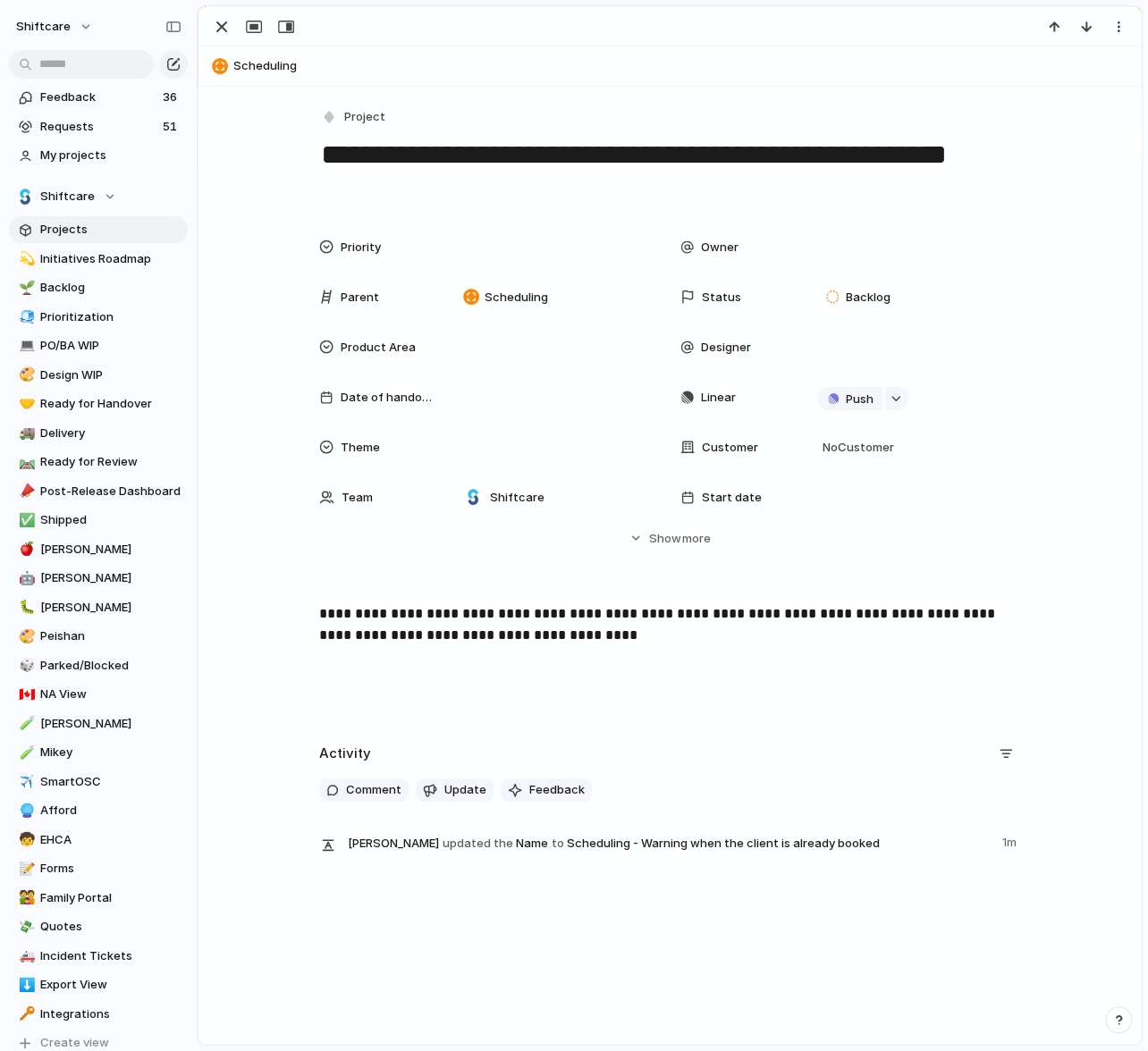 click on "**********" at bounding box center [670, 660] 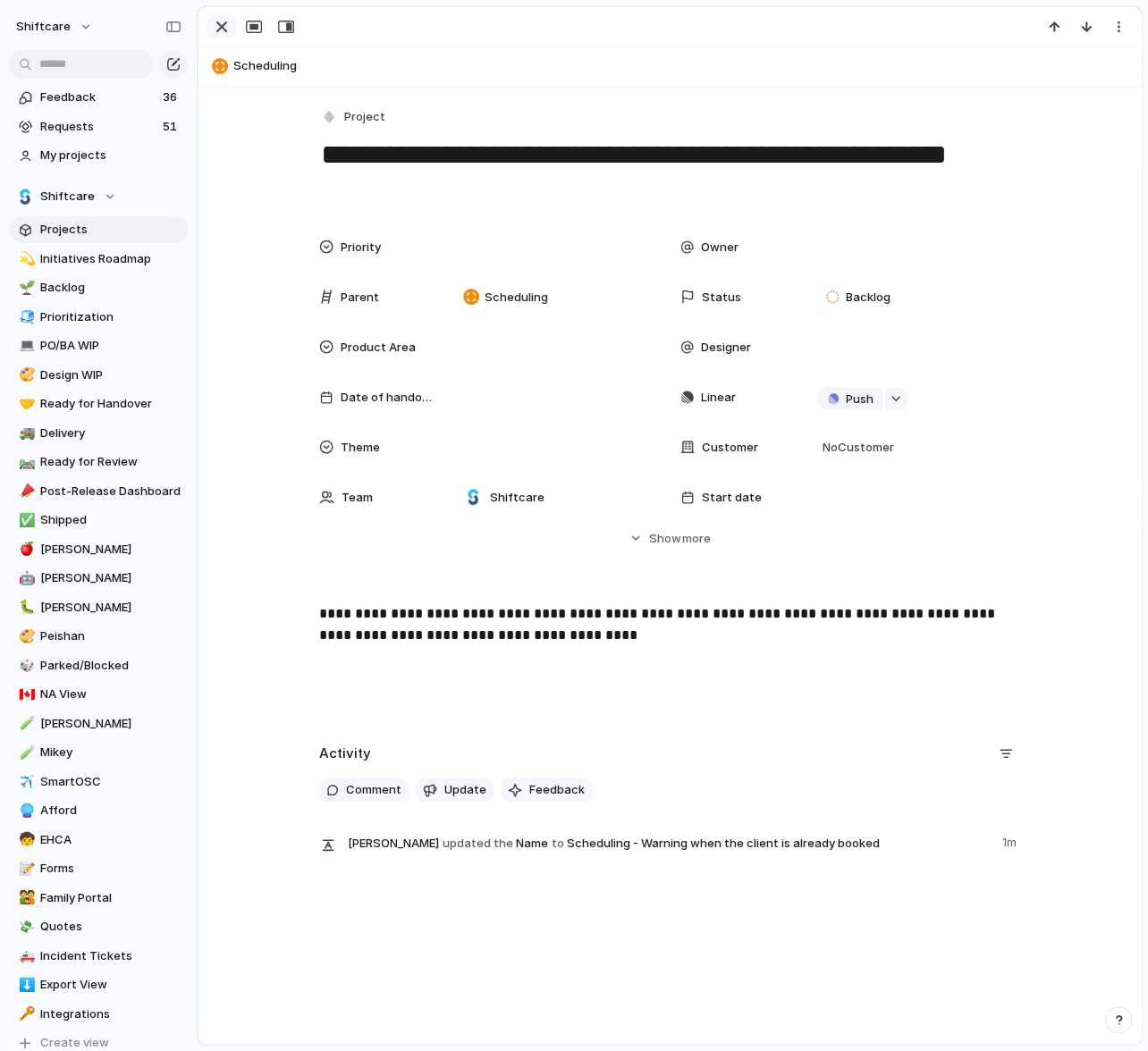 click at bounding box center (222, 27) 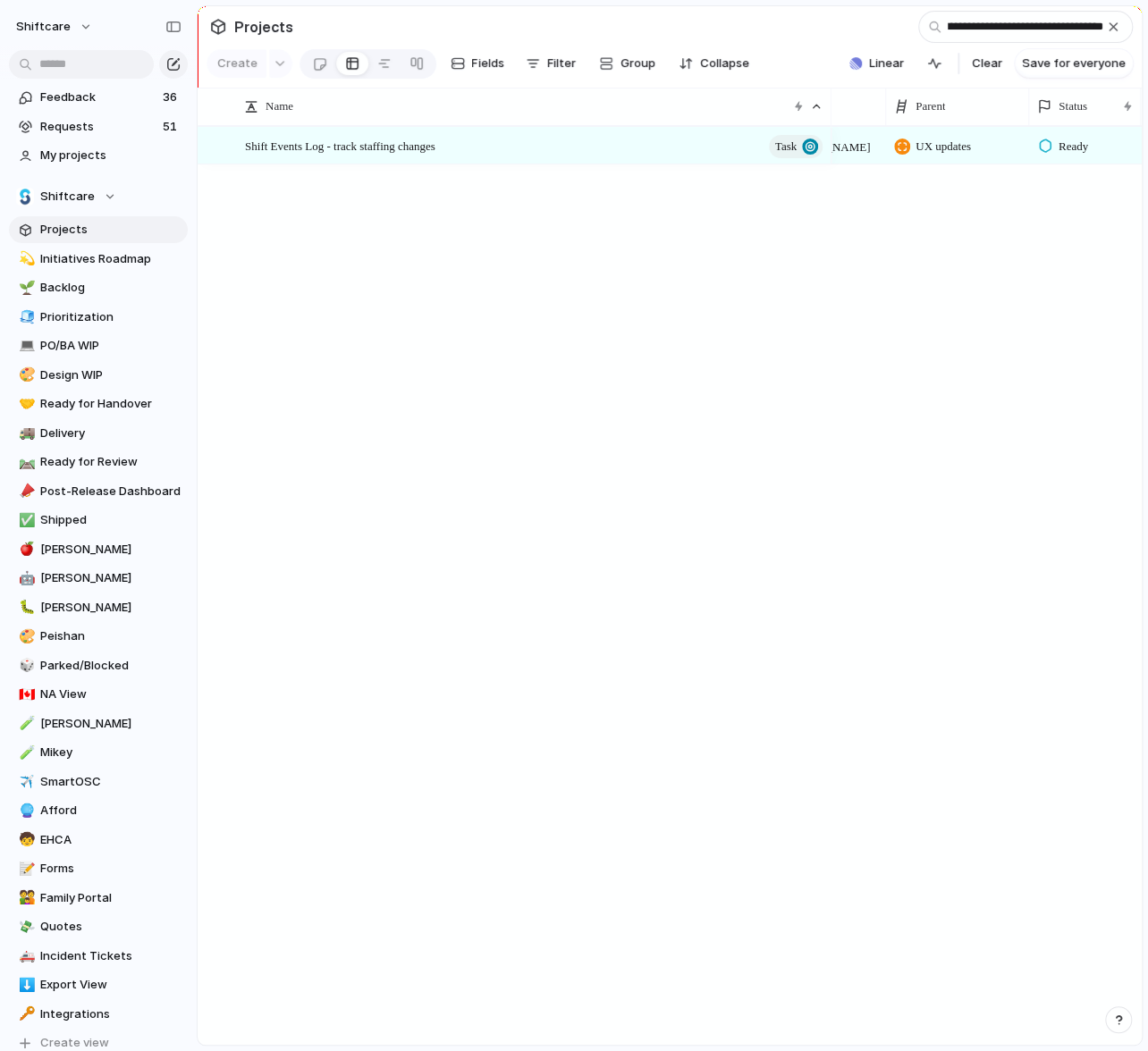 type on "**********" 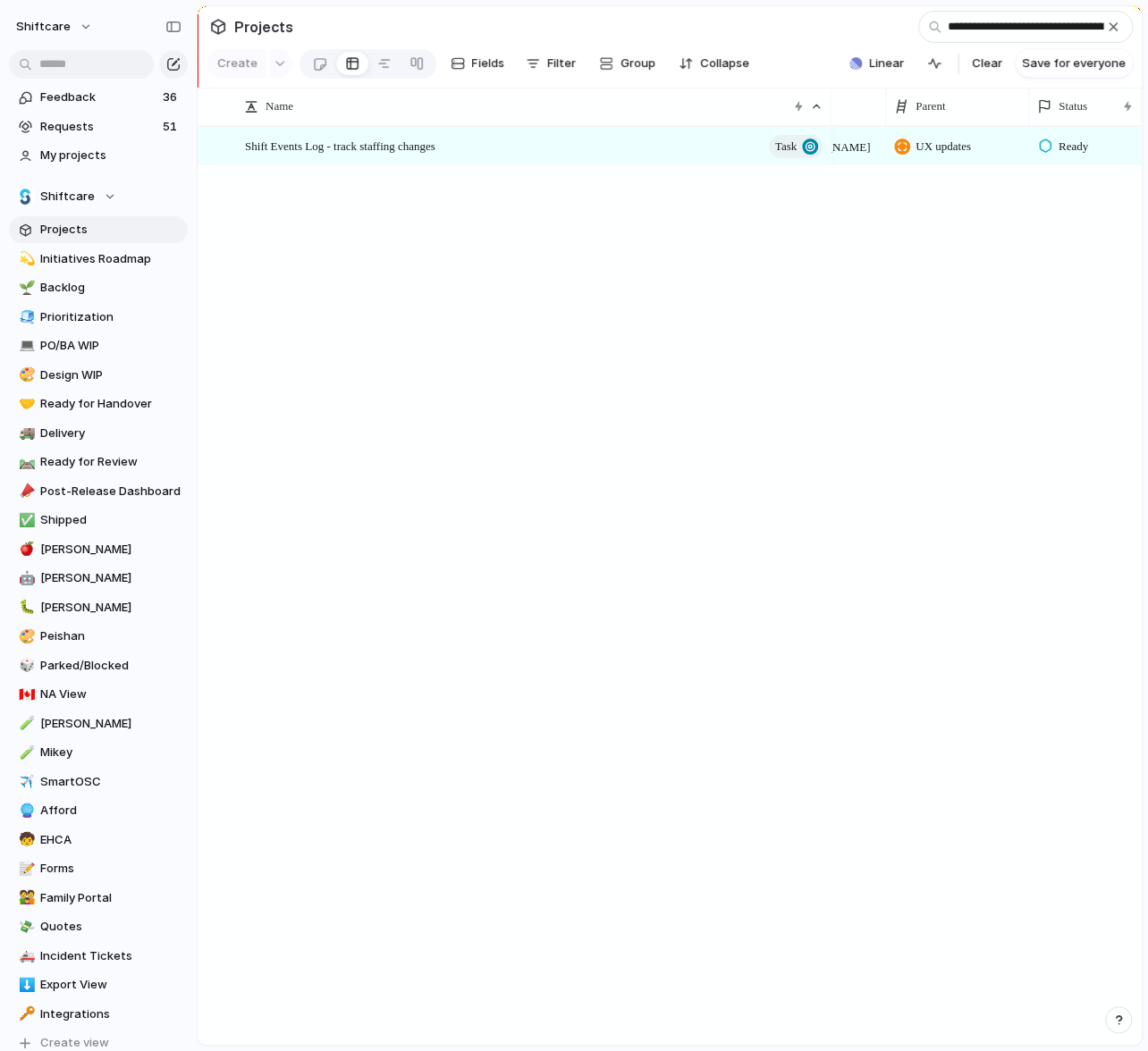 click on "Shift Events Log - track staffing changes Task Medium Jonathan Agness UX updates Ready" at bounding box center (670, 585) 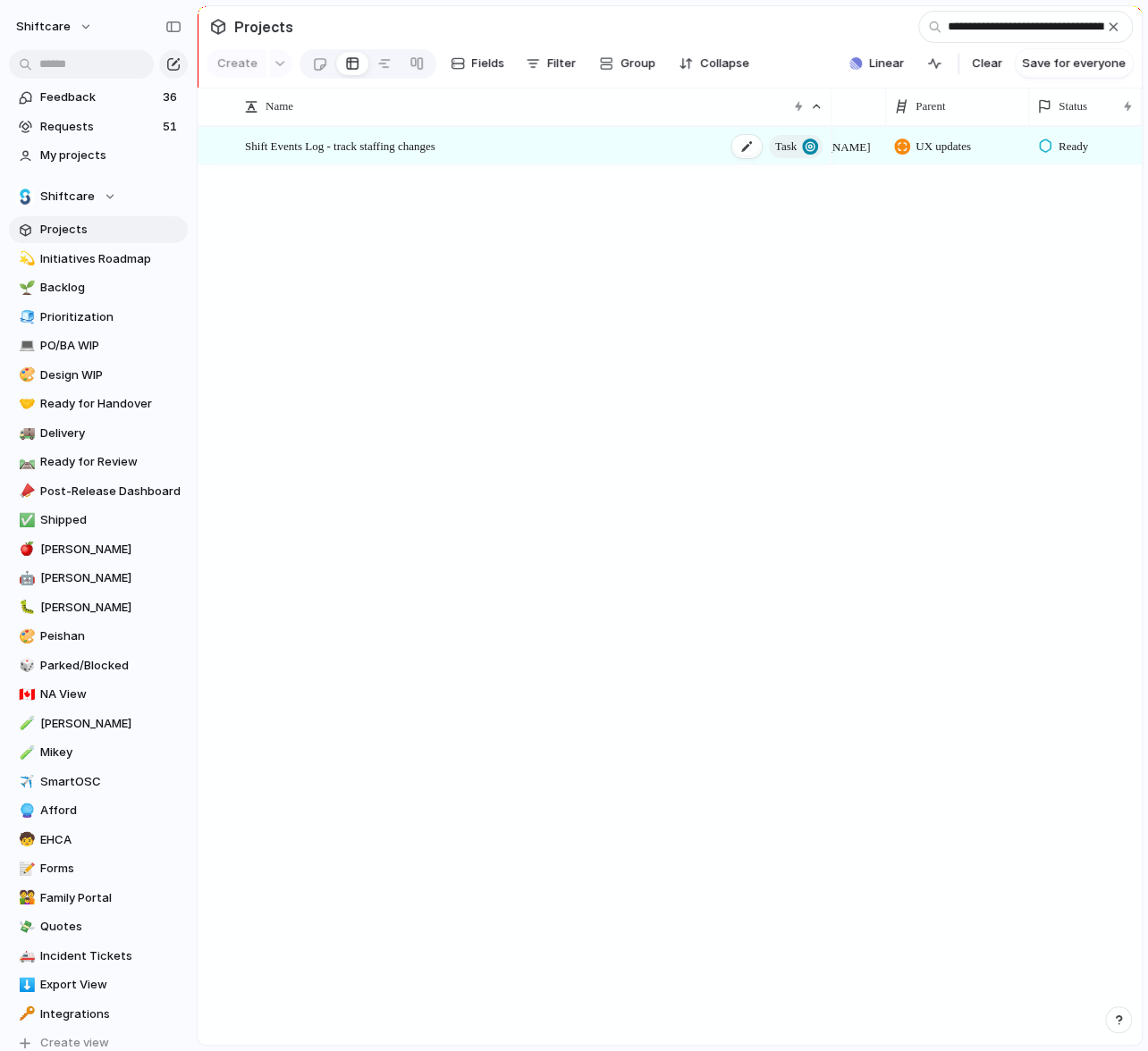 click on "Shift Events Log - track staffing changes Task" at bounding box center (535, 146) 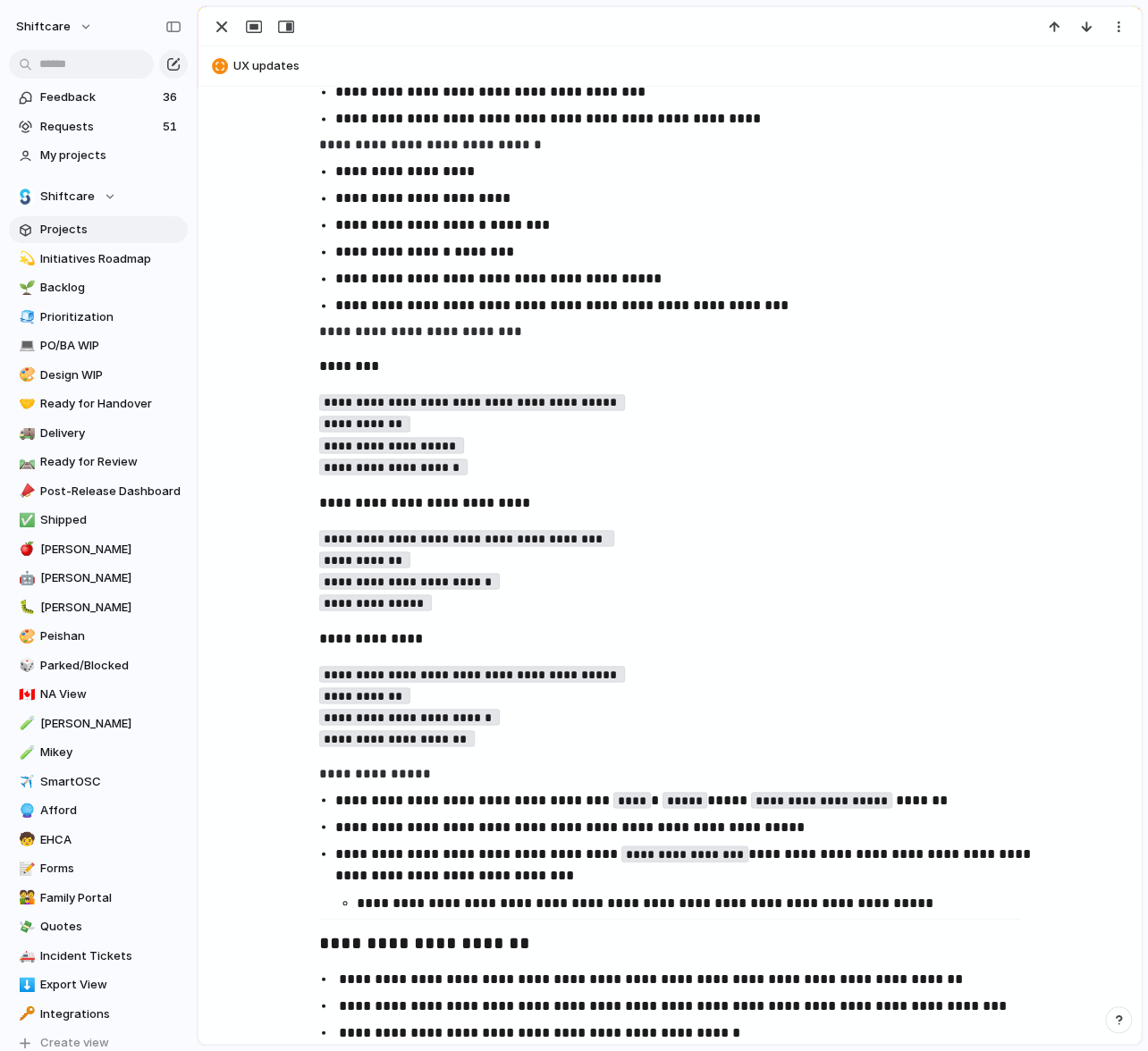 scroll, scrollTop: 1231, scrollLeft: 0, axis: vertical 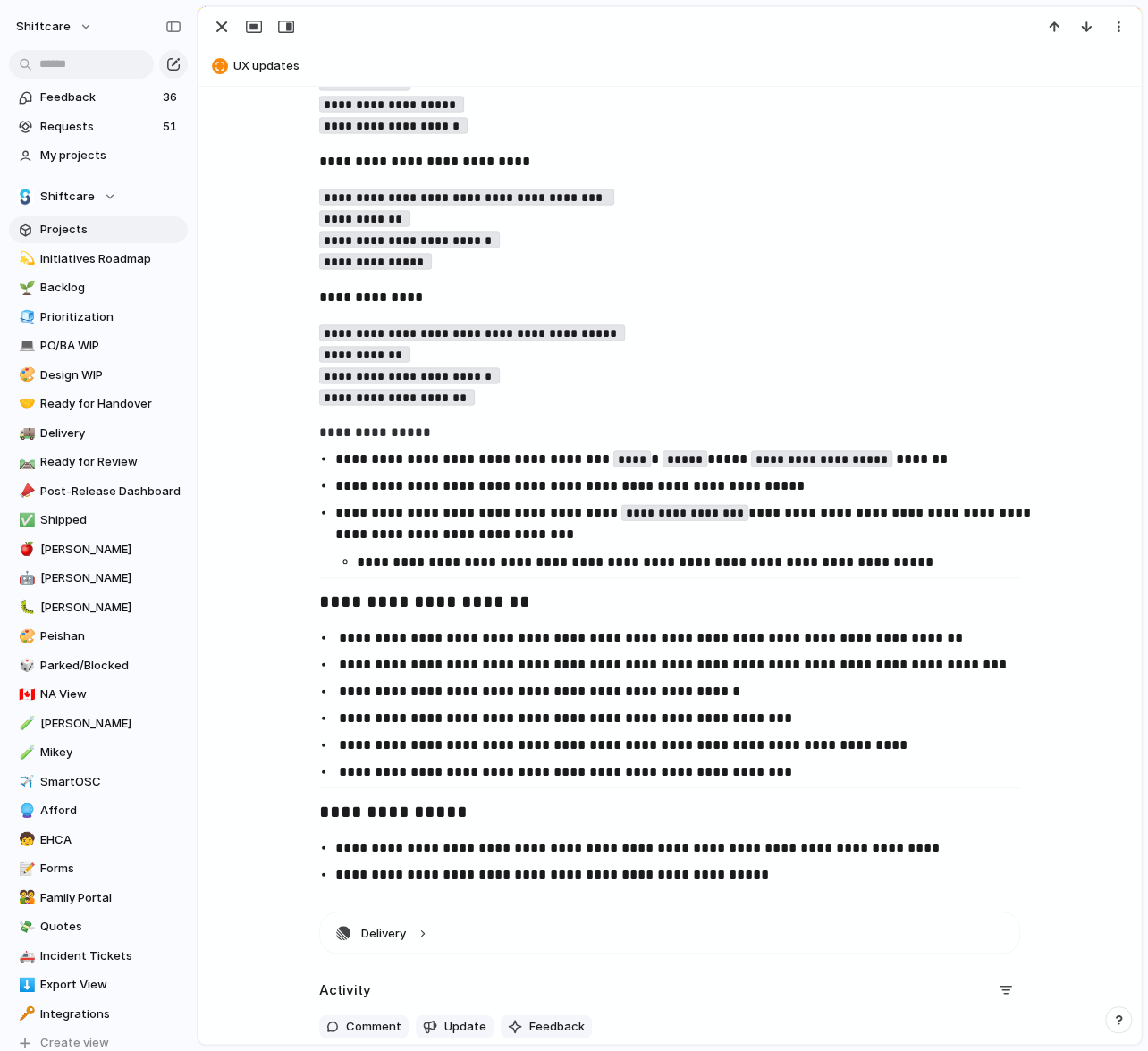 click on "**********" at bounding box center [670, 510] 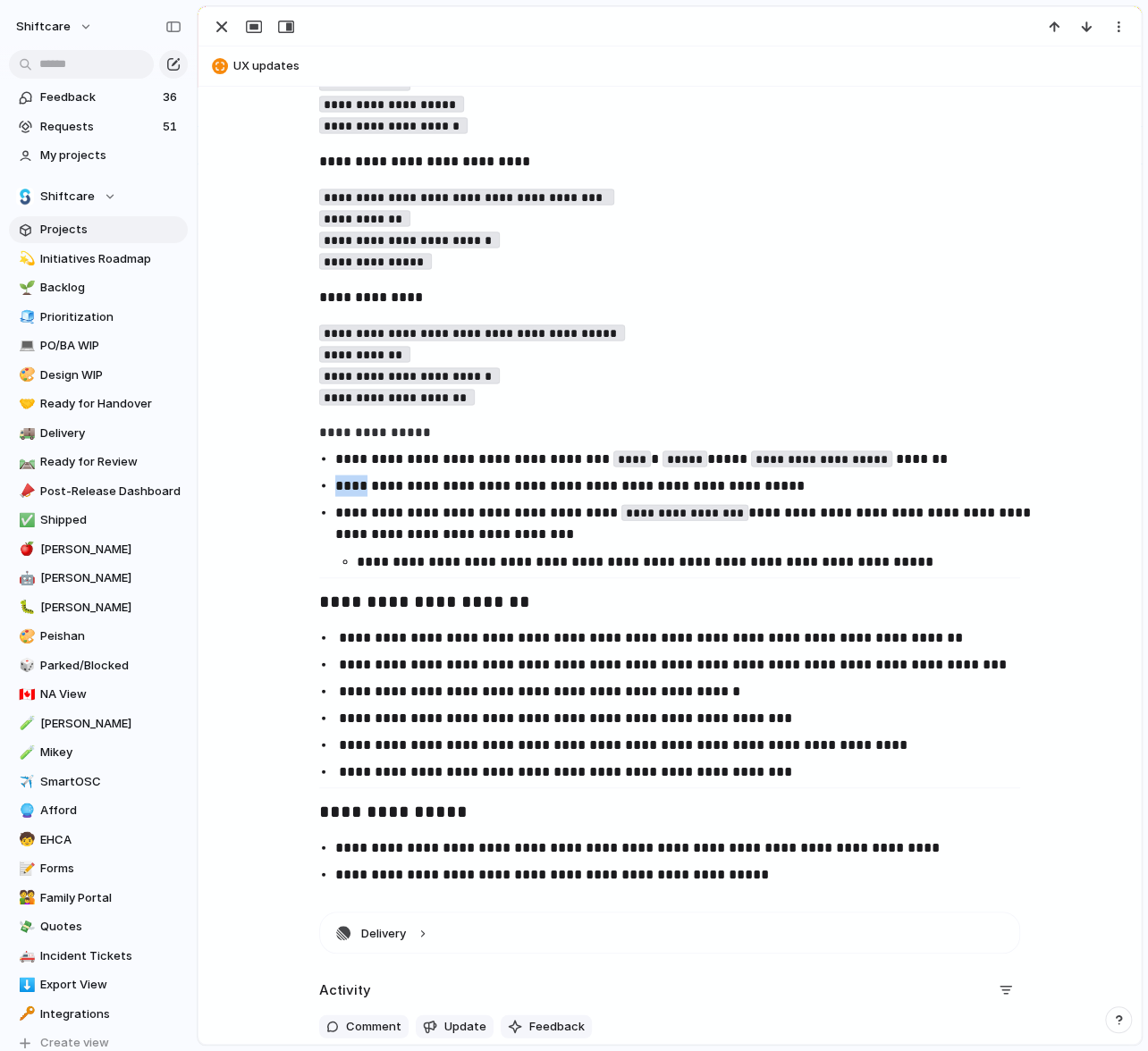 click on "**********" at bounding box center (670, 510) 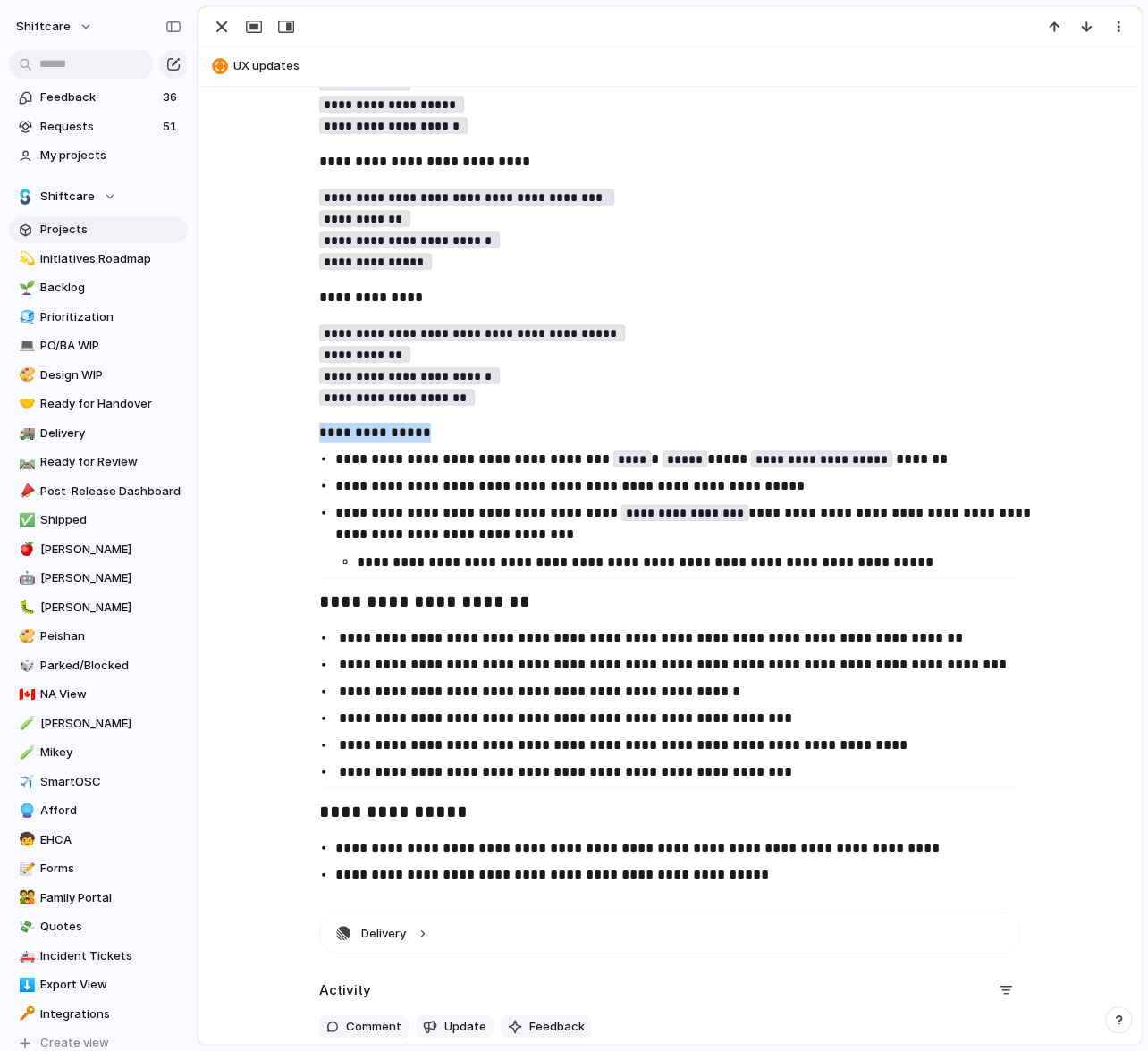 click on "**********" at bounding box center [670, 510] 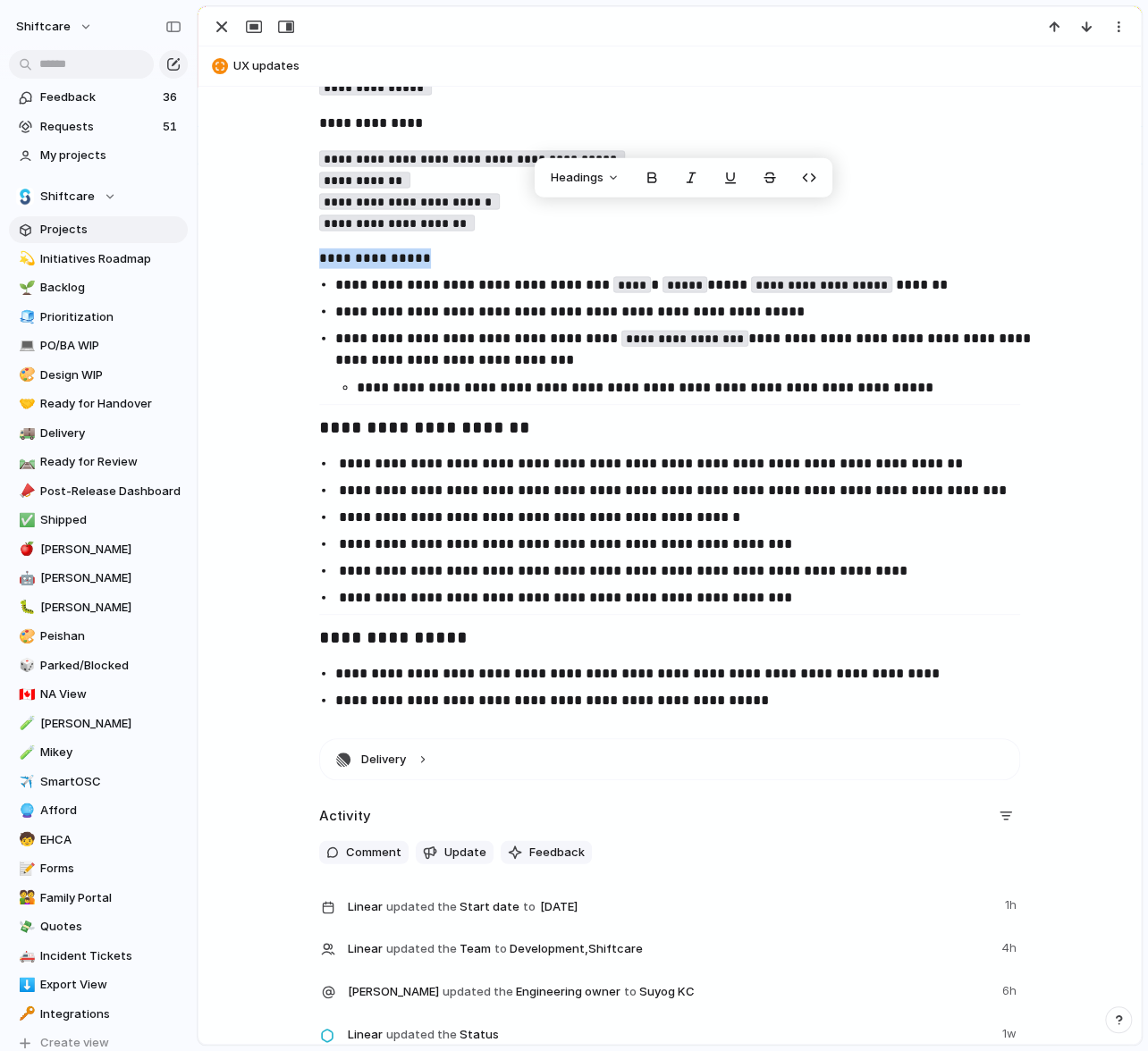 scroll, scrollTop: 1809, scrollLeft: 0, axis: vertical 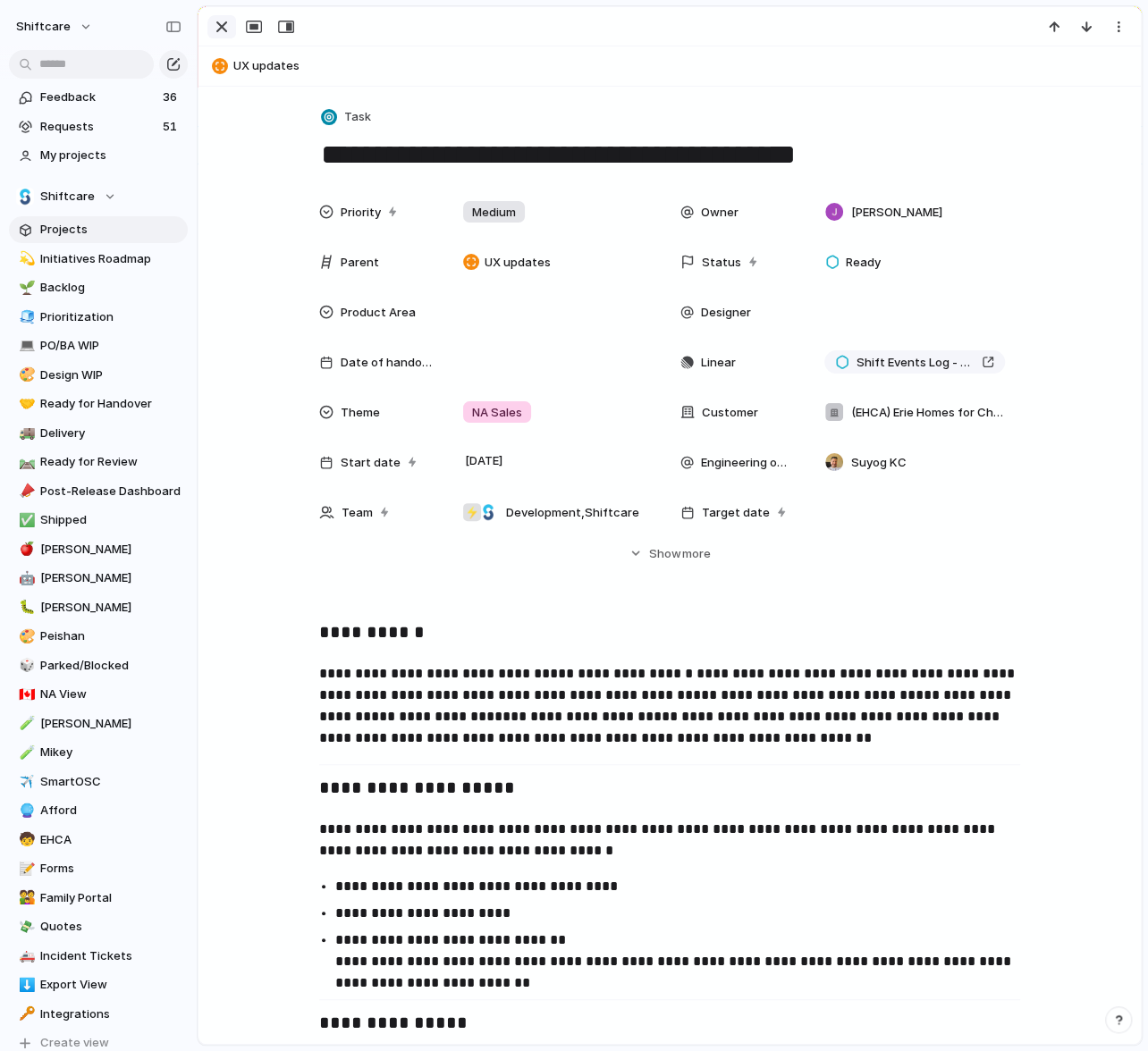 click at bounding box center [222, 27] 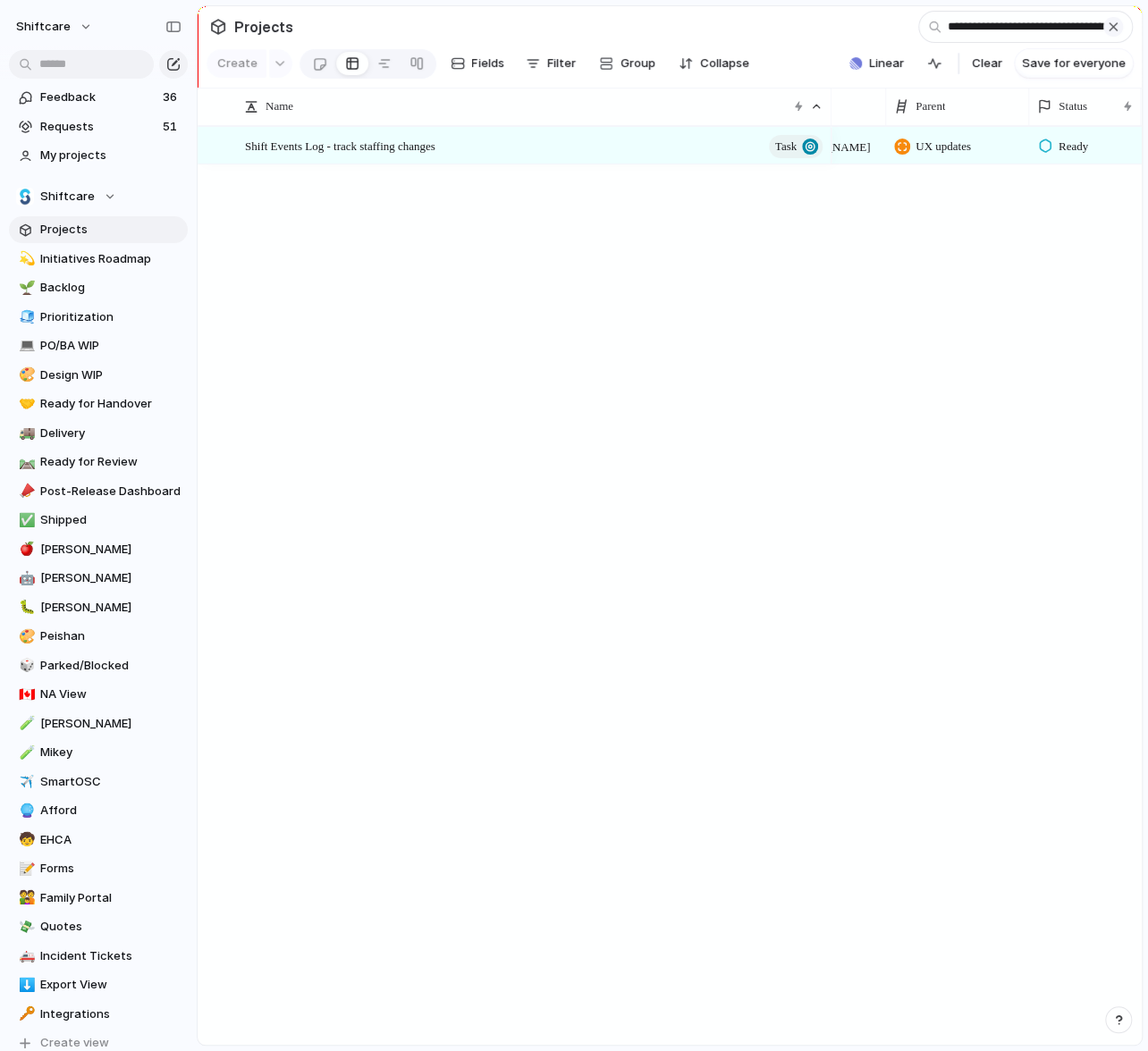 click at bounding box center [1113, 27] 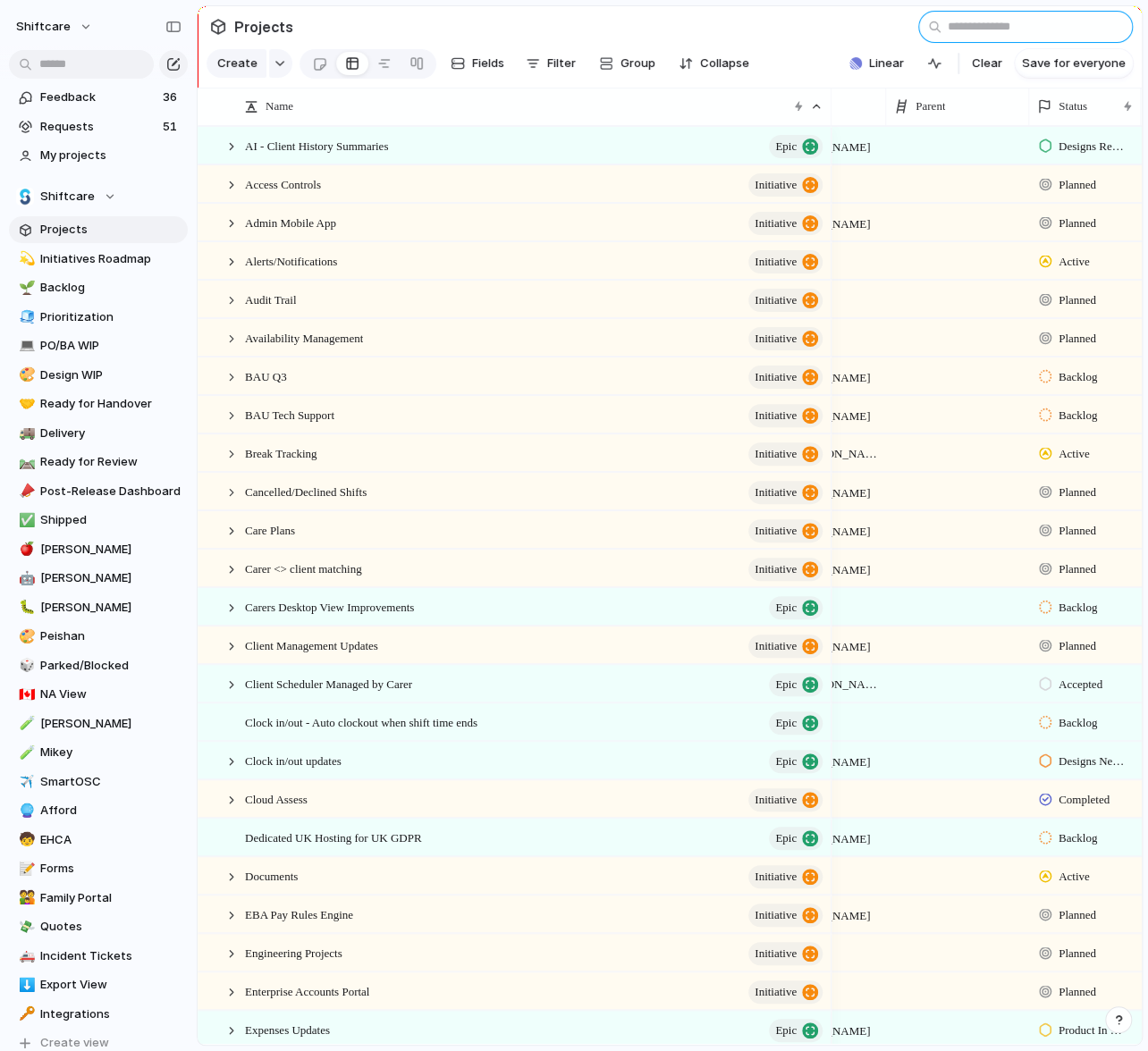 scroll, scrollTop: 0, scrollLeft: 0, axis: both 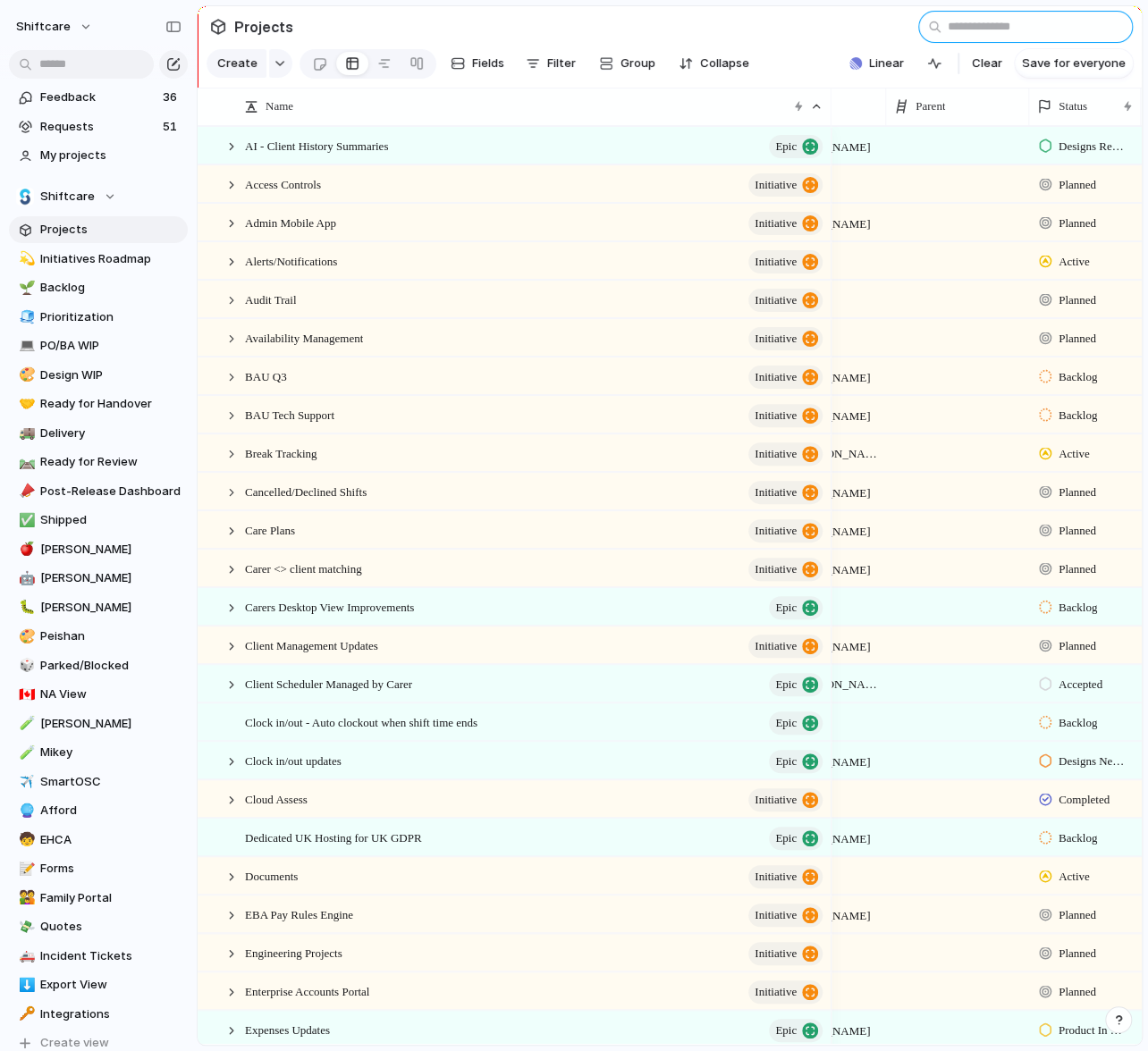 paste on "**********" 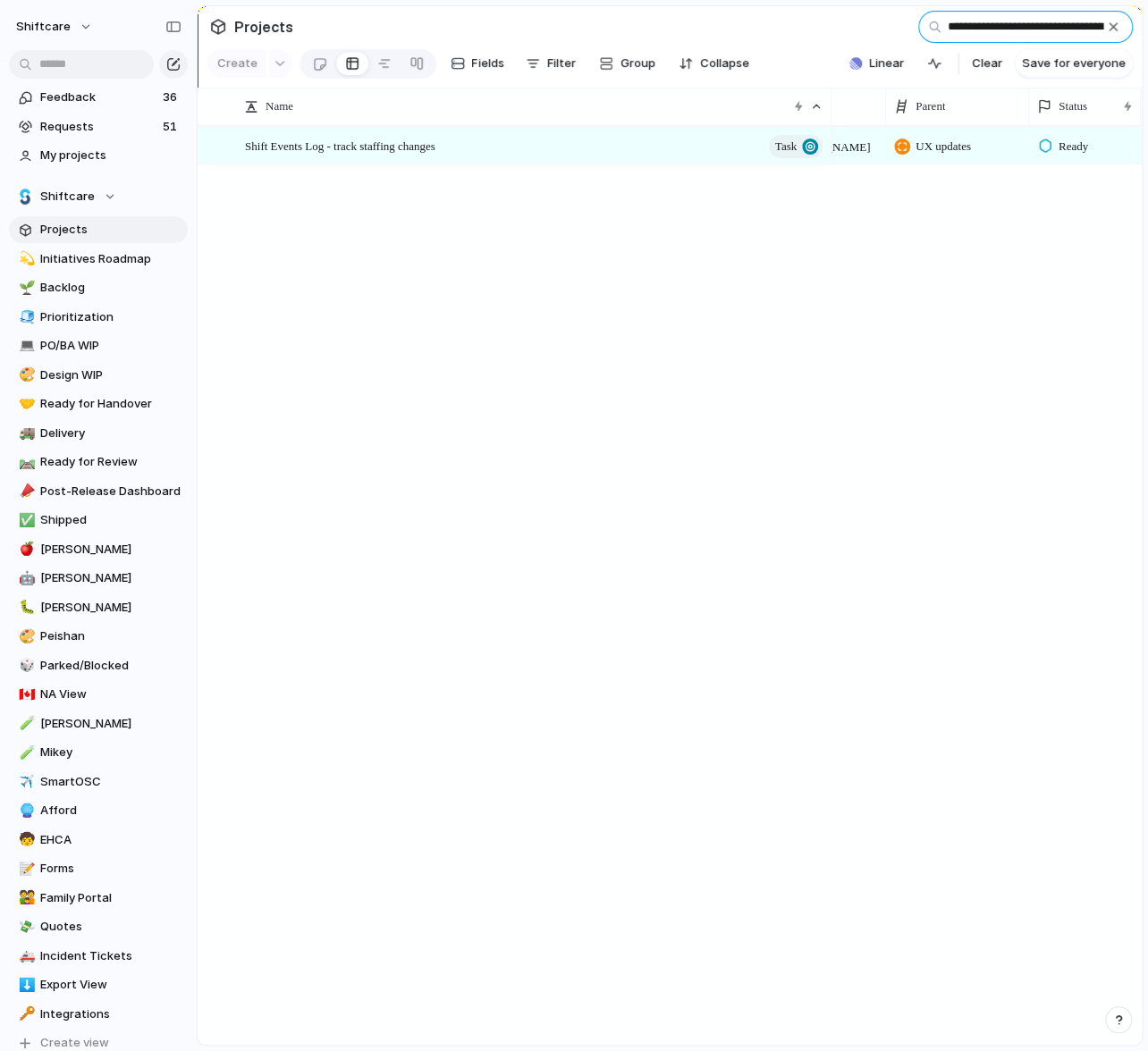 scroll, scrollTop: 0, scrollLeft: 70, axis: horizontal 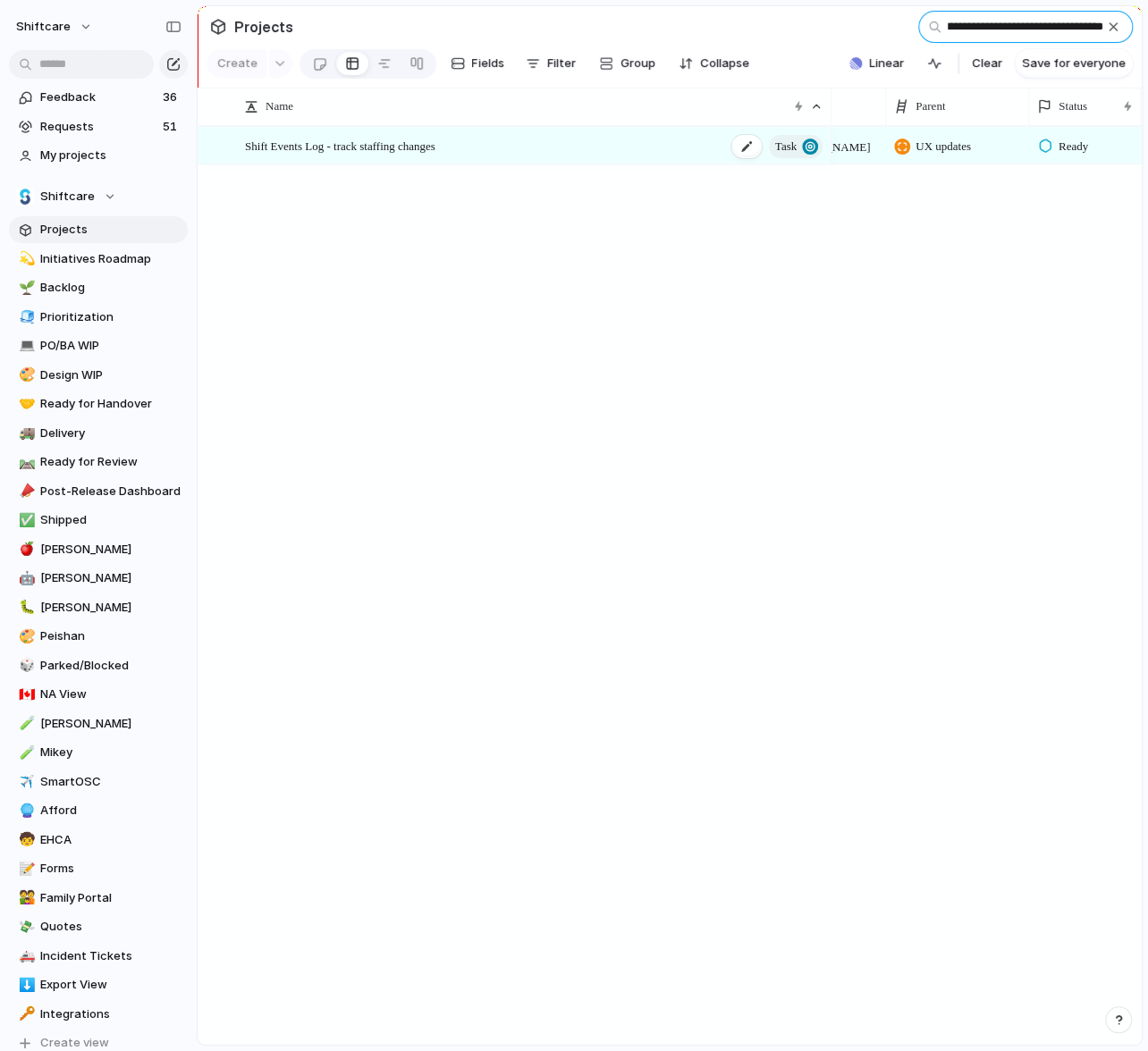 type on "**********" 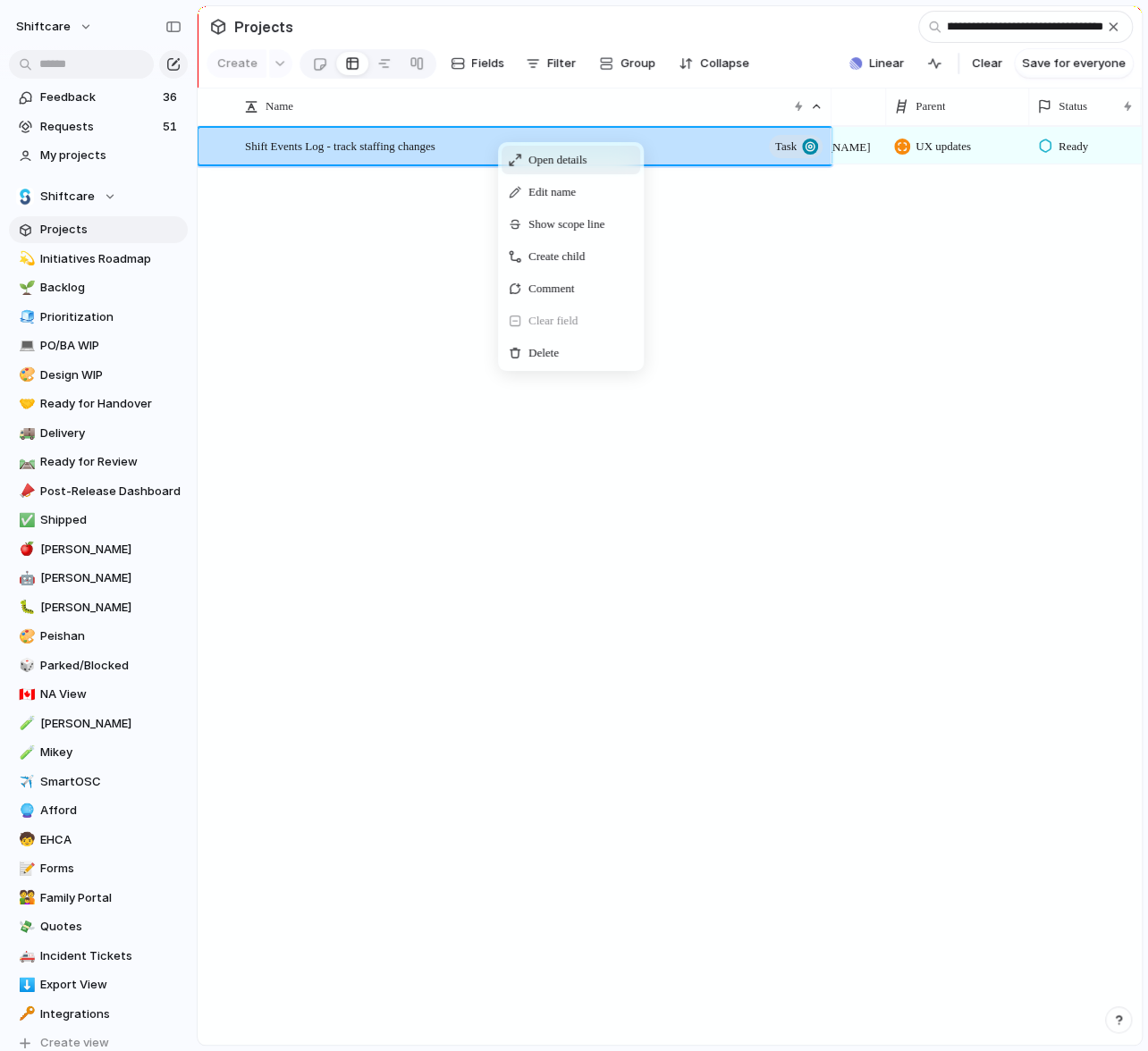 scroll, scrollTop: 0, scrollLeft: 0, axis: both 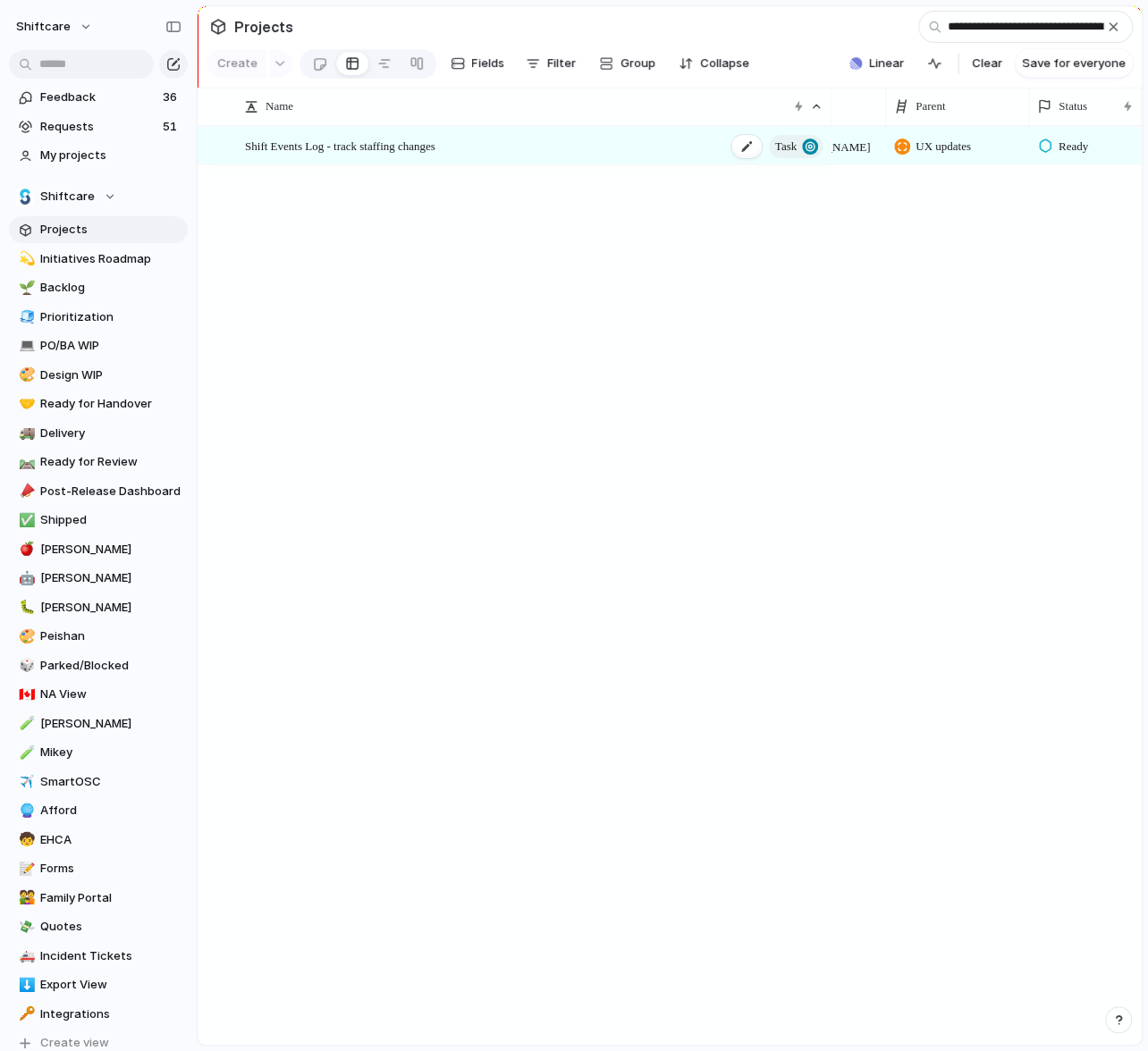 click on "Shift Events Log - track staffing changes Task" at bounding box center (535, 146) 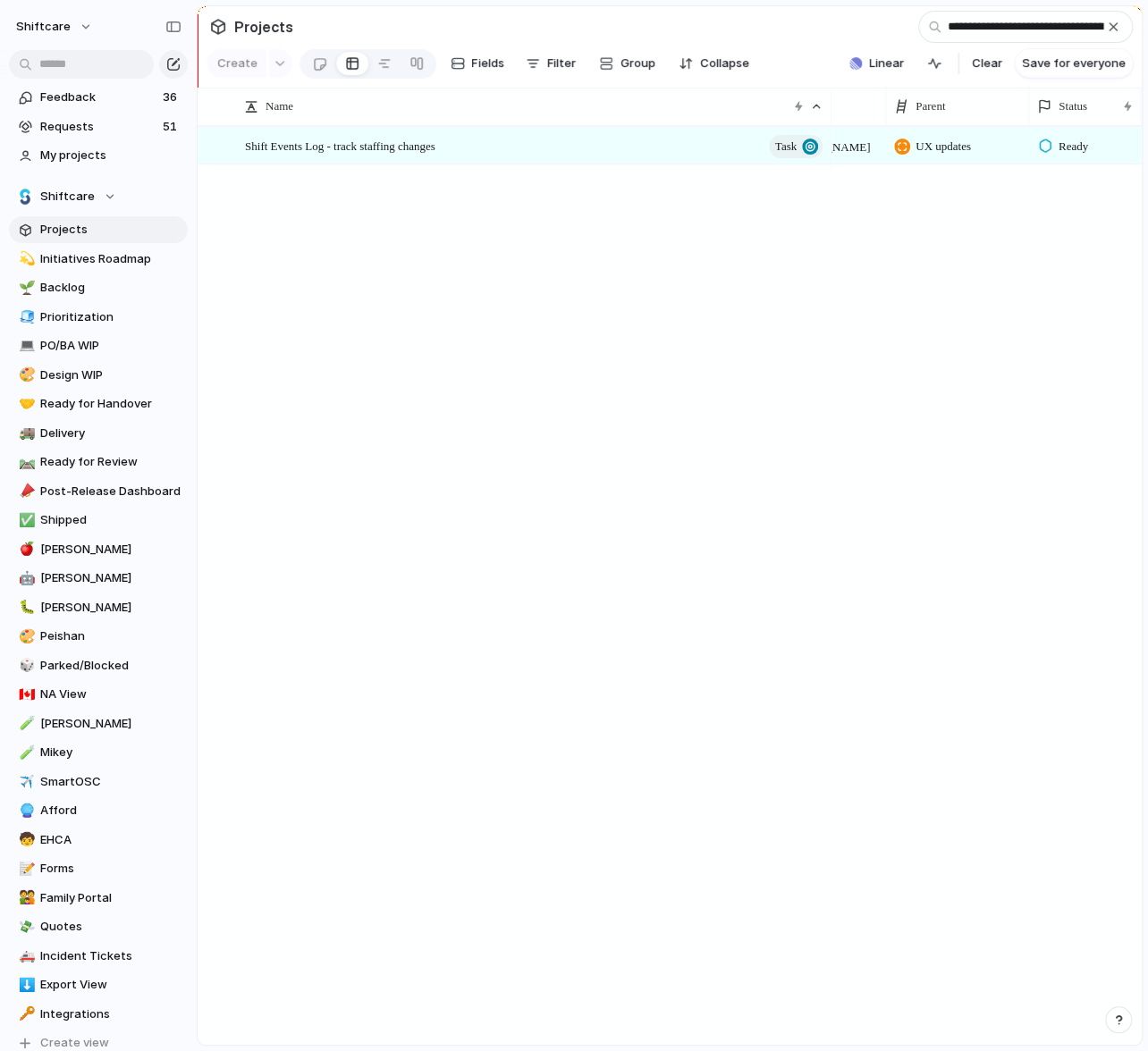 click on "Projects" at bounding box center (251, 27) 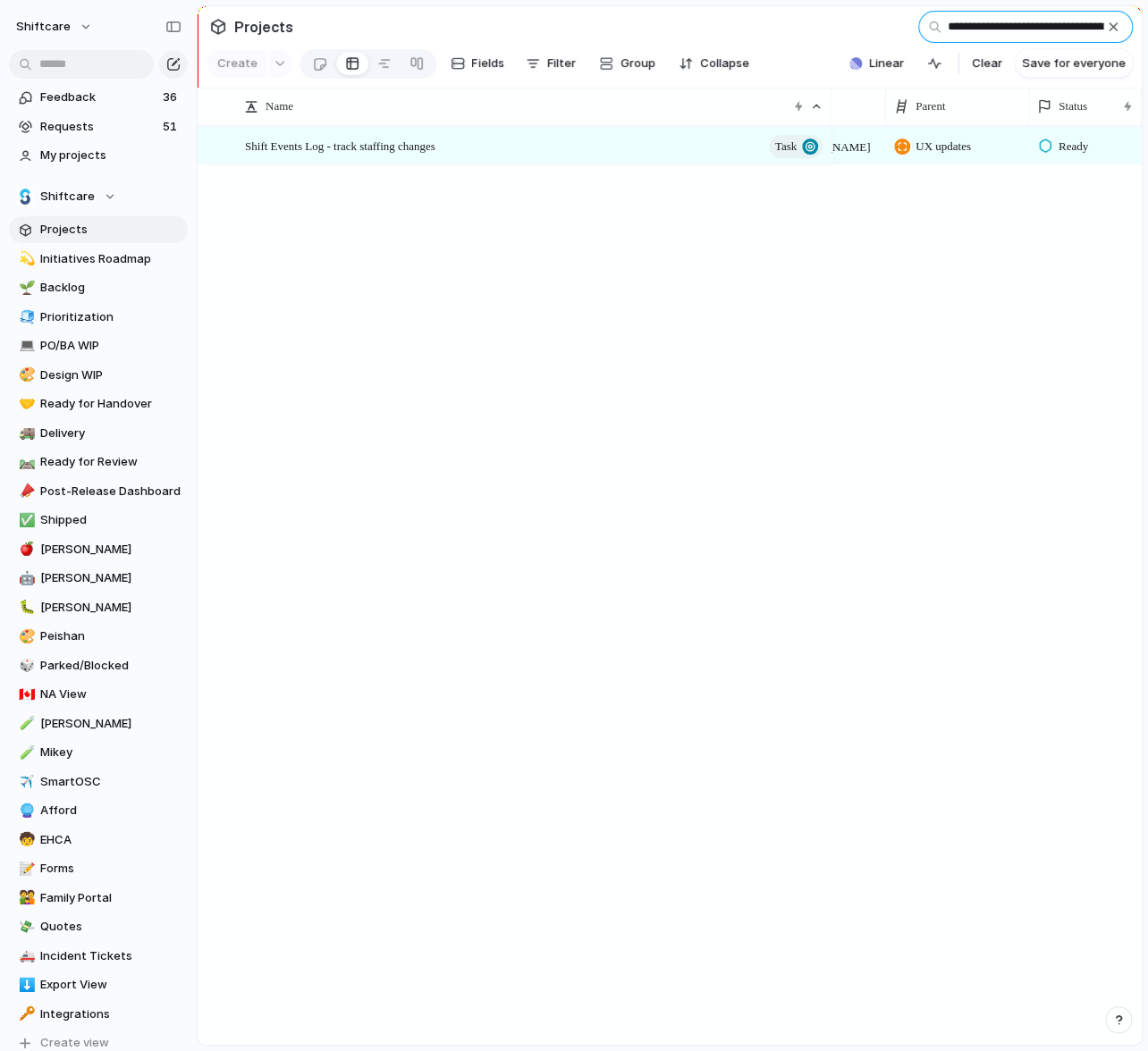 click on "**********" at bounding box center [1026, 27] 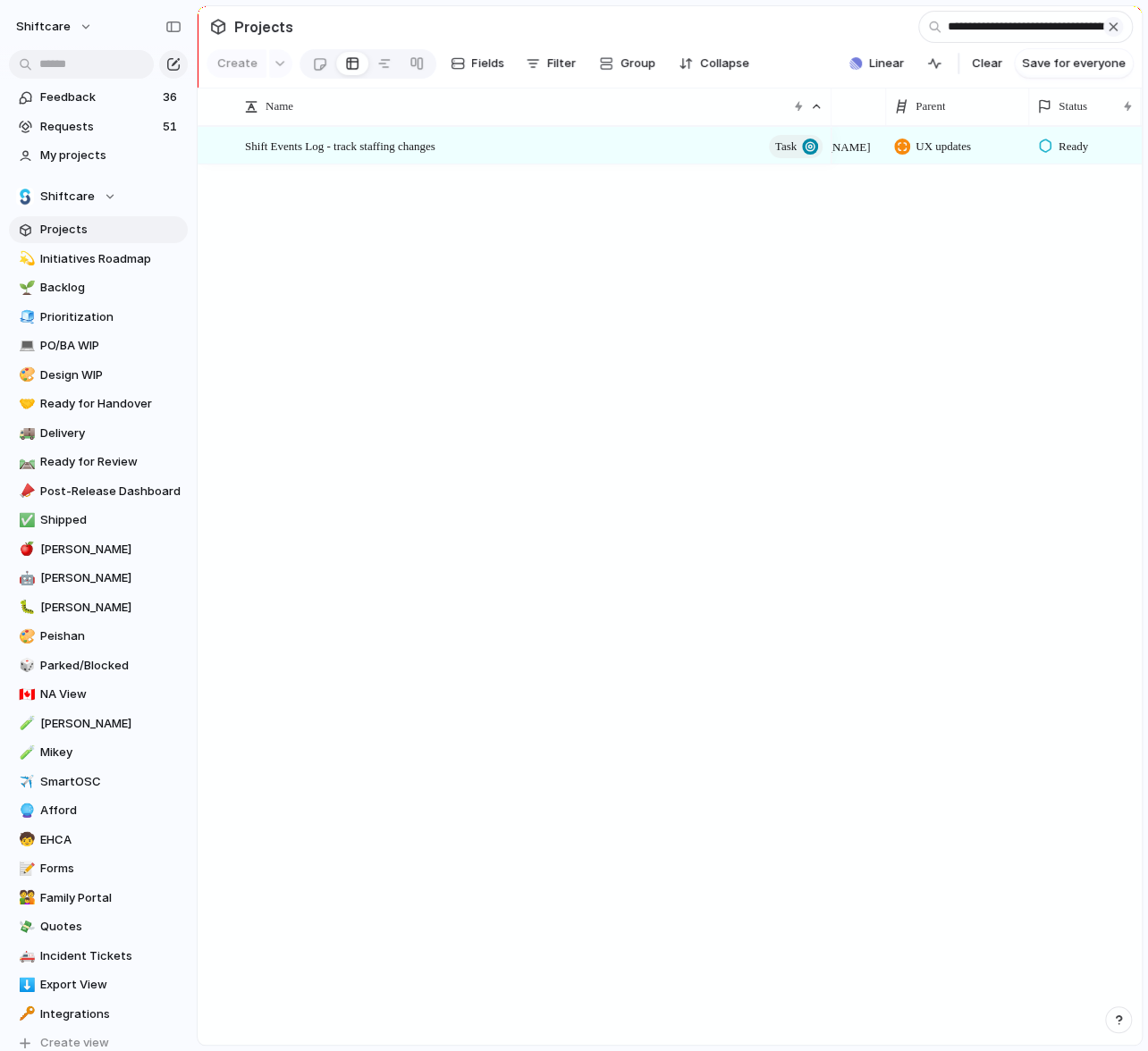 click at bounding box center (1113, 27) 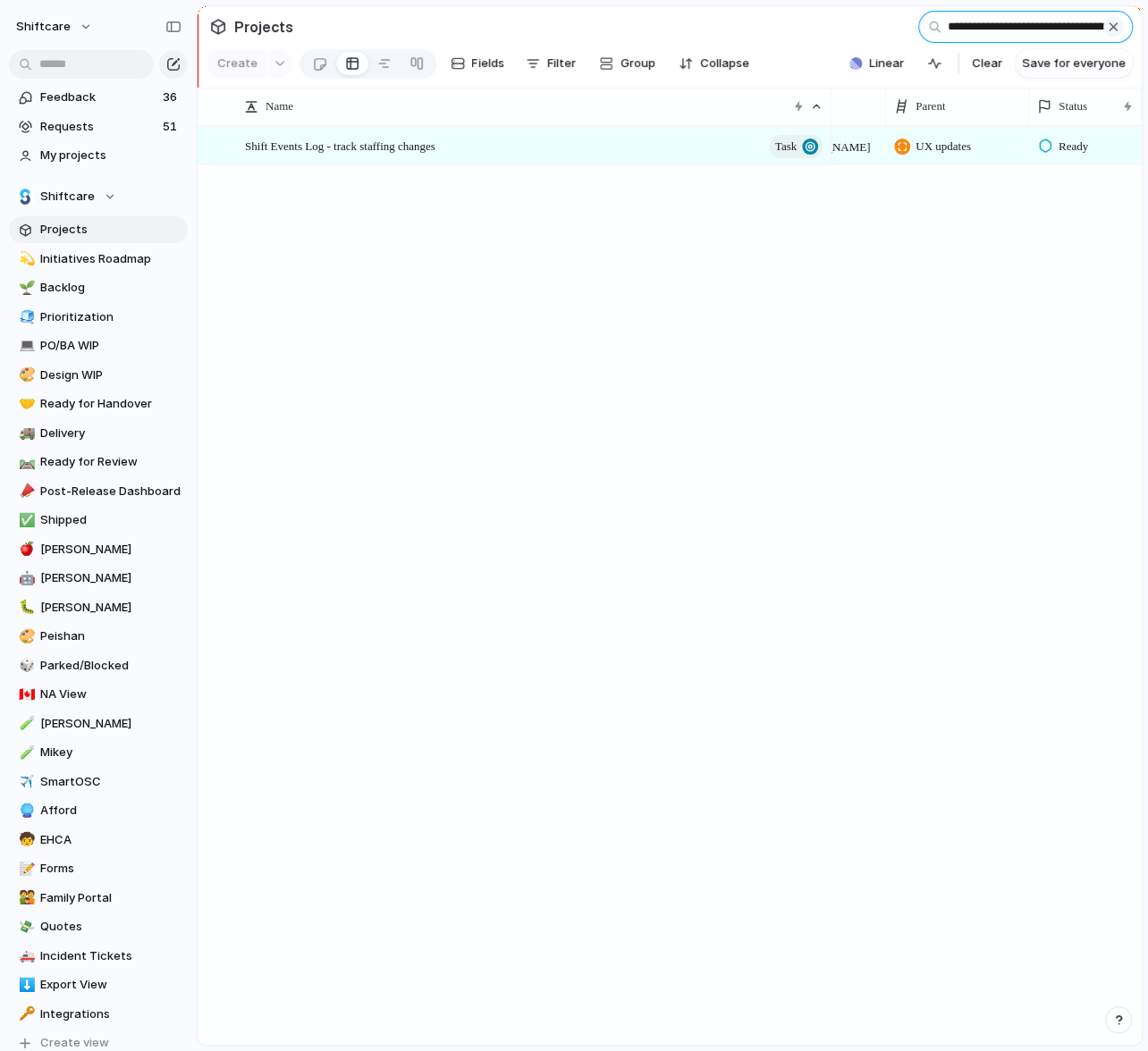 type 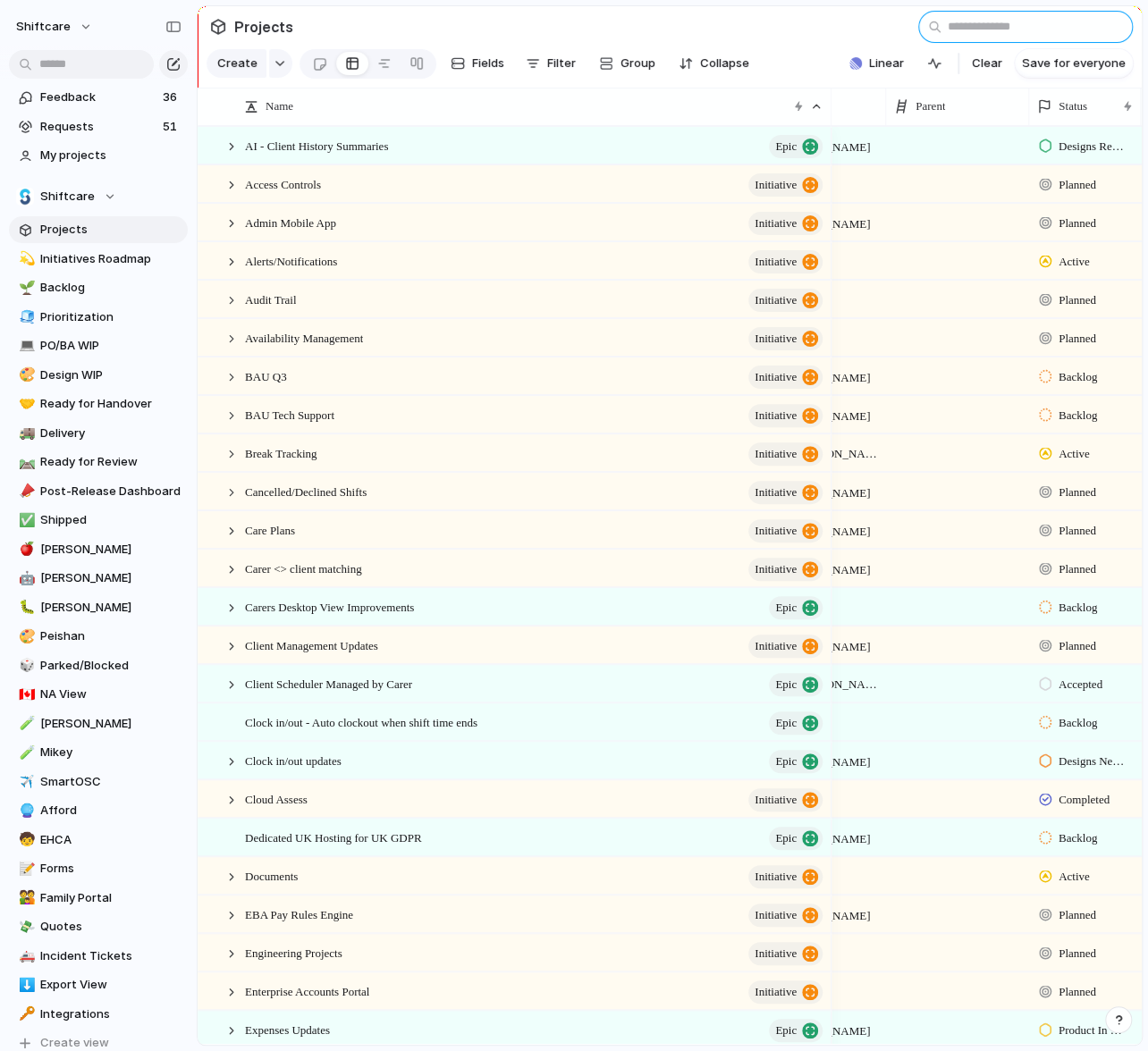 scroll, scrollTop: 0, scrollLeft: 0, axis: both 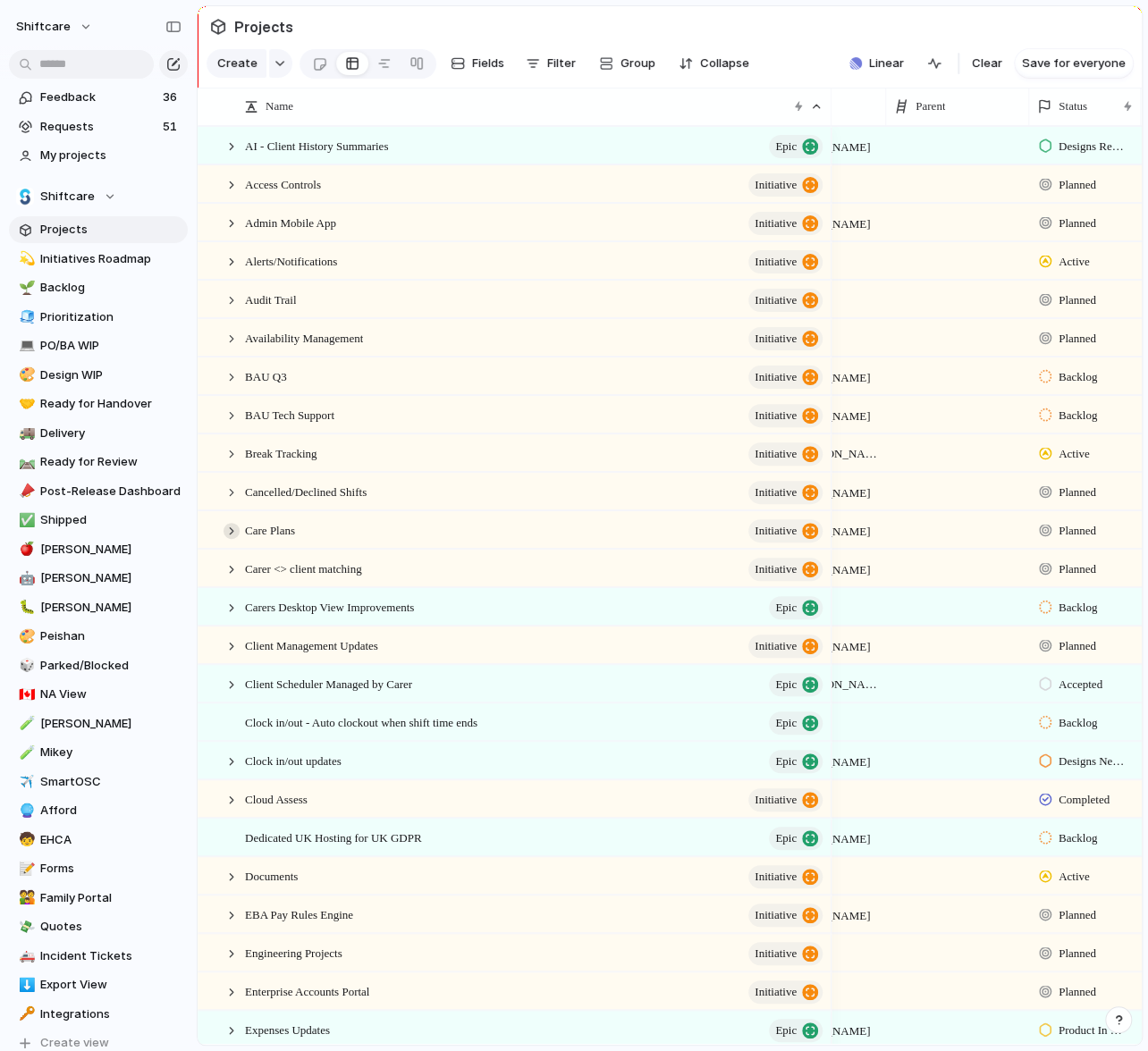 click at bounding box center (232, 531) 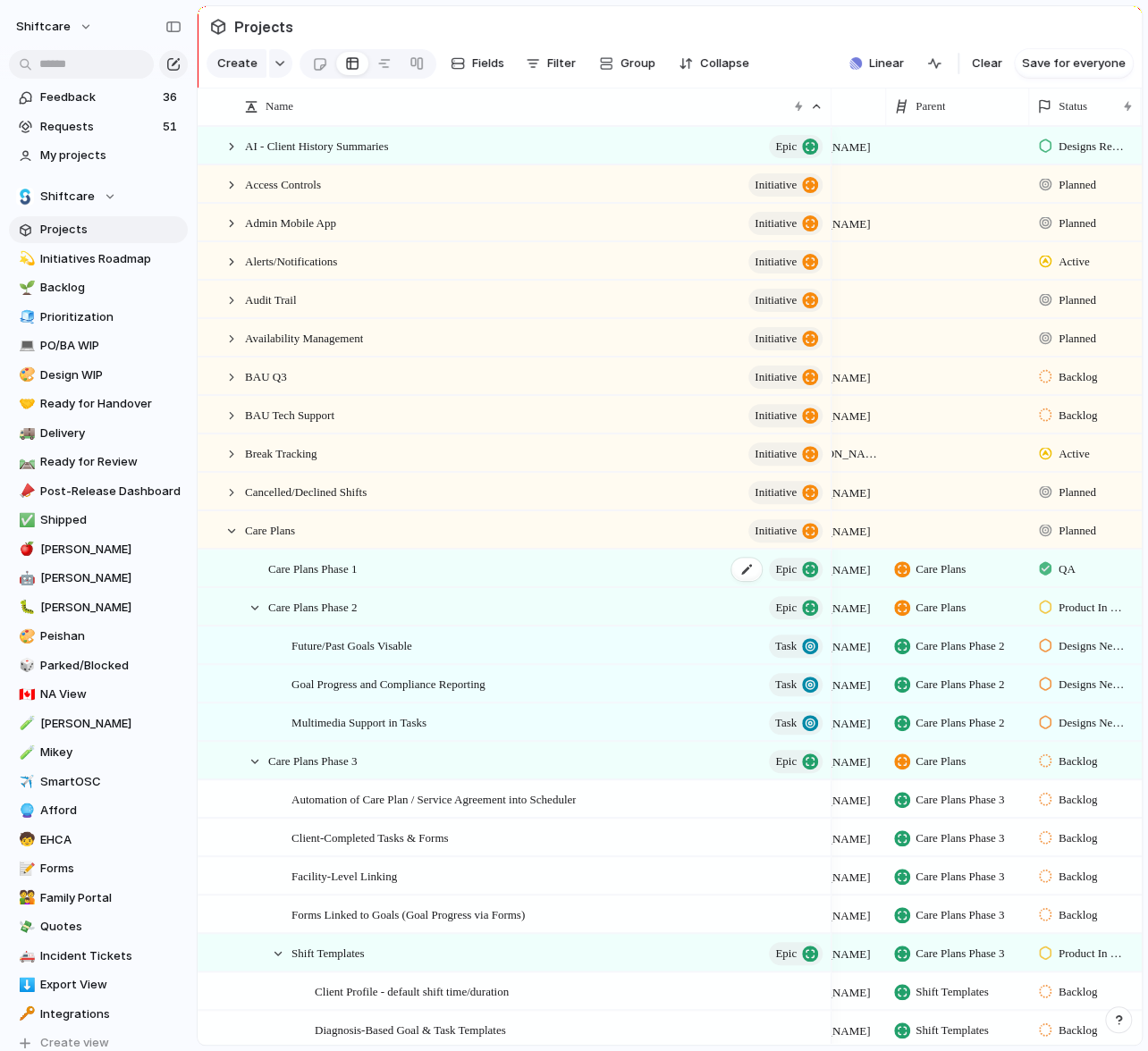 scroll, scrollTop: 206, scrollLeft: 0, axis: vertical 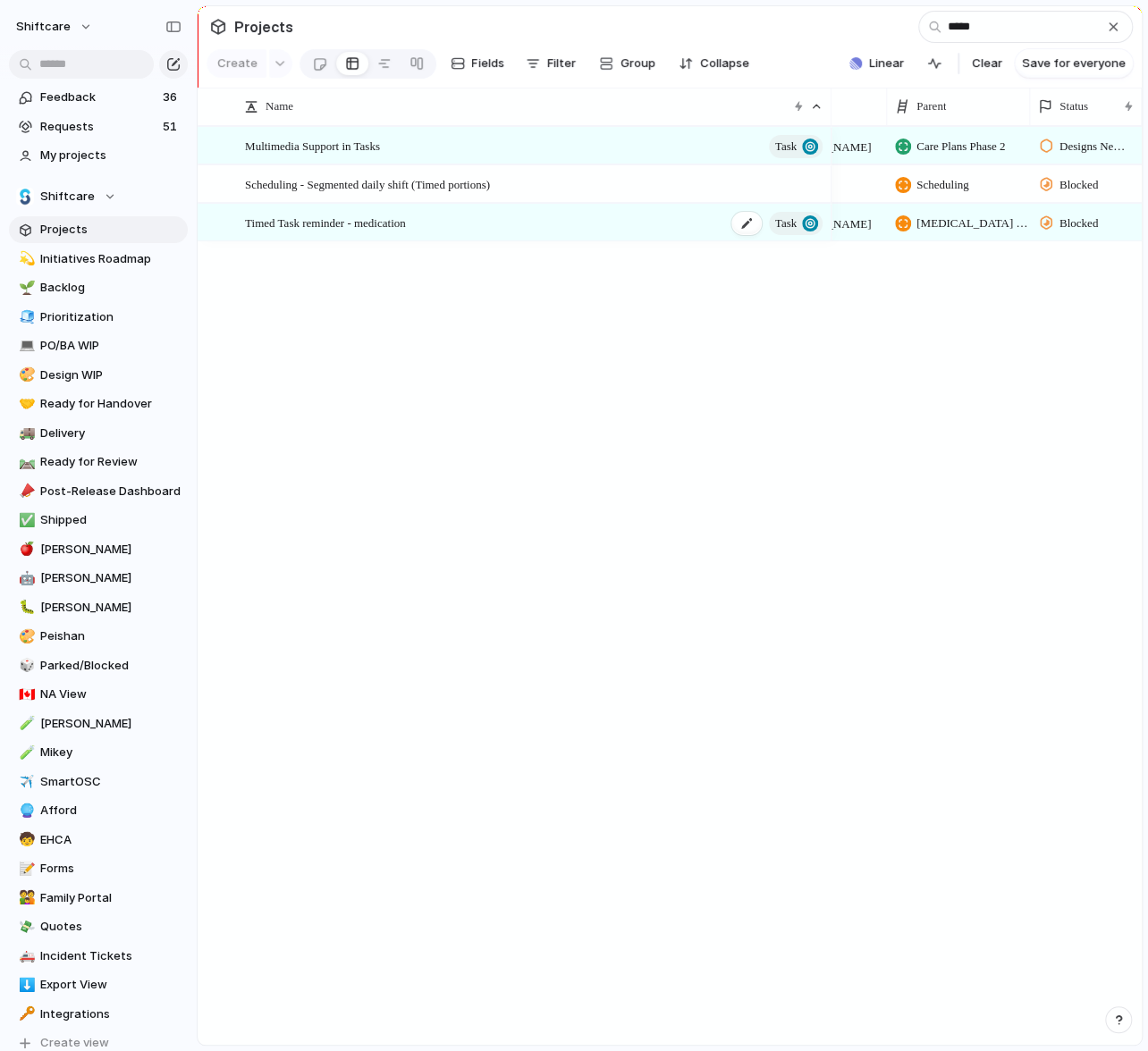 type on "*****" 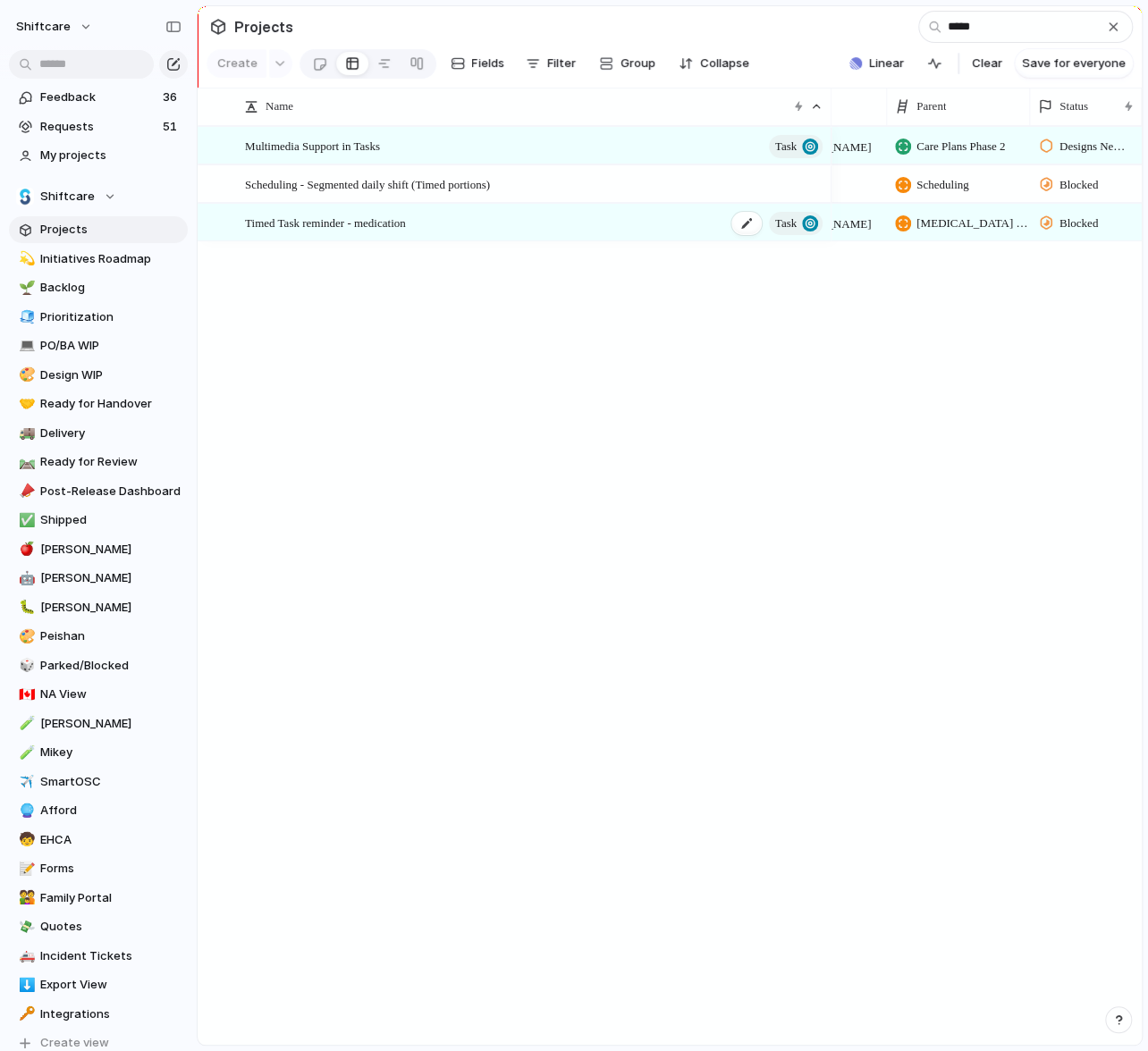 click on "Timed Task reminder - medication" at bounding box center [325, 222] 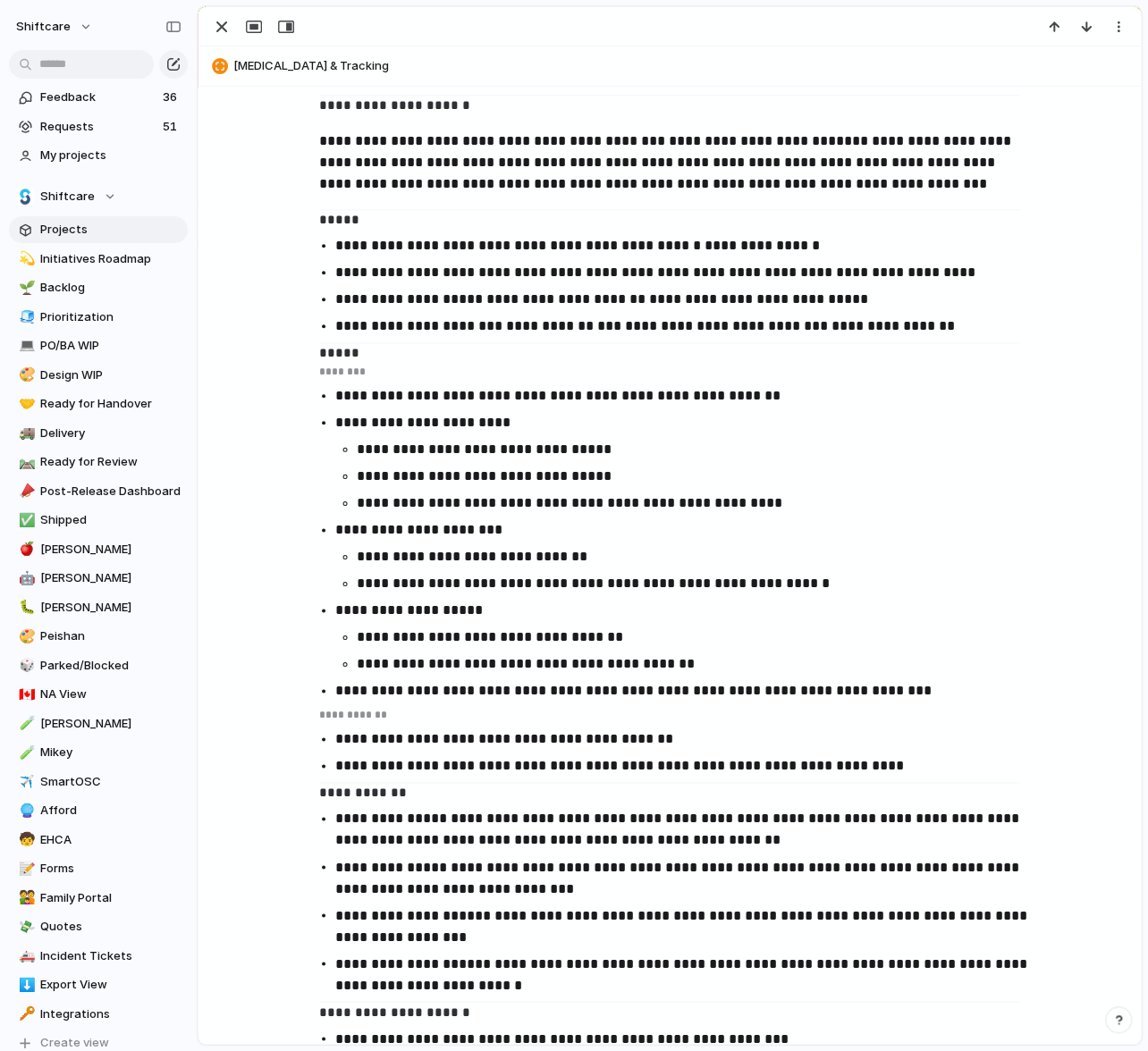 scroll, scrollTop: 0, scrollLeft: 0, axis: both 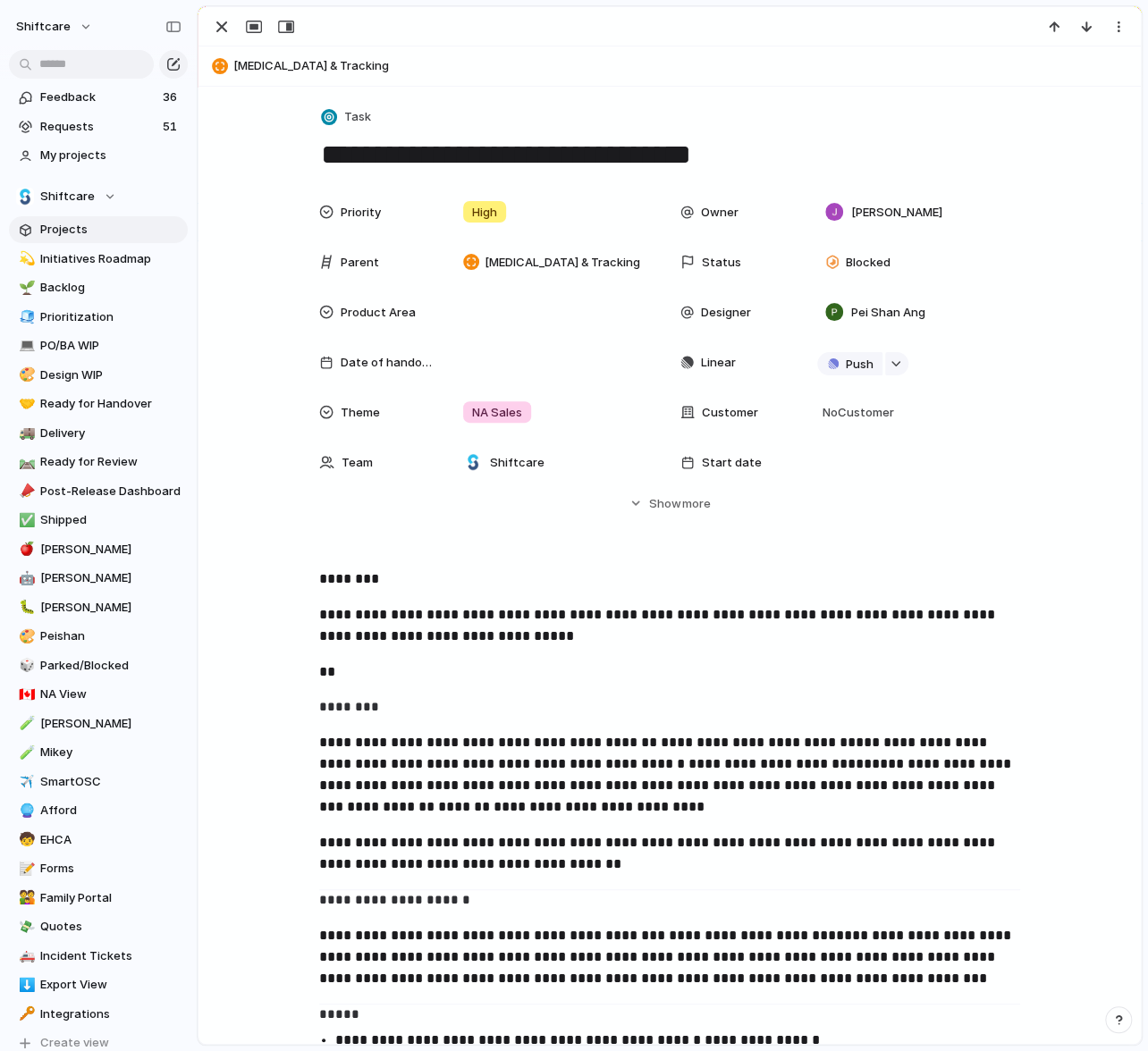 click on "Priority High           Owner Jonathan Agness Parent Medication Management & Tracking Status Blocked Product Area           Designer Pei Shan Ang Date of handover Linear Push Theme NA Sales Customer No  Customer Team Shiftcare Start date Target date Last changed 28 July Created at 15 July           Created by Jonathan Agness   Estimate (weeks) Impact Design ready Feedback 1 Eng. Effort Scope Target Date Figma file Release Phase Markets Marketing Status CS Status Engineering team           Engineering owner Release Date For eng. disc. Design Effort" at bounding box center [670, 337] 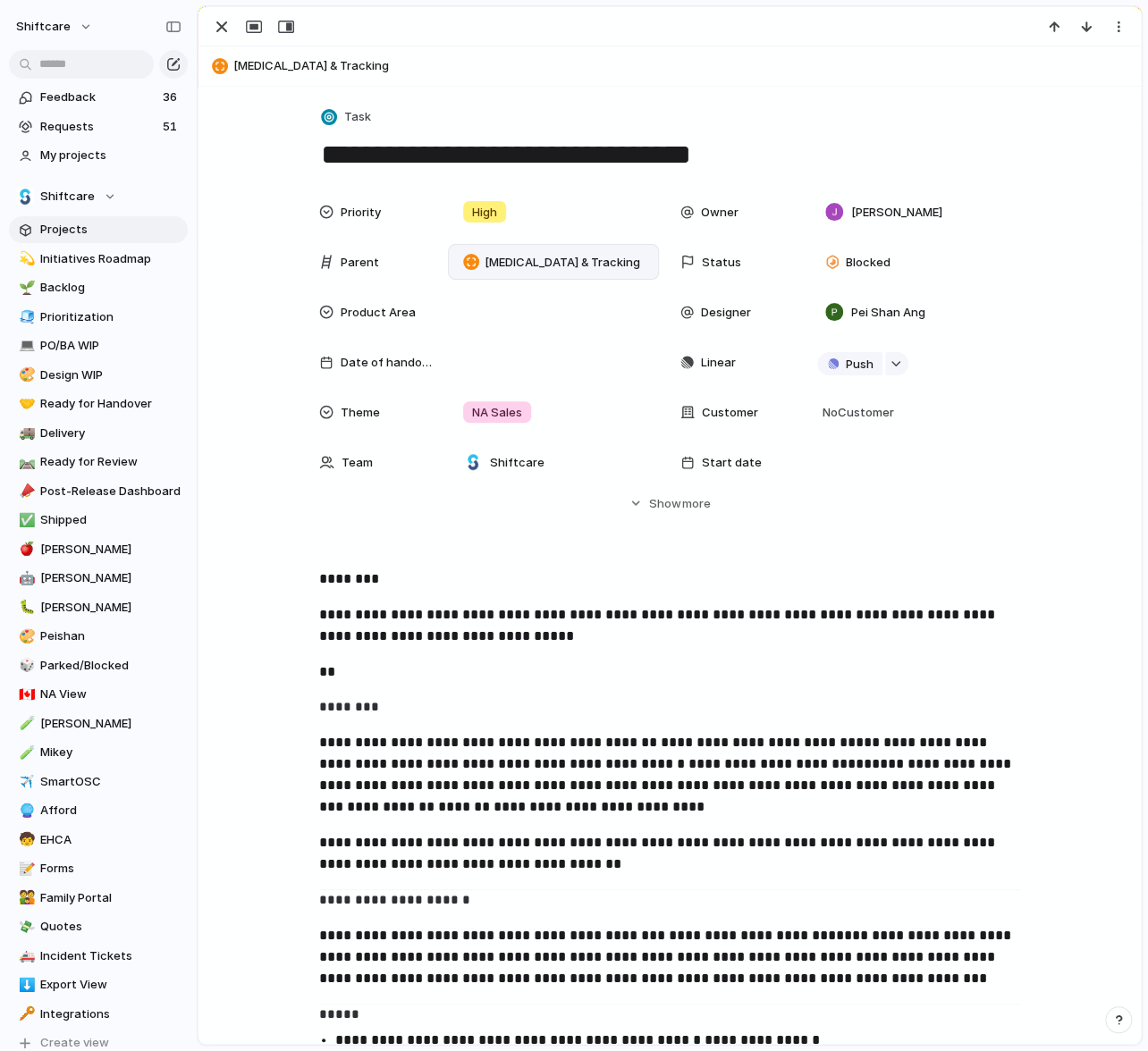 click on "Medication Management & Tracking" at bounding box center (553, 262) 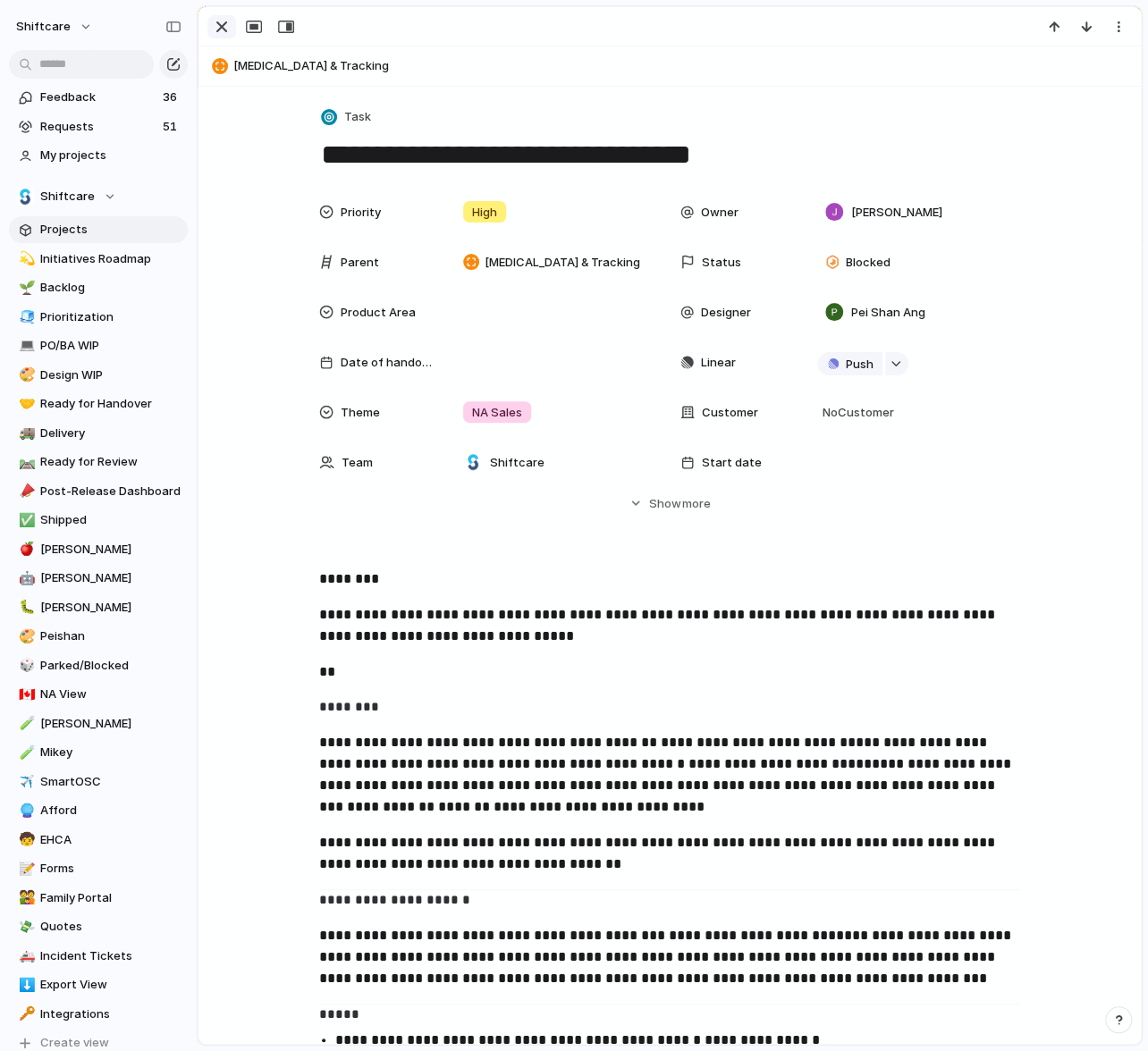 click at bounding box center [222, 27] 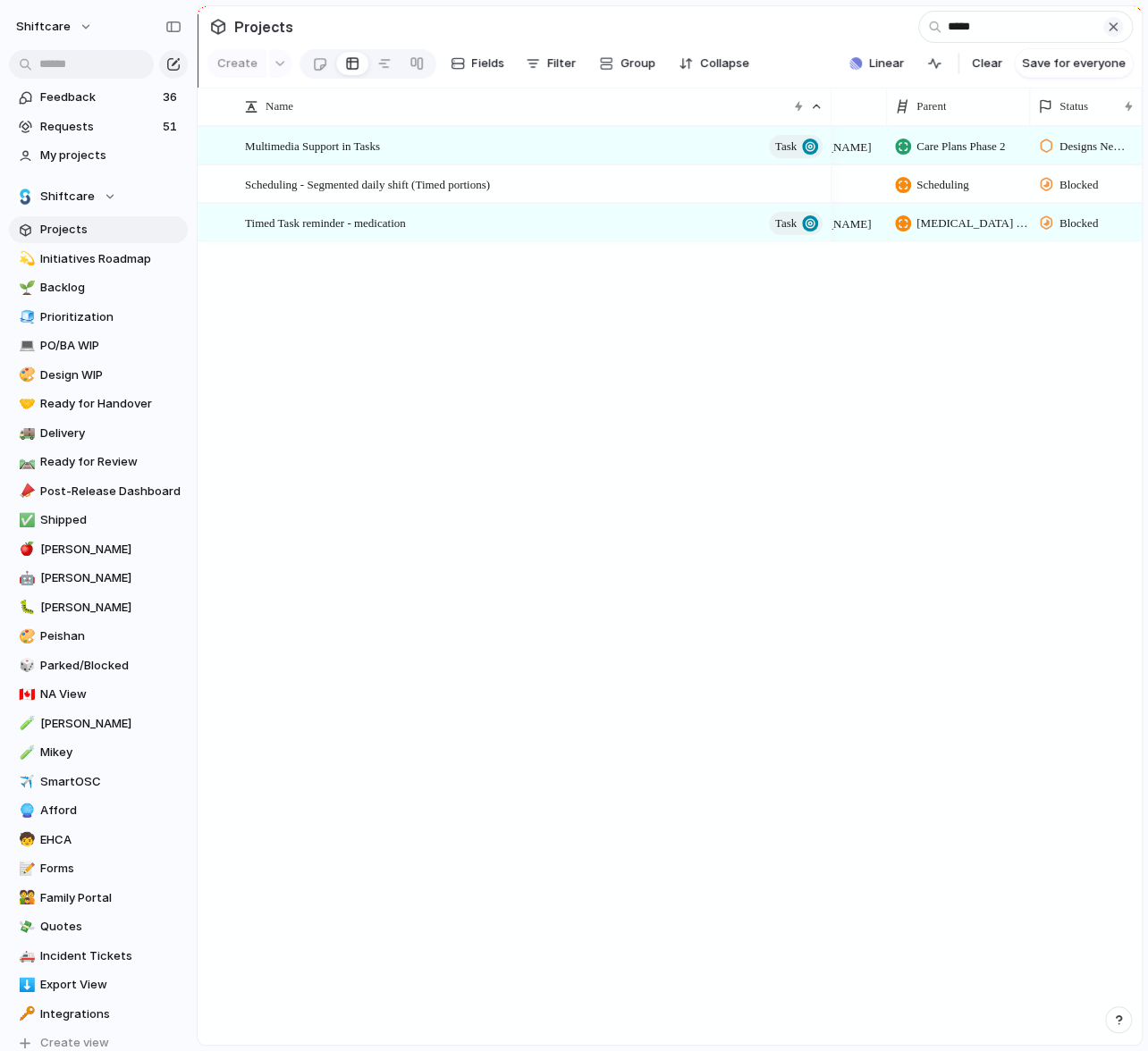 click at bounding box center (1113, 27) 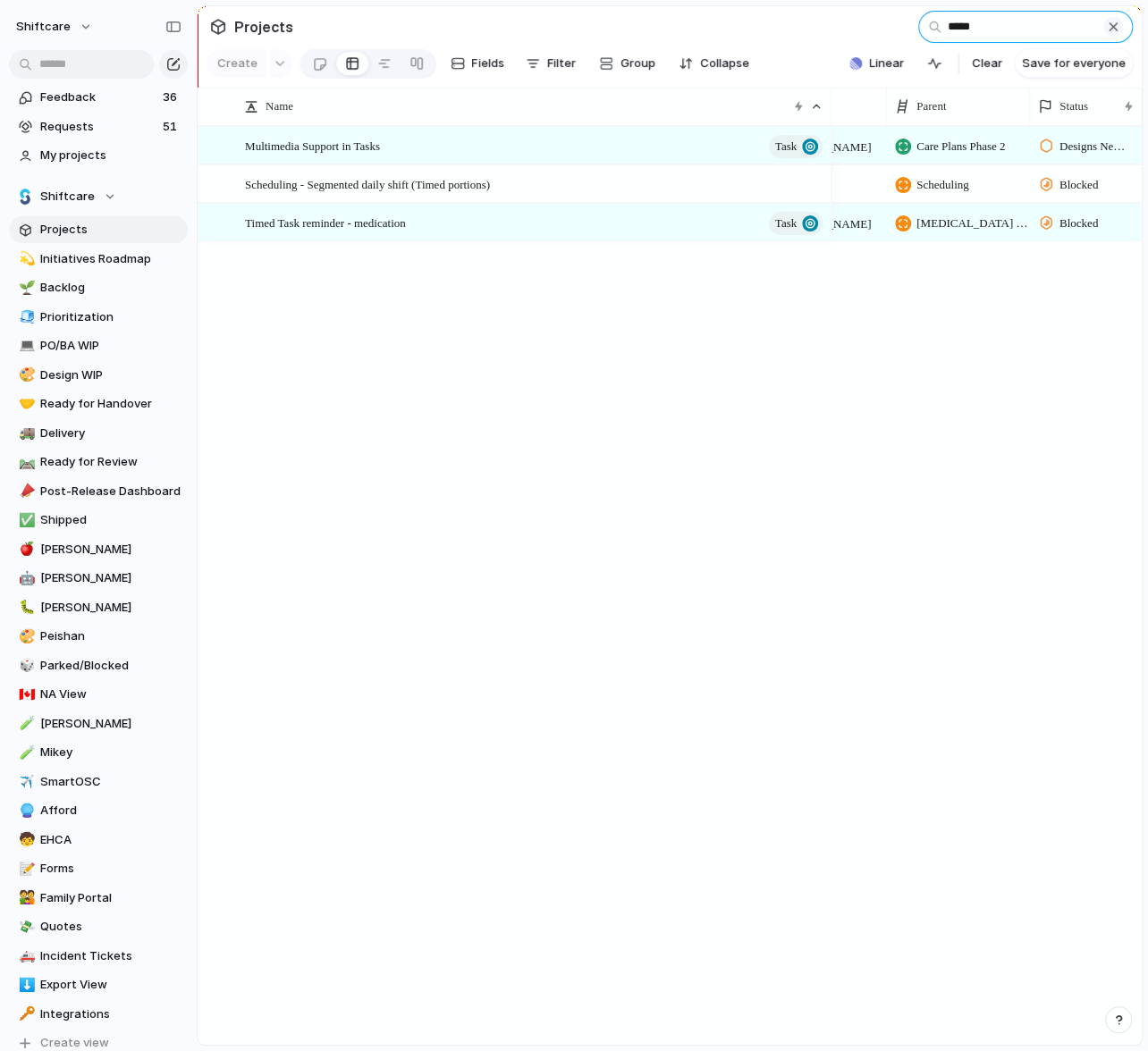 type 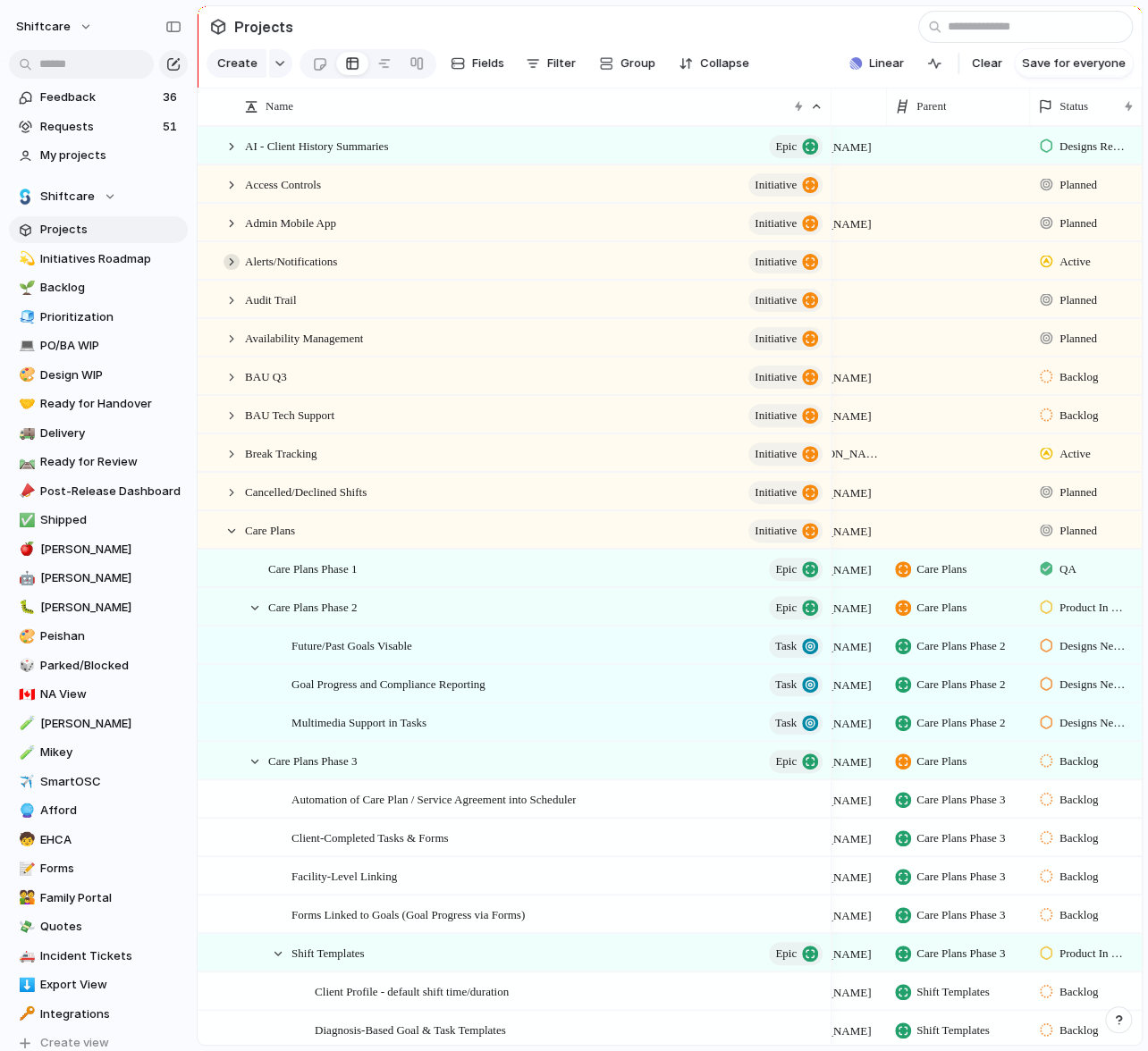 click at bounding box center [232, 262] 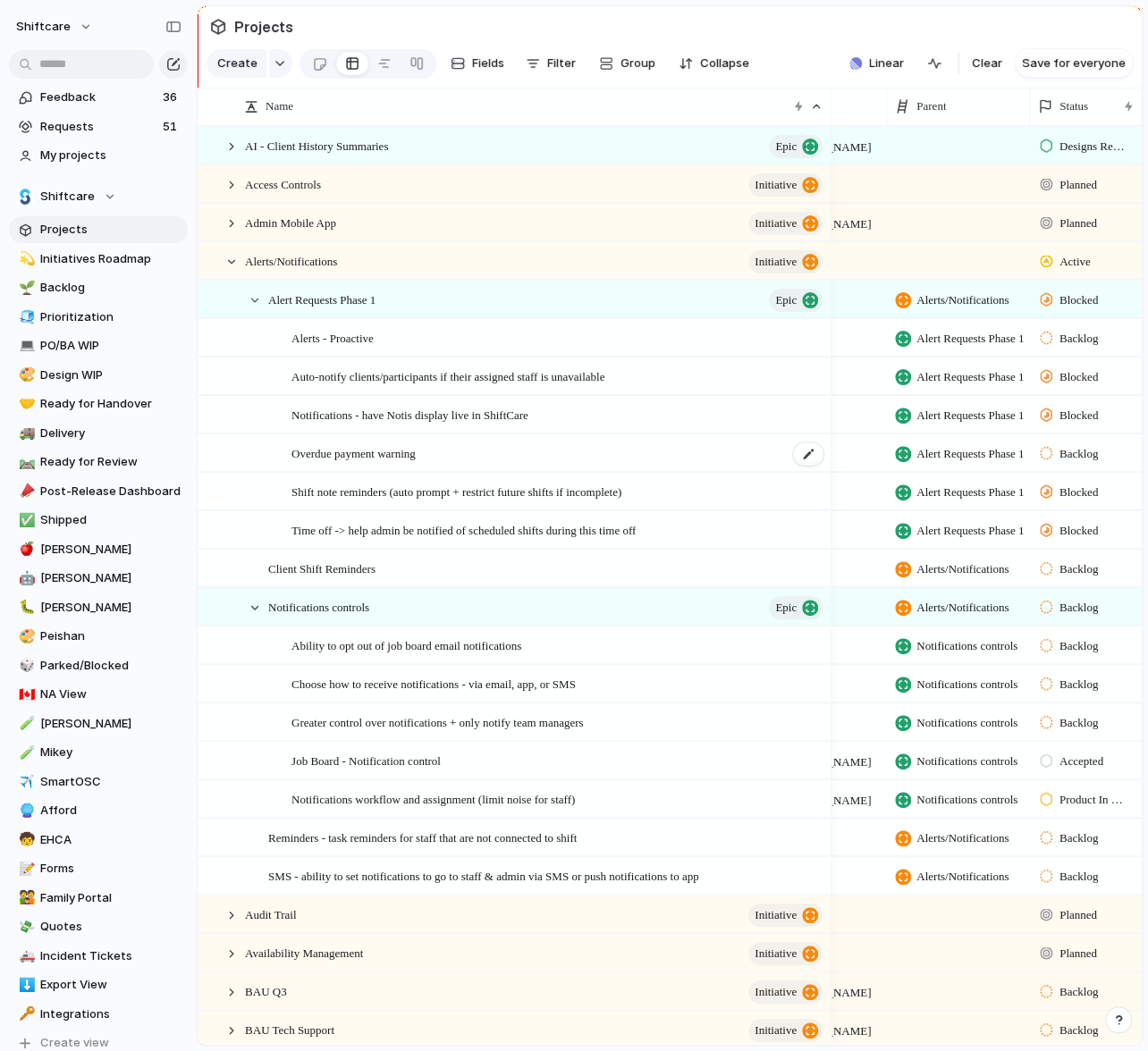scroll, scrollTop: 34, scrollLeft: 0, axis: vertical 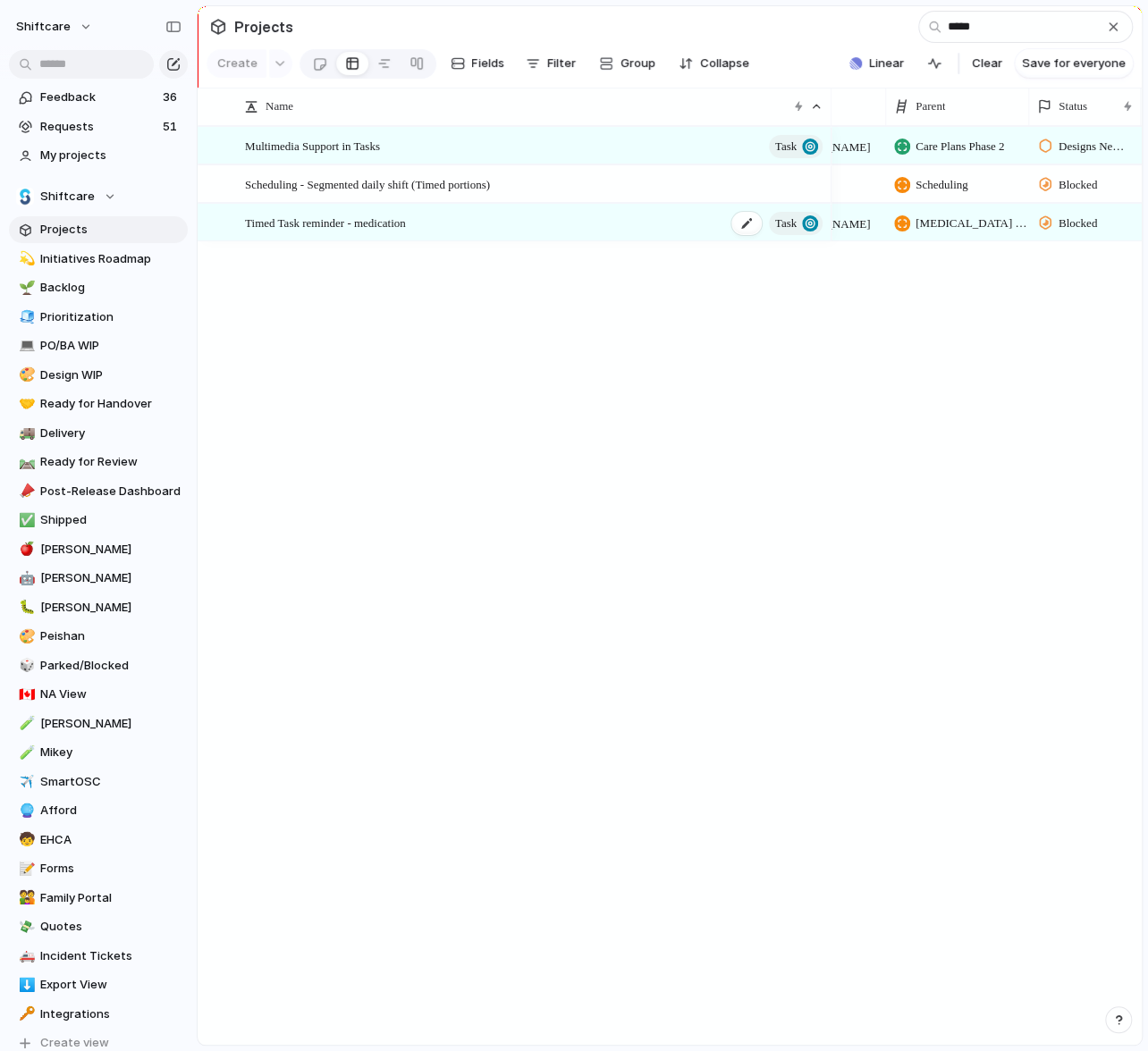 type on "*****" 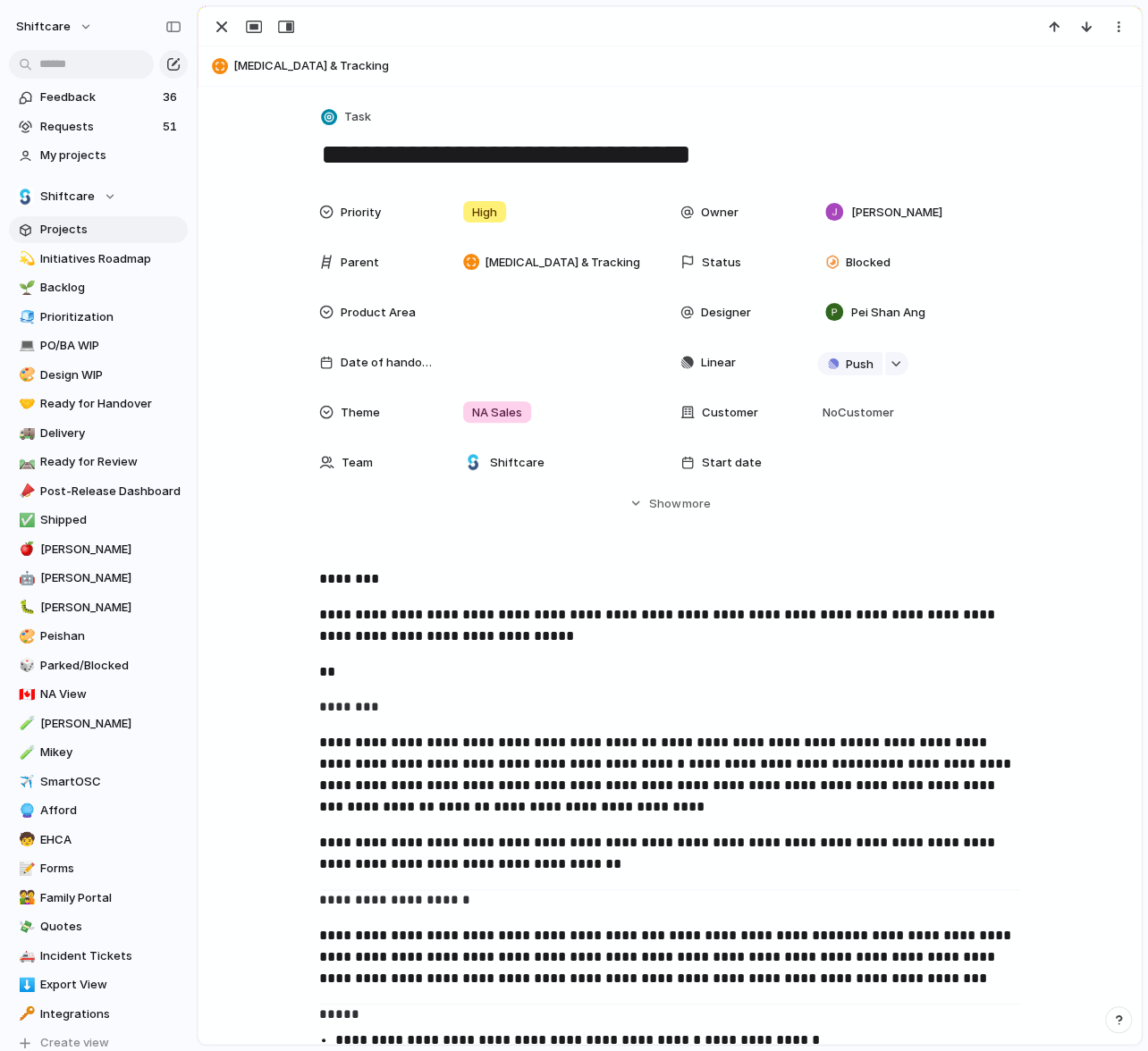 click on "**********" at bounding box center (670, 155) 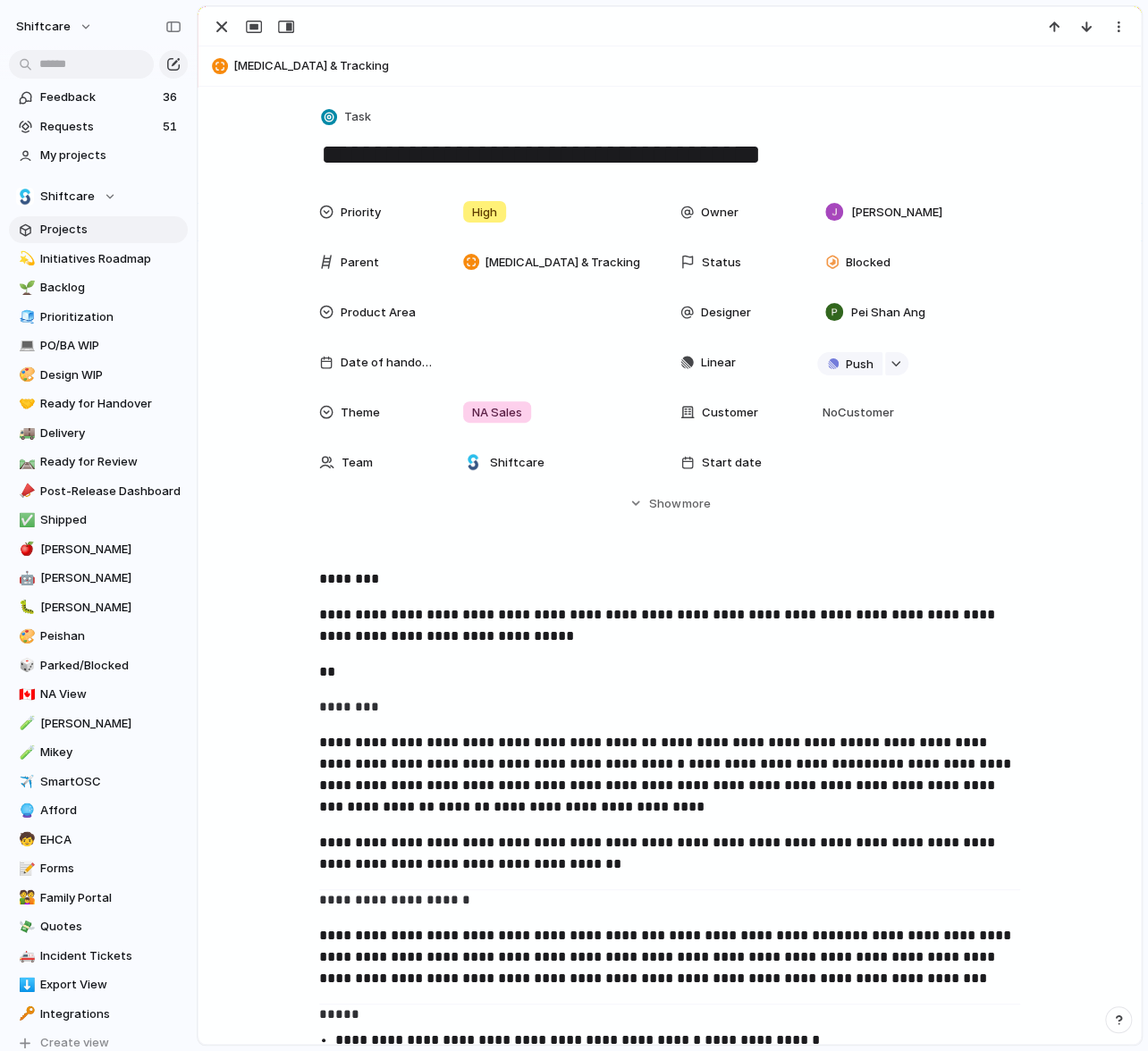 type on "**********" 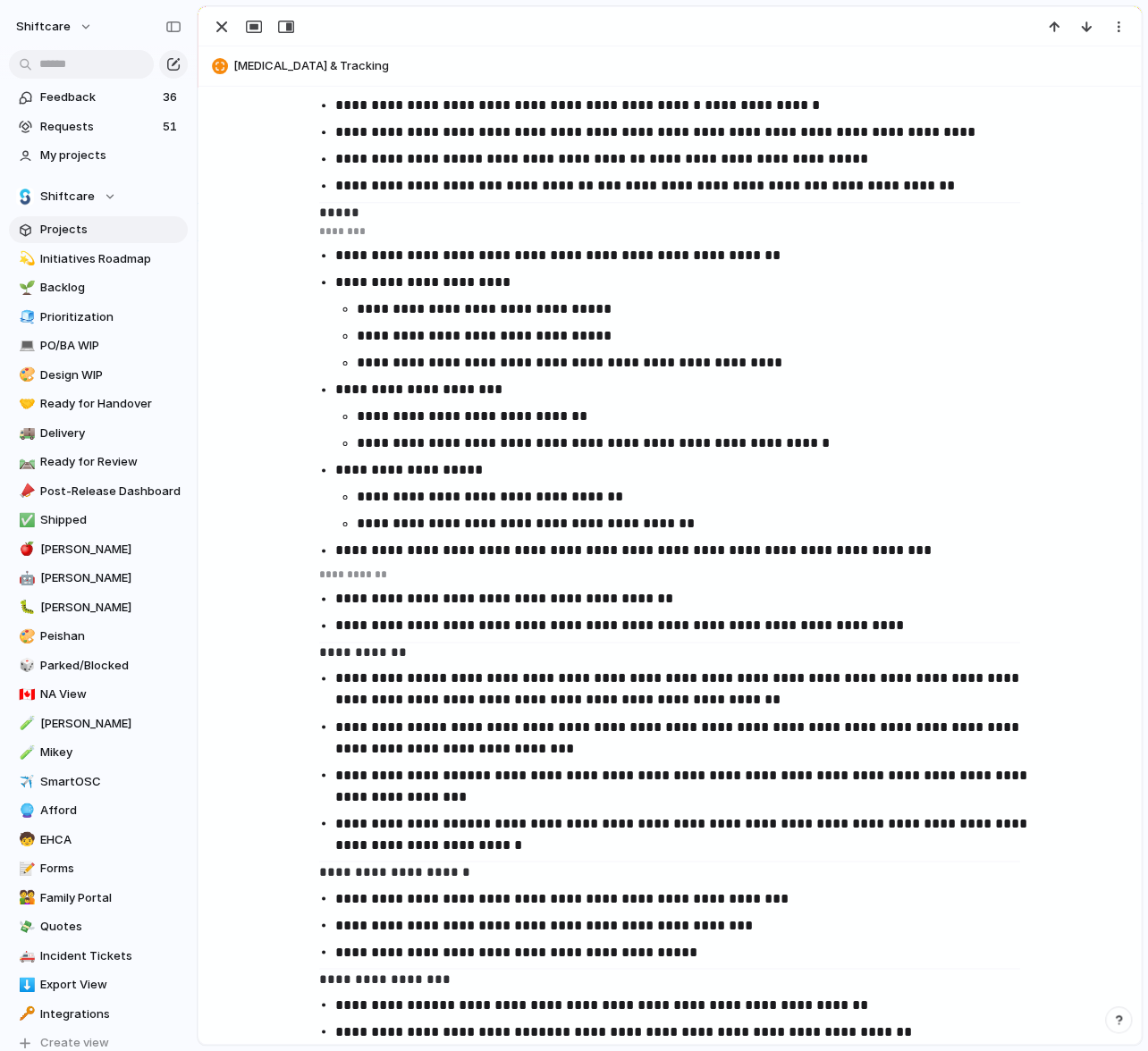 click on "**********" at bounding box center [696, 336] 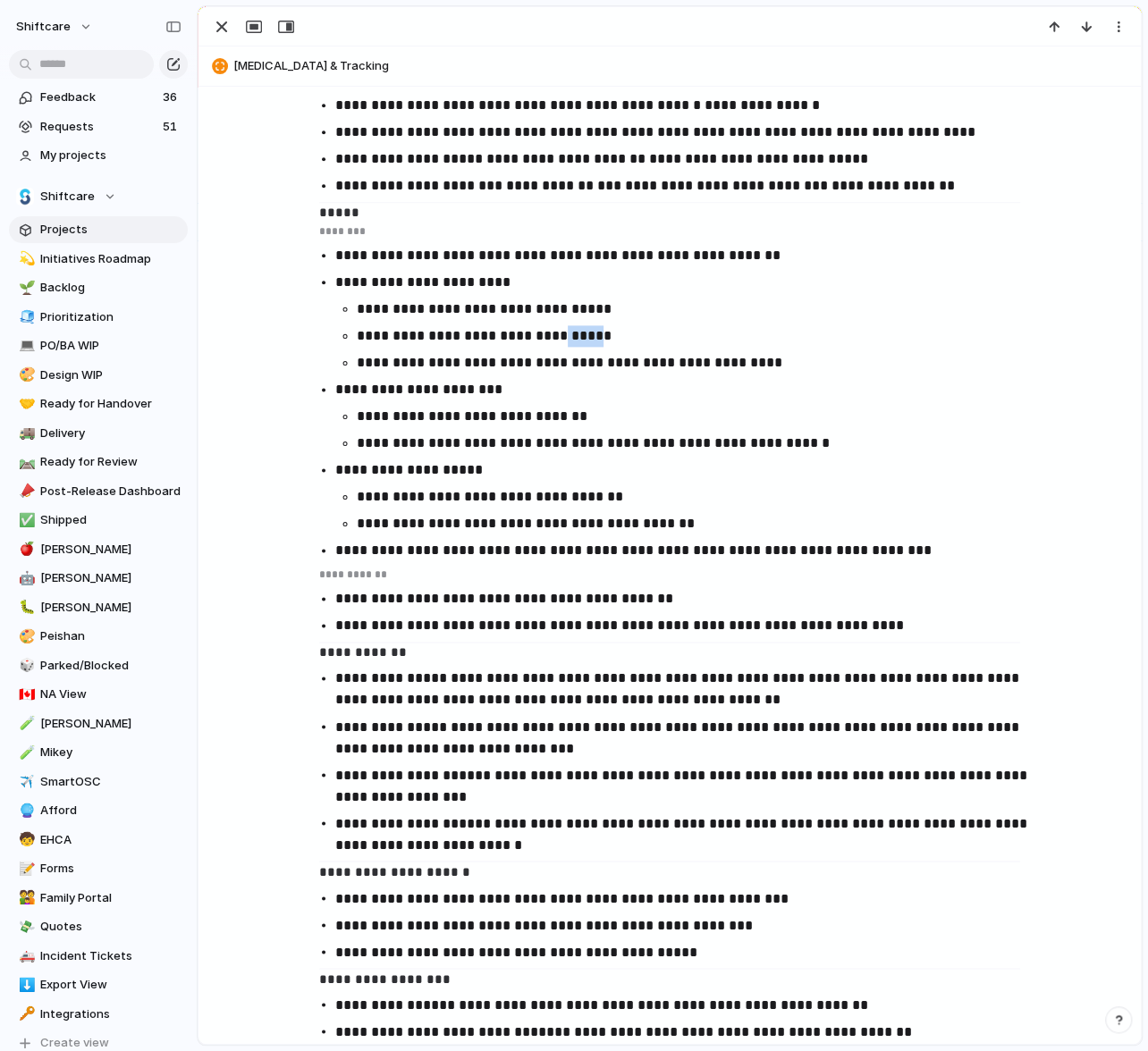 click on "**********" at bounding box center (696, 336) 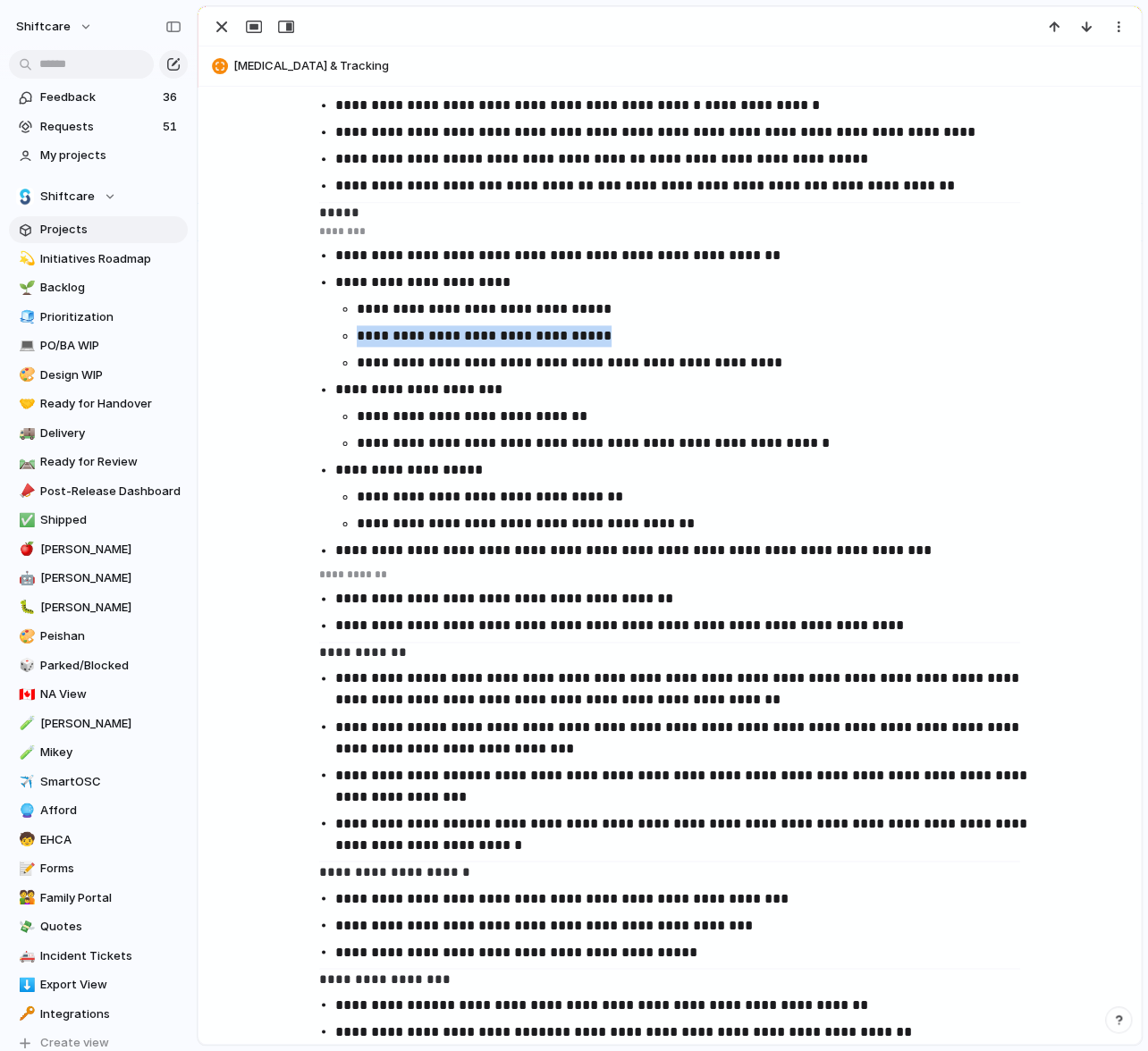 click on "**********" at bounding box center (696, 336) 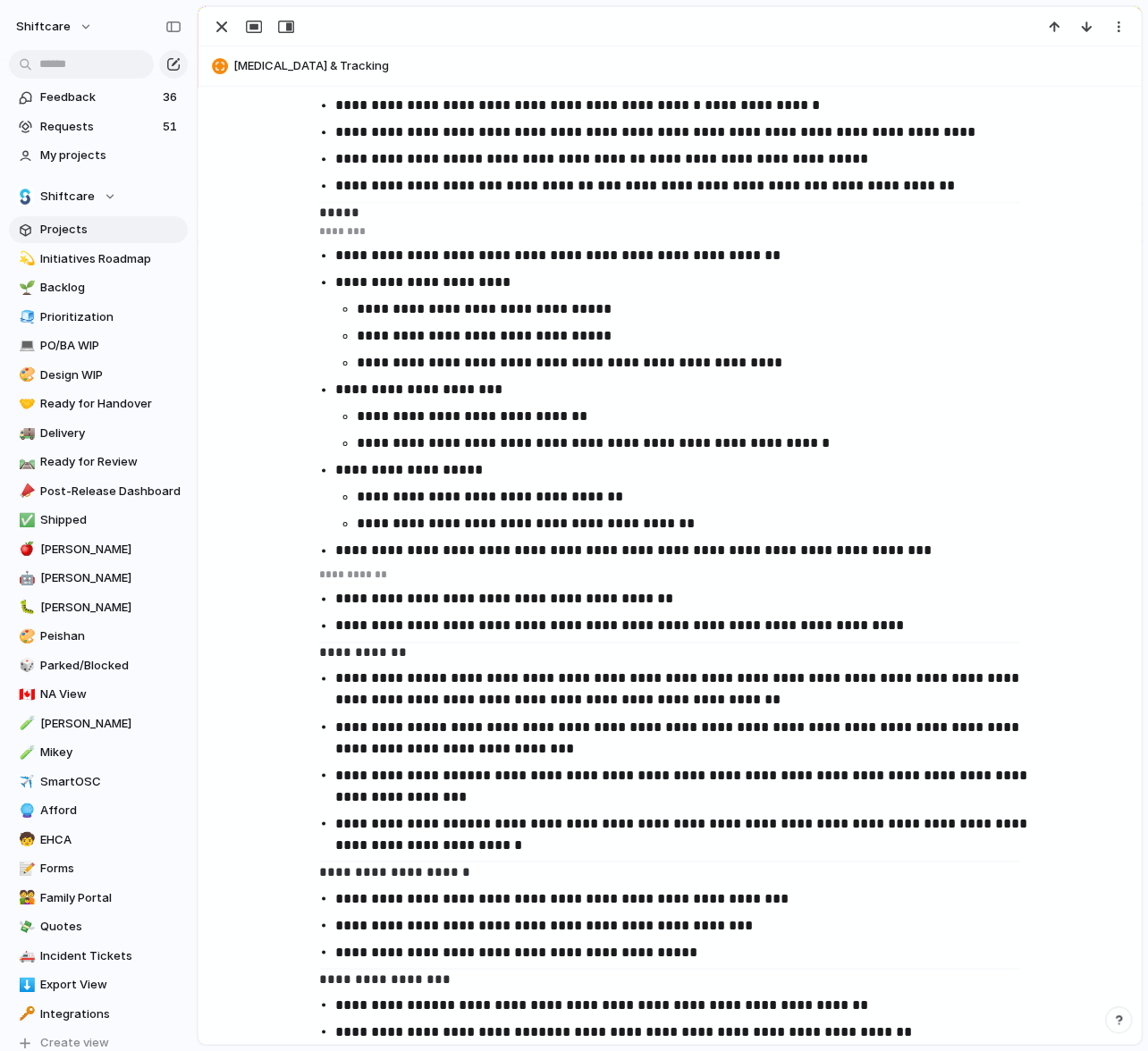 click on "**********" at bounding box center [686, 470] 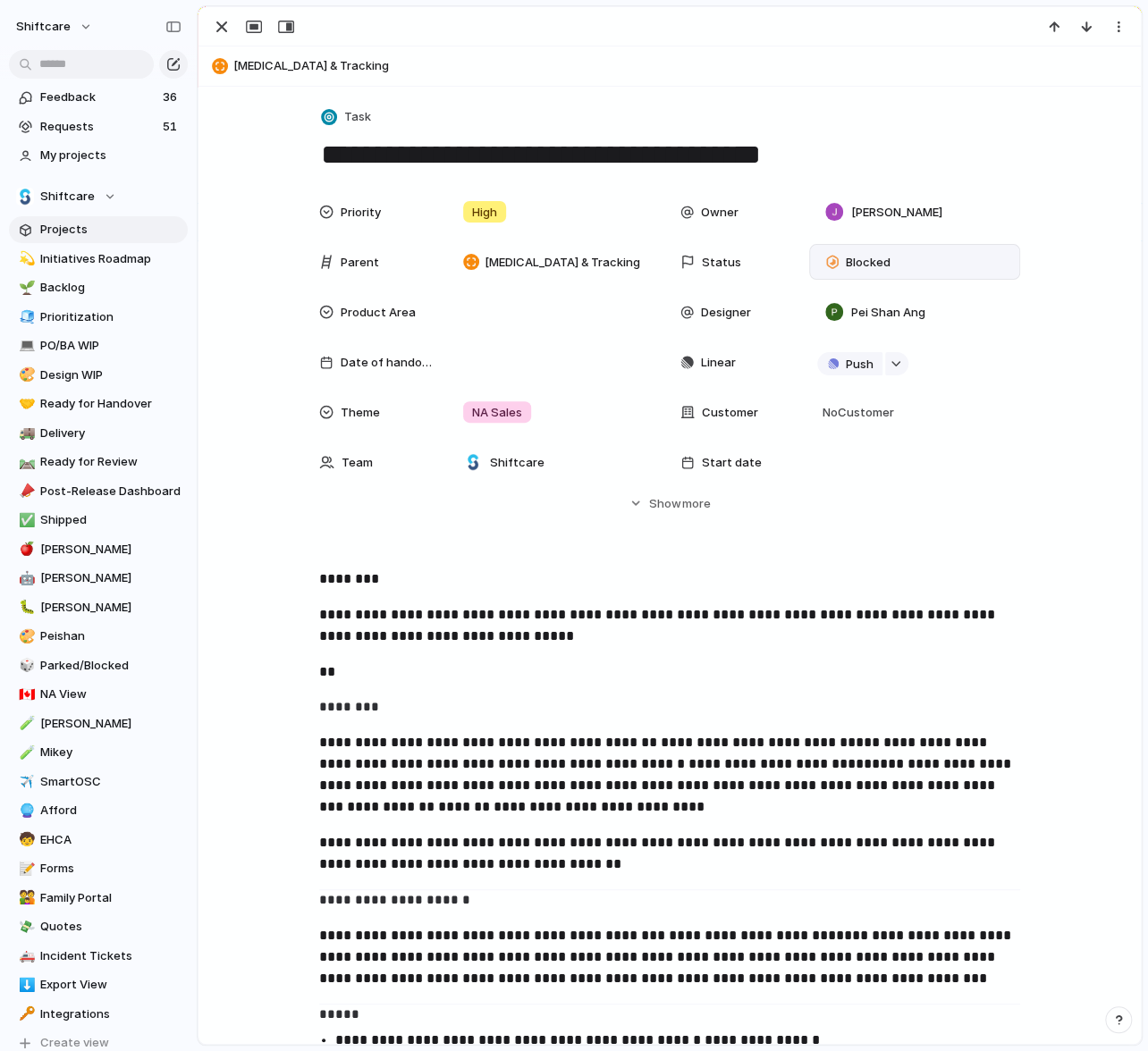 click on "Blocked" at bounding box center (861, 262) 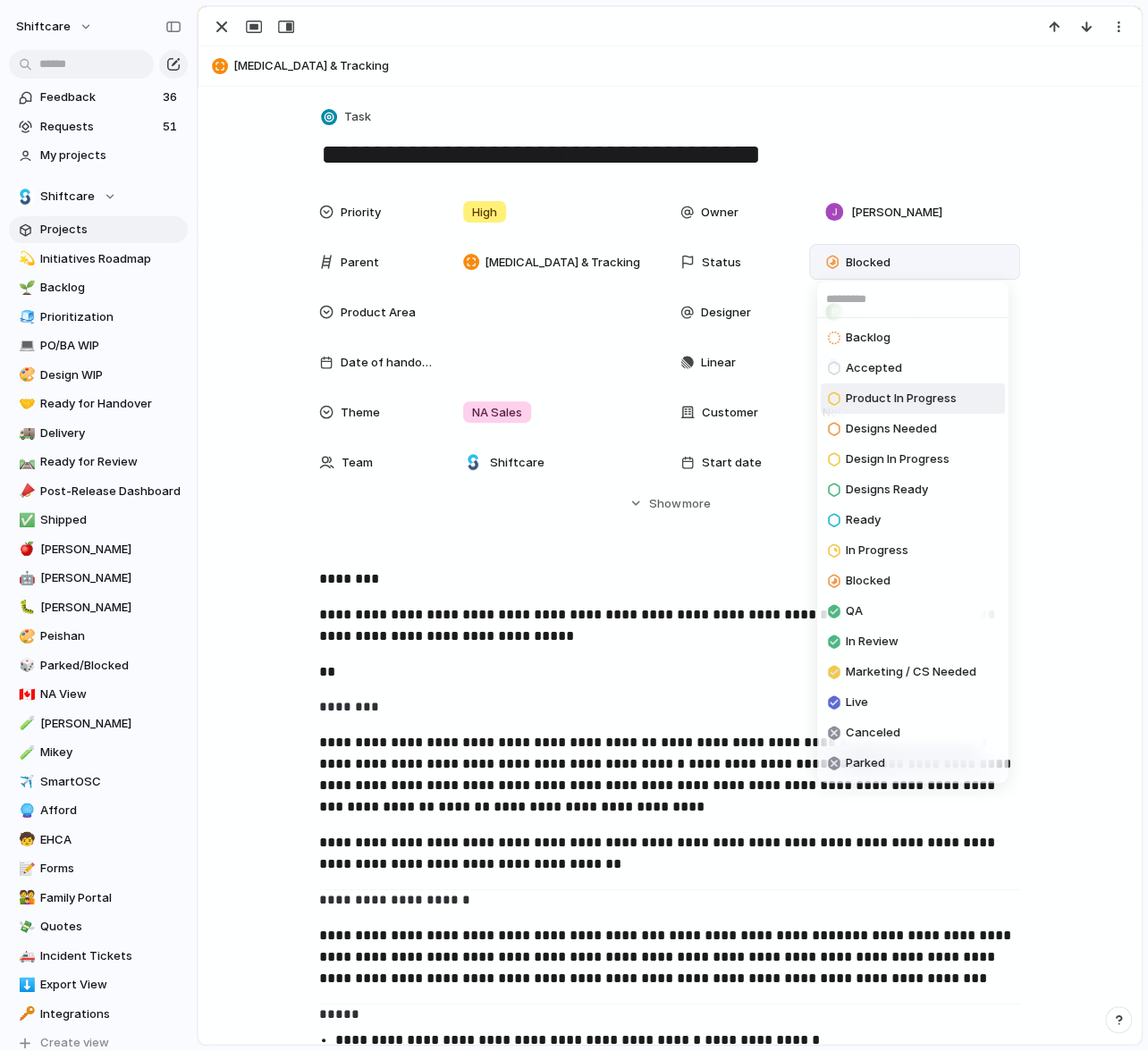 click on "Product In Progress" at bounding box center [901, 399] 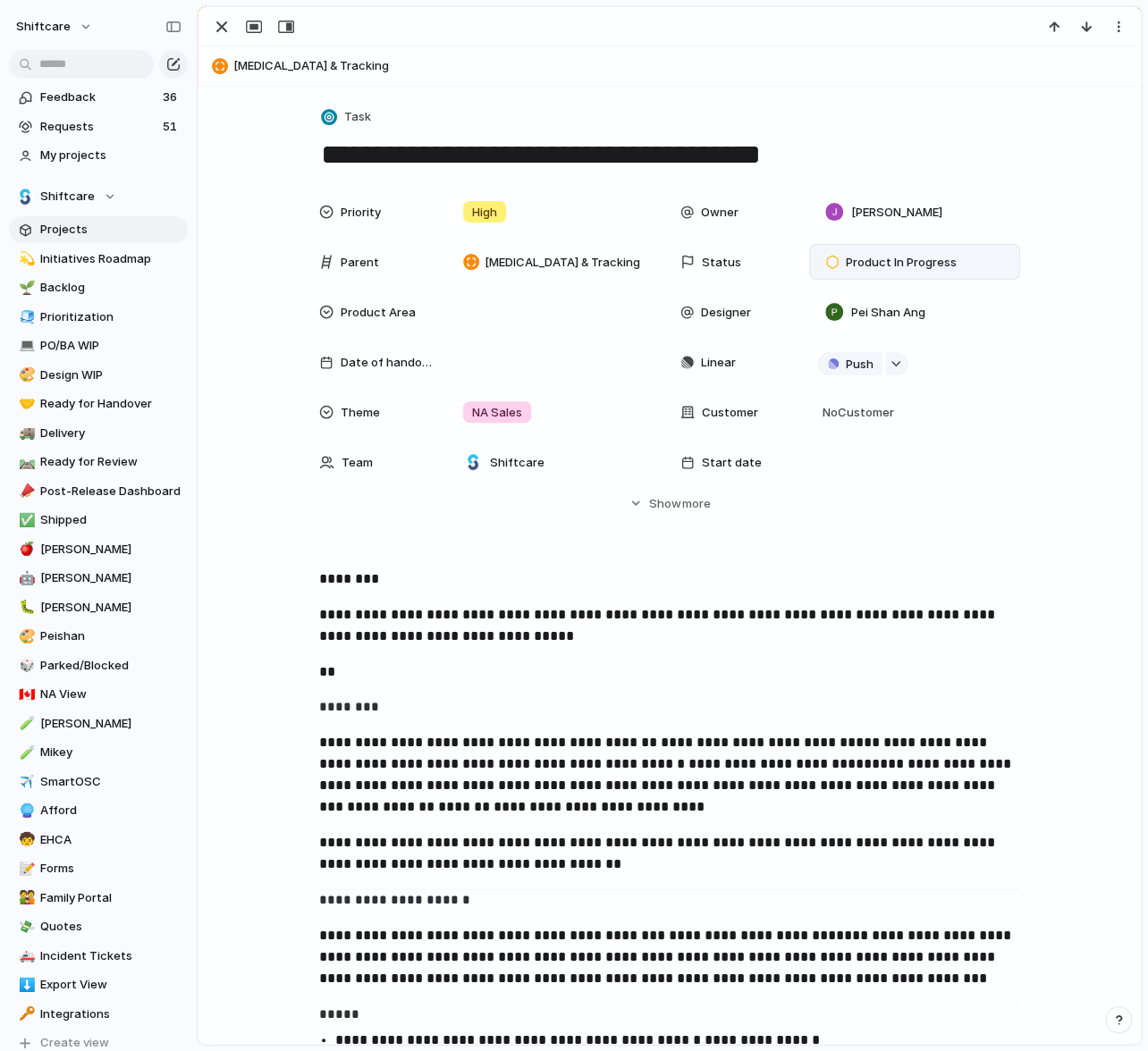 click on "**********" at bounding box center [670, 626] 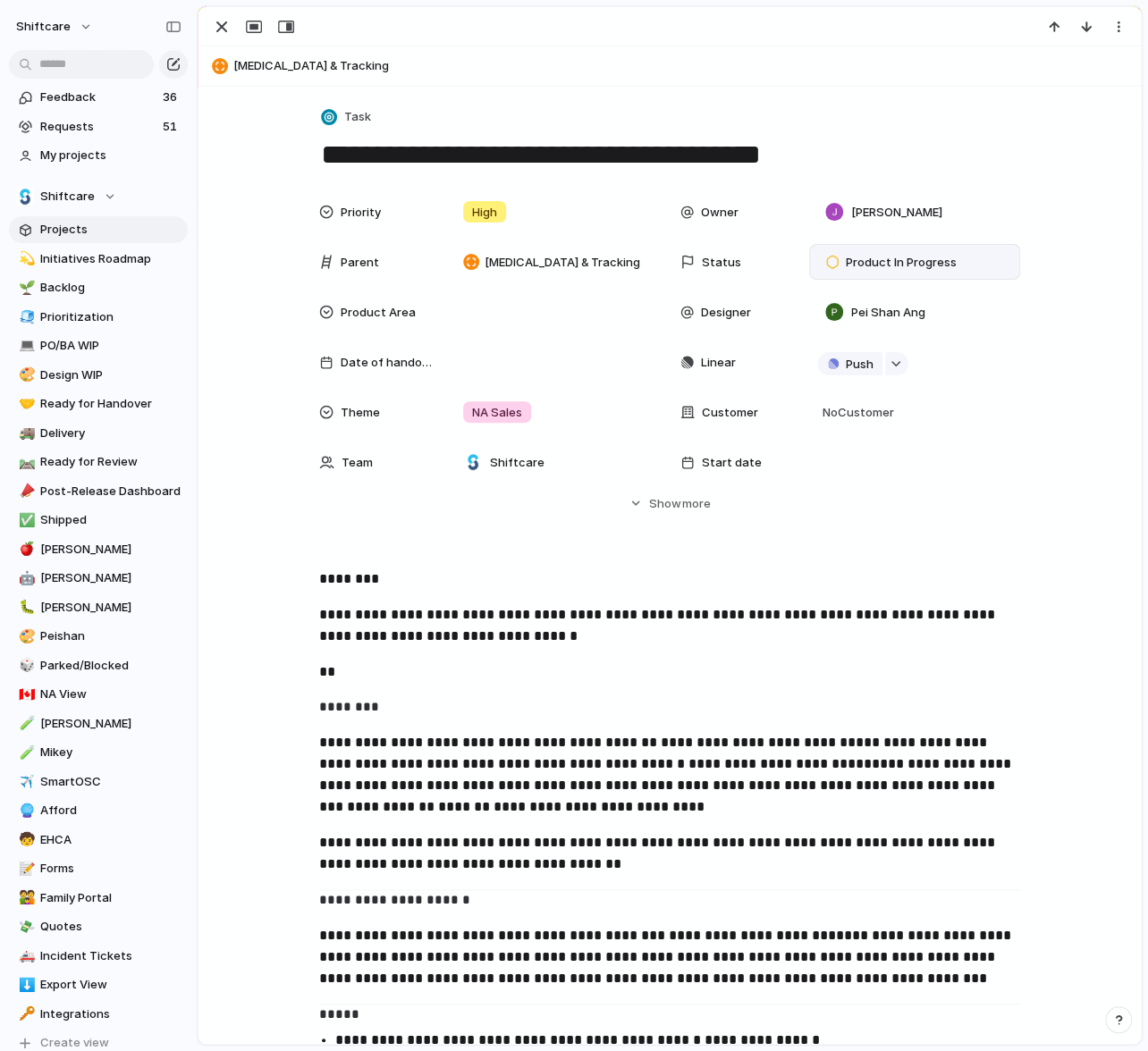 click on "**********" at bounding box center [670, 626] 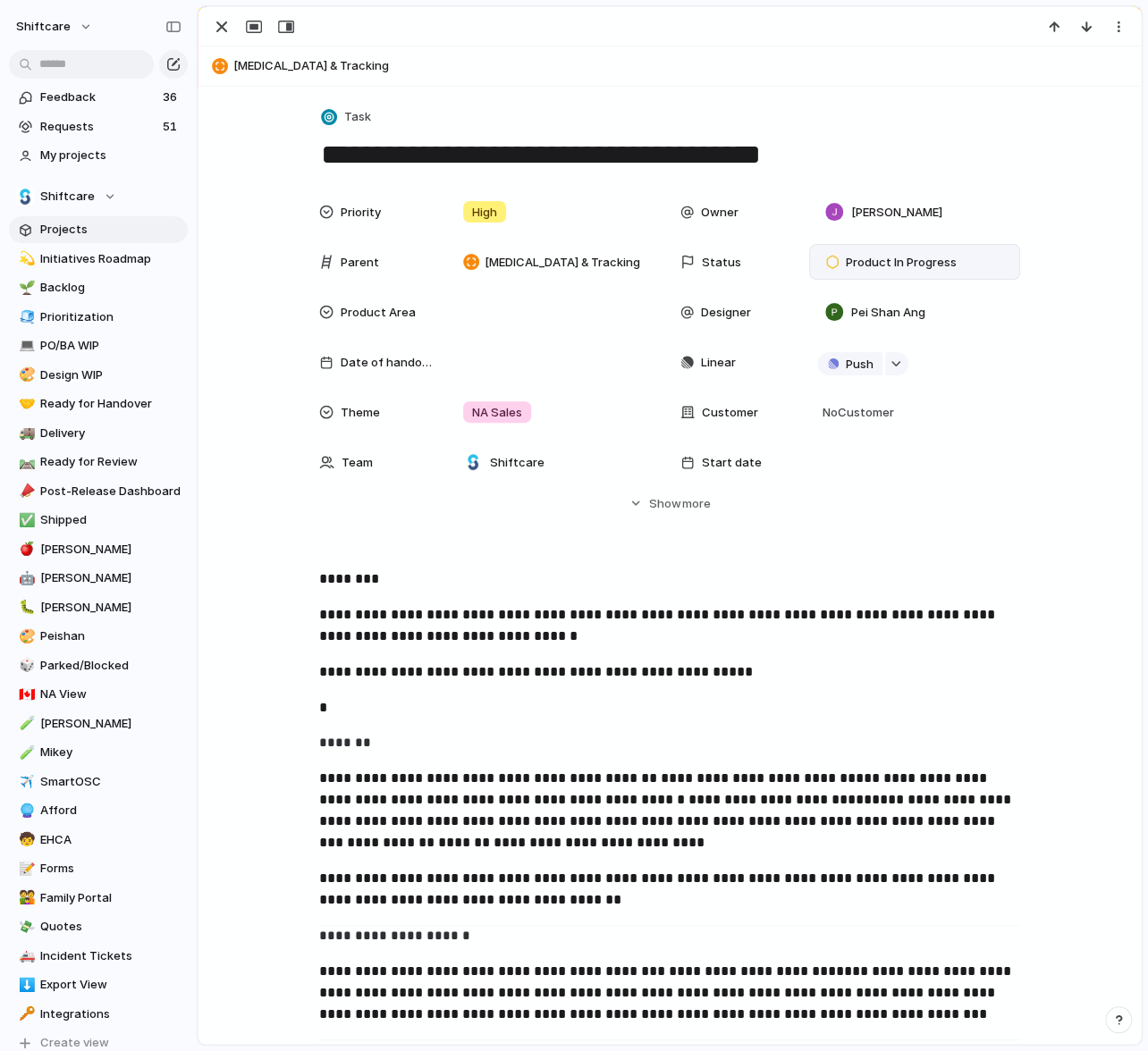 click on "**********" at bounding box center (670, 811) 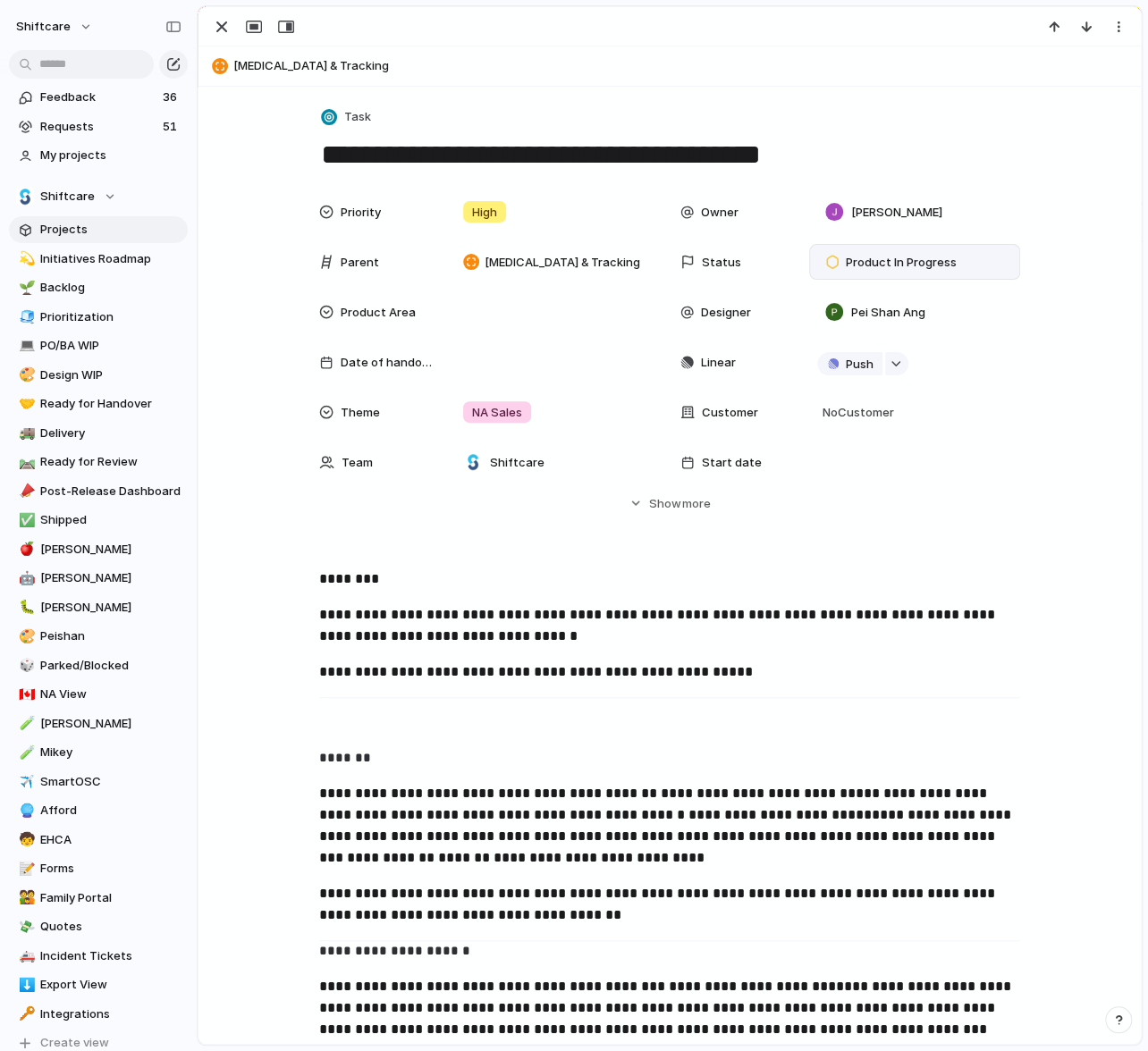 click on "**********" at bounding box center [670, 1448] 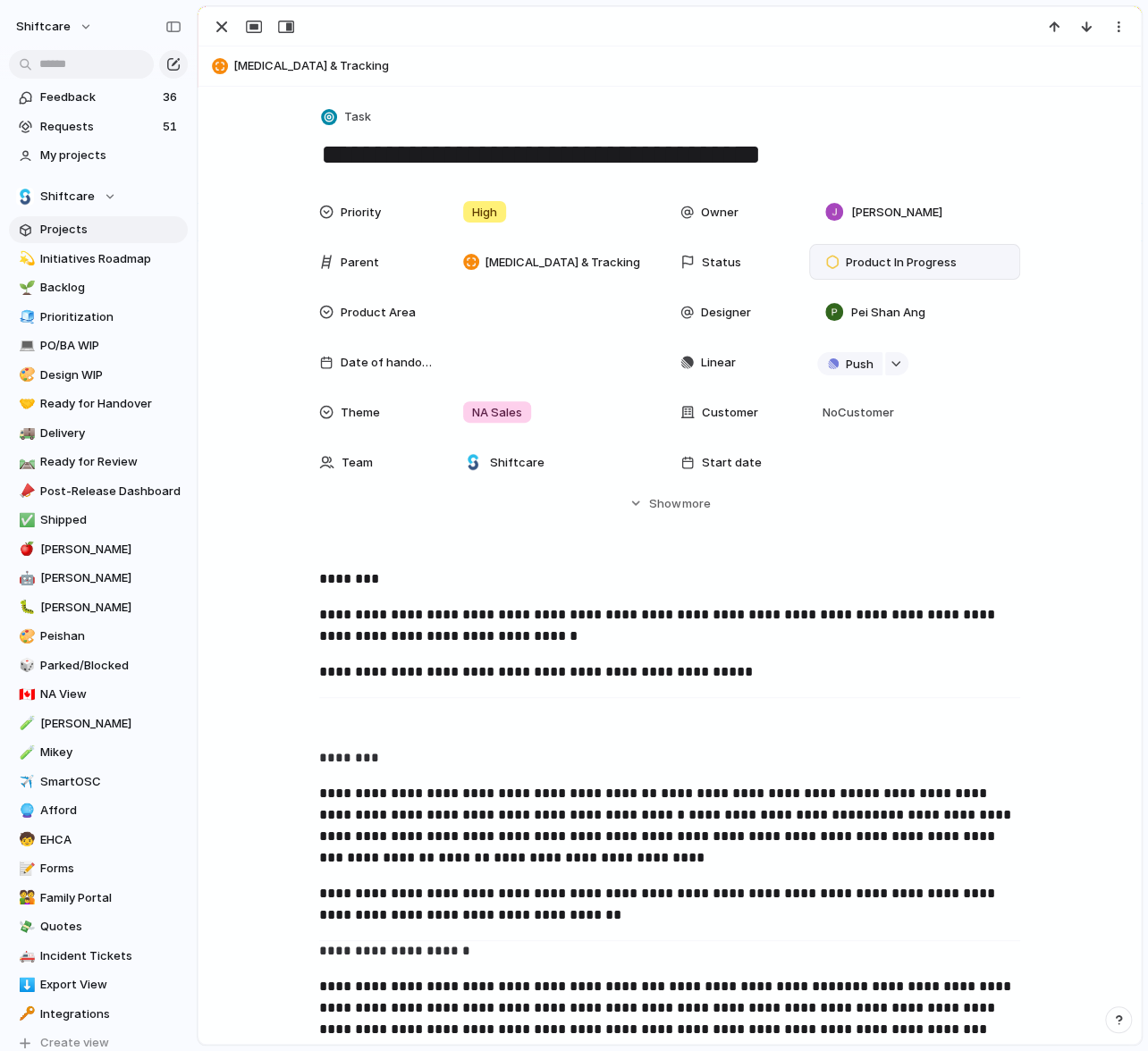 click on "**********" at bounding box center (670, 826) 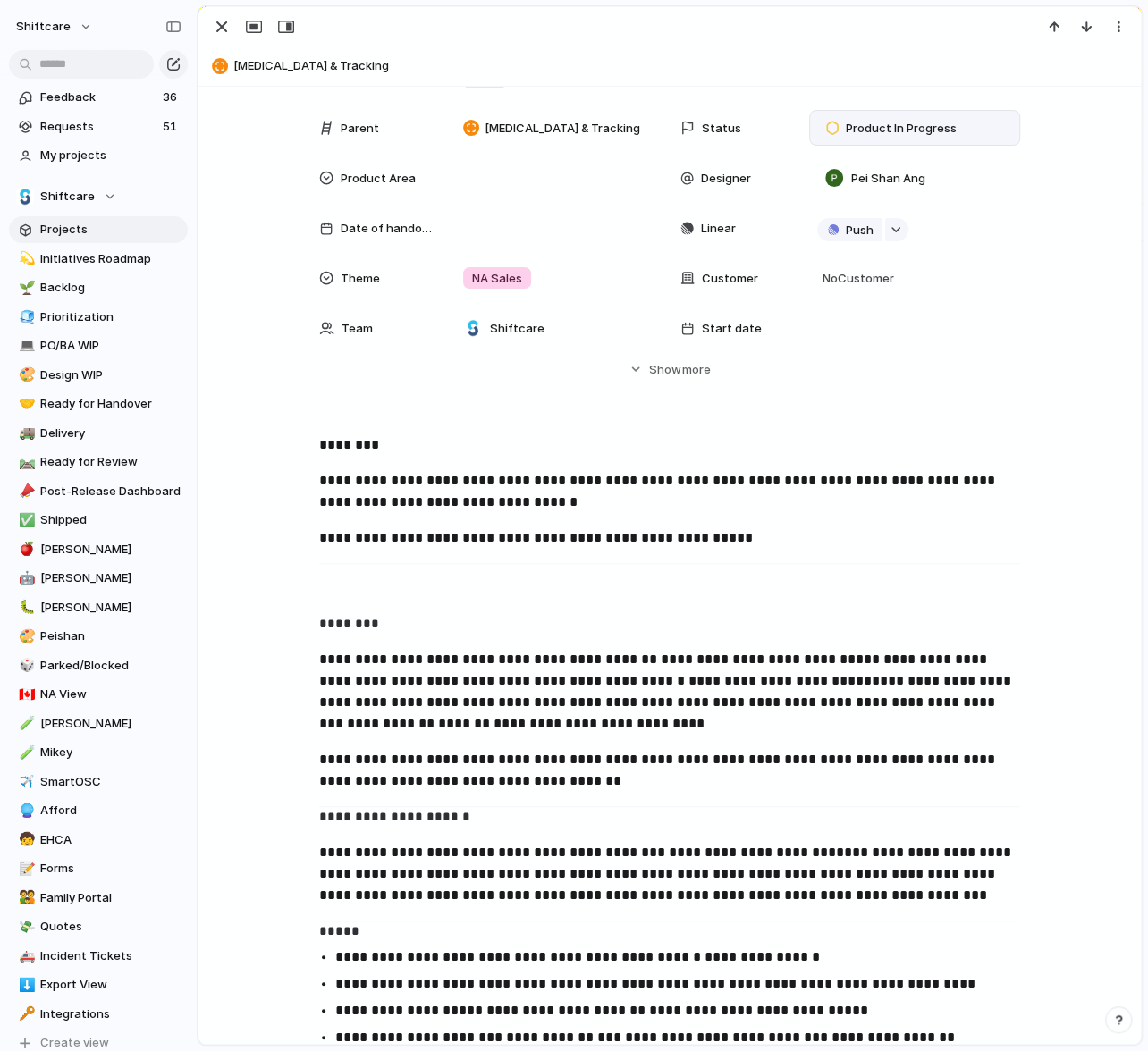scroll, scrollTop: 0, scrollLeft: 0, axis: both 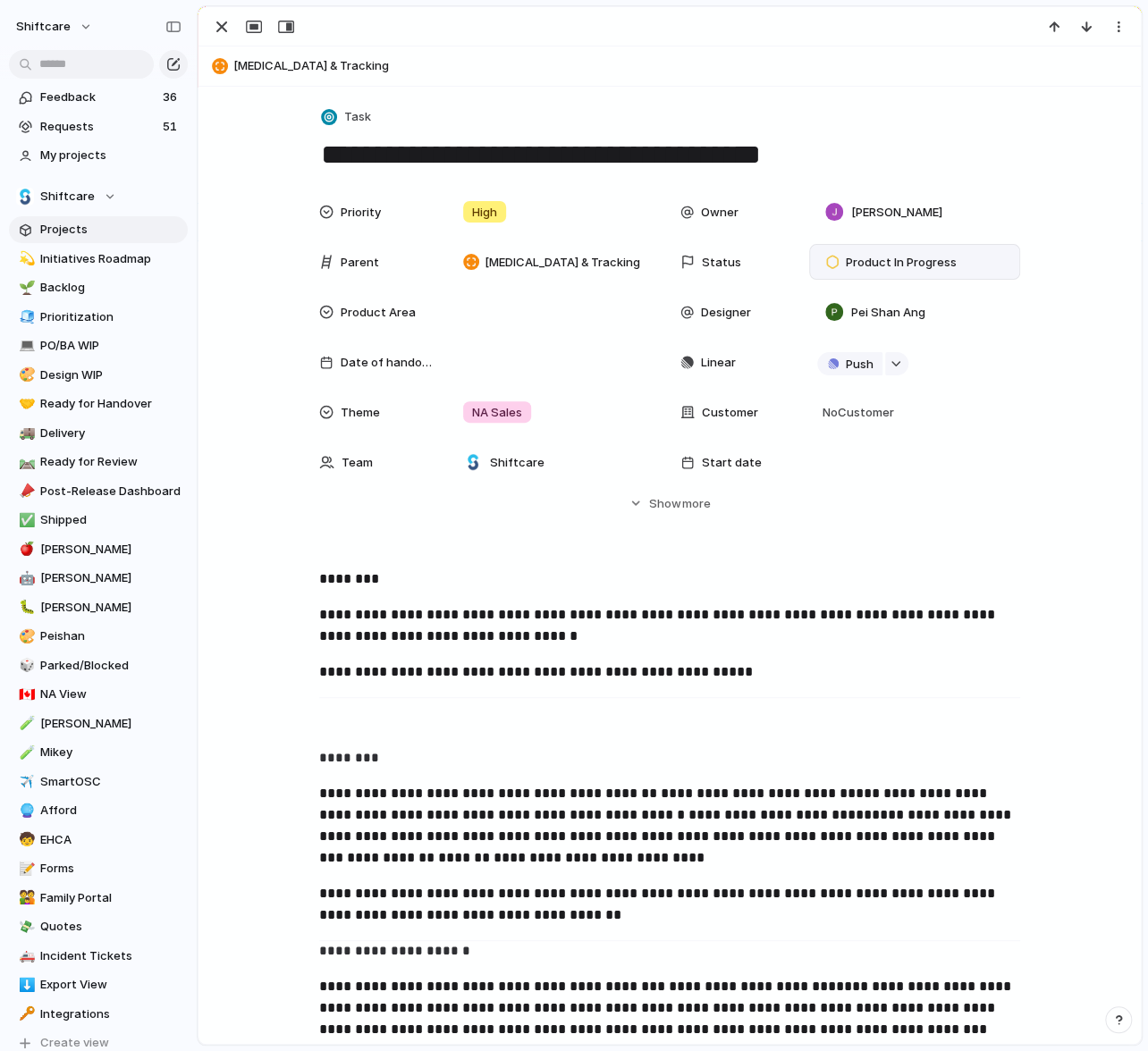 click on "**********" at bounding box center [670, 155] 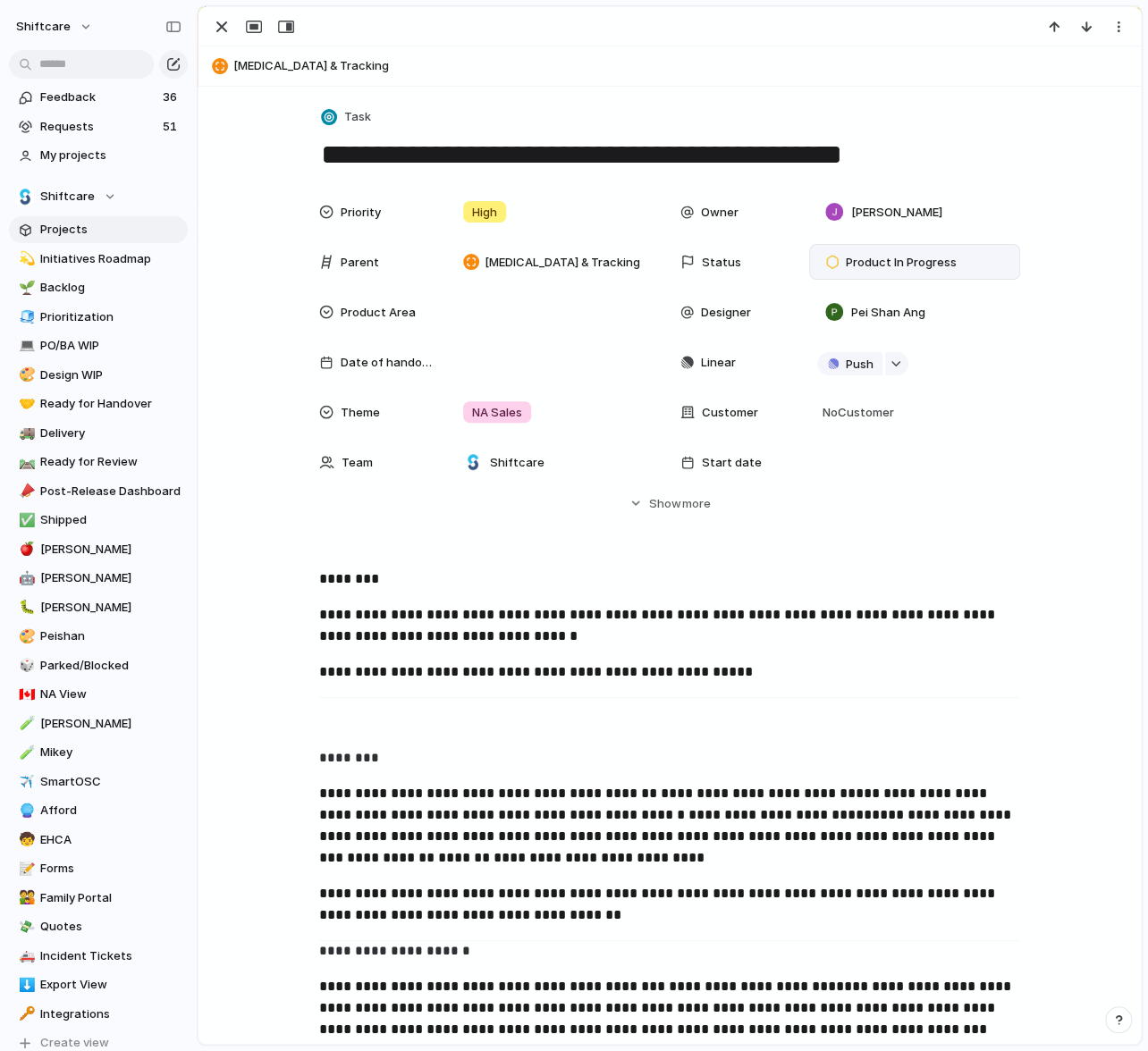 drag, startPoint x: 833, startPoint y: 148, endPoint x: 681, endPoint y: 155, distance: 152.1611 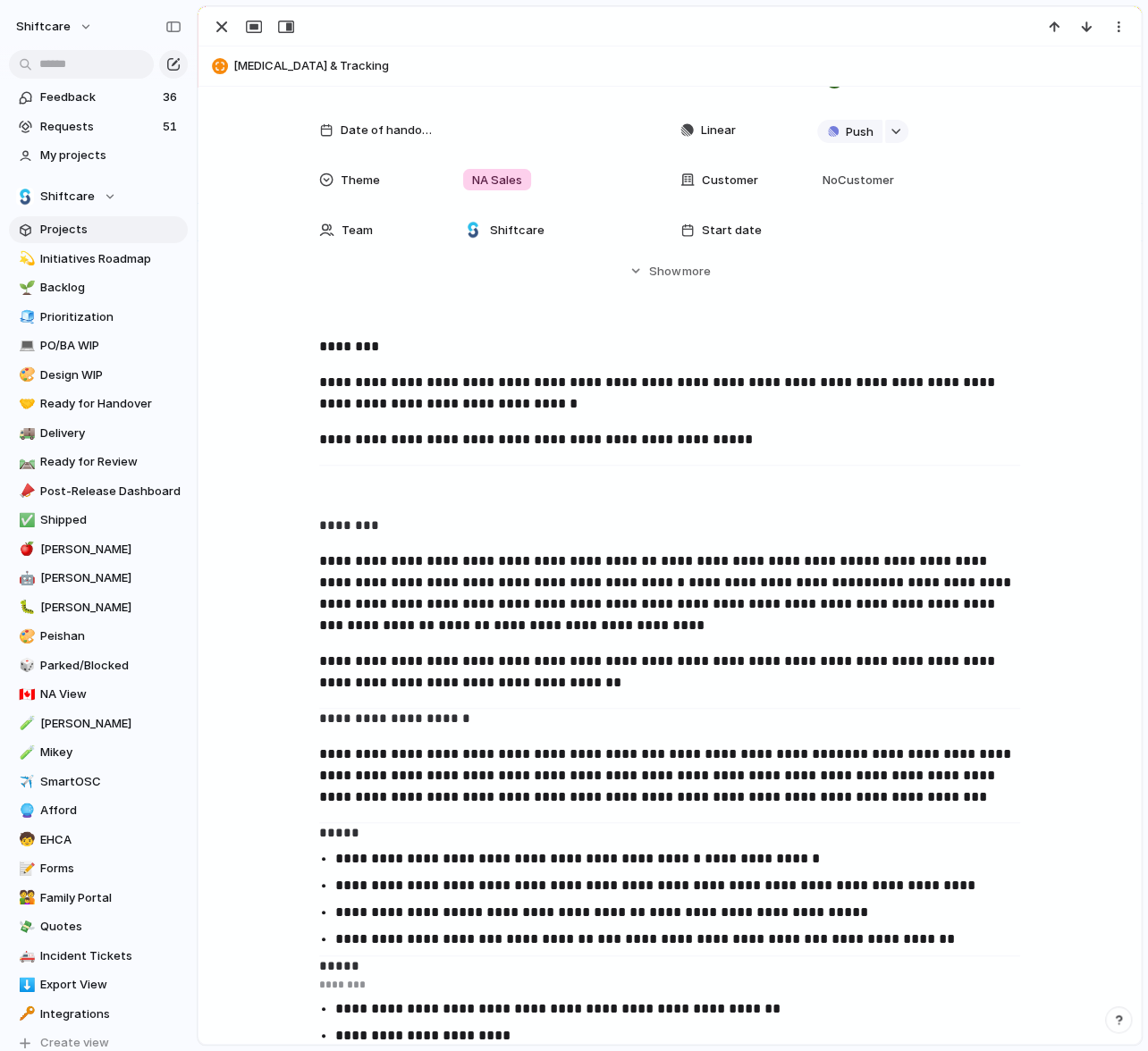 scroll, scrollTop: 0, scrollLeft: 0, axis: both 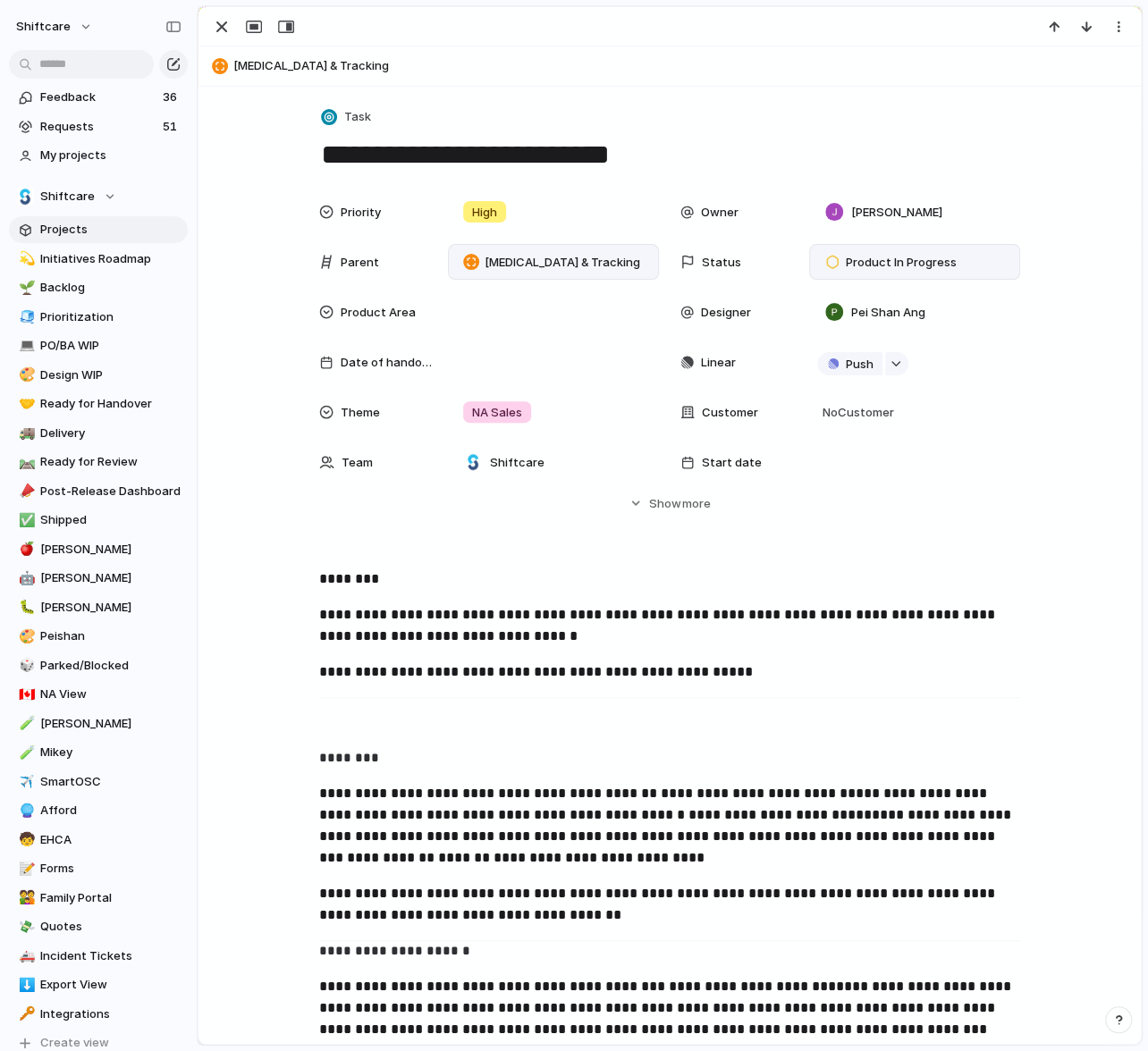 type on "**********" 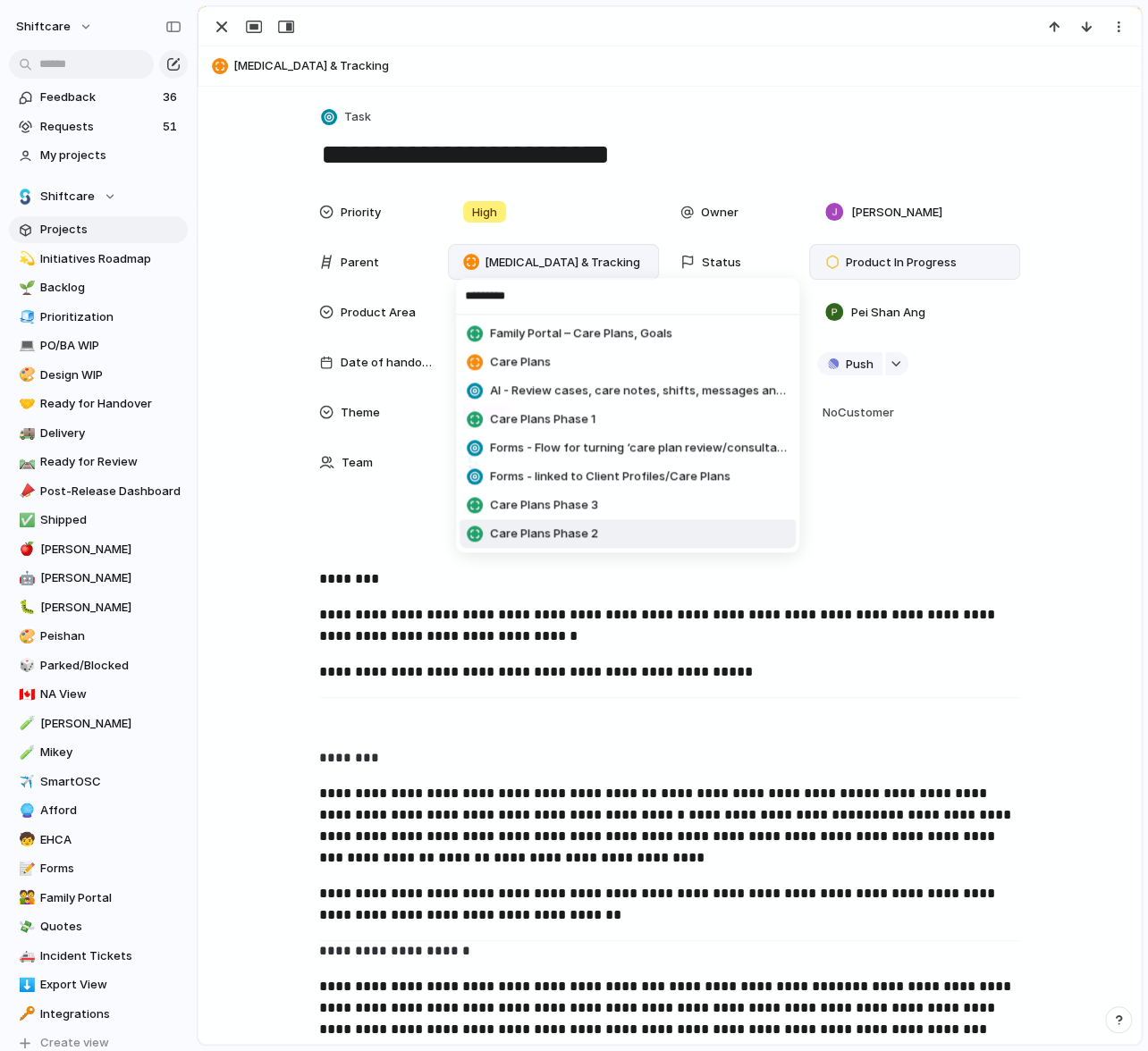 type on "*********" 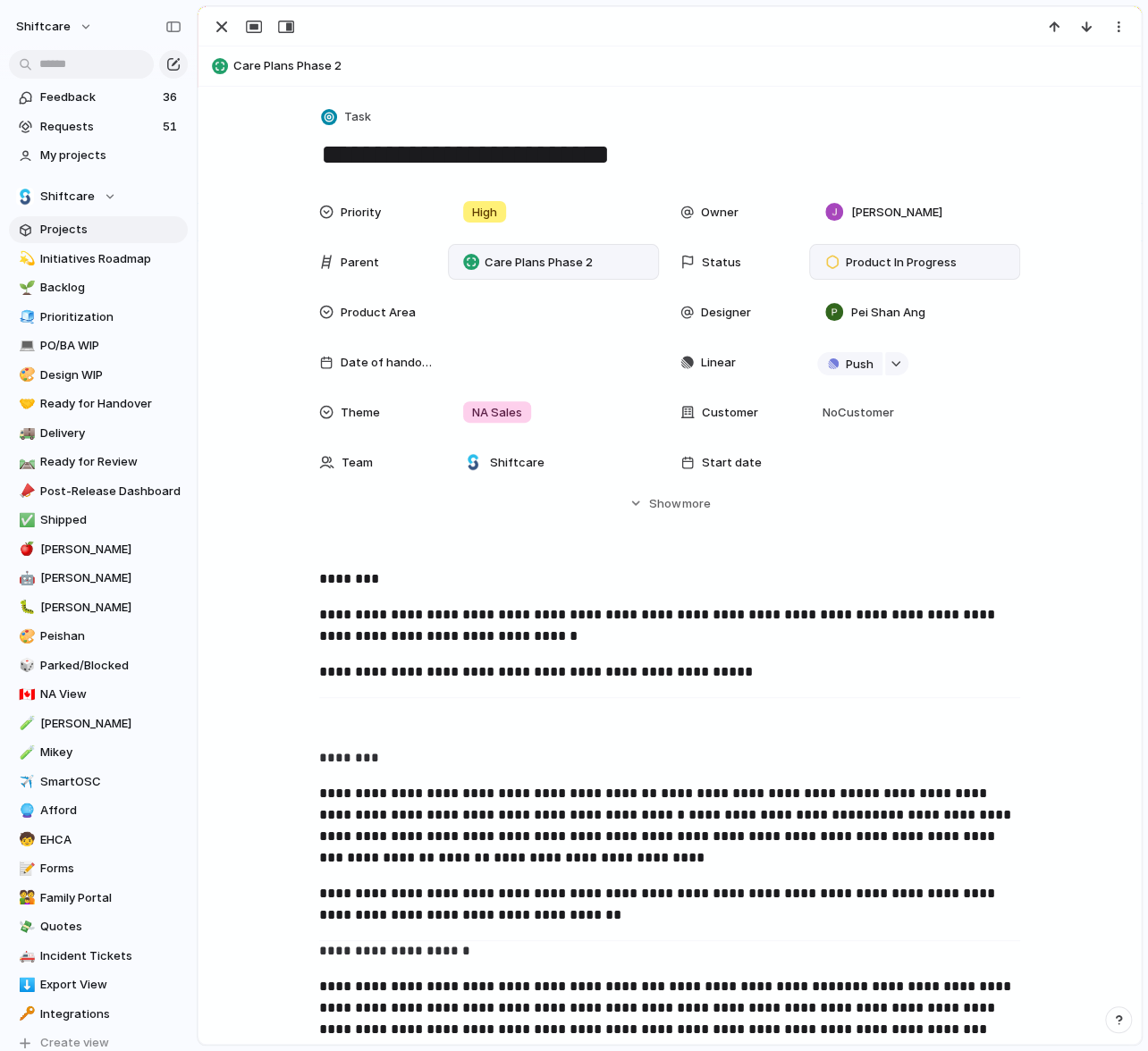 click on "**********" at bounding box center (670, 672) 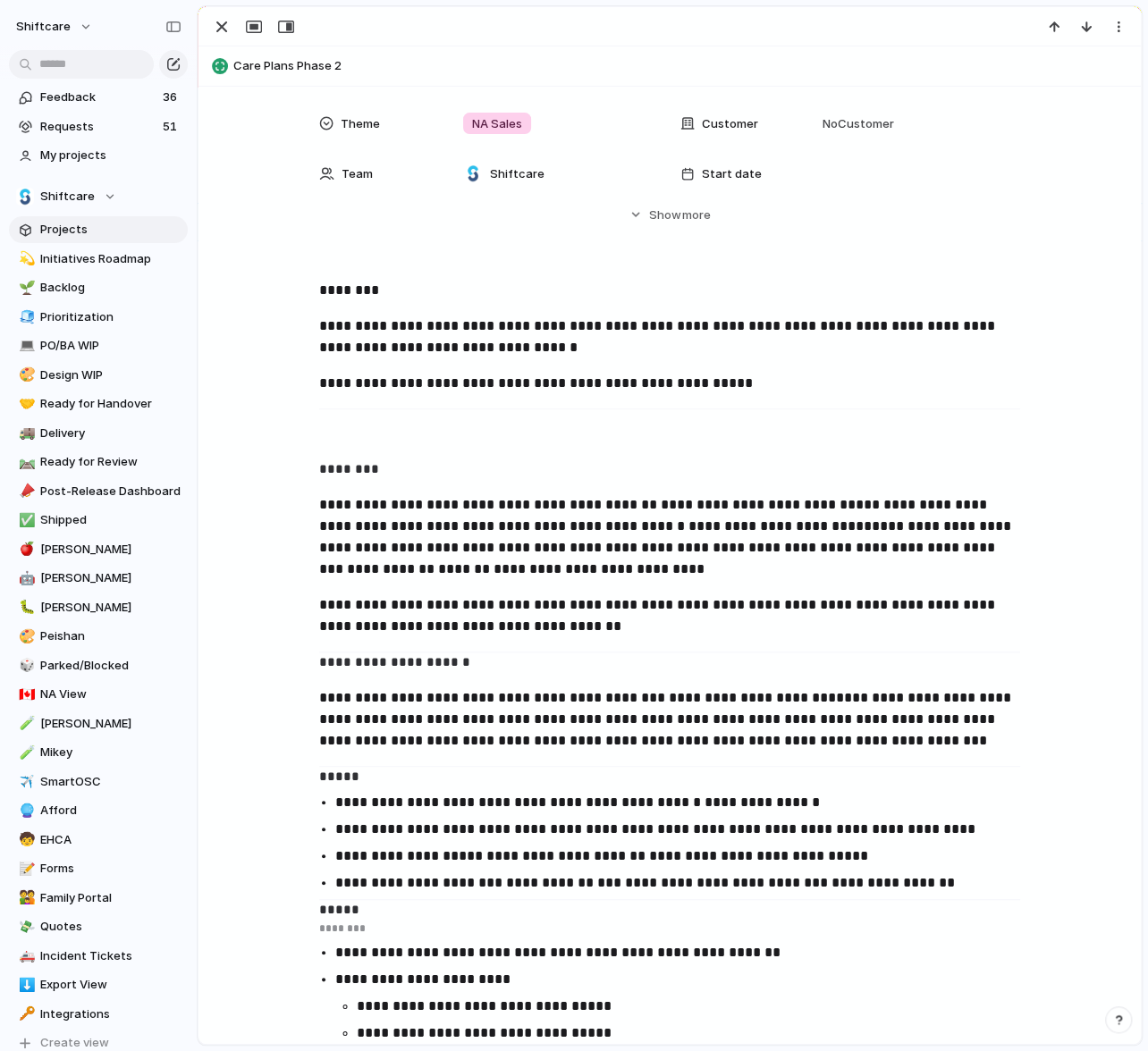 scroll, scrollTop: 0, scrollLeft: 0, axis: both 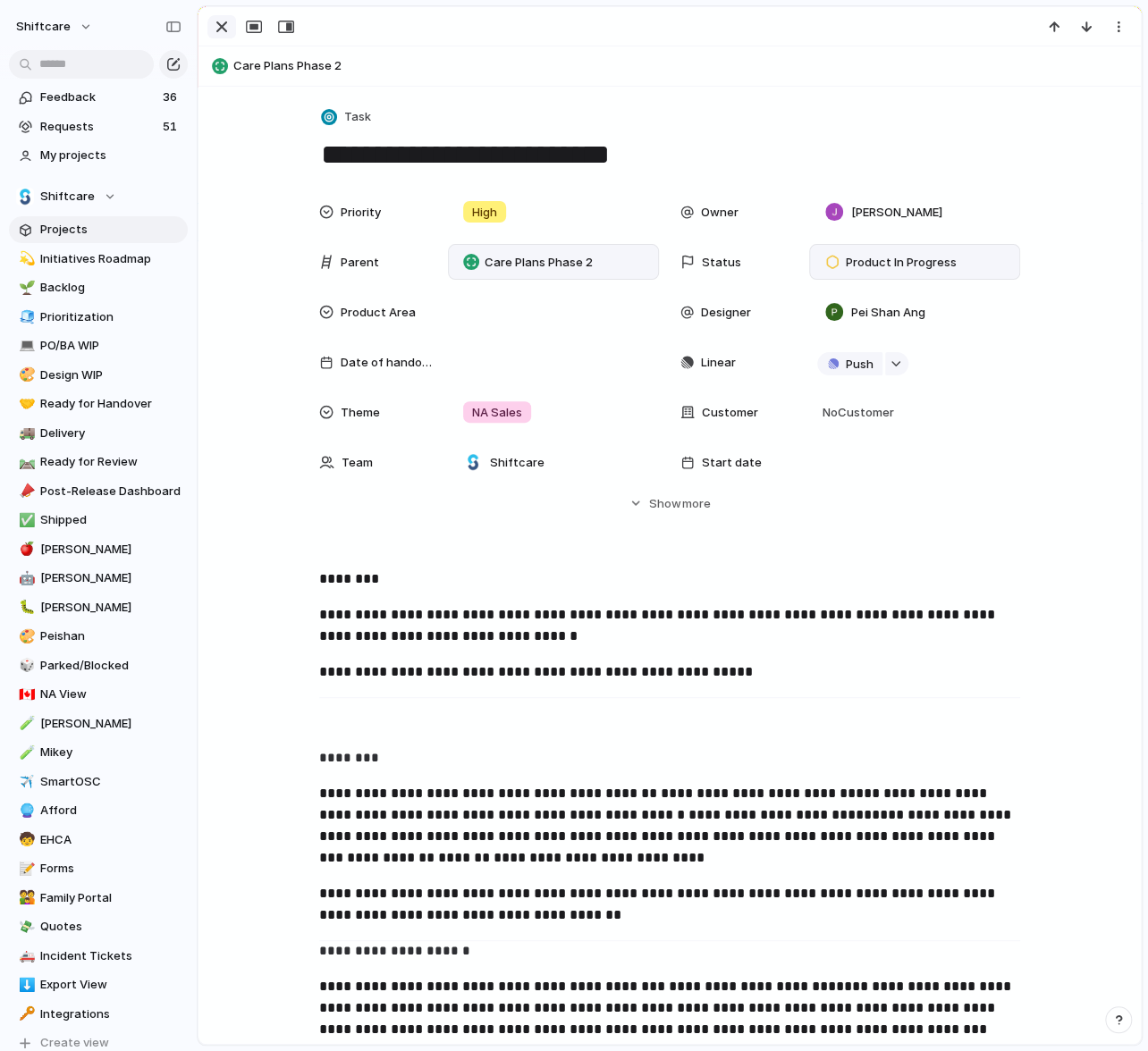click at bounding box center (222, 27) 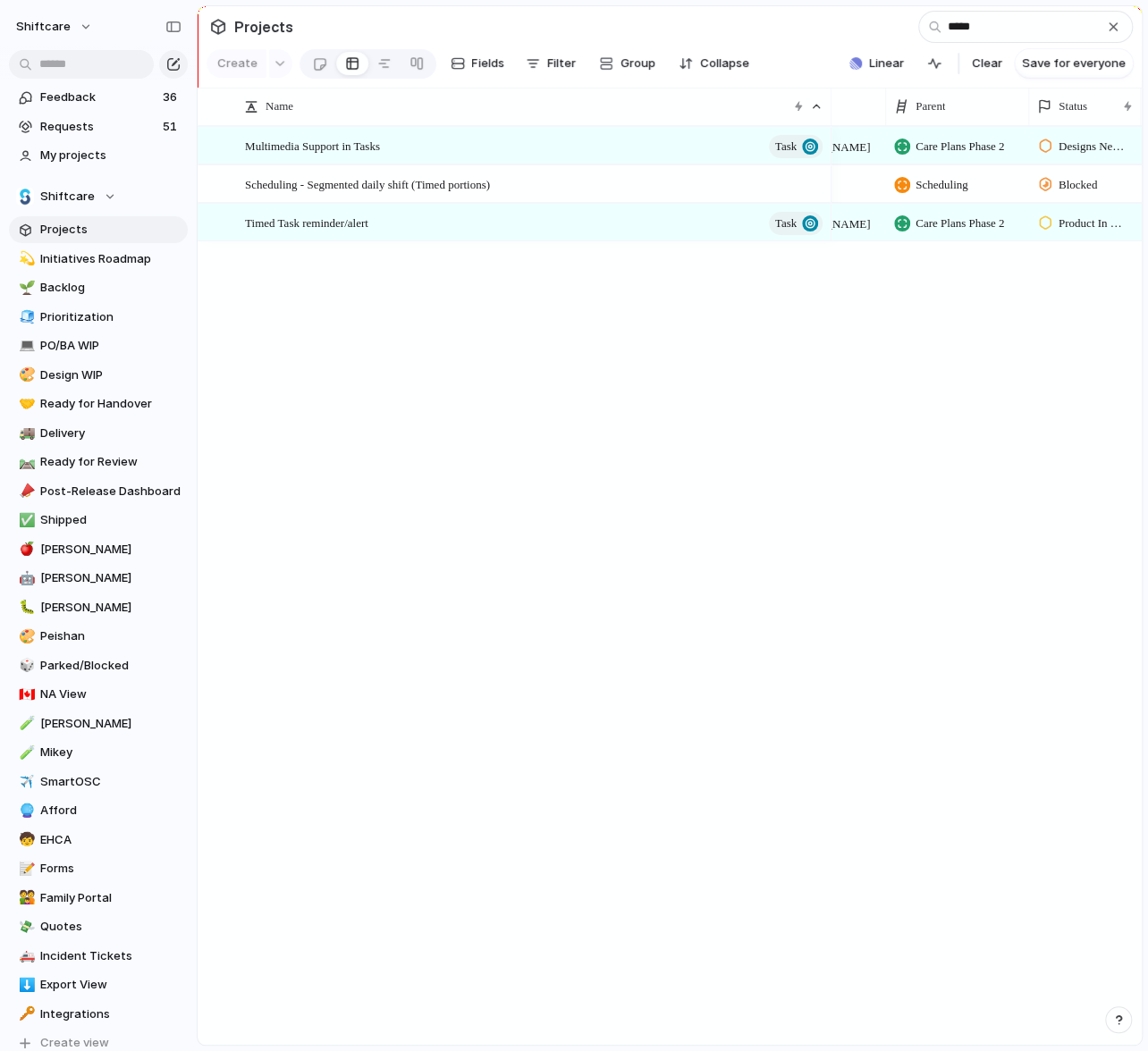 click on "Multimedia Support in Tasks Task Scheduling - Segmented daily shift (Timed portions) Timed Task reminder/alert Task High Jonathan Agness Care Plans Phase 2 Designs Needed Viscount Villanueva Medium Scheduling Blocked High Jonathan Agness Care Plans Phase 2 Product In Progress Pei Shan Ang" at bounding box center (670, 585) 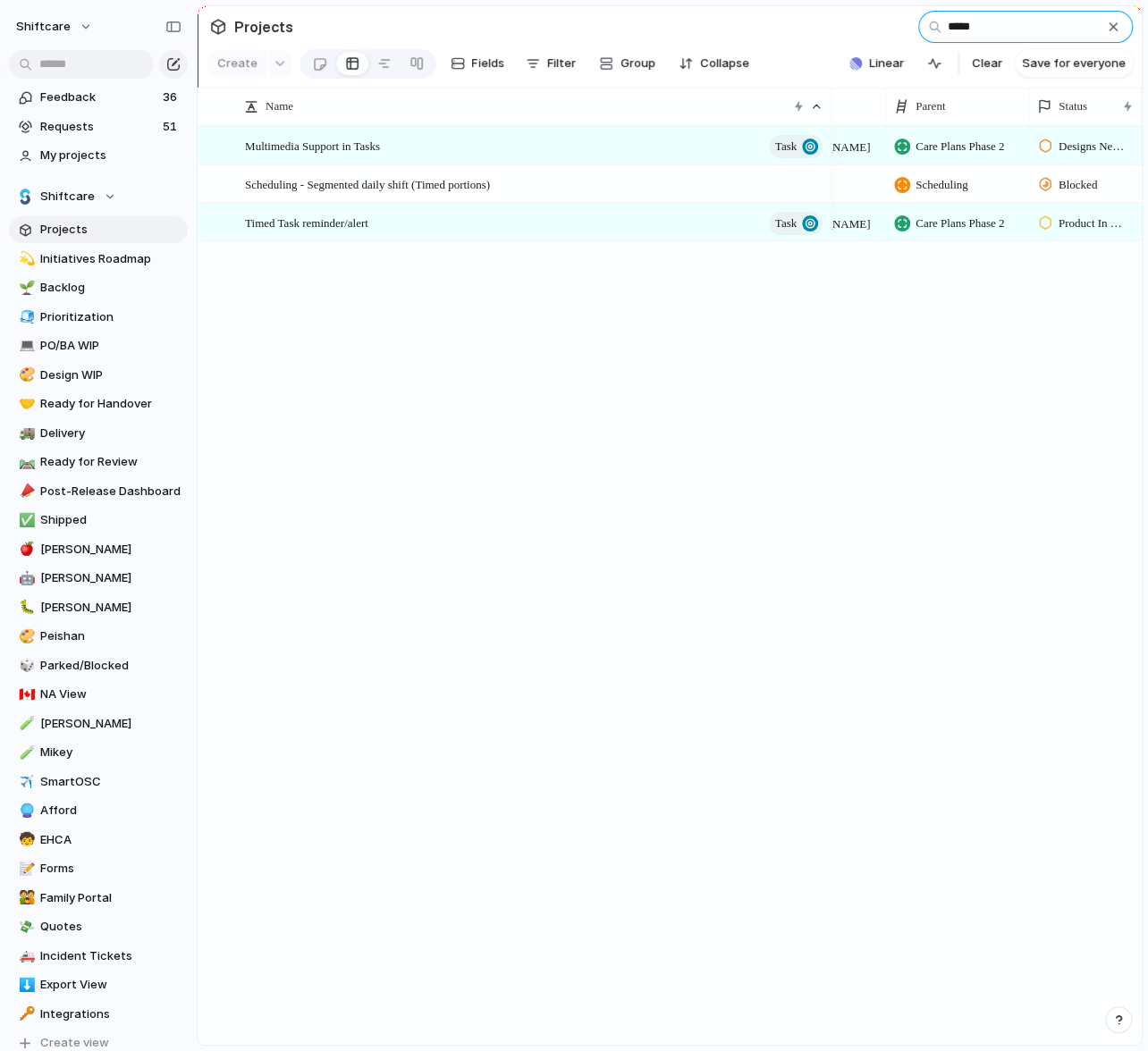 click on "*****" at bounding box center [1026, 27] 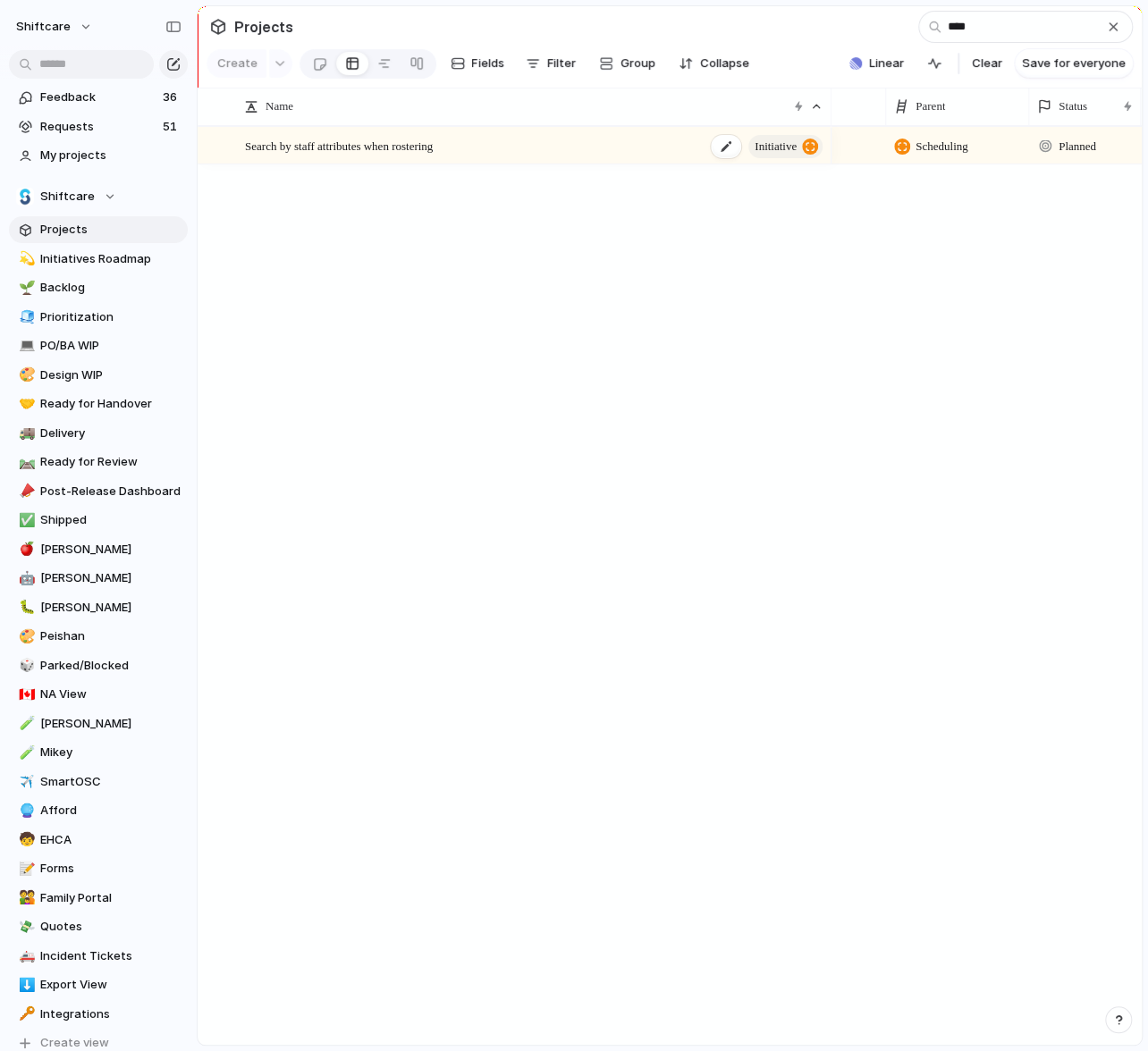 click on "Search by staff attributes when rostering" at bounding box center [339, 145] 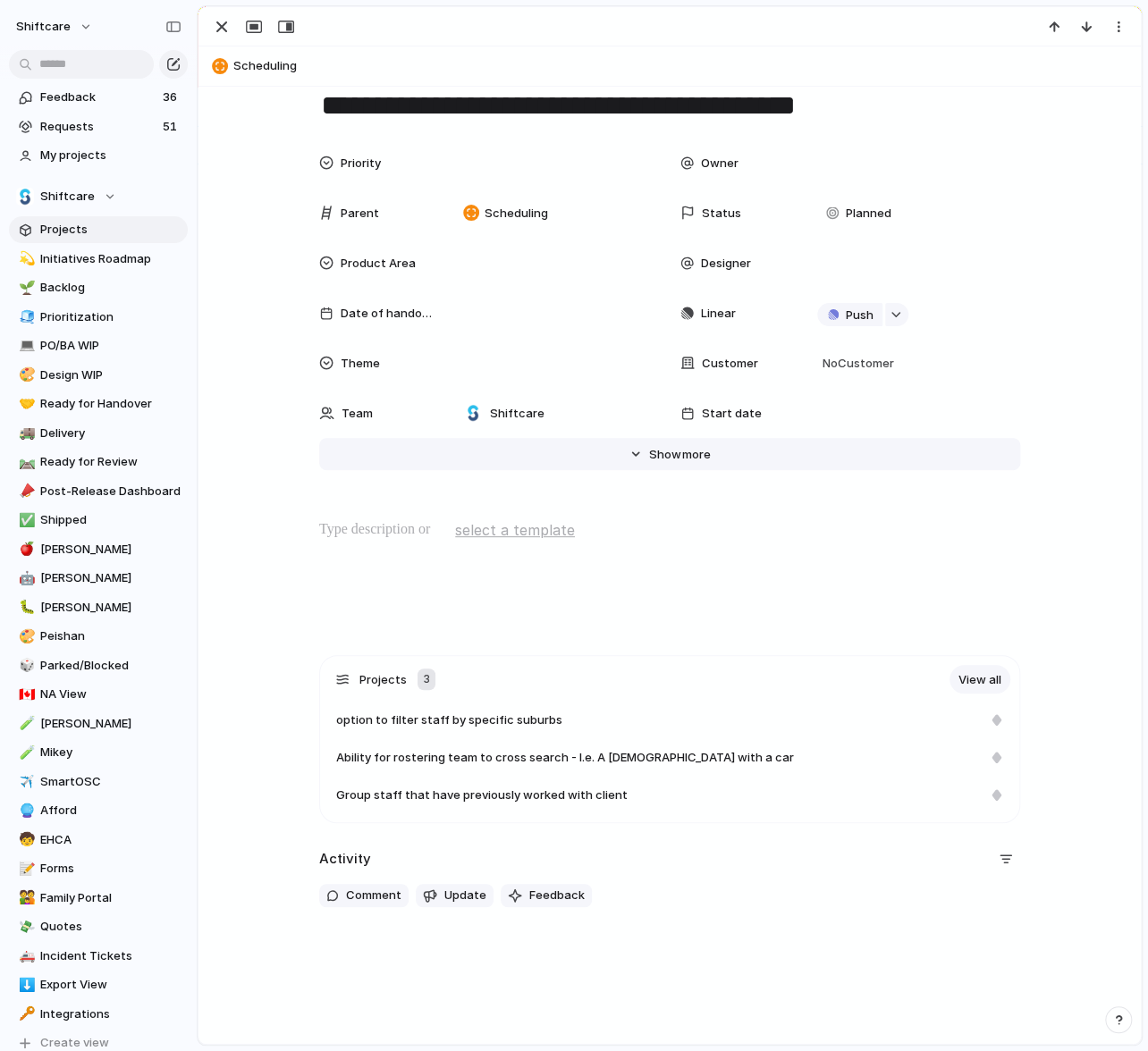 scroll, scrollTop: 57, scrollLeft: 0, axis: vertical 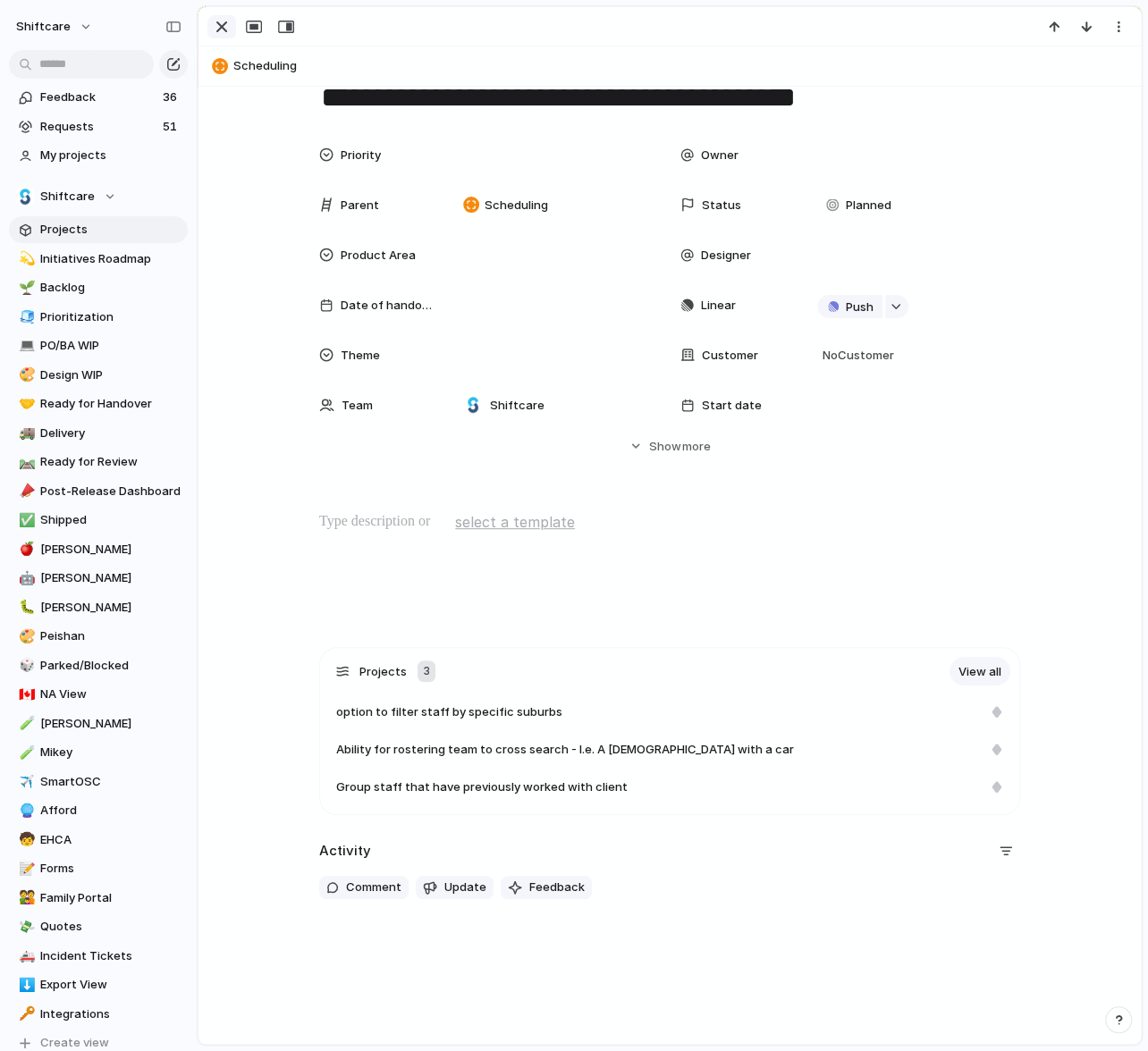click at bounding box center (222, 27) 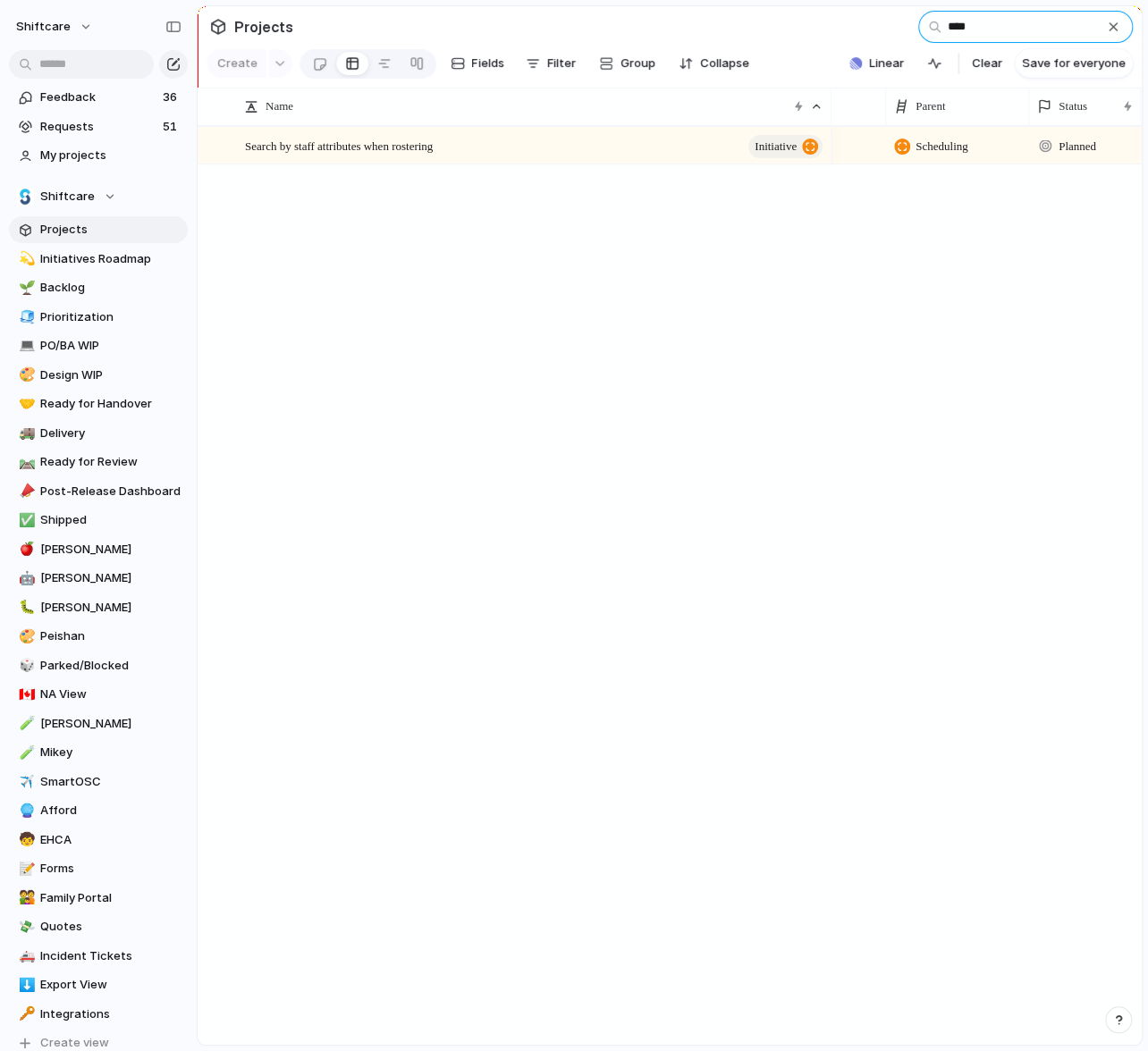 click on "****" at bounding box center (1026, 27) 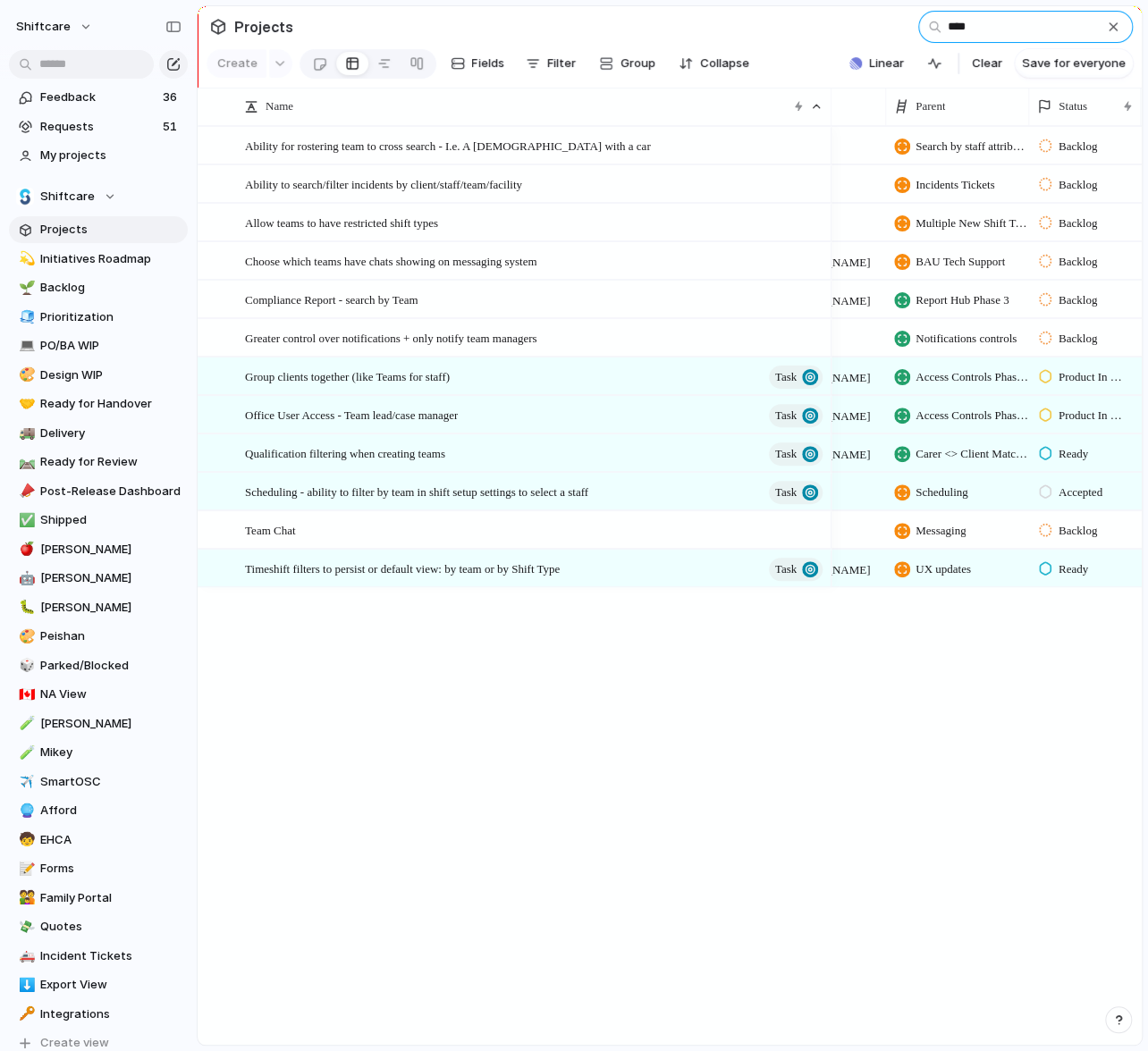 scroll, scrollTop: 0, scrollLeft: 0, axis: both 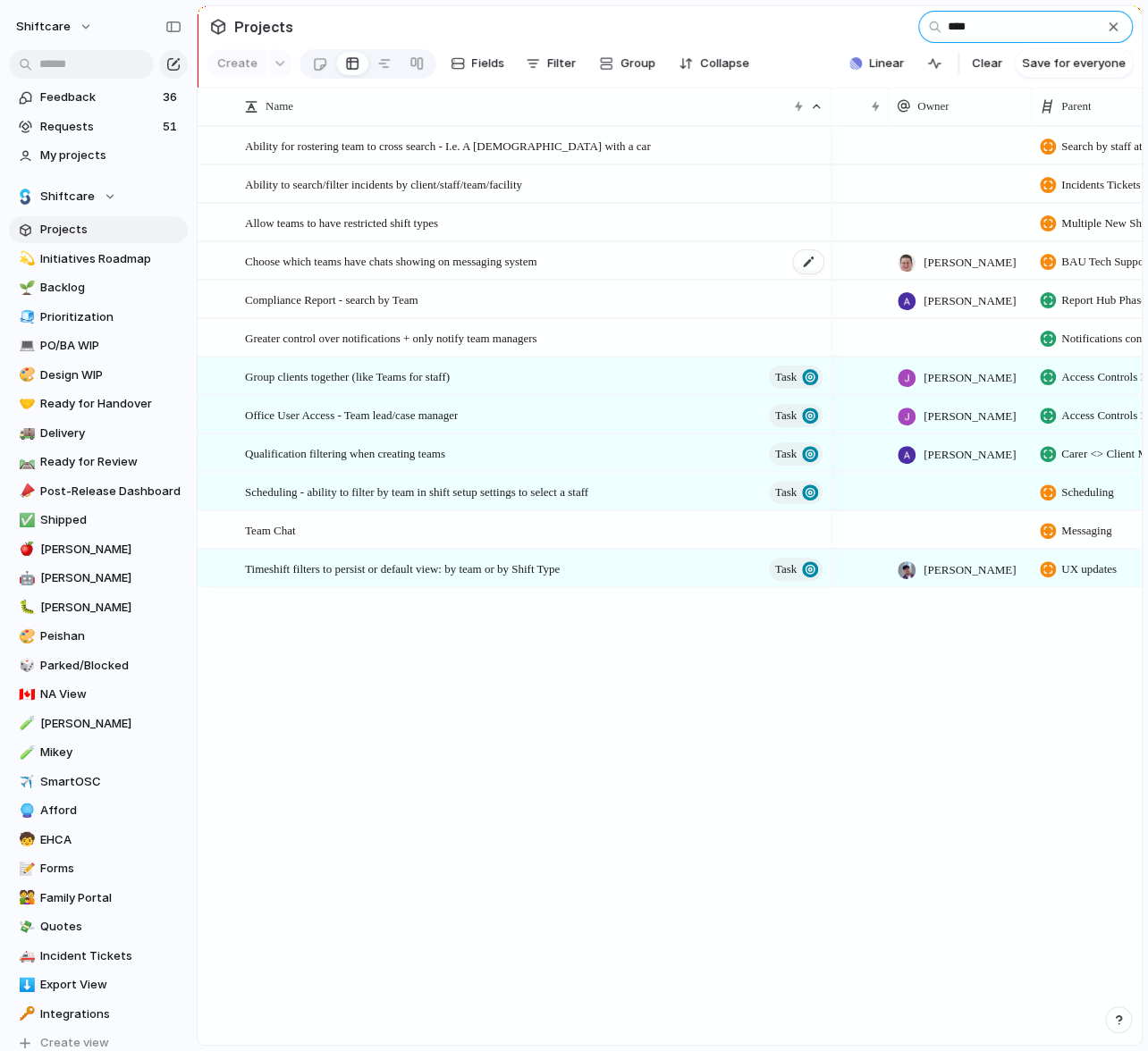 type on "****" 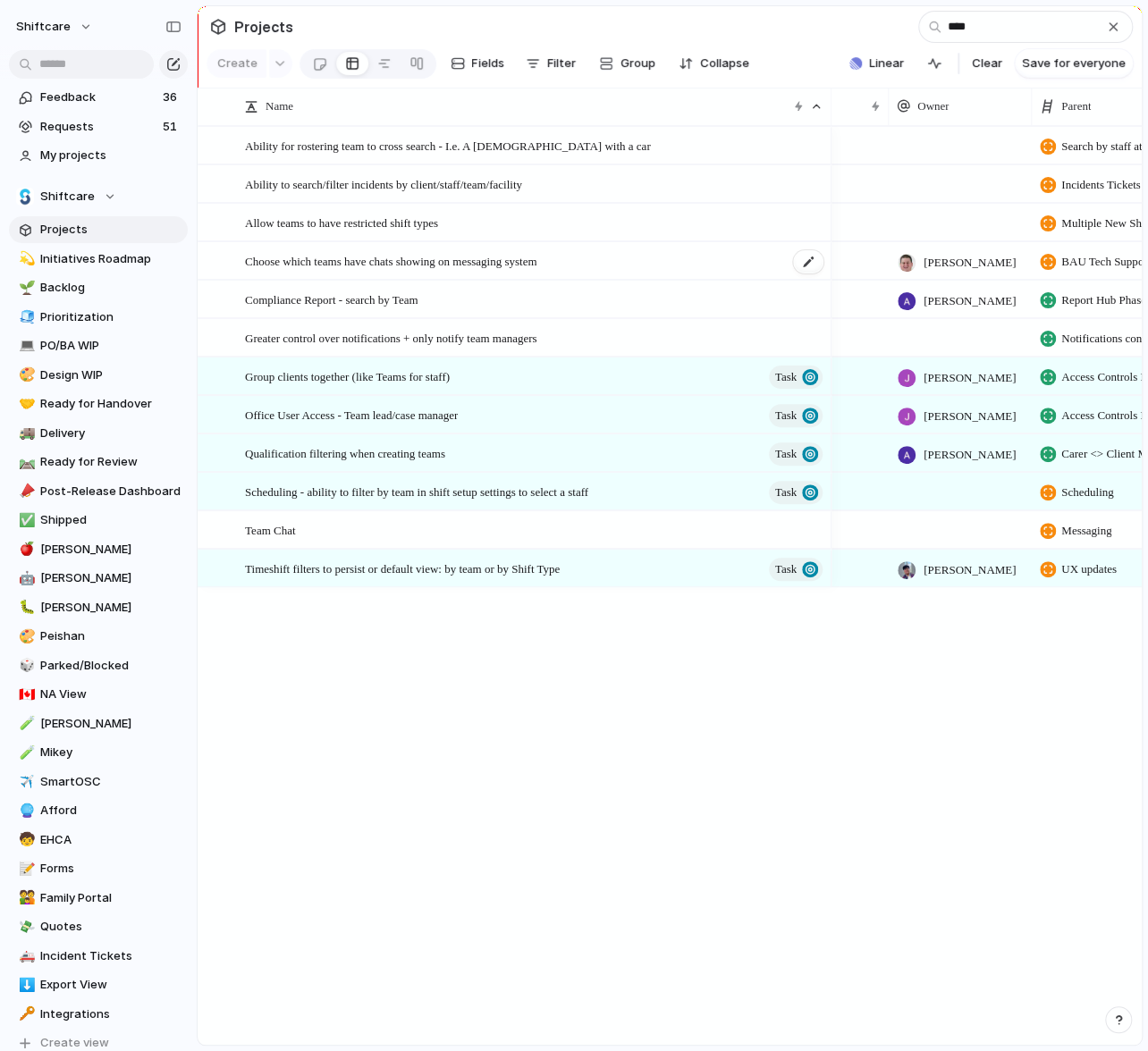 click on "Choose which teams have chats showing on messaging system" at bounding box center [391, 260] 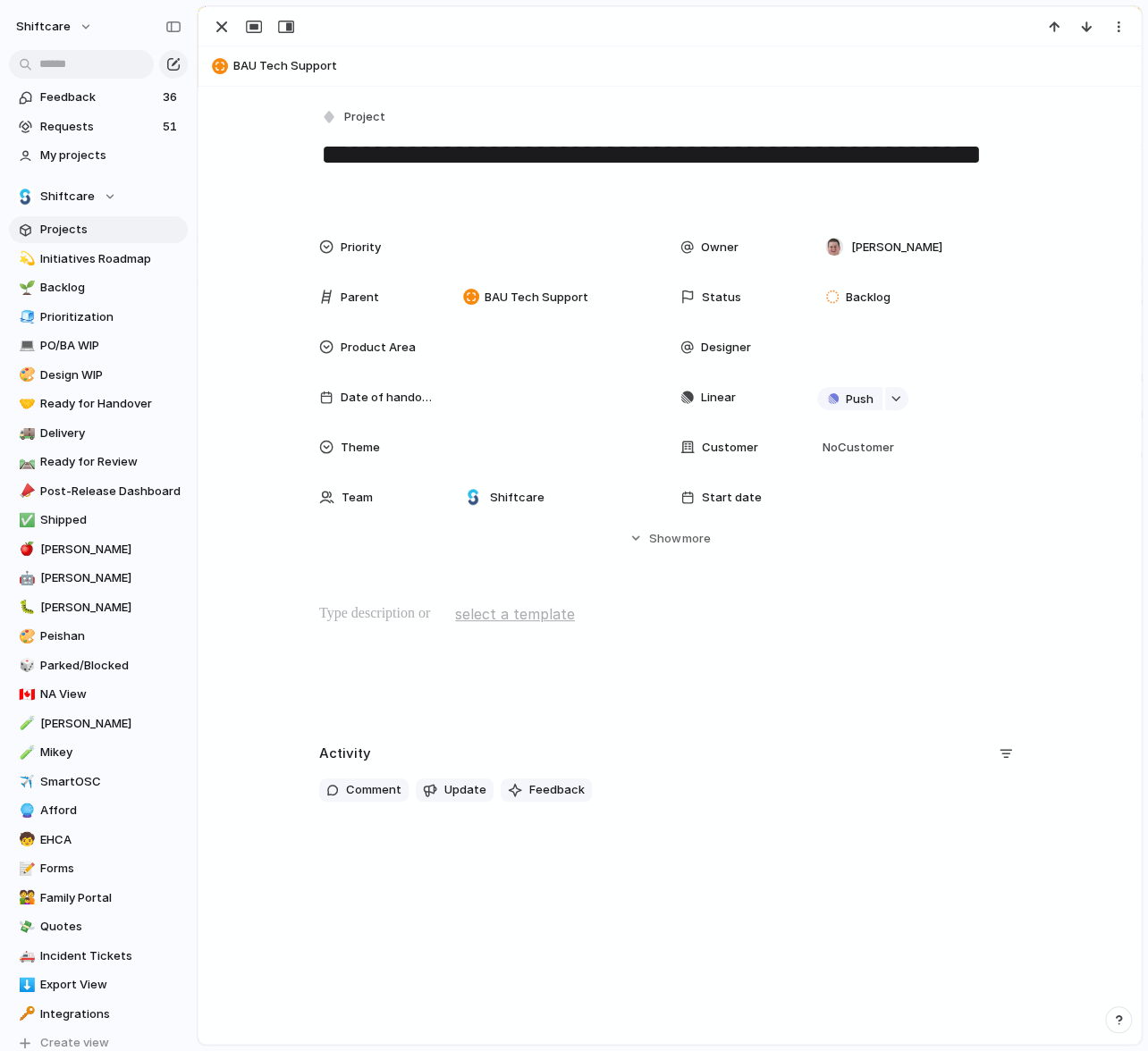 click at bounding box center (670, 660) 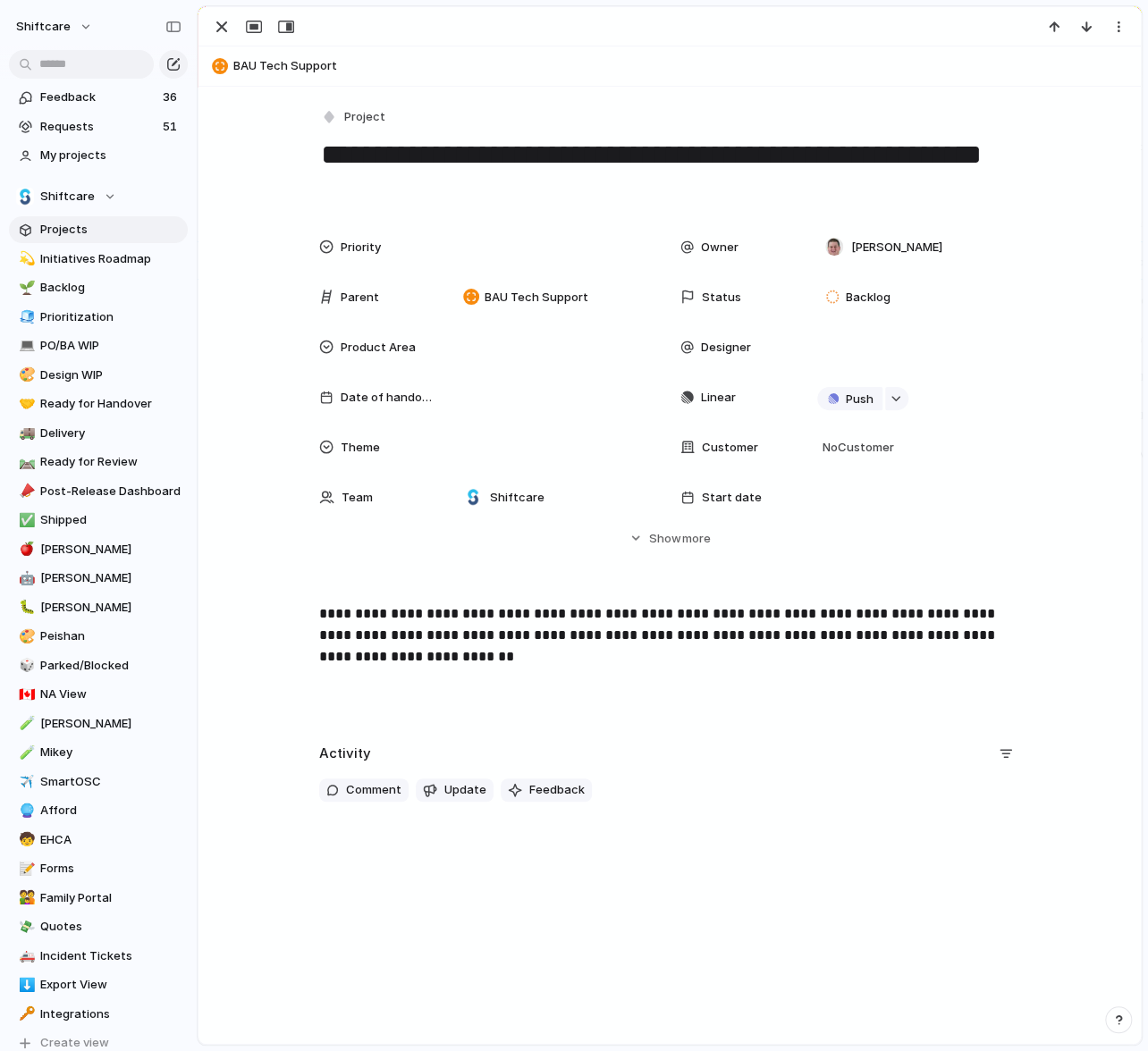 click on "**********" at bounding box center (670, 660) 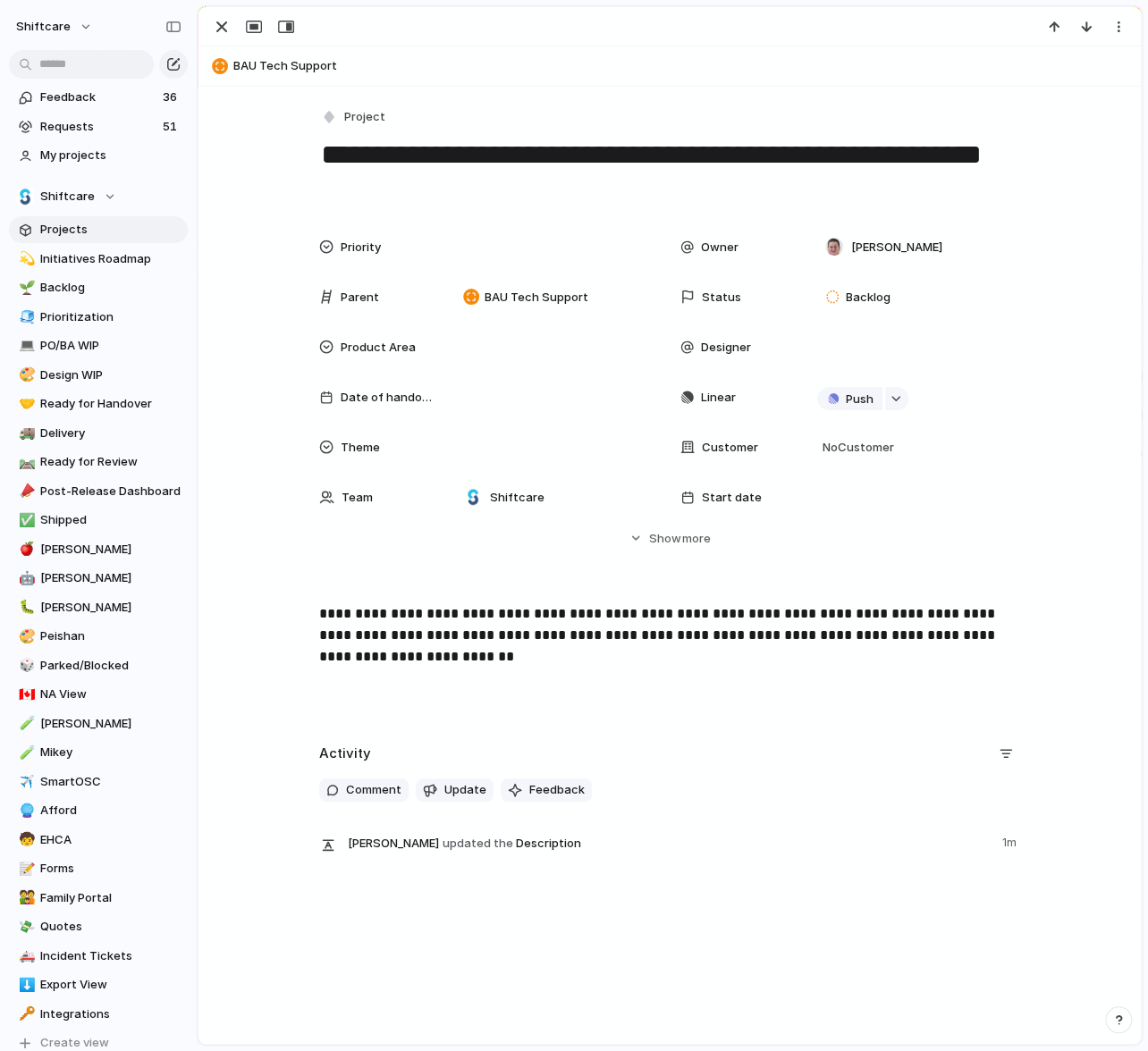 click on "**********" at bounding box center [670, 660] 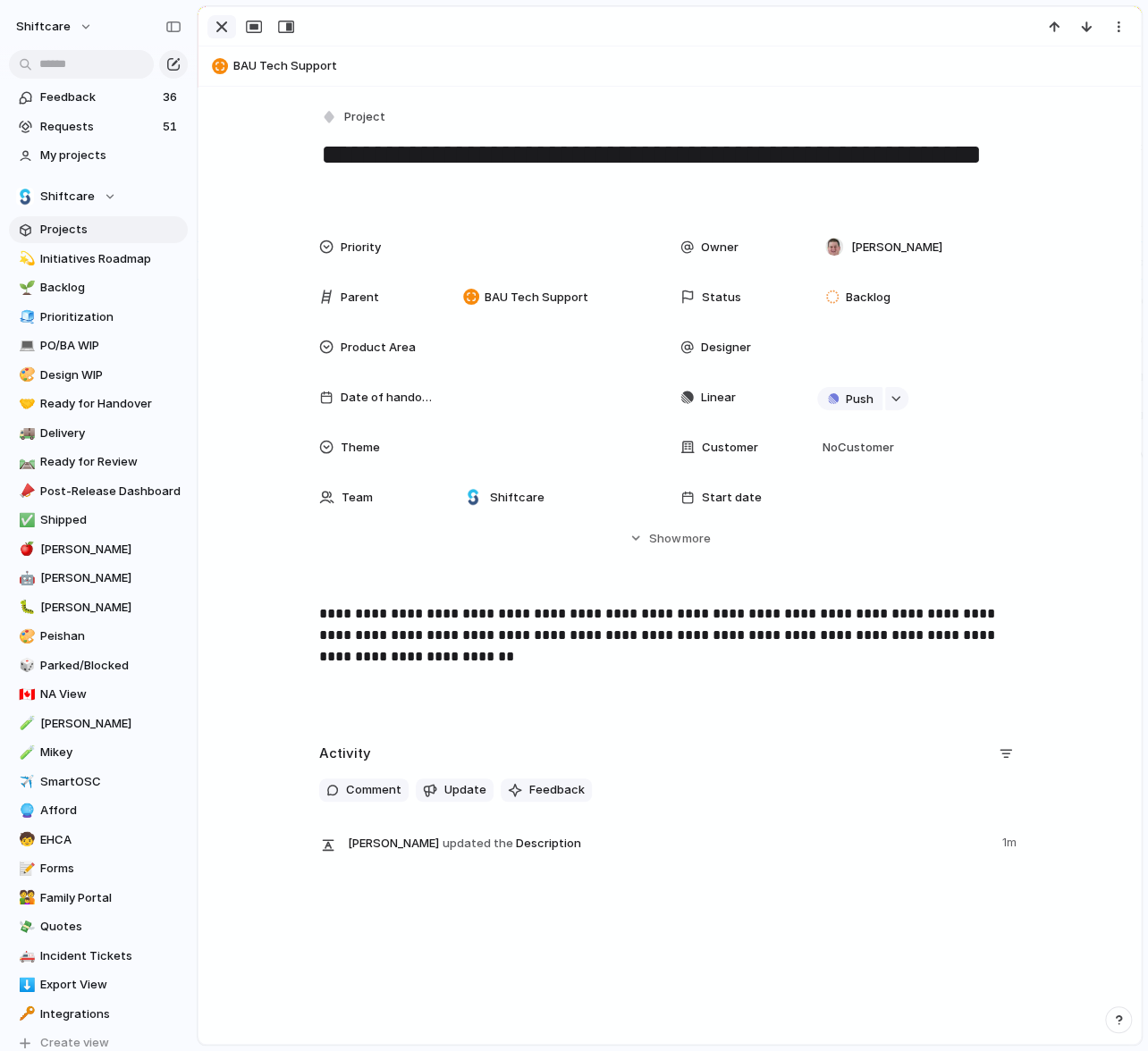 click at bounding box center [222, 27] 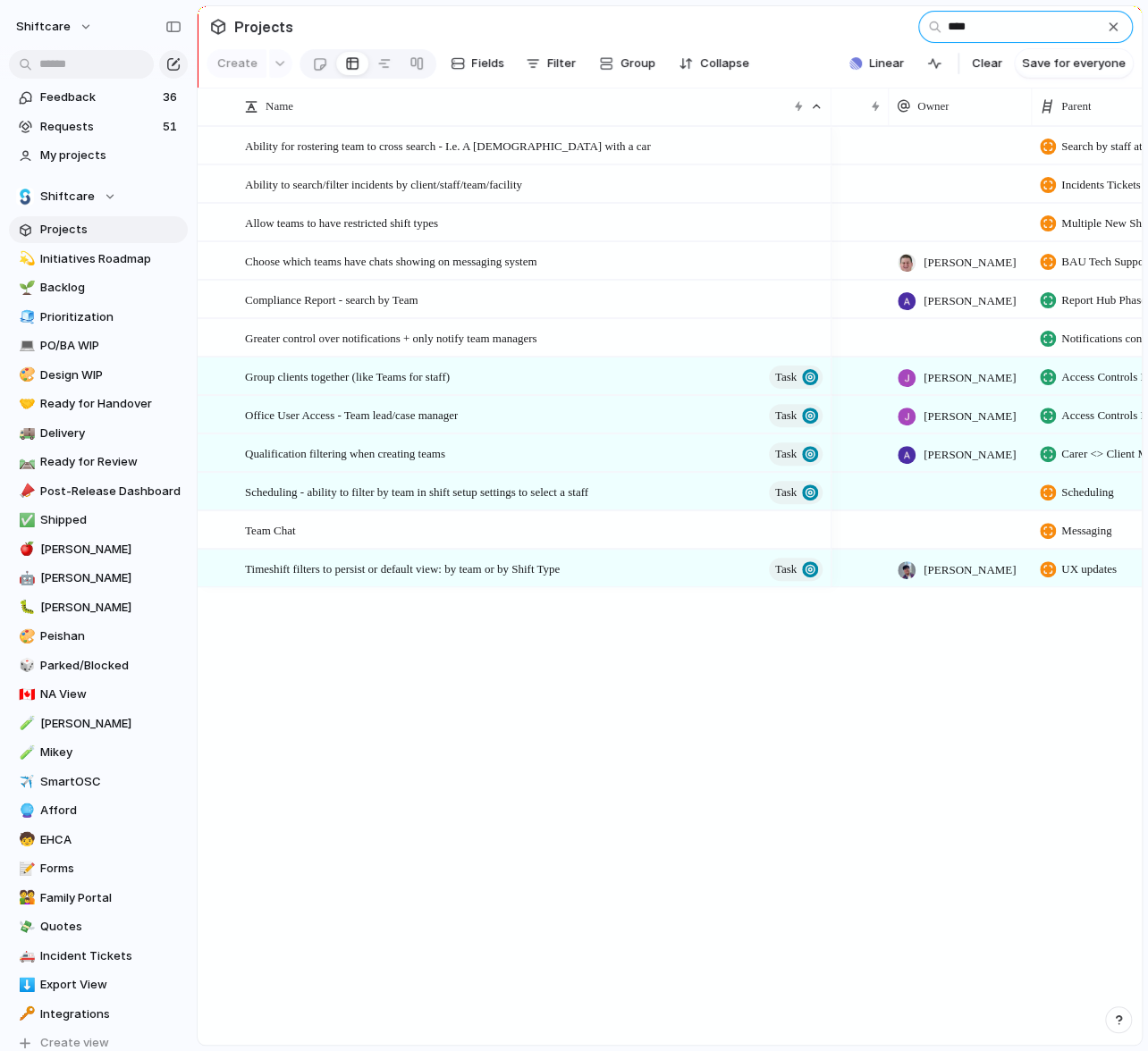 click on "****" at bounding box center [1026, 27] 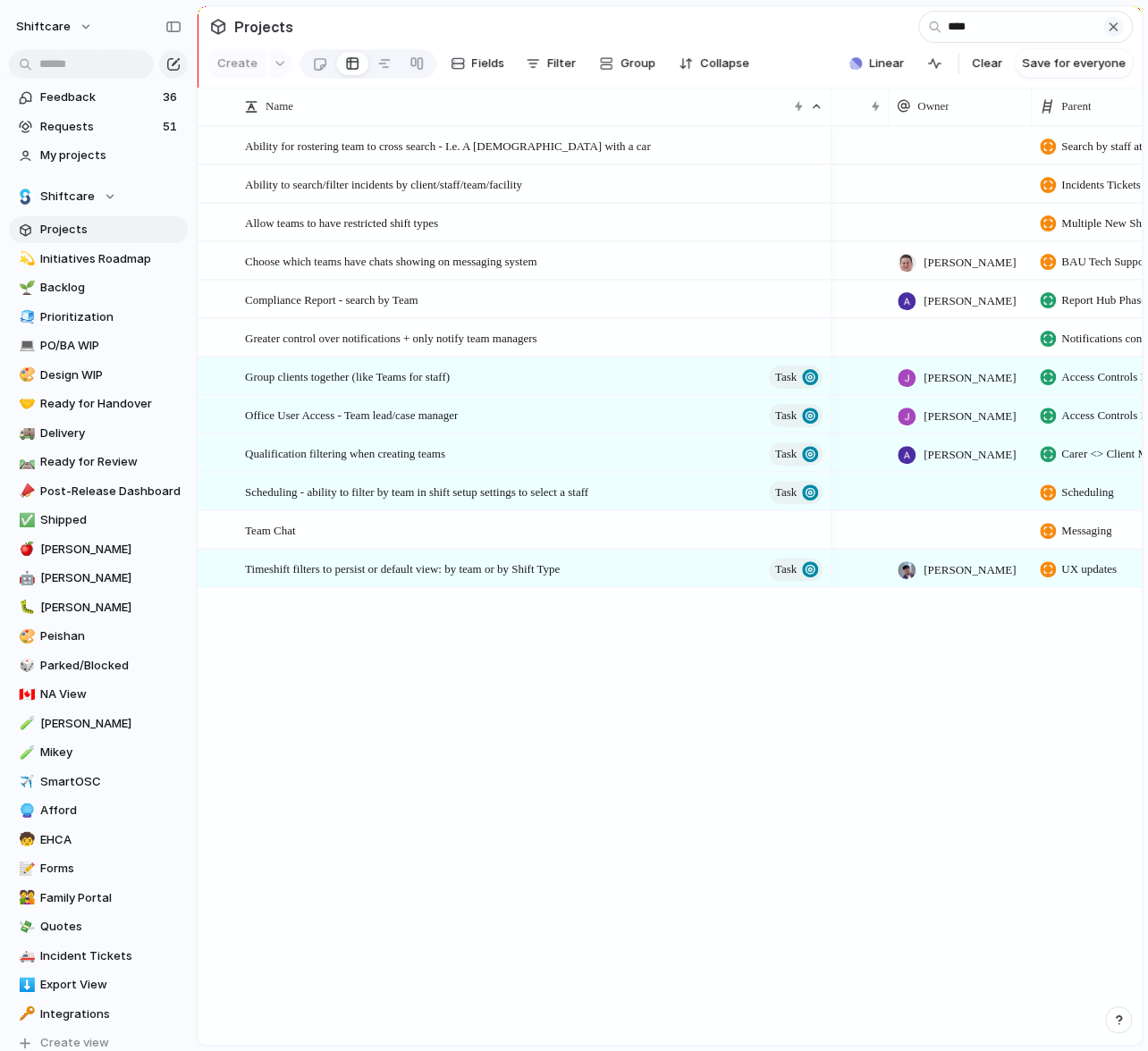 click on "****" at bounding box center (1026, 27) 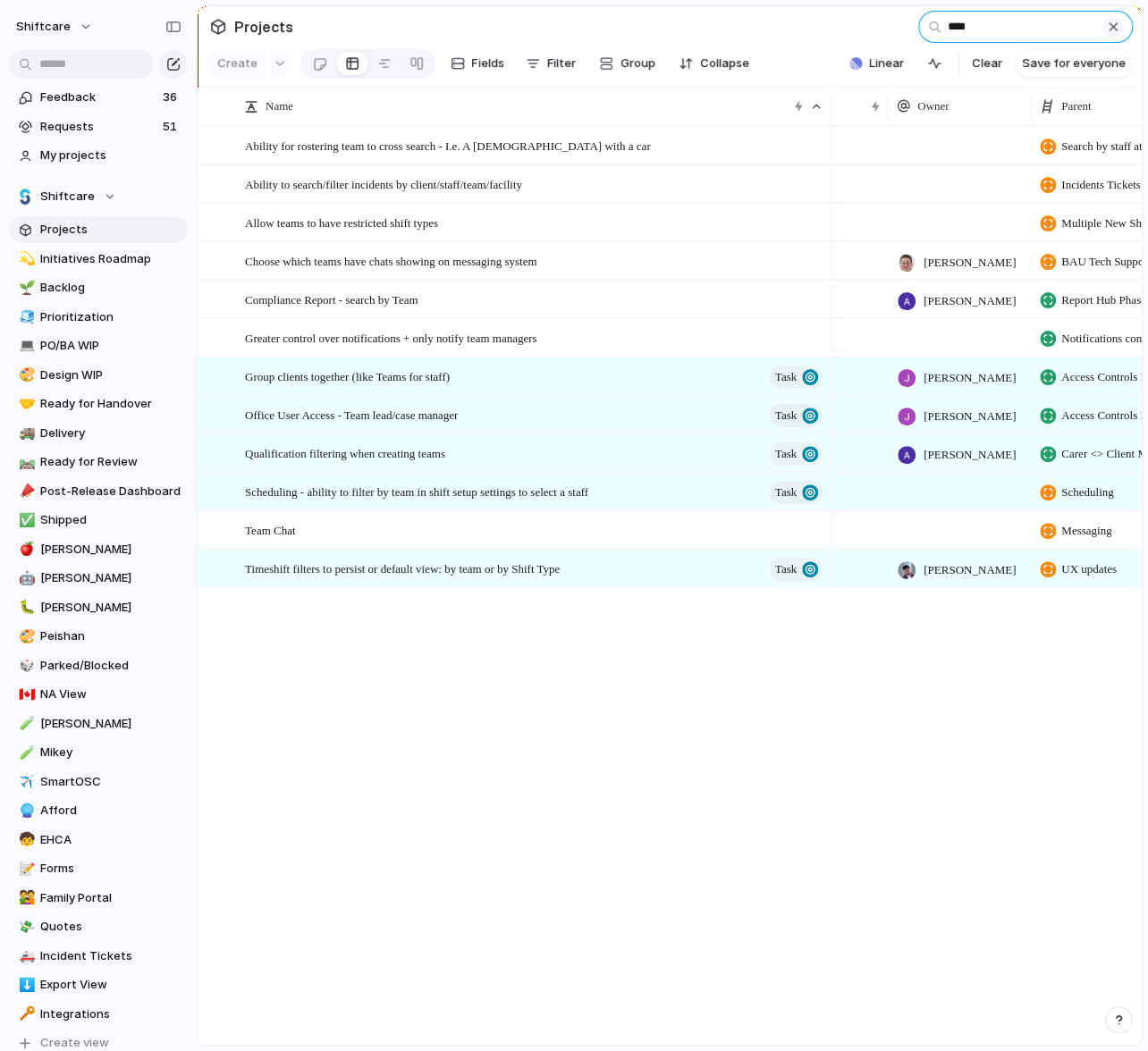 type 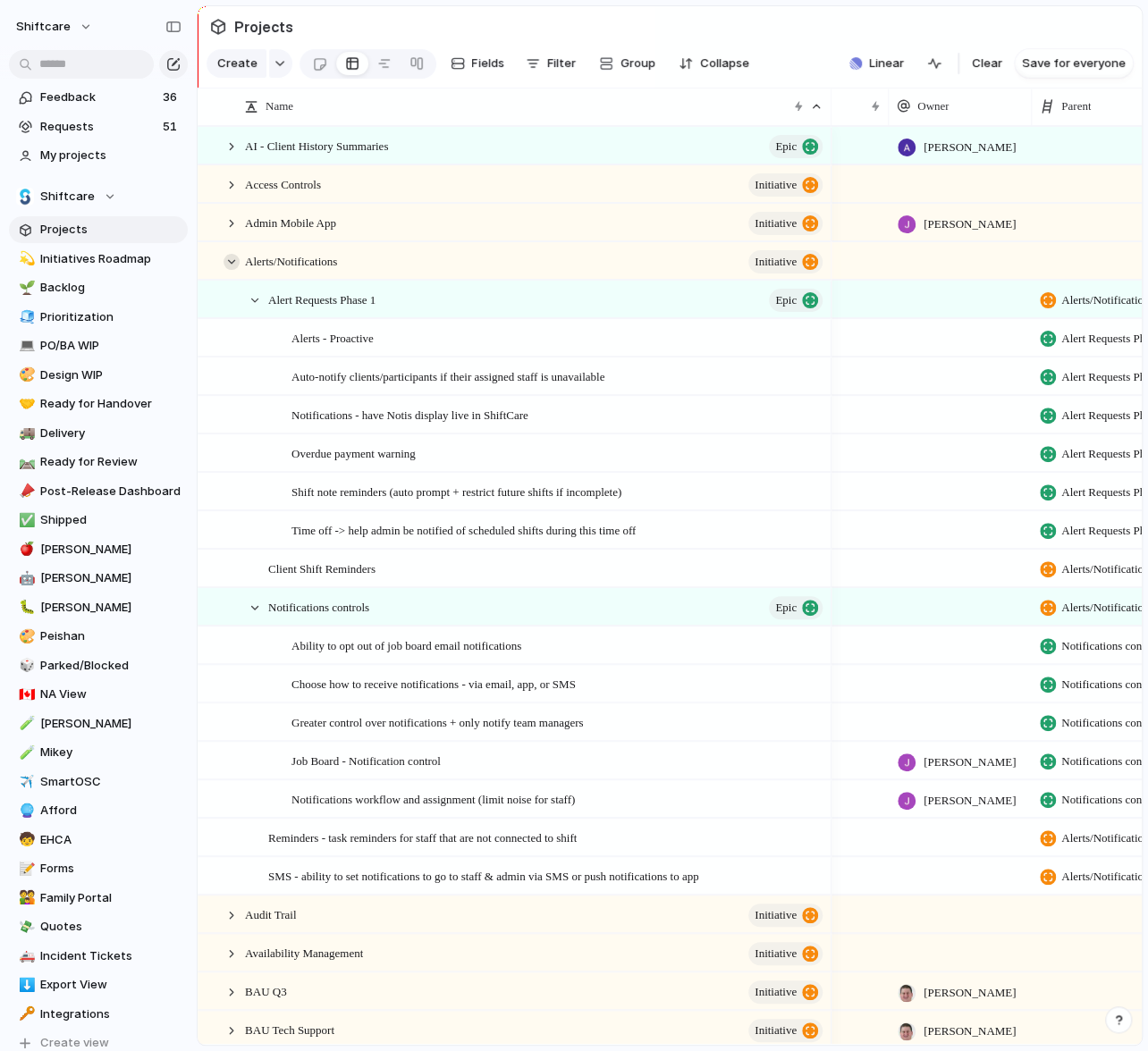 click at bounding box center (232, 262) 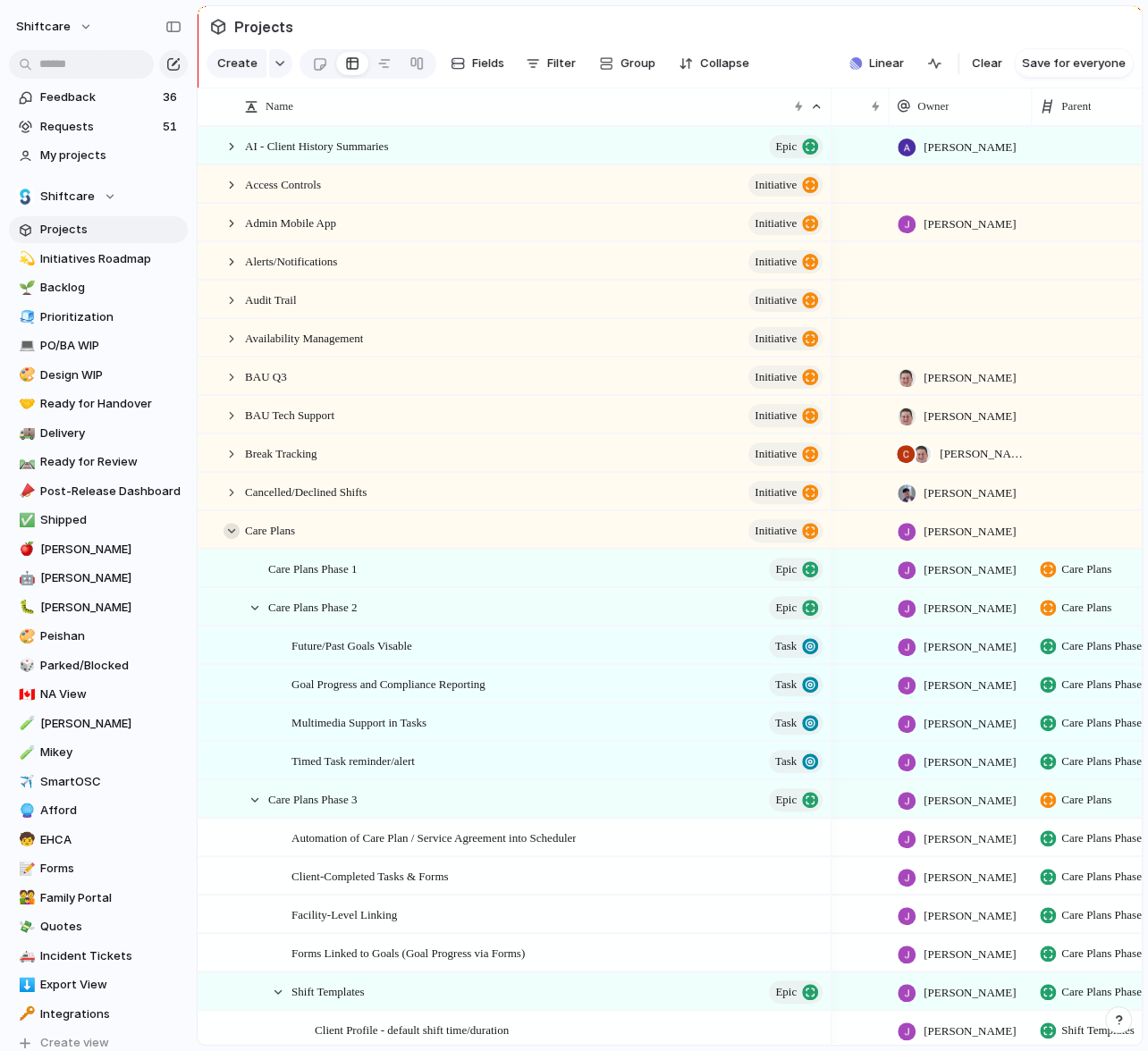 click at bounding box center [232, 531] 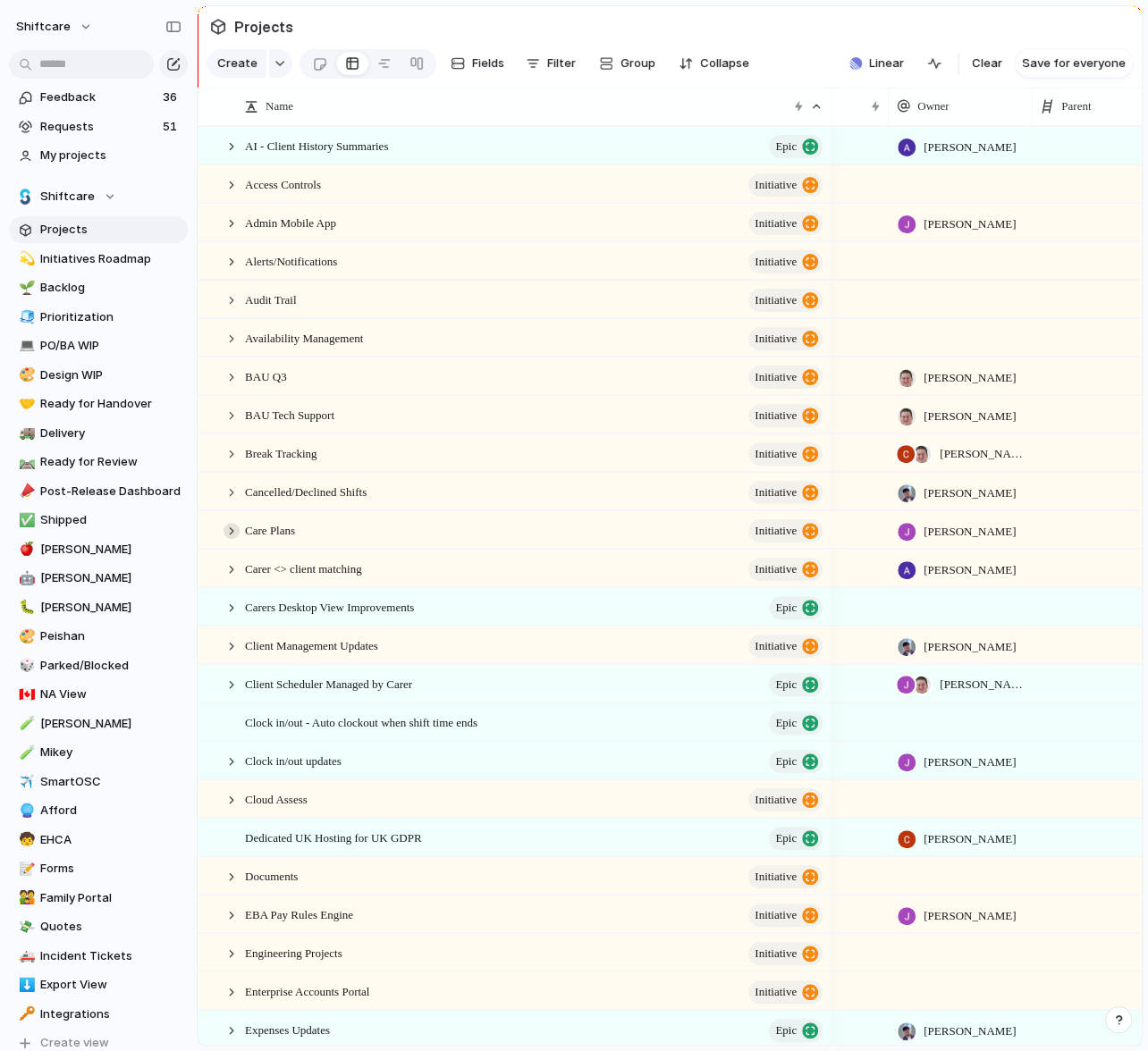 scroll, scrollTop: 298, scrollLeft: 0, axis: vertical 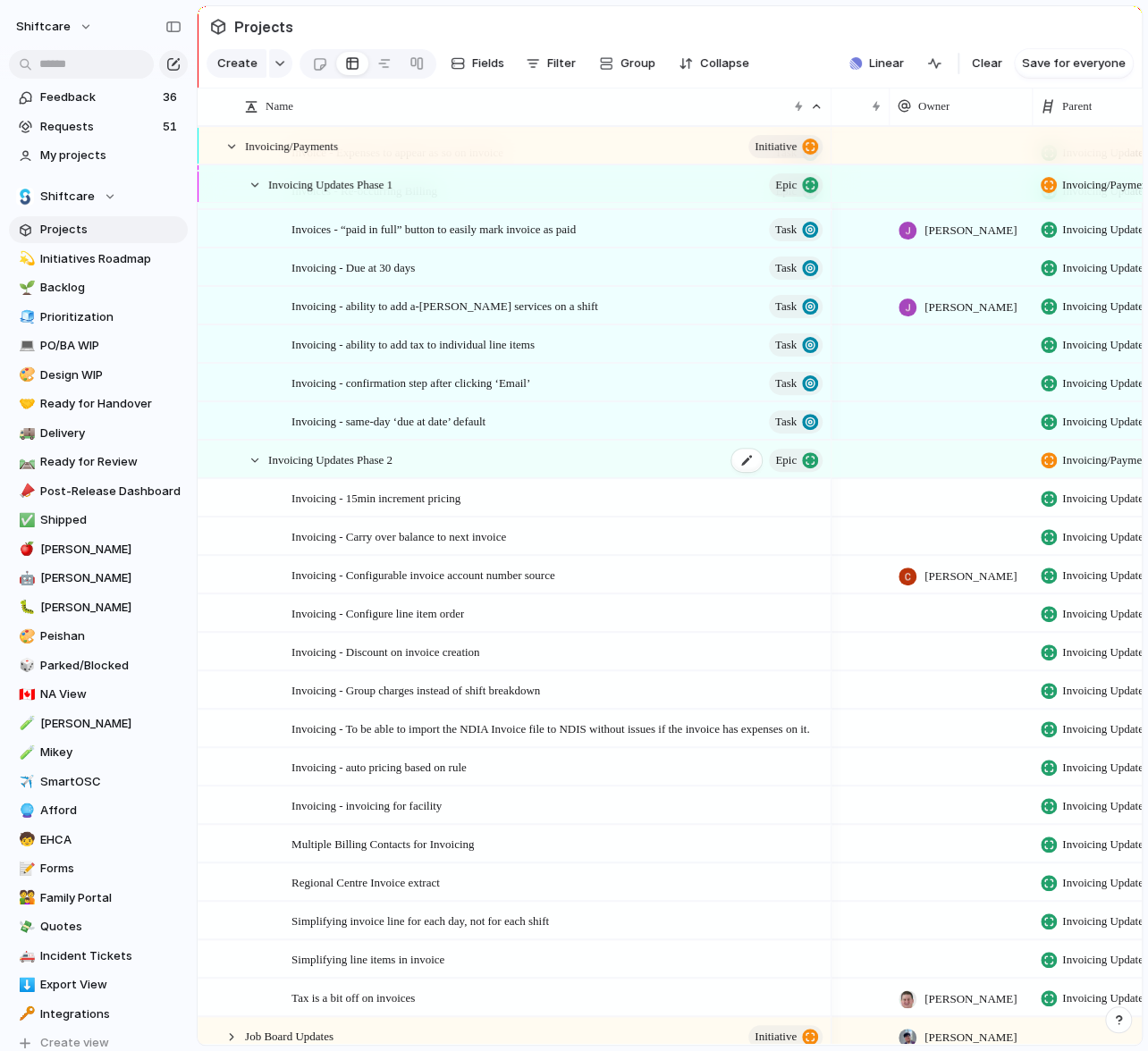click on "Invoicing Updates Phase 2" at bounding box center [330, 458] 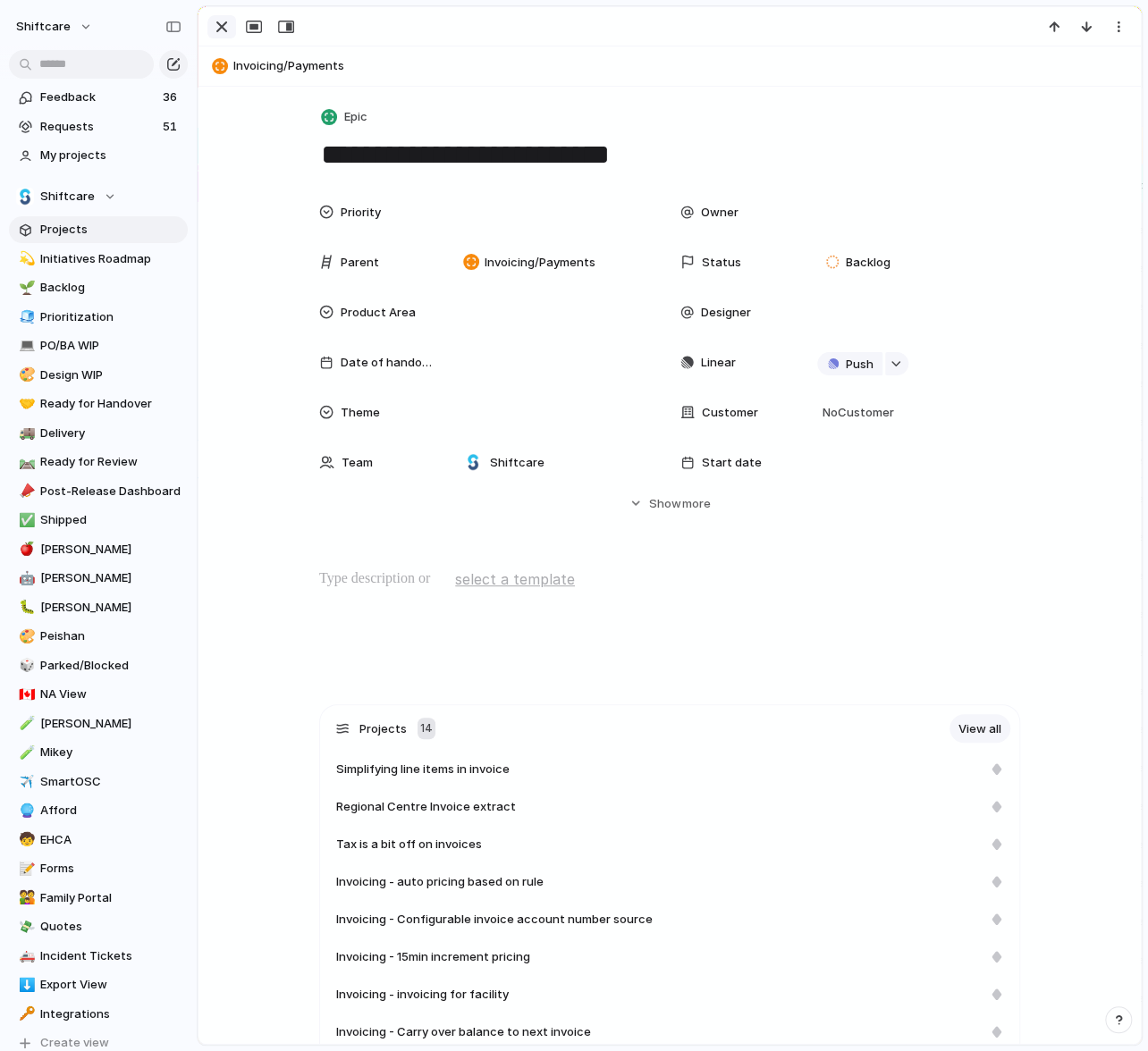 click at bounding box center (222, 27) 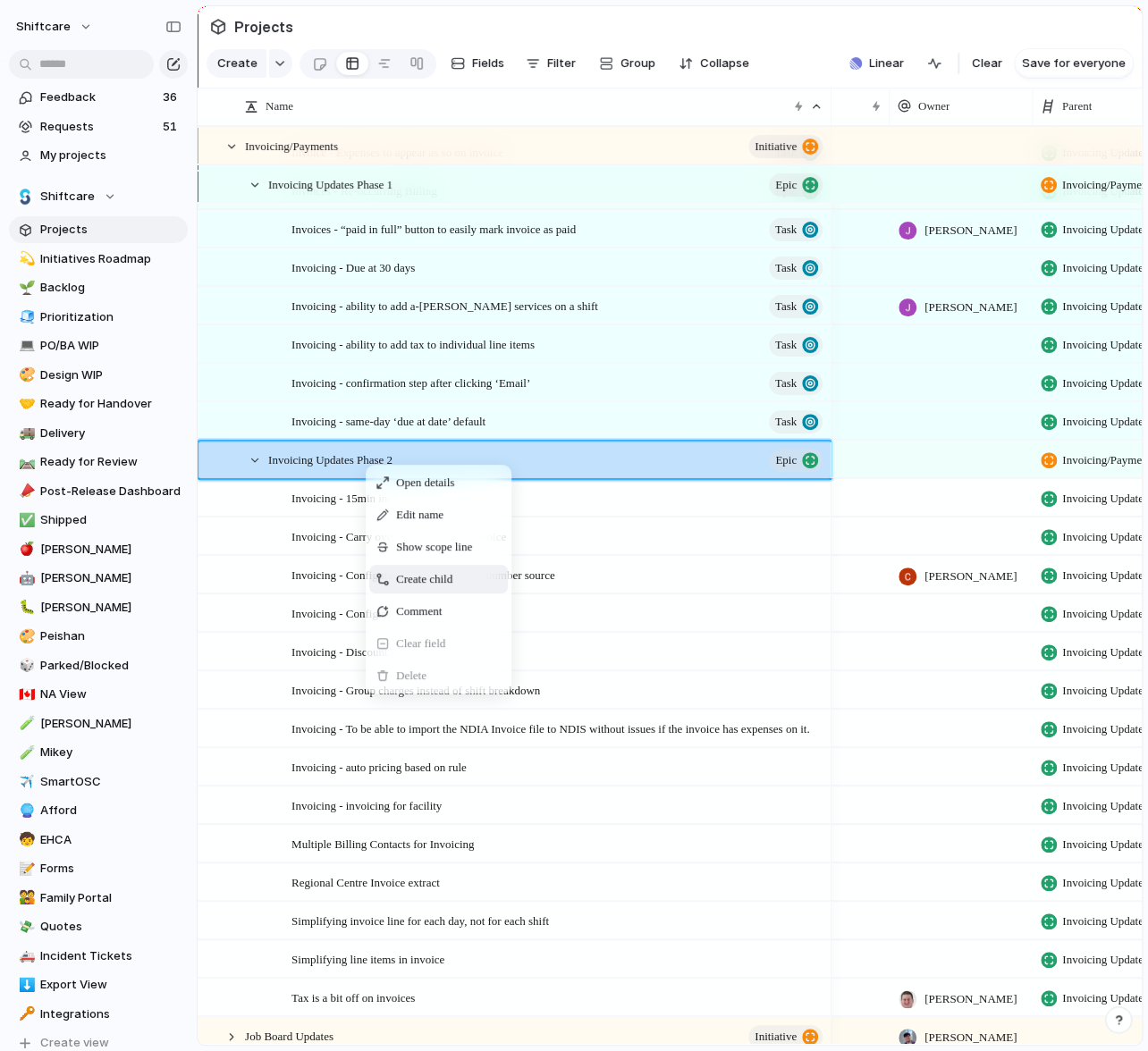 click on "Create child" at bounding box center [424, 579] 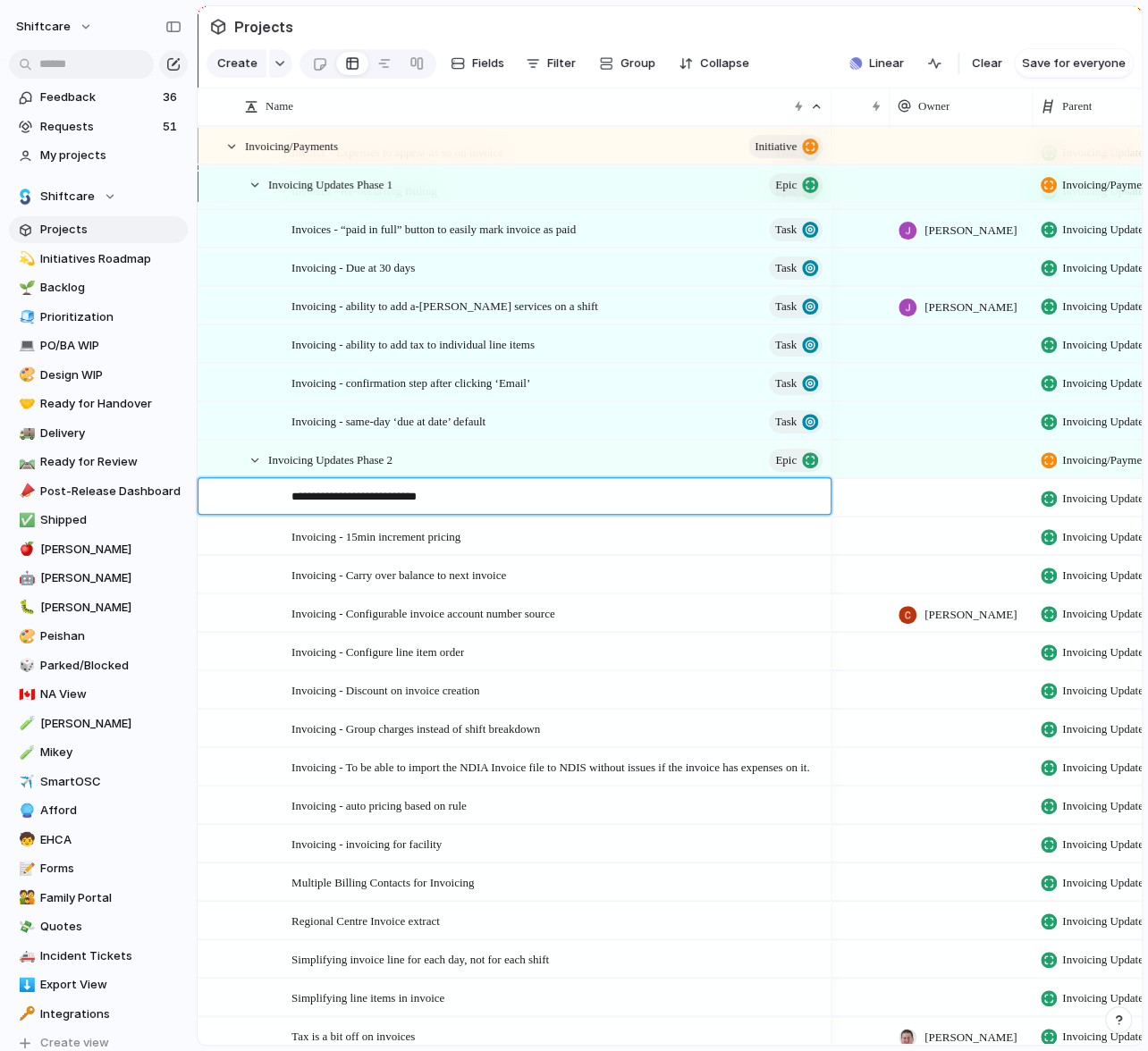 click on "**********" at bounding box center [554, 498] 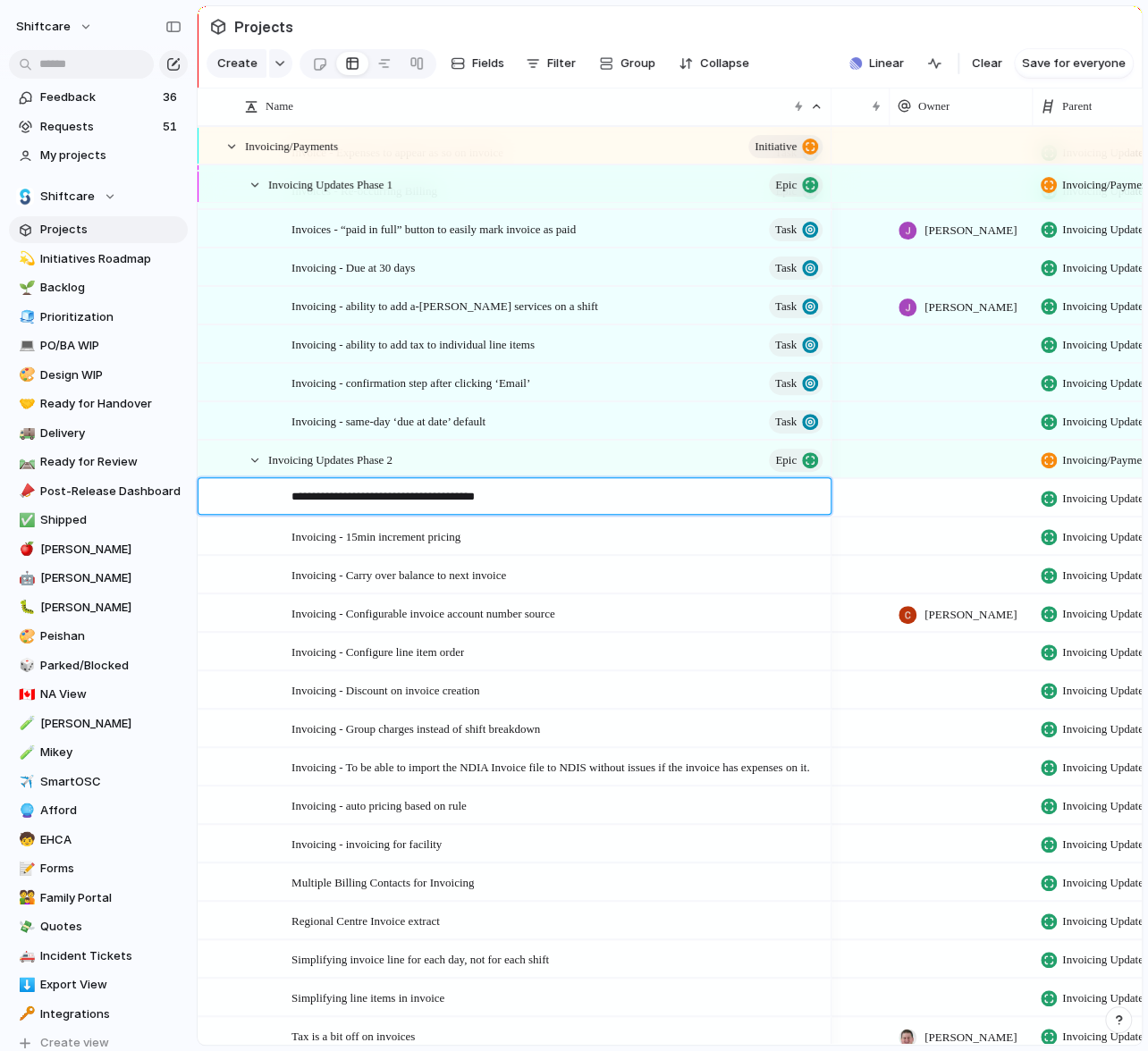 type on "**********" 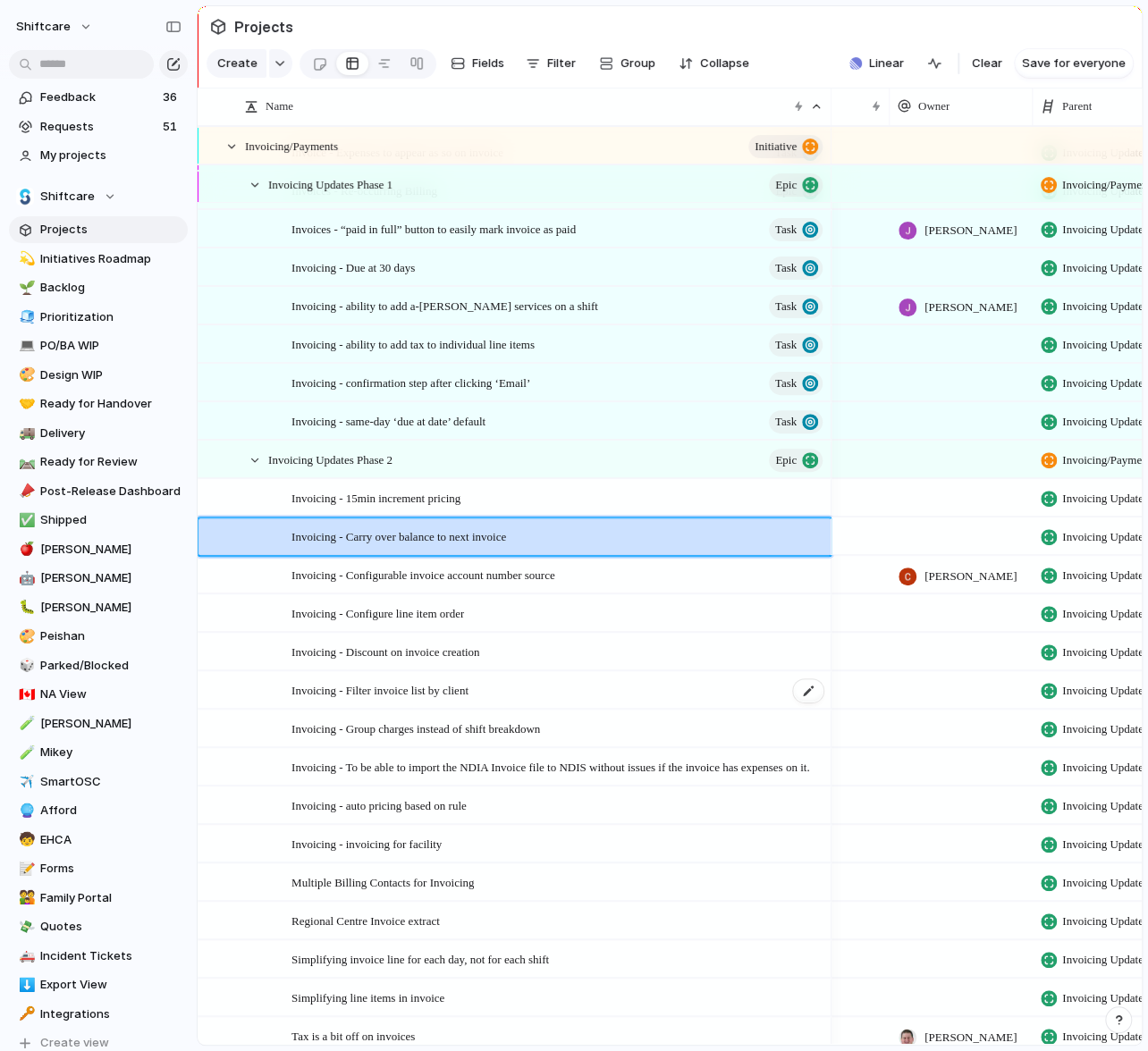 click on "Invoicing - Filter invoice list by client" at bounding box center [380, 689] 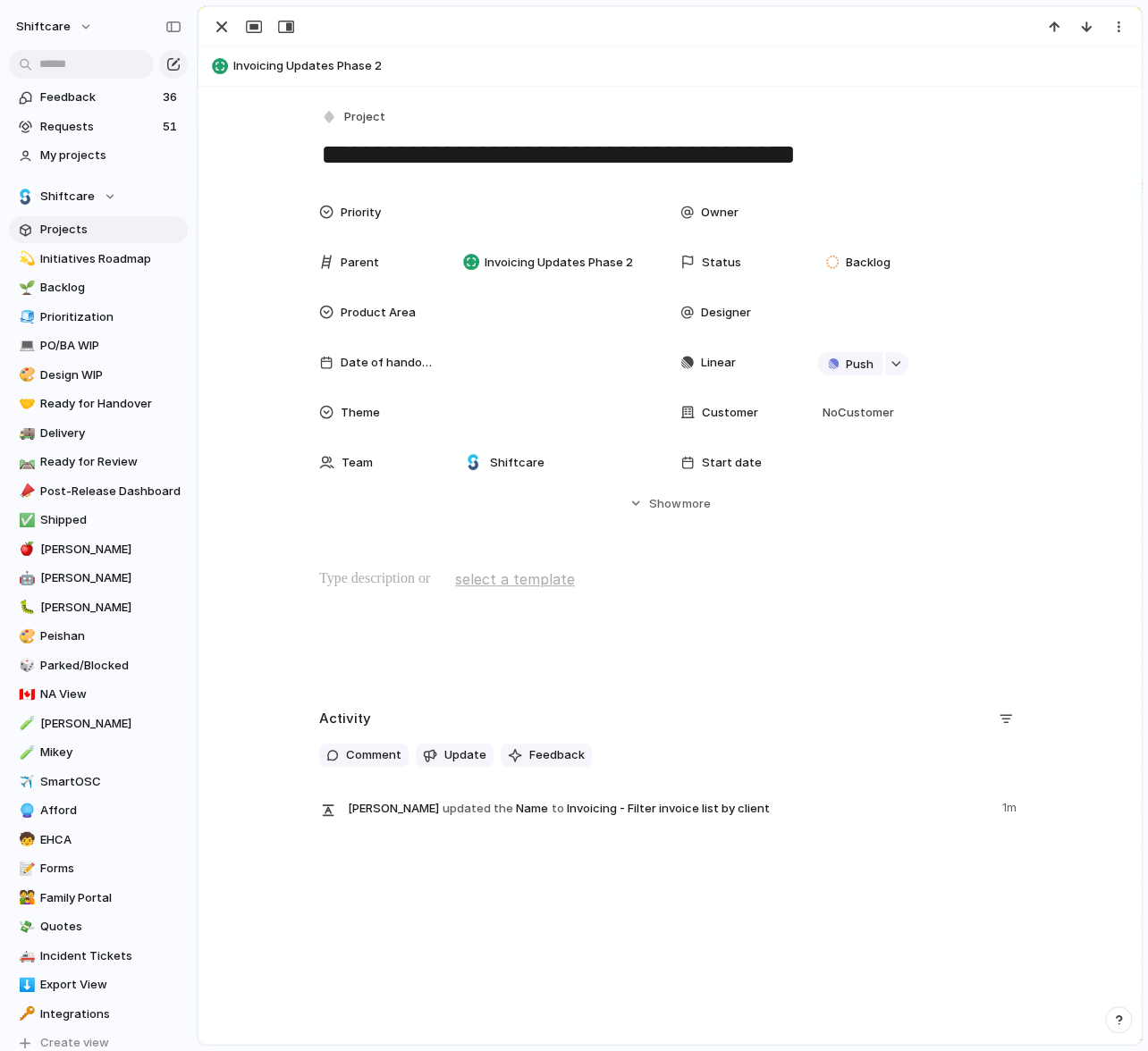 click on "**********" at bounding box center [670, 462] 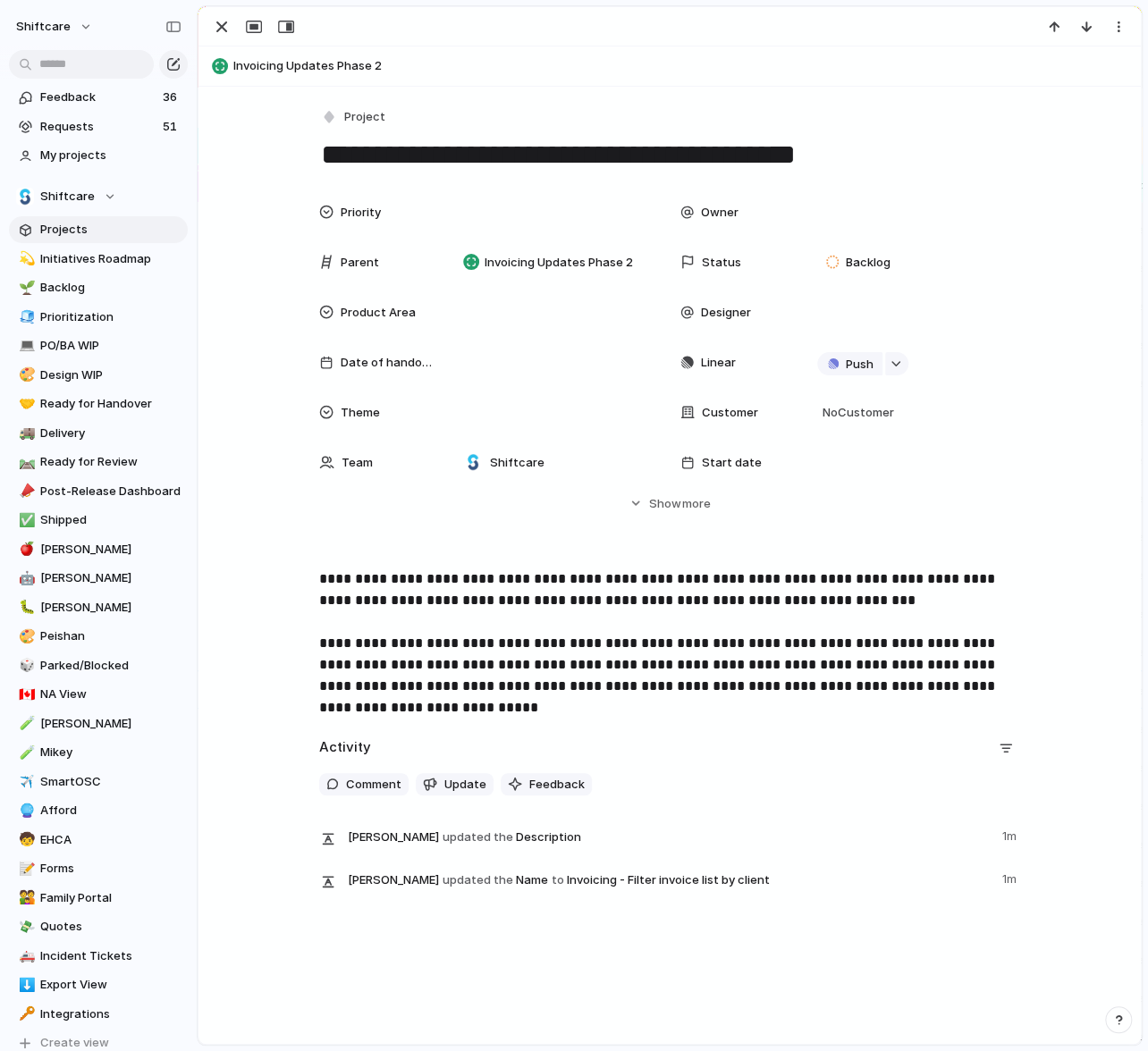 click on "**********" at bounding box center [670, 633] 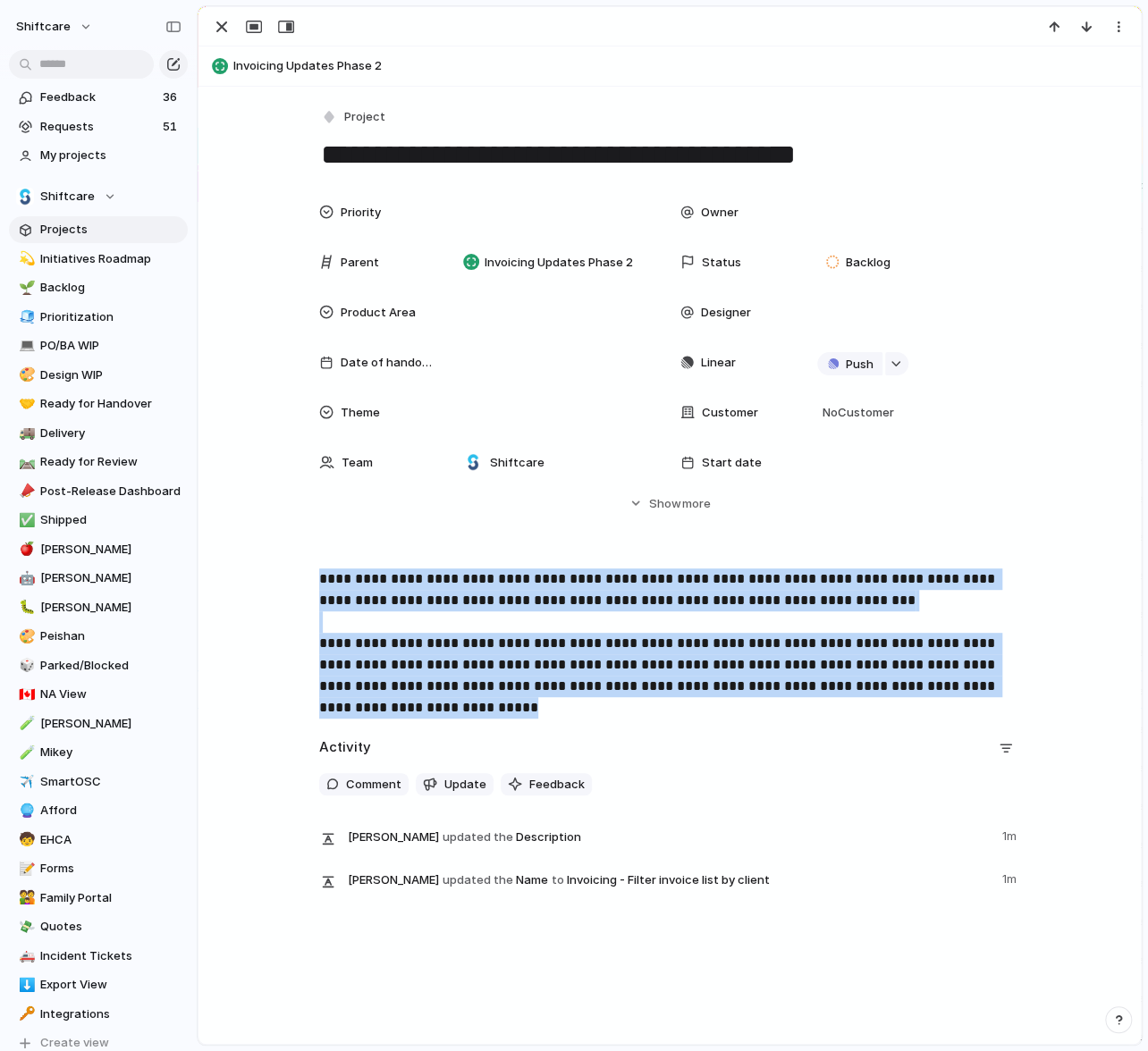 click on "**********" at bounding box center [670, 633] 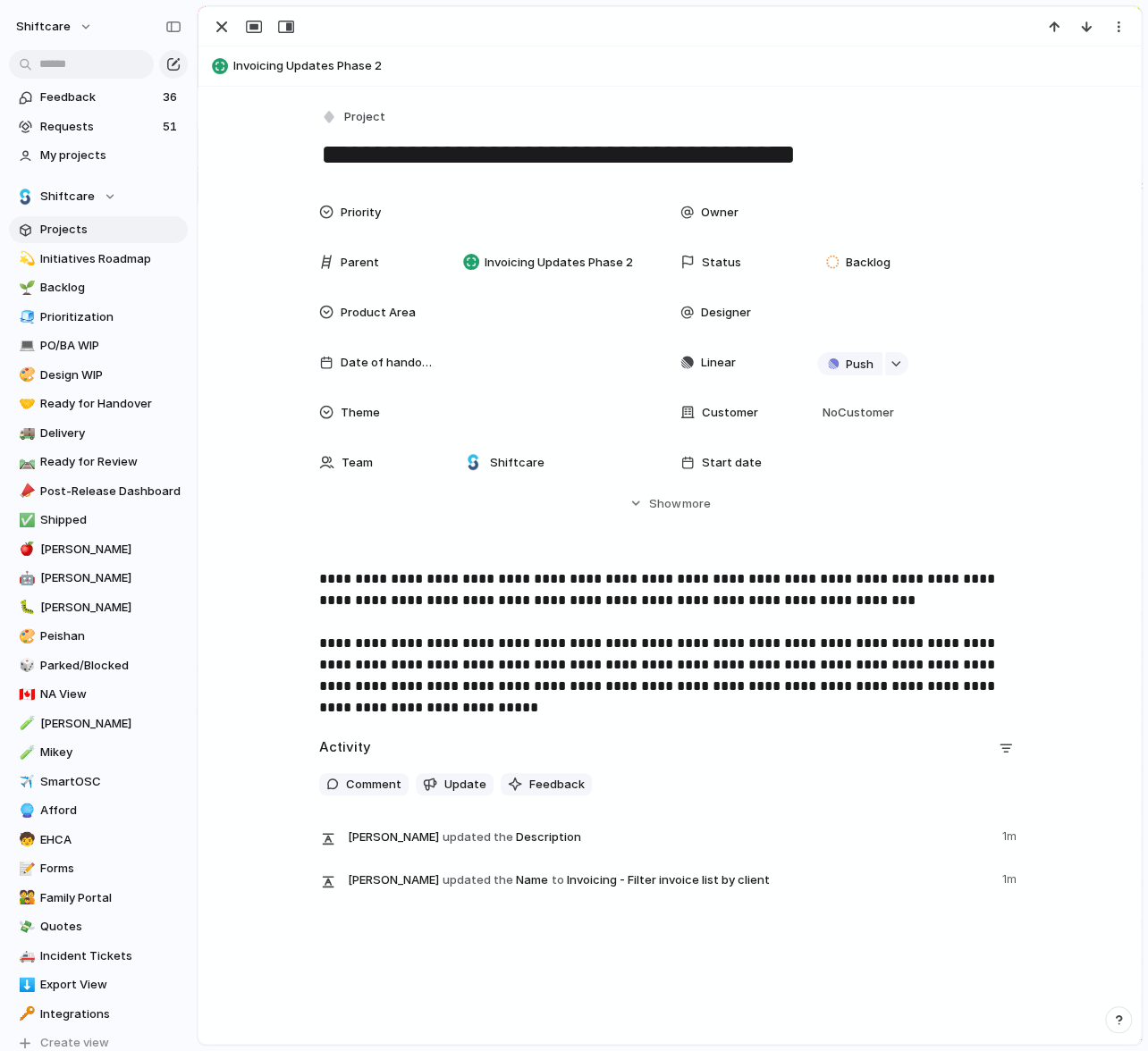 click at bounding box center (670, 27) 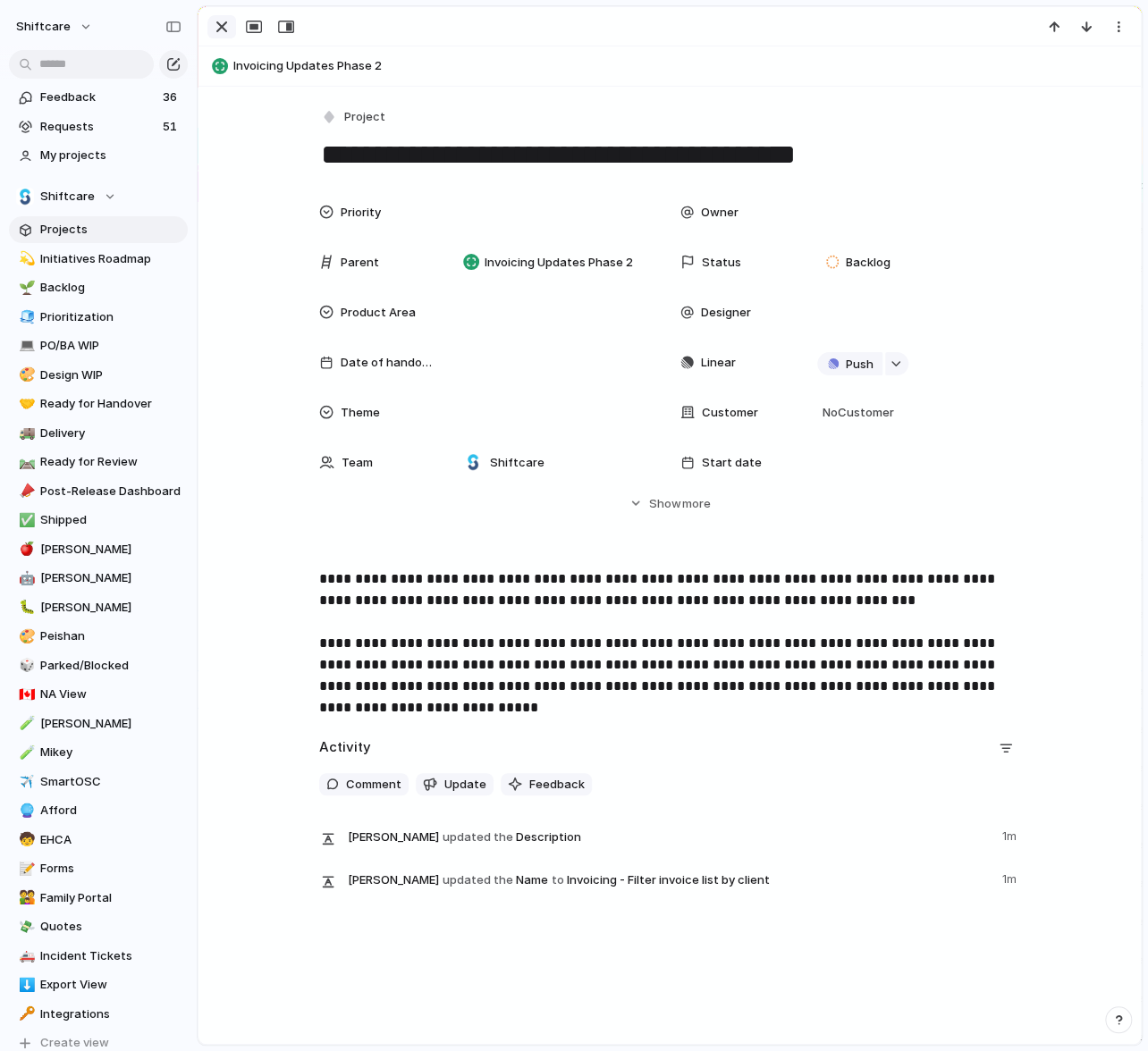 click at bounding box center [222, 27] 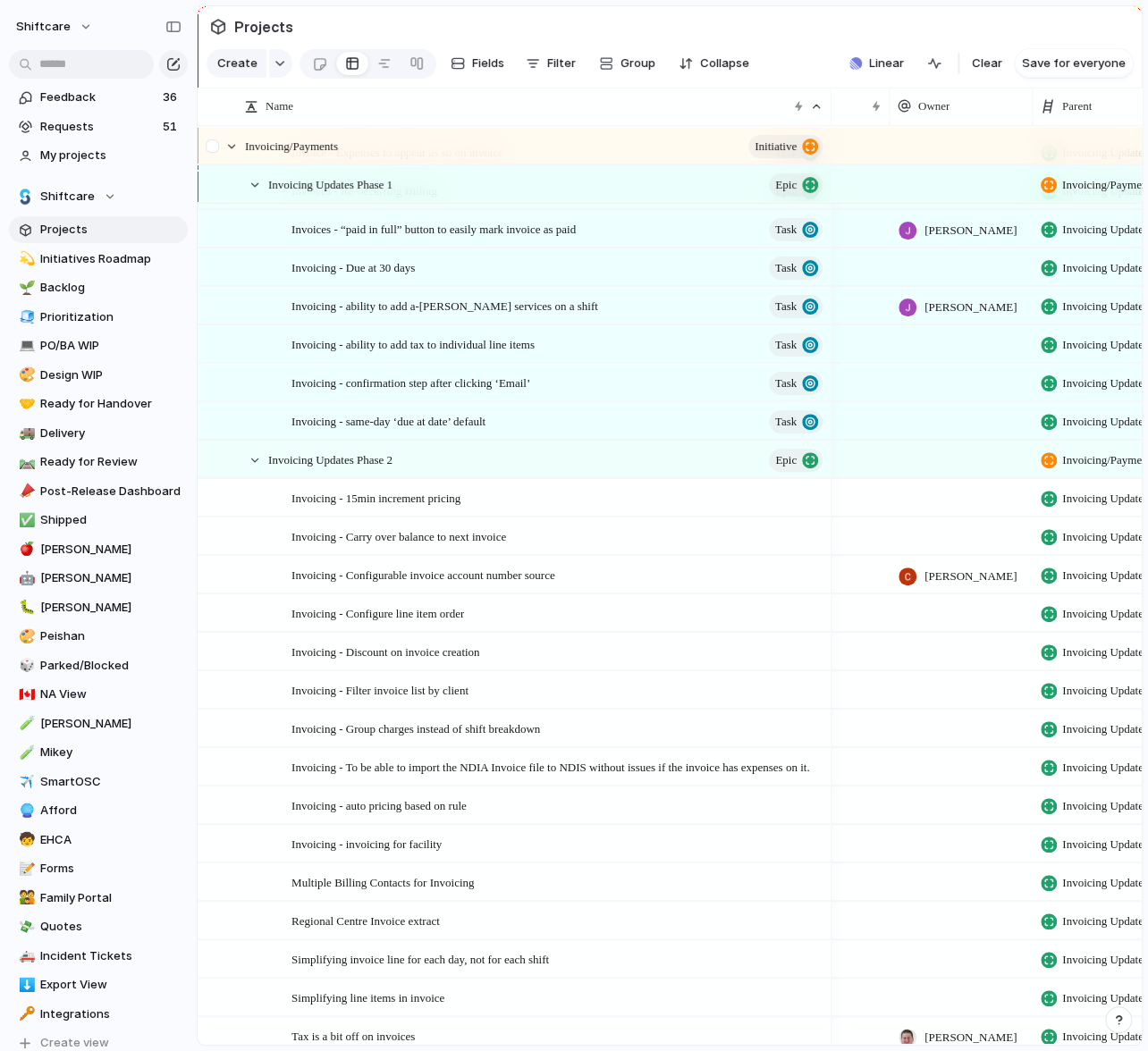 click at bounding box center [223, 146] 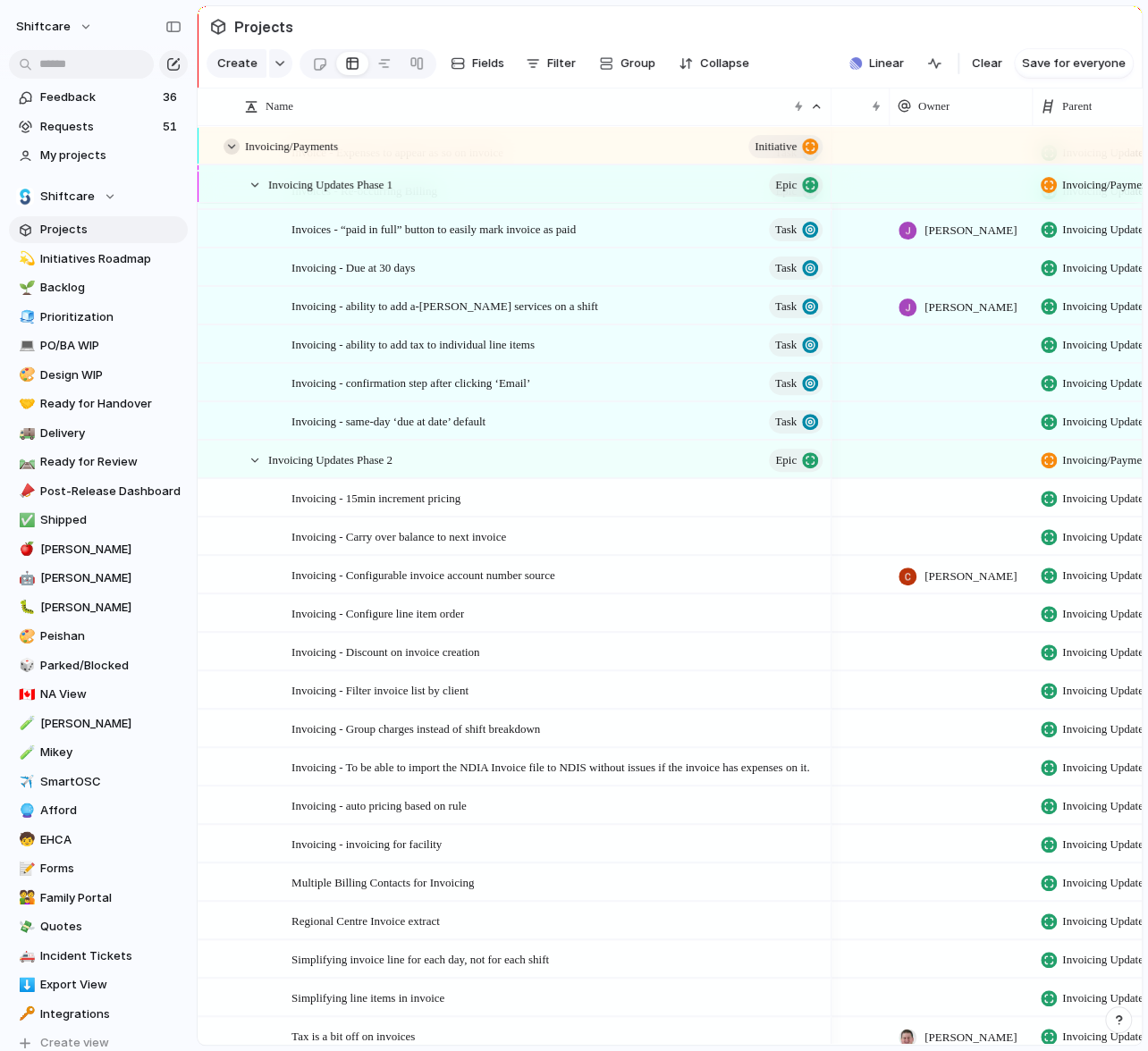 click at bounding box center (232, 147) 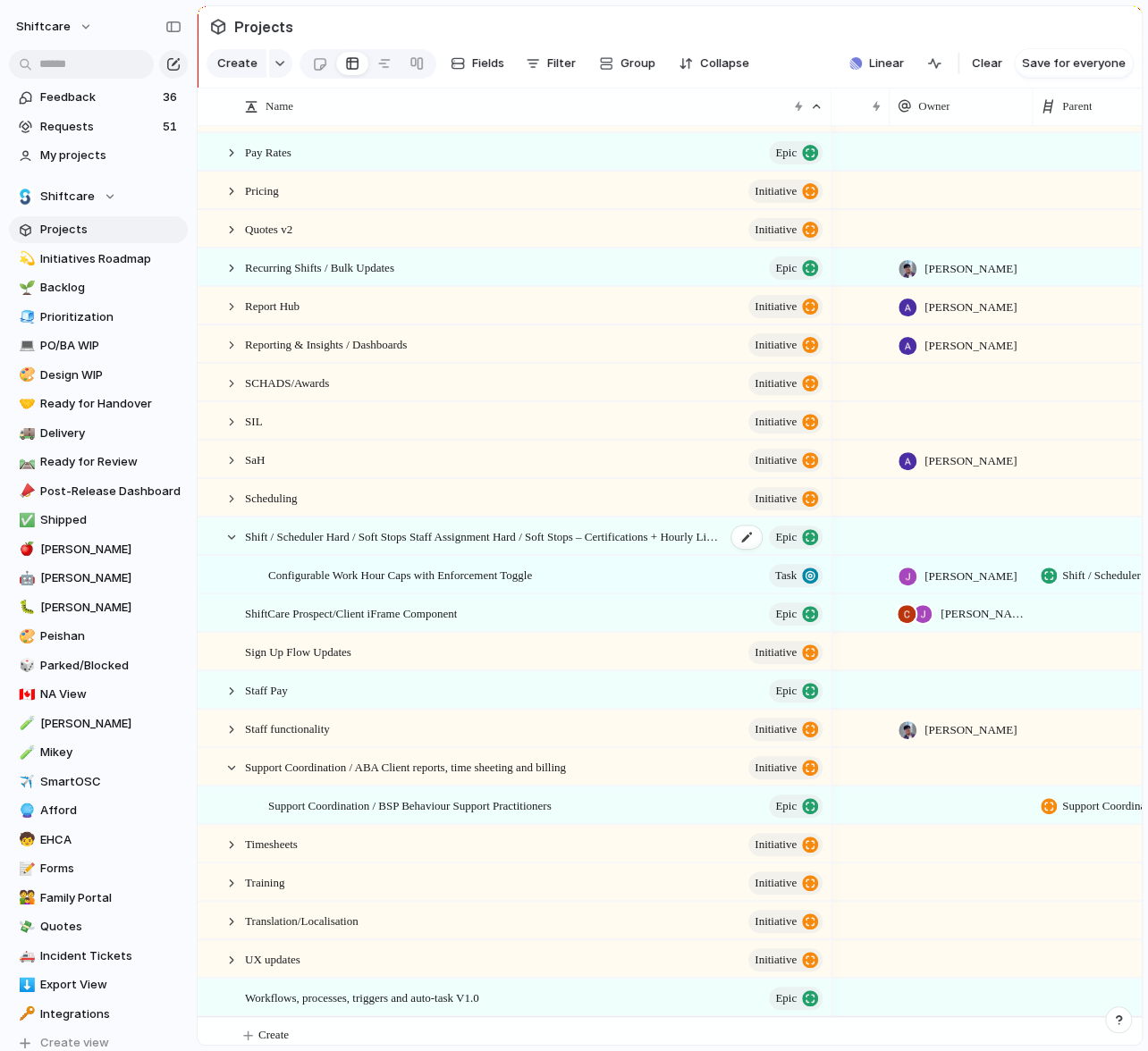scroll, scrollTop: 1770, scrollLeft: 0, axis: vertical 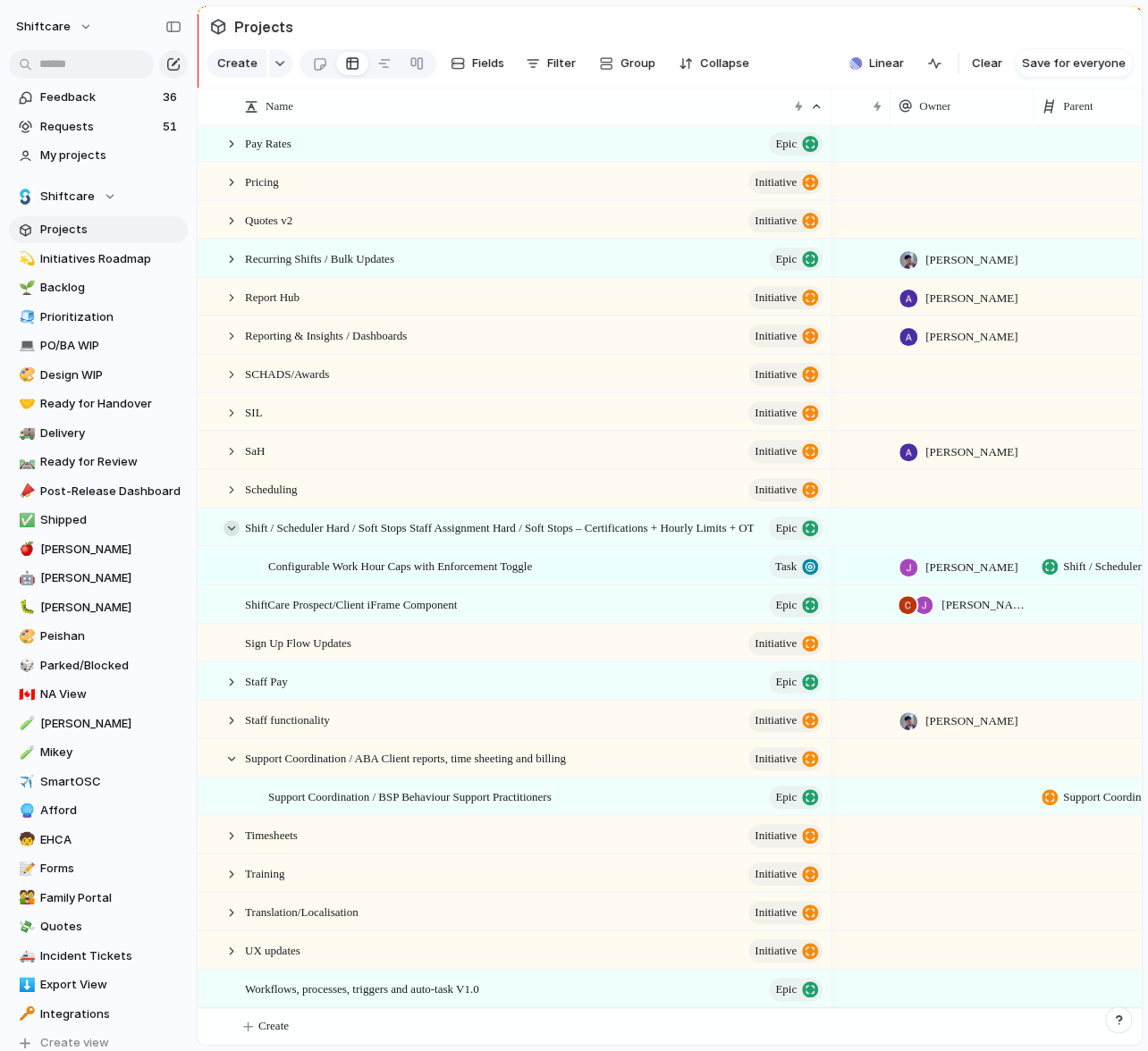 click at bounding box center [232, 528] 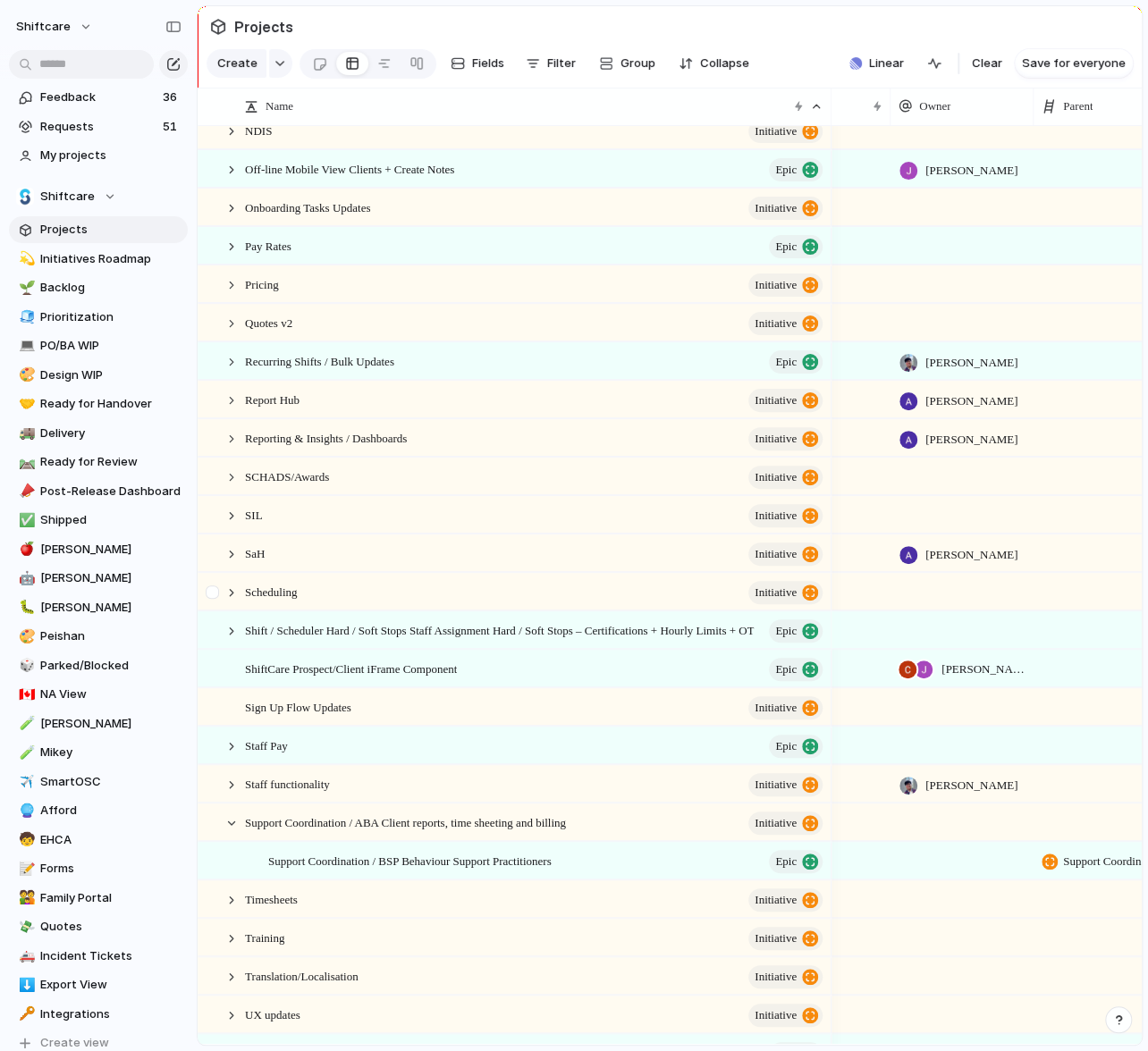 scroll, scrollTop: 1345, scrollLeft: 0, axis: vertical 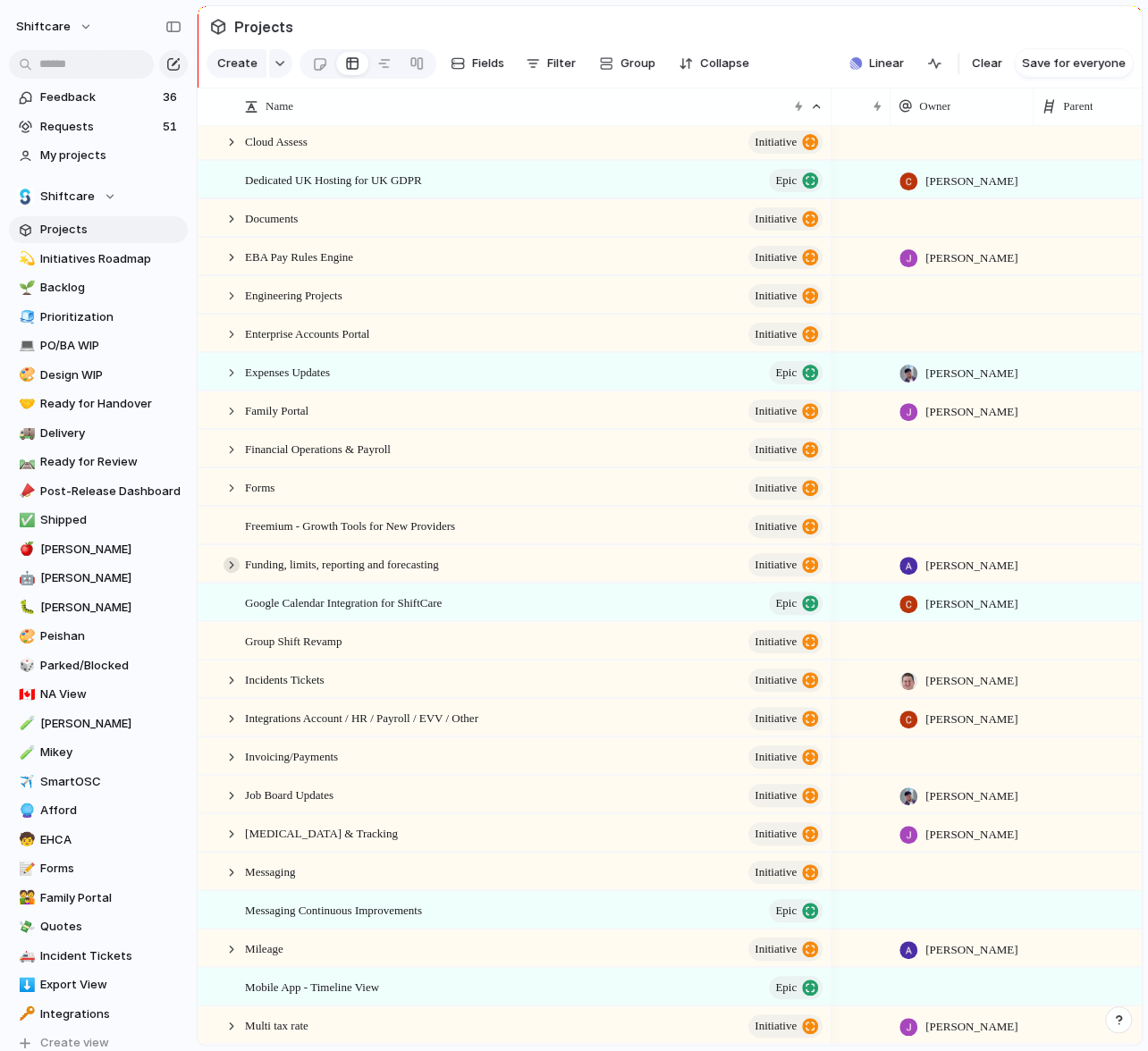 click at bounding box center [232, 565] 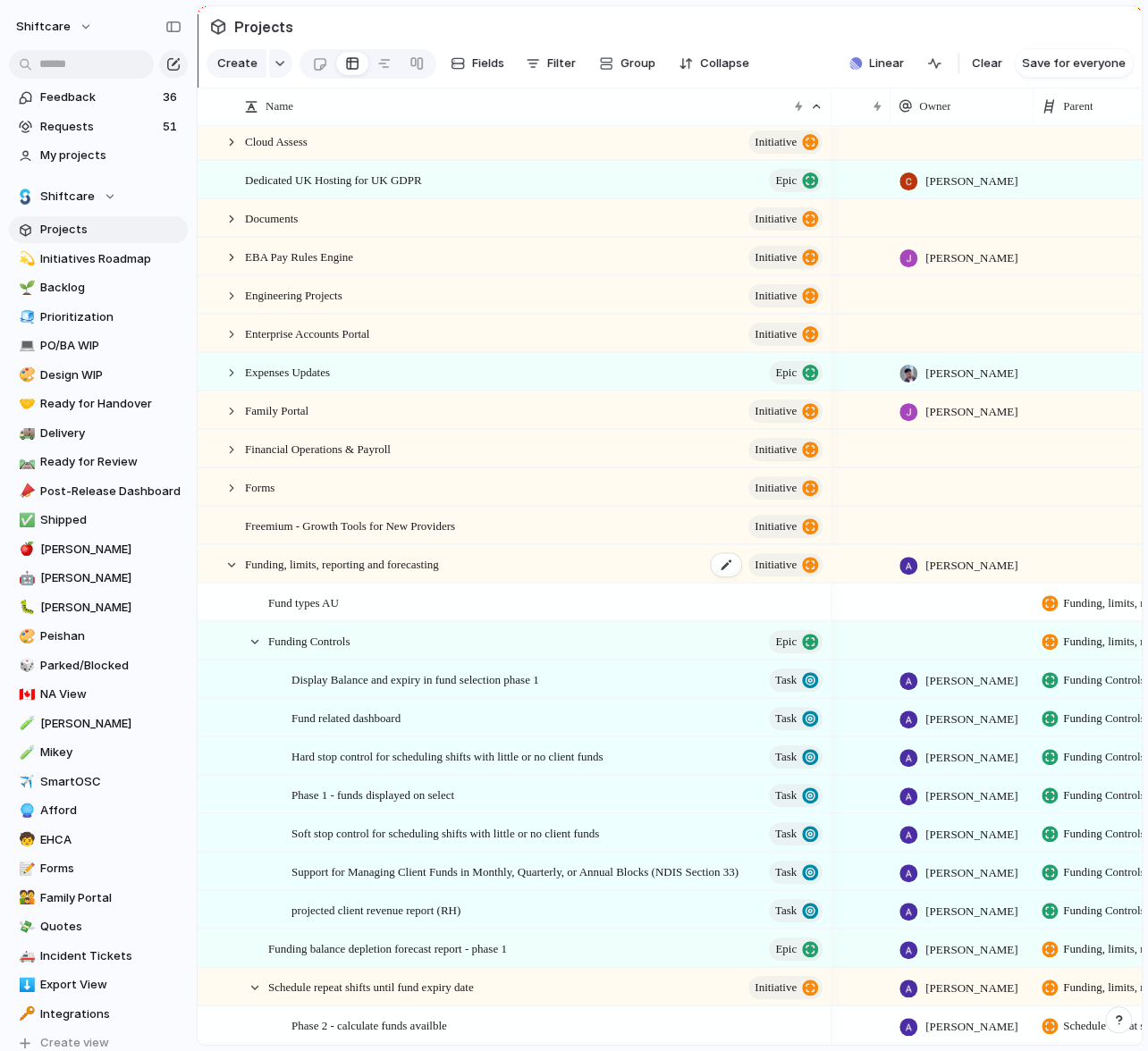 scroll, scrollTop: 865, scrollLeft: 0, axis: vertical 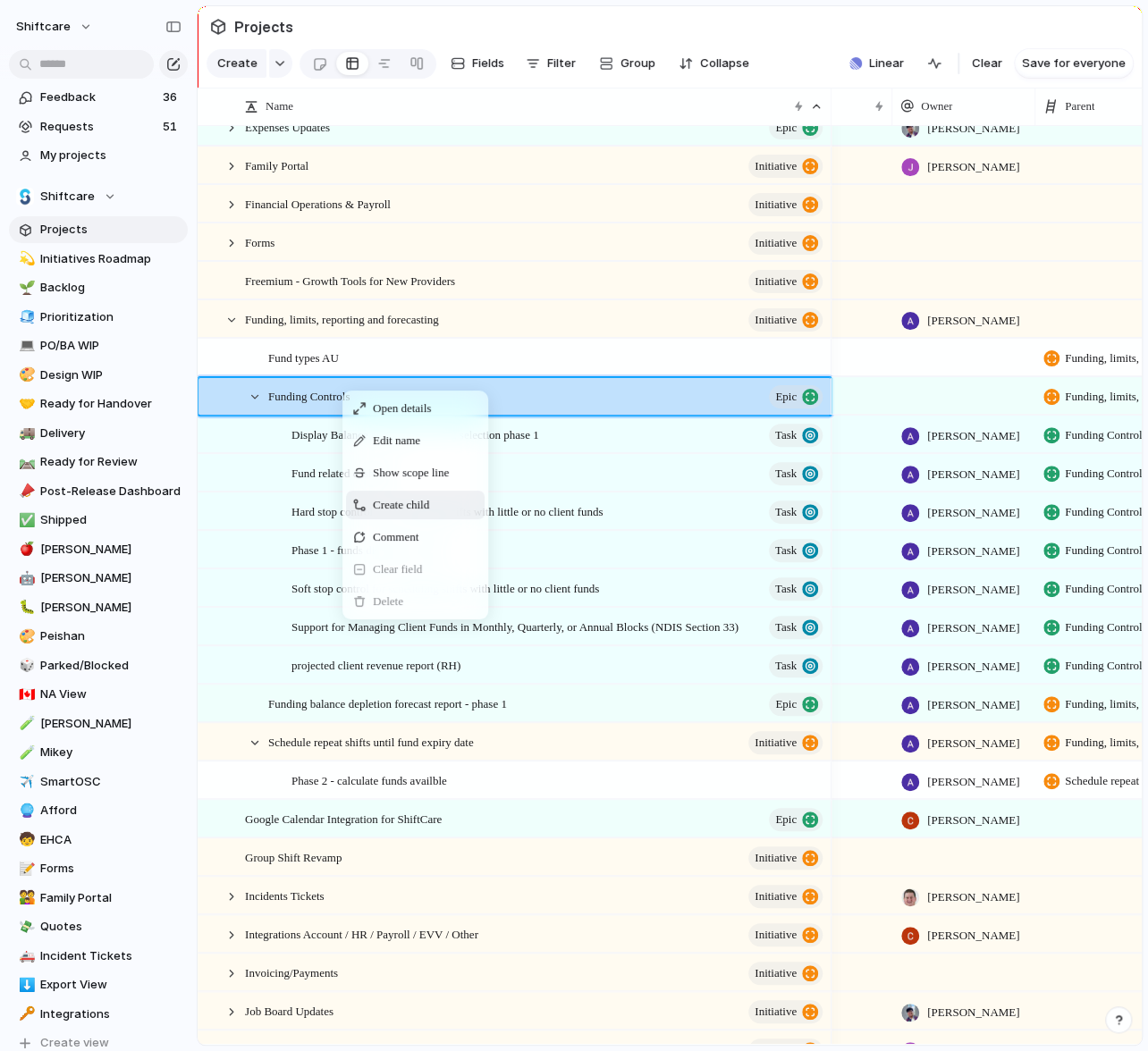 click on "Create child" at bounding box center (415, 505) 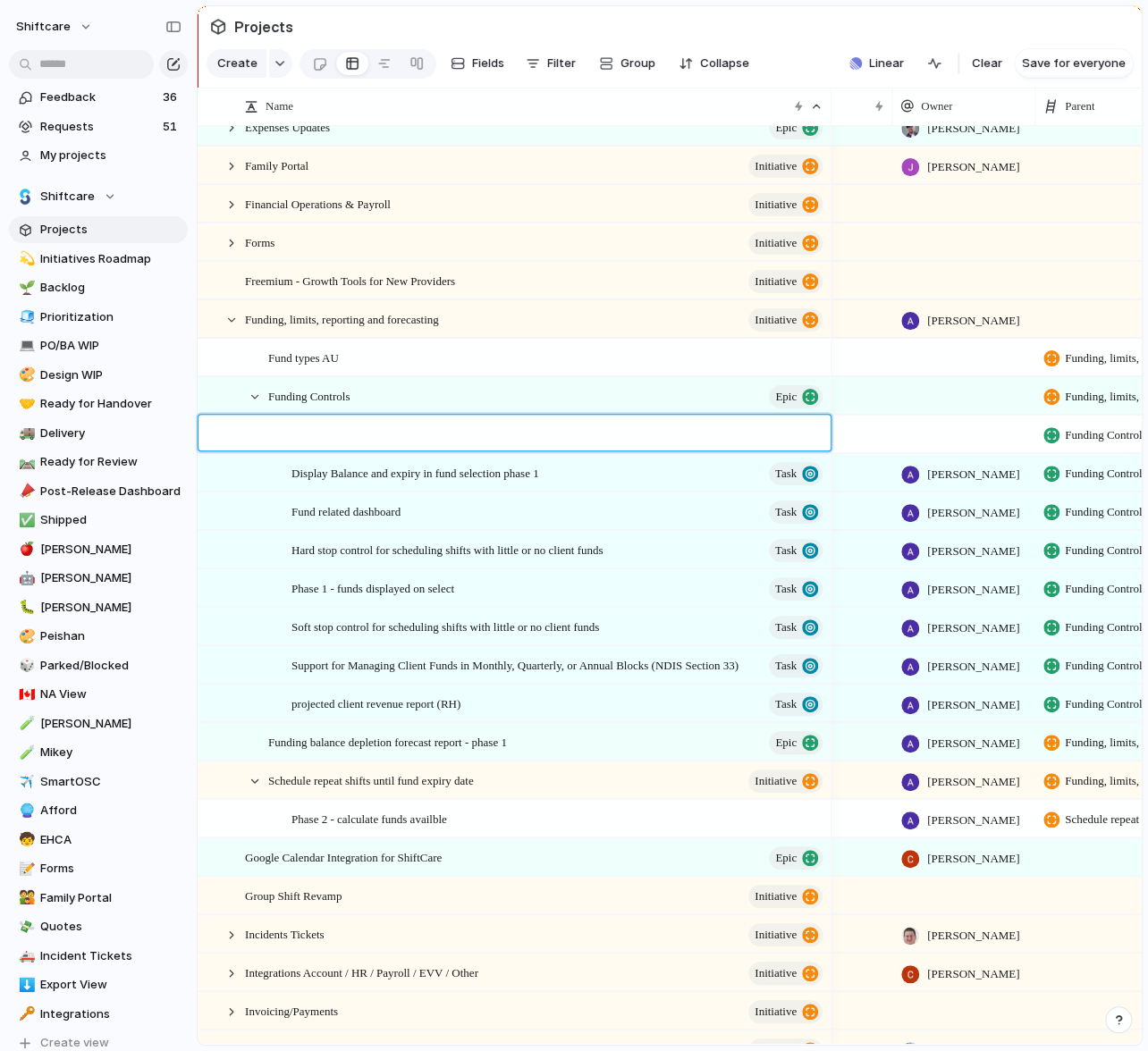 type on "**********" 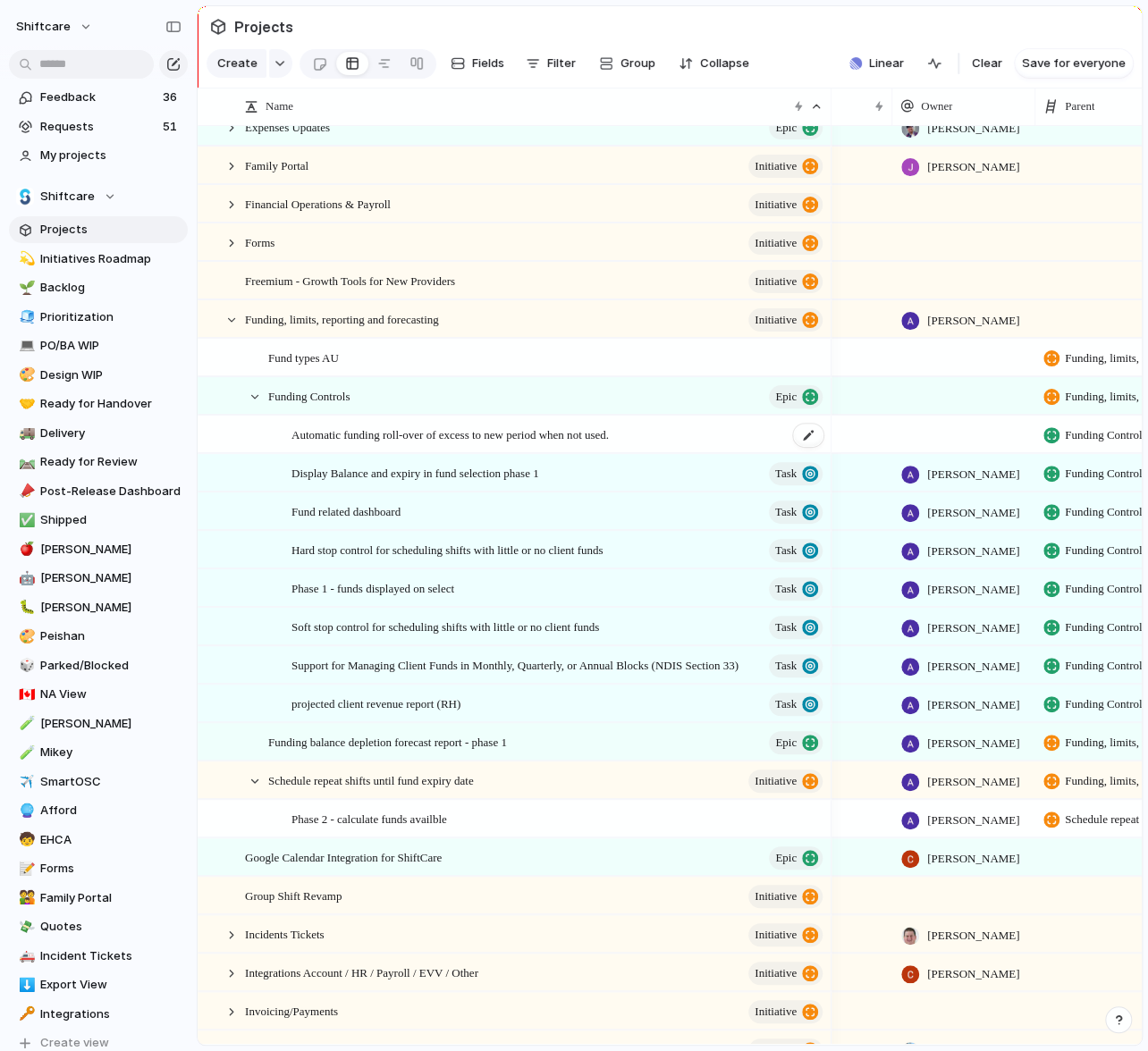 click on "Automatic funding roll-over of excess to new period when not used." at bounding box center [558, 434] 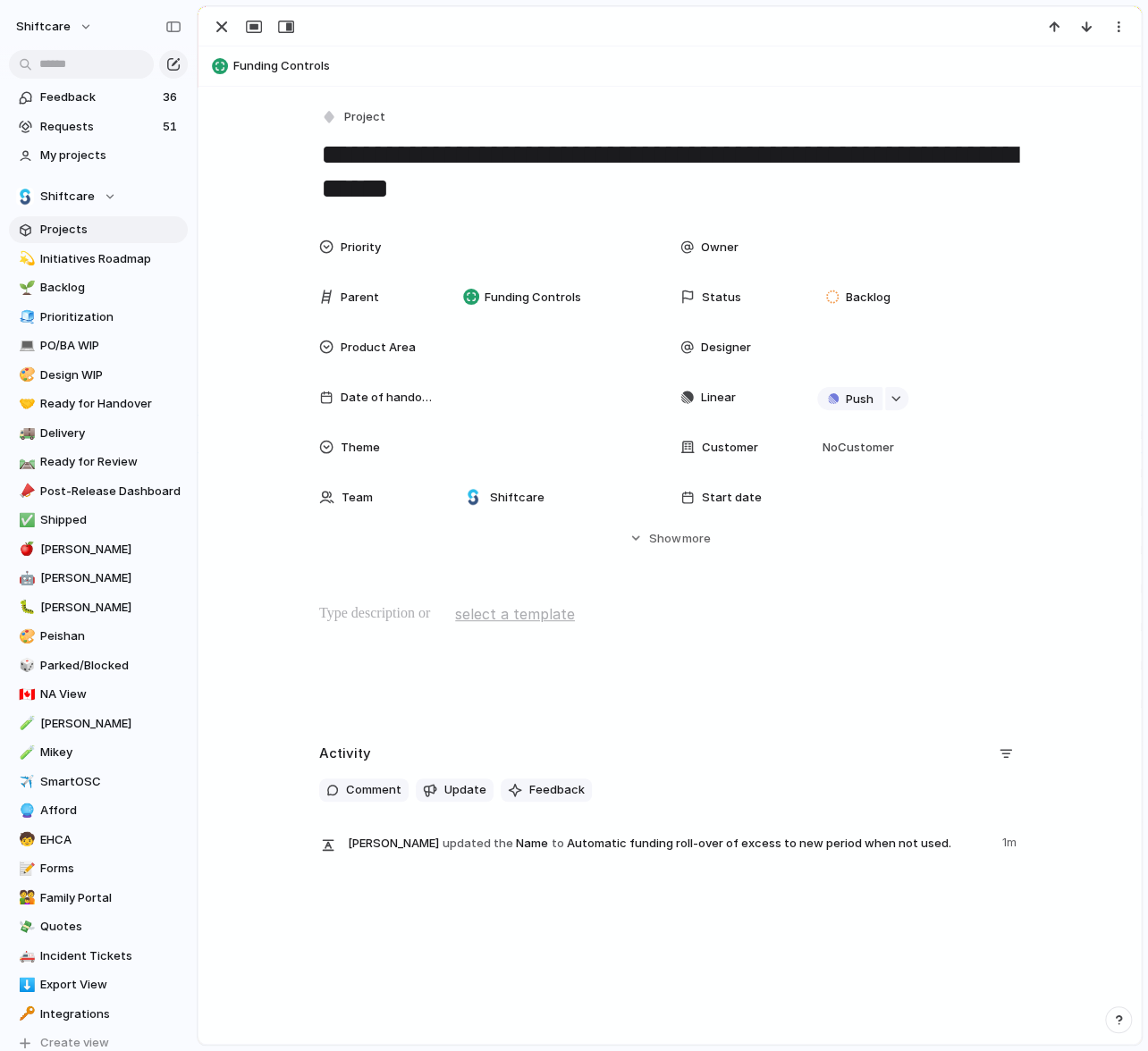 click at bounding box center (670, 614) 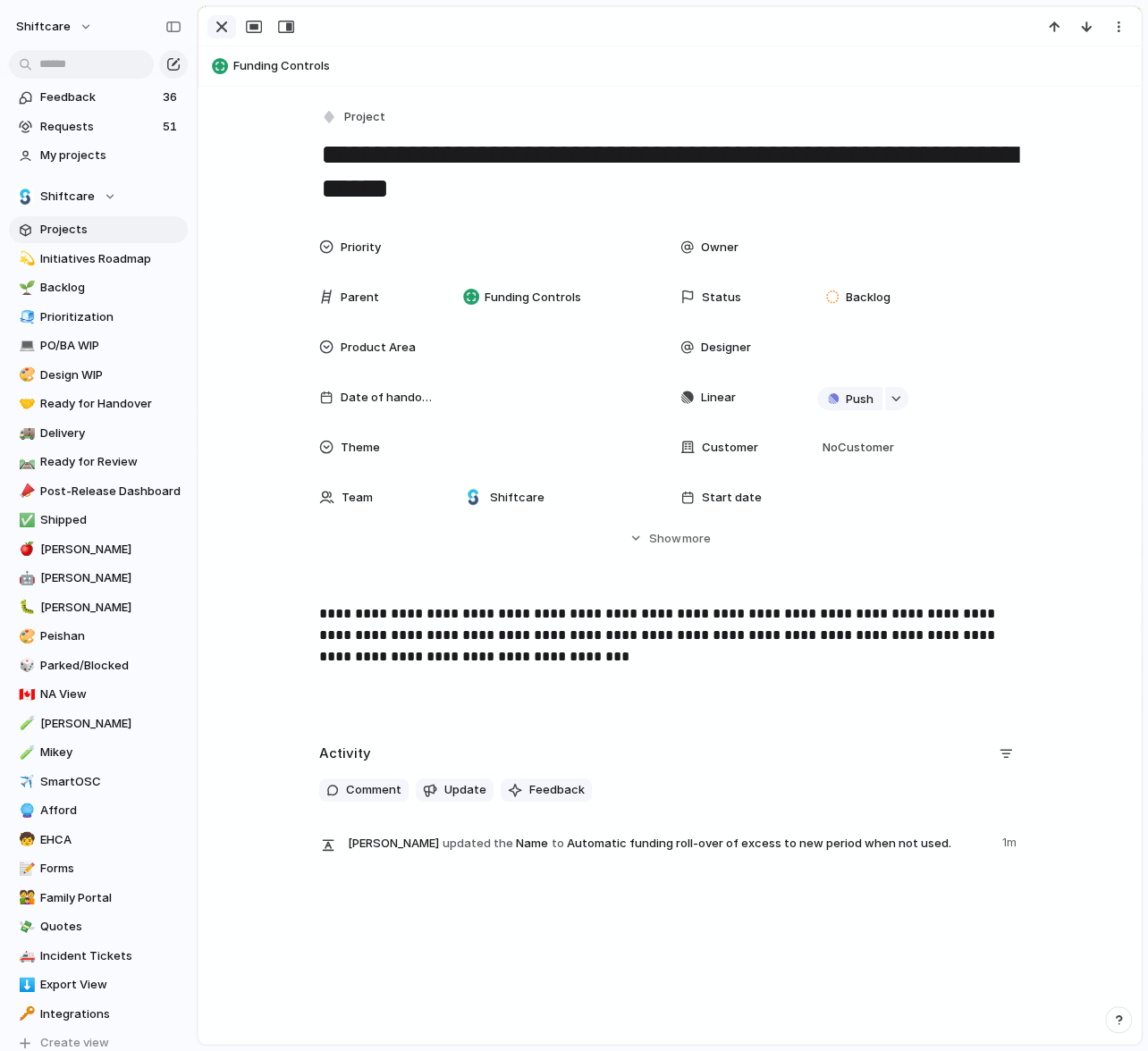 click at bounding box center [222, 27] 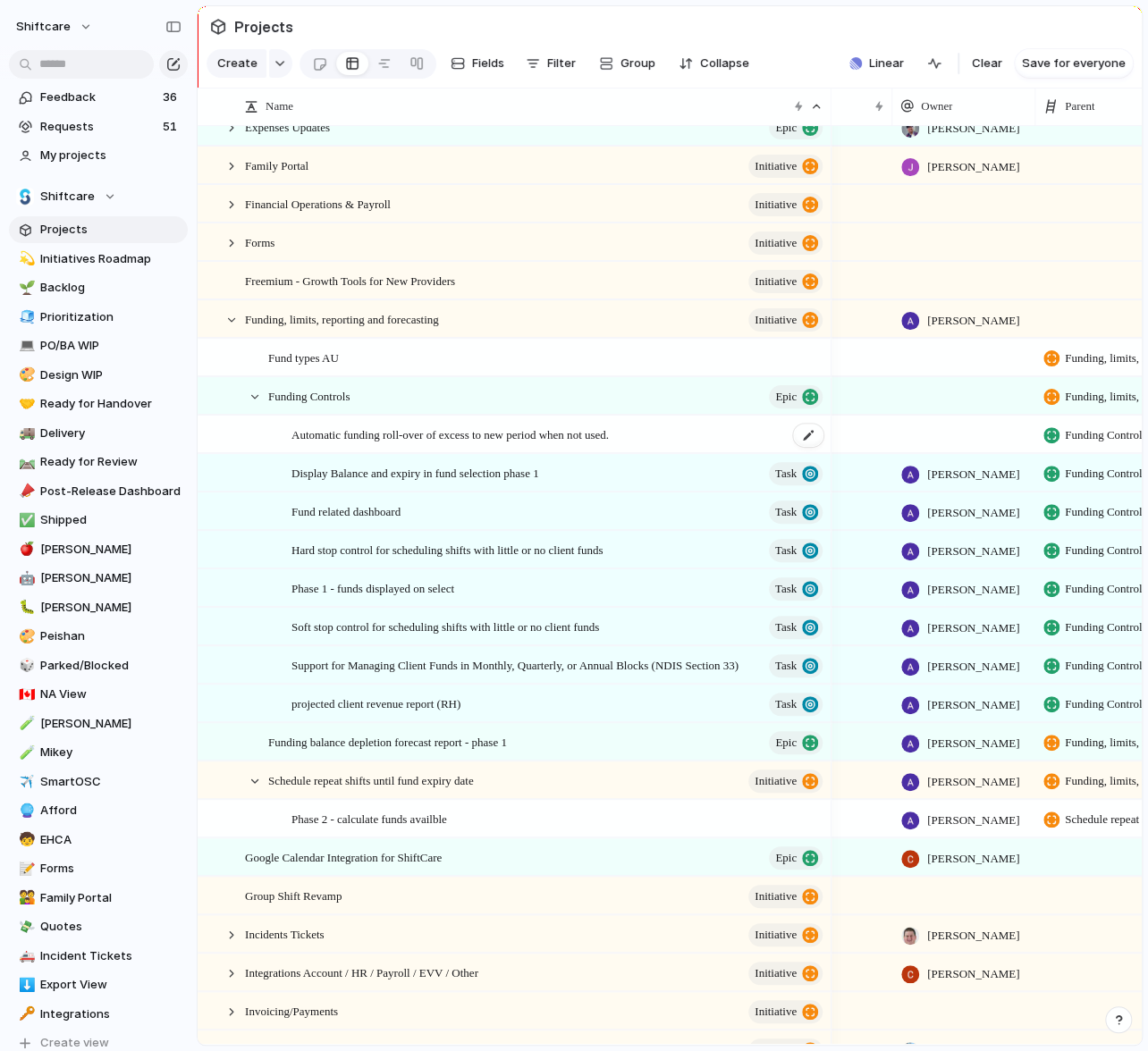 click on "Automatic funding roll-over of excess to new period when not used." at bounding box center (450, 433) 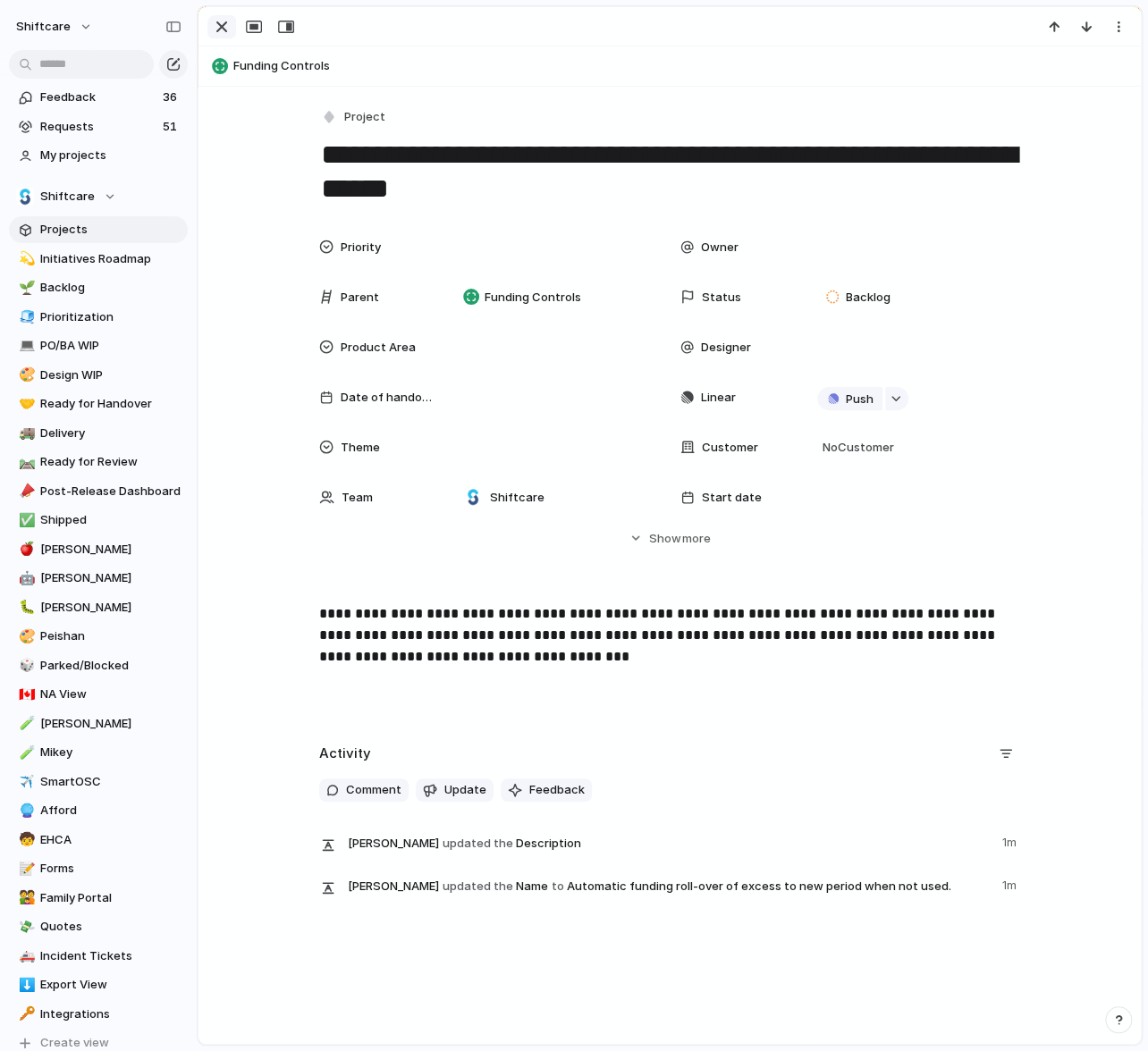 click at bounding box center (222, 27) 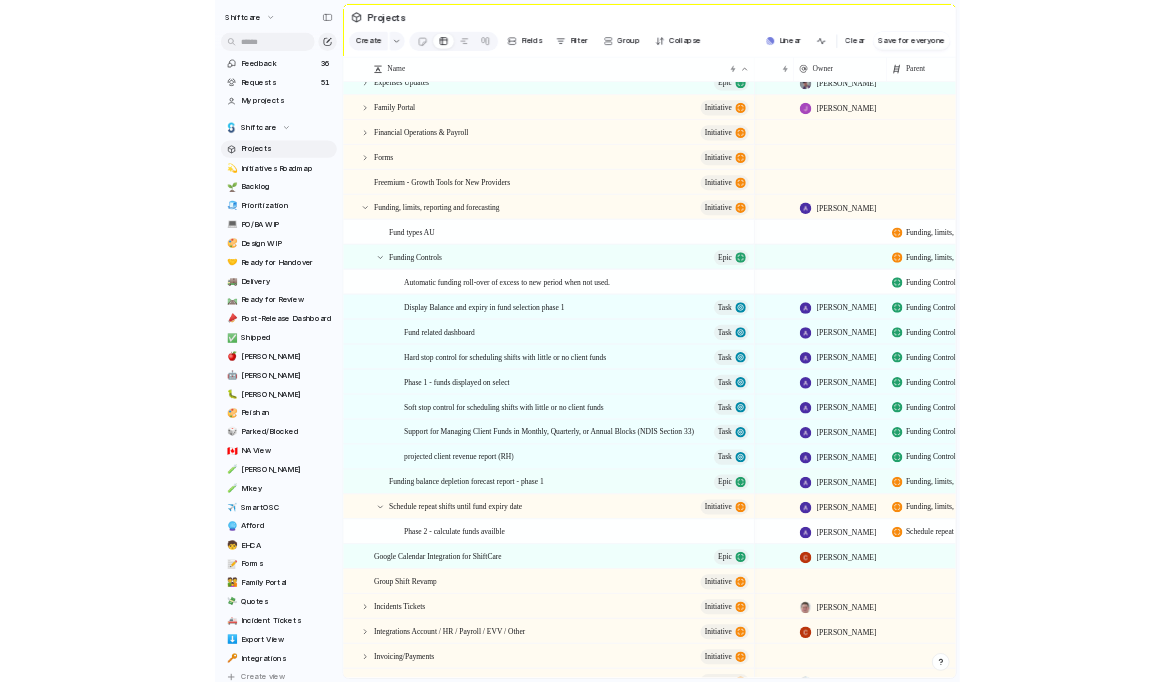 scroll, scrollTop: 0, scrollLeft: 92, axis: horizontal 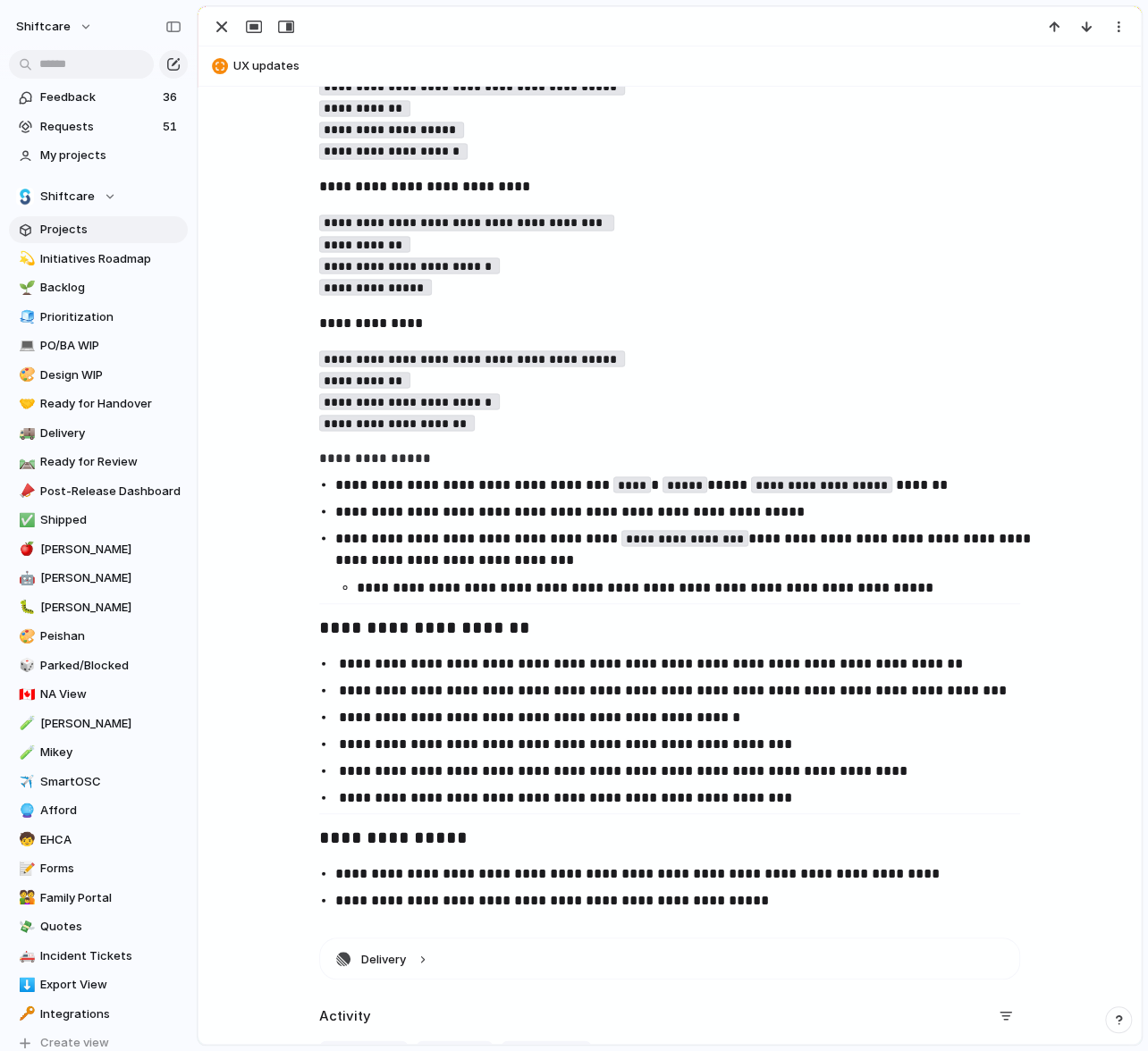 click on "**********" at bounding box center [670, 536] 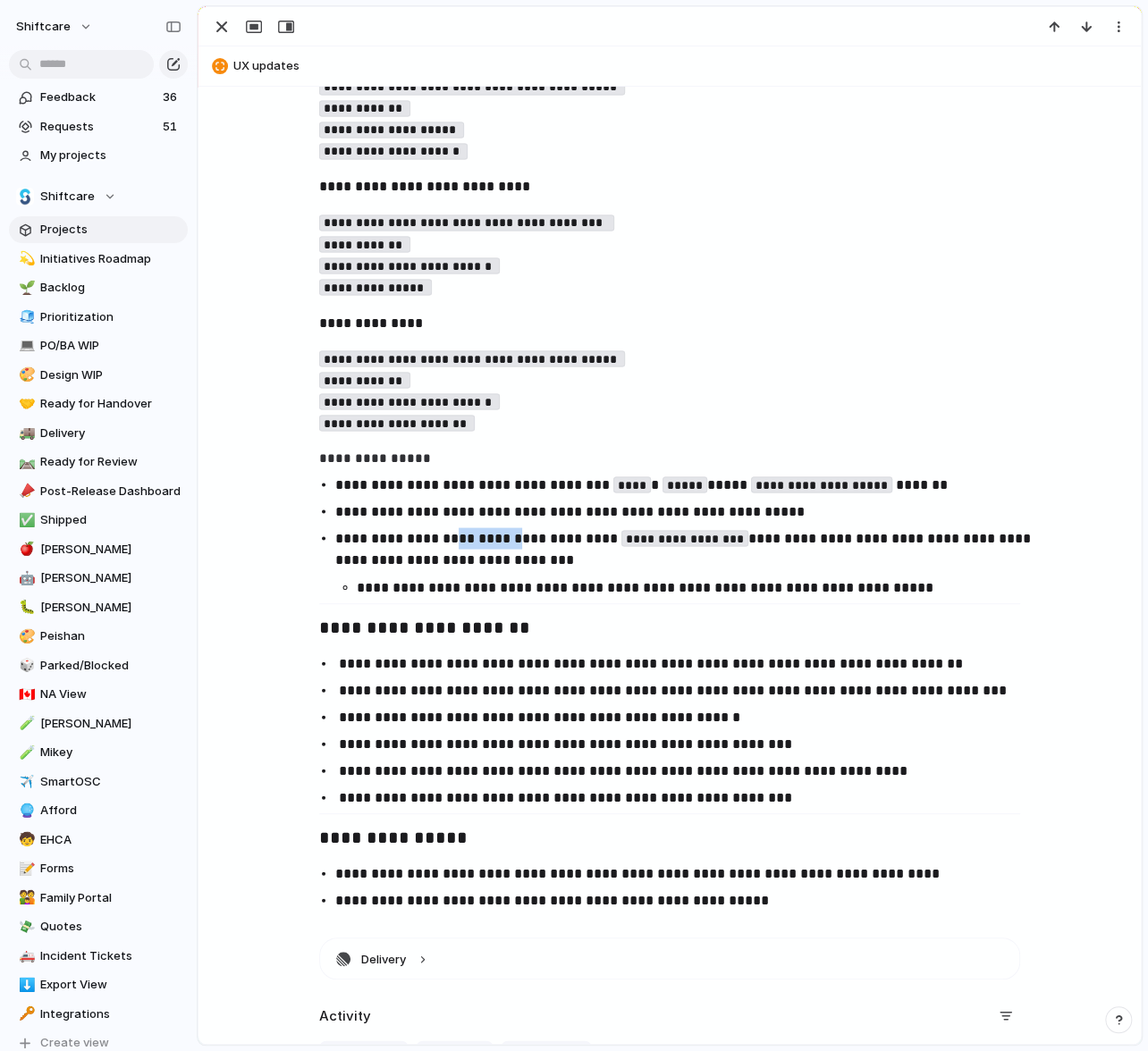 click on "**********" at bounding box center (686, 549) 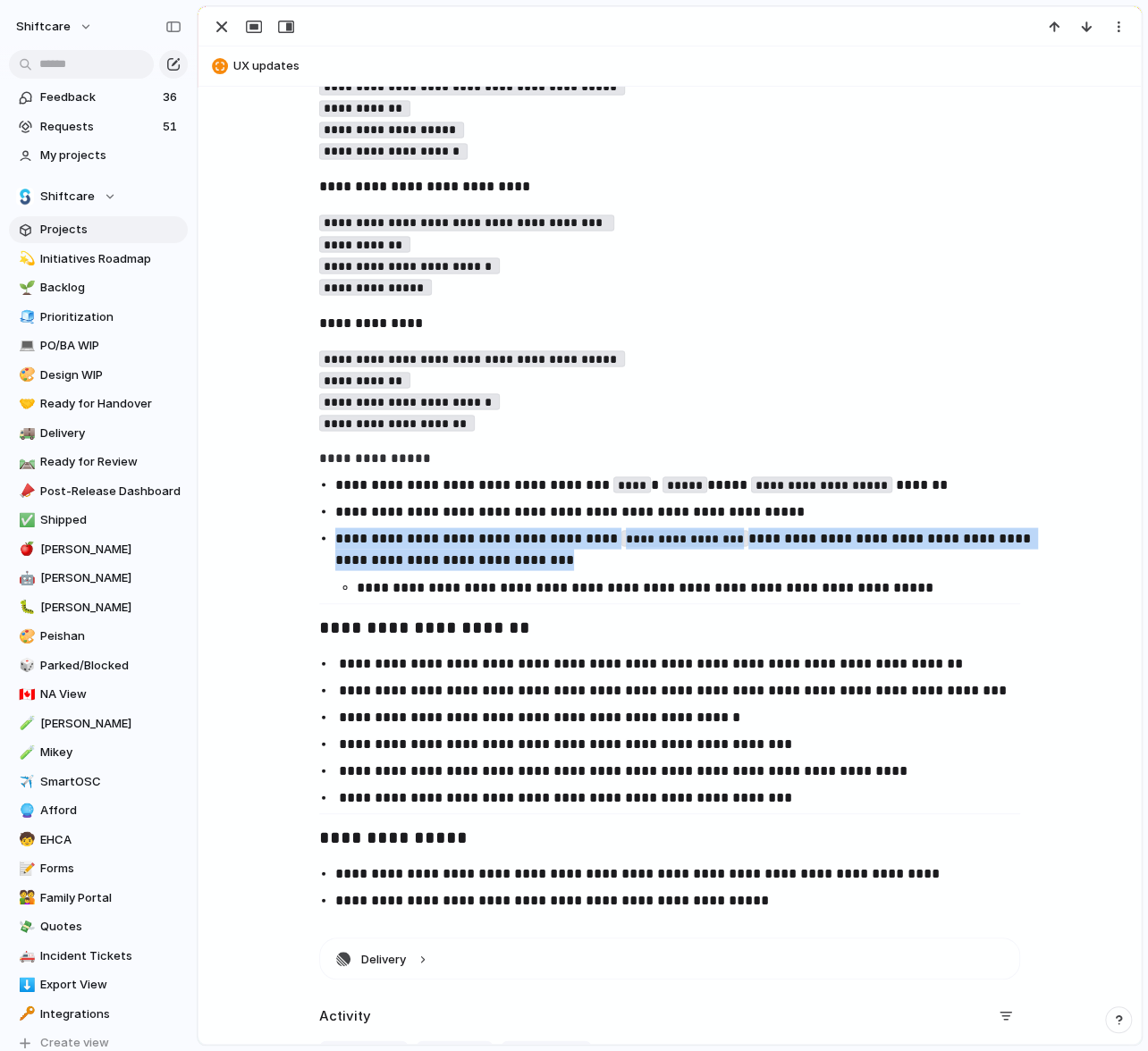 click on "**********" at bounding box center (686, 549) 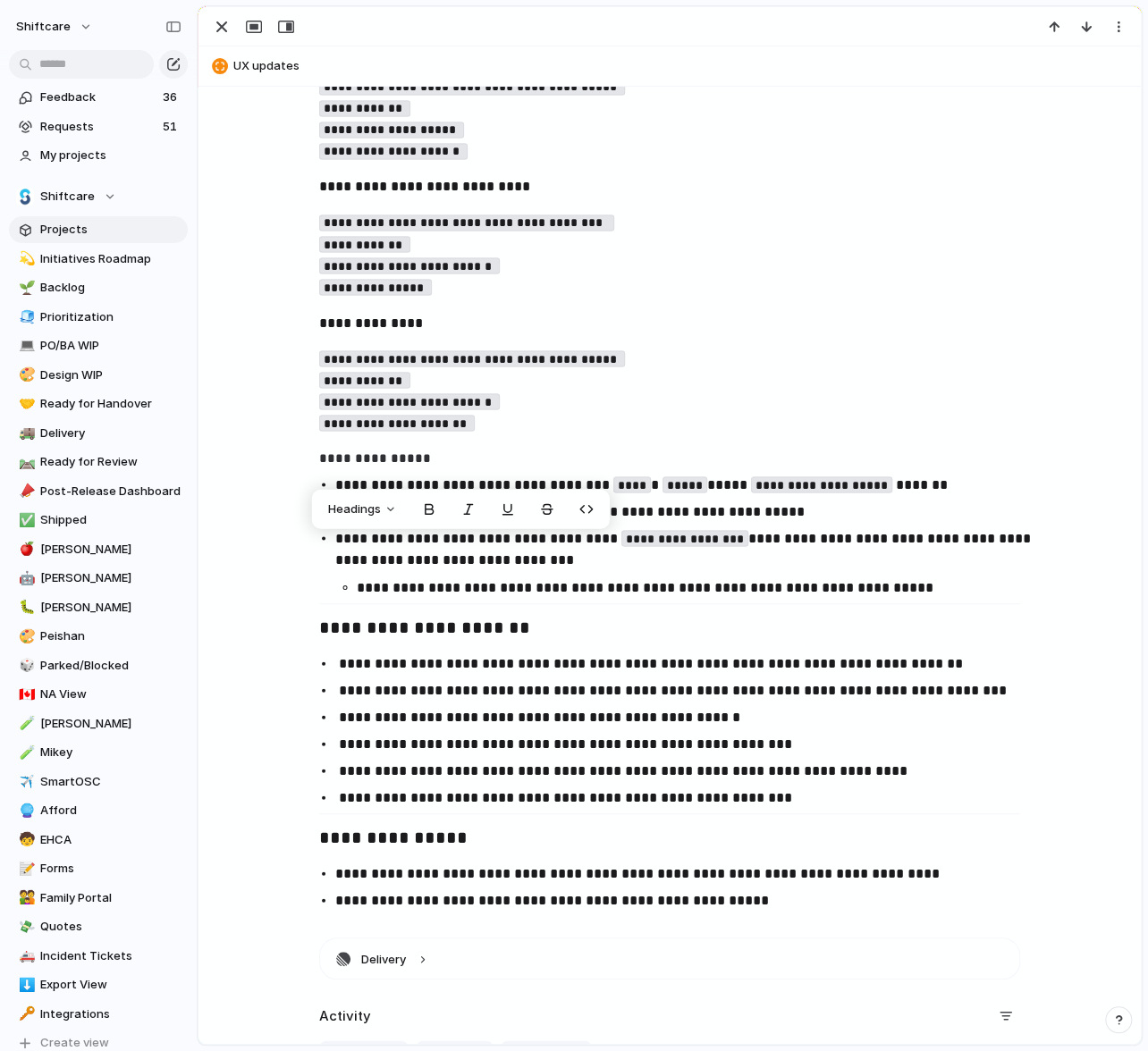 click on "**********" at bounding box center [670, 628] 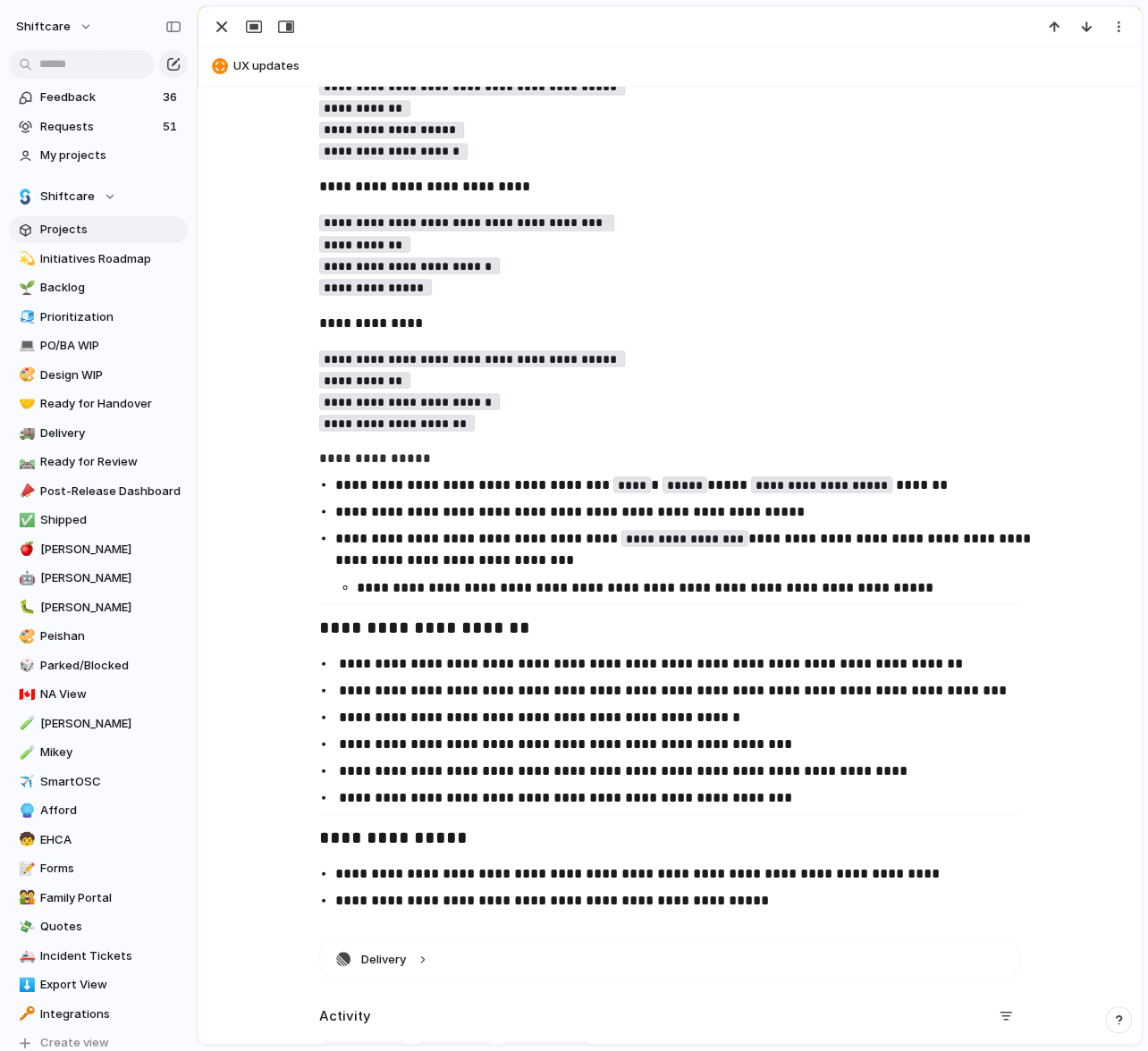 click on "**********" at bounding box center (686, 549) 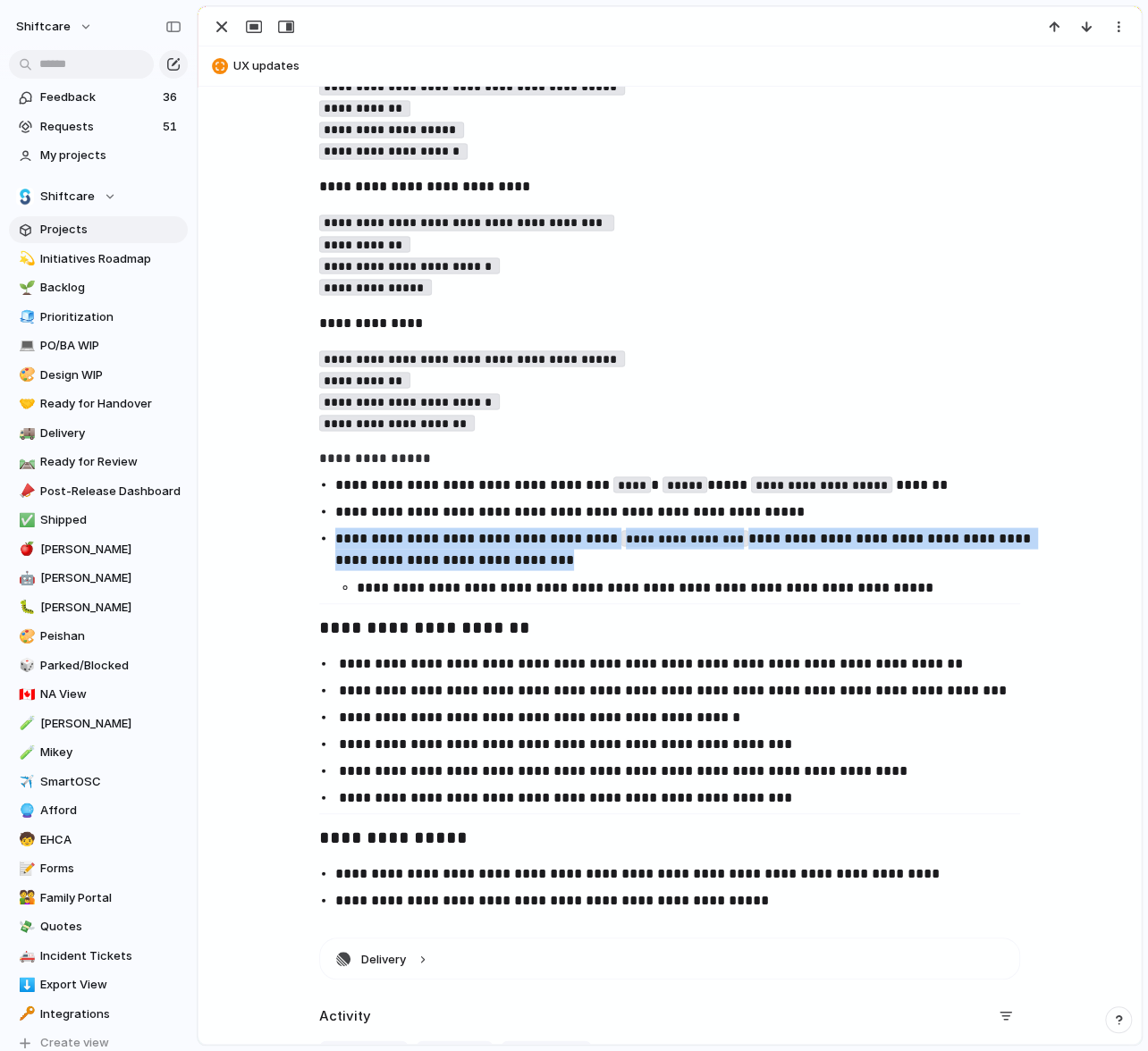 click on "**********" at bounding box center (686, 549) 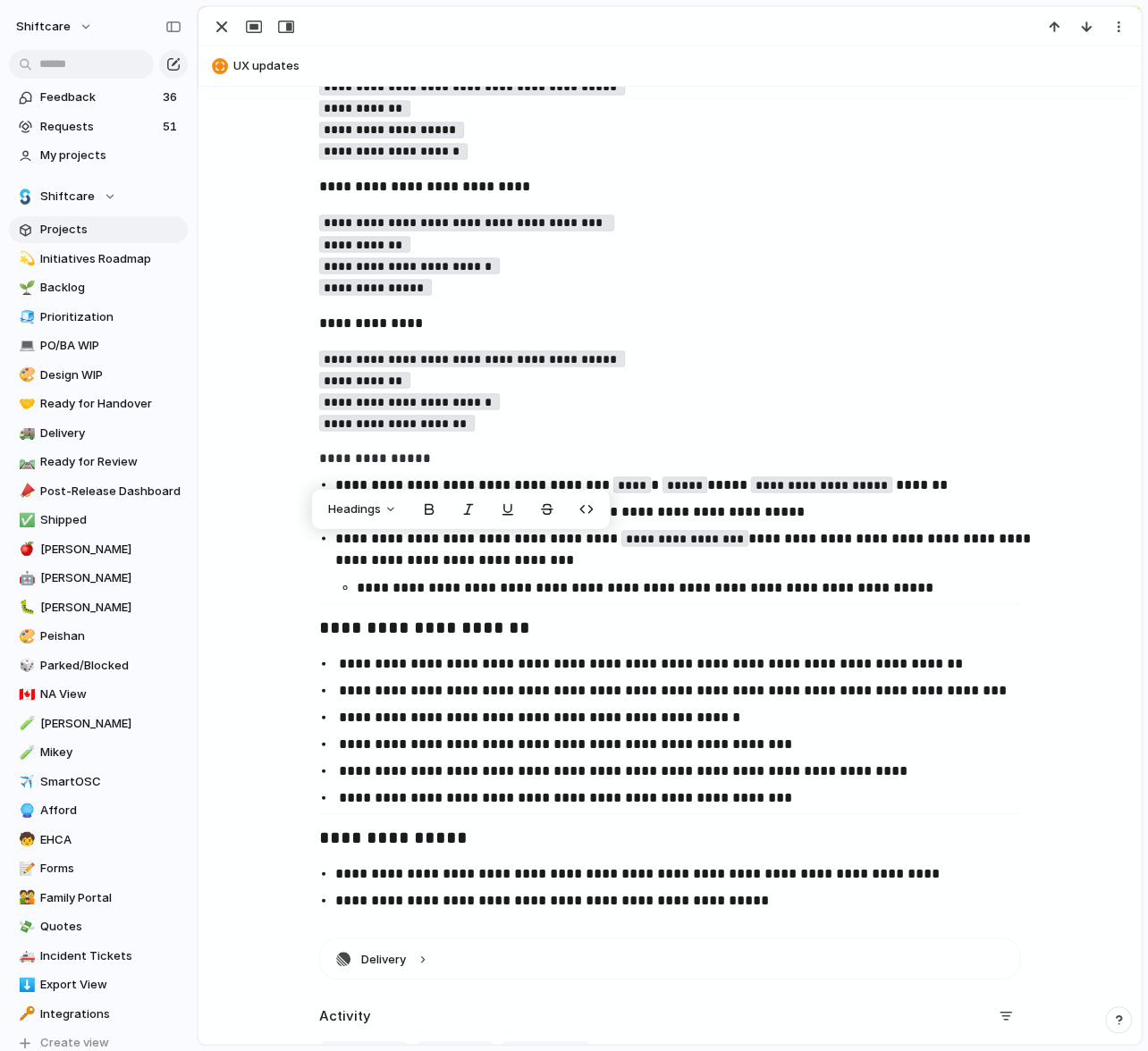 click on "**********" at bounding box center [696, 587] 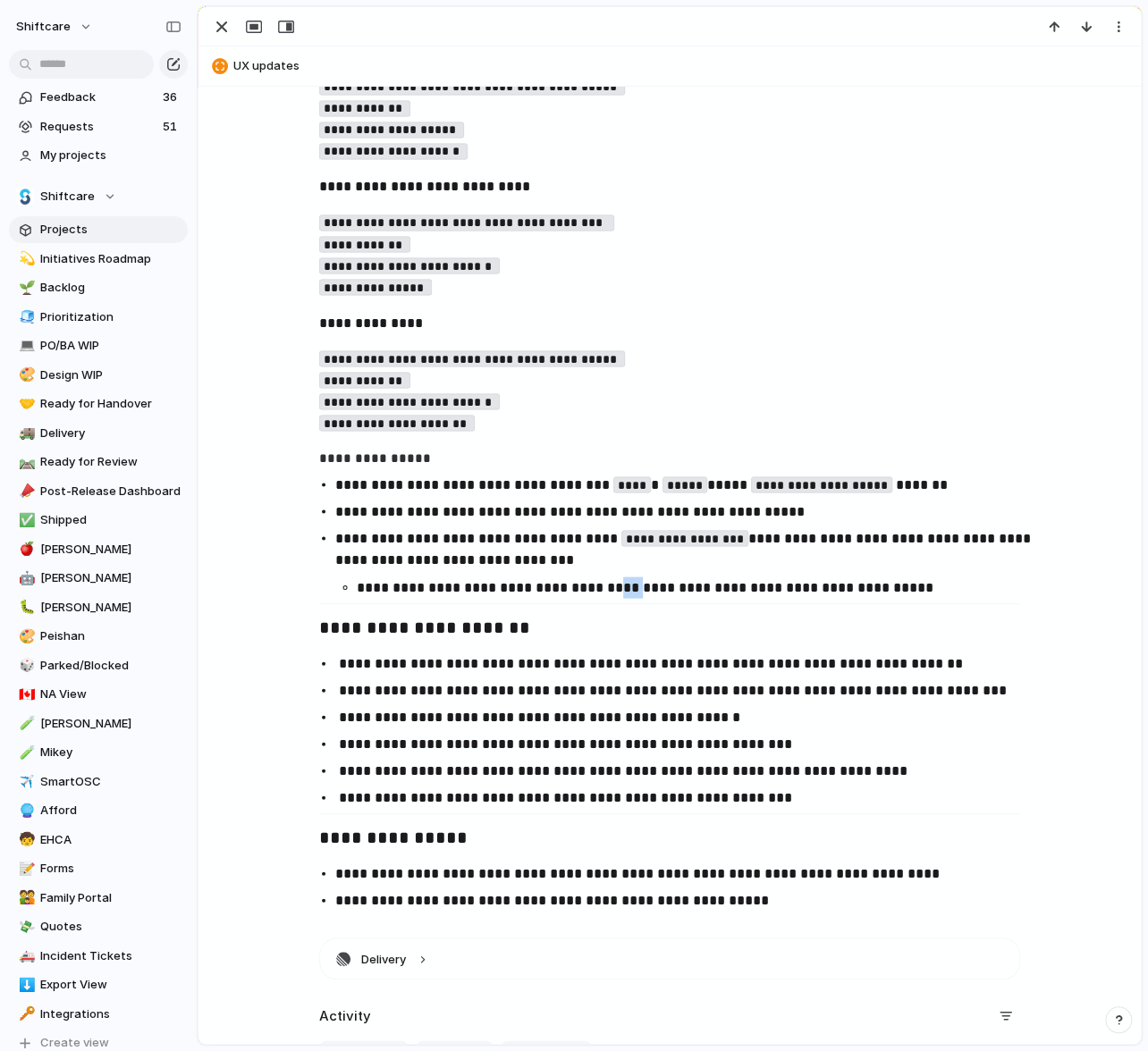 click on "**********" at bounding box center [696, 587] 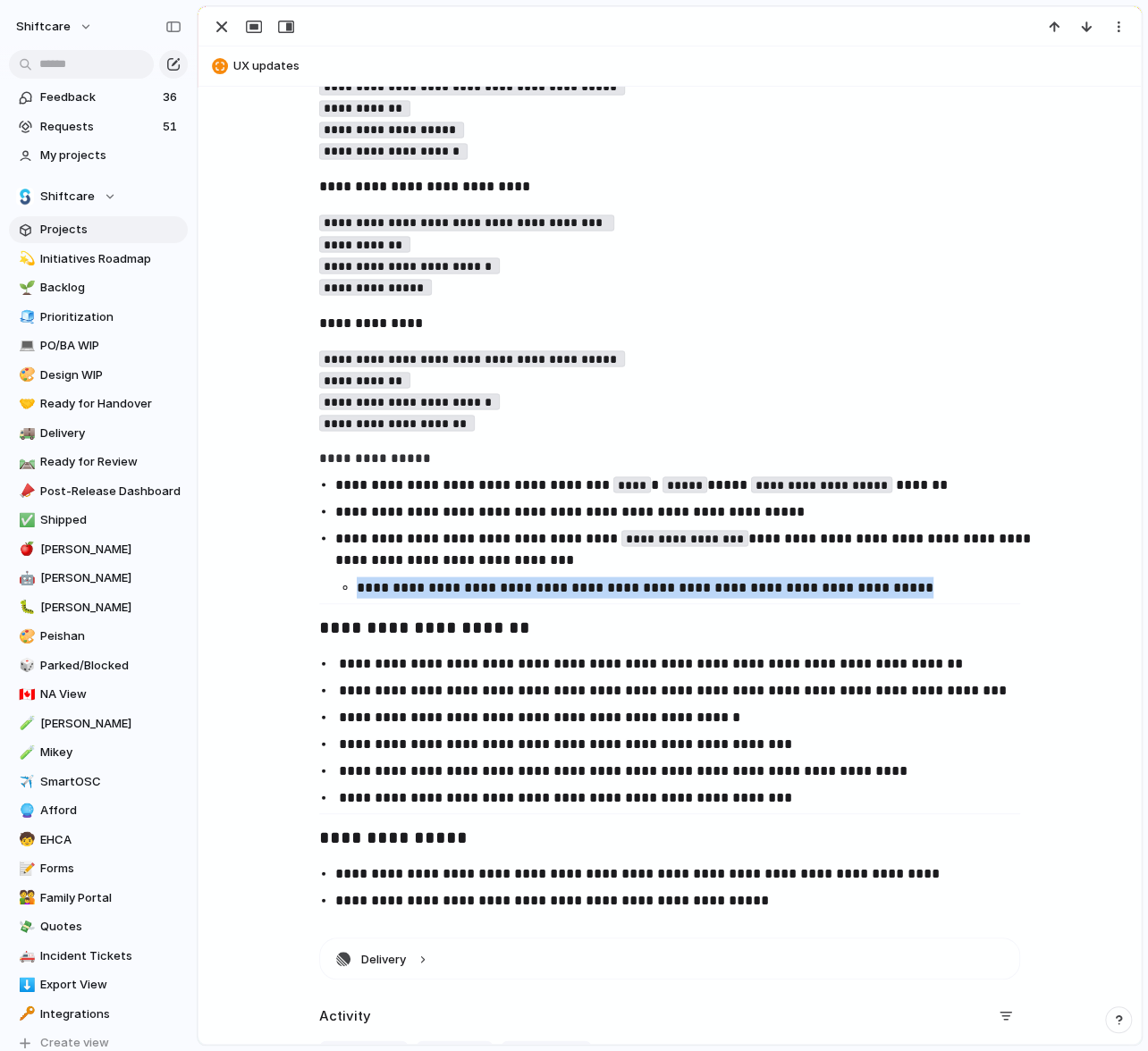 click on "**********" at bounding box center [696, 587] 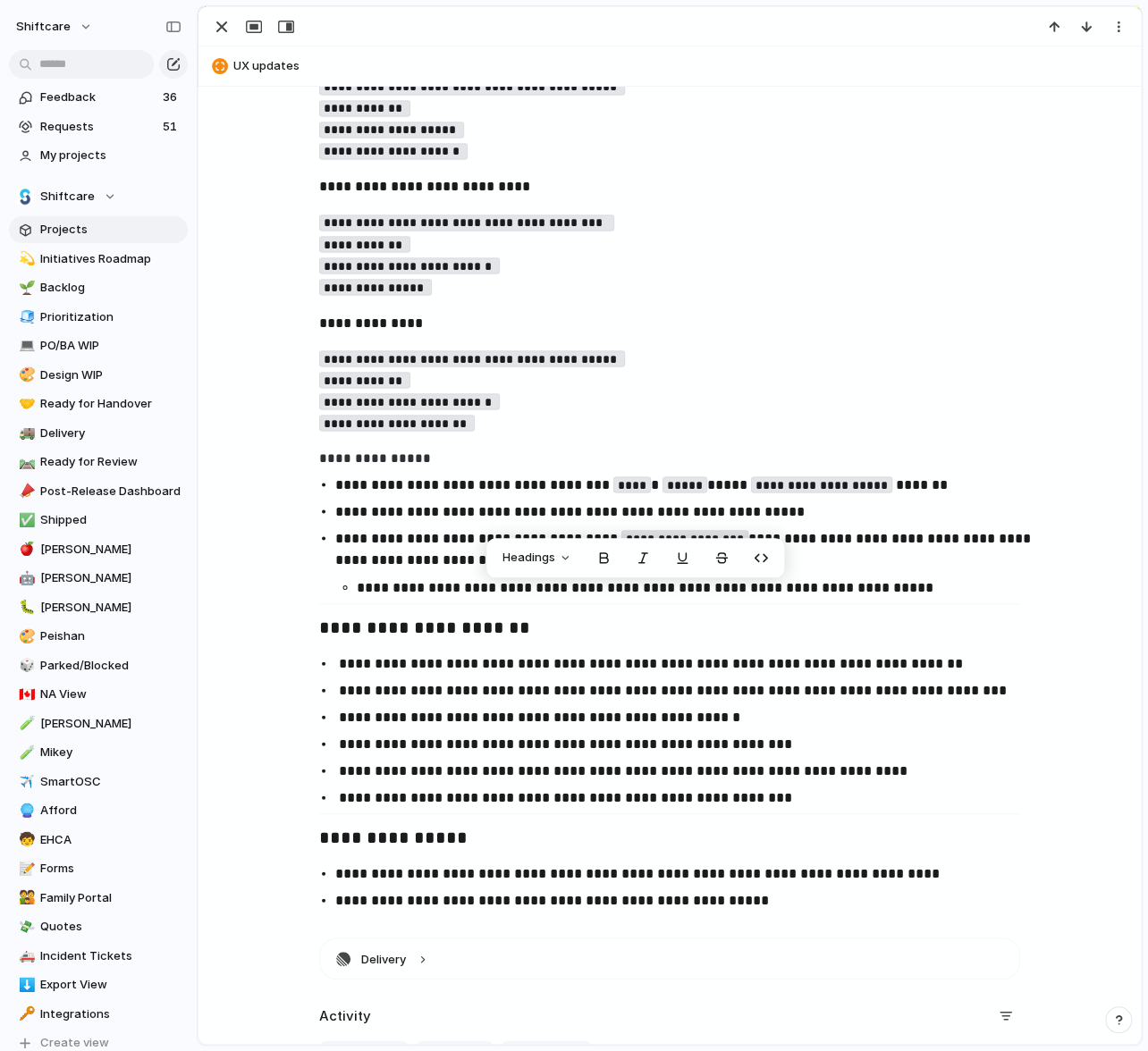 click on "**********" at bounding box center (670, 628) 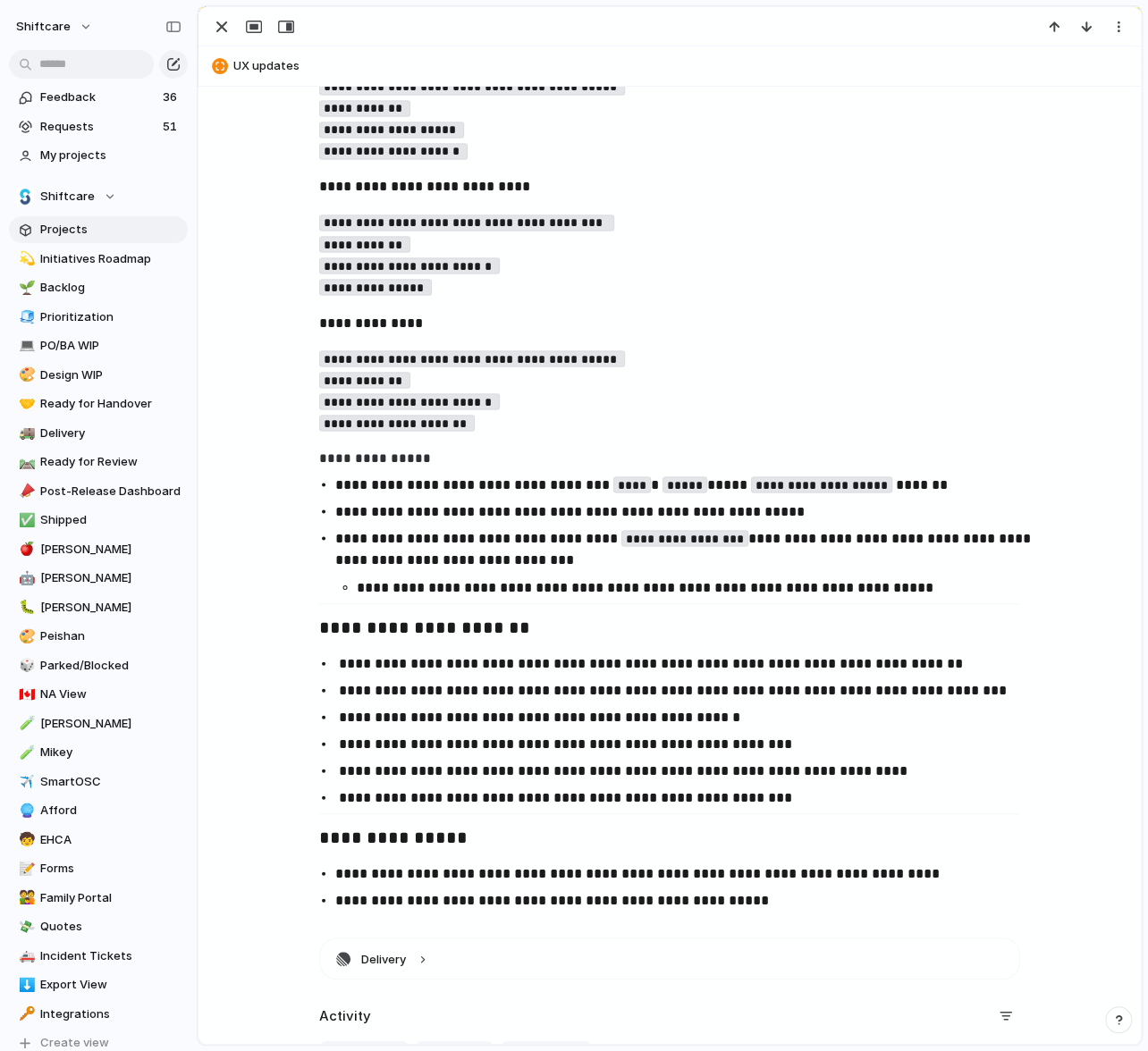 click on "**********" at bounding box center [696, 587] 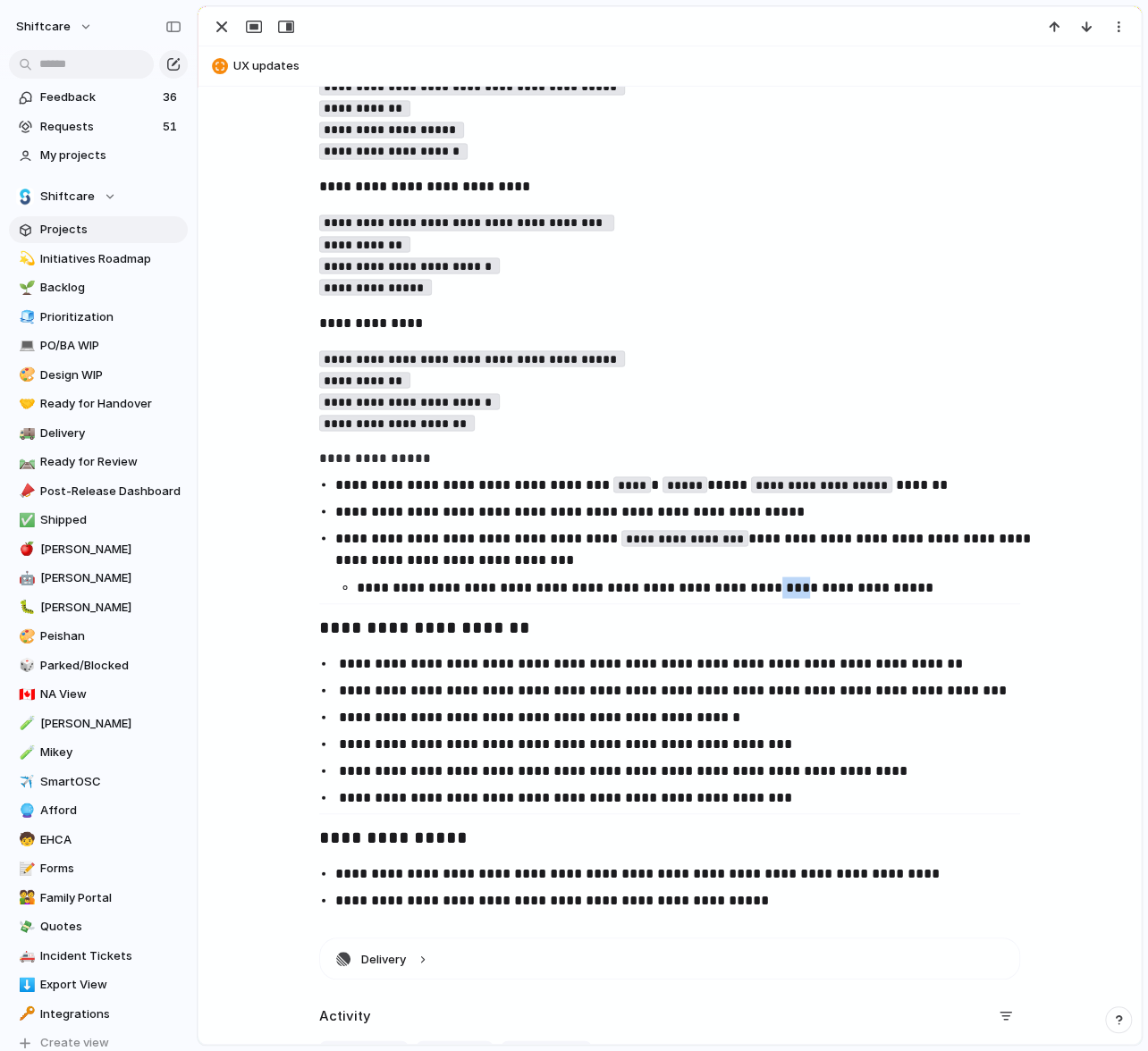 click on "**********" at bounding box center [696, 587] 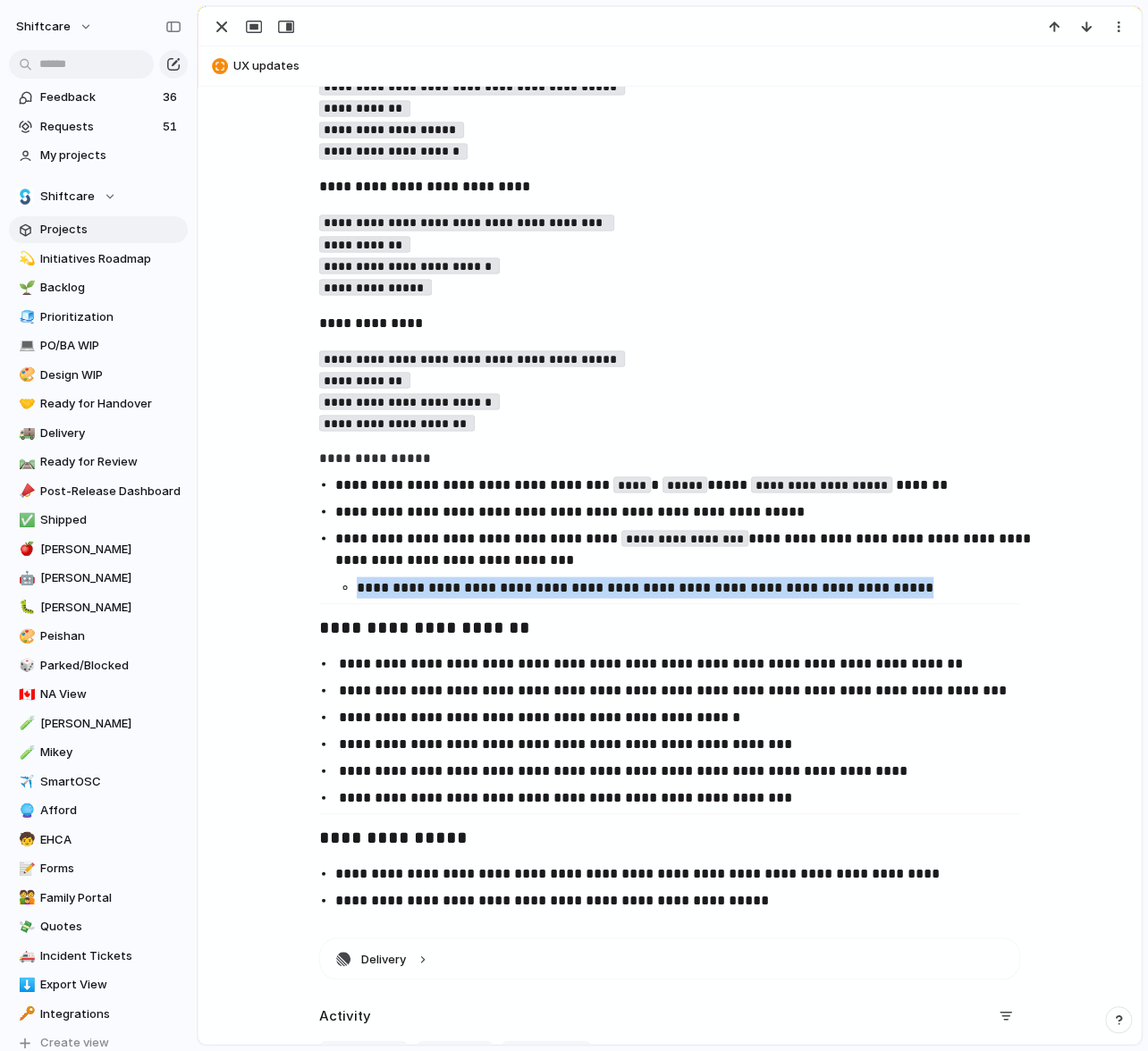 click on "**********" at bounding box center (696, 587) 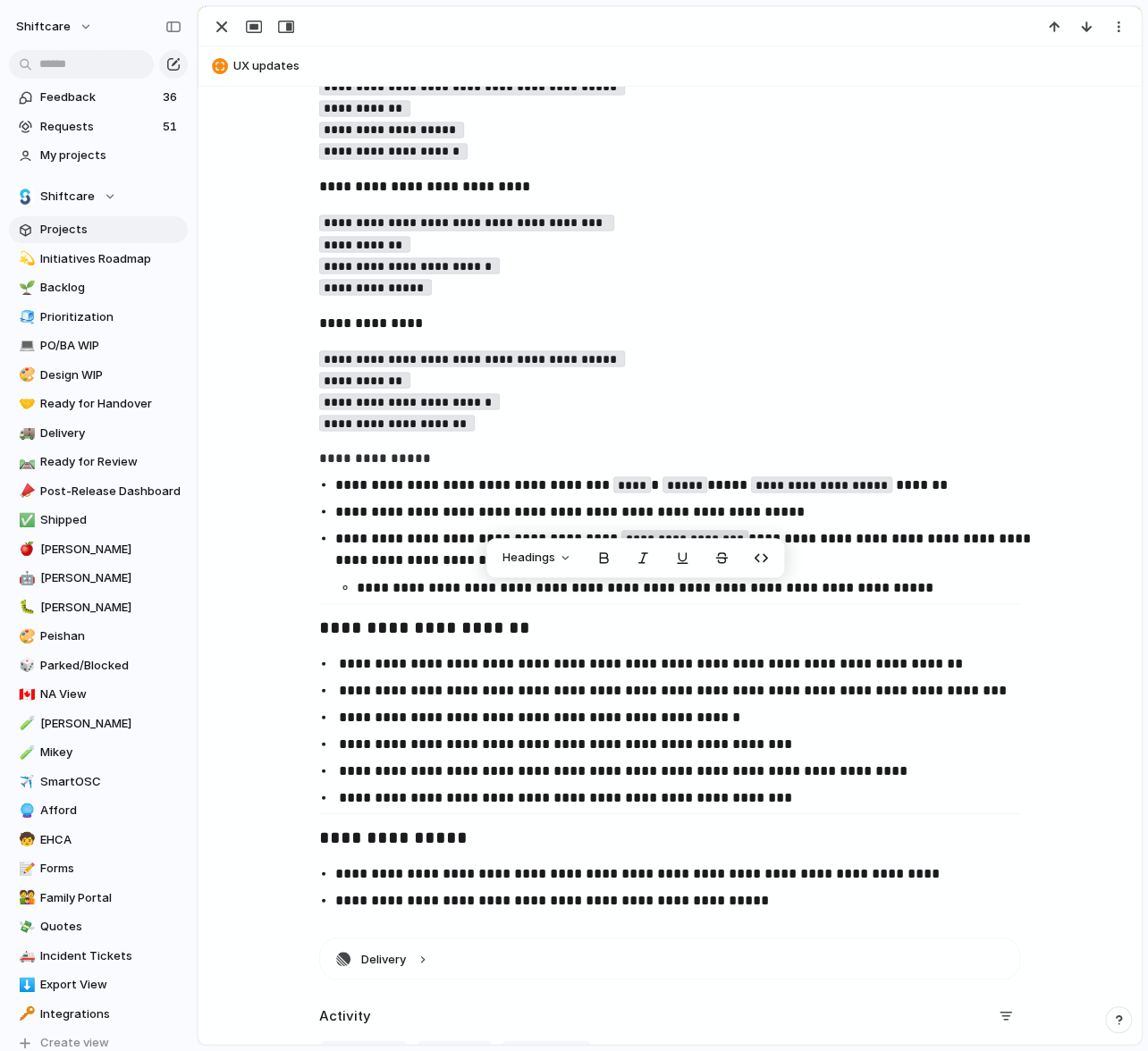 click on "**********" at bounding box center (686, 690) 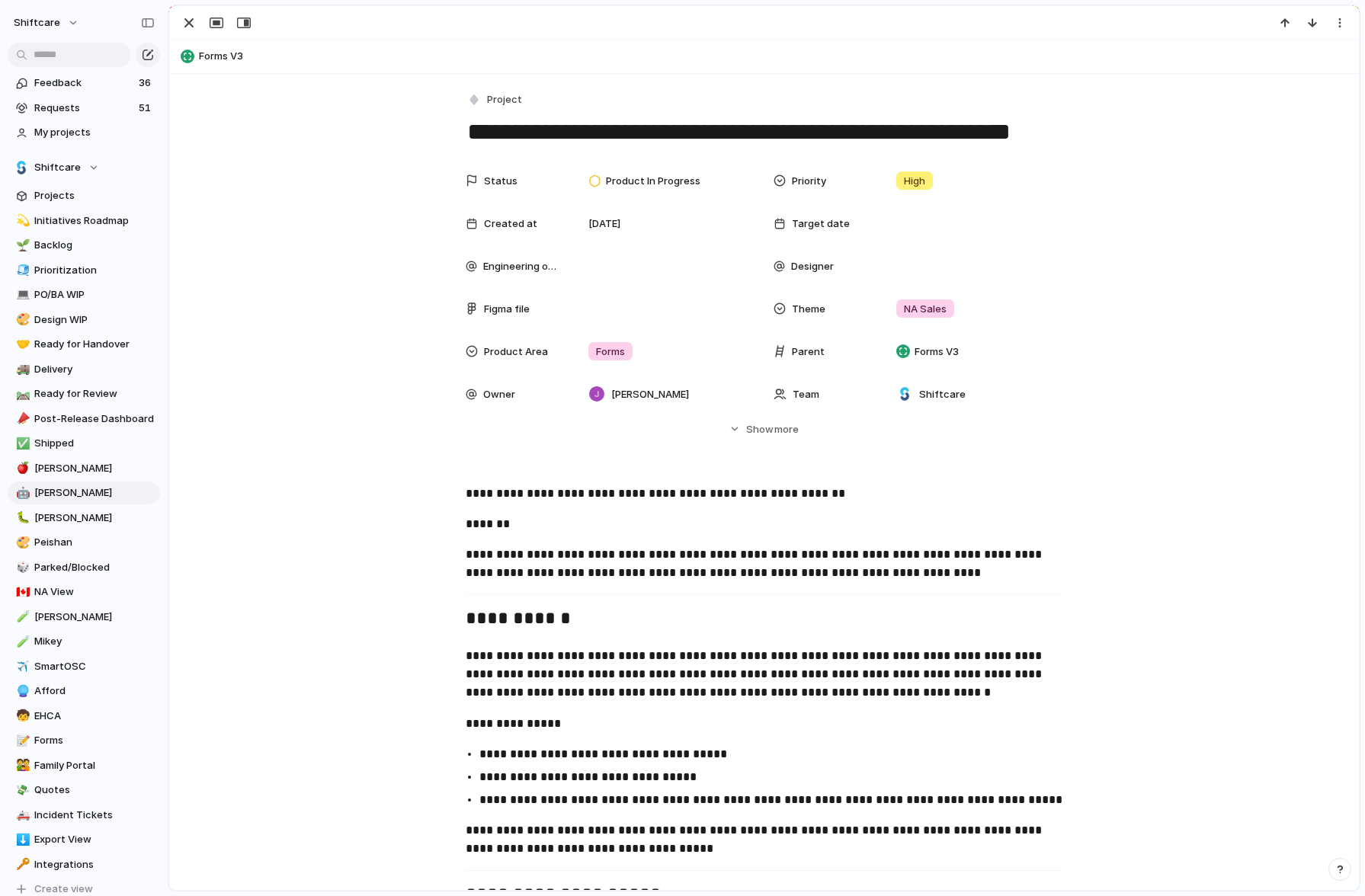 scroll, scrollTop: 0, scrollLeft: 0, axis: both 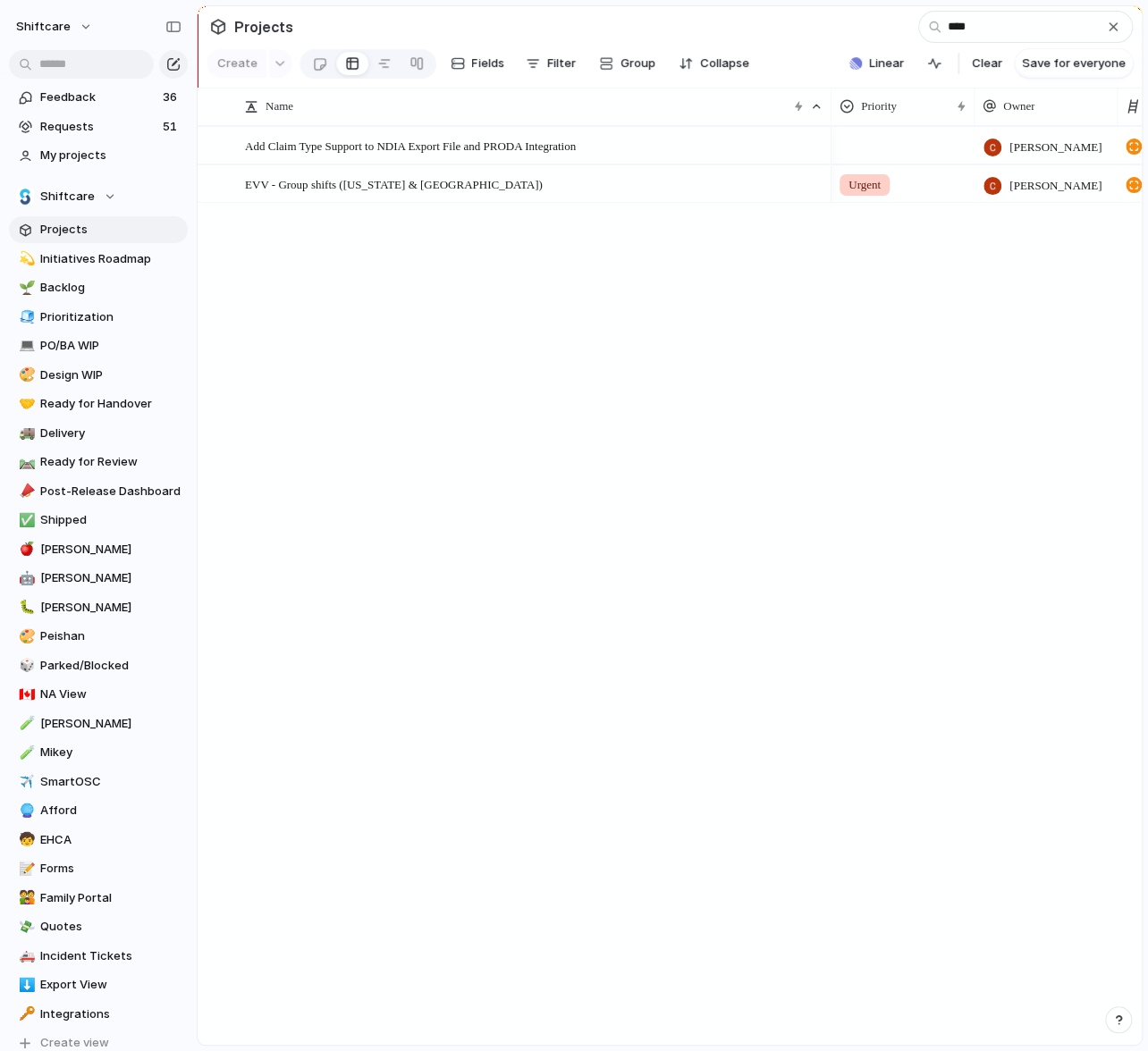 type on "****" 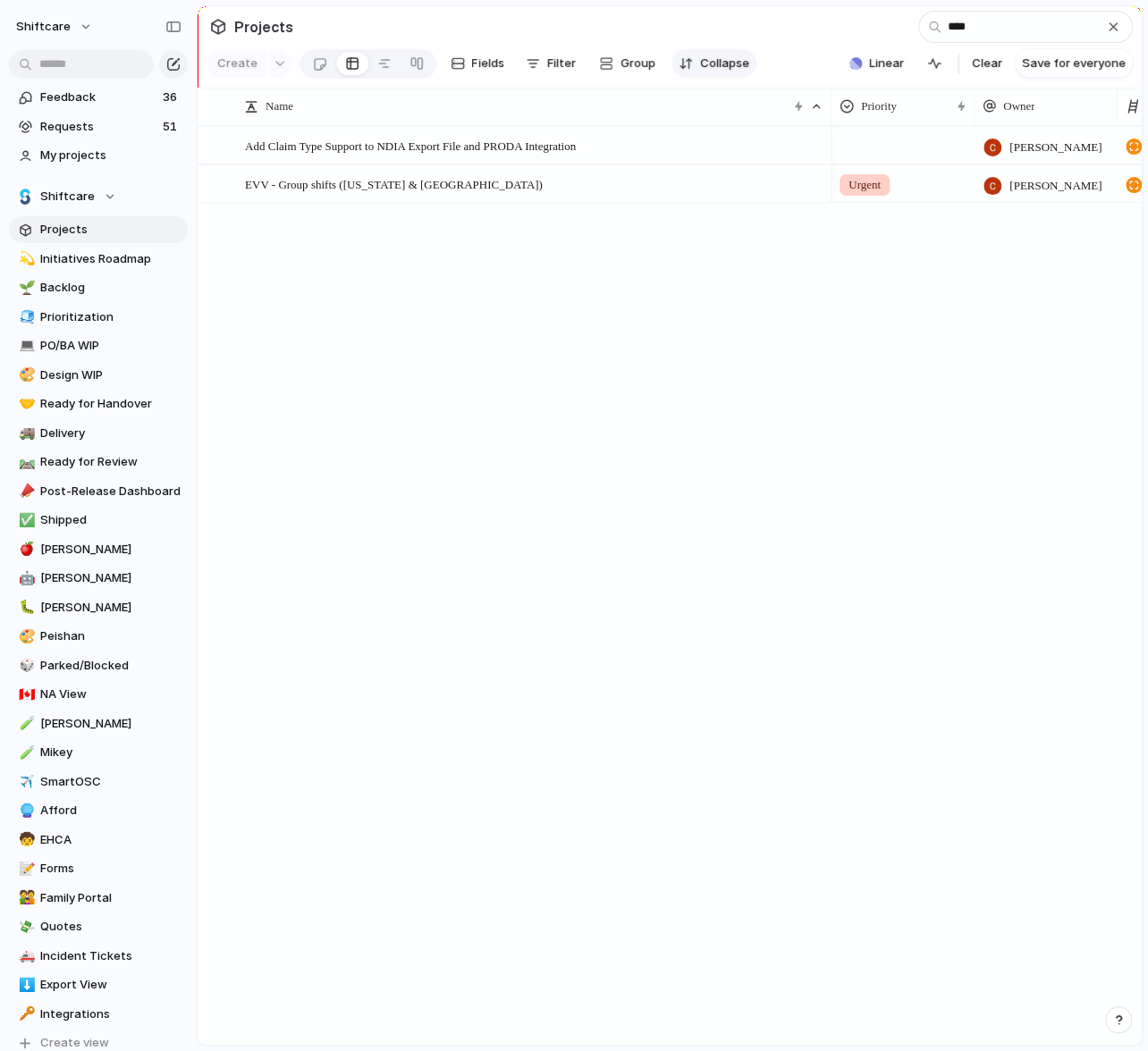 drag, startPoint x: 1115, startPoint y: 26, endPoint x: 713, endPoint y: 50, distance: 402.71578 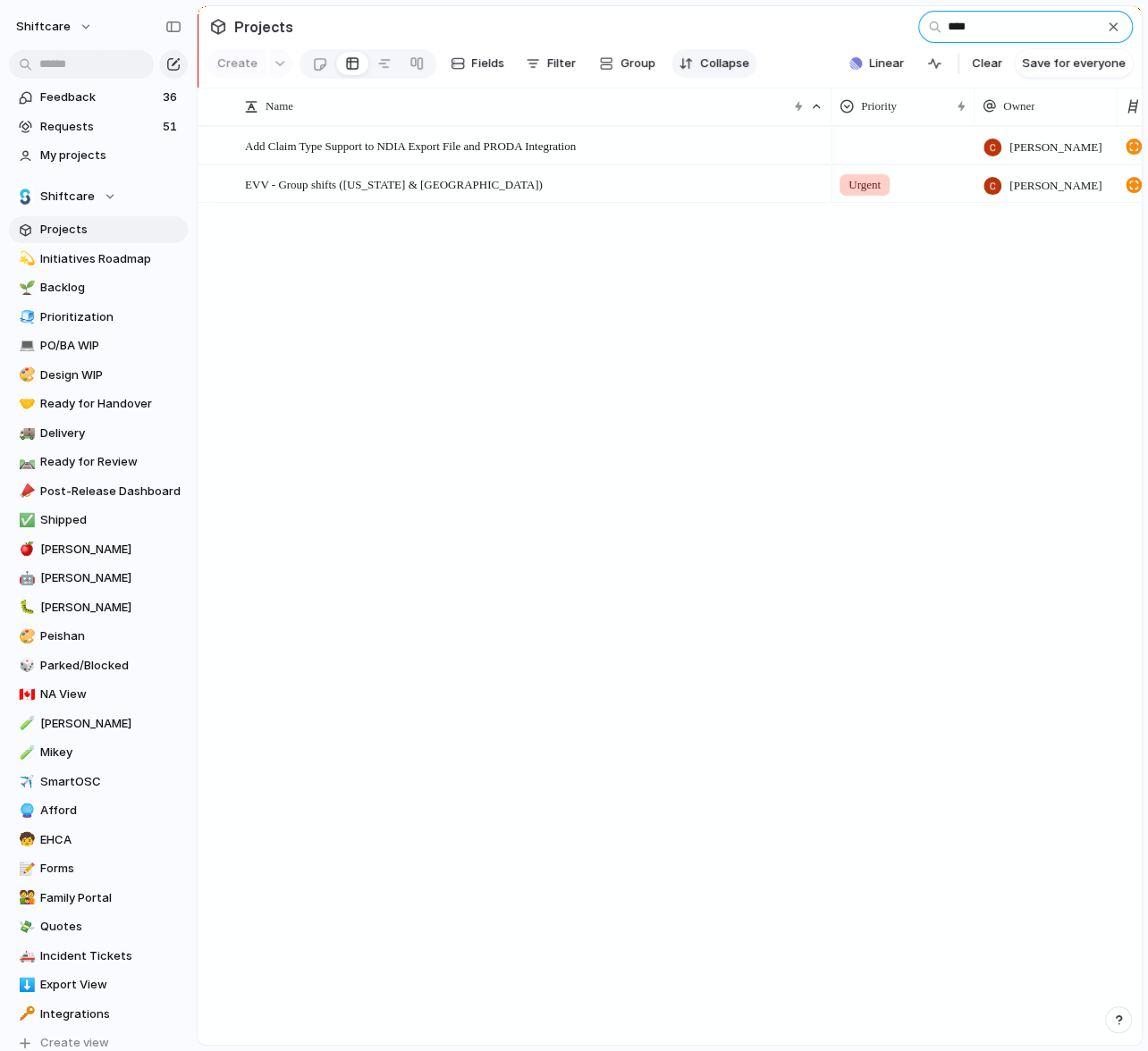 type 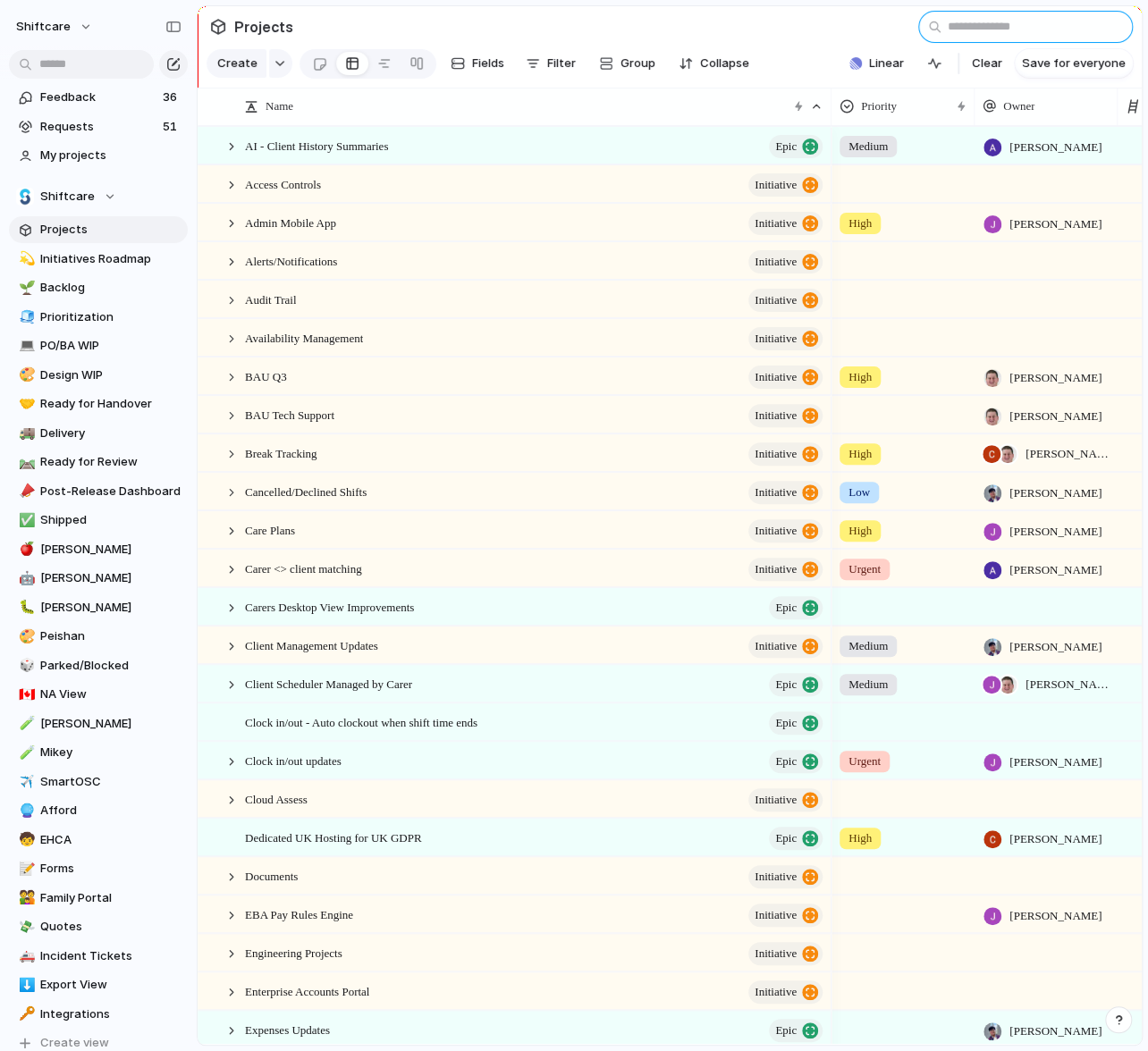 scroll, scrollTop: 1349, scrollLeft: 0, axis: vertical 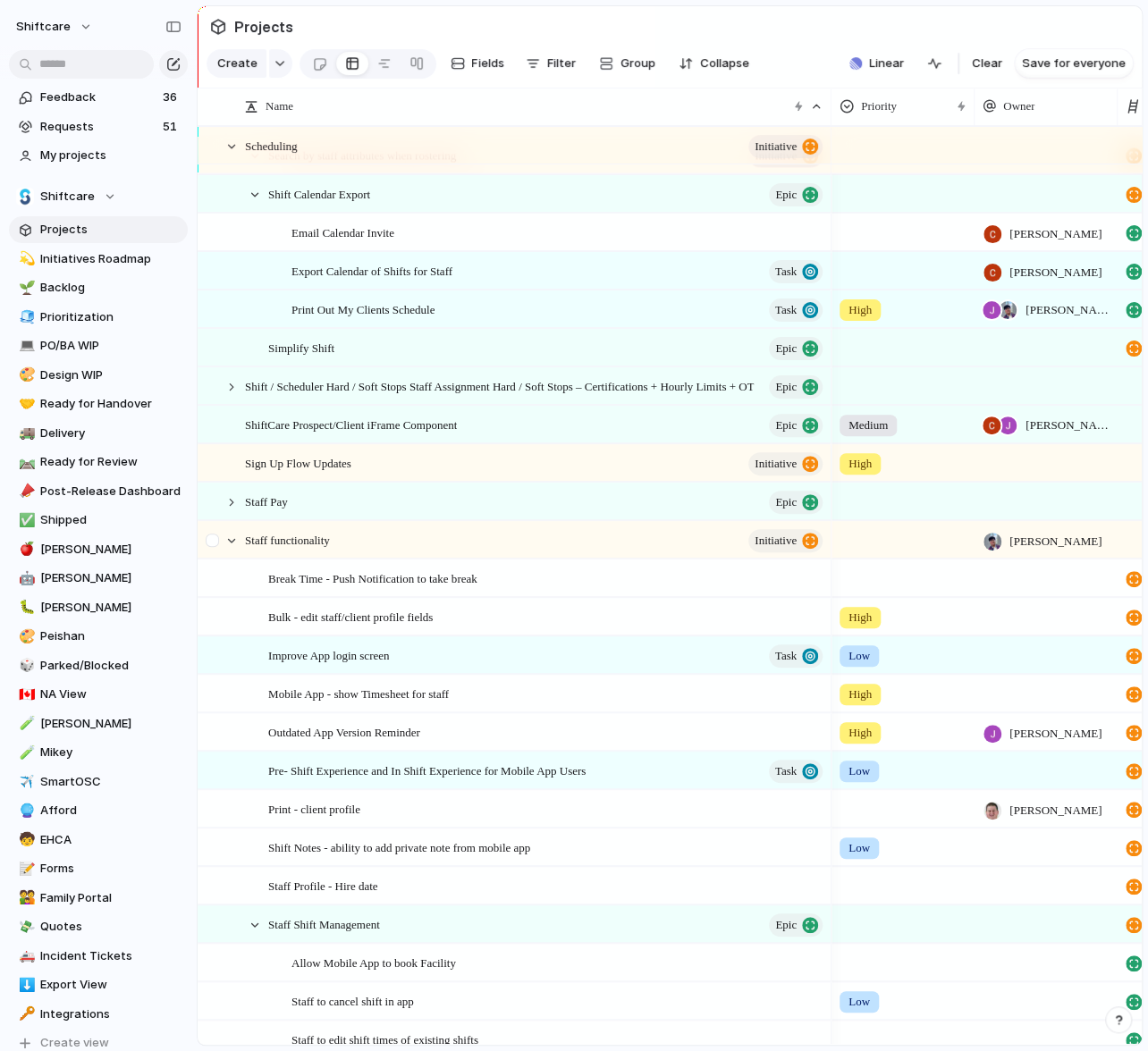 click at bounding box center [223, 540] 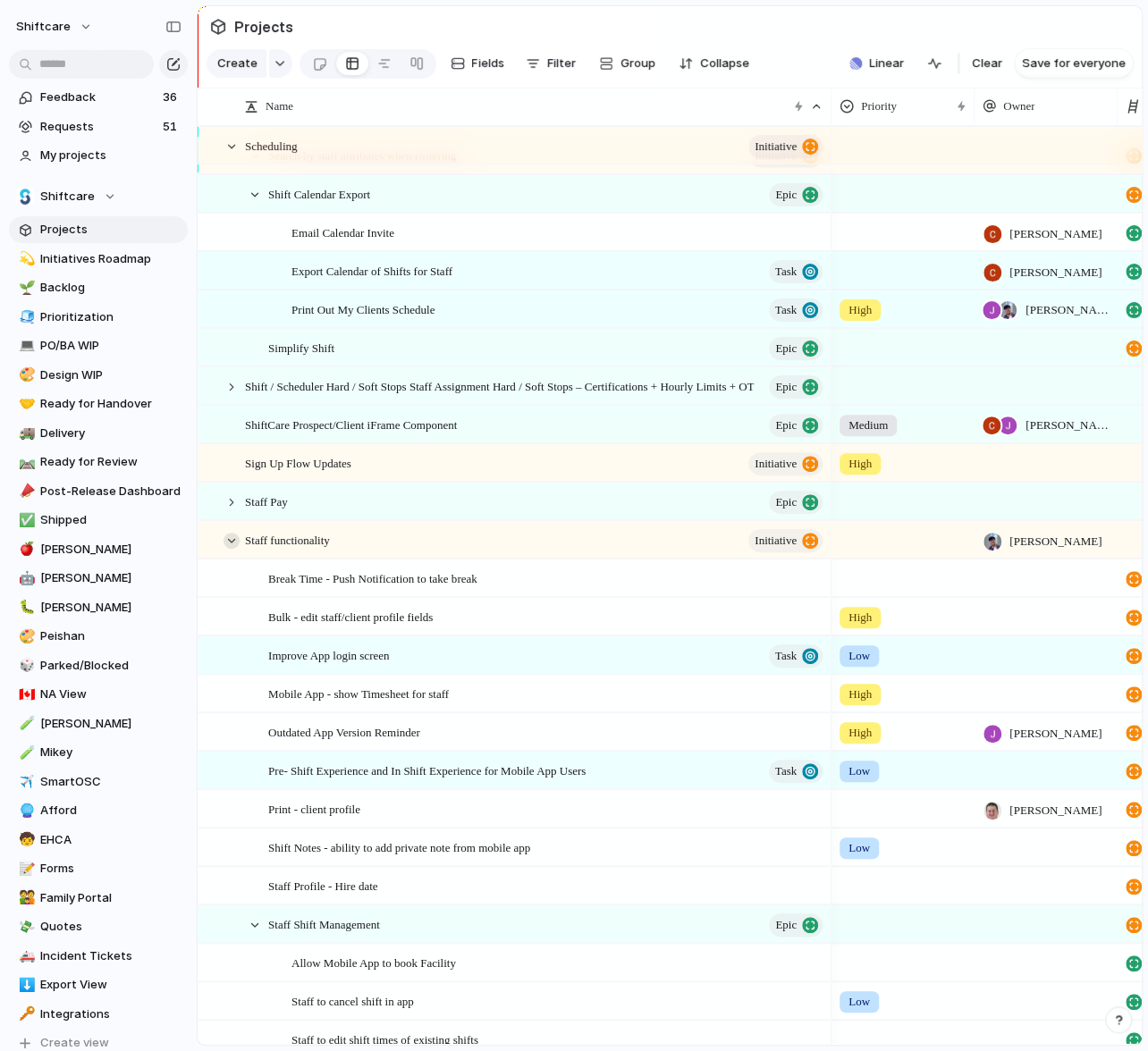 click at bounding box center [232, 541] 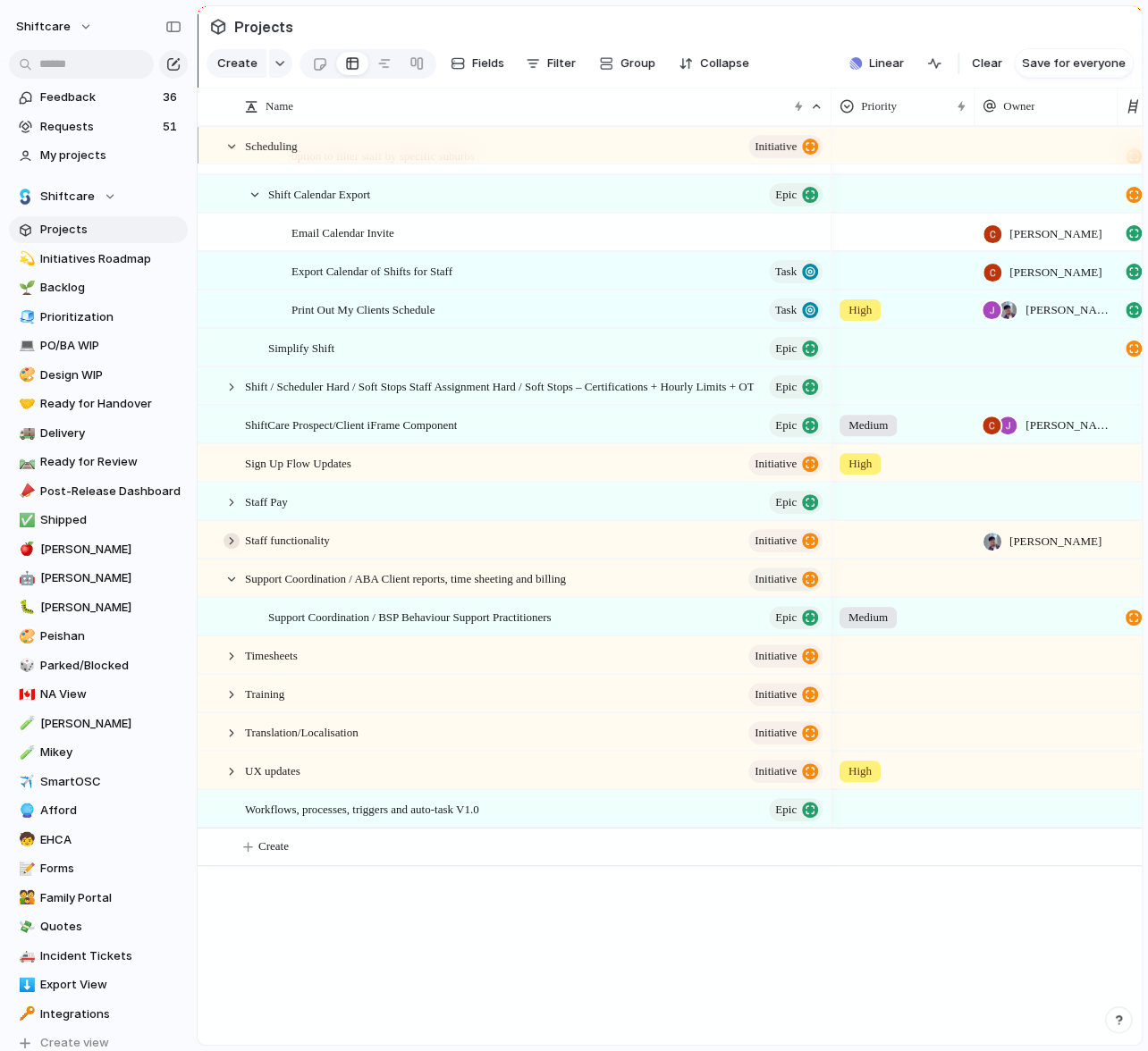 scroll, scrollTop: 3077, scrollLeft: 0, axis: vertical 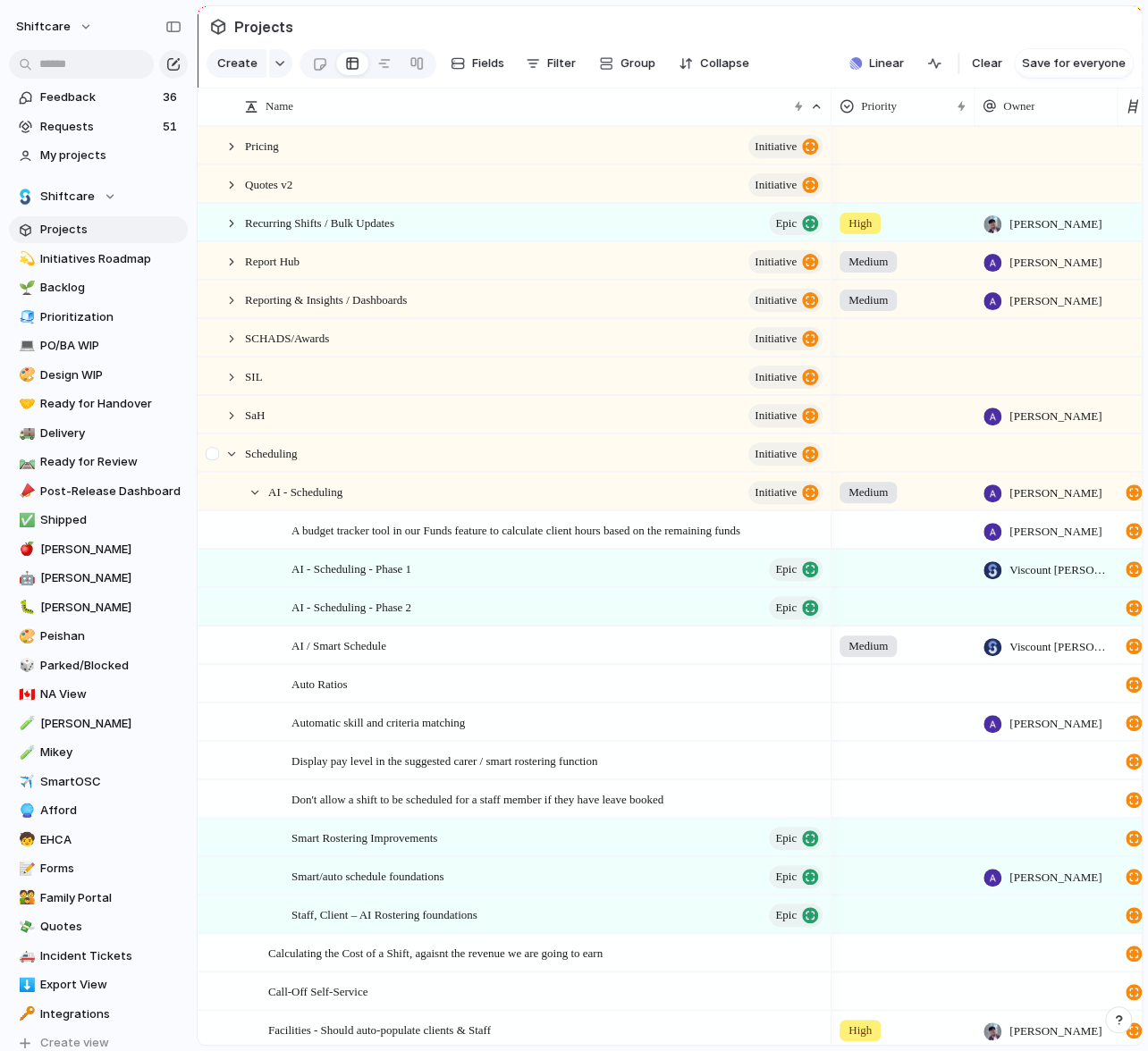 click at bounding box center (223, 453) 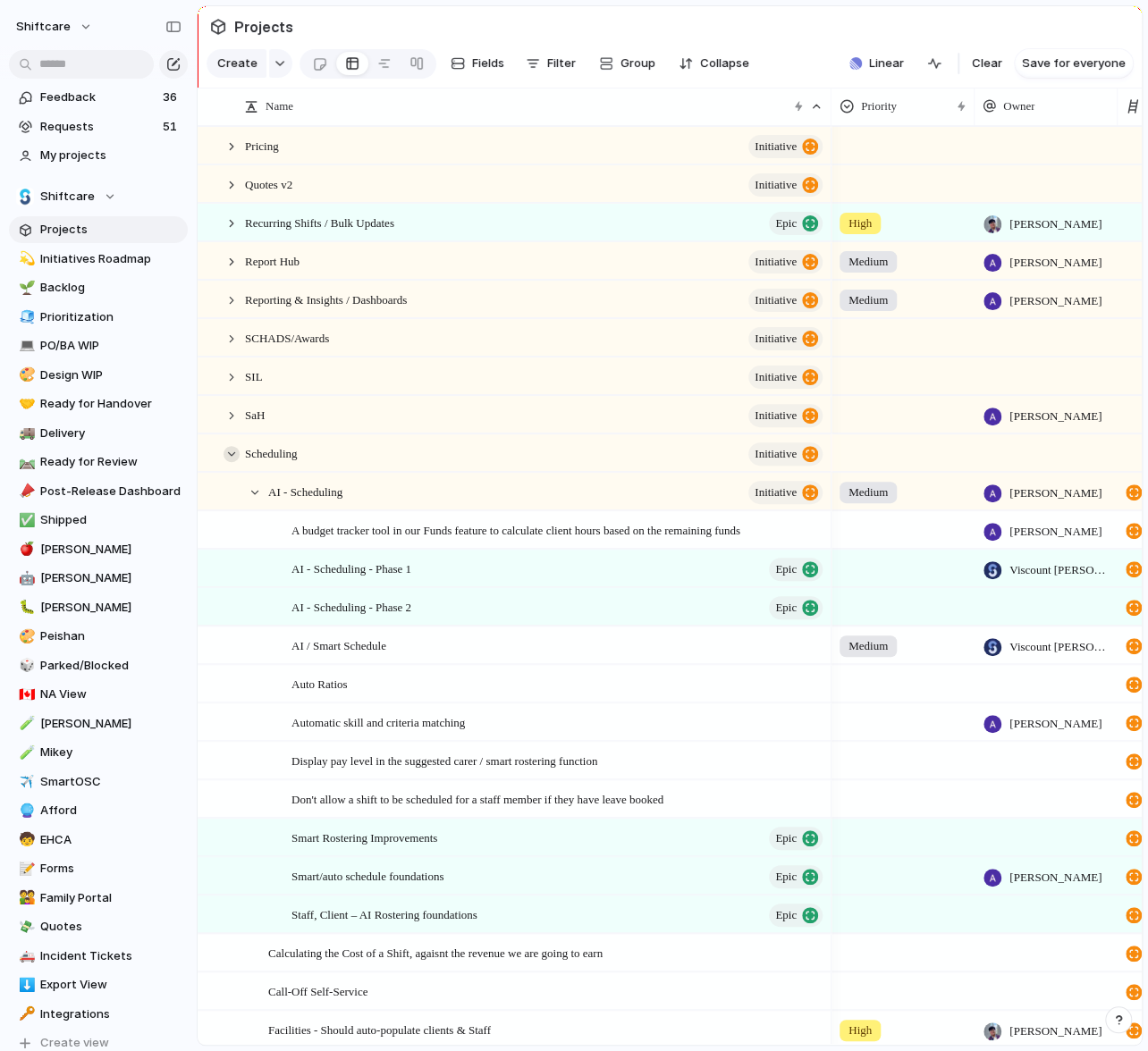 click at bounding box center [232, 454] 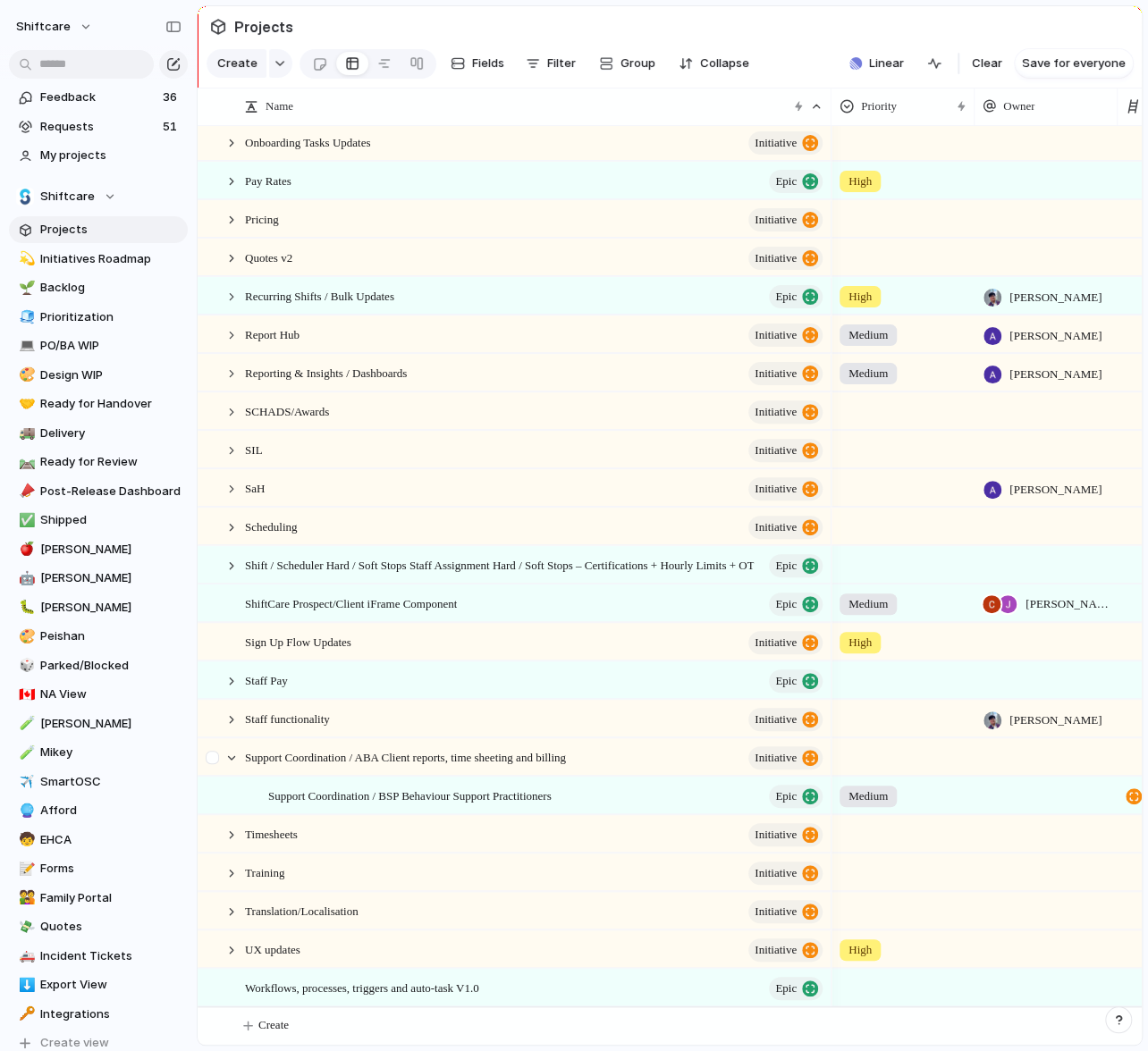 click at bounding box center (223, 757) 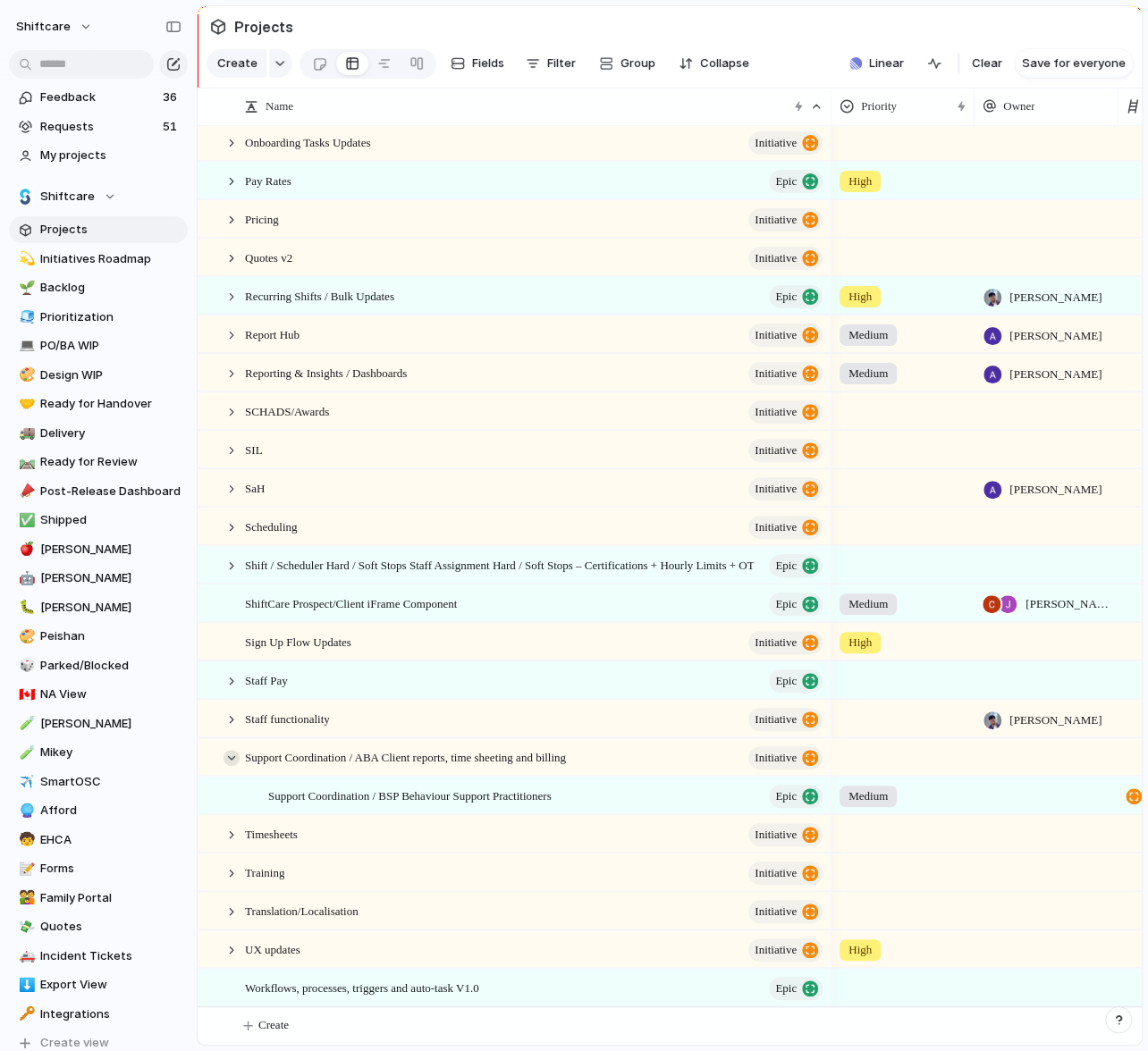 click at bounding box center [232, 758] 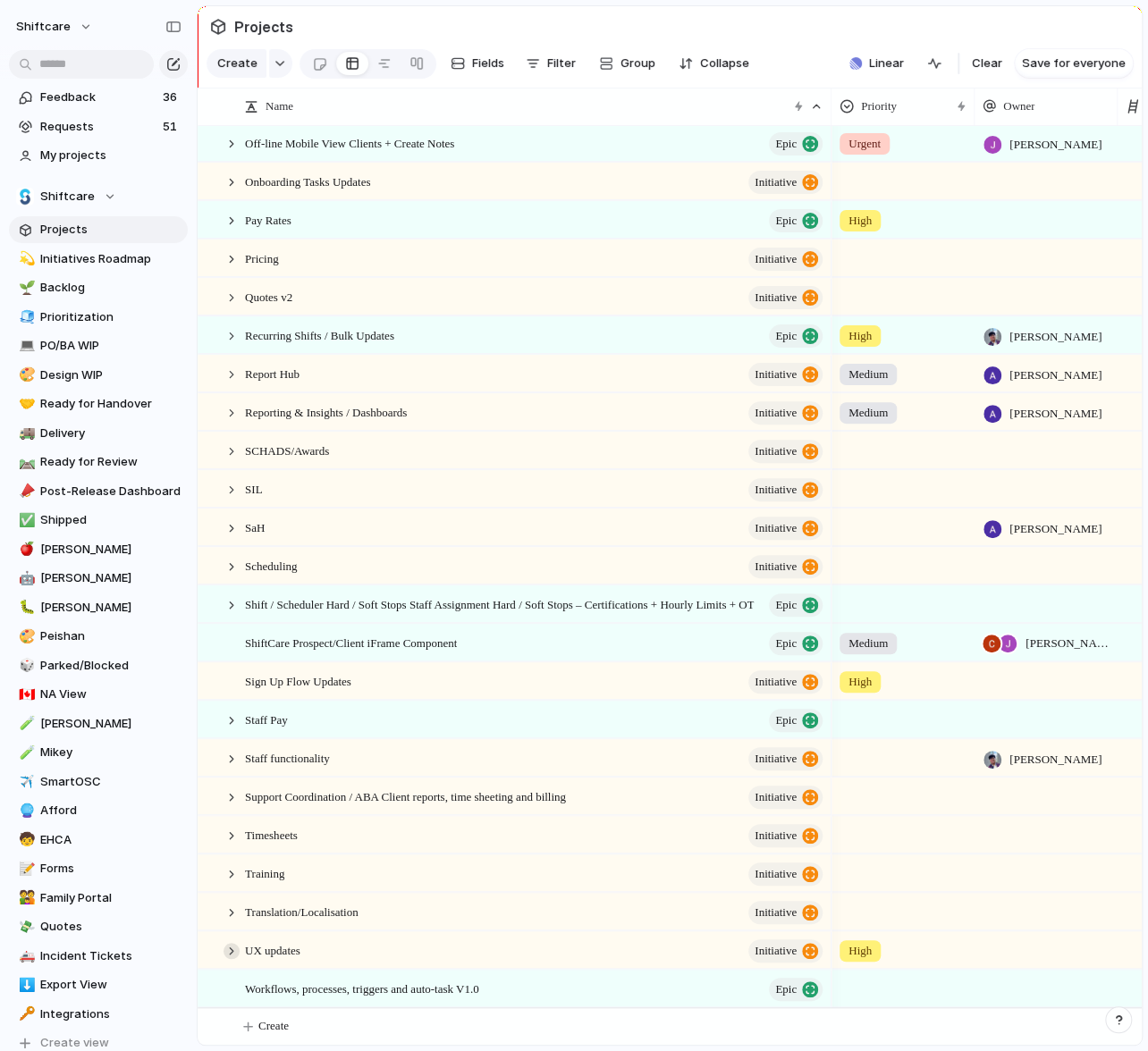 click at bounding box center (232, 951) 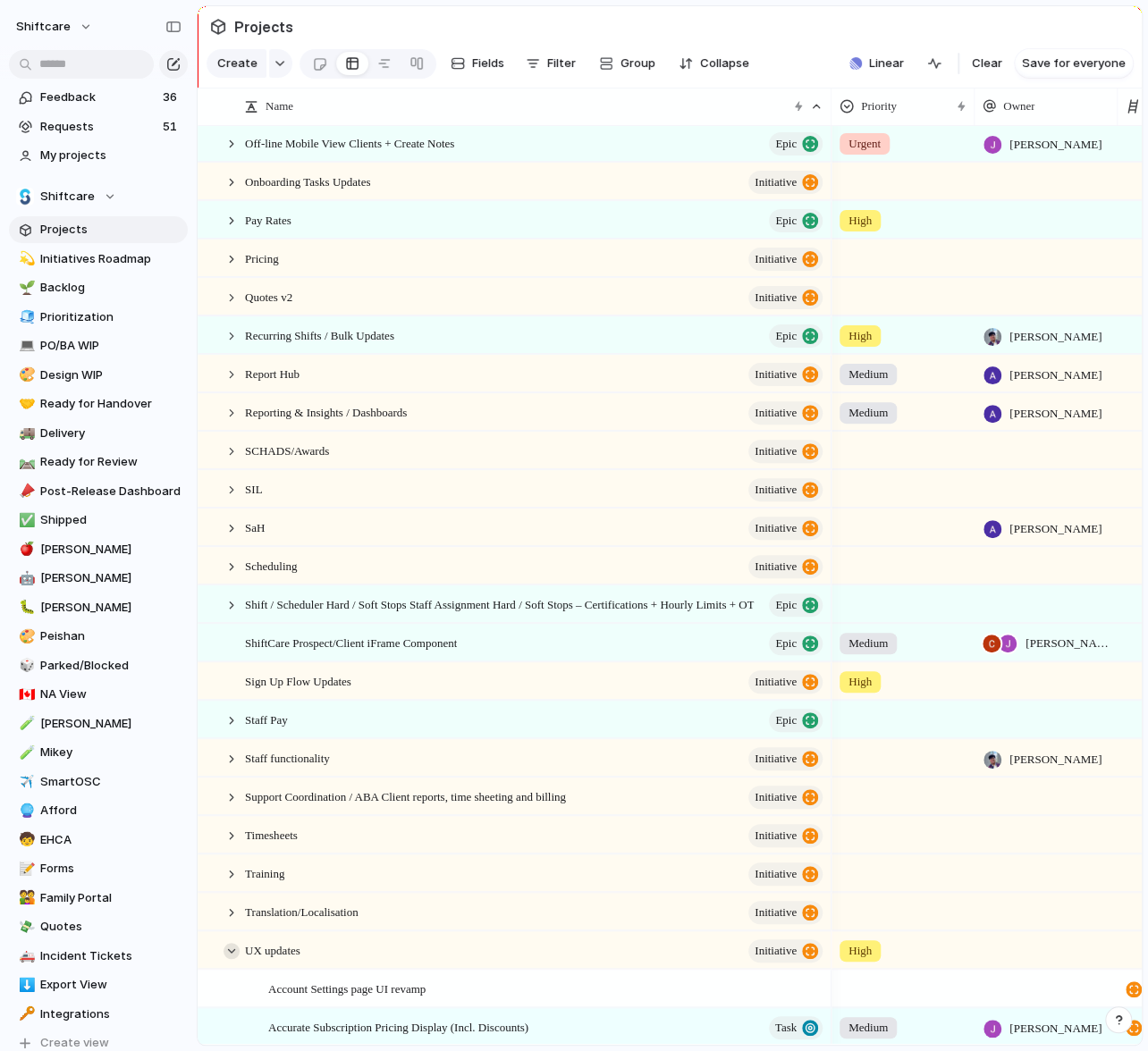 click at bounding box center [232, 951] 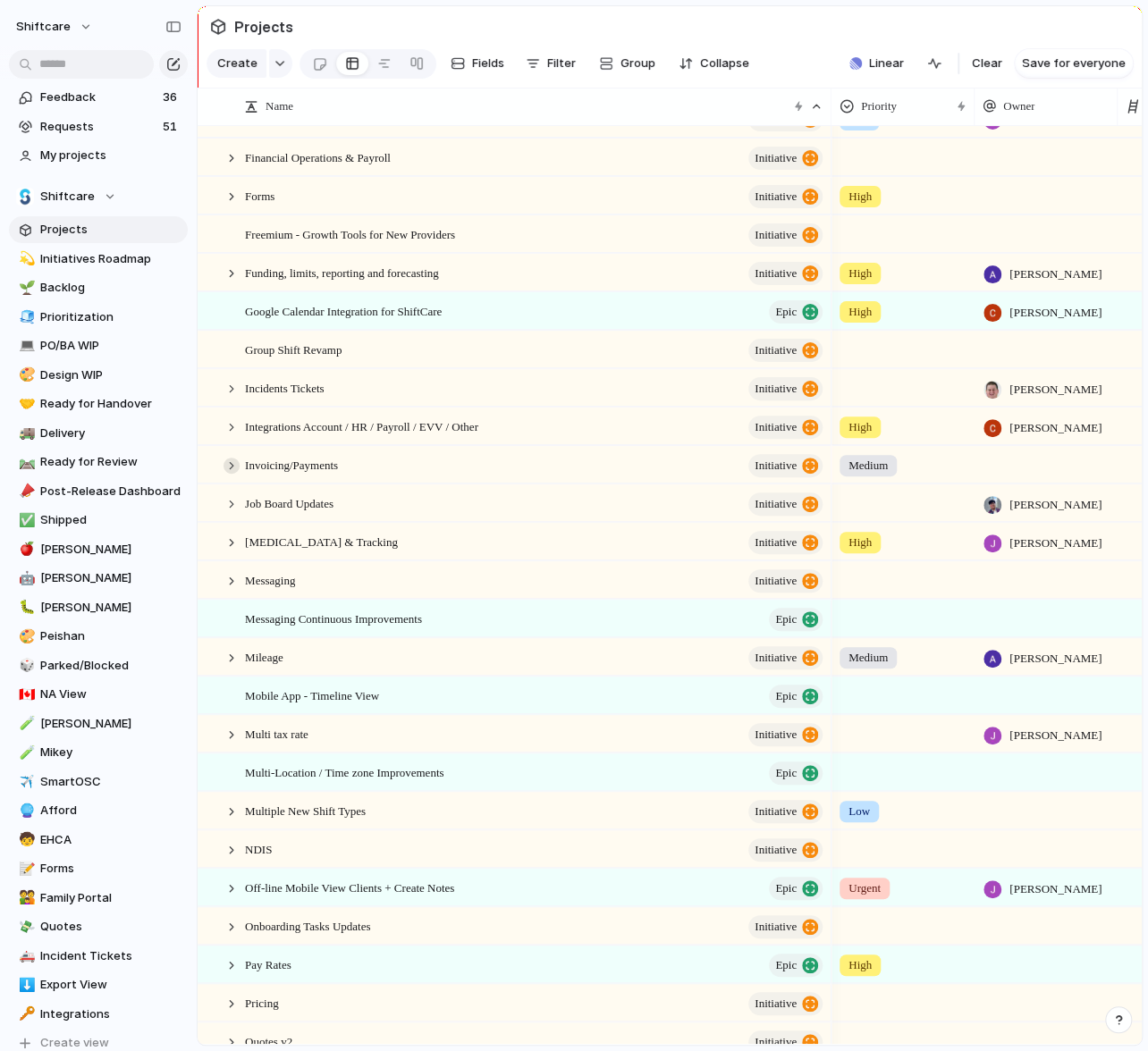 click at bounding box center (232, 466) 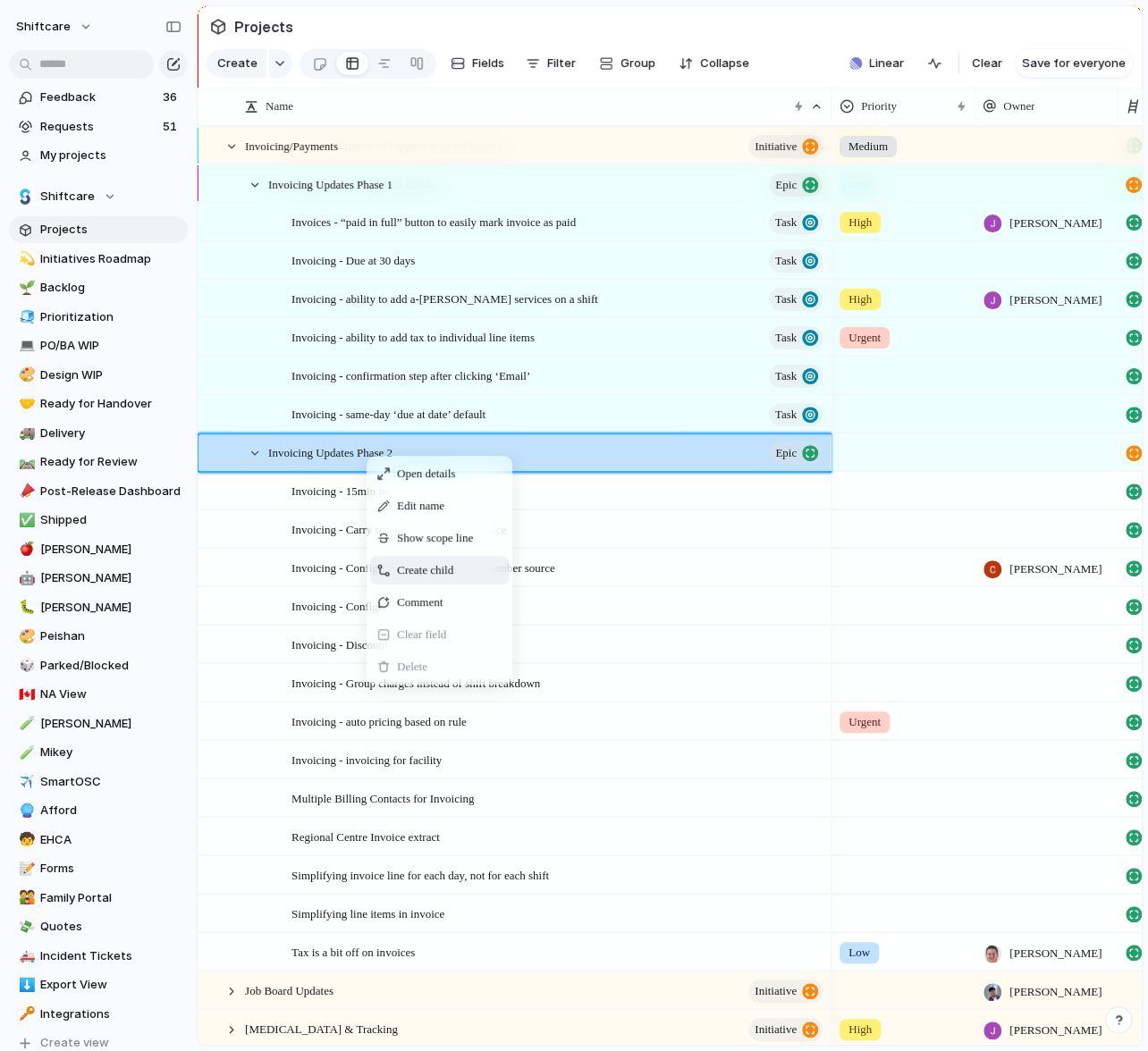 click on "Create child" at bounding box center (425, 570) 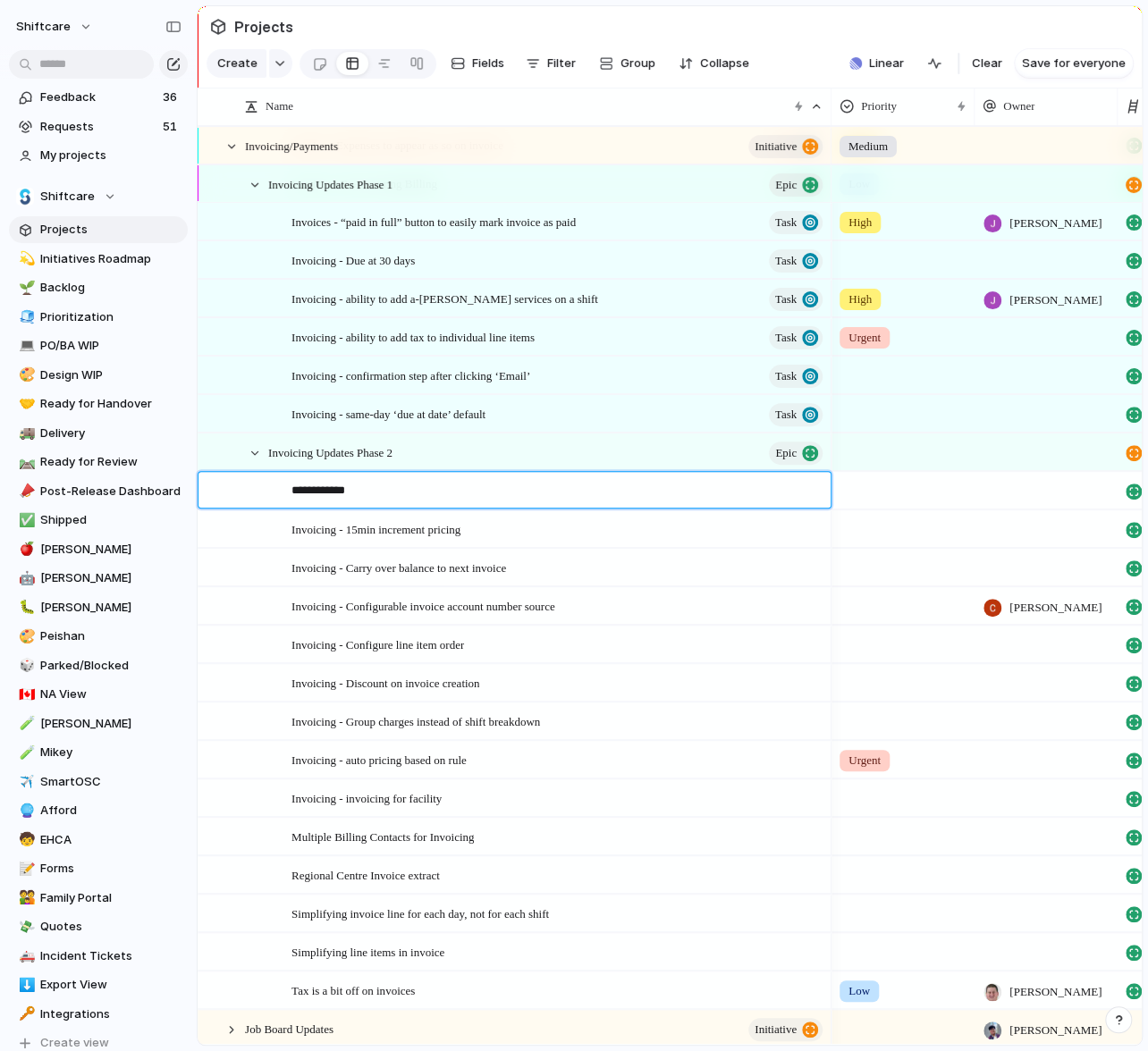 type on "**********" 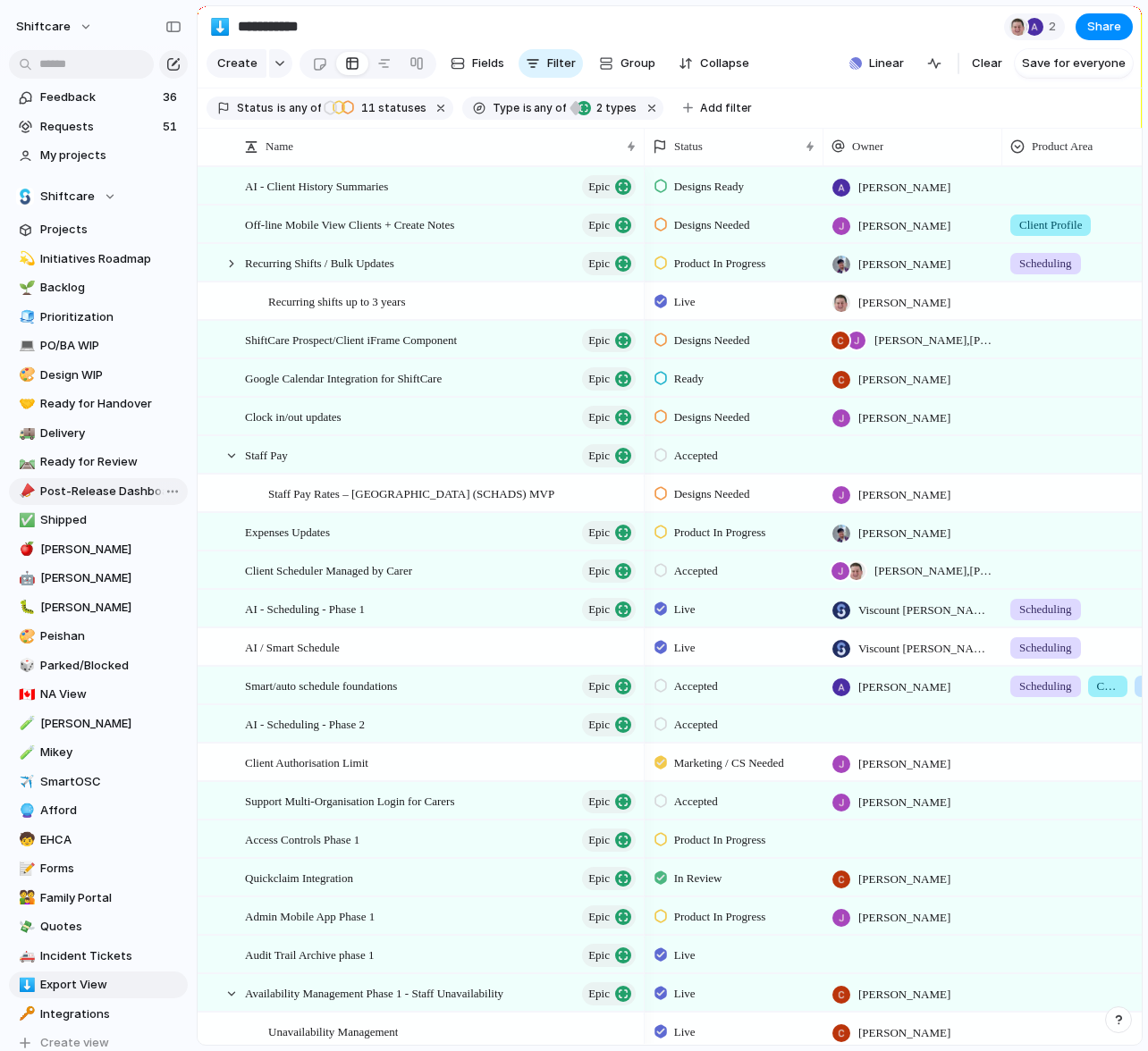 scroll, scrollTop: 0, scrollLeft: 0, axis: both 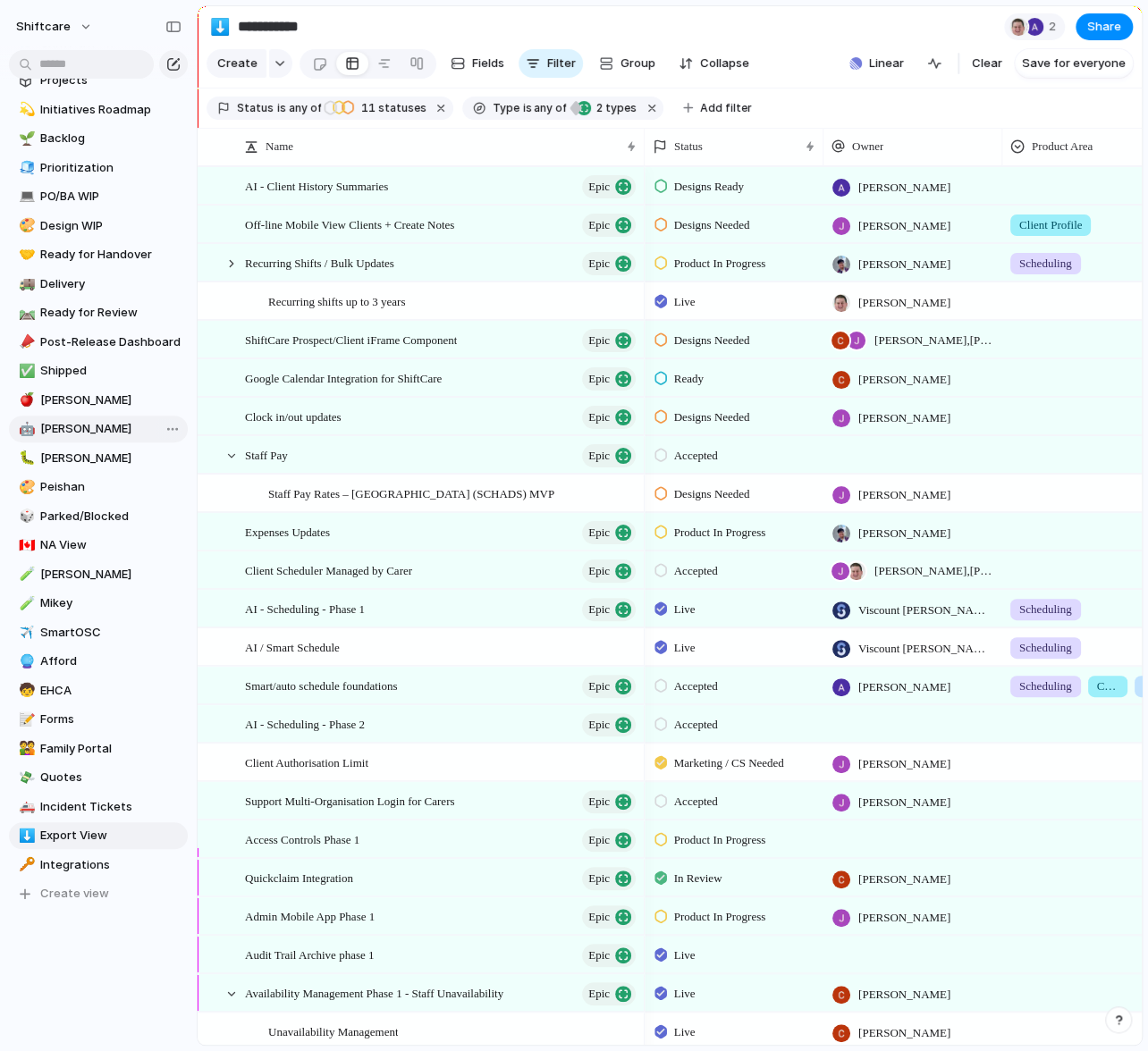click on "[PERSON_NAME]" at bounding box center (111, 429) 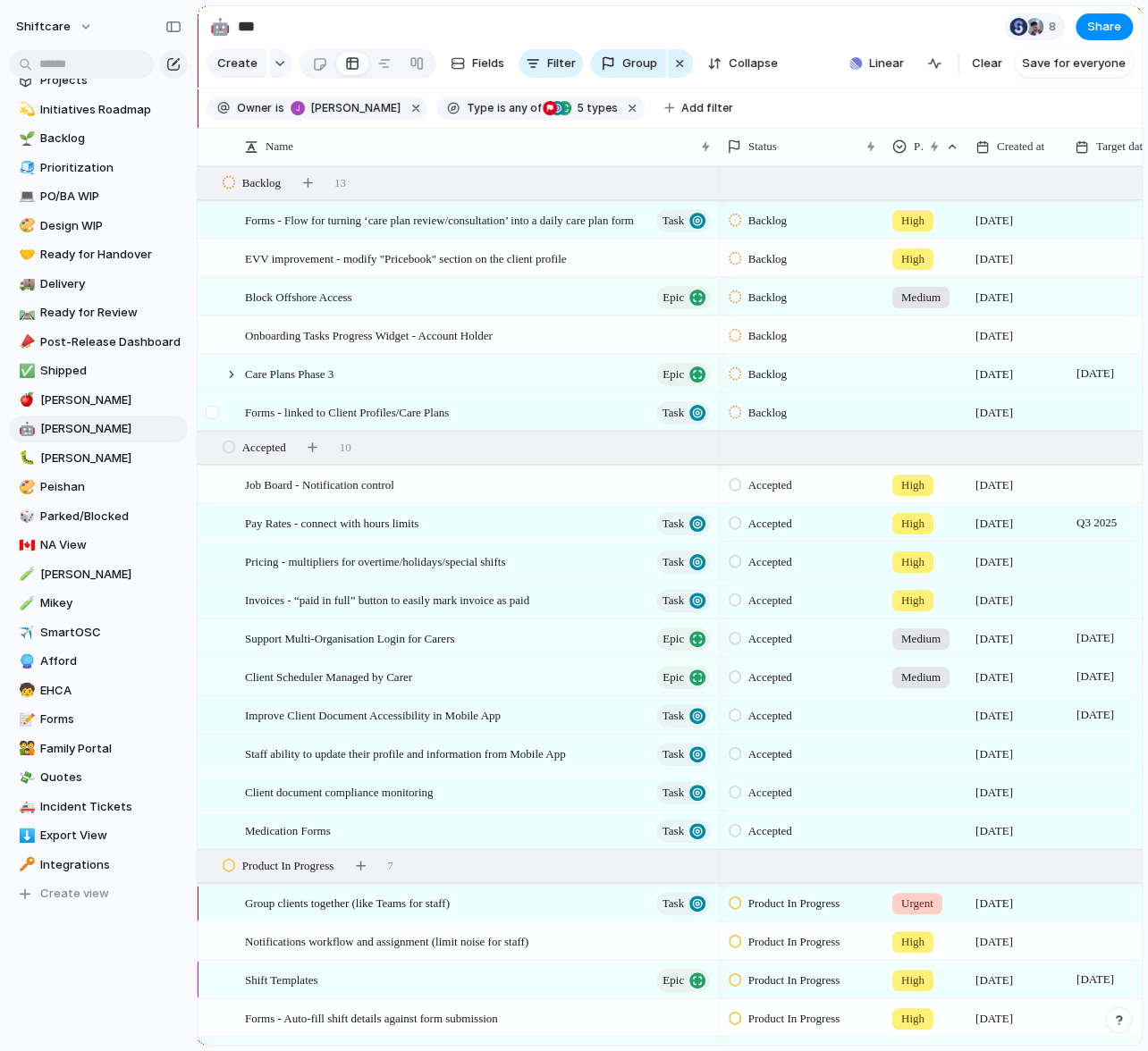 scroll, scrollTop: 52, scrollLeft: 0, axis: vertical 